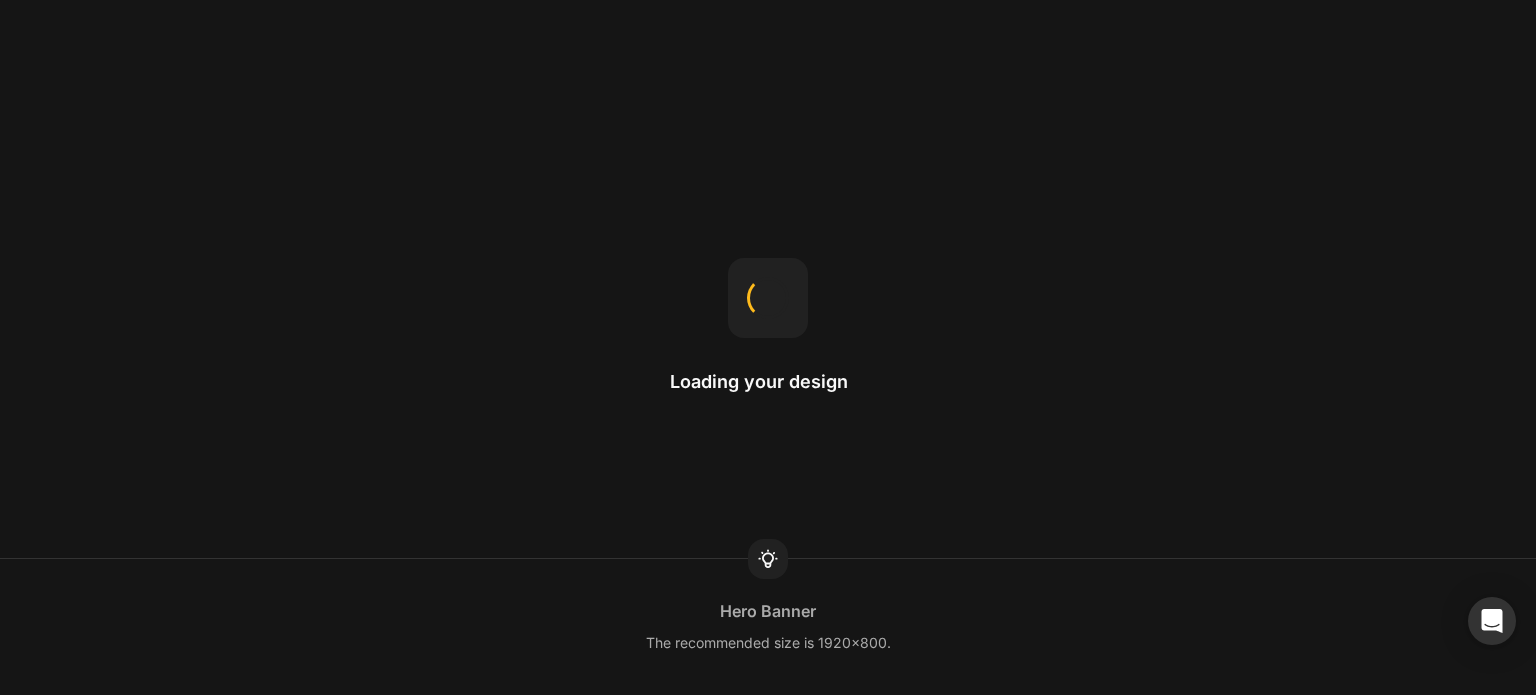scroll, scrollTop: 0, scrollLeft: 0, axis: both 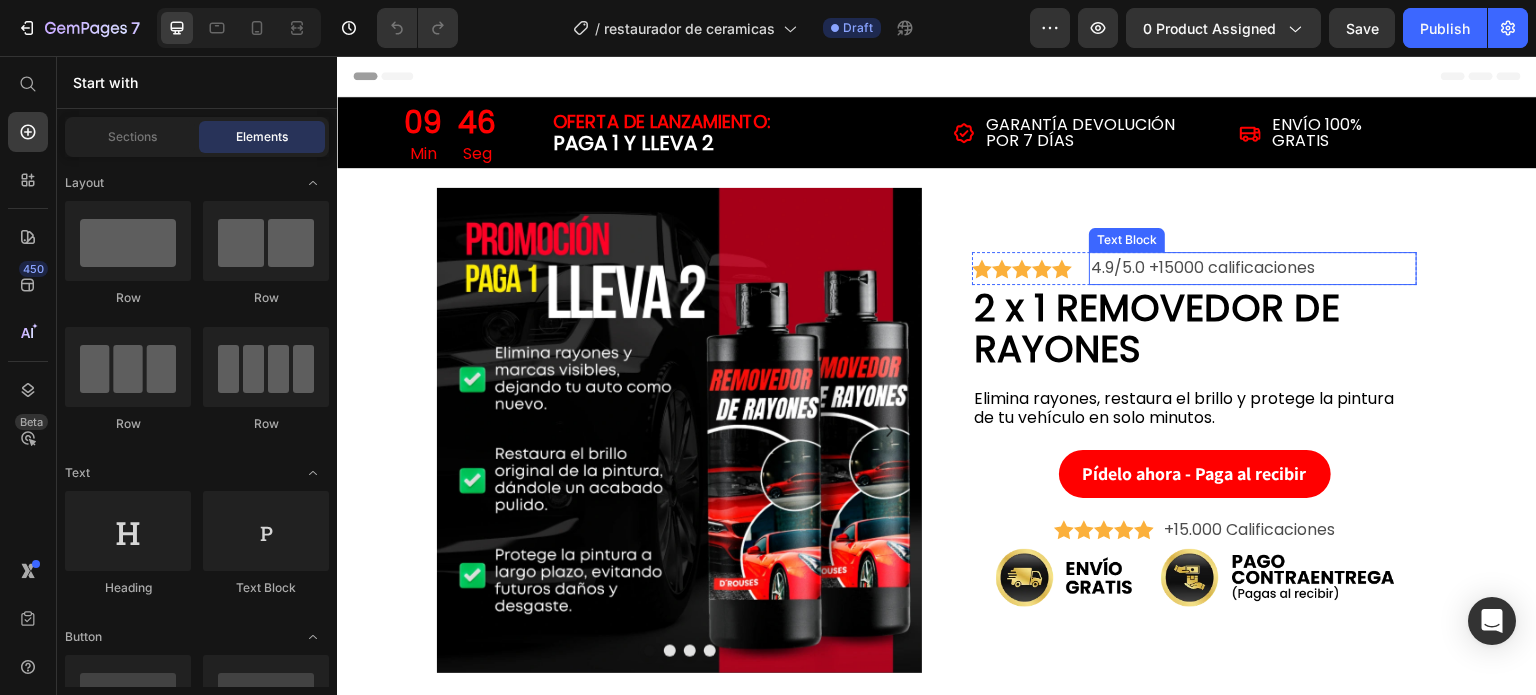 click on "4.9/5.0 +15000 calificaciones" at bounding box center (1253, 268) 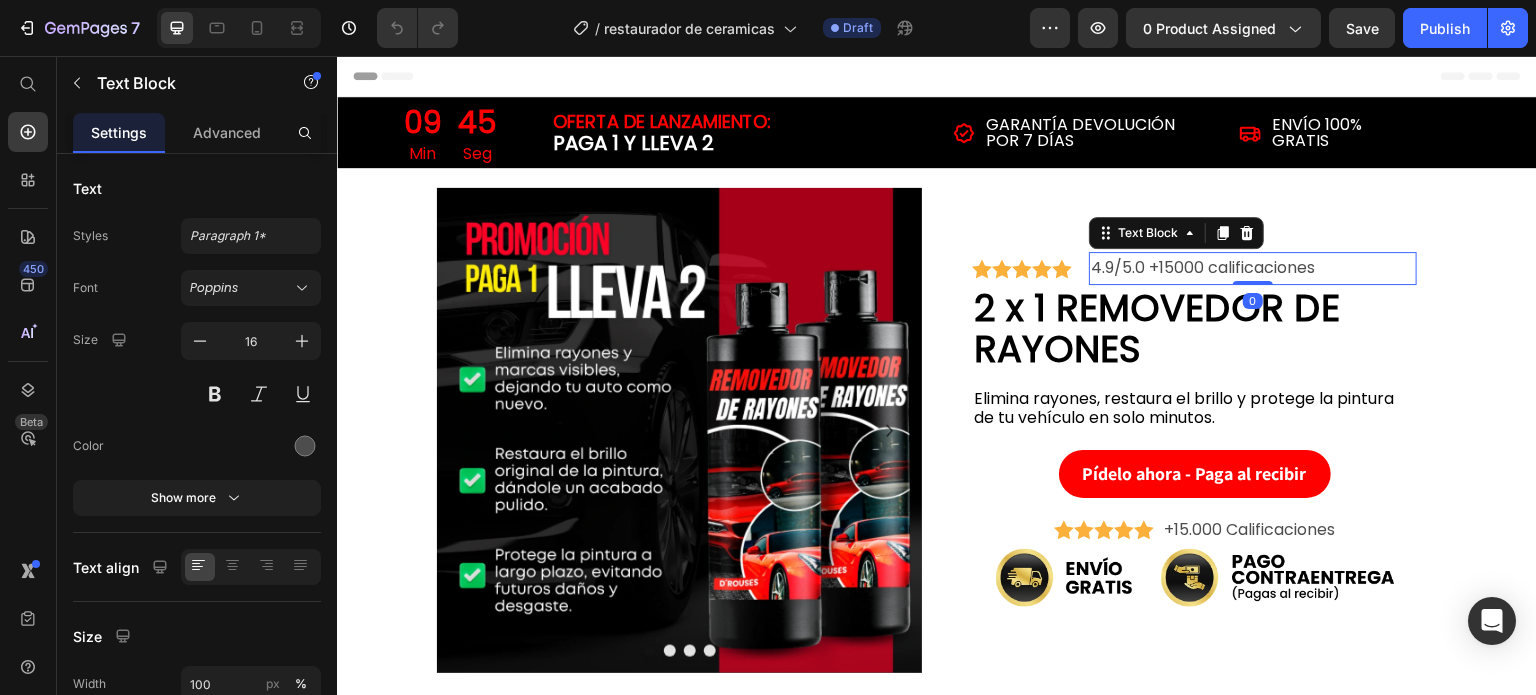 click on "4.9/5.0 +15000 calificaciones" at bounding box center [1253, 268] 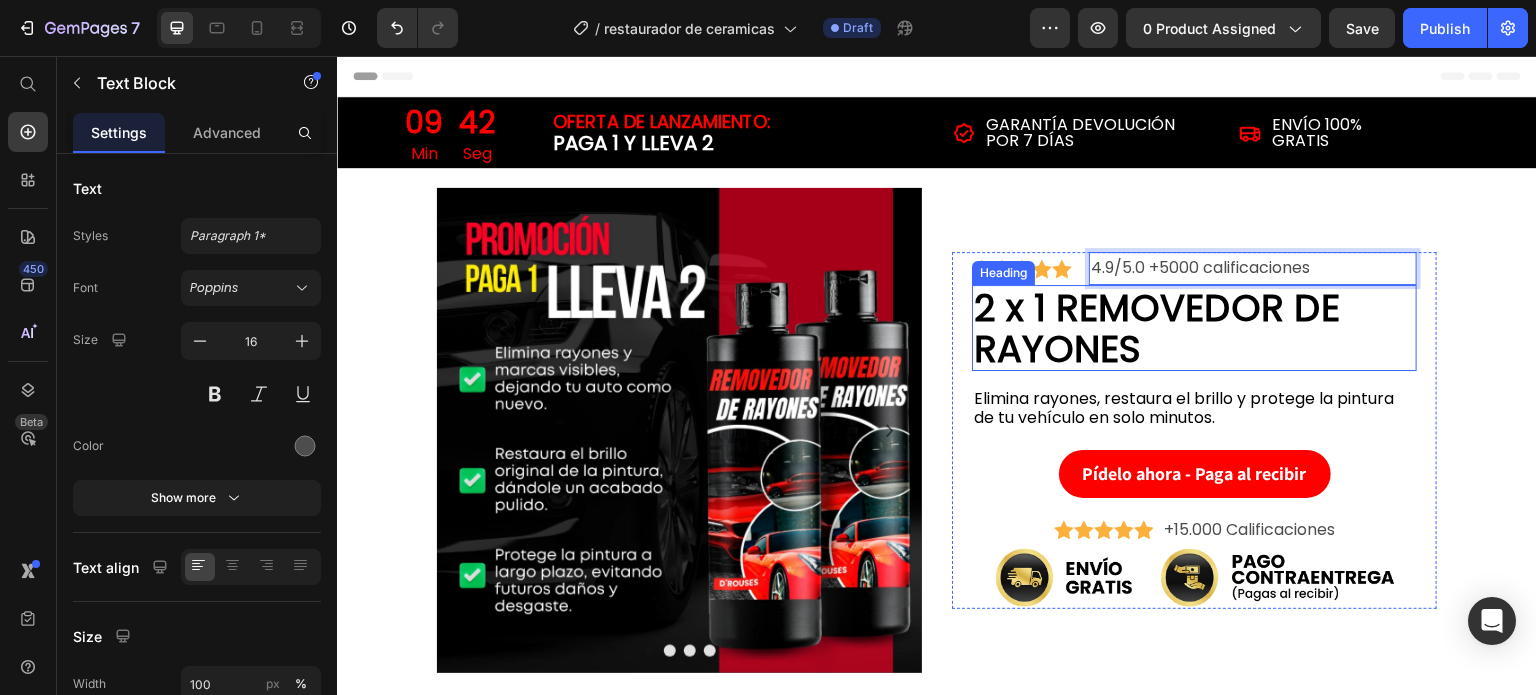 click on "2 x 1 REMOVEDOR DE RAYONES" at bounding box center (1157, 328) 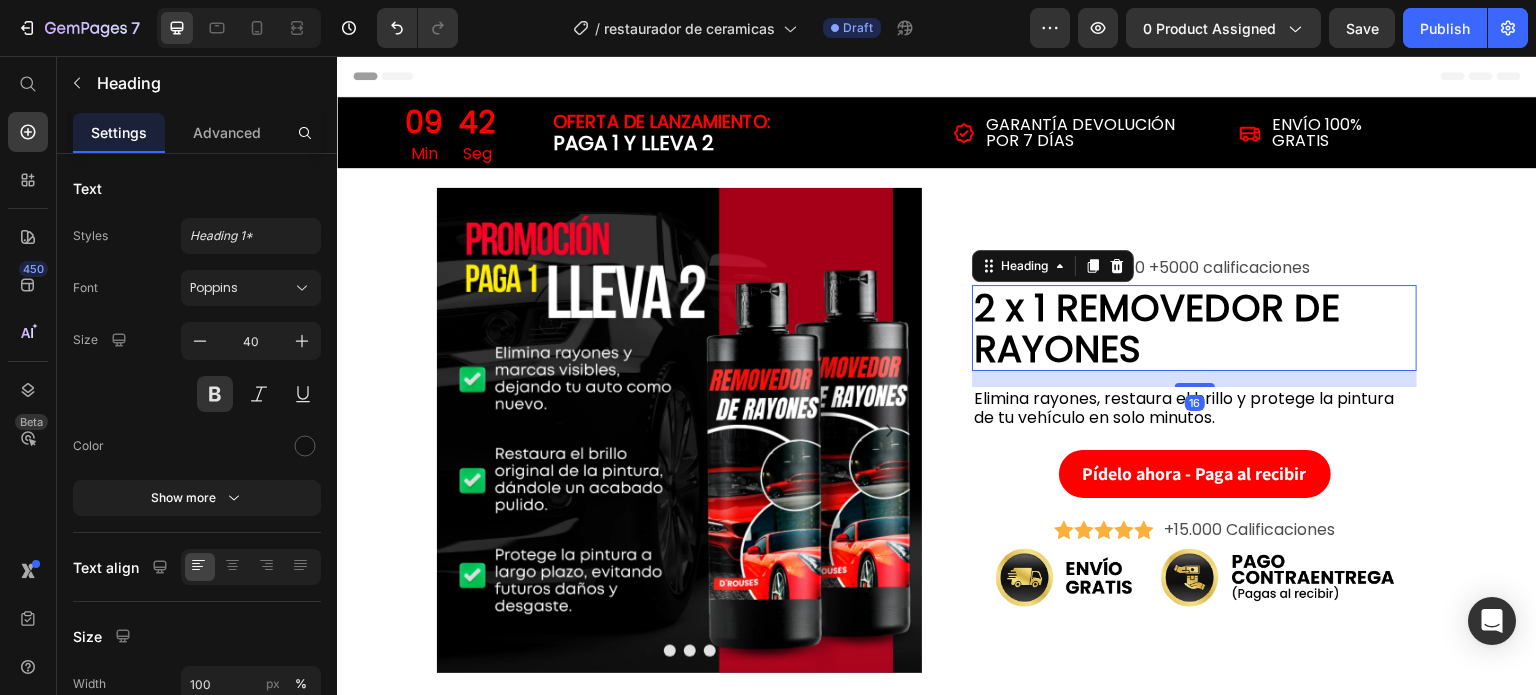 click on "2 x 1 REMOVEDOR DE RAYONES" at bounding box center [1157, 328] 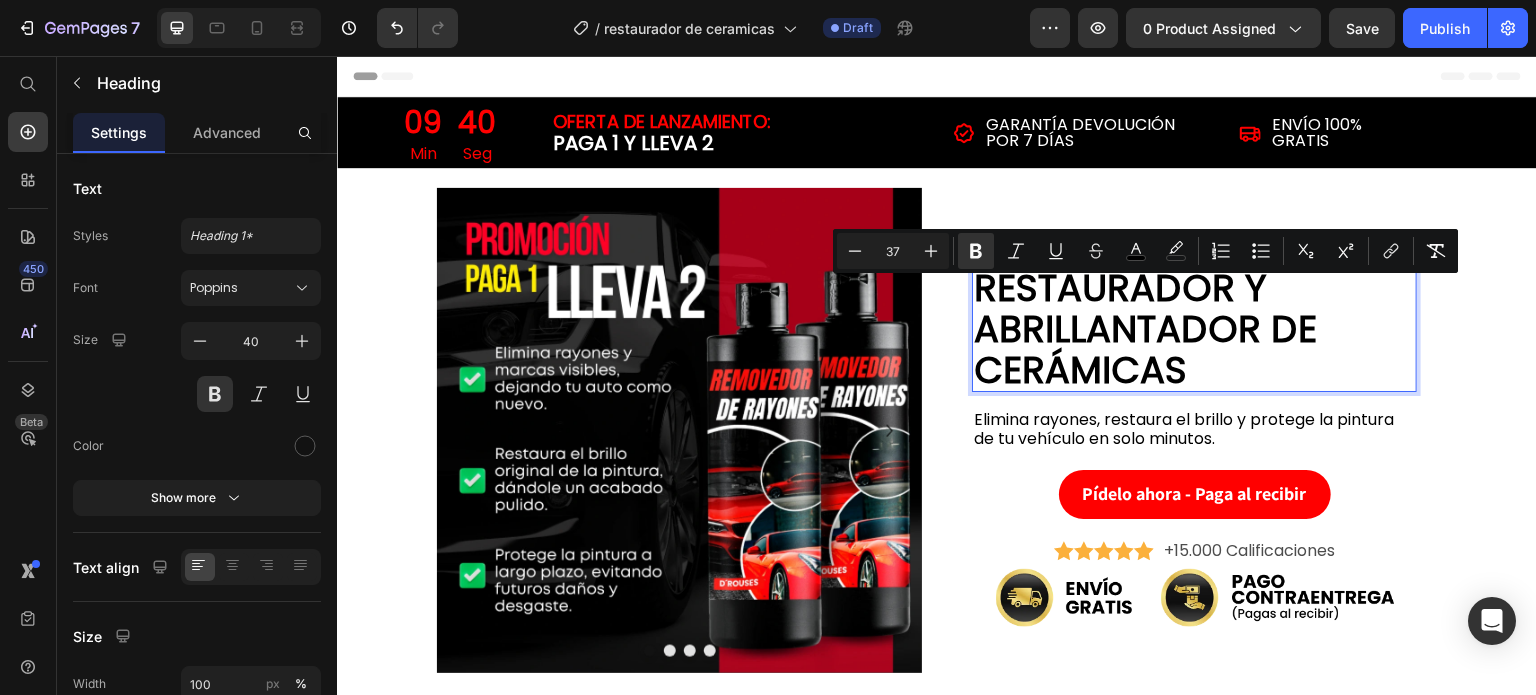 scroll, scrollTop: 4, scrollLeft: 0, axis: vertical 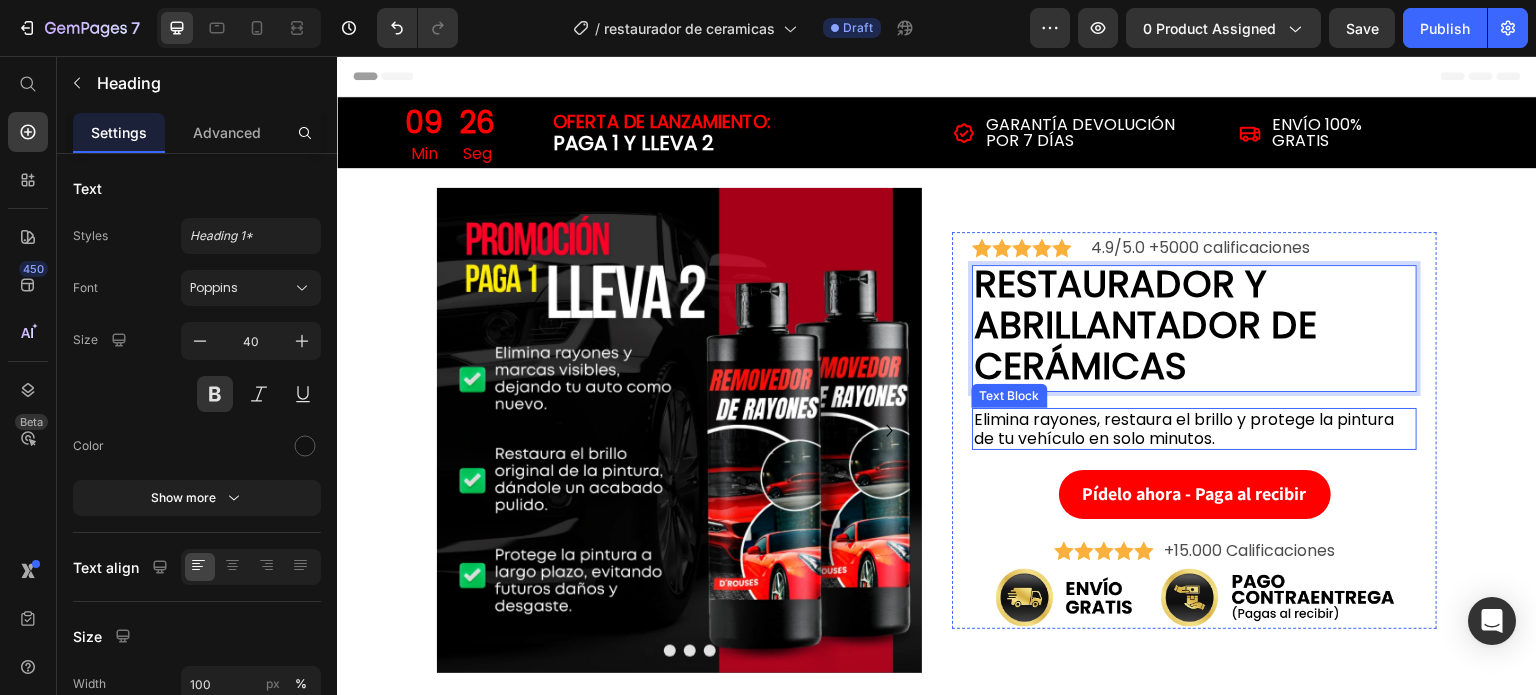 click on "Elimina rayones, restaura el brillo y protege la pintura de tu vehículo en solo minutos." at bounding box center (1184, 429) 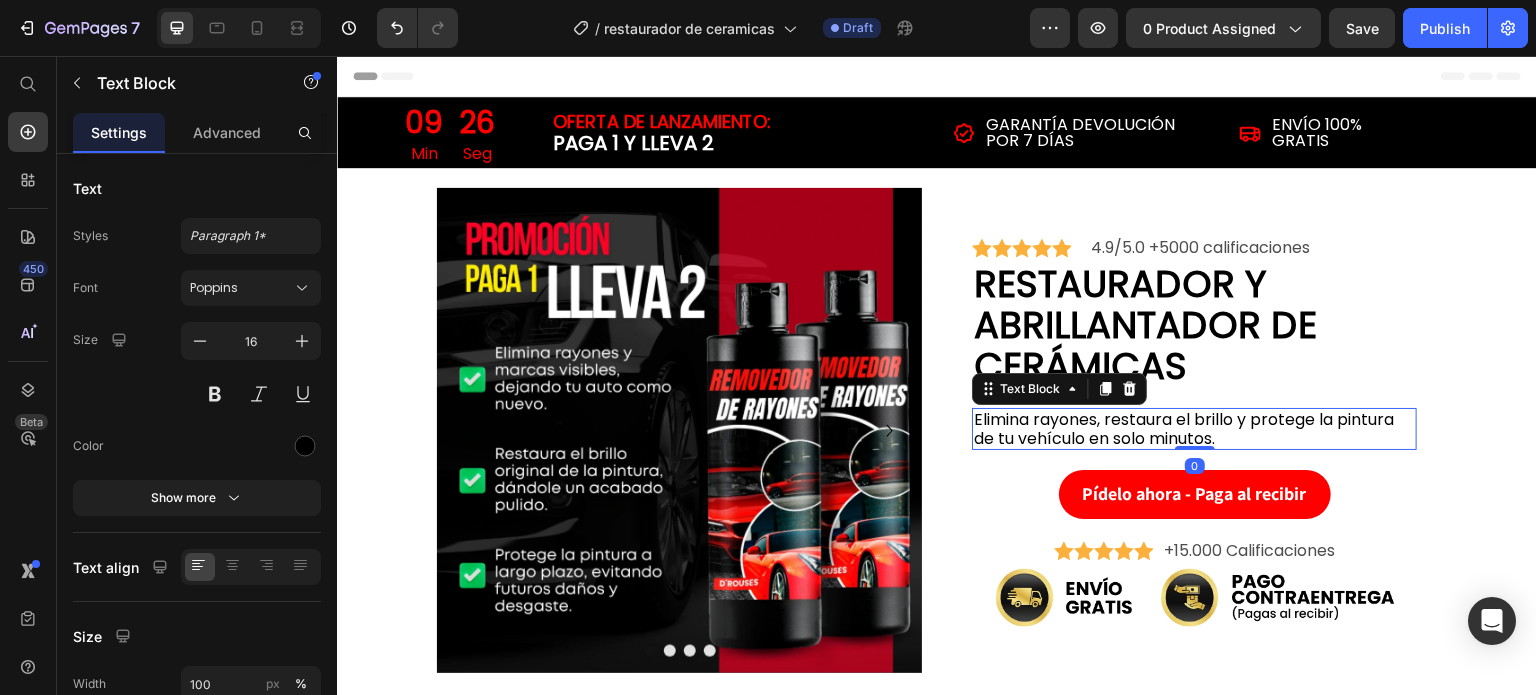 click on "Elimina rayones, restaura el brillo y protege la pintura de tu vehículo en solo minutos." at bounding box center [1184, 429] 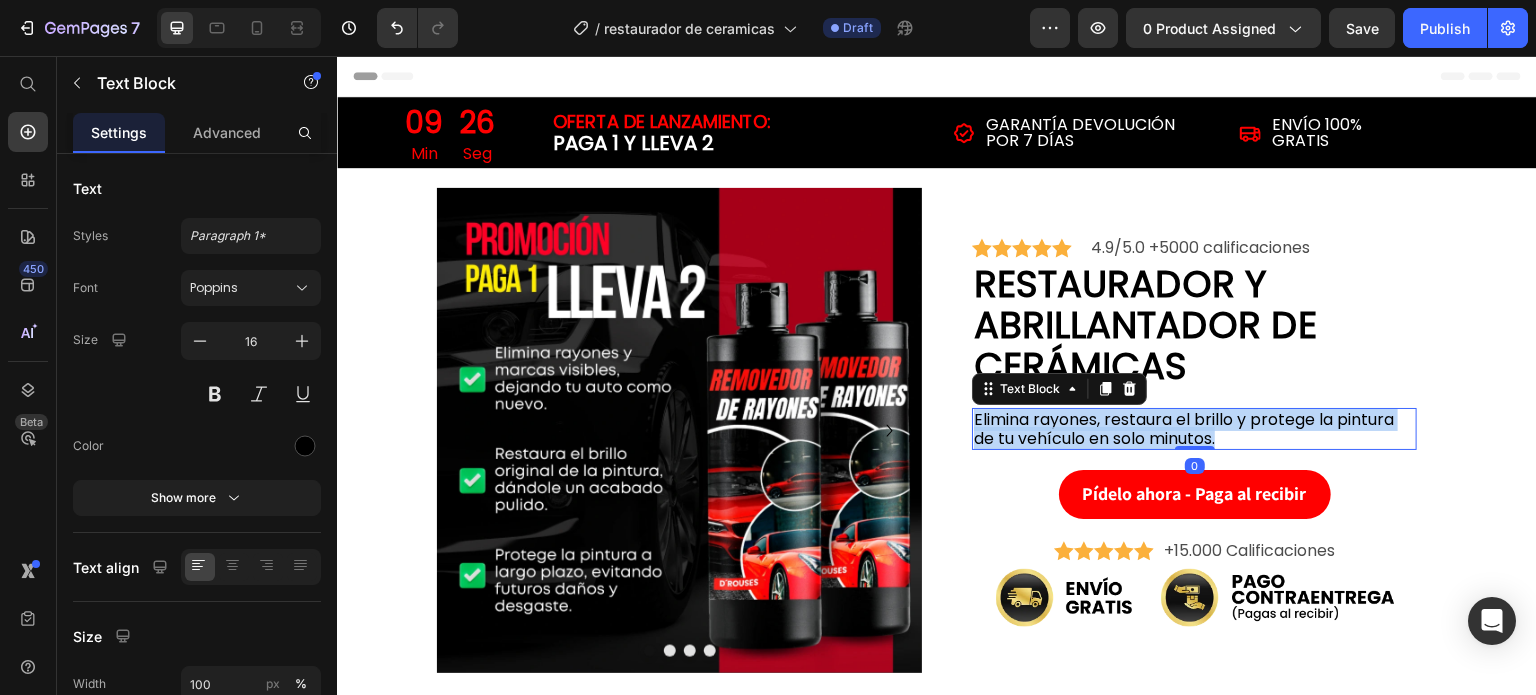 click on "Elimina rayones, restaura el brillo y protege la pintura de tu vehículo en solo minutos." at bounding box center (1184, 429) 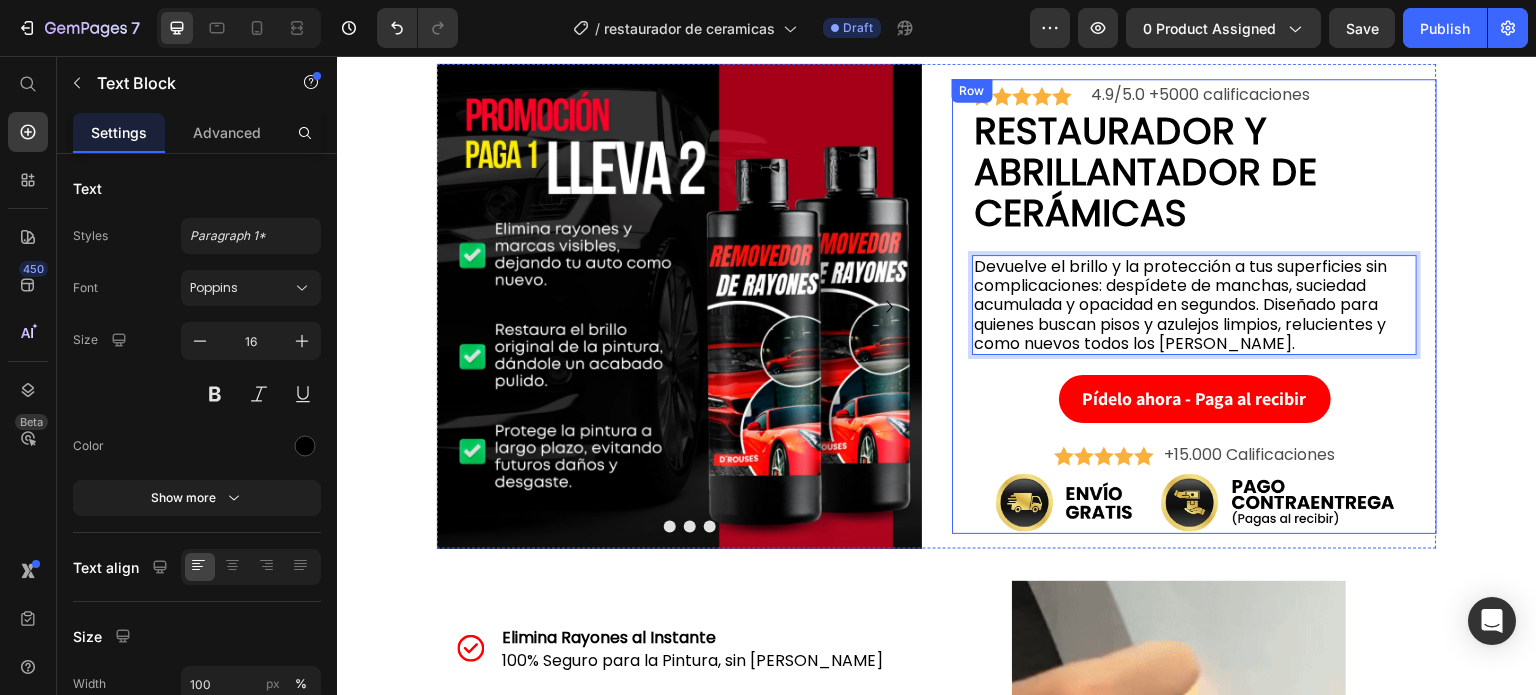 scroll, scrollTop: 200, scrollLeft: 0, axis: vertical 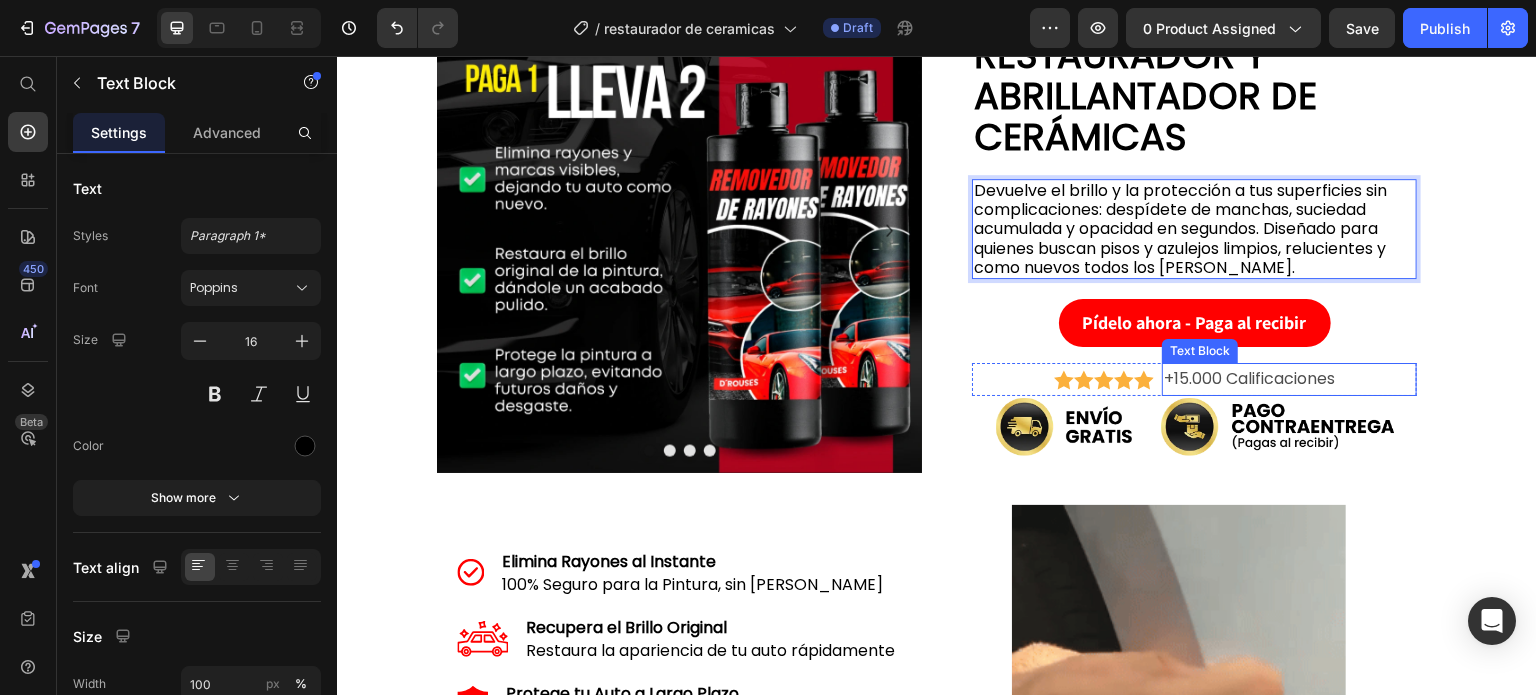 click on "+15.000 Calificaciones" at bounding box center (1289, 379) 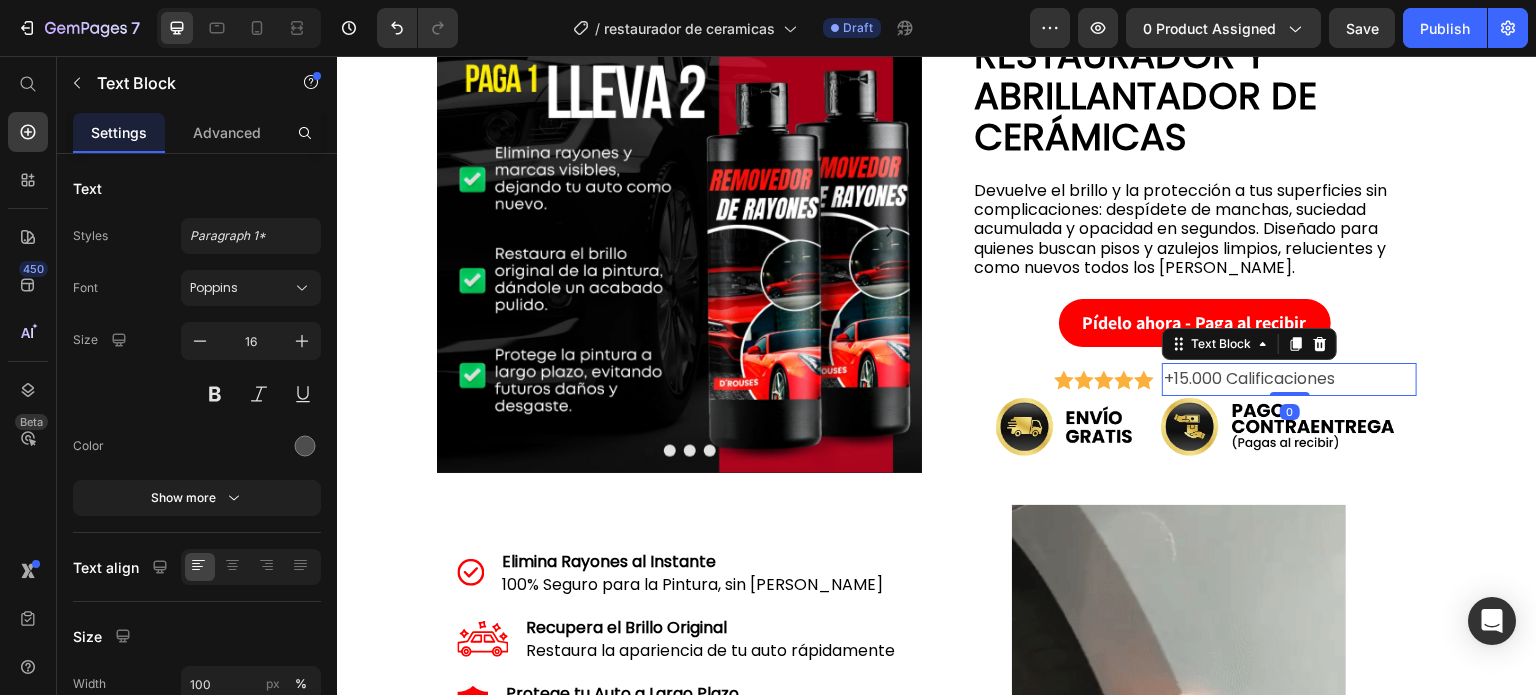 click on "+15.000 Calificaciones" at bounding box center (1289, 379) 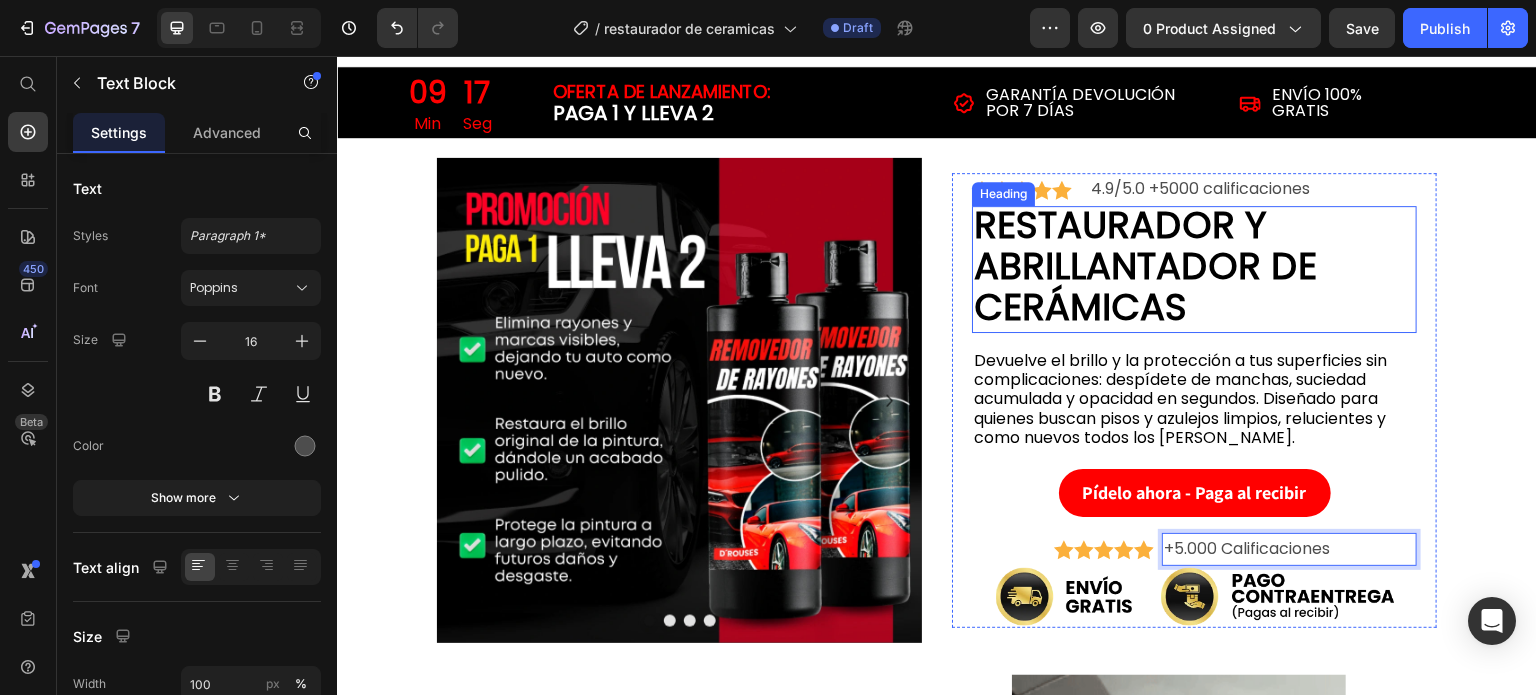 scroll, scrollTop: 0, scrollLeft: 0, axis: both 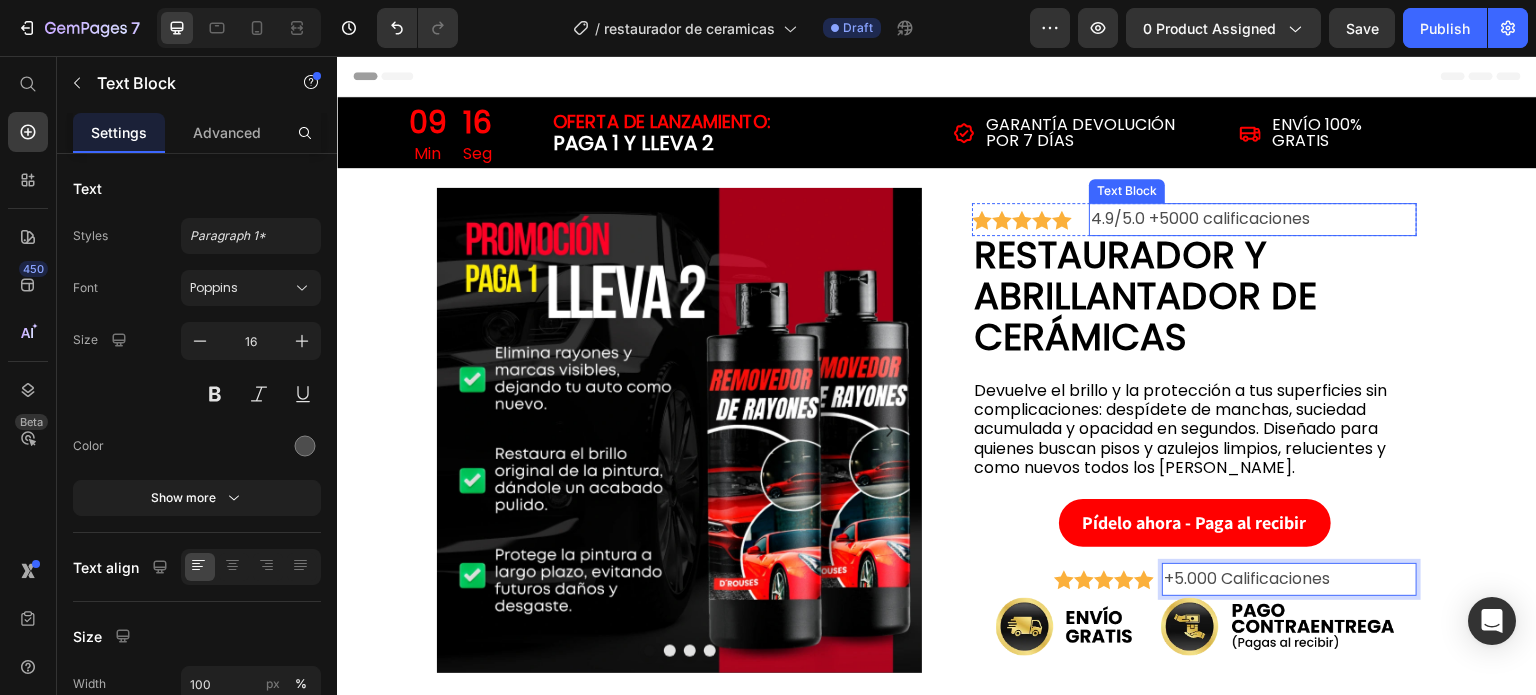 click on "4.9/5.0 +5000 calificaciones" at bounding box center [1253, 219] 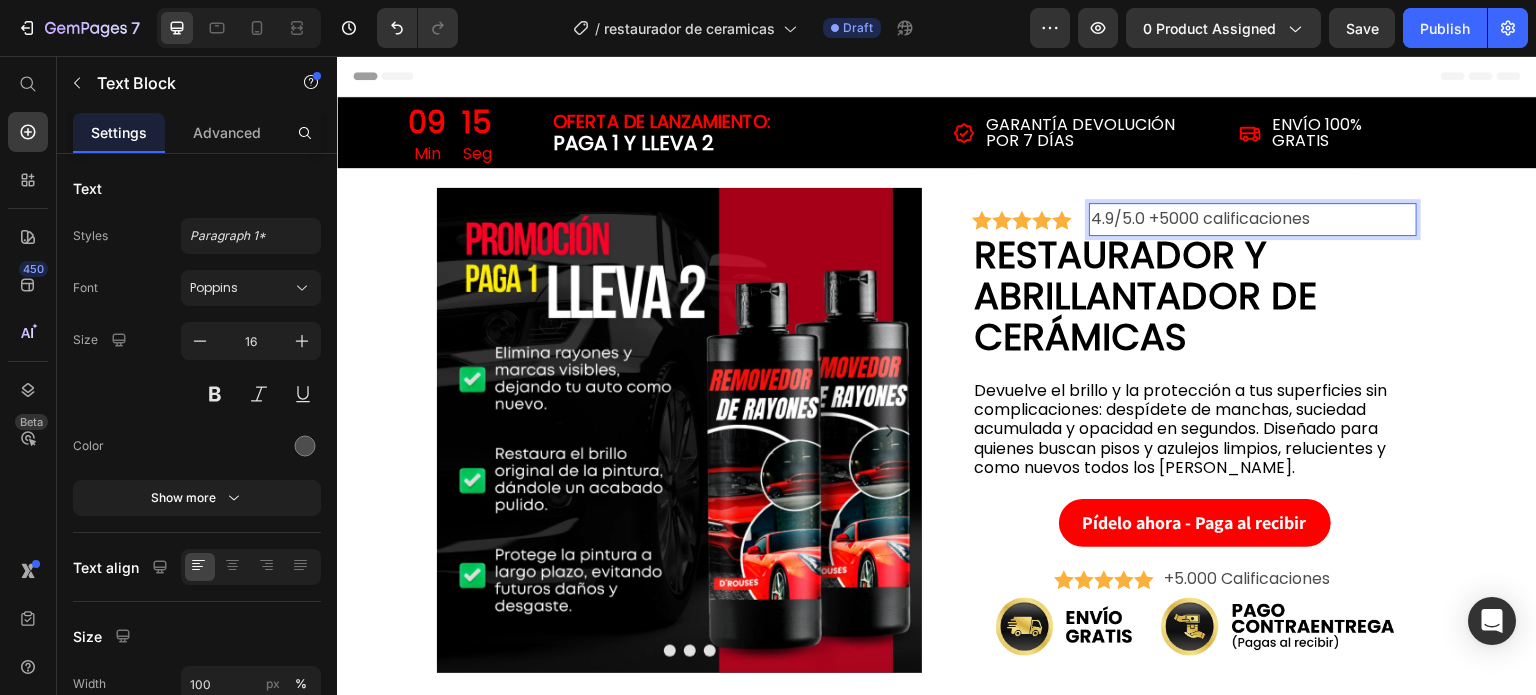 click on "4.9/5.0 +5000 calificaciones" at bounding box center [1253, 219] 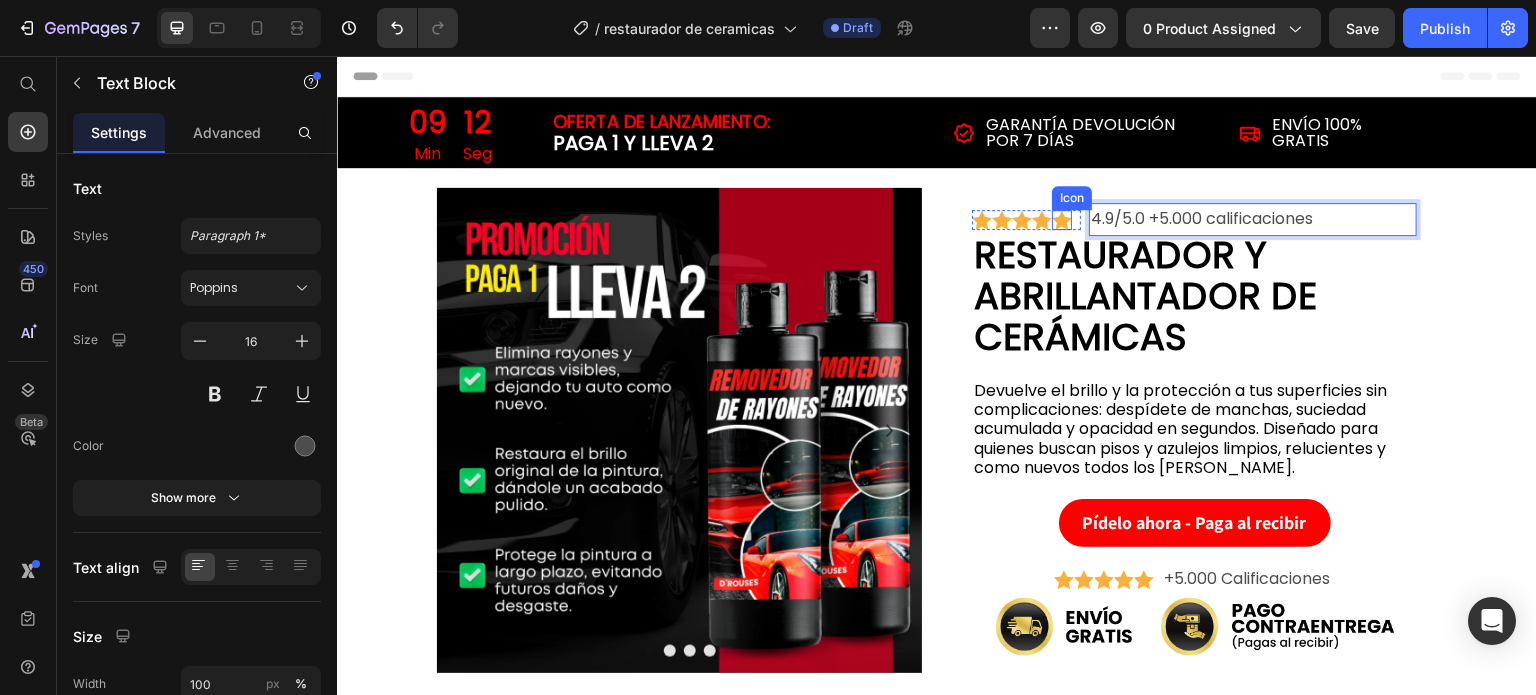 click 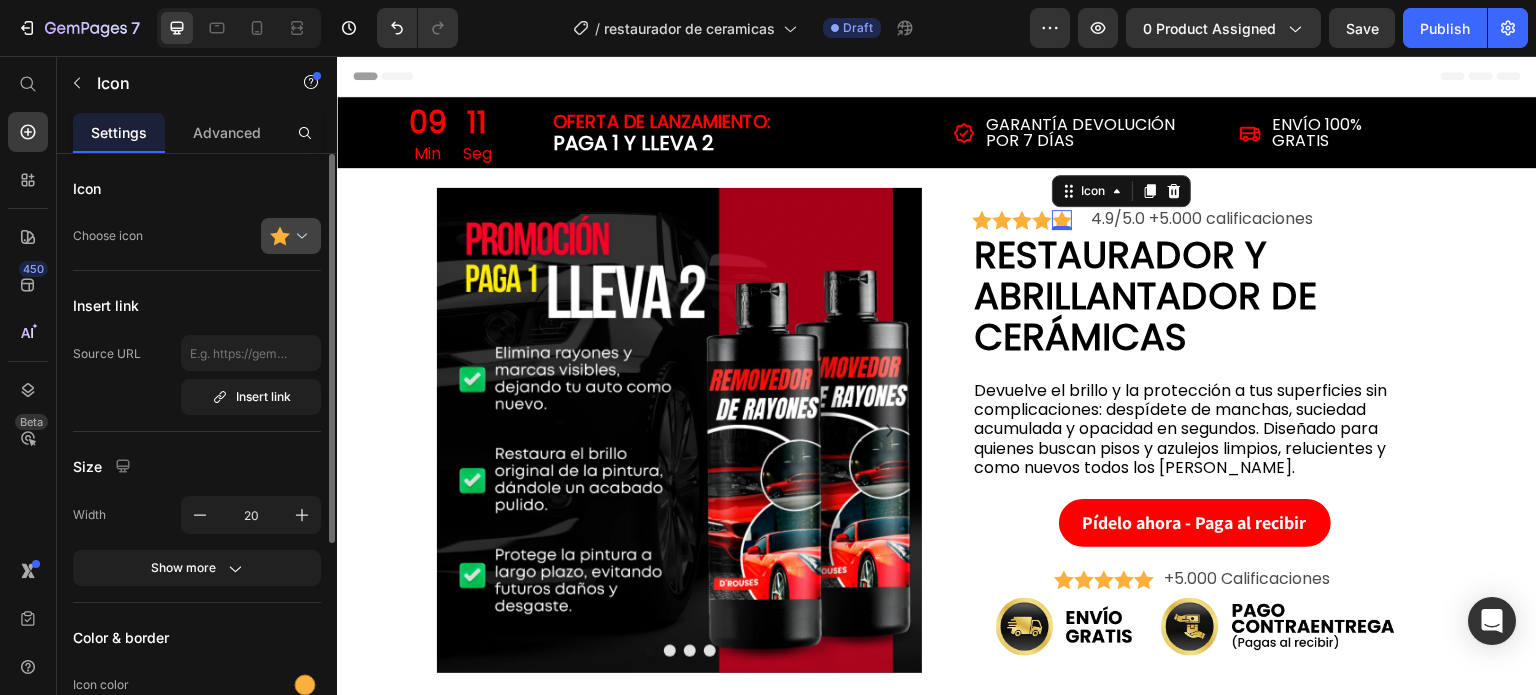 click at bounding box center [299, 236] 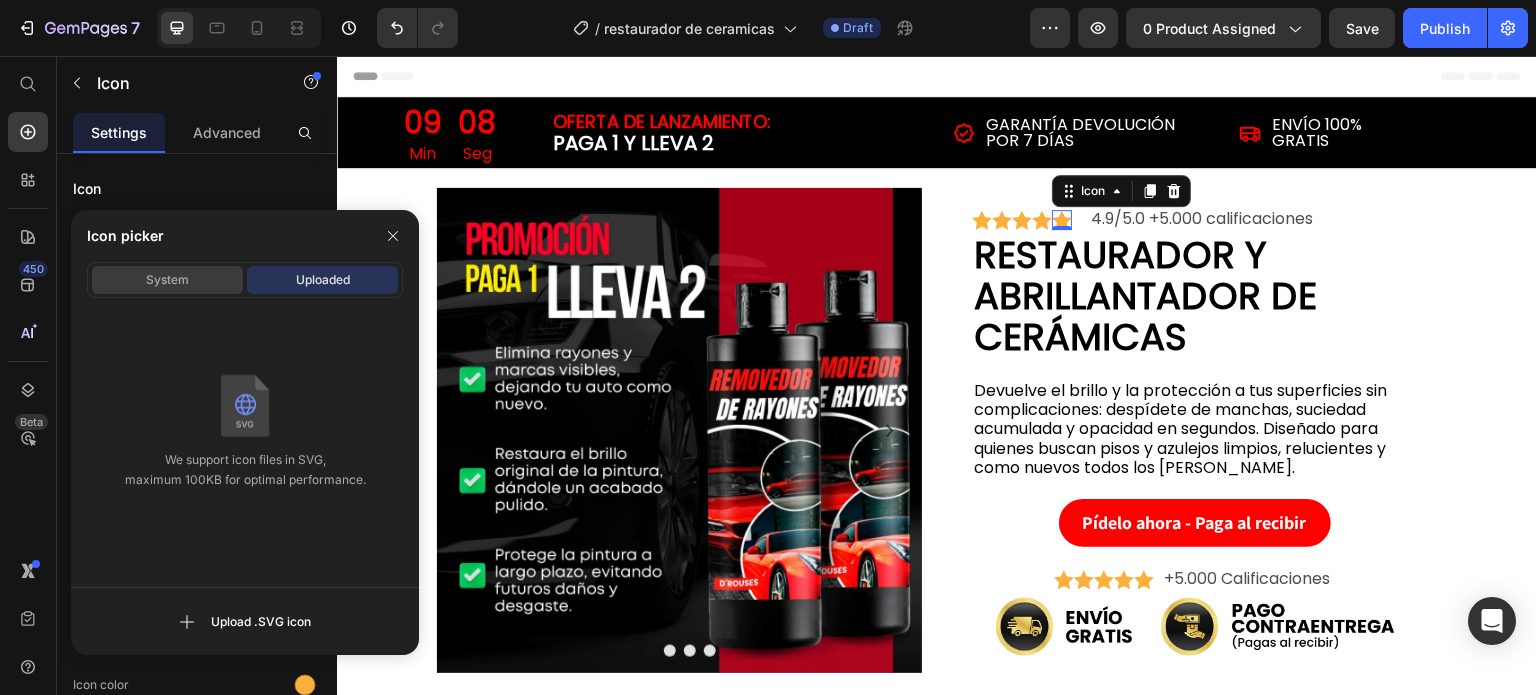 click on "System" at bounding box center [167, 280] 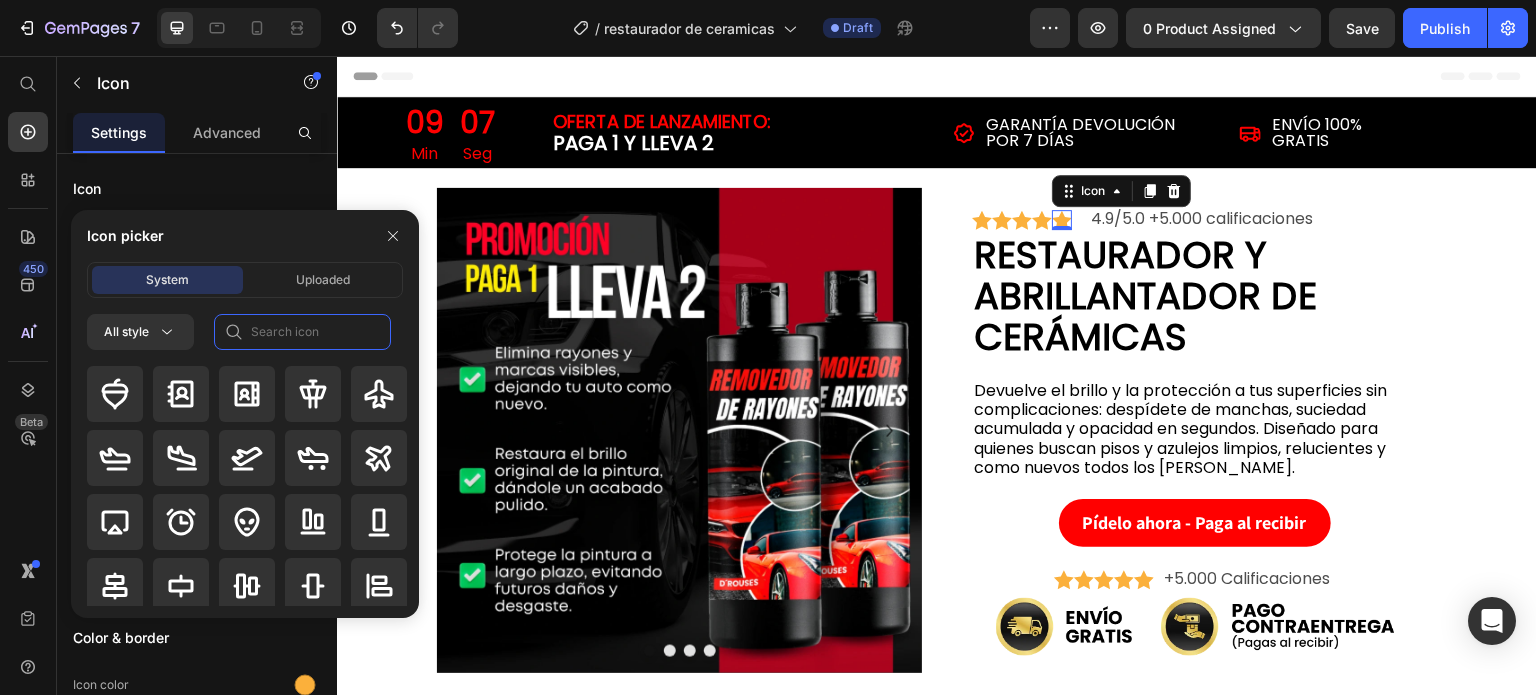 click 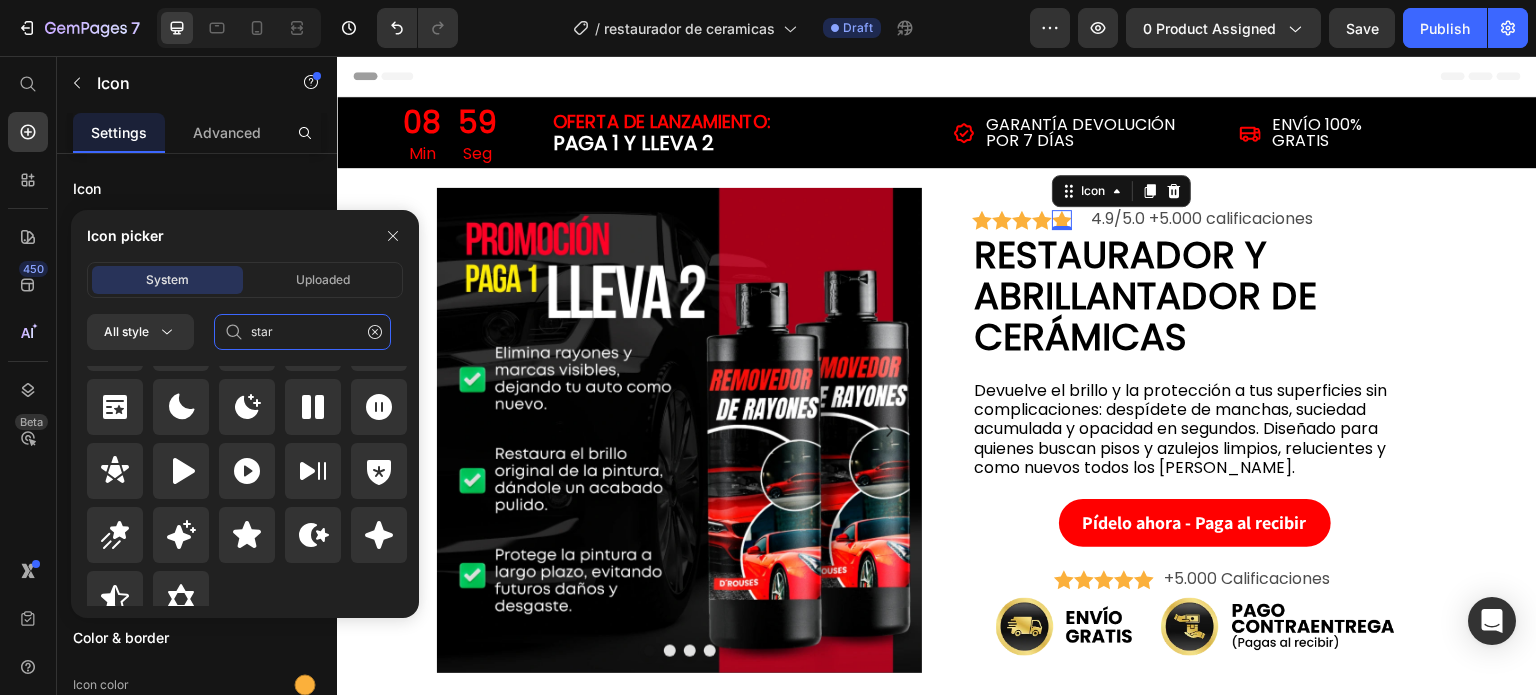 scroll, scrollTop: 872, scrollLeft: 0, axis: vertical 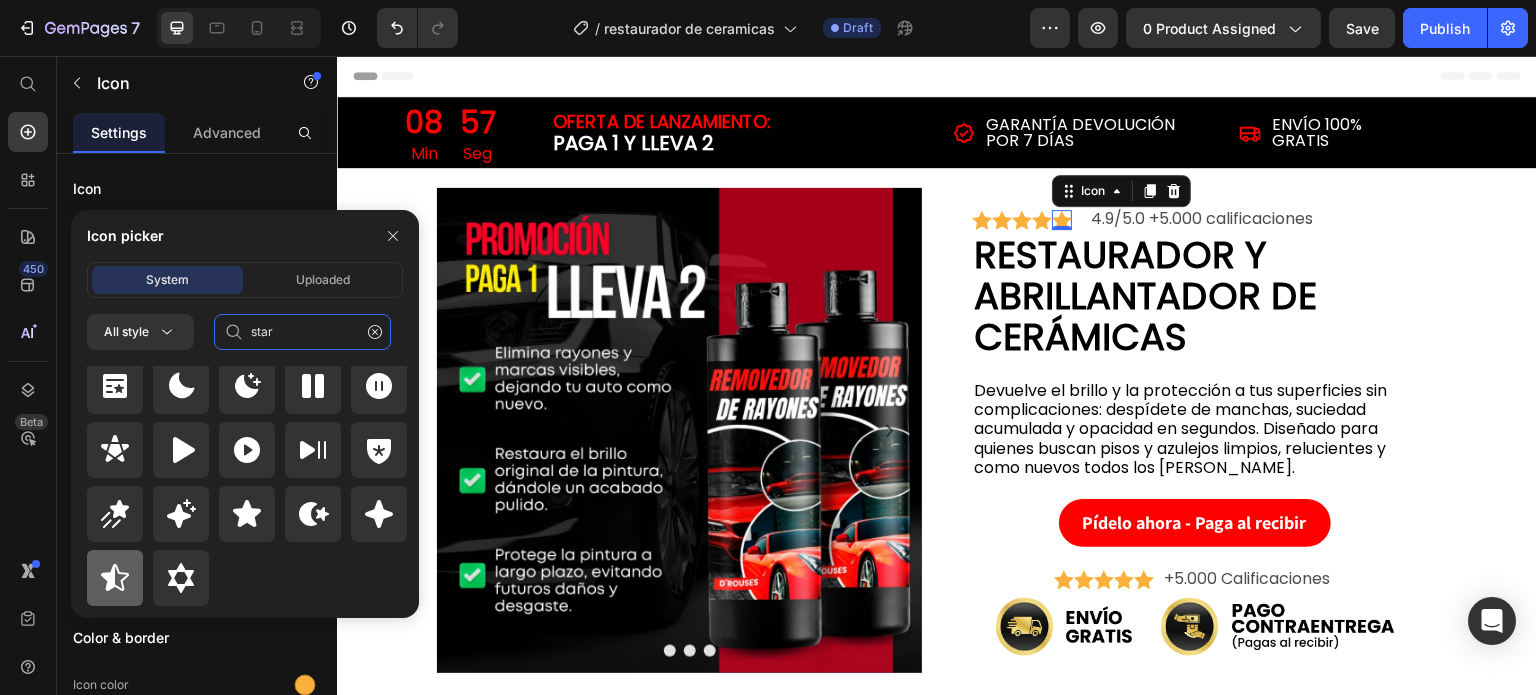 type on "star" 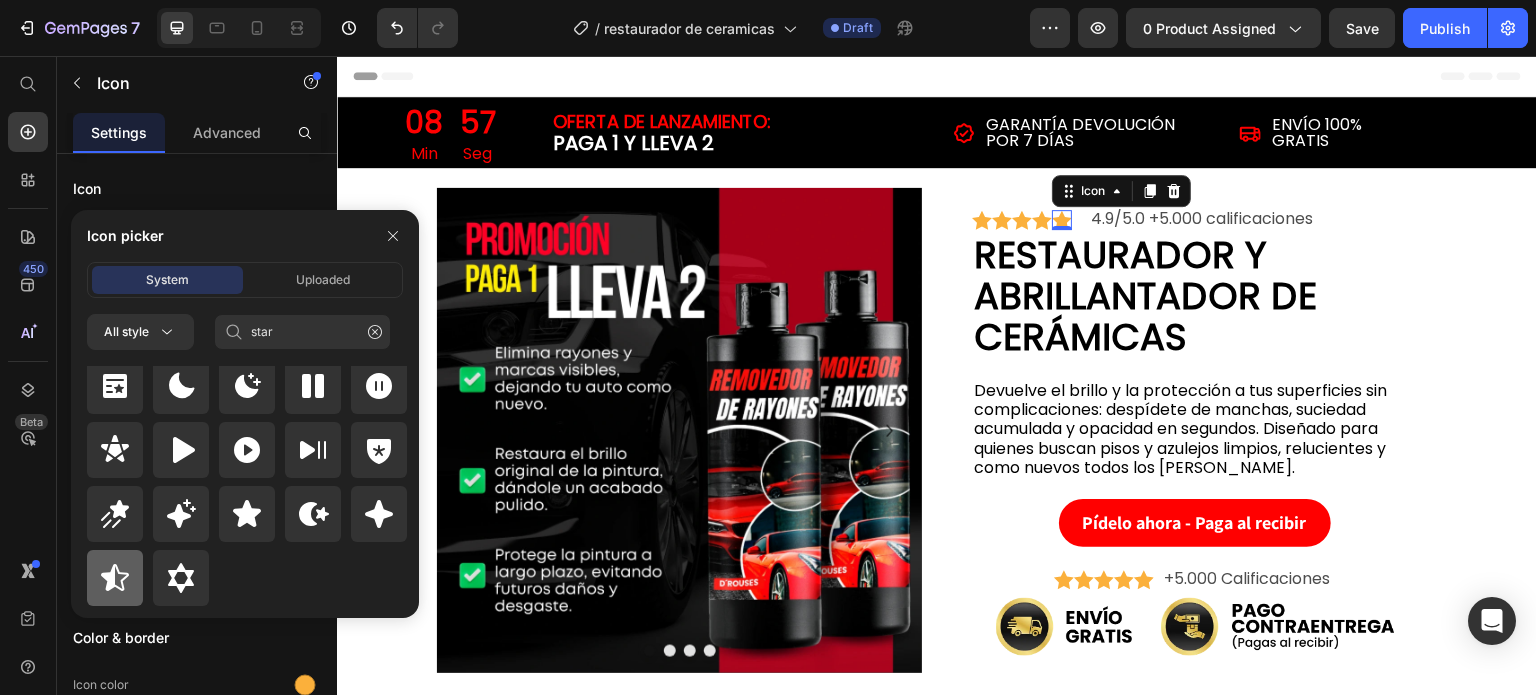 click 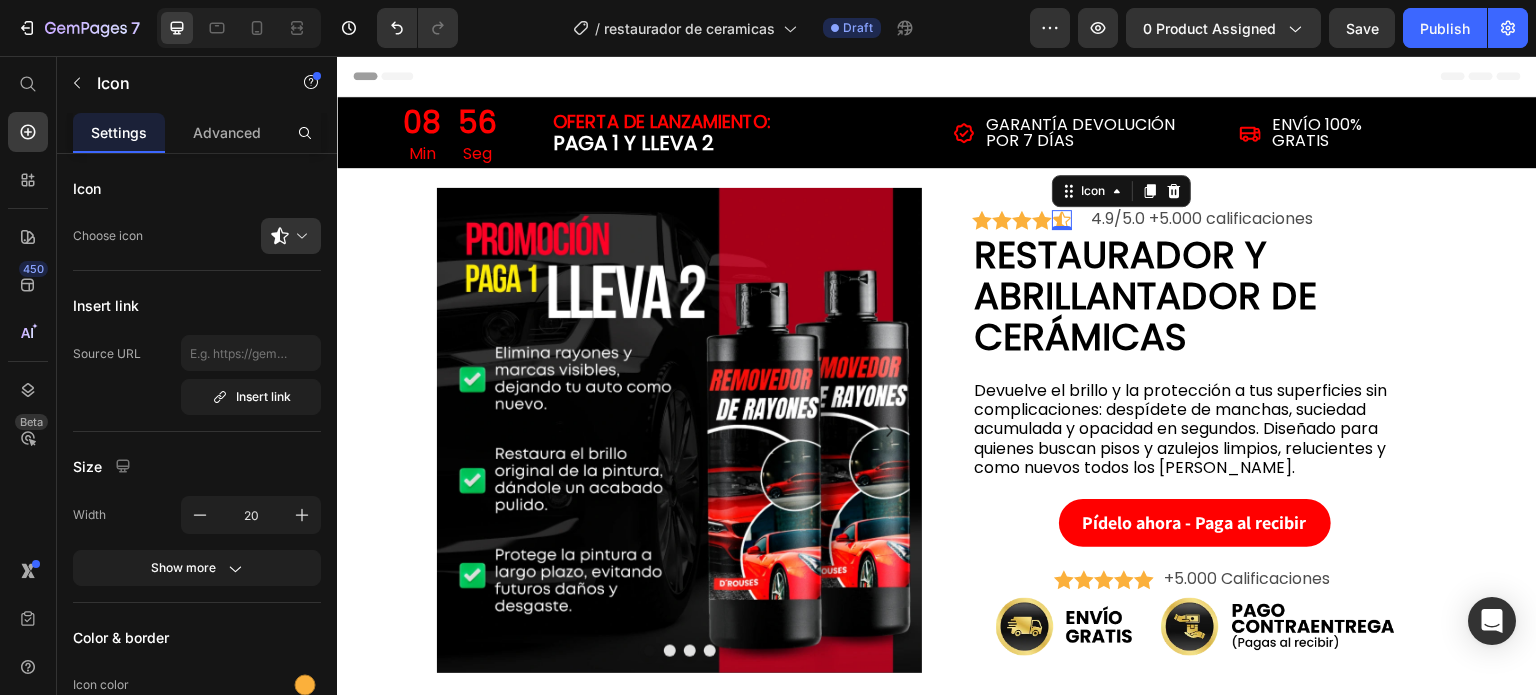 click on "08 Min 56 Seg Countdown Timer Oferta de Lanzamiento: PAGA 1 Y LLEVA 2 Text Block Row
GARANTÍA DEVOLUCIÓN POR 7 DÍAS Item List
Envío 100% Gratis Item List Row Section 1
Publish the page to see the content.
Custom Code Section 2 PAGA 1 Y LLEVA 2 UNIDADES Text Block GARANTÍA DEVOLUCIÓN POR 7 DÍAS Text Block Row Section 3
Image Image Image Image
Carousel
.id520786323364119448 .cls-1 {
fill: #fbb03b;
}
Icon
.id520786323364119448 .cls-1 {
fill: #fbb03b;
}
Icon
.id520786323364119448 .cls-1 {
fill: #fbb03b;
}
Icon
.id520786323364119448 .cls-1 {
fill: #fbb03b;
}
Icon
Icon   0 Icon List 4.9/5.0 +5.000 calificaciones Text Block Row" at bounding box center (937, 2077) 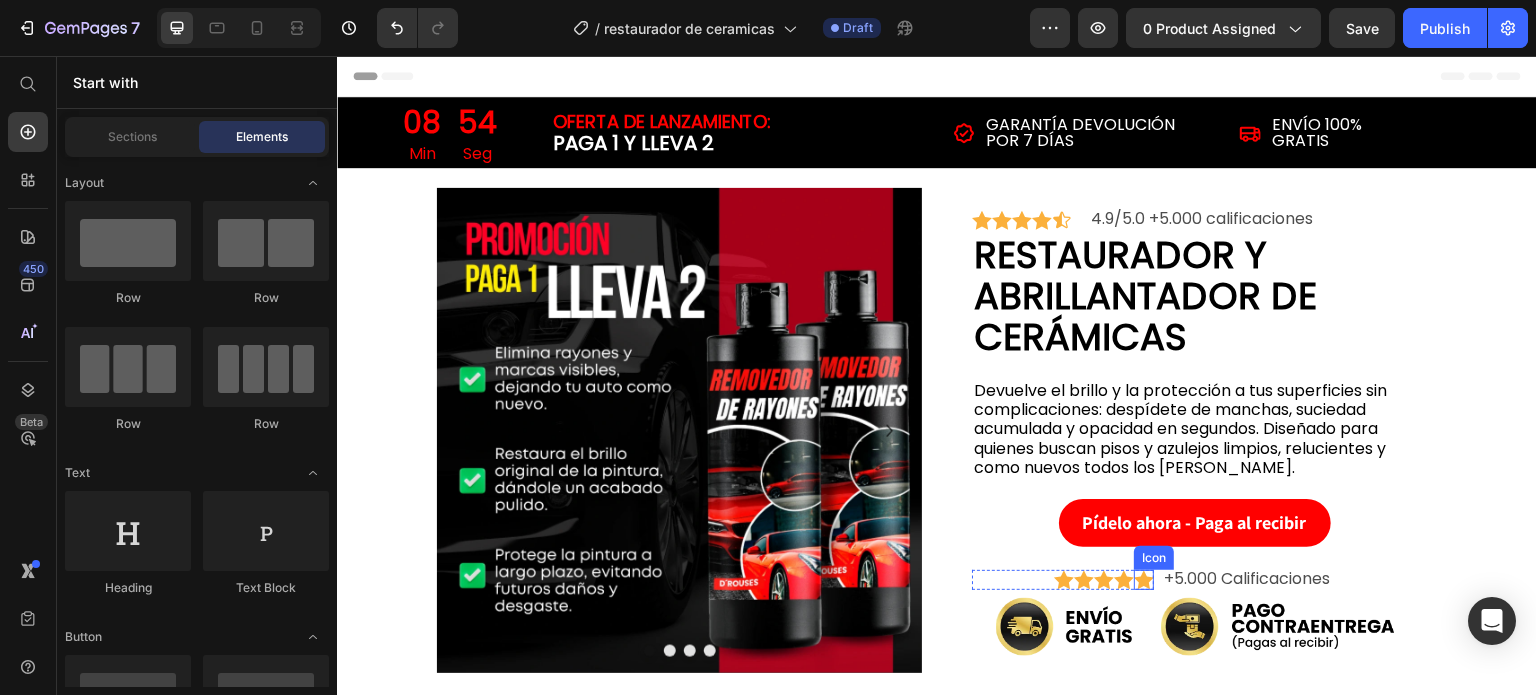 click 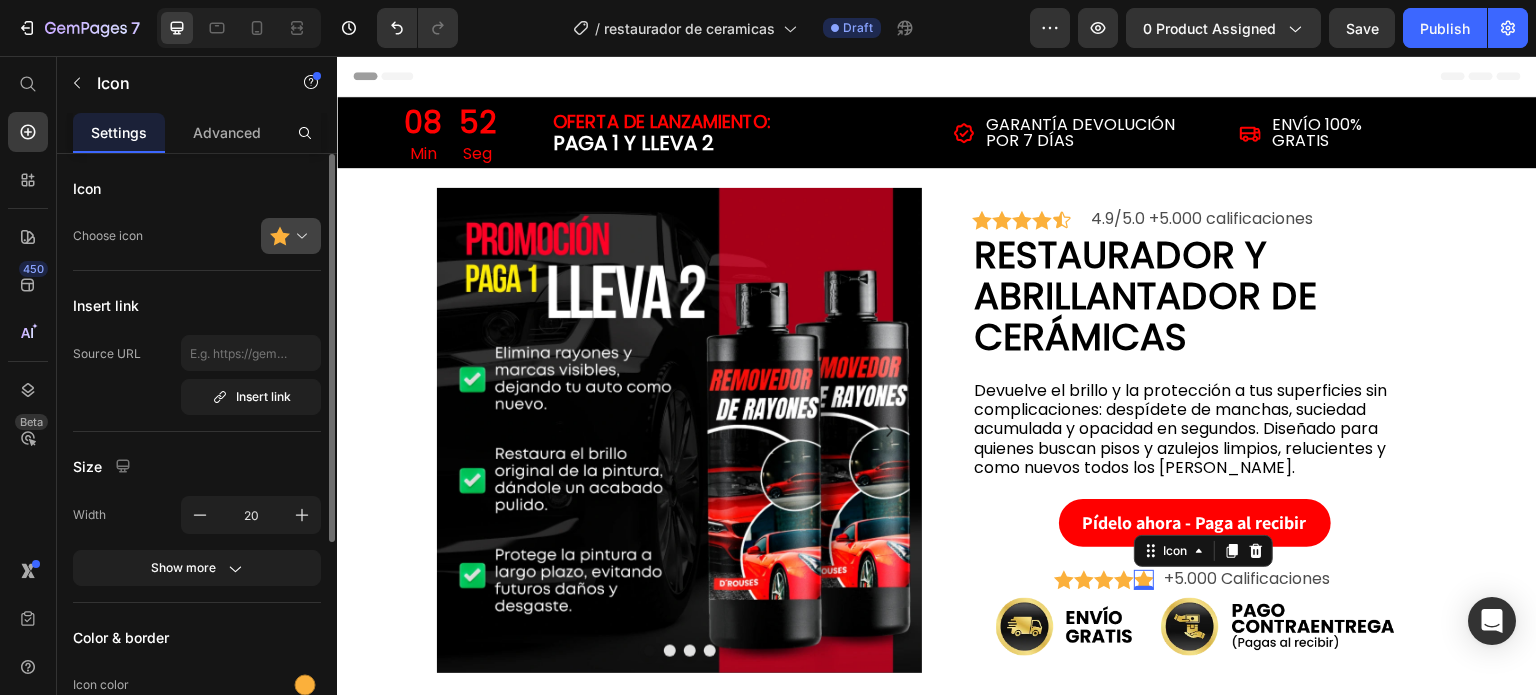 click at bounding box center [299, 236] 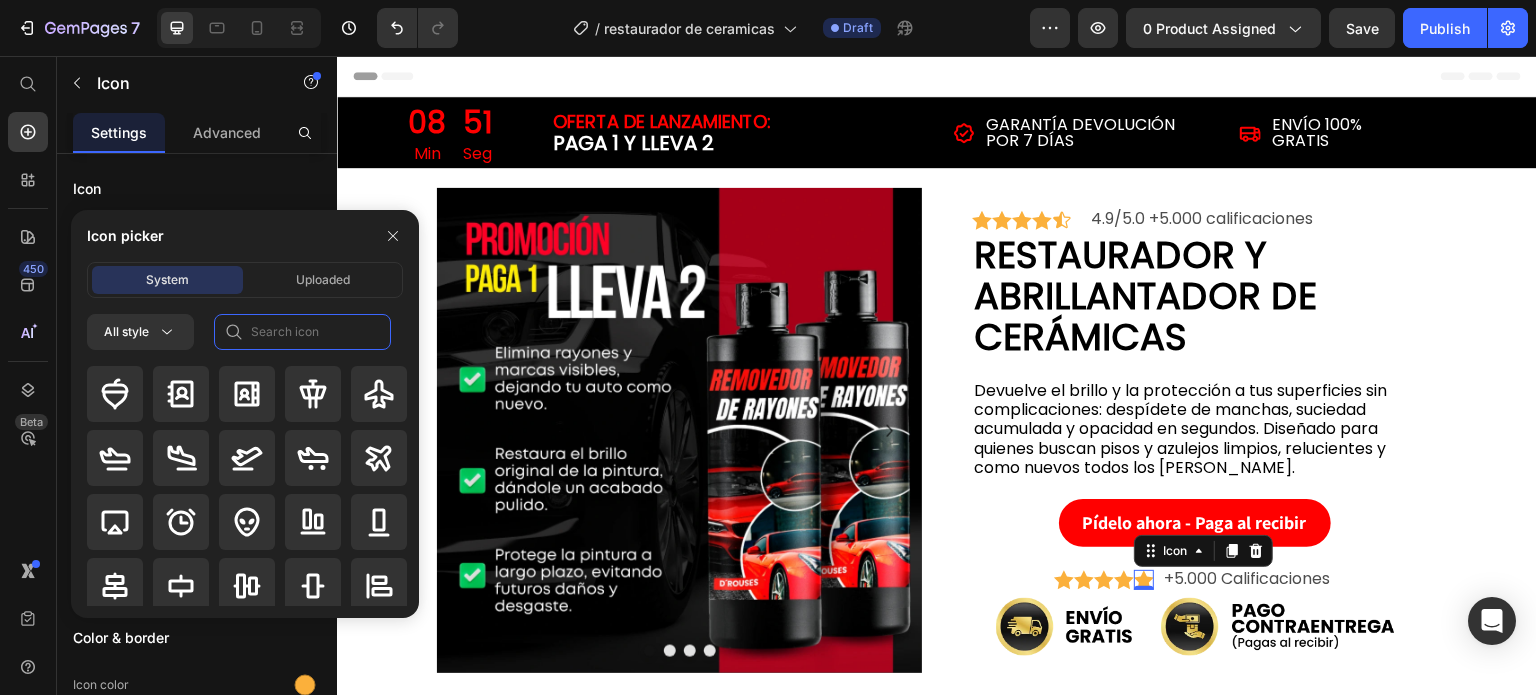 click 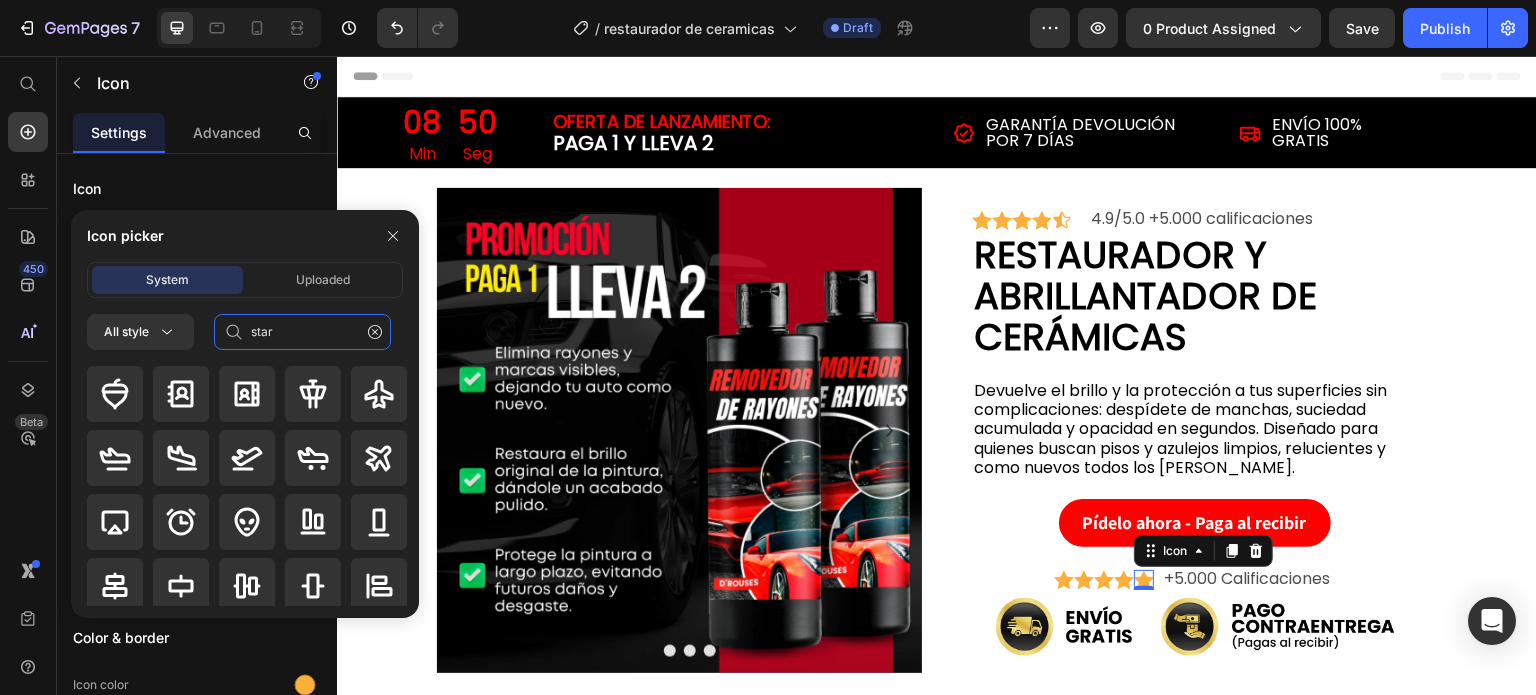 type on "star" 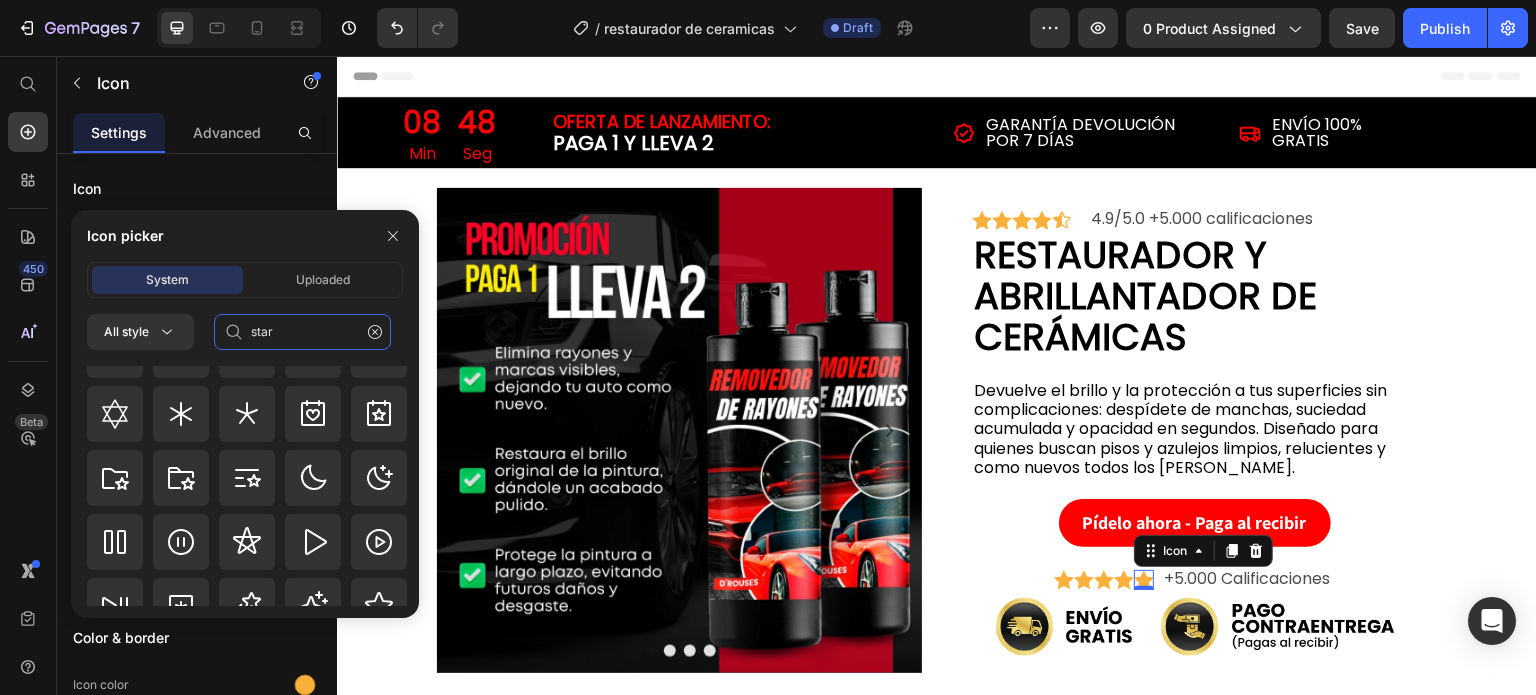 scroll, scrollTop: 872, scrollLeft: 0, axis: vertical 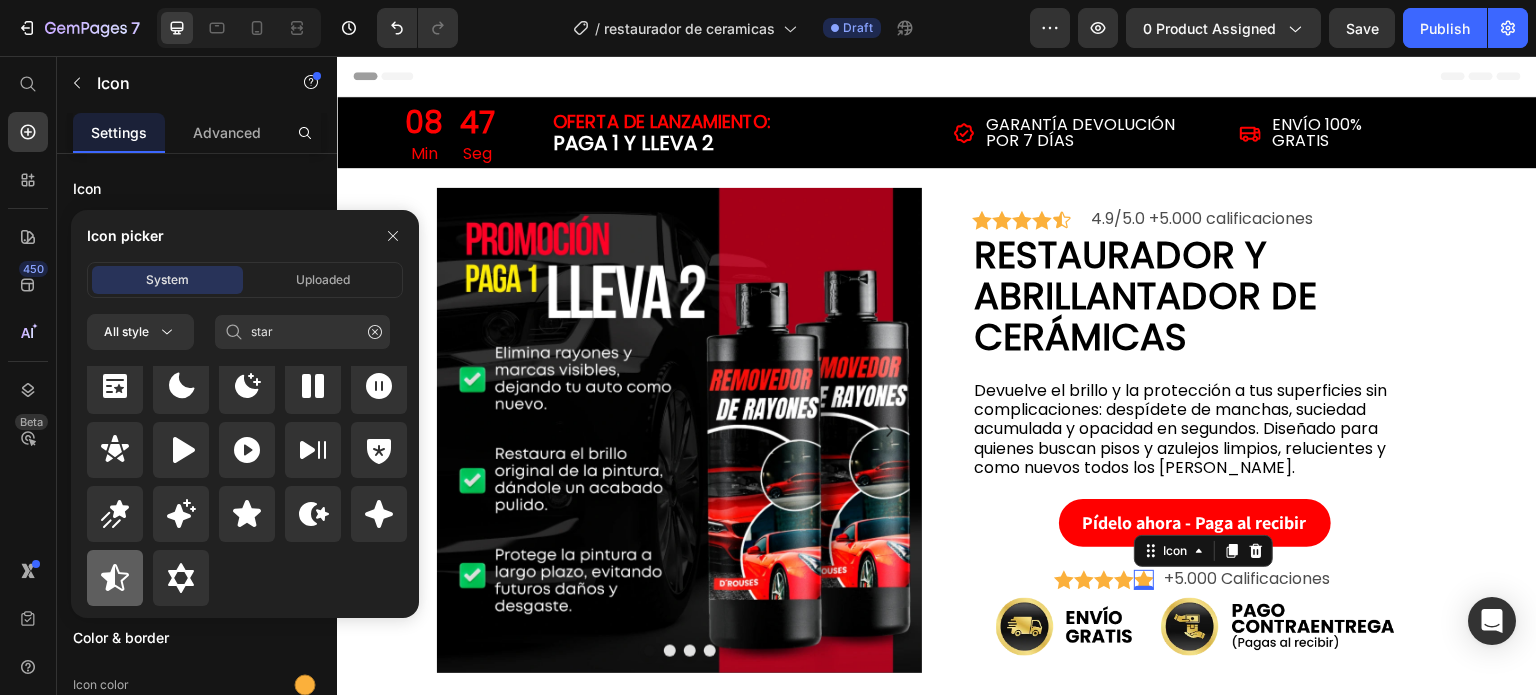click 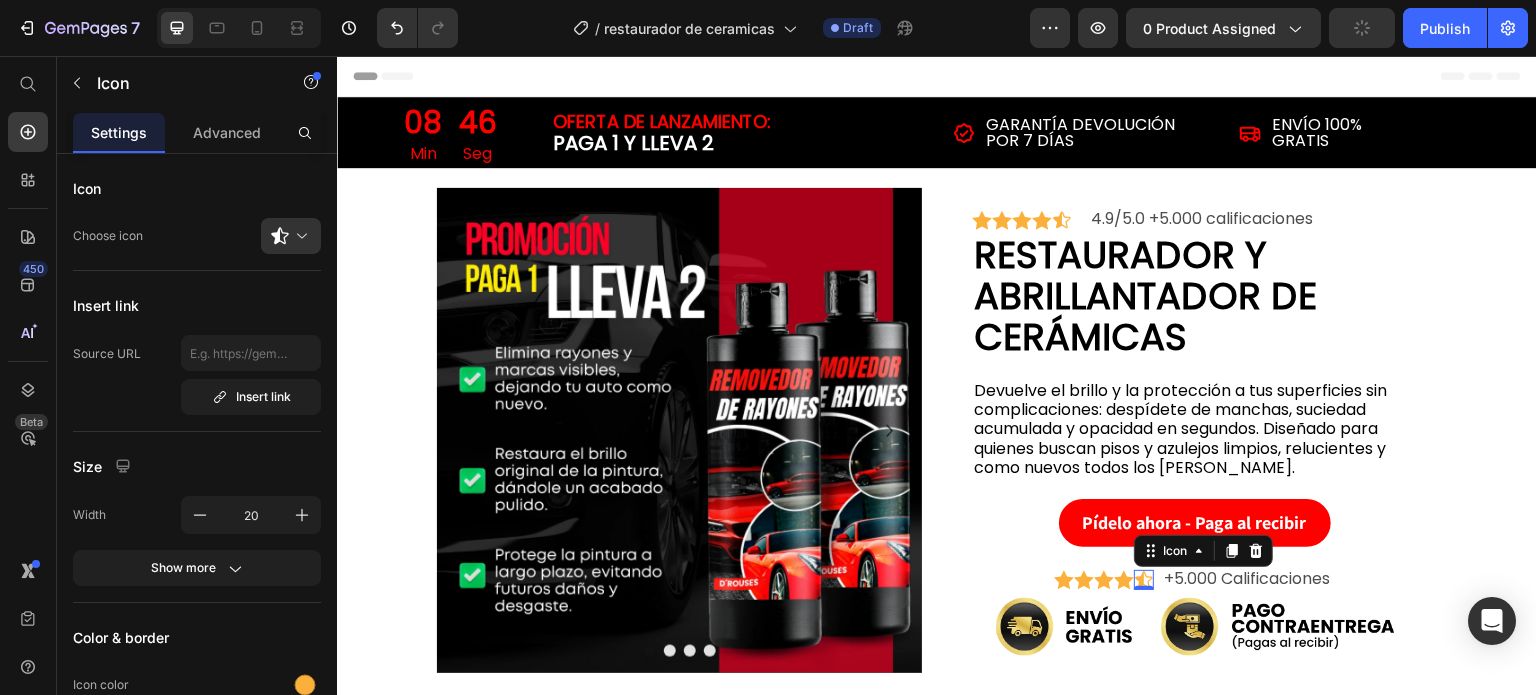 click on "08 Min 46 Seg Countdown Timer Oferta de Lanzamiento: PAGA 1 Y LLEVA 2 Text Block Row
GARANTÍA DEVOLUCIÓN POR 7 DÍAS Item List
Envío 100% Gratis Item List Row Section 1
Publish the page to see the content.
Custom Code Section 2 PAGA 1 Y LLEVA 2 UNIDADES Text Block GARANTÍA DEVOLUCIÓN POR 7 DÍAS Text Block Row Section 3
Image Image Image Image
Carousel
.id520786323364119448 .cls-1 {
fill: #fbb03b;
}
Icon
.id520786323364119448 .cls-1 {
fill: #fbb03b;
}
Icon
.id520786323364119448 .cls-1 {
fill: #fbb03b;
}
Icon
.id520786323364119448 .cls-1 {
fill: #fbb03b;
}
Icon
Icon Icon List 4.9/5.0 +5.000 calificaciones Text Block Row Button" at bounding box center [937, 2077] 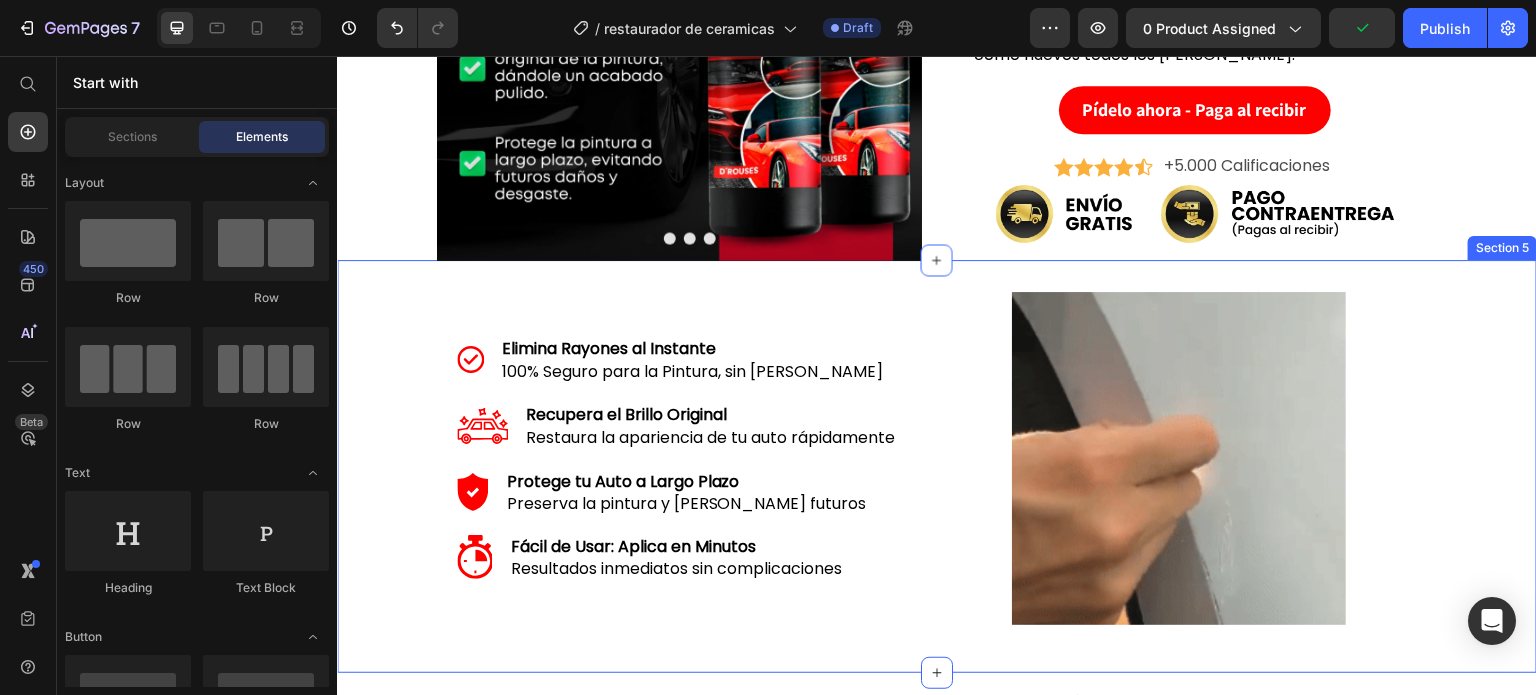 scroll, scrollTop: 500, scrollLeft: 0, axis: vertical 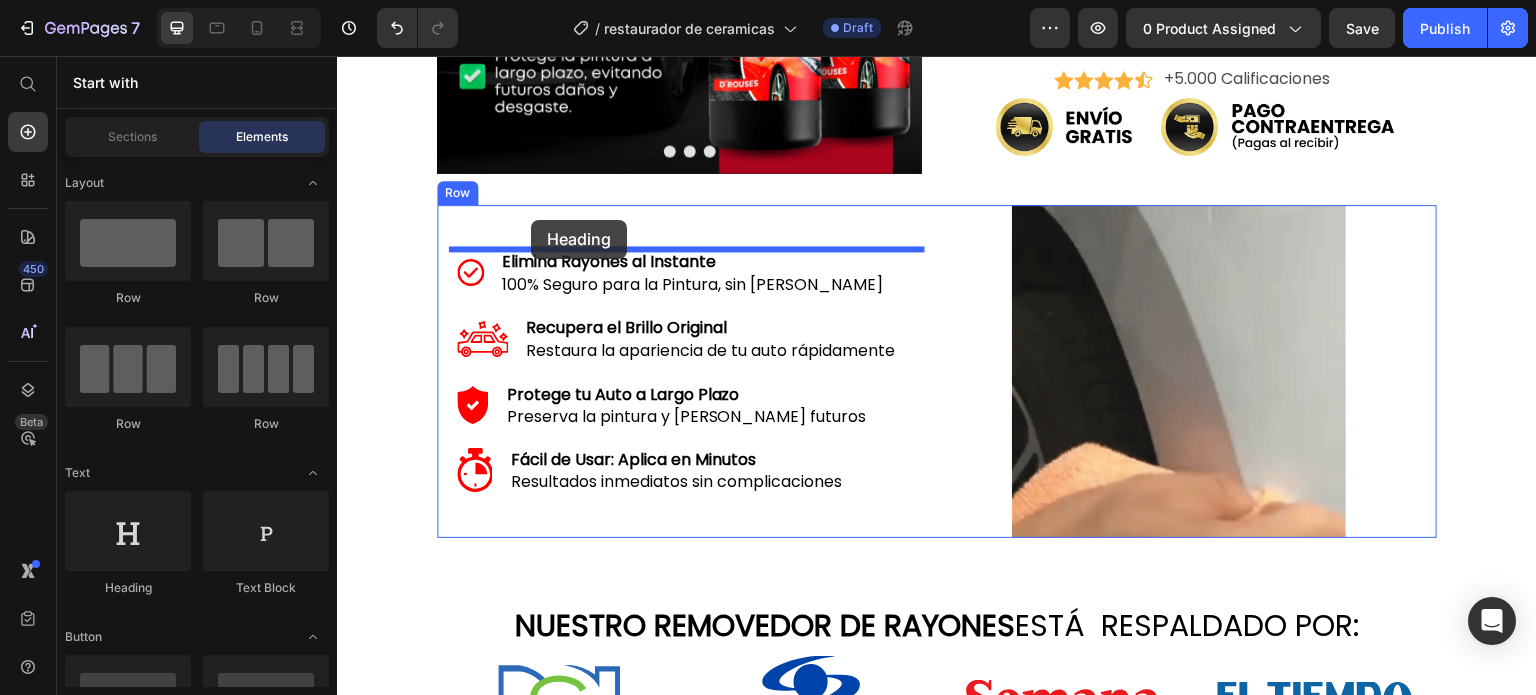 drag, startPoint x: 483, startPoint y: 293, endPoint x: 531, endPoint y: 220, distance: 87.36704 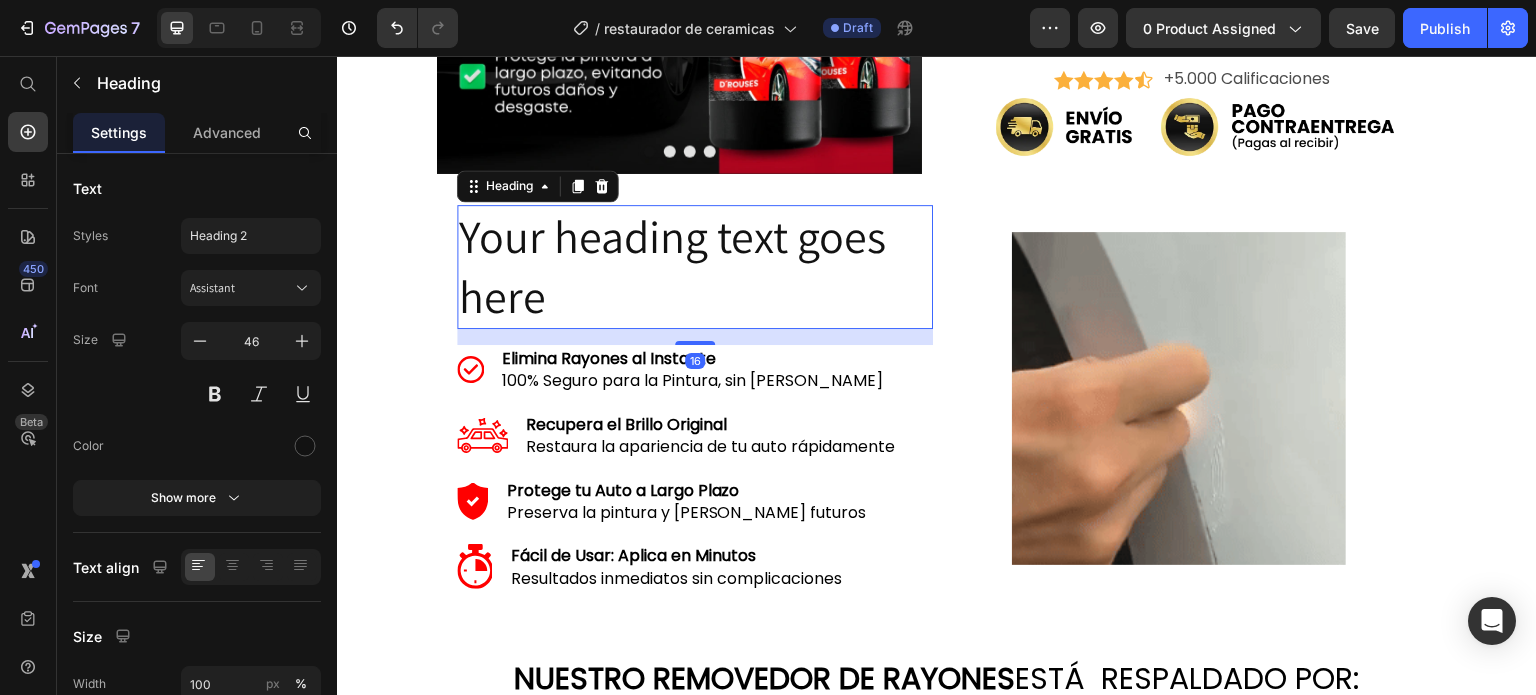 click on "Your heading text goes here" at bounding box center [695, 267] 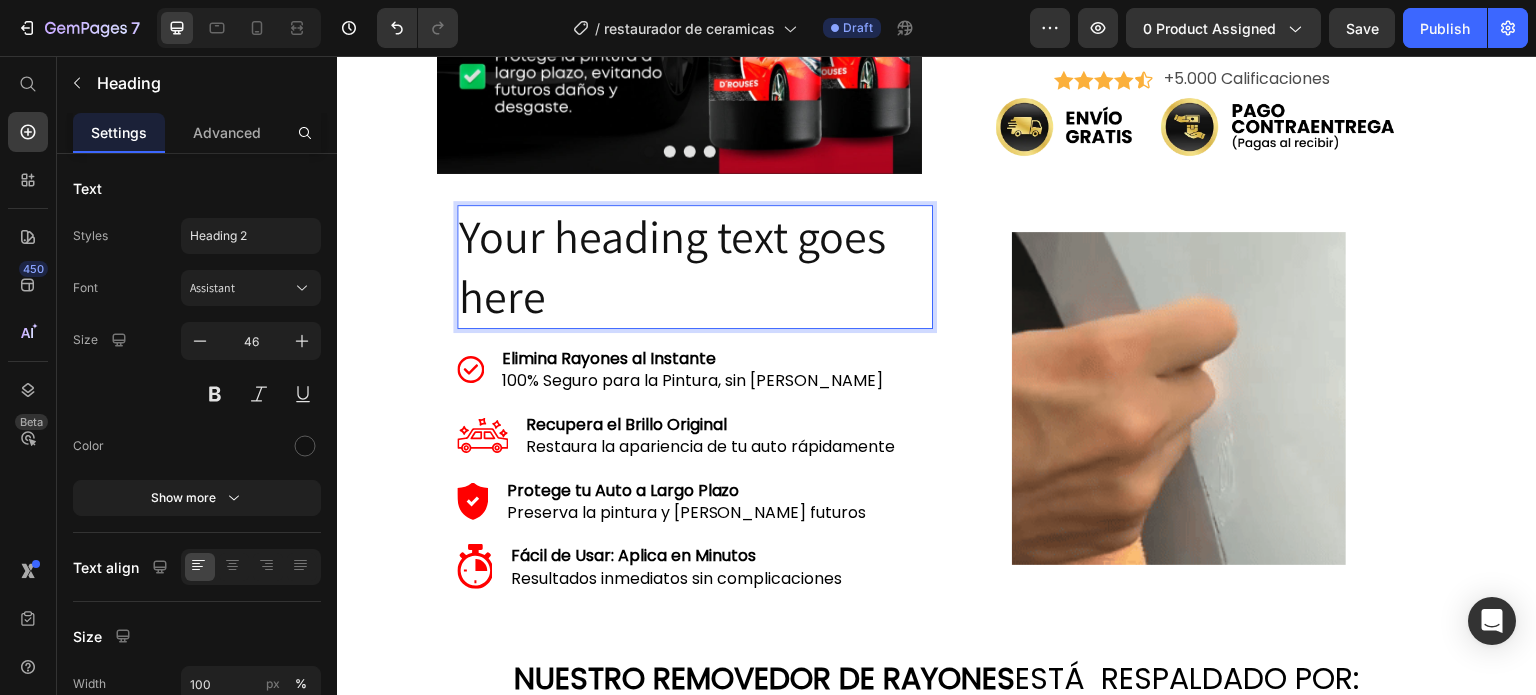 click on "Your heading text goes here" at bounding box center (695, 267) 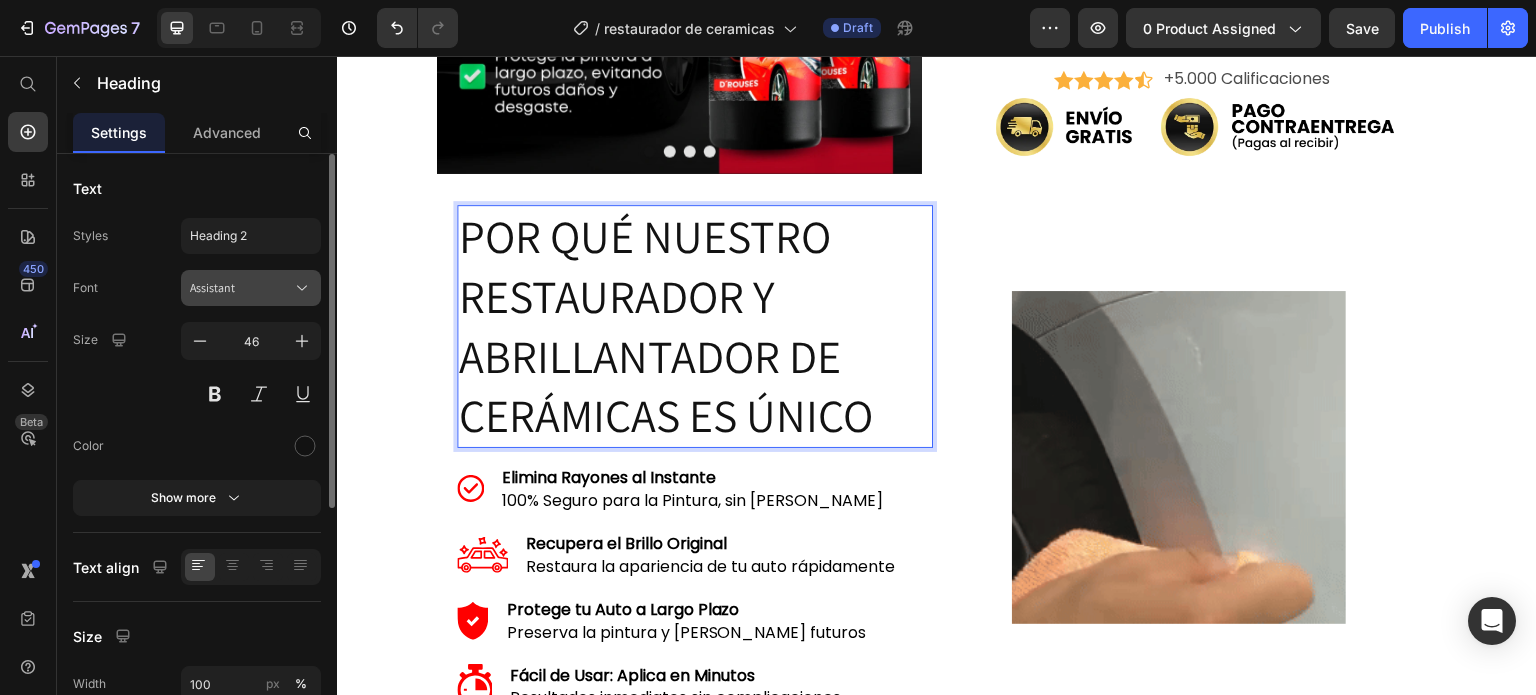 click on "Assistant" at bounding box center [241, 288] 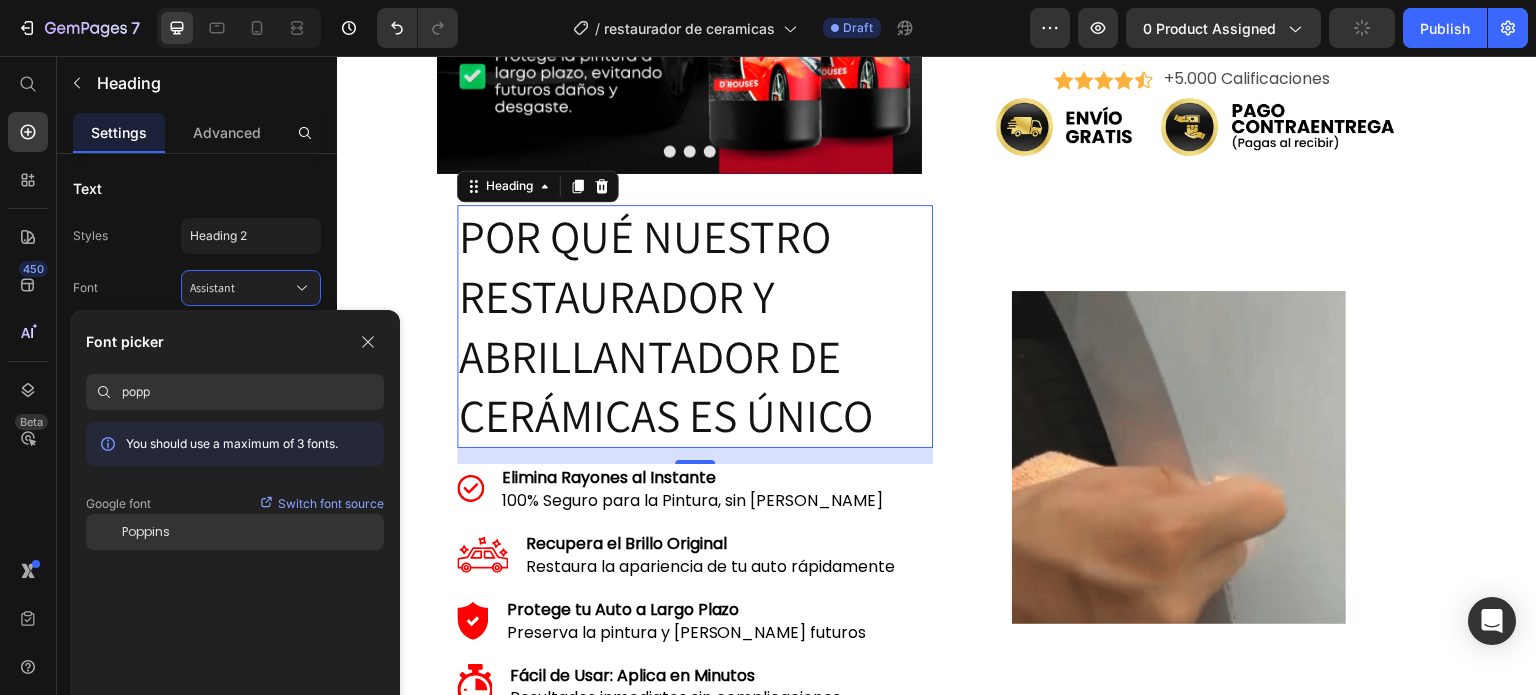 type on "popp" 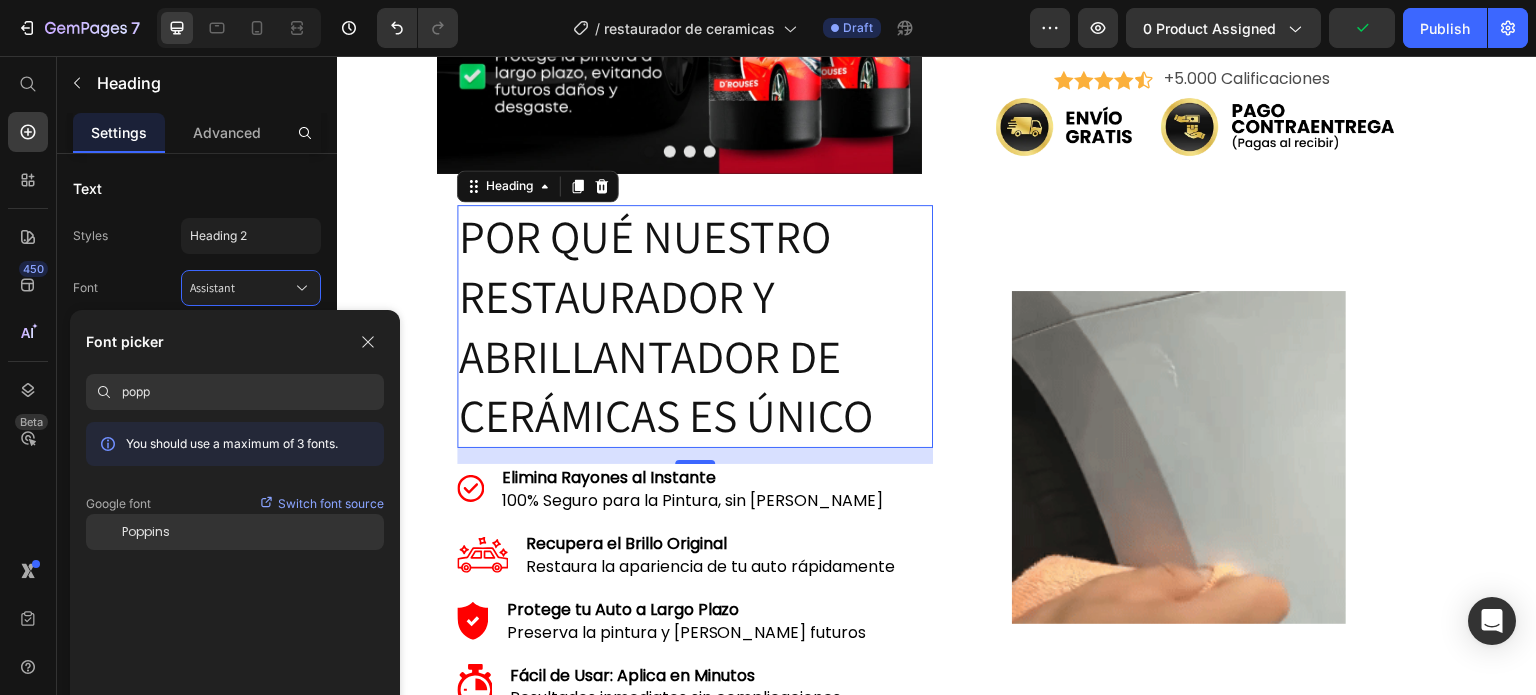 click on "Poppins" 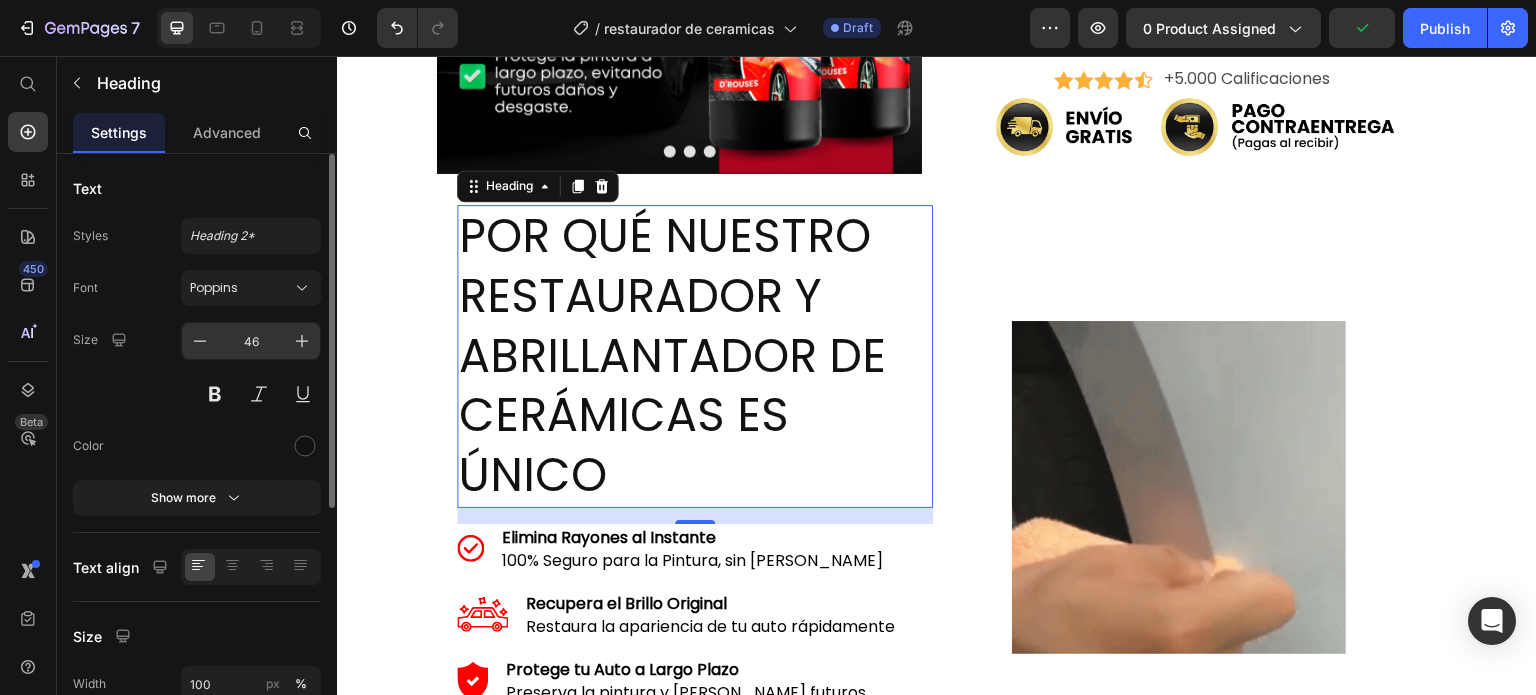 click on "46" at bounding box center (251, 341) 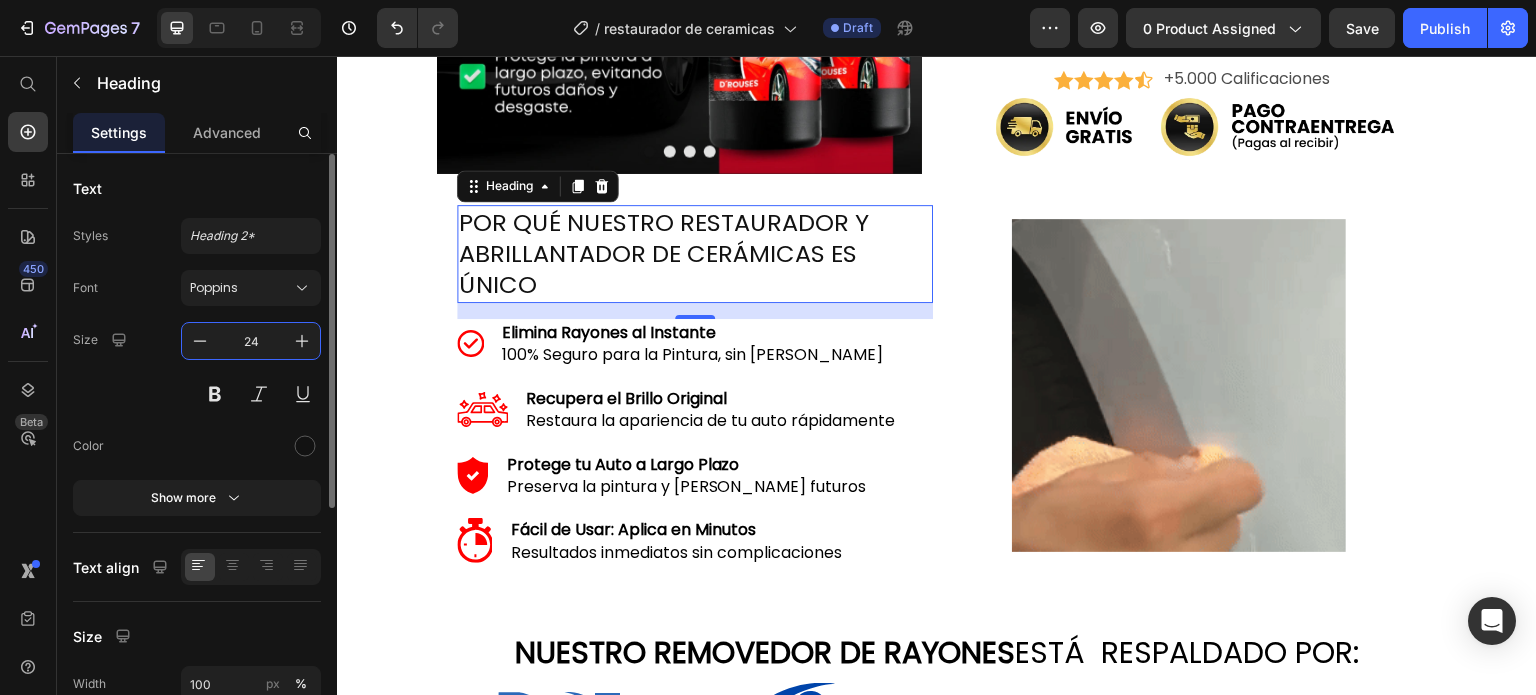 type on "24" 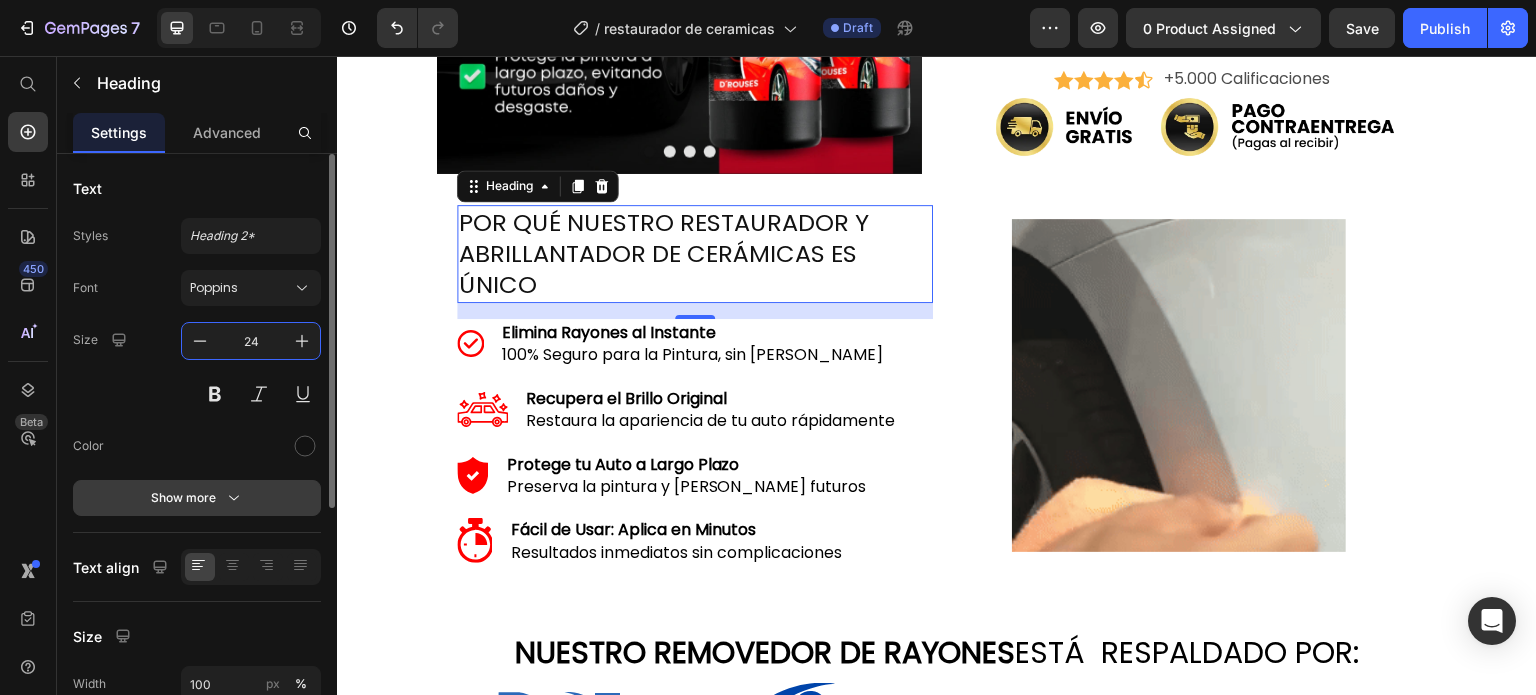 click 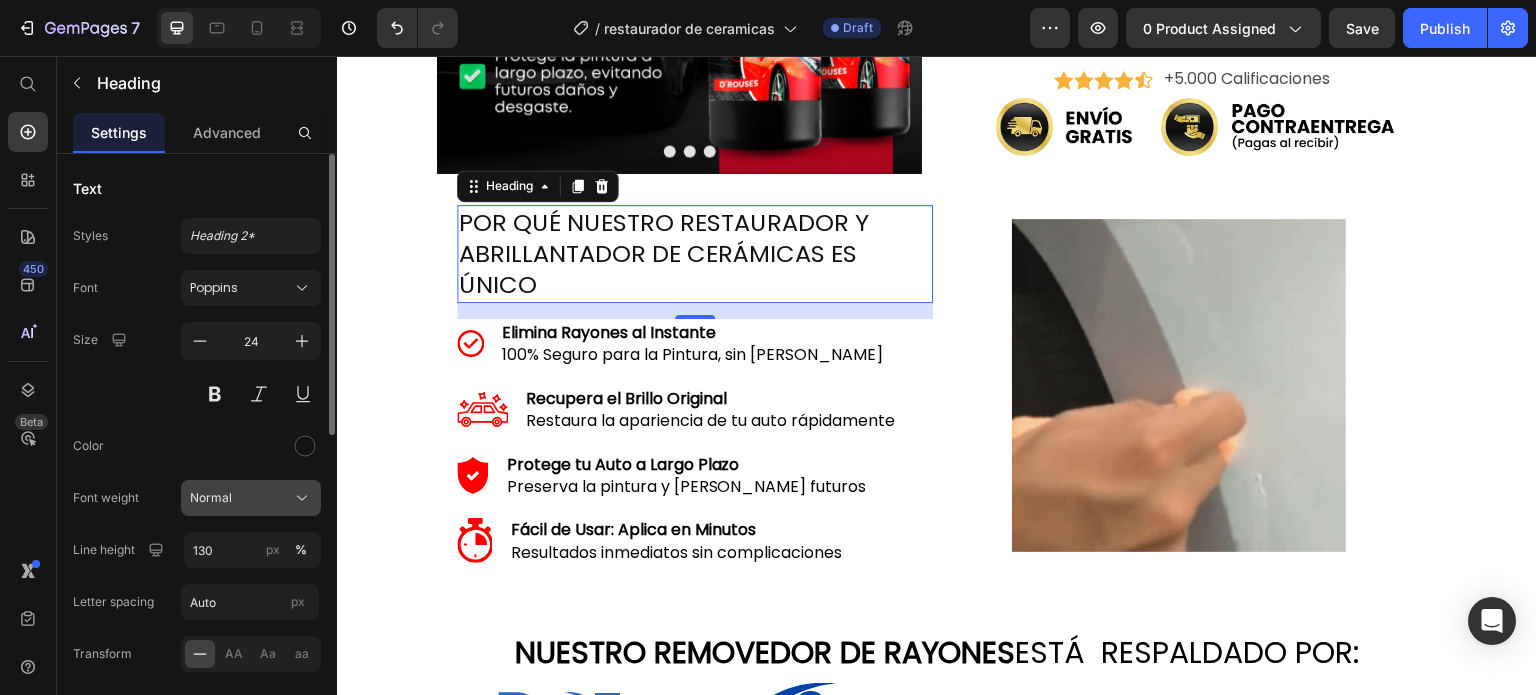 click on "Normal" at bounding box center [211, 498] 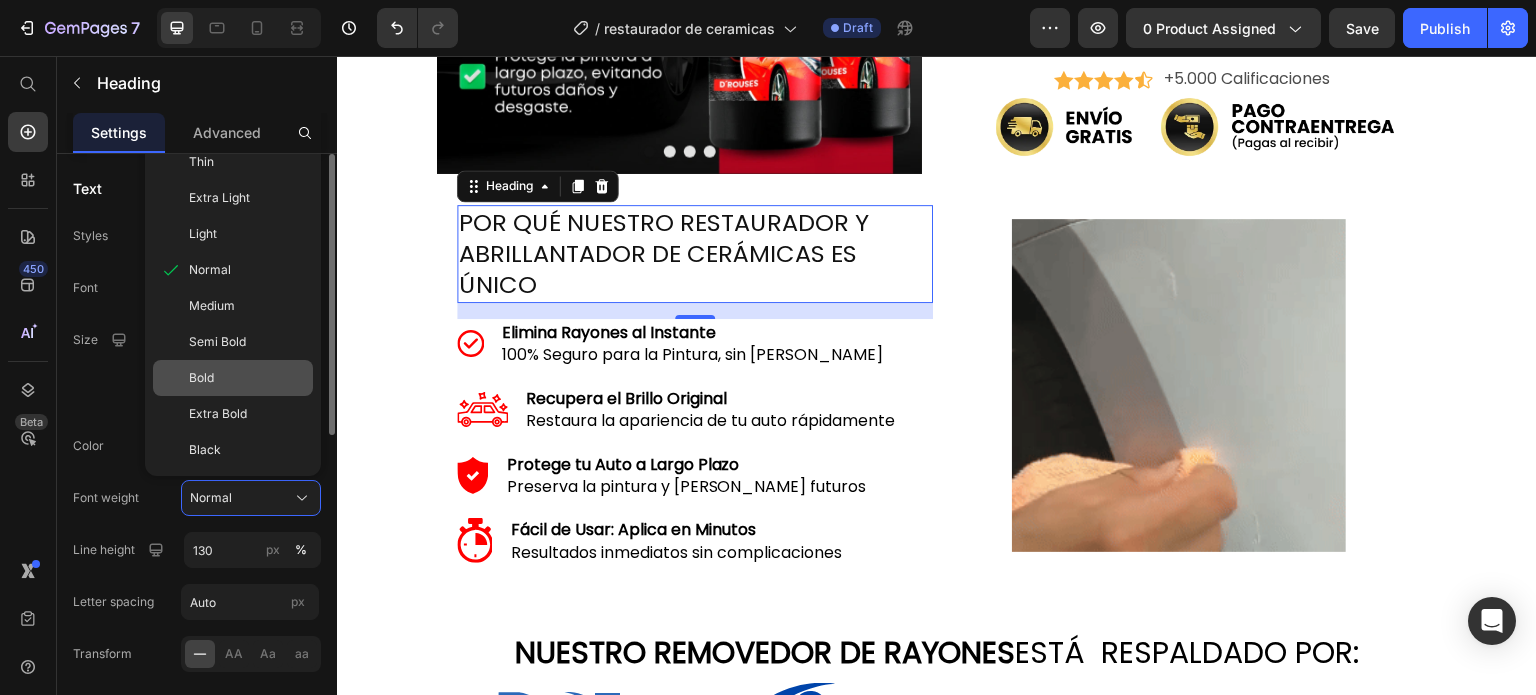 click on "Bold" at bounding box center [247, 378] 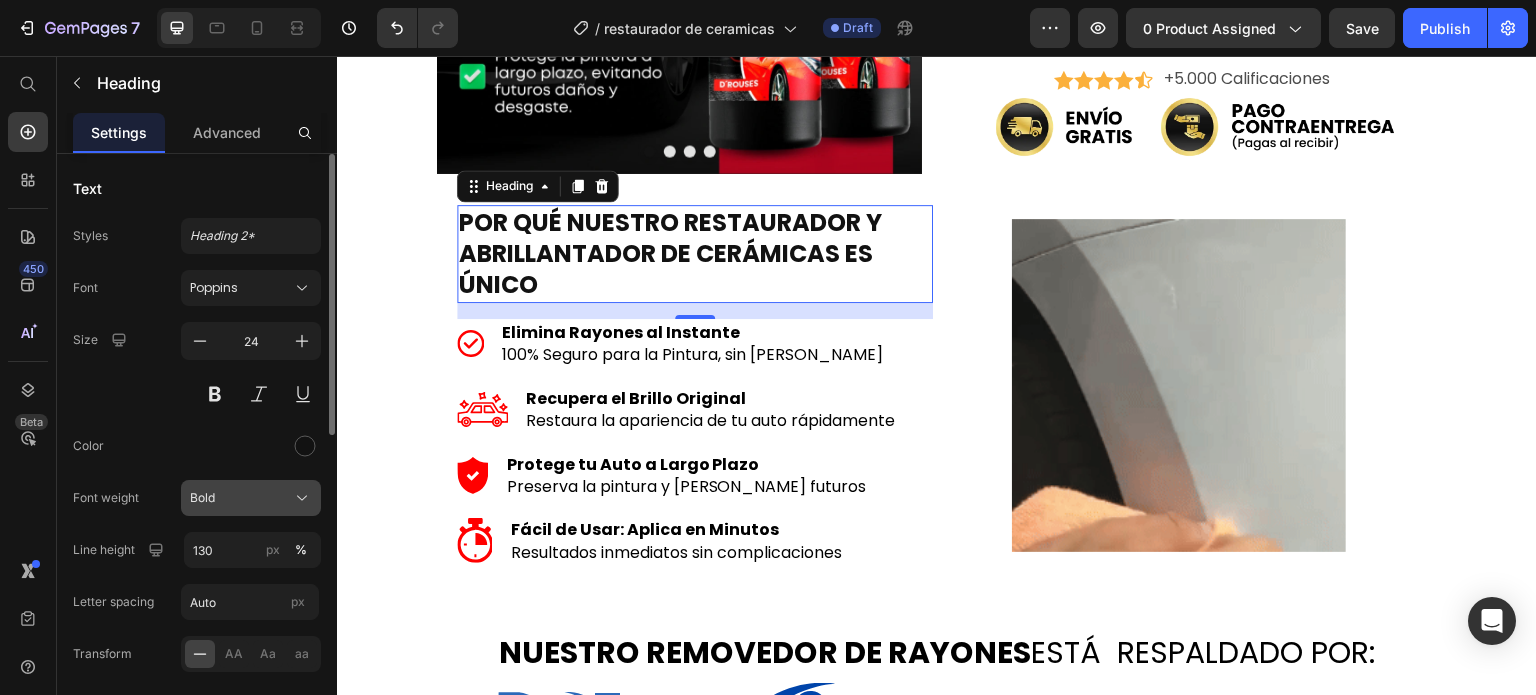scroll, scrollTop: 4, scrollLeft: 0, axis: vertical 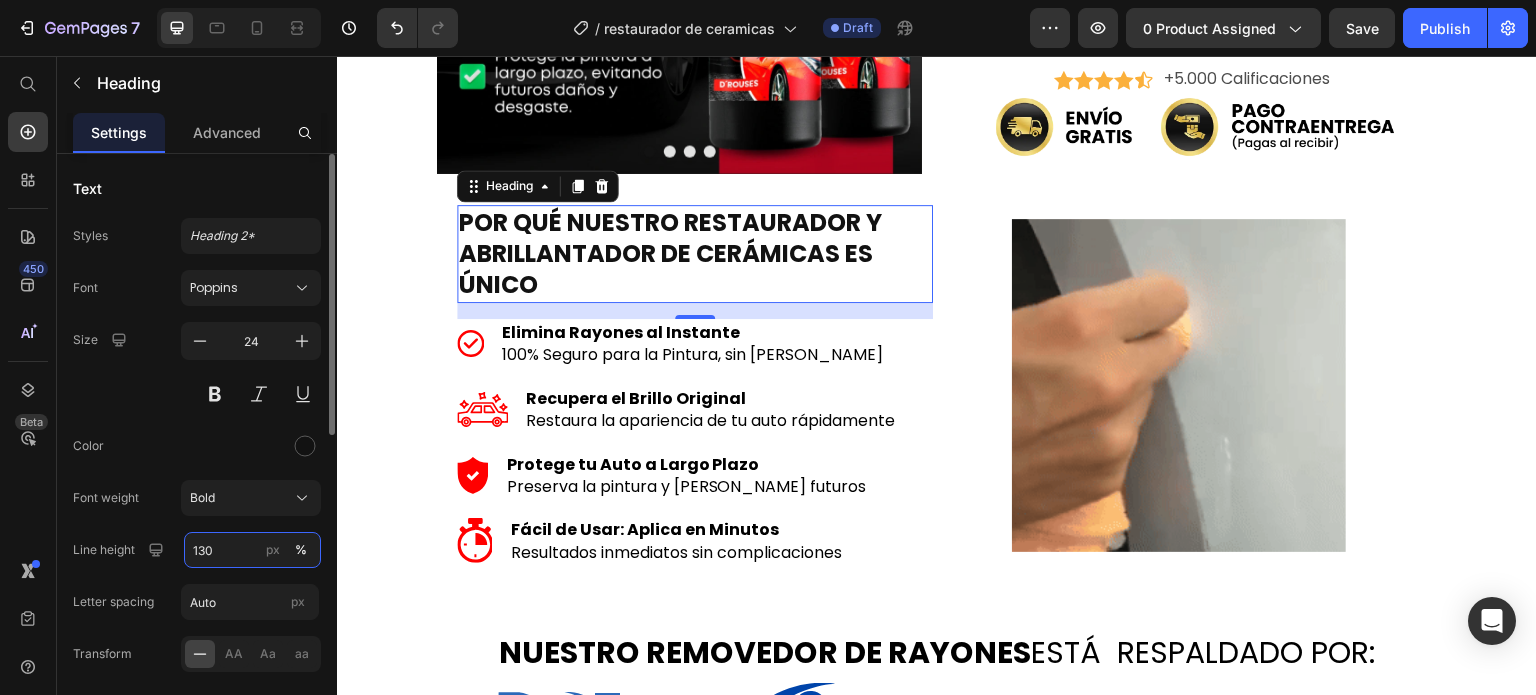click on "130" at bounding box center (252, 550) 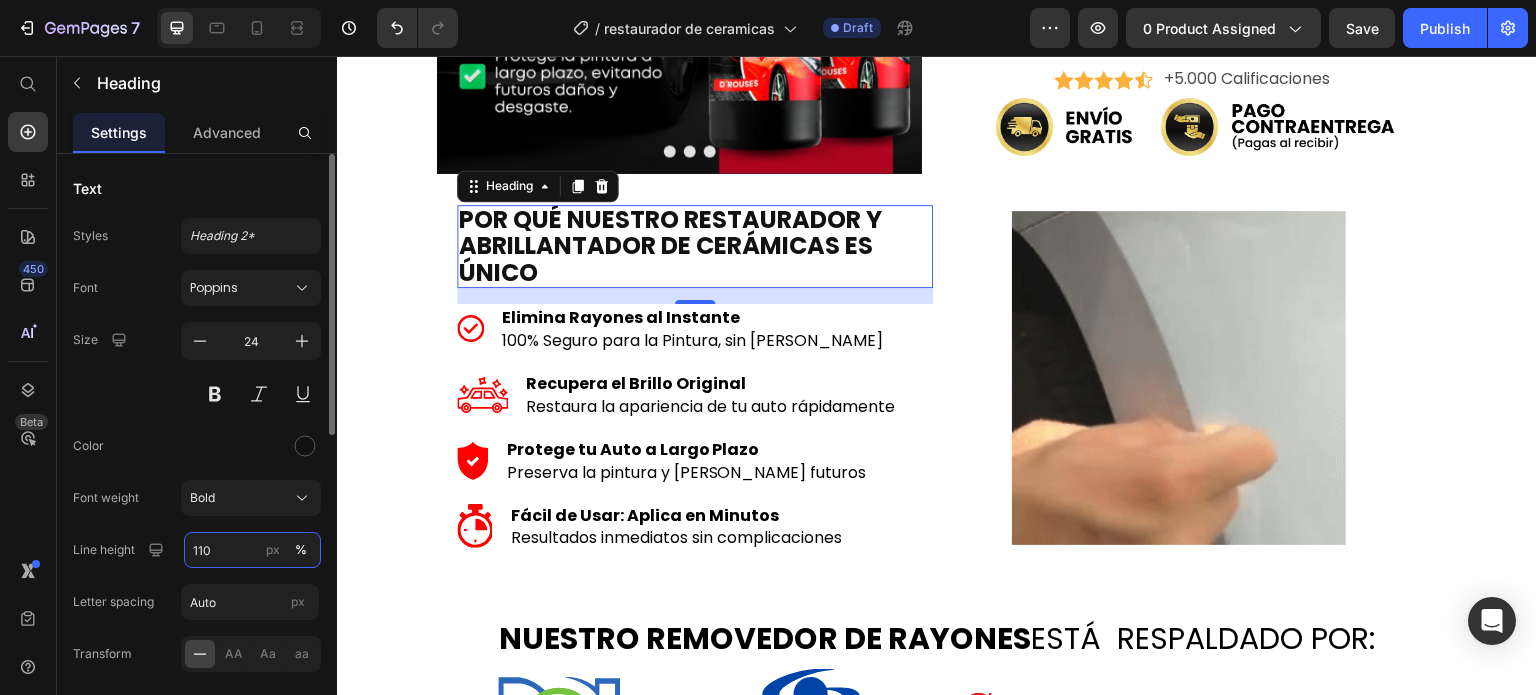 type on "110" 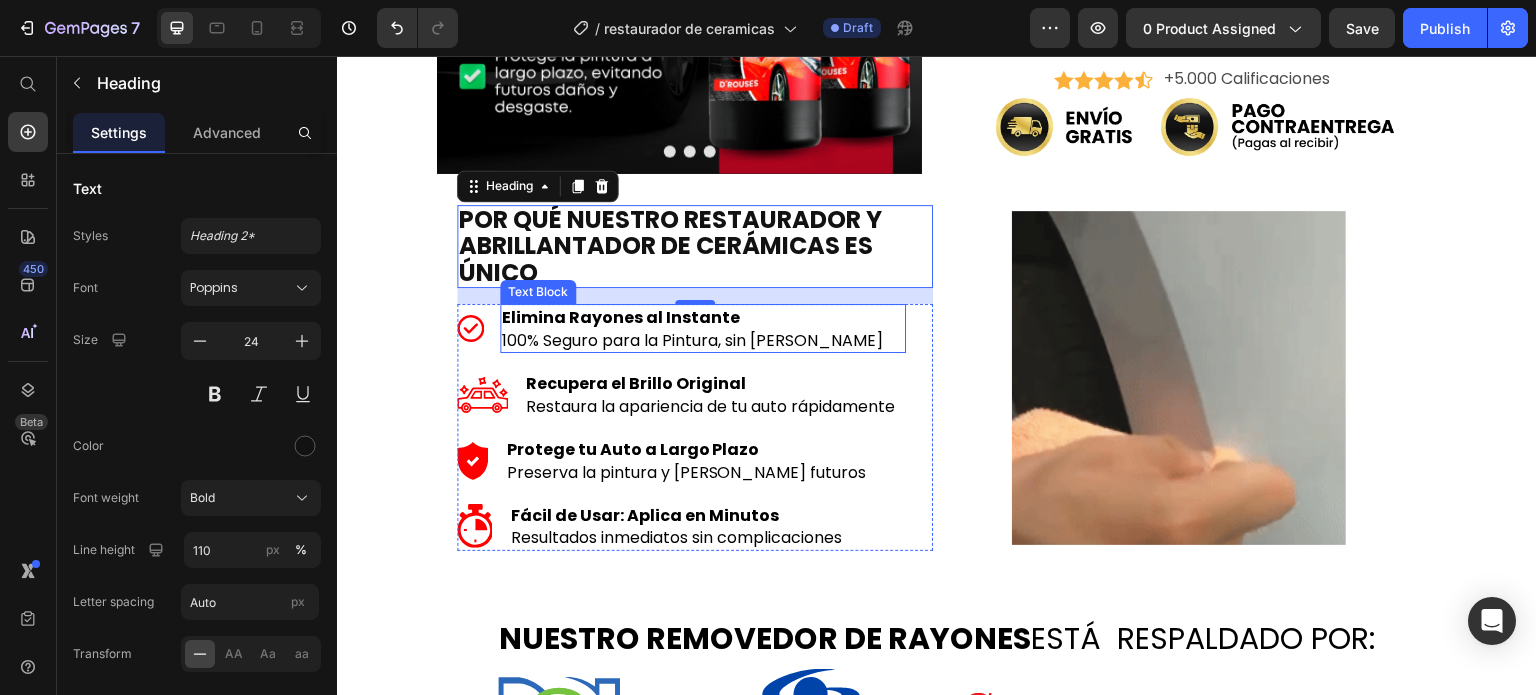 click on "100% Seguro para la Pintura, sin Daños" at bounding box center (692, 340) 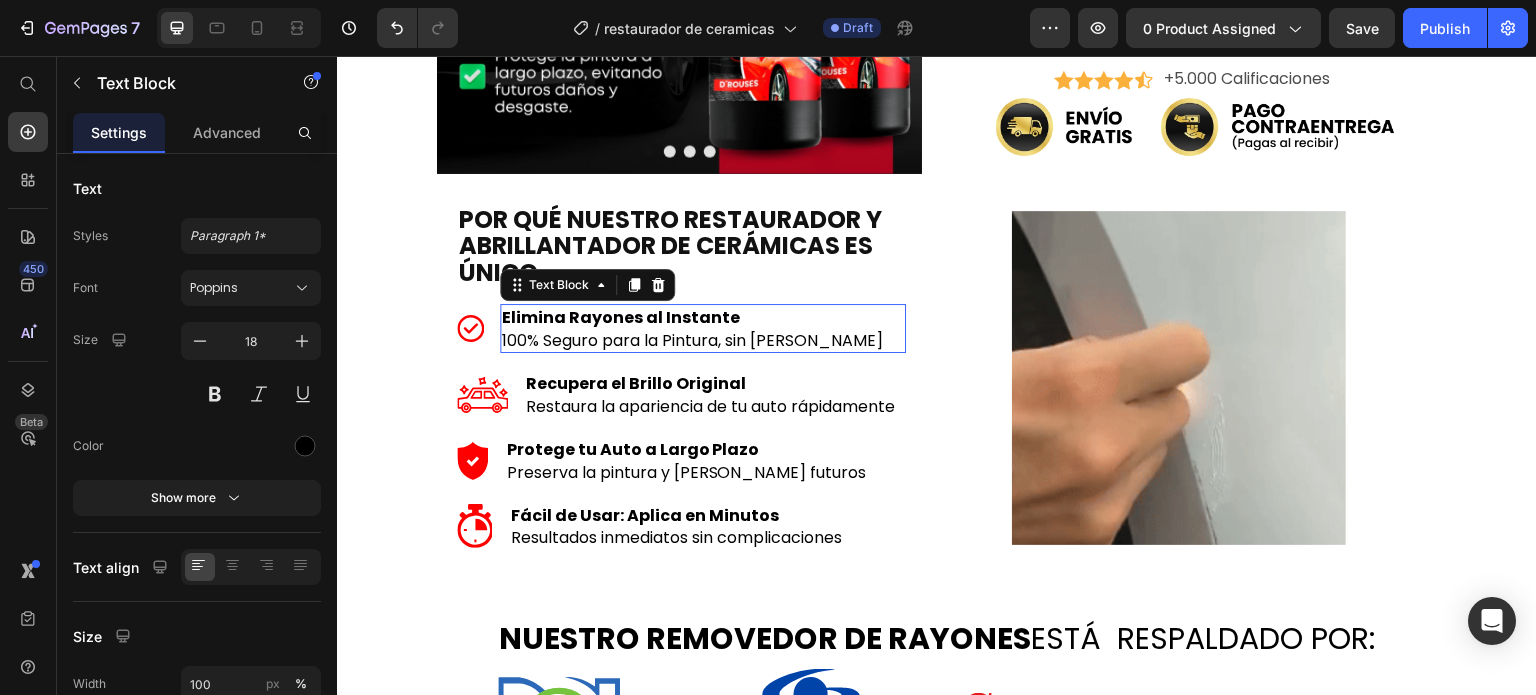 click on "100% Seguro para la Pintura, sin Daños" at bounding box center (692, 340) 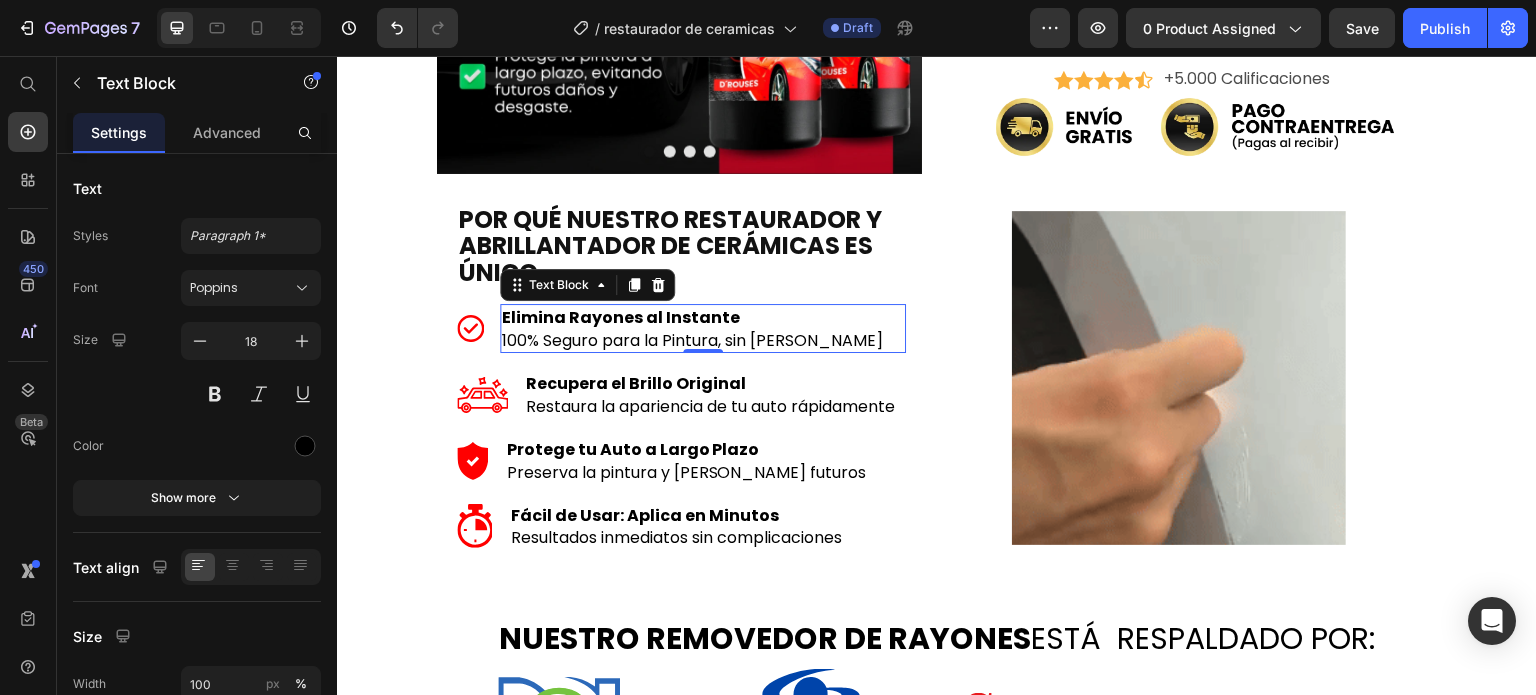 click on "100% Seguro para la Pintura, sin Daños" at bounding box center [692, 340] 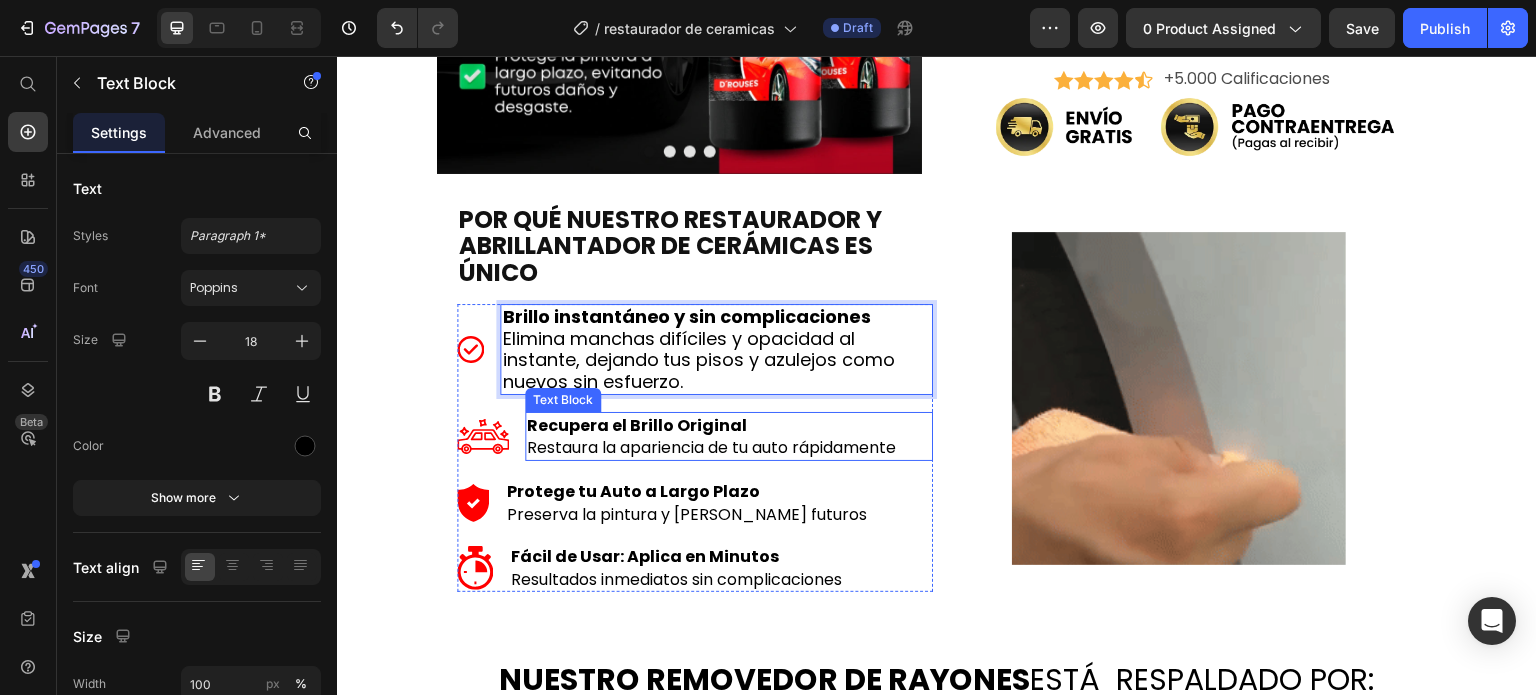 click on "Recupera el Brillo Original" at bounding box center (637, 425) 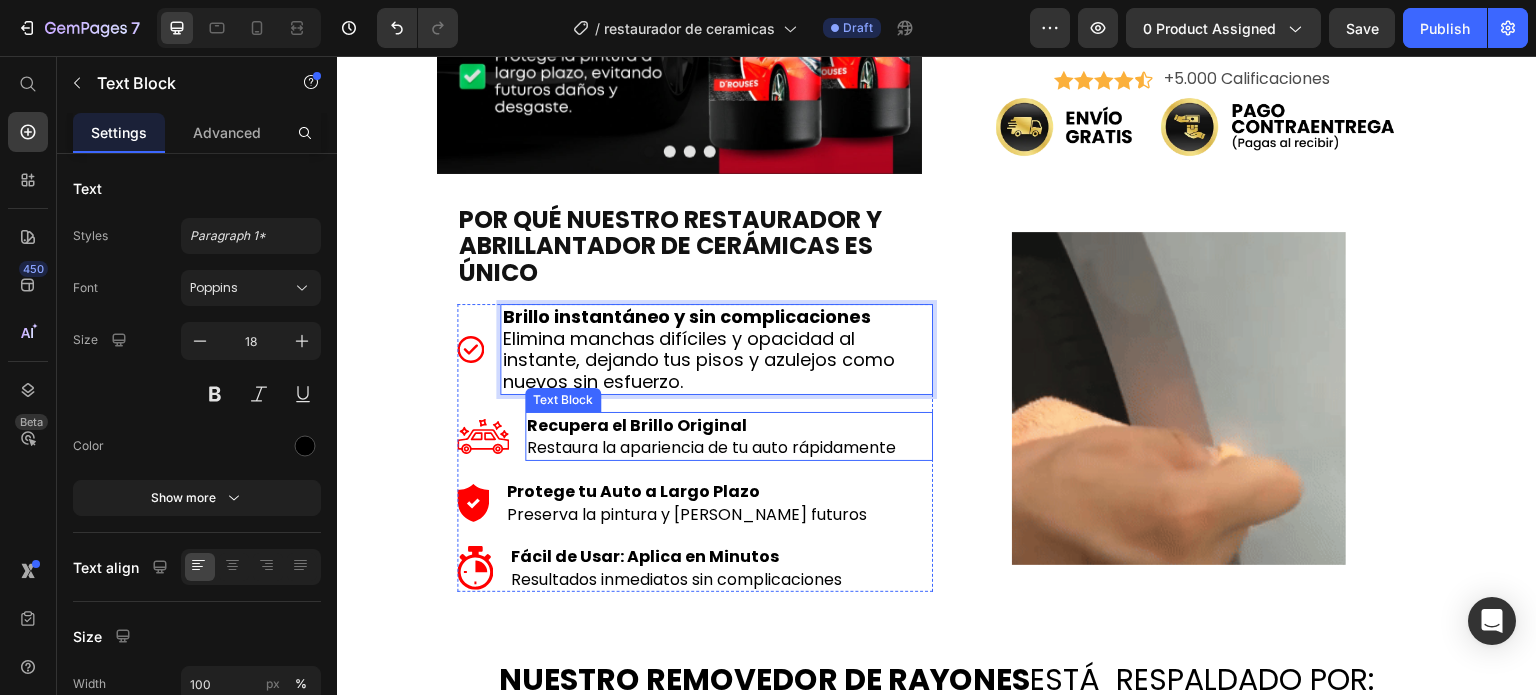 click on "Recupera el Brillo Original" at bounding box center (637, 425) 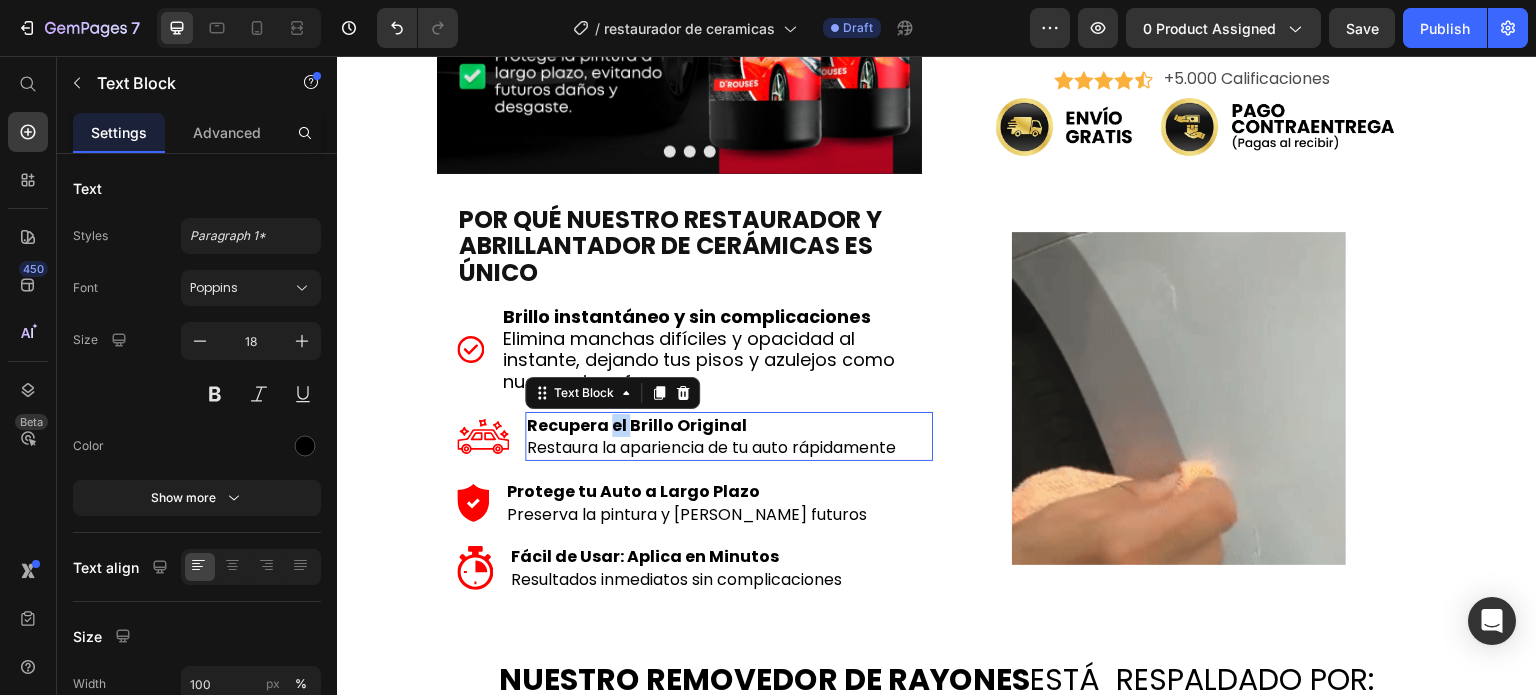 click on "Recupera el Brillo Original" at bounding box center (637, 425) 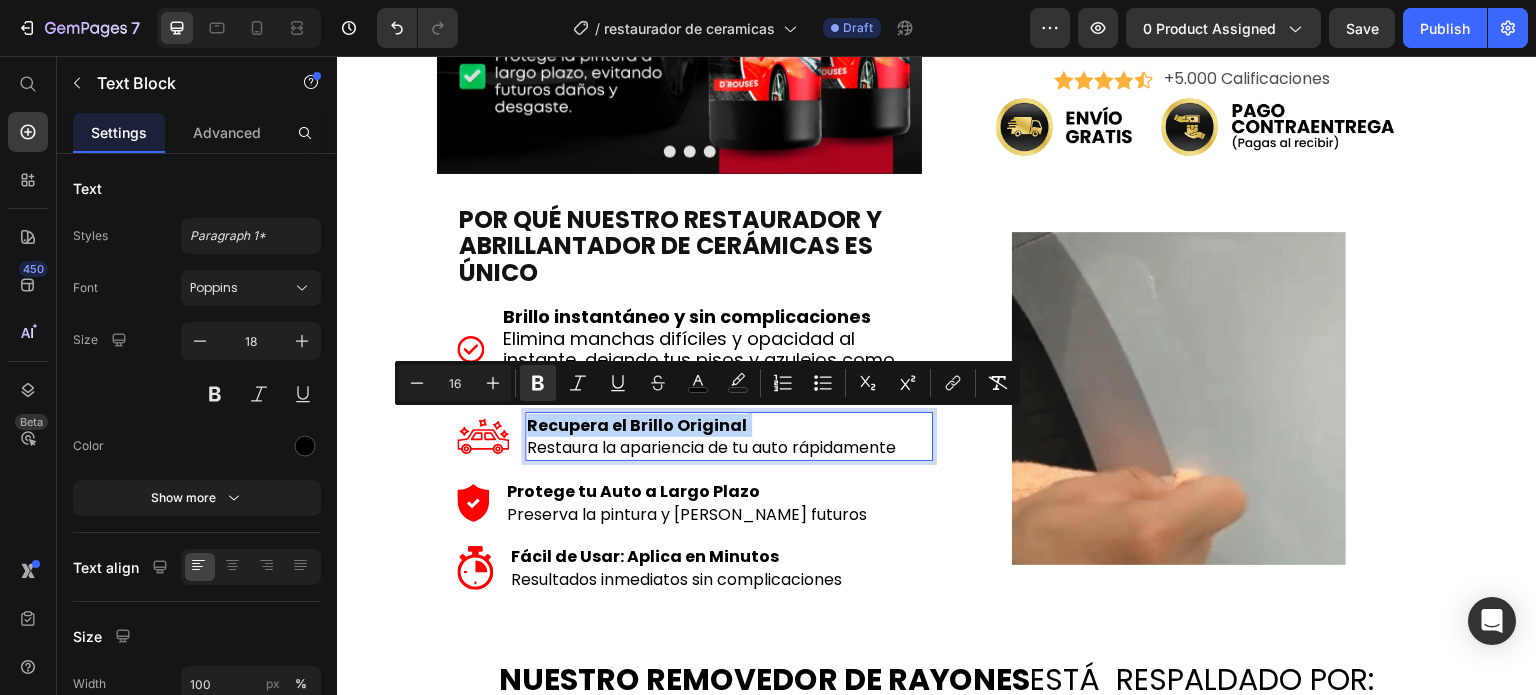 scroll, scrollTop: 498, scrollLeft: 0, axis: vertical 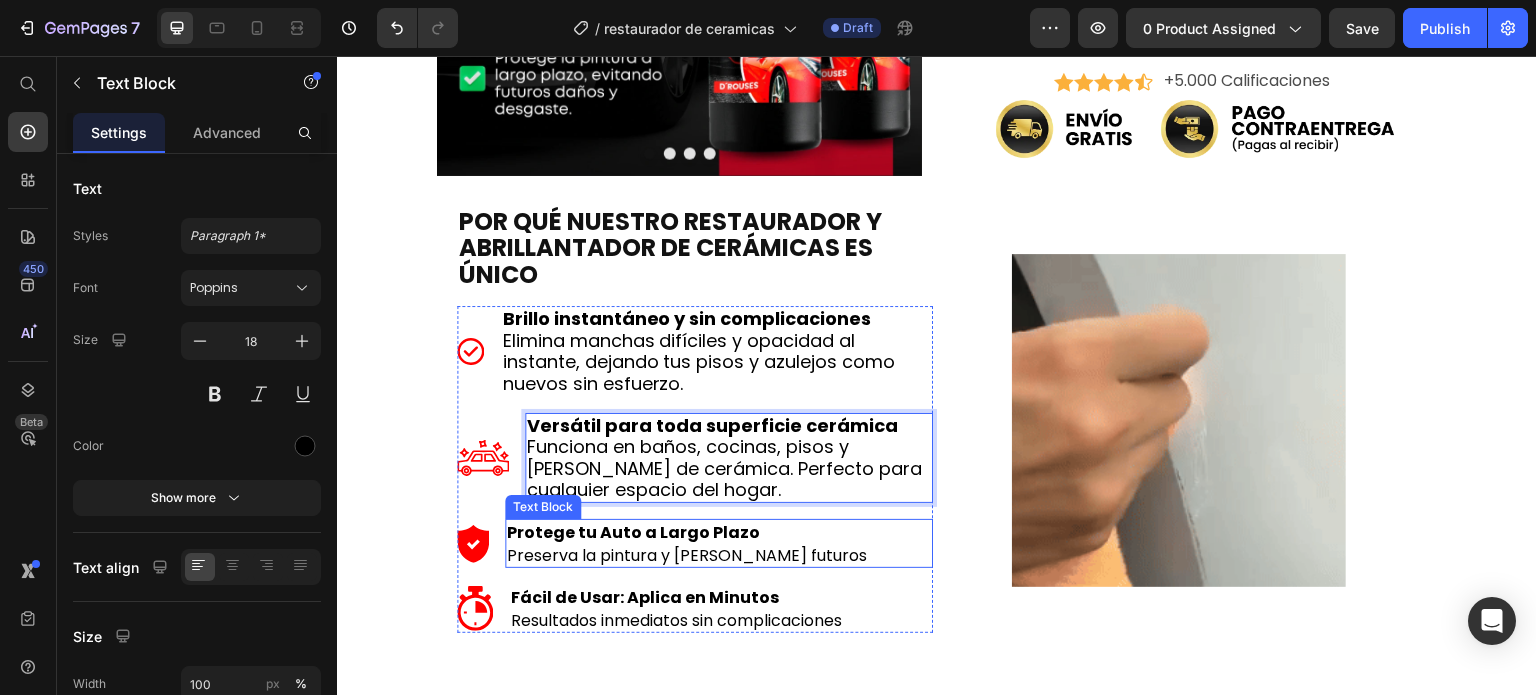 click on "Protege tu Auto a Largo Plazo" at bounding box center (633, 532) 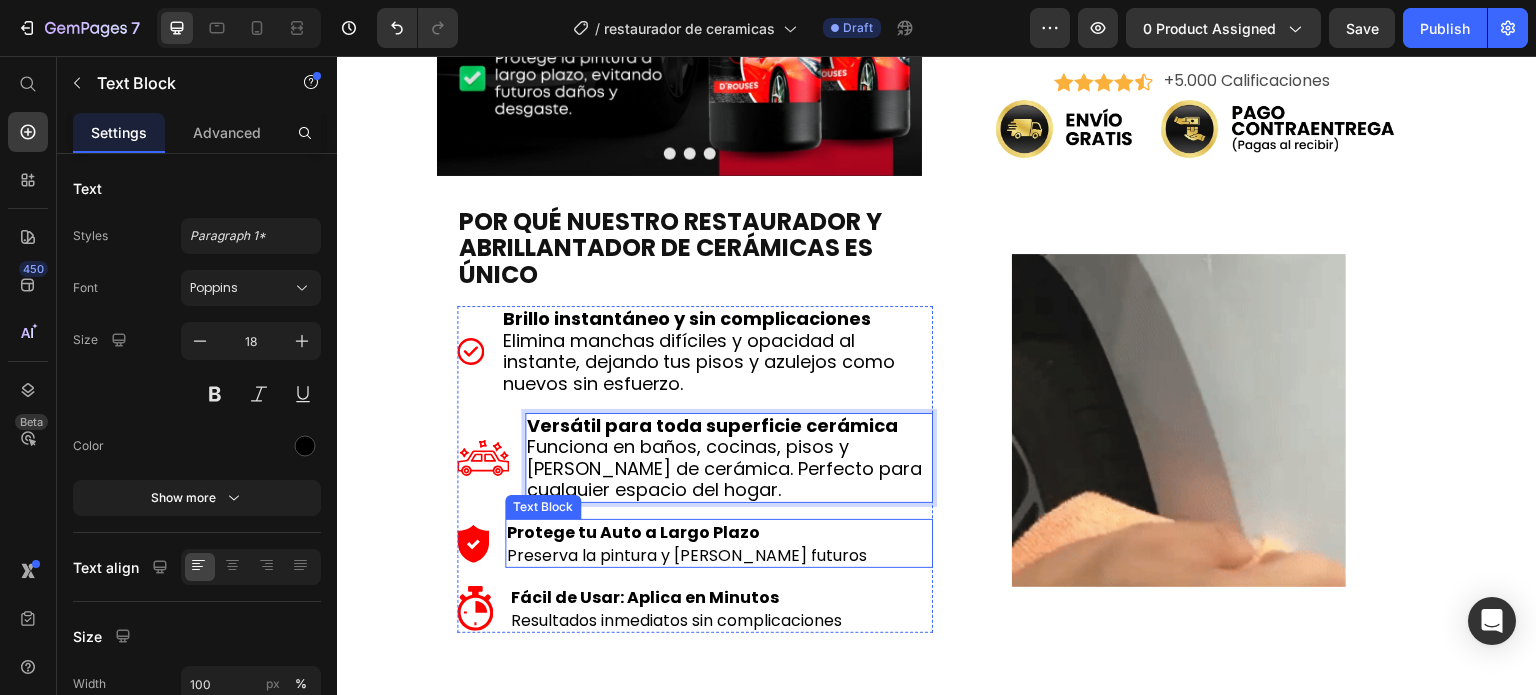 click on "Protege tu Auto a Largo Plazo" at bounding box center (633, 532) 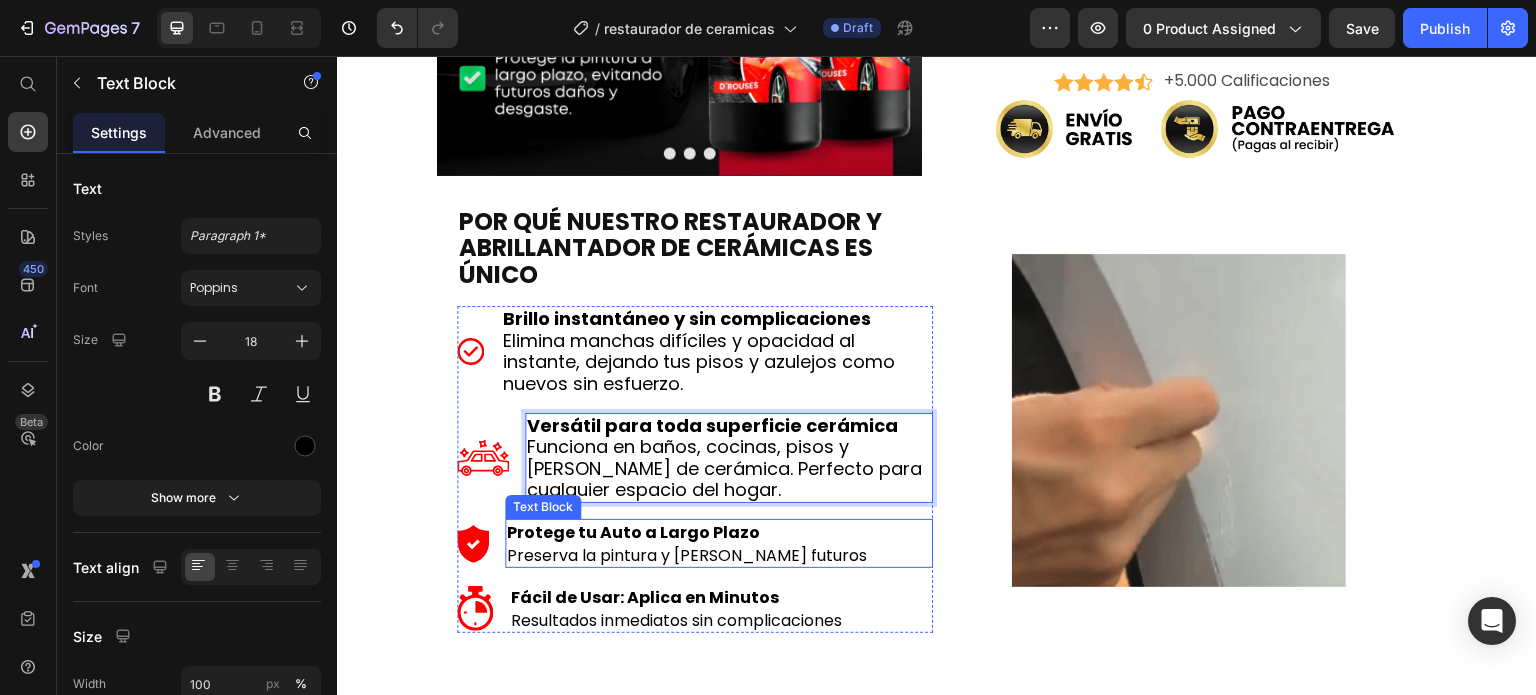 click on "Protege tu Auto a Largo Plazo" at bounding box center (633, 532) 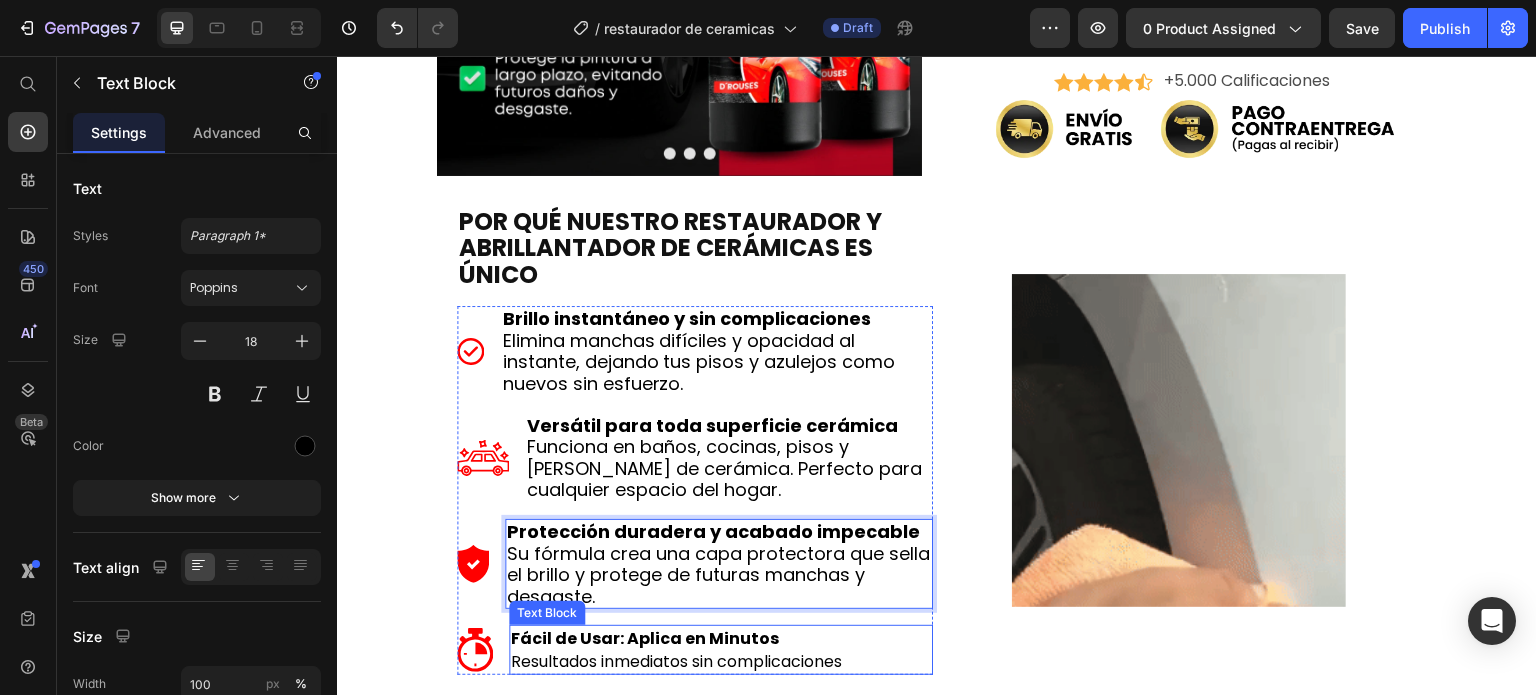click on "Fácil de Usar: Aplica en Minutos" at bounding box center (645, 638) 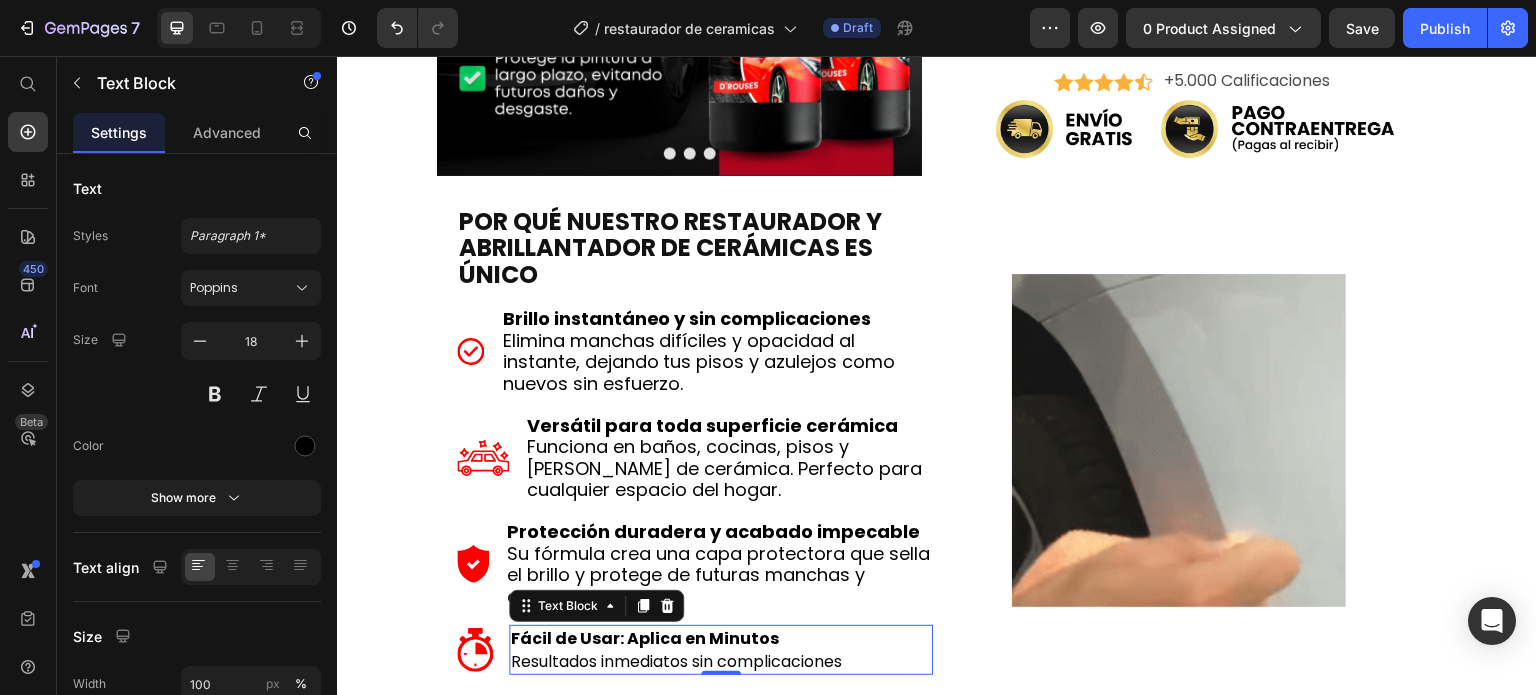 click on "Fácil de Usar: Aplica en Minutos" at bounding box center [645, 638] 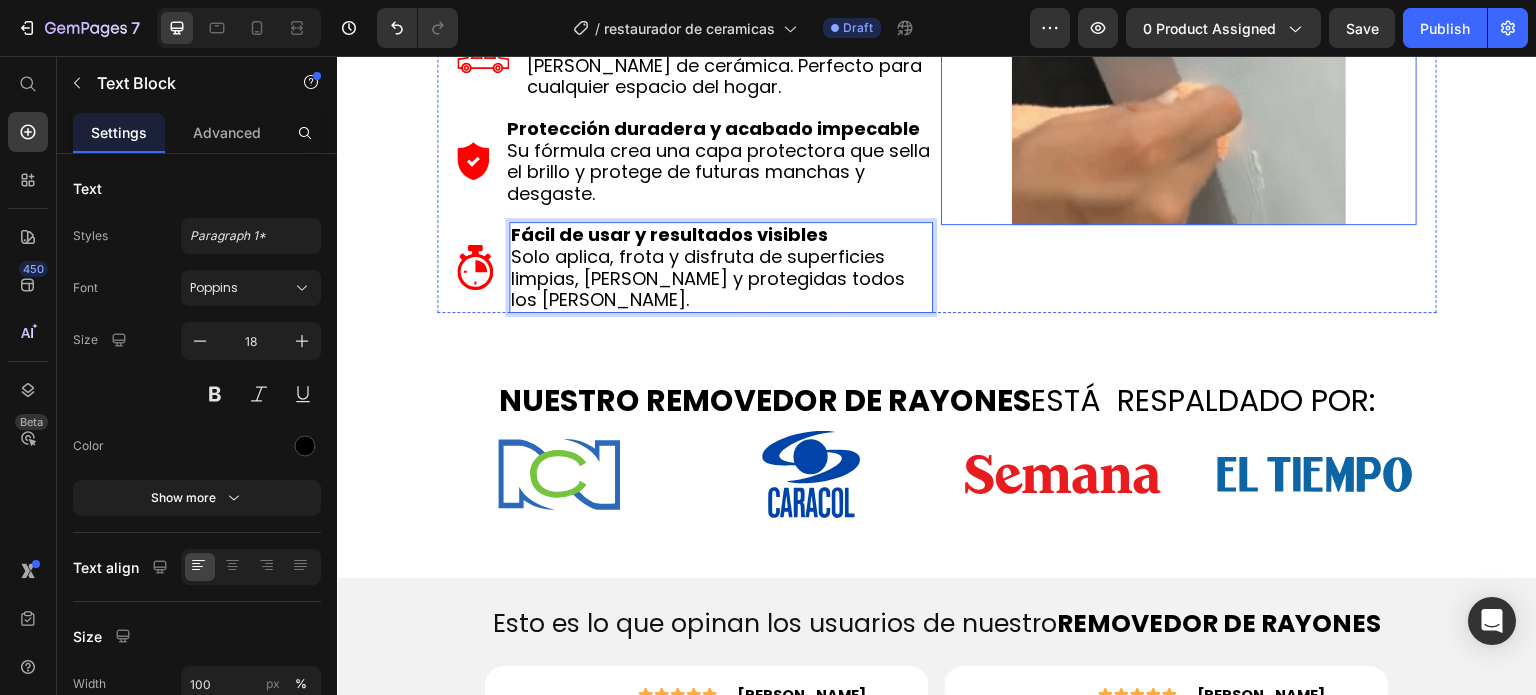 scroll, scrollTop: 916, scrollLeft: 0, axis: vertical 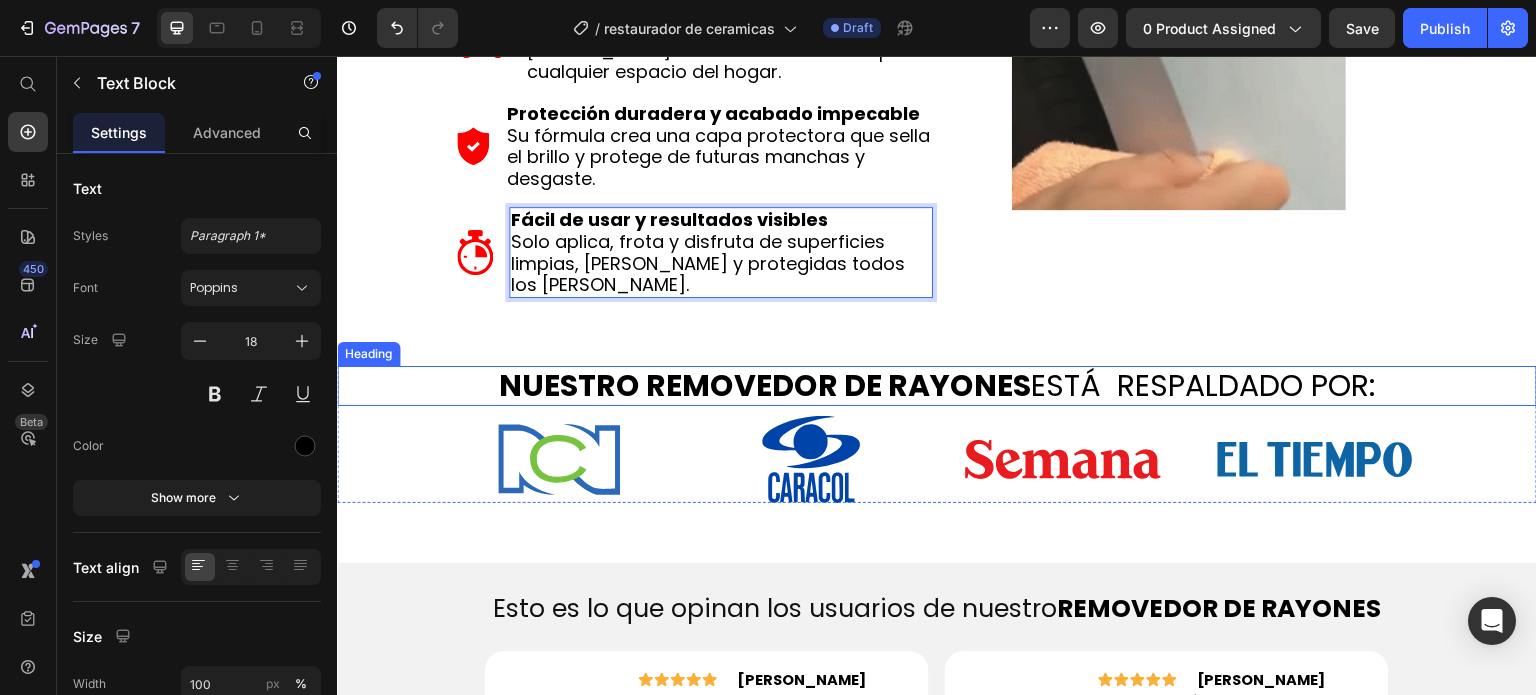 click on "NUESTRO REMOVEDOR DE RAYONES" at bounding box center (765, 385) 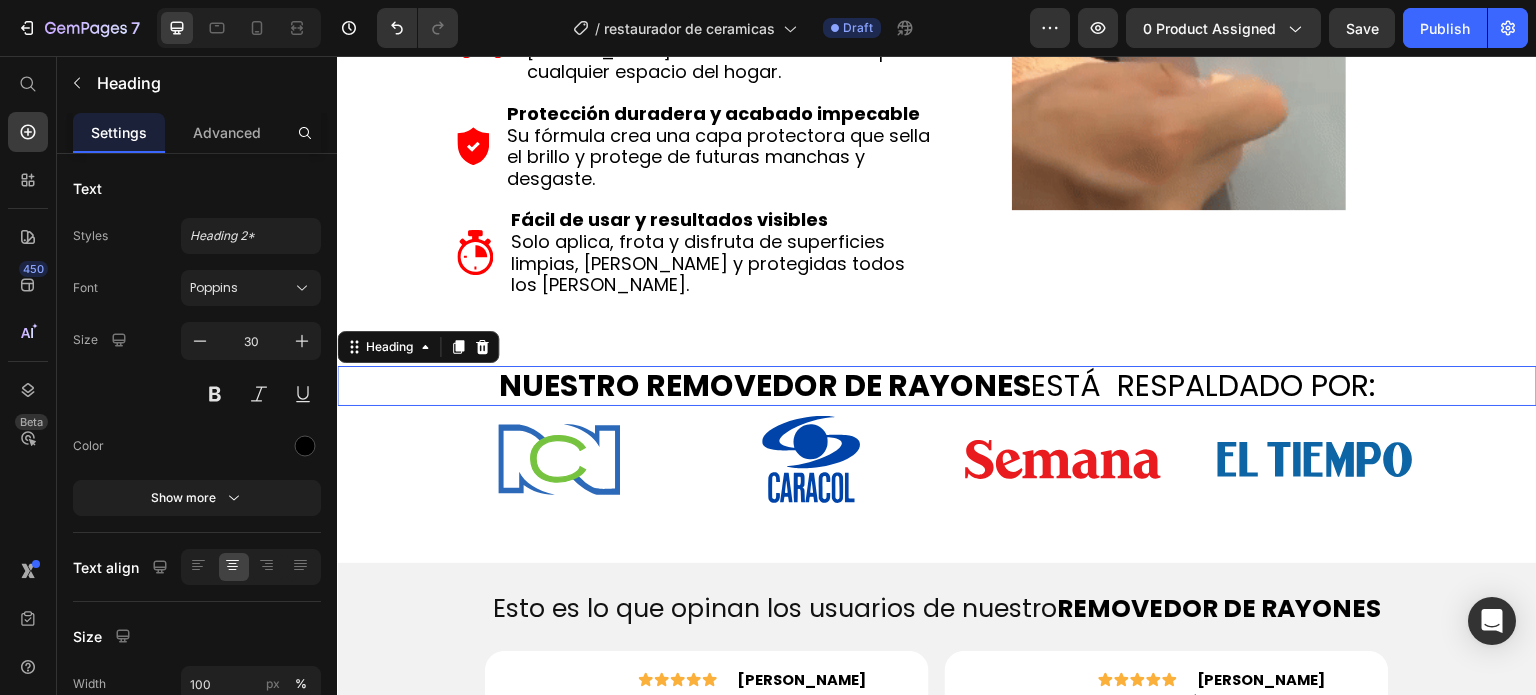 scroll, scrollTop: 0, scrollLeft: 0, axis: both 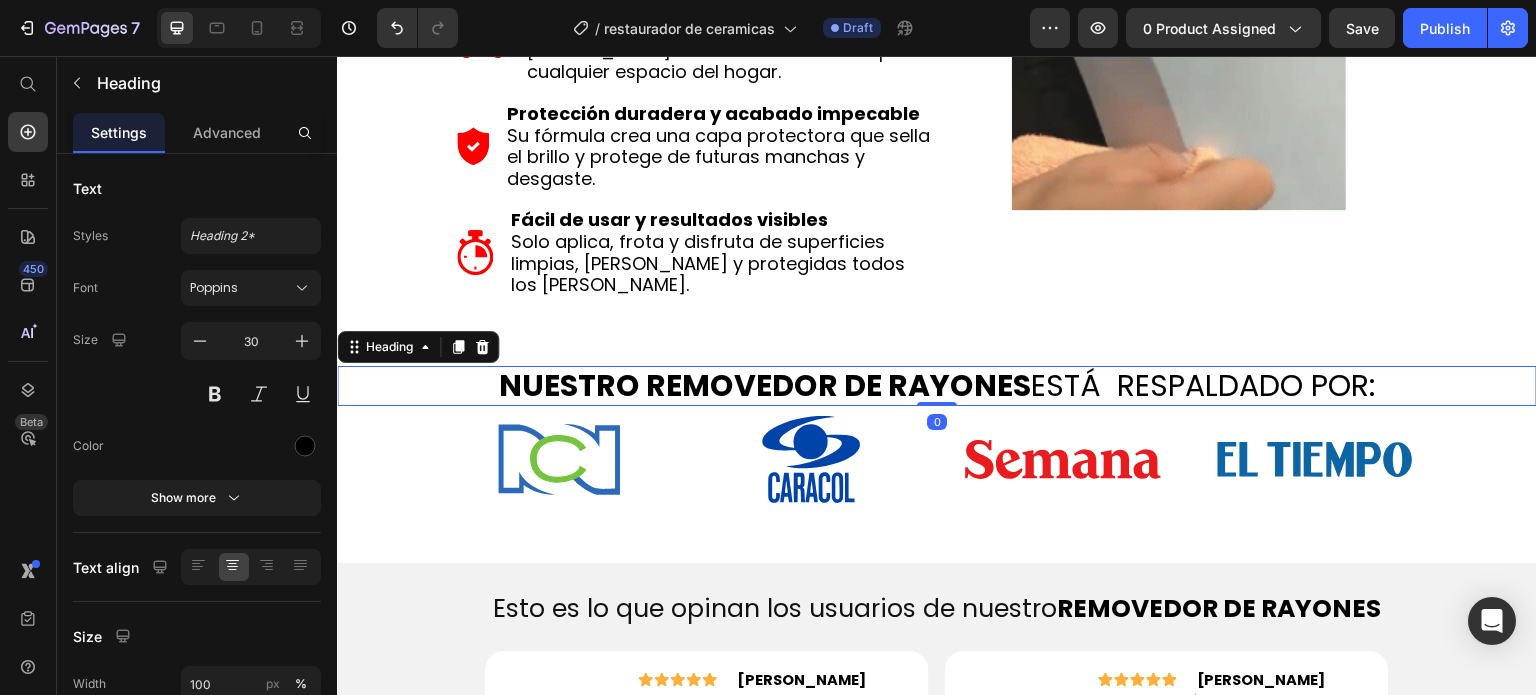 click on "NUESTRO REMOVEDOR DE RAYONES" at bounding box center (765, 385) 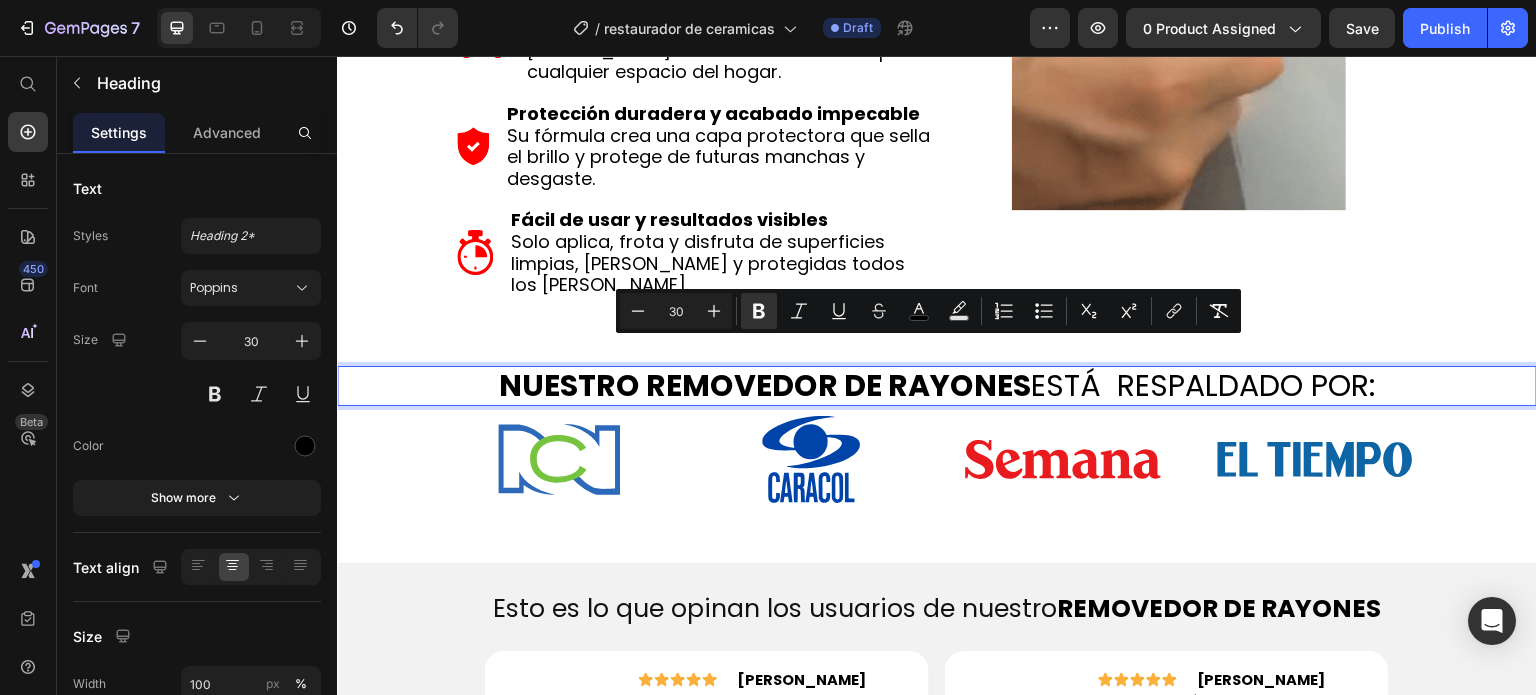 copy on "NUESTRO REMOVEDOR DE RAYONES  ESTÁ  RESPALDADO POR:" 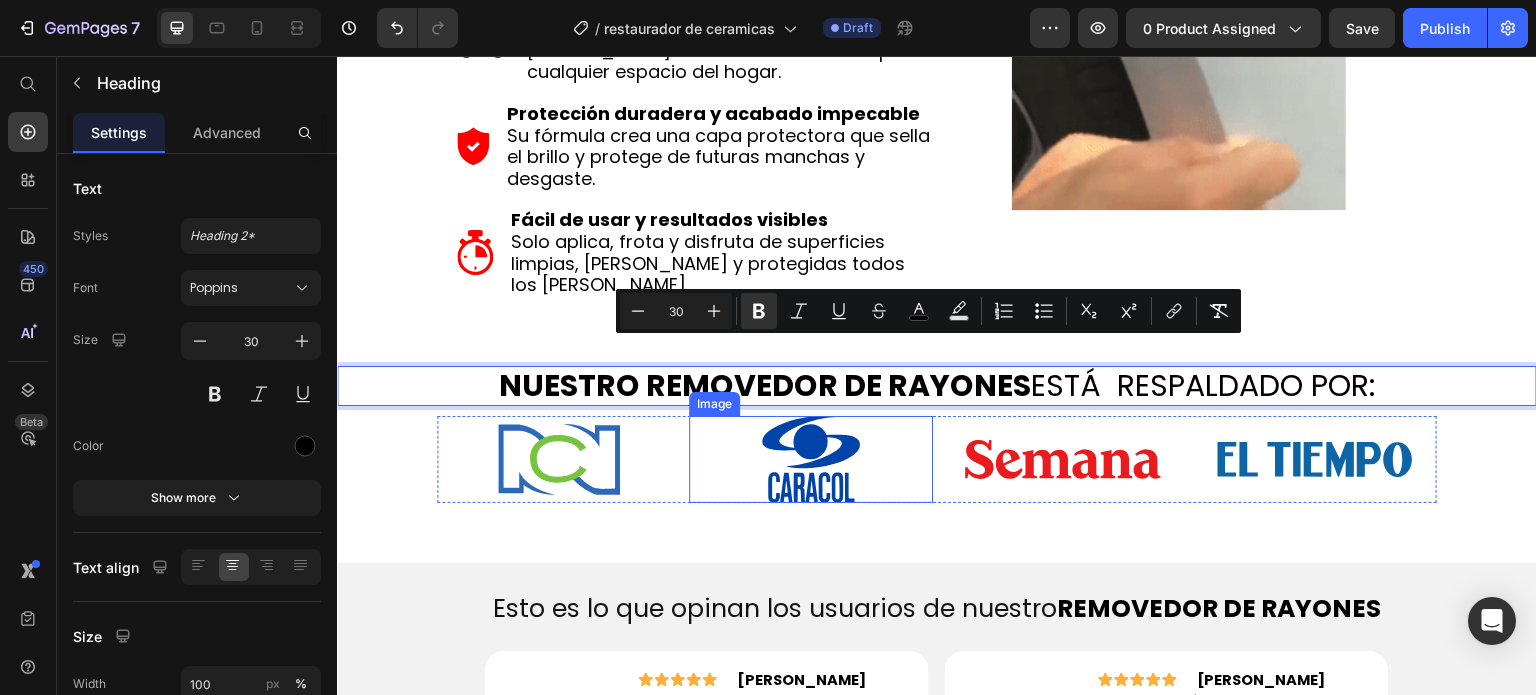 scroll, scrollTop: 0, scrollLeft: 0, axis: both 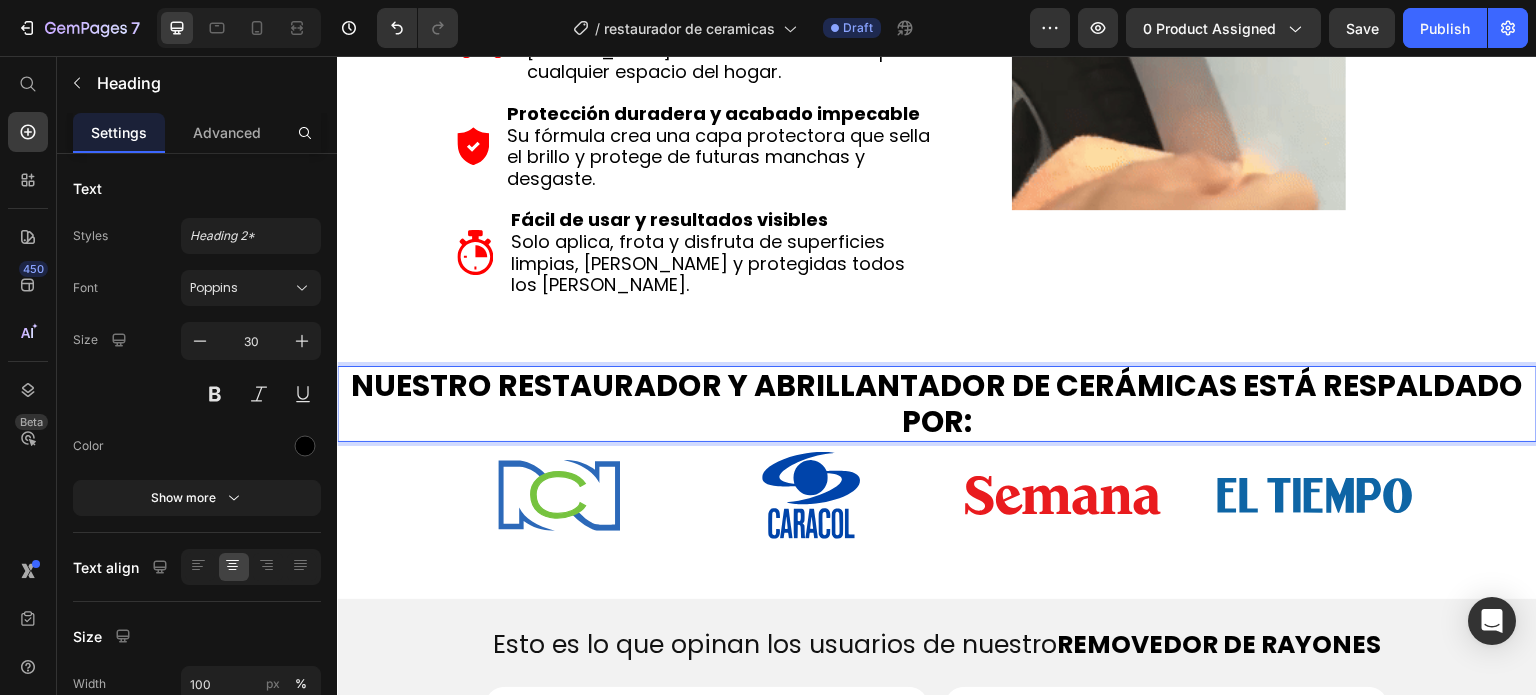 click on "NUESTRO RESTAURADOR Y ABRILLANTADOR DE CERÁMICAS ESTÁ RESPALDADO POR:" at bounding box center (937, 403) 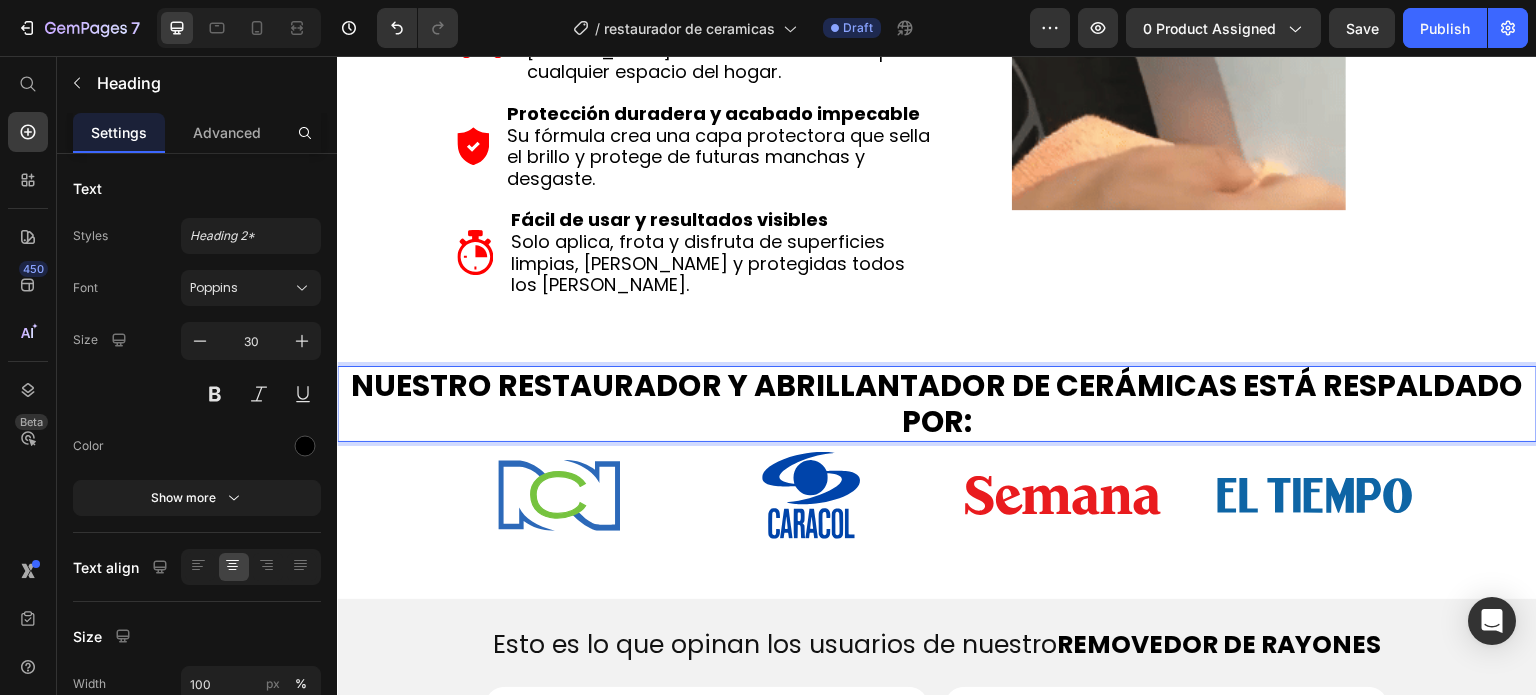 scroll, scrollTop: 0, scrollLeft: 0, axis: both 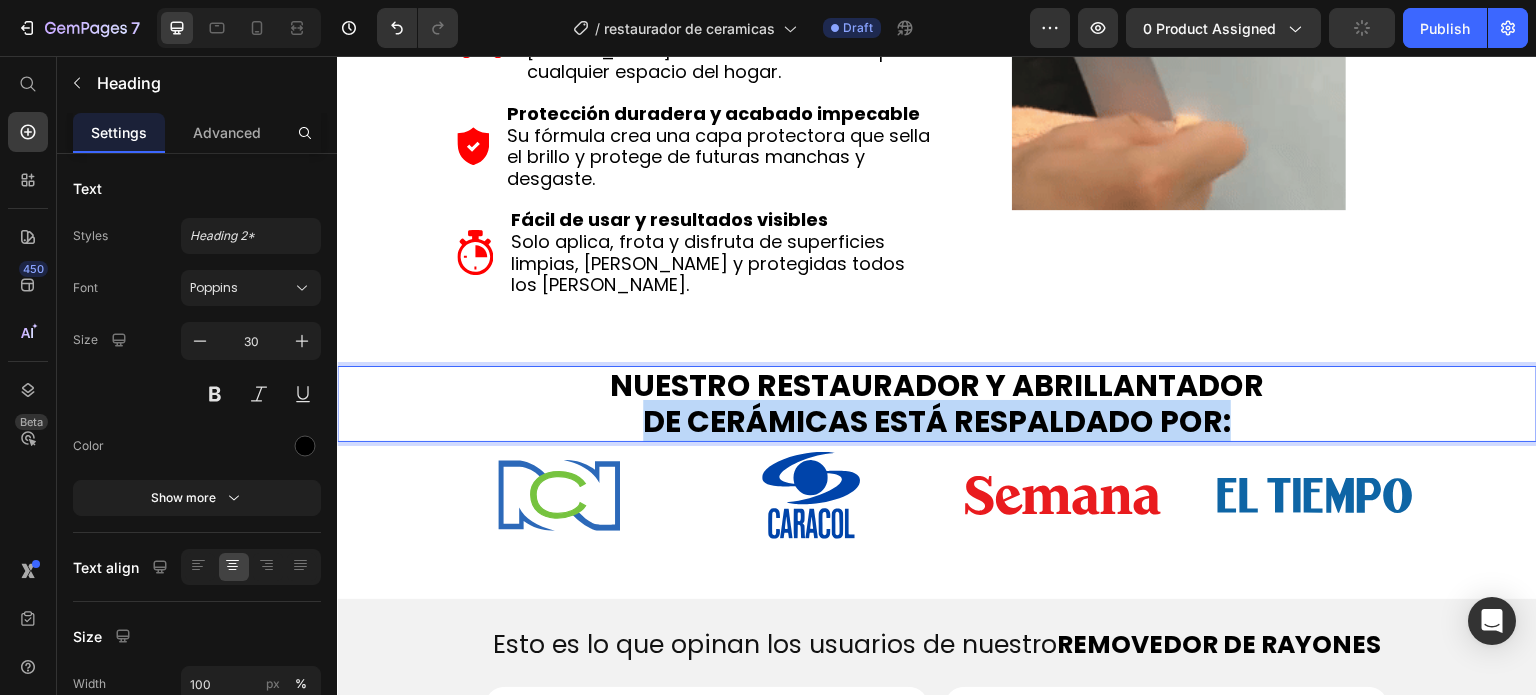 drag, startPoint x: 620, startPoint y: 390, endPoint x: 1223, endPoint y: 393, distance: 603.00745 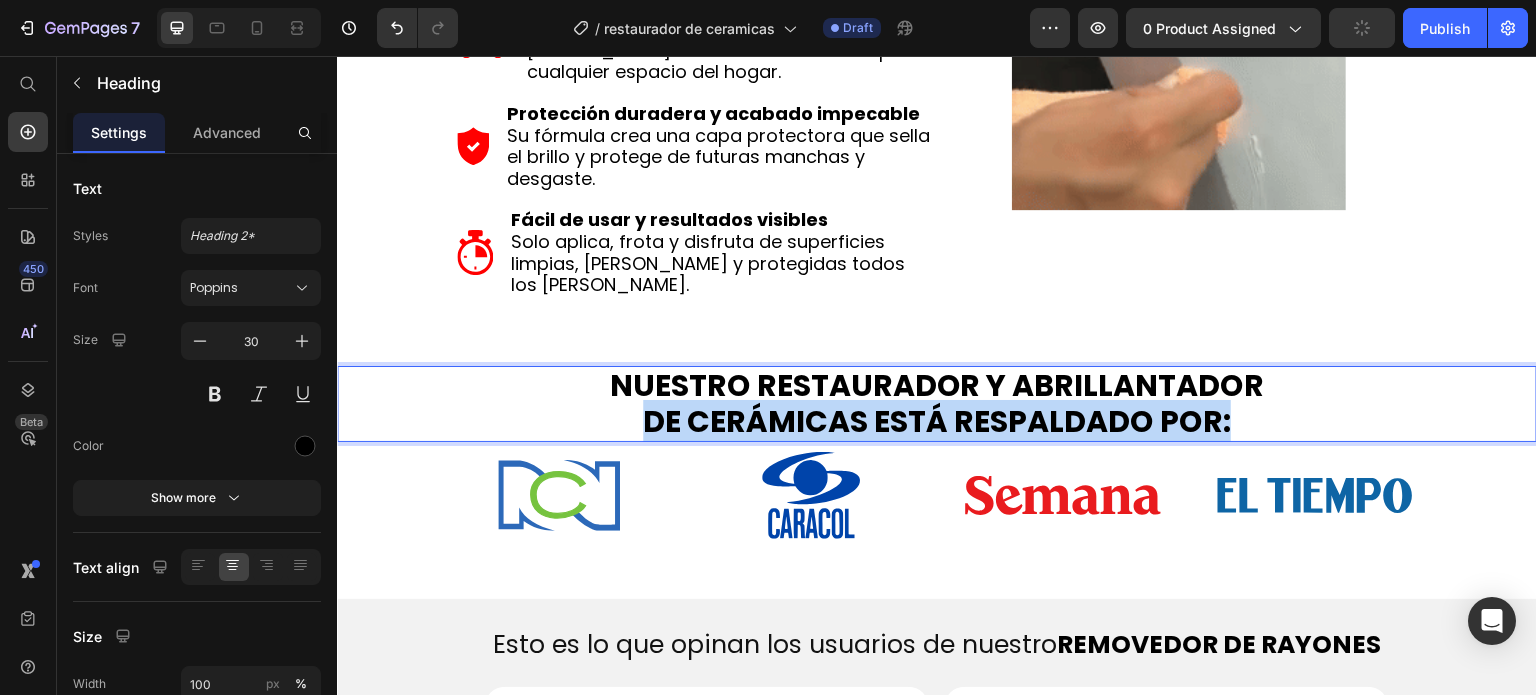 click on "NUESTRO RESTAURADOR Y ABRILLANTADOR DE CERÁMICAS ESTÁ RESPALDADO POR:" at bounding box center [937, 404] 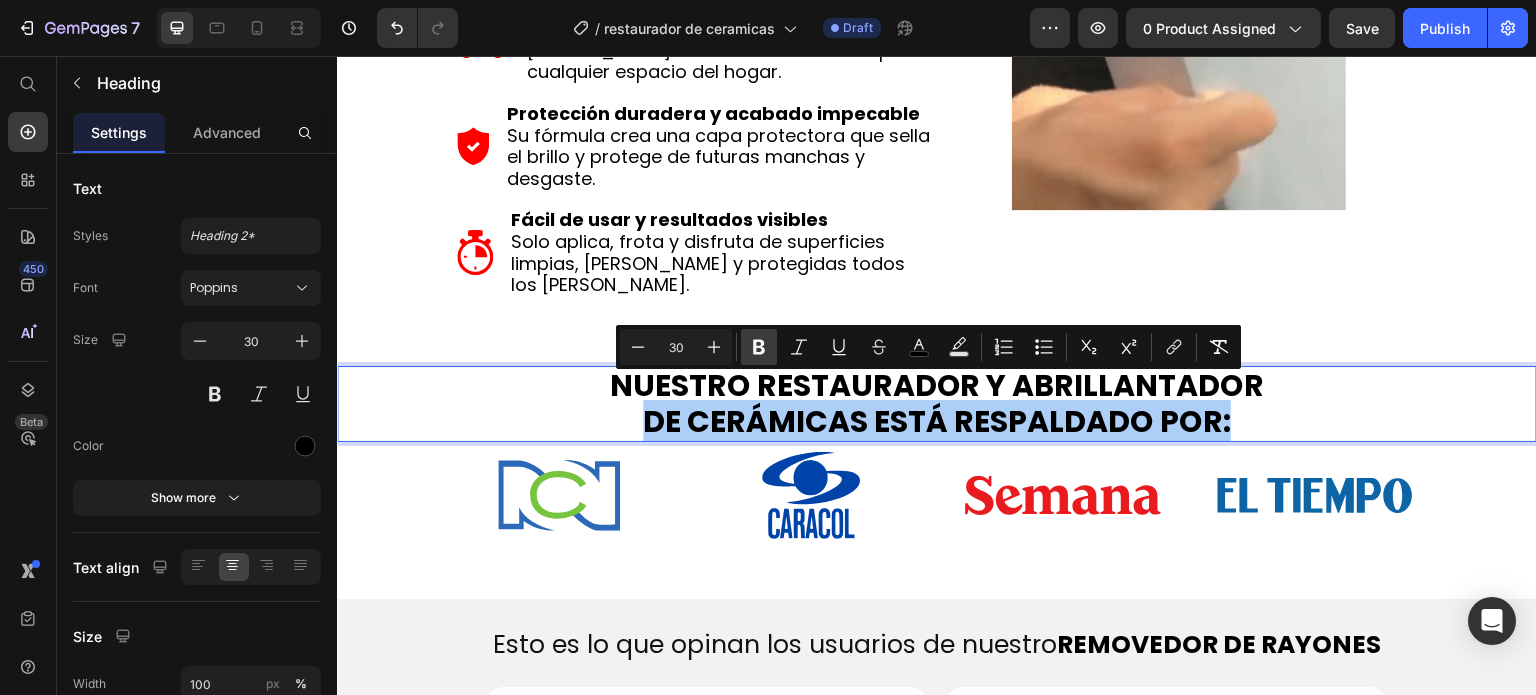 click 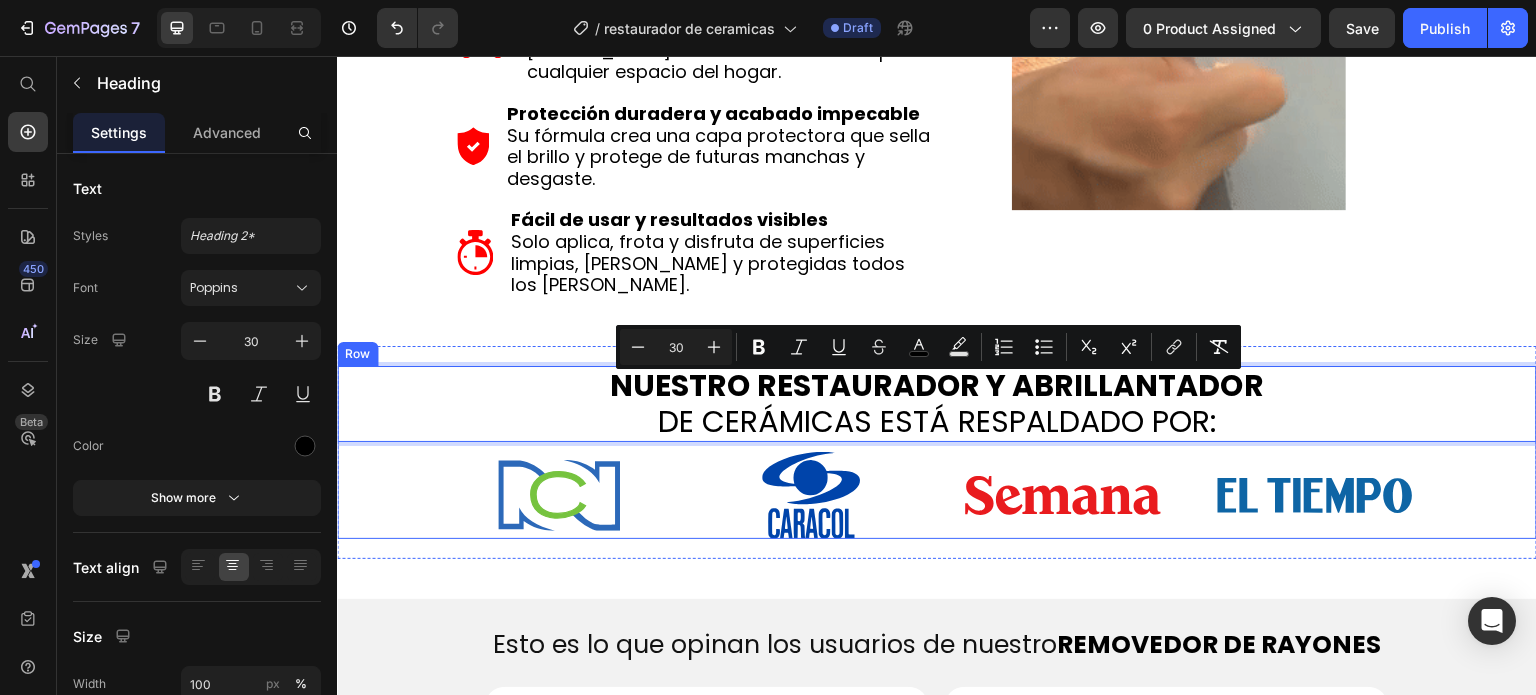 click on "NUESTRO RESTAURADOR Y ABRILLANTADOR DE CERÁMICAS ESTÁ RESPALDADO POR: Heading   0 NUESTRO REMOVEDOR DE RAYONES  ESTÁ  RESPALDADO POR: Heading Image Image Image Image Row" at bounding box center (937, 452) 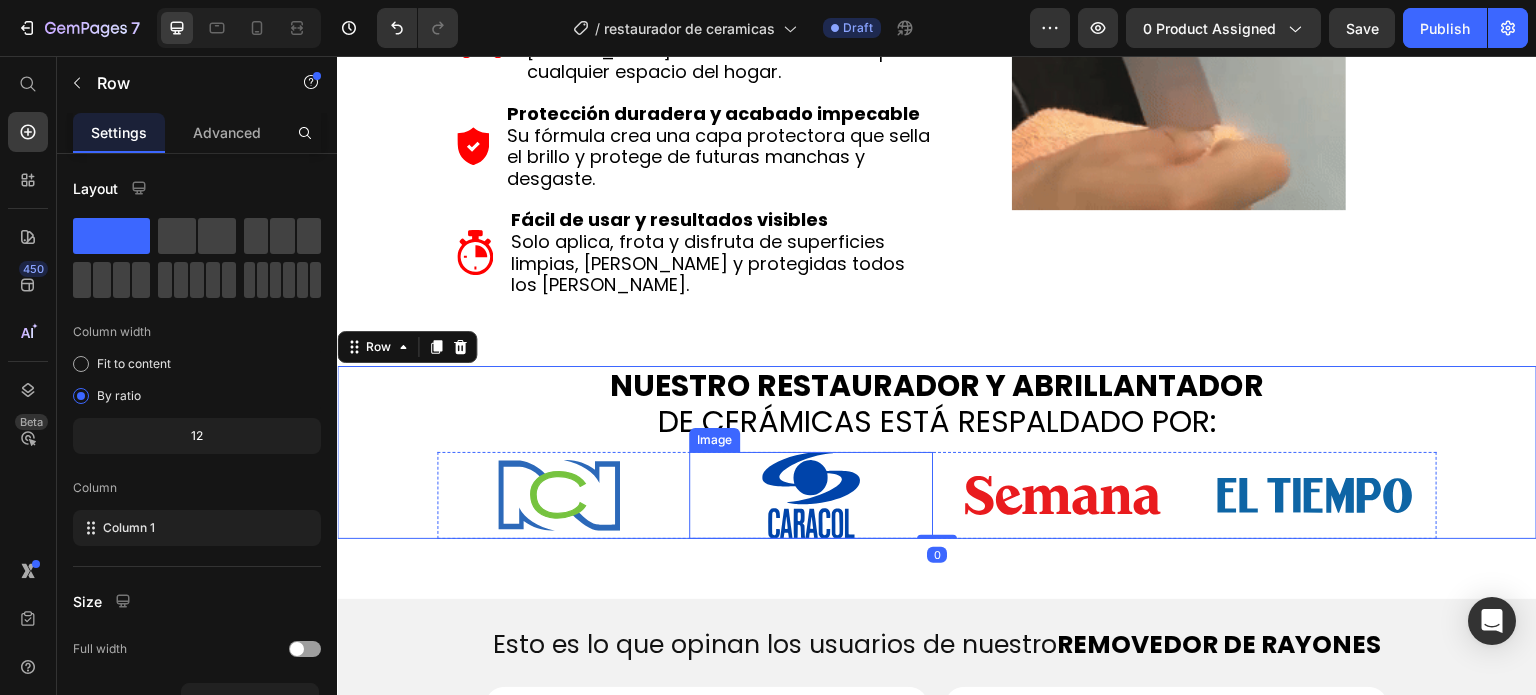 click at bounding box center (811, 495) 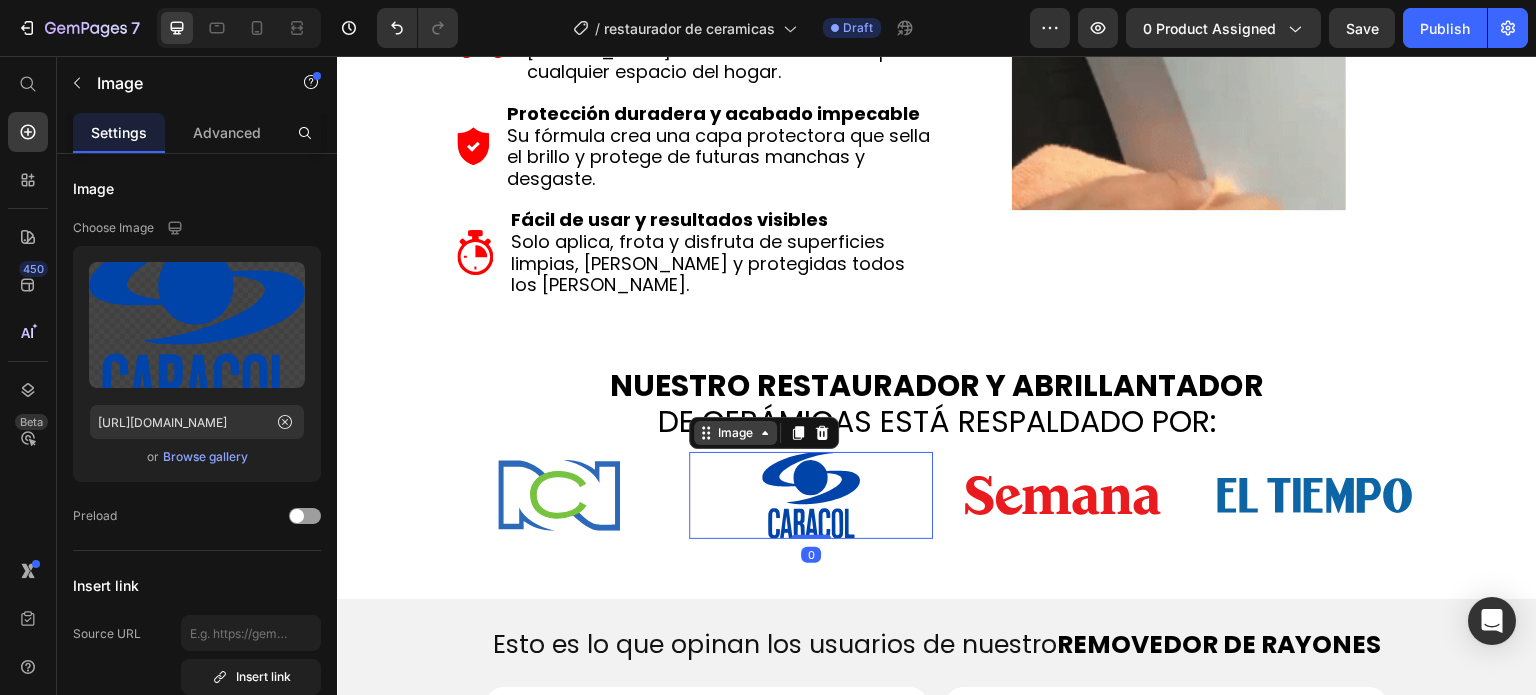 click on "Image" at bounding box center [735, 433] 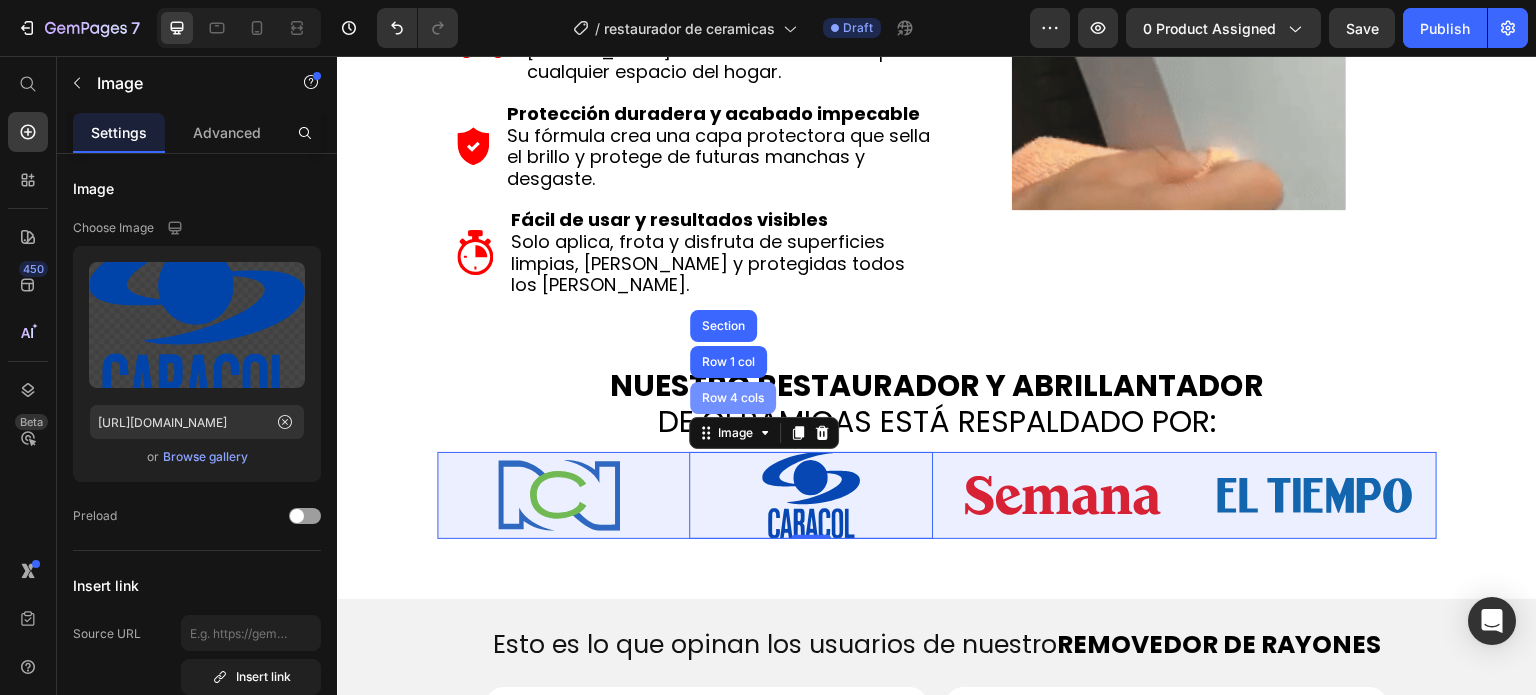 click on "Row 4 cols" at bounding box center [733, 398] 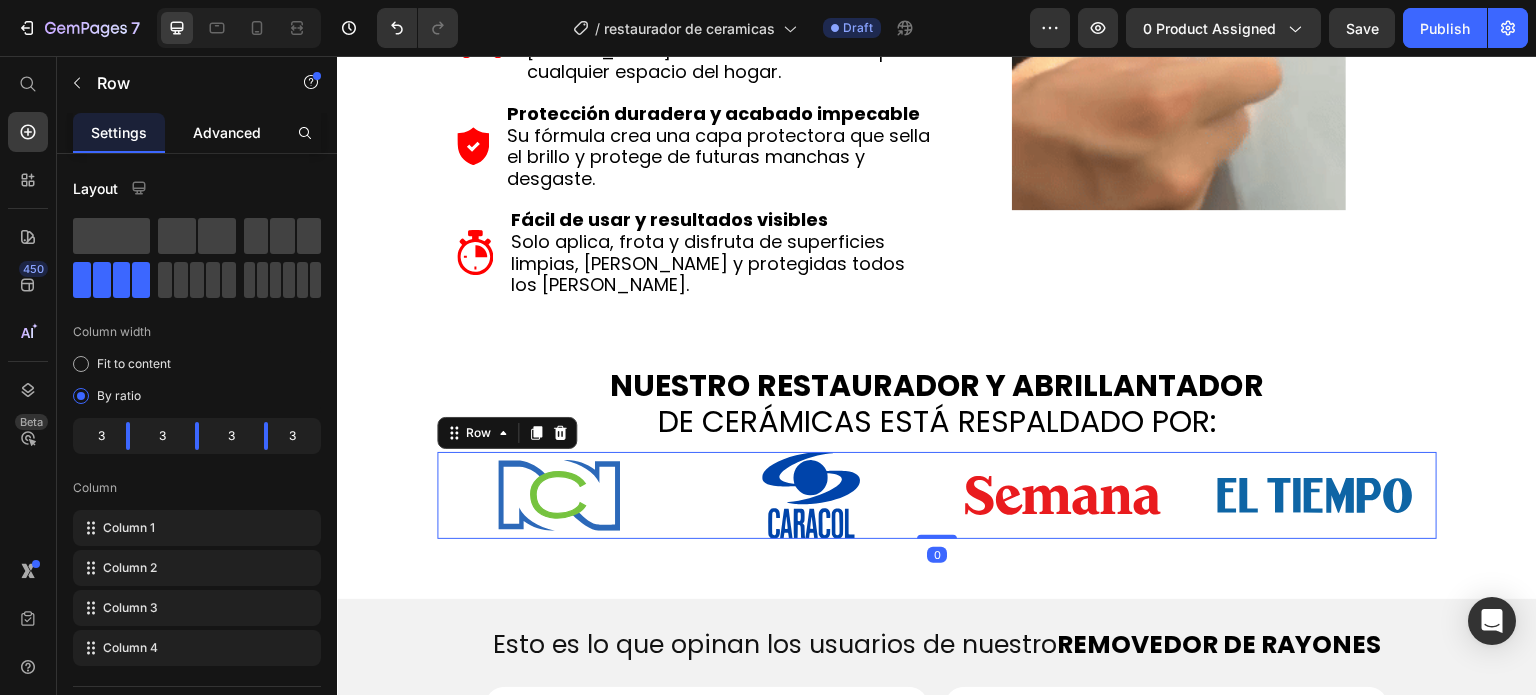 click on "Advanced" at bounding box center [227, 132] 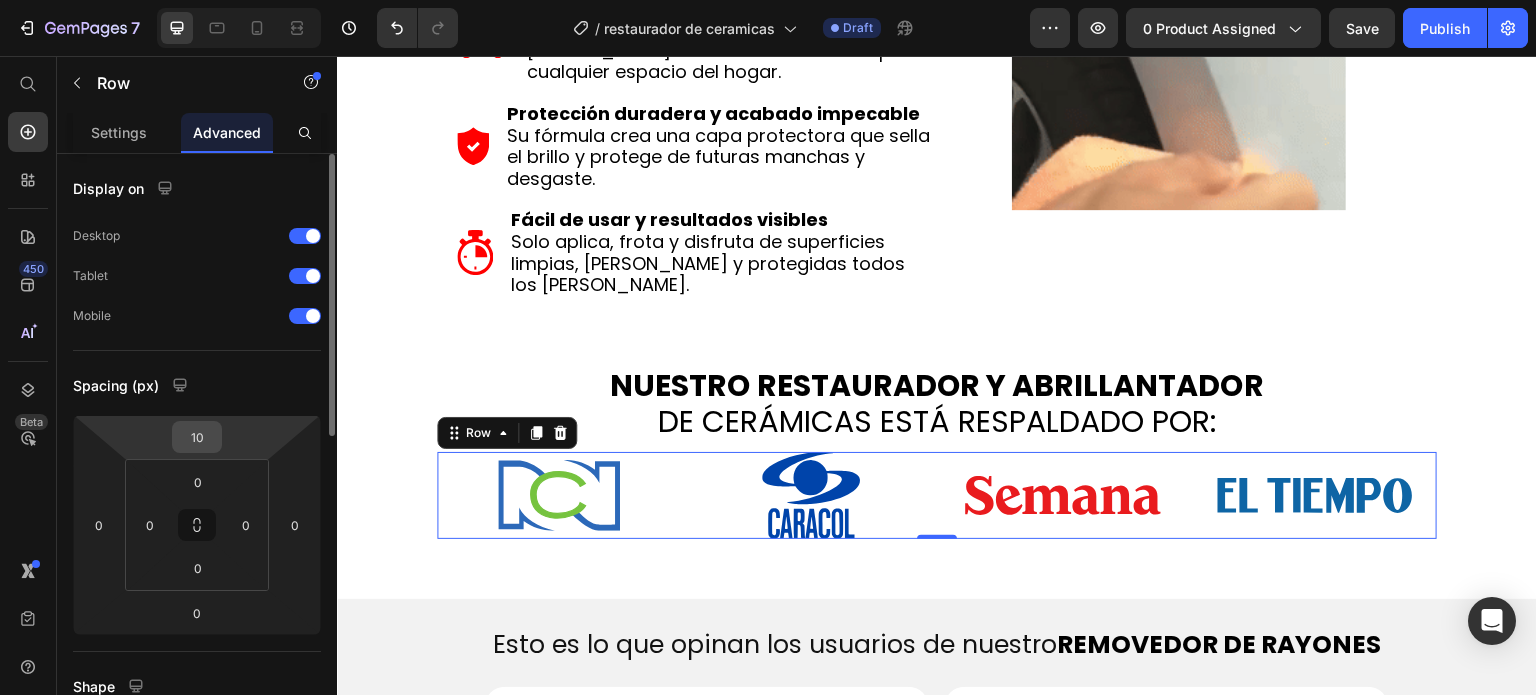 click on "10" at bounding box center (197, 437) 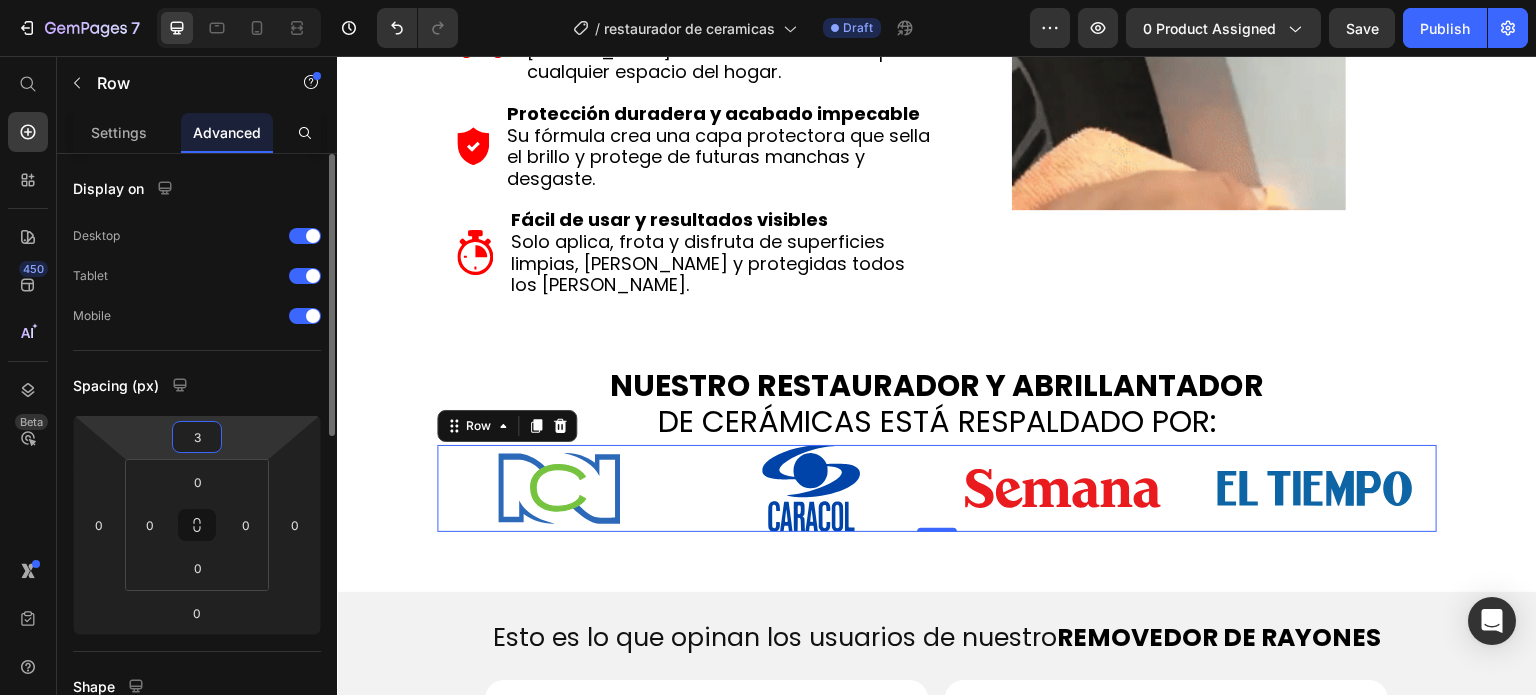 type on "30" 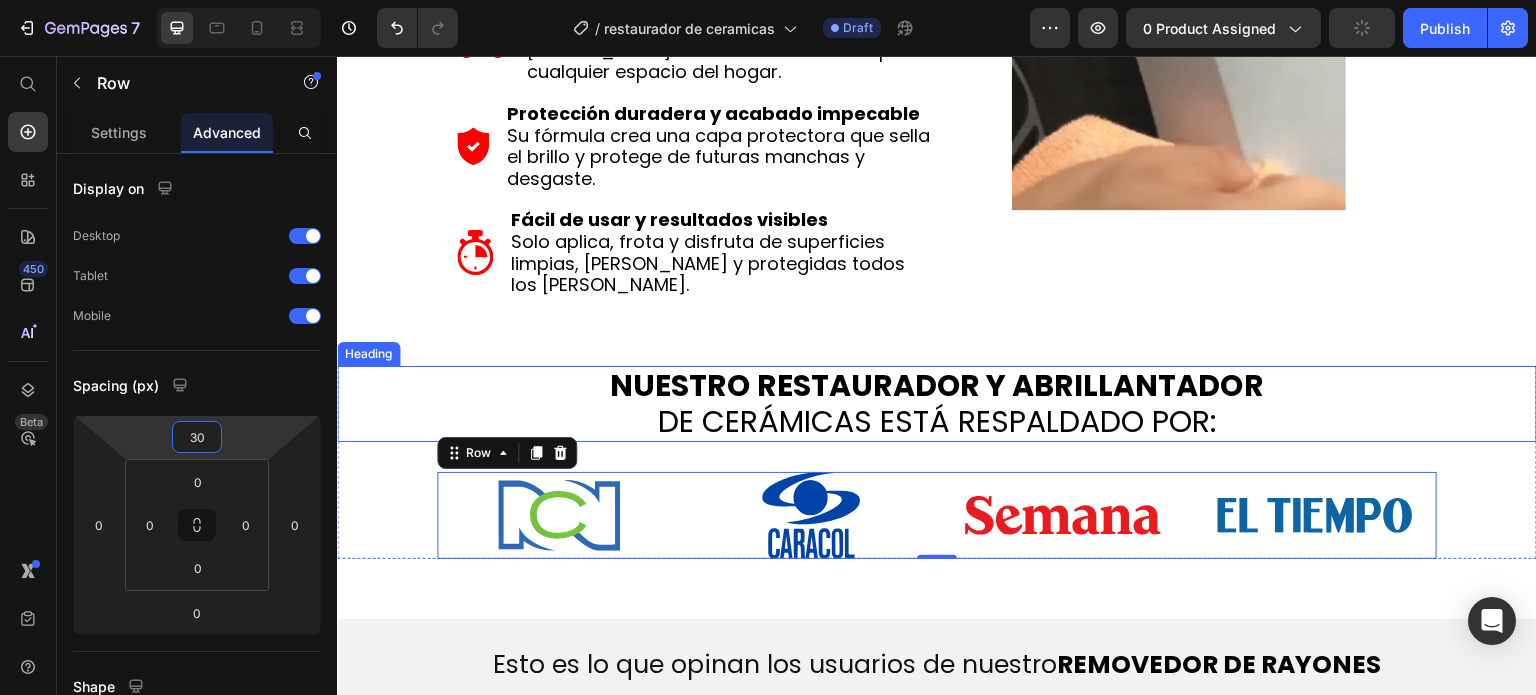click on "DE CERÁMICAS ESTÁ RESPALDADO POR:" at bounding box center [937, 421] 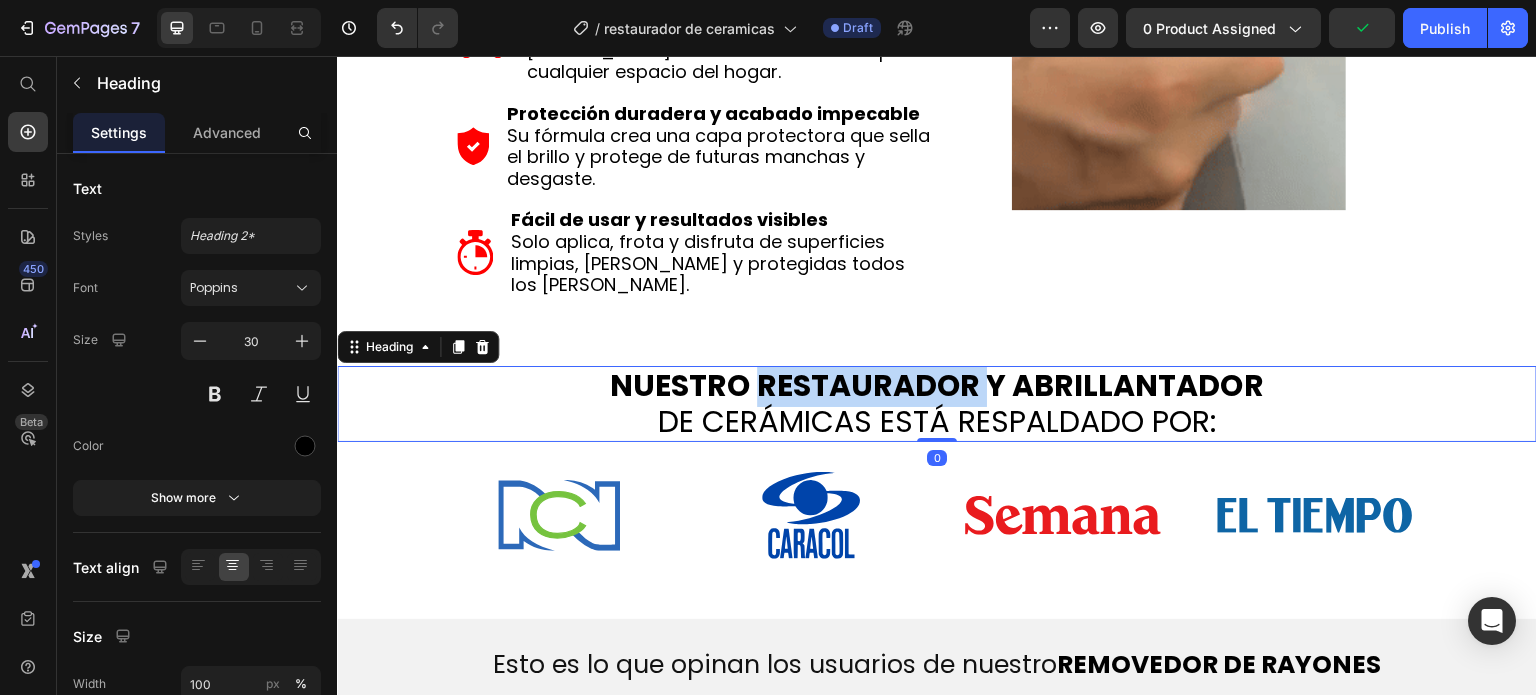 click on "NUESTRO RESTAURADOR Y ABRILLANTADOR" at bounding box center [937, 385] 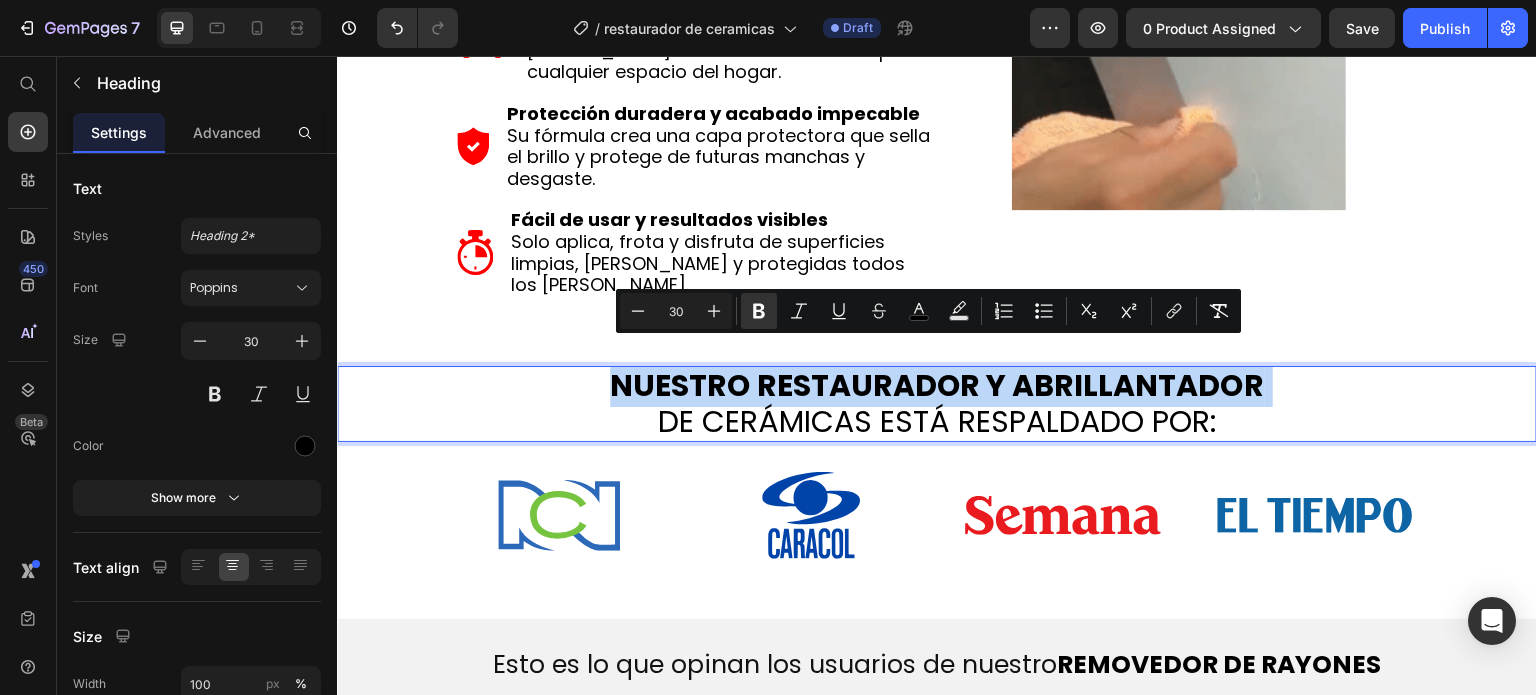 copy on "NUESTRO RESTAURADOR Y ABRILLANTADOR" 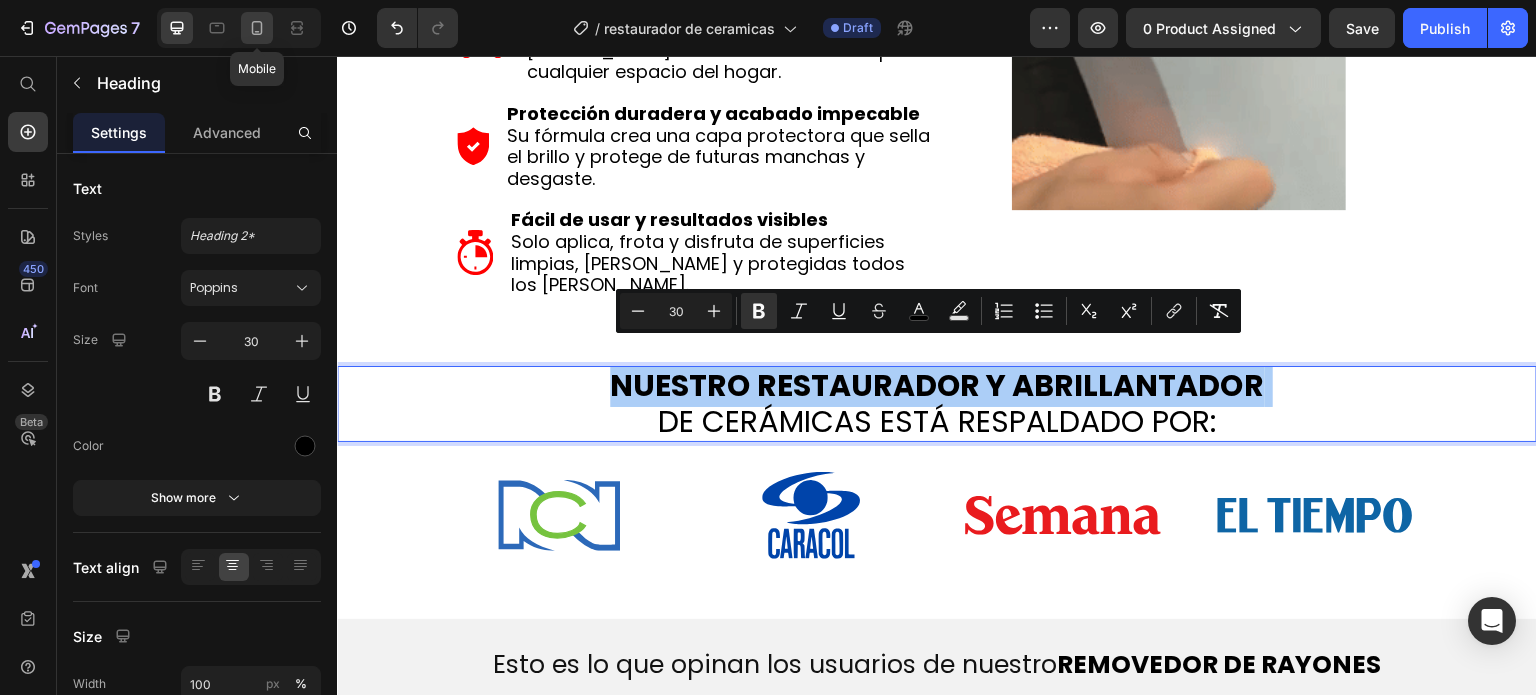 click 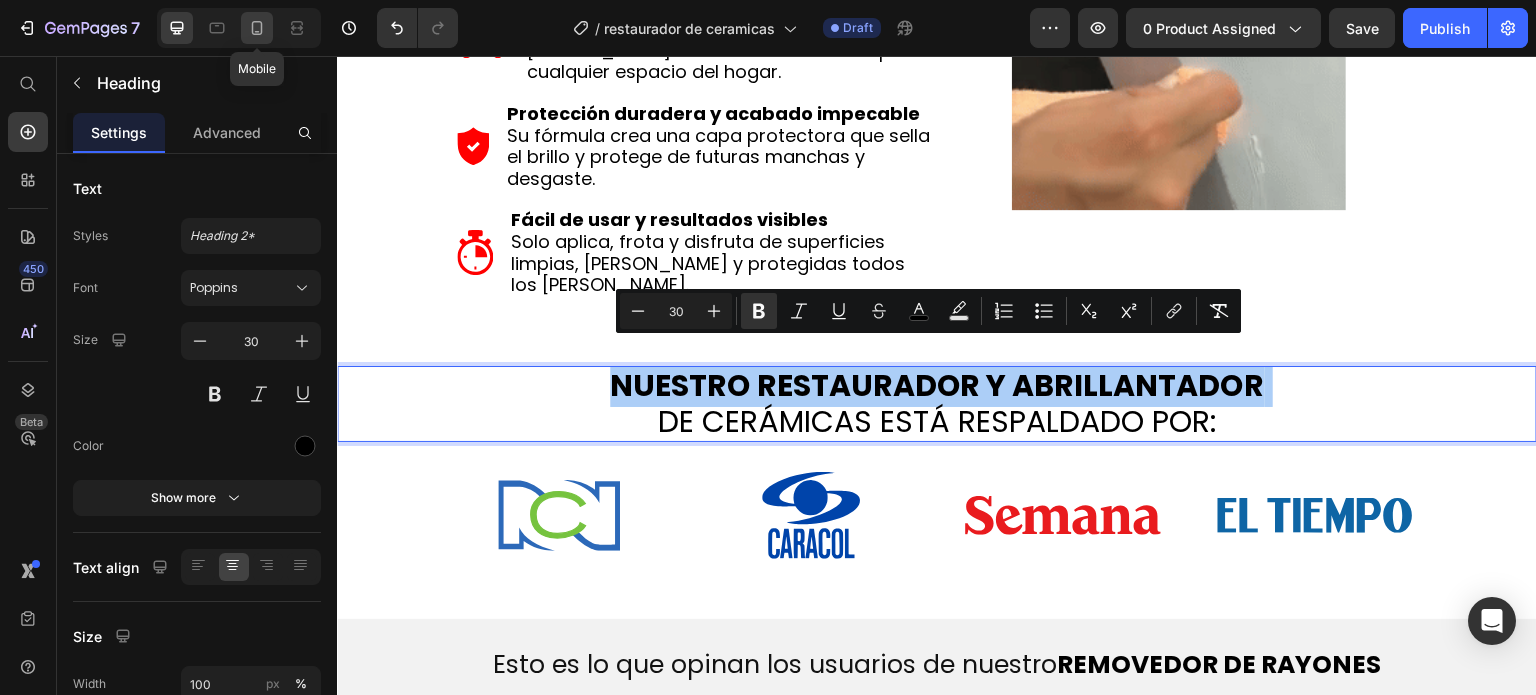 type on "21" 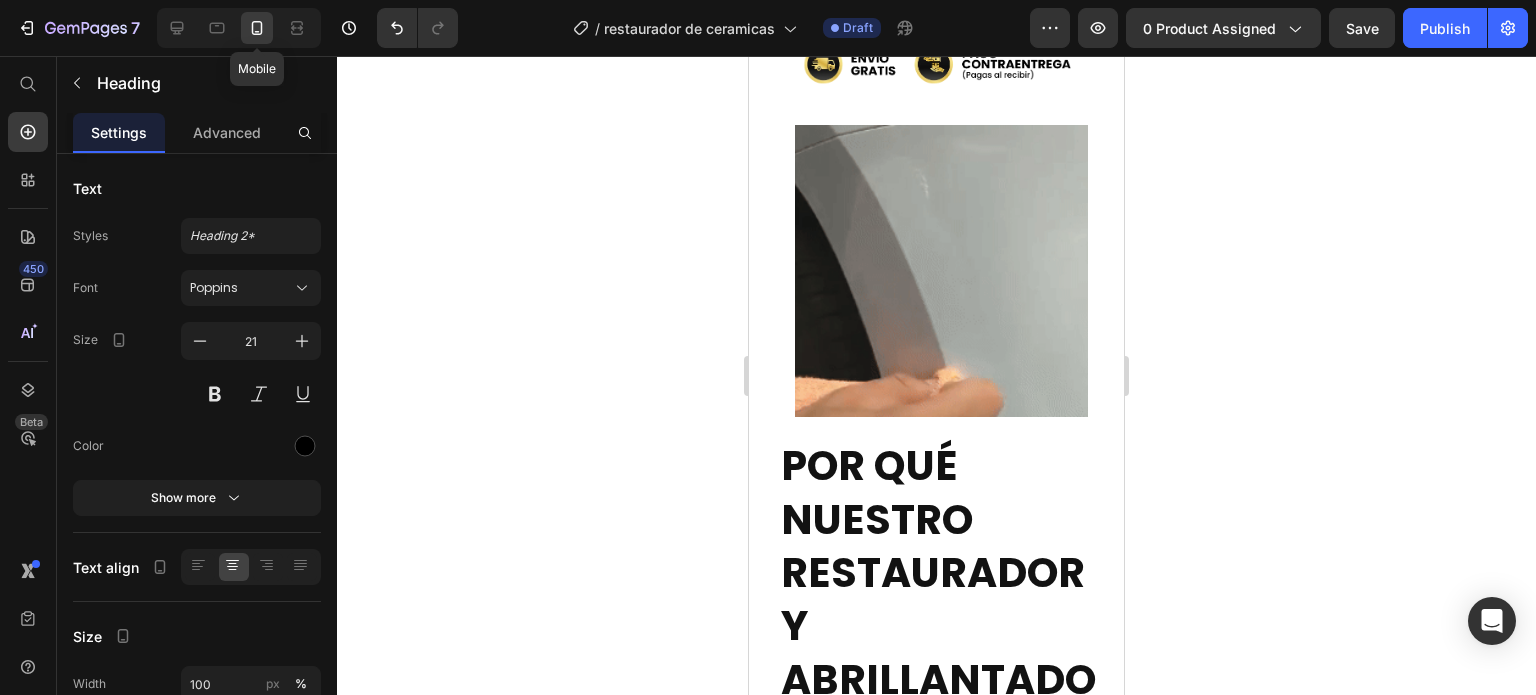 scroll, scrollTop: 848, scrollLeft: 0, axis: vertical 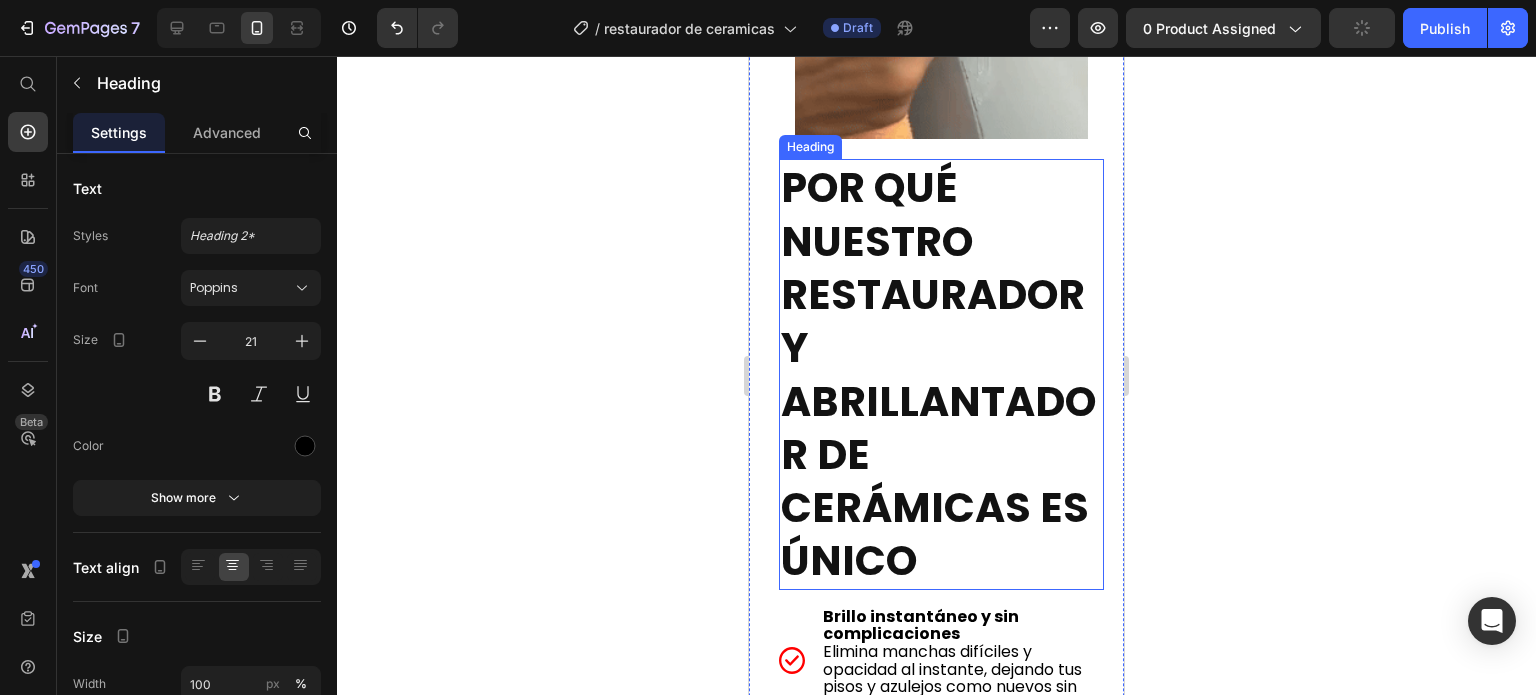 click on "POR QUÉ NUESTRO RESTAURADOR Y ABRILLANTADOR DE CERÁMICAS ES ÚNICO" at bounding box center (941, 374) 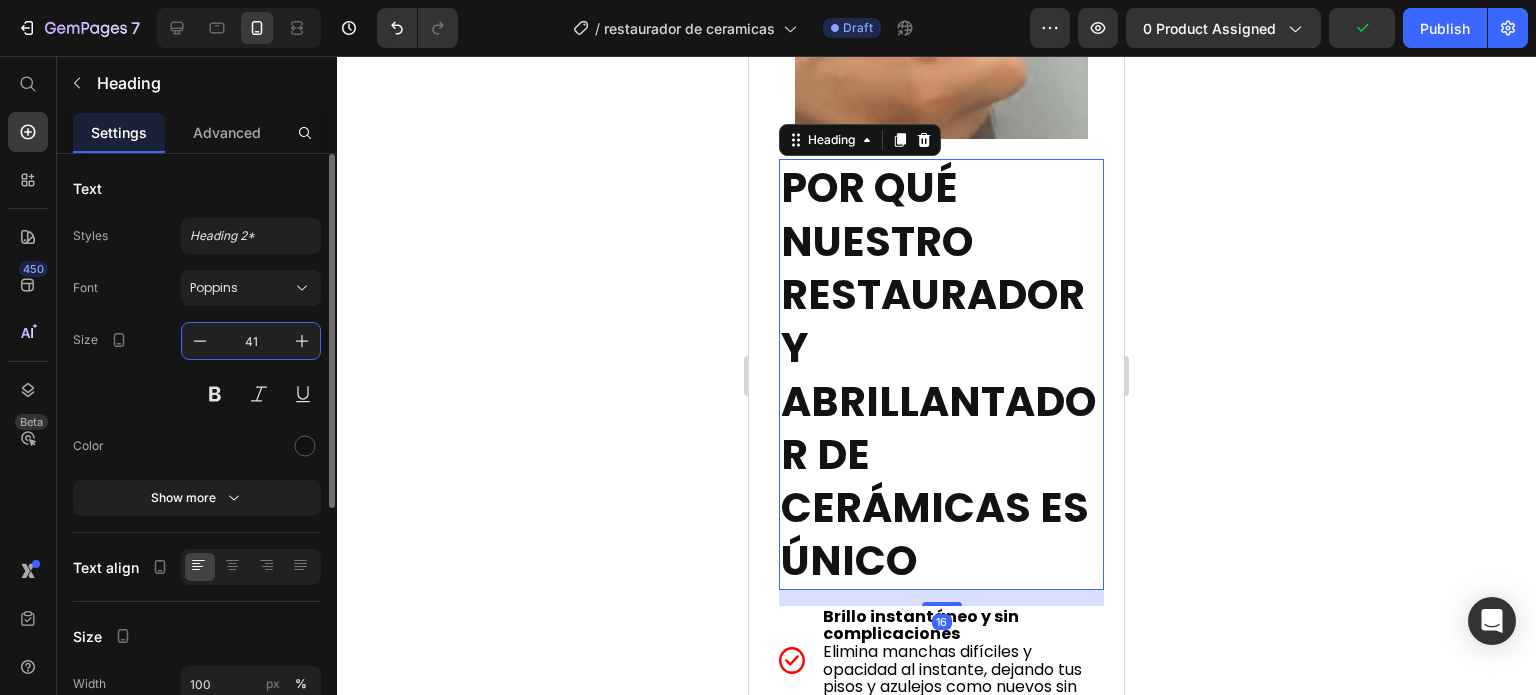 click on "41" at bounding box center [251, 341] 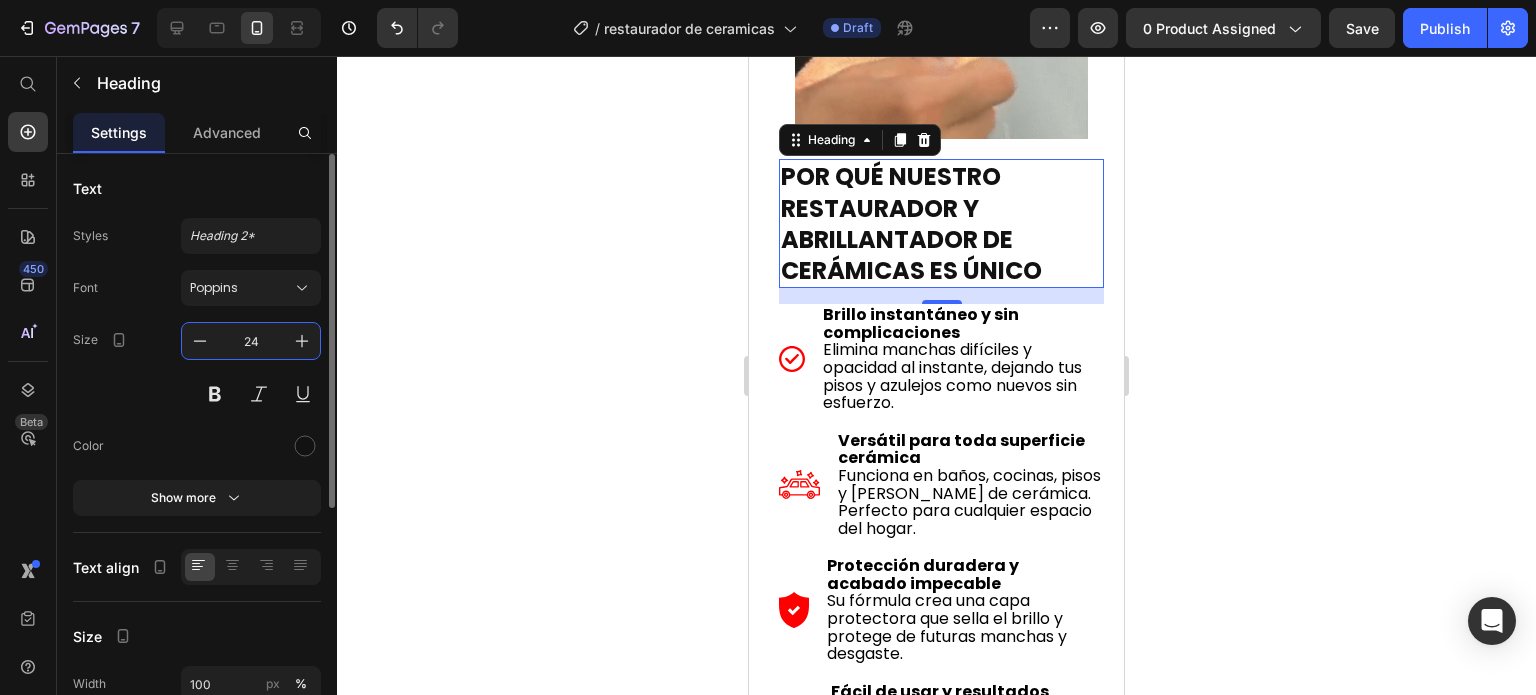 click on "24" at bounding box center (251, 341) 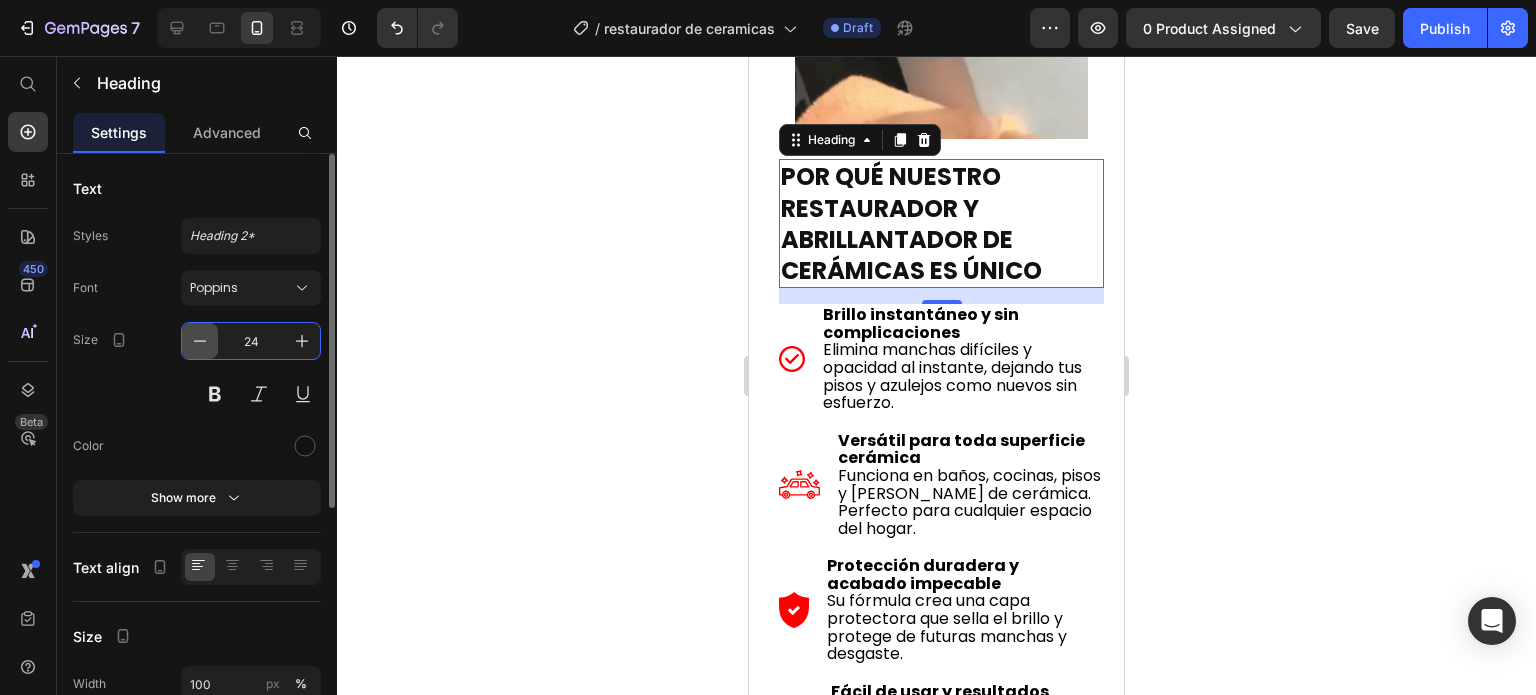 click 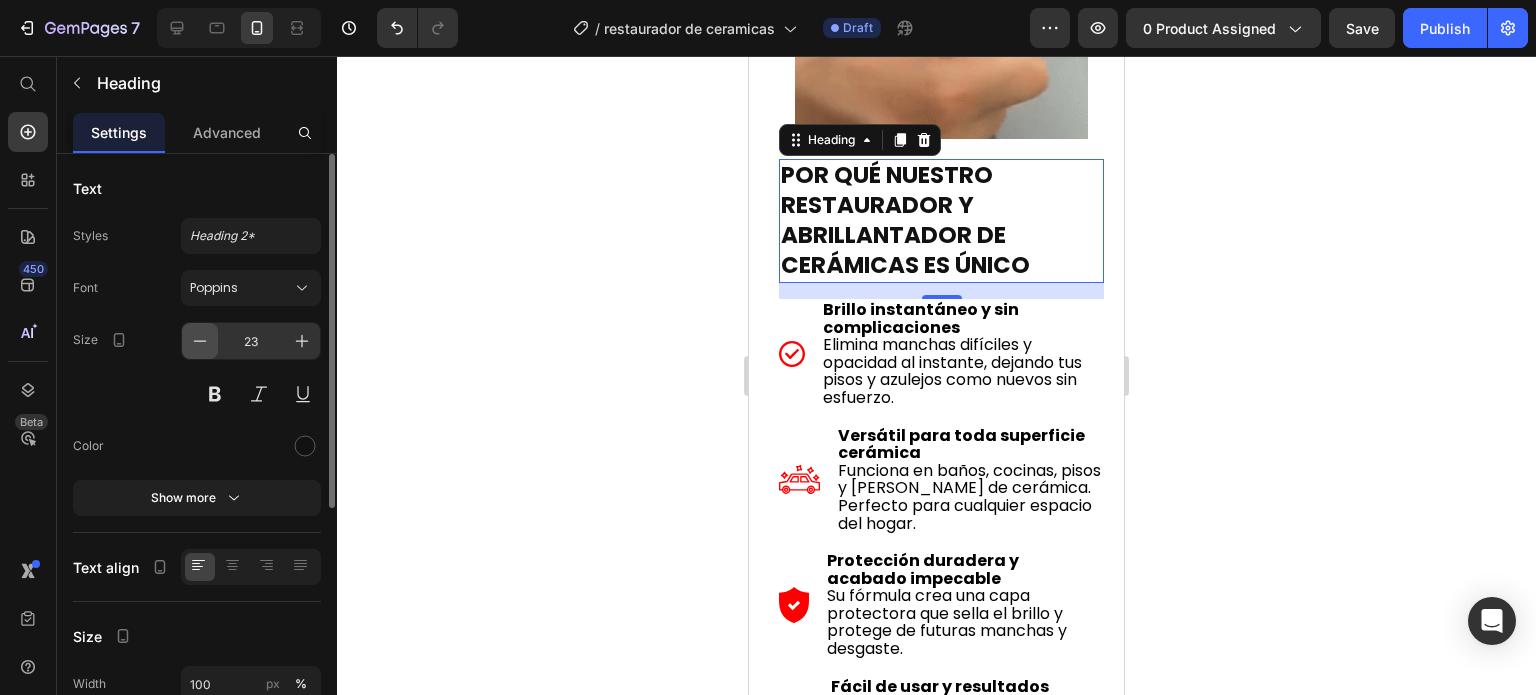 click 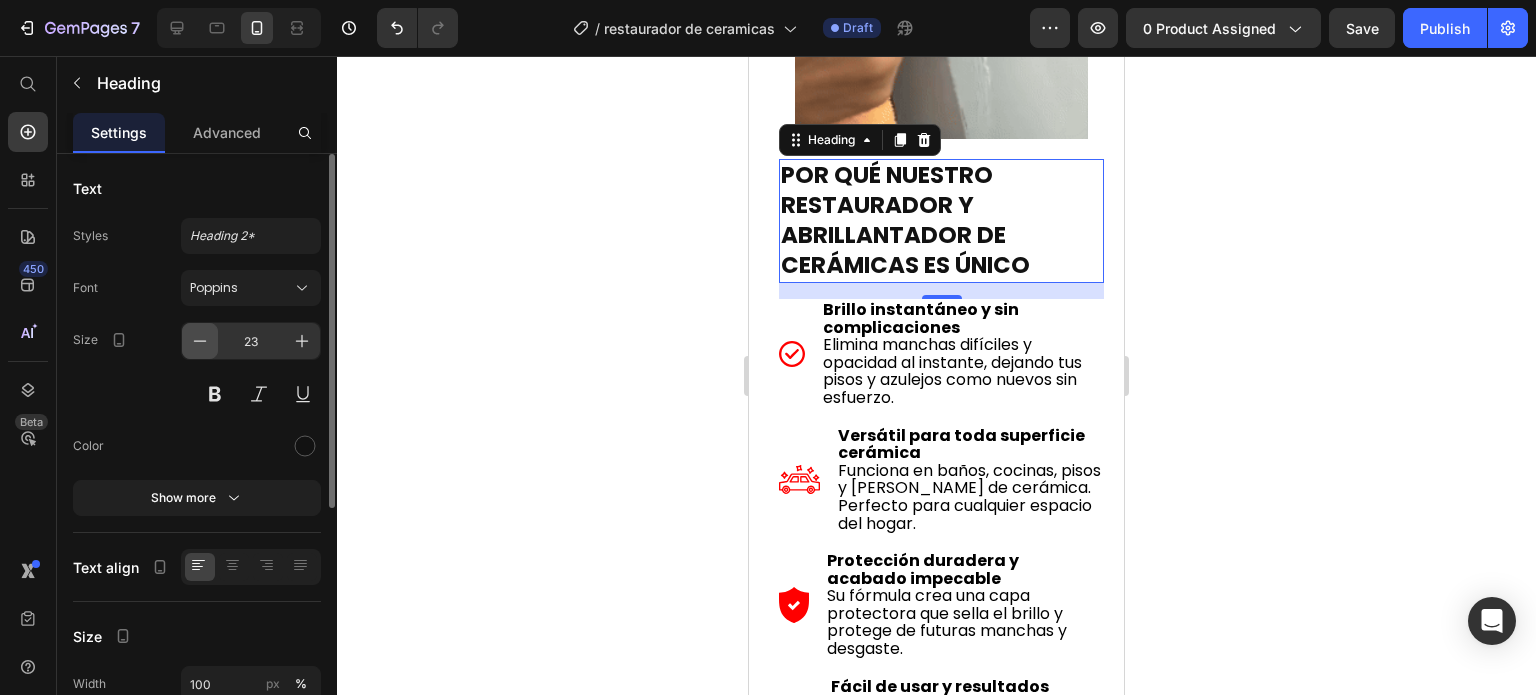 type on "22" 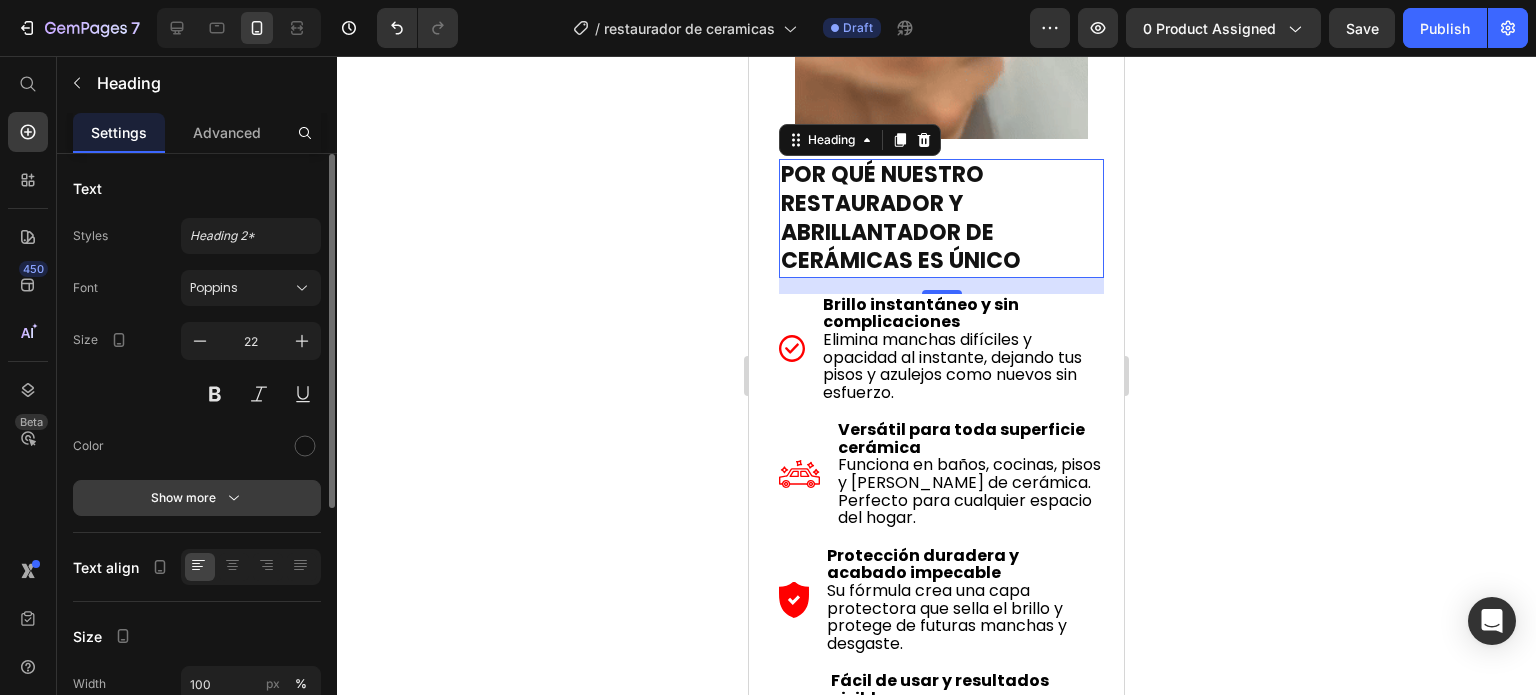 click 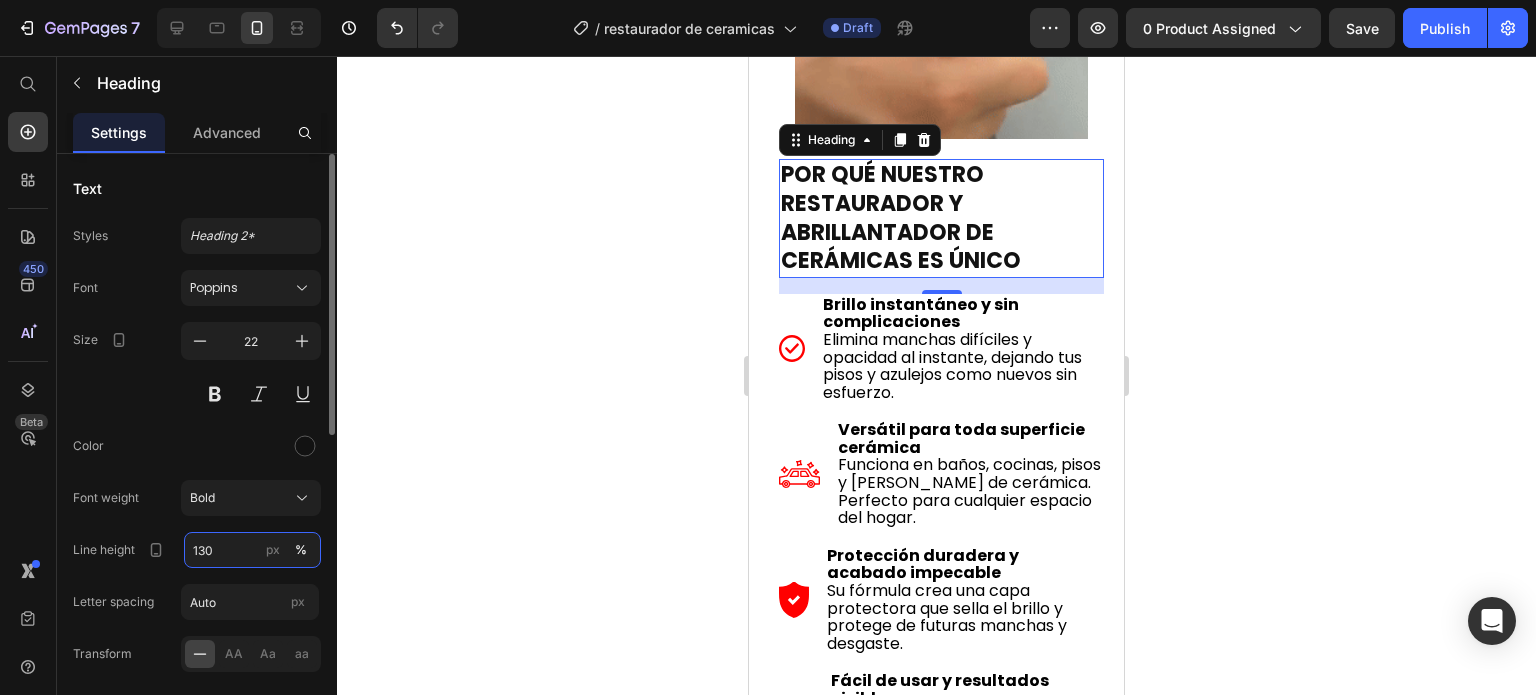 click on "130" at bounding box center [252, 550] 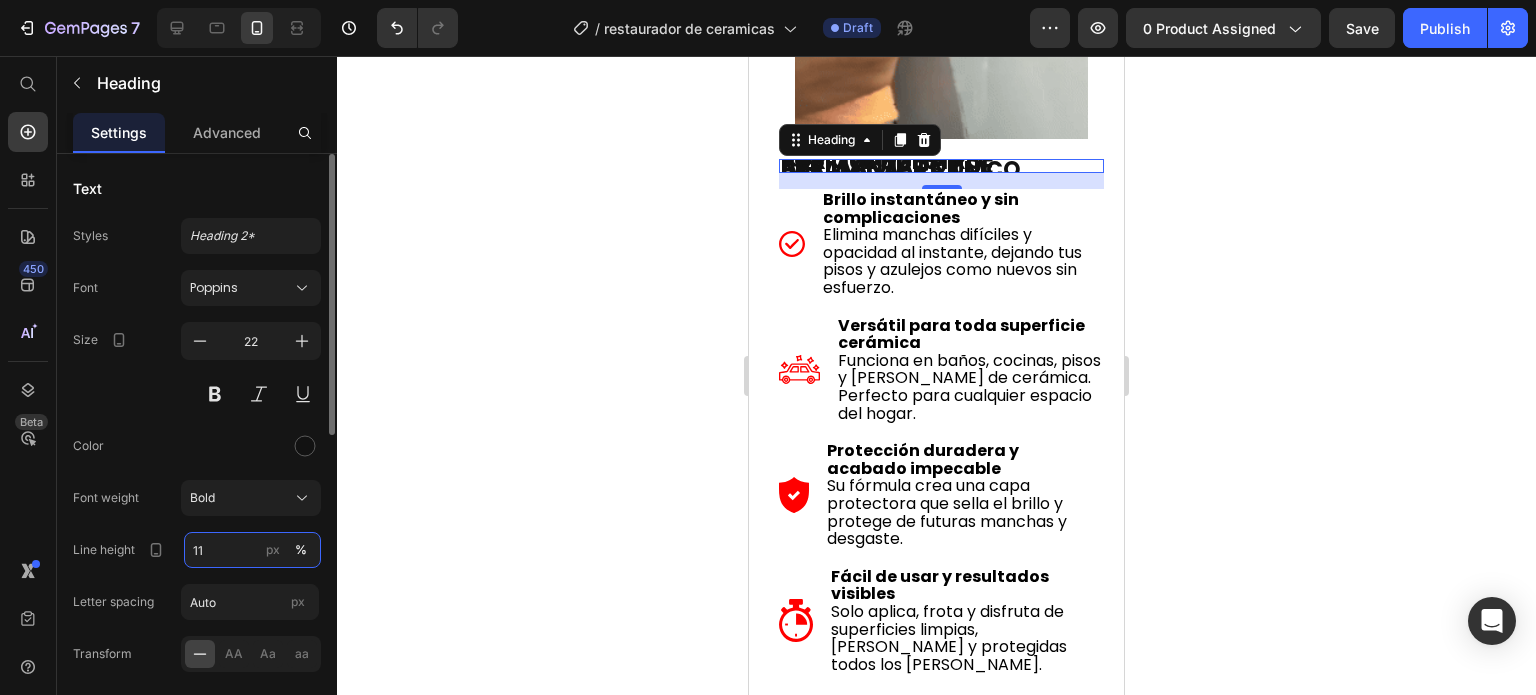 type on "110" 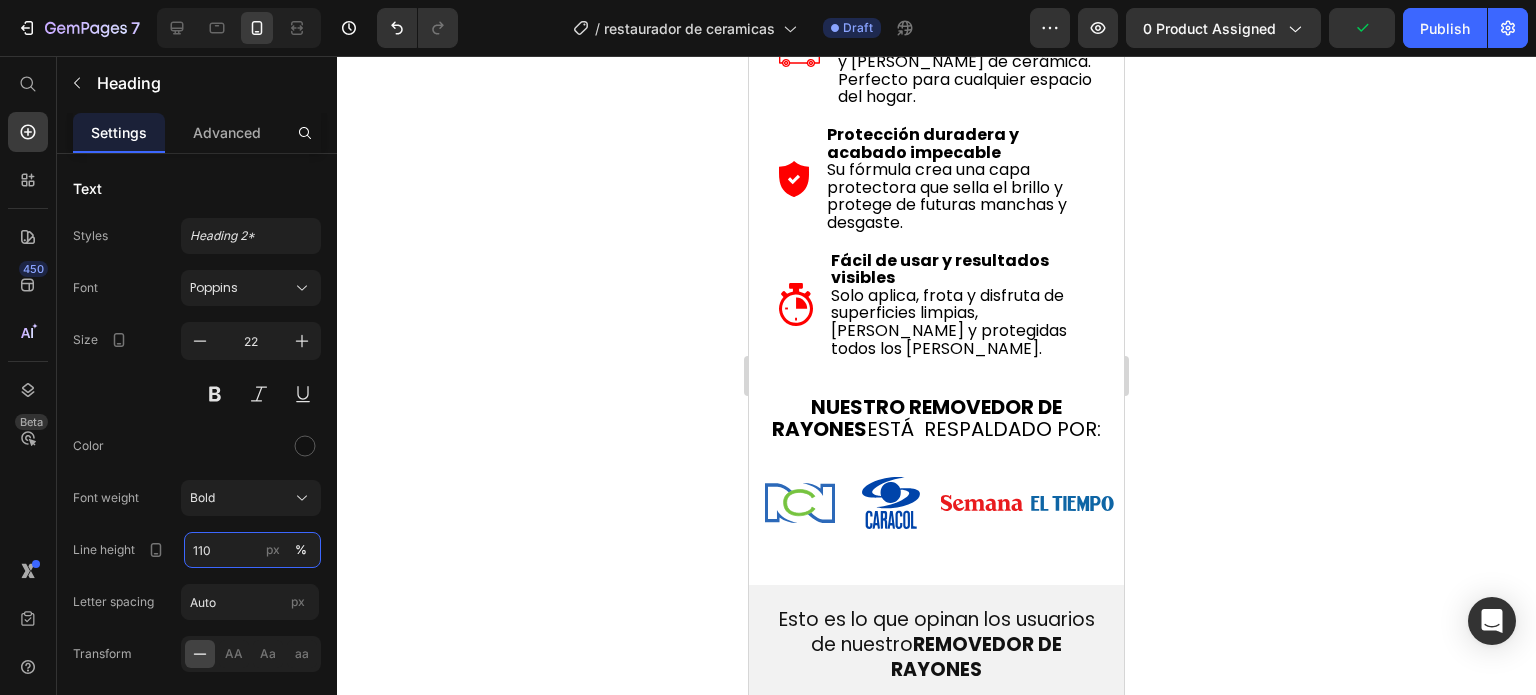 scroll, scrollTop: 1694, scrollLeft: 0, axis: vertical 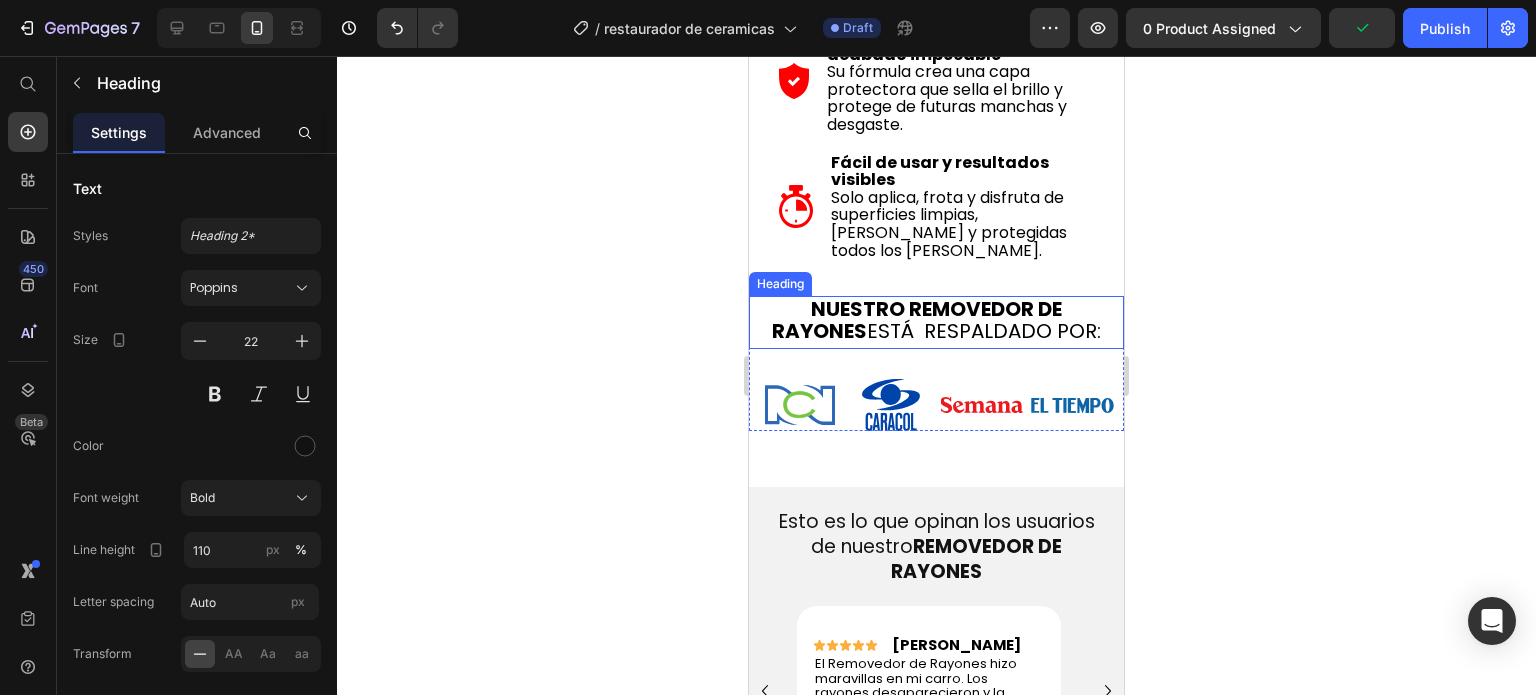 click on "NUESTRO REMOVEDOR DE RAYONES" at bounding box center [917, 320] 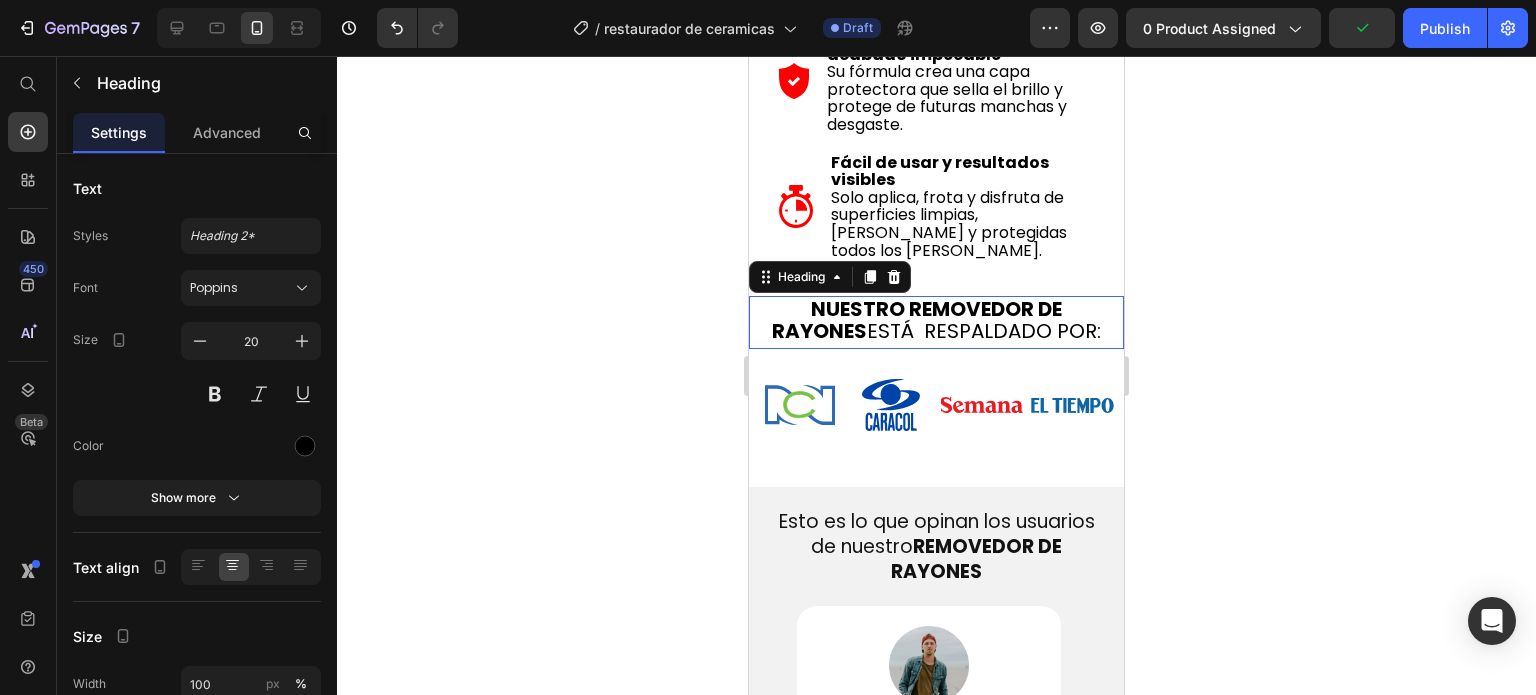 click on "NUESTRO REMOVEDOR DE RAYONES" at bounding box center [917, 320] 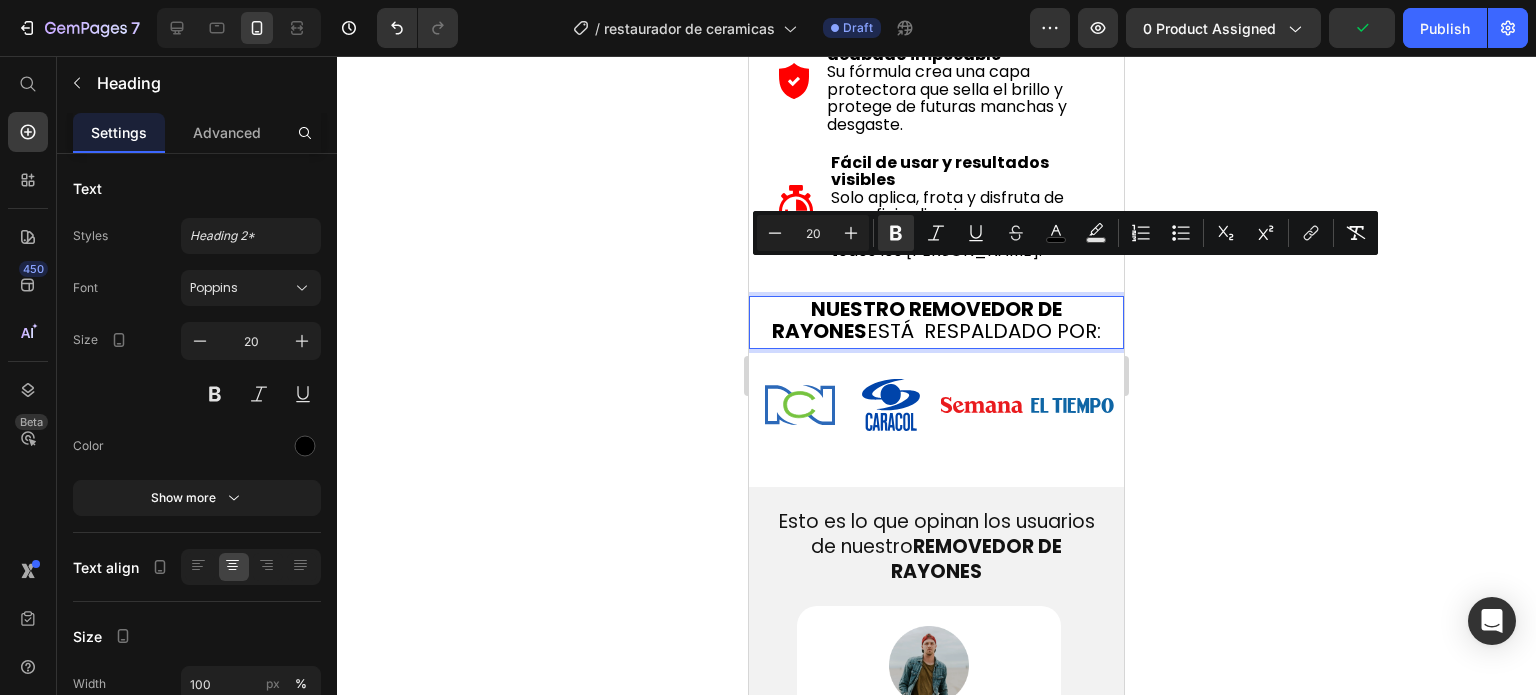 scroll, scrollTop: 0, scrollLeft: 0, axis: both 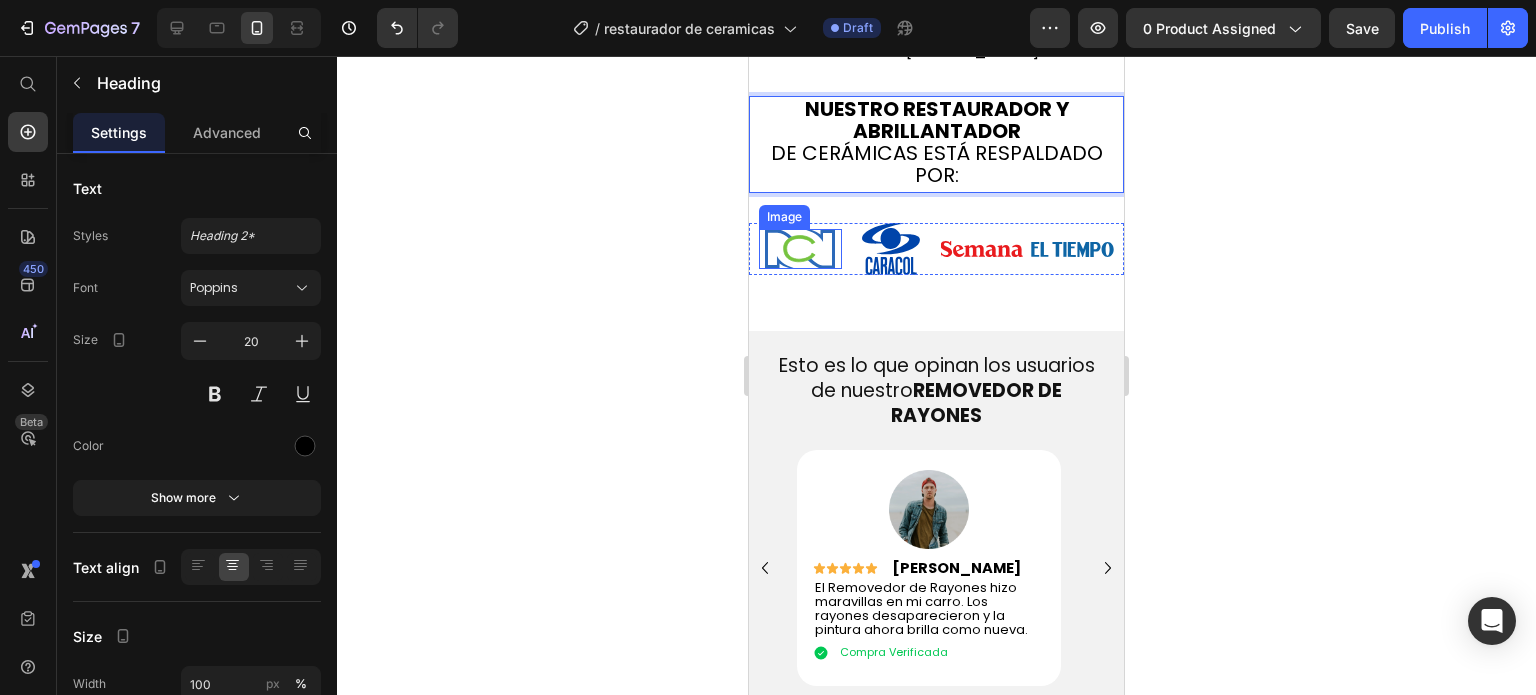 click at bounding box center (800, 249) 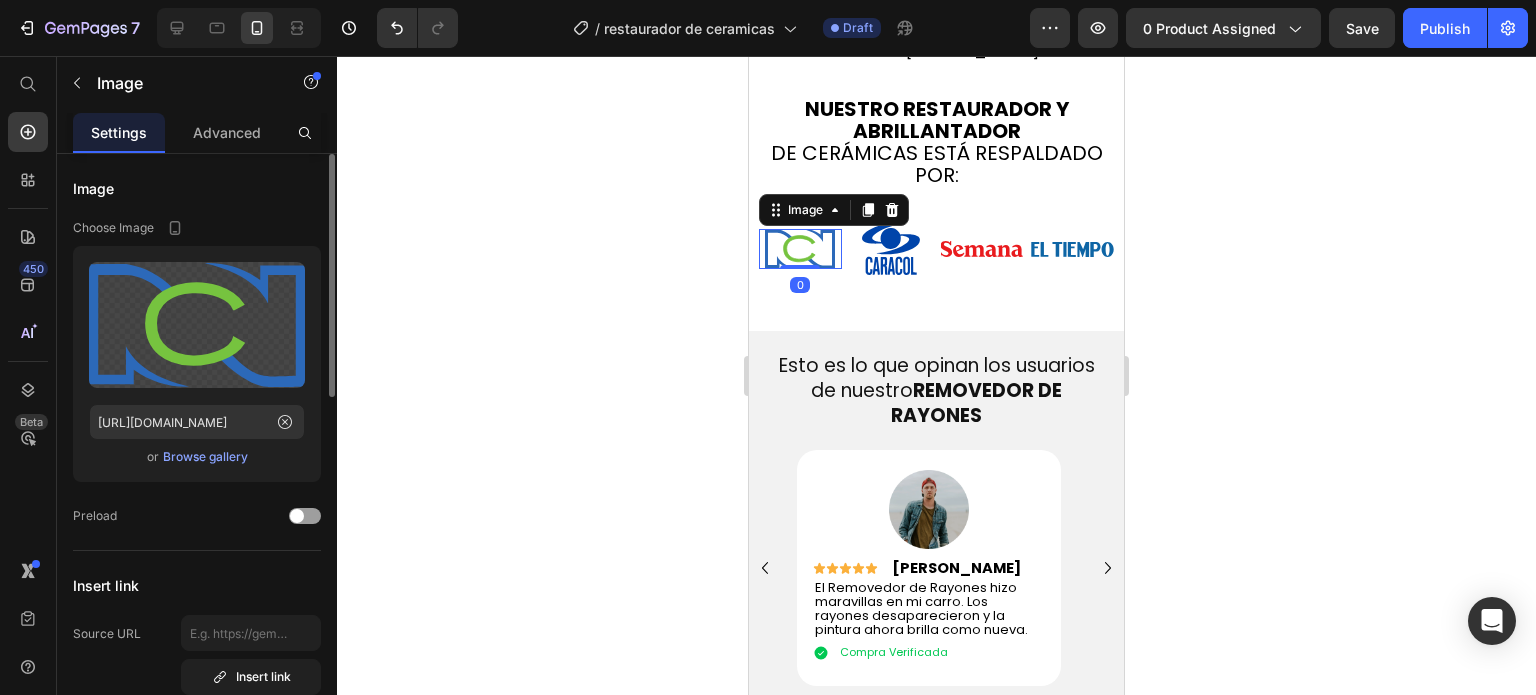 click on "Browse gallery" at bounding box center [205, 457] 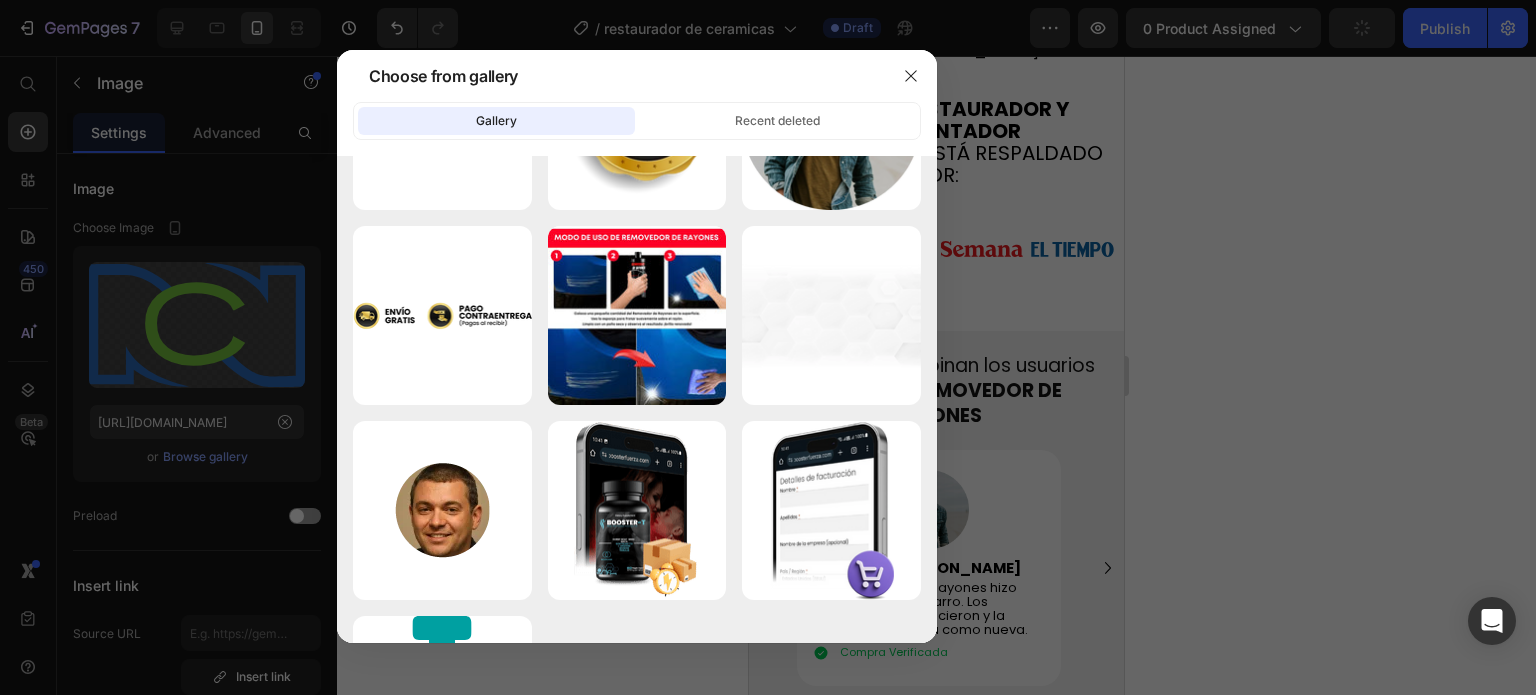 scroll, scrollTop: 2840, scrollLeft: 0, axis: vertical 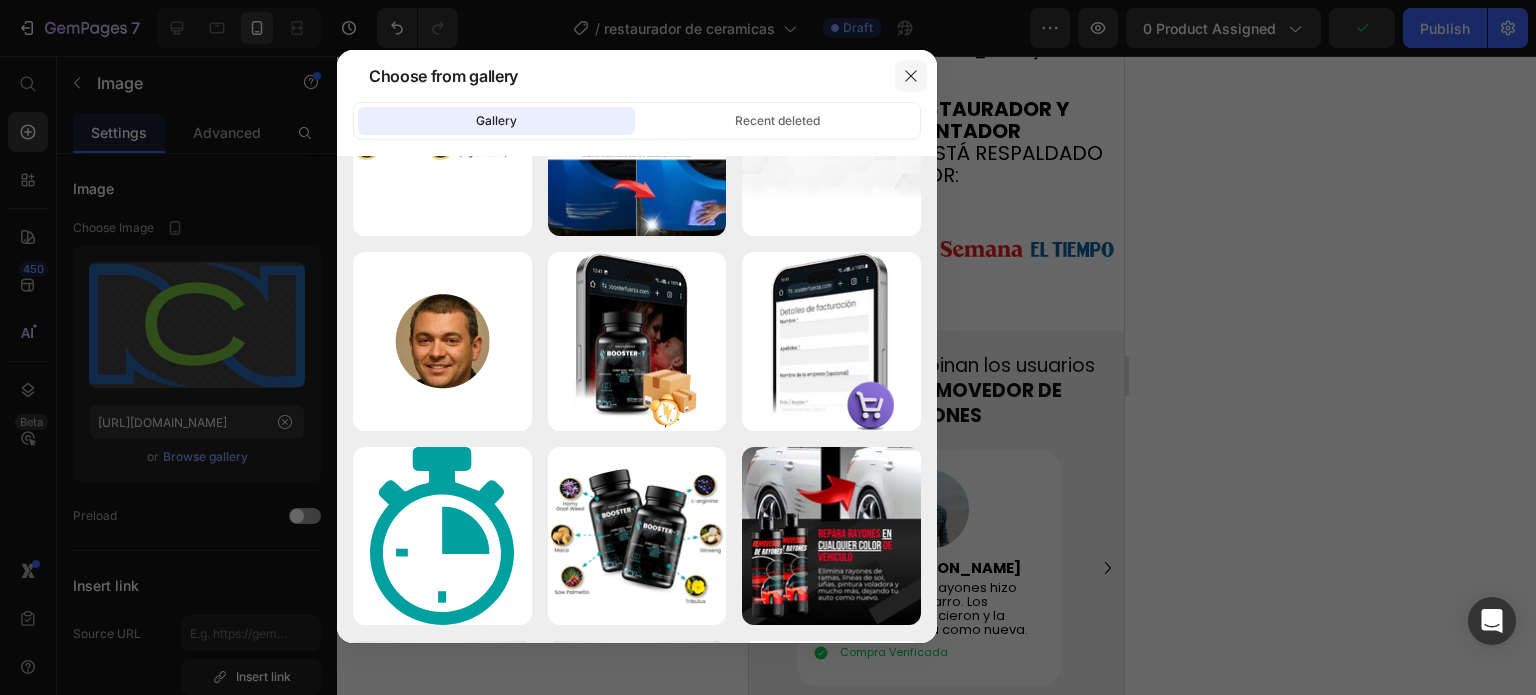 click 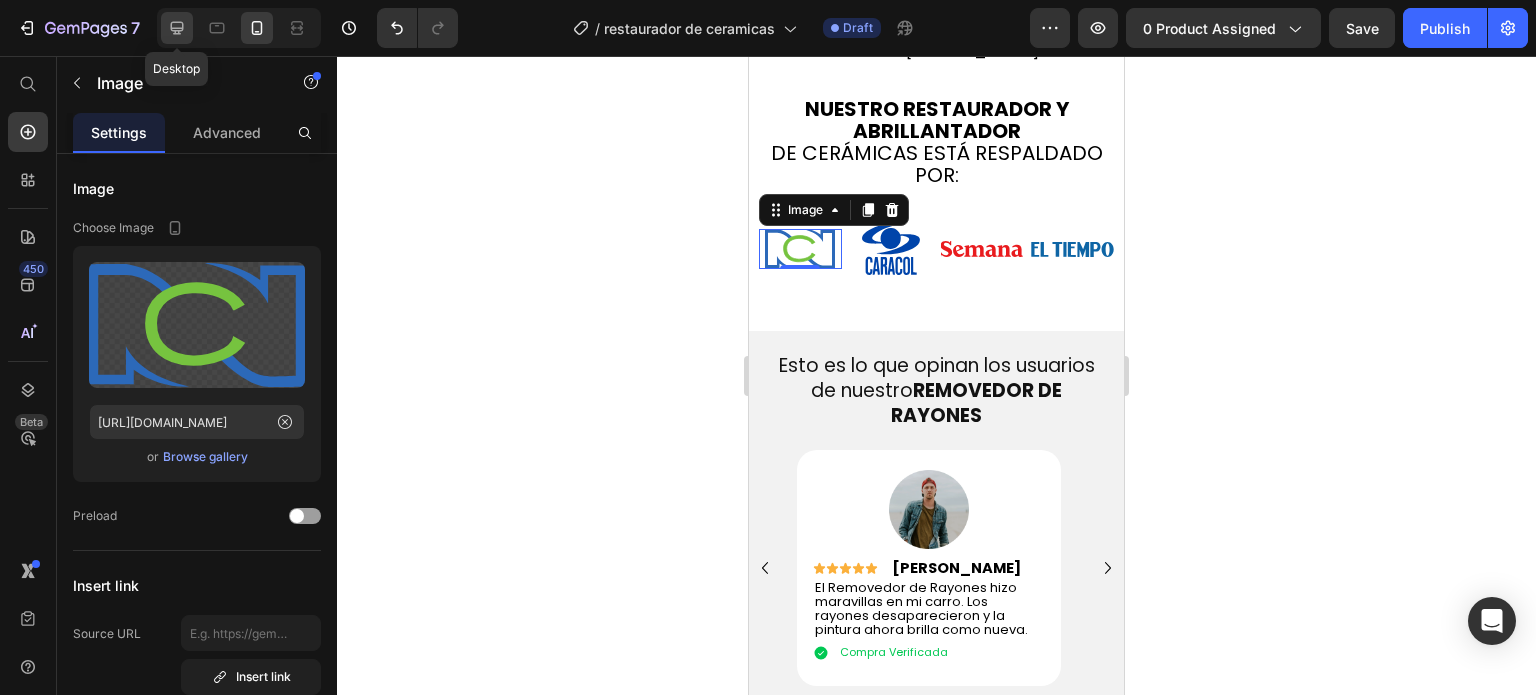 click 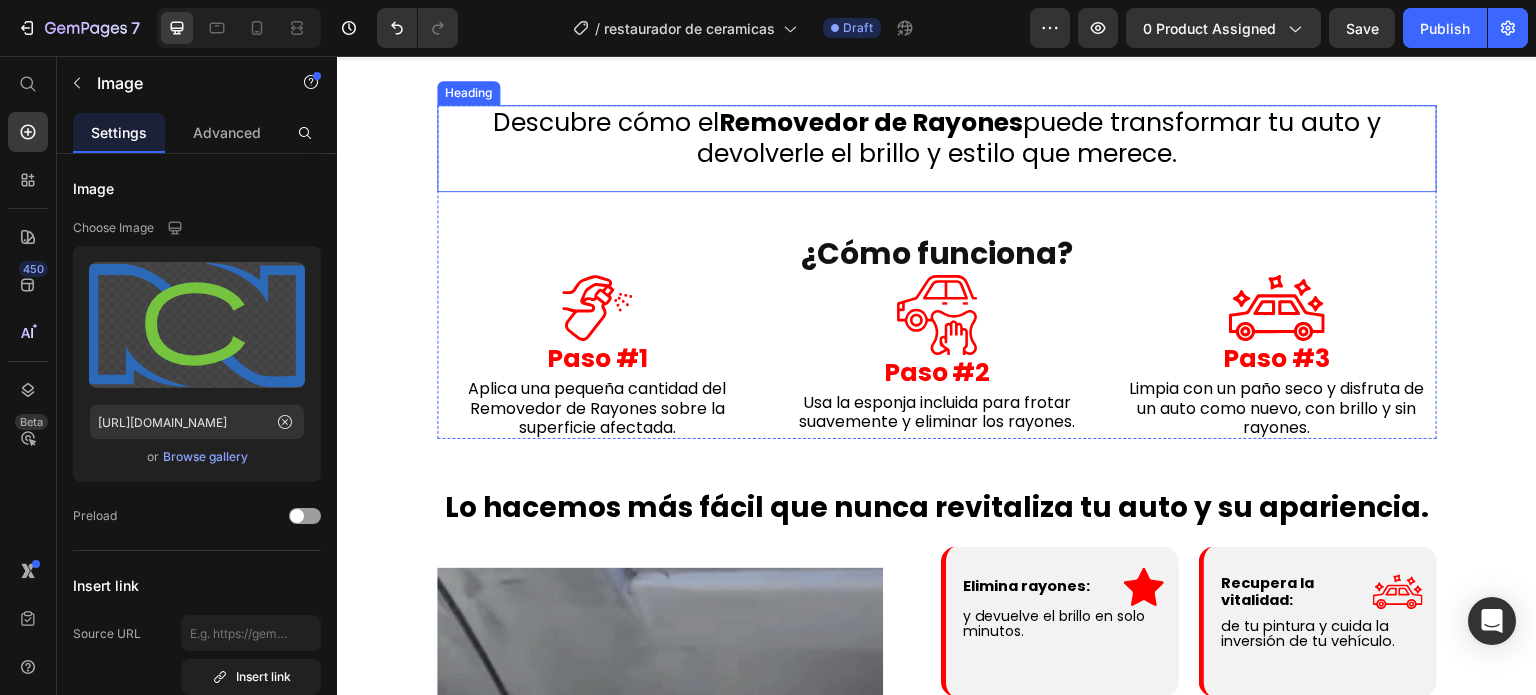 scroll, scrollTop: 1982, scrollLeft: 0, axis: vertical 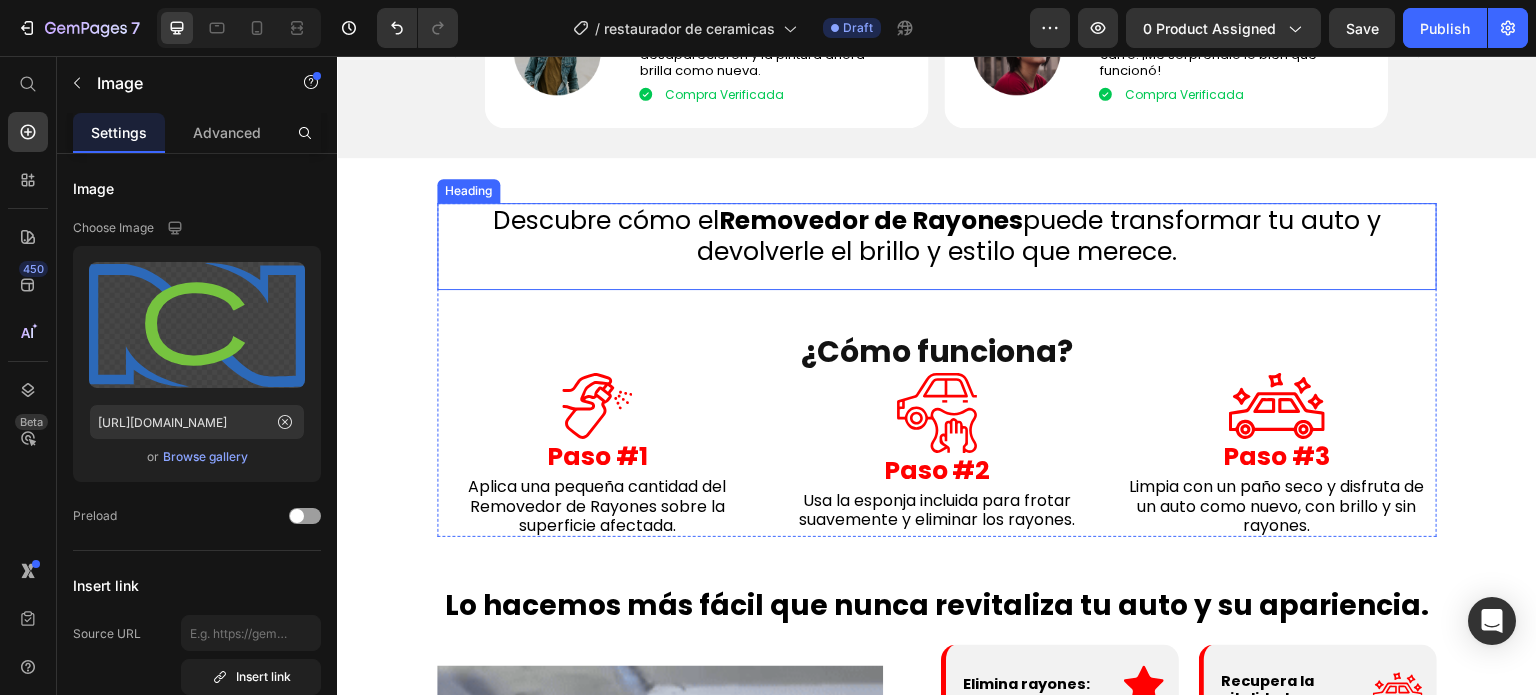 click on "Descubre cómo el  Removedor de Rayones  puede transformar tu auto y devolverle el brillo y estilo que merece." at bounding box center [937, 236] 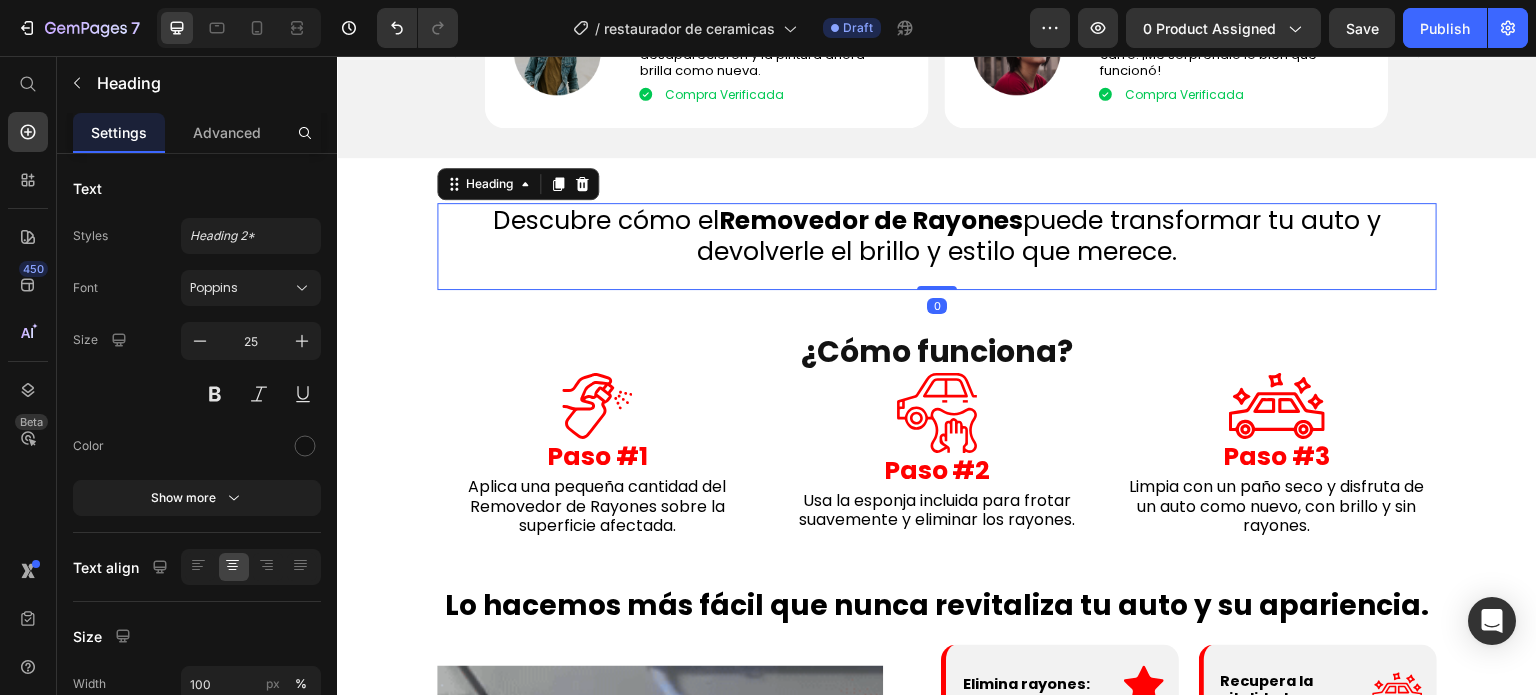 click on "Descubre cómo el  Removedor de Rayones  puede transformar tu auto y devolverle el brillo y estilo que merece." at bounding box center [937, 236] 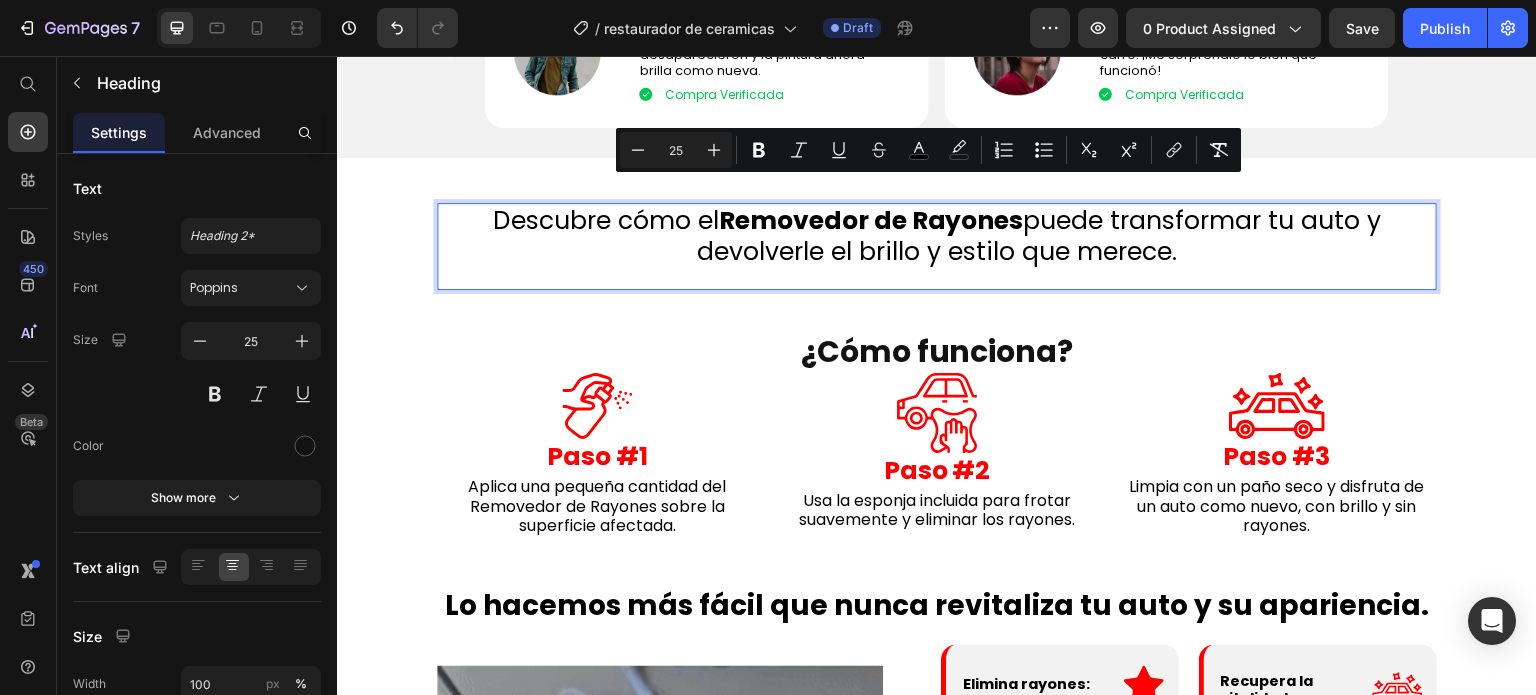 copy on "Descubre cómo el  Removedor de Rayones  puede transformar tu auto y devolverle el brillo y estilo que merece." 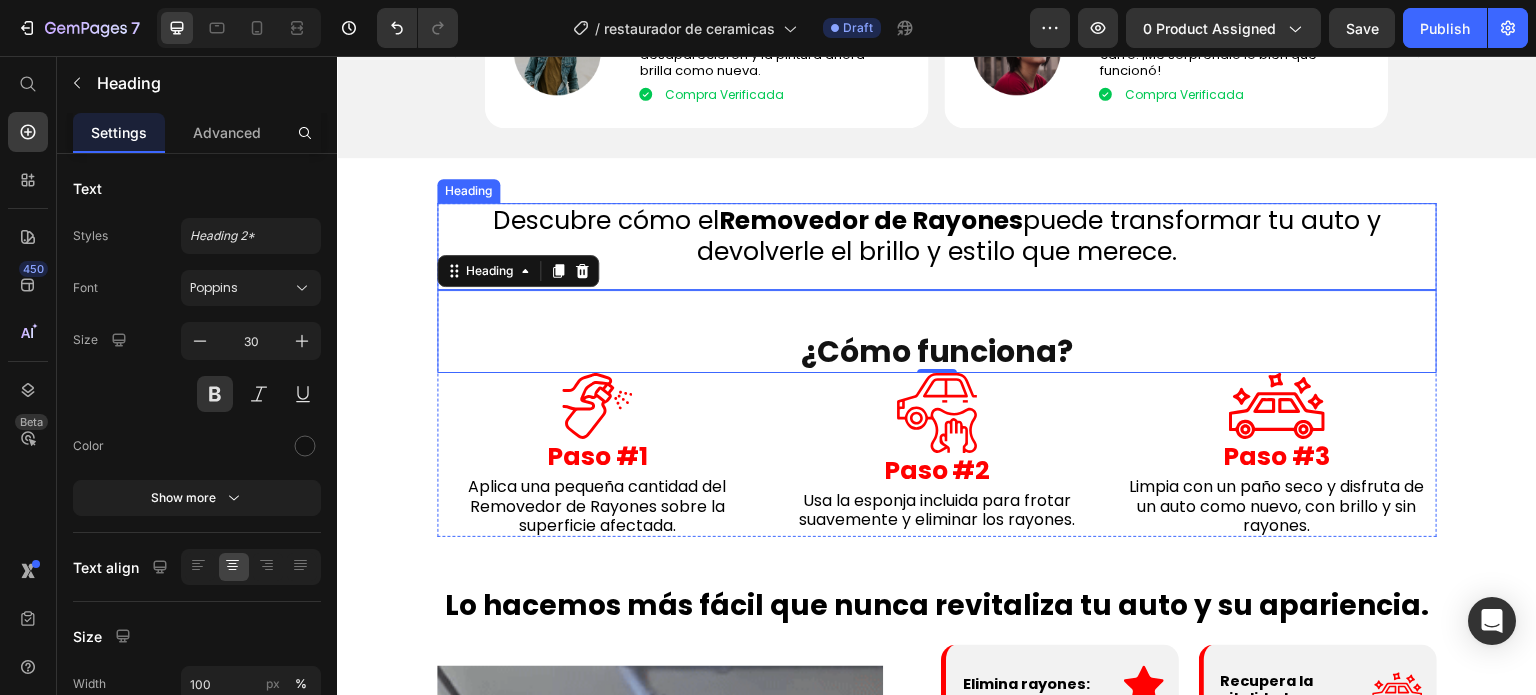 click on "Descubre cómo el  Removedor de Rayones  puede transformar tu auto y devolverle el brillo y estilo que merece." at bounding box center [937, 236] 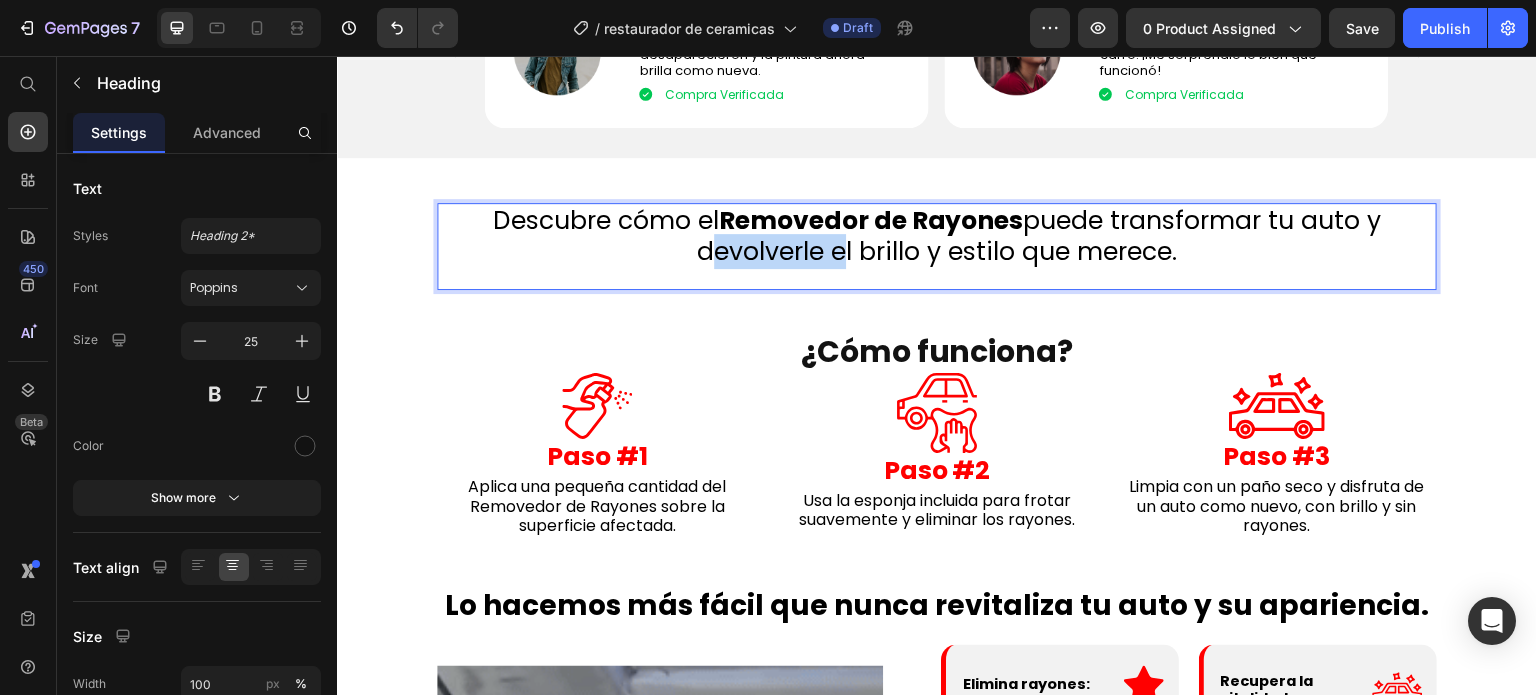 click on "Descubre cómo el  Removedor de Rayones  puede transformar tu auto y devolverle el brillo y estilo que merece." at bounding box center [937, 236] 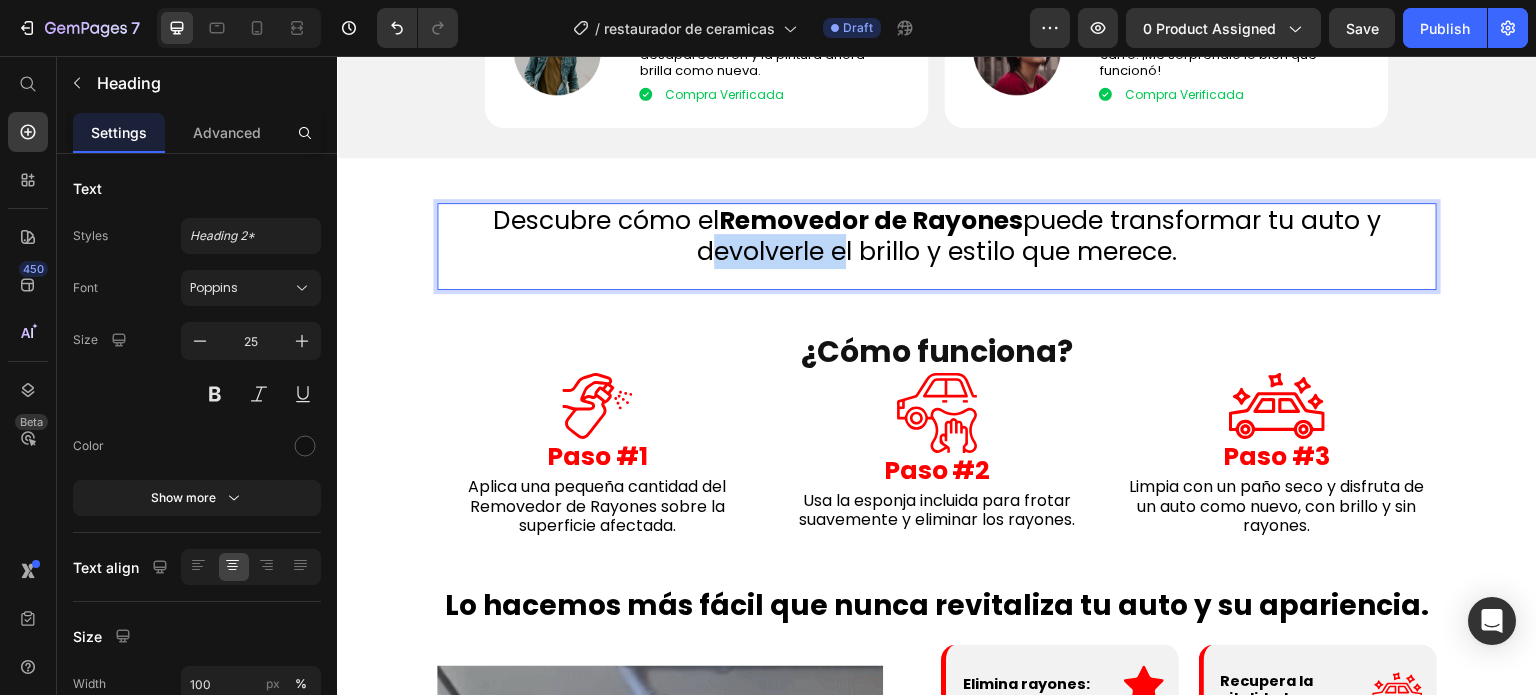 click on "Descubre cómo el  Removedor de Rayones  puede transformar tu auto y devolverle el brillo y estilo que merece." at bounding box center [937, 236] 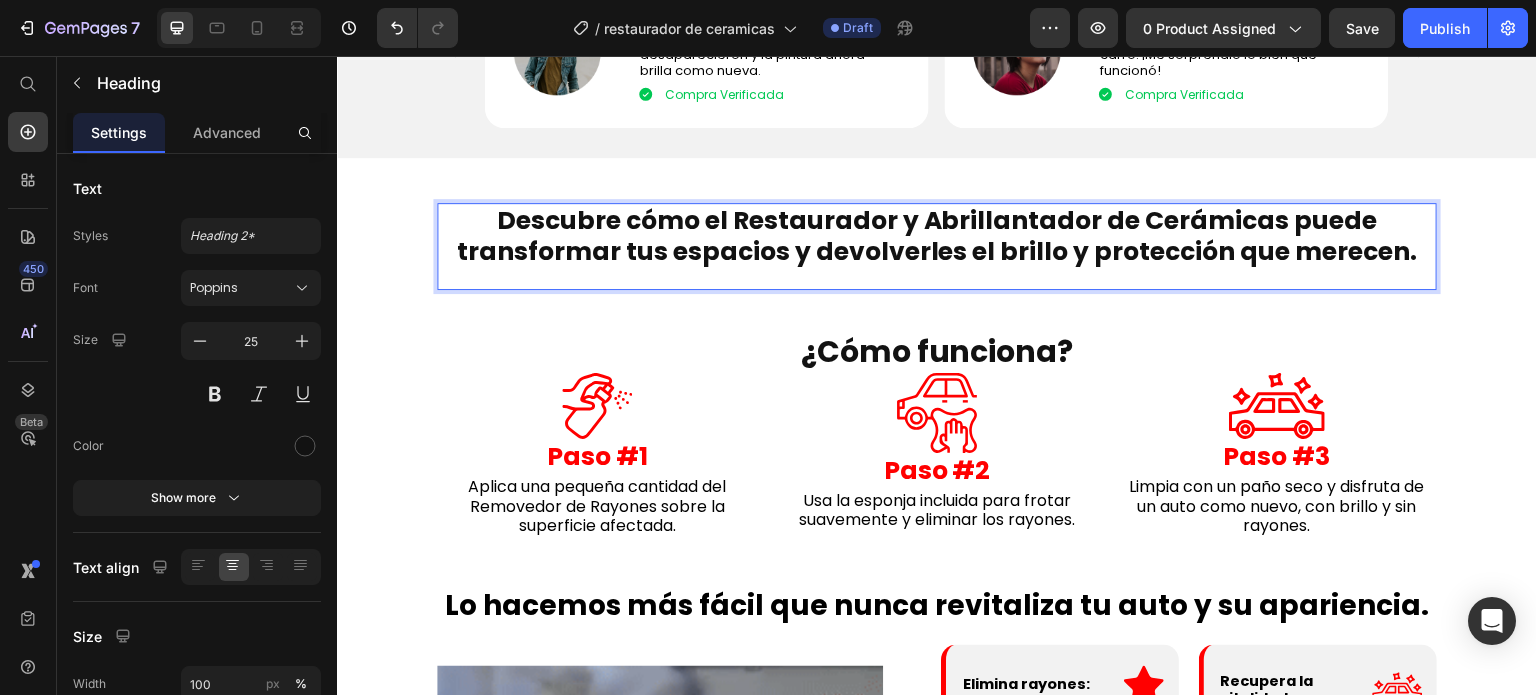click on "Descubre cómo el Restaurador y Abrillantador de Cerámicas puede transformar tus espacios y devolverles el brillo y protección que merecen." at bounding box center [937, 236] 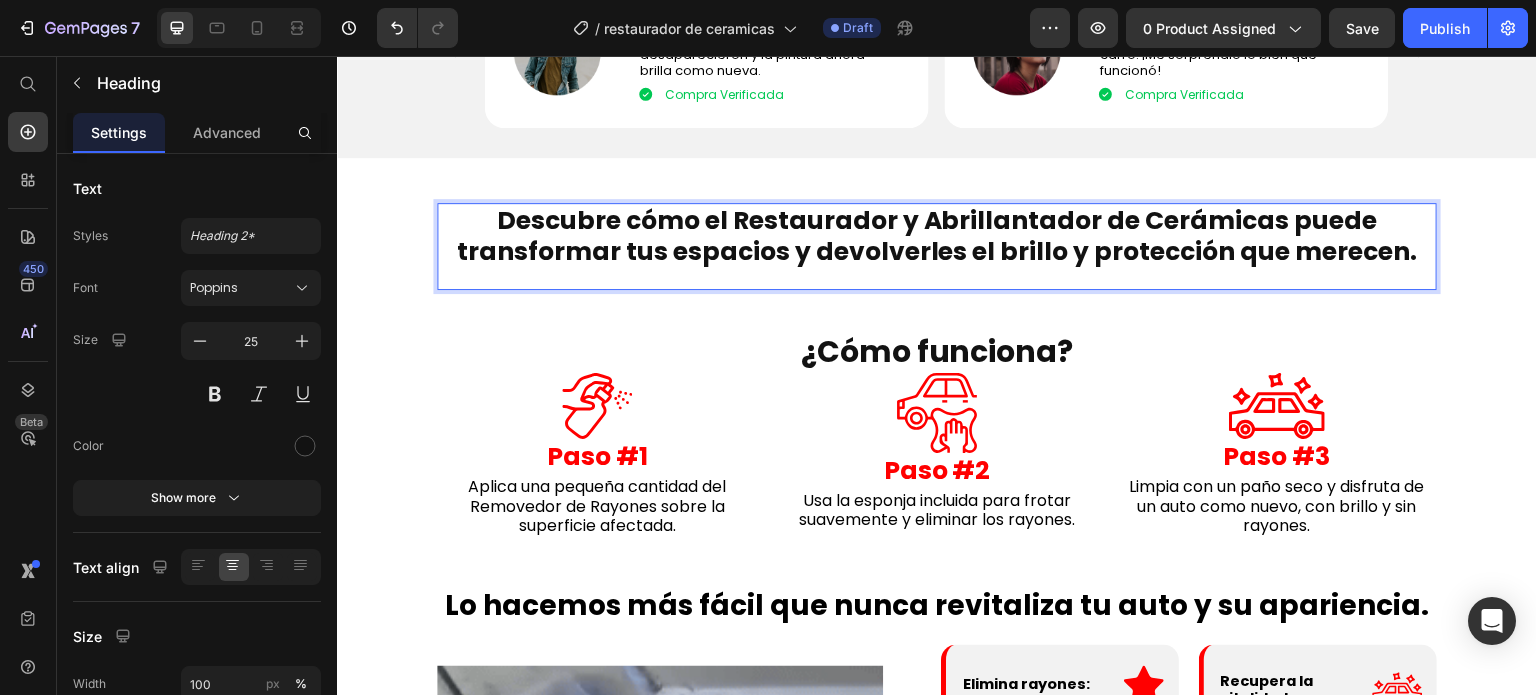 click on "Descubre cómo el Restaurador y Abrillantador de Cerámicas puede transformar tus espacios y devolverles el brillo y protección que merecen." at bounding box center [937, 236] 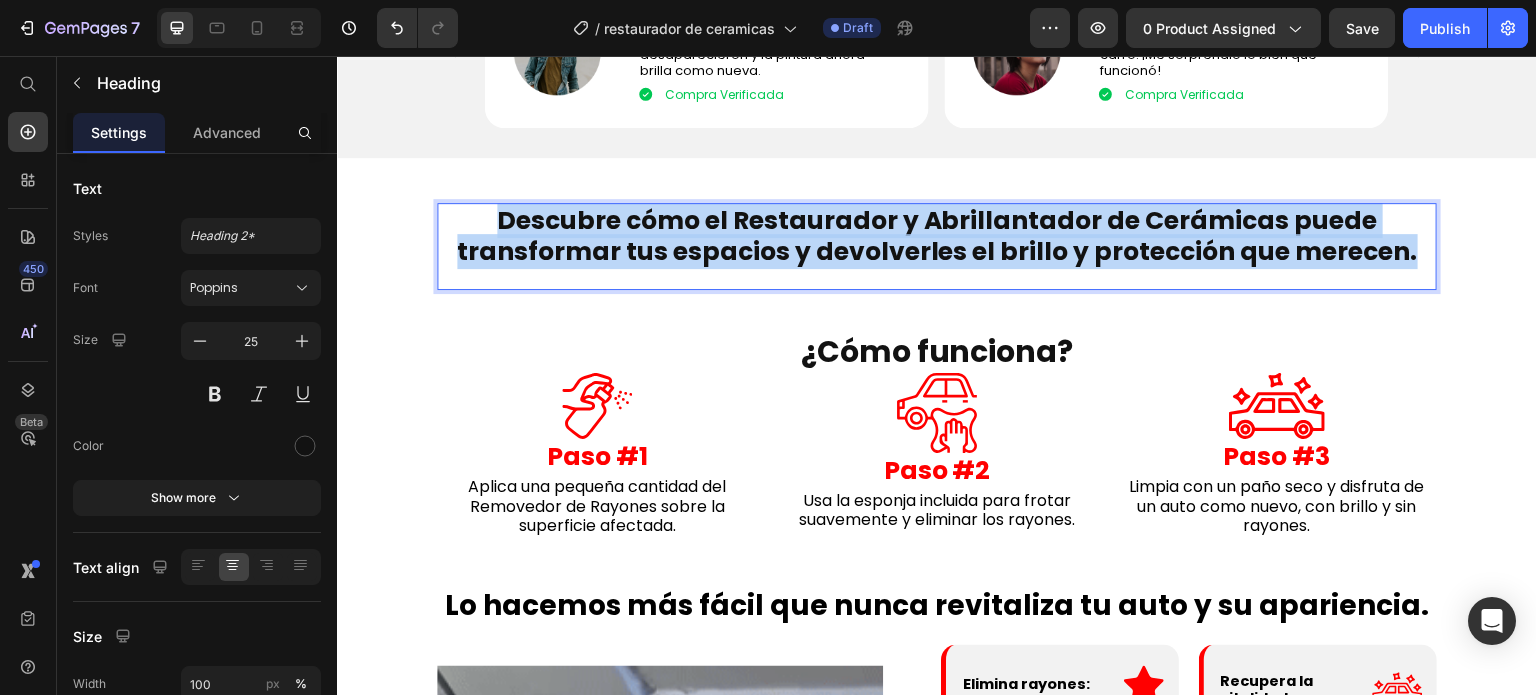 click on "Descubre cómo el Restaurador y Abrillantador de Cerámicas puede transformar tus espacios y devolverles el brillo y protección que merecen." at bounding box center (937, 236) 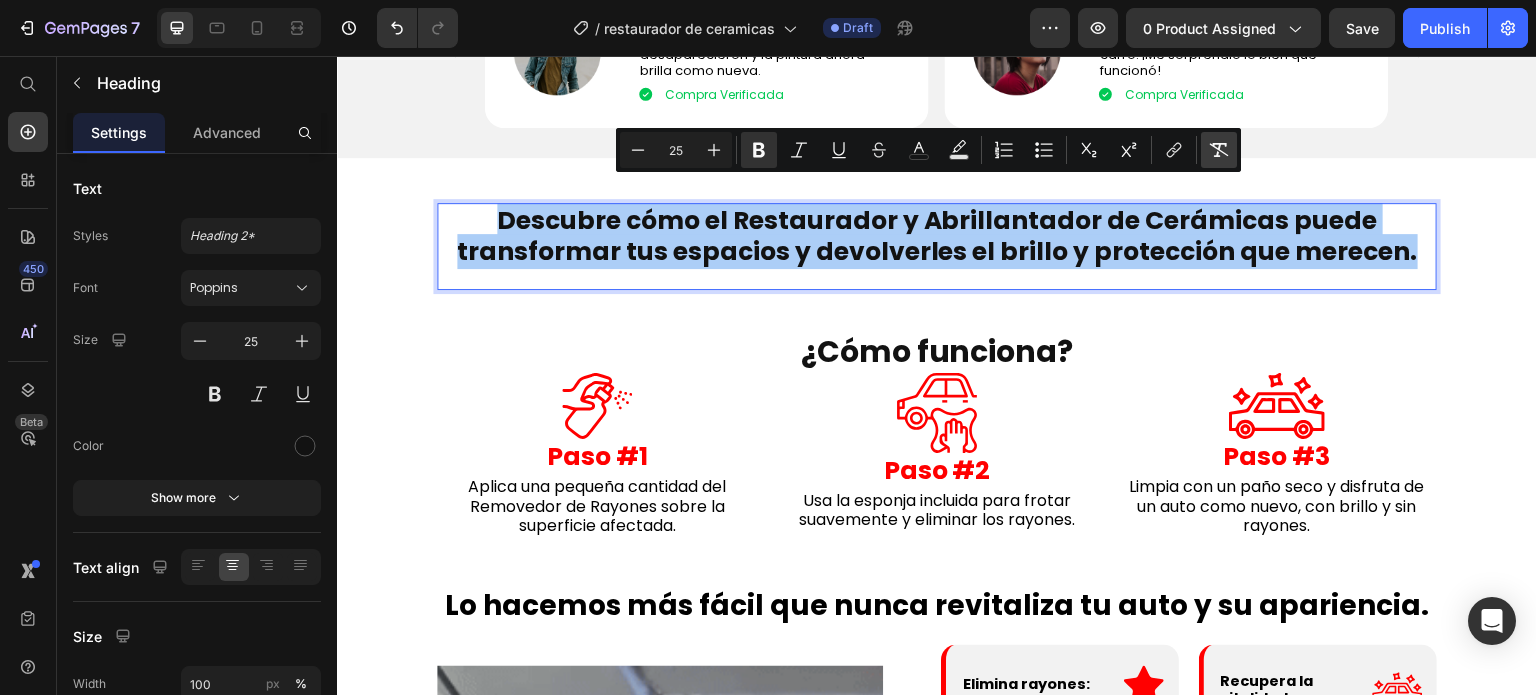 click 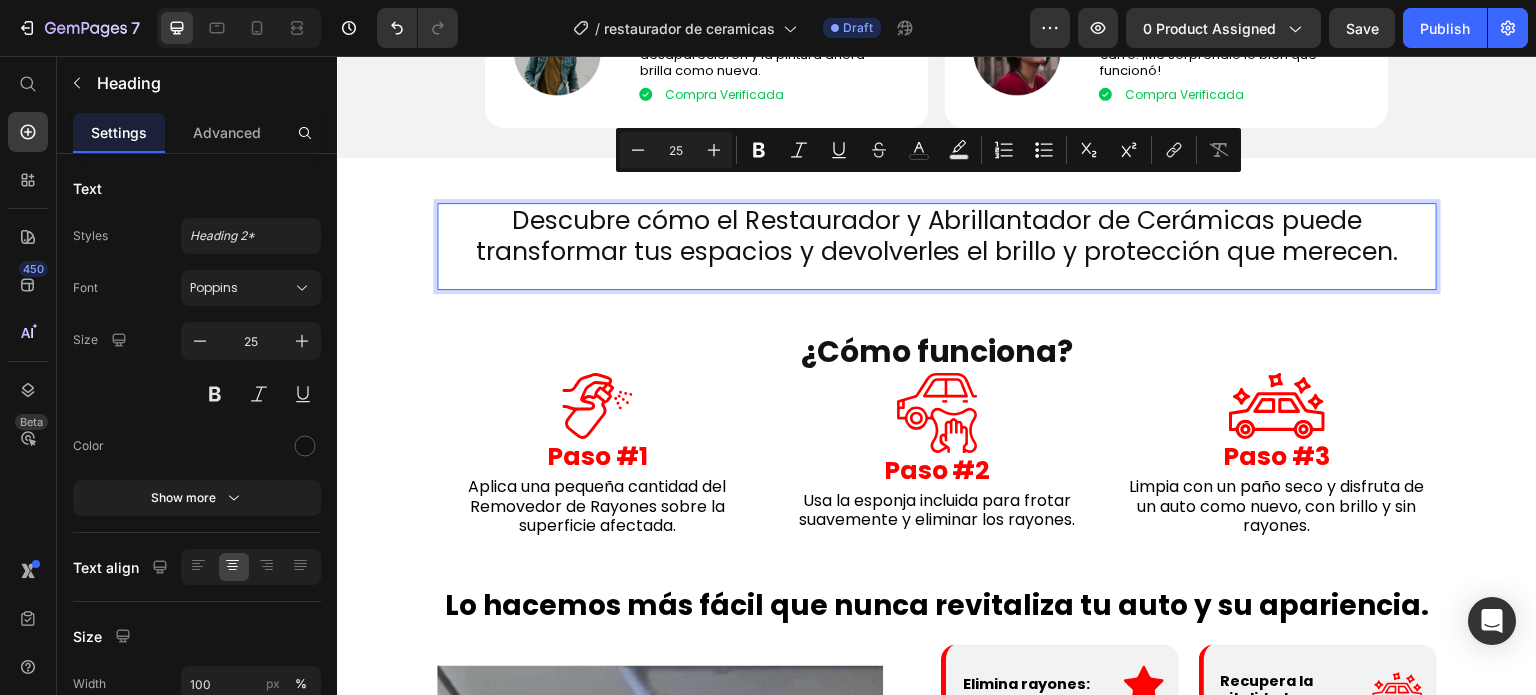click on "Descubre cómo el Restaurador y Abrillantador de Cerámicas puede transformar tus espacios y devolverles el brillo y protección que merecen." at bounding box center [937, 236] 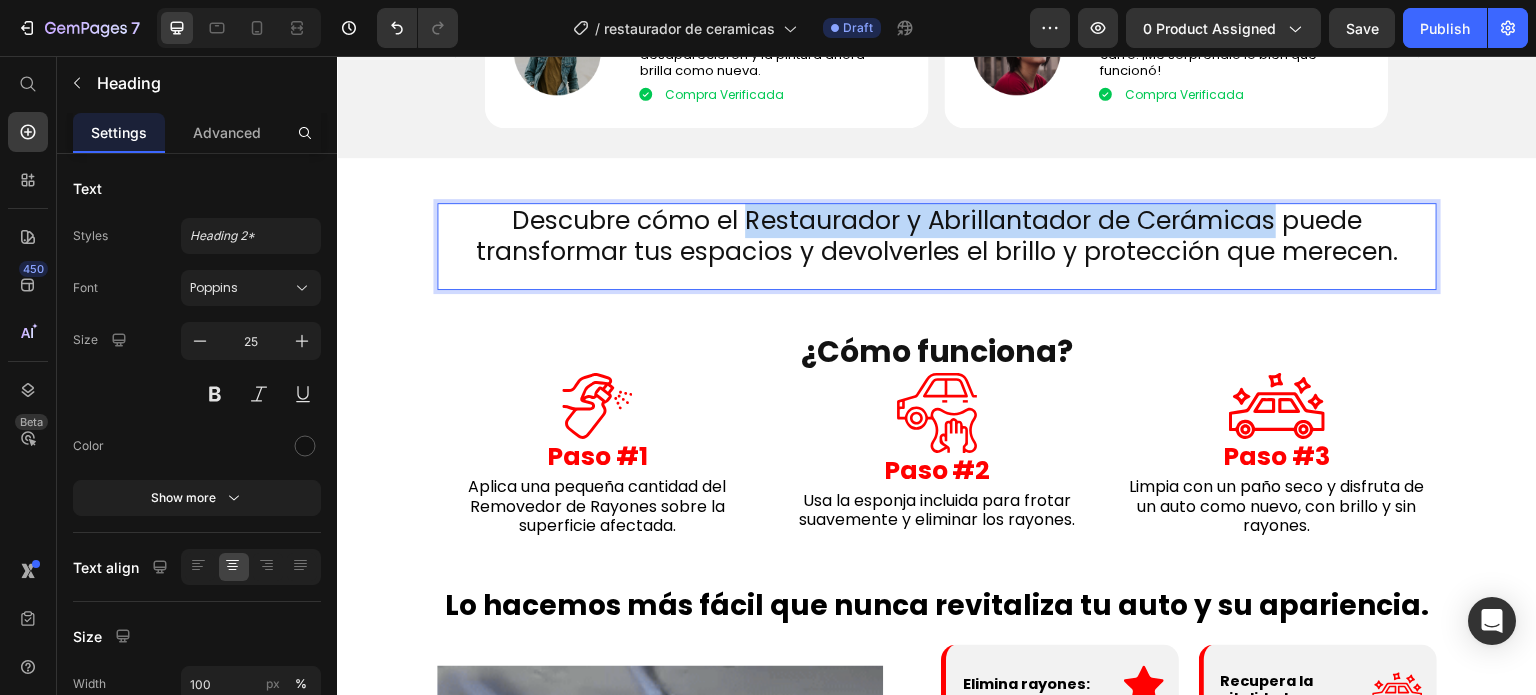 drag, startPoint x: 738, startPoint y: 199, endPoint x: 1264, endPoint y: 206, distance: 526.0466 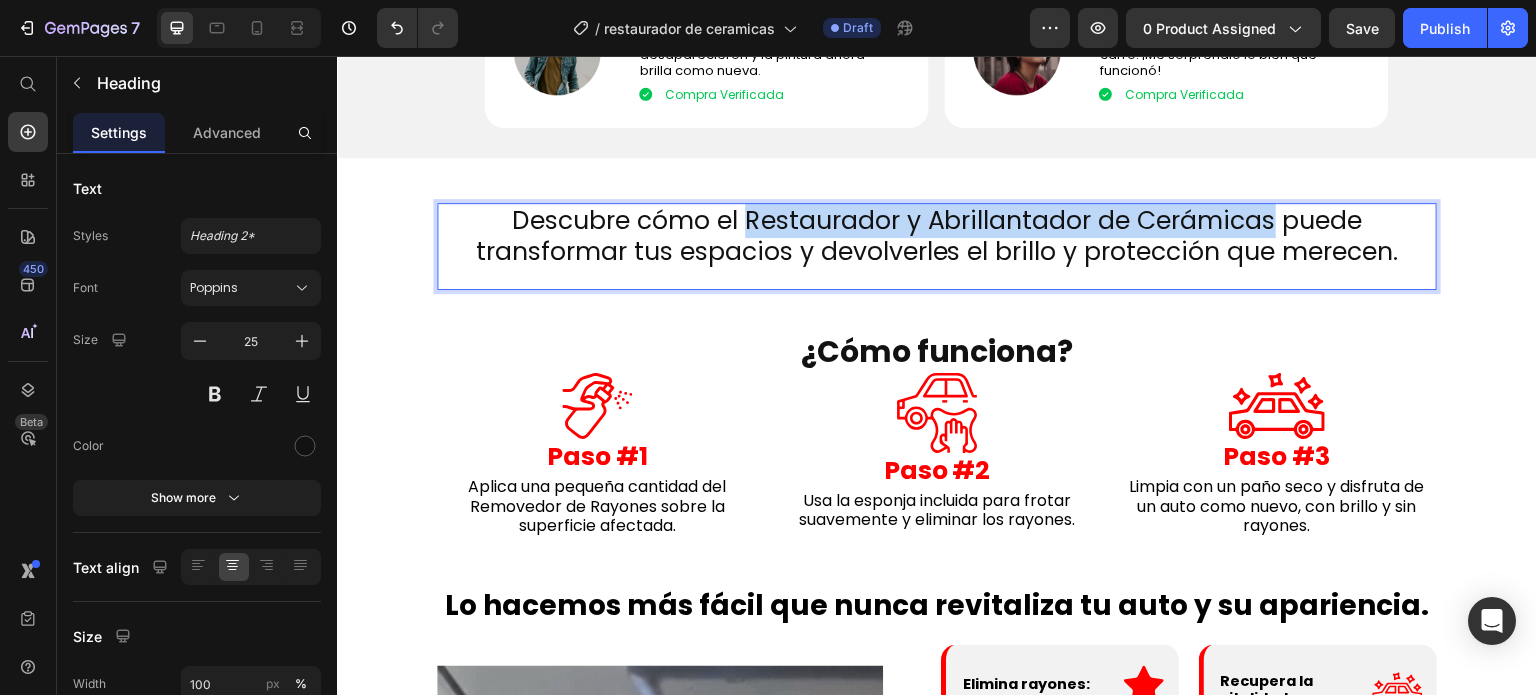 click on "Descubre cómo el Restaurador y Abrillantador de Cerámicas puede transformar tus espacios y devolverles el brillo y protección que merecen." at bounding box center (937, 236) 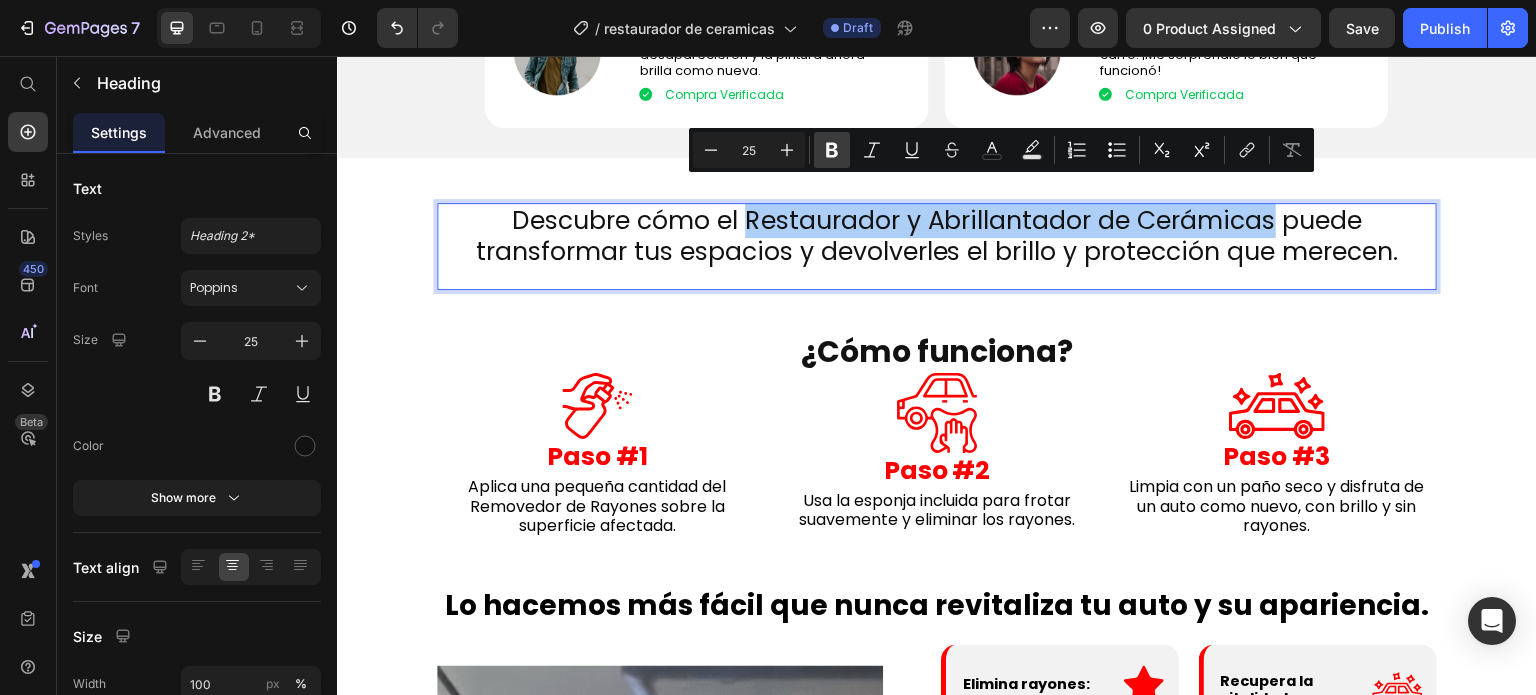 click 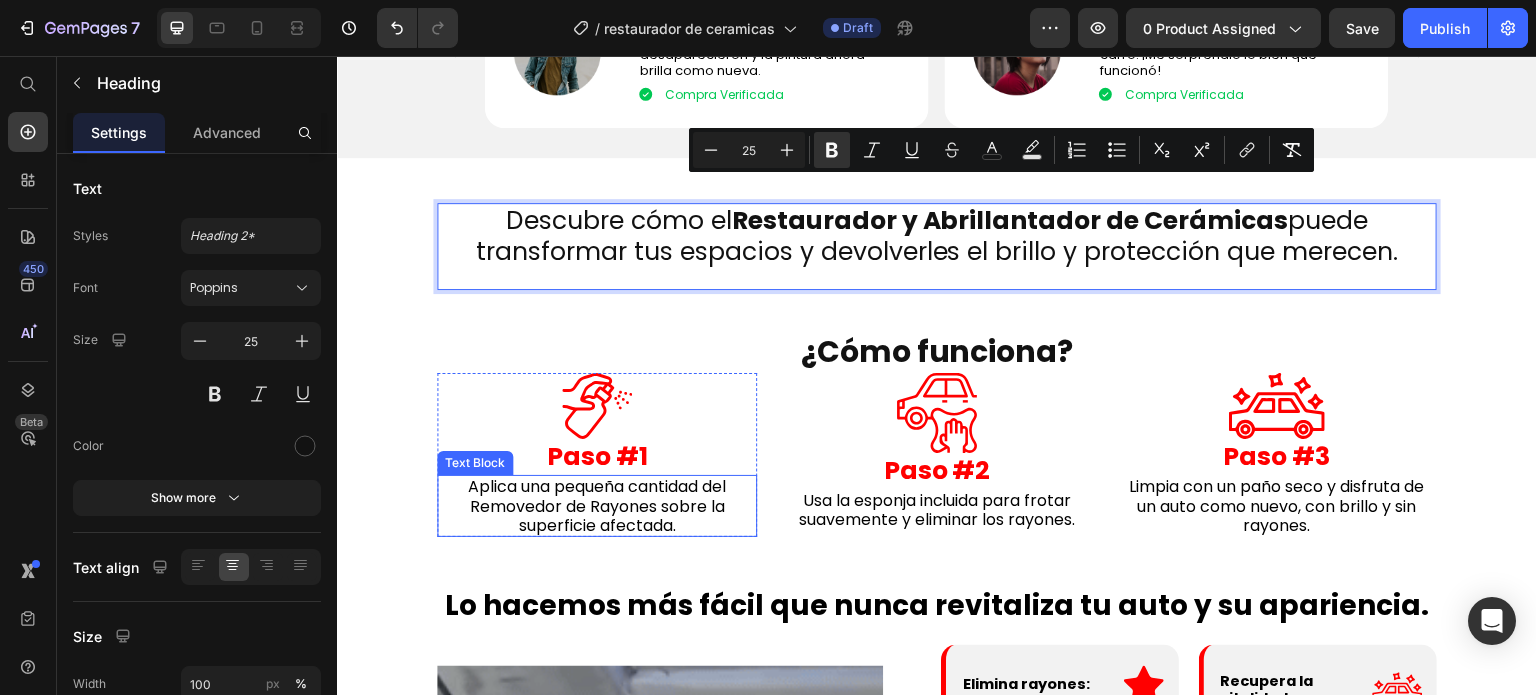 click on "Aplica una pequeña cantidad del Removedor de Rayones sobre la superficie afectada." at bounding box center [597, 505] 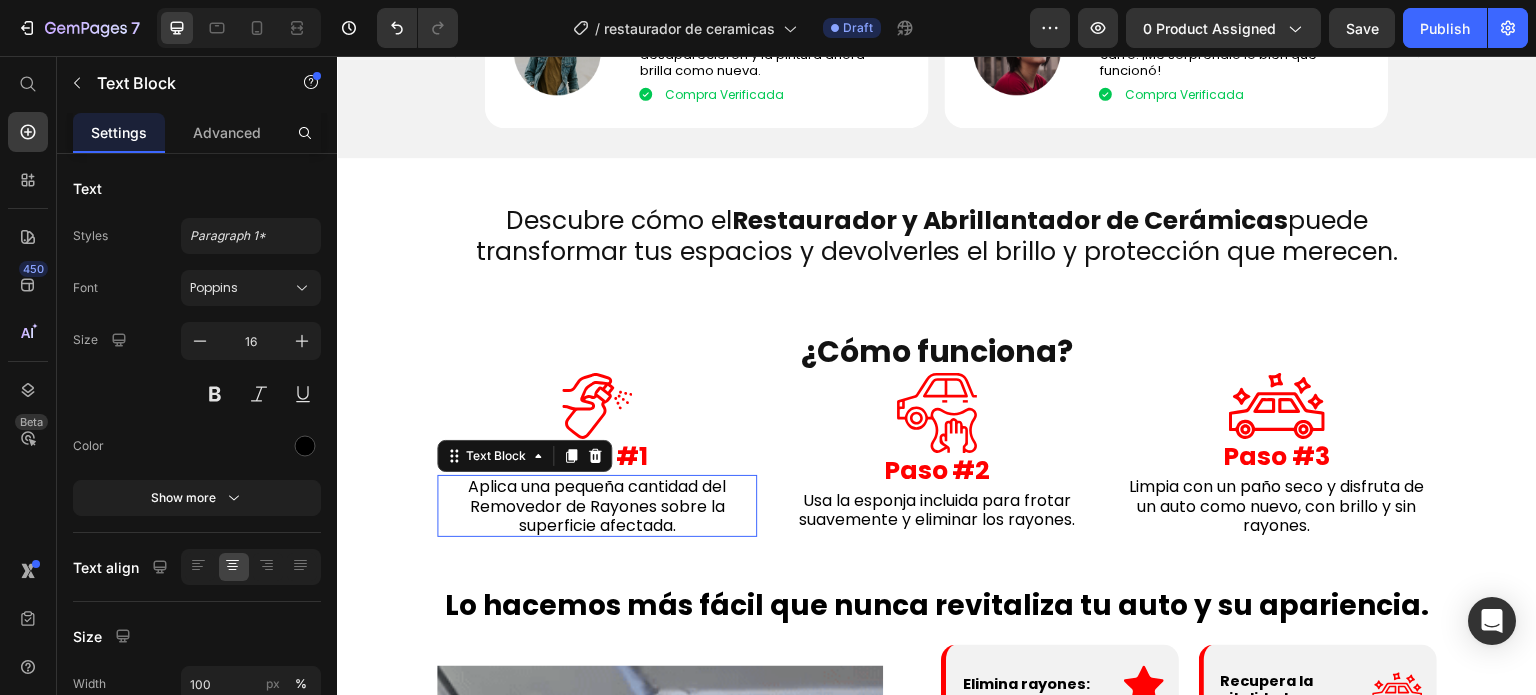 click on "Aplica una pequeña cantidad del Removedor de Rayones sobre la superficie afectada." at bounding box center [597, 505] 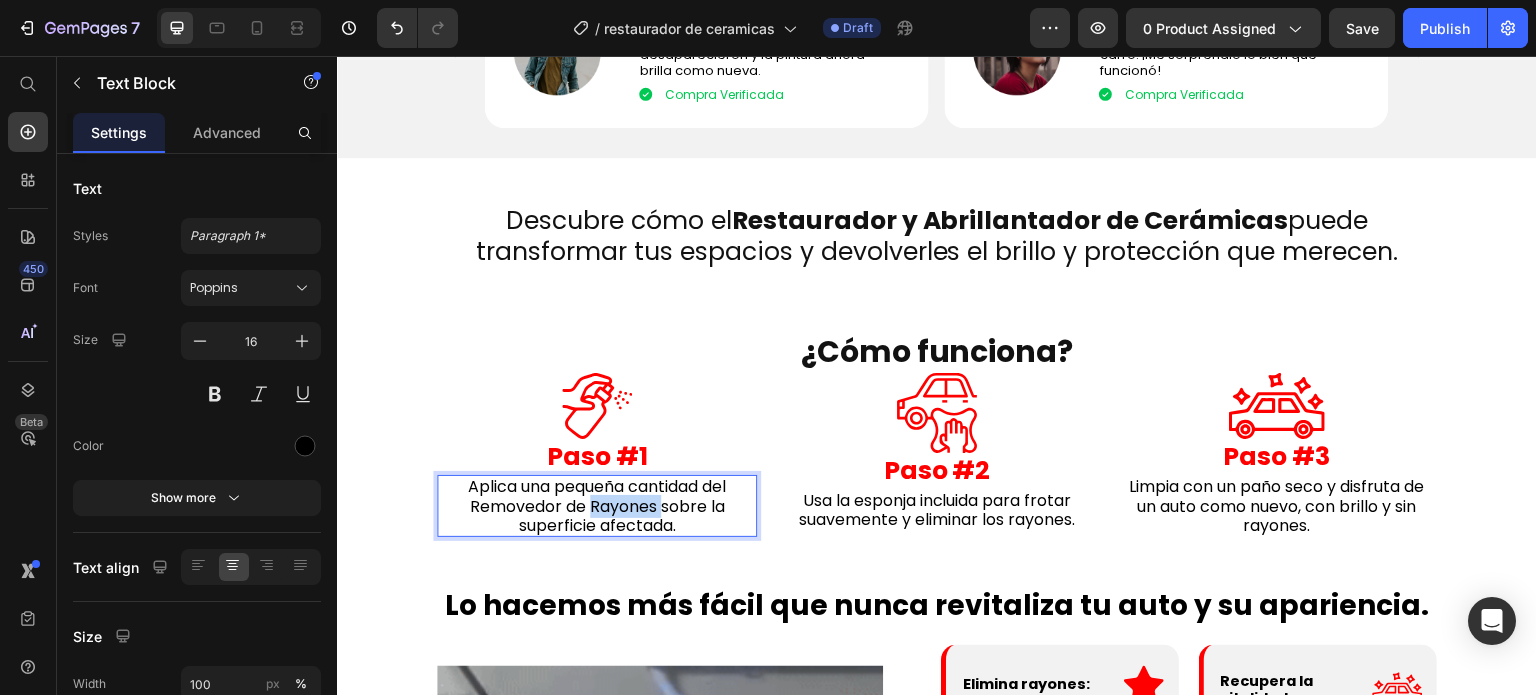 click on "Aplica una pequeña cantidad del Removedor de Rayones sobre la superficie afectada." at bounding box center [597, 505] 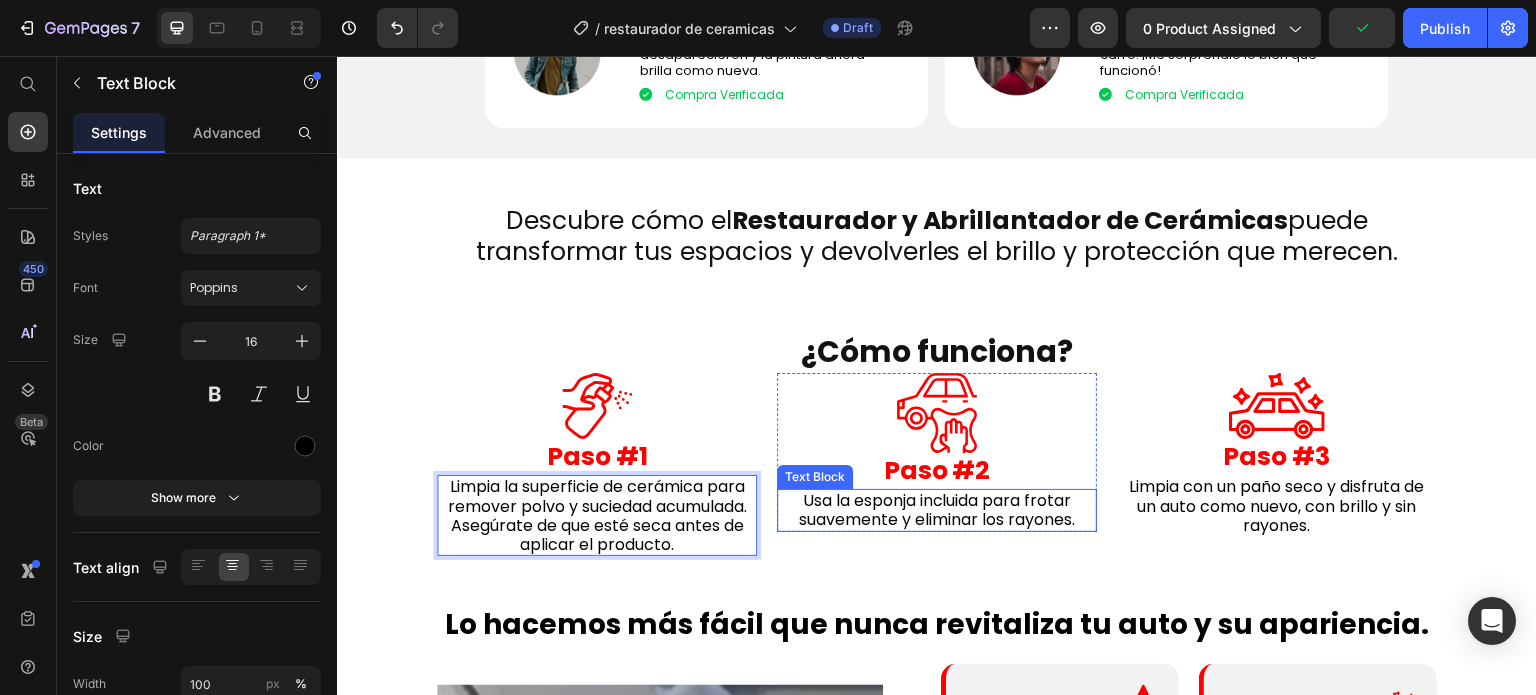 click on "Usa la esponja incluida para frotar suavemente y eliminar los rayones." at bounding box center (937, 510) 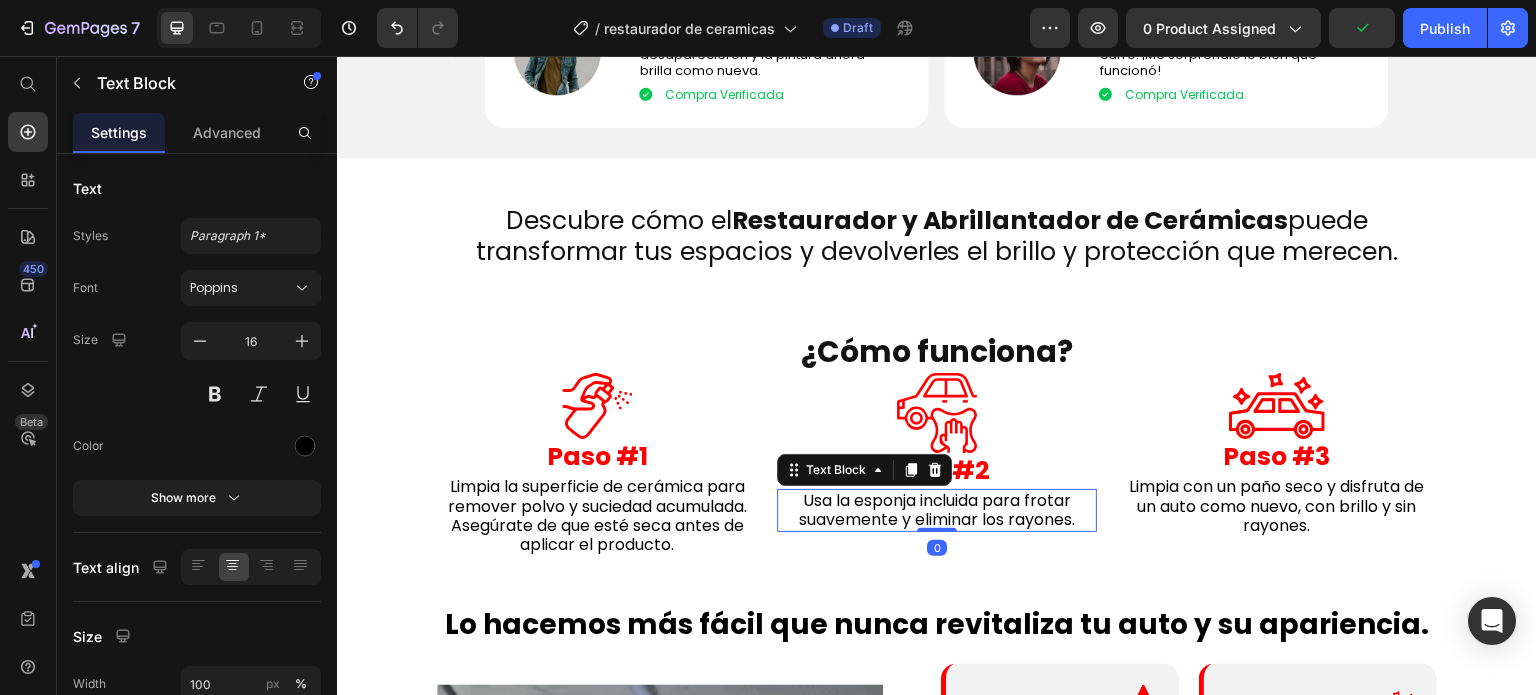 click on "Usa la esponja incluida para frotar suavemente y eliminar los rayones." at bounding box center [937, 510] 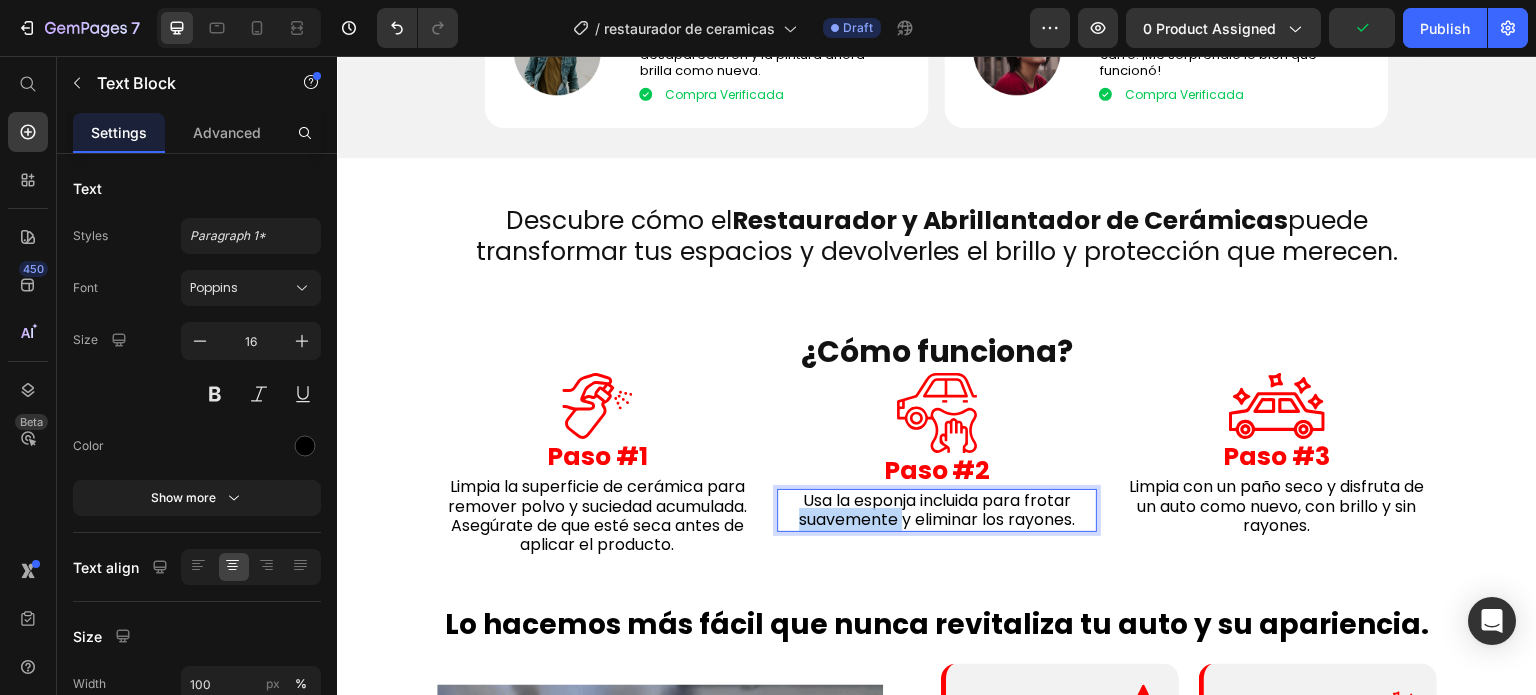 click on "Usa la esponja incluida para frotar suavemente y eliminar los rayones." at bounding box center [937, 510] 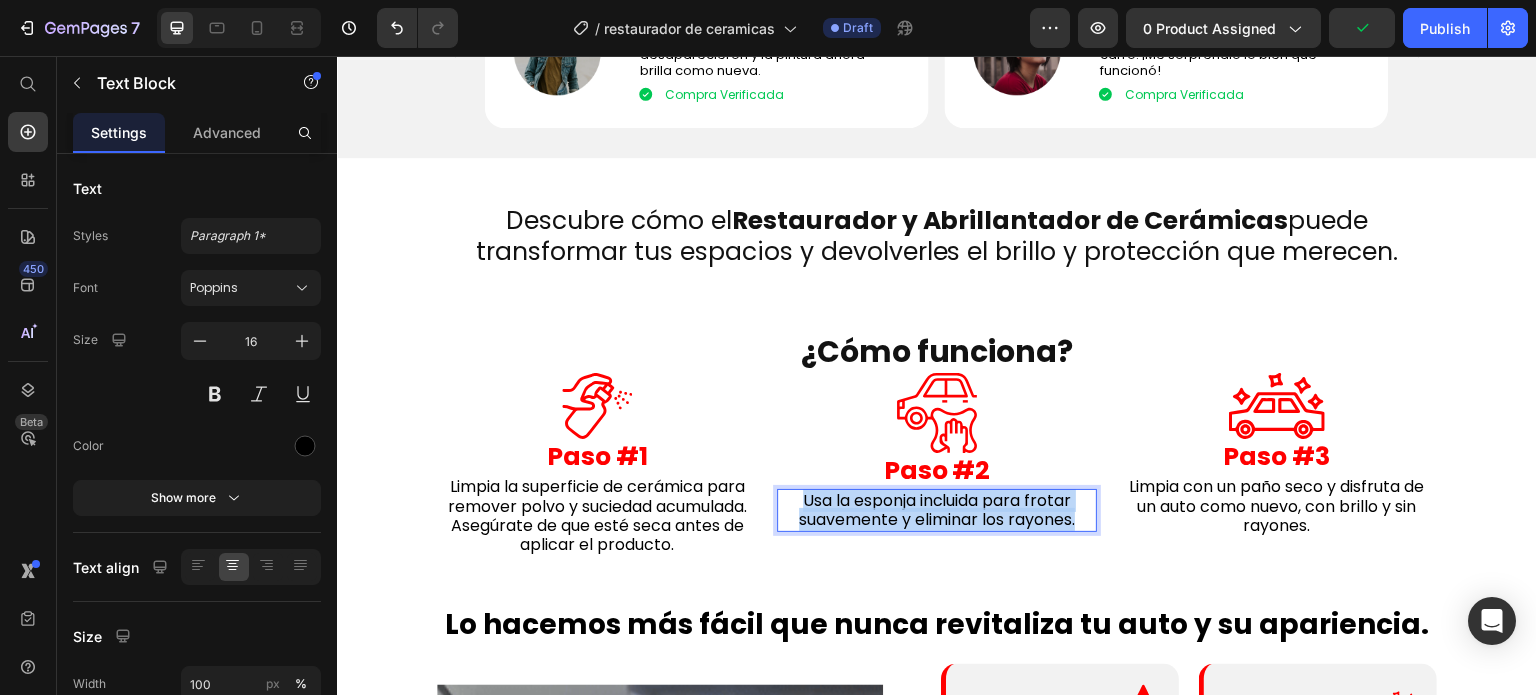 click on "Usa la esponja incluida para frotar suavemente y eliminar los rayones." at bounding box center [937, 510] 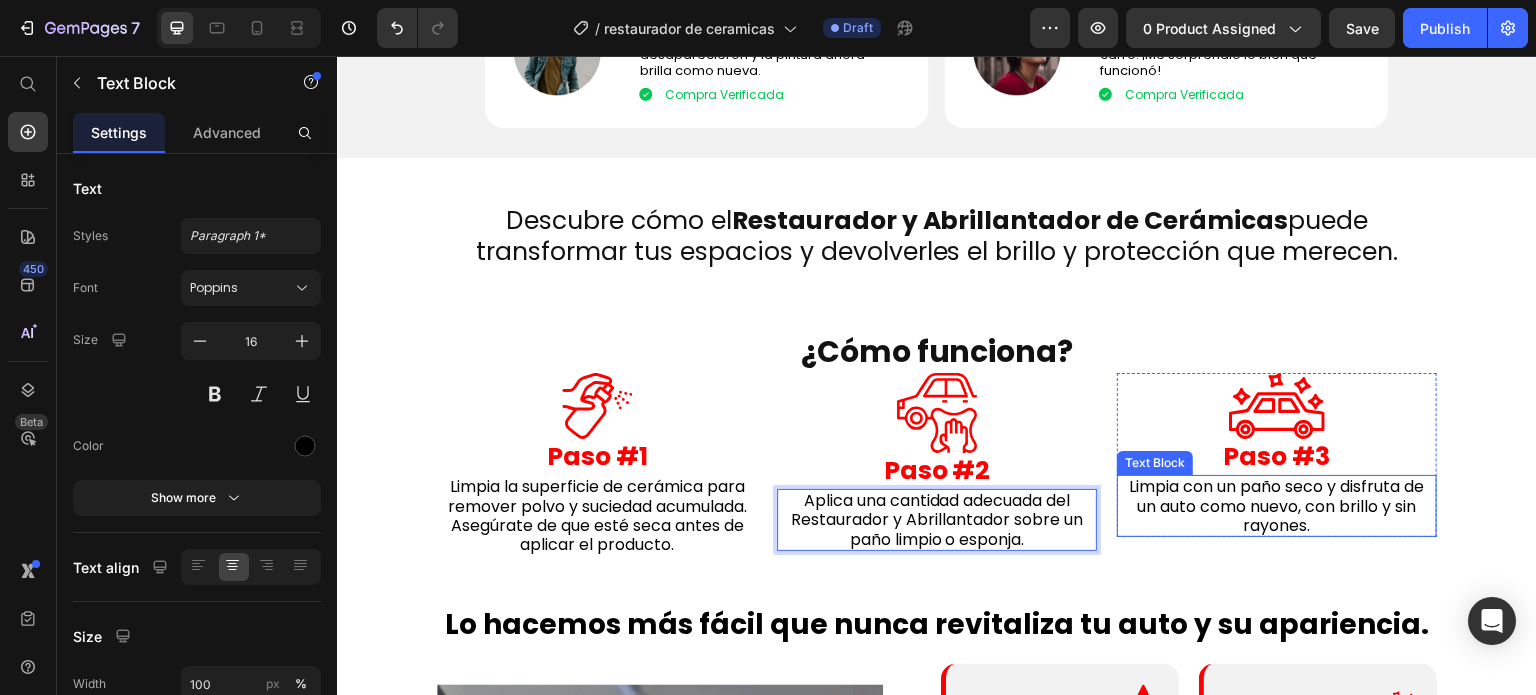 click on "Limpia con un paño seco y disfruta de un auto como nuevo, con brillo y sin rayones." at bounding box center [1277, 505] 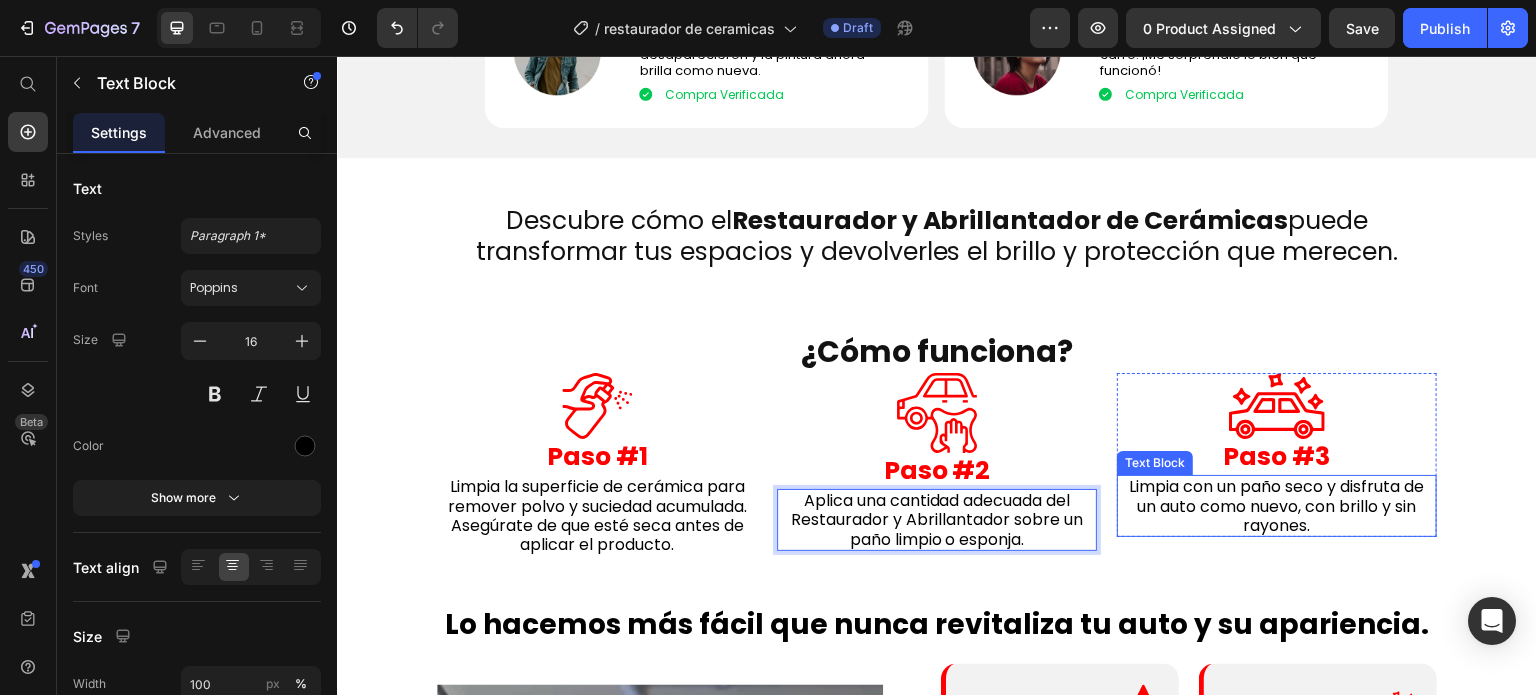click on "Limpia con un paño seco y disfruta de un auto como nuevo, con brillo y sin rayones." at bounding box center (1277, 505) 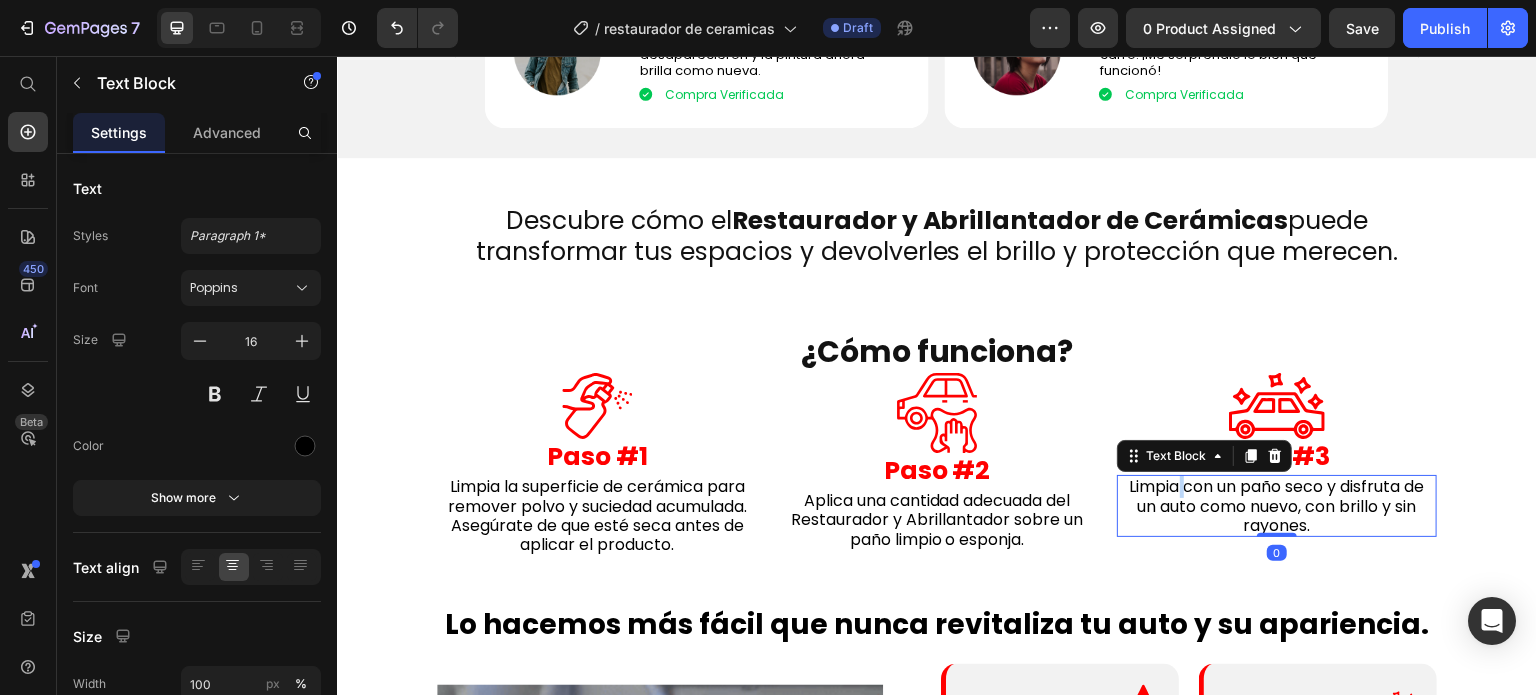 click on "Limpia con un paño seco y disfruta de un auto como nuevo, con brillo y sin rayones." at bounding box center [1277, 505] 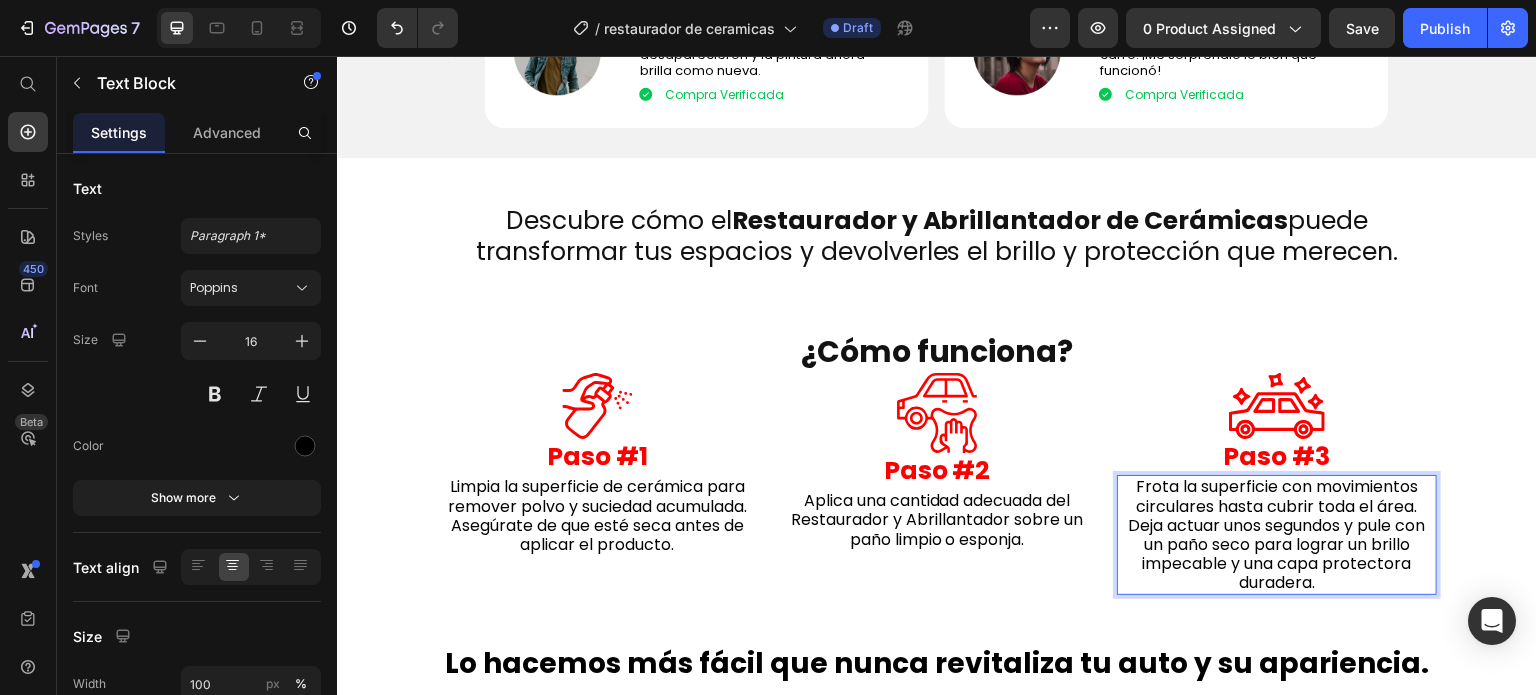 click on "Frota la superficie con movimientos circulares hasta cubrir toda el área. Deja actuar unos segundos y pule con un paño seco para lograr un brillo impecable y una capa protectora duradera." at bounding box center (1277, 534) 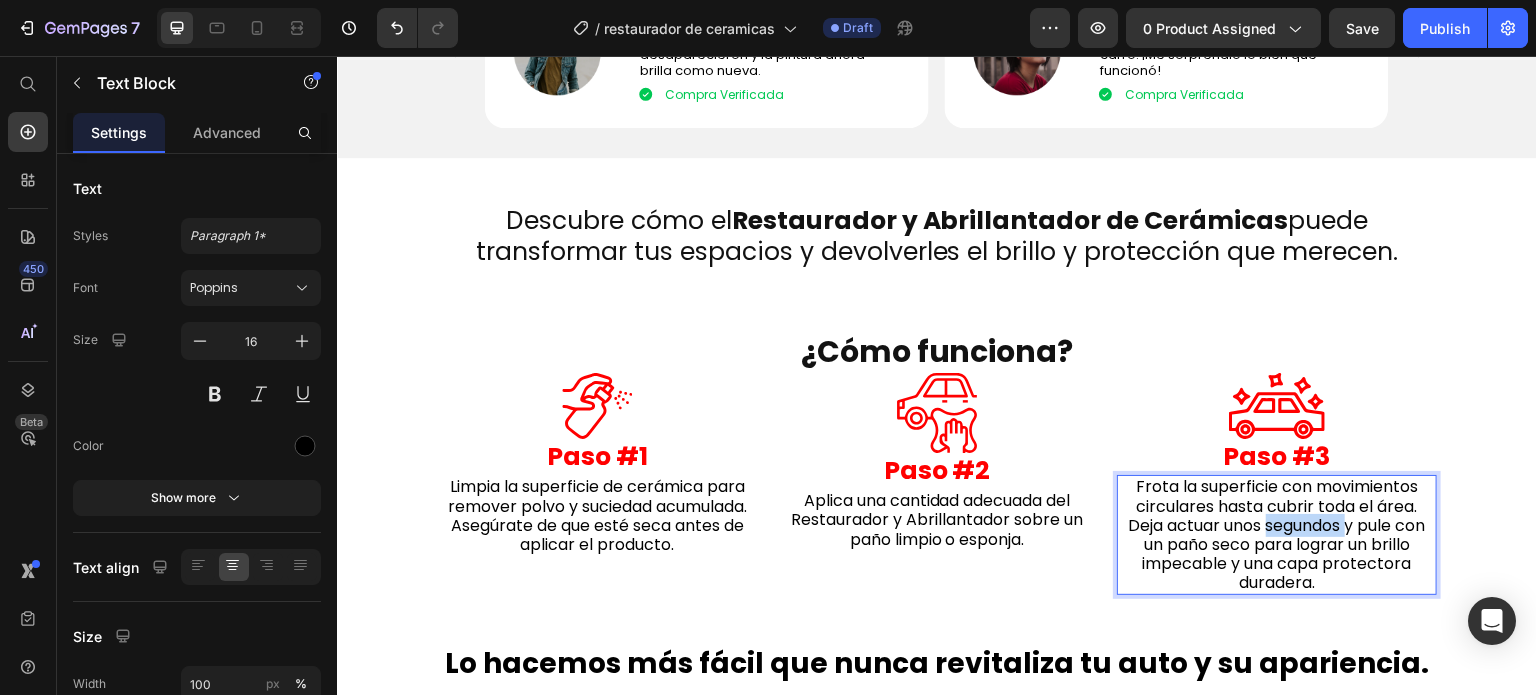 click on "Frota la superficie con movimientos circulares hasta cubrir toda el área. Deja actuar unos segundos y pule con un paño seco para lograr un brillo impecable y una capa protectora duradera." at bounding box center (1277, 534) 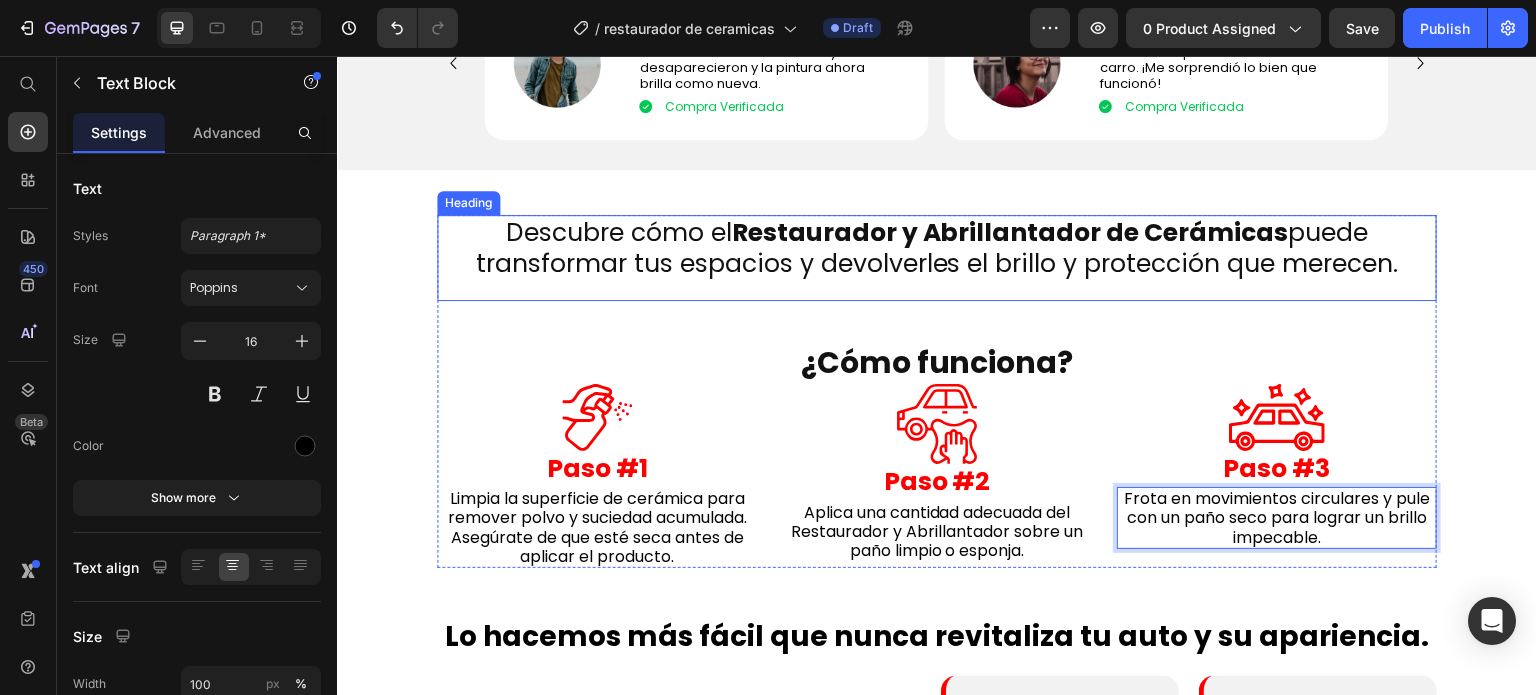 scroll, scrollTop: 1648, scrollLeft: 0, axis: vertical 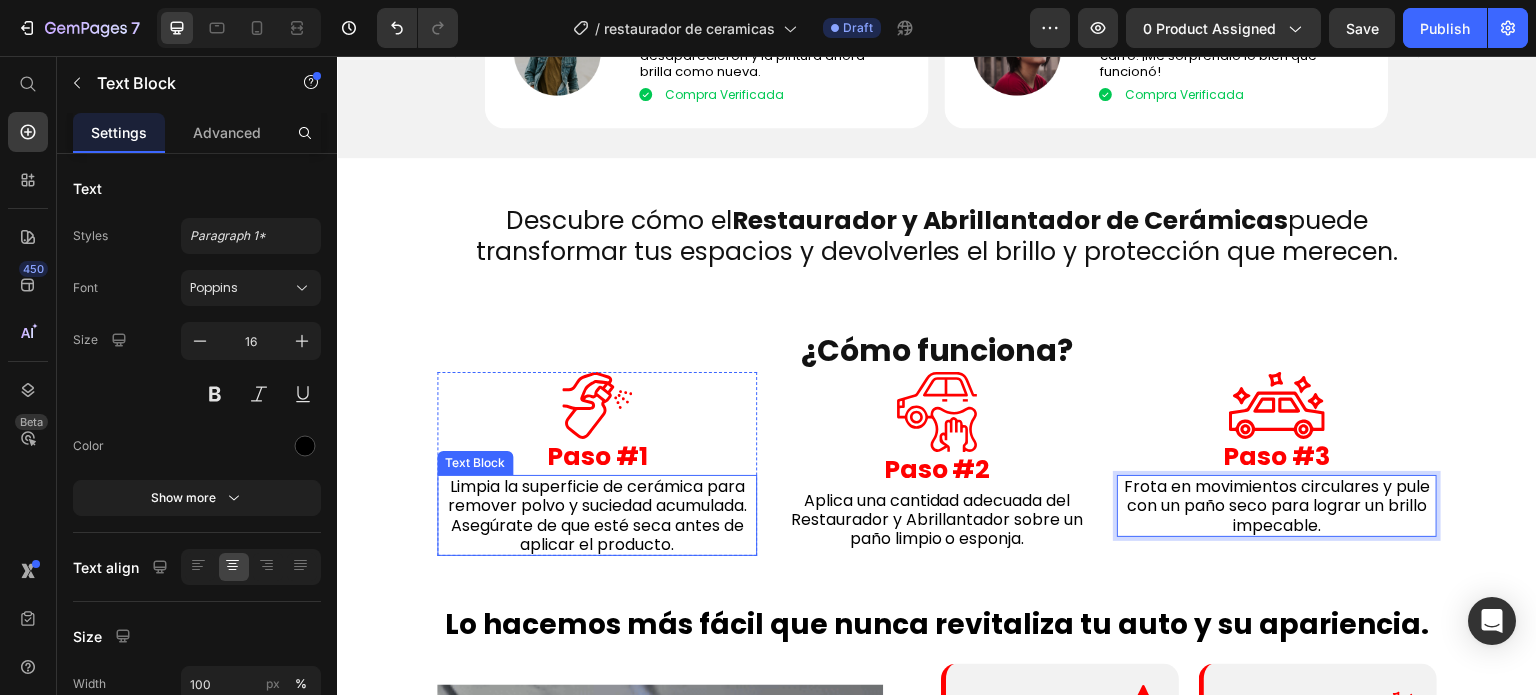 click on "Limpia la superficie de cerámica para remover polvo y suciedad acumulada. Asegúrate de que esté seca antes de aplicar el producto." at bounding box center [597, 515] 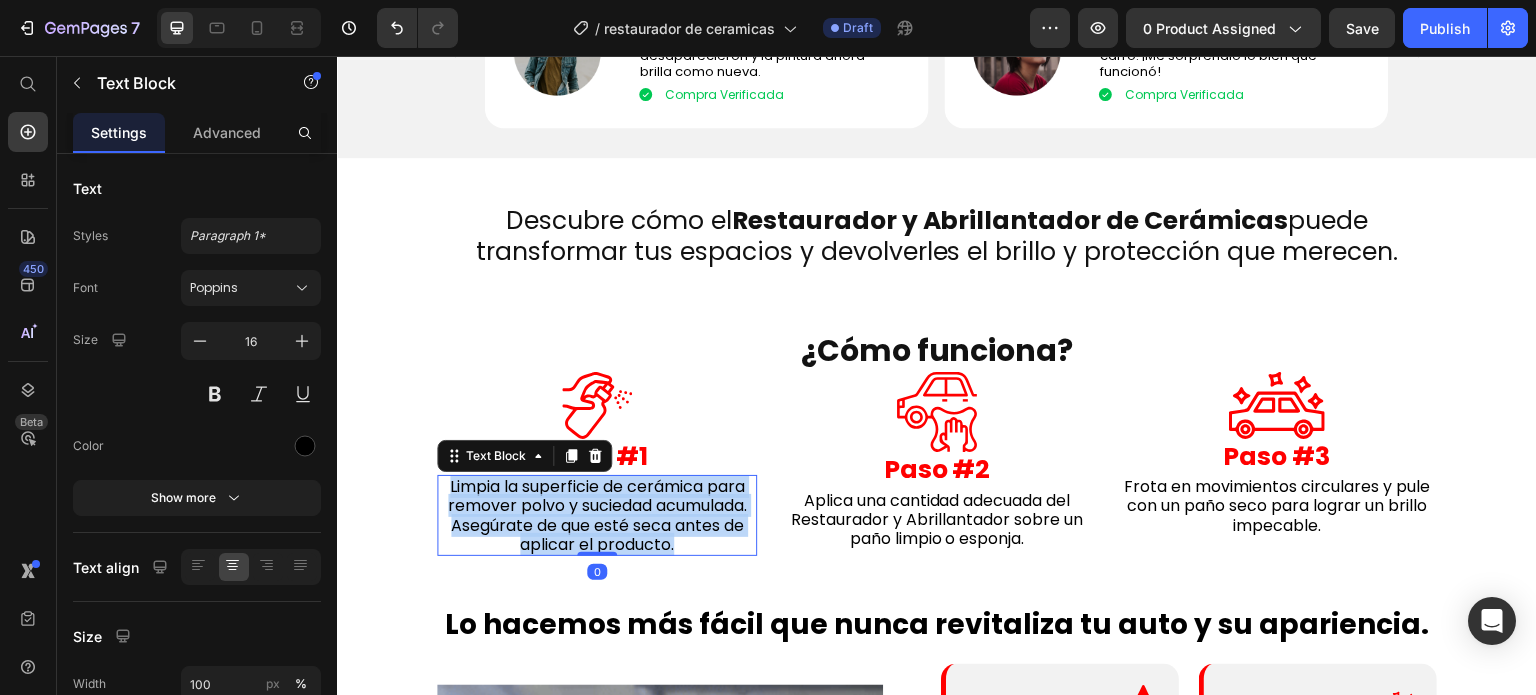click on "Limpia la superficie de cerámica para remover polvo y suciedad acumulada. Asegúrate de que esté seca antes de aplicar el producto." at bounding box center (597, 515) 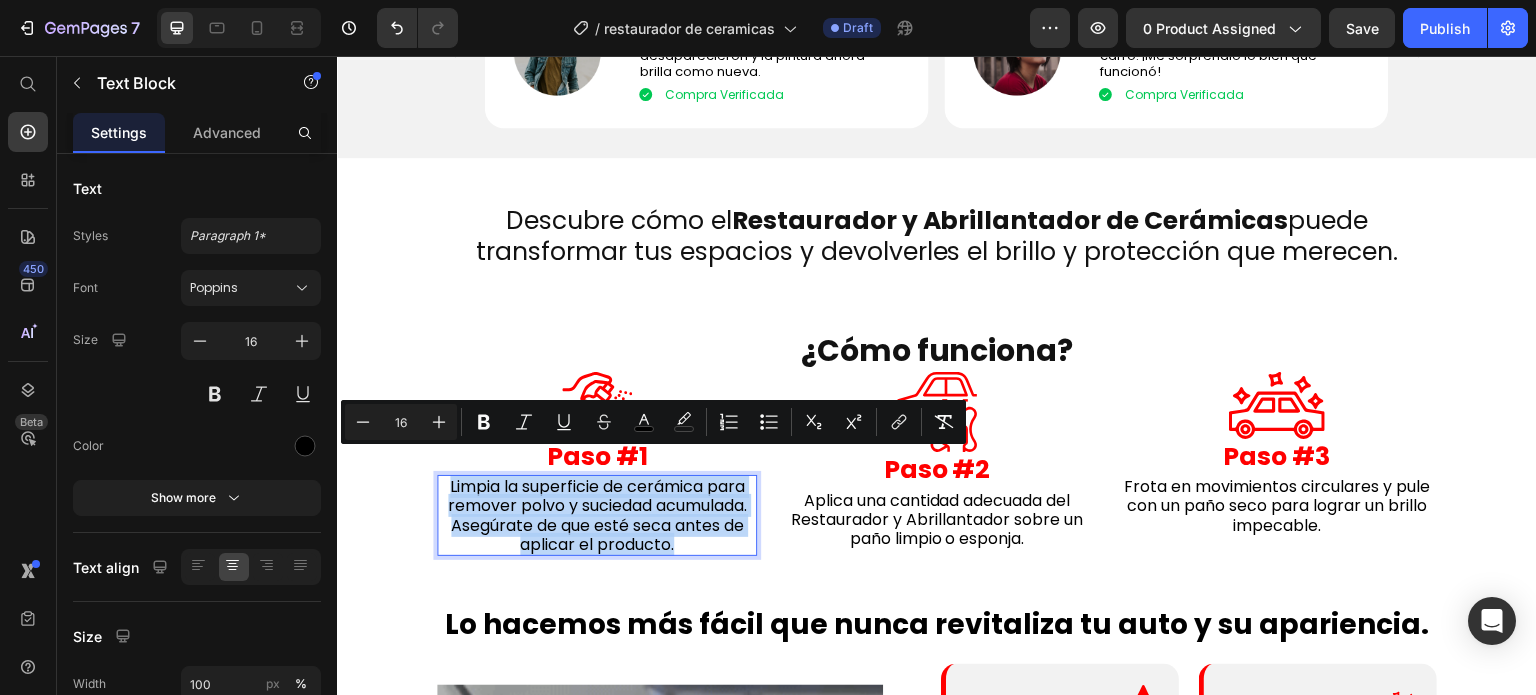 copy on "Limpia la superficie de cerámica para remover polvo y suciedad acumulada. Asegúrate de que esté seca antes de aplicar el producto." 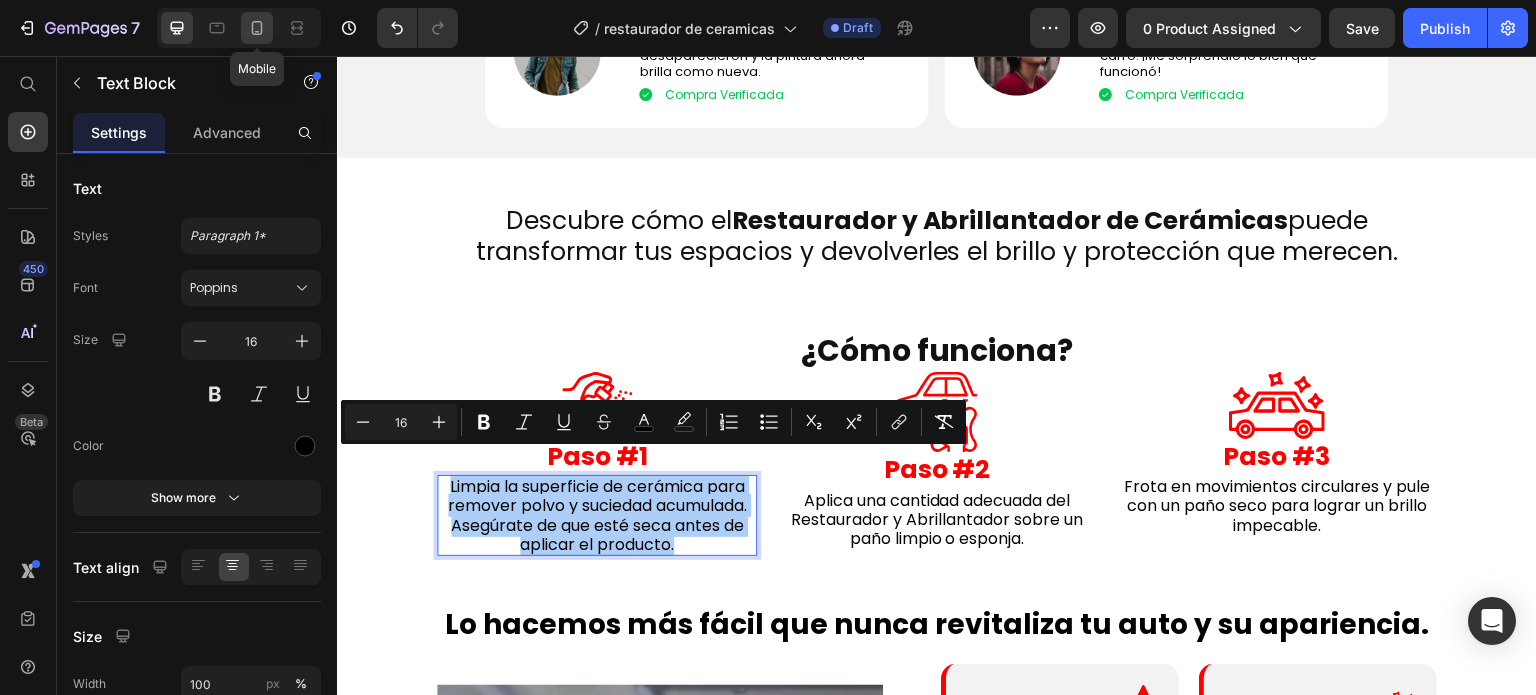 click 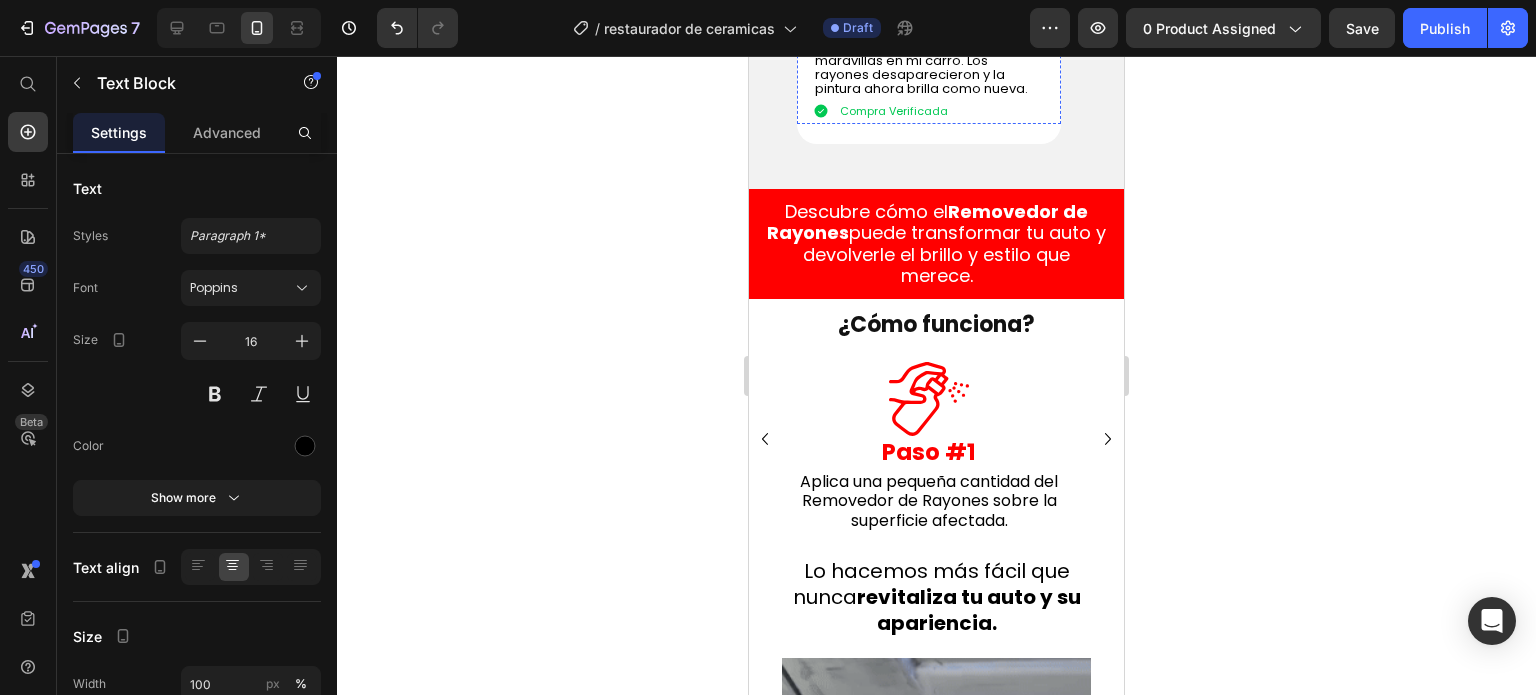 scroll, scrollTop: 2179, scrollLeft: 0, axis: vertical 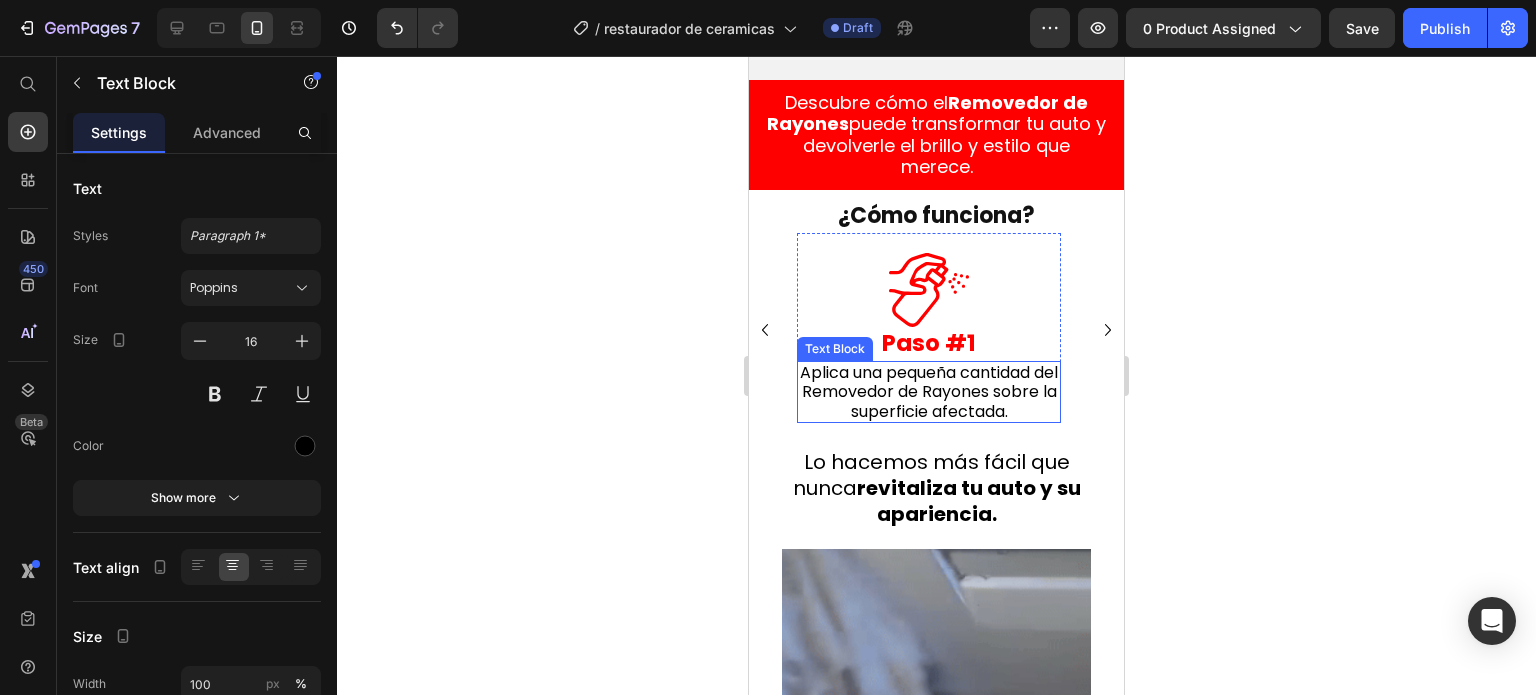 click on "Aplica una pequeña cantidad del Removedor de Rayones sobre la superficie afectada." at bounding box center [929, 391] 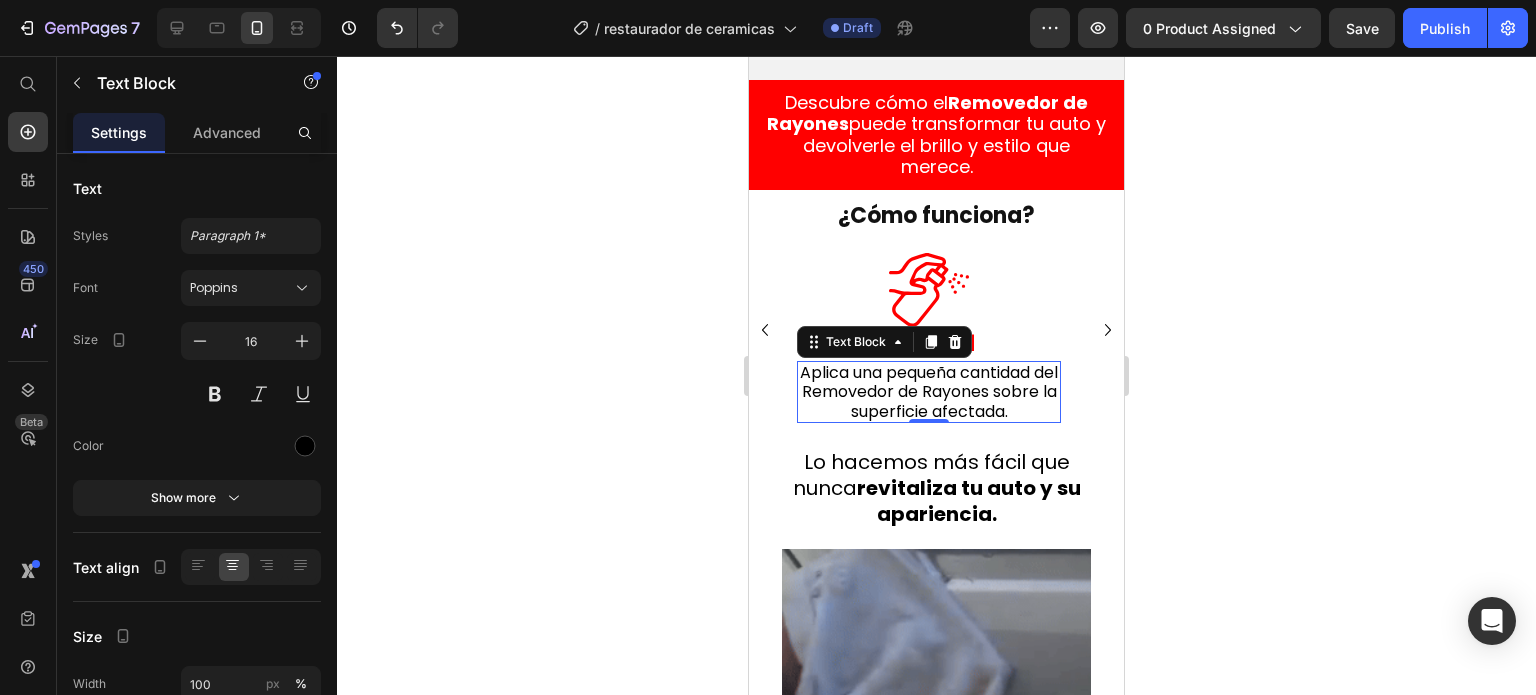 click on "Aplica una pequeña cantidad del Removedor de Rayones sobre la superficie afectada." at bounding box center (929, 391) 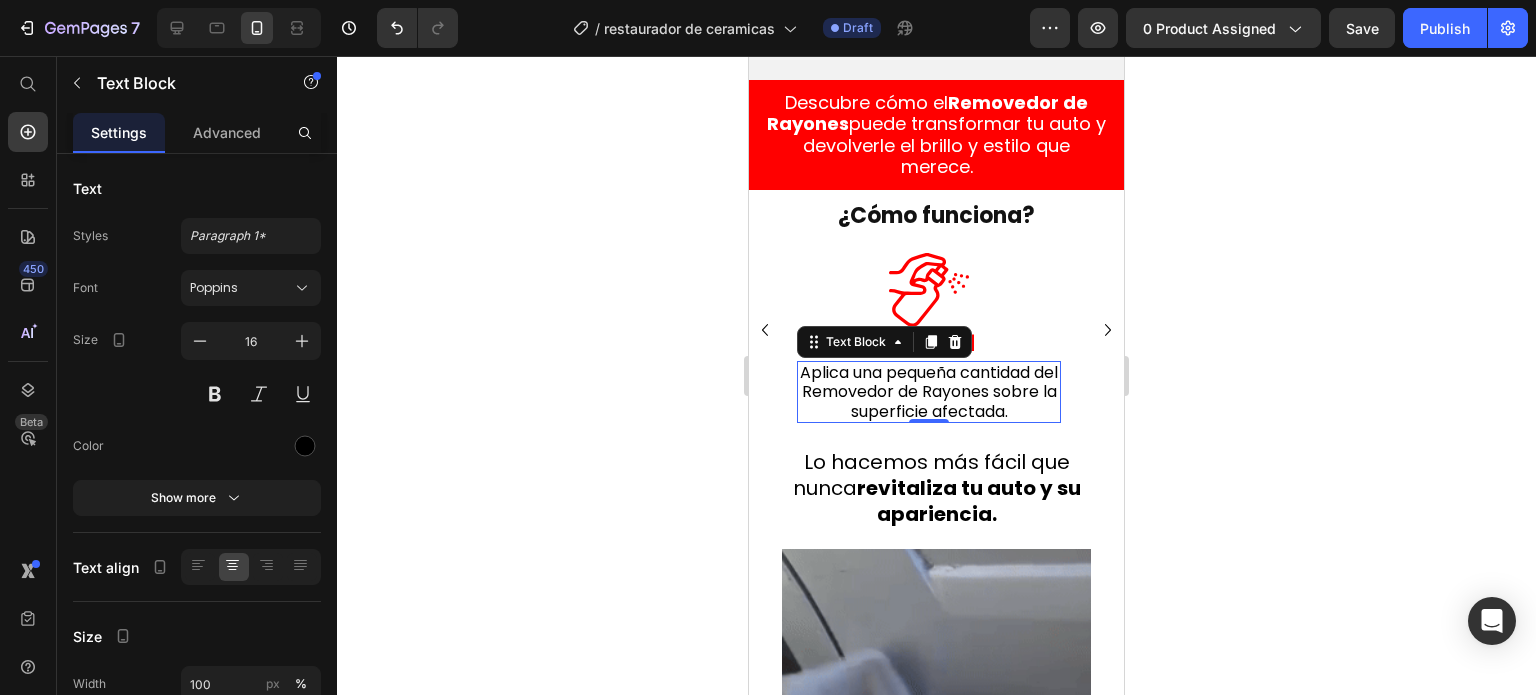 click on "Aplica una pequeña cantidad del Removedor de Rayones sobre la superficie afectada." at bounding box center [929, 391] 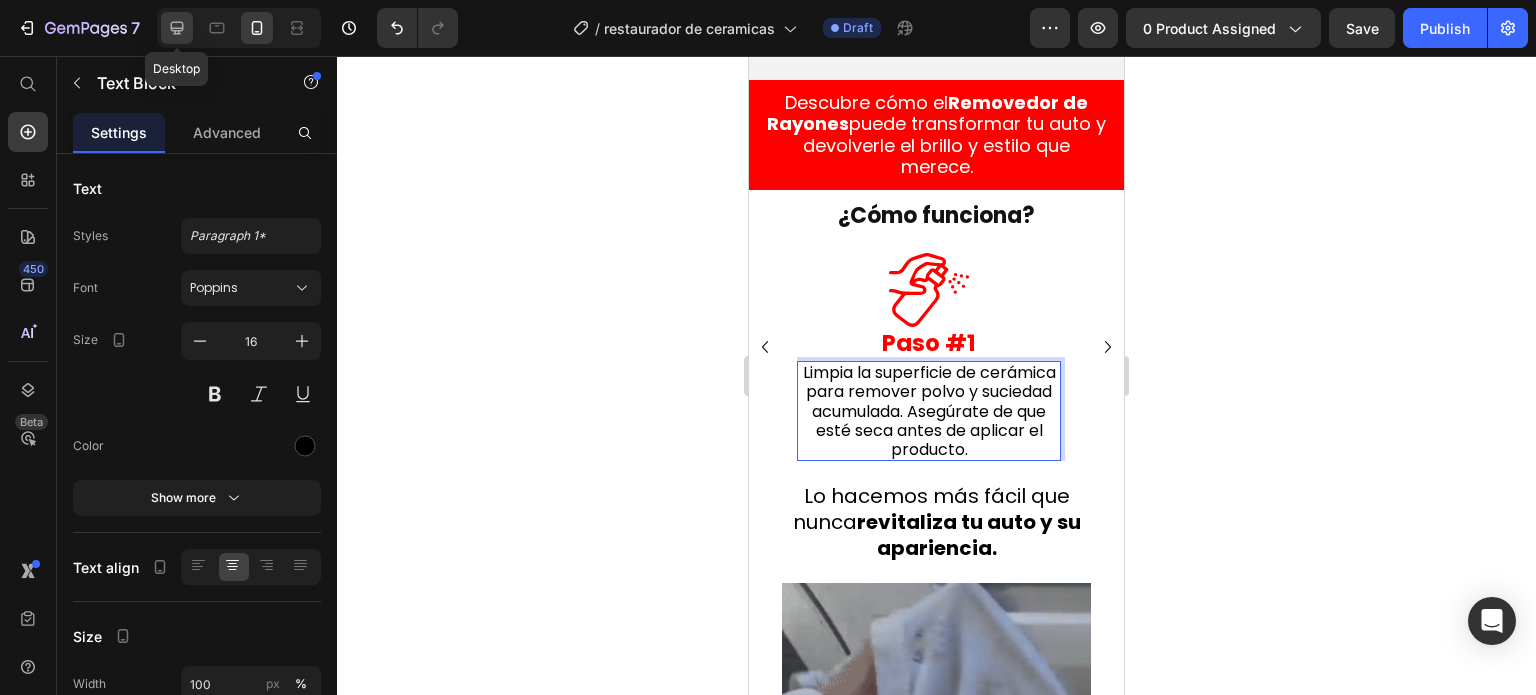 click 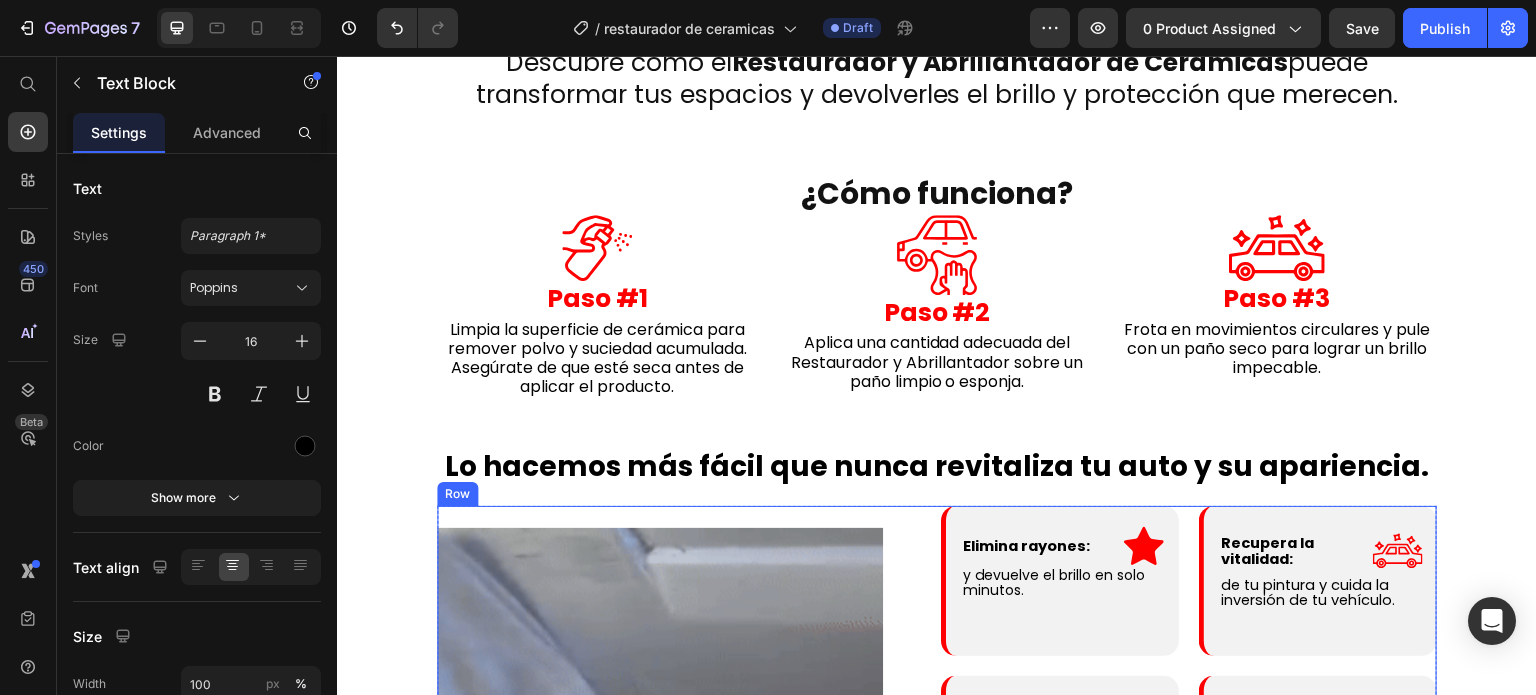scroll, scrollTop: 1772, scrollLeft: 0, axis: vertical 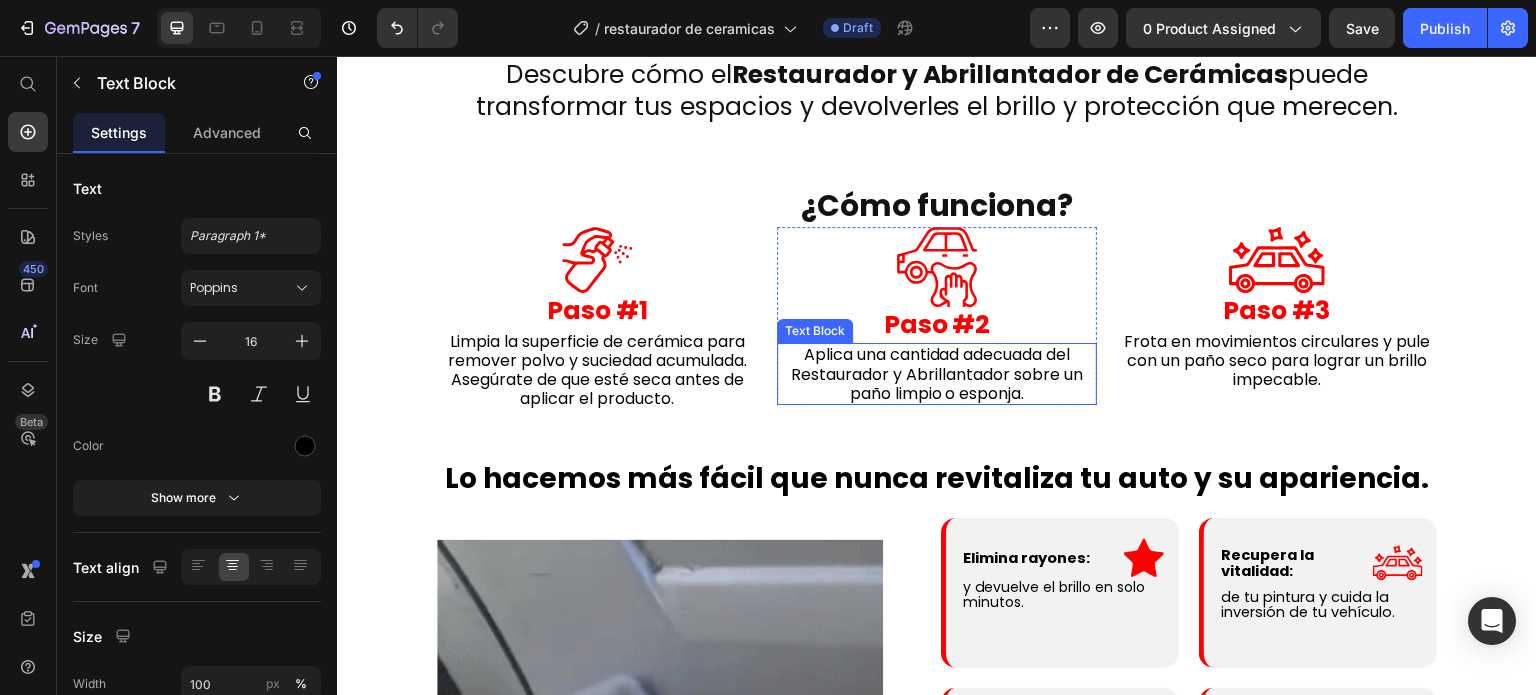 click on "Aplica una cantidad adecuada del Restaurador y Abrillantador sobre un paño limpio o esponja." at bounding box center (937, 373) 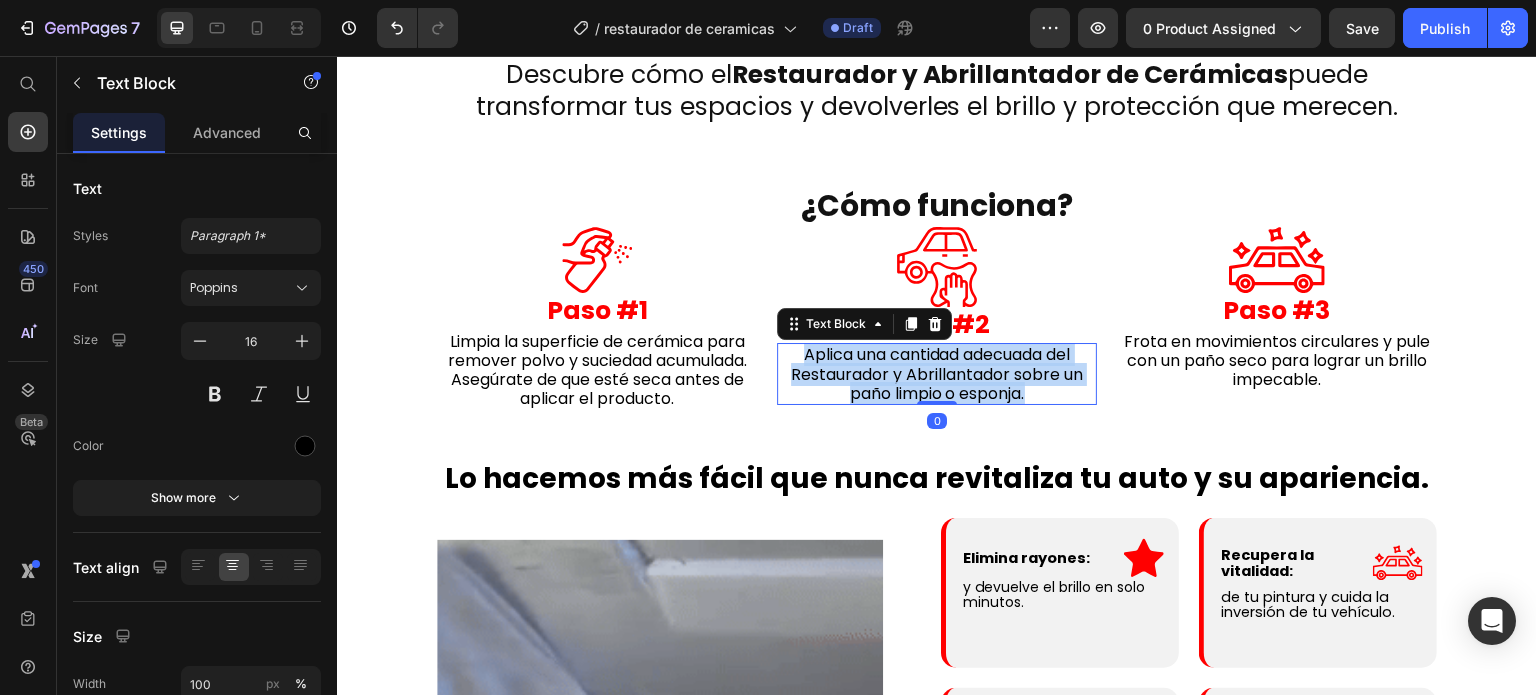 click on "Aplica una cantidad adecuada del Restaurador y Abrillantador sobre un paño limpio o esponja." at bounding box center (937, 373) 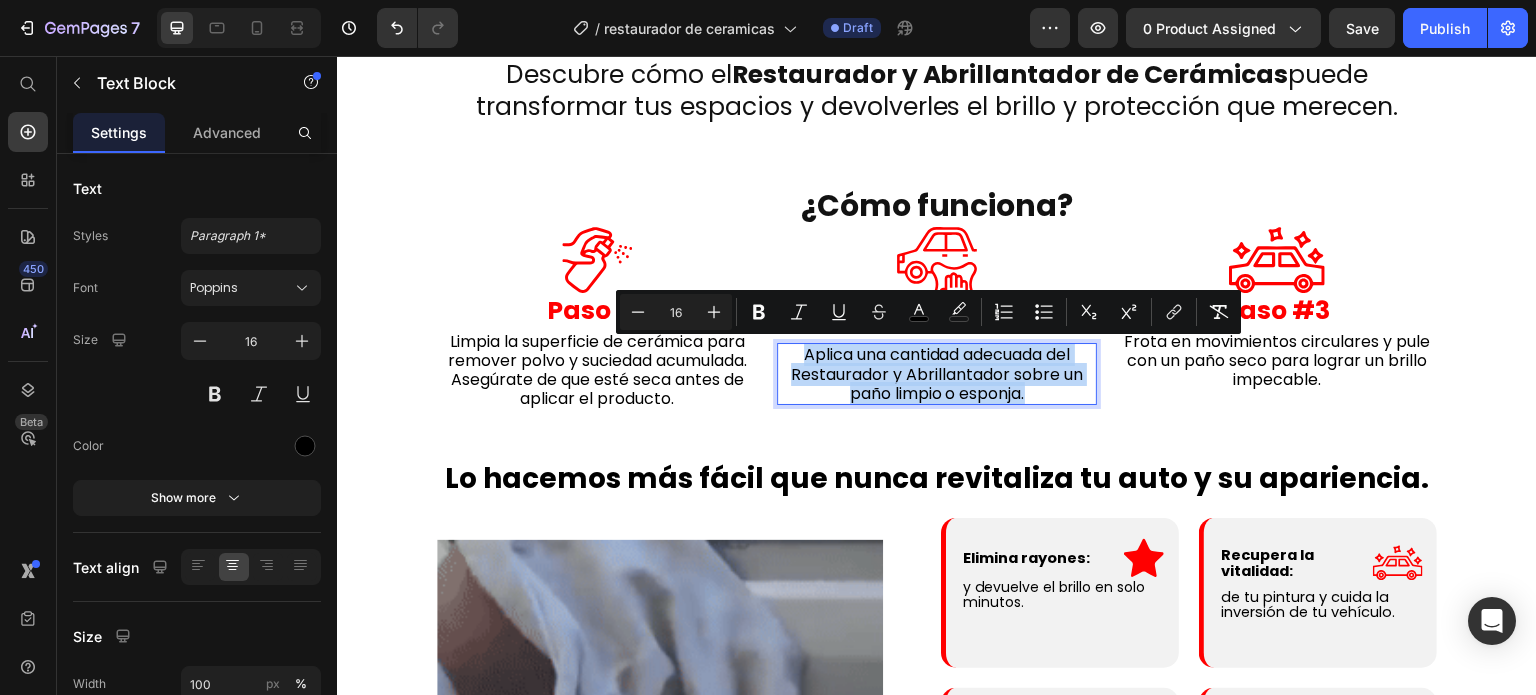 copy on "Aplica una cantidad adecuada del Restaurador y Abrillantador sobre un paño limpio o esponja." 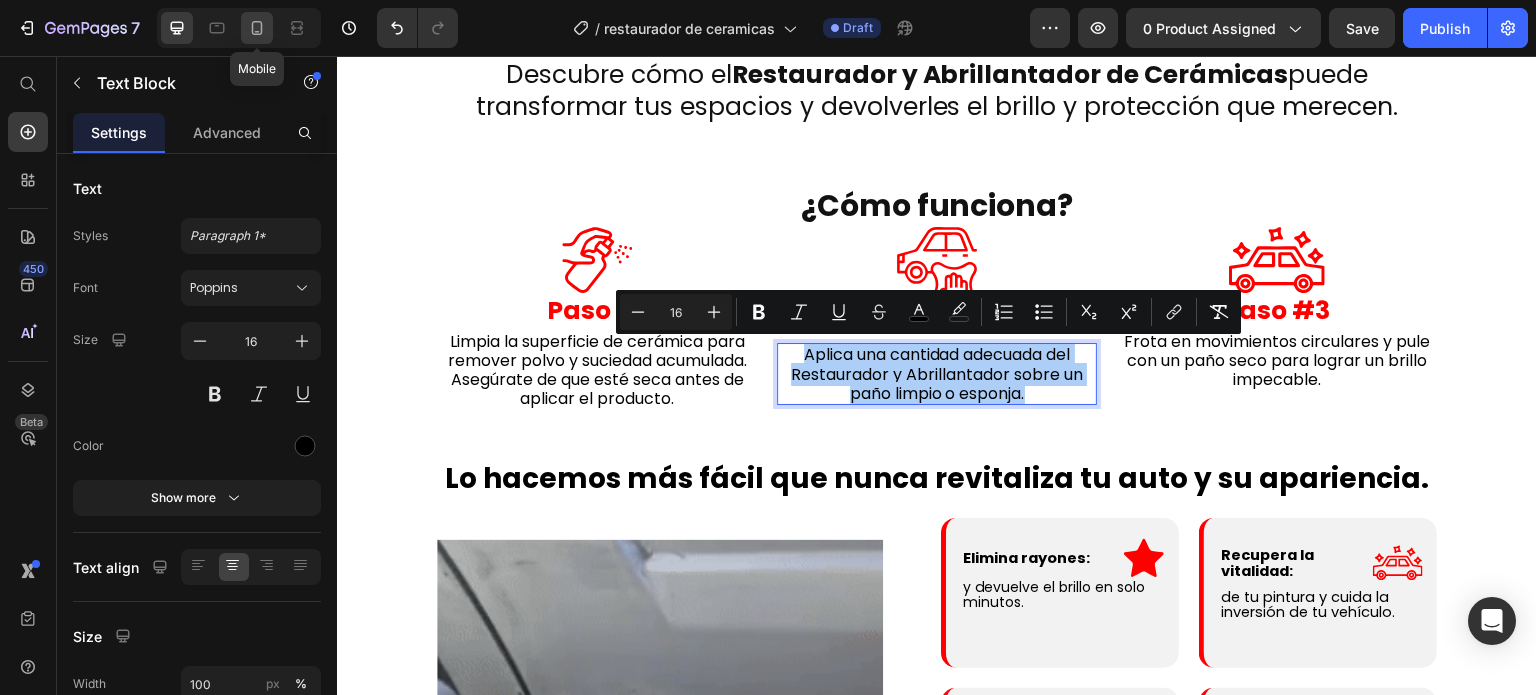click 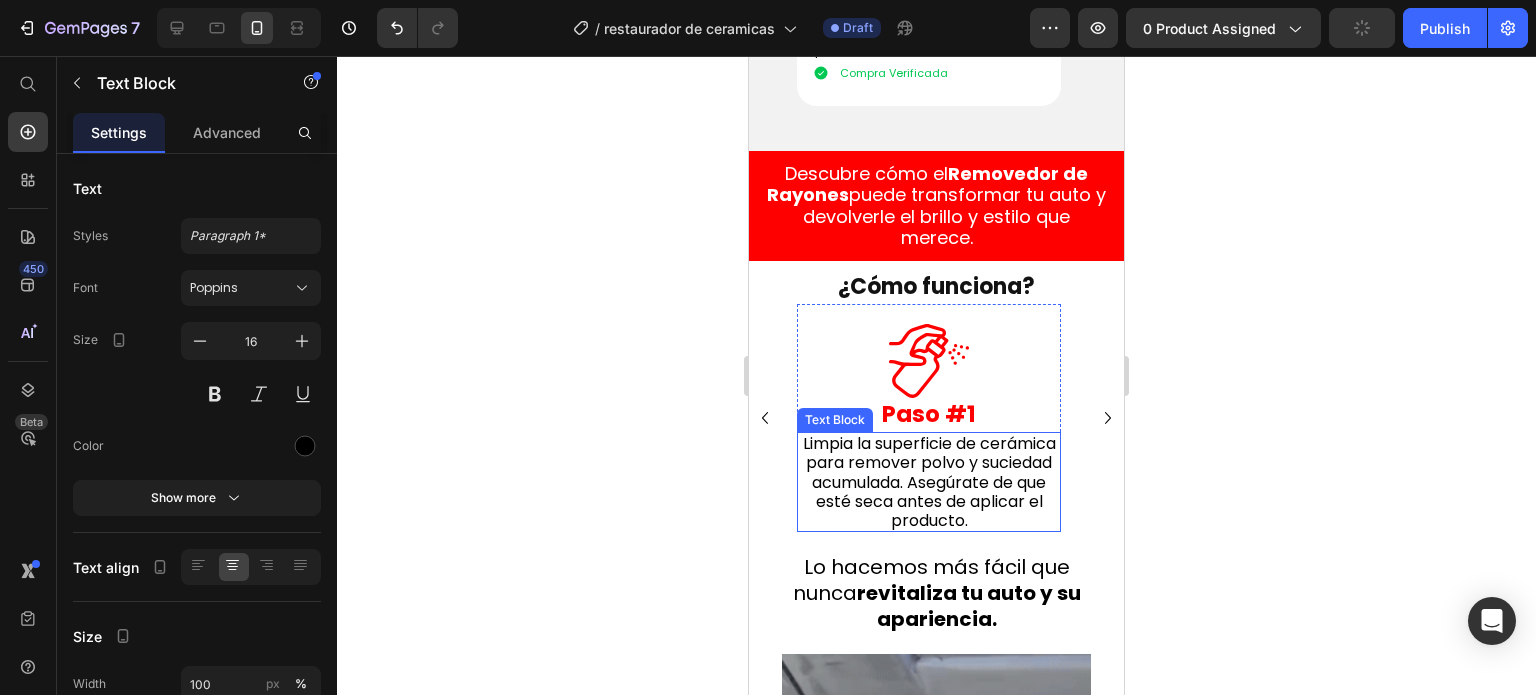 scroll, scrollTop: 2112, scrollLeft: 0, axis: vertical 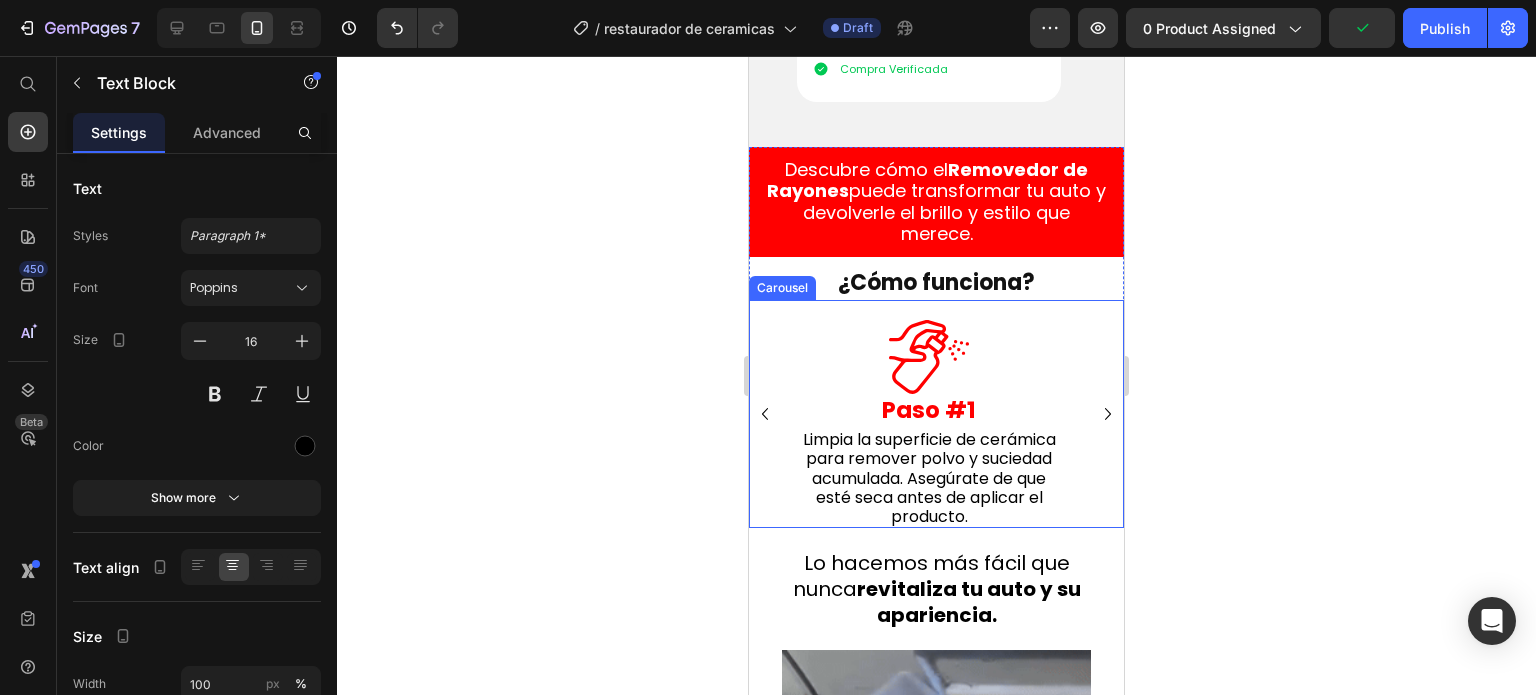 click 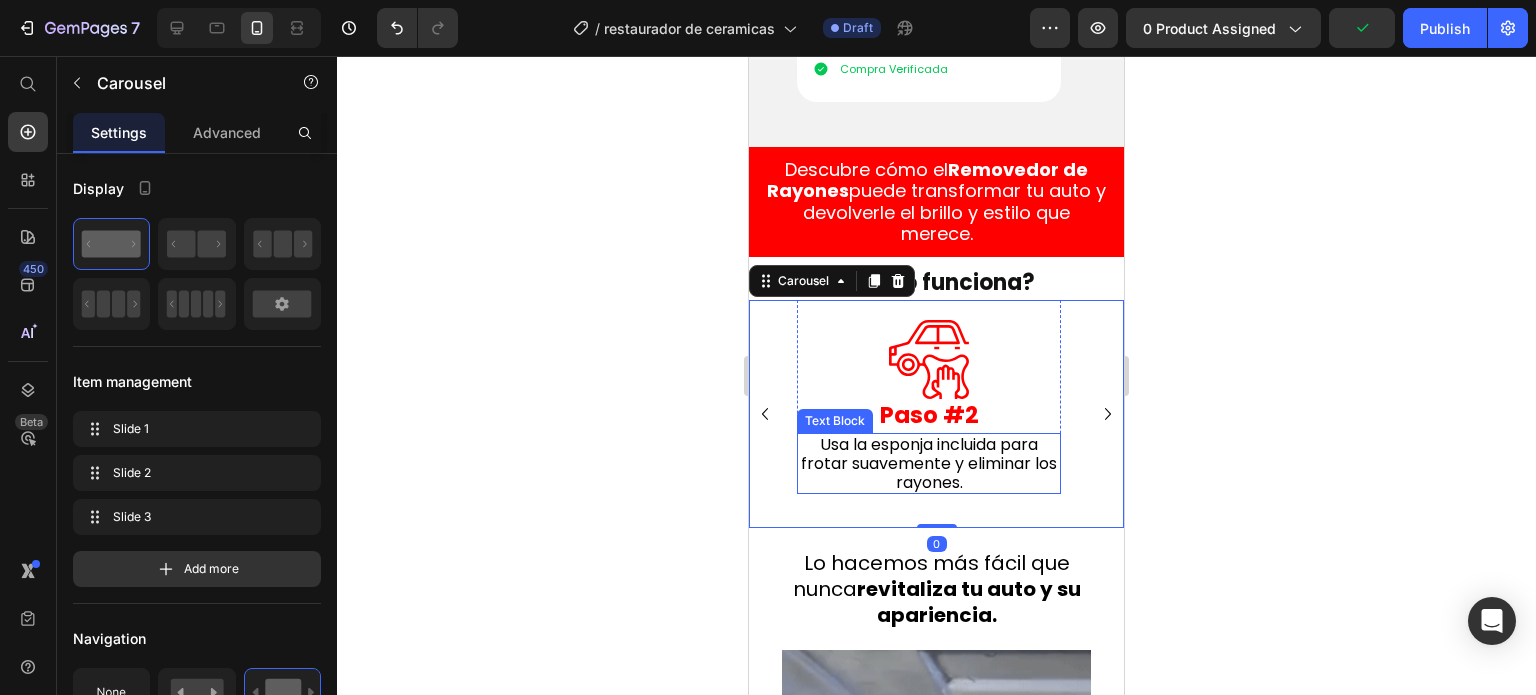 click on "Usa la esponja incluida para frotar suavemente y eliminar los rayones." at bounding box center [929, 463] 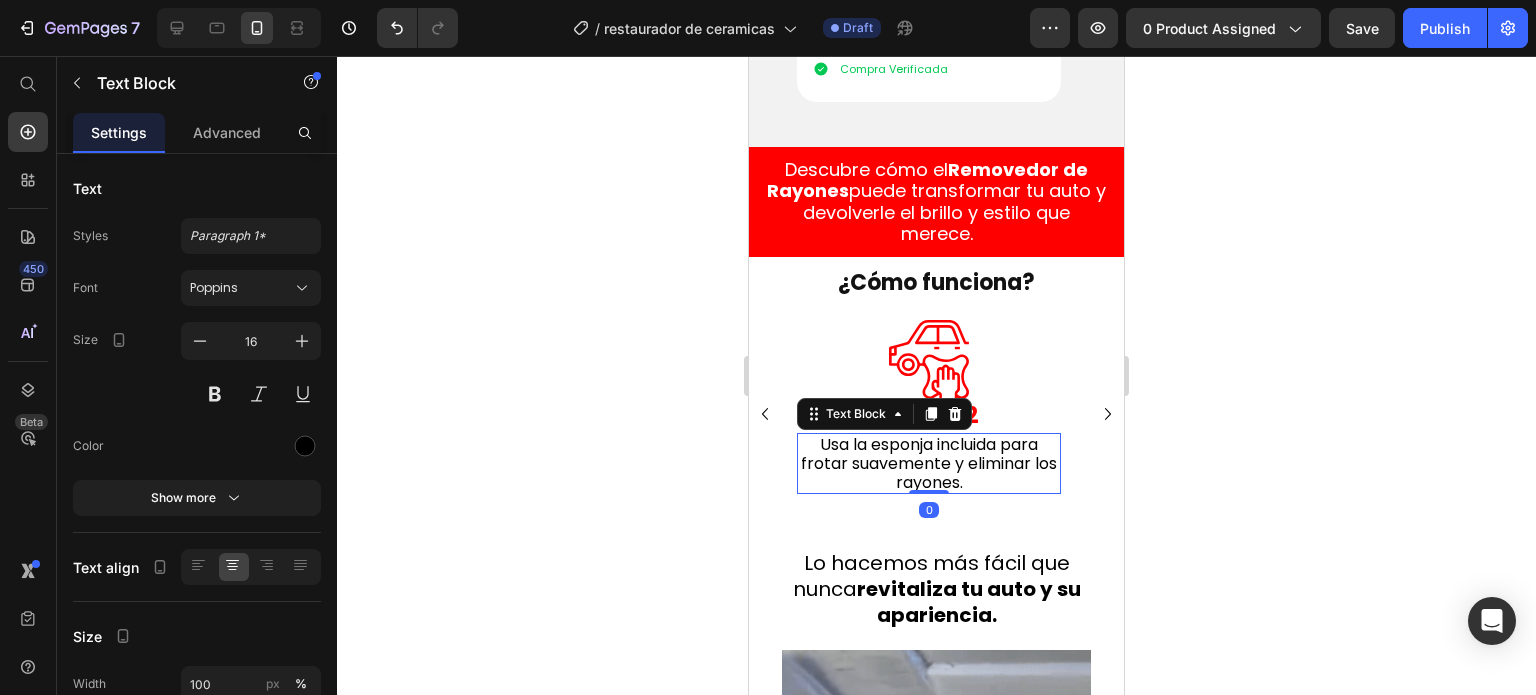 click on "Usa la esponja incluida para frotar suavemente y eliminar los rayones." at bounding box center (929, 463) 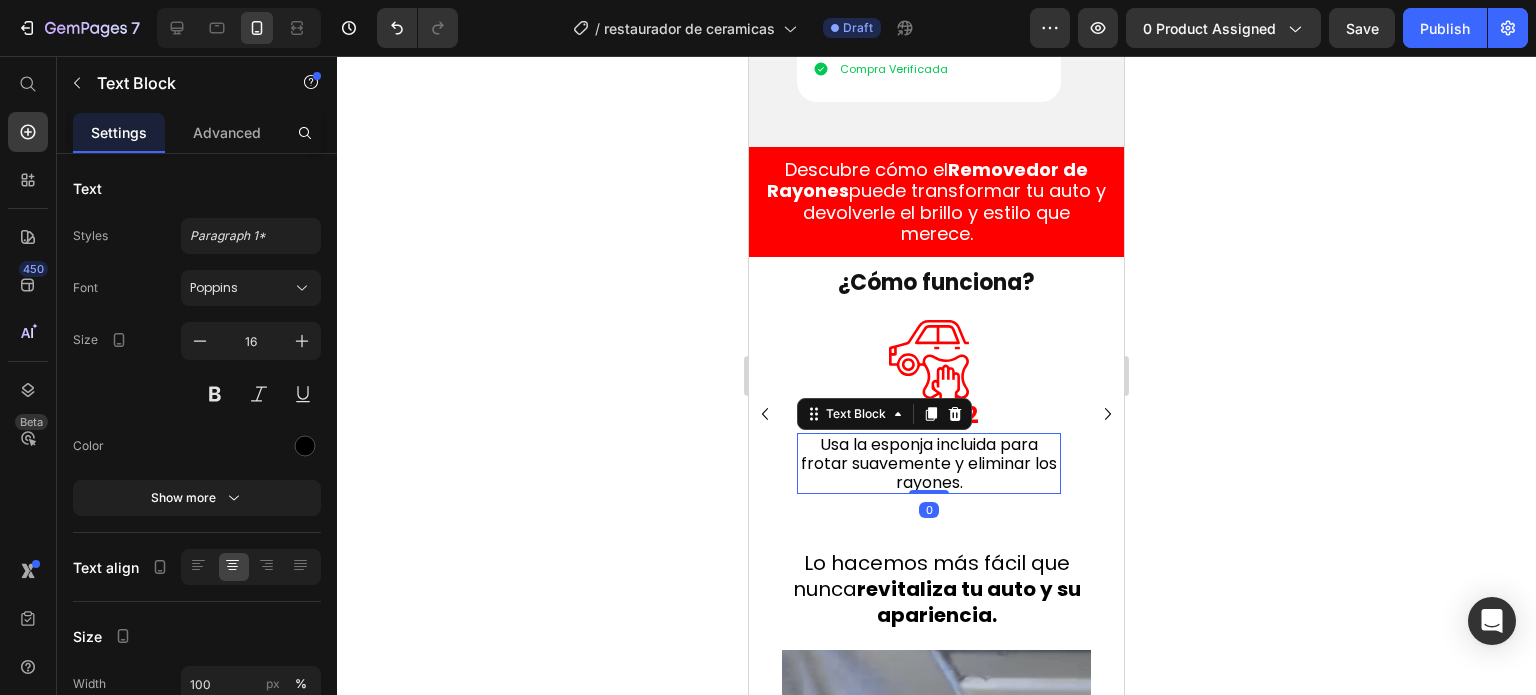 click on "Usa la esponja incluida para frotar suavemente y eliminar los rayones." at bounding box center [929, 463] 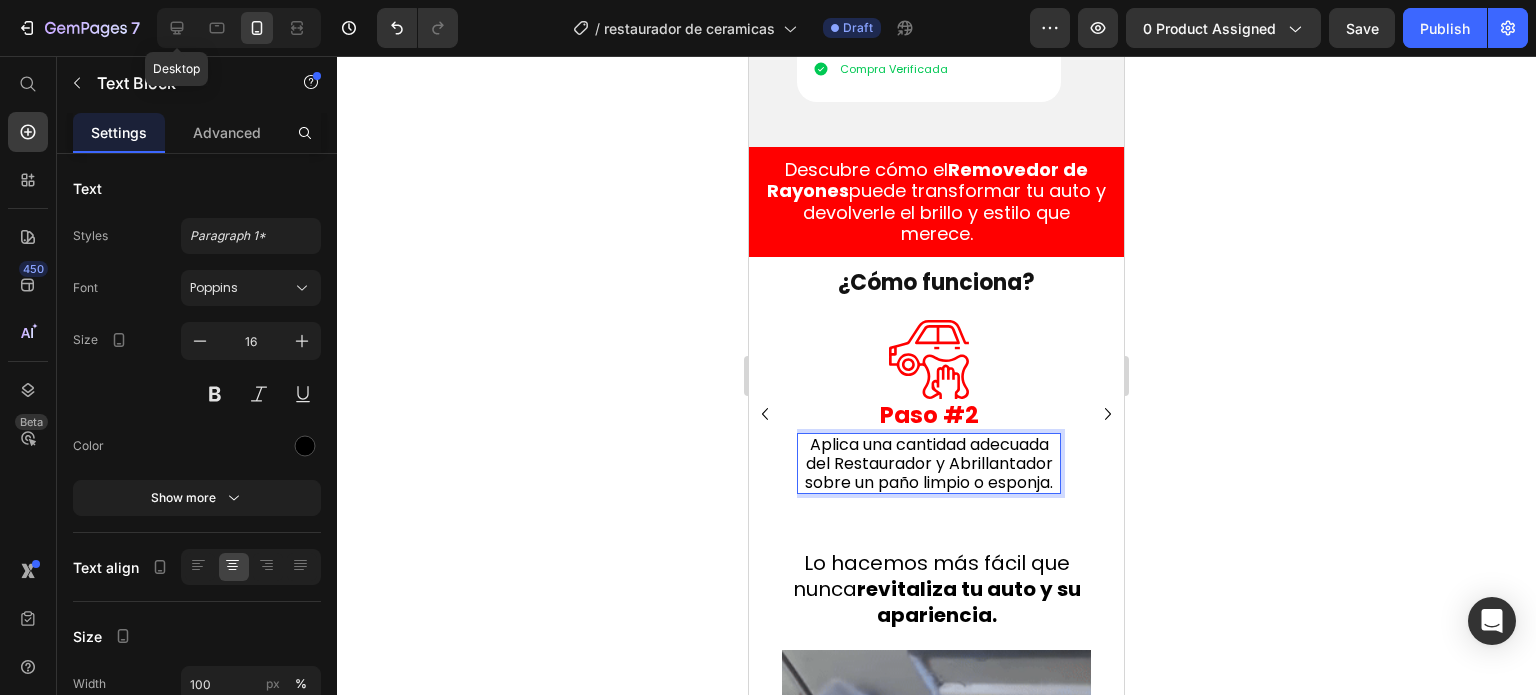 click 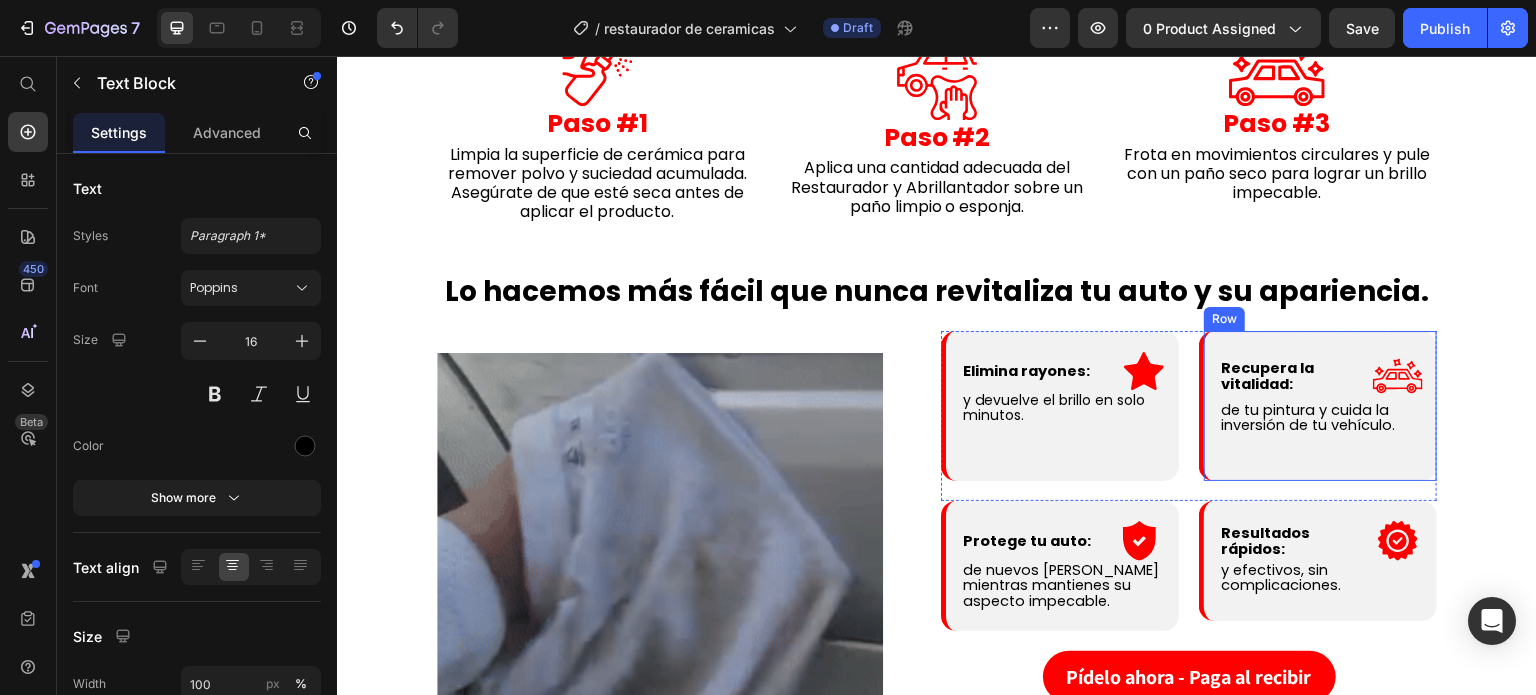 scroll, scrollTop: 1843, scrollLeft: 0, axis: vertical 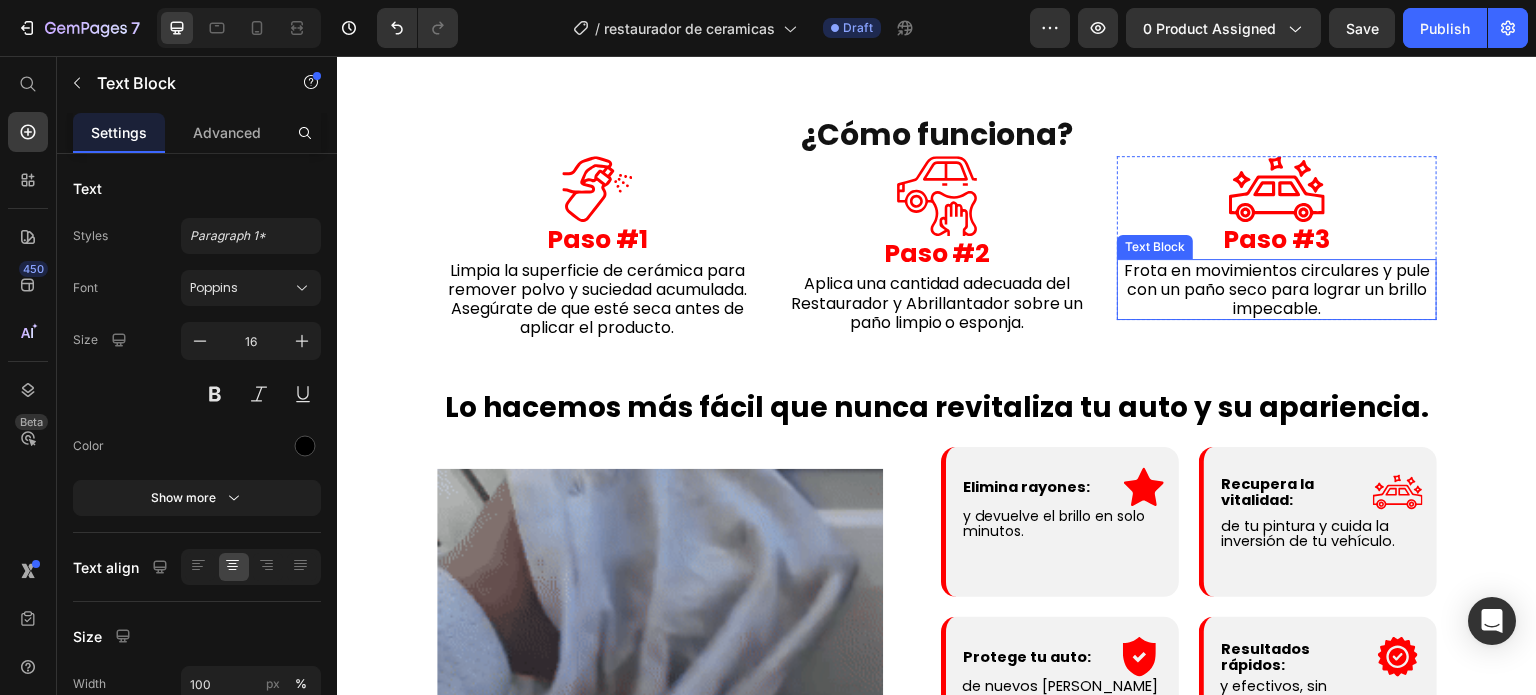 click on "Frota en movimientos circulares y pule con un paño seco para lograr un brillo impecable." at bounding box center [1277, 289] 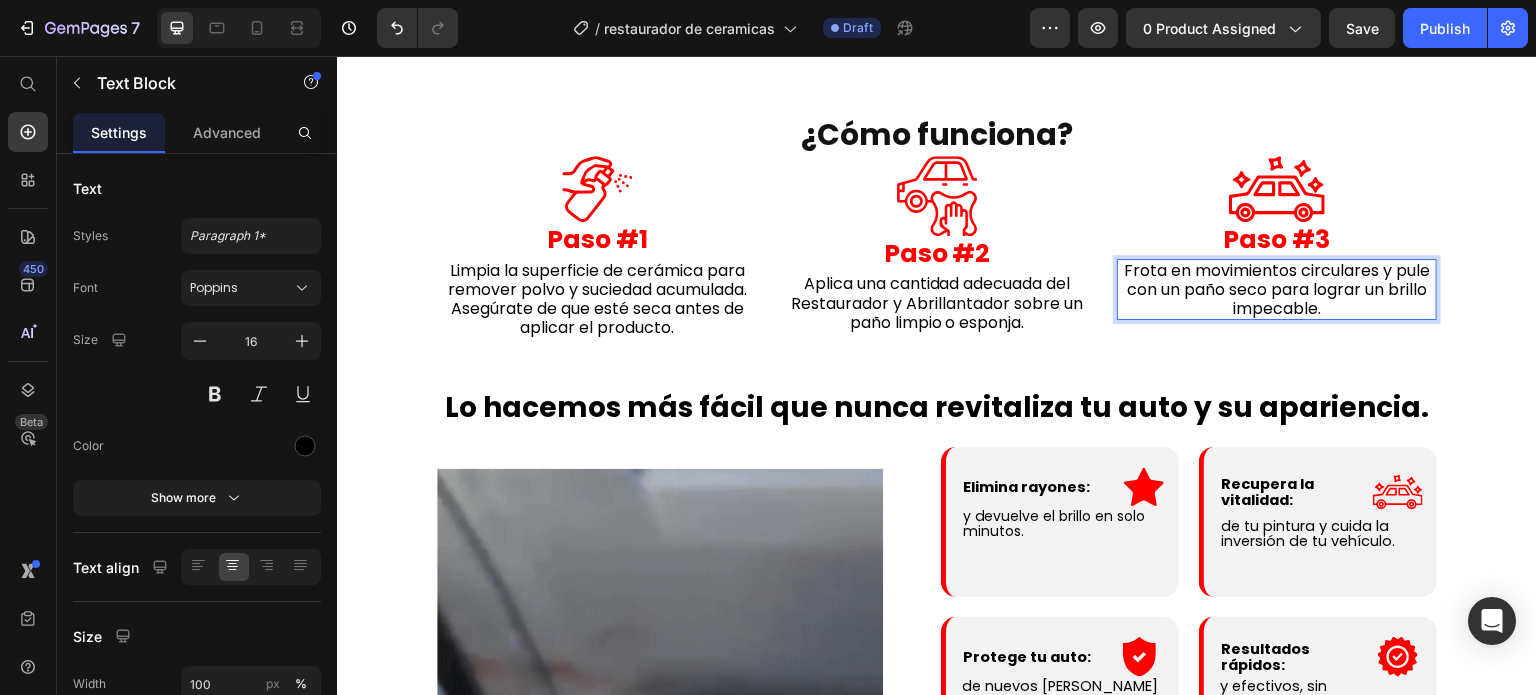 click on "Frota en movimientos circulares y pule con un paño seco para lograr un brillo impecable." at bounding box center (1277, 289) 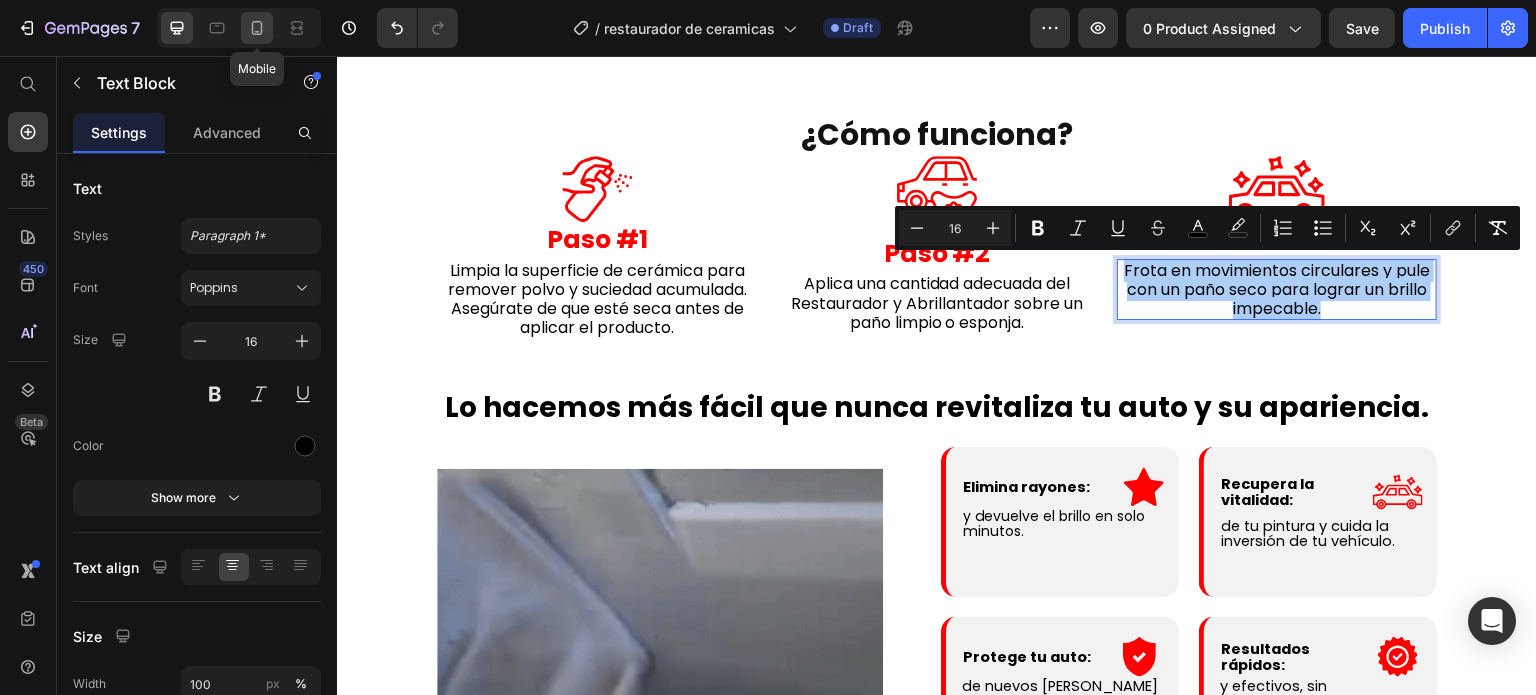 click 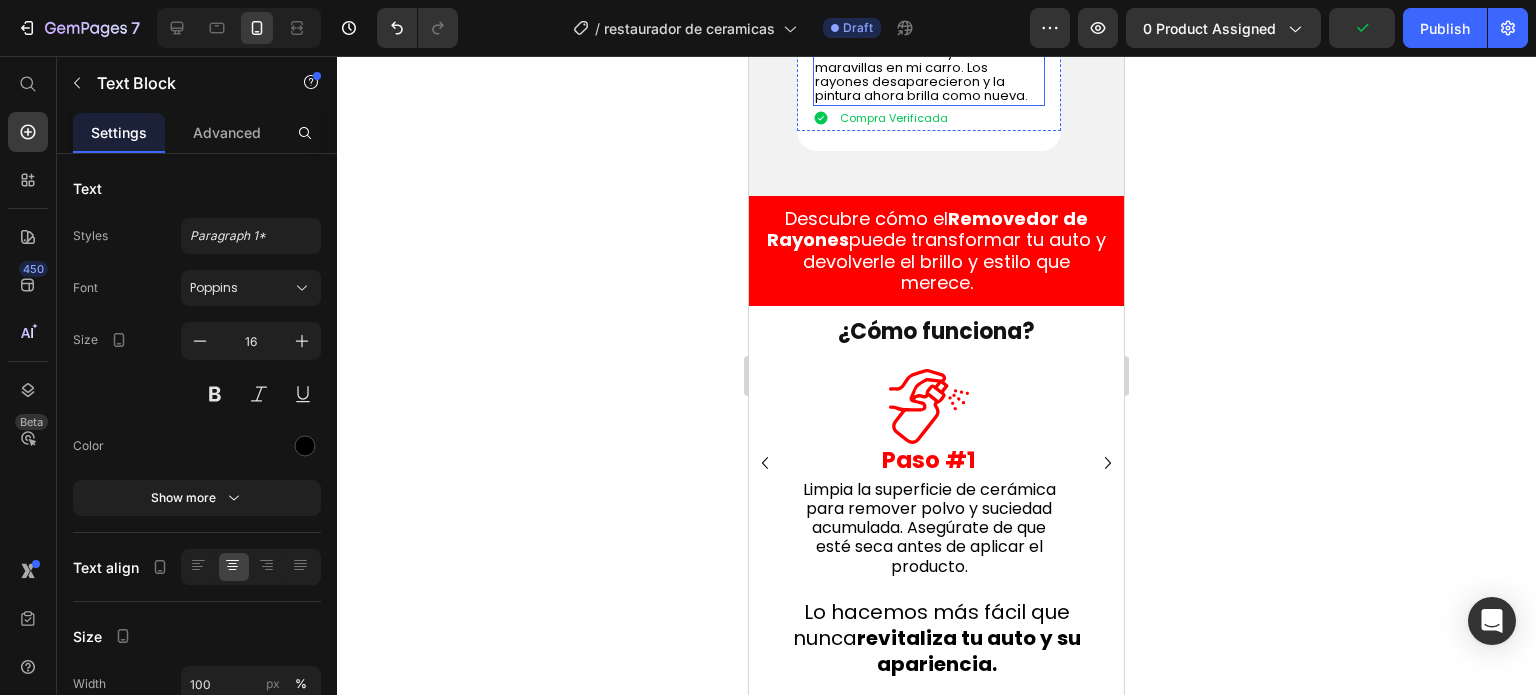 scroll, scrollTop: 2127, scrollLeft: 0, axis: vertical 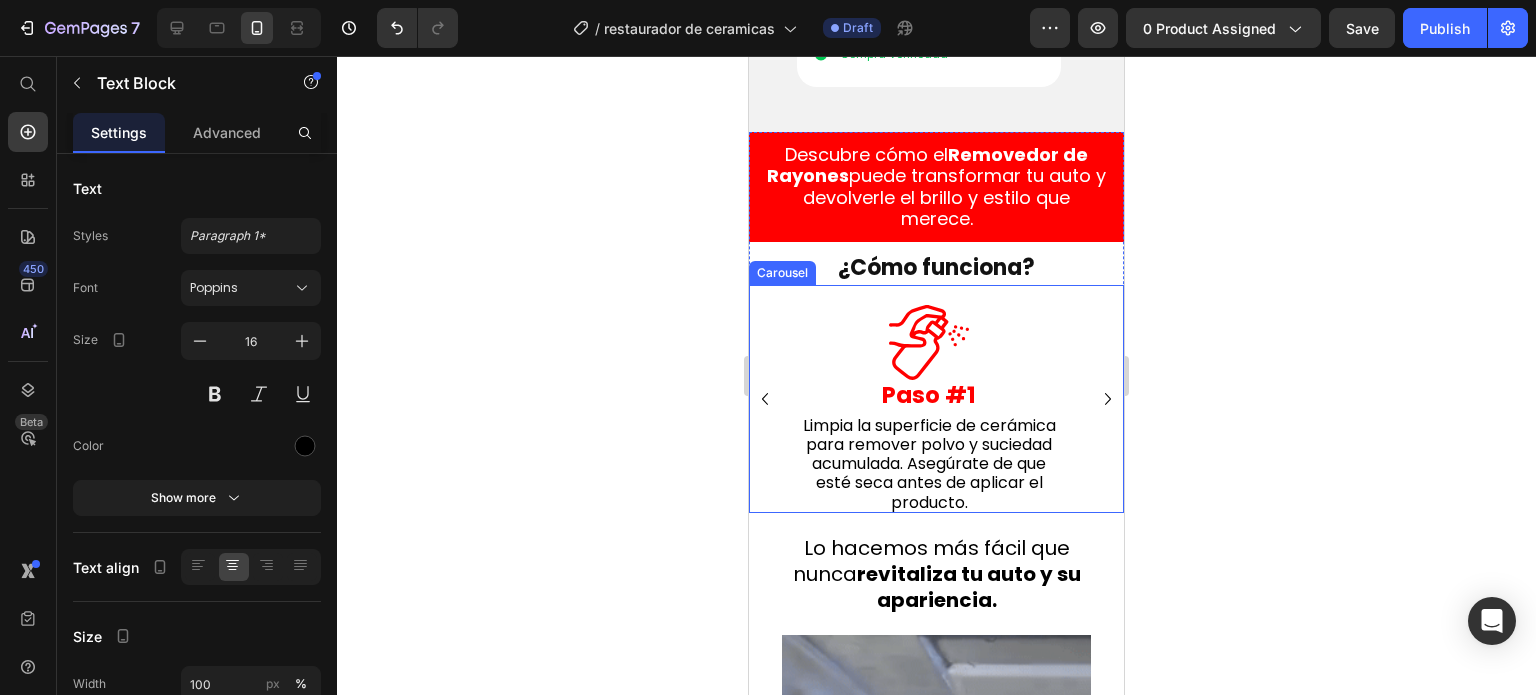 click 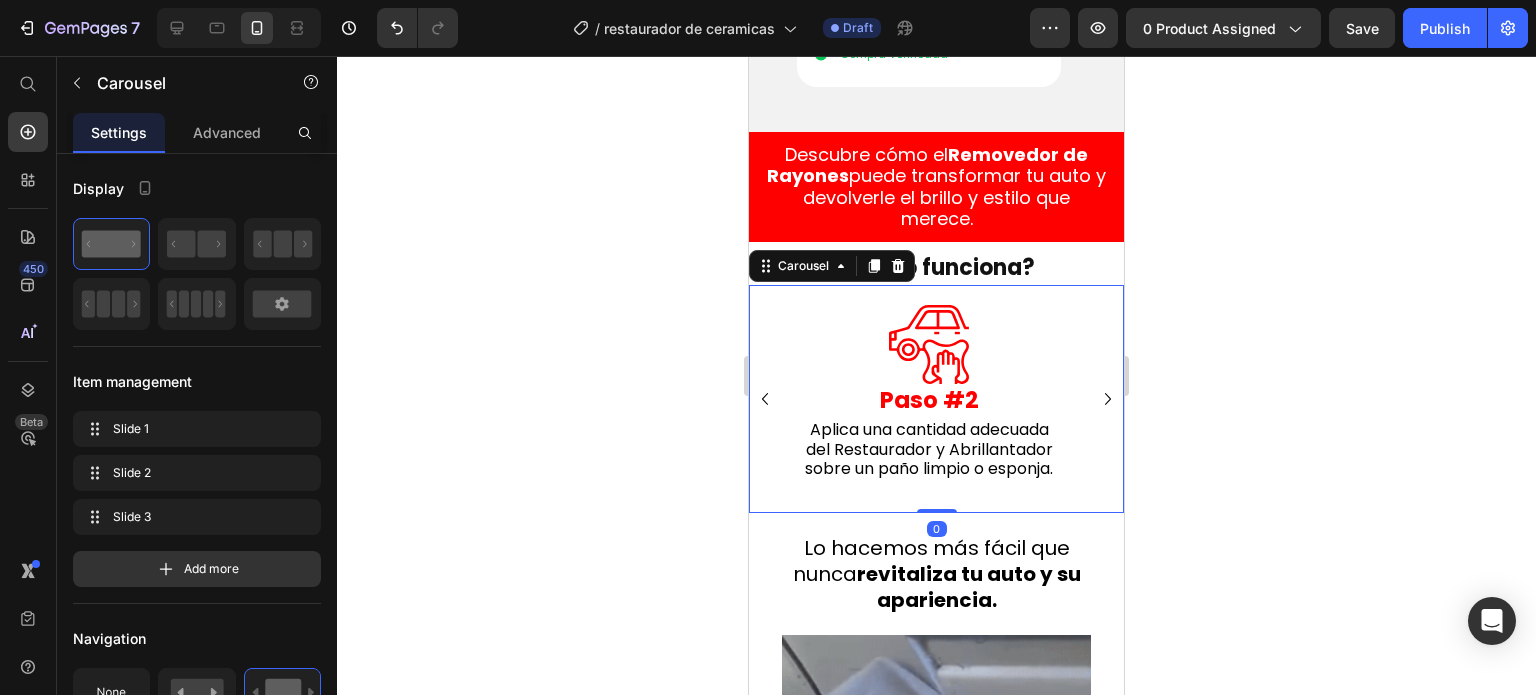 click 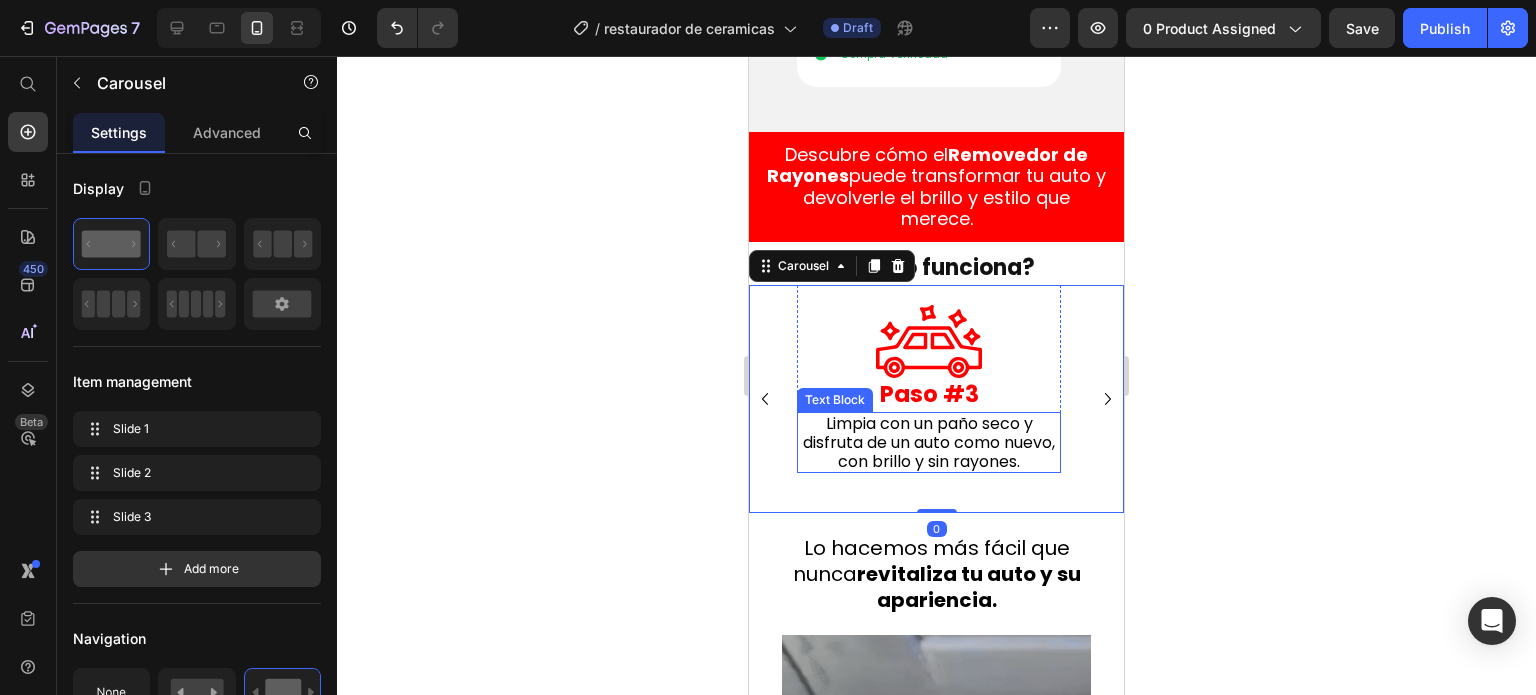 click on "Limpia con un paño seco y disfruta de un auto como nuevo, con brillo y sin rayones." at bounding box center [929, 442] 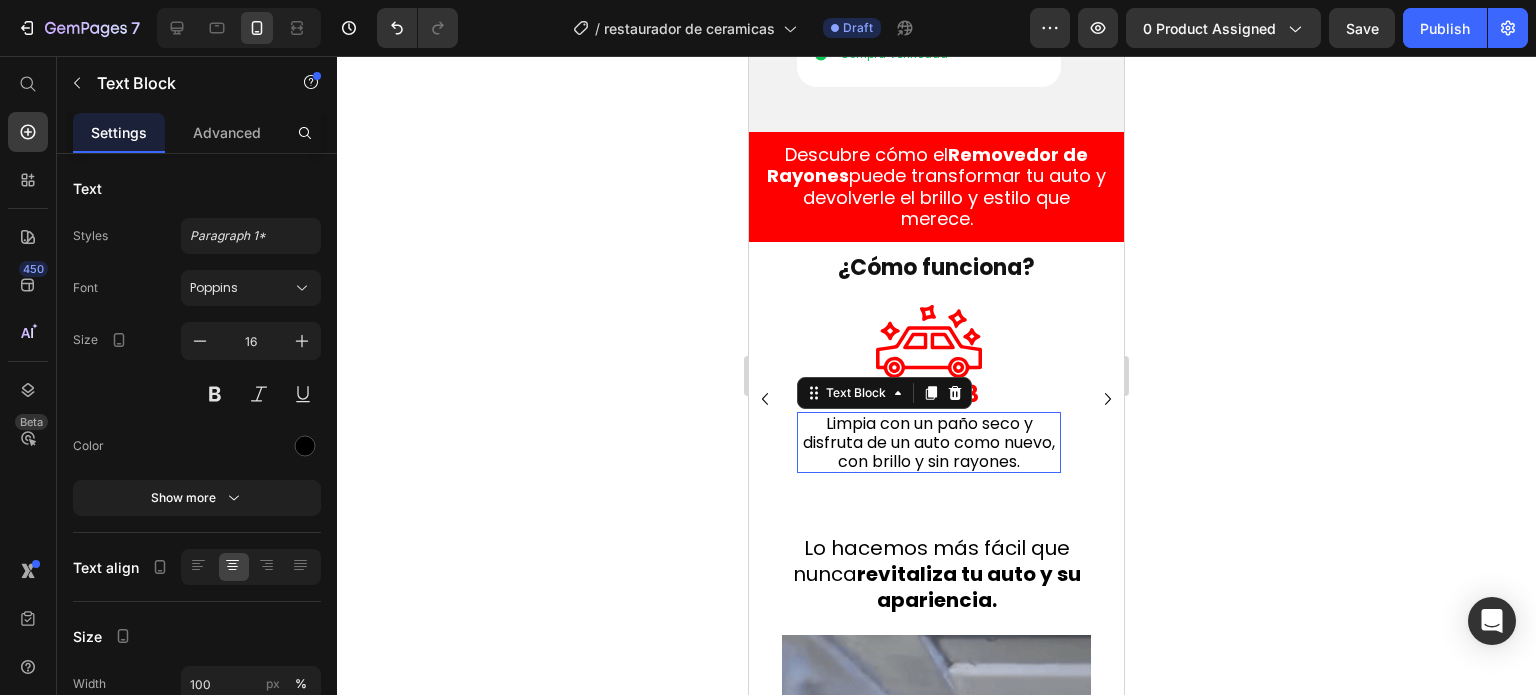 click on "Limpia con un paño seco y disfruta de un auto como nuevo, con brillo y sin rayones." at bounding box center (929, 442) 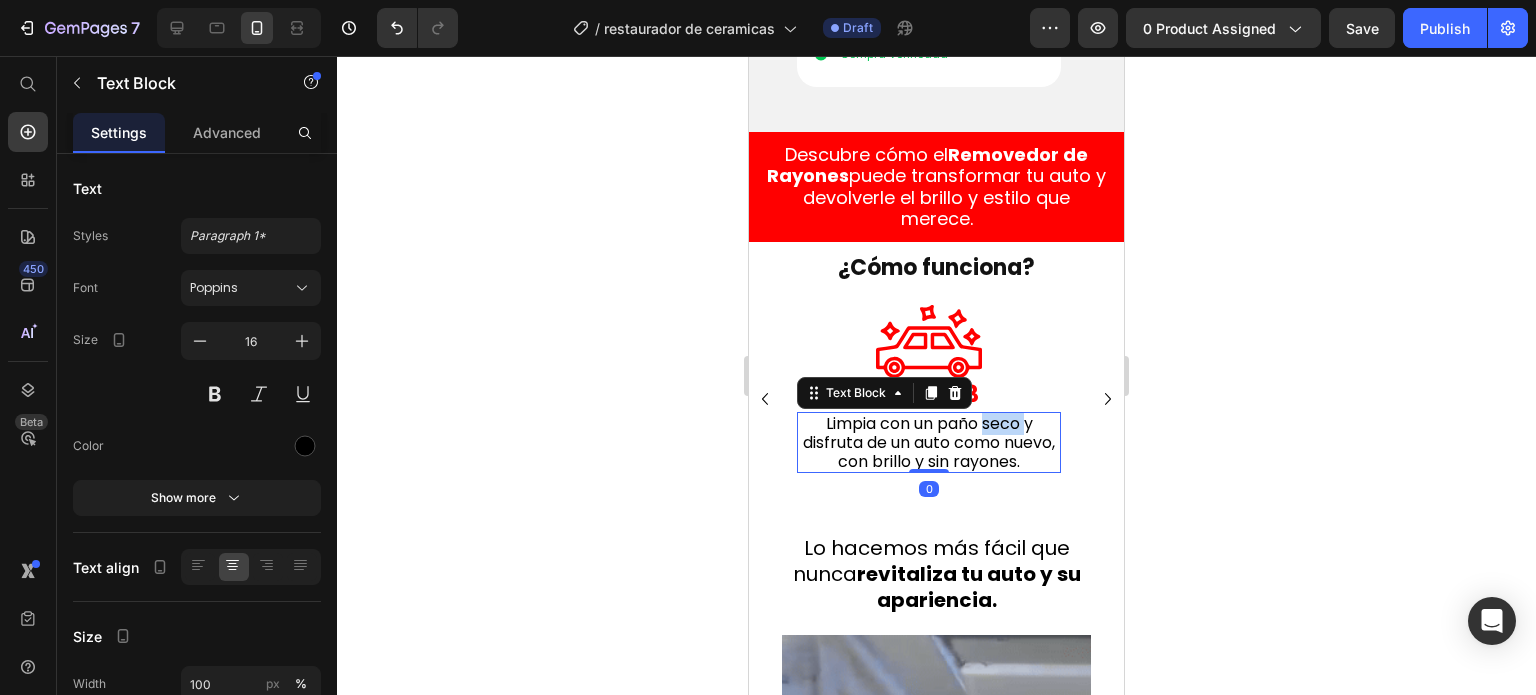 click on "Limpia con un paño seco y disfruta de un auto como nuevo, con brillo y sin rayones." at bounding box center (929, 442) 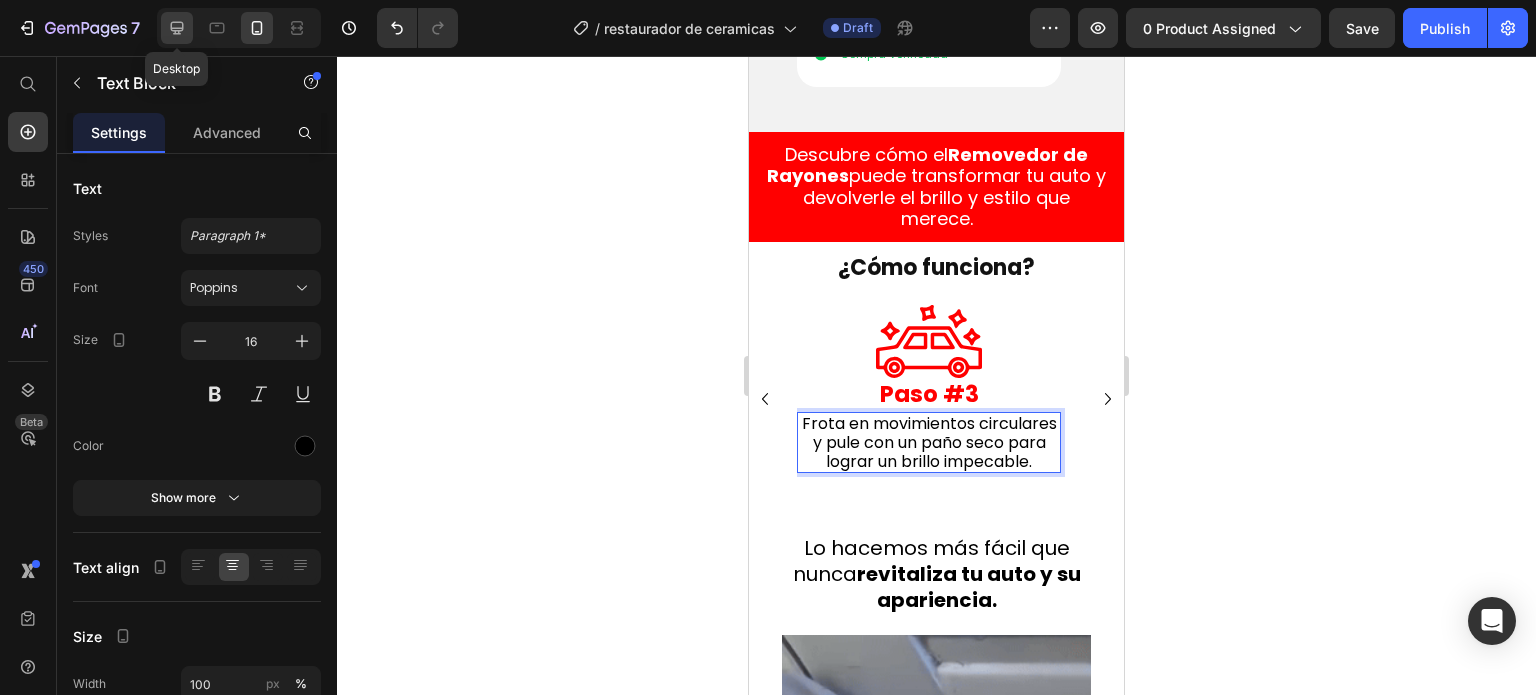 click 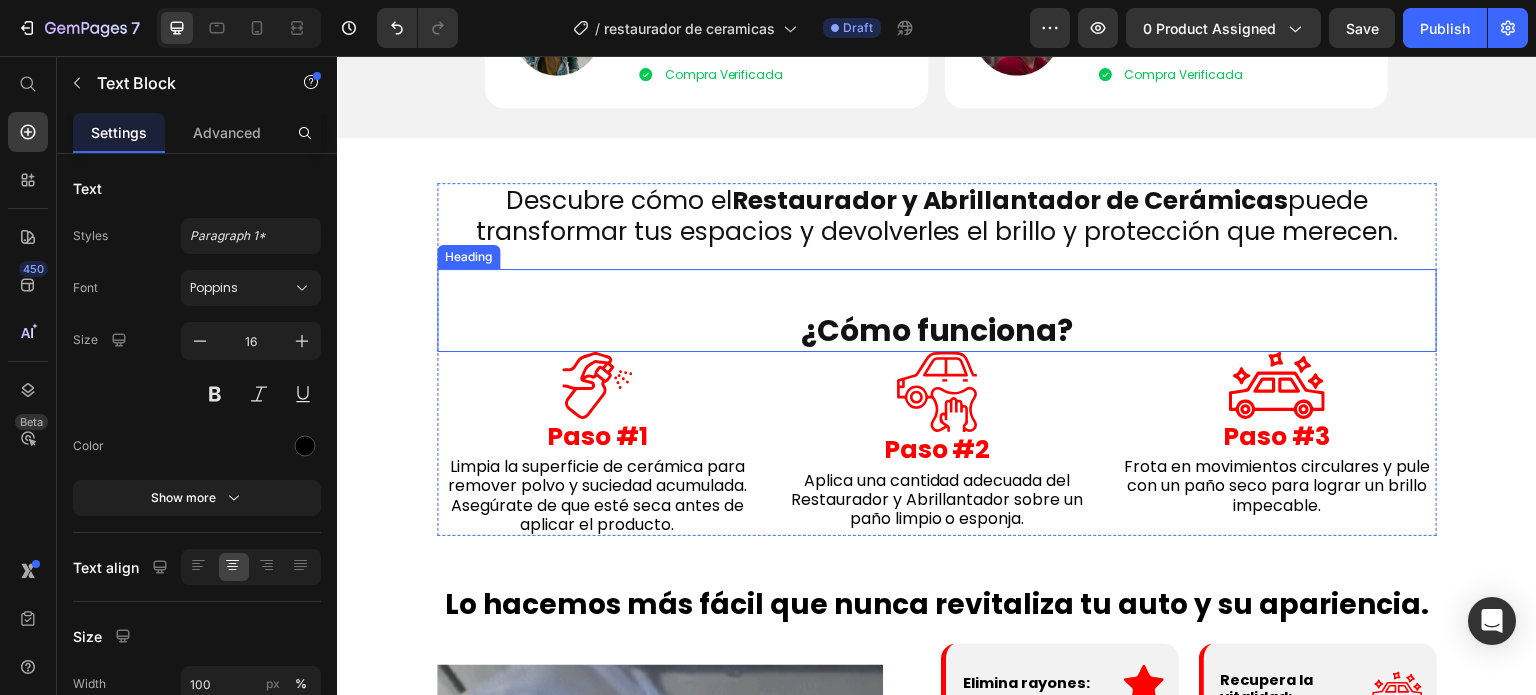 scroll, scrollTop: 1599, scrollLeft: 0, axis: vertical 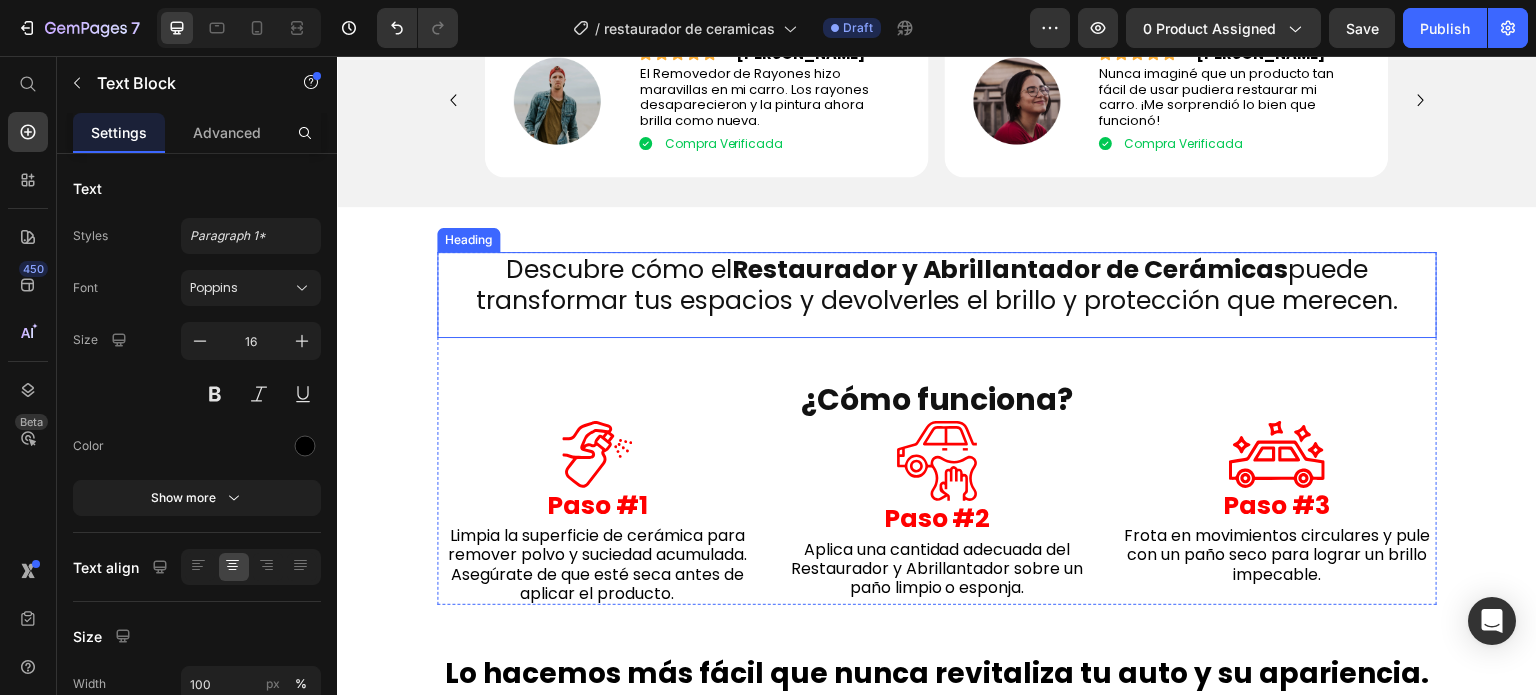 click on "Descubre cómo el  Restaurador y Abrillantador de Cerámicas  puede transformar tus espacios y devolverles el brillo y protección que merecen." at bounding box center (937, 285) 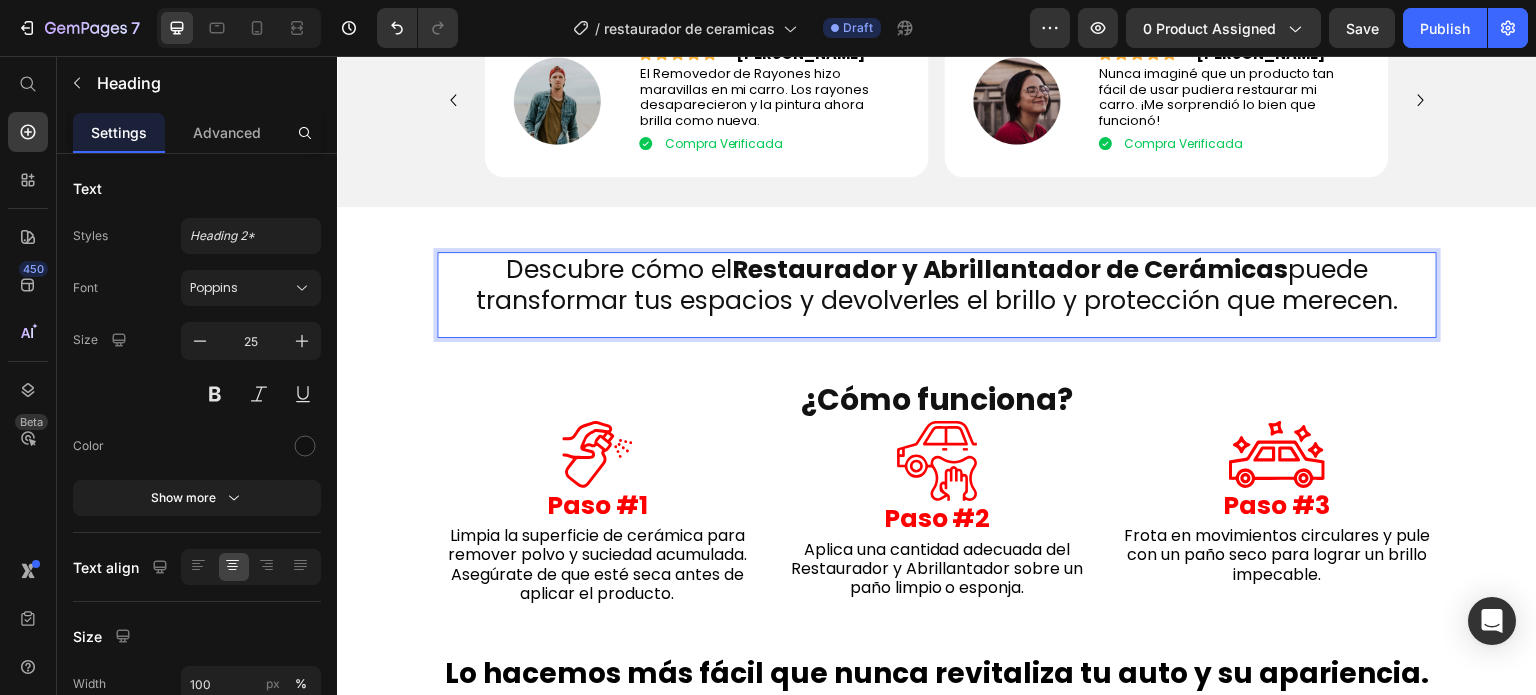 click on "Descubre cómo el  Restaurador y Abrillantador de Cerámicas  puede transformar tus espacios y devolverles el brillo y protección que merecen." at bounding box center (937, 285) 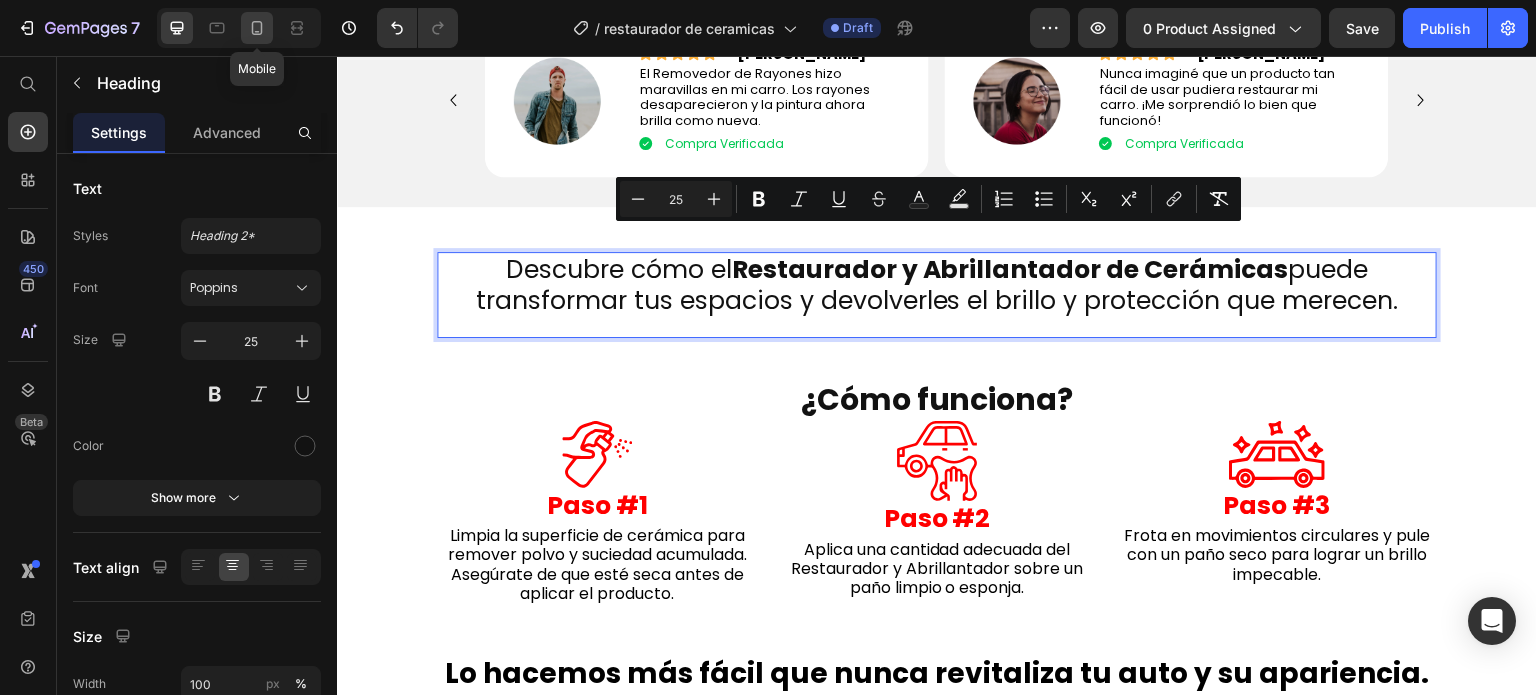 click 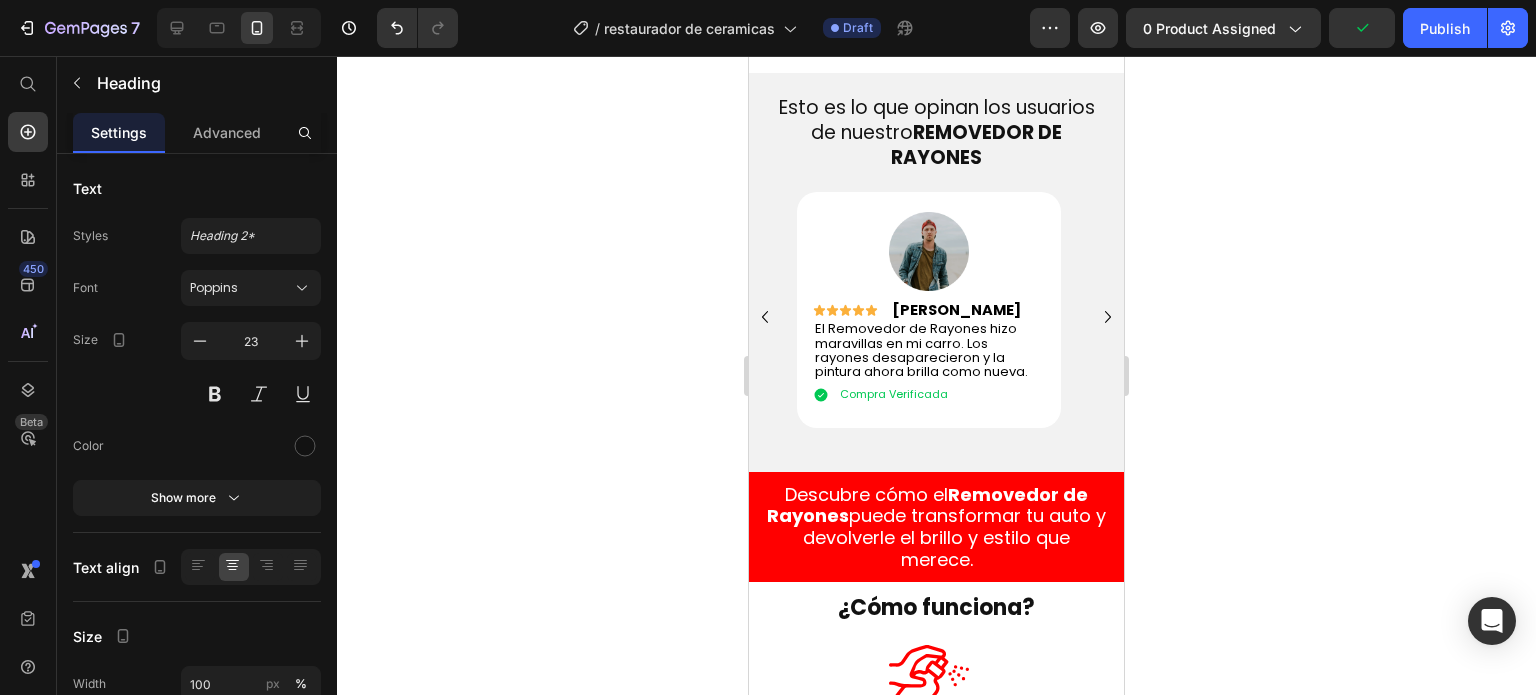 scroll, scrollTop: 2200, scrollLeft: 0, axis: vertical 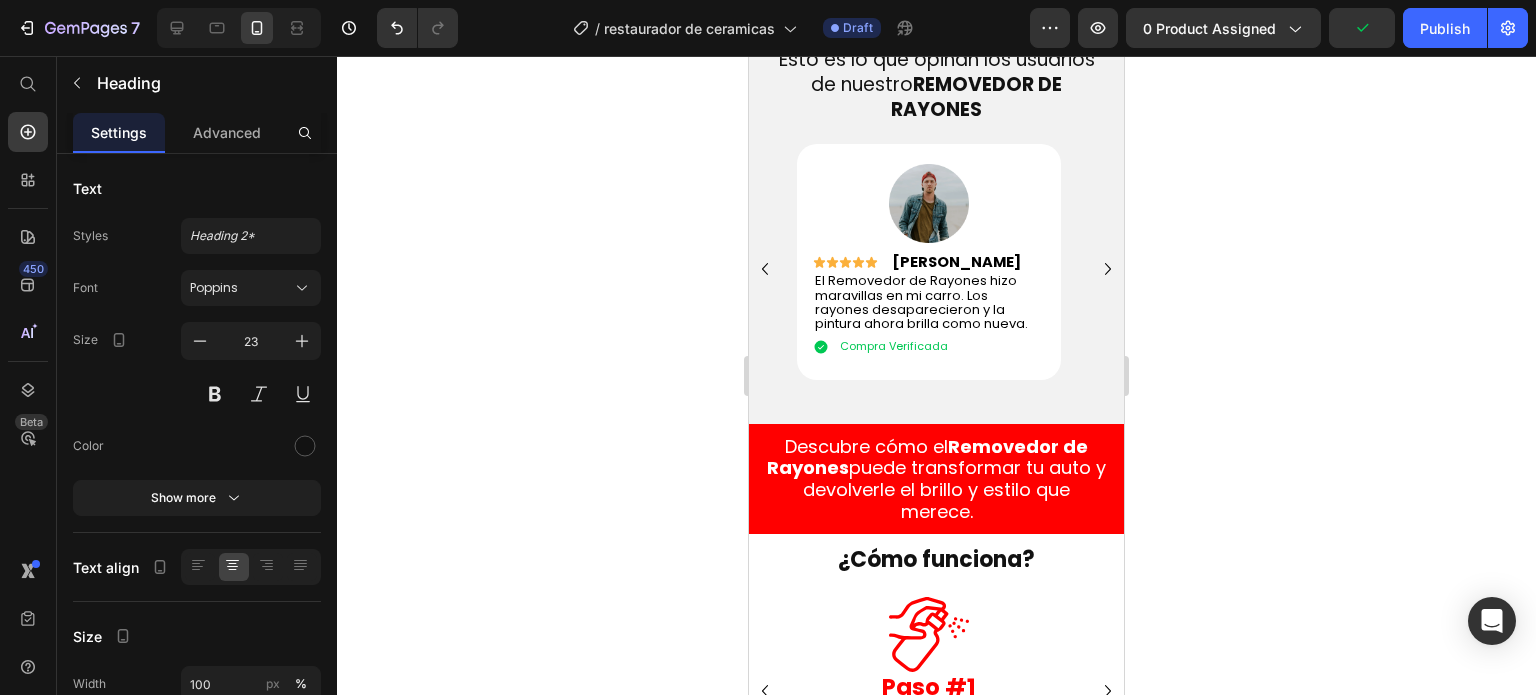 click on "Descubre cómo el  Removedor de Rayones  puede transformar tu auto y devolverle el brillo y estilo que merece." at bounding box center [936, 479] 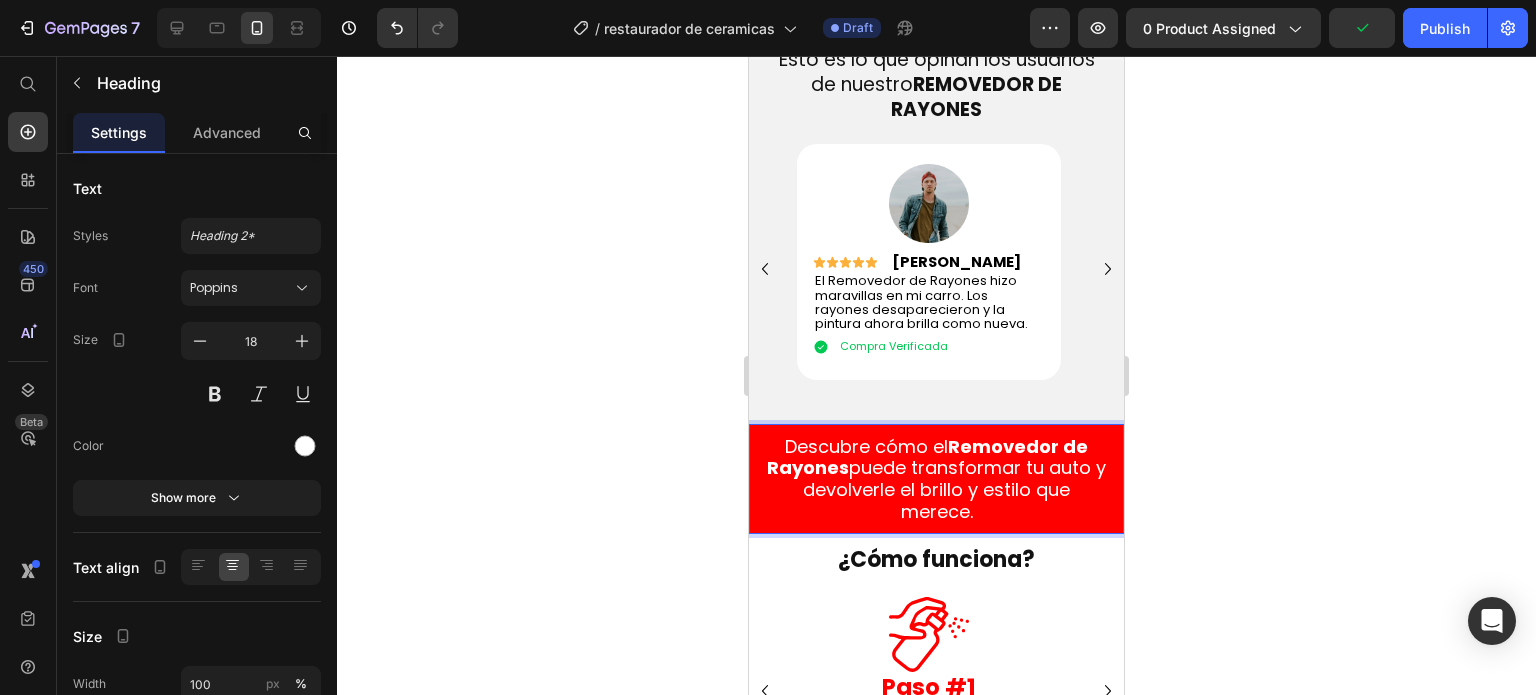 click on "Descubre cómo el  Removedor de Rayones  puede transformar tu auto y devolverle el brillo y estilo que merece." at bounding box center [936, 479] 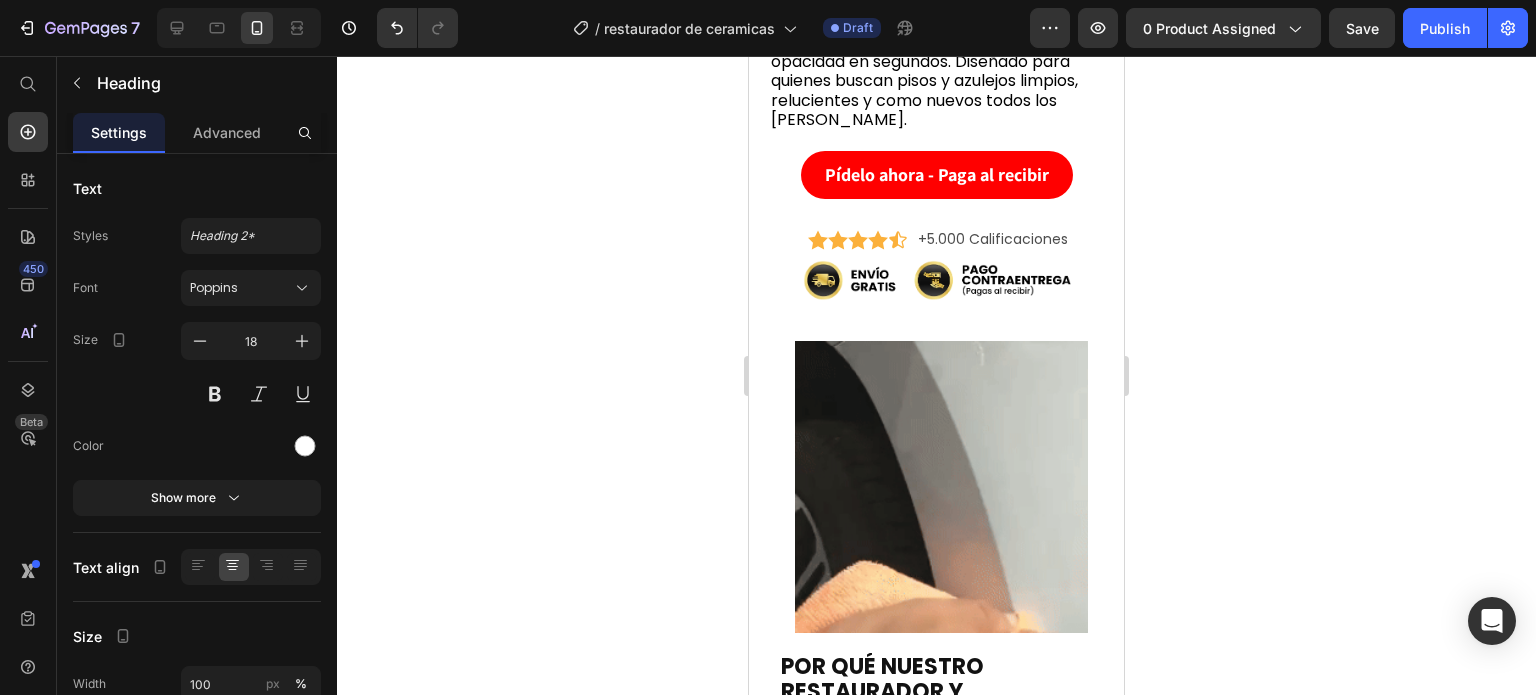 scroll, scrollTop: 900, scrollLeft: 0, axis: vertical 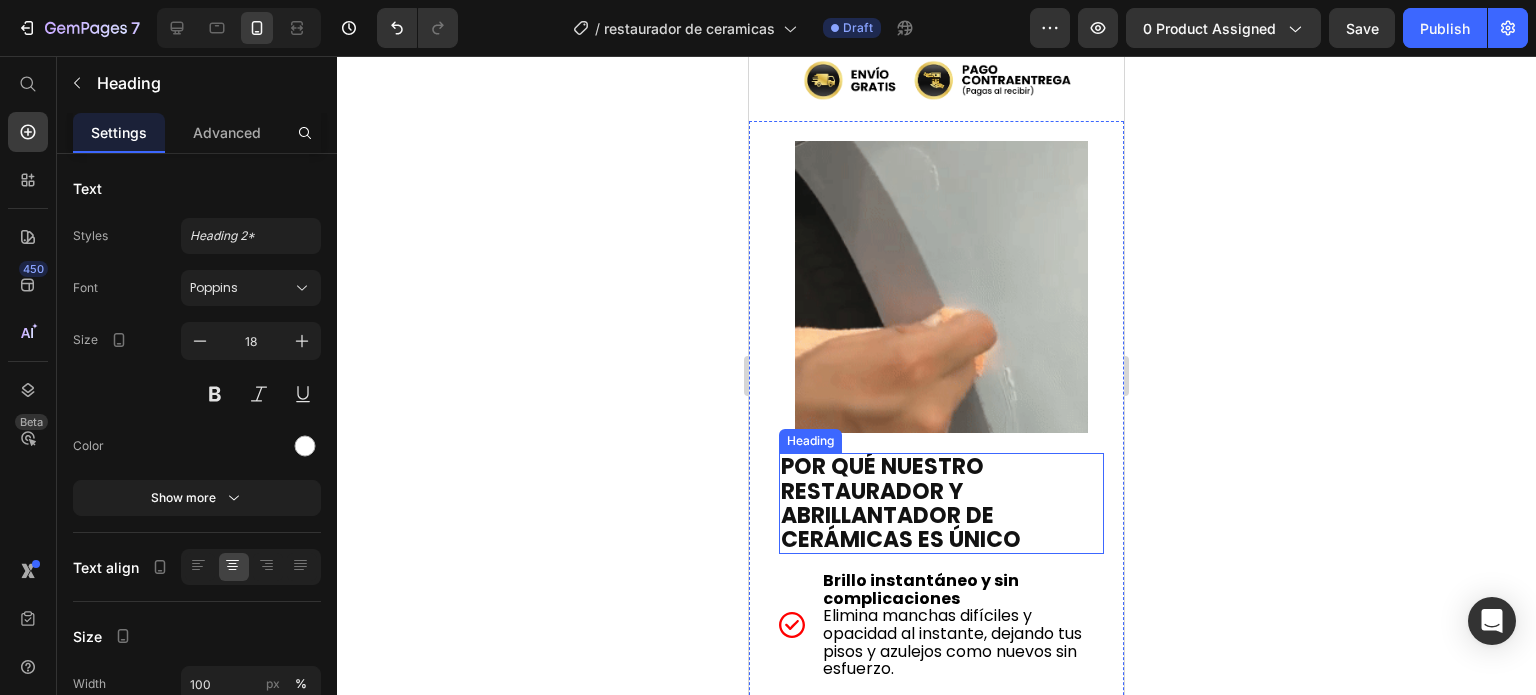 click on "POR QUÉ NUESTRO RESTAURADOR Y ABRILLANTADOR DE CERÁMICAS ES ÚNICO" at bounding box center [941, 503] 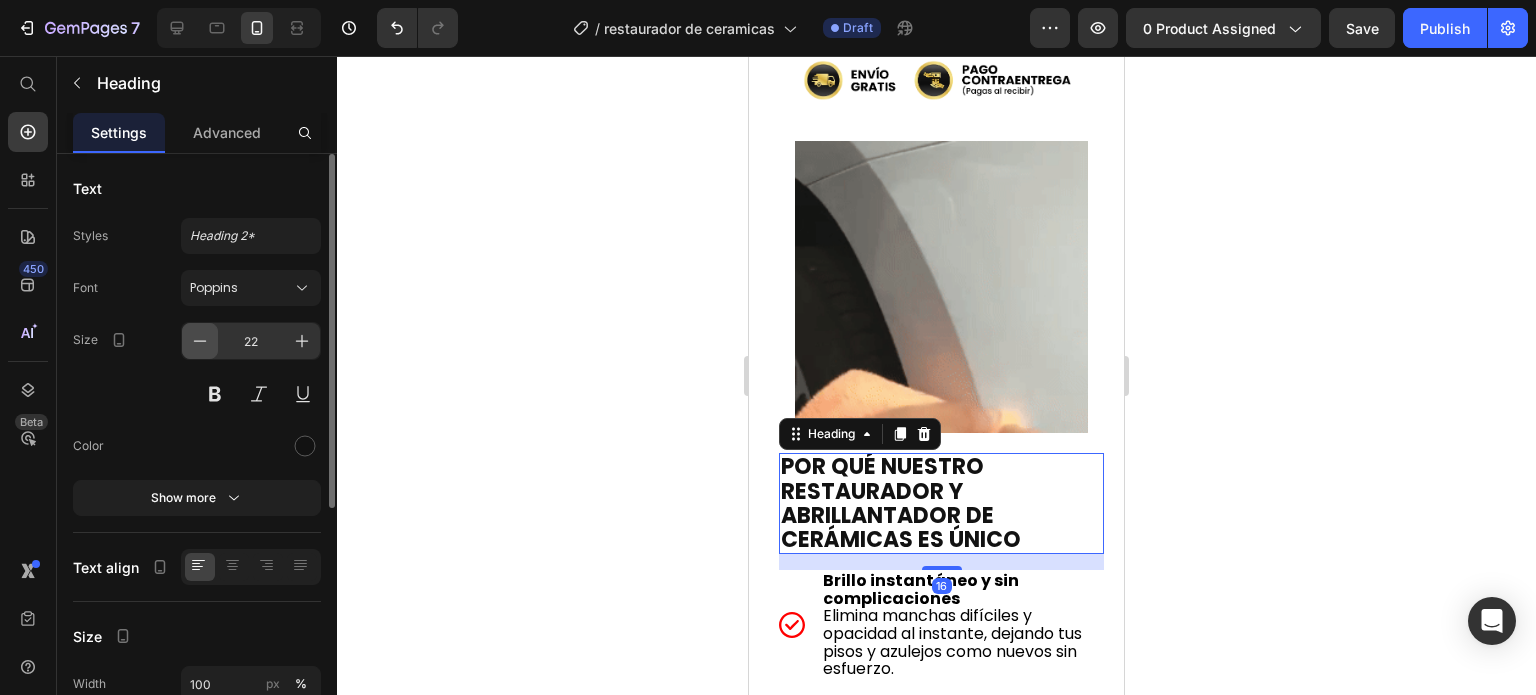 click 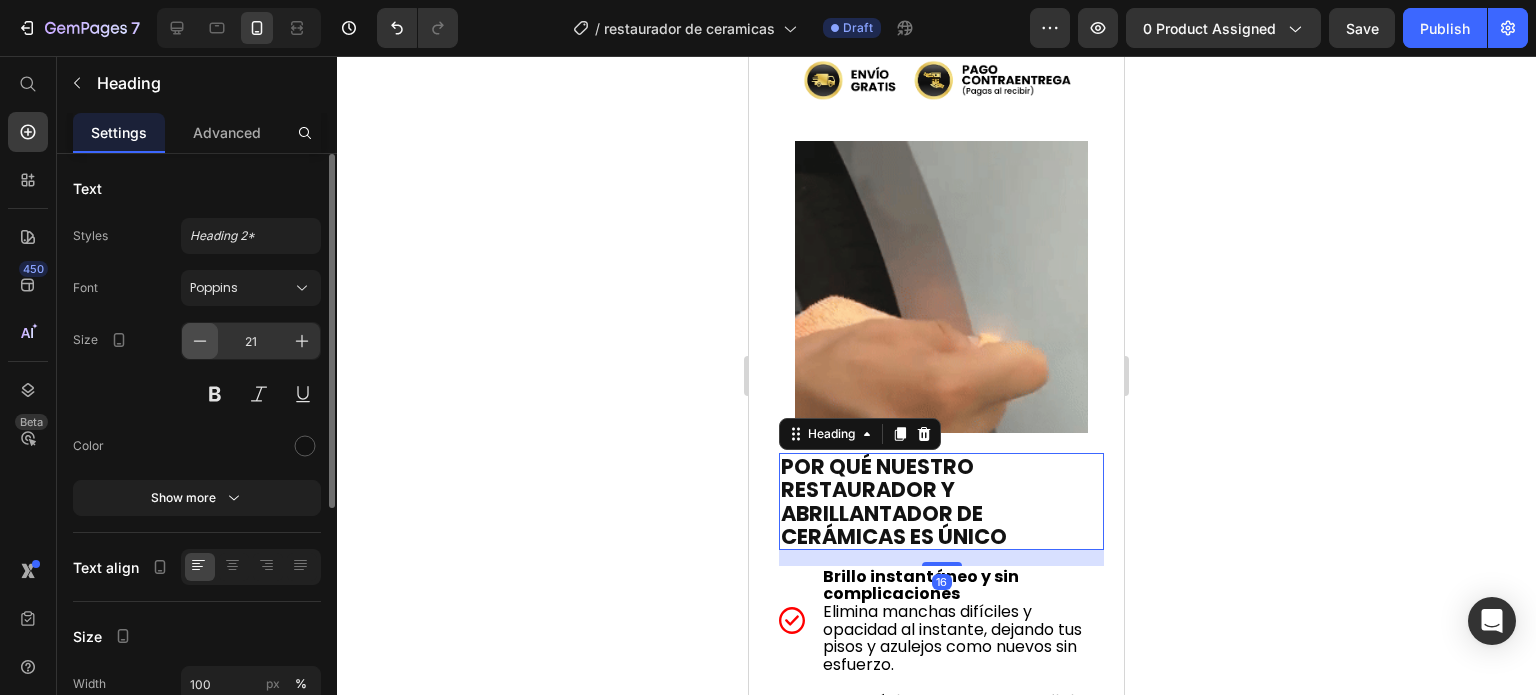 click 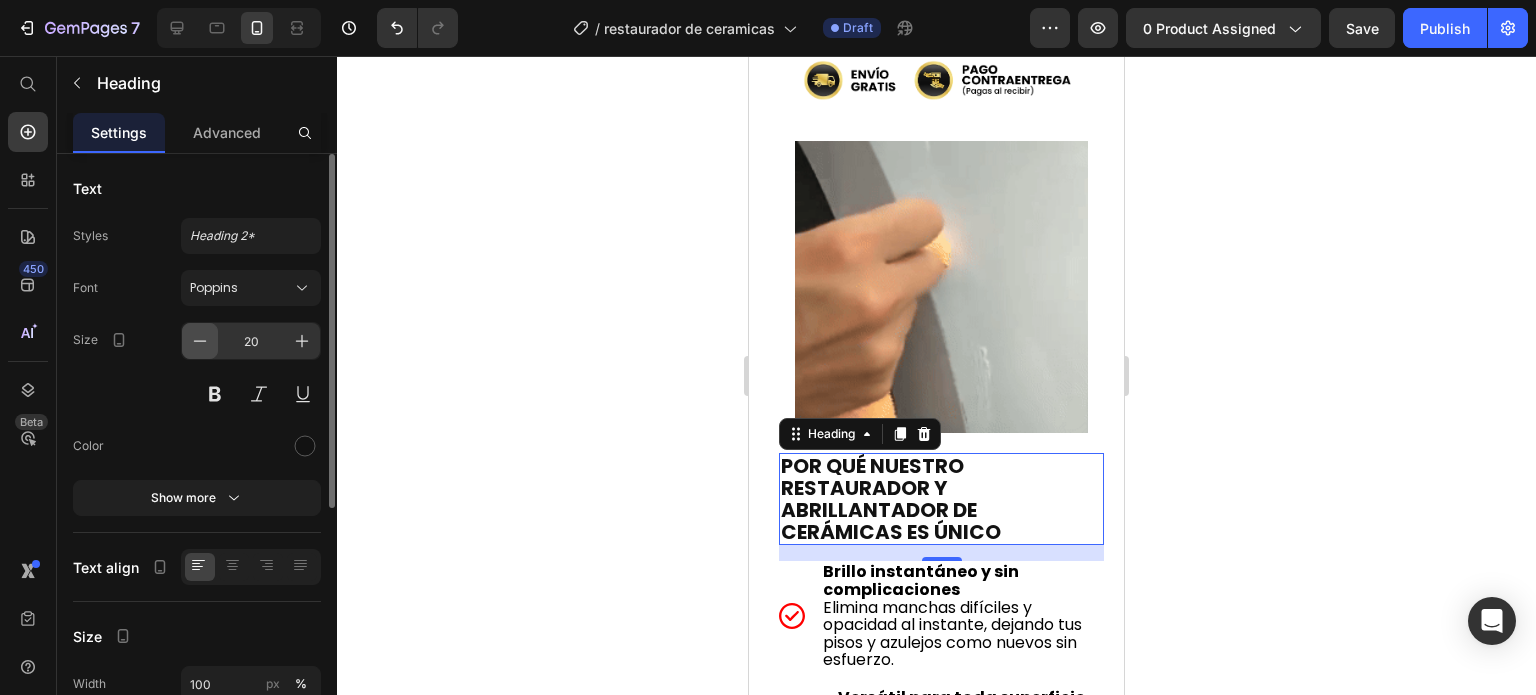 click 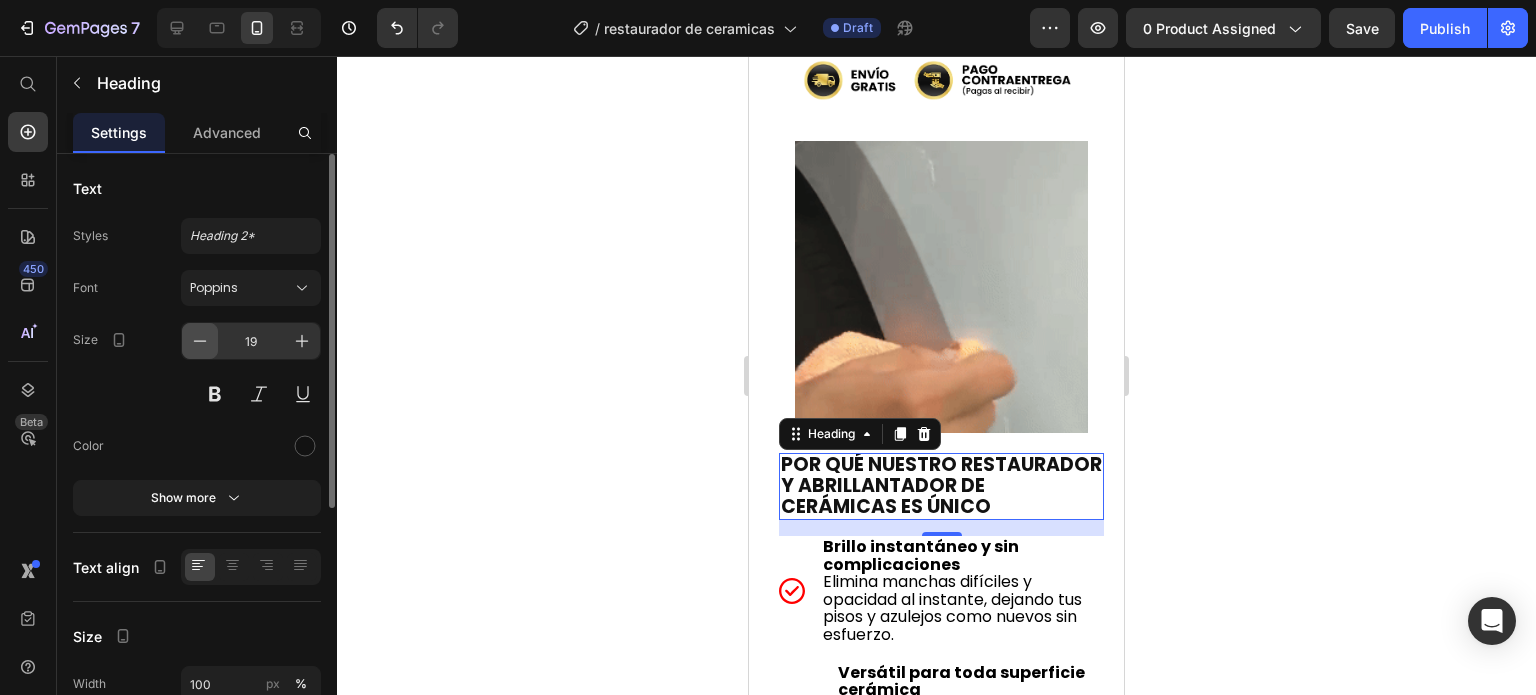 click 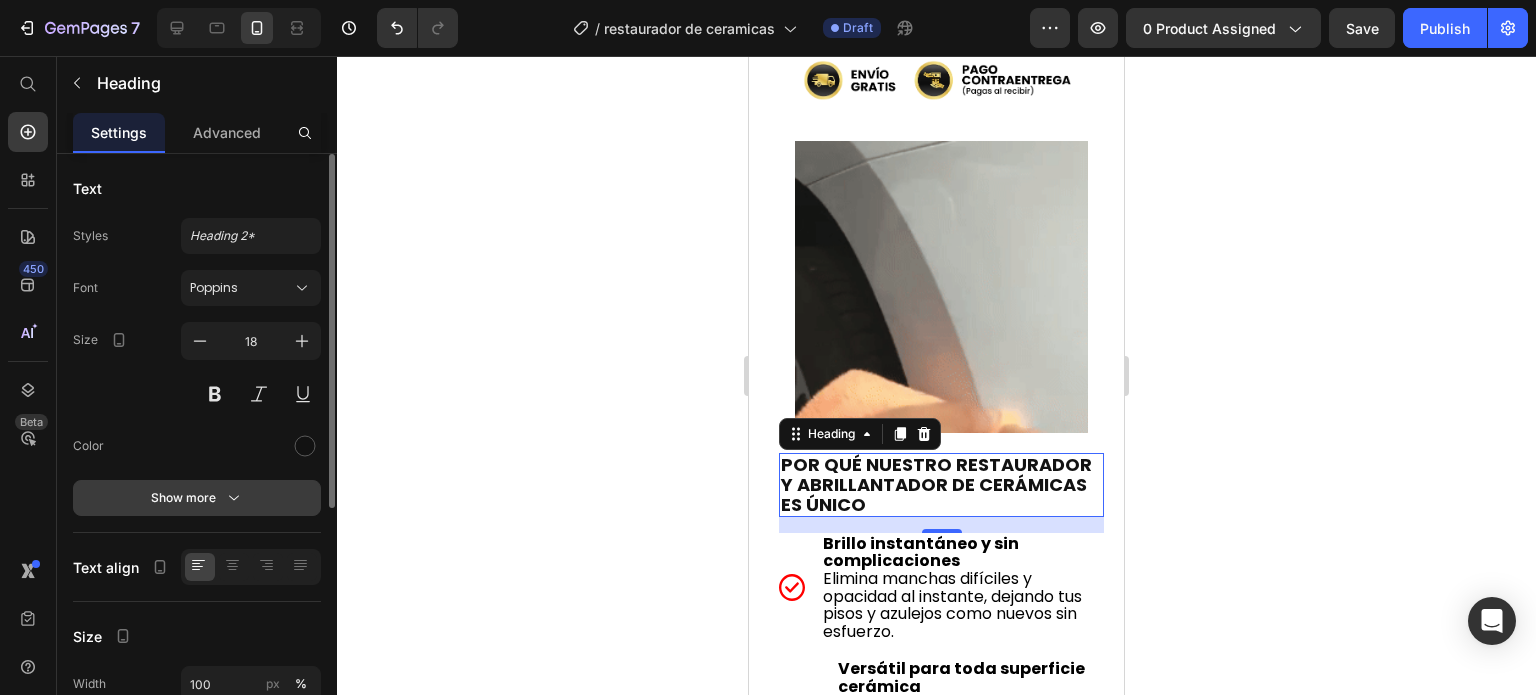 click 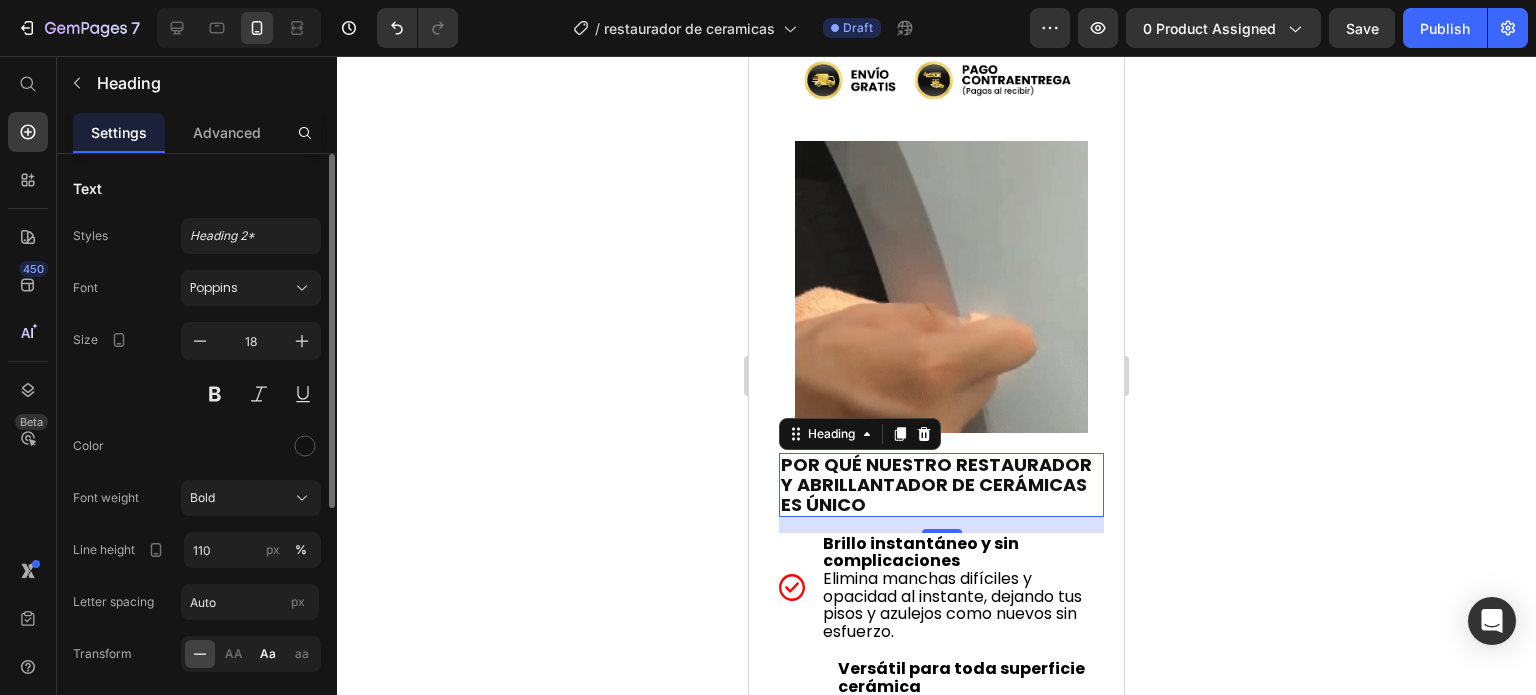 click on "Aa" 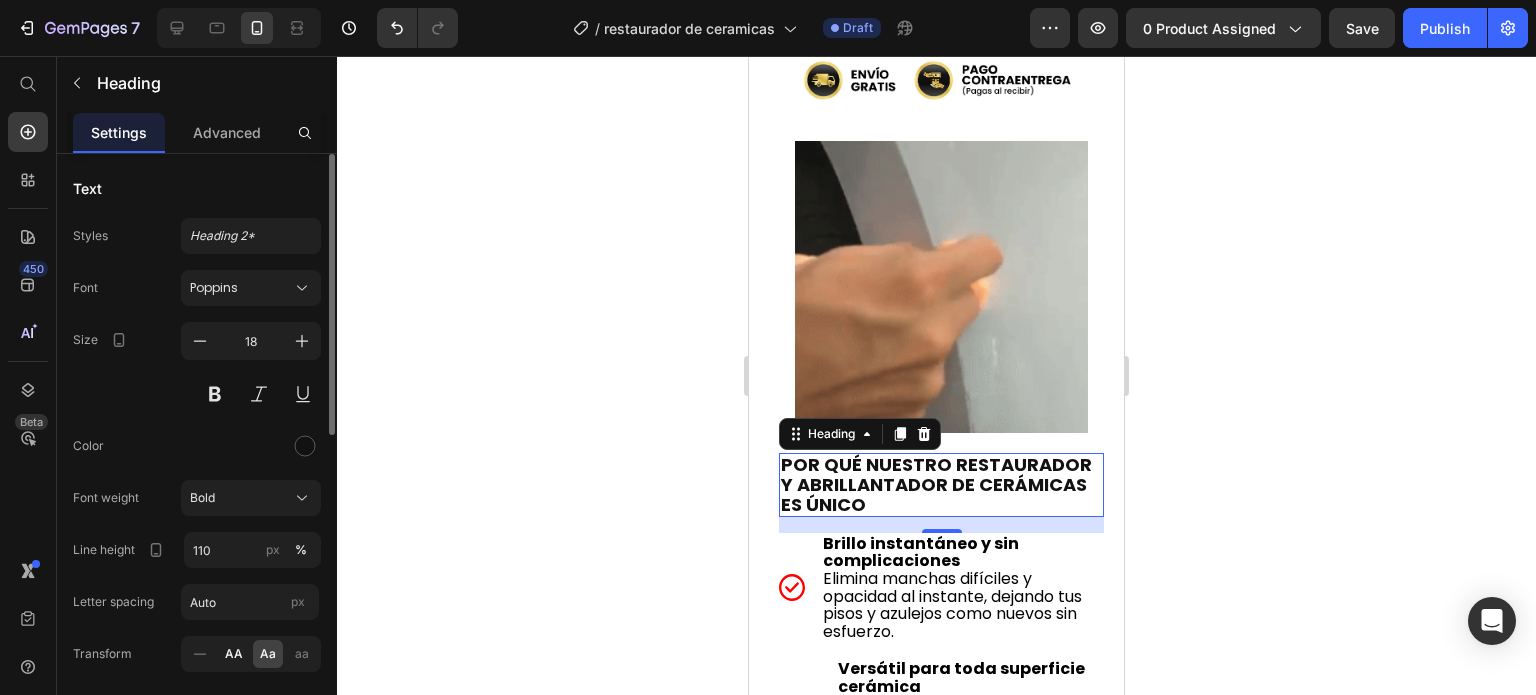 click on "AA" 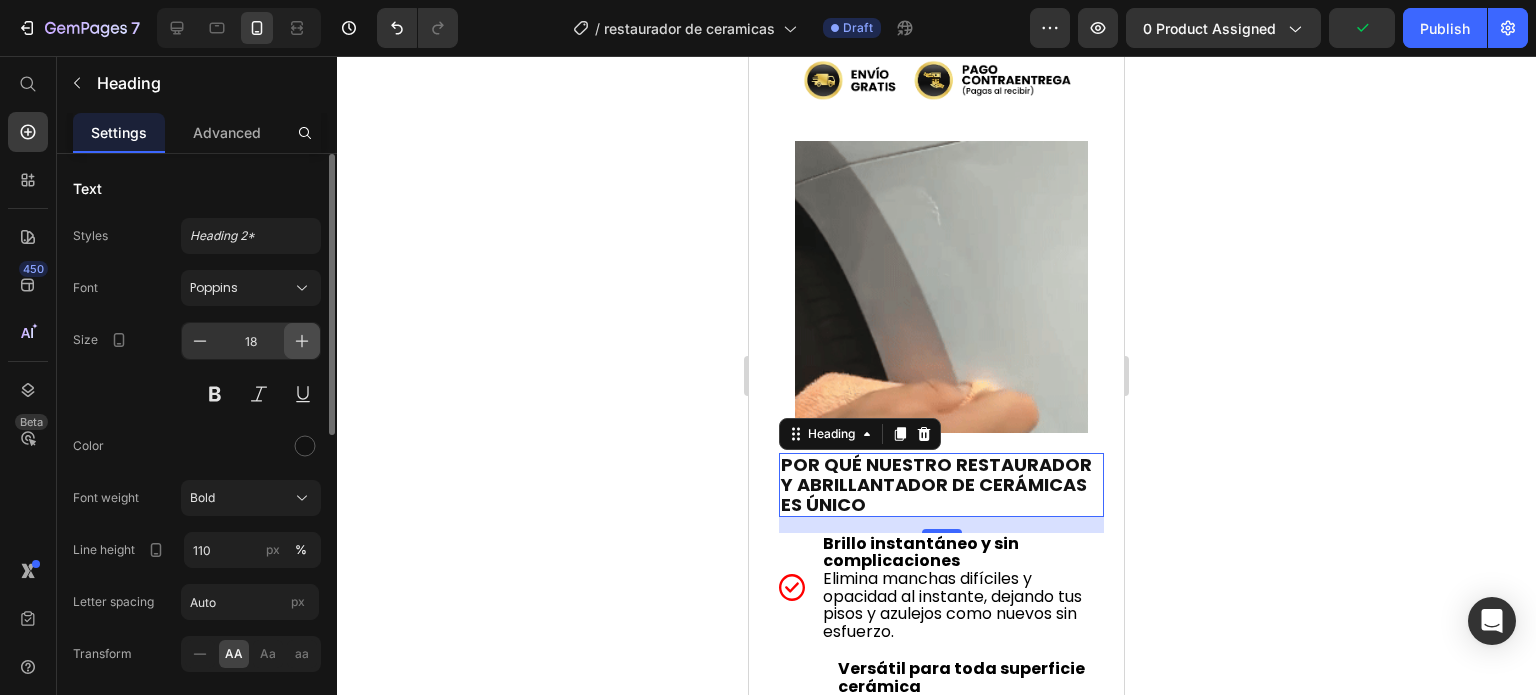 click 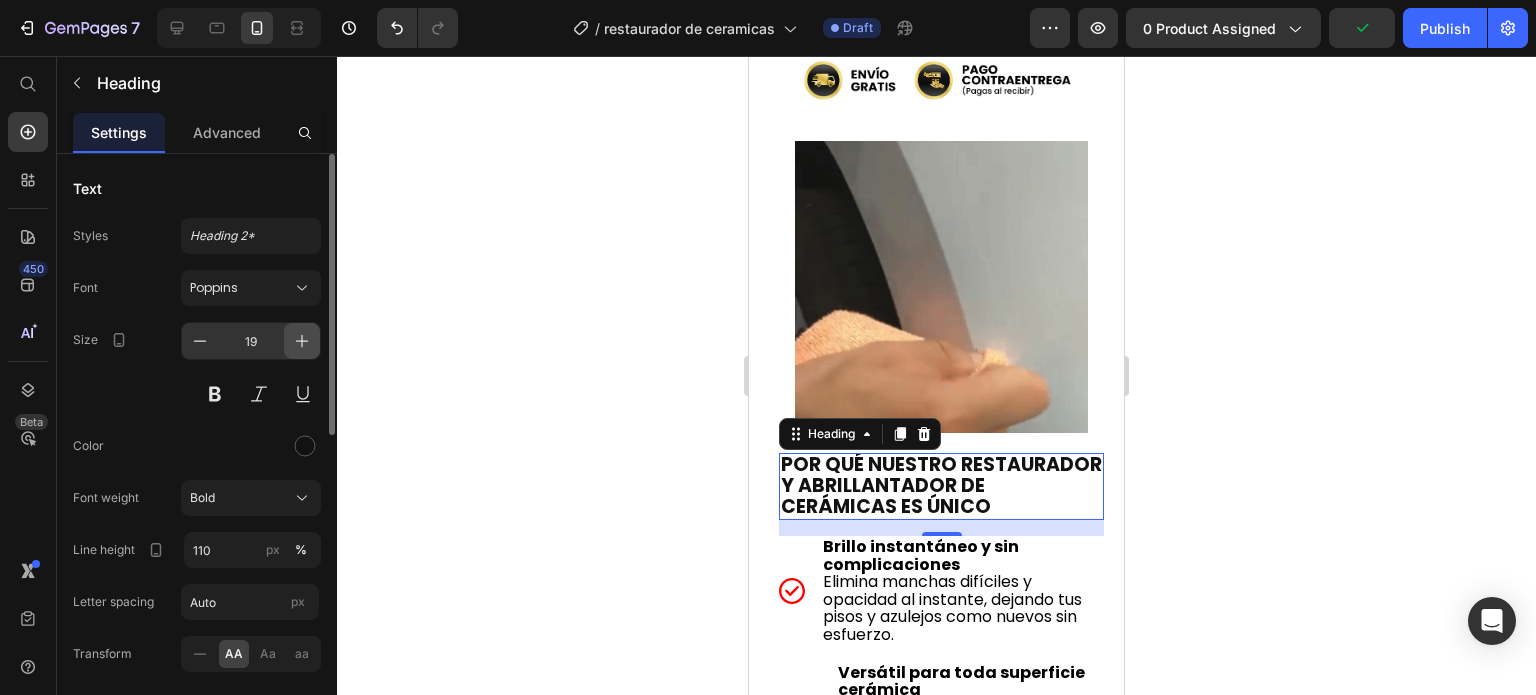 click 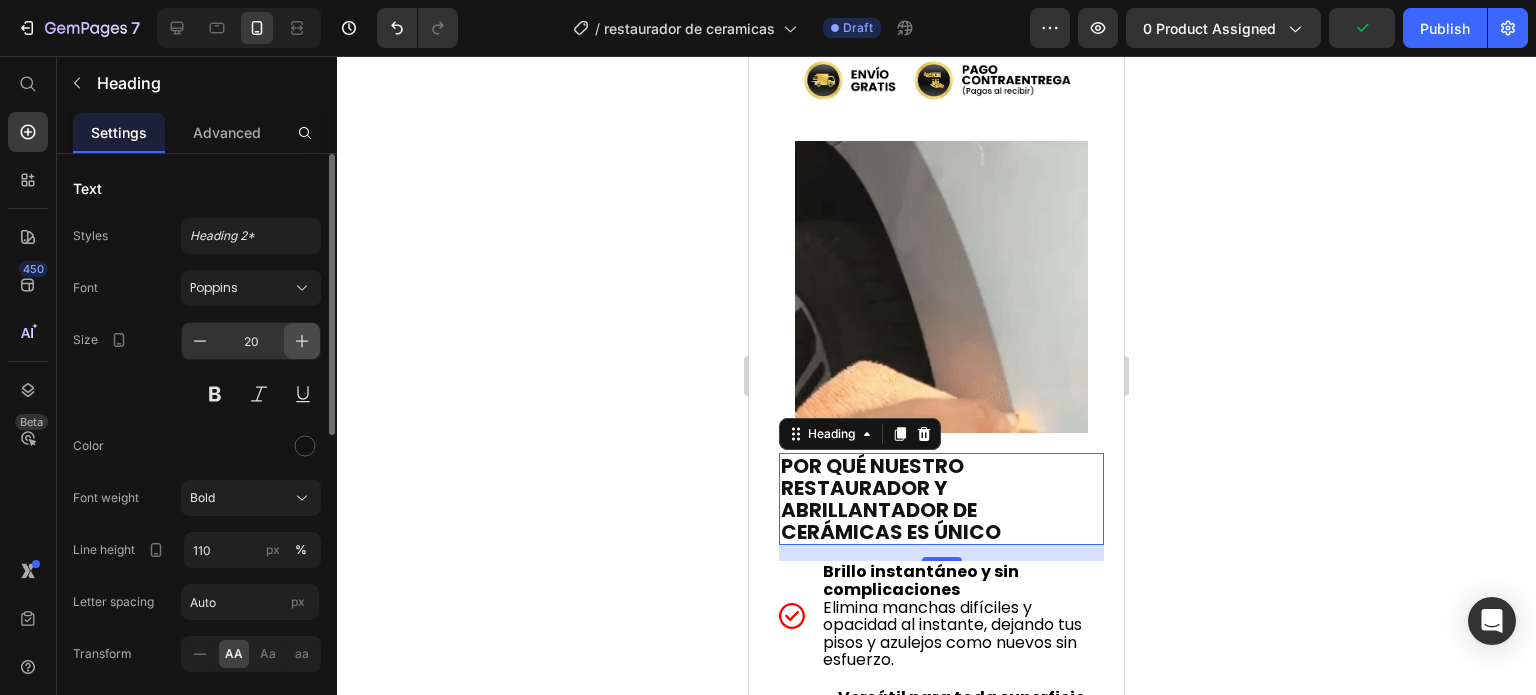 click 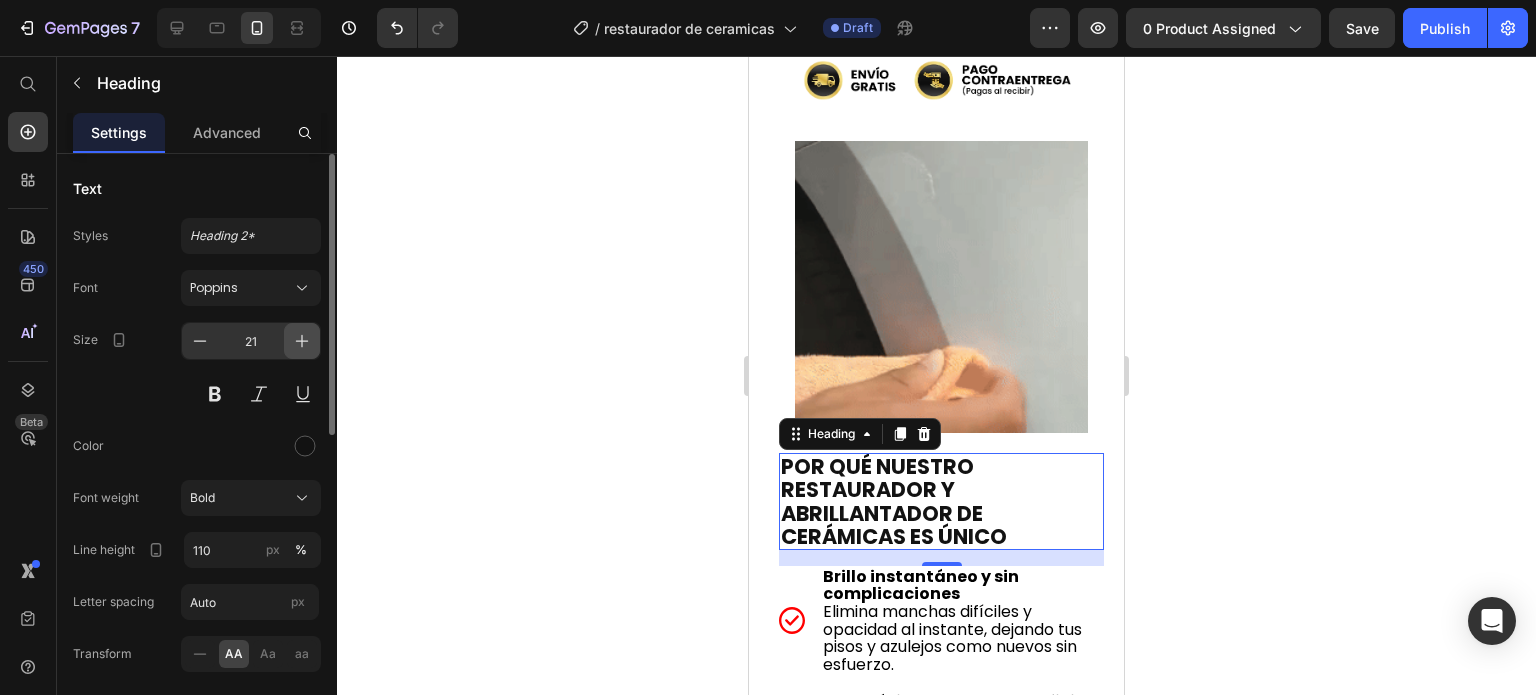 click 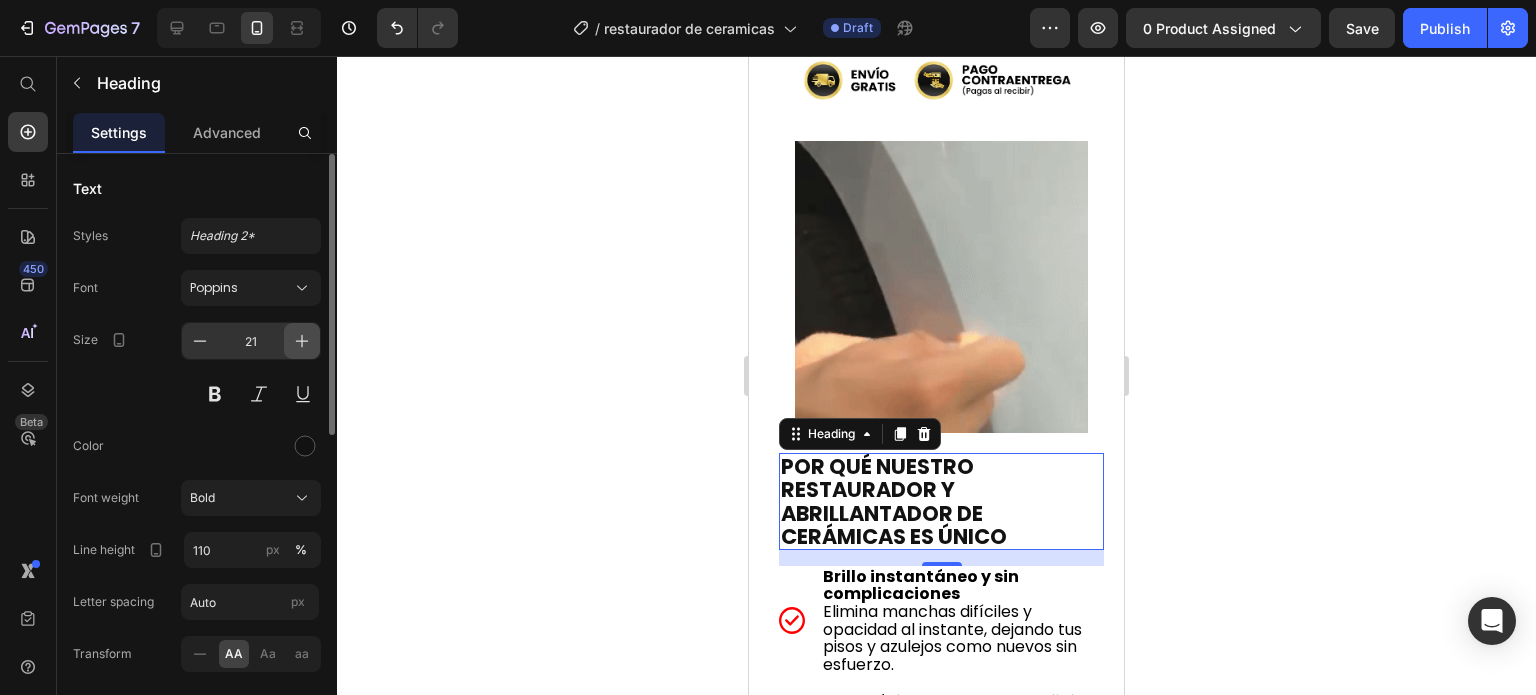 type on "22" 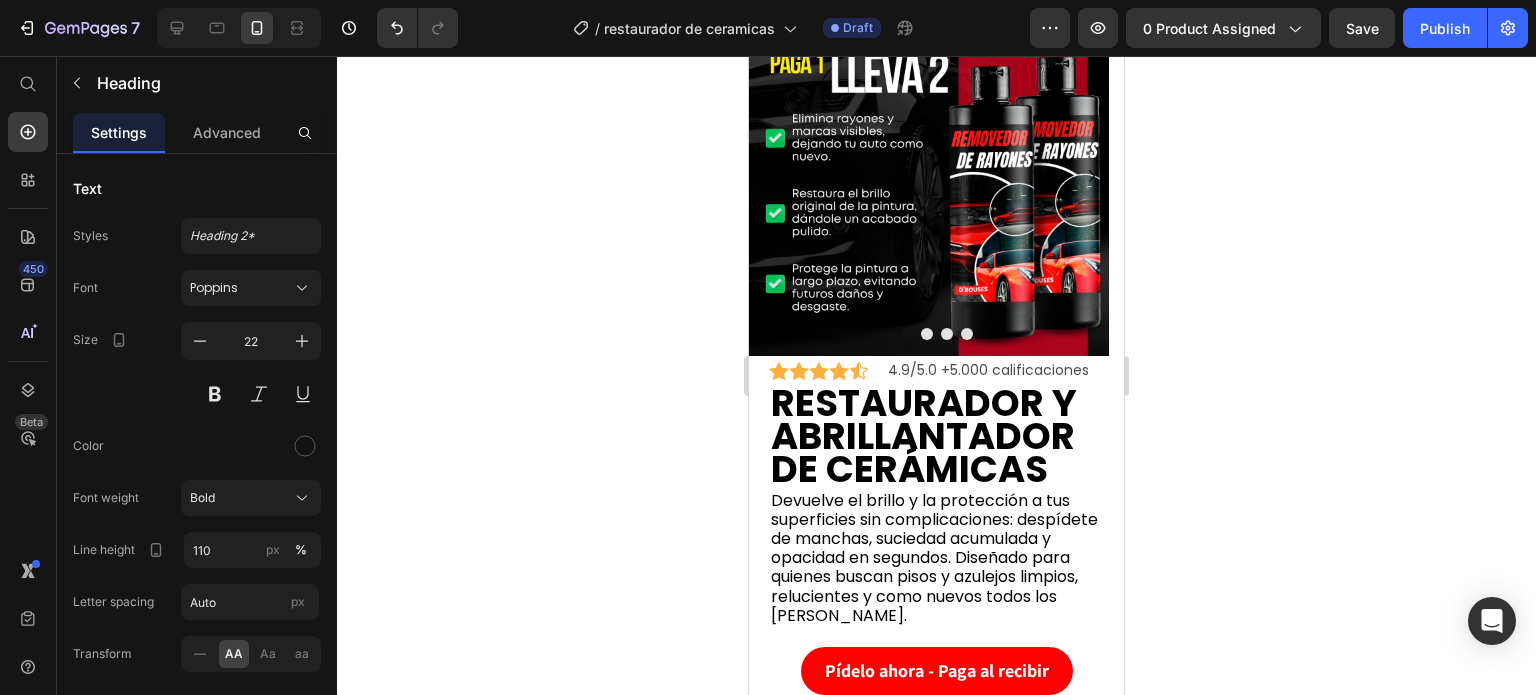 scroll, scrollTop: 200, scrollLeft: 0, axis: vertical 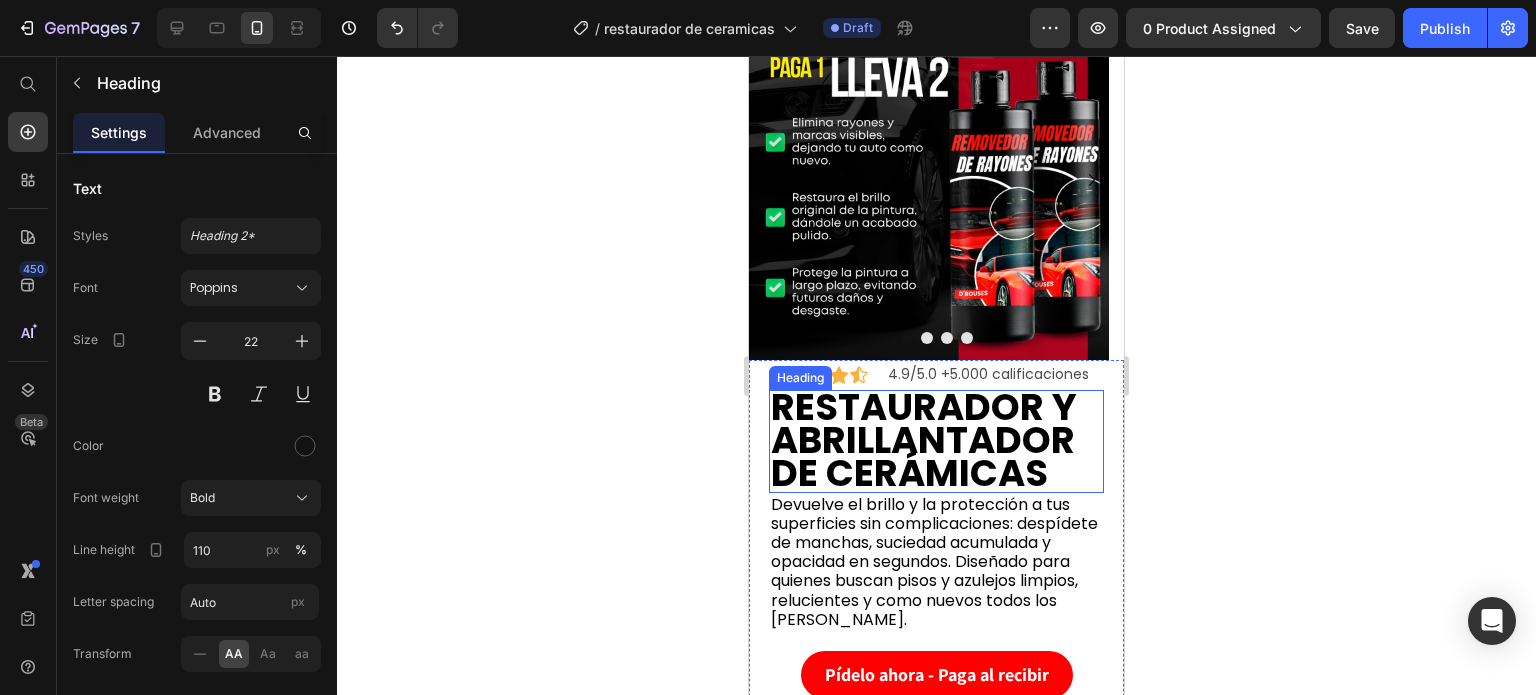 click on "RESTAURADOR Y ABRILLANTADOR DE CERÁMICAS" at bounding box center [924, 440] 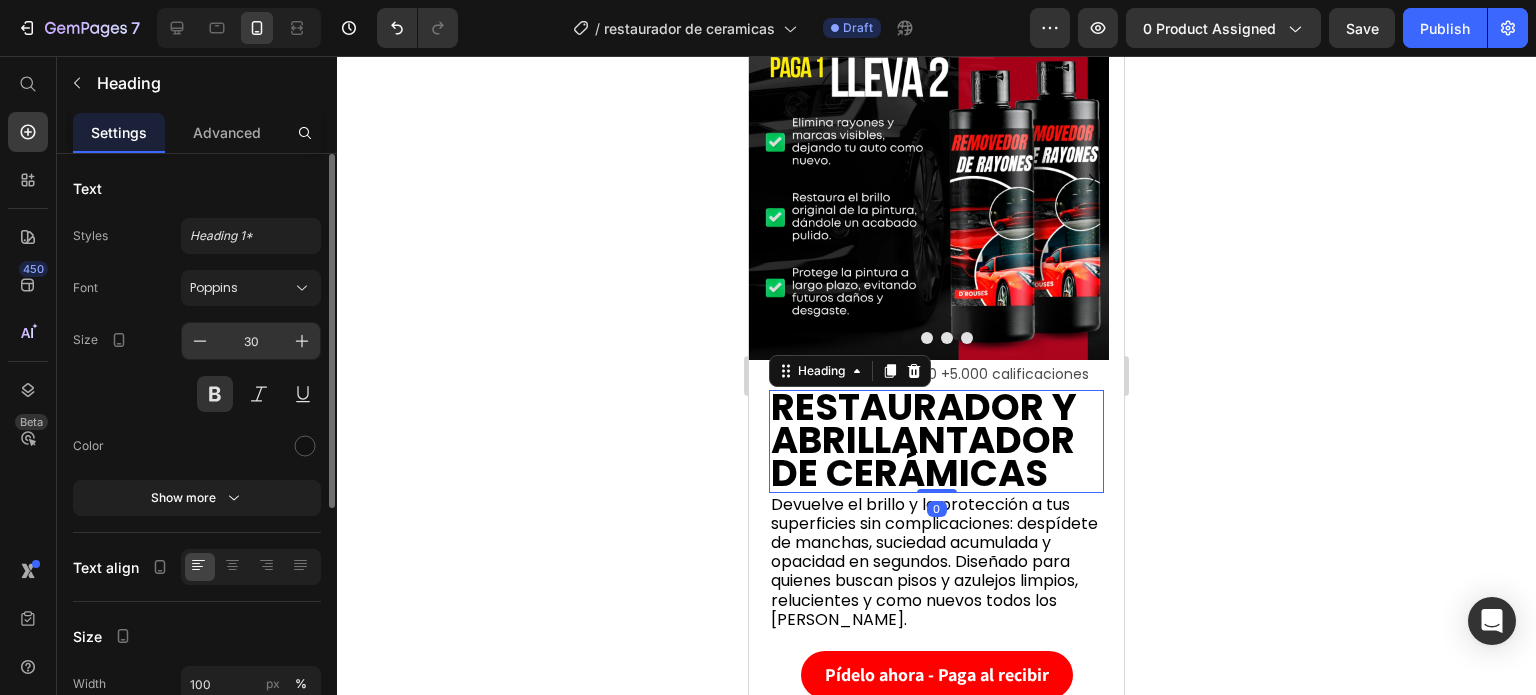 click on "30" at bounding box center (251, 341) 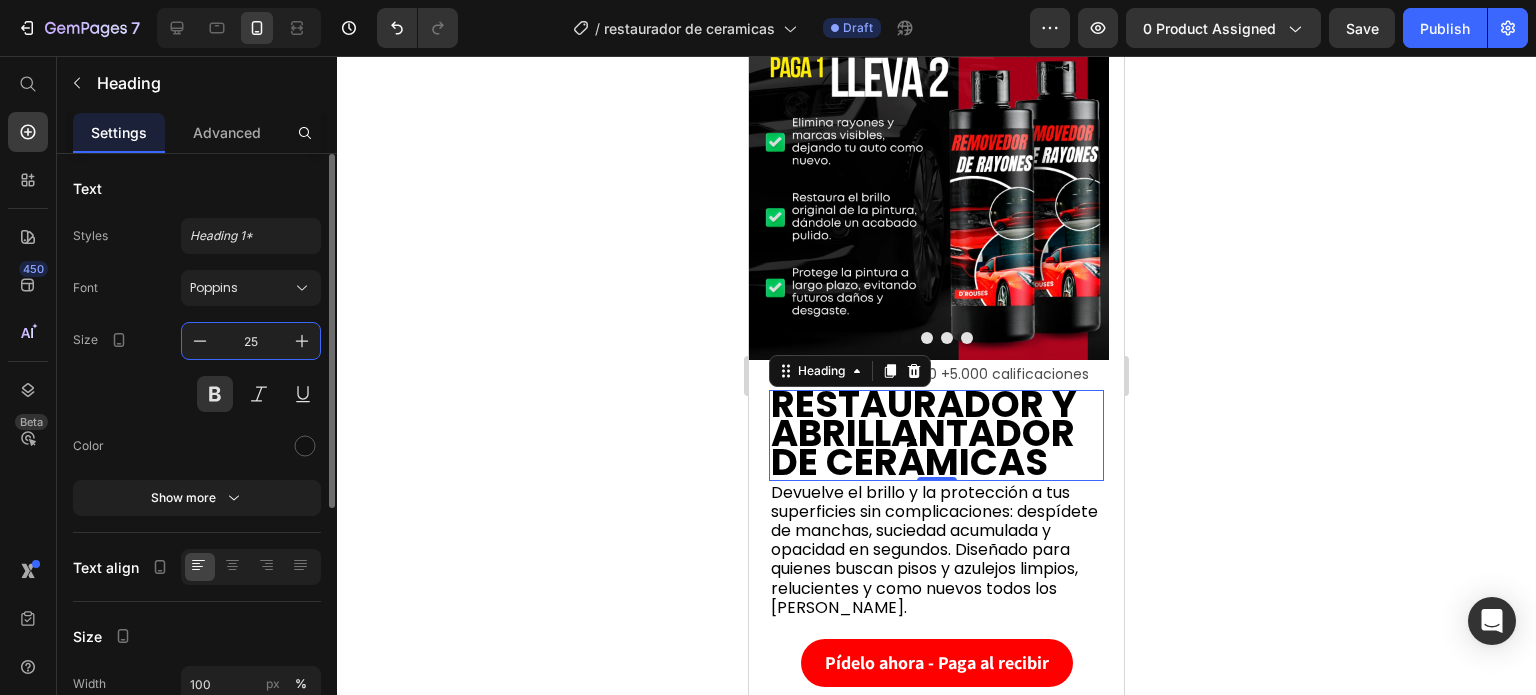 type on "25" 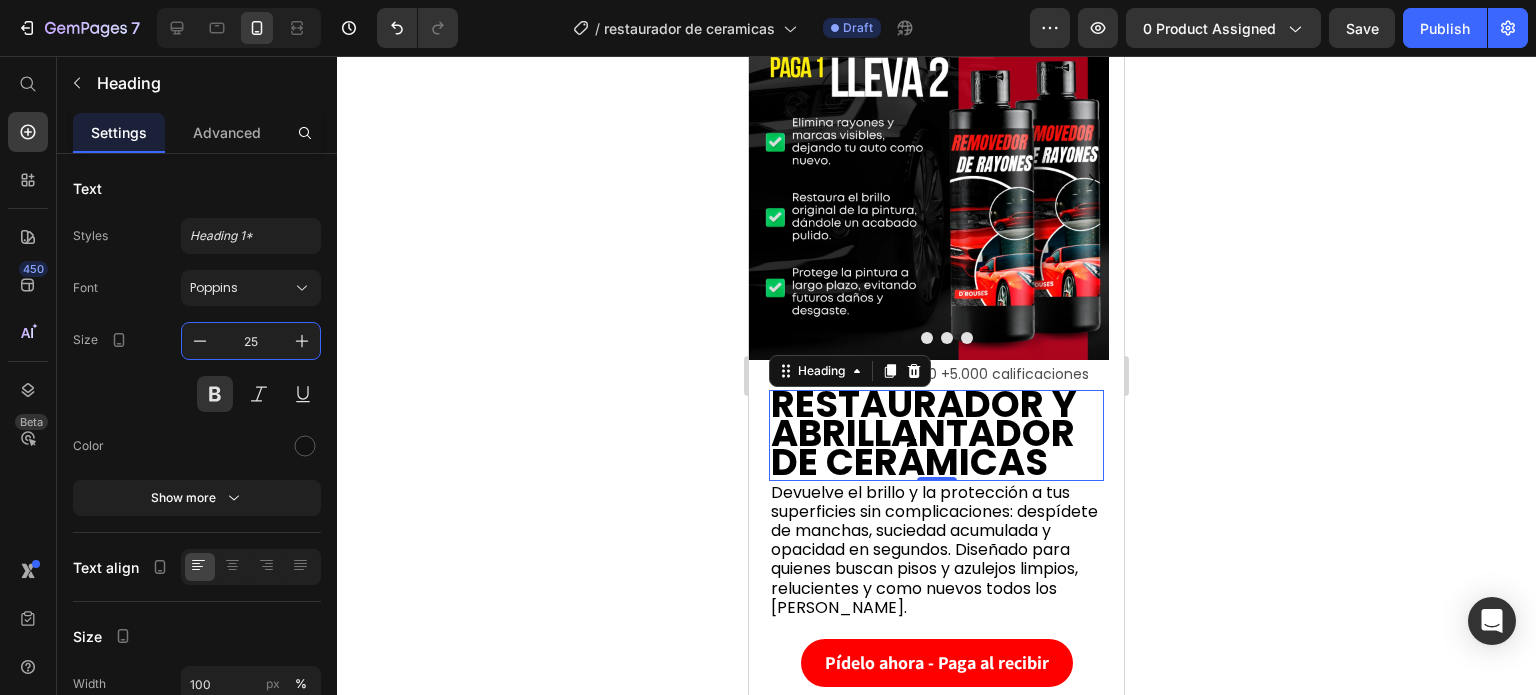 click 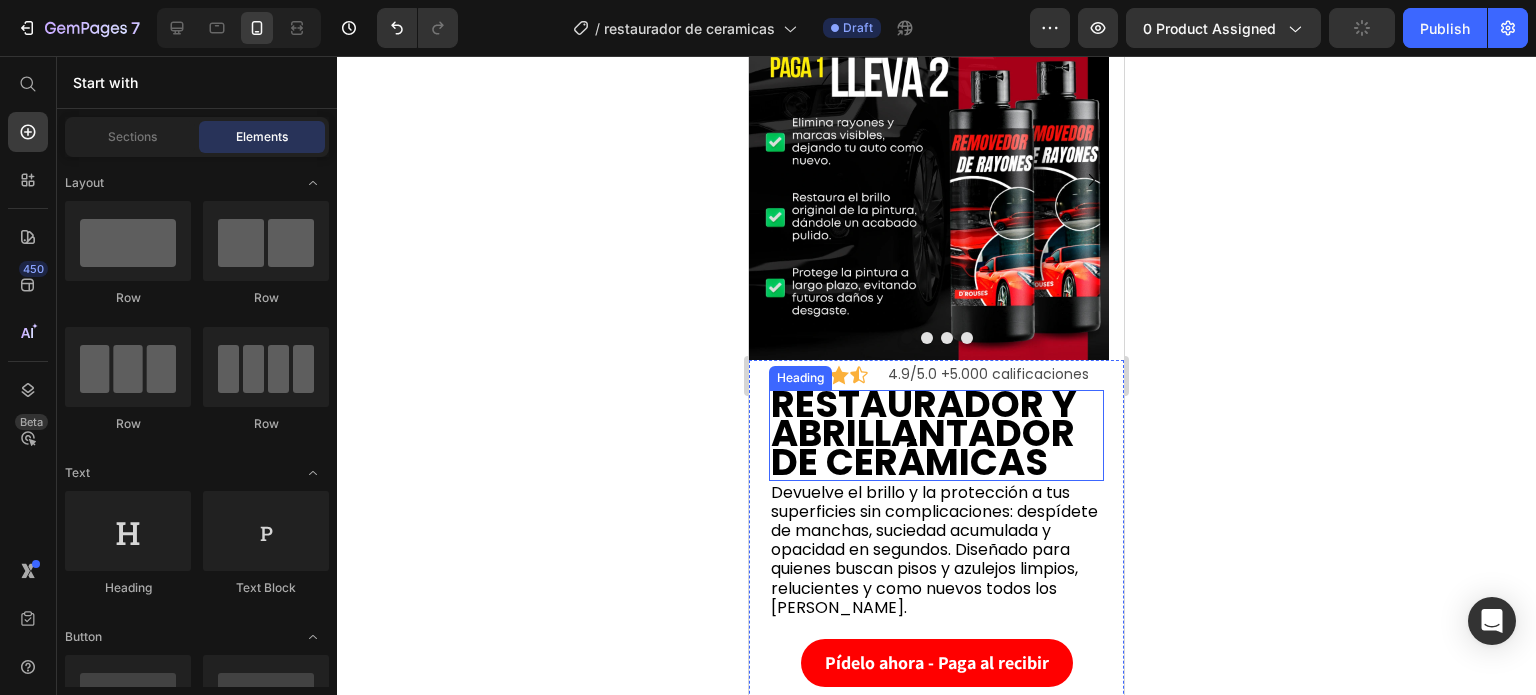 click on "RESTAURADOR Y ABRILLANTADOR DE CERÁMICAS" at bounding box center (924, 433) 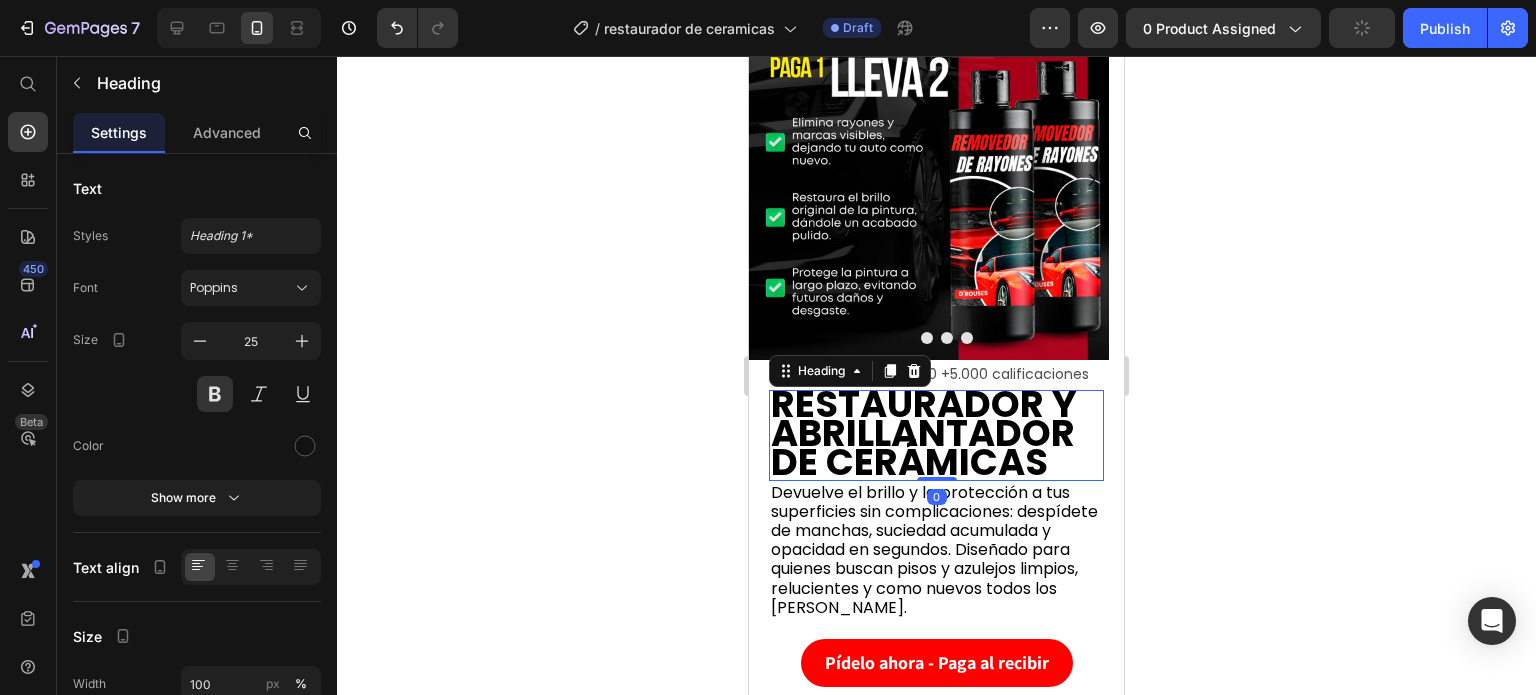 click on "RESTAURADOR Y ABRILLANTADOR DE CERÁMICAS" at bounding box center [924, 433] 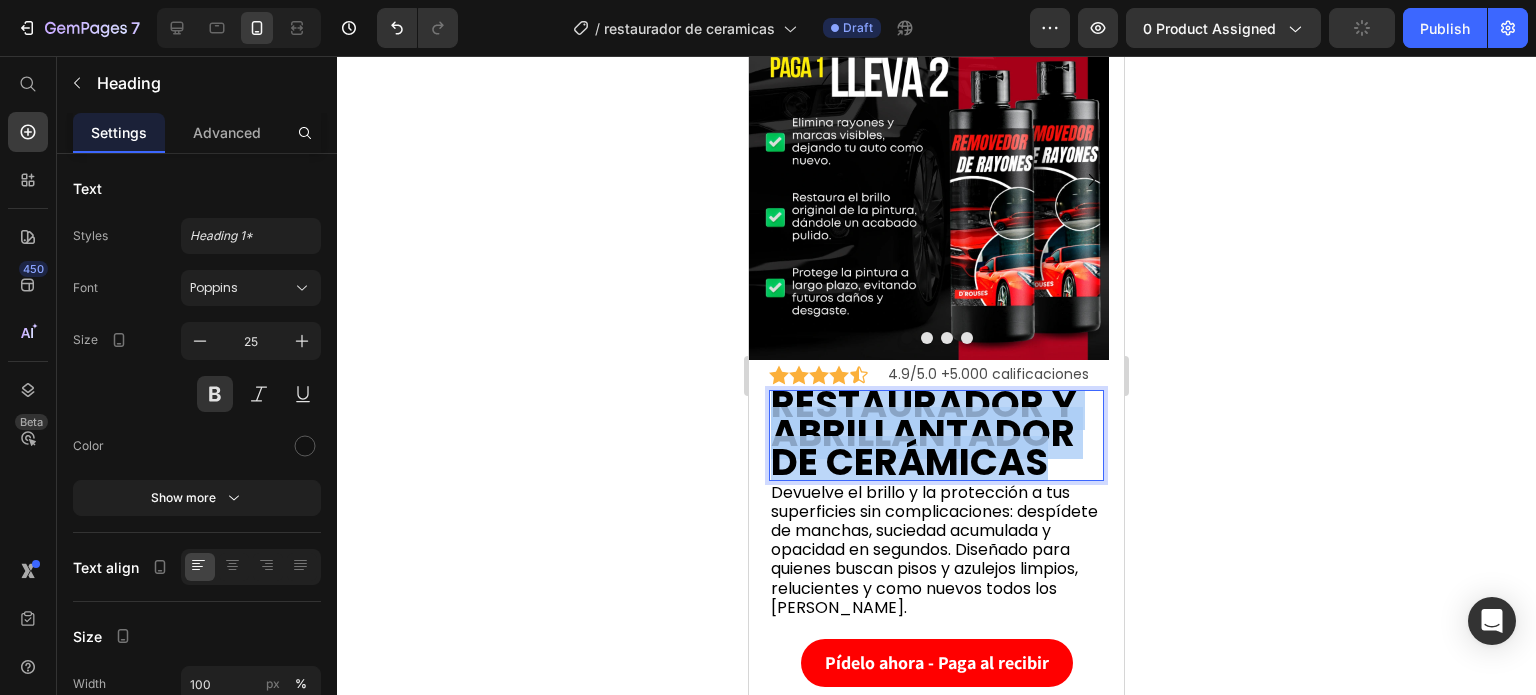 click on "RESTAURADOR Y ABRILLANTADOR DE CERÁMICAS" at bounding box center (924, 433) 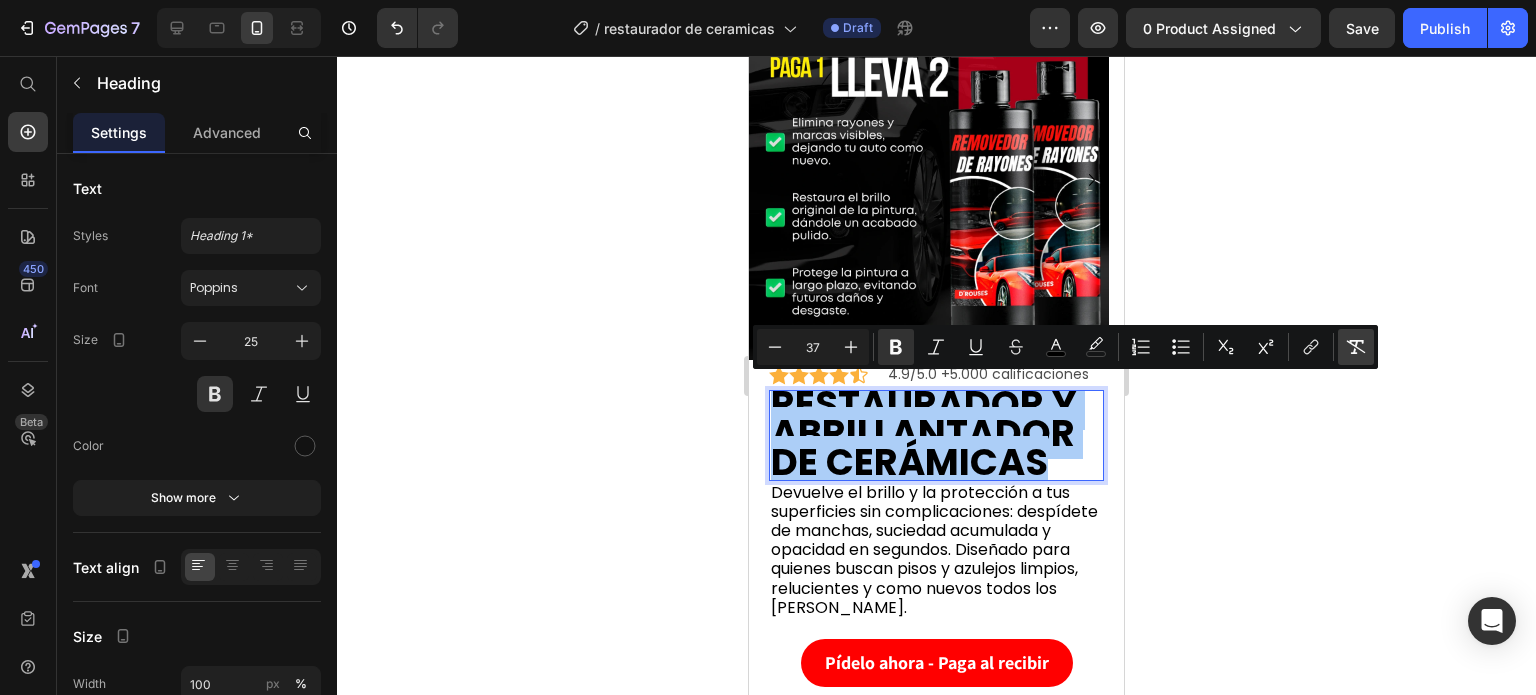 click 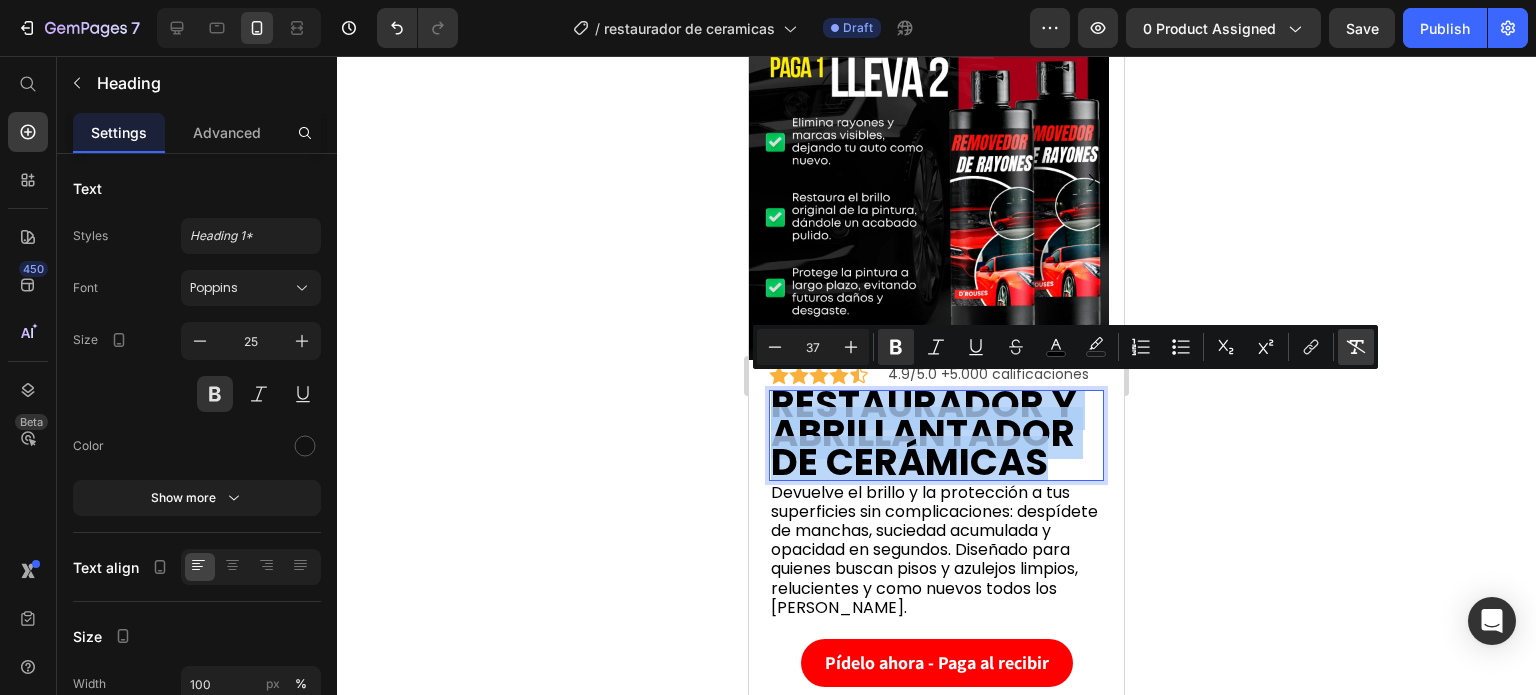 type on "25" 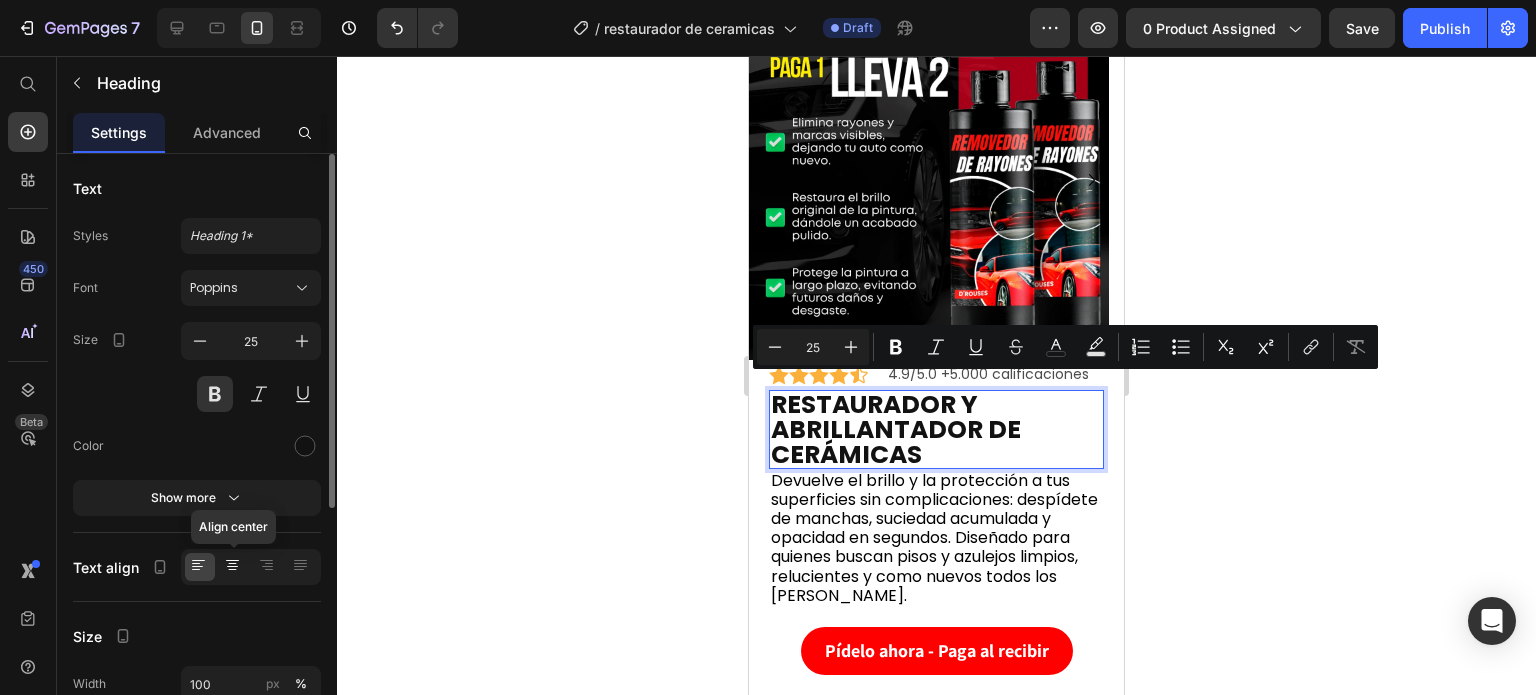 click 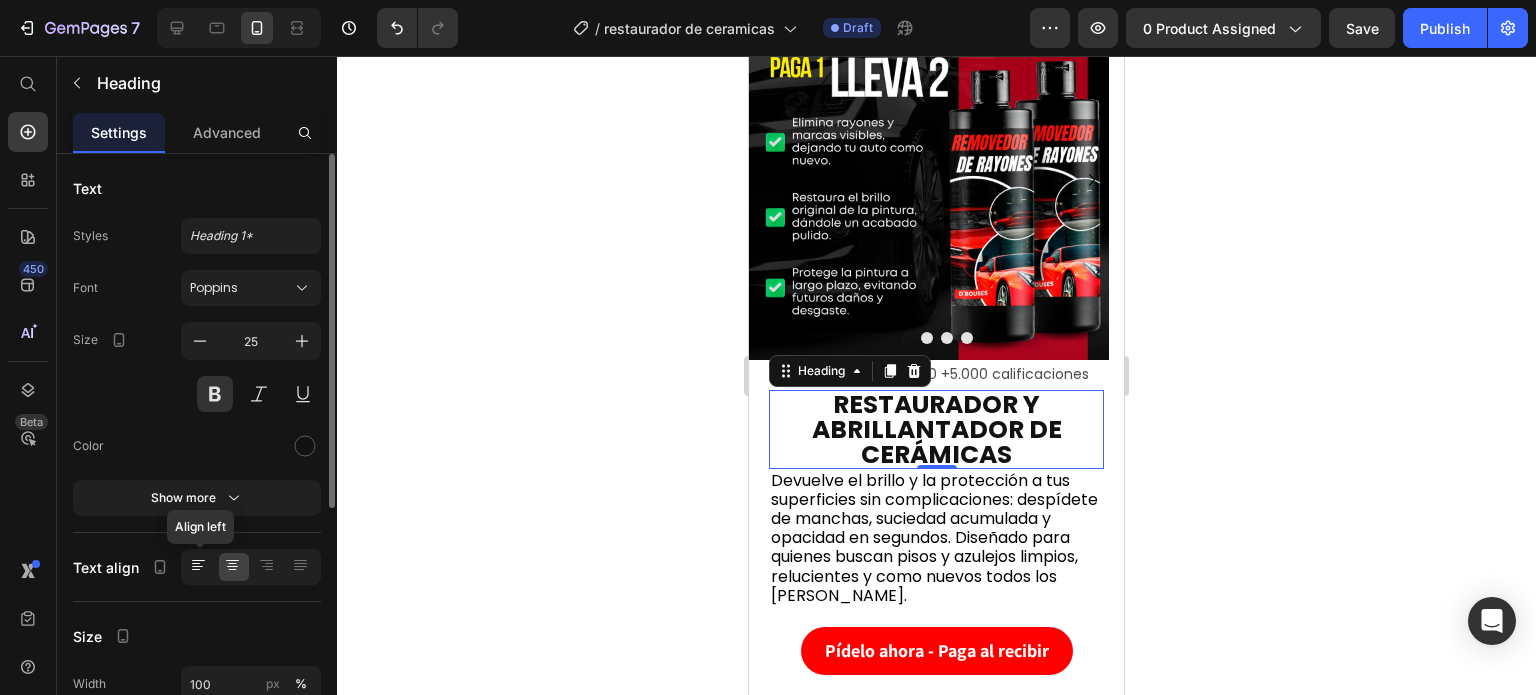 click 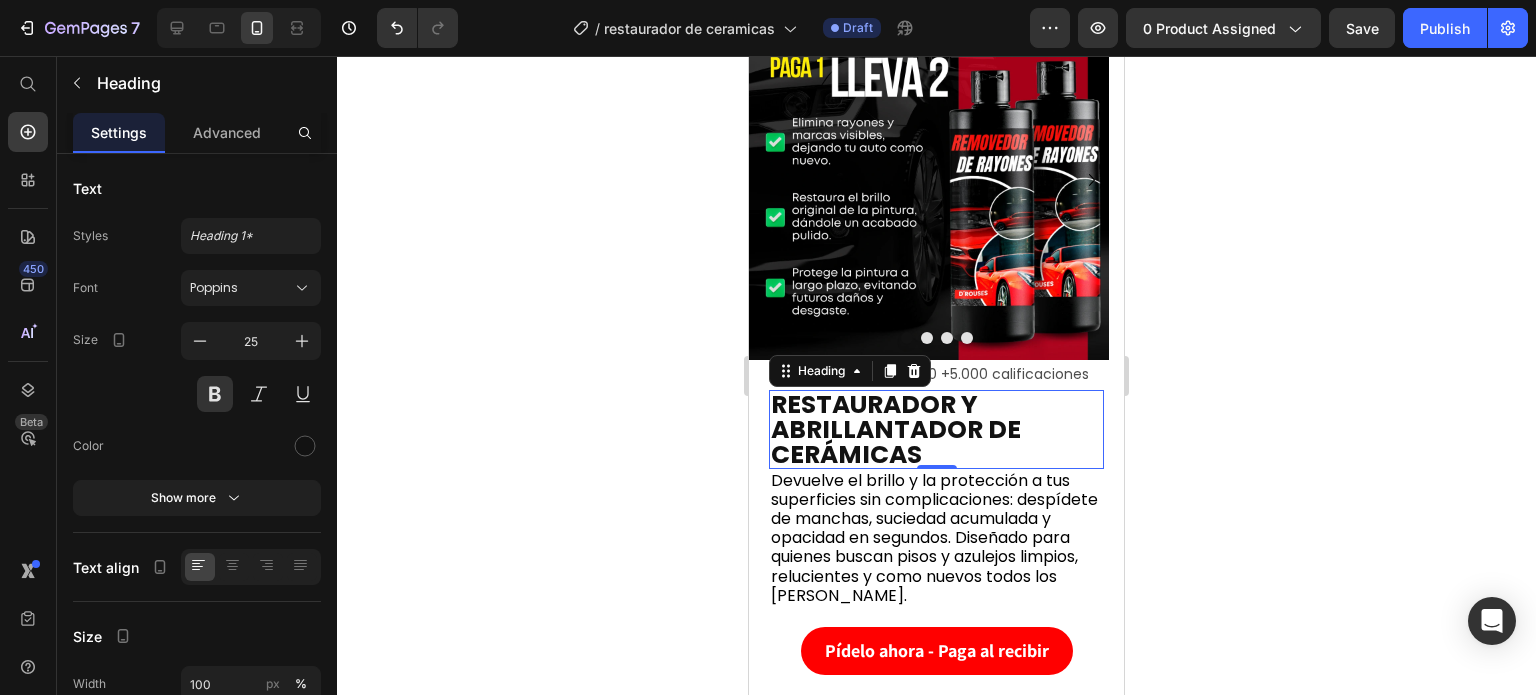 click 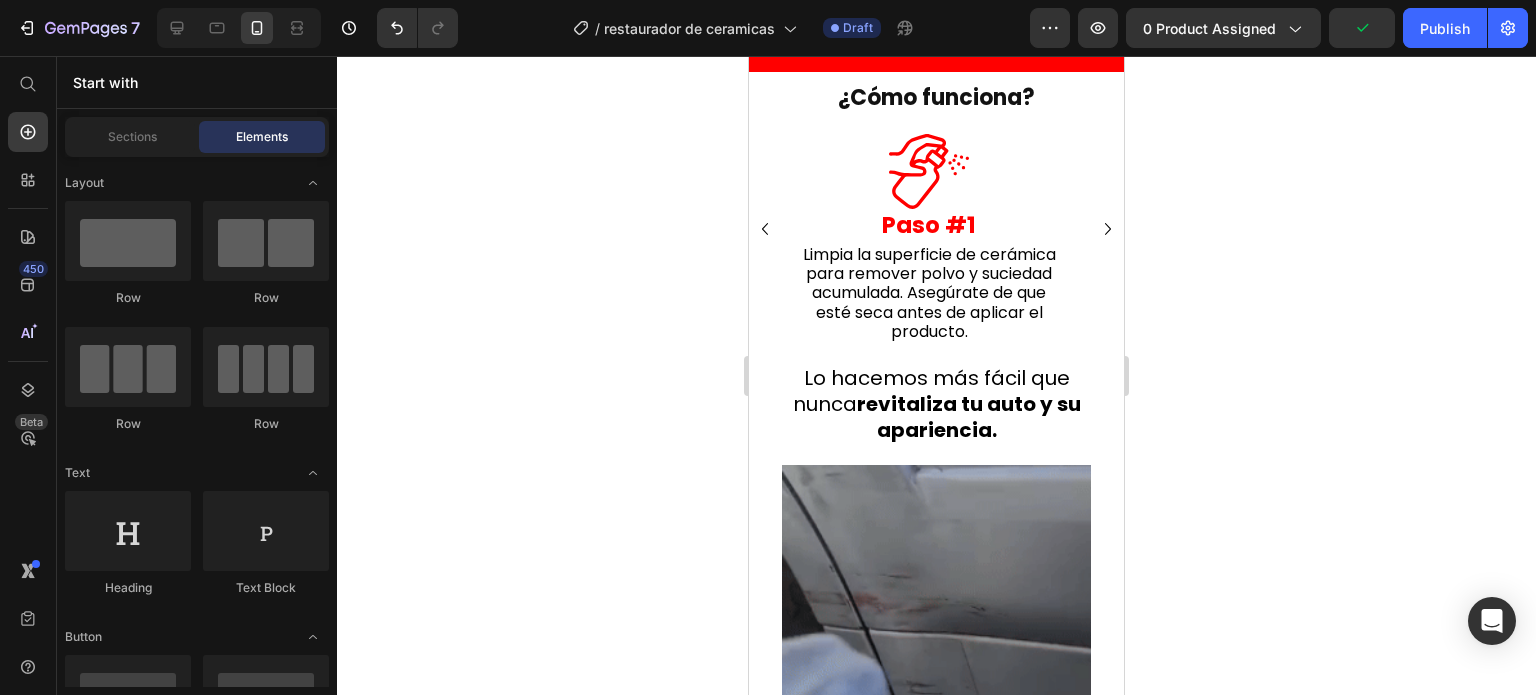 scroll, scrollTop: 2600, scrollLeft: 0, axis: vertical 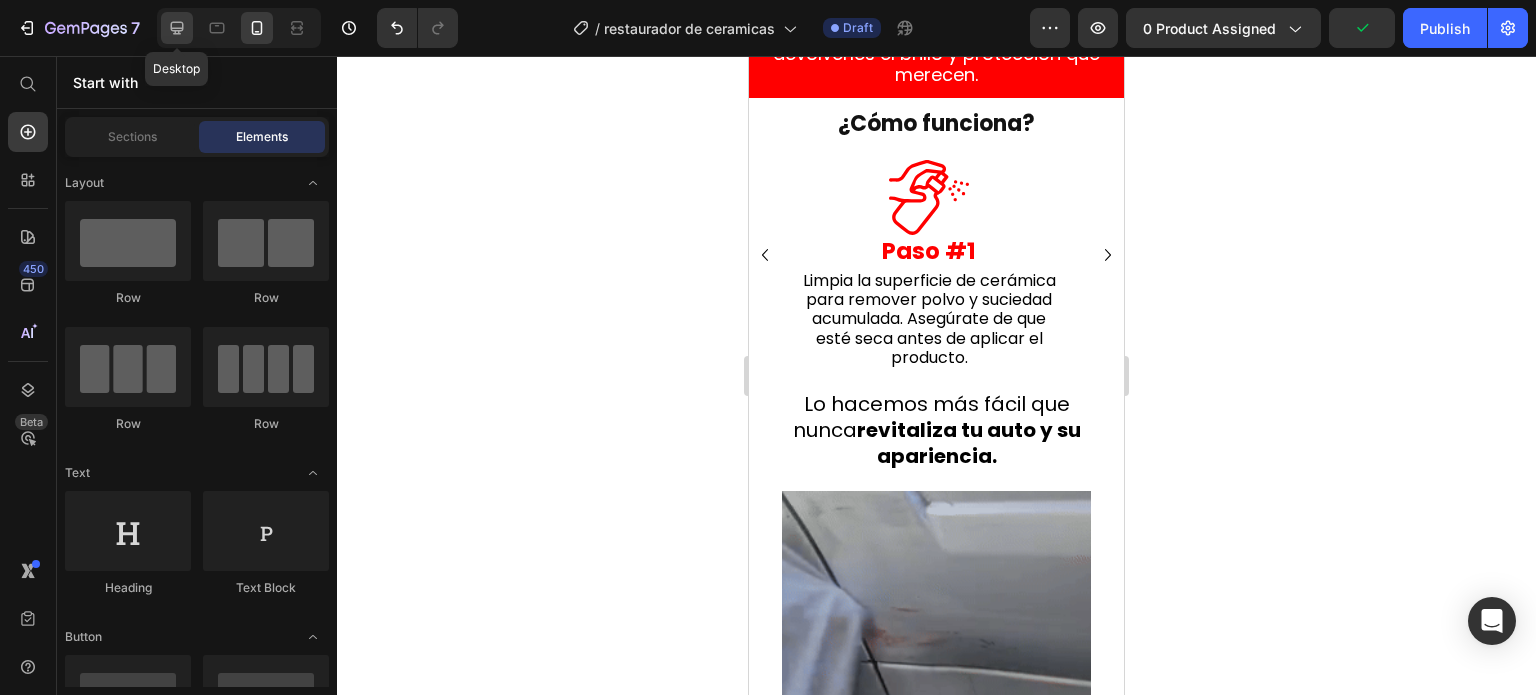 click 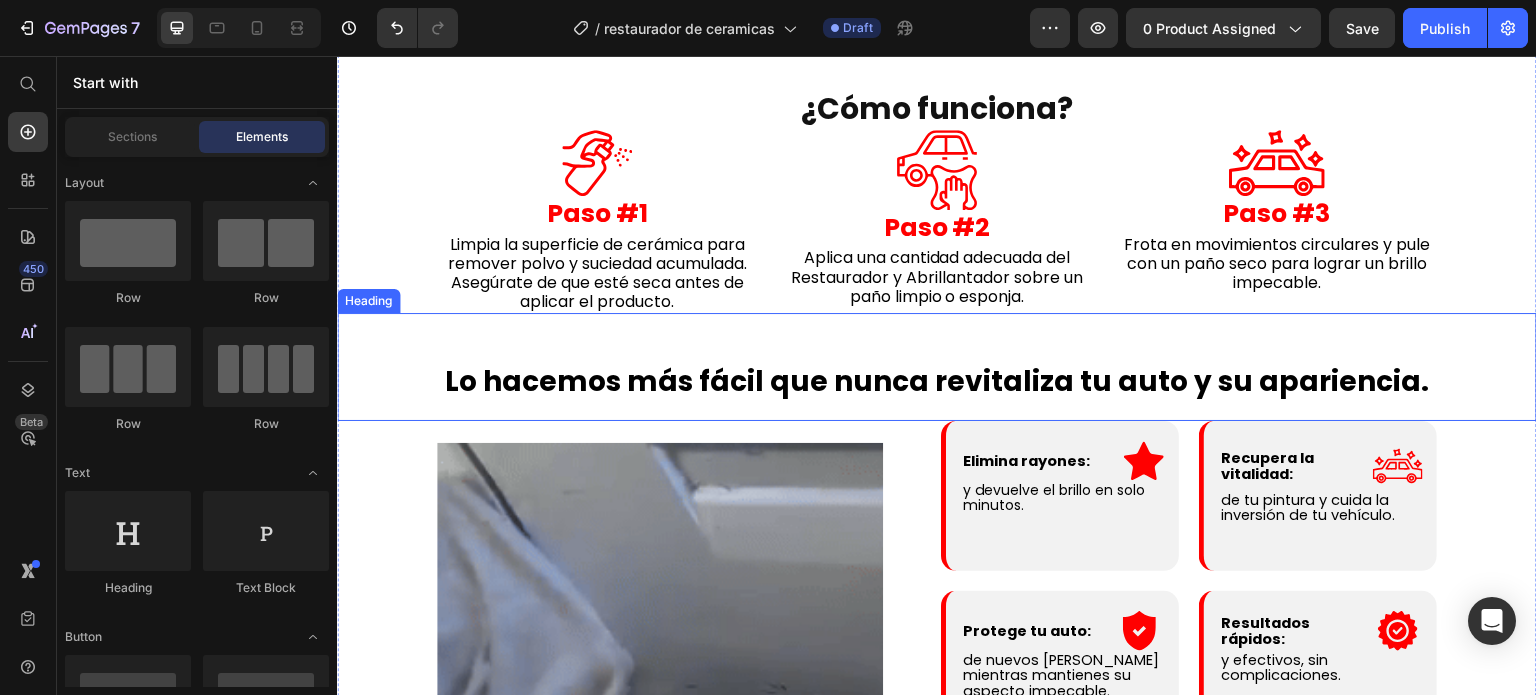 scroll, scrollTop: 2536, scrollLeft: 0, axis: vertical 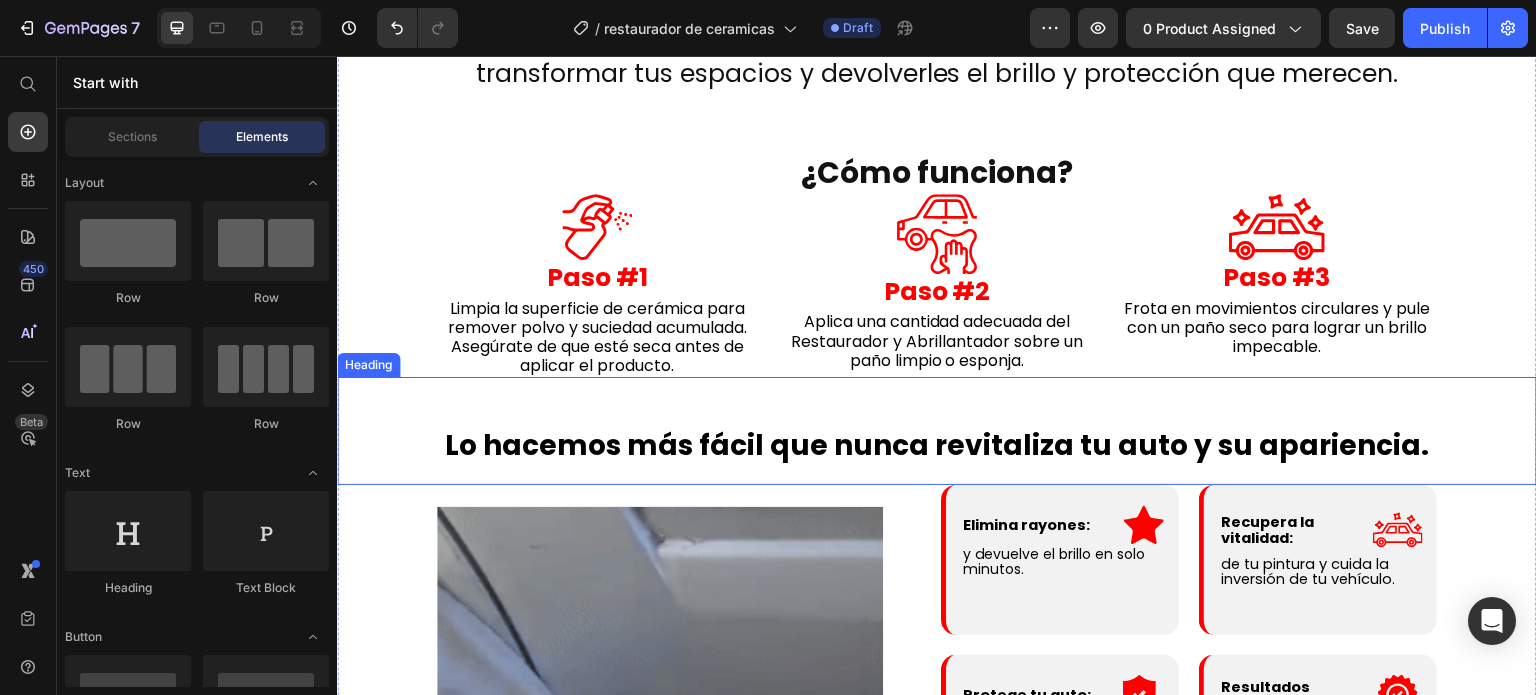 click on "Lo hacemos más fácil que nunca revitaliza tu auto y su apariencia." at bounding box center (937, 445) 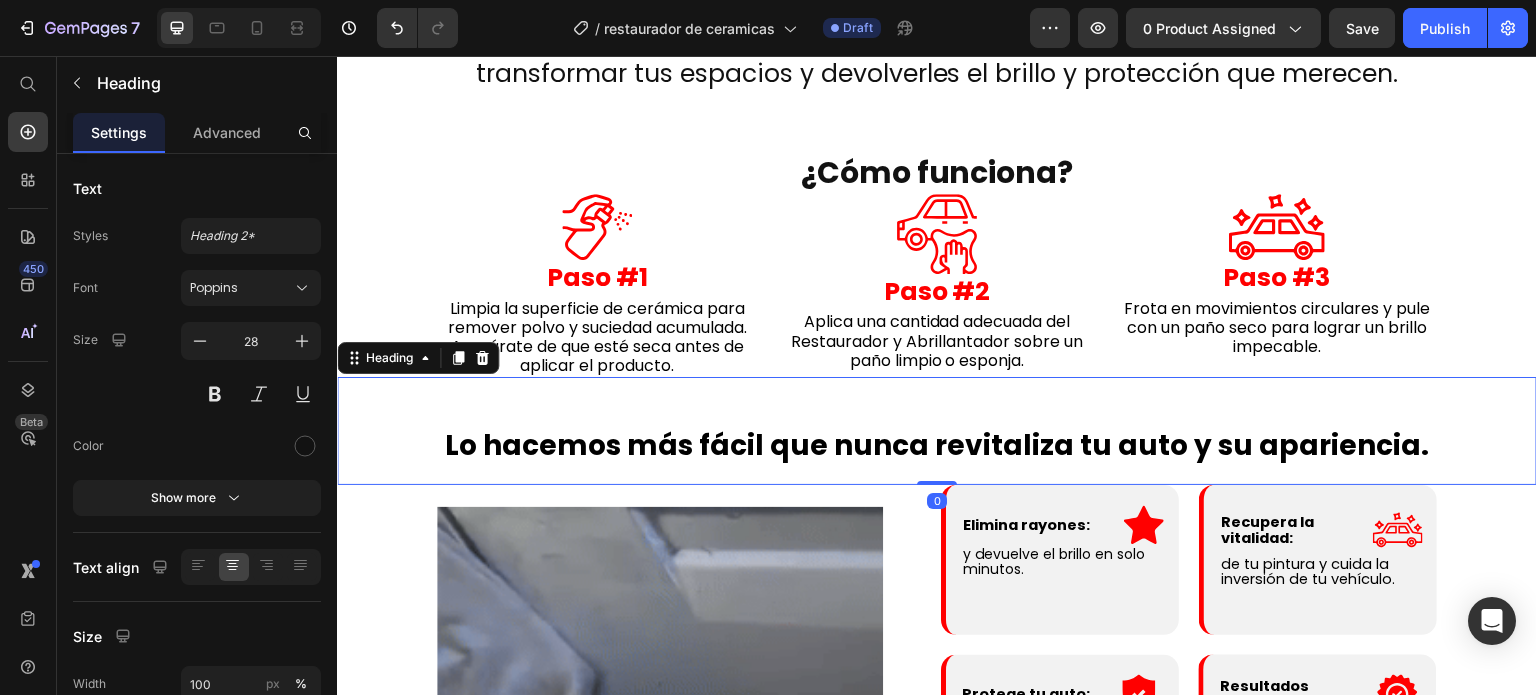 click on "Lo hacemos más fácil que nunca revitaliza tu auto y su apariencia." at bounding box center (937, 445) 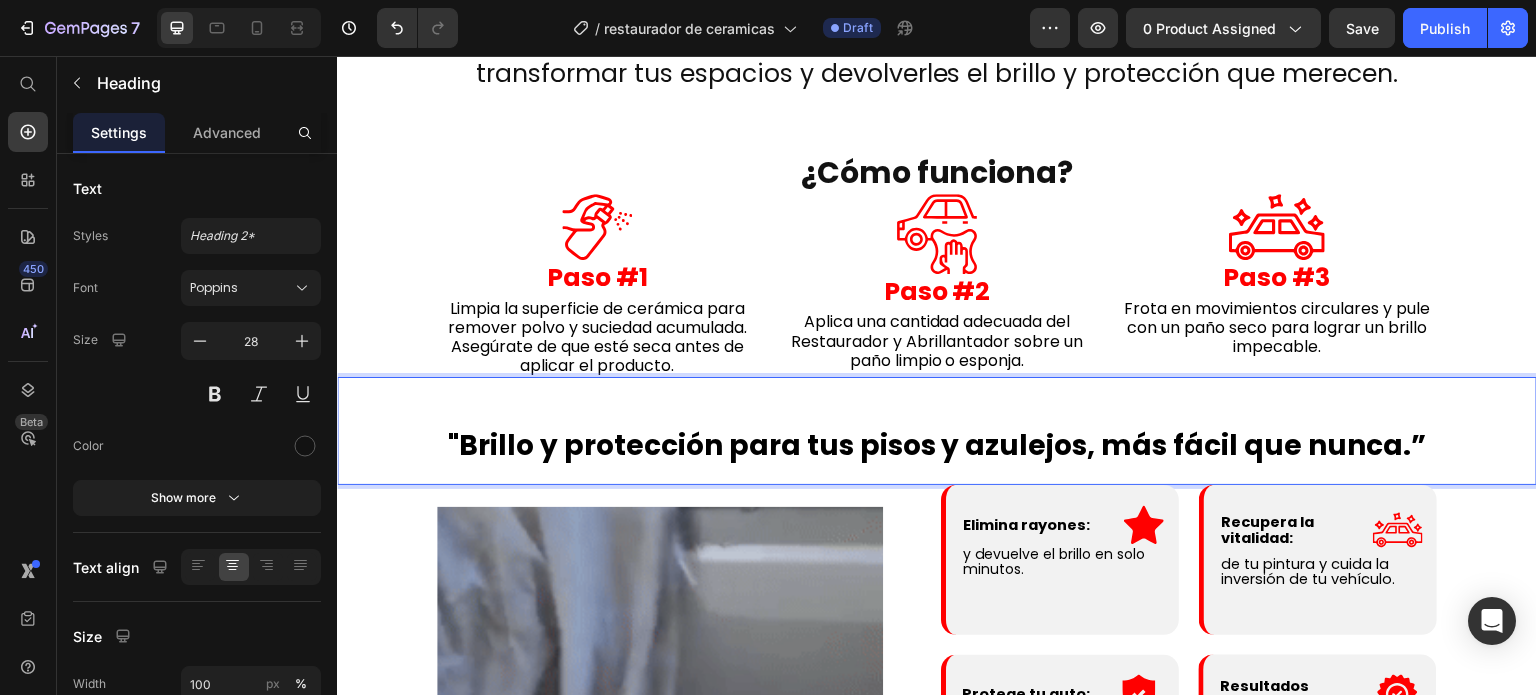 click on ""Brillo y protección para tus pisos y azulejos, más fácil que nunca.”" at bounding box center [937, 445] 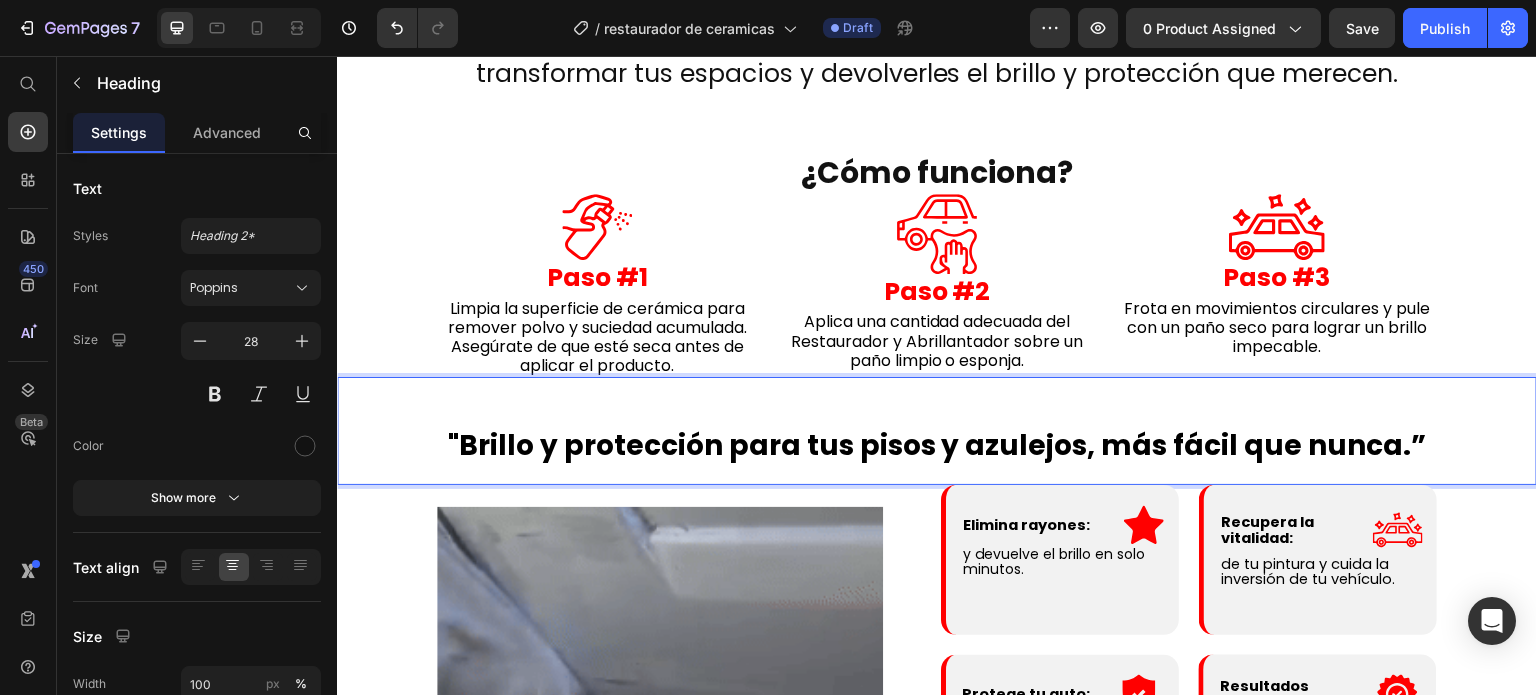 click on ""Brillo y protección para tus pisos y azulejos, más fácil que nunca.”" at bounding box center (937, 445) 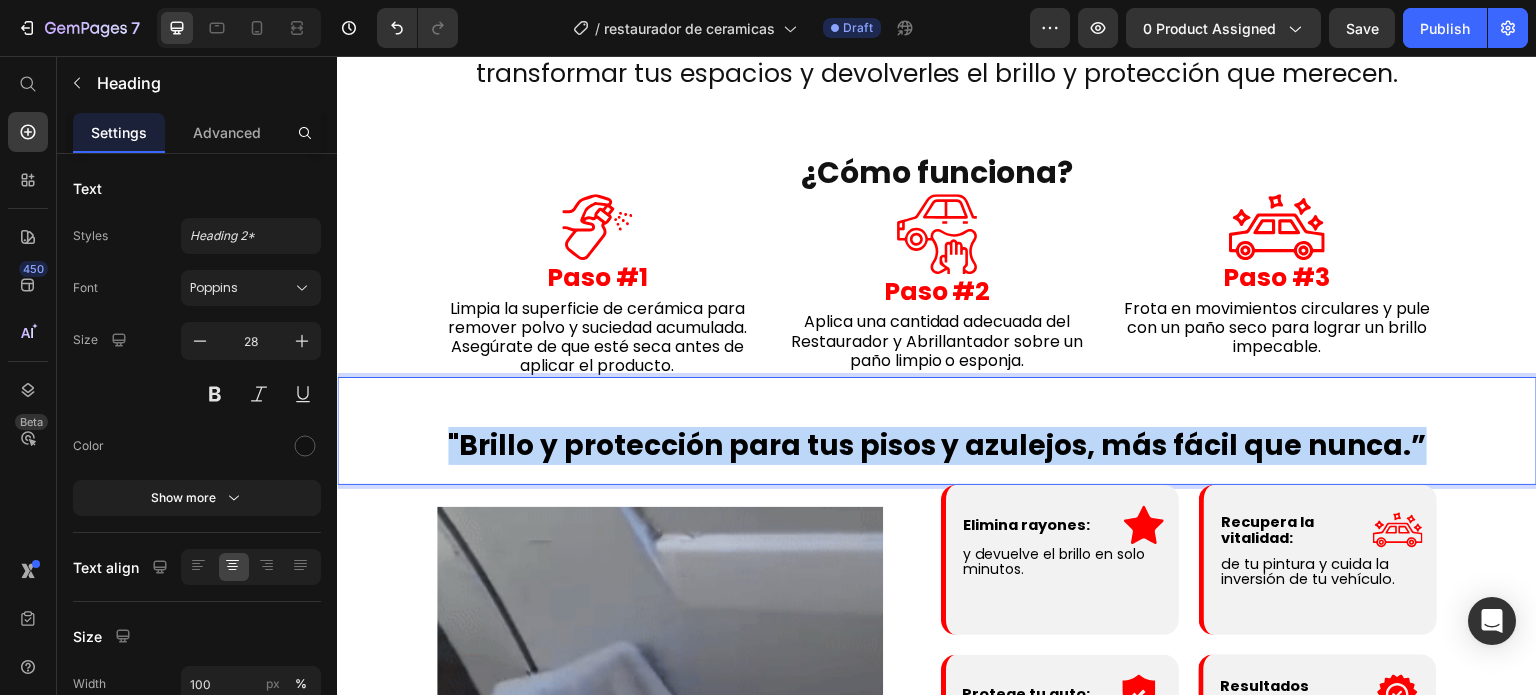 click on ""Brillo y protección para tus pisos y azulejos, más fácil que nunca.”" at bounding box center [937, 445] 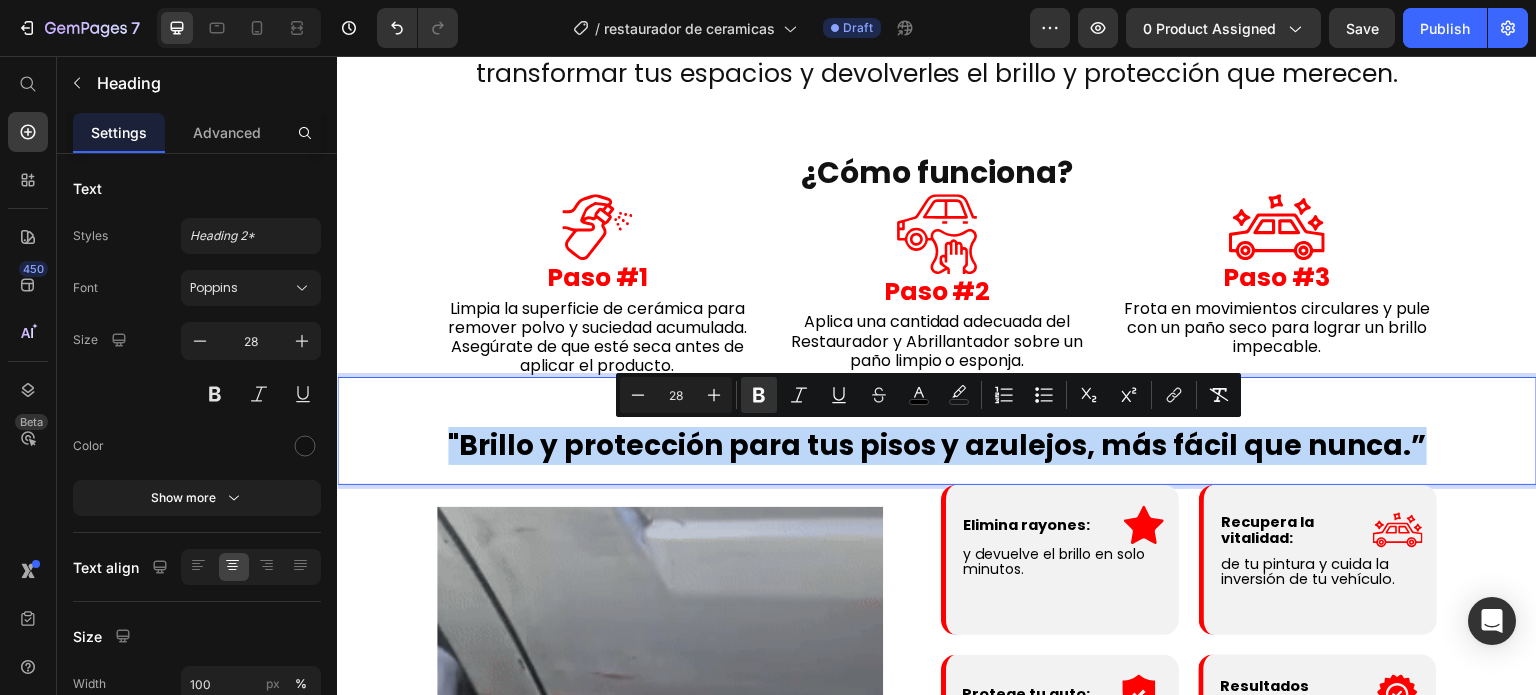 copy on ""Brillo y protección para tus pisos y azulejos, más fácil que nunca.”" 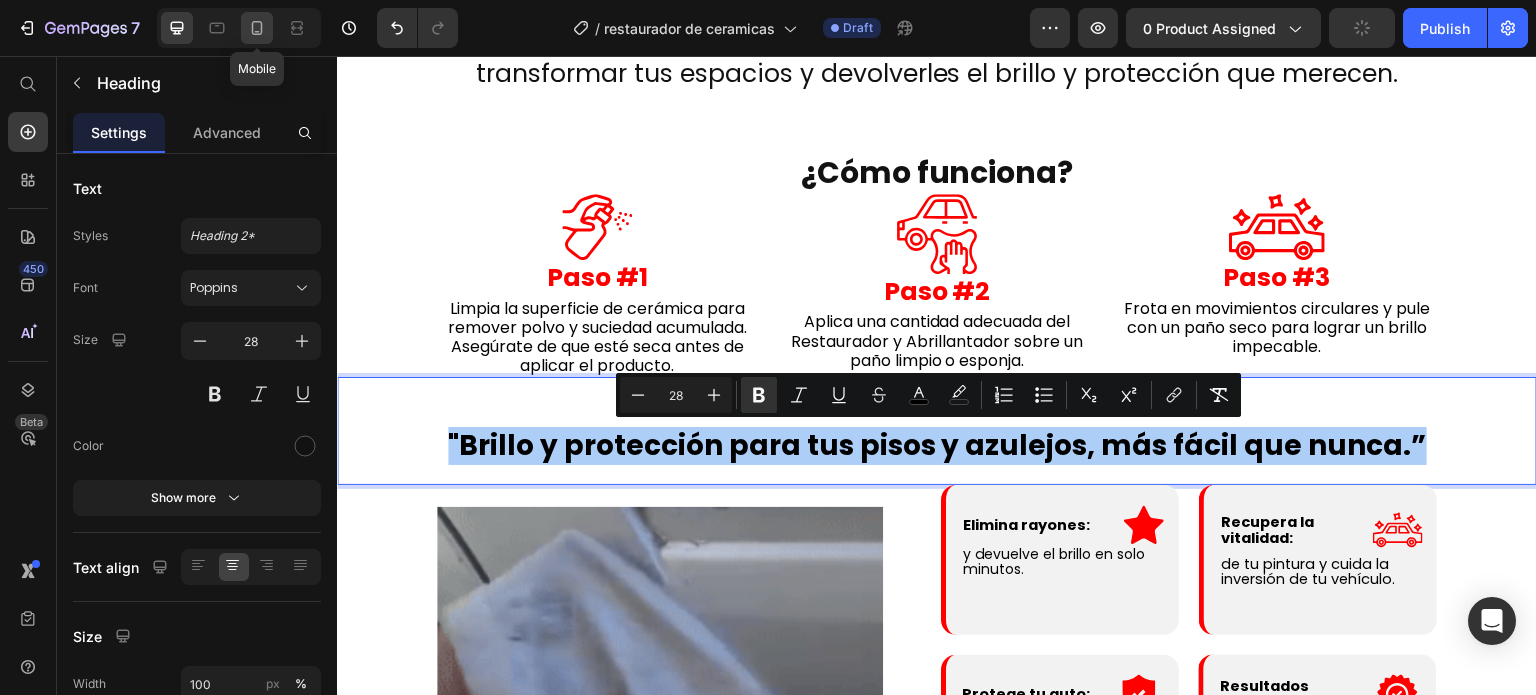 click 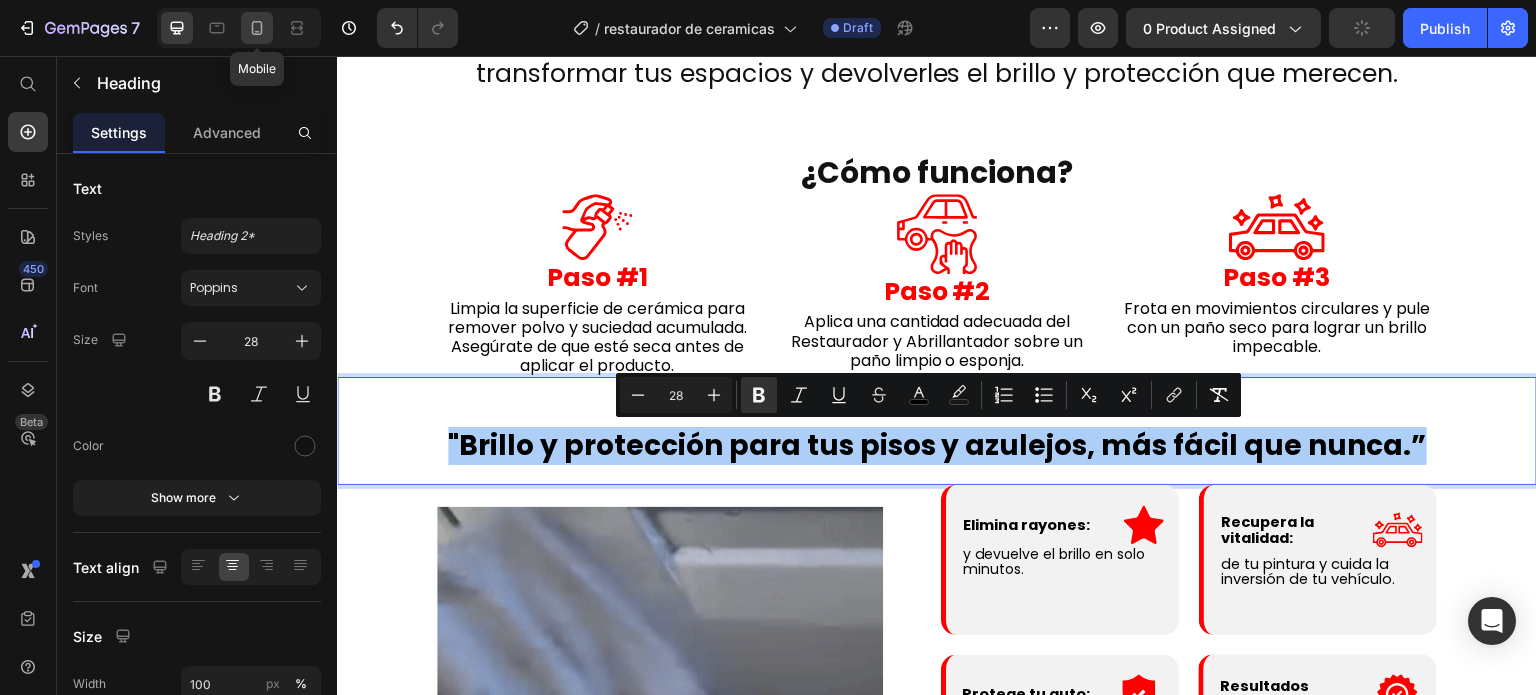 type on "23" 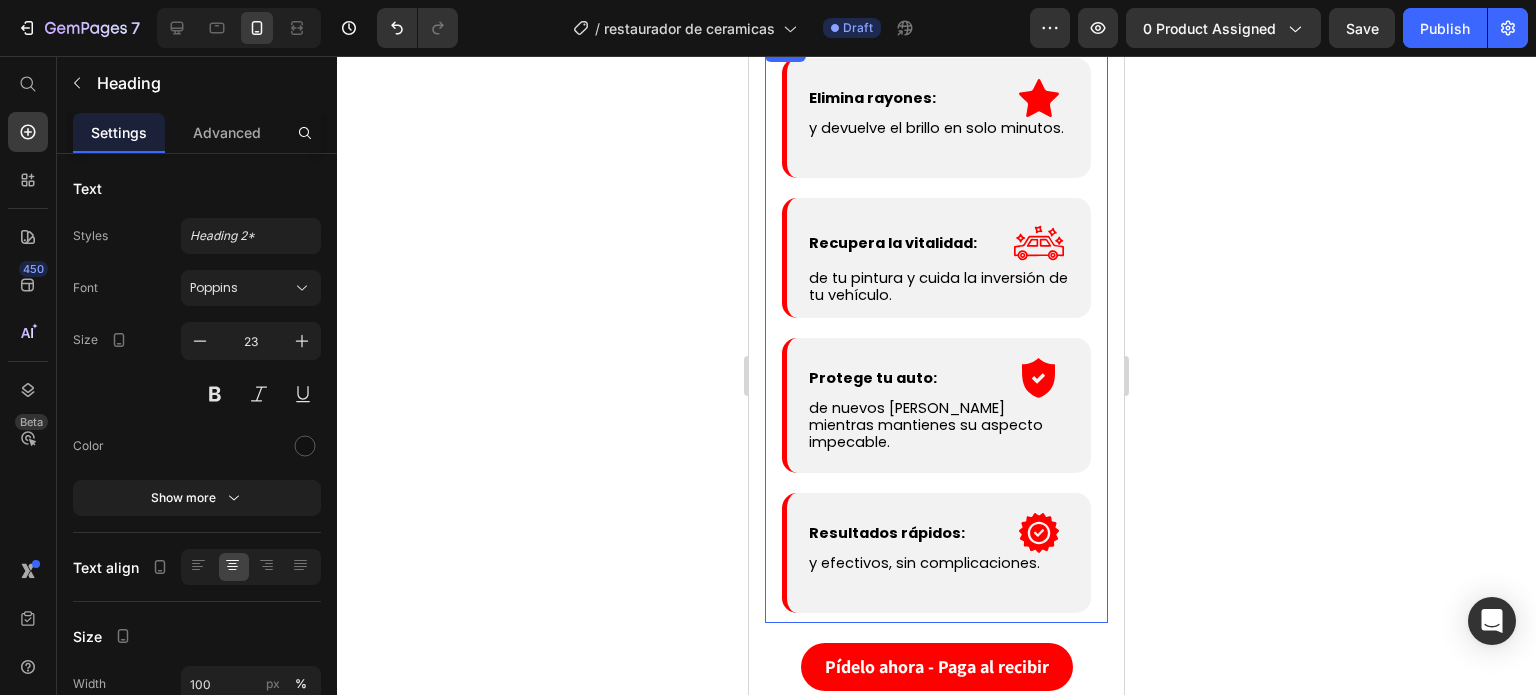 scroll, scrollTop: 2484, scrollLeft: 0, axis: vertical 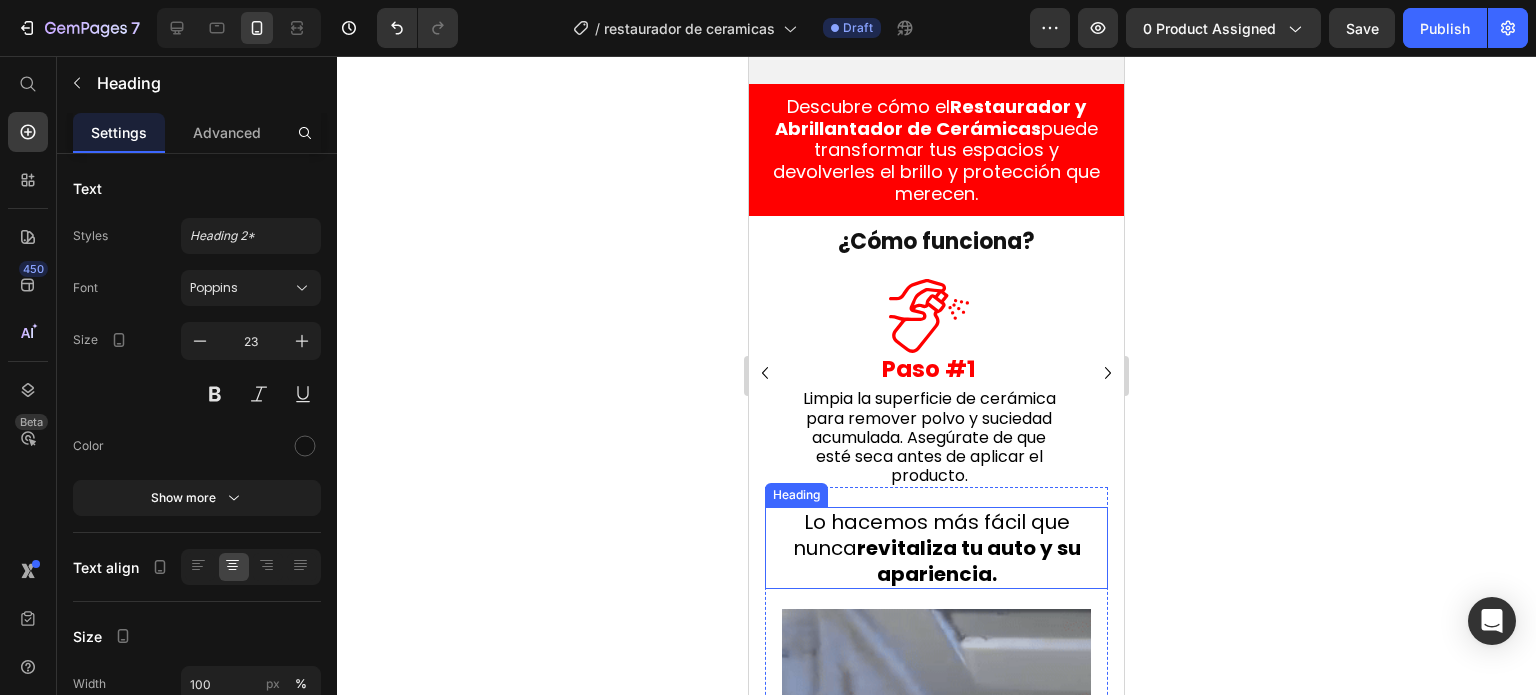 click on "revitaliza tu auto y su apariencia." at bounding box center (969, 561) 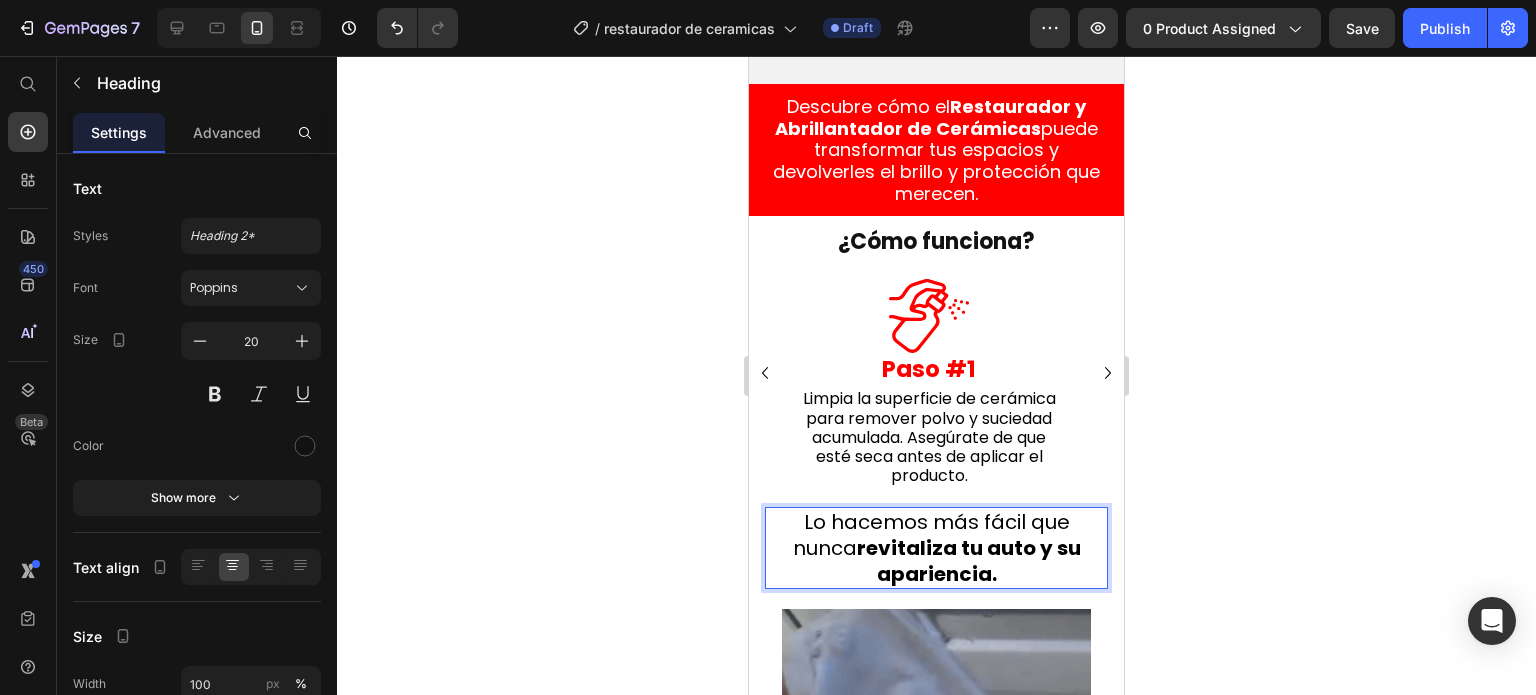 click on "revitaliza tu auto y su apariencia." at bounding box center [969, 561] 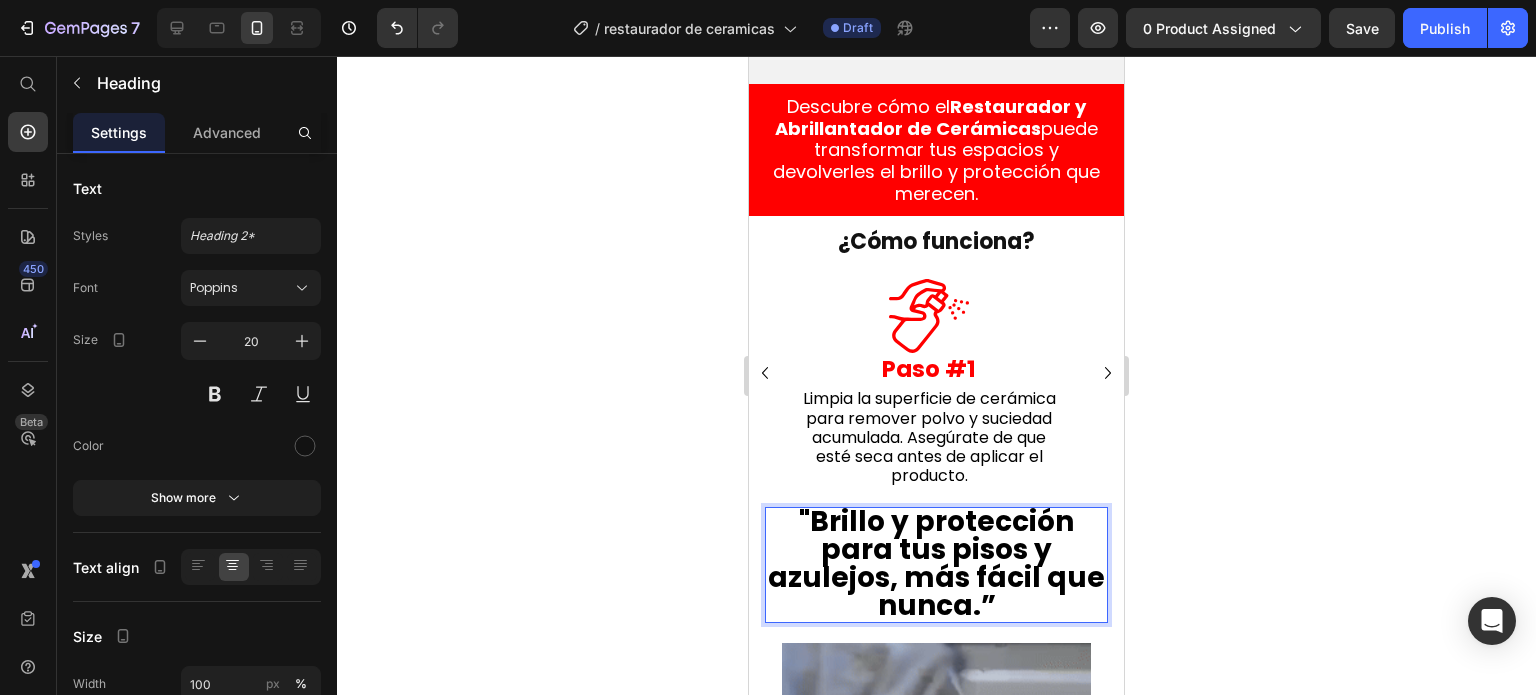 scroll, scrollTop: 0, scrollLeft: 0, axis: both 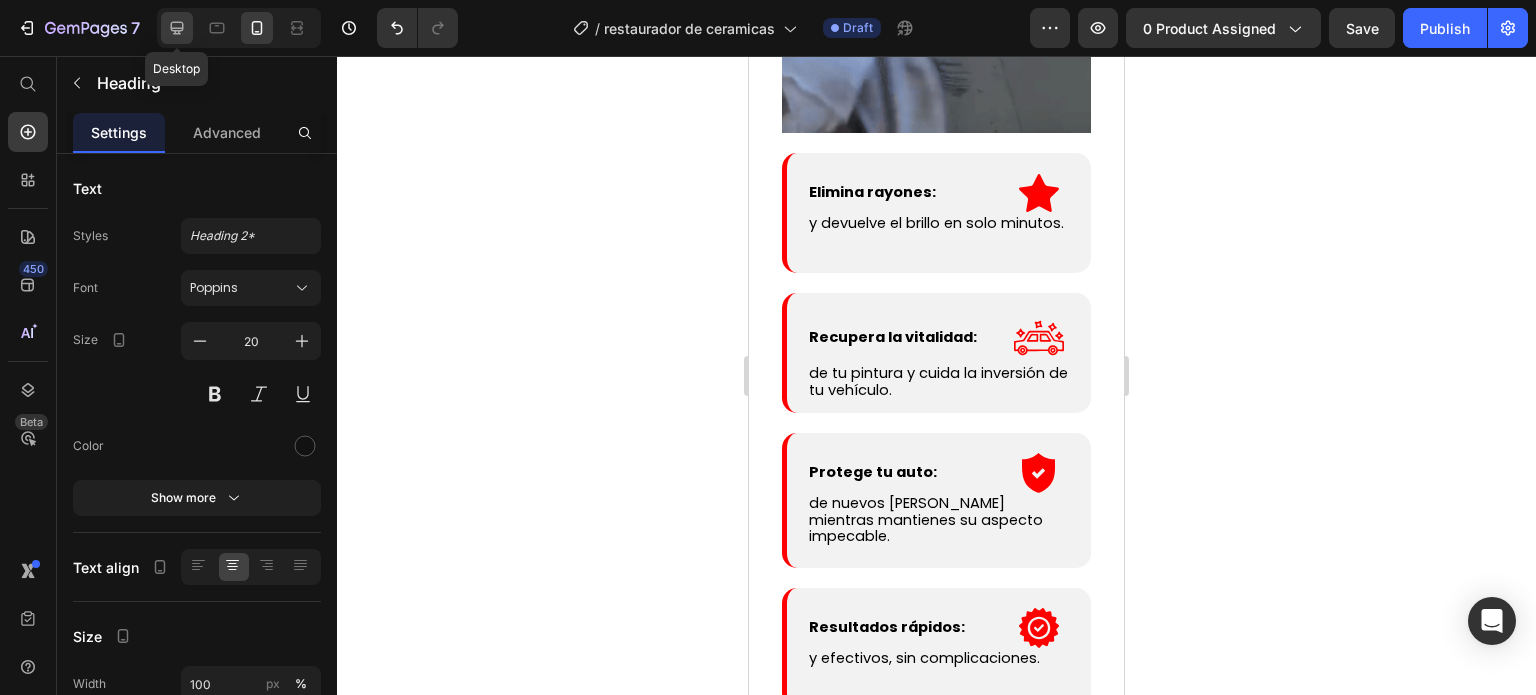 click 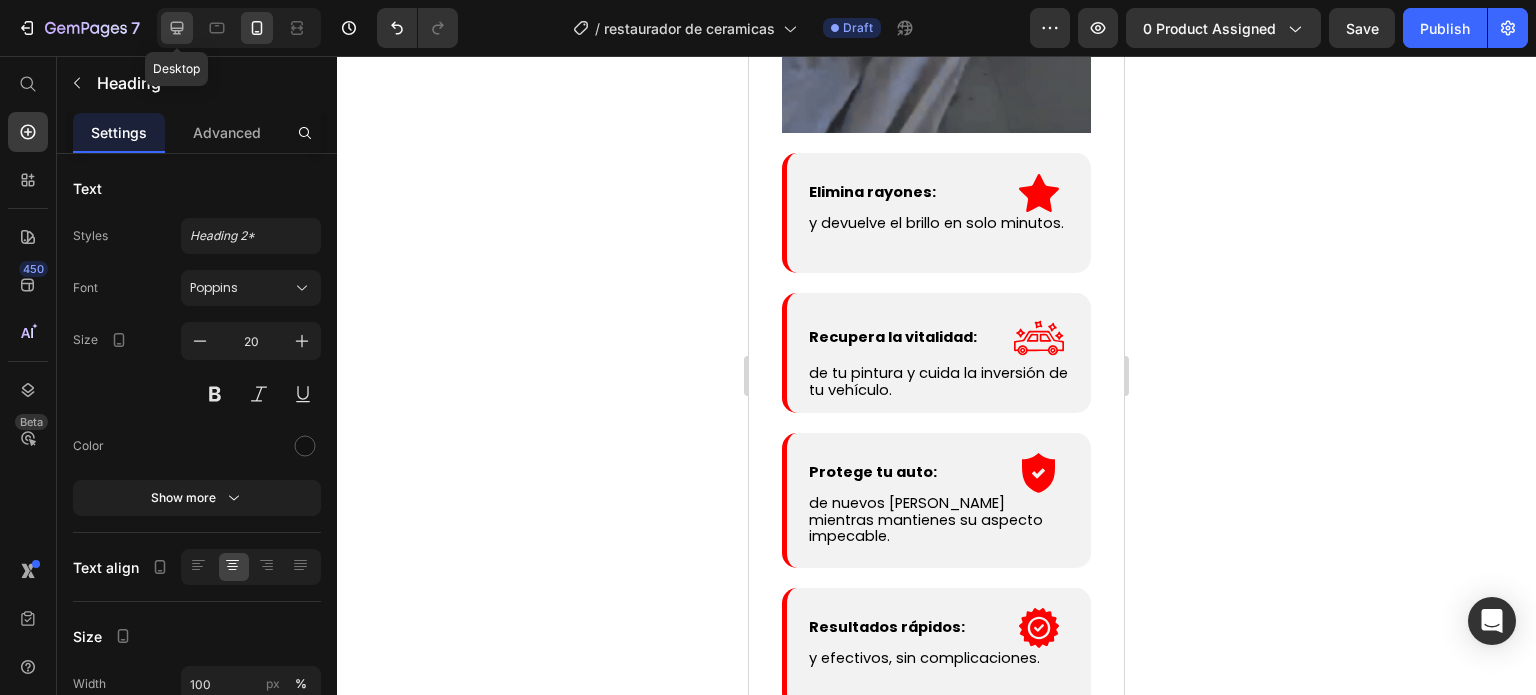 type on "30" 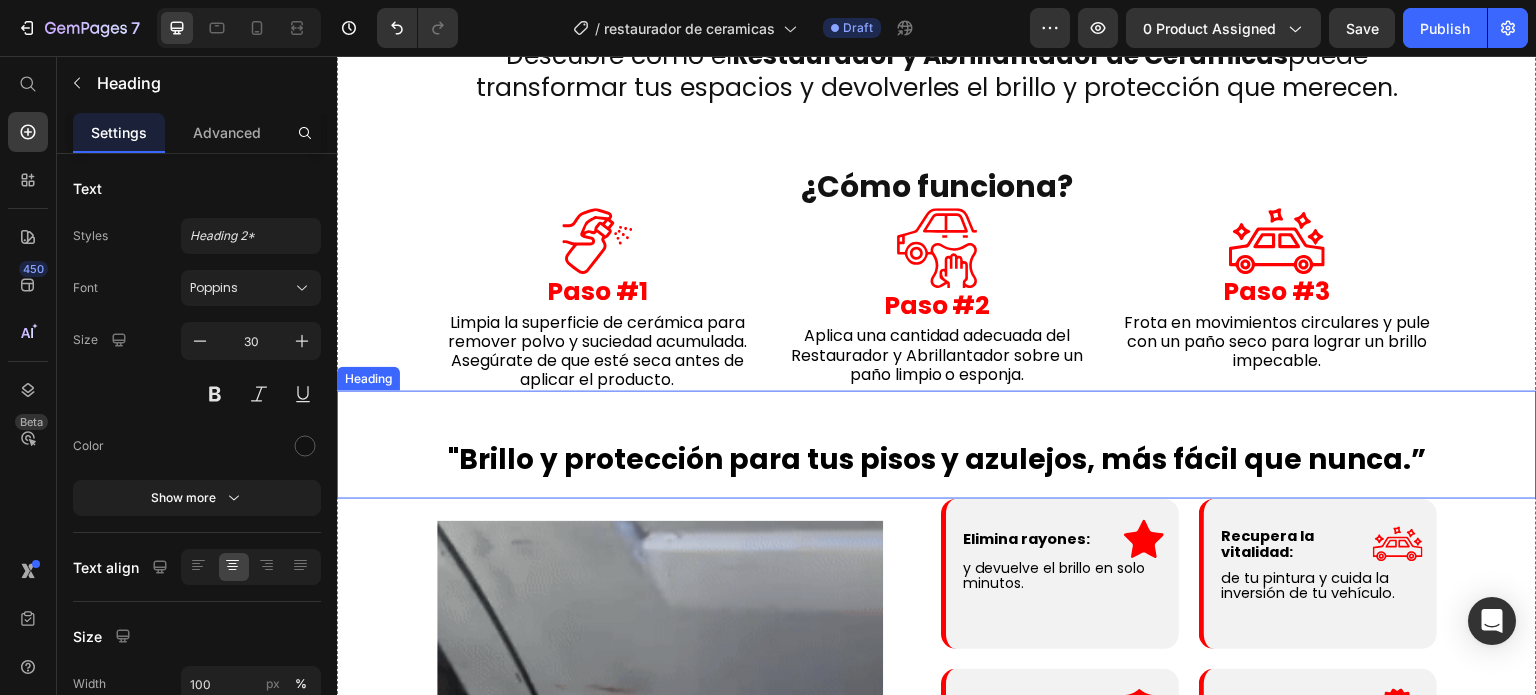 scroll, scrollTop: 2622, scrollLeft: 0, axis: vertical 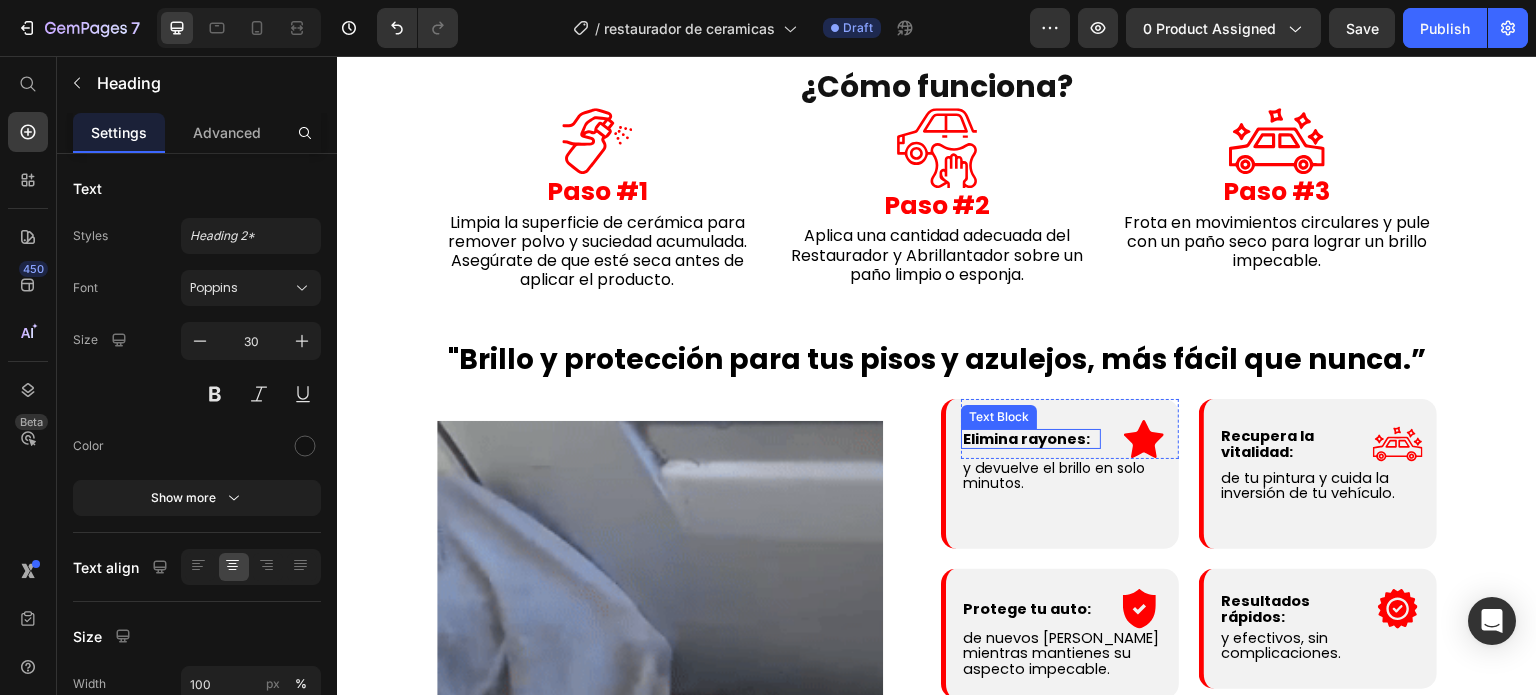 click on "Elimina rayones:" at bounding box center (1026, 439) 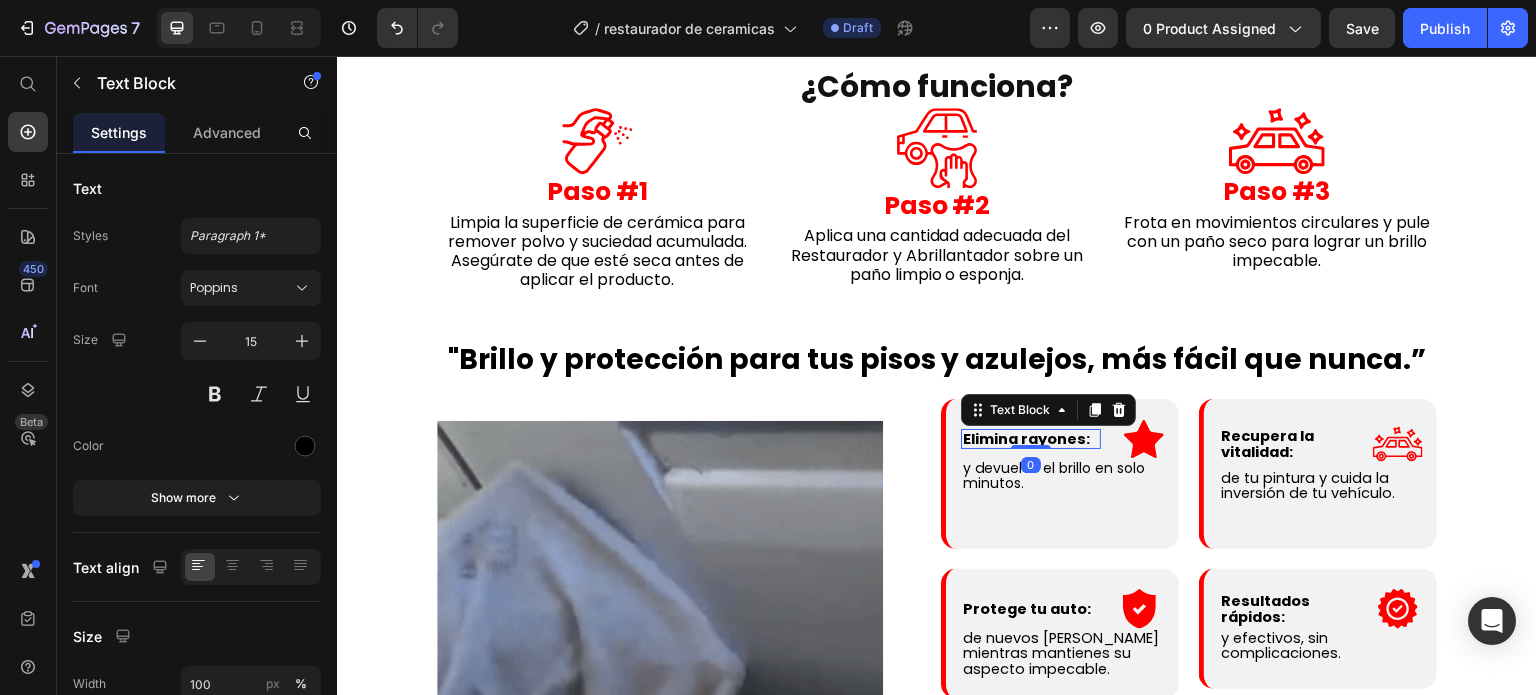 click on "Elimina rayones:" at bounding box center (1026, 439) 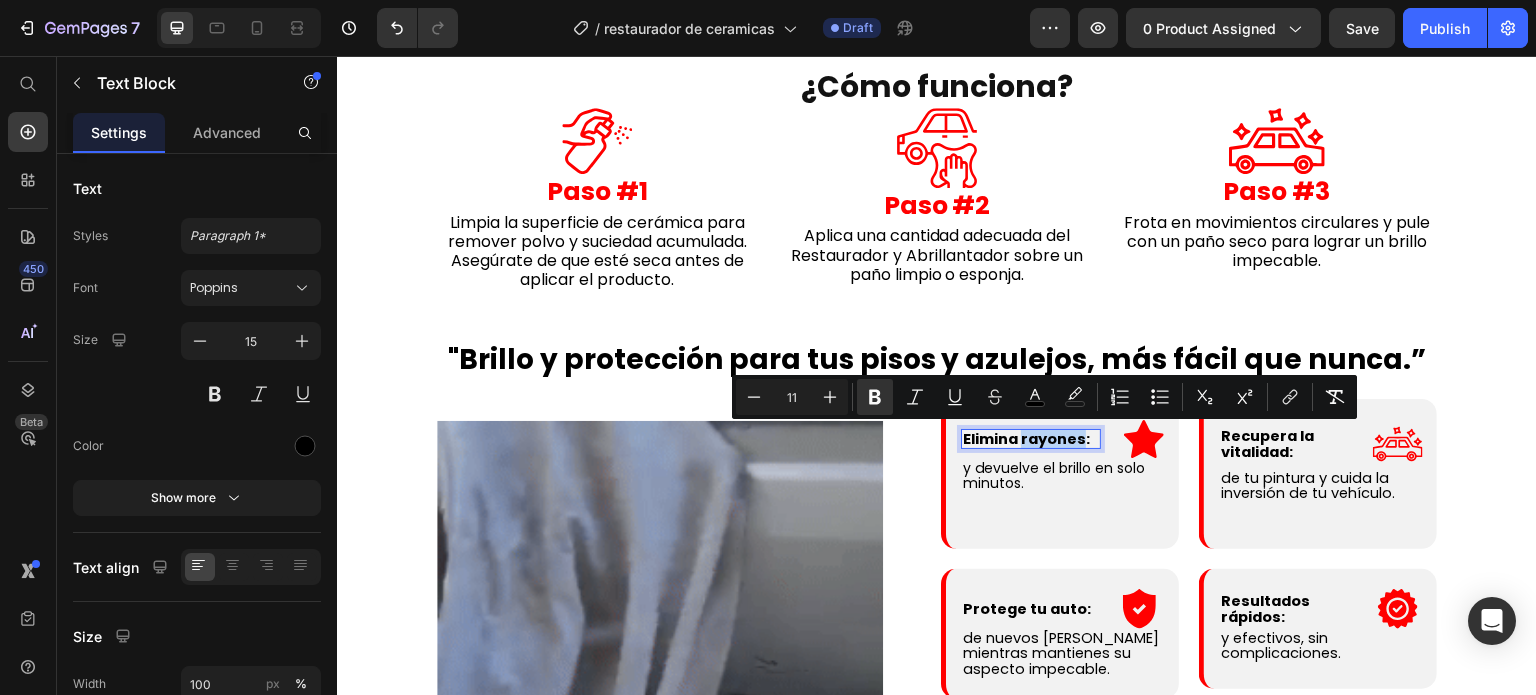 click on "Elimina rayones:" at bounding box center (1026, 439) 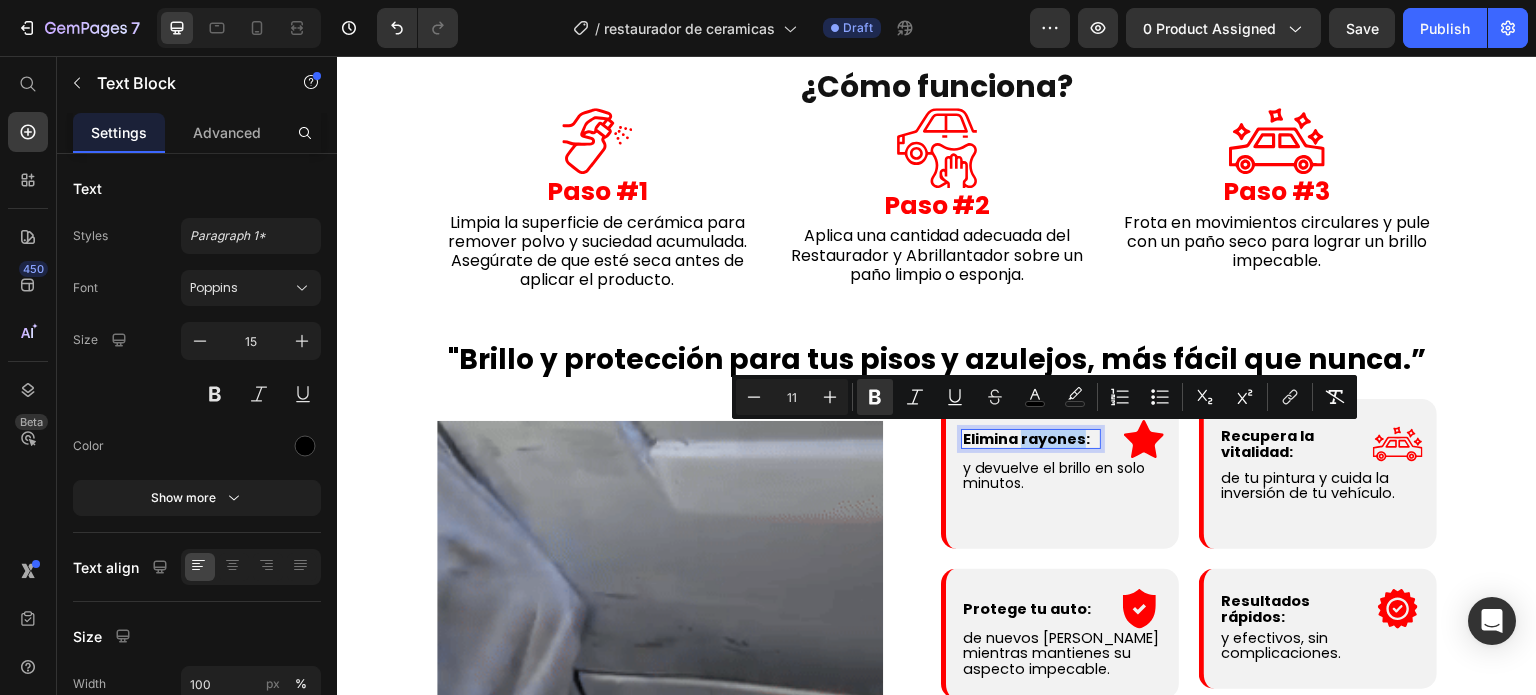 click on "Elimina rayones:" at bounding box center (1026, 439) 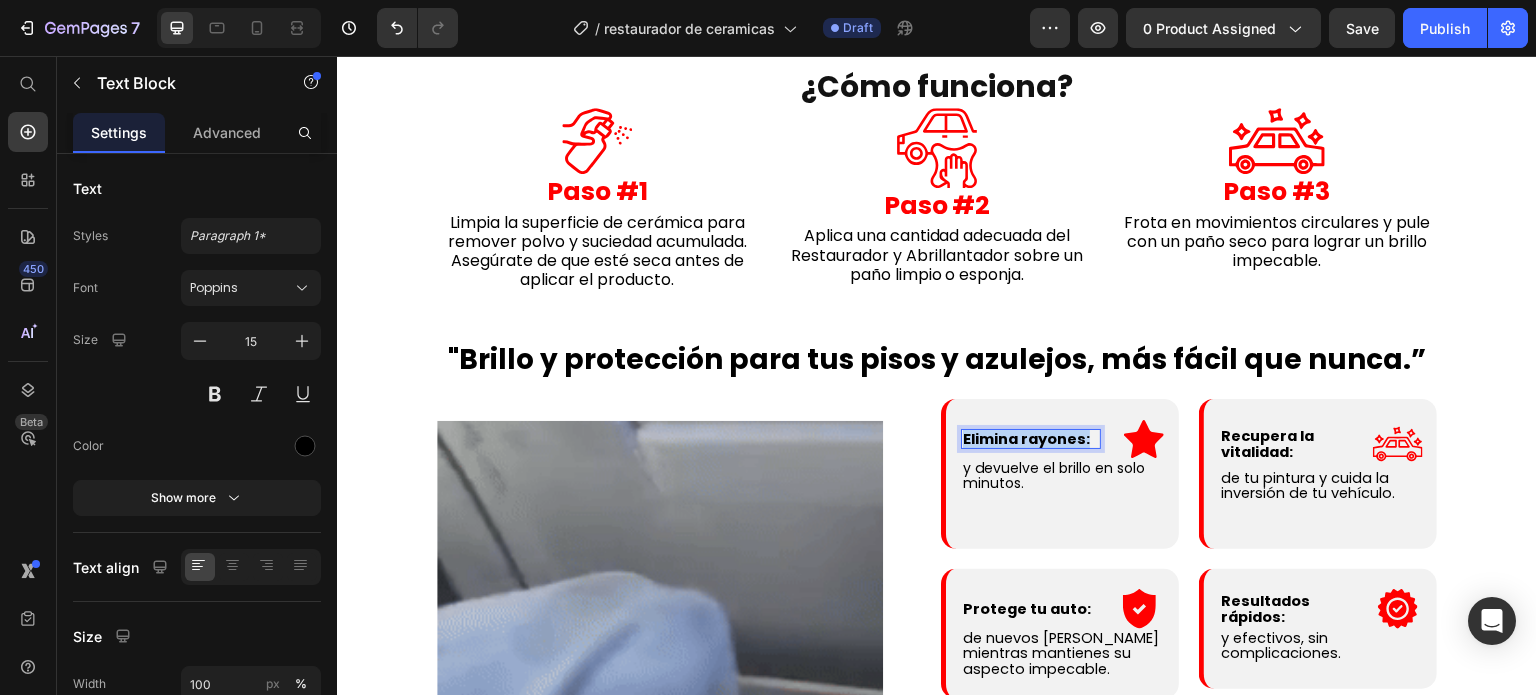 click on "Elimina rayones:" at bounding box center [1026, 439] 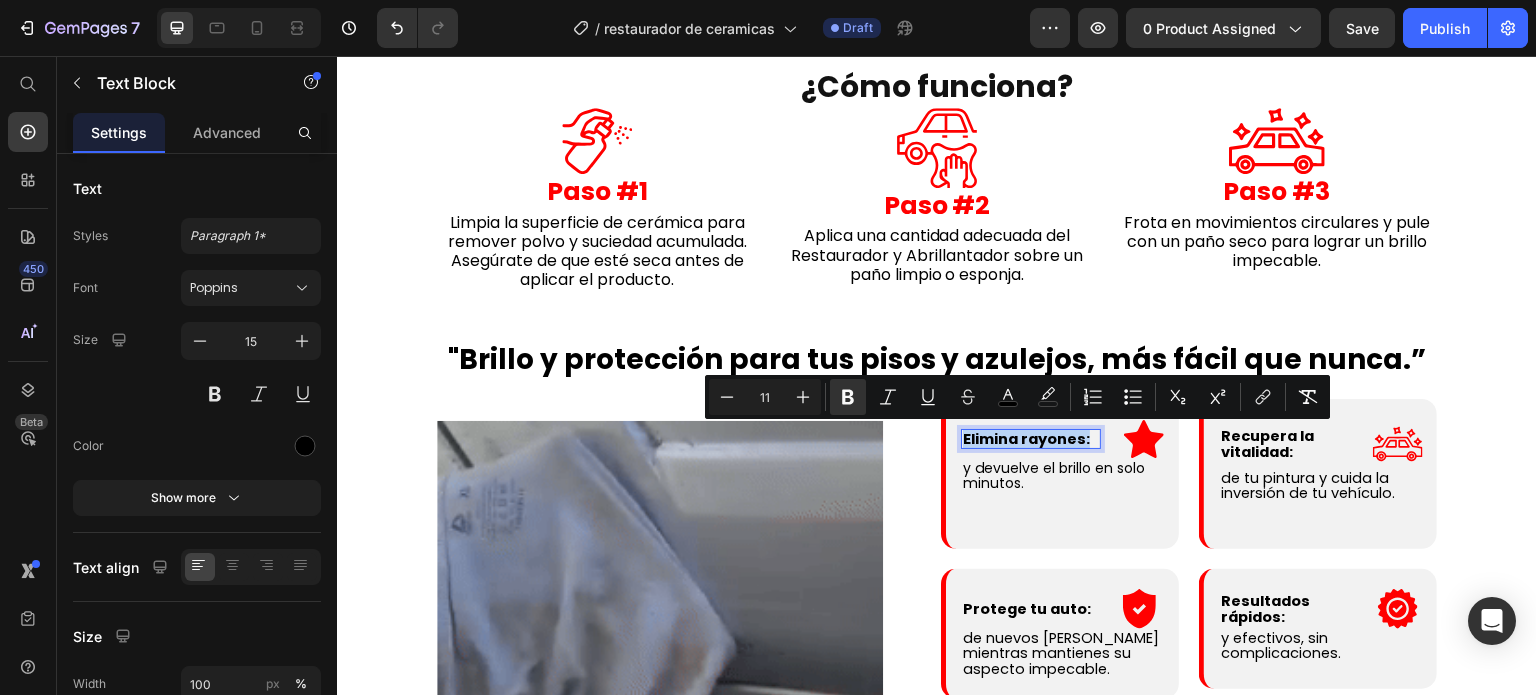 copy on "Elimina rayones:" 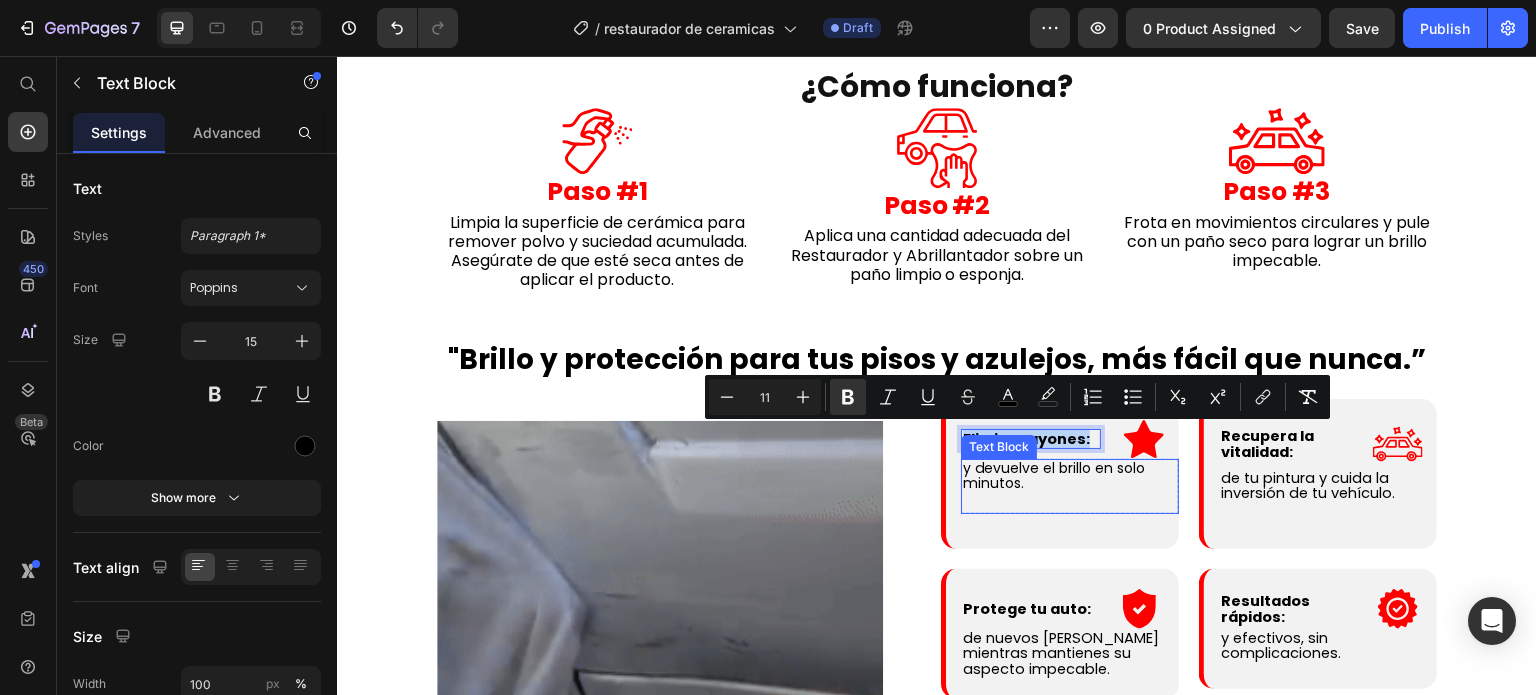 click on "y devuelve el brillo en solo minutos." at bounding box center (1054, 475) 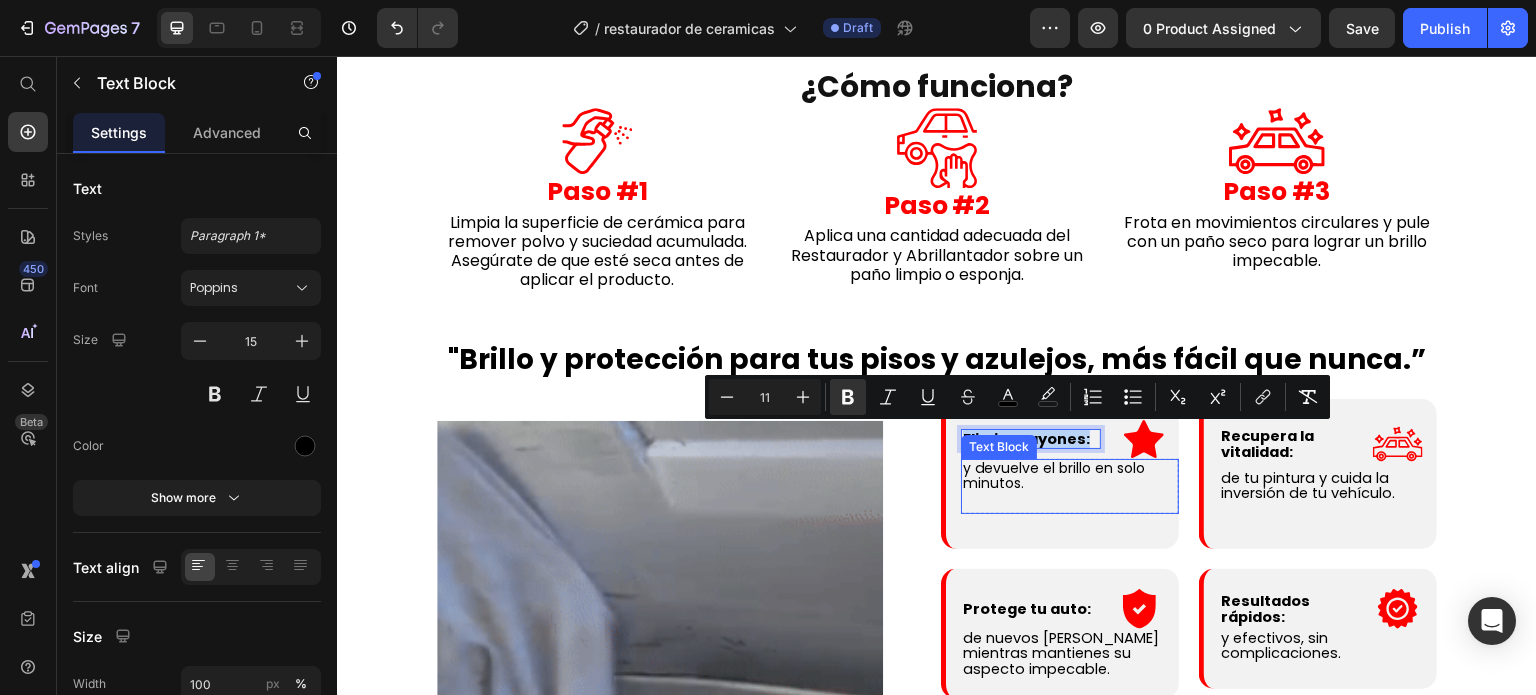 click on "y devuelve el brillo en solo minutos." at bounding box center (1054, 475) 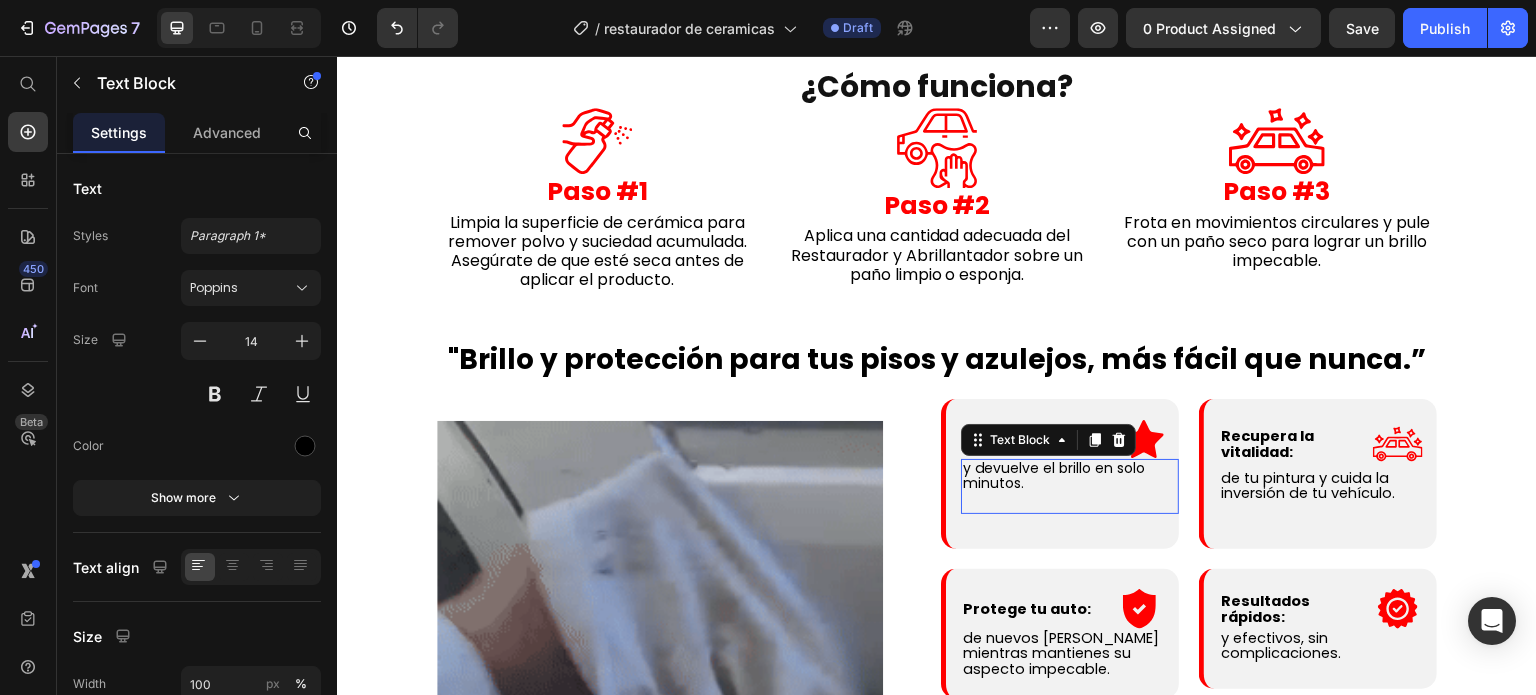 click on "y devuelve el brillo en solo minutos." at bounding box center (1054, 475) 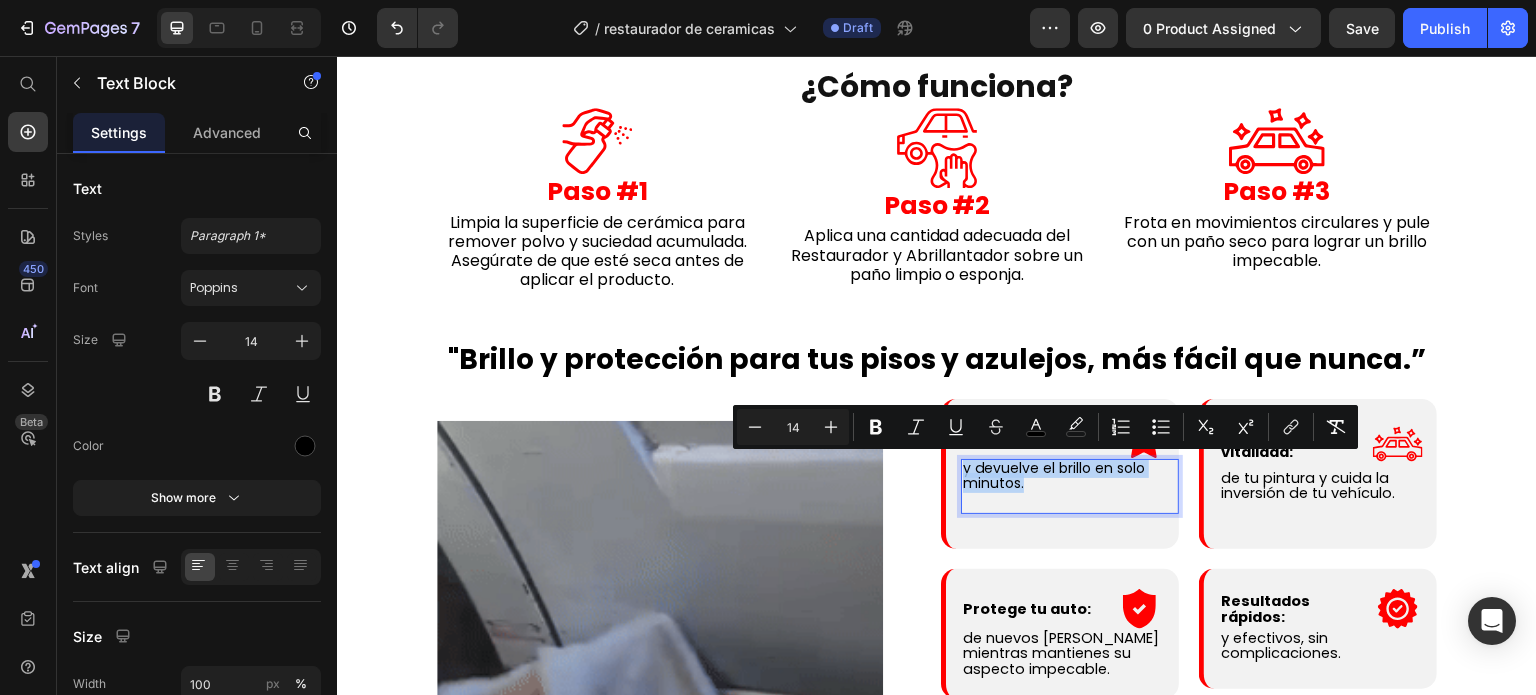 copy on "y devuelve el brillo en solo minutos." 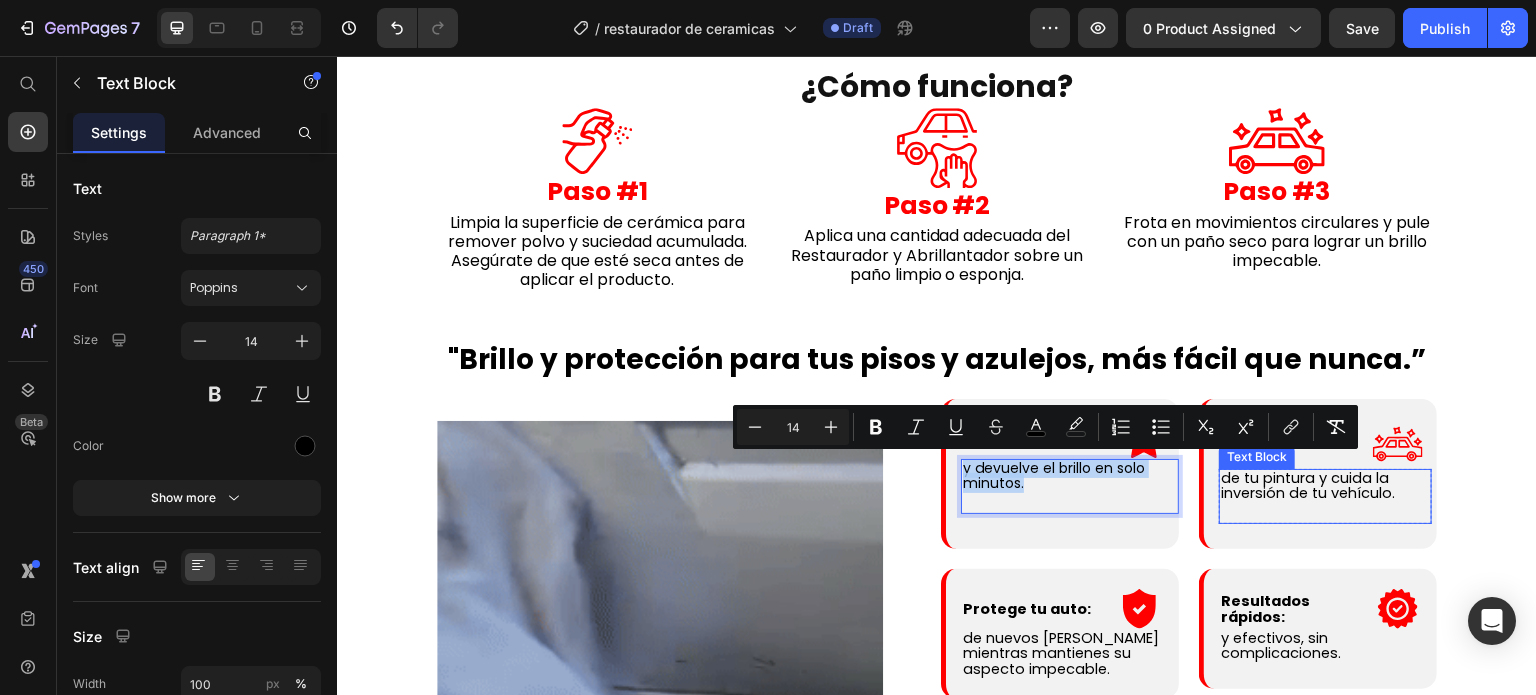 click on "Recupera la vitalidad: Text Block
.id547037455820260176 .cls-1 {
fill: red;
}
Icon Row Row de tu pintura y cuida la inversión de tu vehículo. Text Block Row" at bounding box center (1325, 471) 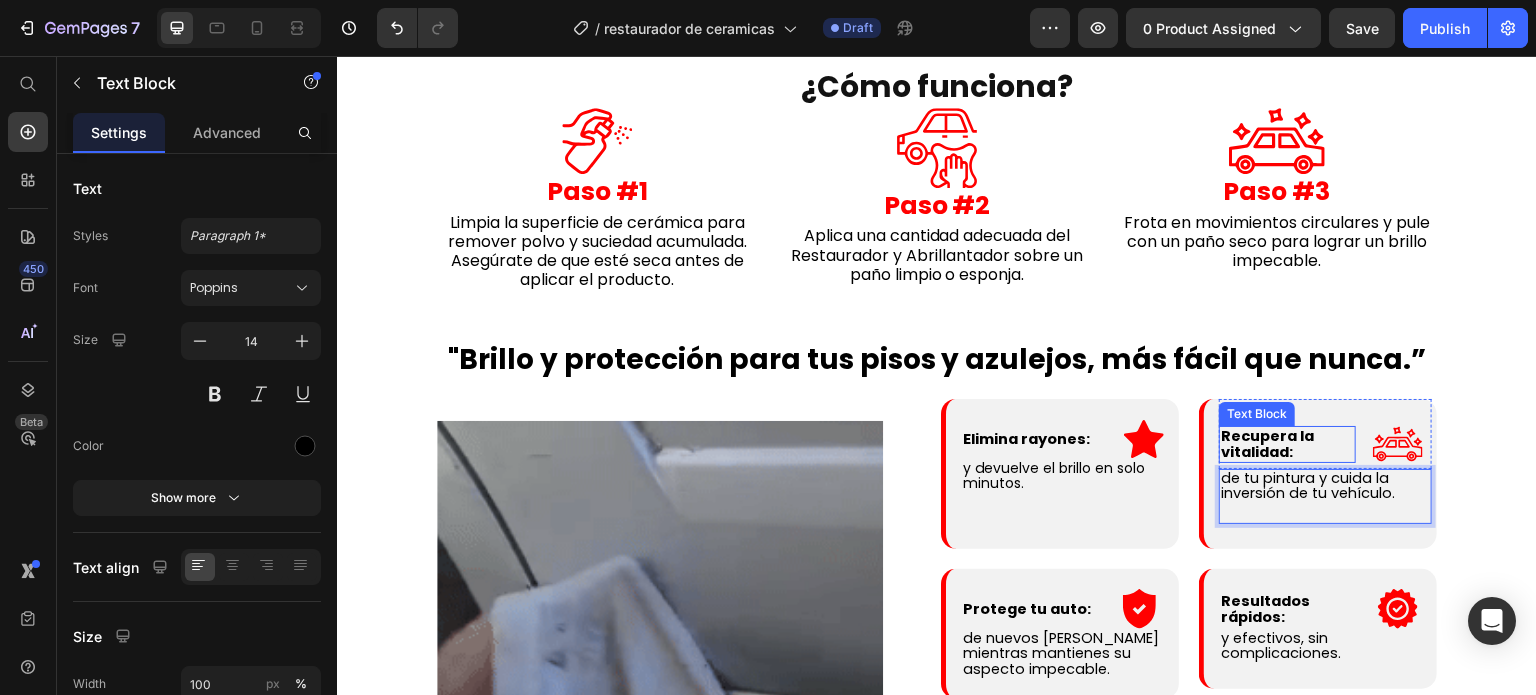 click on "Recupera la vitalidad:" at bounding box center [1267, 444] 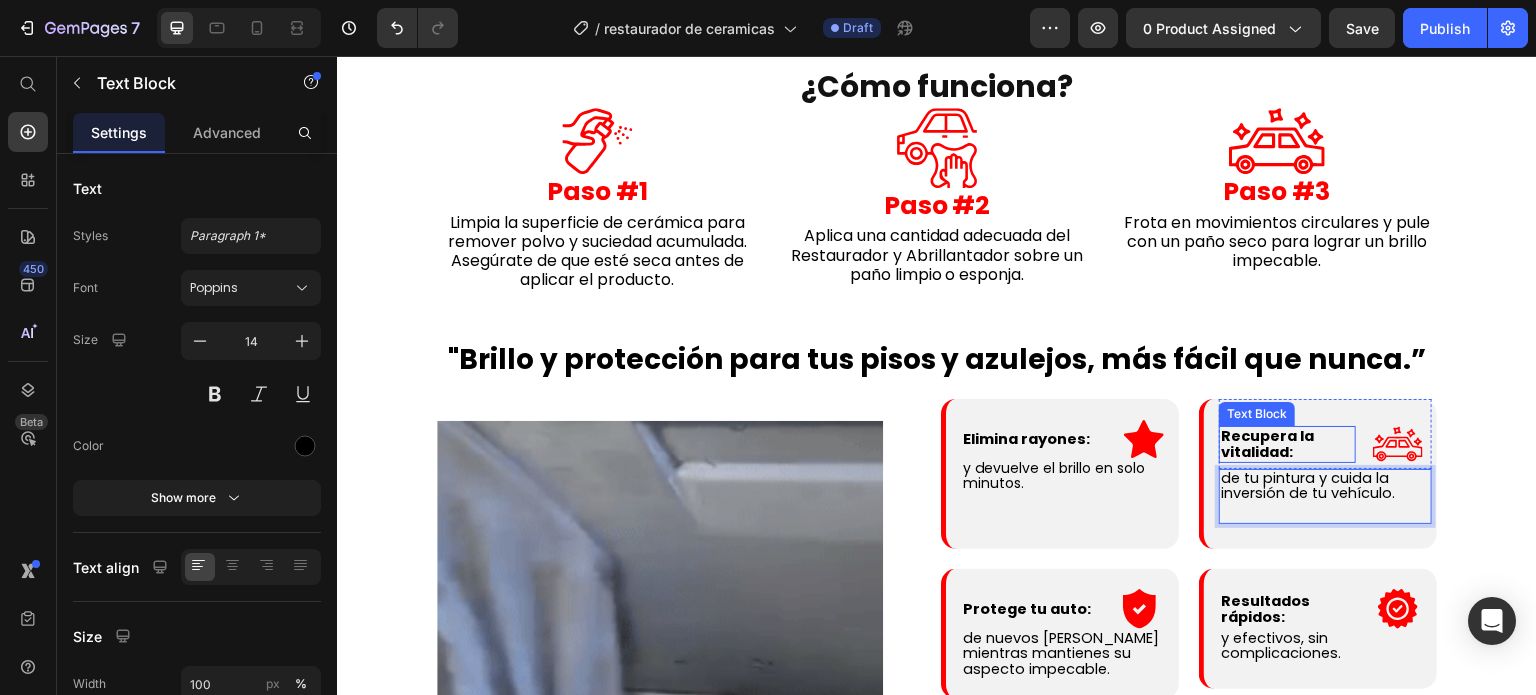 click on "Recupera la vitalidad:" at bounding box center (1267, 444) 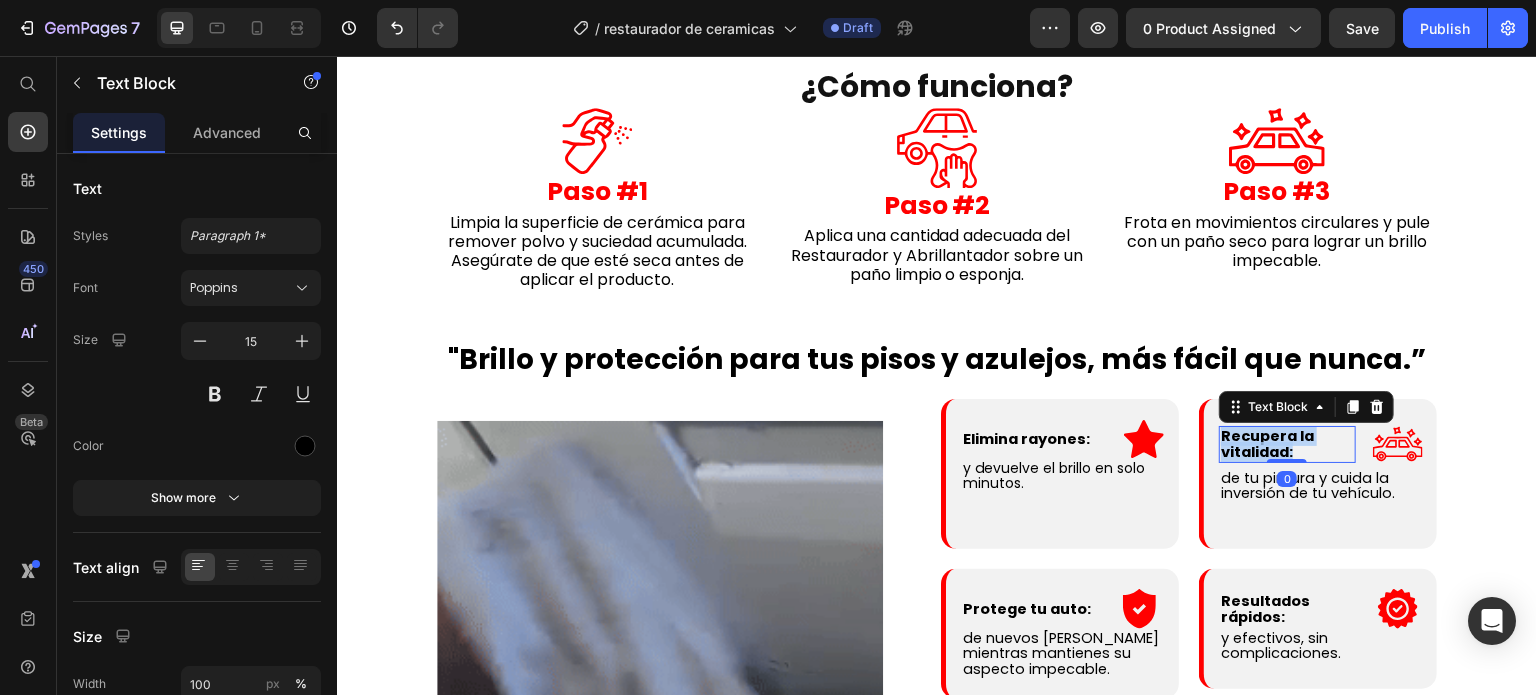 click on "Recupera la vitalidad:" at bounding box center [1267, 444] 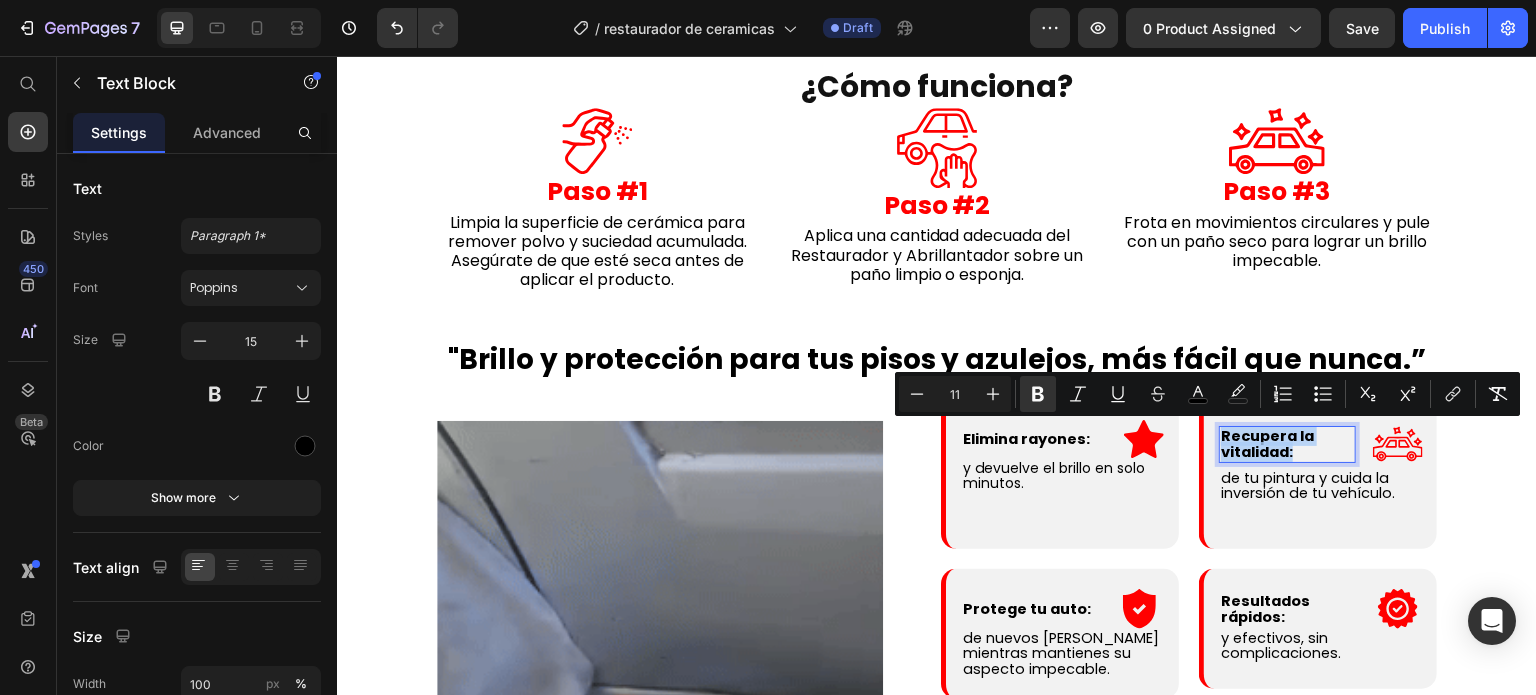 copy on "Recupera la vitalidad:" 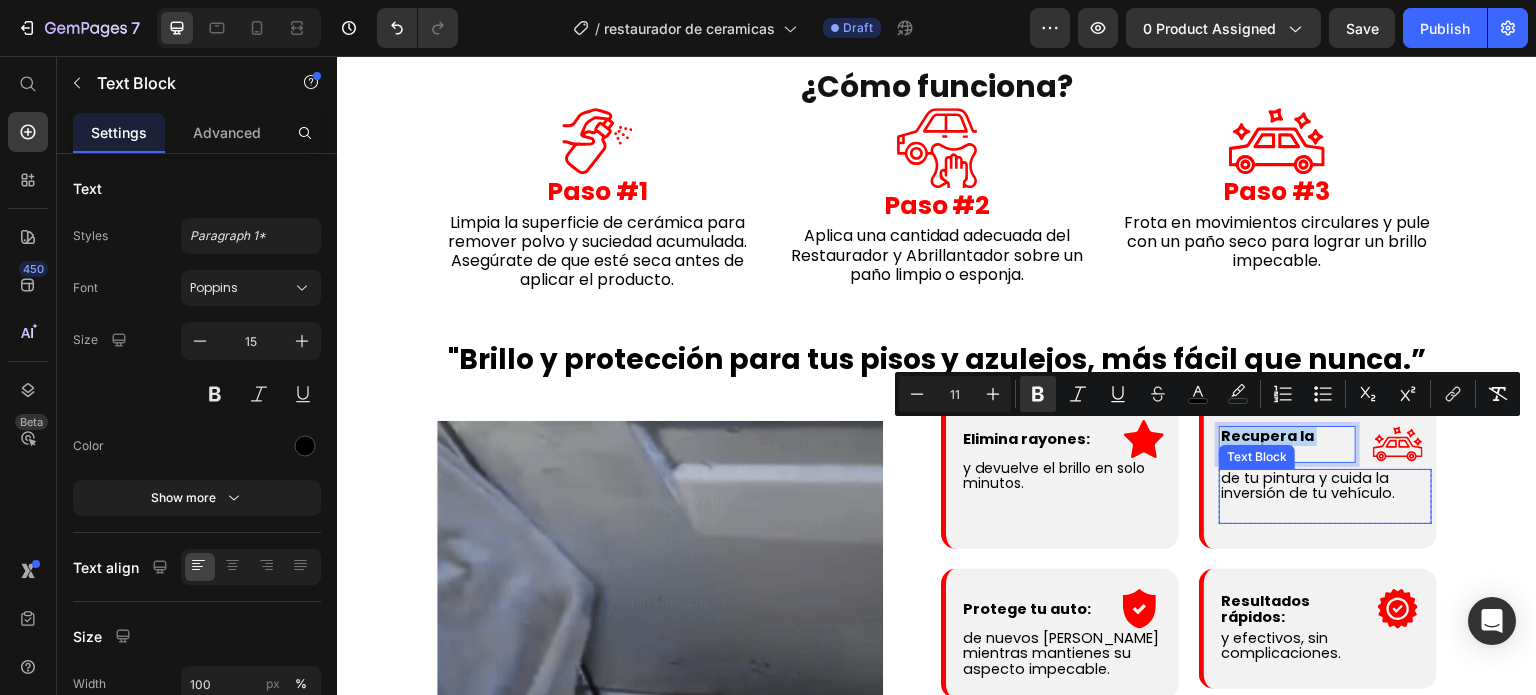 click on "de tu pintura y cuida la inversión de tu vehículo." at bounding box center (1308, 485) 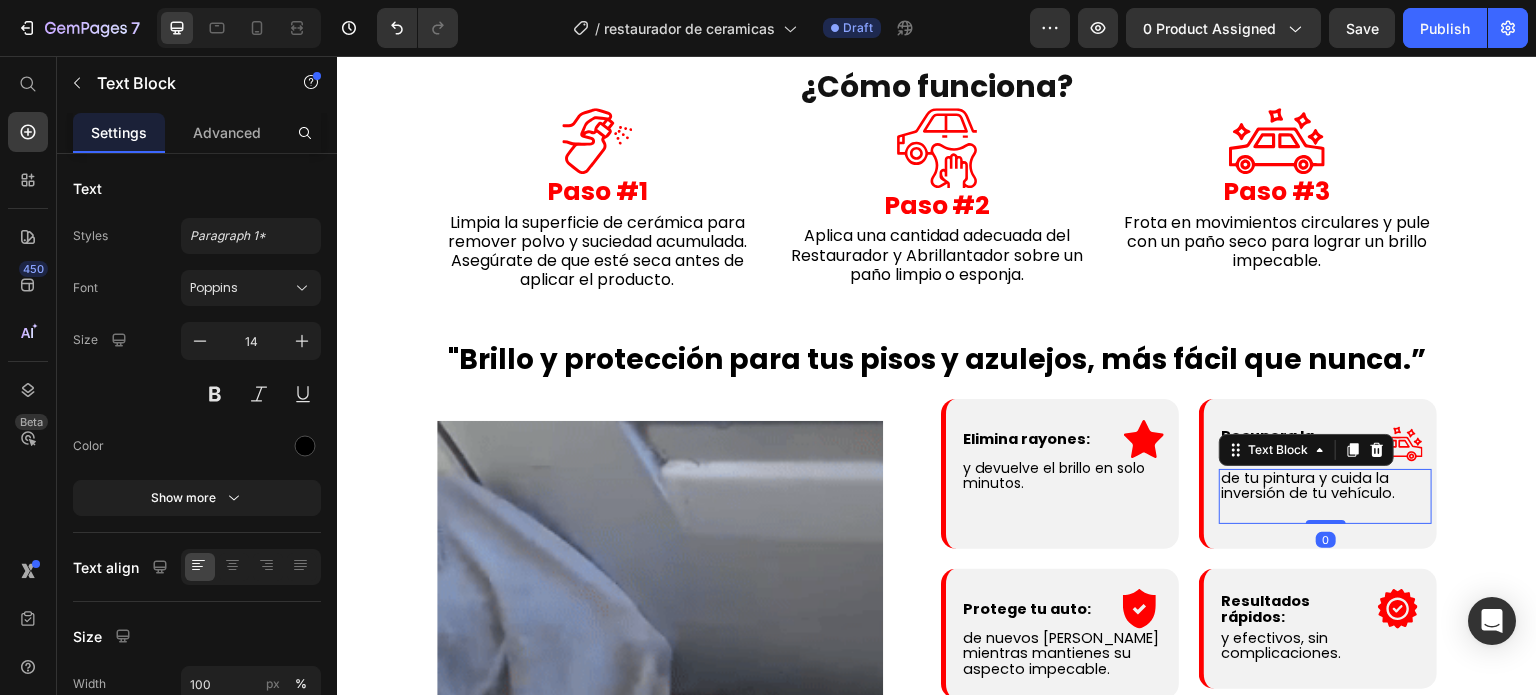 click on "de tu pintura y cuida la inversión de tu vehículo." at bounding box center [1308, 485] 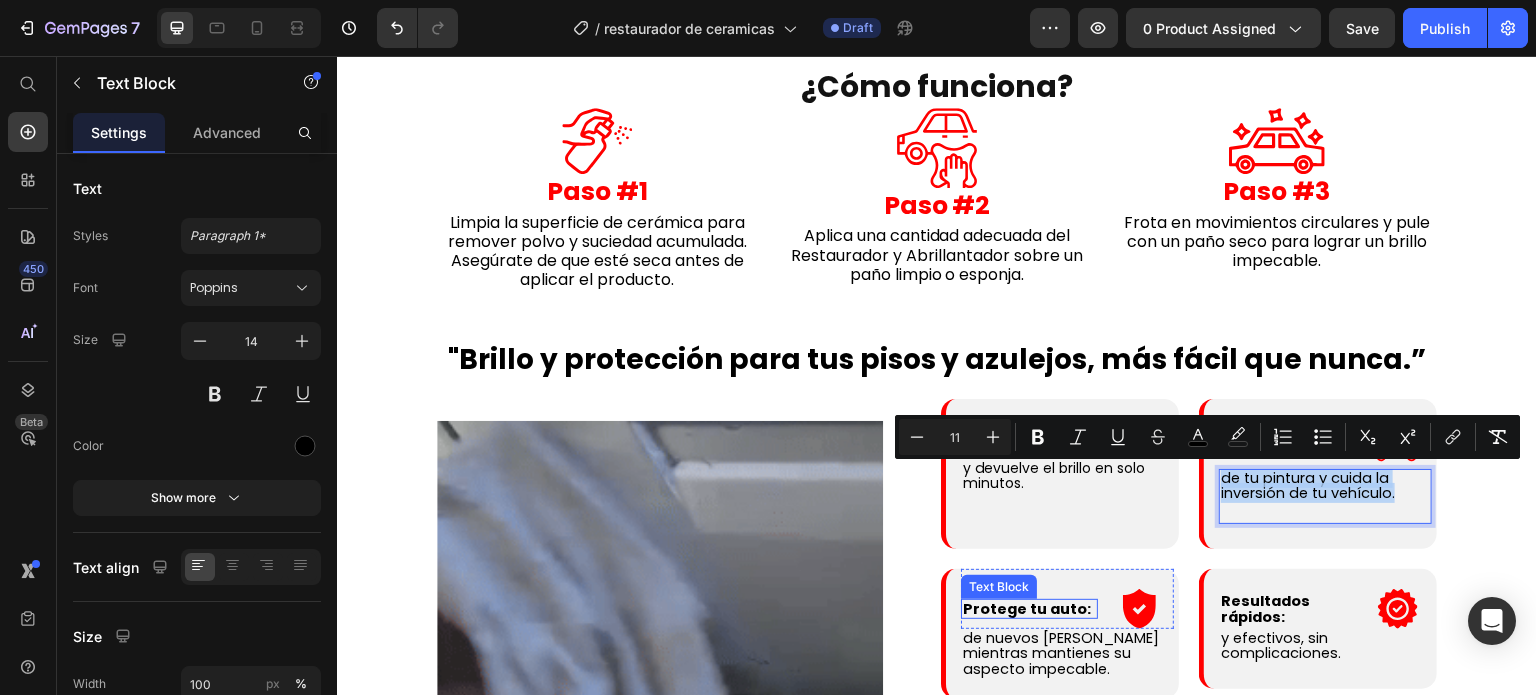 click on "Protege tu auto:" at bounding box center (1027, 609) 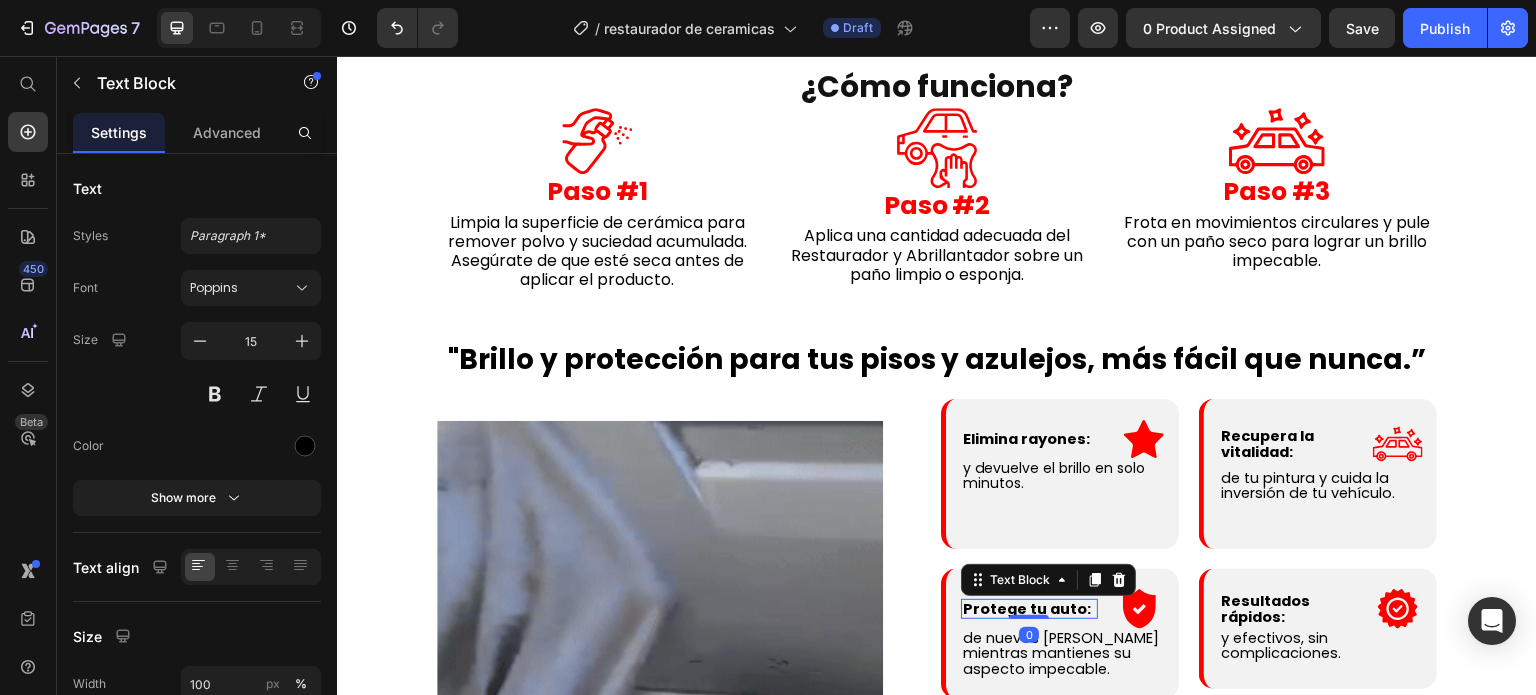 click at bounding box center (1029, 617) 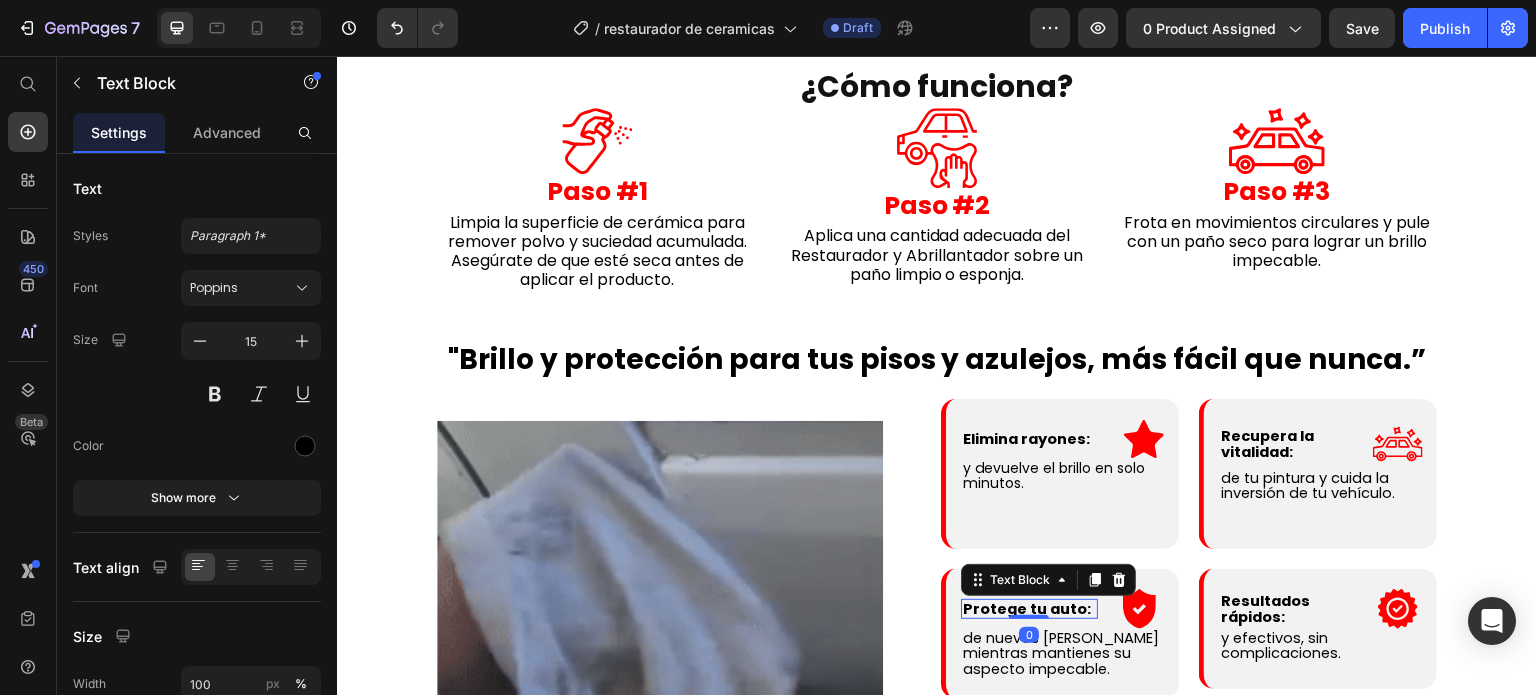 click at bounding box center (1029, 617) 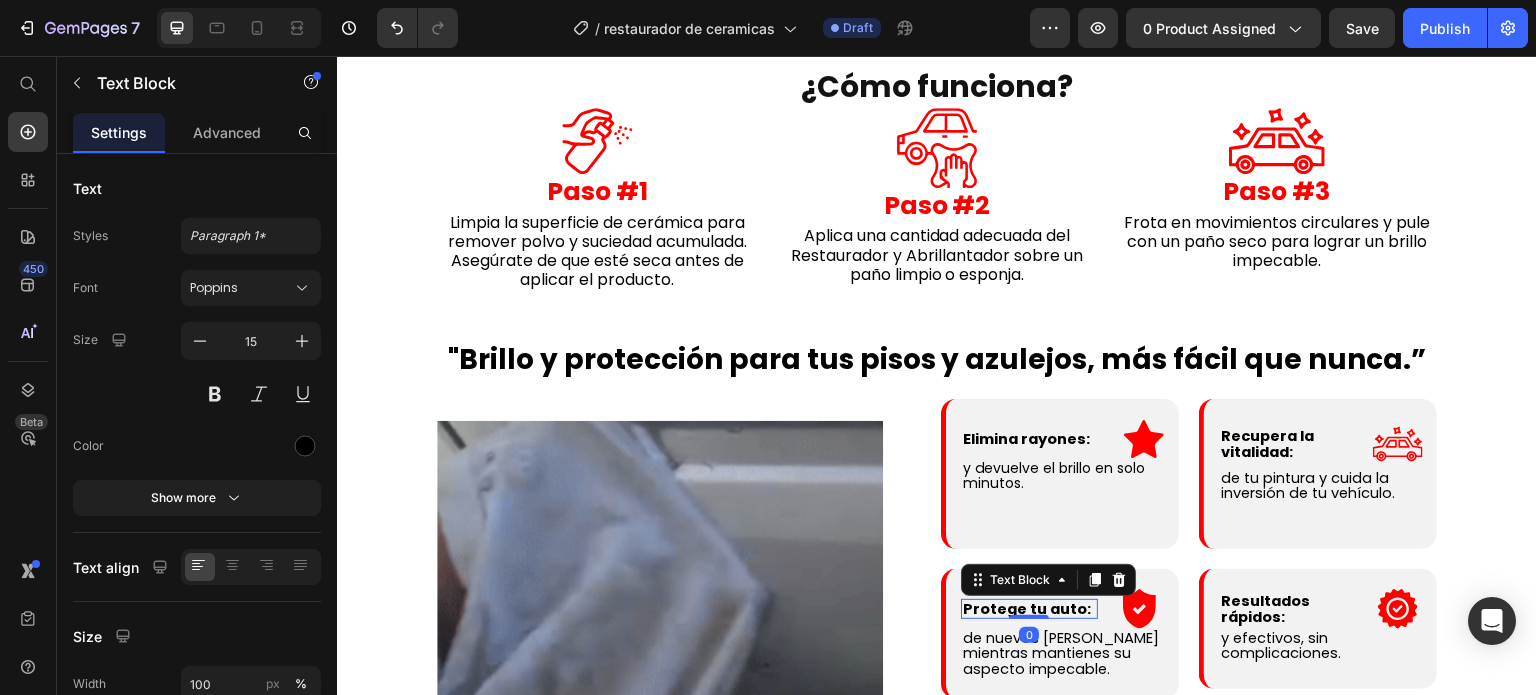 click on "Protege tu auto:" at bounding box center [1027, 609] 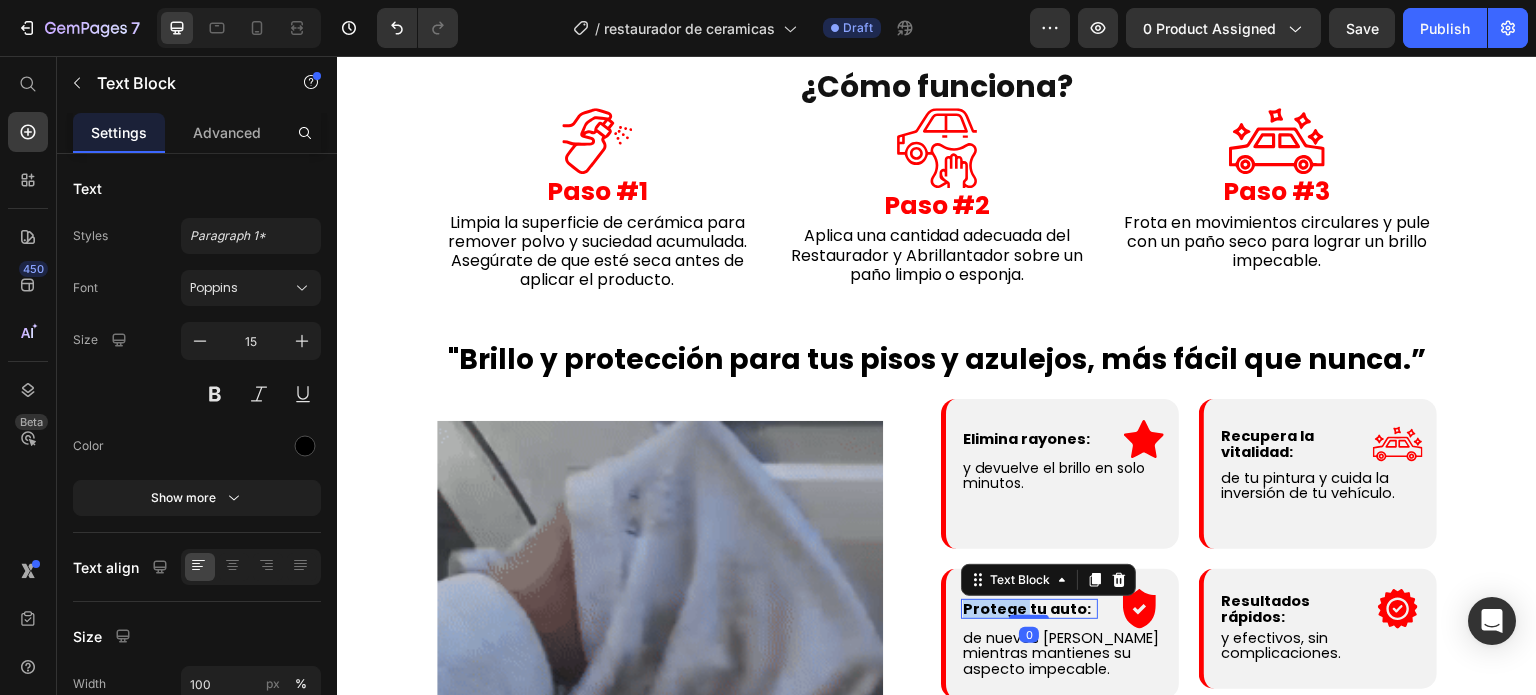 click on "Protege tu auto:" at bounding box center (1027, 609) 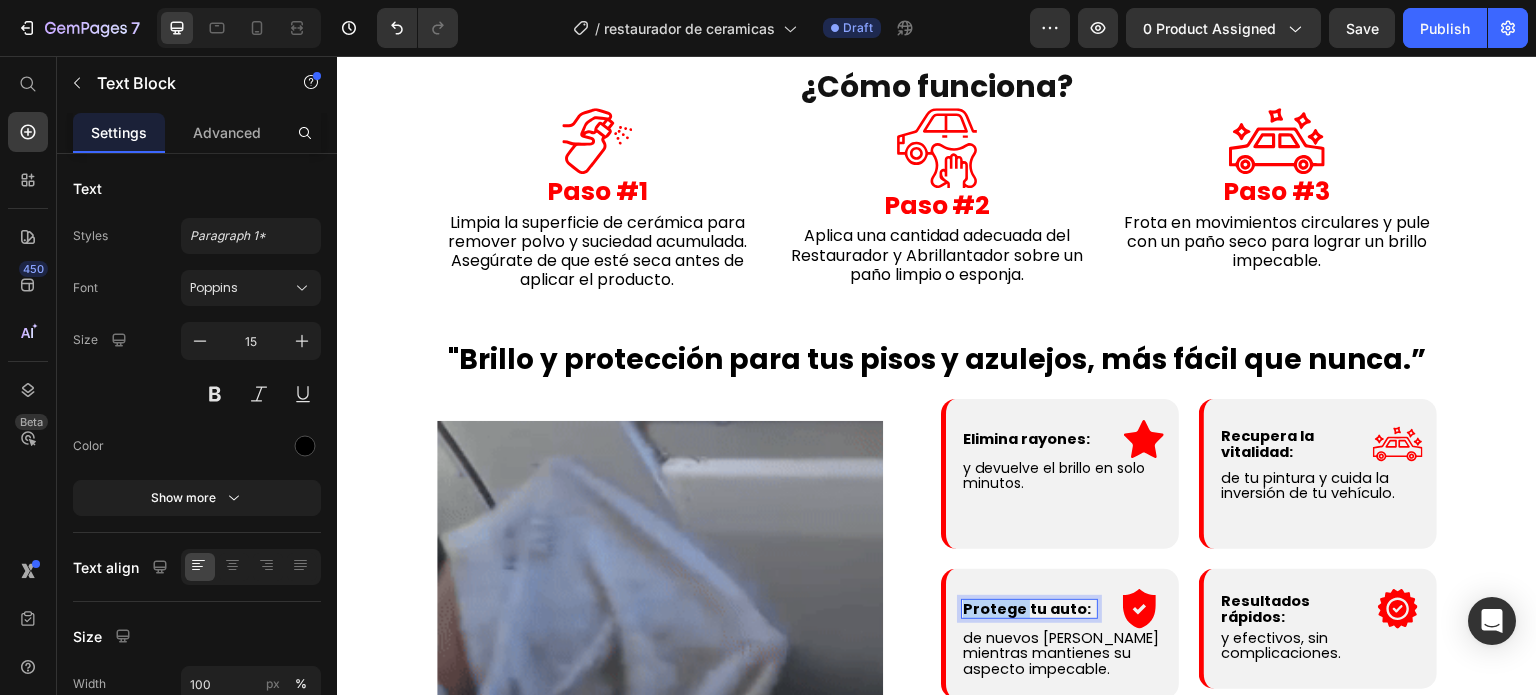 click on "Protege tu auto:" at bounding box center [1027, 609] 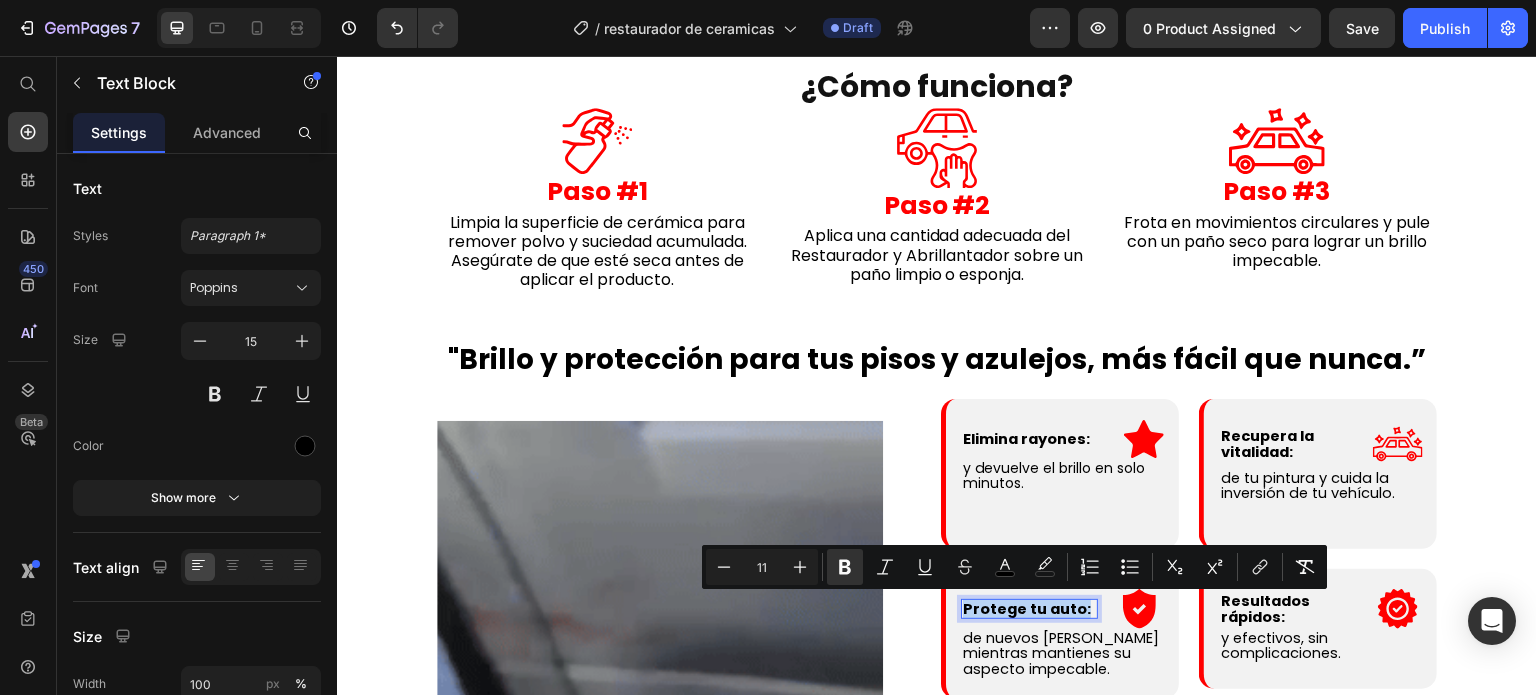 copy on "Protege tu auto:" 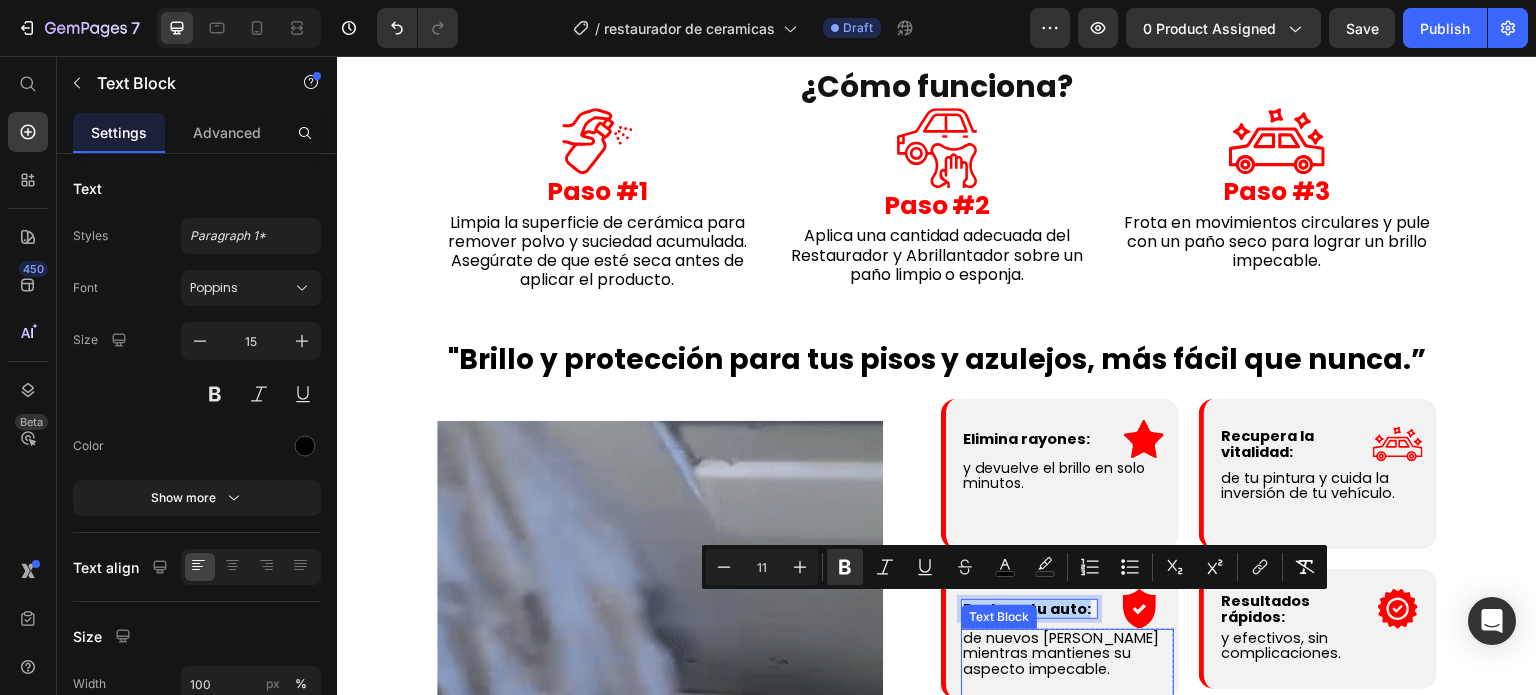 click on "de nuevos daños mientras mantienes su aspecto impecable." at bounding box center [1061, 653] 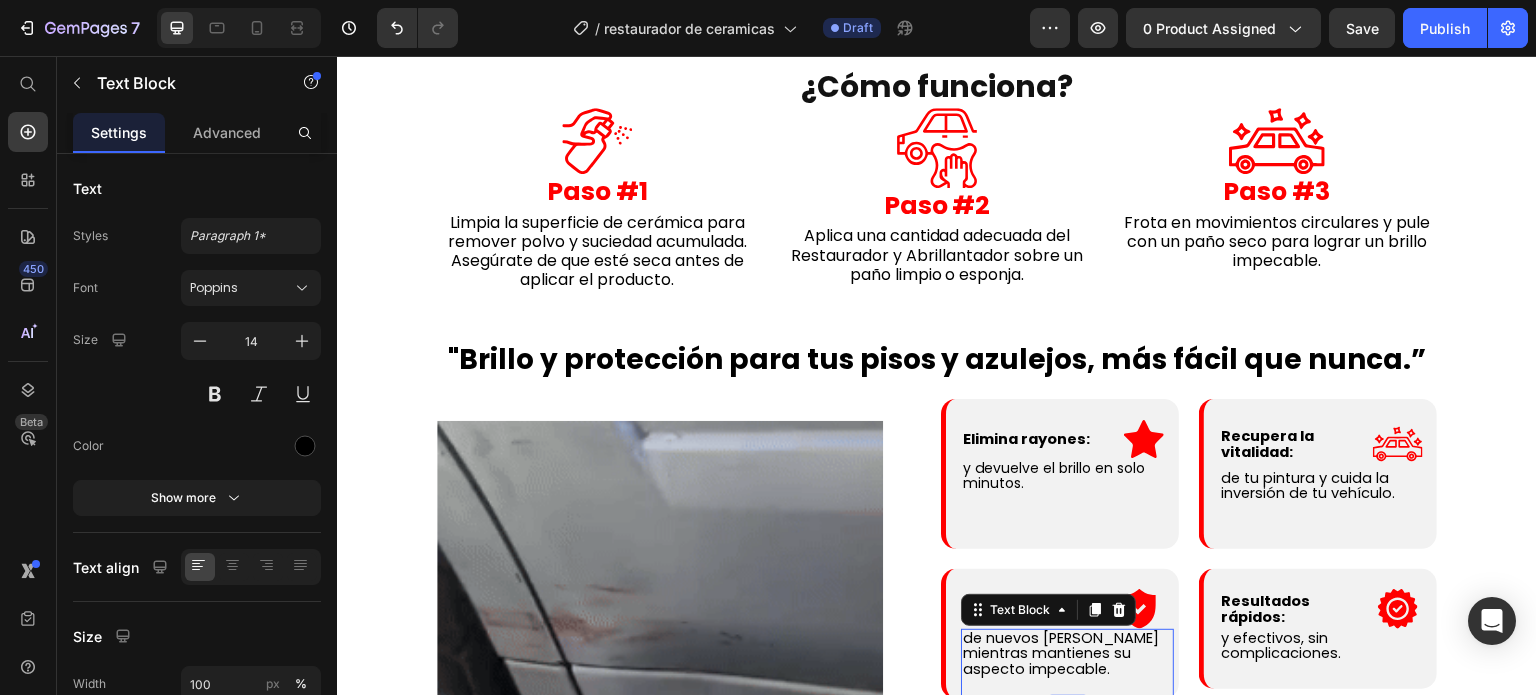 click on "de nuevos daños mientras mantienes su aspecto impecable." at bounding box center [1061, 653] 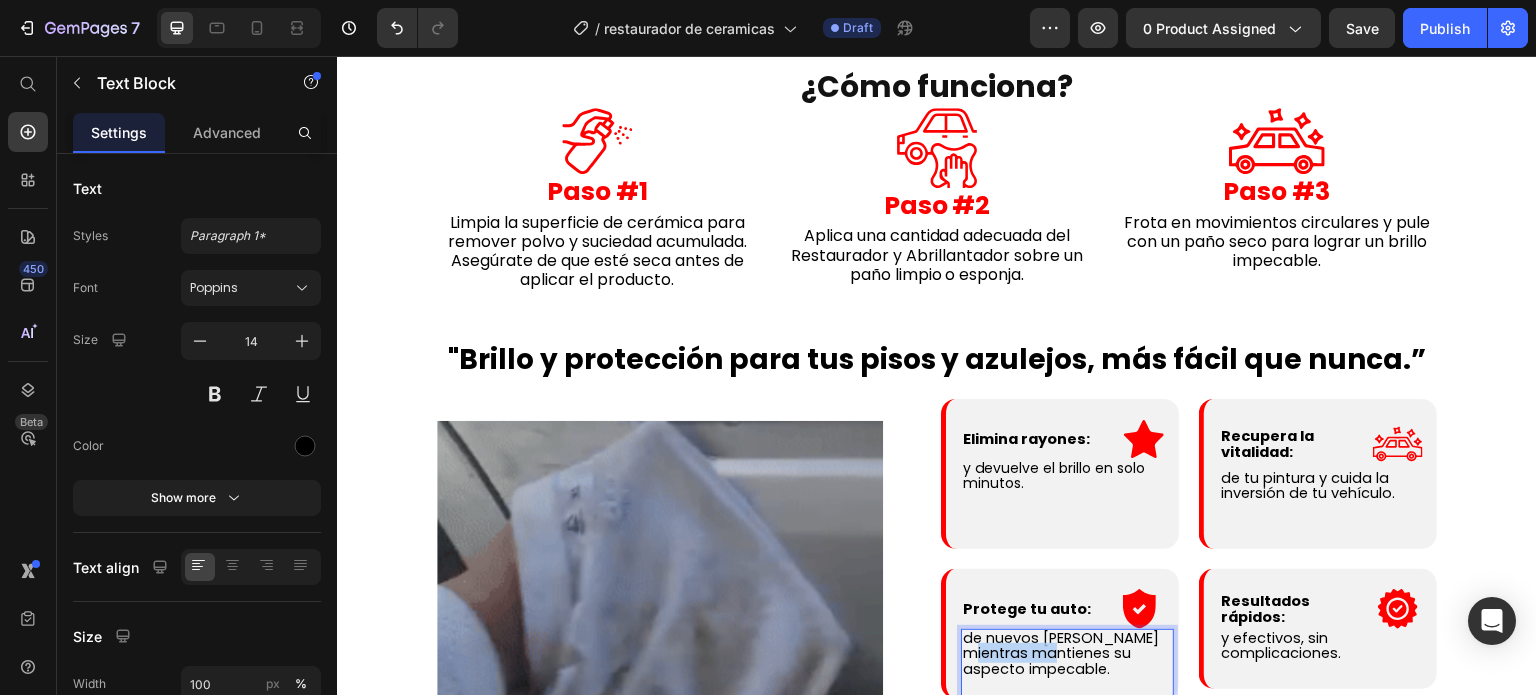 click on "de nuevos daños mientras mantienes su aspecto impecable." at bounding box center [1061, 653] 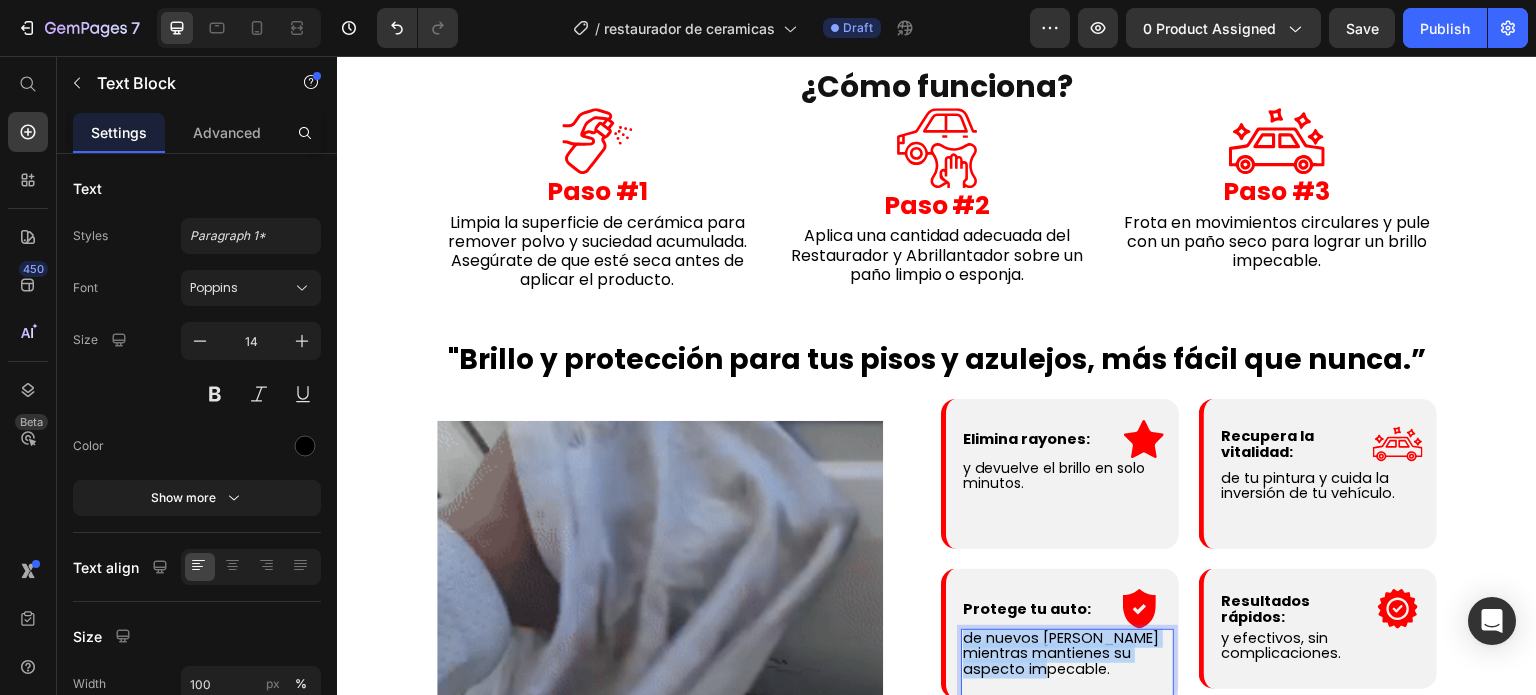 click on "de nuevos daños mientras mantienes su aspecto impecable." at bounding box center (1061, 653) 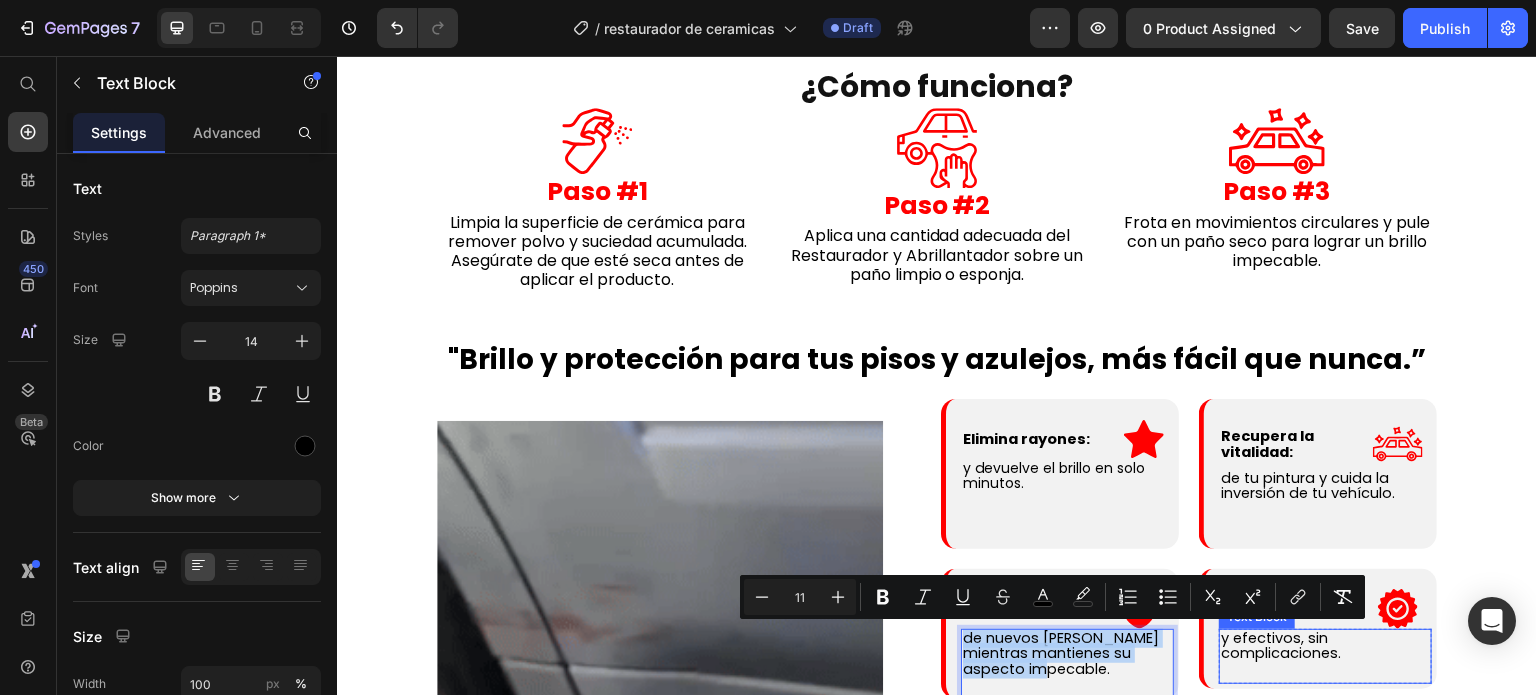 click on "y efectivos, sin complicaciones." at bounding box center (1281, 645) 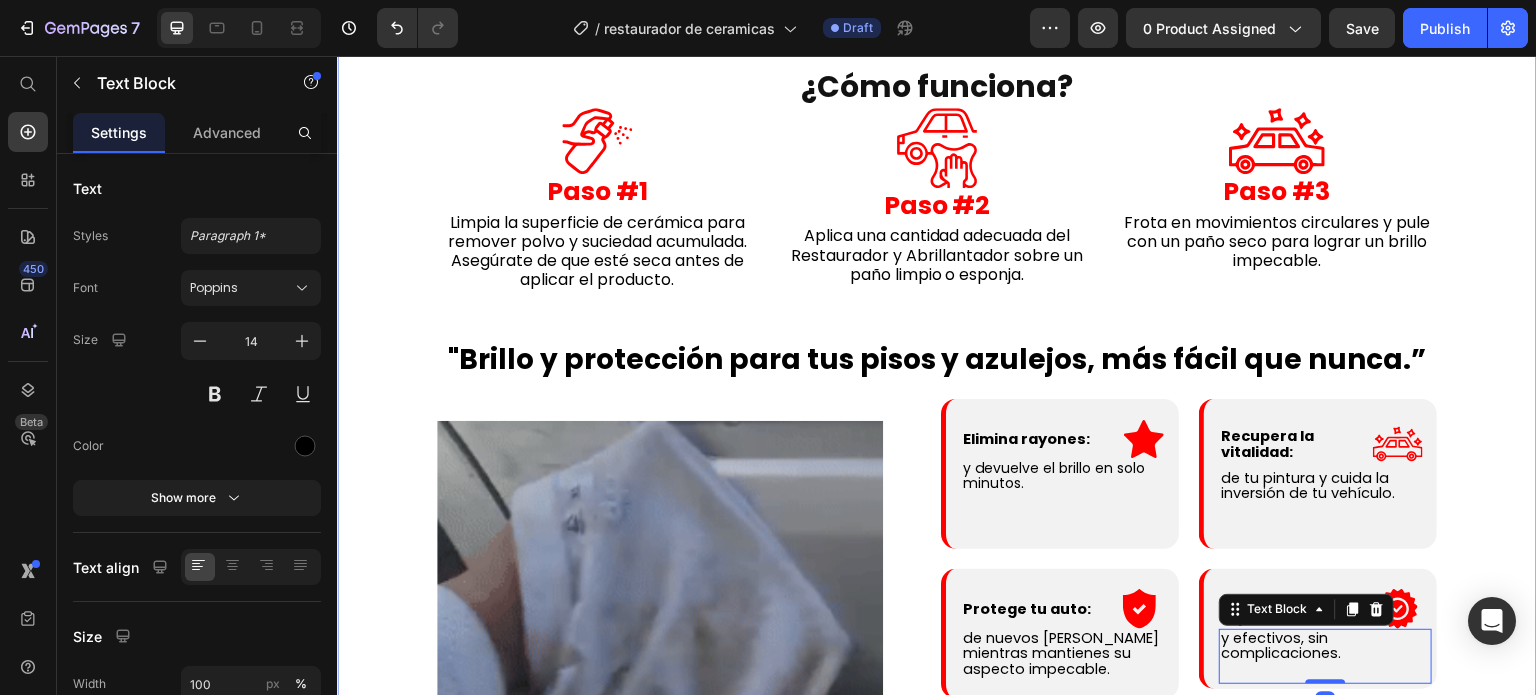 click on "Descubre cómo el  Restaurador y Abrillantador de Cerámicas  puede transformar tus espacios y devolverles el brillo y protección que merecen. Heading ¿Cómo funciona? Heading Image Paso #1 Heading Limpia la superficie de cerámica para remover polvo y suciedad acumulada. Asegúrate de que esté seca antes de aplicar el producto. Text Block Row Image Paso #2 Heading Aplica una cantidad adecuada del Restaurador y Abrillantador sobre un paño limpio o esponja. Text Block Row Image Paso #3 Heading Frota en movimientos circulares y pule con un paño seco para lograr un brillo impecable. Text Block Row Row Row ⁠⁠⁠⁠⁠⁠⁠ "Brillo y protección para tus pisos y azulejos, más fácil que nunca.” Heading Image Elimina rayones: Text Block
.id539219038534894450 .cls-1 {
fill: red;
}
Icon Row Row y devuelve el brillo en solo minutos. Text Block Row Row Recupera la vitalidad: Text Block" at bounding box center (937, 413) 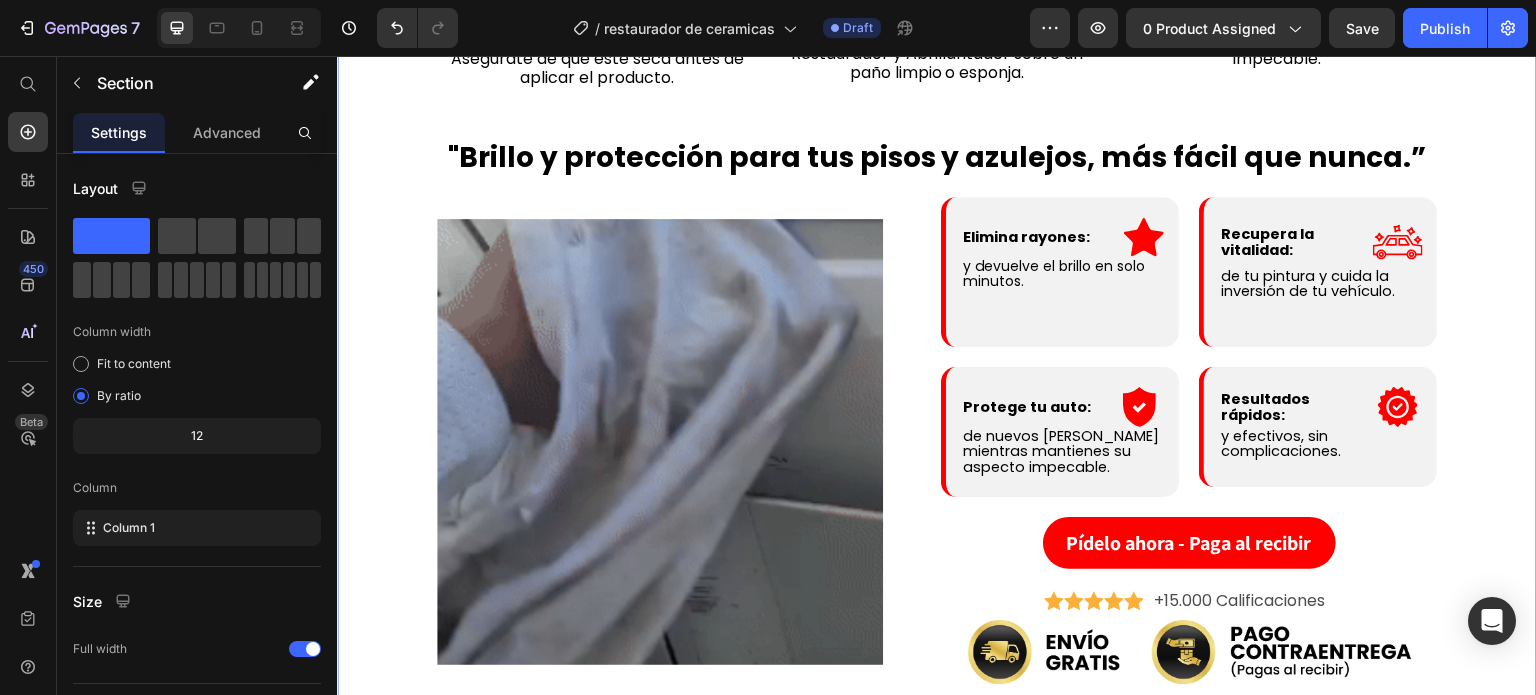 scroll, scrollTop: 2922, scrollLeft: 0, axis: vertical 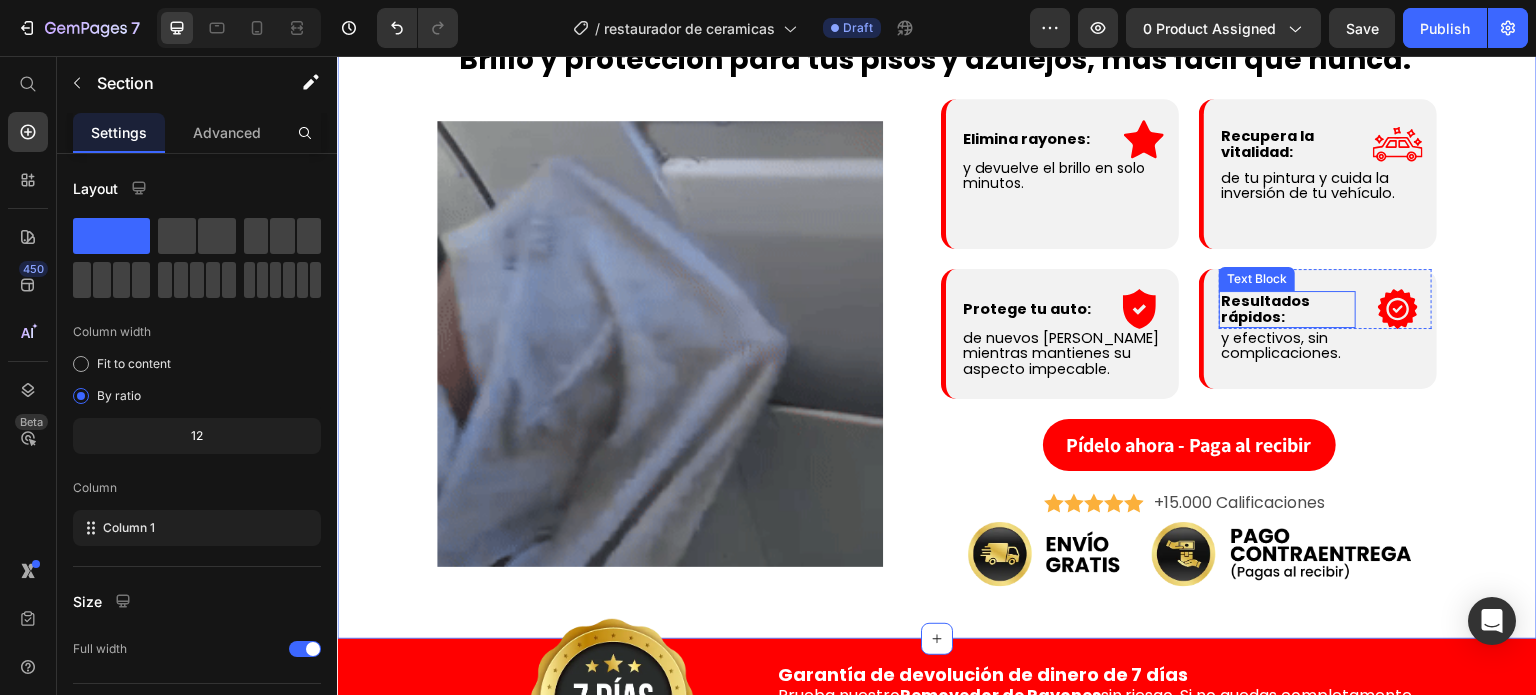 click on "Resultados rápidos:" at bounding box center [1265, 309] 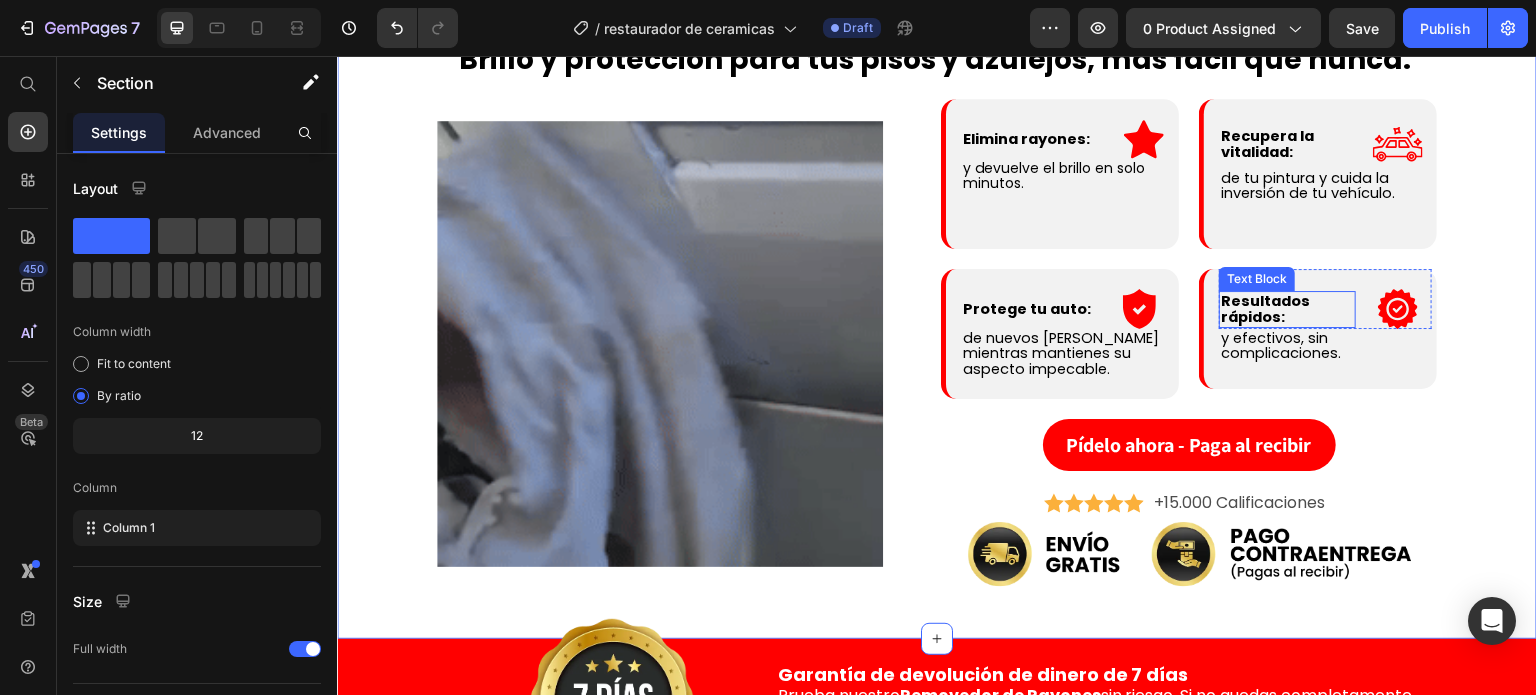 click on "Resultados rápidos:" at bounding box center (1265, 309) 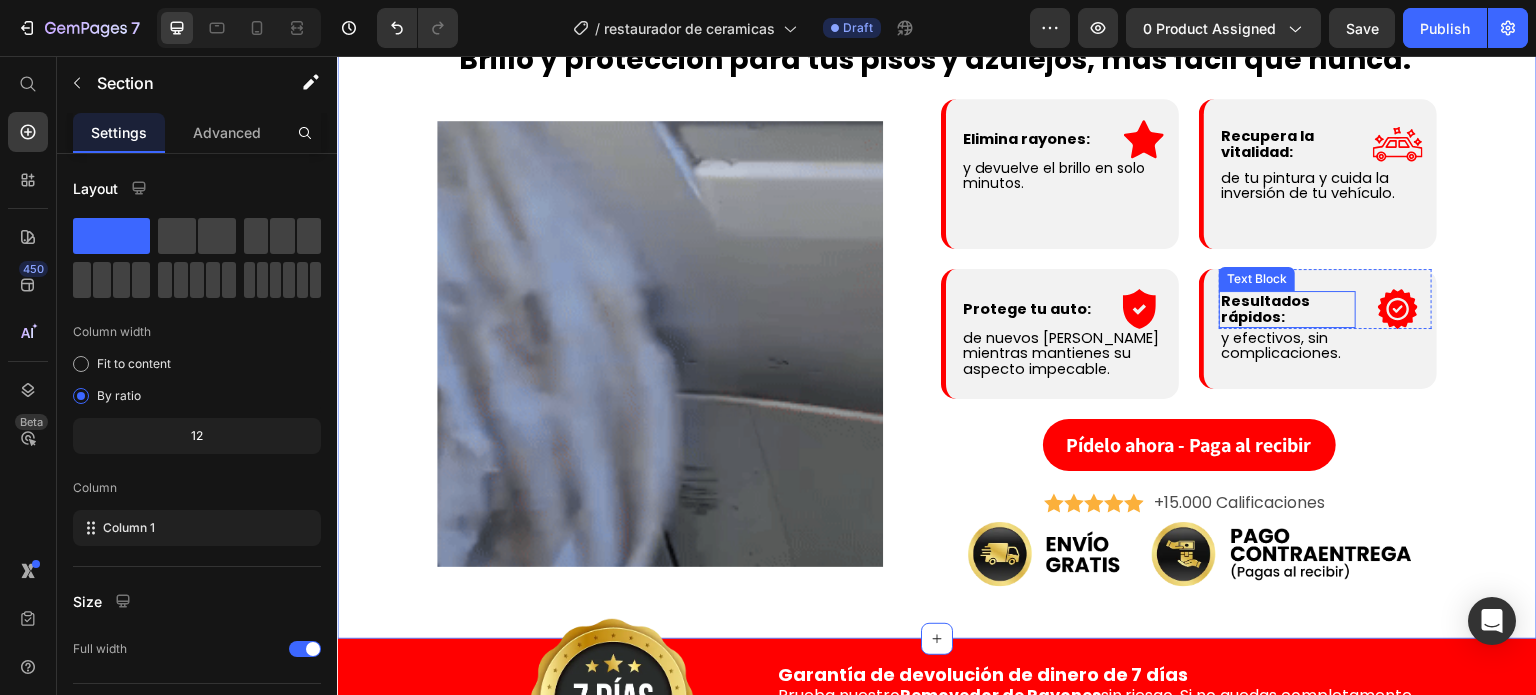 click on "Resultados rápidos:" at bounding box center [1265, 309] 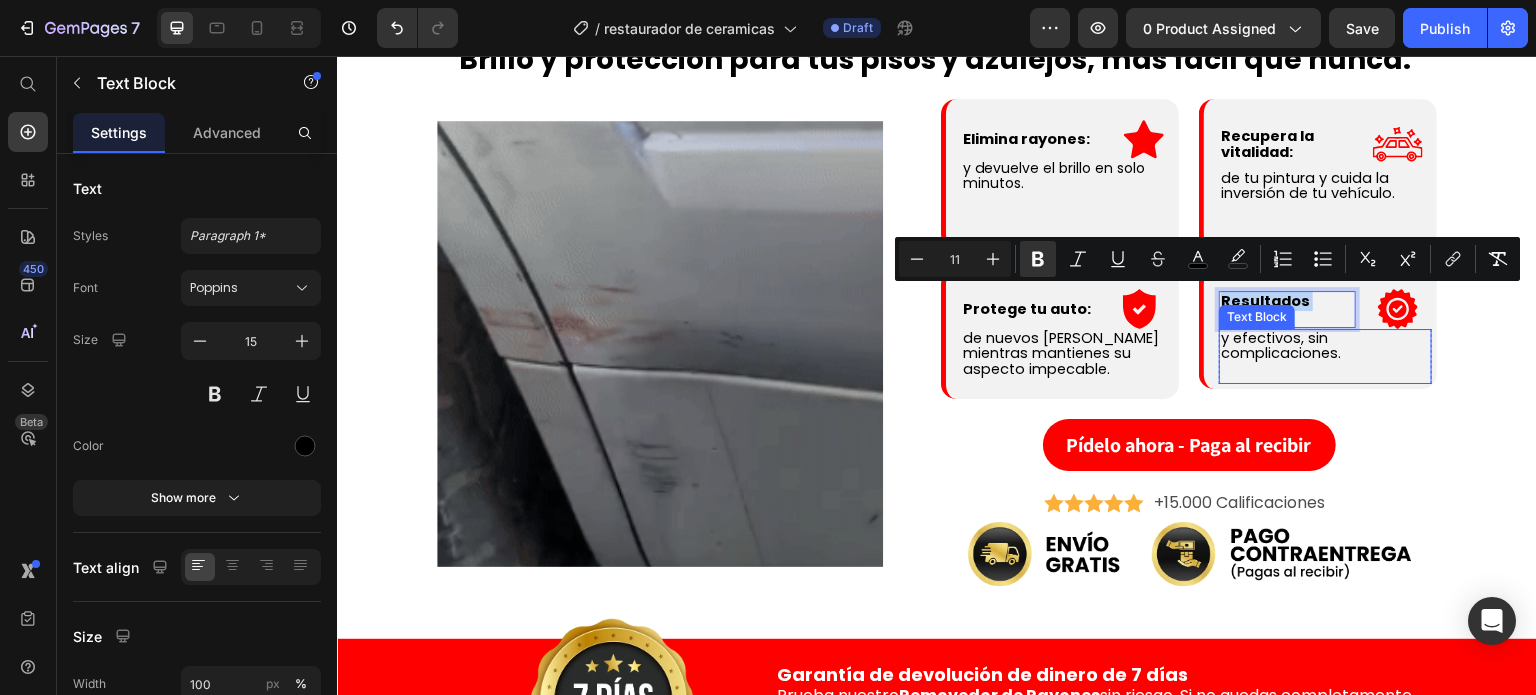 click on "y efectivos, sin complicaciones." at bounding box center [1281, 345] 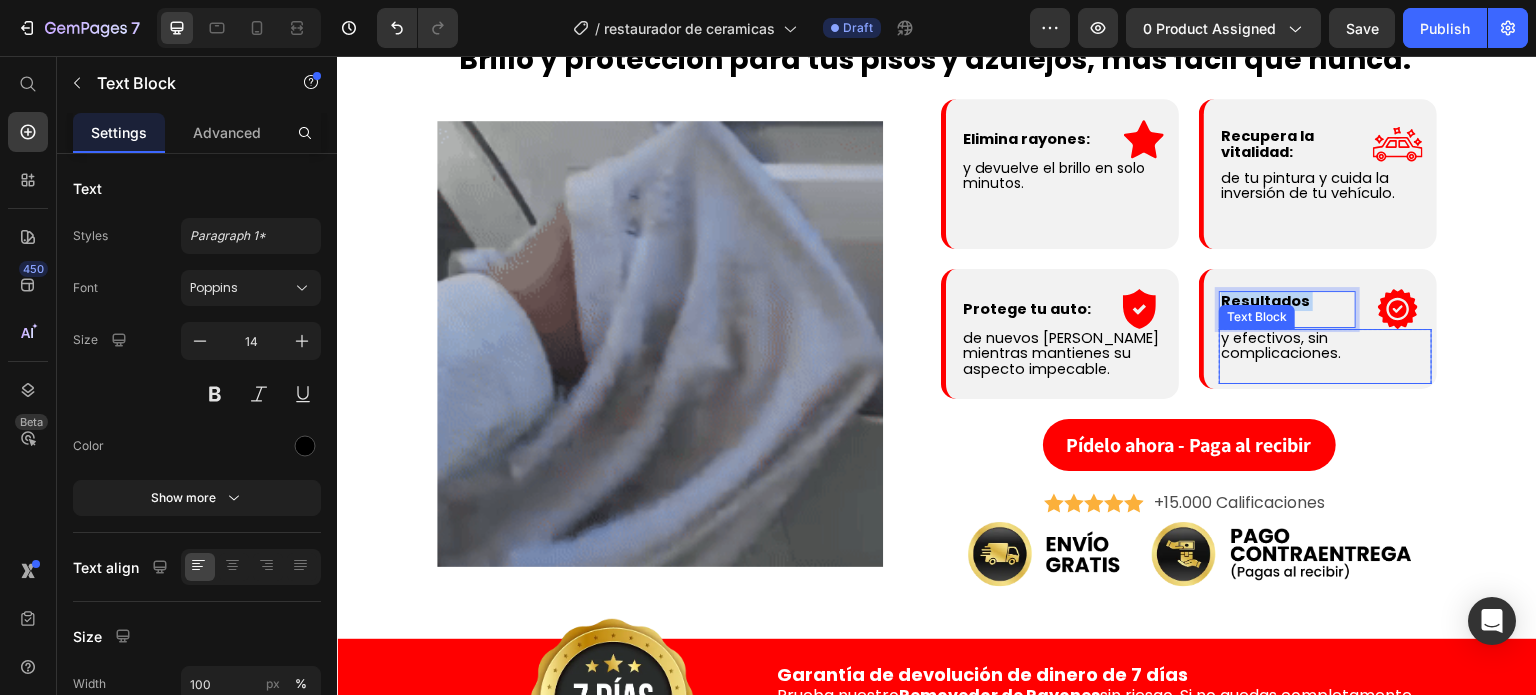 click on "y efectivos, sin complicaciones." at bounding box center [1281, 345] 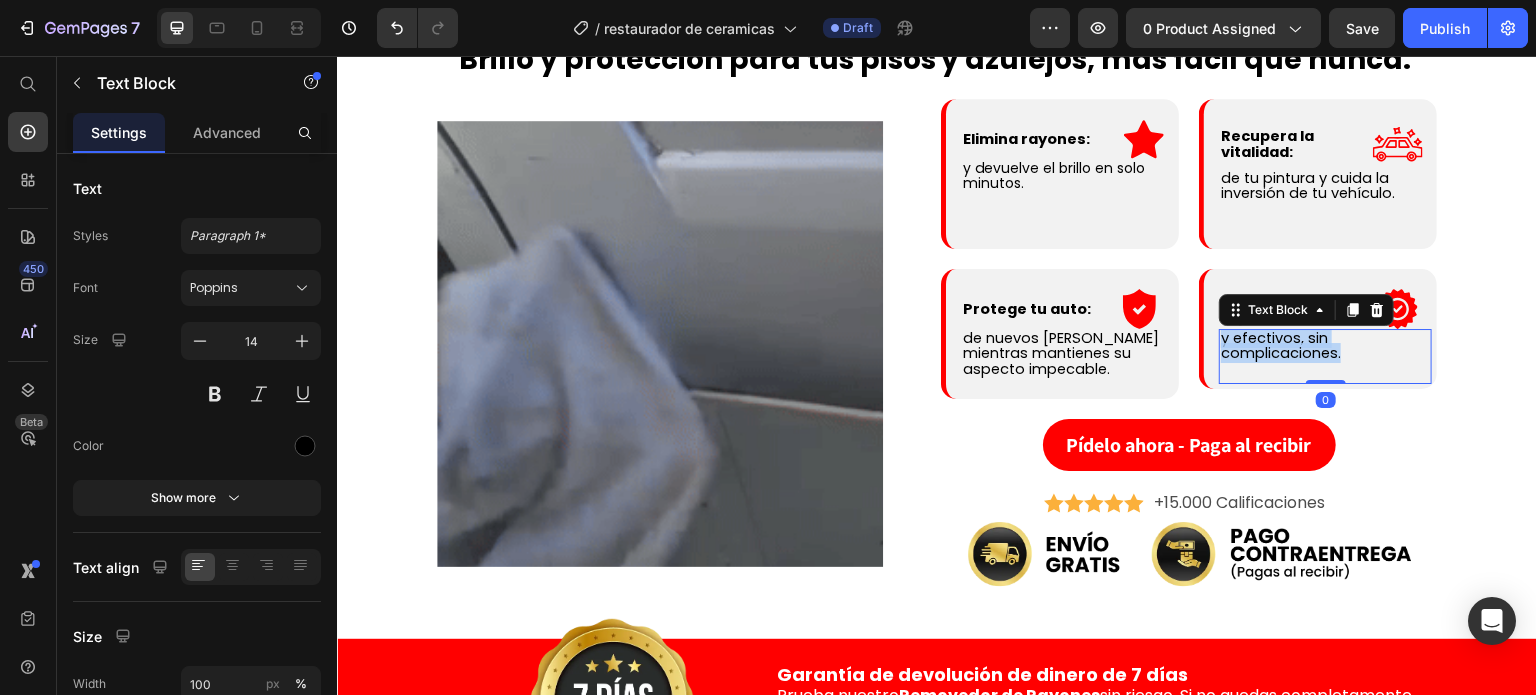 click on "y efectivos, sin complicaciones." at bounding box center (1281, 345) 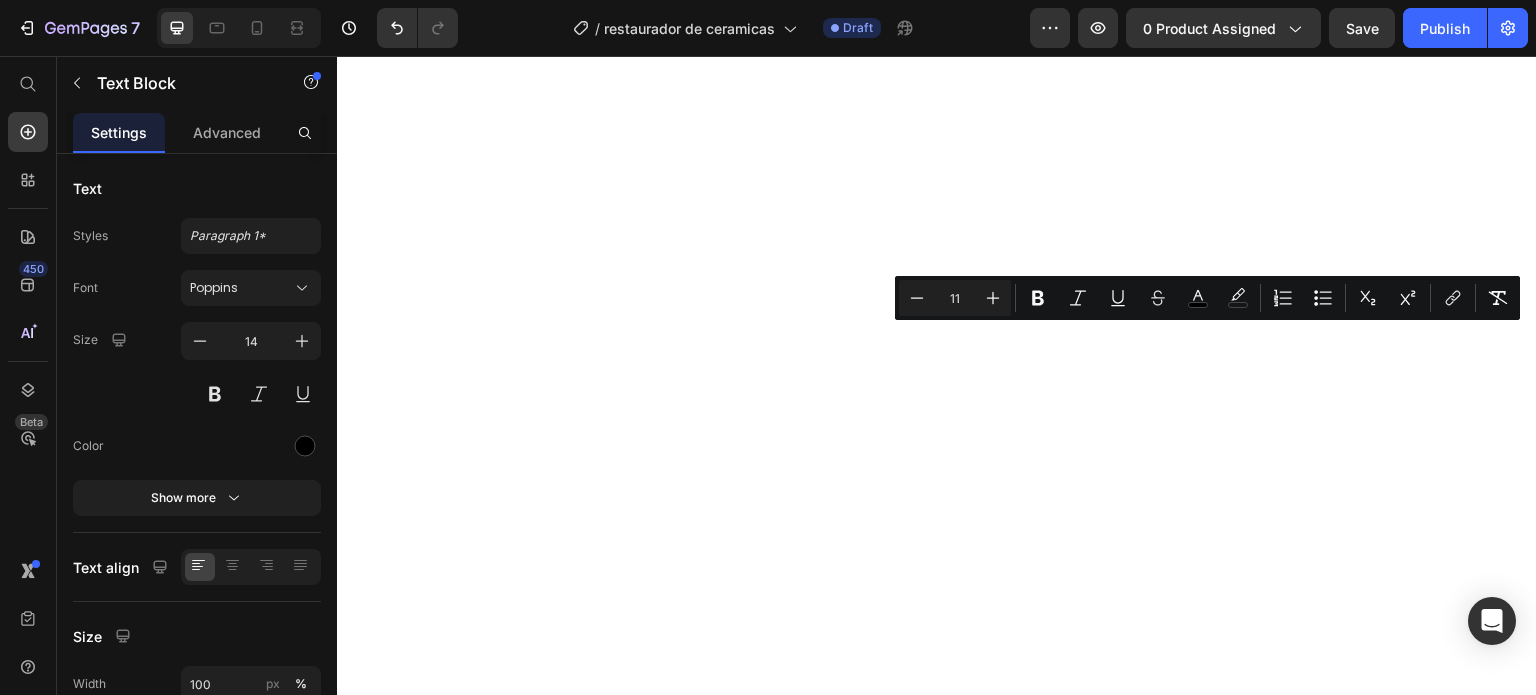 scroll, scrollTop: 0, scrollLeft: 0, axis: both 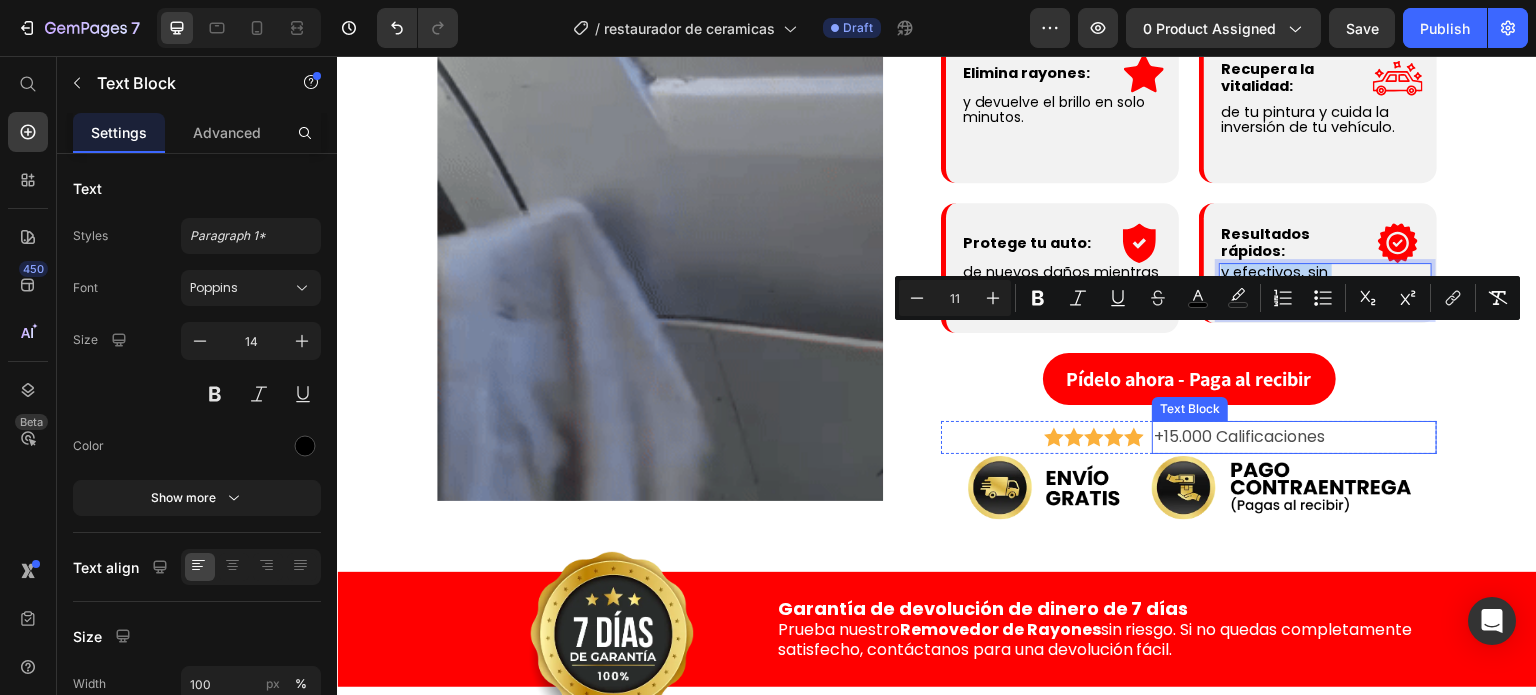 click on "+15.000 Calificaciones" at bounding box center (1294, 437) 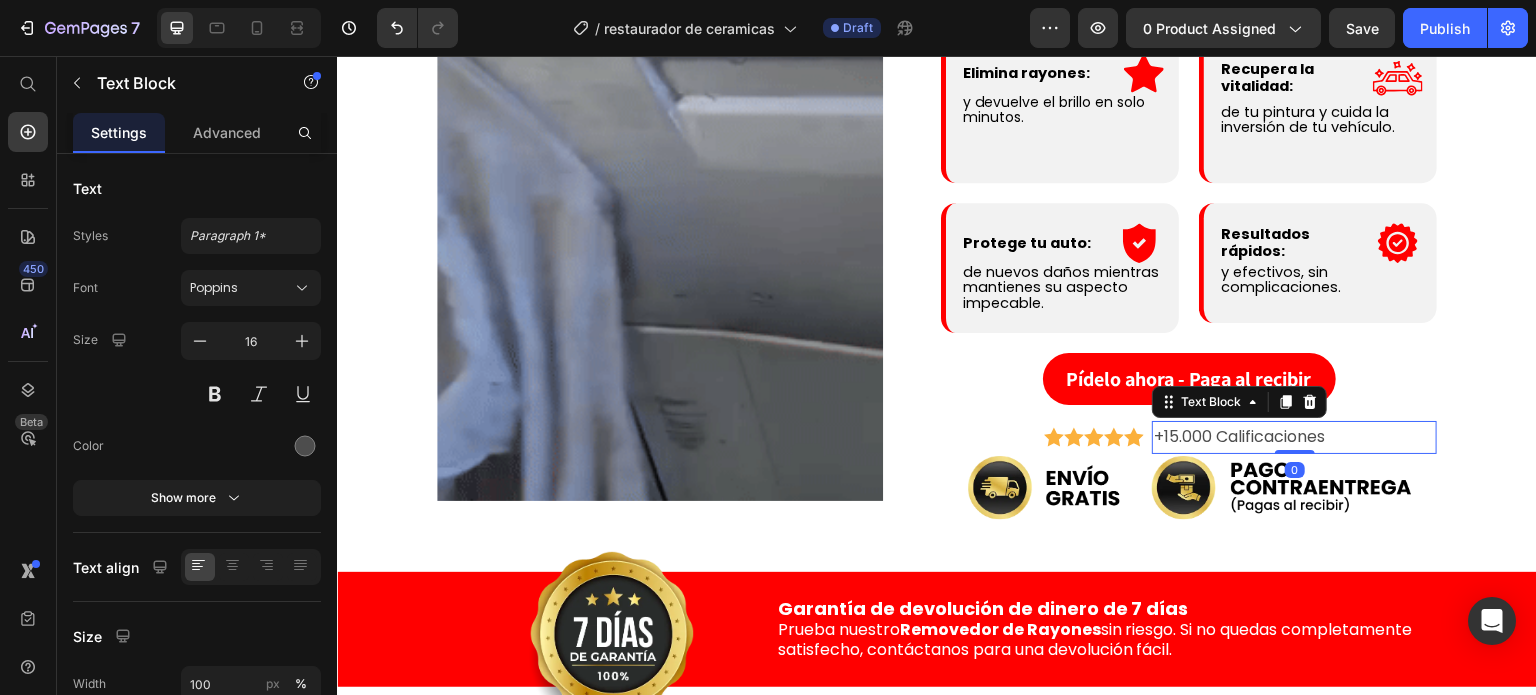 click on "+15.000 Calificaciones" at bounding box center (1294, 437) 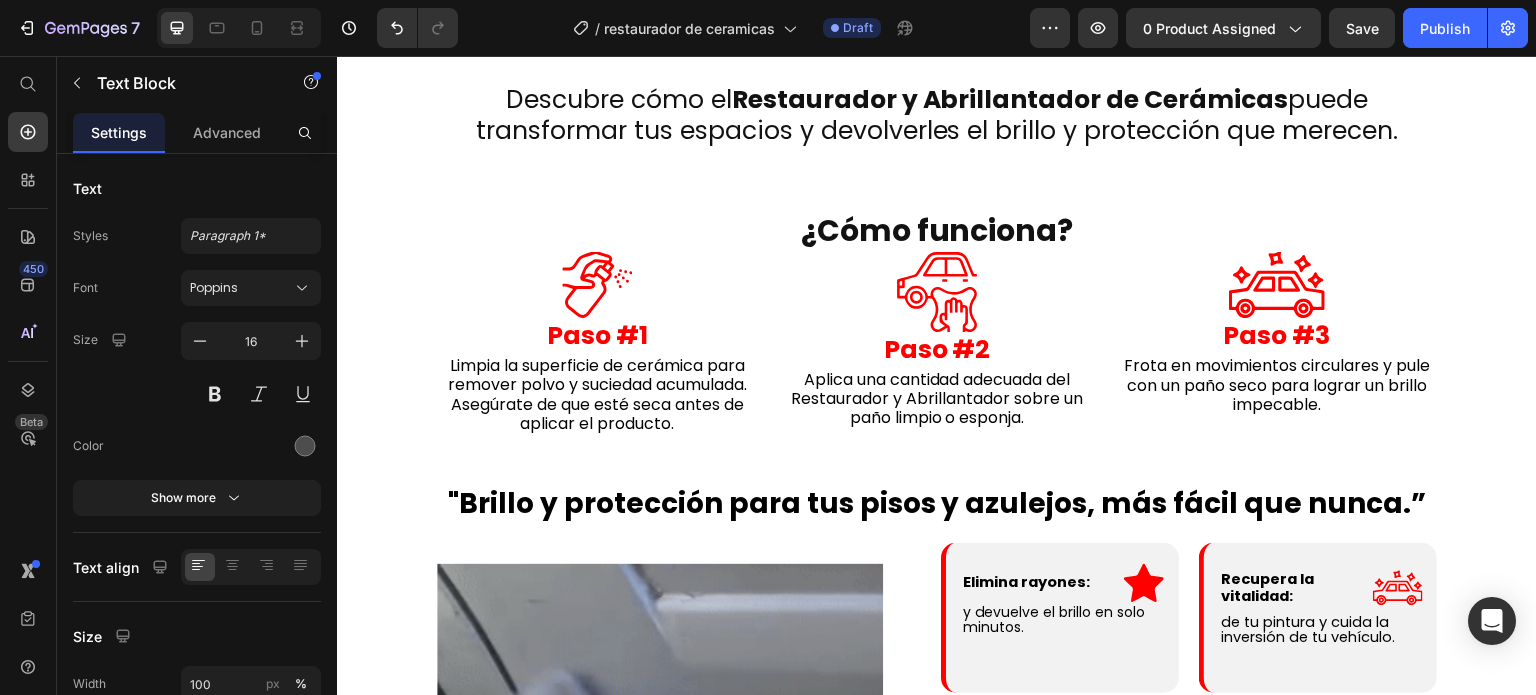 scroll, scrollTop: 1599, scrollLeft: 0, axis: vertical 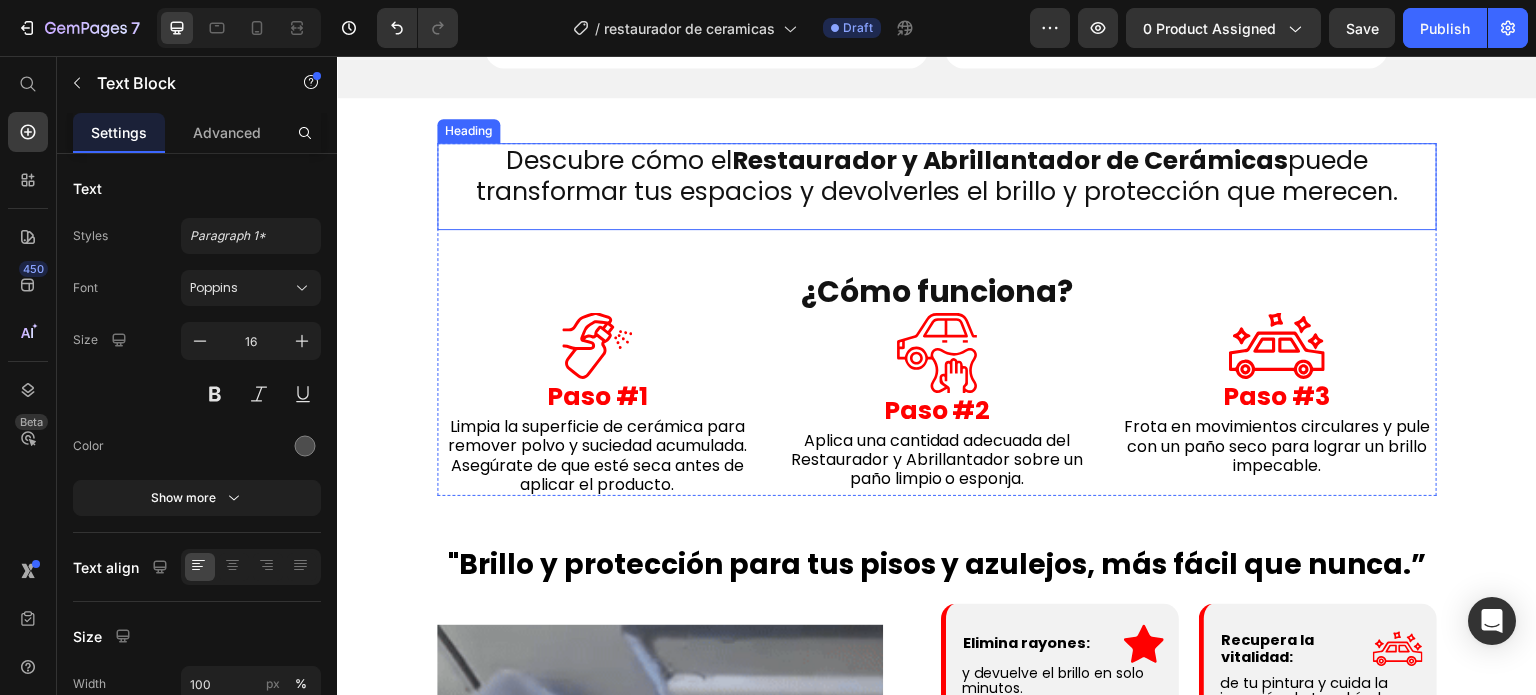 click on "Restaurador y Abrillantador de Cerámicas" at bounding box center (1010, 160) 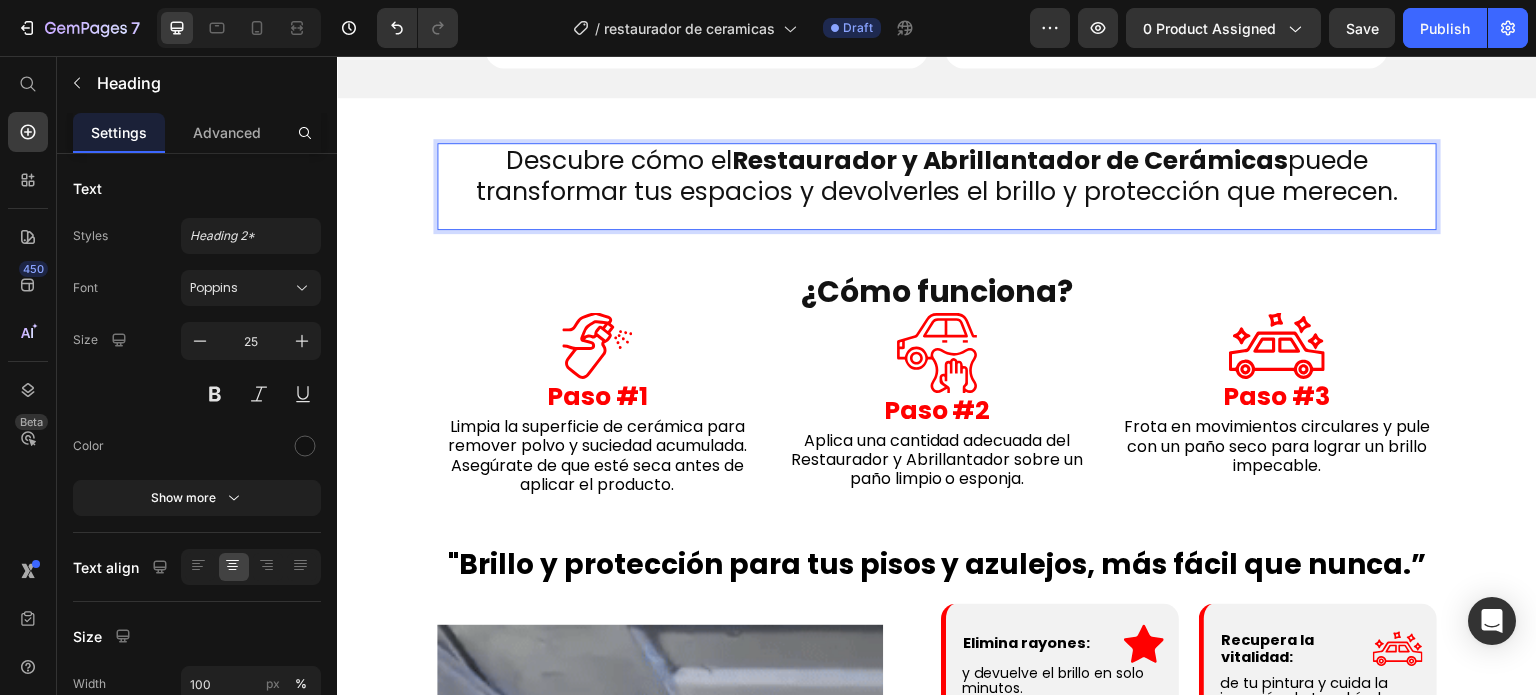 click on "Restaurador y Abrillantador de Cerámicas" at bounding box center [1010, 160] 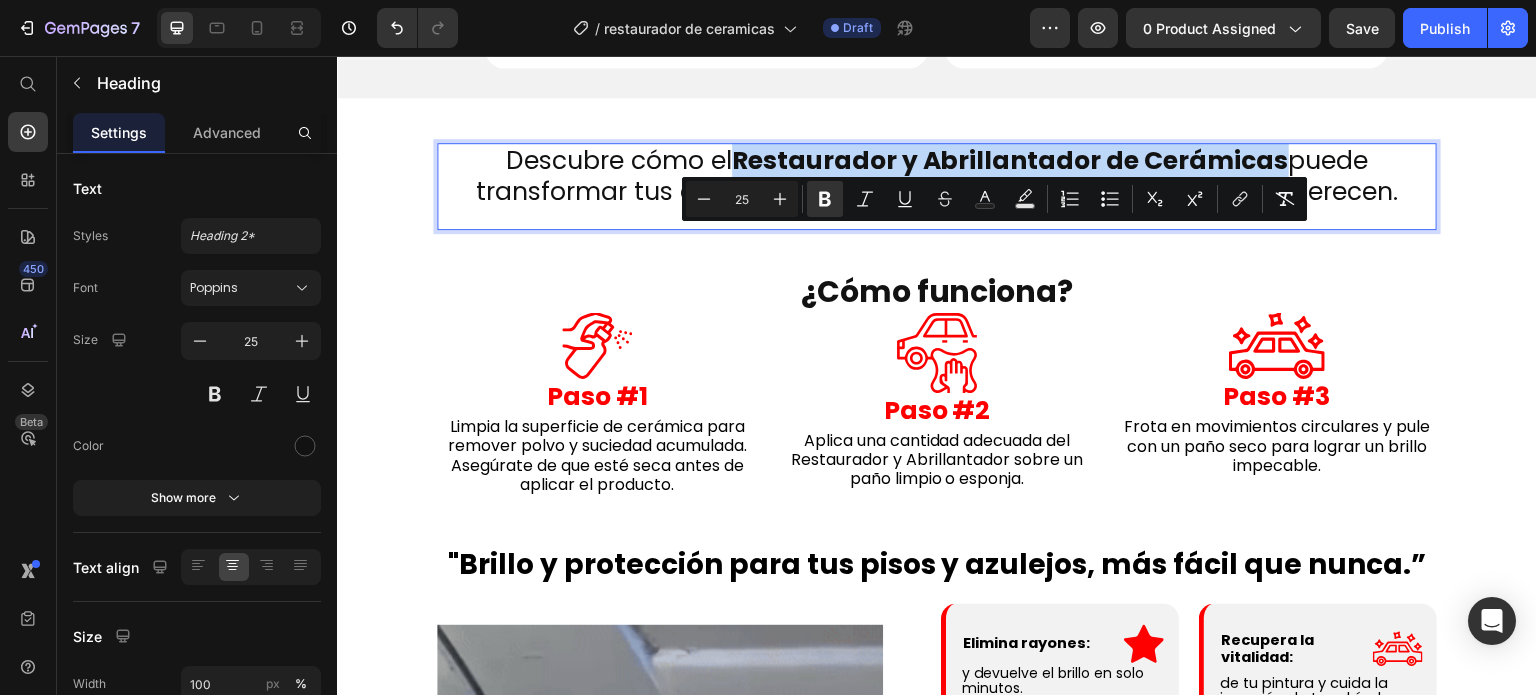 drag, startPoint x: 732, startPoint y: 253, endPoint x: 1271, endPoint y: 250, distance: 539.00836 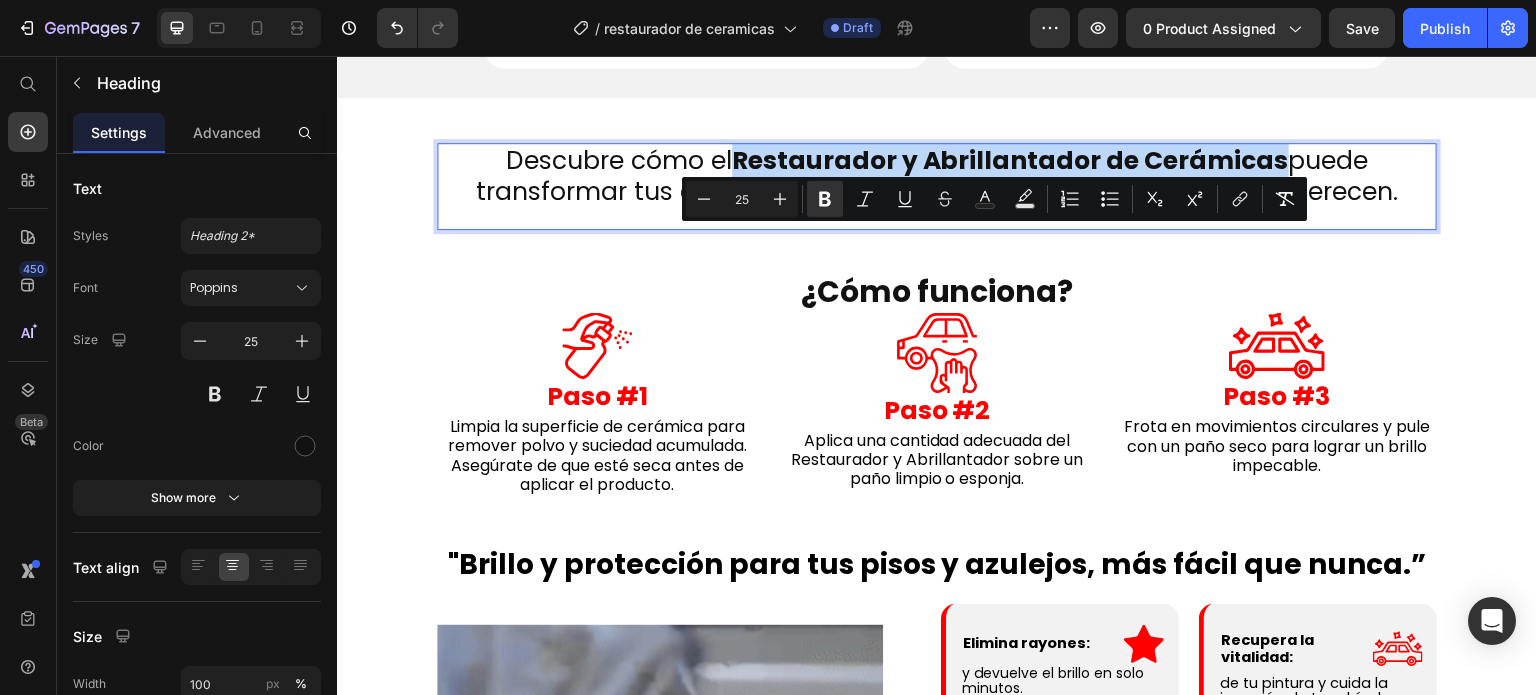 click on "Restaurador y Abrillantador de Cerámicas" at bounding box center [1010, 160] 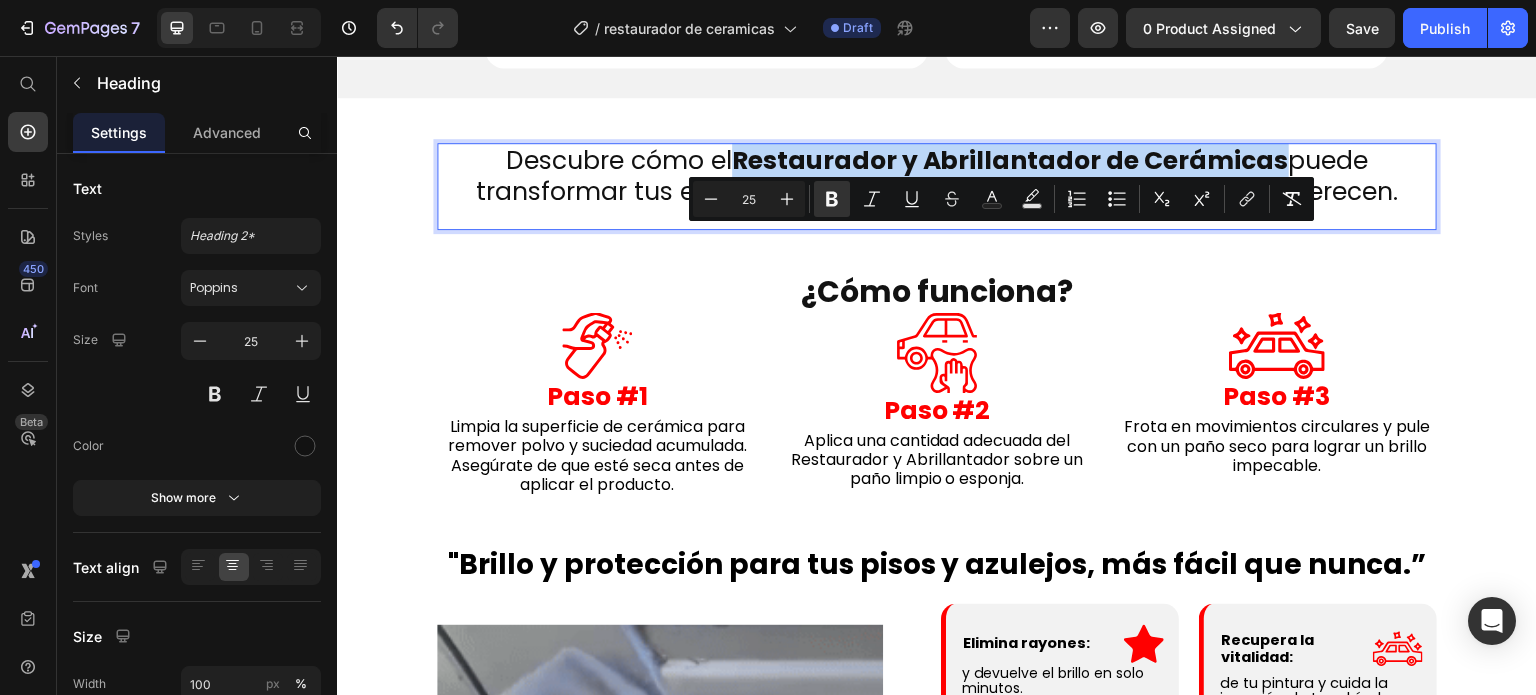 copy on "Restaurador y Abrillantador de Cerámicas" 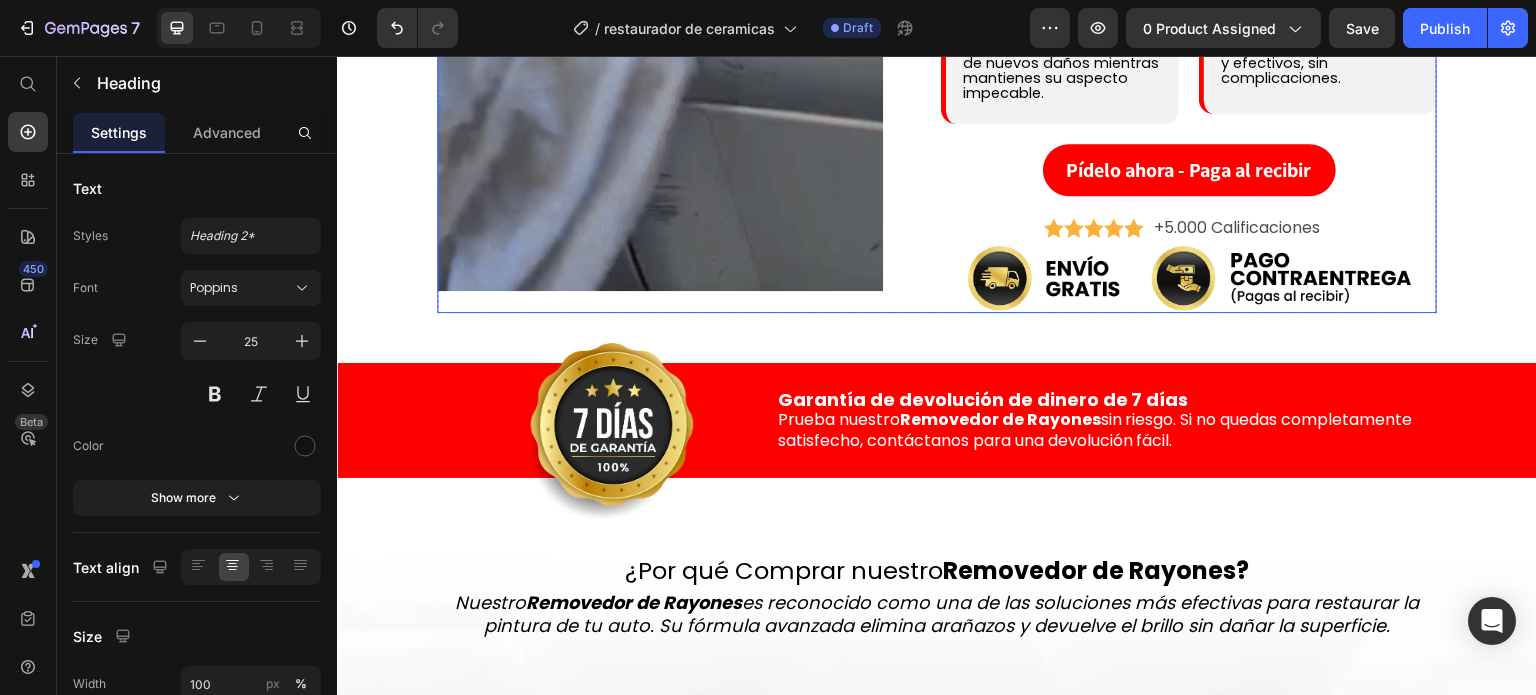 scroll, scrollTop: 2499, scrollLeft: 0, axis: vertical 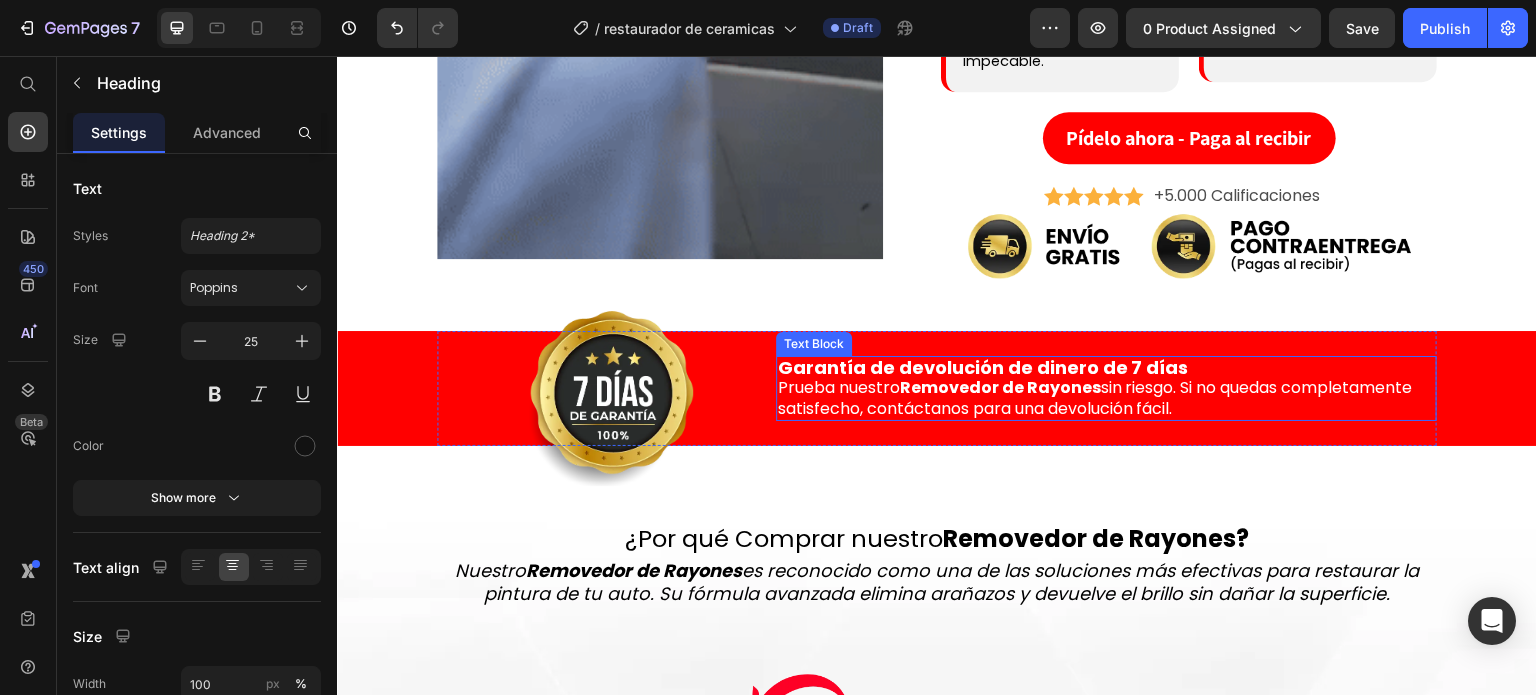 click on "Removedor de Rayones" at bounding box center [1000, 387] 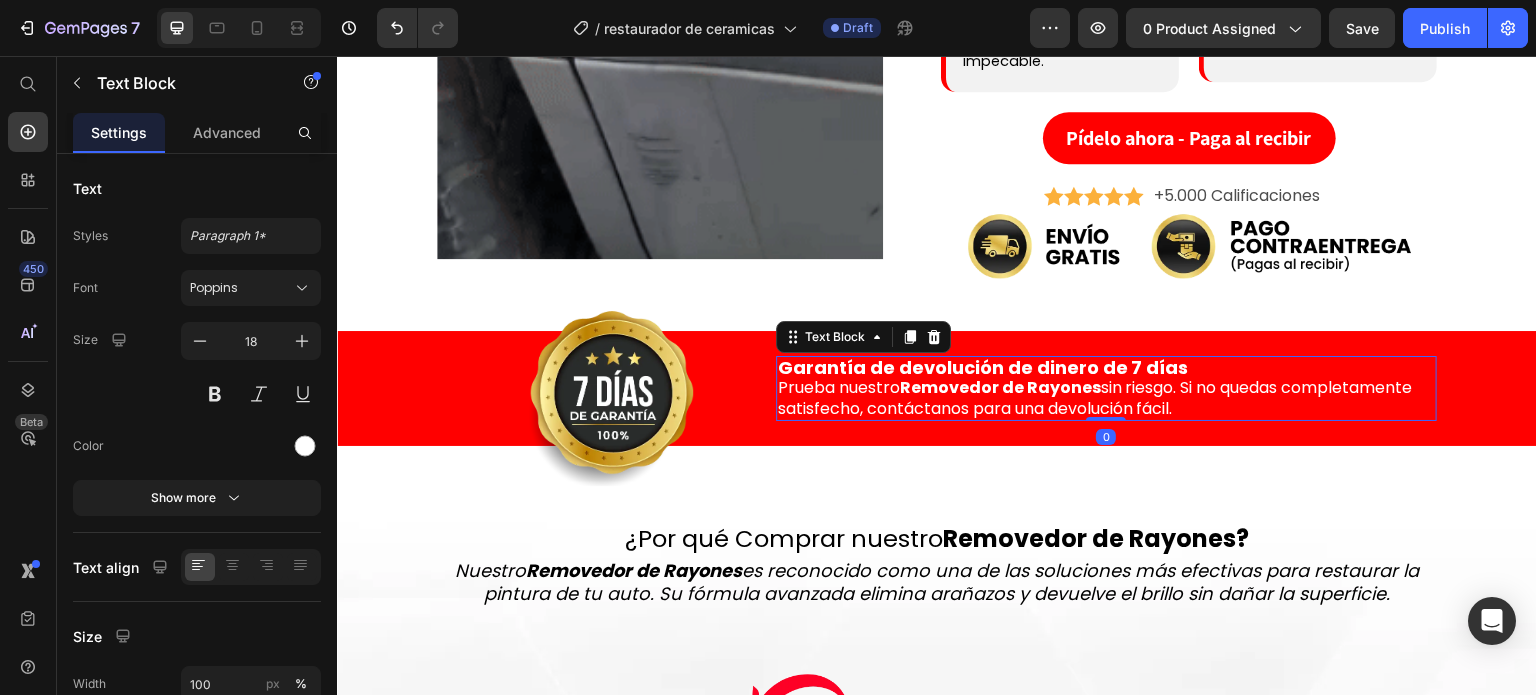 click on "Removedor de Rayones" at bounding box center (1000, 387) 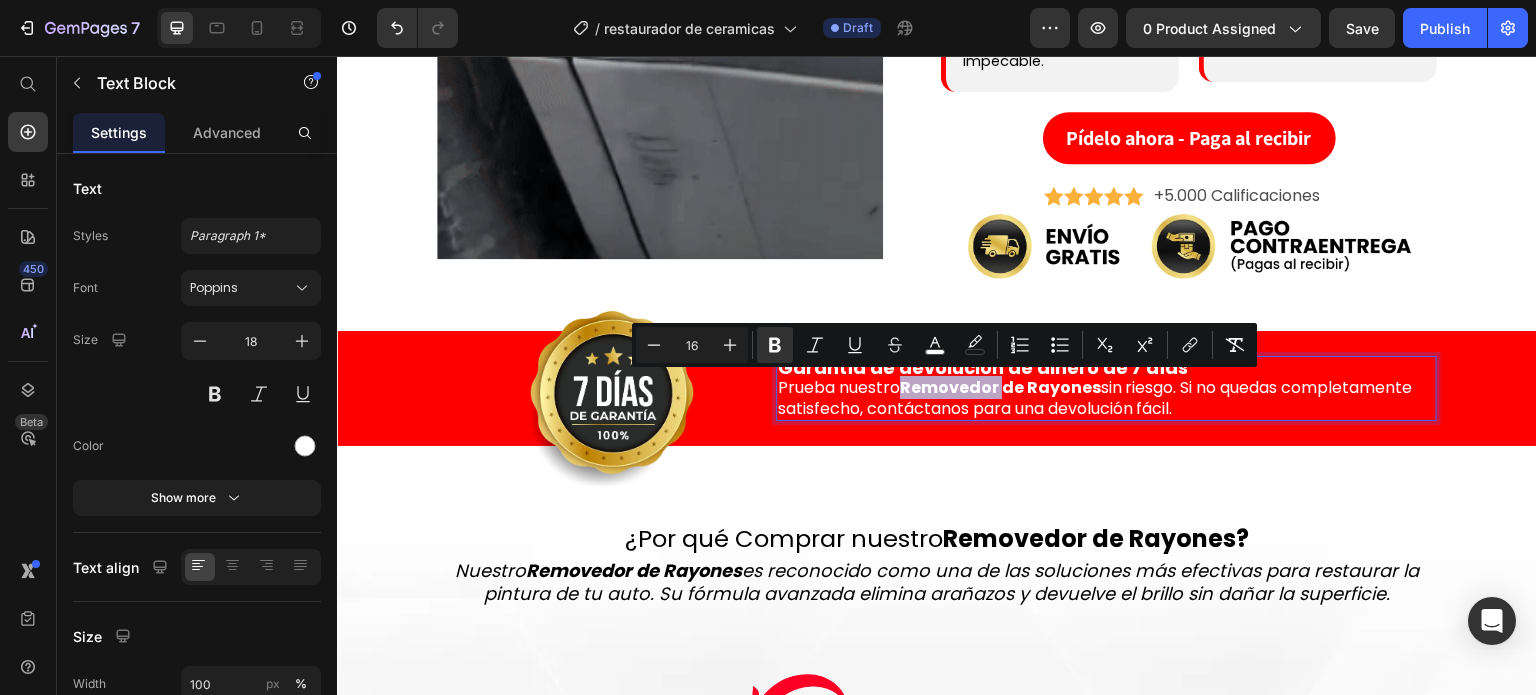 click on "Removedor de Rayones" at bounding box center (1000, 387) 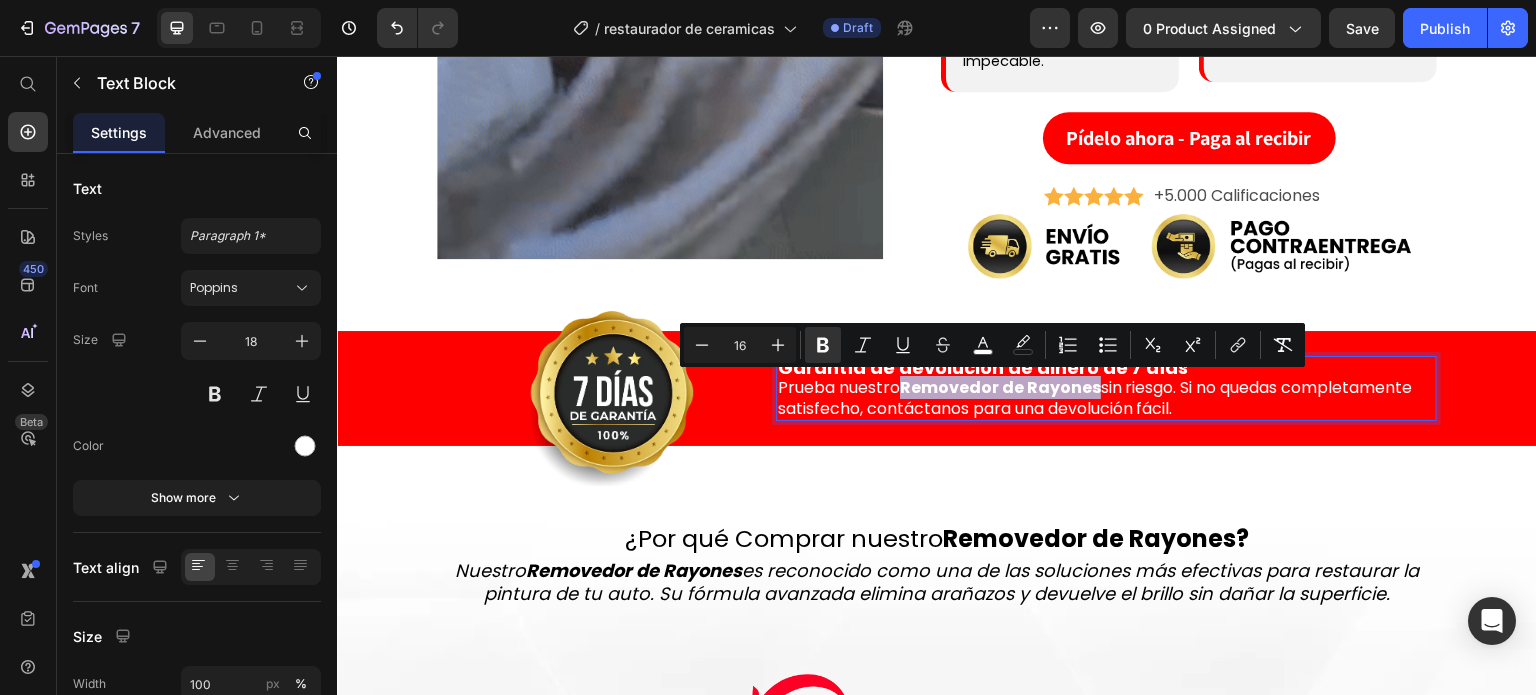 drag, startPoint x: 900, startPoint y: 386, endPoint x: 1089, endPoint y: 388, distance: 189.01057 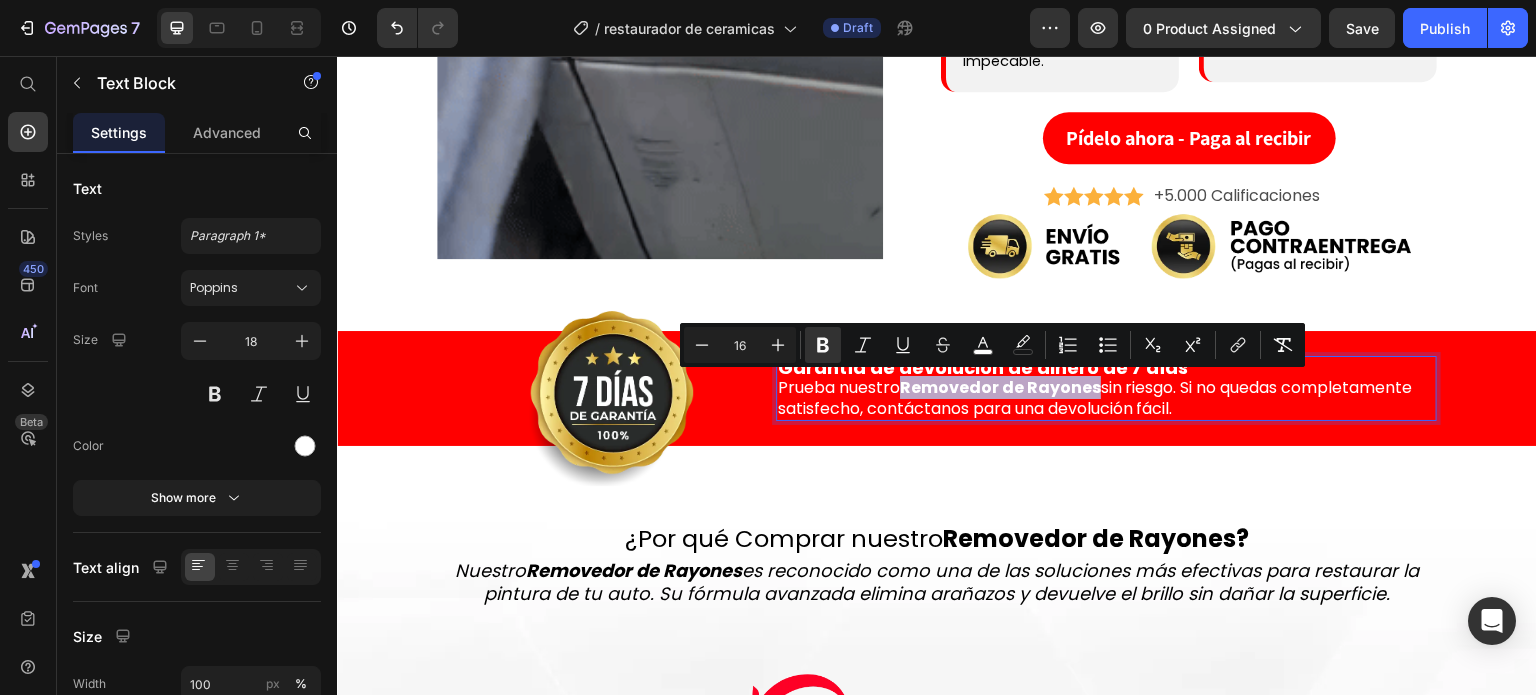 click on "Removedor de Rayones" at bounding box center [1000, 387] 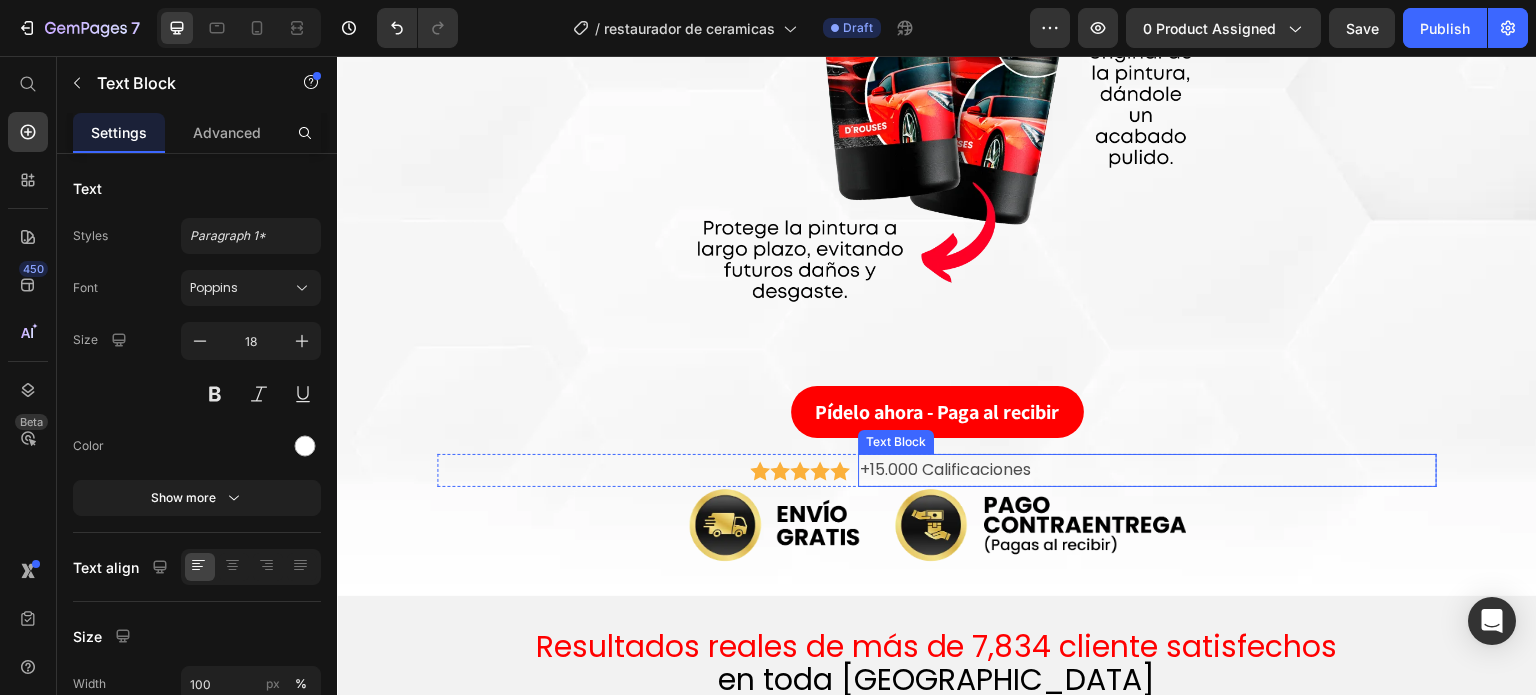 scroll, scrollTop: 3600, scrollLeft: 0, axis: vertical 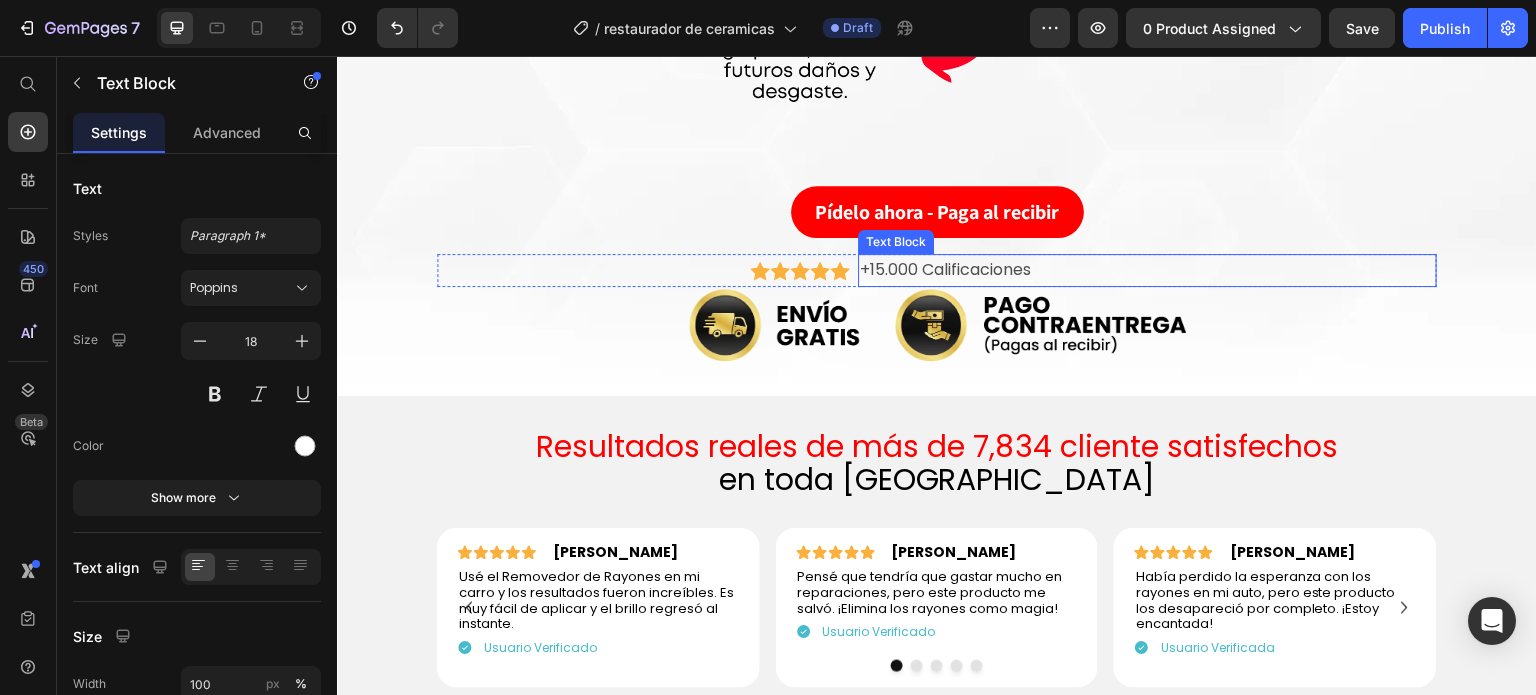 click on "+15.000 Calificaciones" at bounding box center [1147, 270] 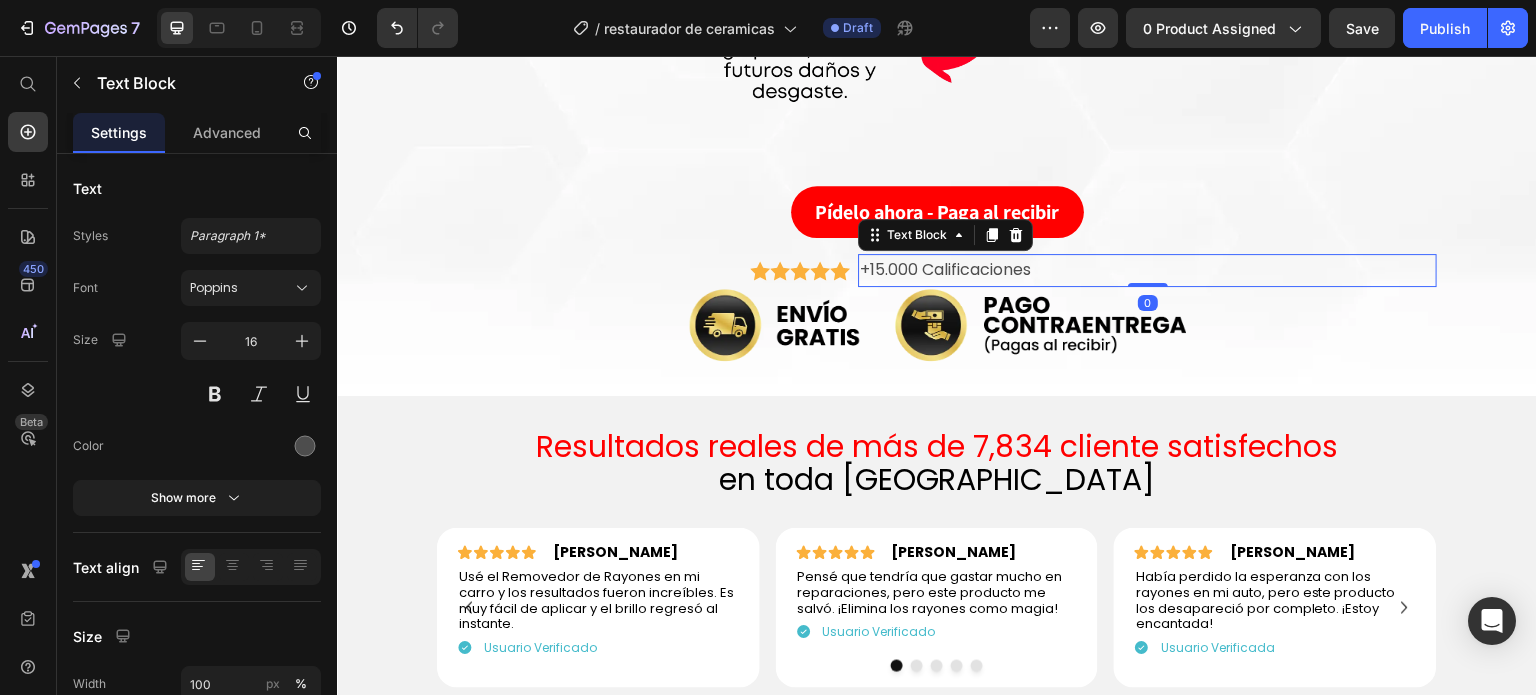 click on "+15.000 Calificaciones" at bounding box center (1147, 270) 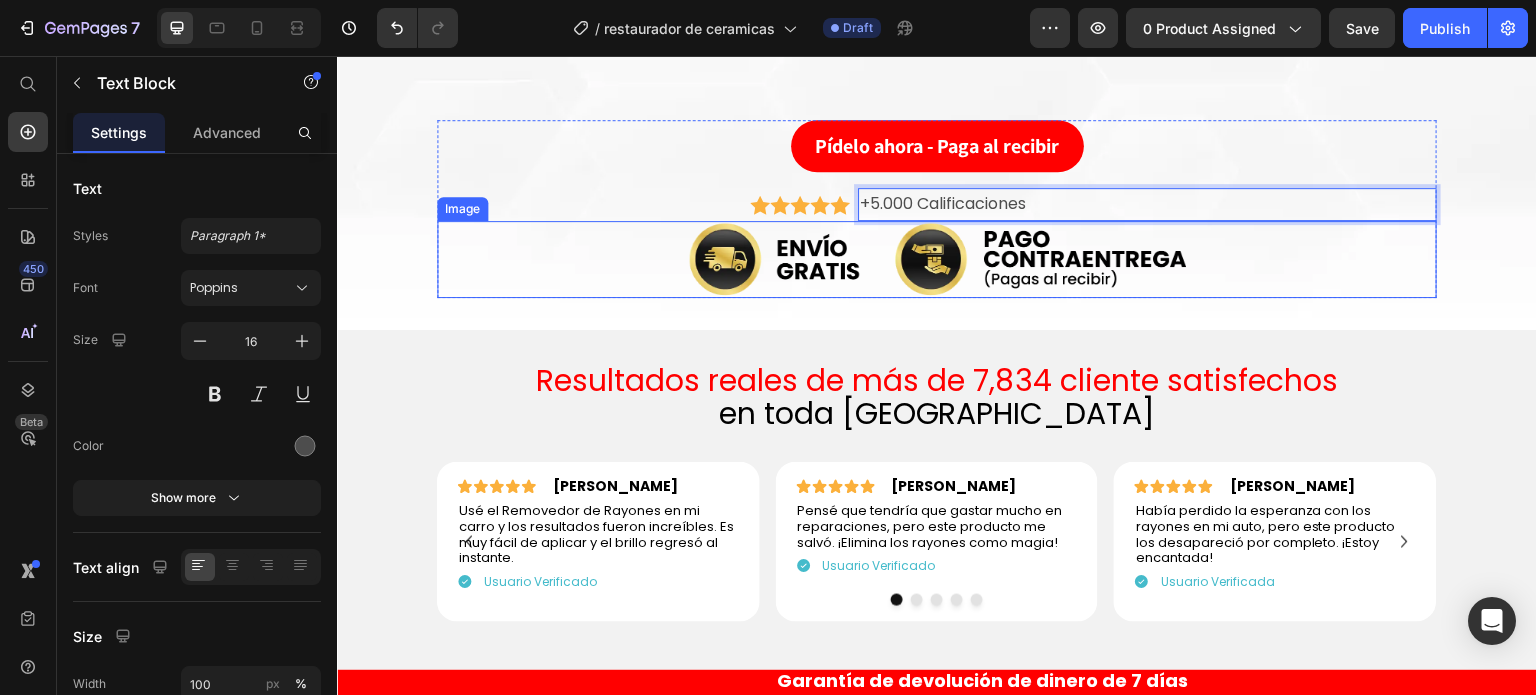 scroll, scrollTop: 3700, scrollLeft: 0, axis: vertical 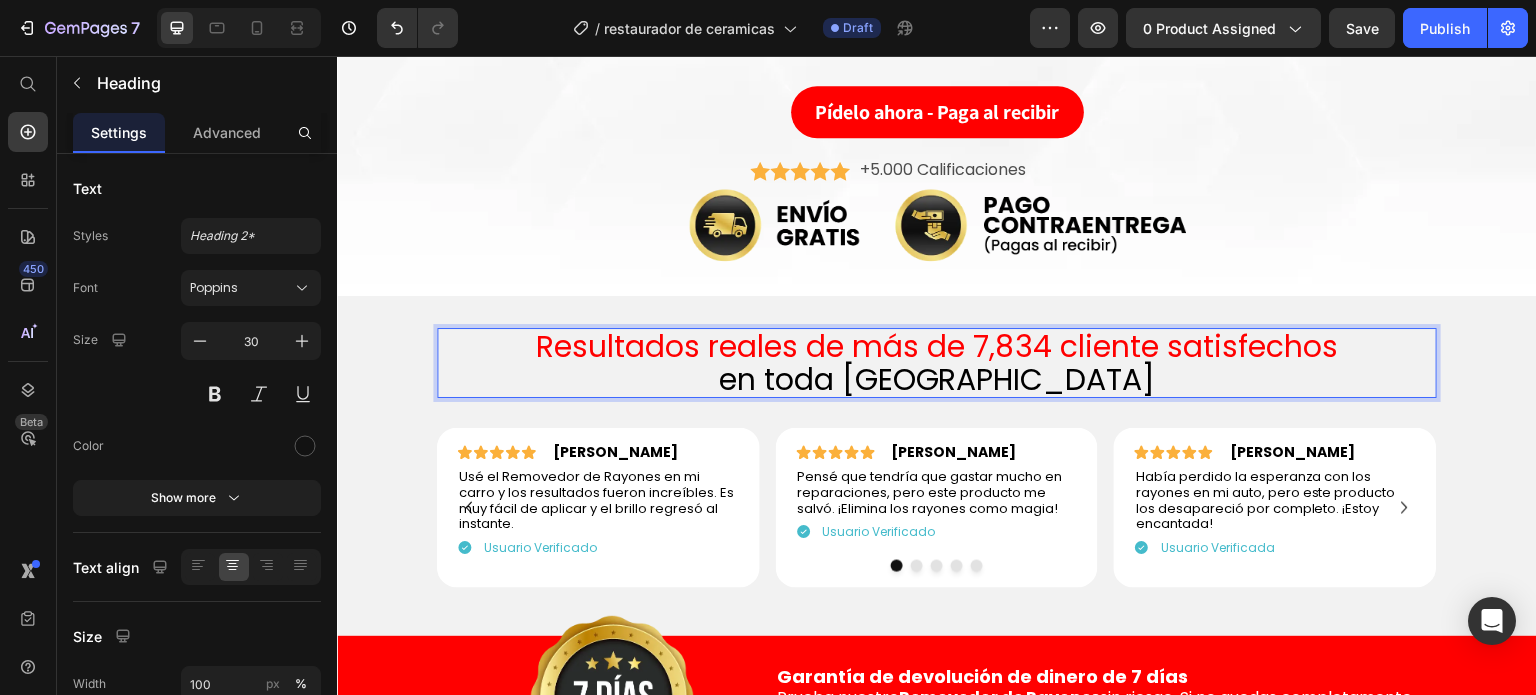 click on "Resultados reales de más de 7,834 cliente satisfechos" at bounding box center (937, 346) 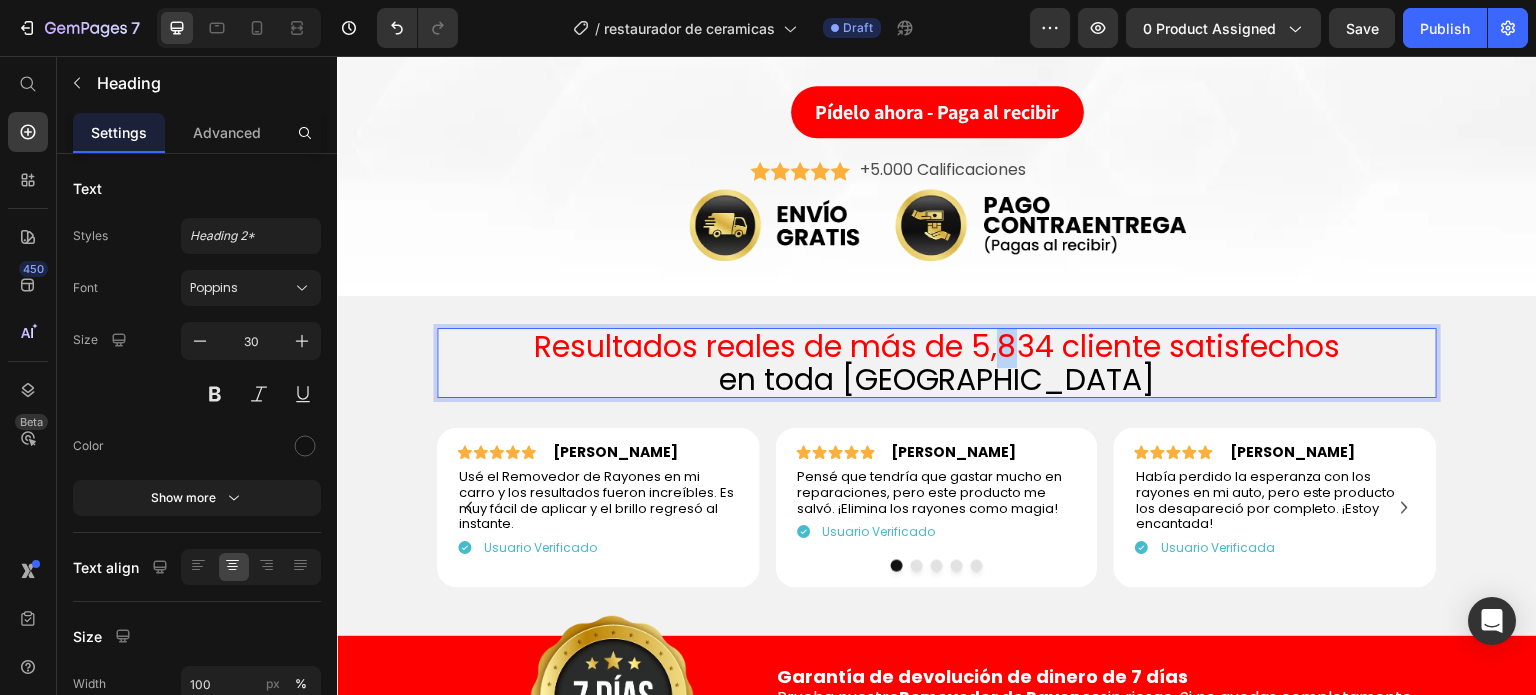 drag, startPoint x: 999, startPoint y: 351, endPoint x: 1010, endPoint y: 351, distance: 11 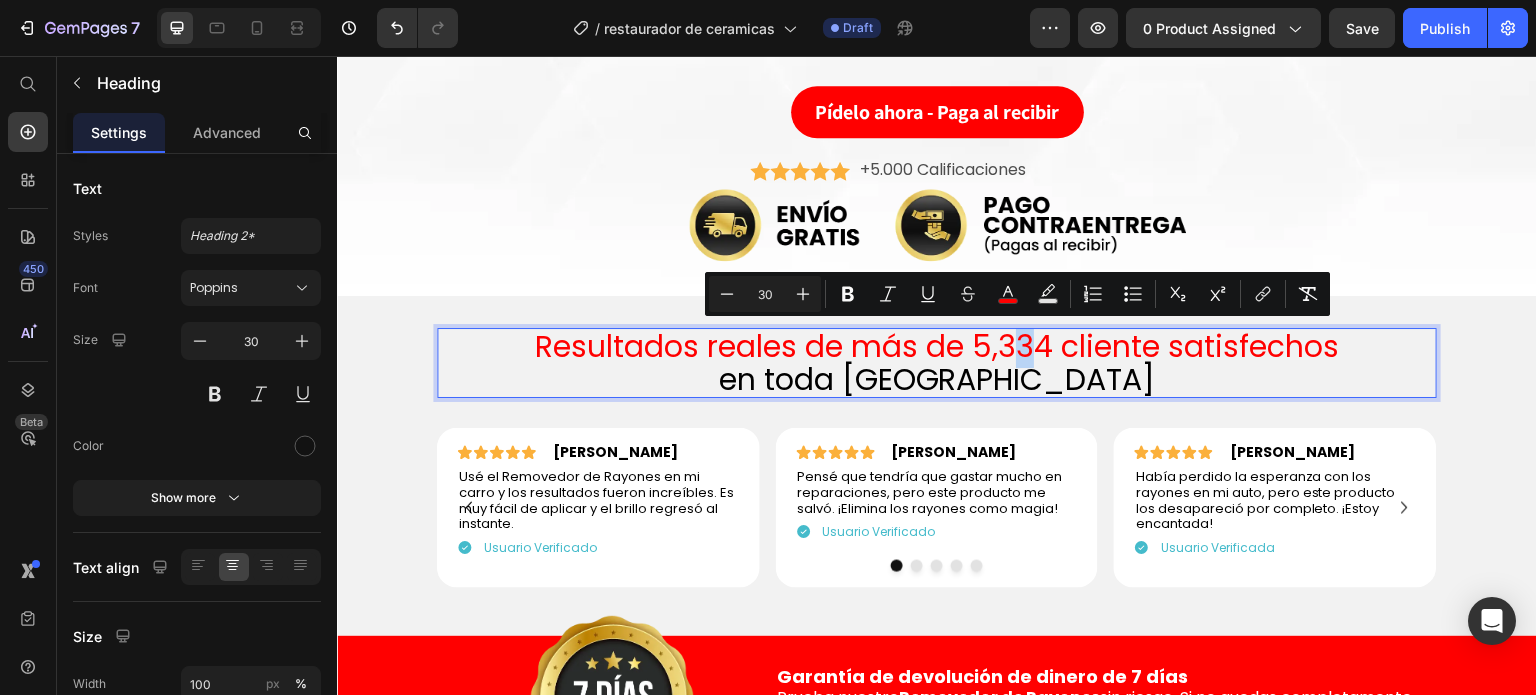 click on "Resultados reales de más de 5,334 cliente satisfechos" at bounding box center [937, 346] 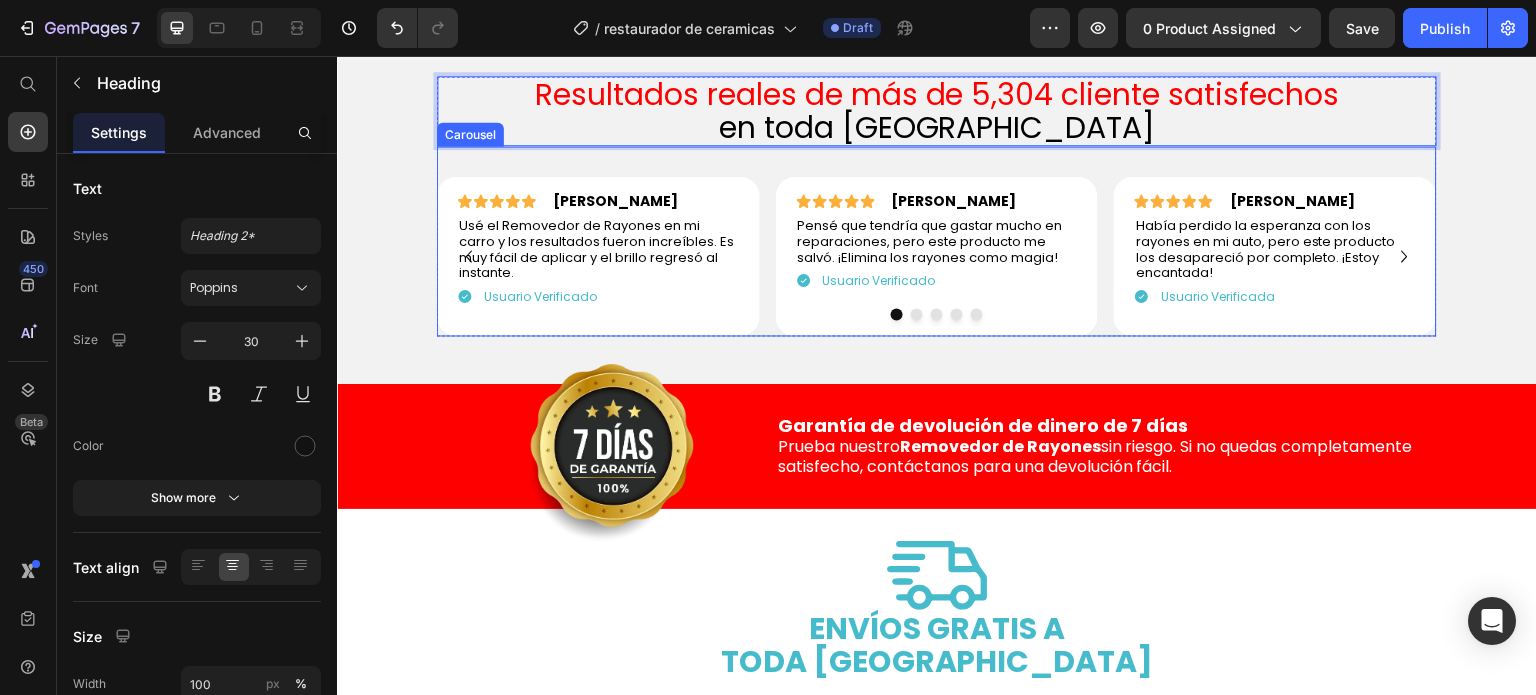 scroll, scrollTop: 4000, scrollLeft: 0, axis: vertical 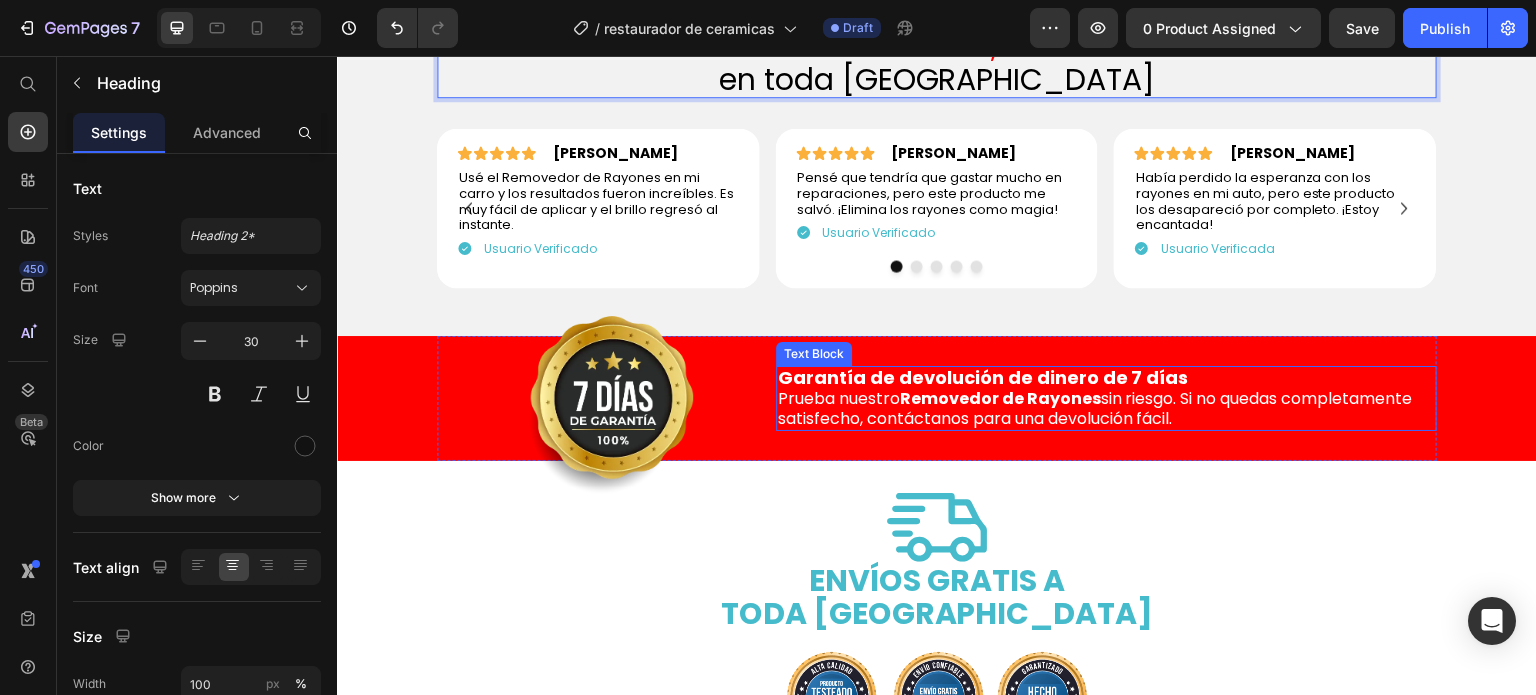 click on "Removedor de Rayones" at bounding box center (1000, 398) 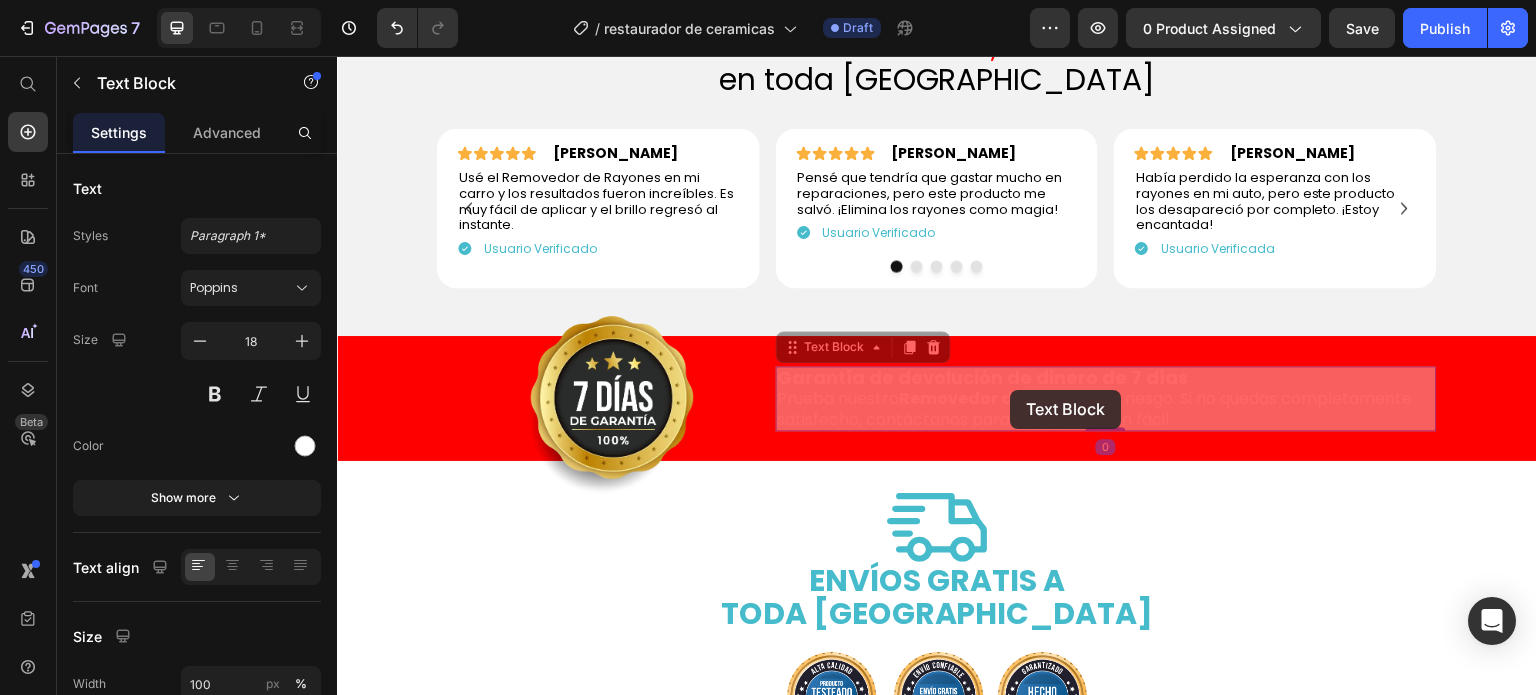 scroll, scrollTop: 3969, scrollLeft: 0, axis: vertical 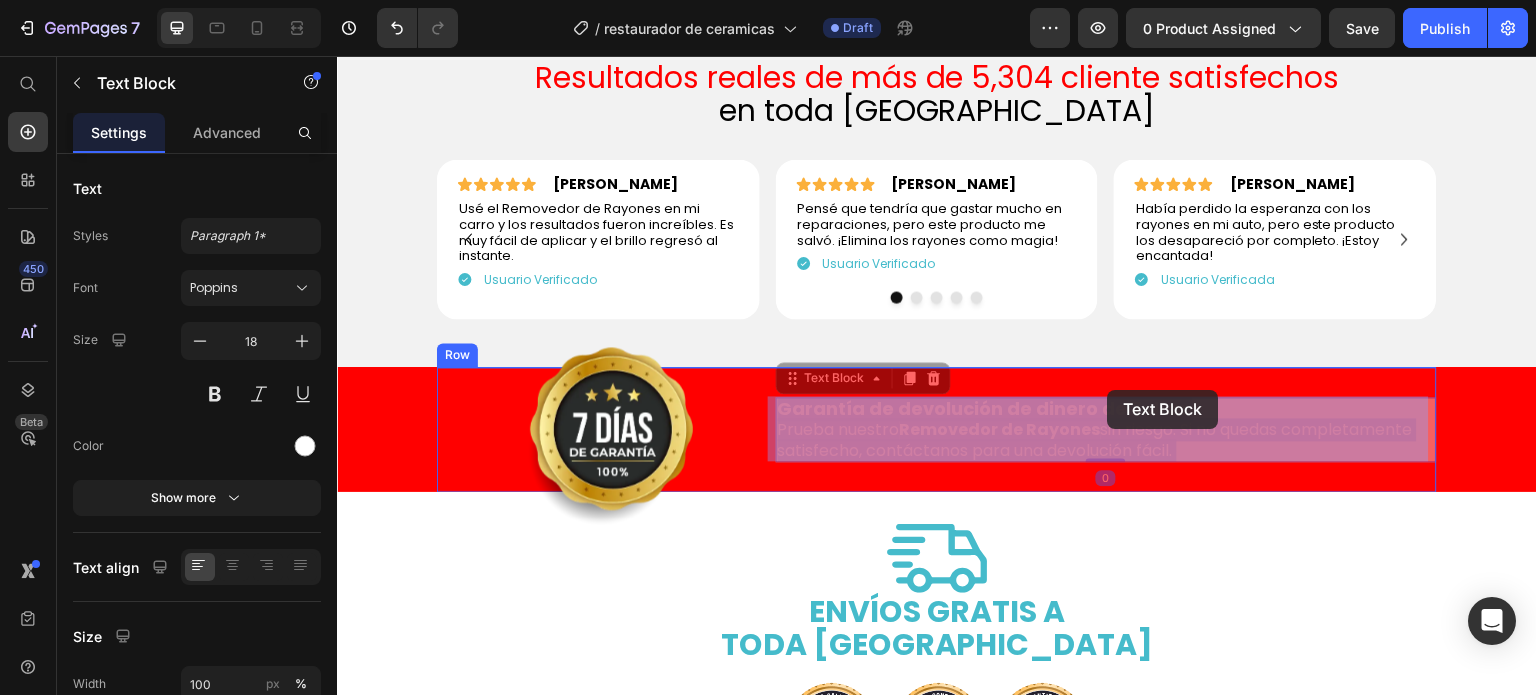 drag, startPoint x: 898, startPoint y: 400, endPoint x: 1107, endPoint y: 390, distance: 209.2391 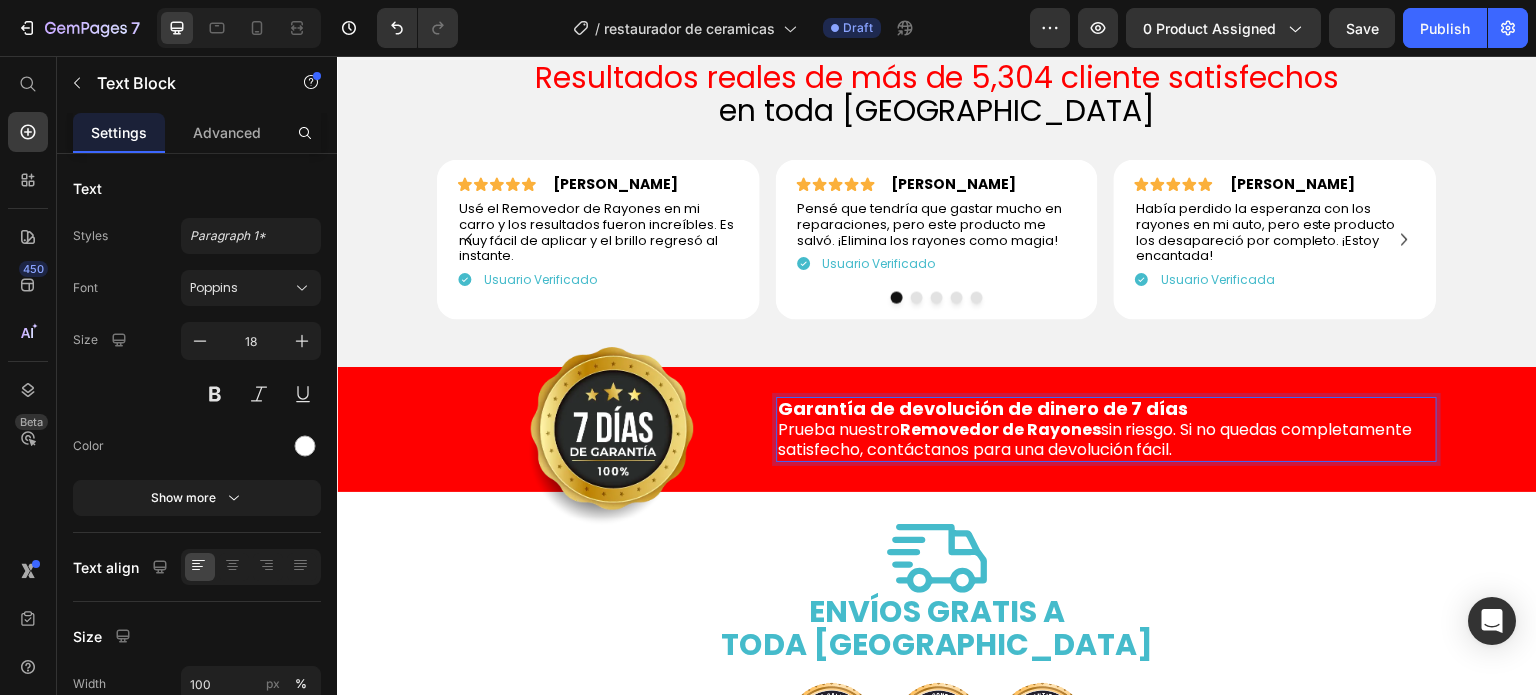 click on "Removedor de Rayones" at bounding box center [1000, 429] 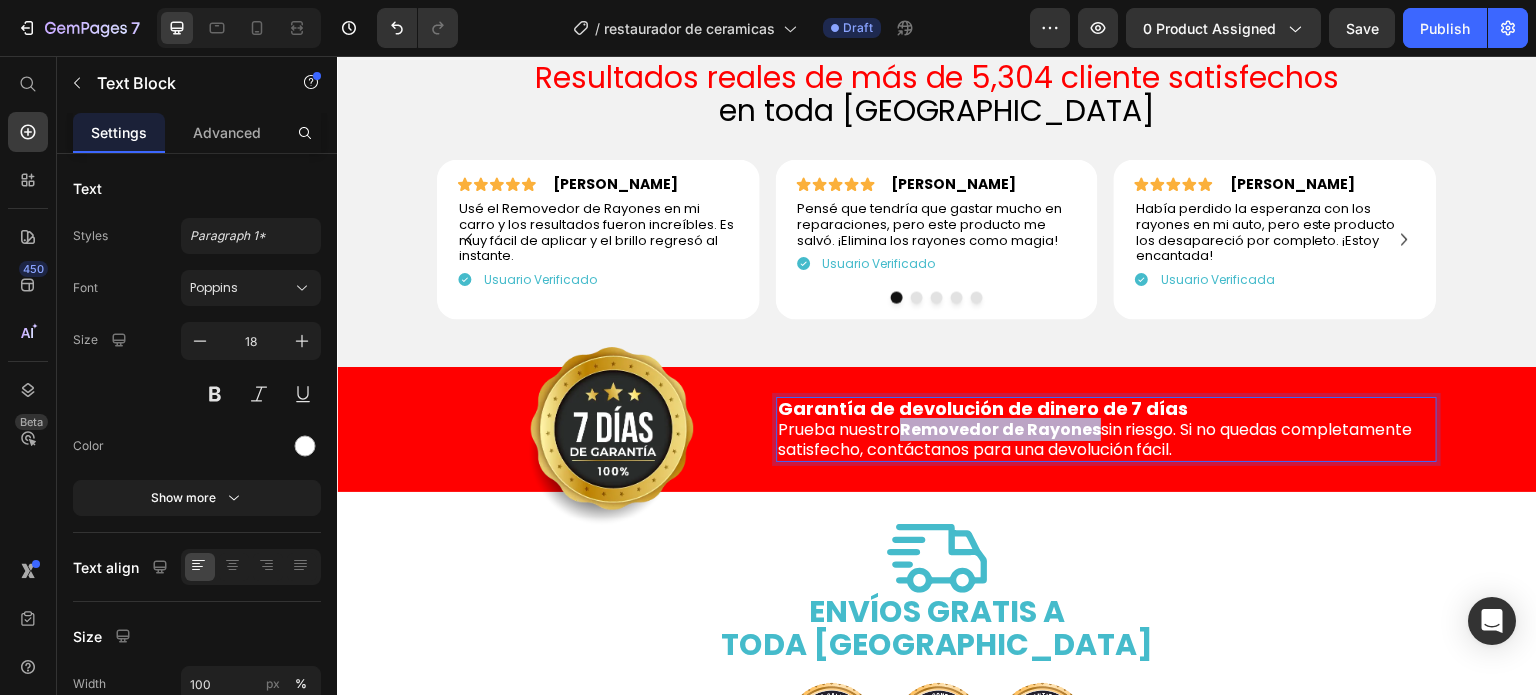 drag, startPoint x: 896, startPoint y: 428, endPoint x: 1091, endPoint y: 428, distance: 195 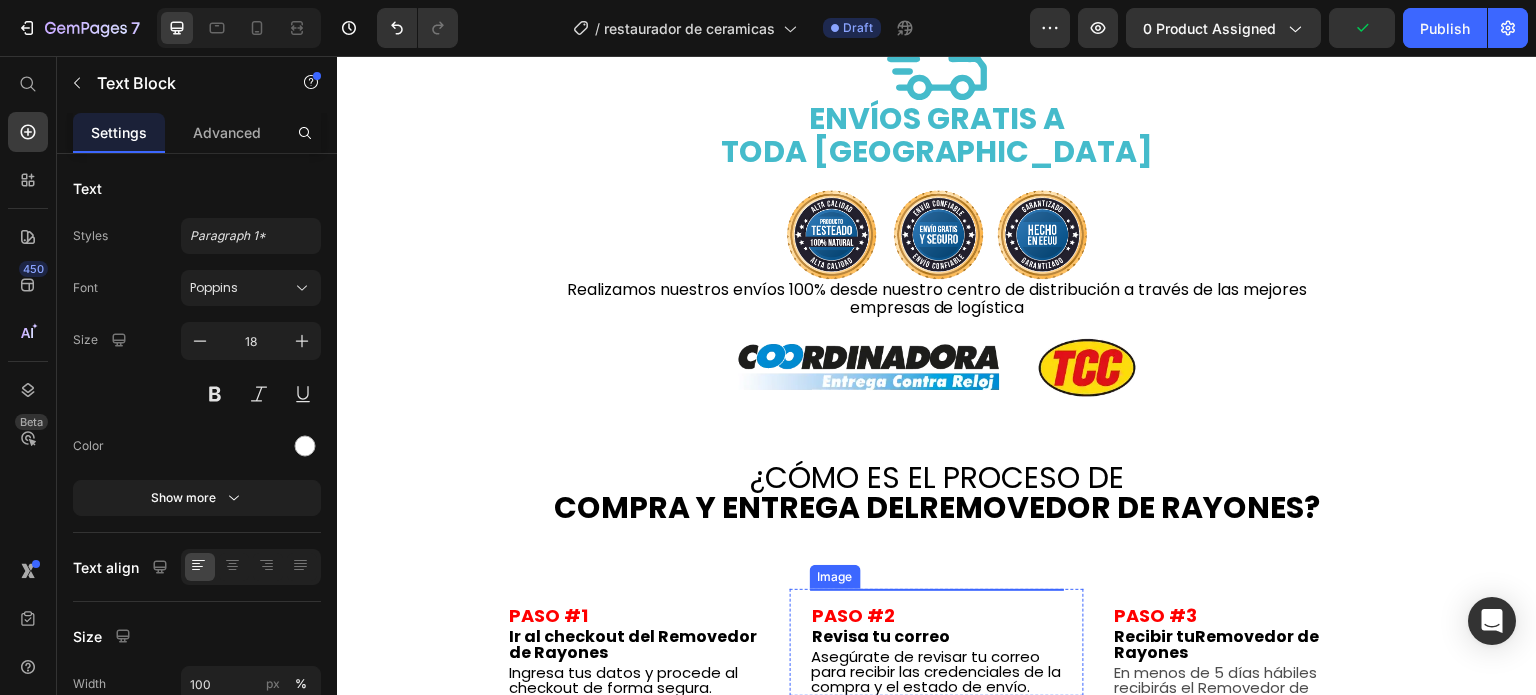 scroll, scrollTop: 4869, scrollLeft: 0, axis: vertical 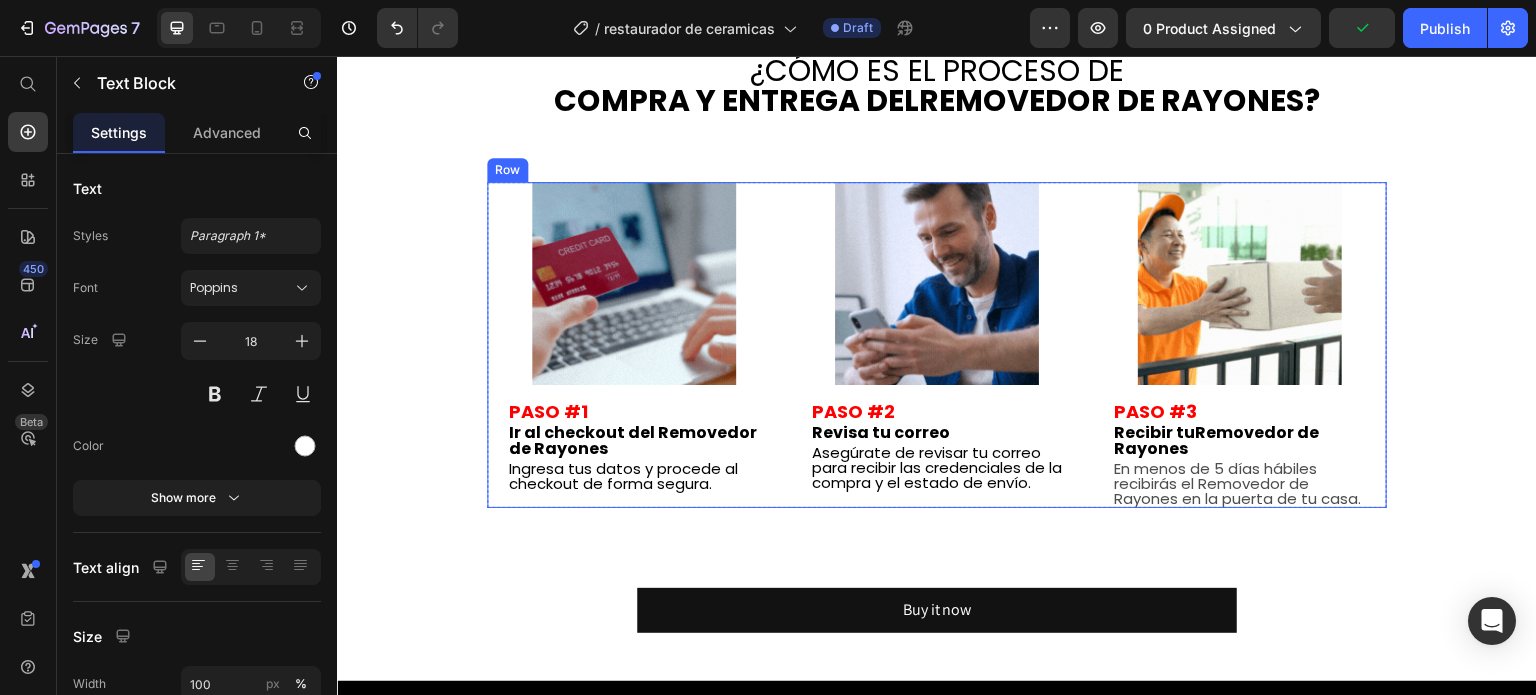 click on "Image PASO #1 Heading Ir al checkout del Removedor de Rayones Heading Ingresa tus datos y procede al checkout de forma segura. Text Block Row Image PASO #2 Heading Revisa tu correo Heading Asegúrate de revisar tu correo para recibir las credenciales de la compra y el estado de envío. Text Block Row Image PASO #3 Heading Recibir tu  Removedor de Rayones Heading En menos de 5 días hábiles recibirás el Removedor de Rayones en la puerta de tu casa. Text Block Row Row" at bounding box center (937, 345) 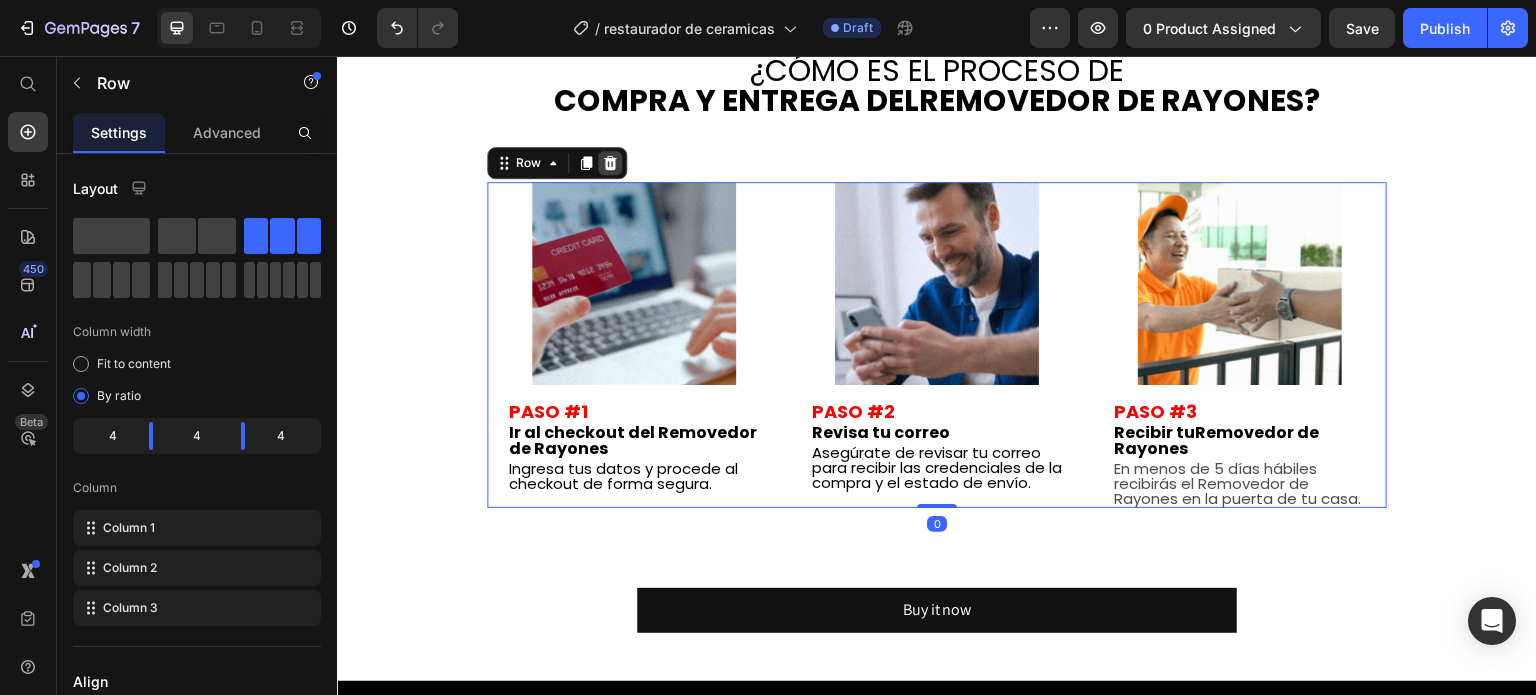 click 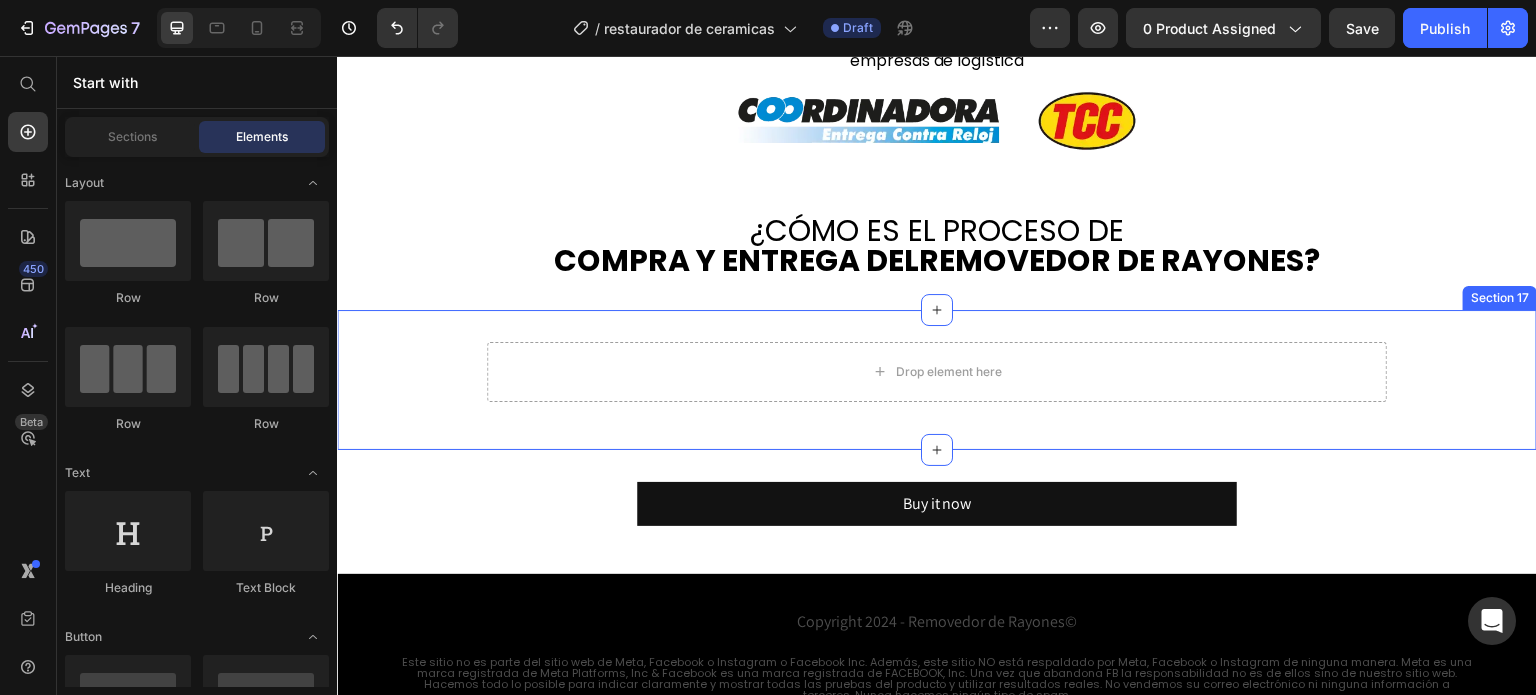 scroll, scrollTop: 4669, scrollLeft: 0, axis: vertical 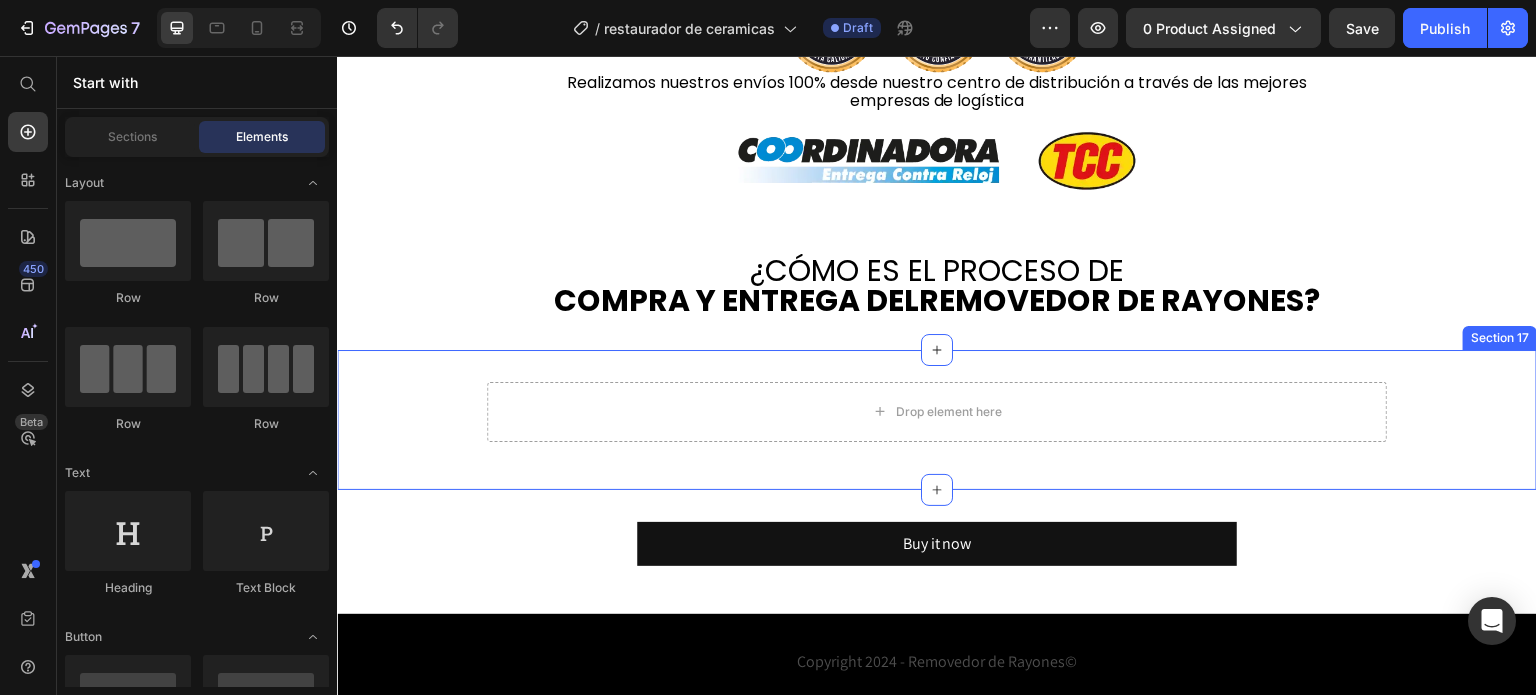 click on "Drop element here Row Section 17" at bounding box center (937, 420) 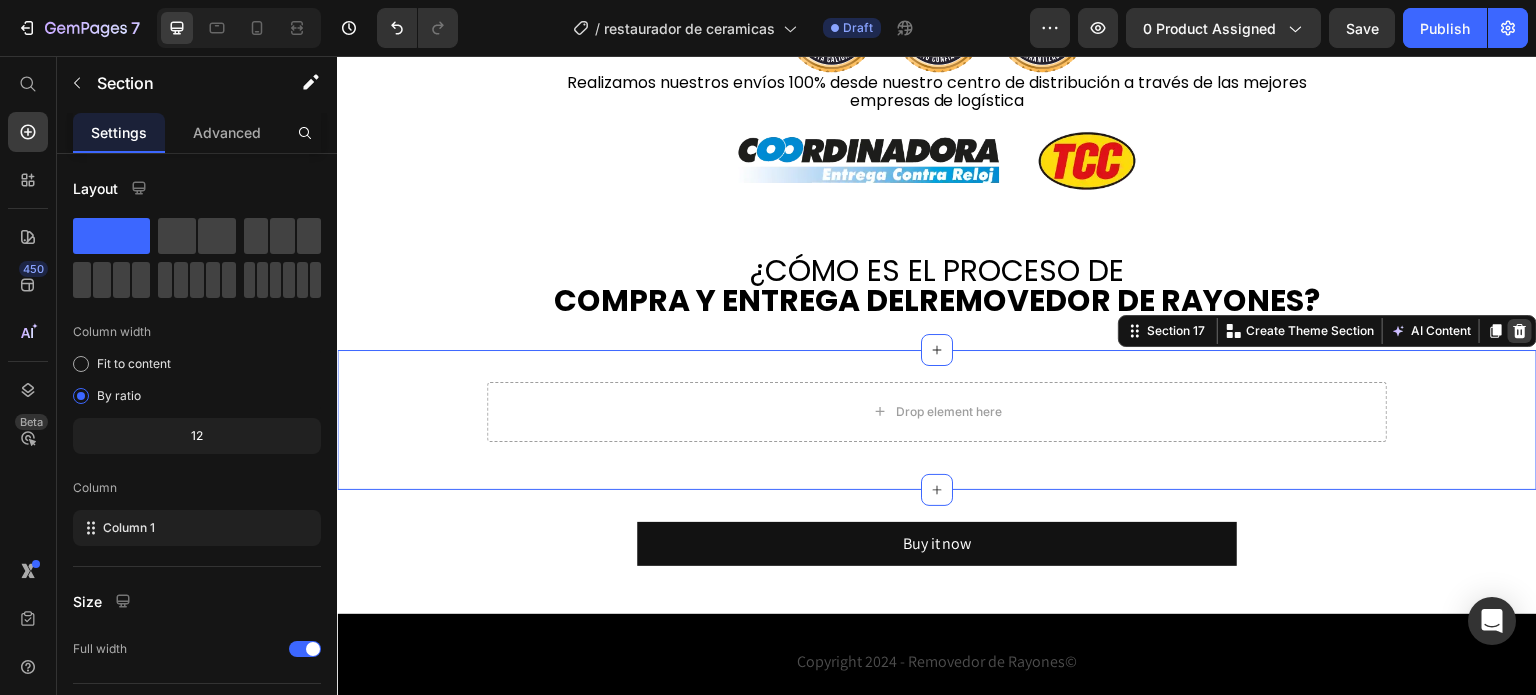 click 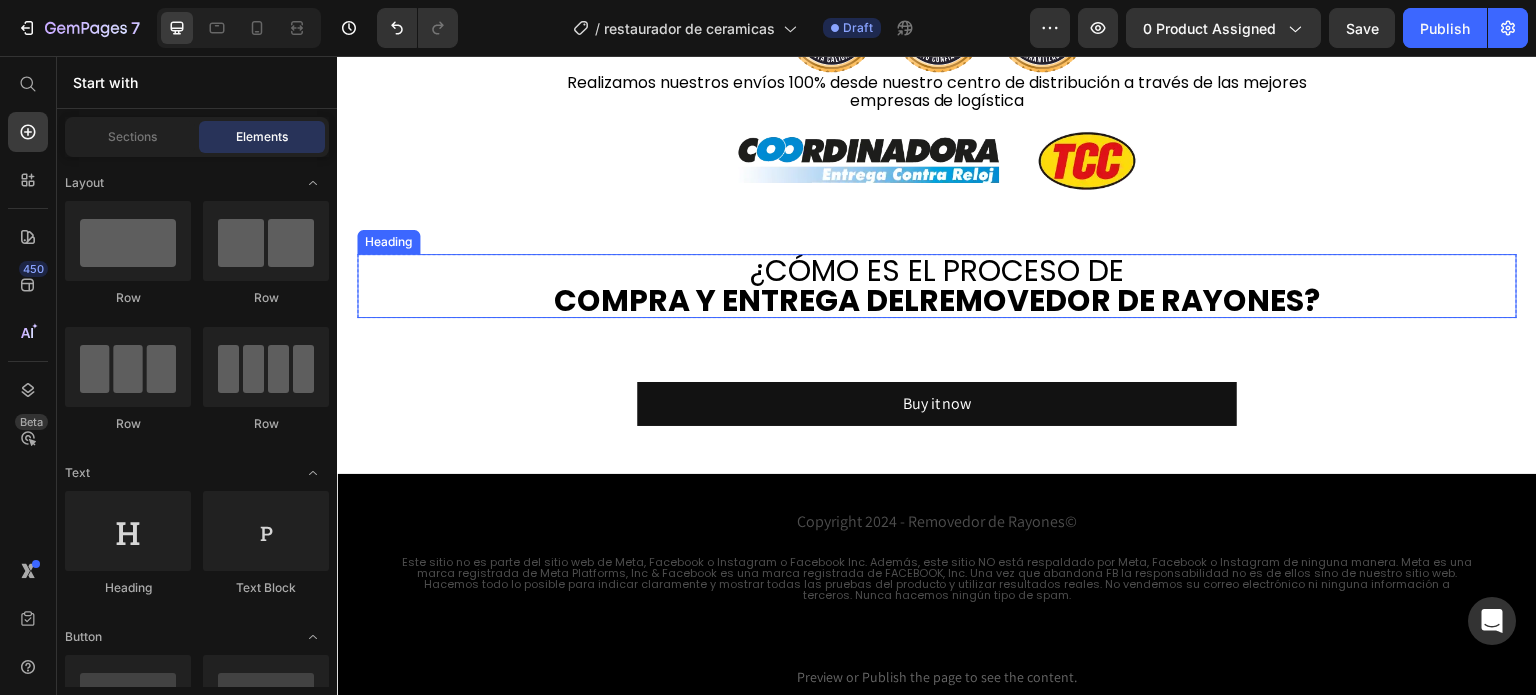 click on "REMOVEDOR DE RAYONES" at bounding box center [1111, 300] 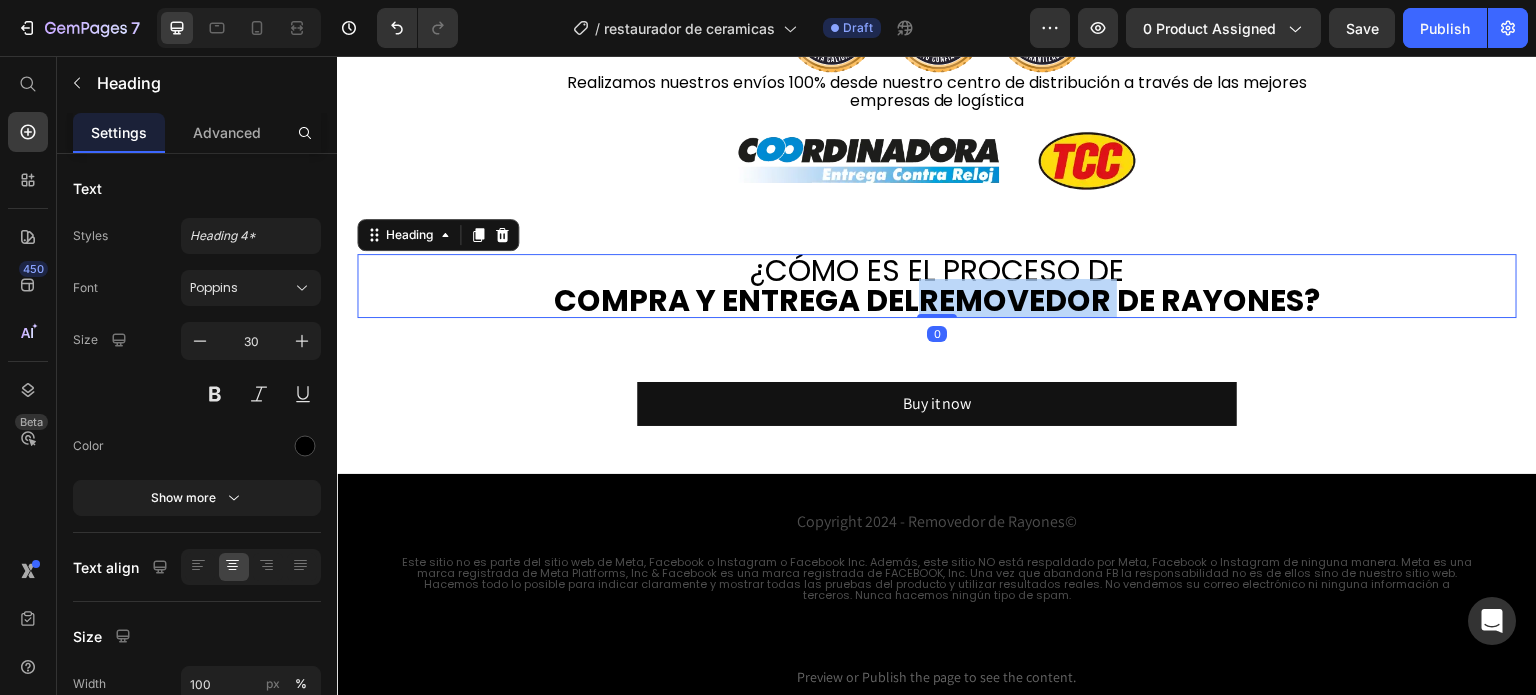 click on "REMOVEDOR DE RAYONES" at bounding box center (1111, 300) 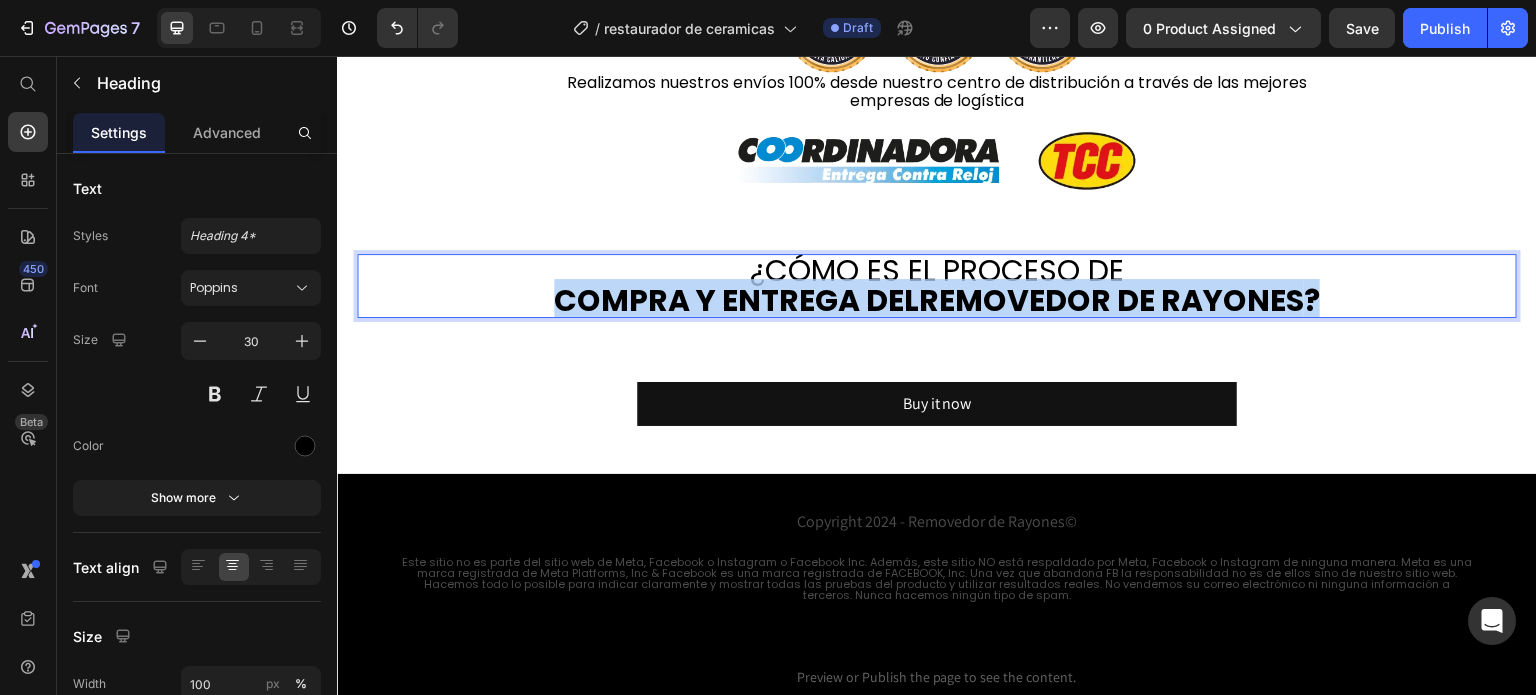 click on "REMOVEDOR DE RAYONES" at bounding box center [1111, 300] 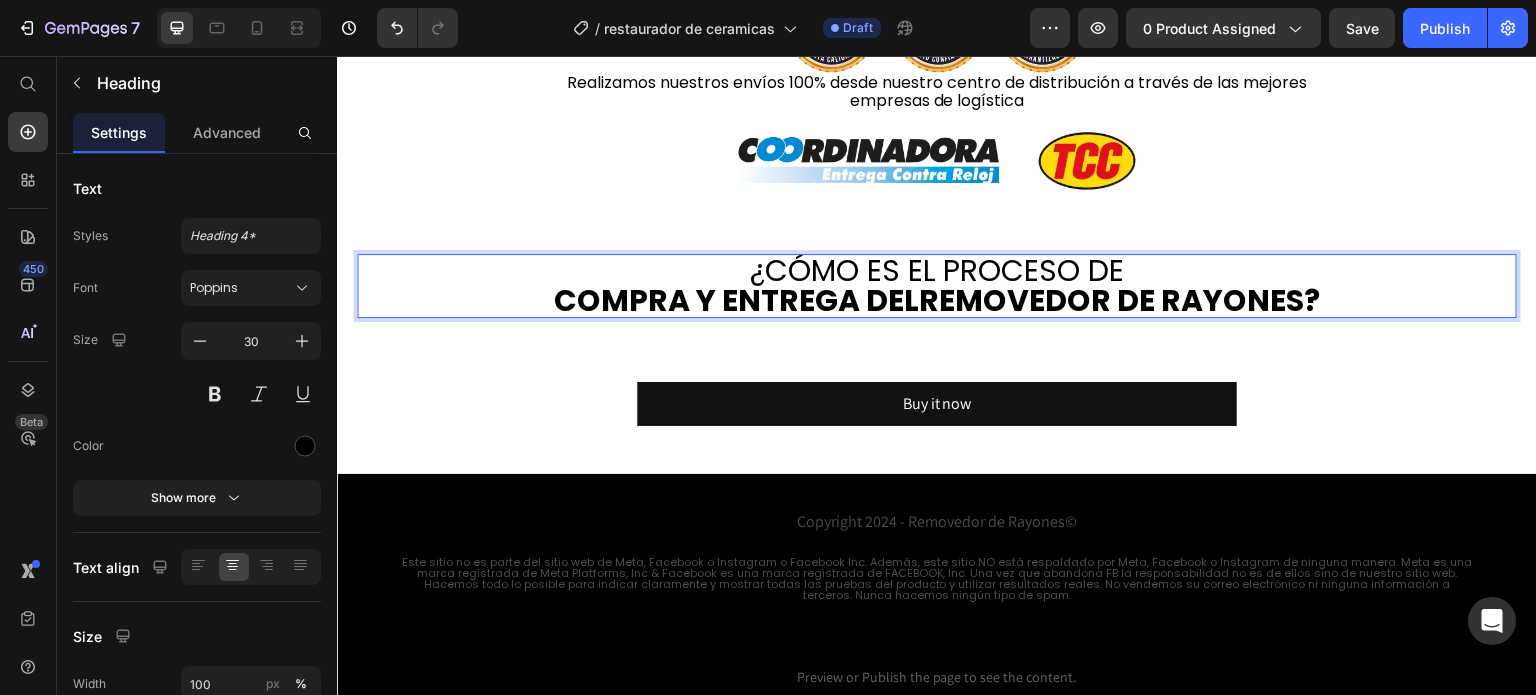 click on "COMPRA Y ENTREGA DEL" at bounding box center [736, 300] 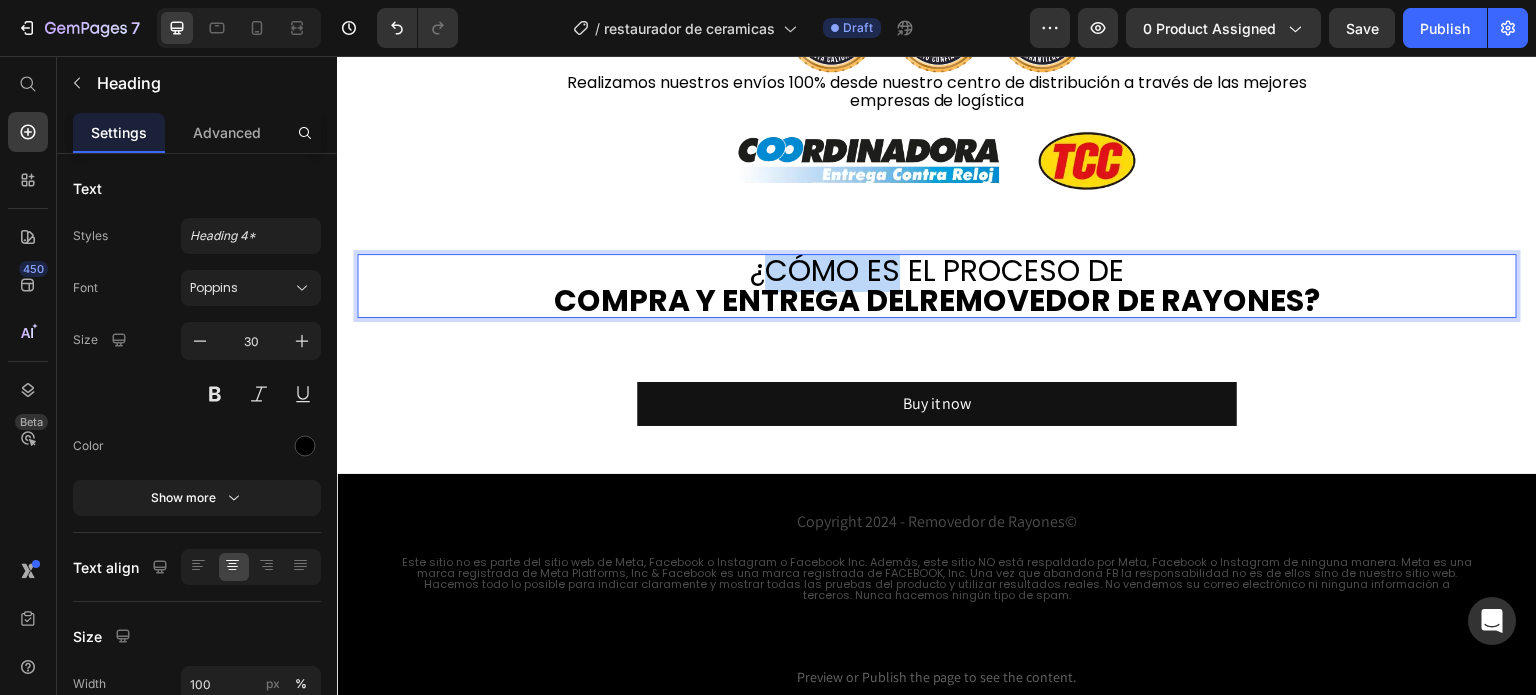 drag, startPoint x: 750, startPoint y: 264, endPoint x: 889, endPoint y: 265, distance: 139.0036 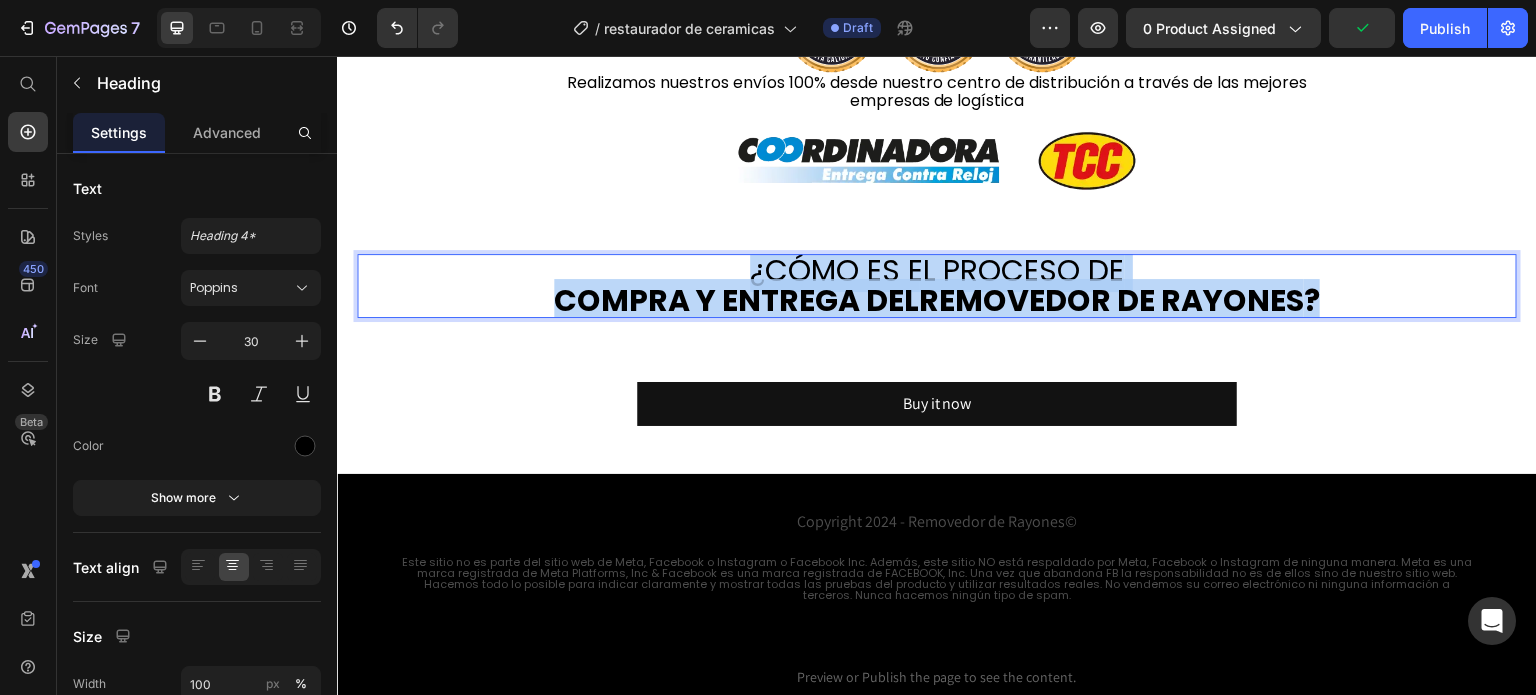drag, startPoint x: 738, startPoint y: 271, endPoint x: 1351, endPoint y: 314, distance: 614.5063 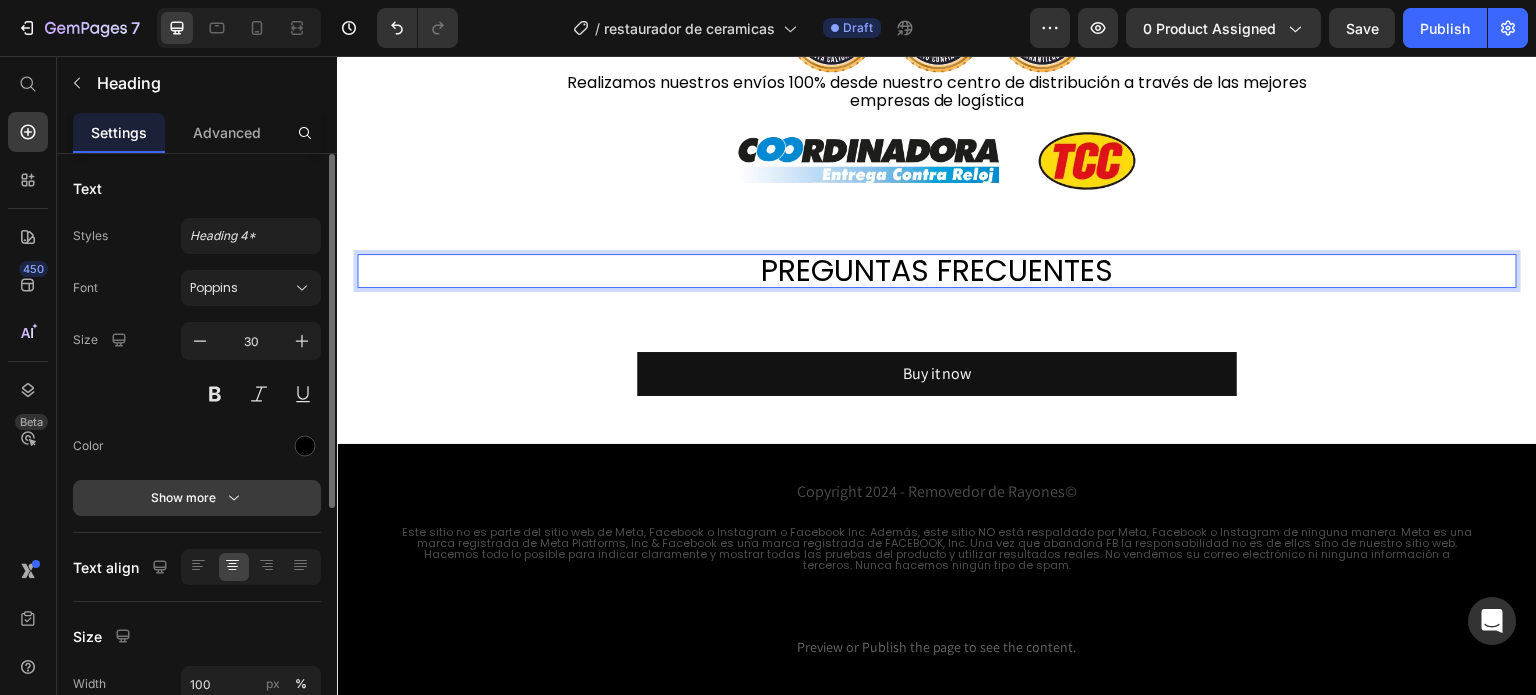 click on "Show more" at bounding box center (197, 498) 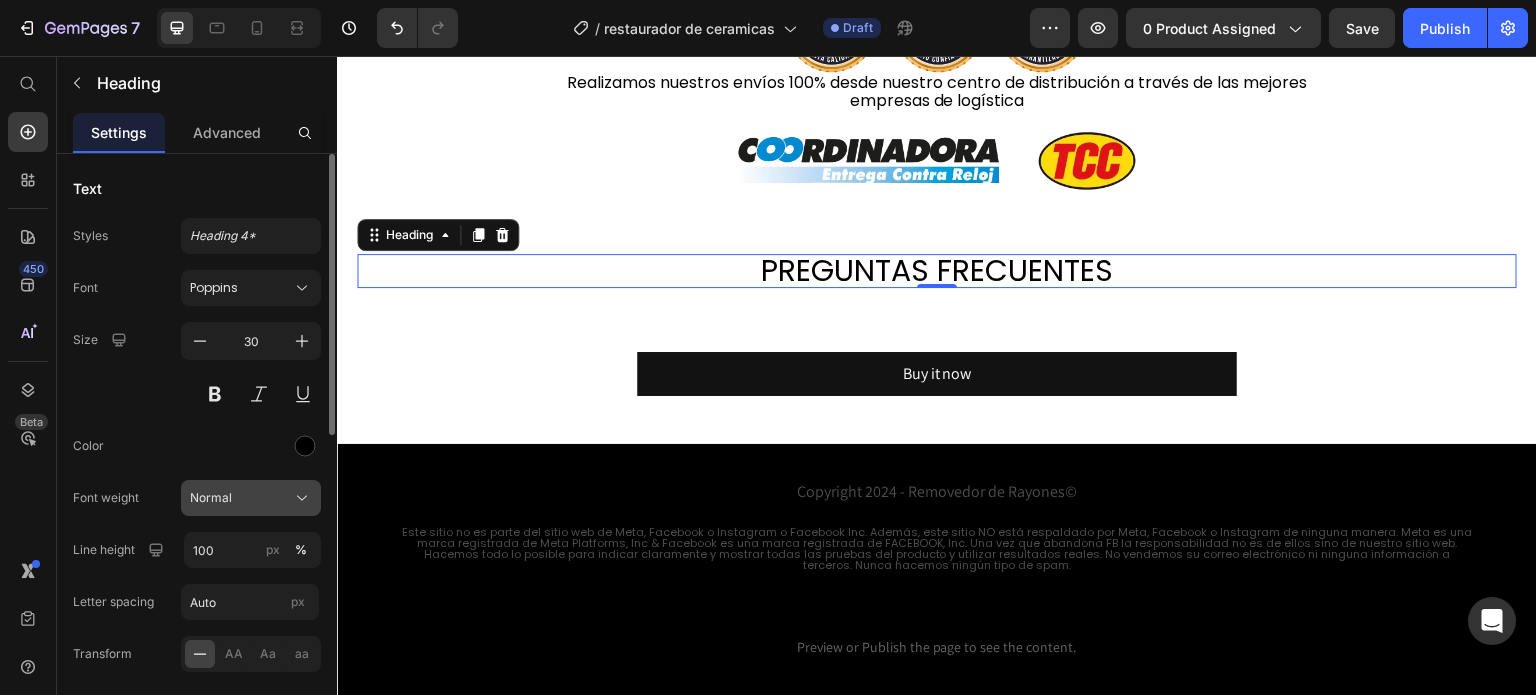 click on "Normal" 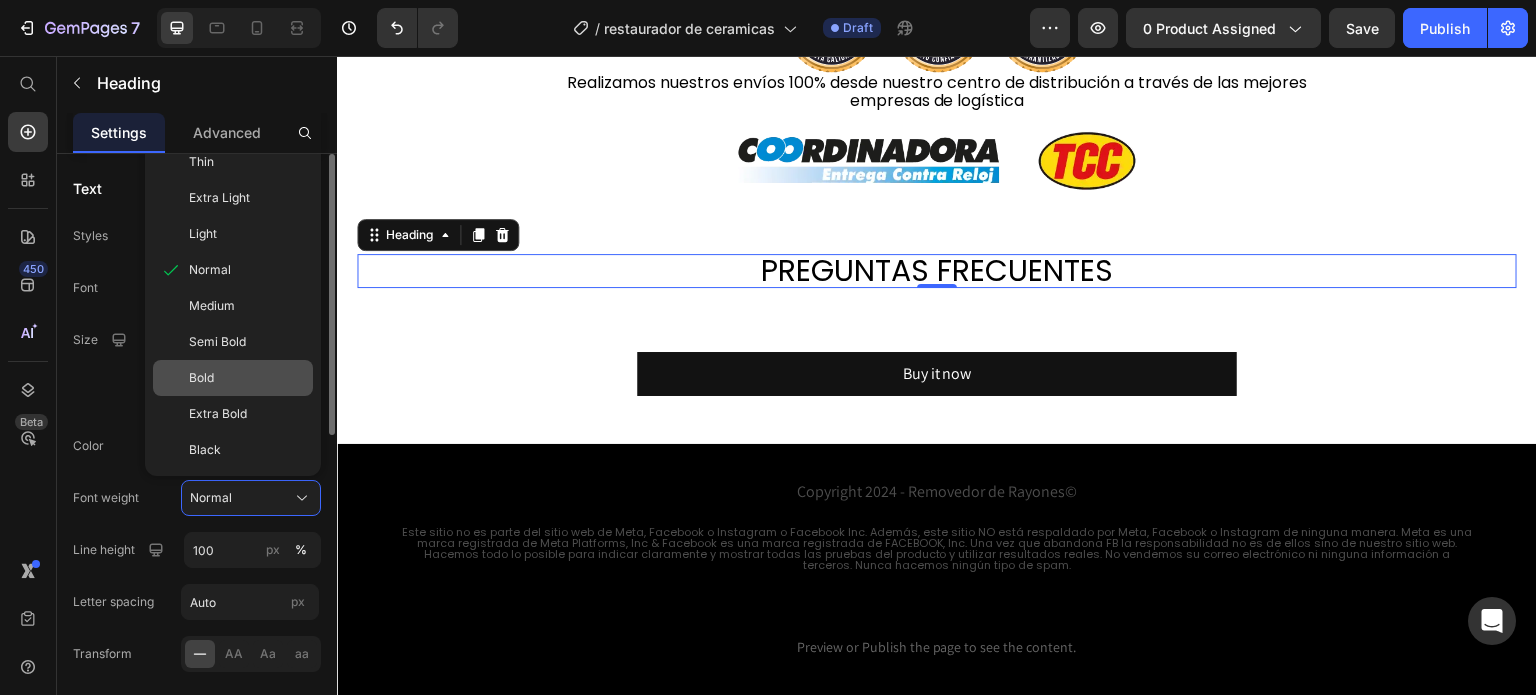 click on "Bold" at bounding box center [247, 378] 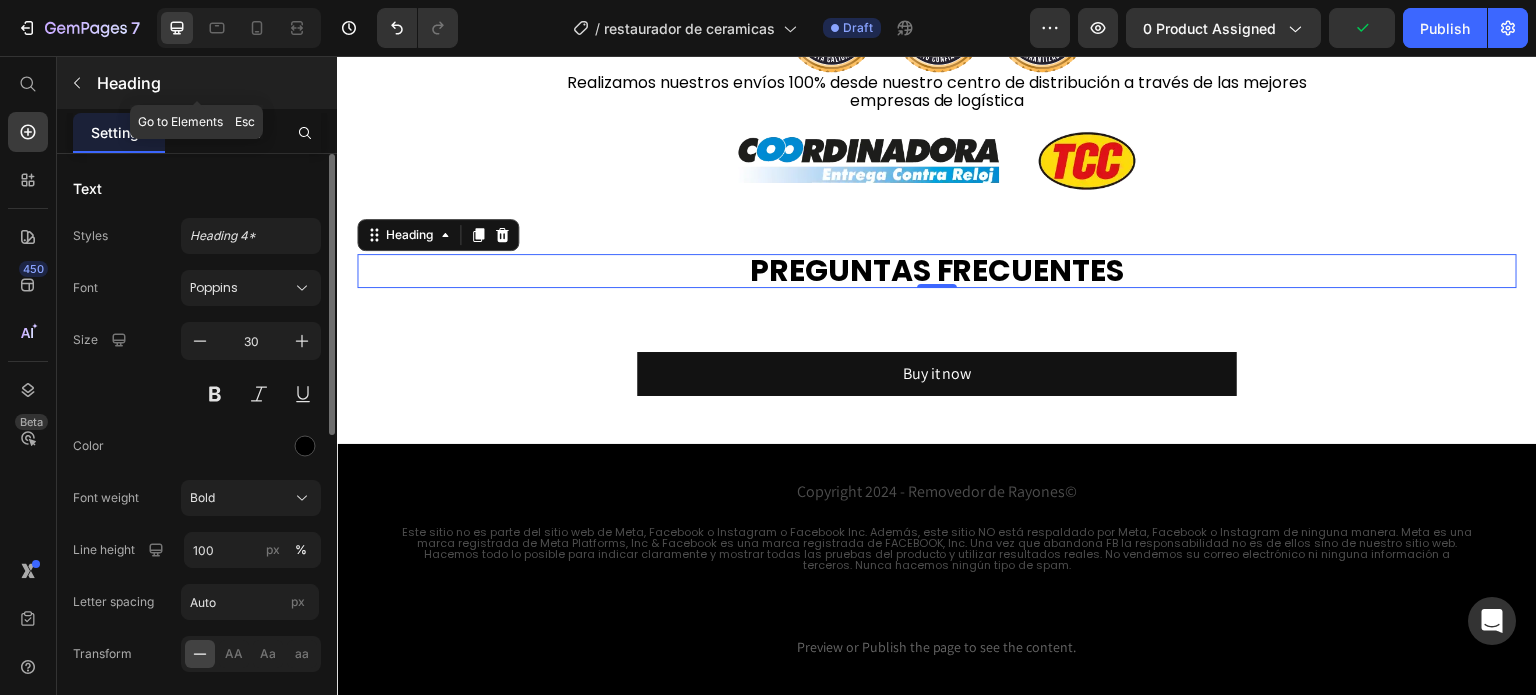 click 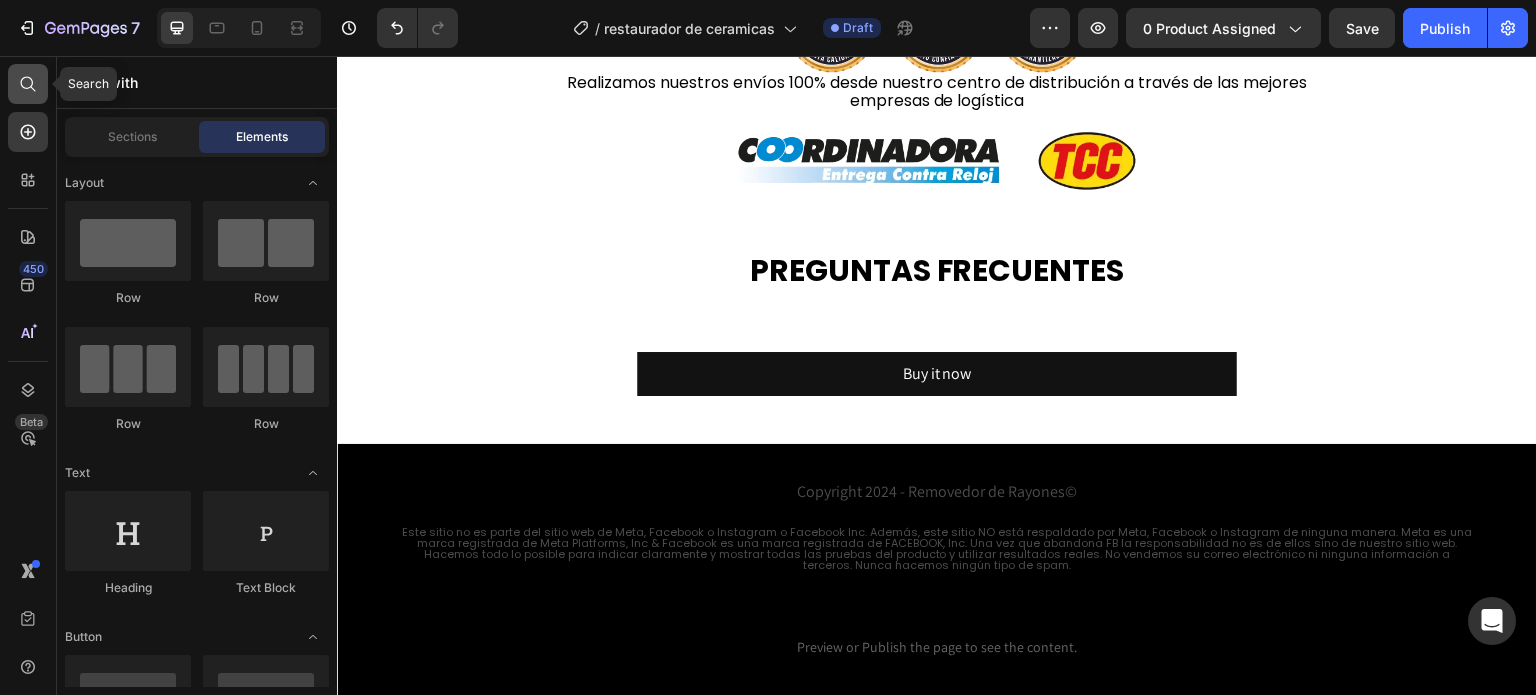 click 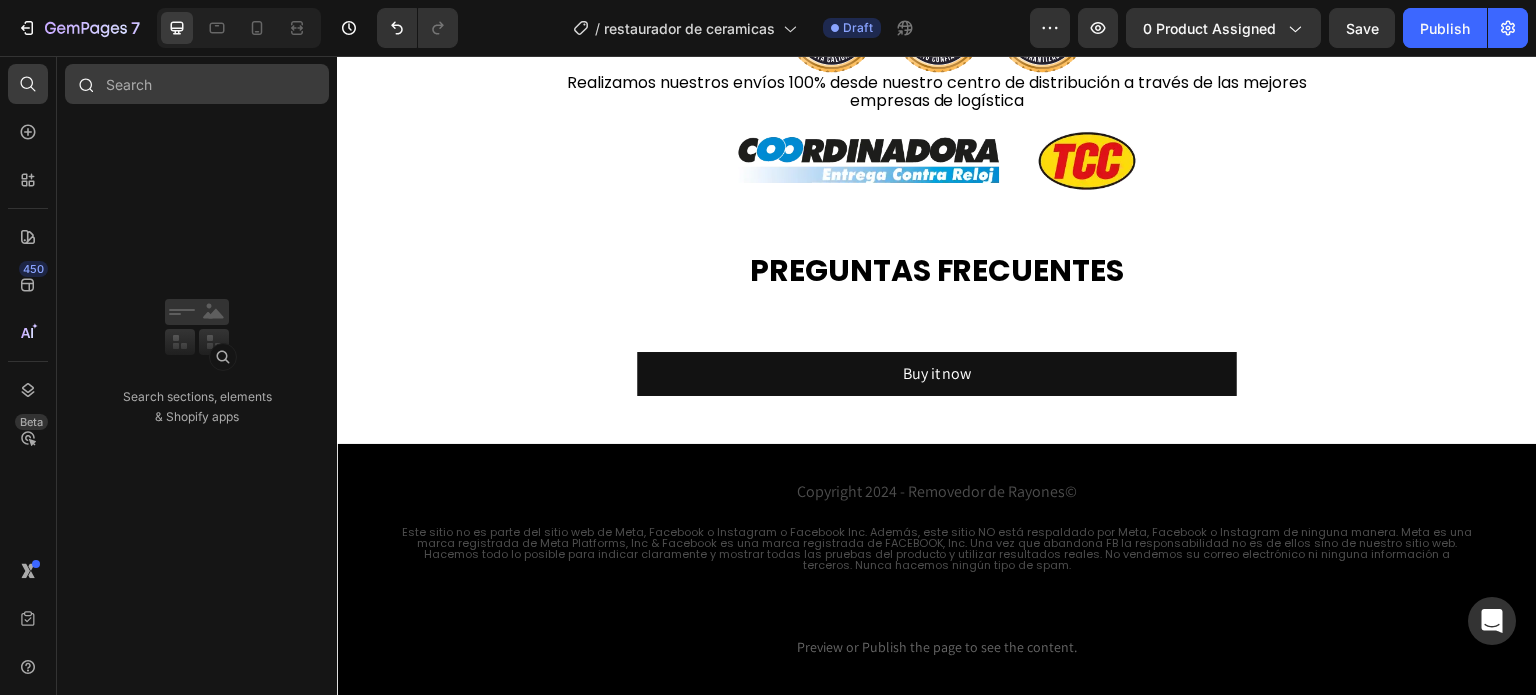 click at bounding box center (197, 84) 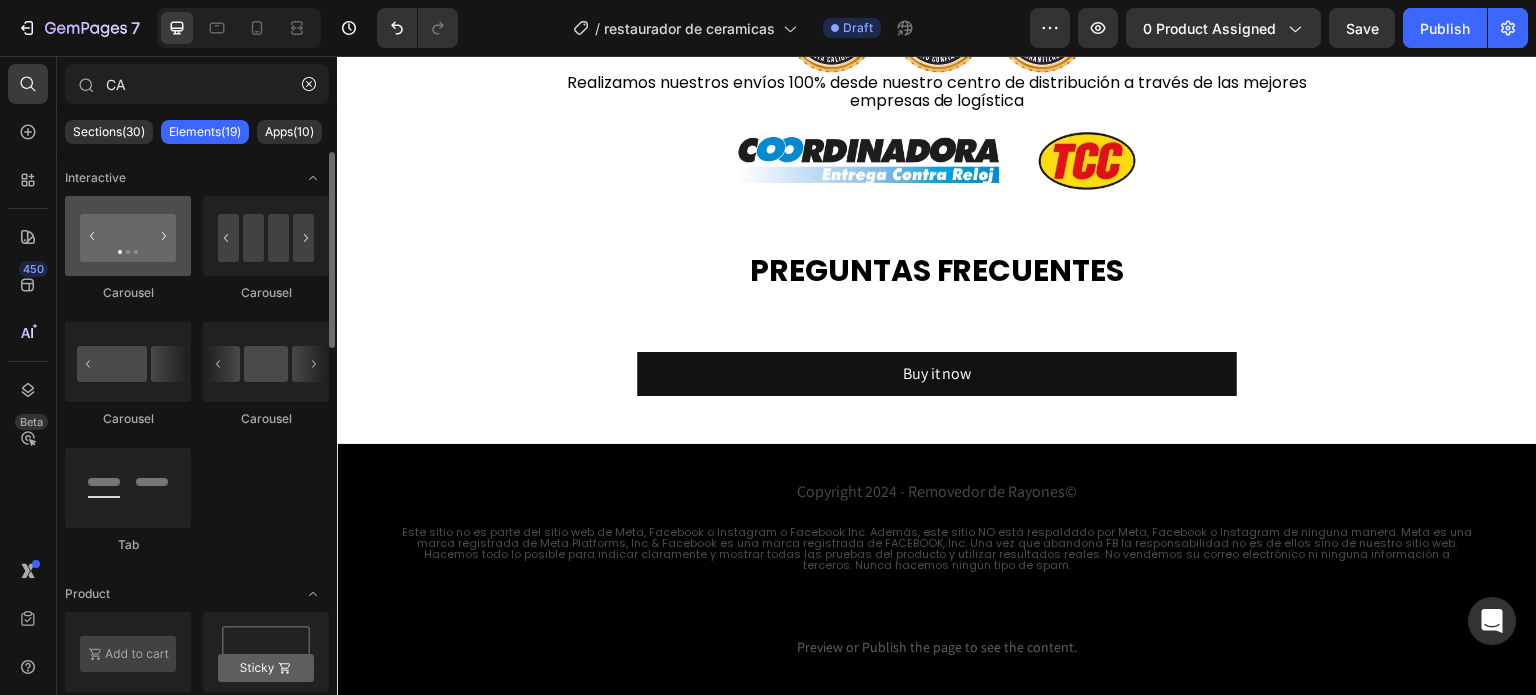 type on "C" 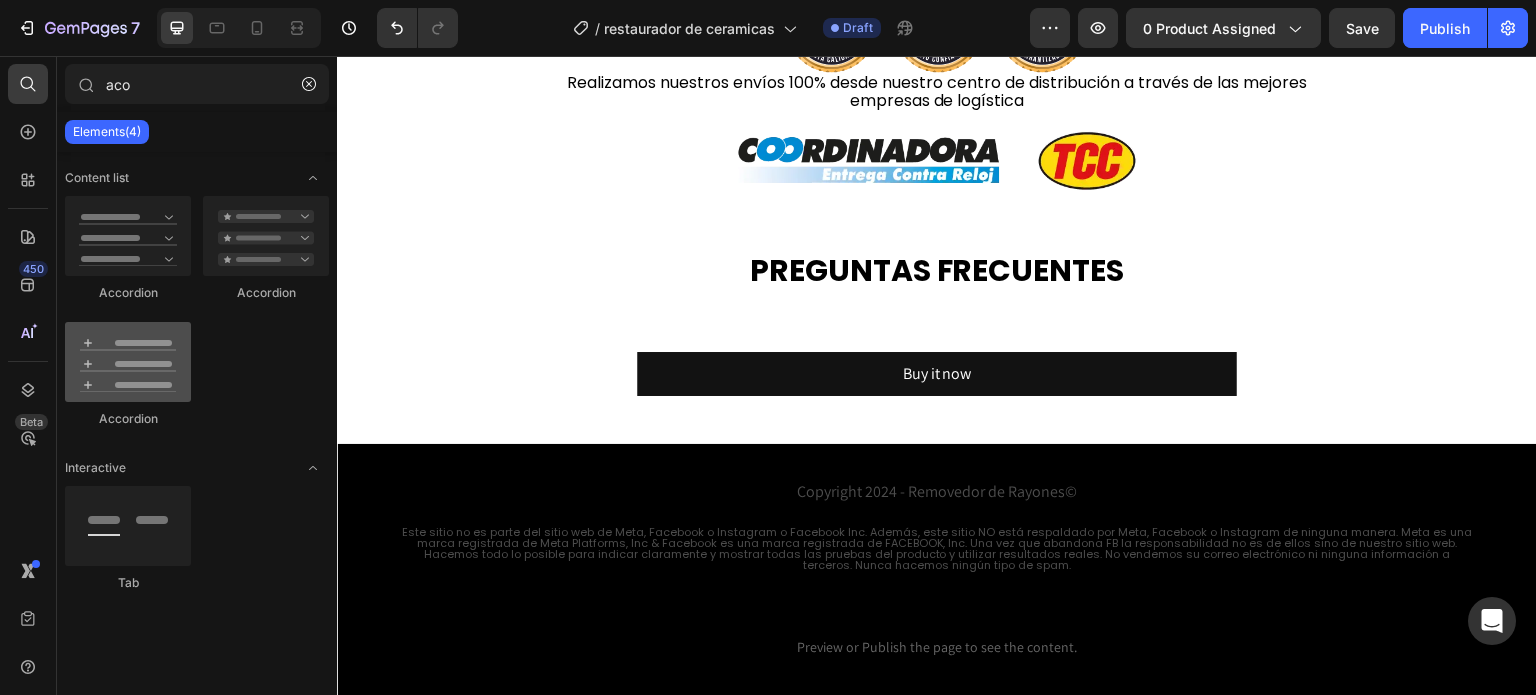 type on "aco" 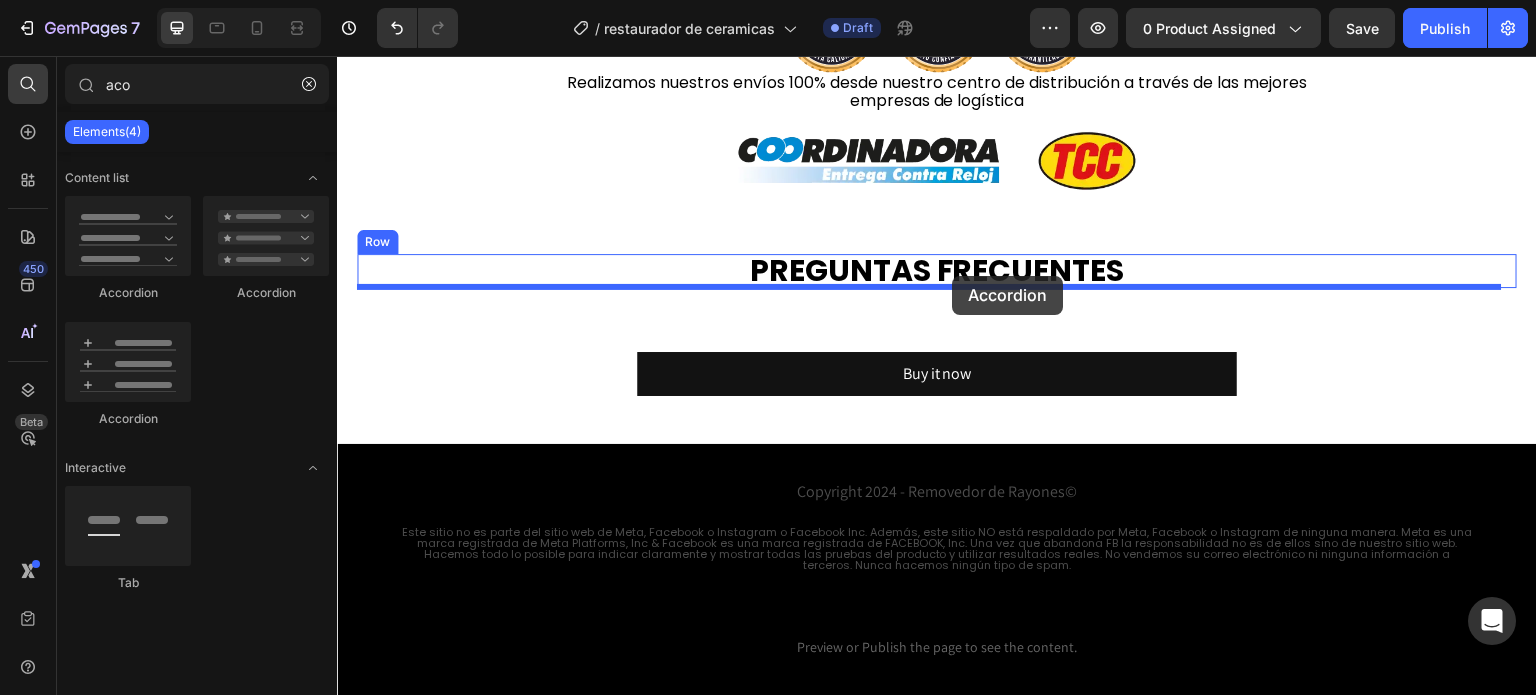 drag, startPoint x: 465, startPoint y: 440, endPoint x: 953, endPoint y: 276, distance: 514.8204 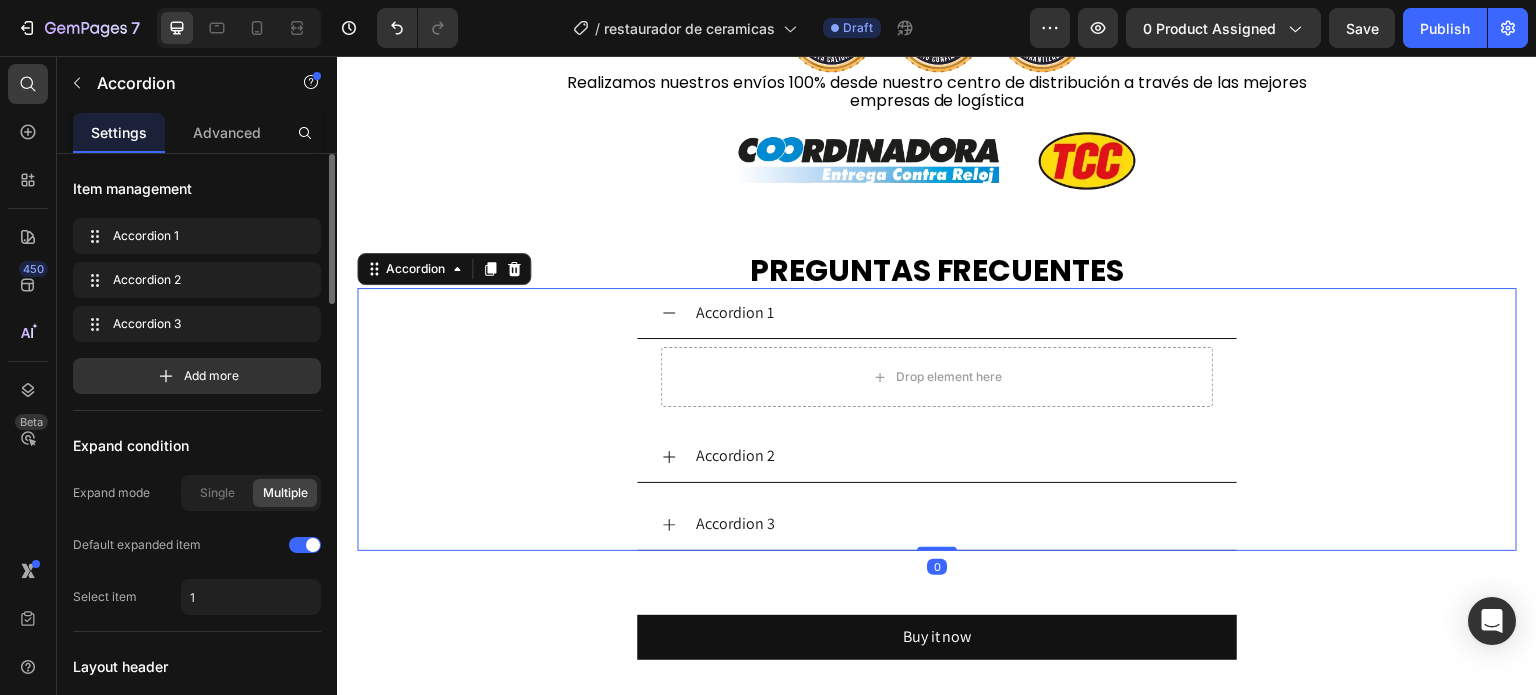 click on "Accordion 1" at bounding box center [953, 313] 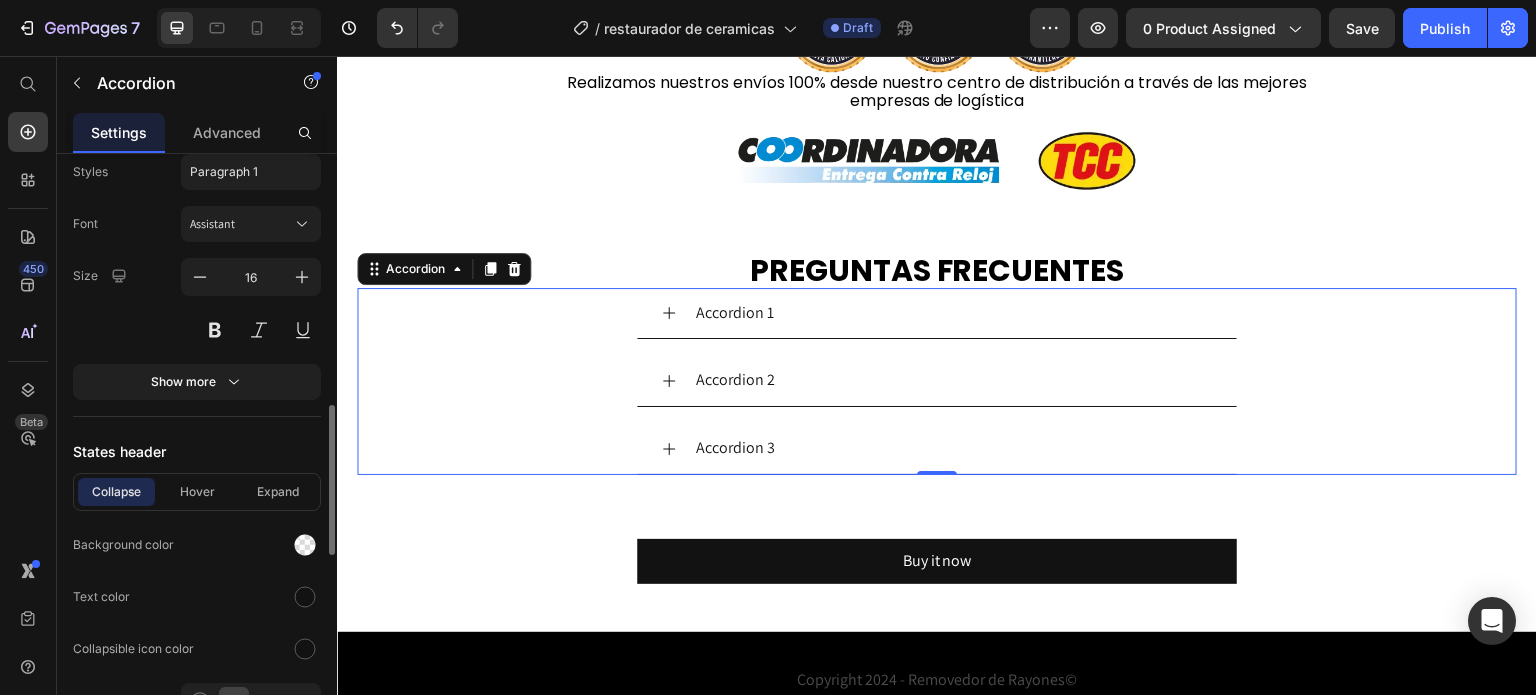 scroll, scrollTop: 1100, scrollLeft: 0, axis: vertical 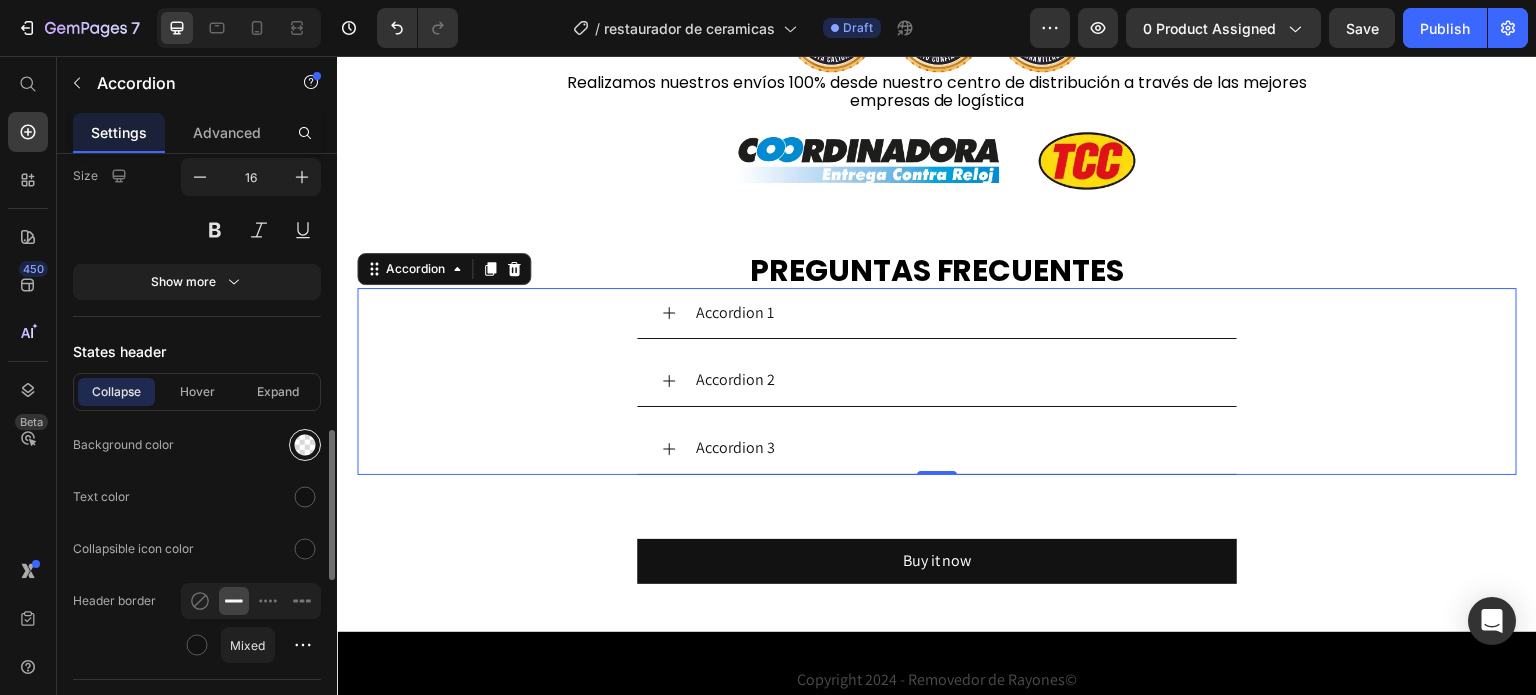 click at bounding box center [305, 445] 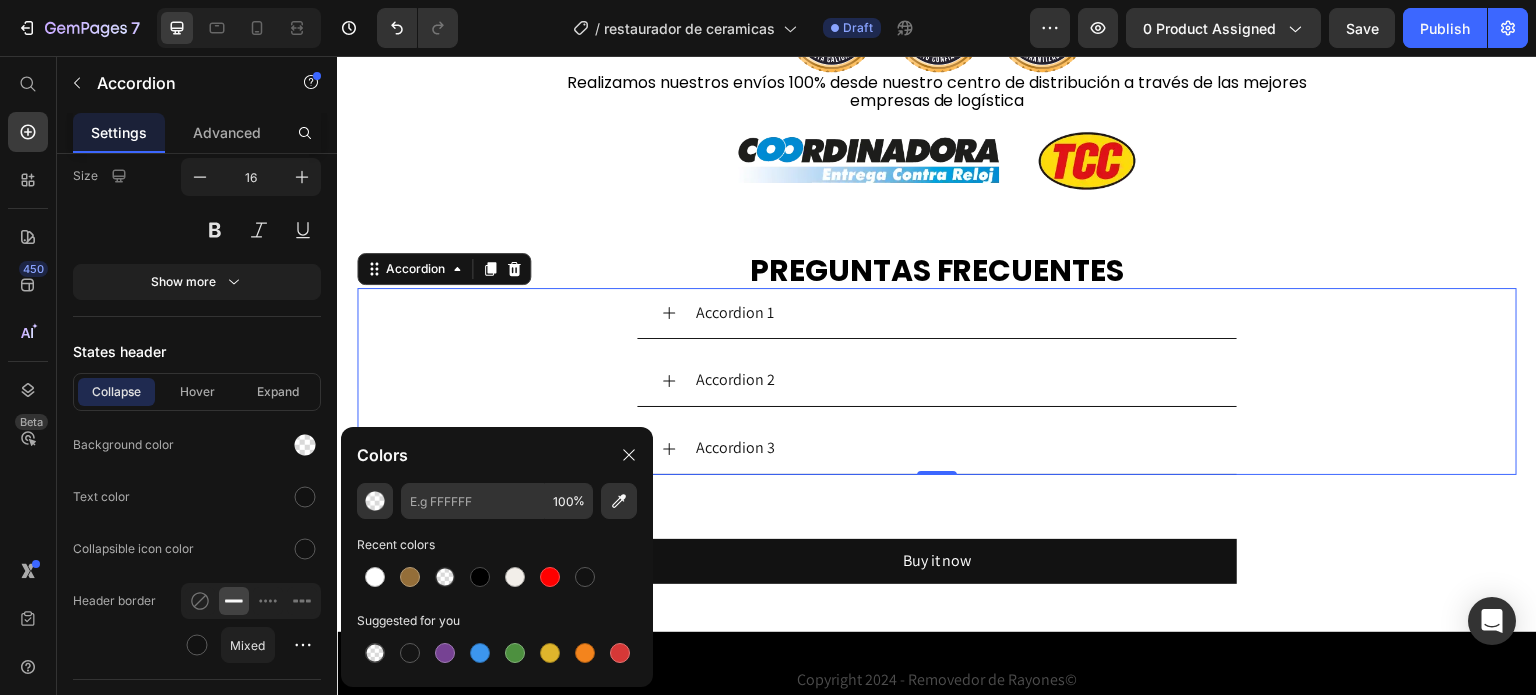 click at bounding box center (480, 577) 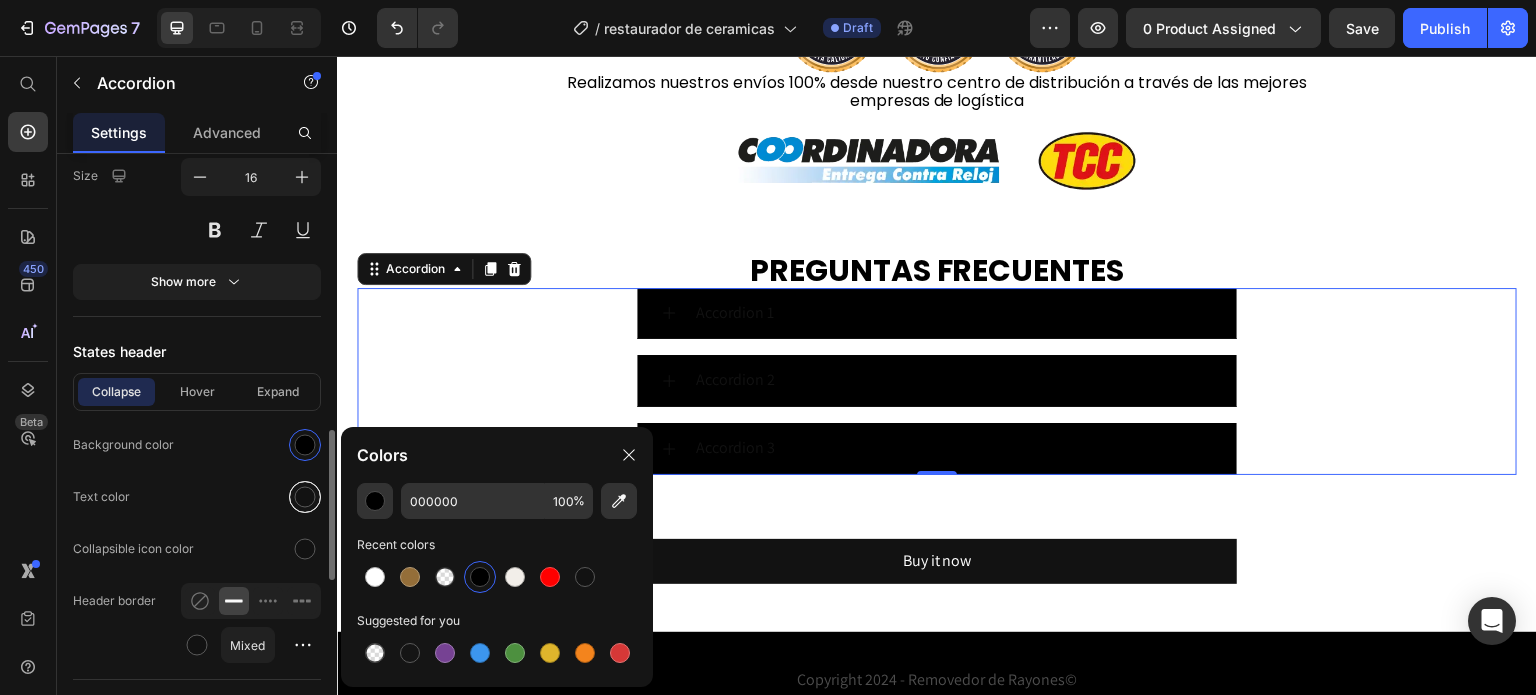 click at bounding box center [305, 497] 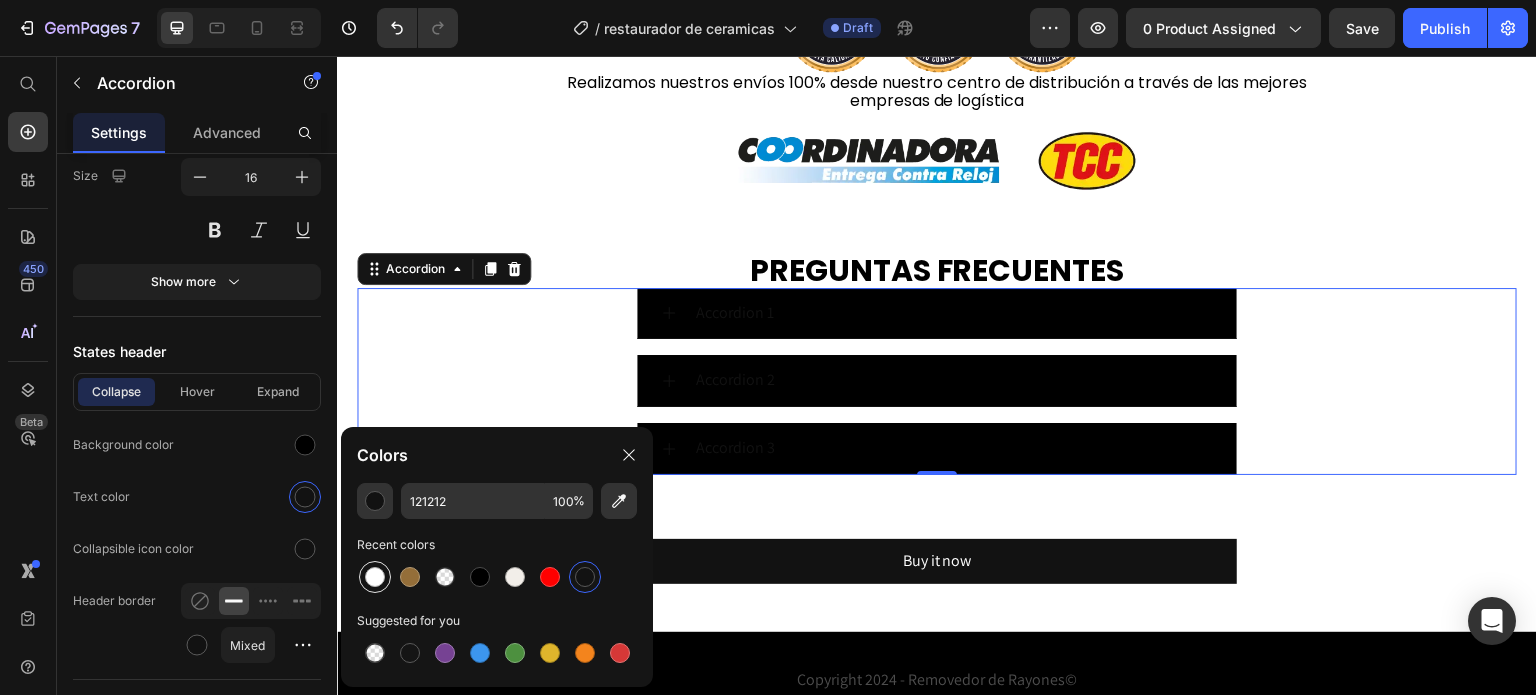click at bounding box center [375, 577] 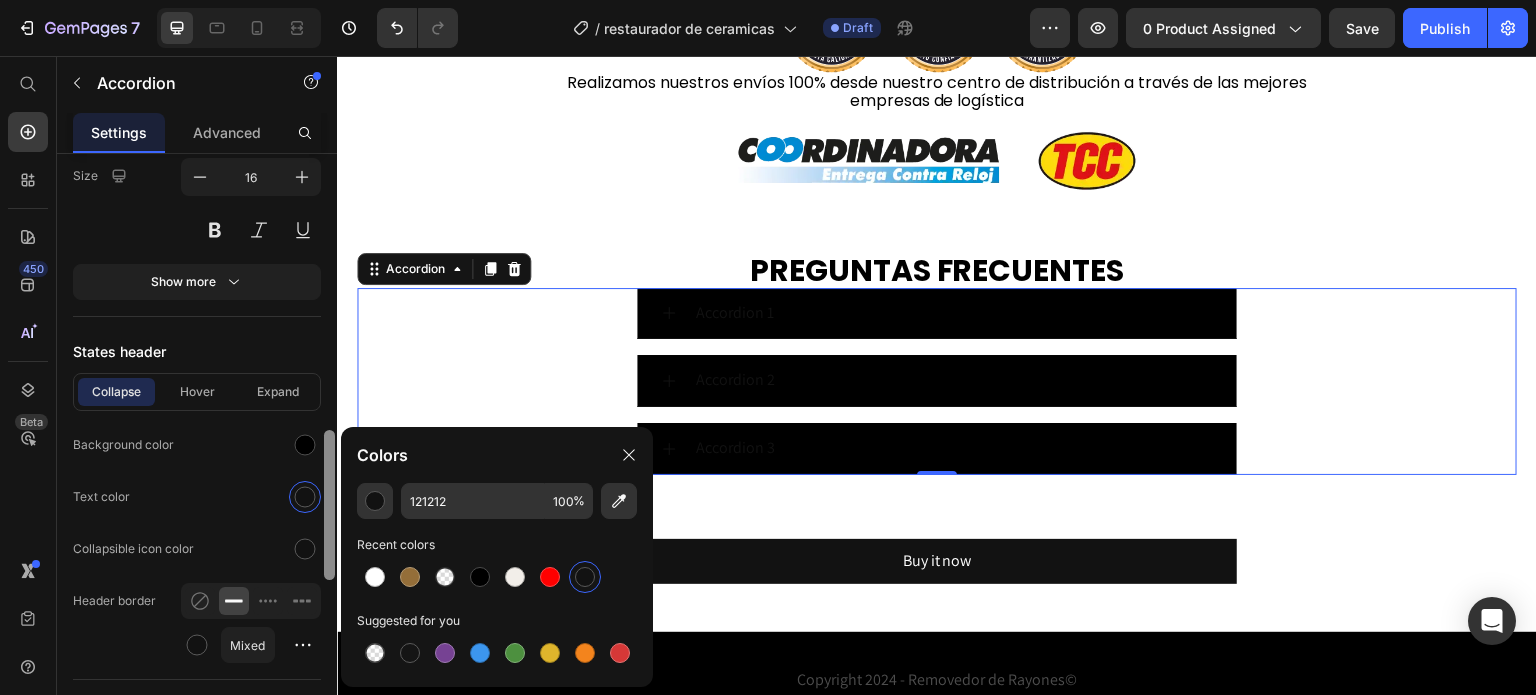 type on "FFFFFF" 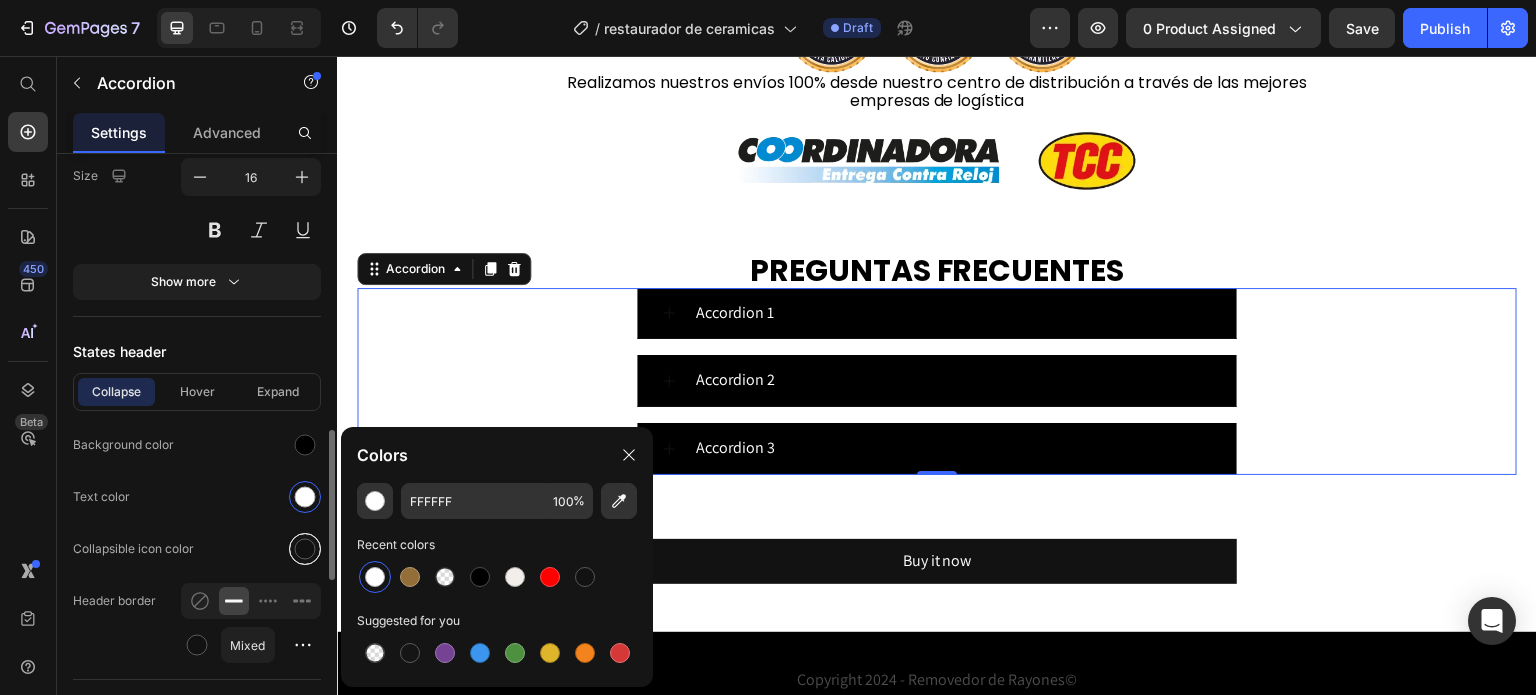 click at bounding box center (305, 549) 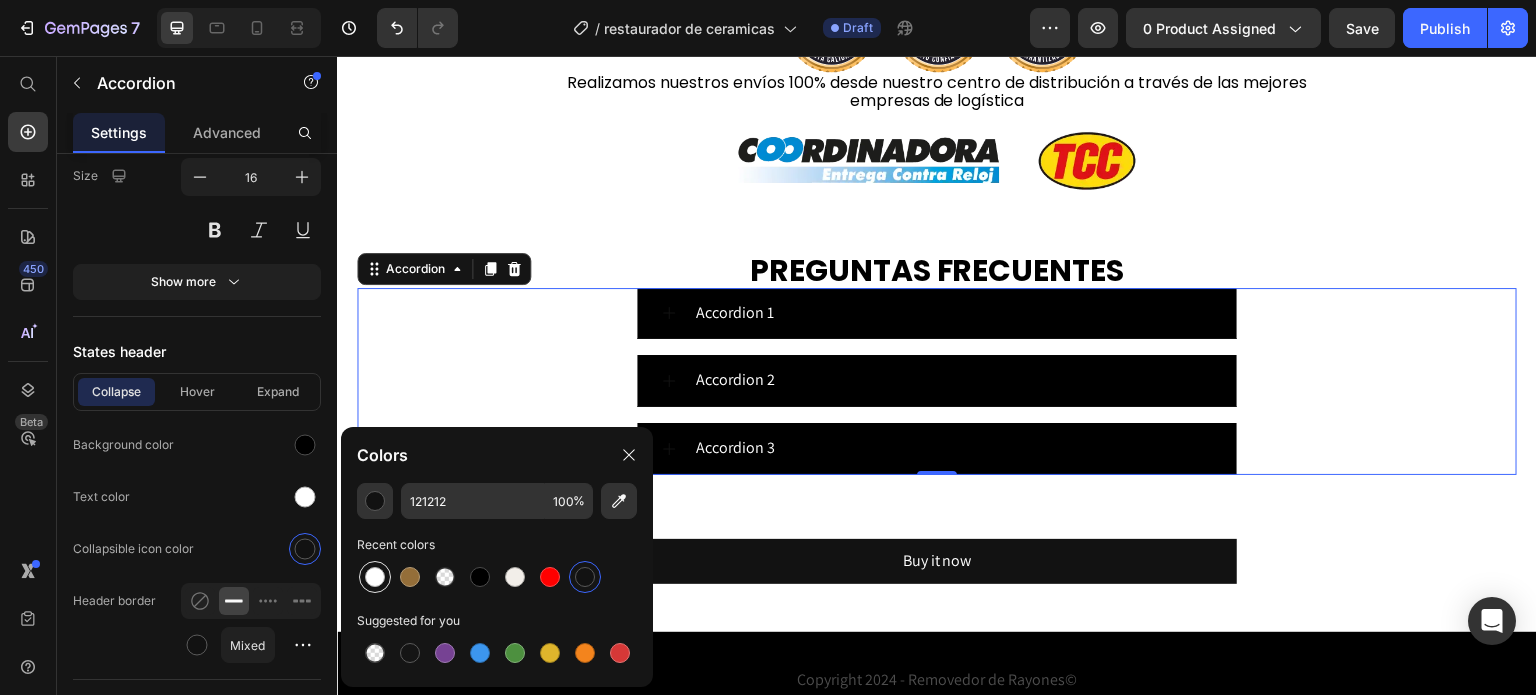 click at bounding box center [375, 577] 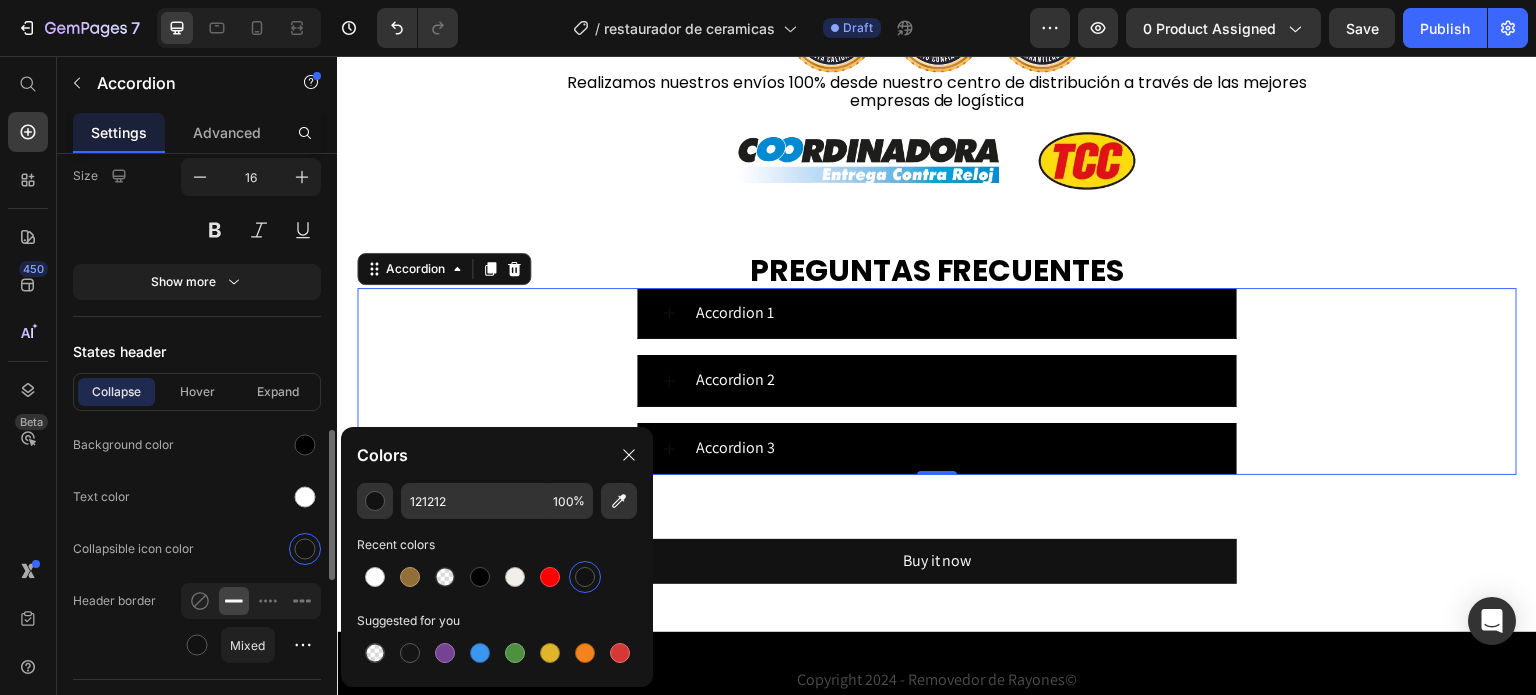 type on "FFFFFF" 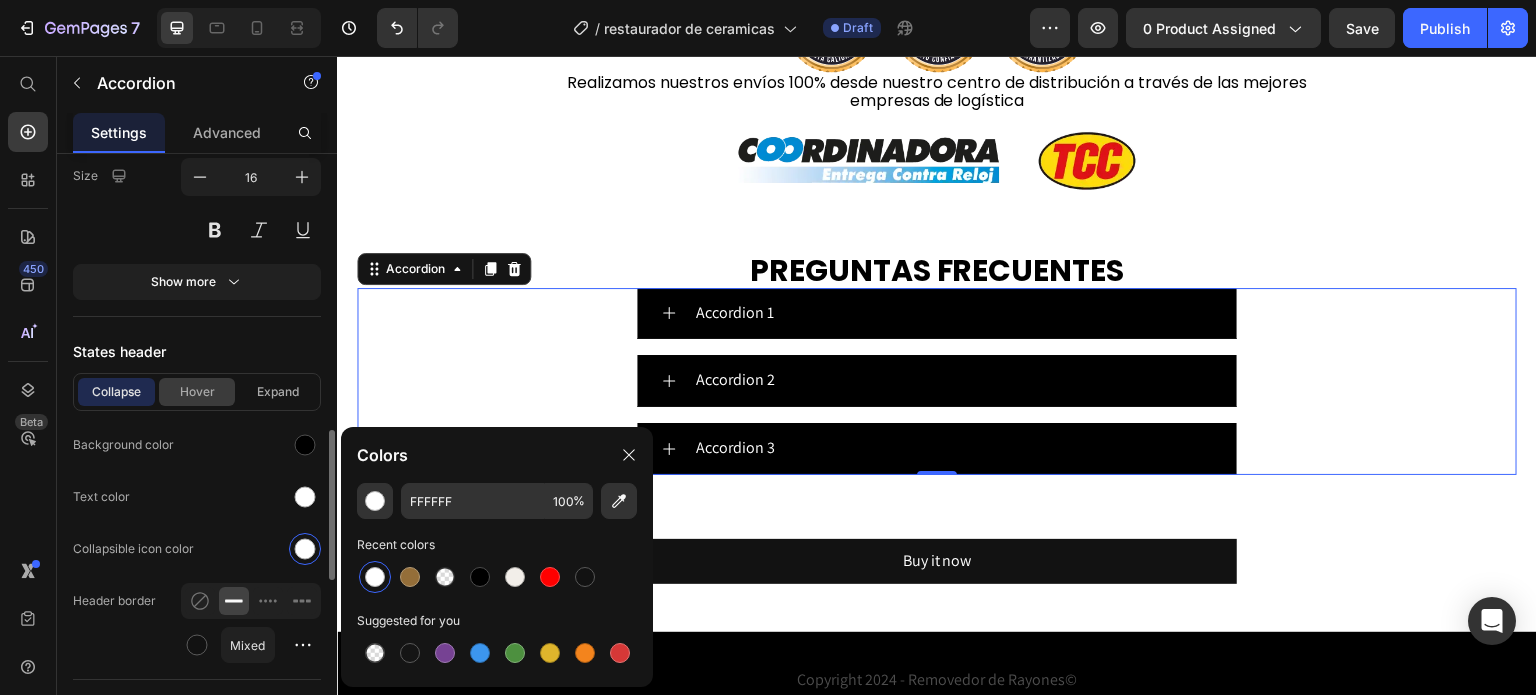click on "Hover" at bounding box center (197, 392) 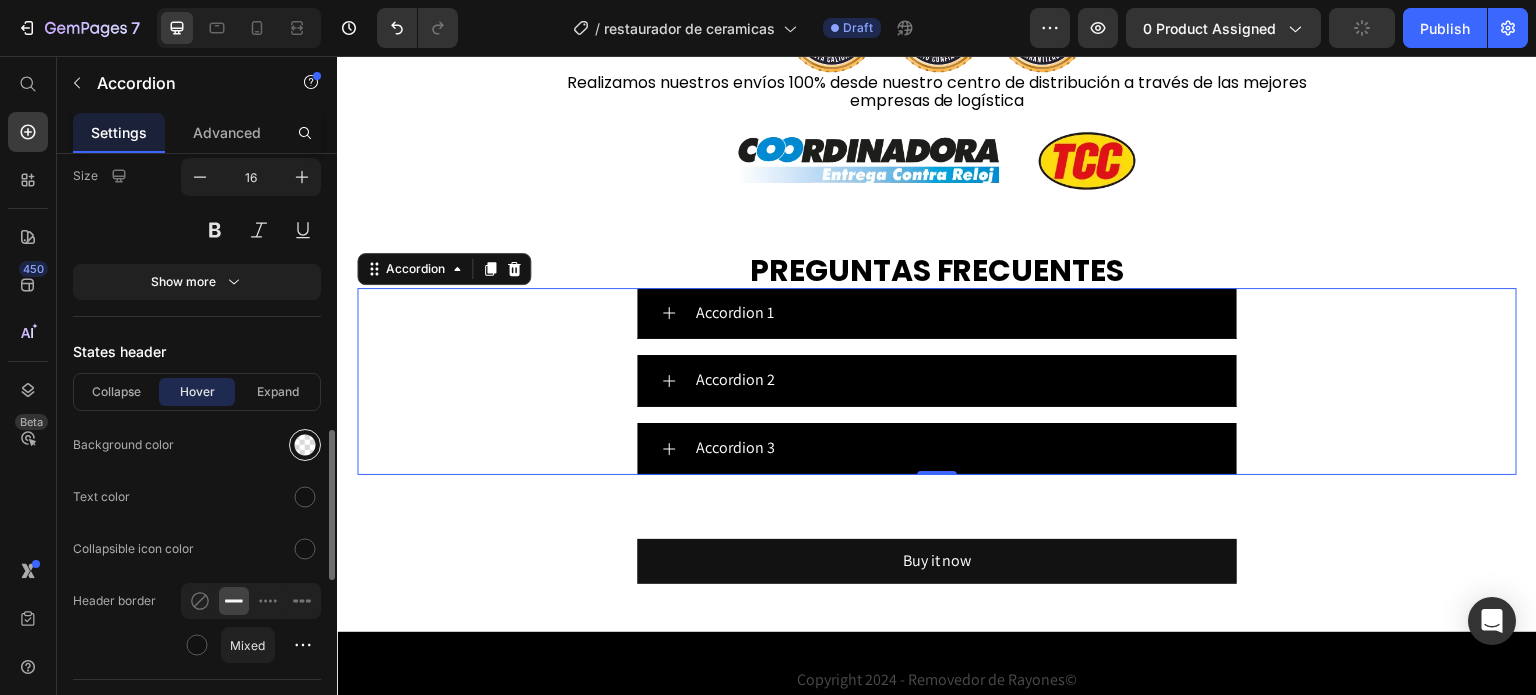 click at bounding box center (305, 445) 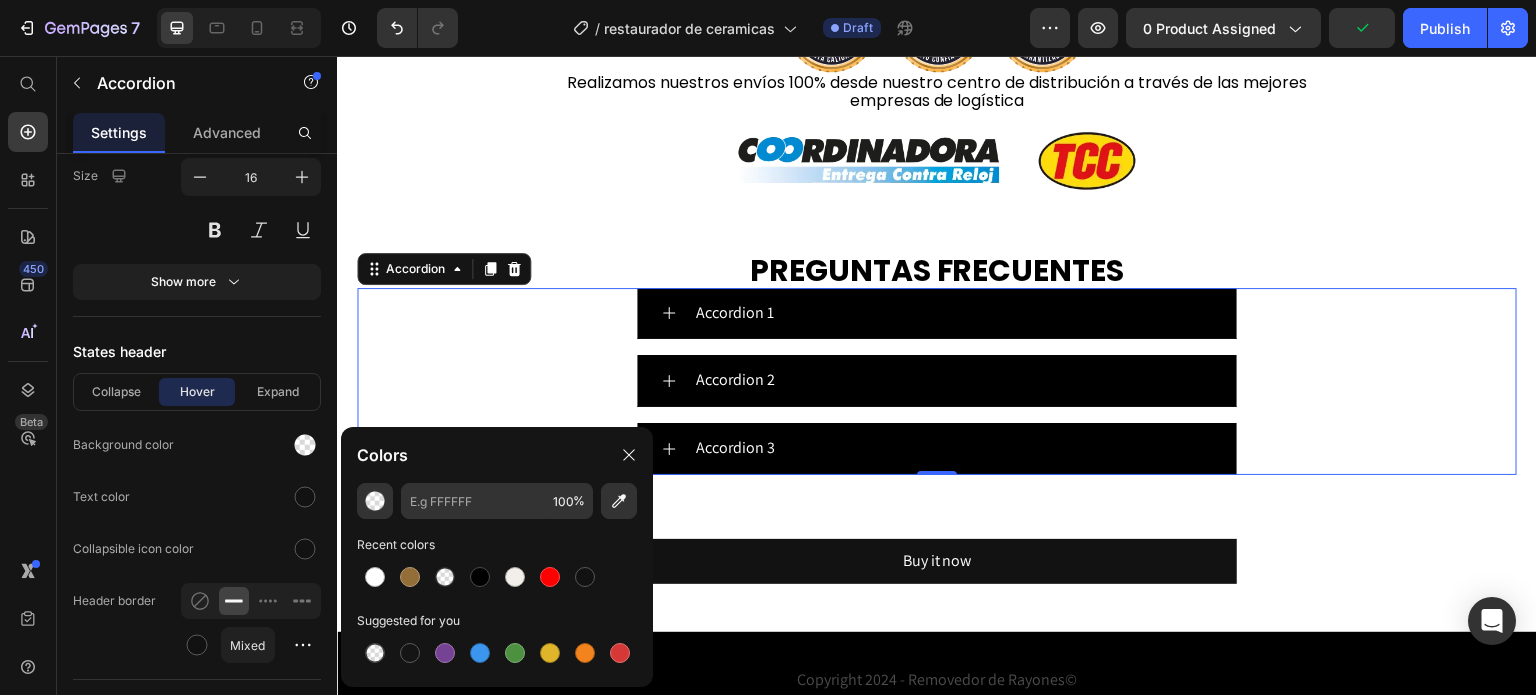drag, startPoint x: 408, startPoint y: 577, endPoint x: 367, endPoint y: 527, distance: 64.66065 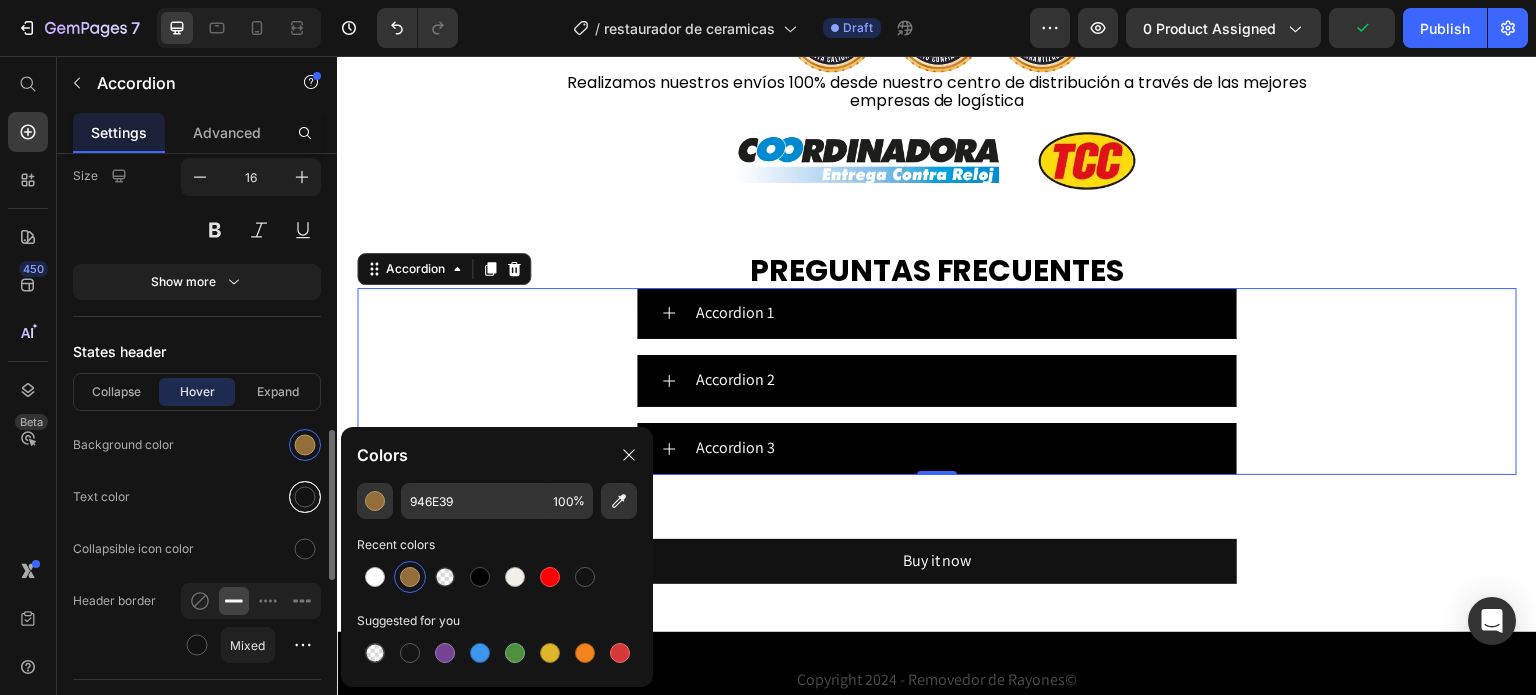 click at bounding box center (305, 497) 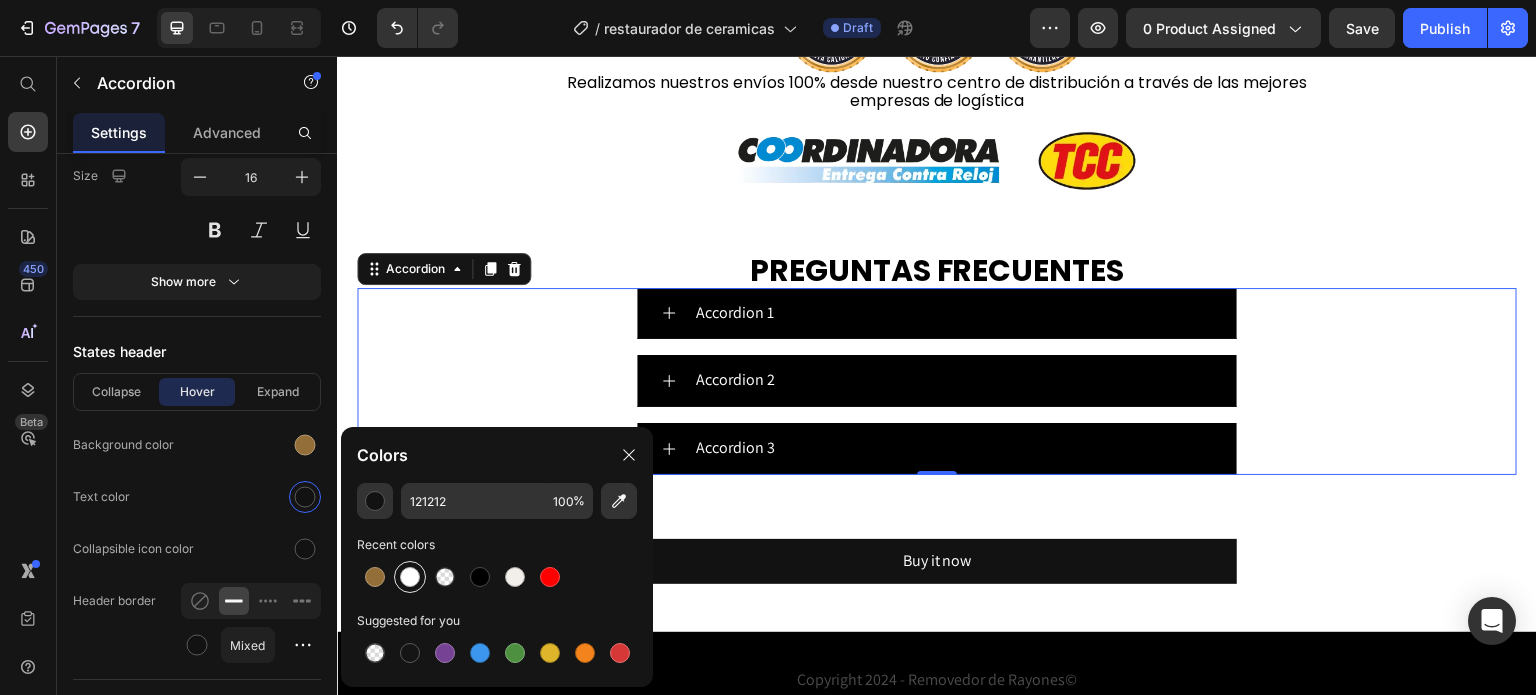 click at bounding box center [410, 577] 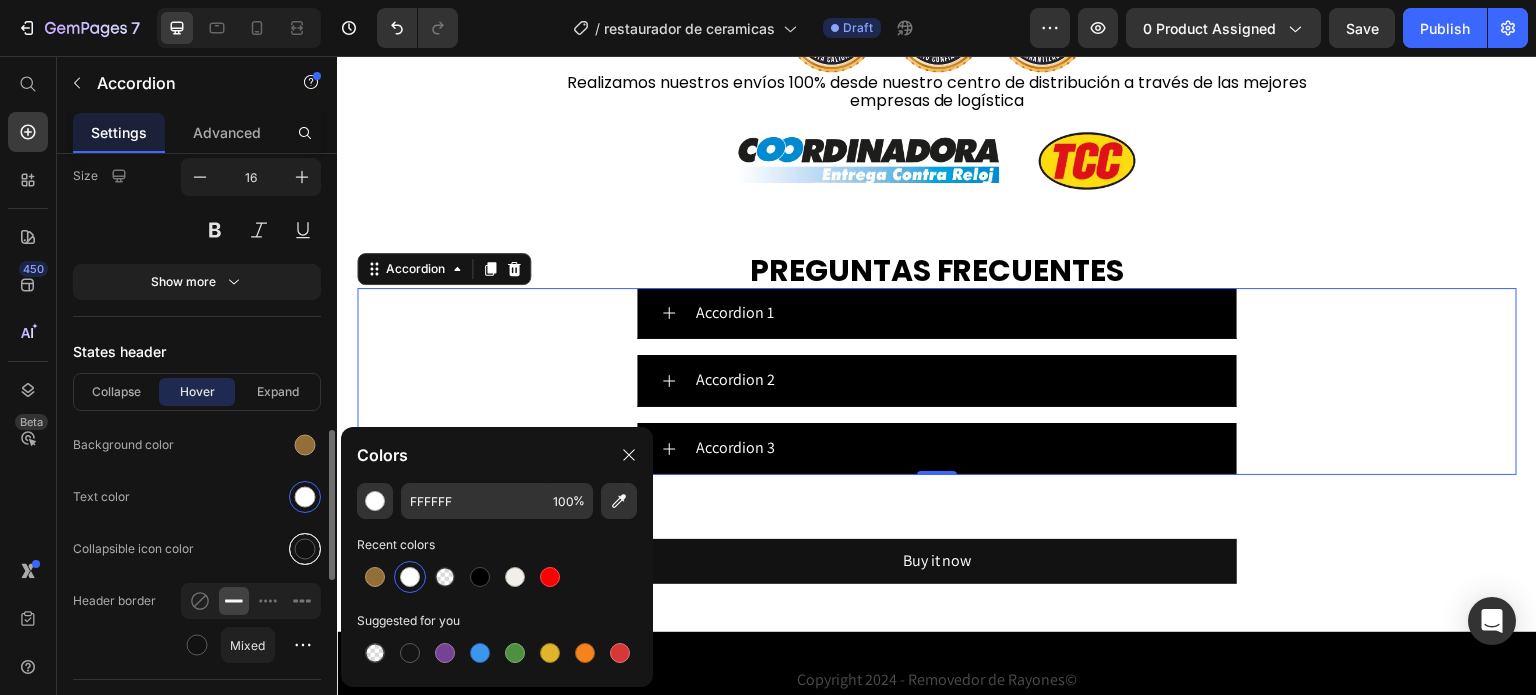 click at bounding box center (305, 549) 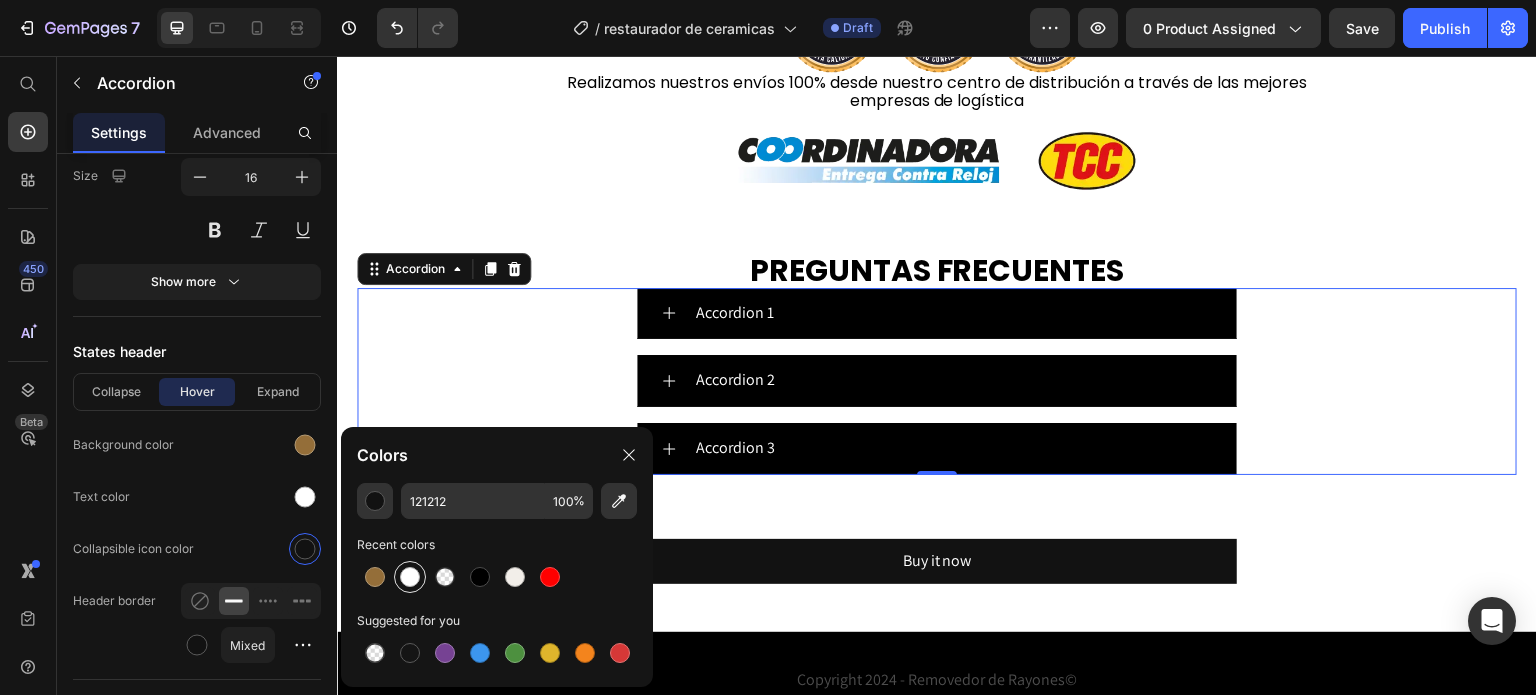 click at bounding box center [410, 577] 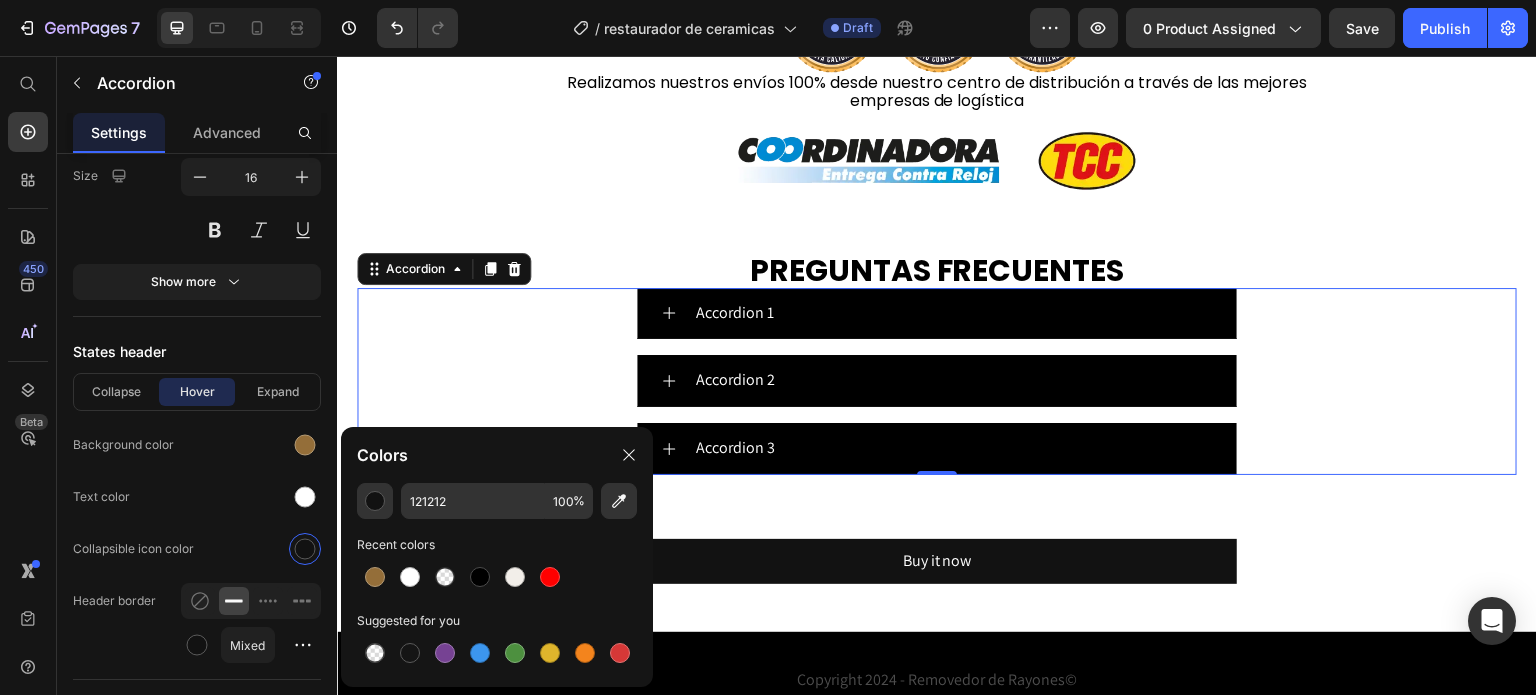 type on "FFFFFF" 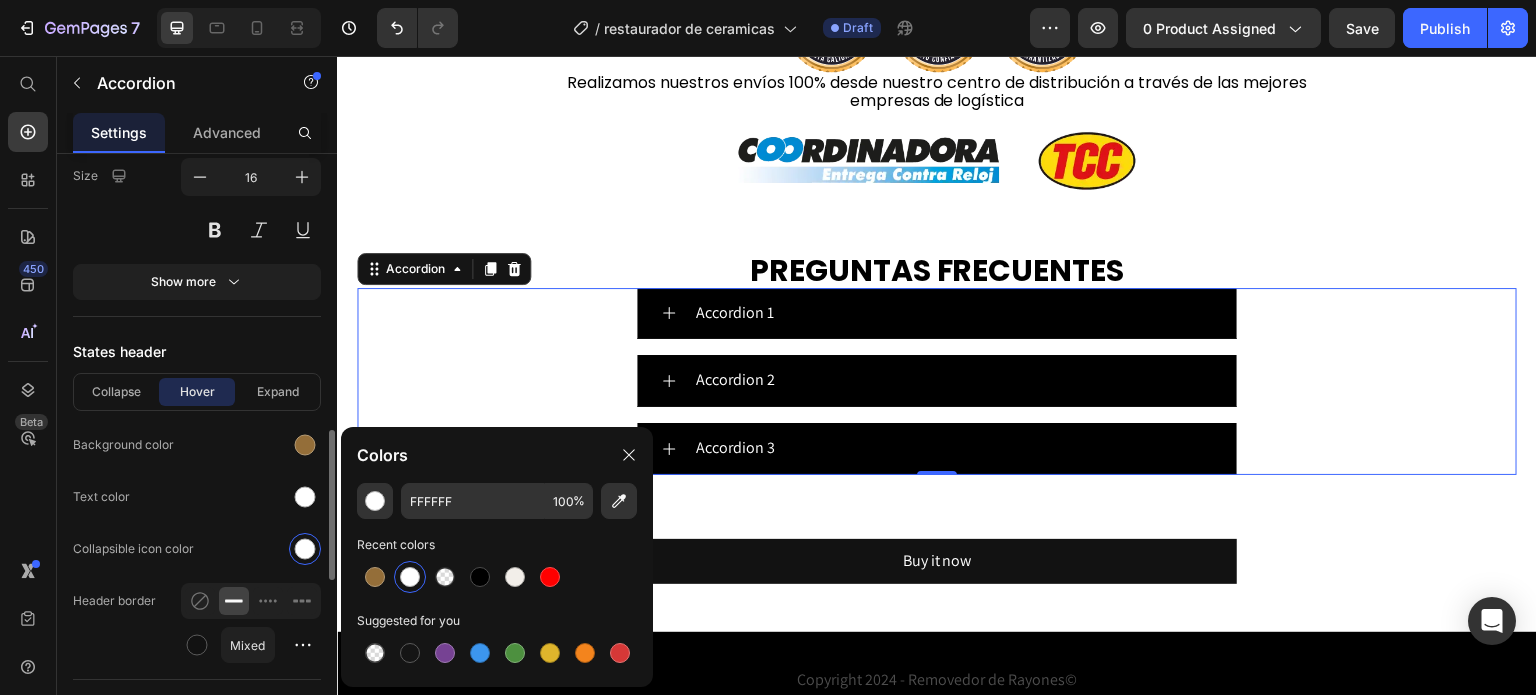 click on "Collapse Hover Expand" at bounding box center [197, 392] 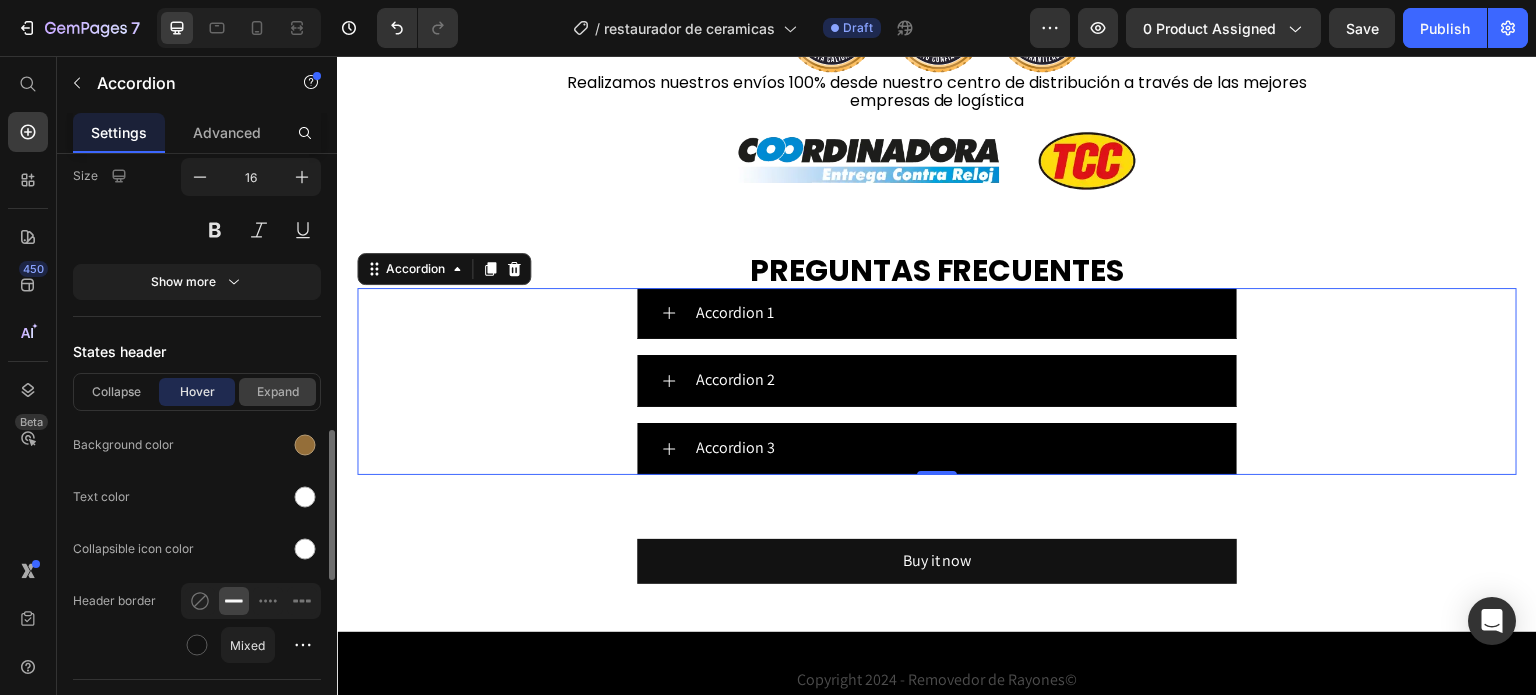 click on "Expand" at bounding box center (277, 392) 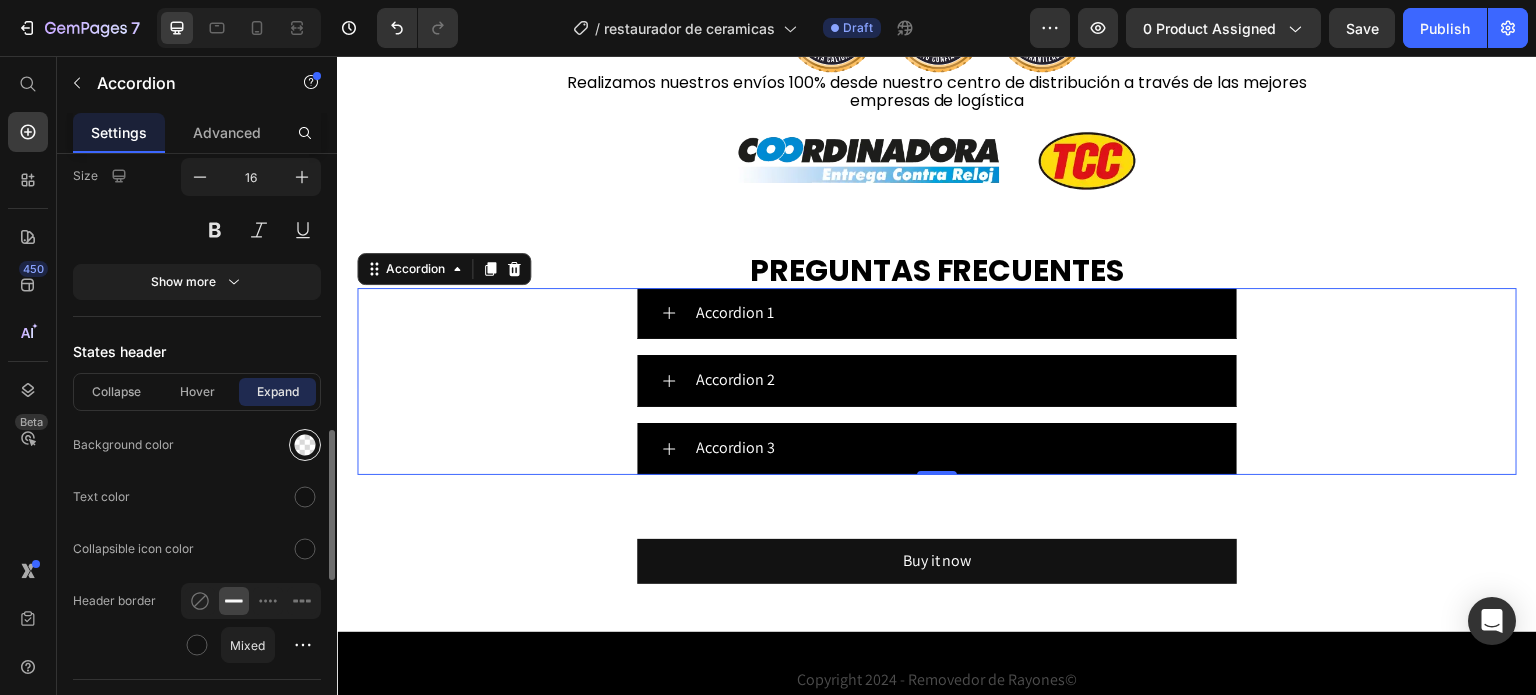 click at bounding box center (305, 445) 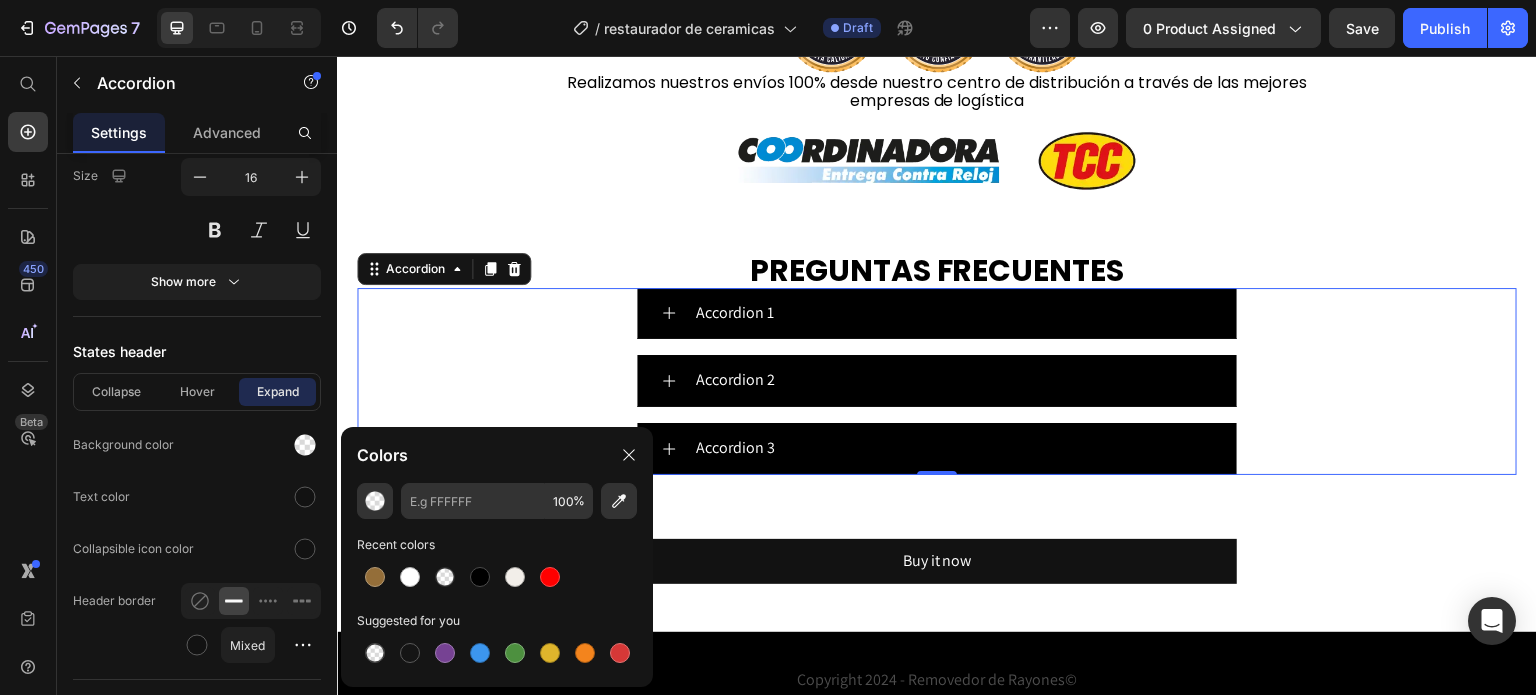 drag, startPoint x: 378, startPoint y: 577, endPoint x: 353, endPoint y: 538, distance: 46.32494 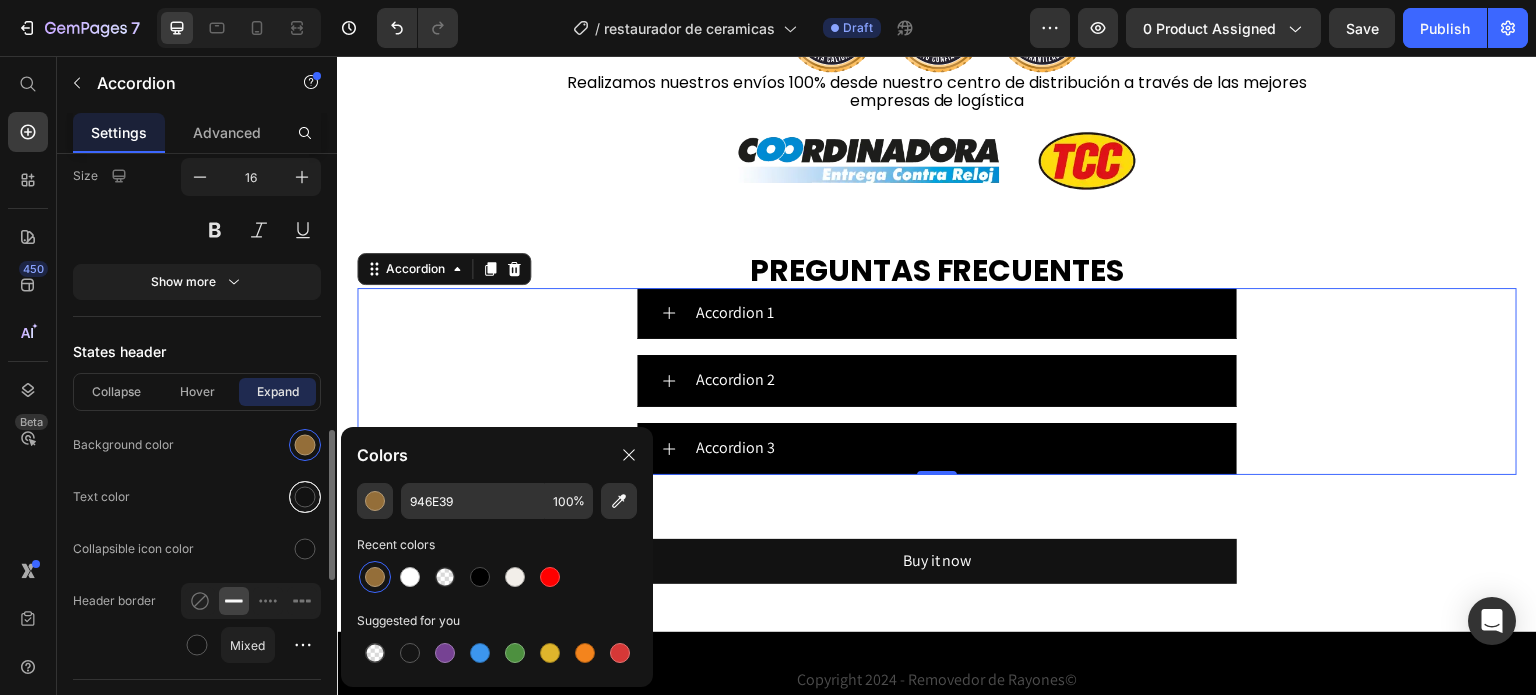 click at bounding box center [305, 497] 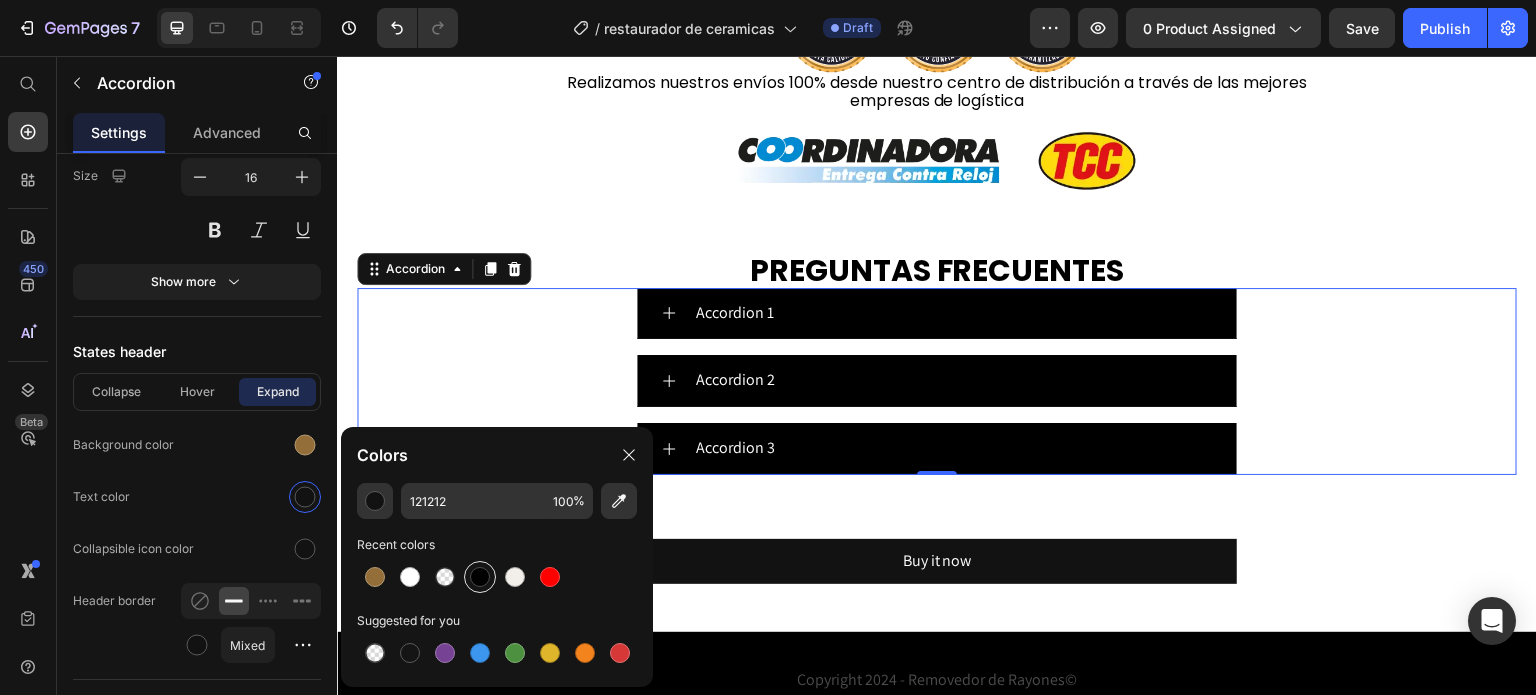 click at bounding box center [480, 577] 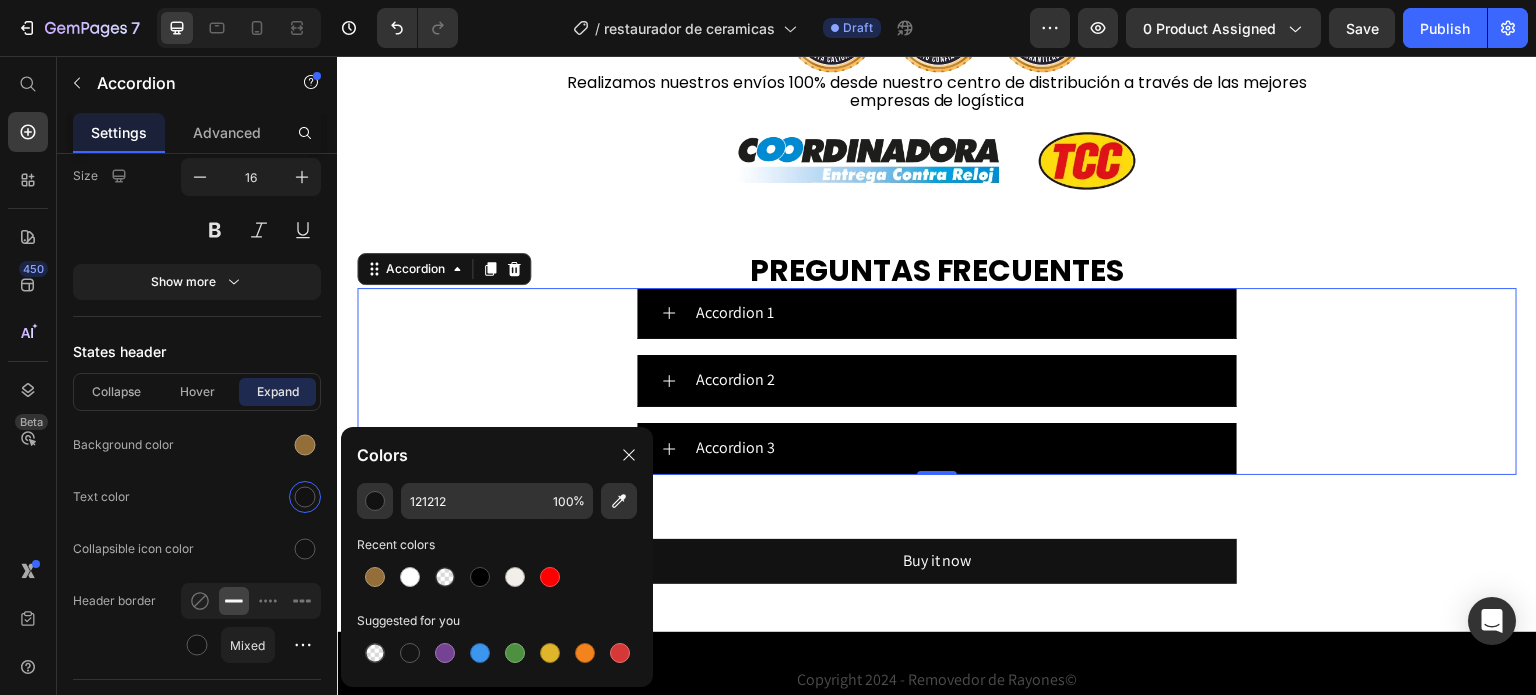 type on "000000" 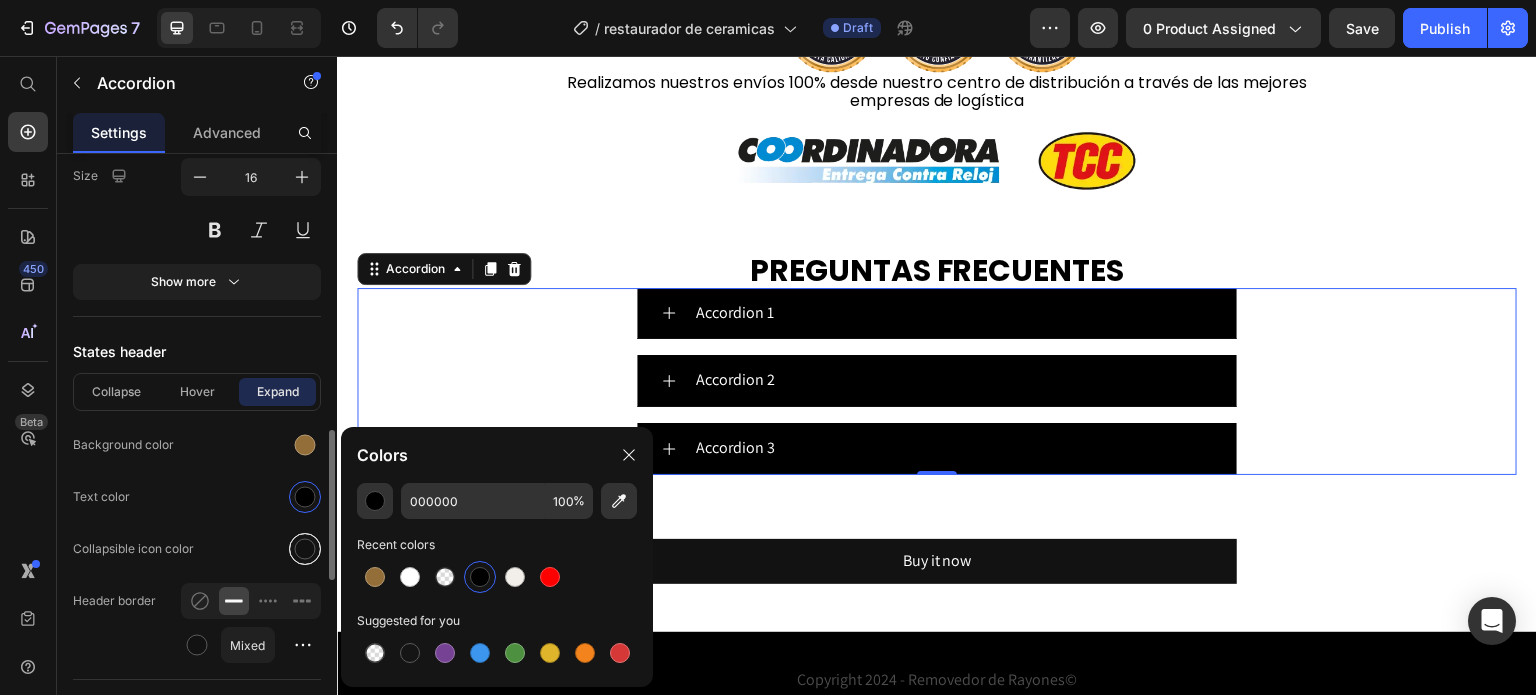 click at bounding box center [305, 549] 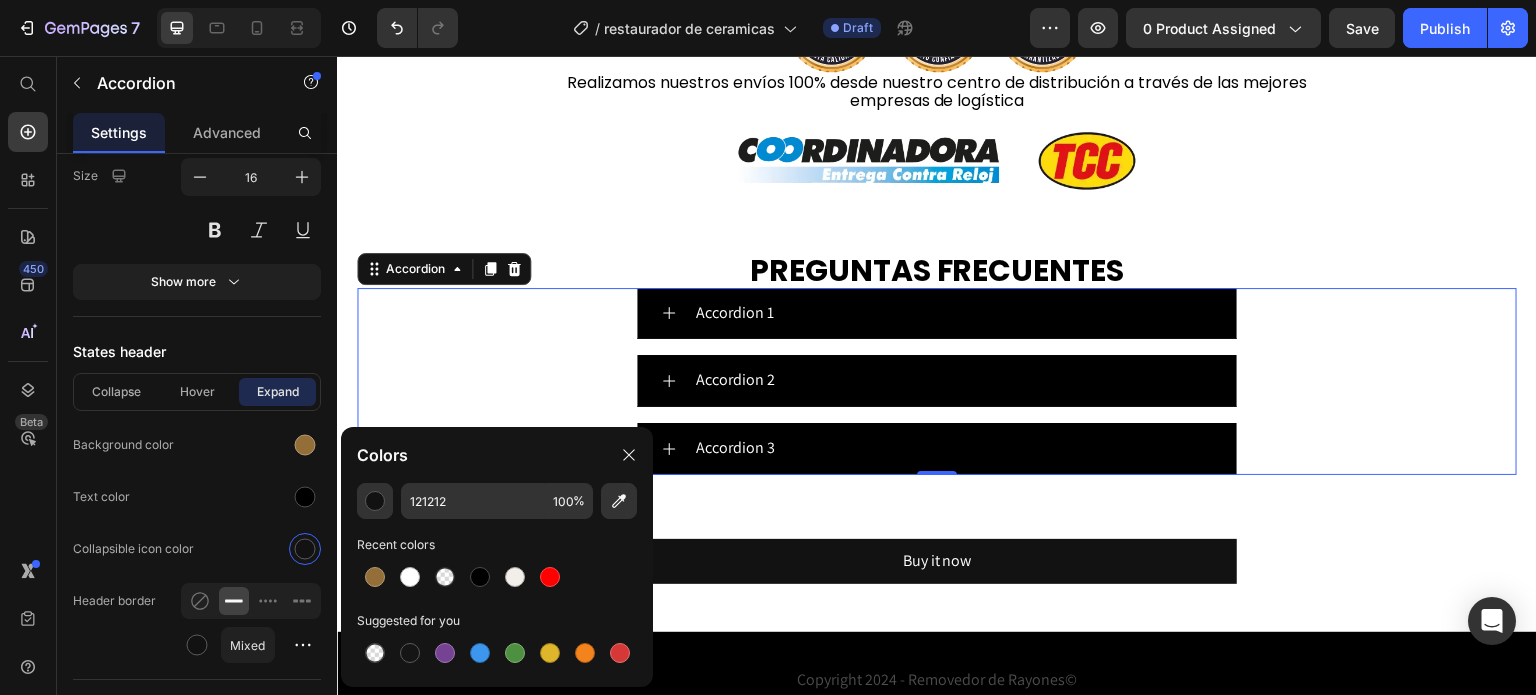 click at bounding box center (480, 577) 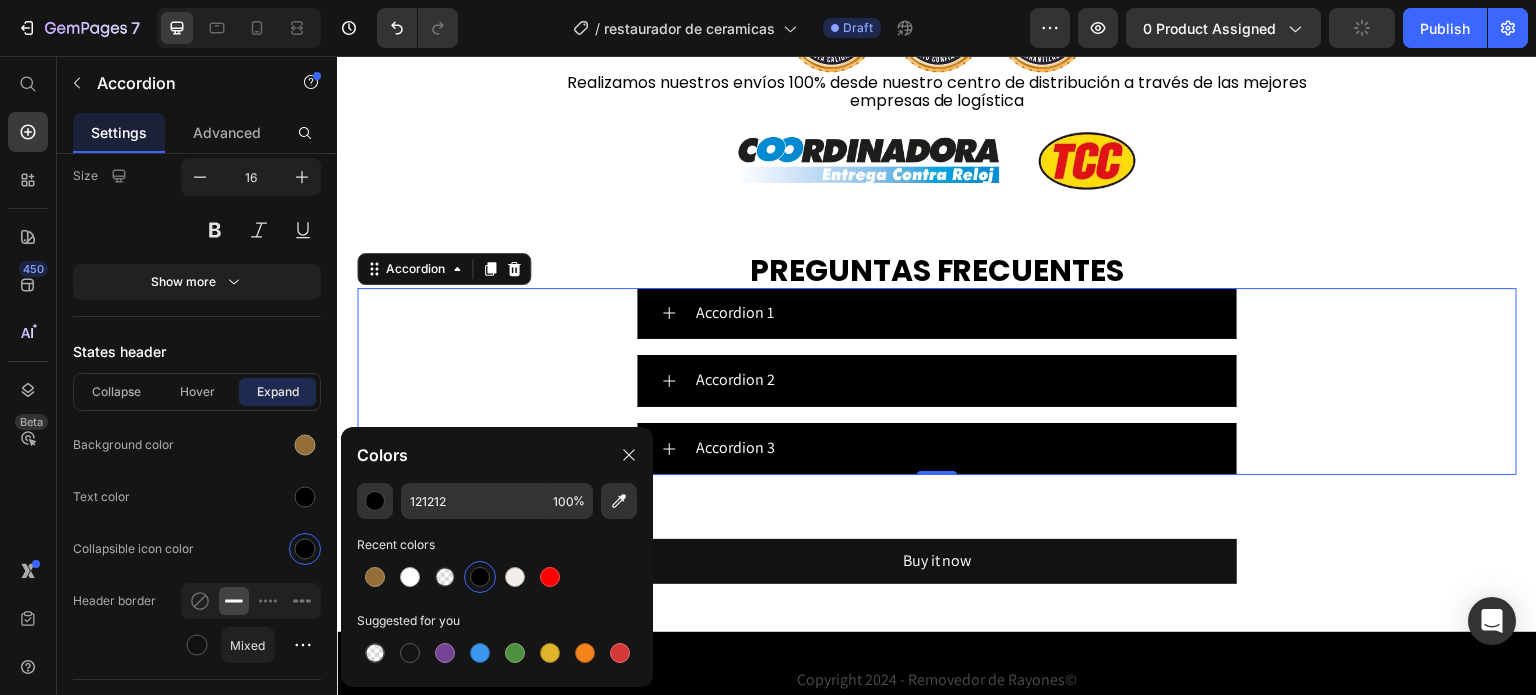 type on "000000" 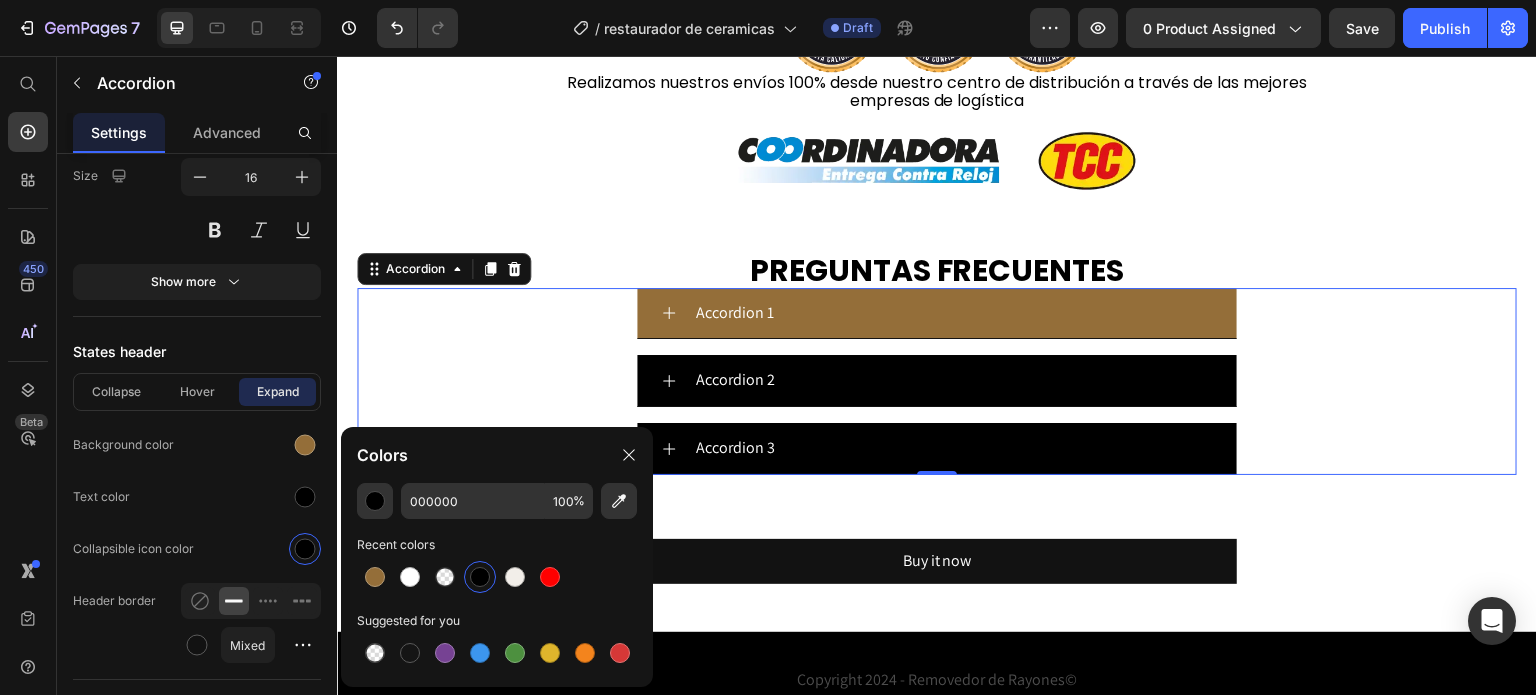 click on "Accordion 1" at bounding box center [953, 313] 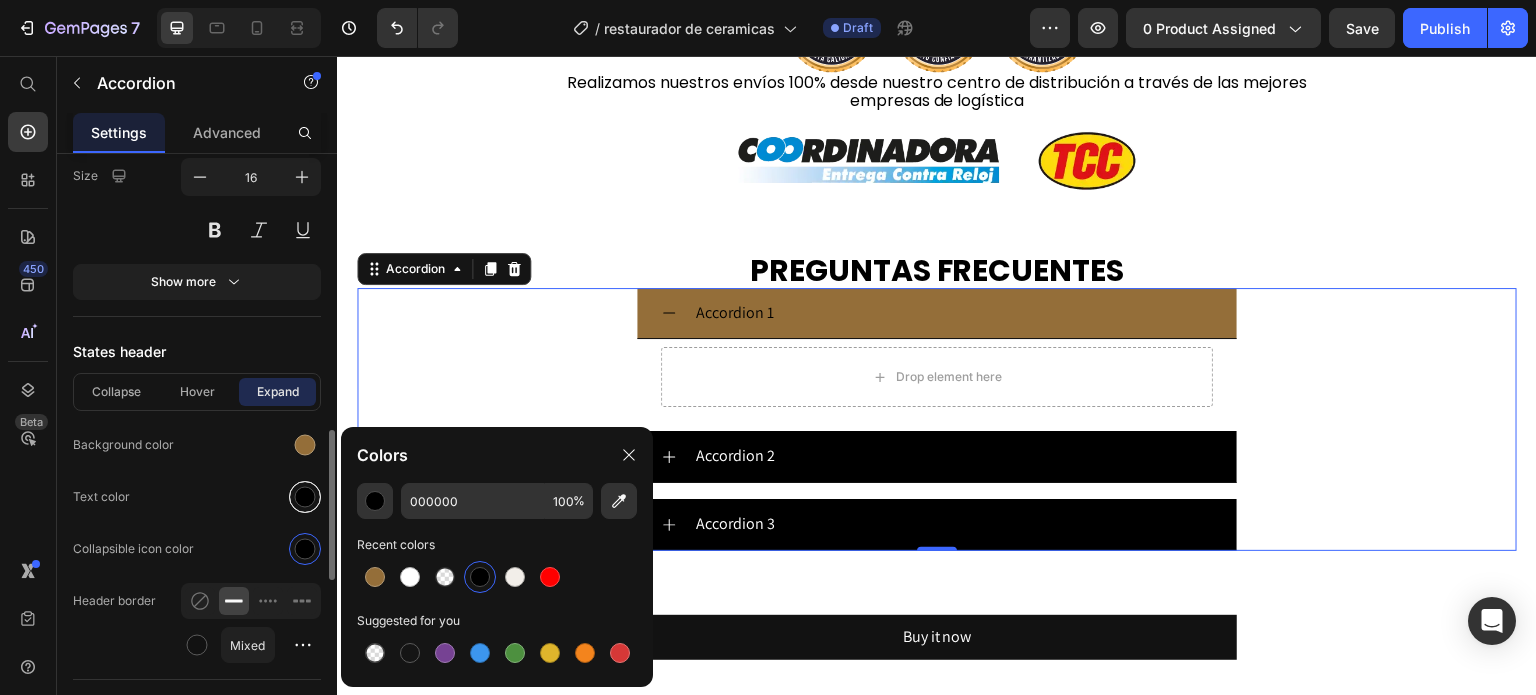 click at bounding box center (305, 497) 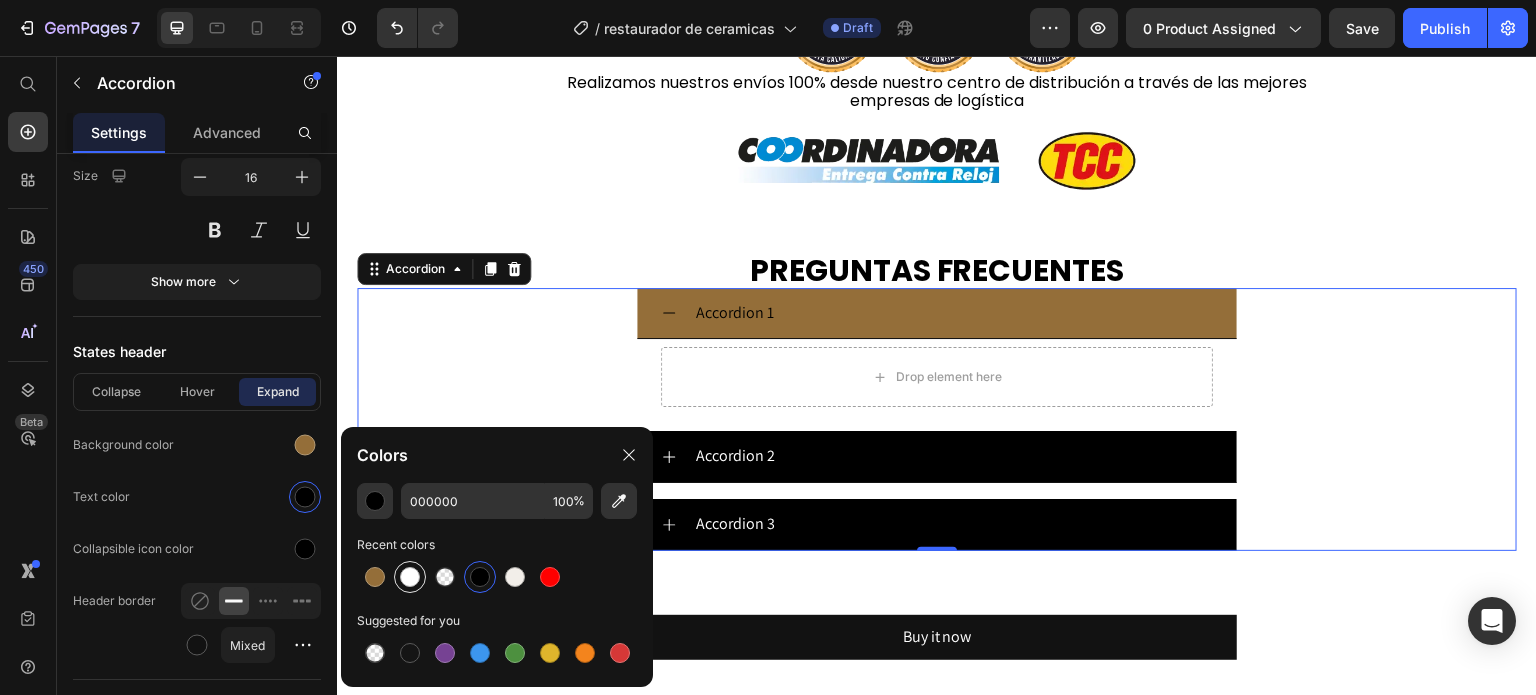 click at bounding box center [410, 577] 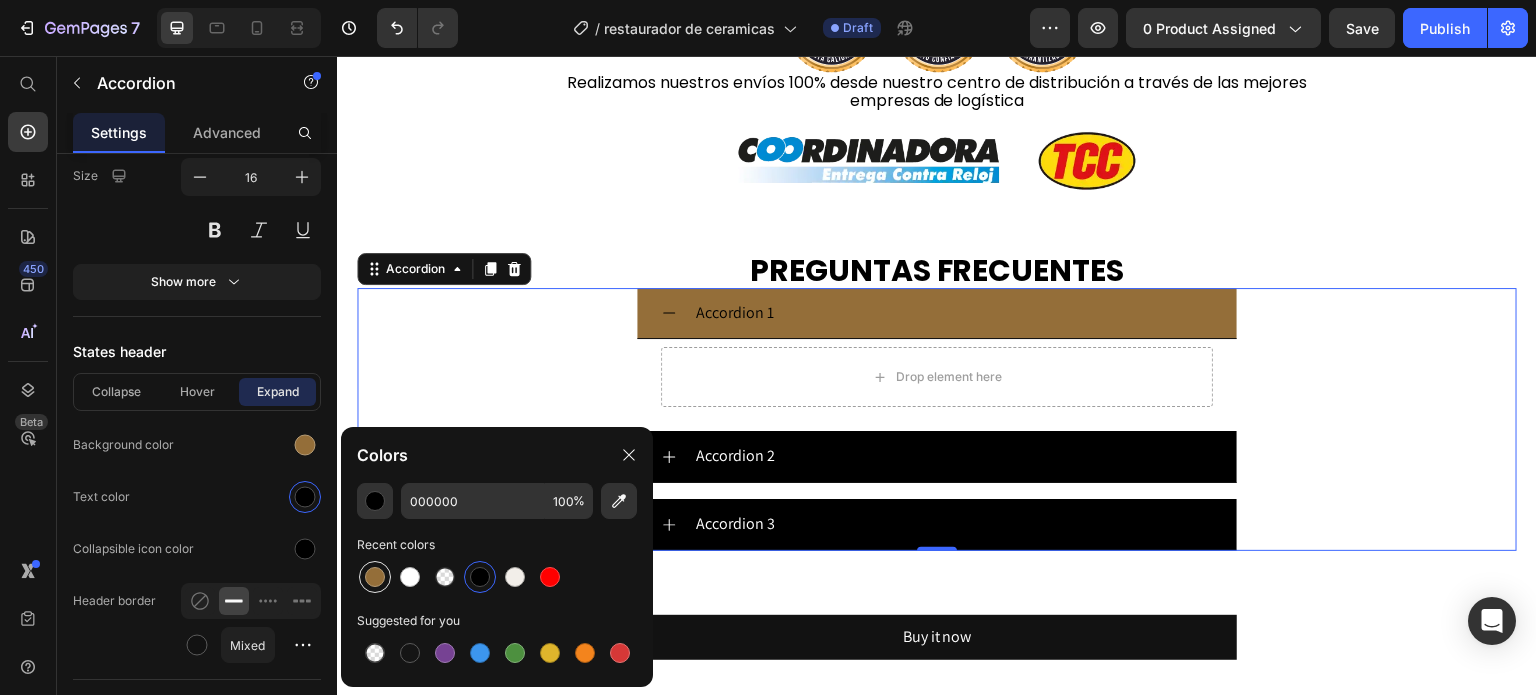 type on "FFFFFF" 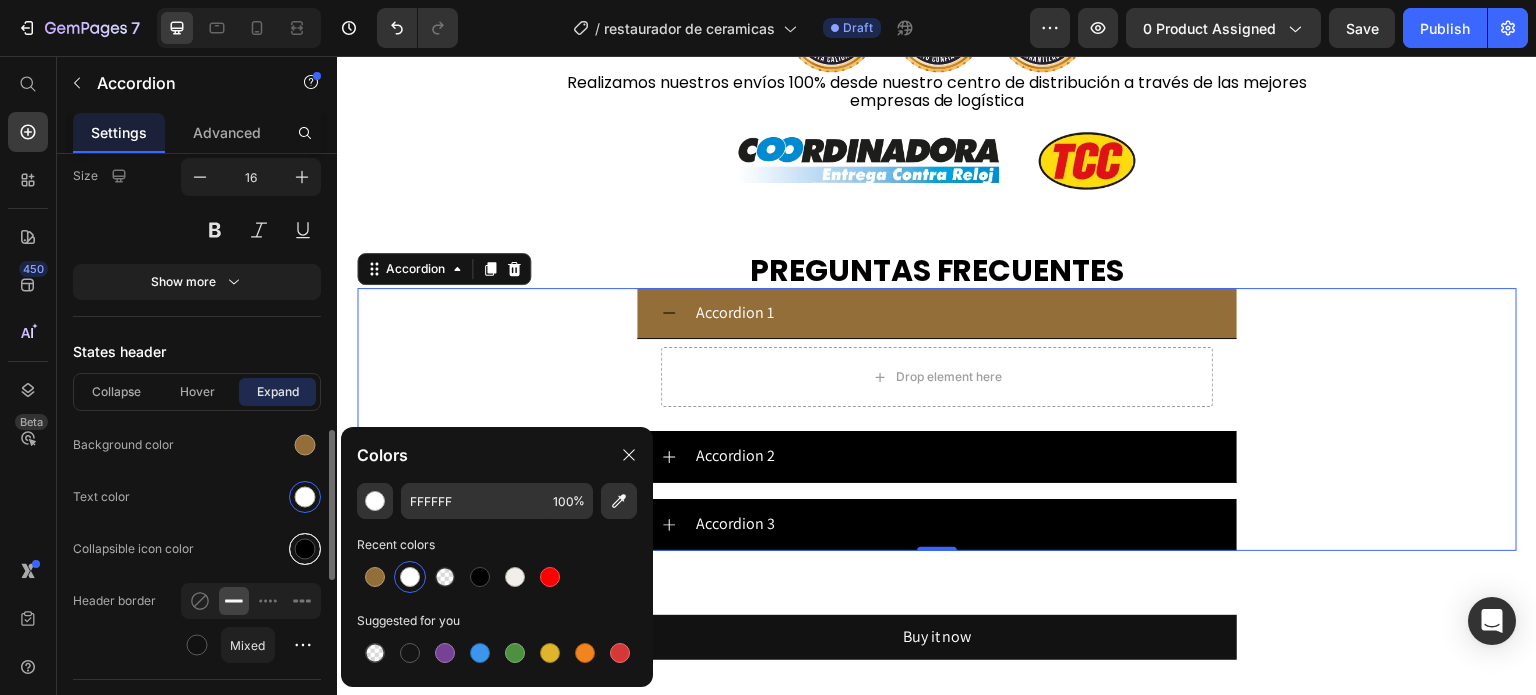 click at bounding box center (305, 549) 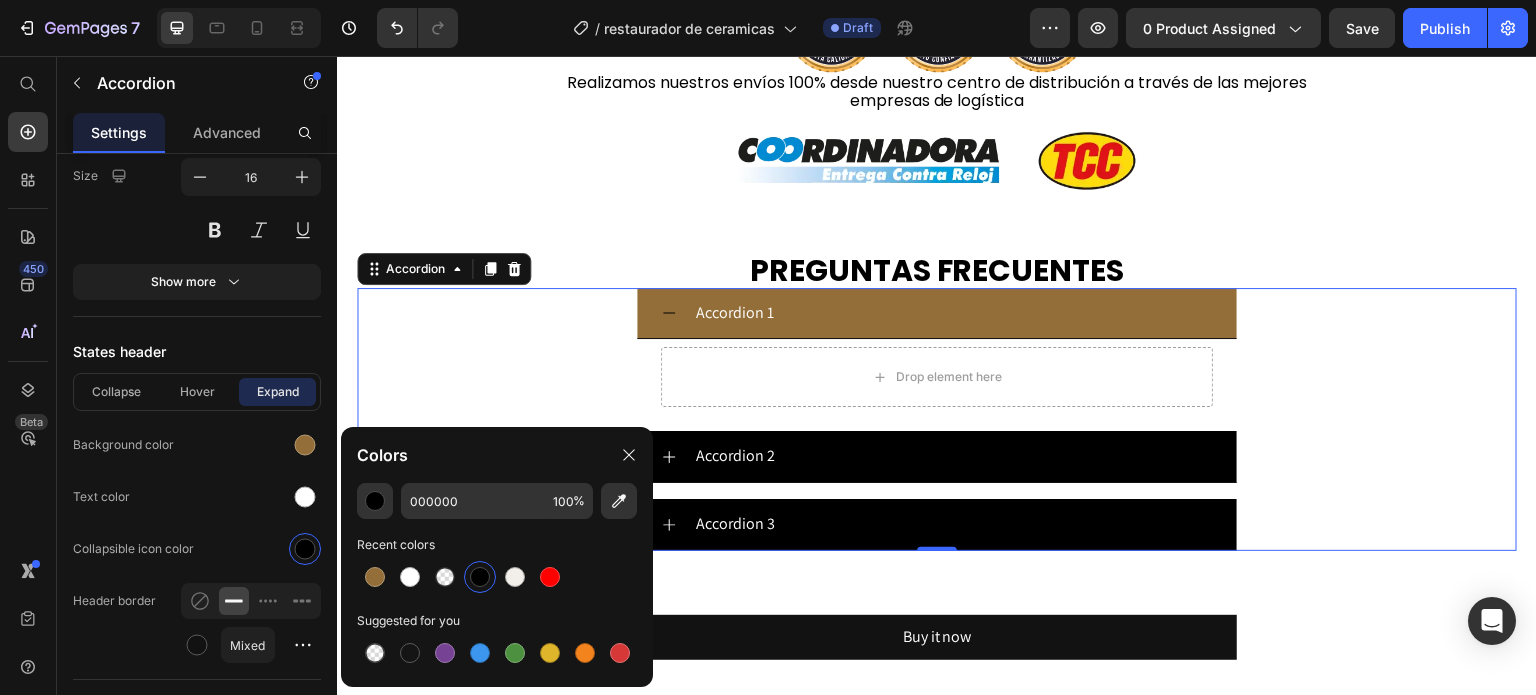click at bounding box center [410, 577] 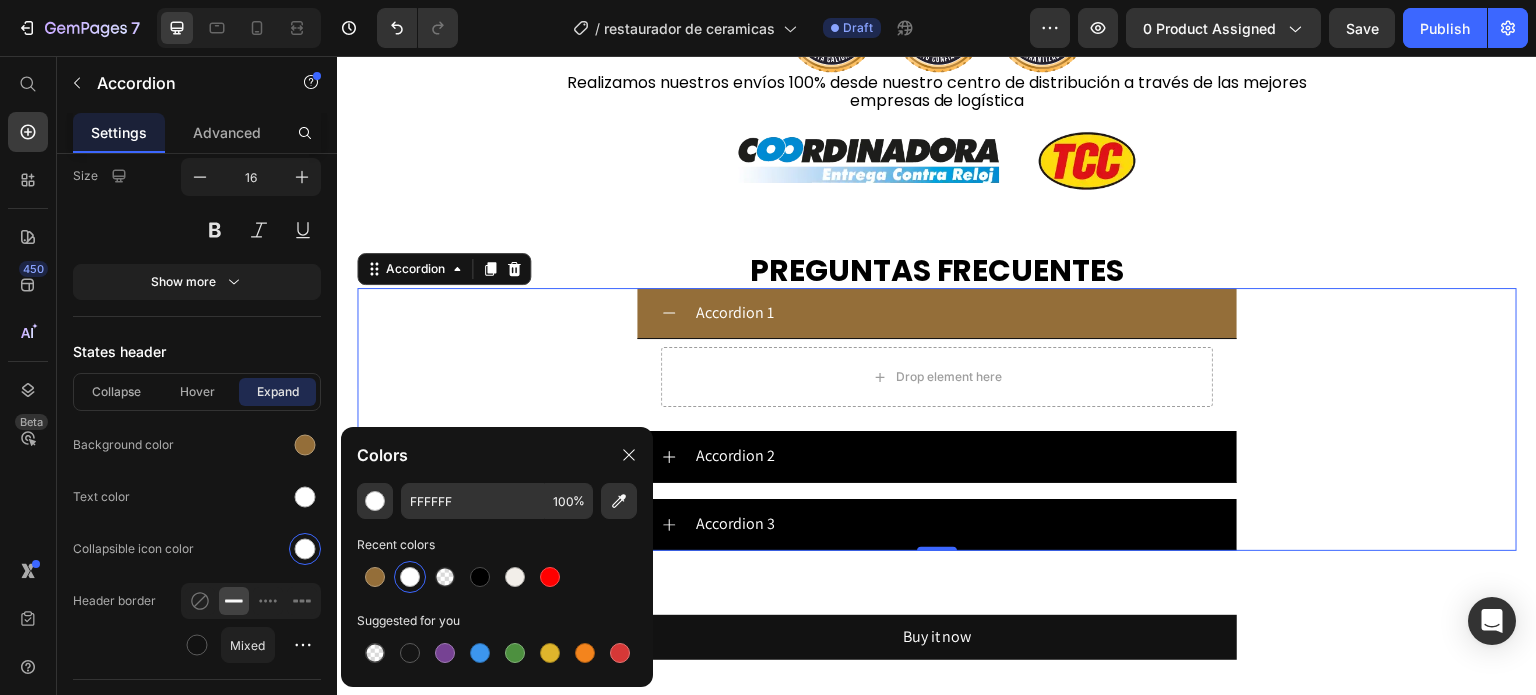 click on "Accordion 1" at bounding box center (953, 313) 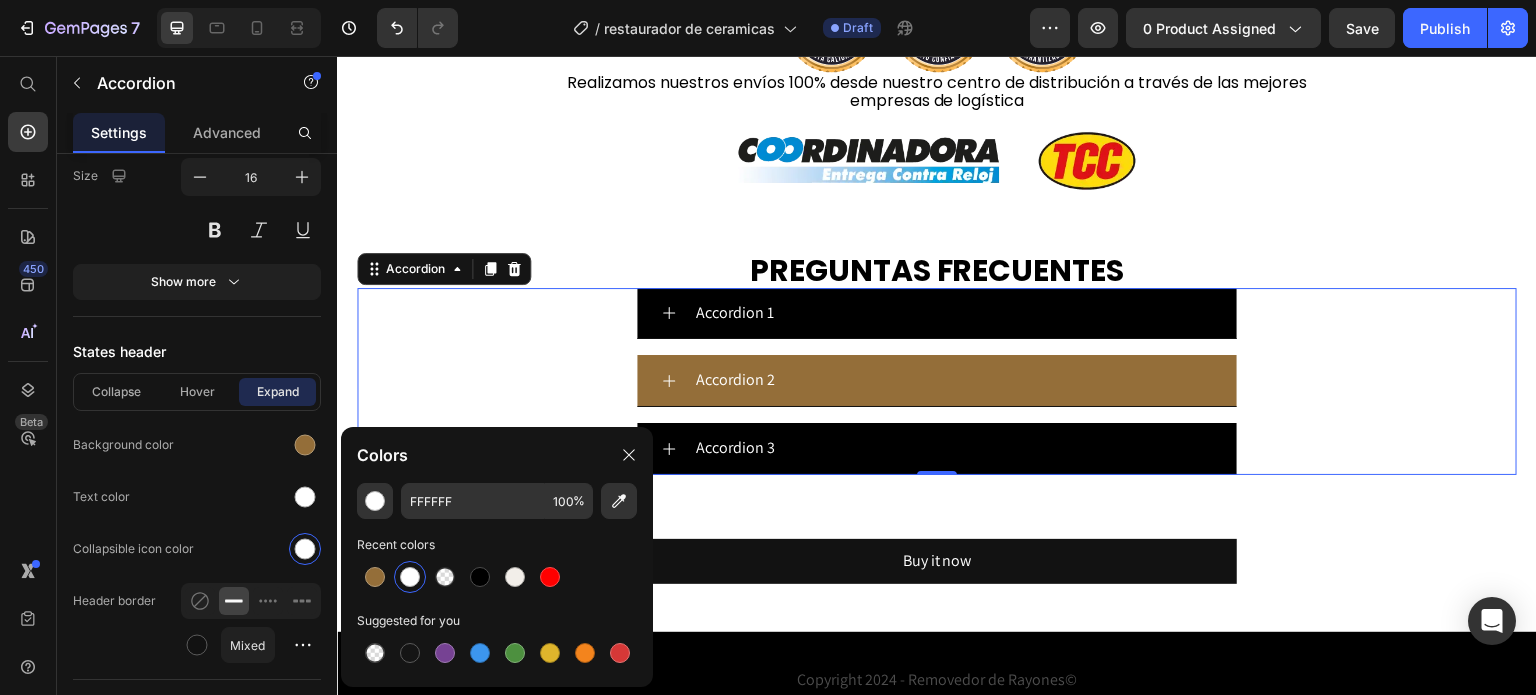 click on "Accordion 2" at bounding box center (937, 381) 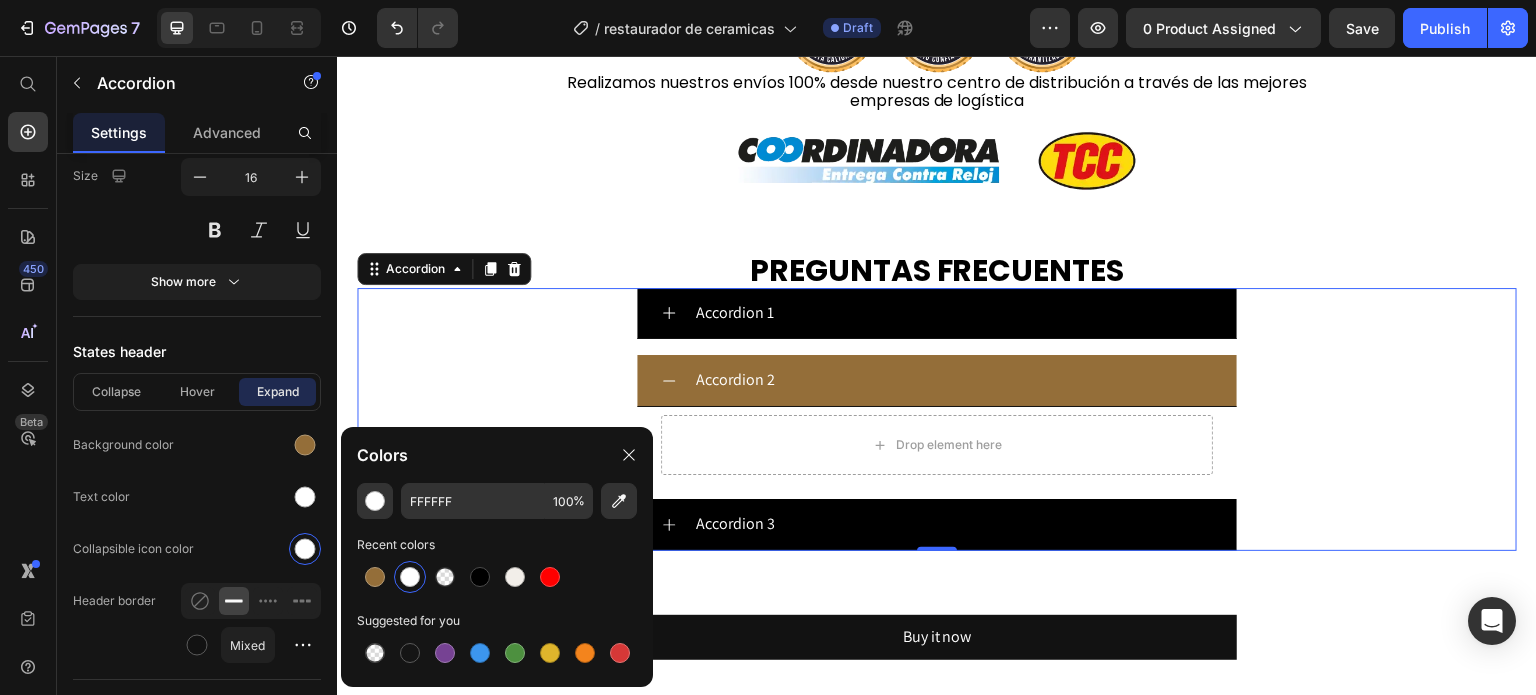 click on "Accordion 2" at bounding box center (937, 381) 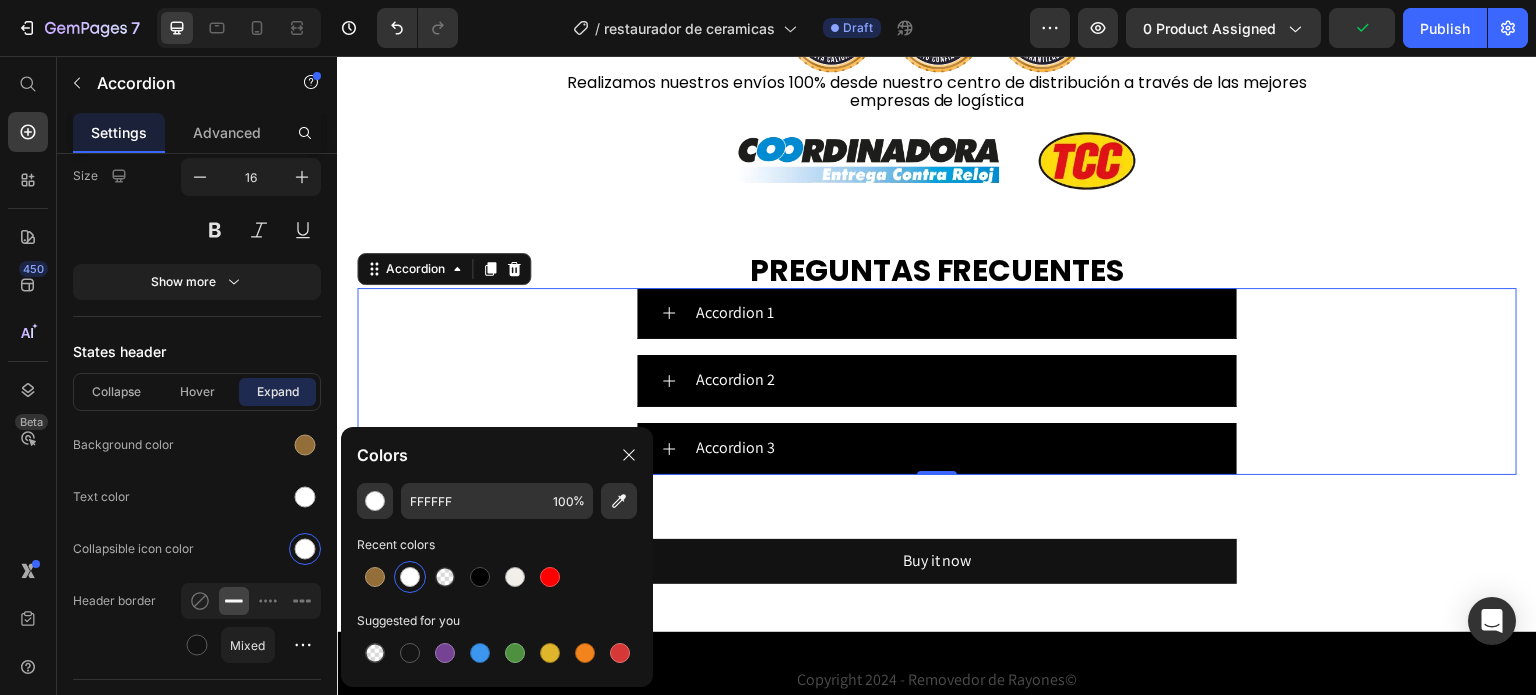 click on "Accordion 1
Accordion 2
Accordion 3" at bounding box center [937, 381] 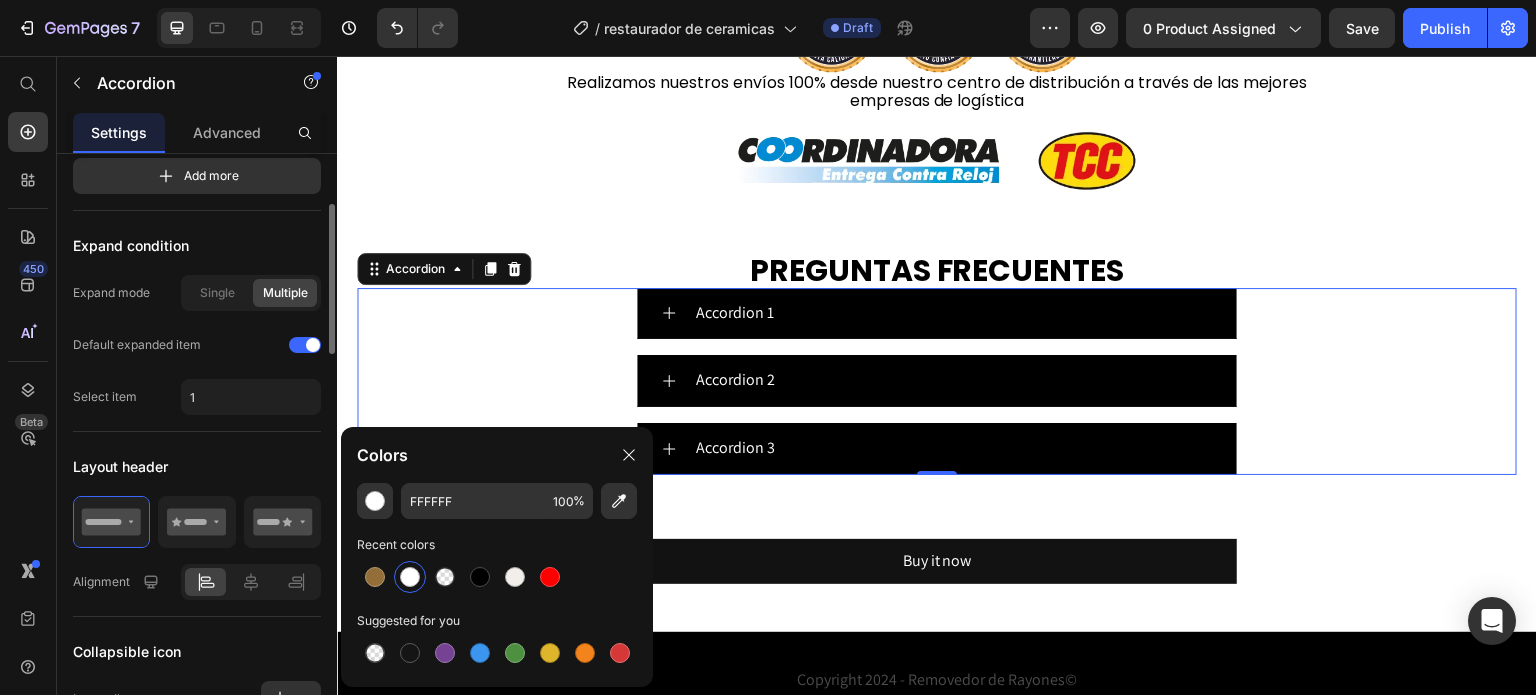 scroll, scrollTop: 0, scrollLeft: 0, axis: both 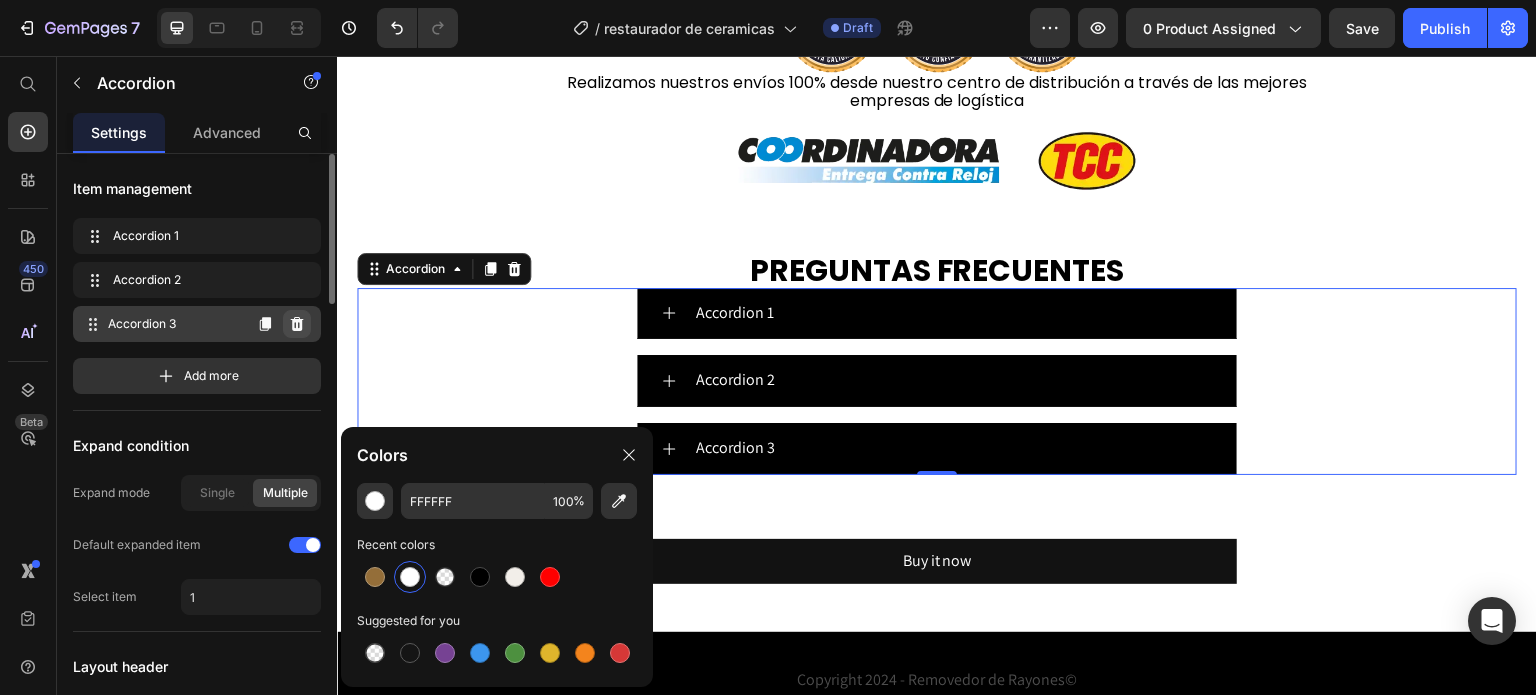 click 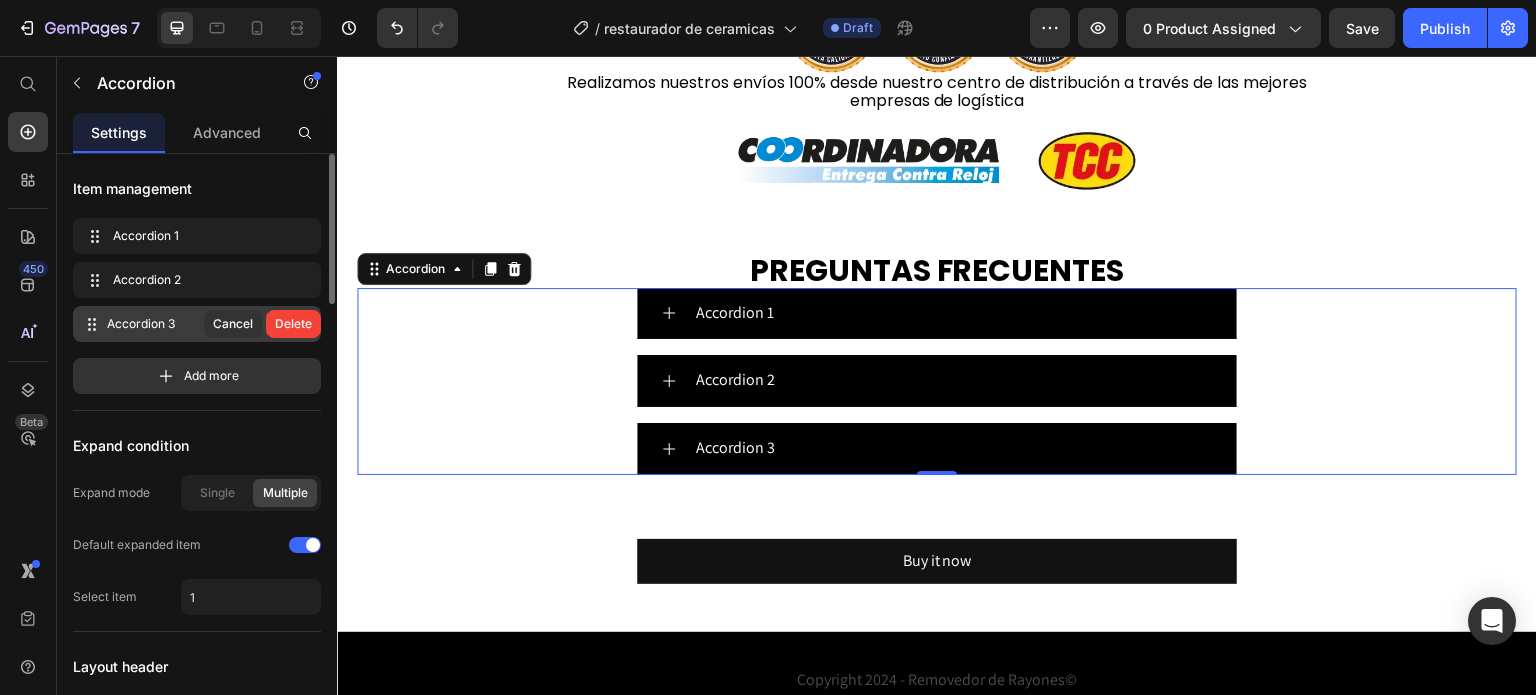 click on "Delete" at bounding box center (293, 324) 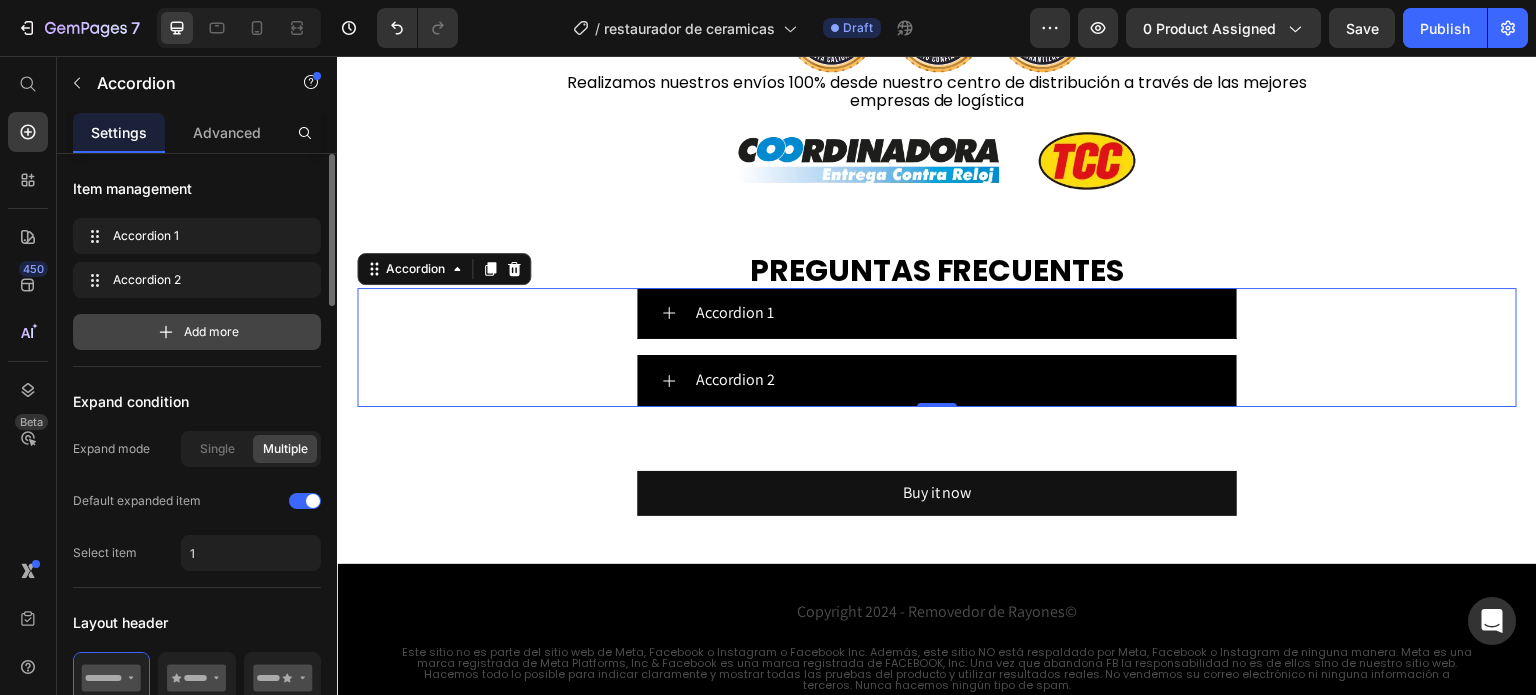 click on "Add more" at bounding box center (197, 332) 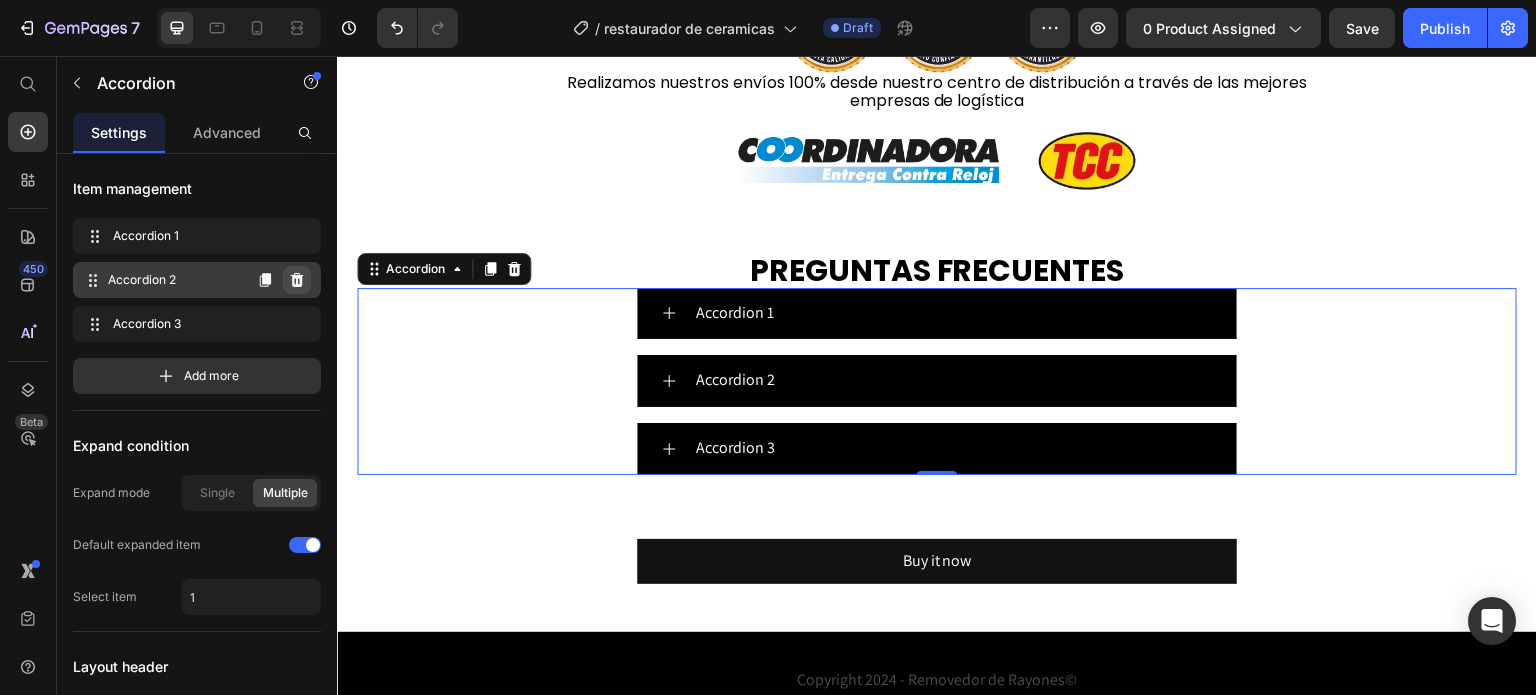 click 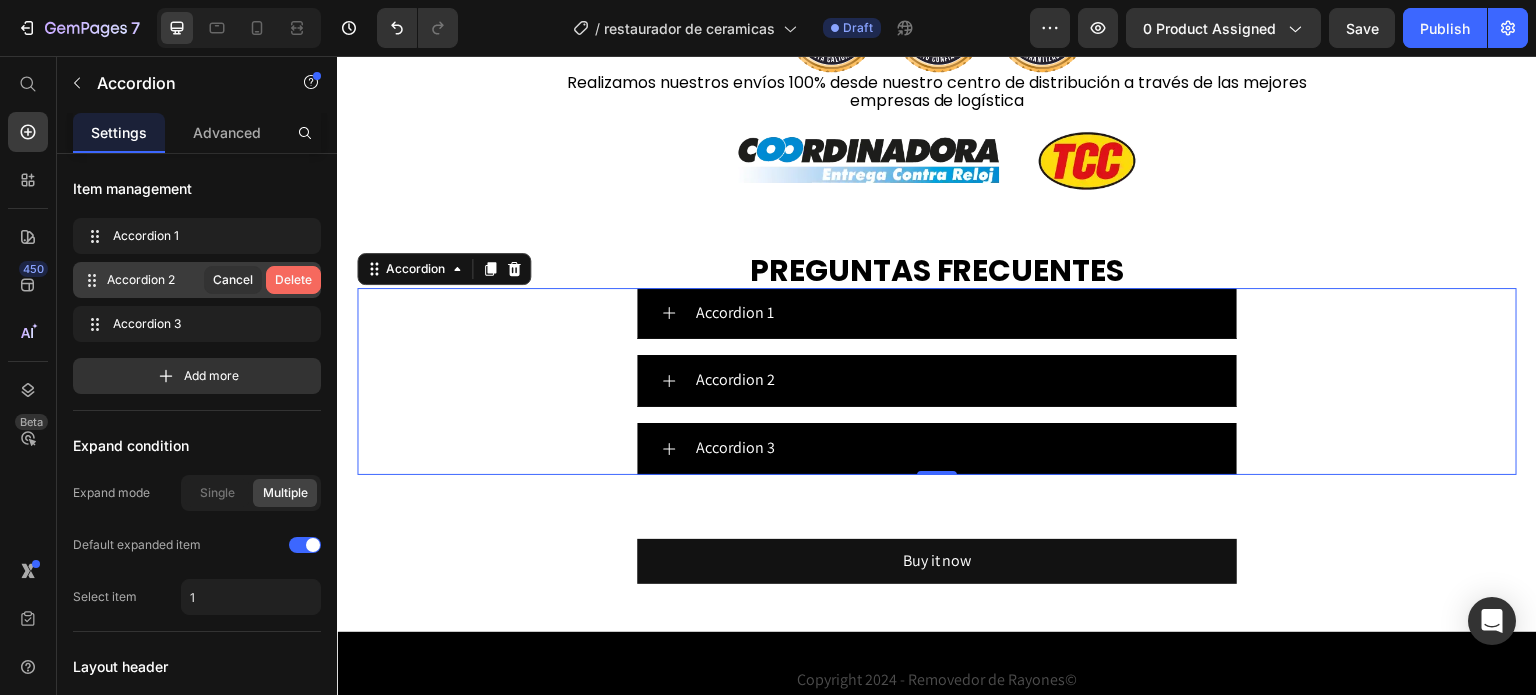 click on "Delete" at bounding box center [293, 280] 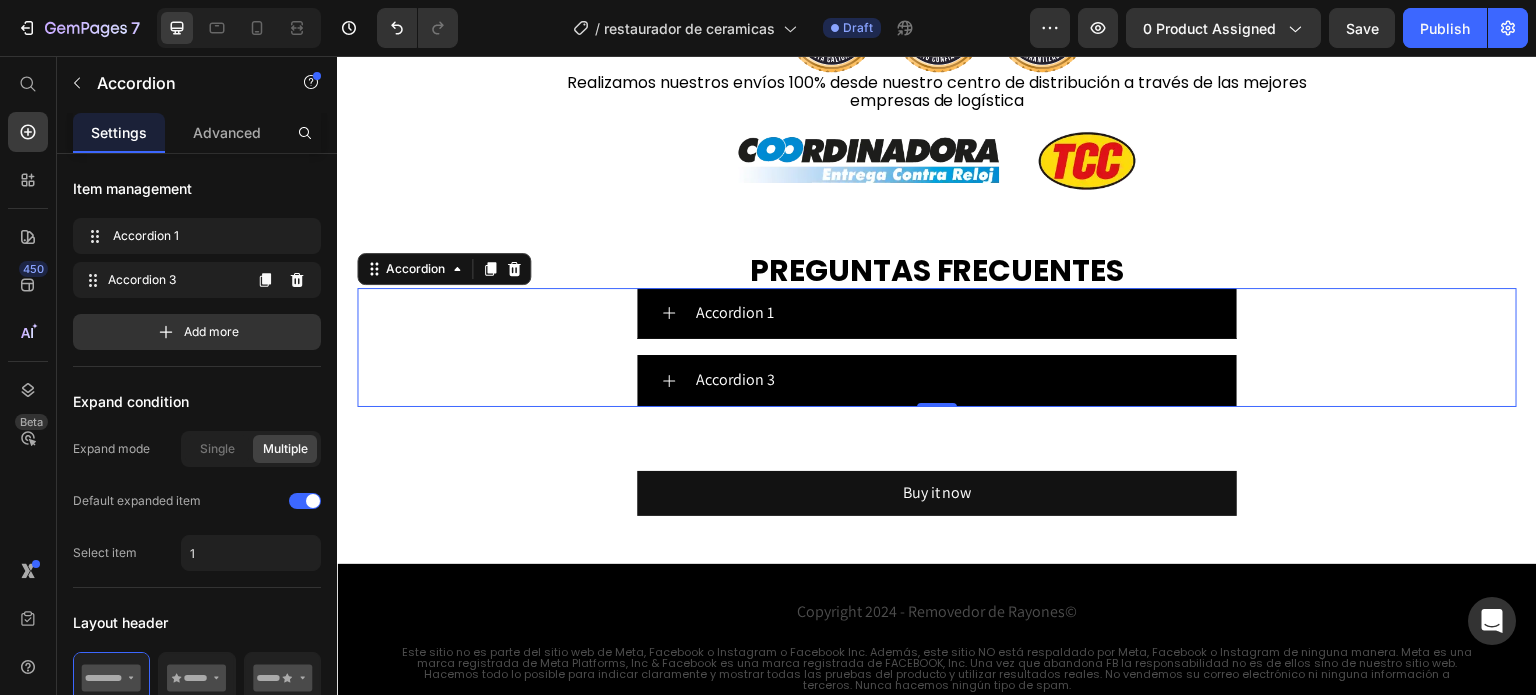 click 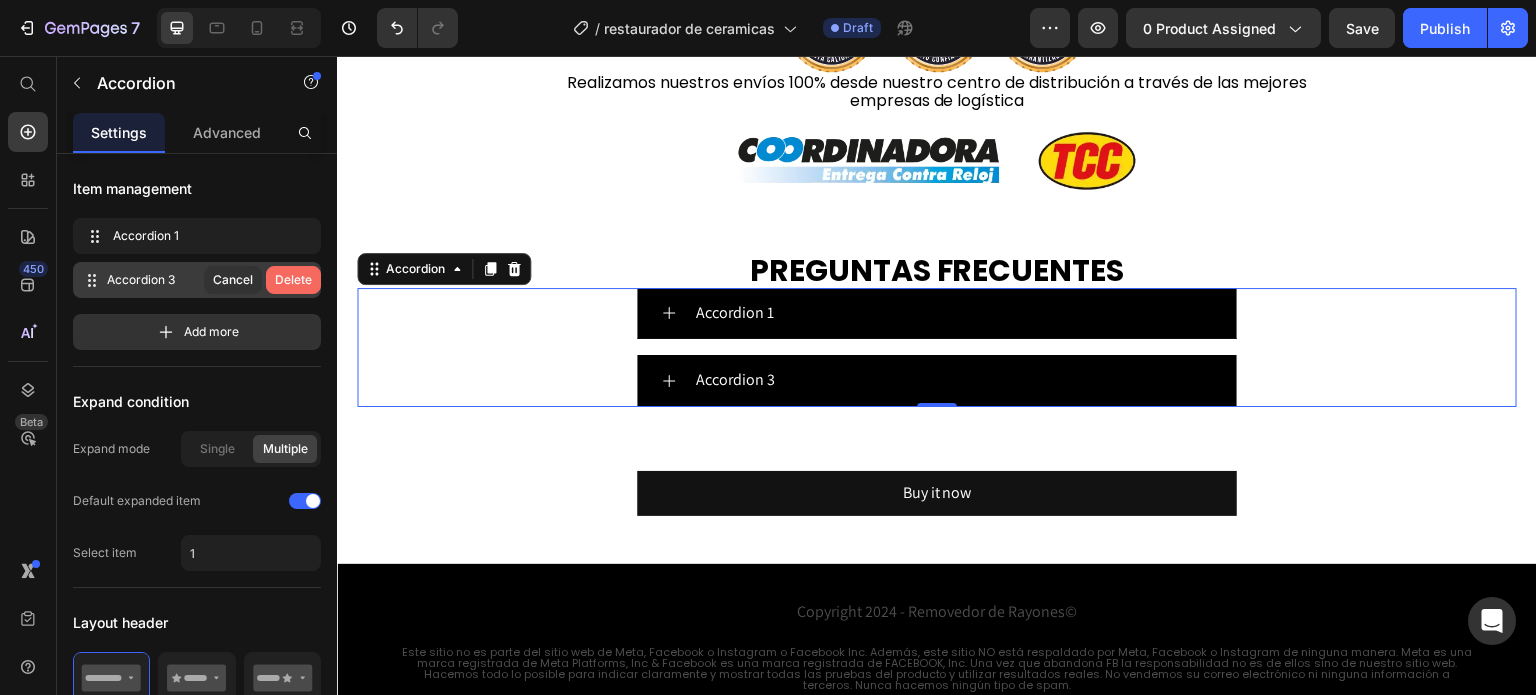 click on "Delete" at bounding box center [293, 280] 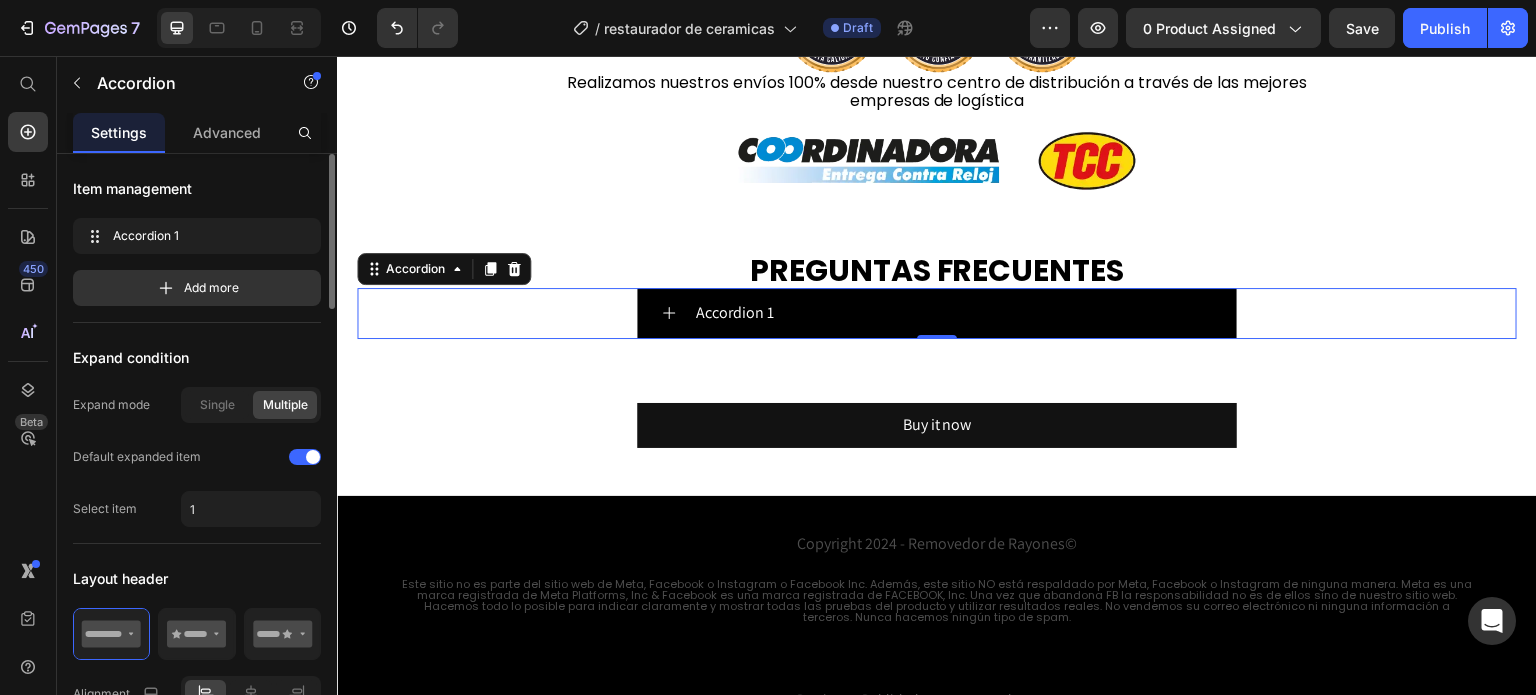 click on "Single Multiple" 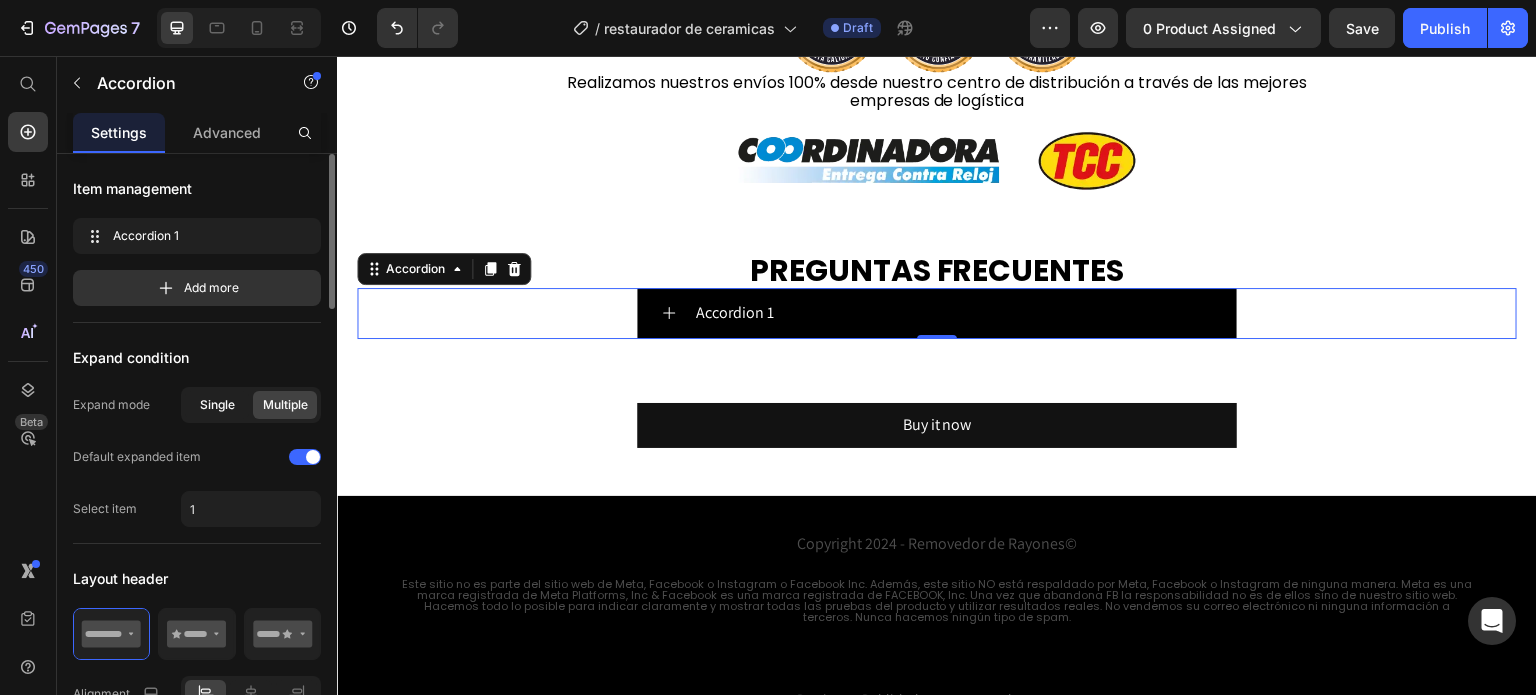 click on "Single" 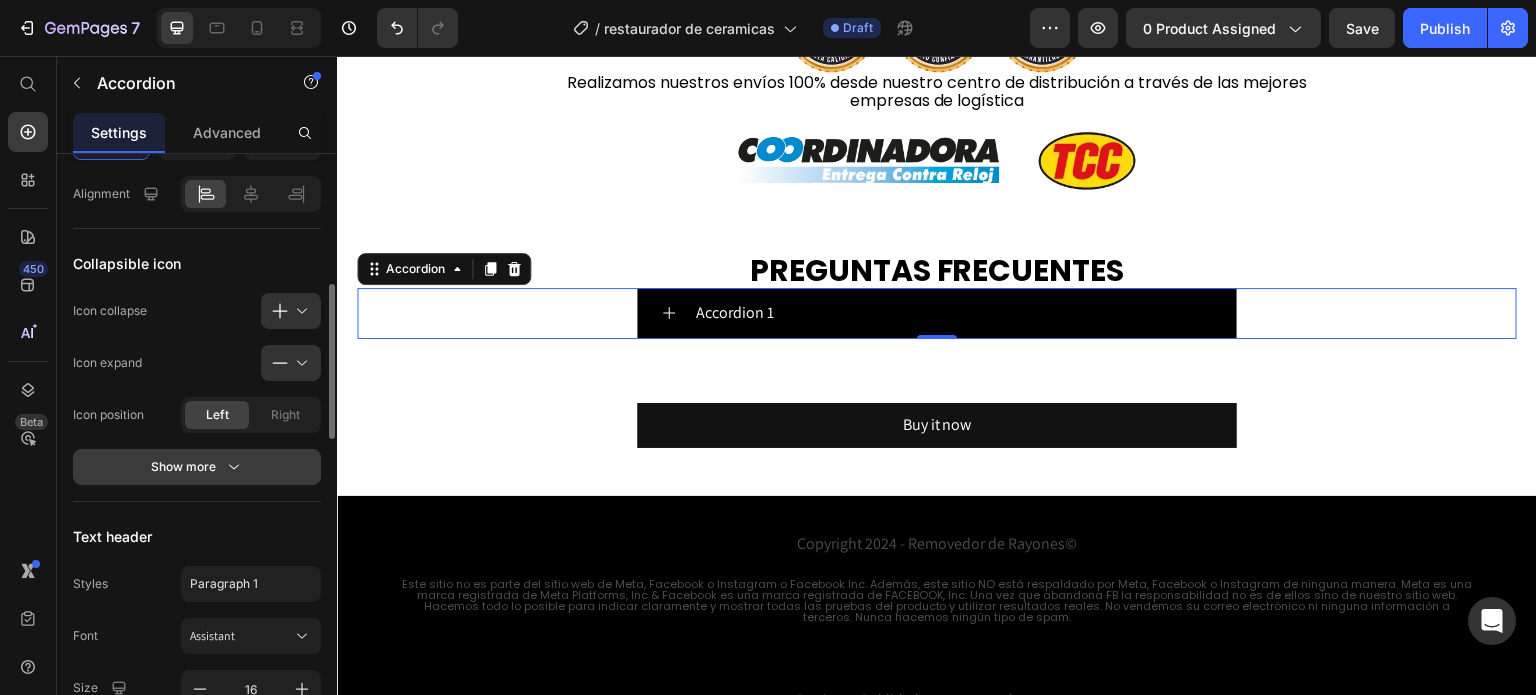 scroll, scrollTop: 600, scrollLeft: 0, axis: vertical 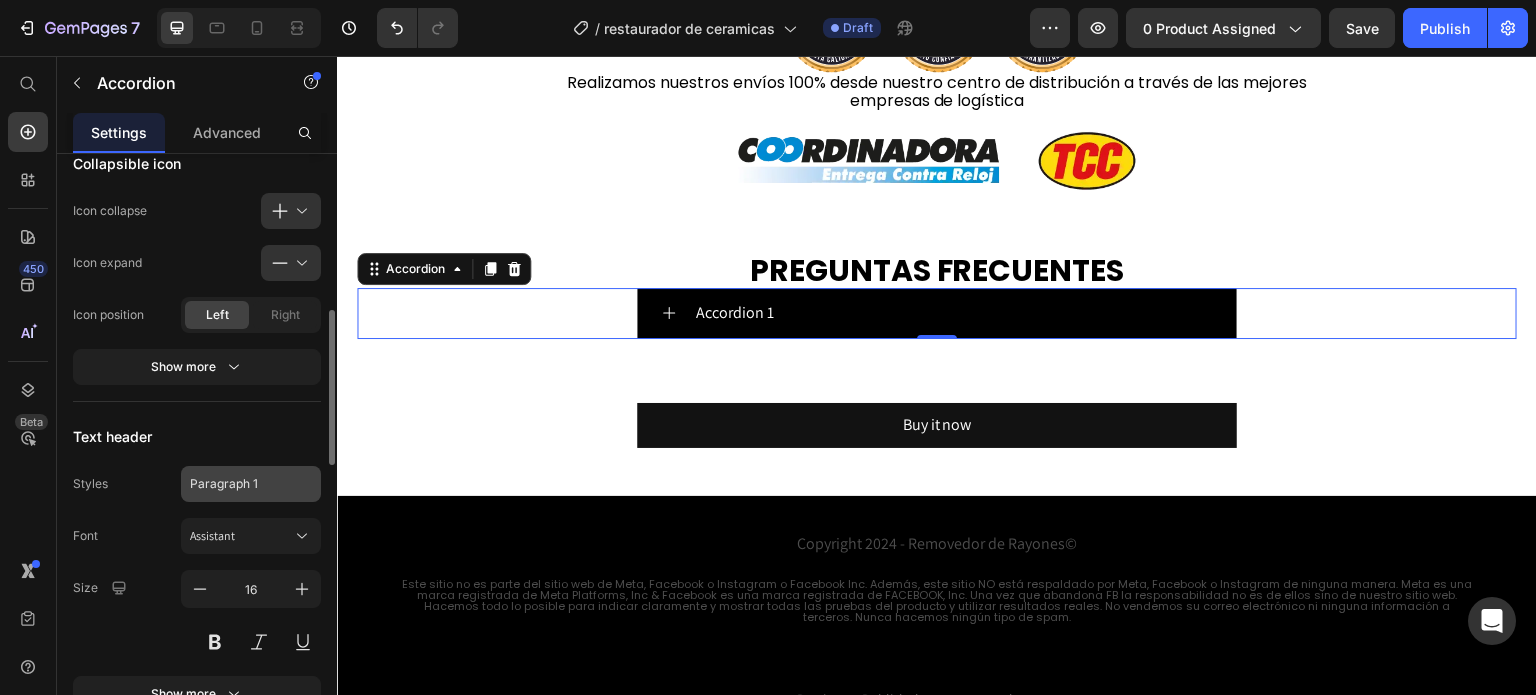 click on "Paragraph 1" 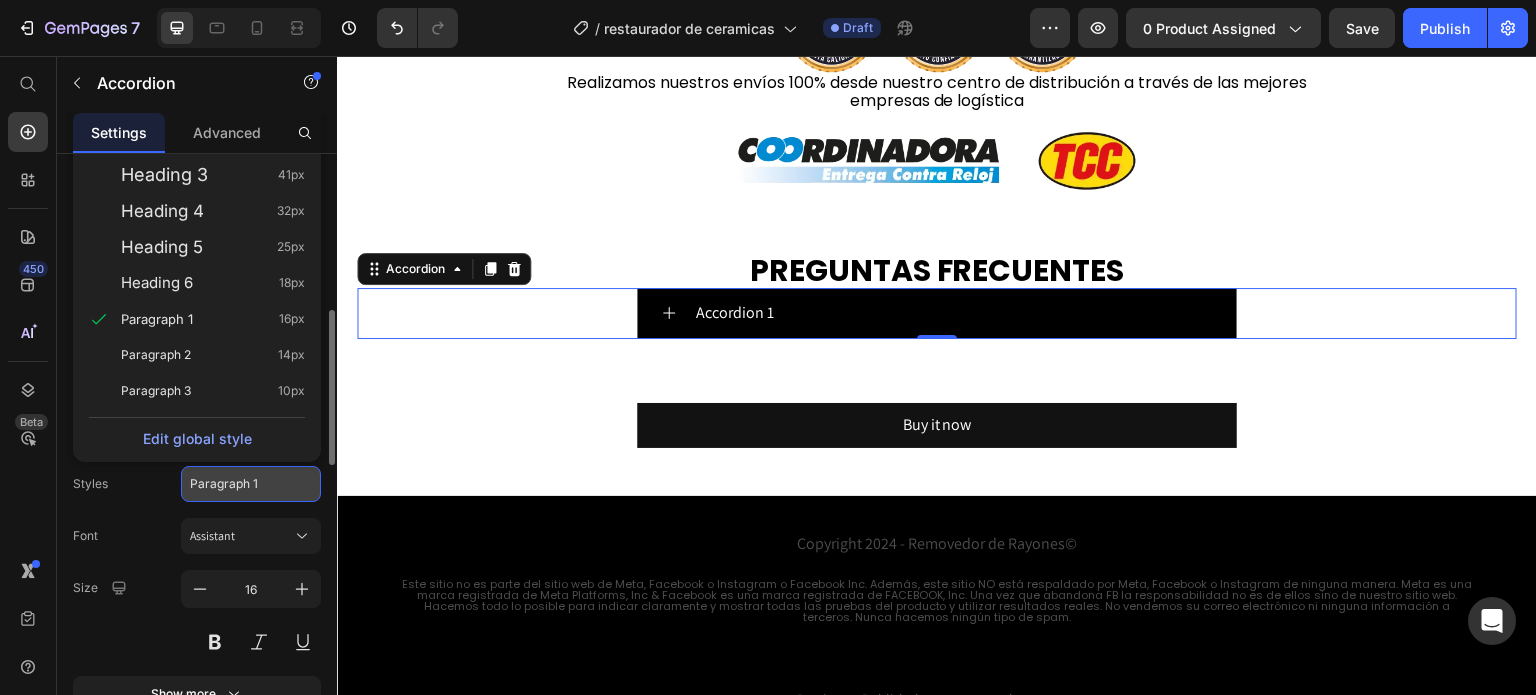click on "Paragraph 1" 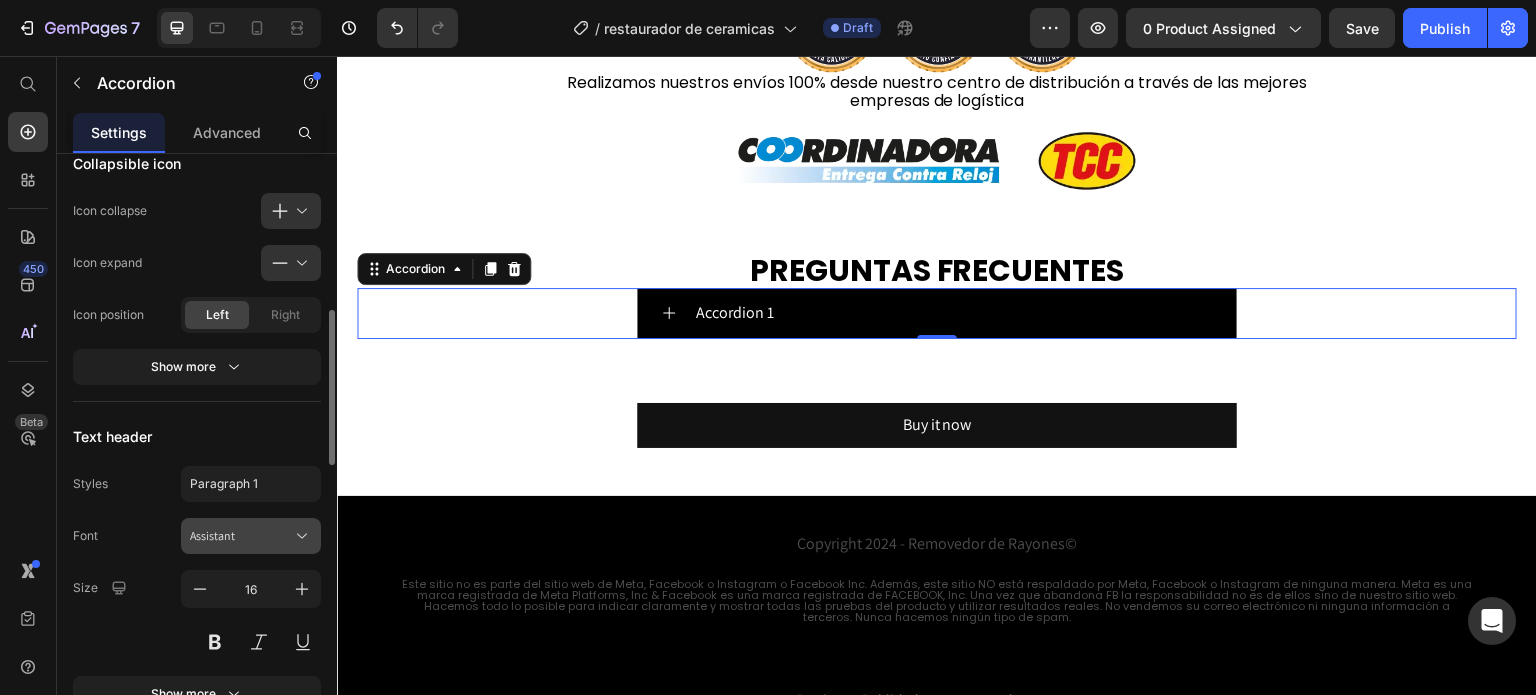 click on "Assistant" at bounding box center [241, 536] 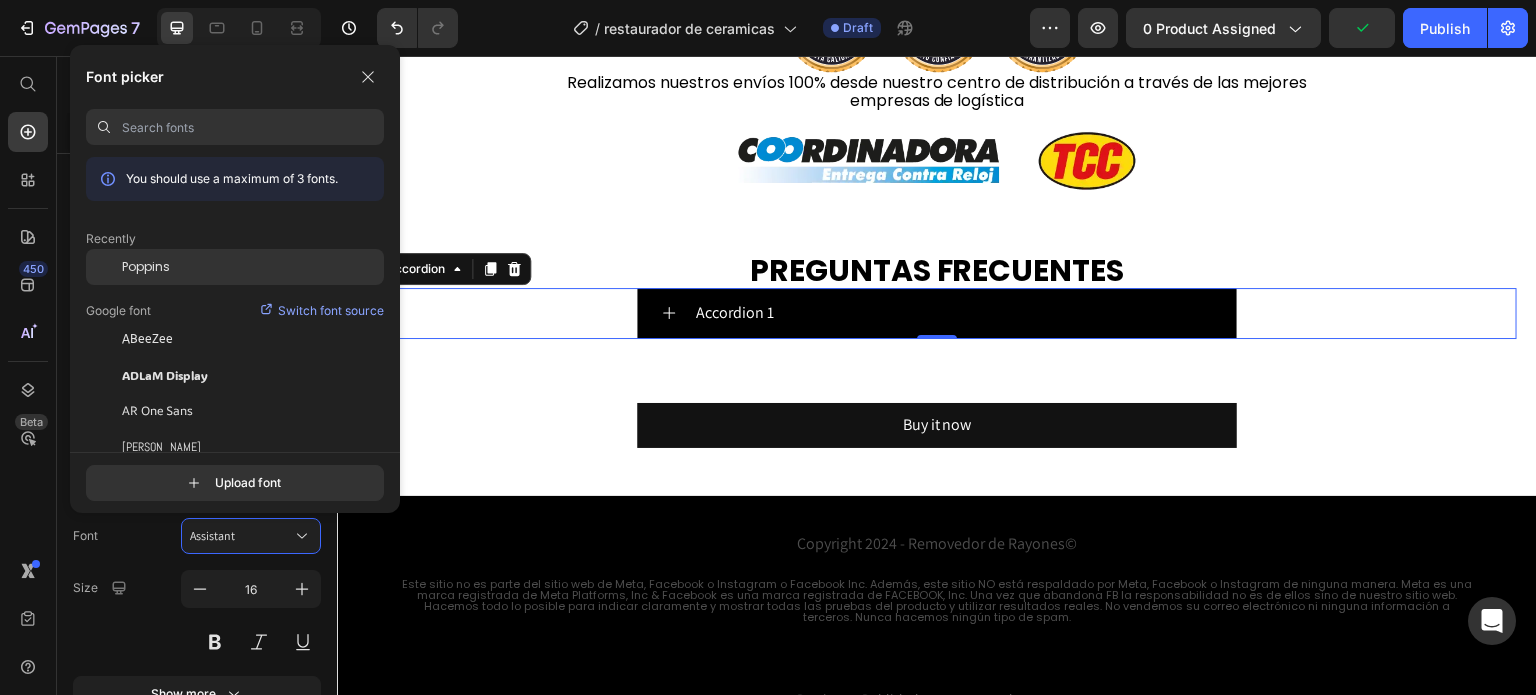 click on "Poppins" 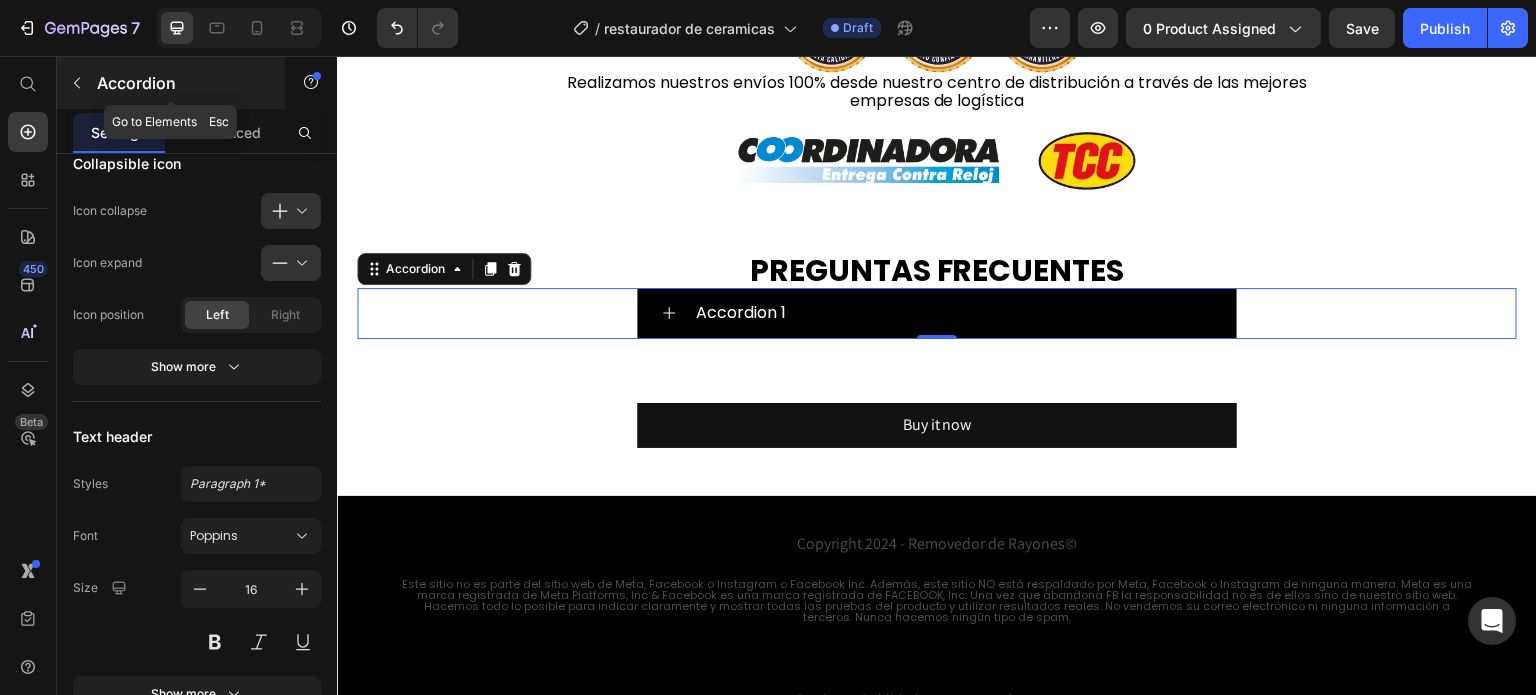 click at bounding box center [77, 83] 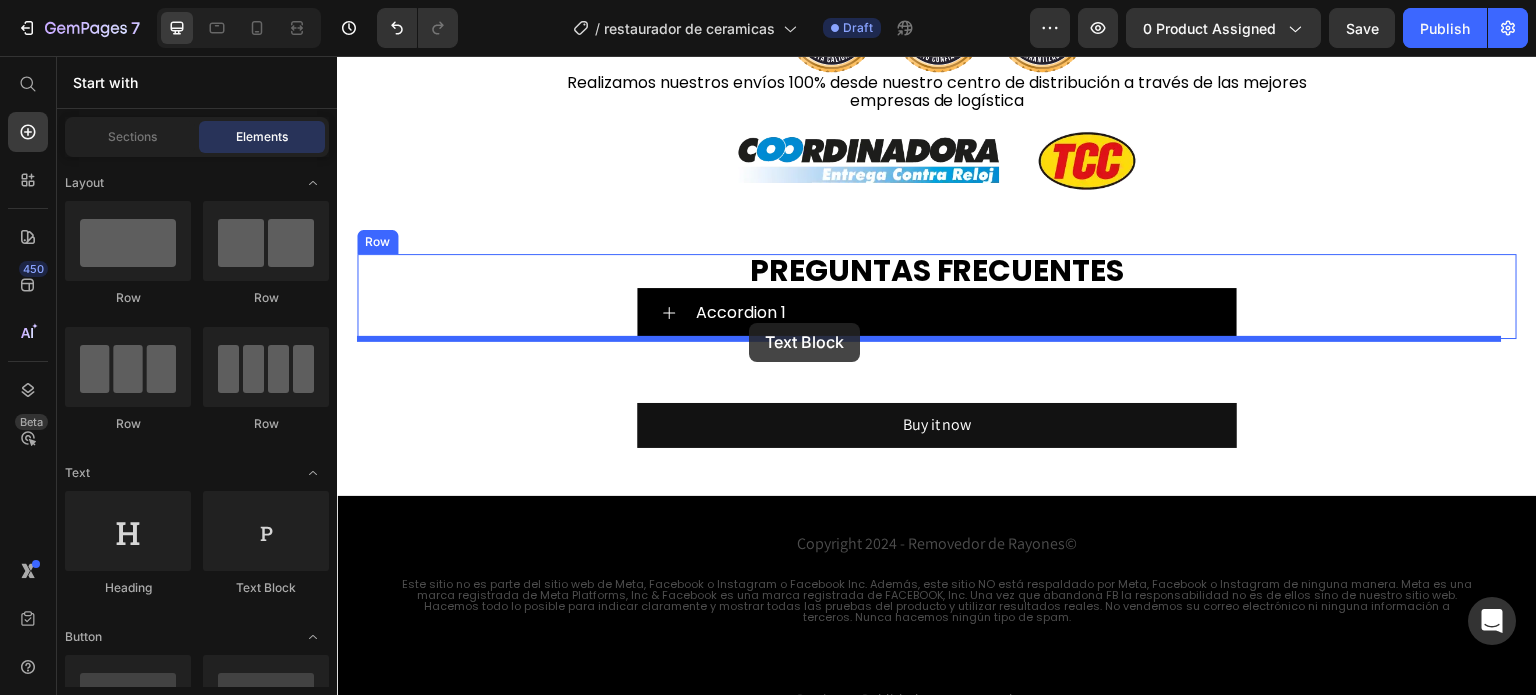 drag, startPoint x: 657, startPoint y: 611, endPoint x: 749, endPoint y: 323, distance: 302.33755 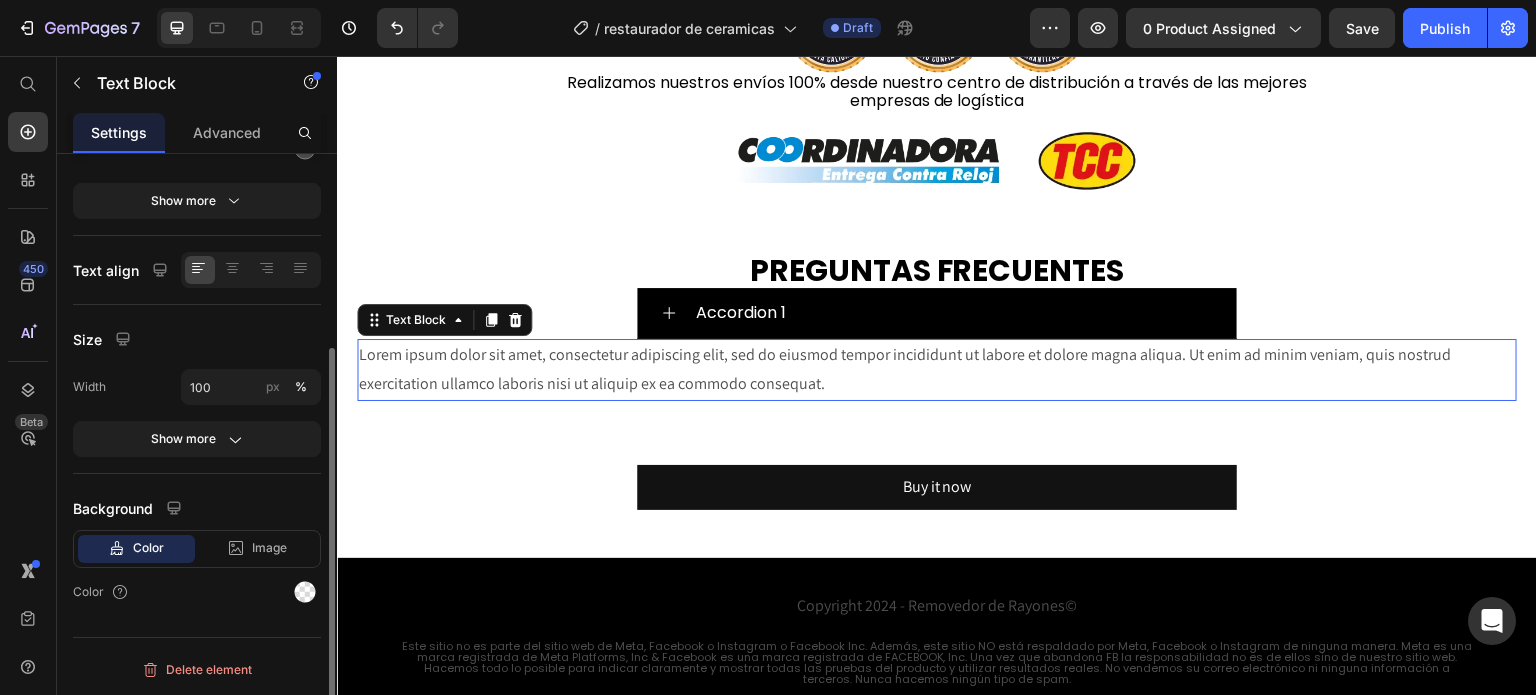 scroll, scrollTop: 0, scrollLeft: 0, axis: both 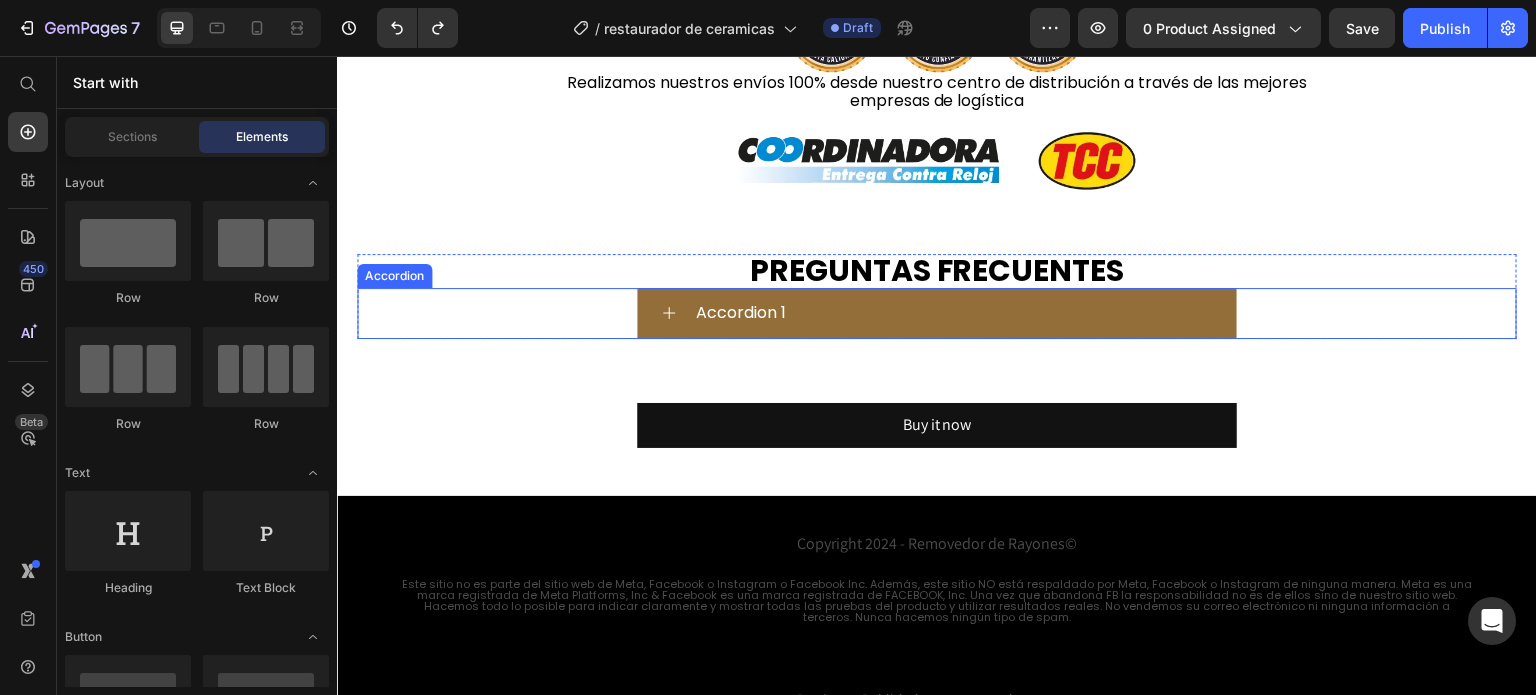 click on "Accordion 1" at bounding box center (953, 313) 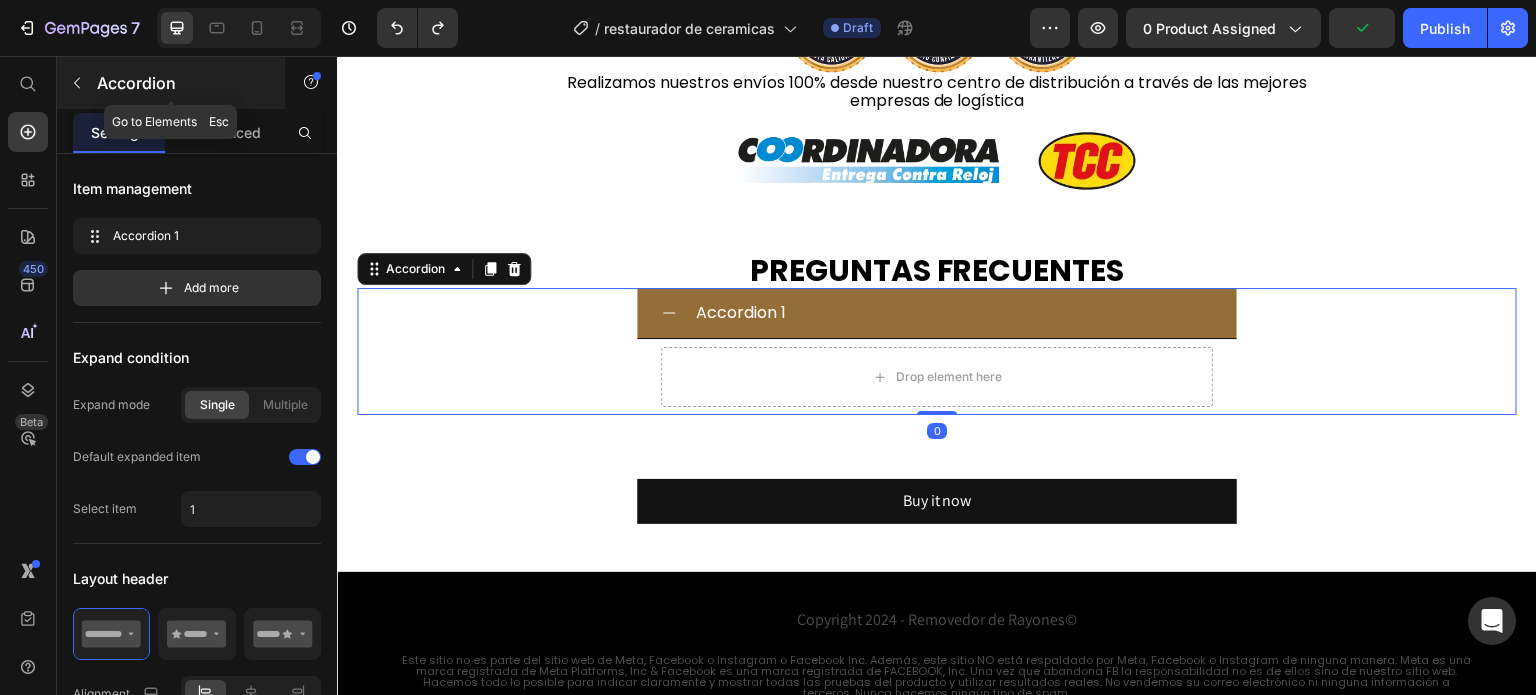click on "Accordion" at bounding box center (171, 83) 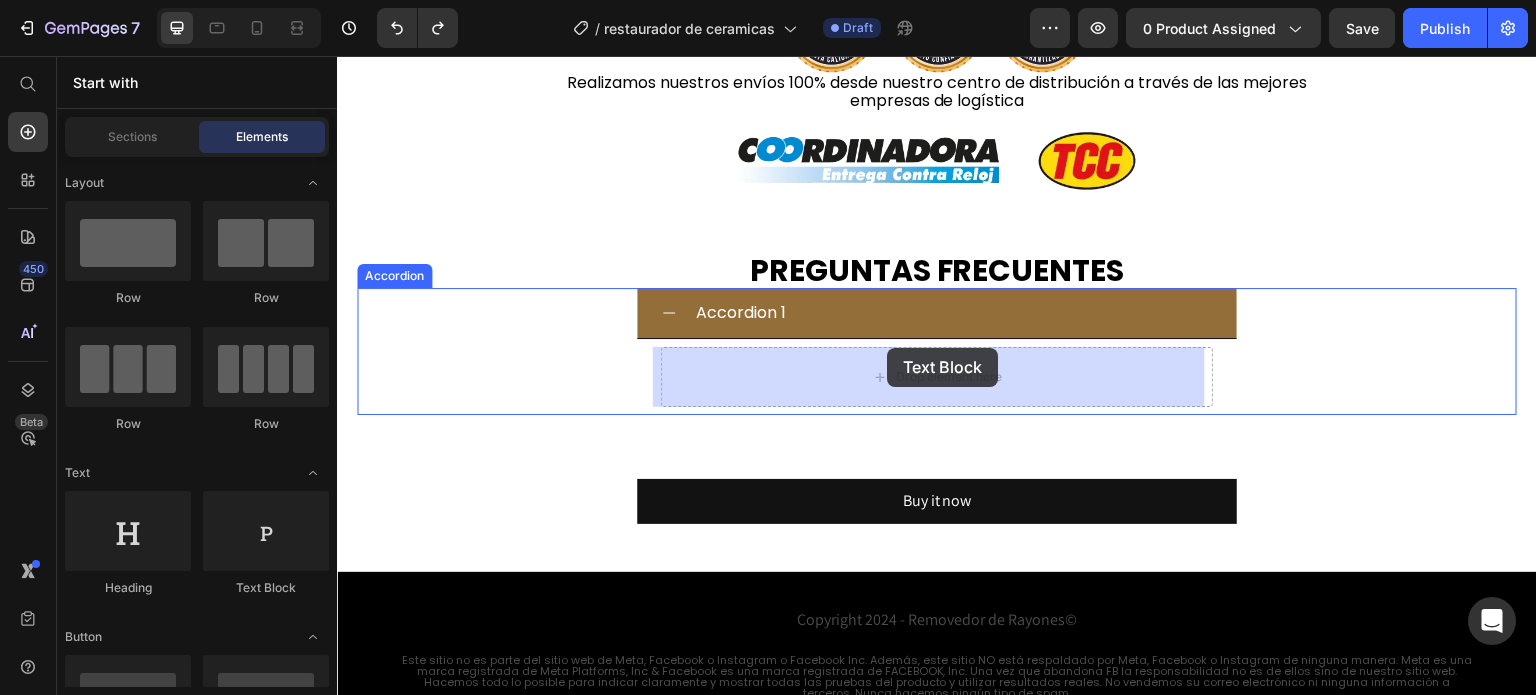 drag, startPoint x: 714, startPoint y: 590, endPoint x: 887, endPoint y: 348, distance: 297.47772 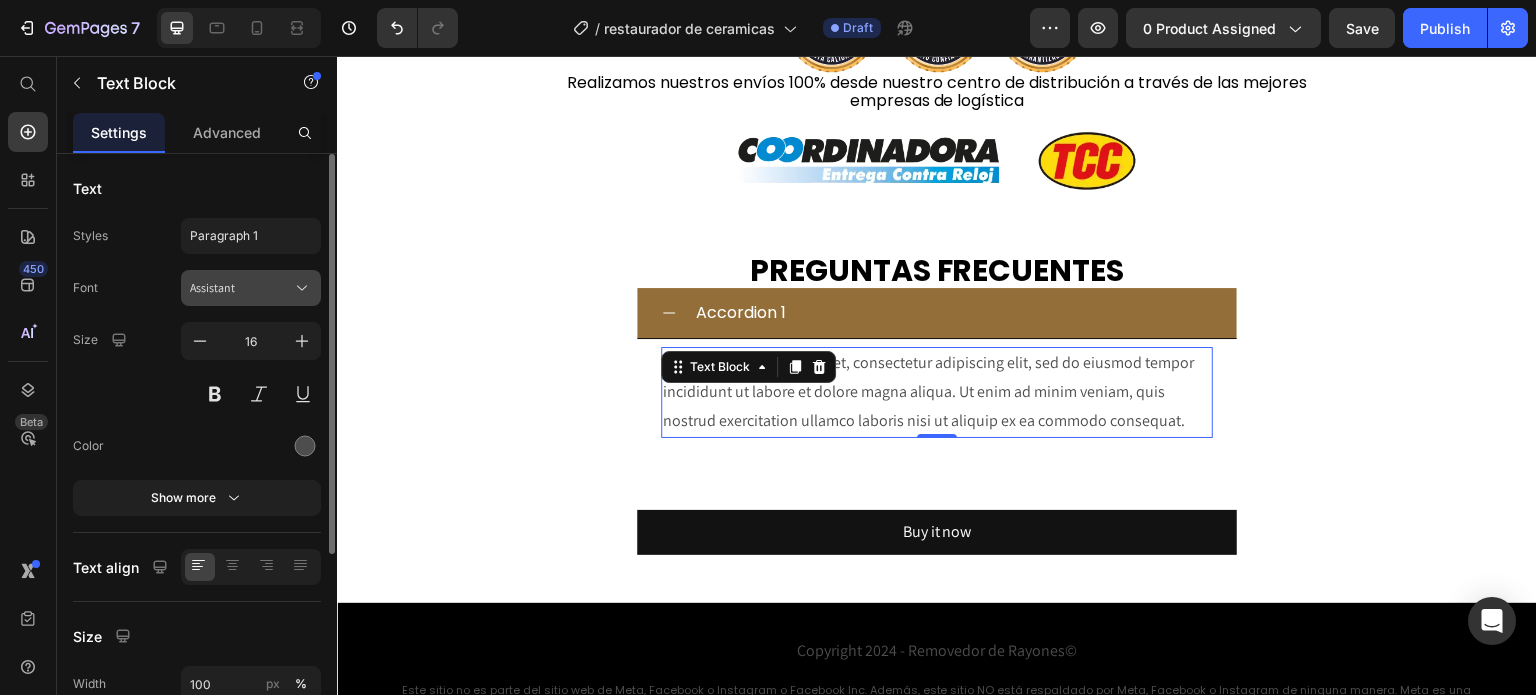 click on "Assistant" at bounding box center (251, 288) 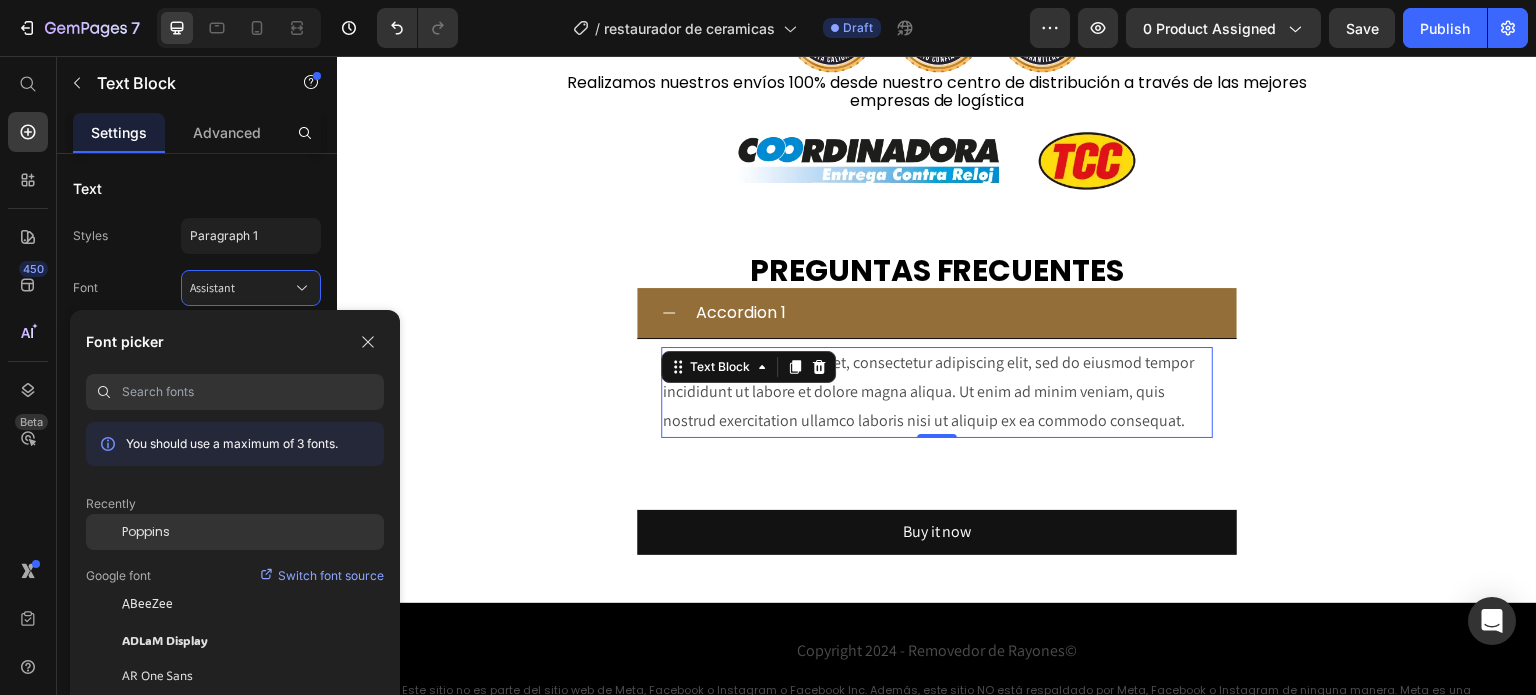click on "Poppins" 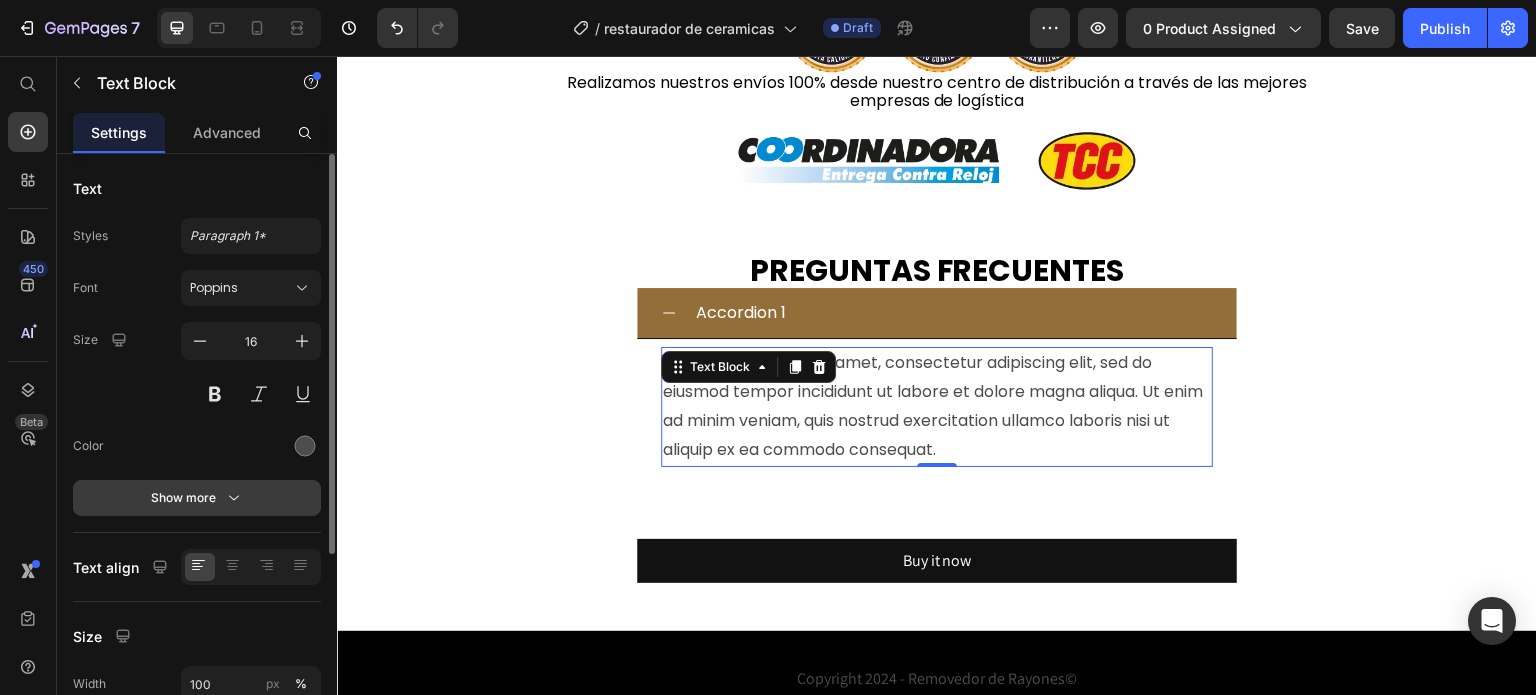 click on "Show more" at bounding box center [197, 498] 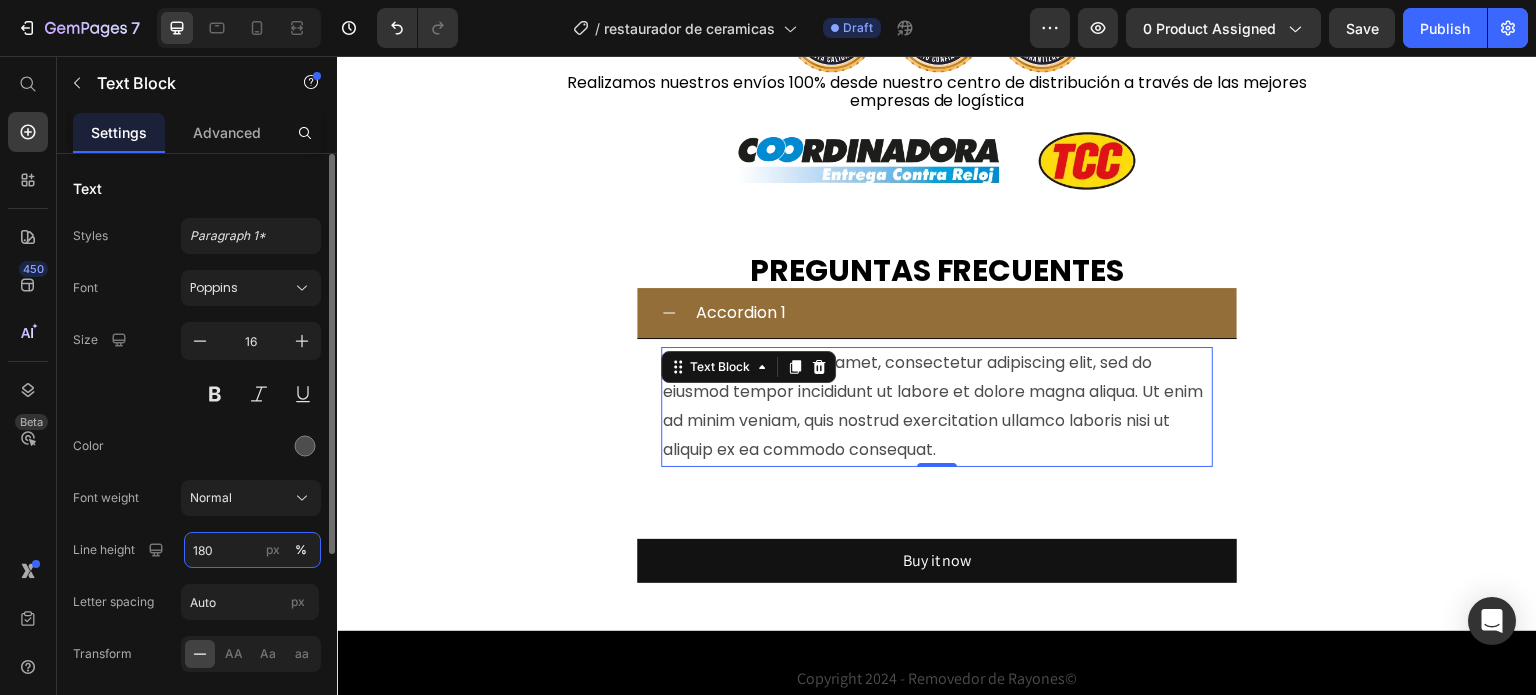 click on "180" at bounding box center (252, 550) 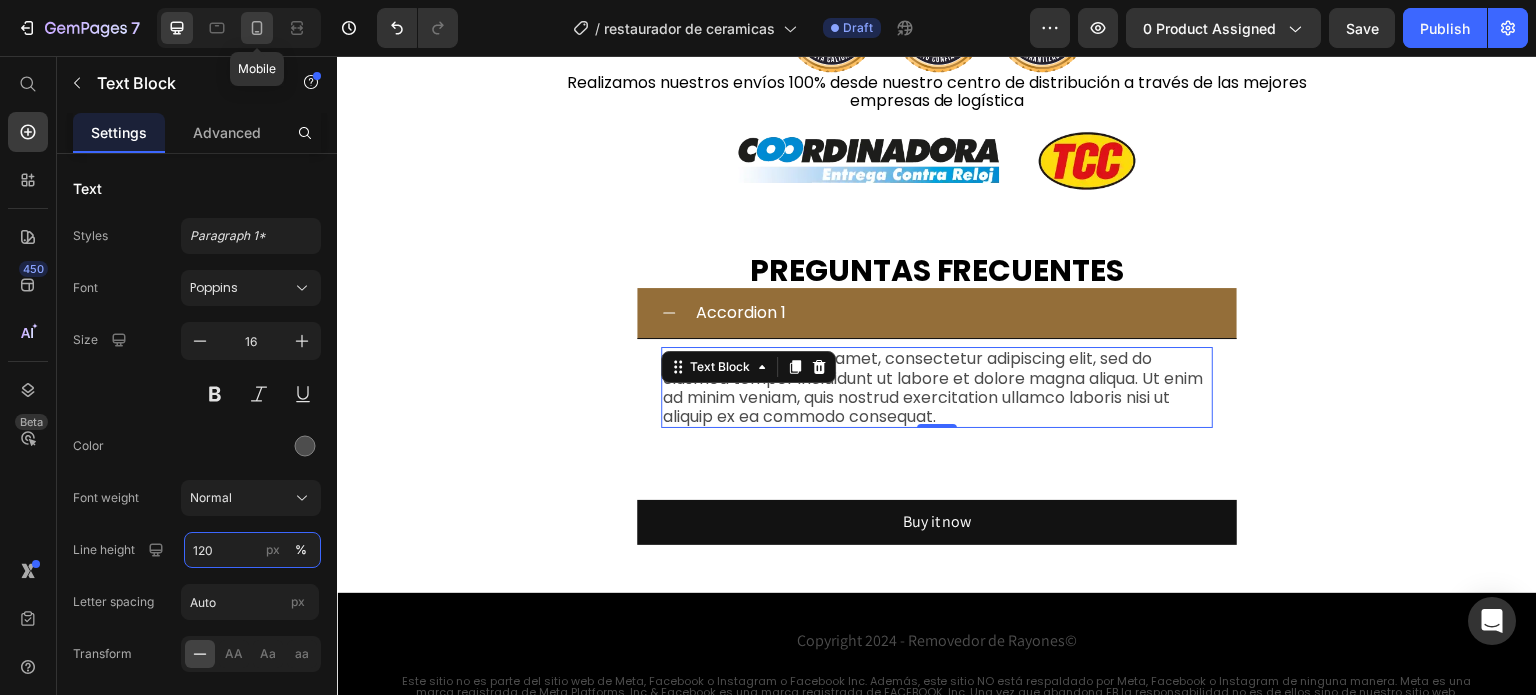type on "120" 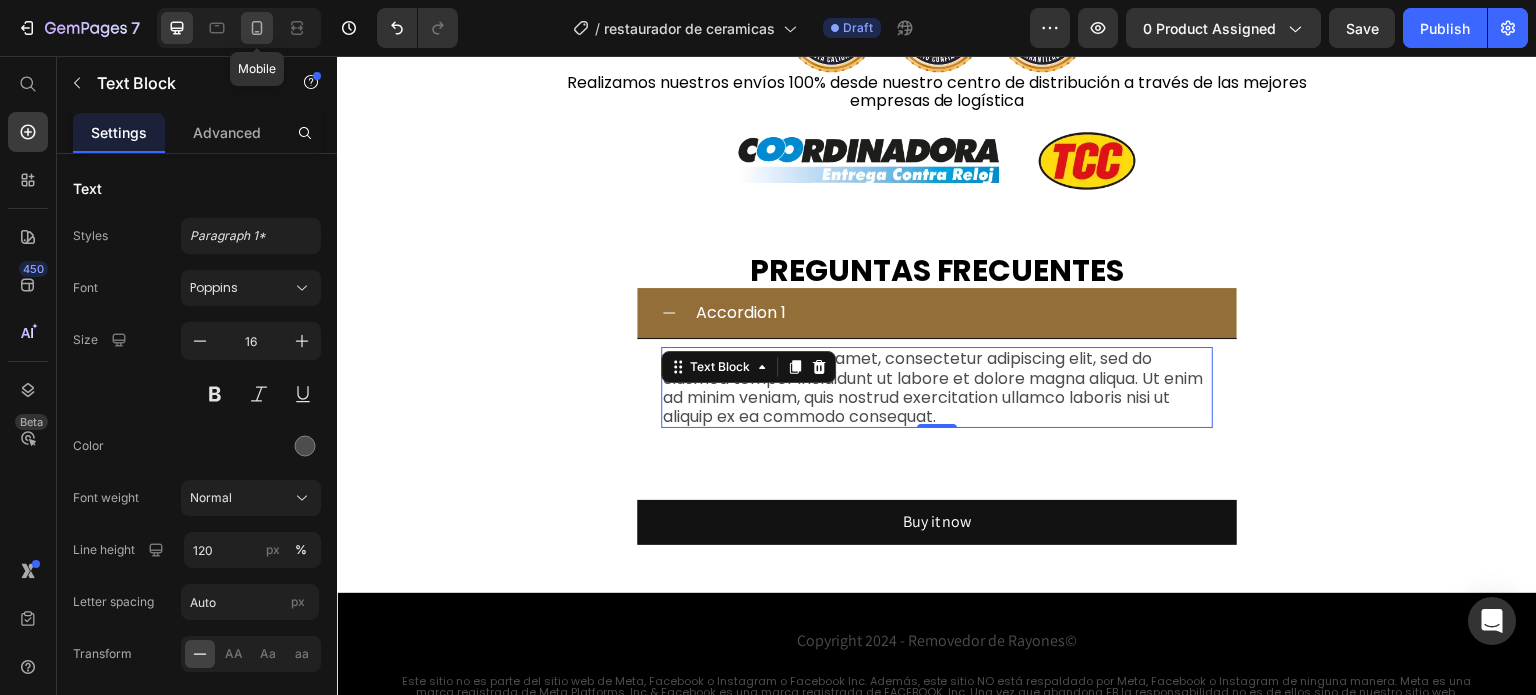 click 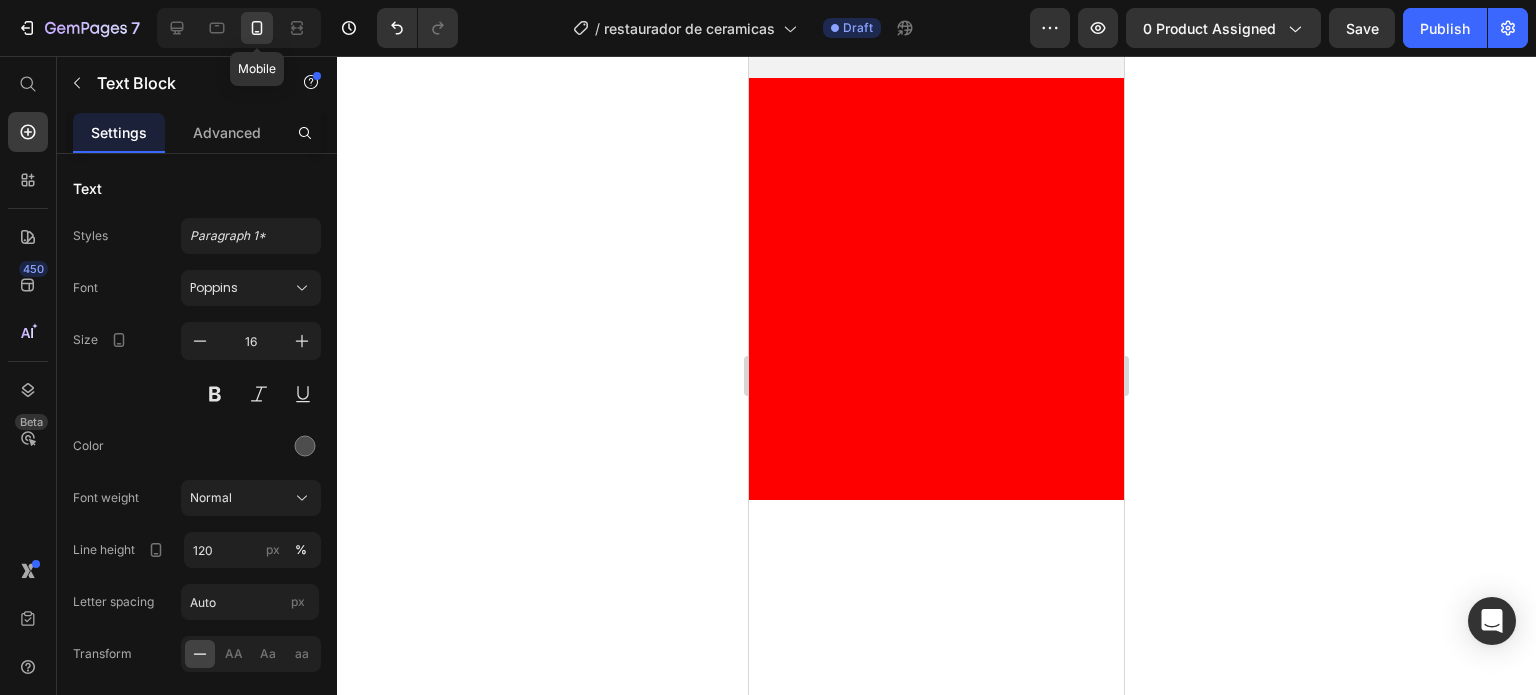 type on "14" 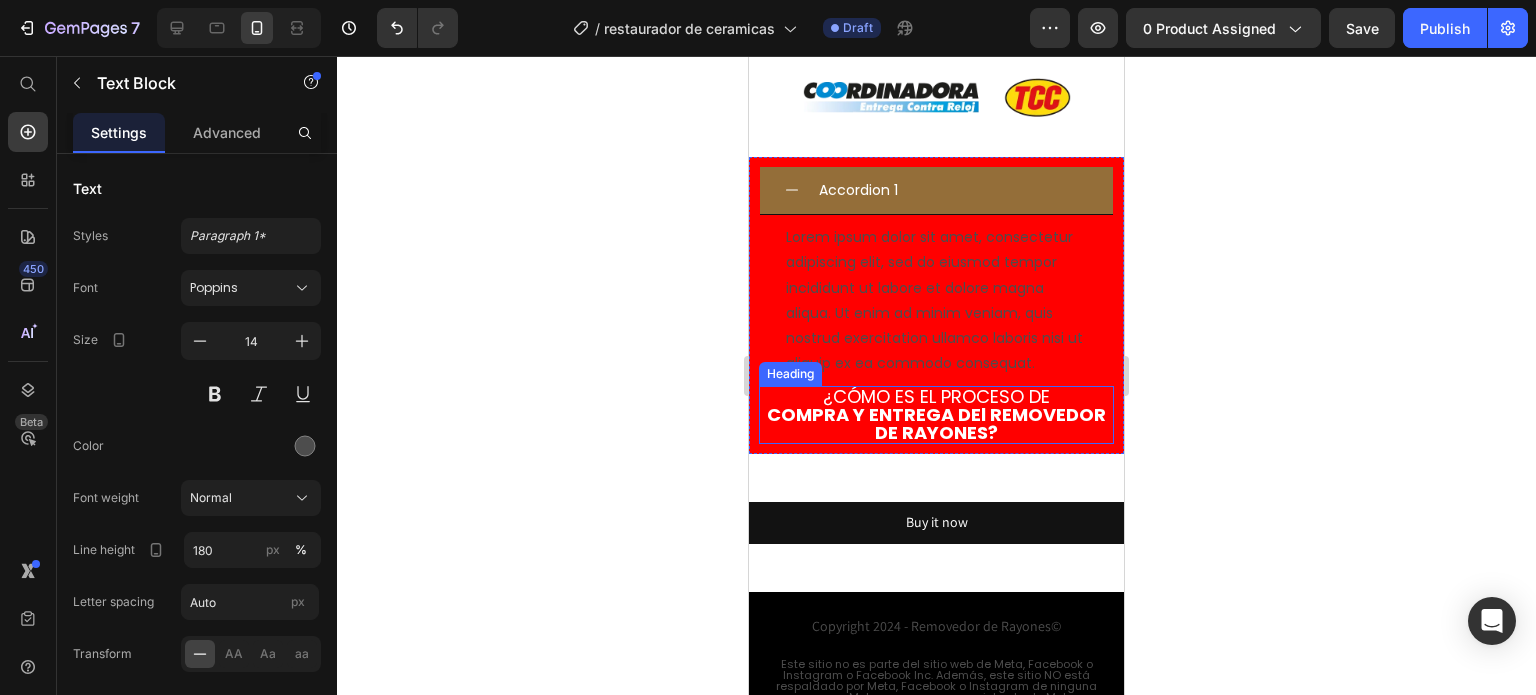 scroll, scrollTop: 5192, scrollLeft: 0, axis: vertical 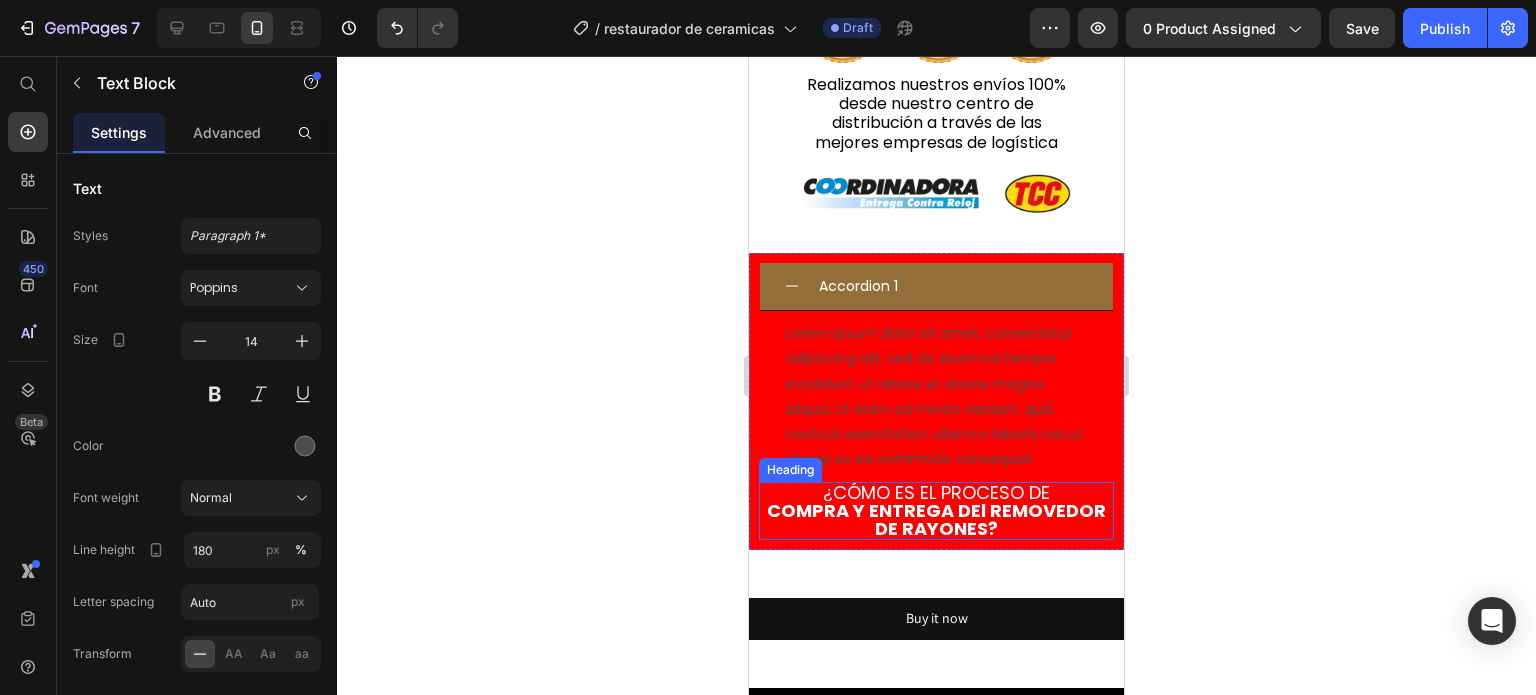 click on "Lorem ipsum dolor sit amet, consectetur adipiscing elit, sed do eiusmod tempor incididunt ut labore et dolore magna aliqua. Ut enim ad minim veniam, quis nostrud exercitation ullamco laboris nisi ut aliquip ex ea commodo consequat." at bounding box center [936, 396] 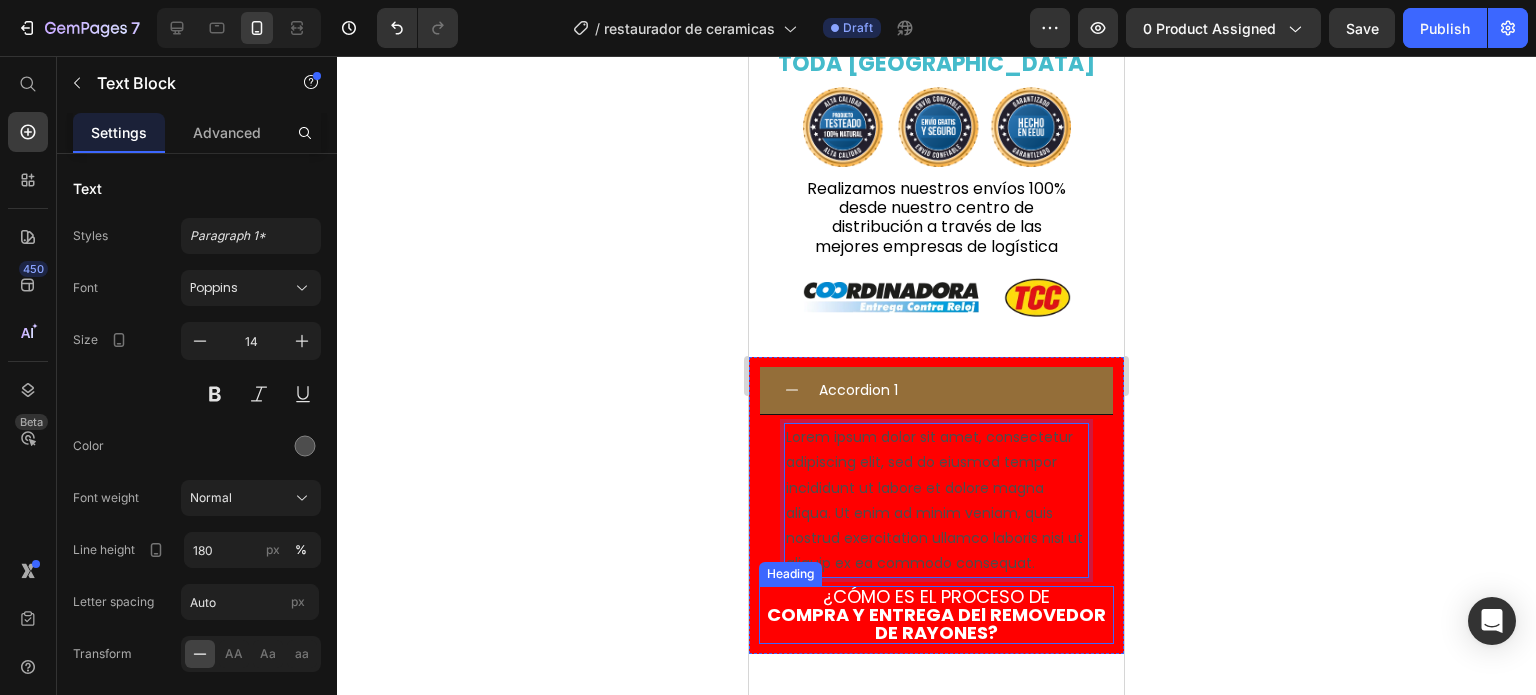 click on "¿CÓMO ES EL PROCESO DE COMPRA Y ENTREGA DEl REMOVEDOR DE RAYONES?" at bounding box center [936, 615] 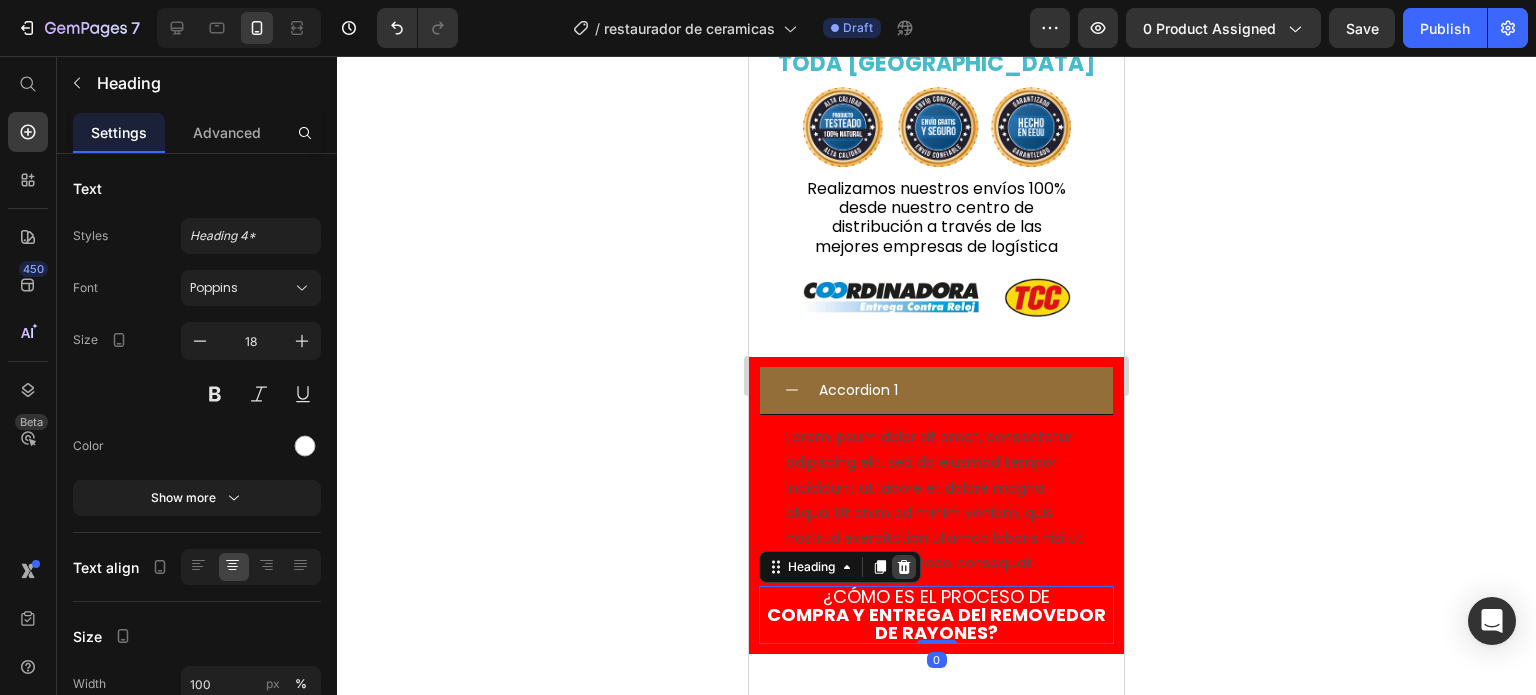 click 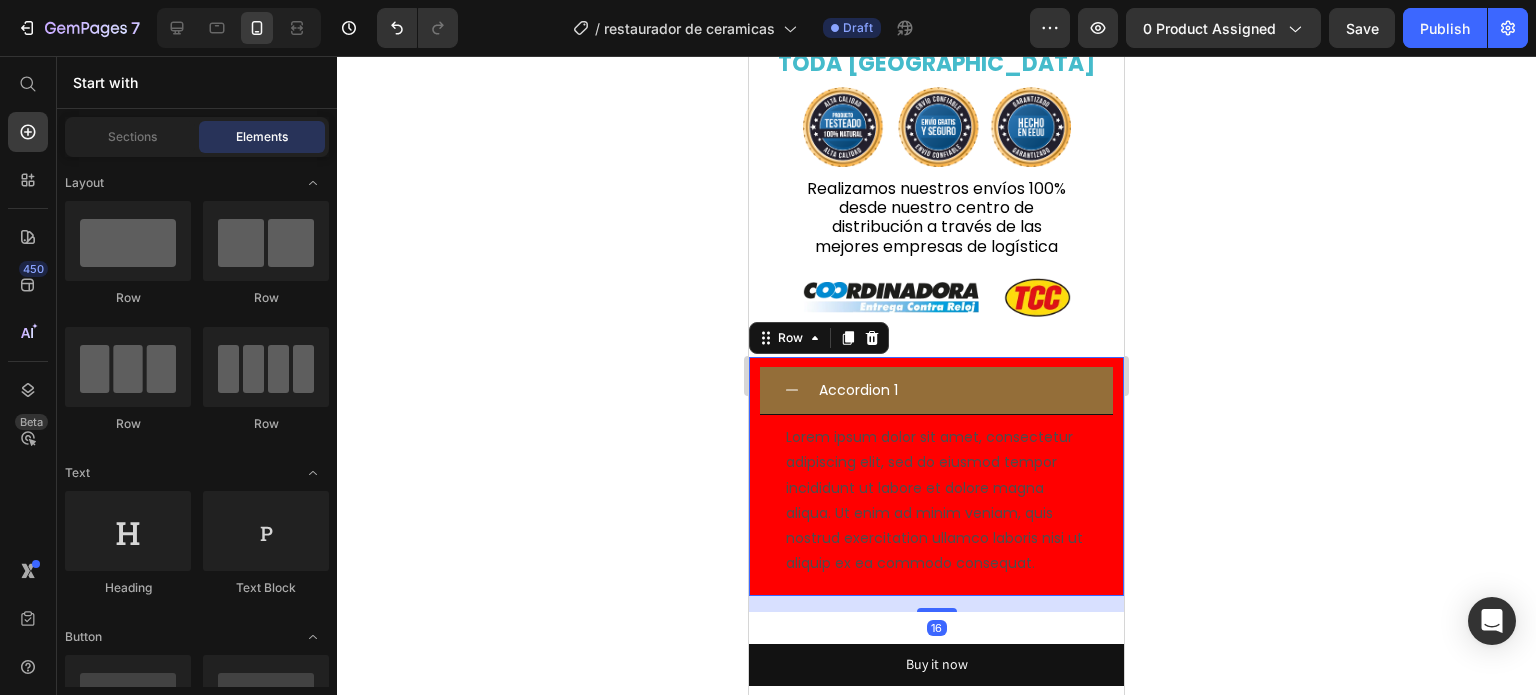 click on "PREGUNTAS FRECUENTES Heading
Accordion 1 Lorem ipsum dolor sit amet, consectetur adipiscing elit, sed do eiusmod tempor incididunt ut labore et dolore magna aliqua. Ut enim ad minim veniam, quis nostrud exercitation ullamco laboris nisi ut aliquip ex ea commodo consequat. Text Block Accordion Row   16" at bounding box center [936, 476] 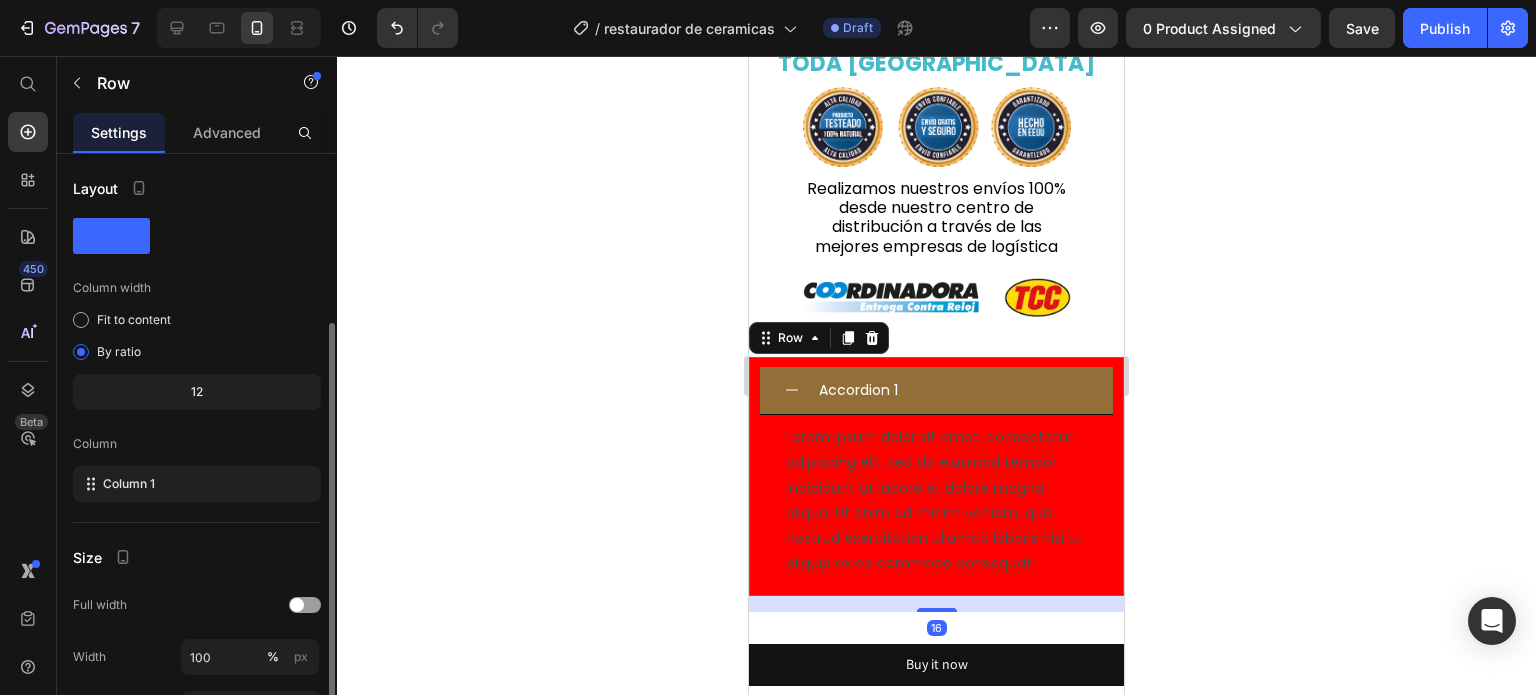 scroll, scrollTop: 268, scrollLeft: 0, axis: vertical 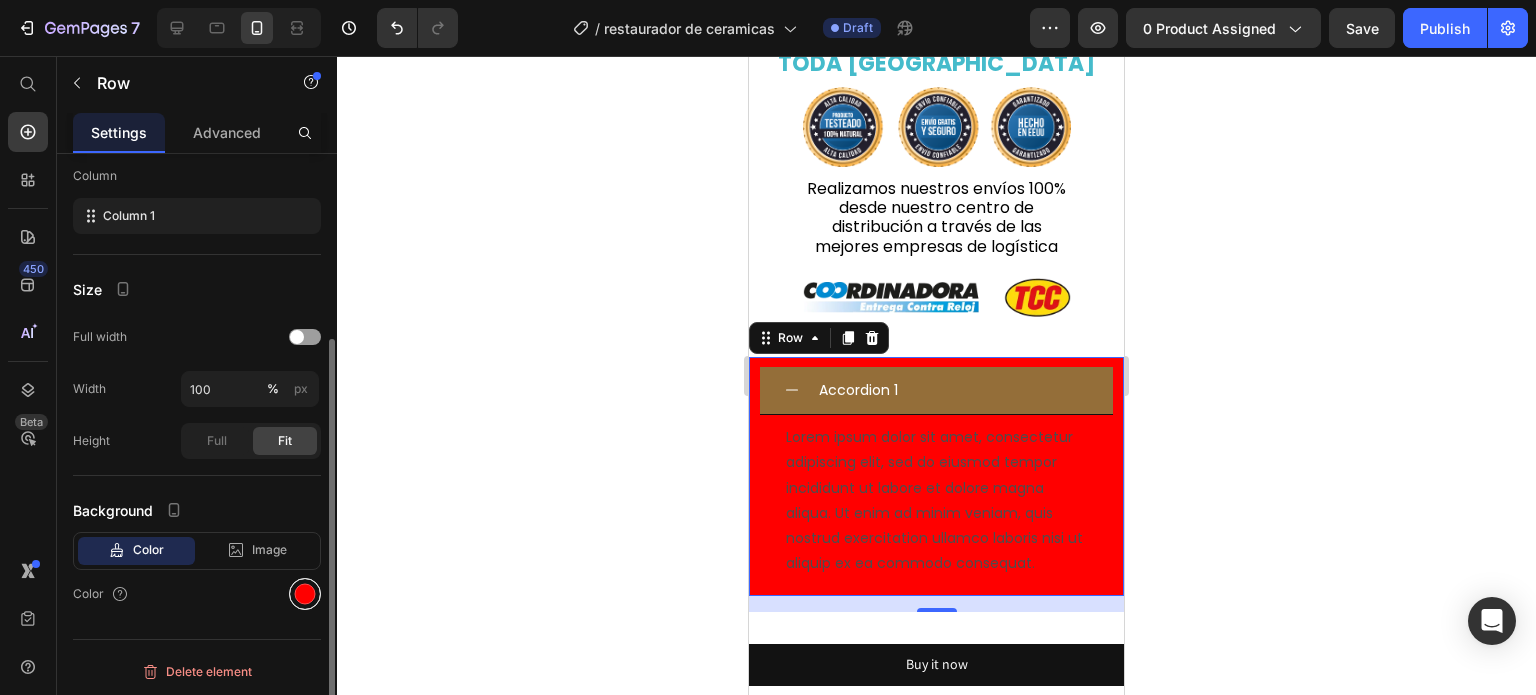 click at bounding box center (305, 594) 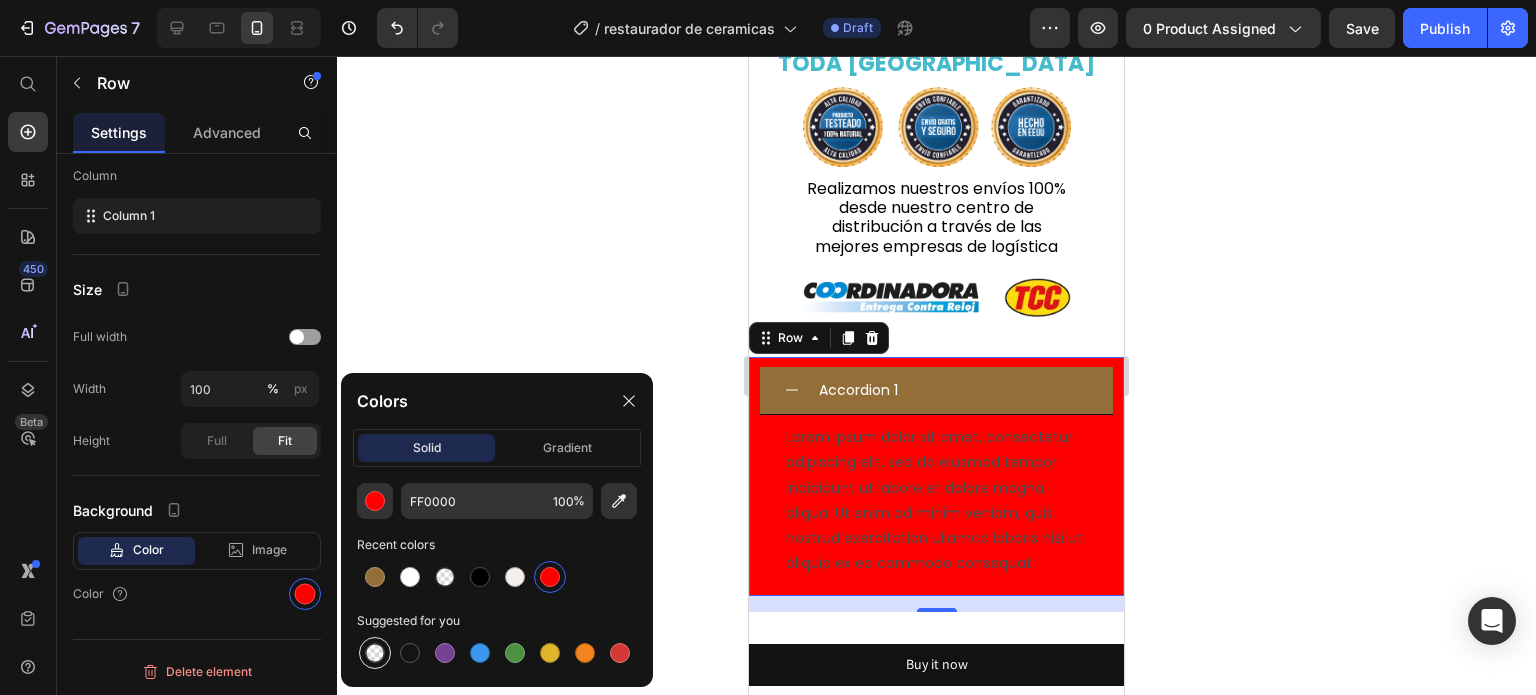 click at bounding box center [375, 653] 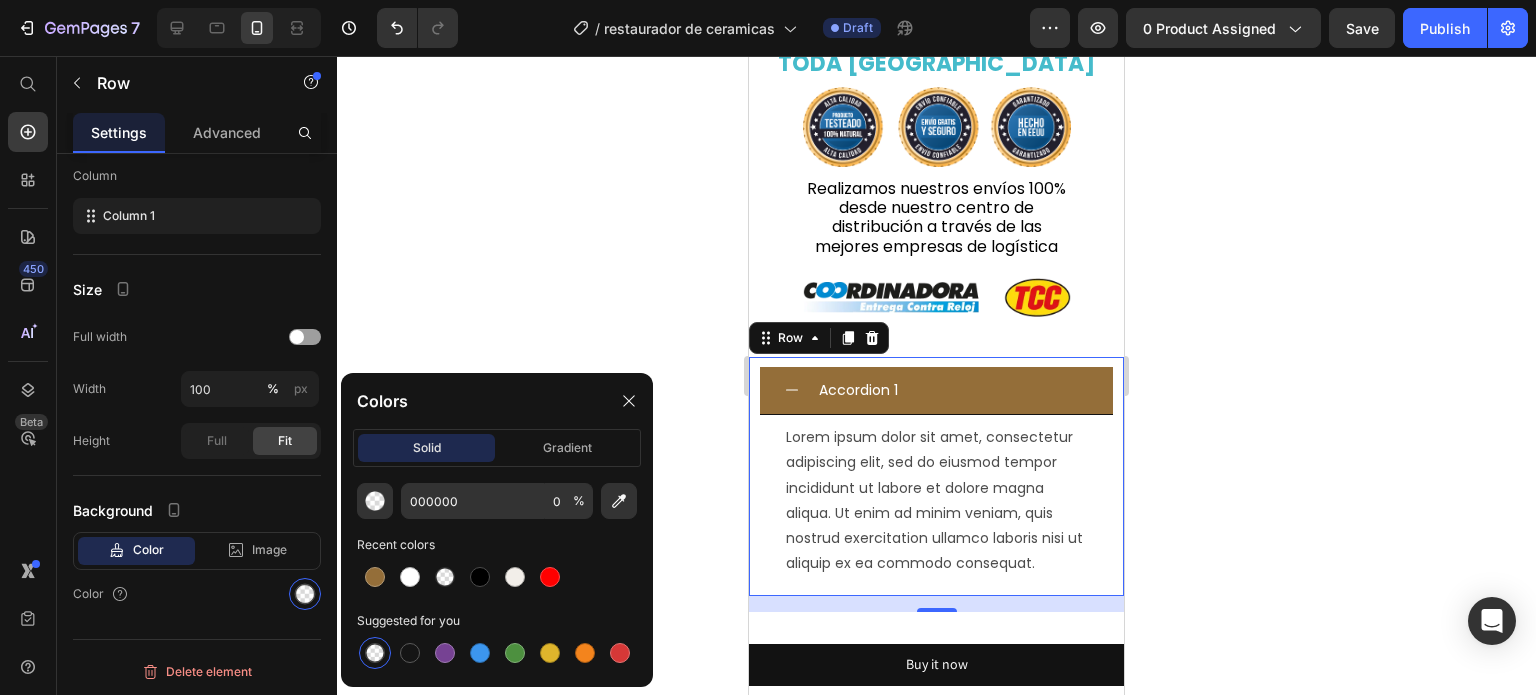 click 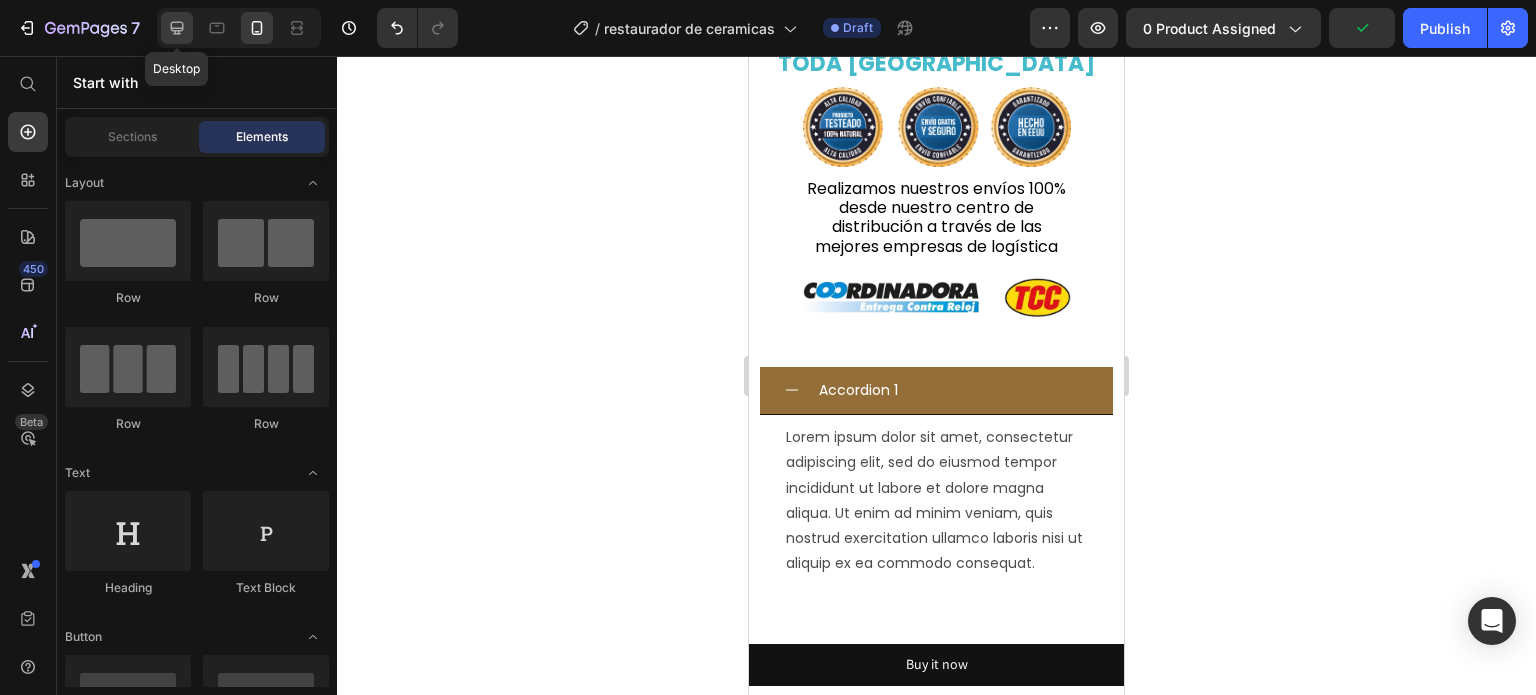 click 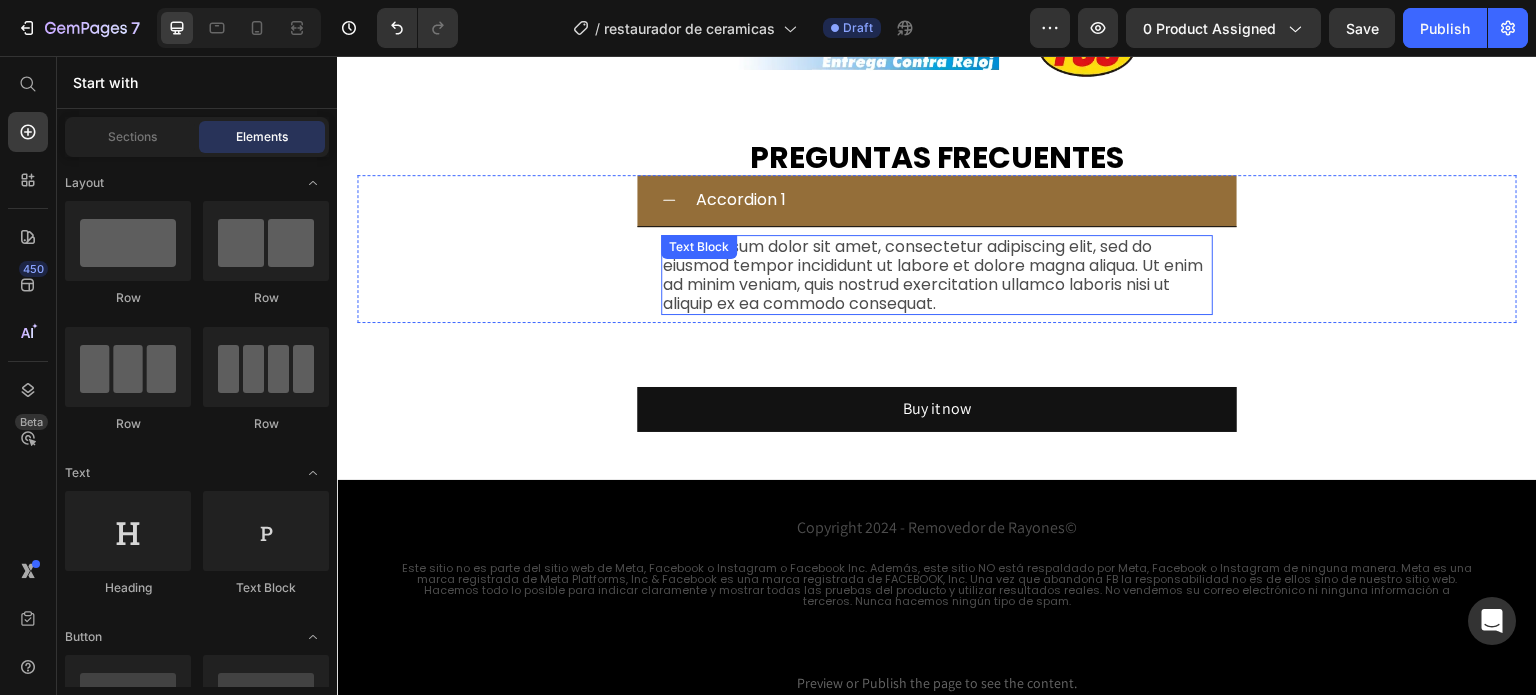 scroll, scrollTop: 4463, scrollLeft: 0, axis: vertical 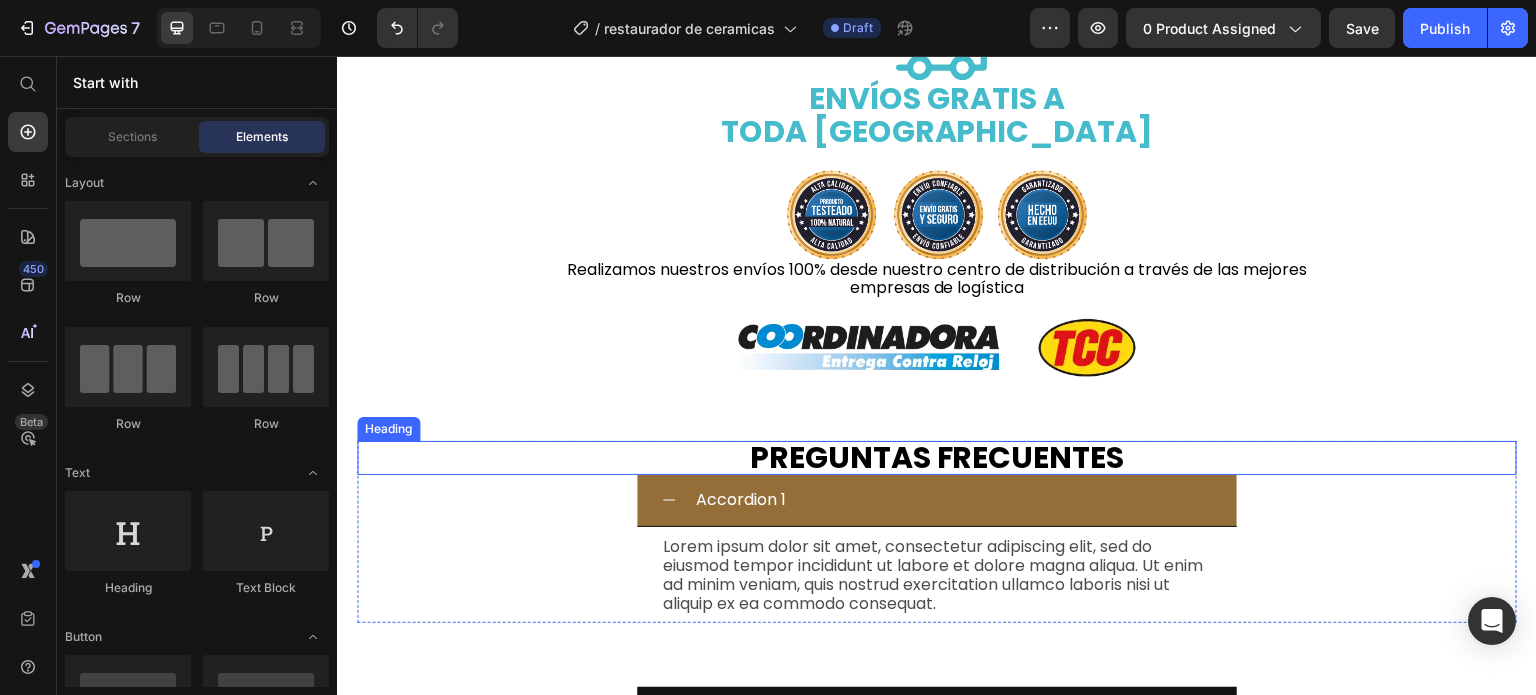 click on "PREGUNTAS FRECUENTES" at bounding box center (937, 458) 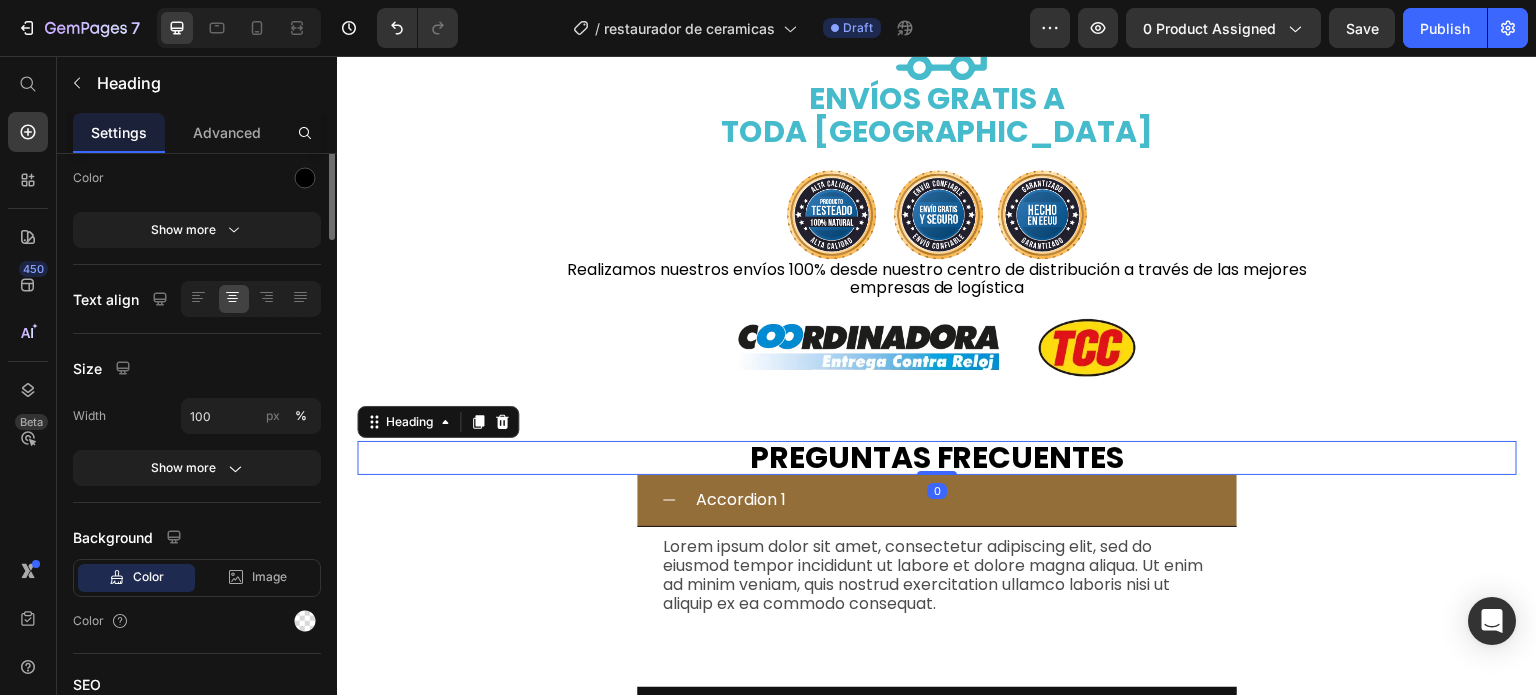 scroll, scrollTop: 0, scrollLeft: 0, axis: both 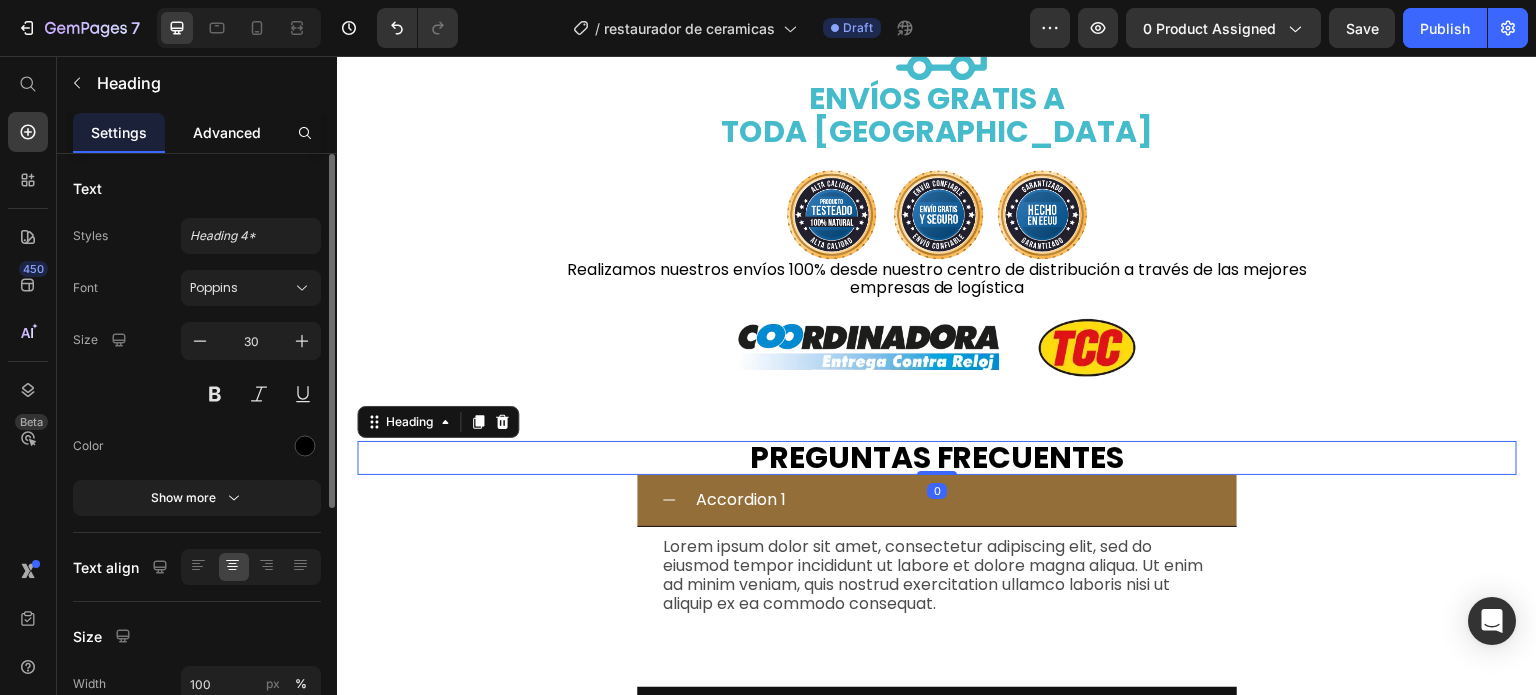 click on "Advanced" at bounding box center (227, 132) 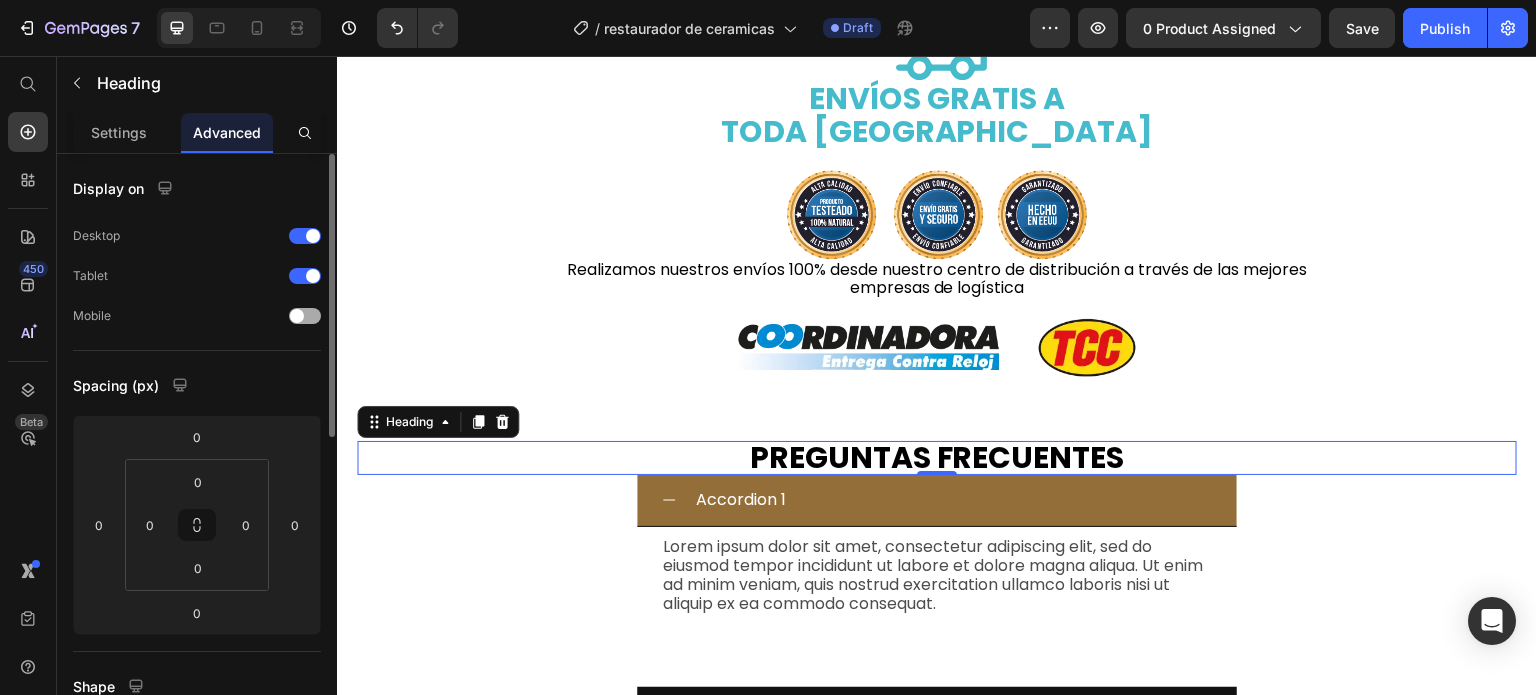 click at bounding box center [297, 316] 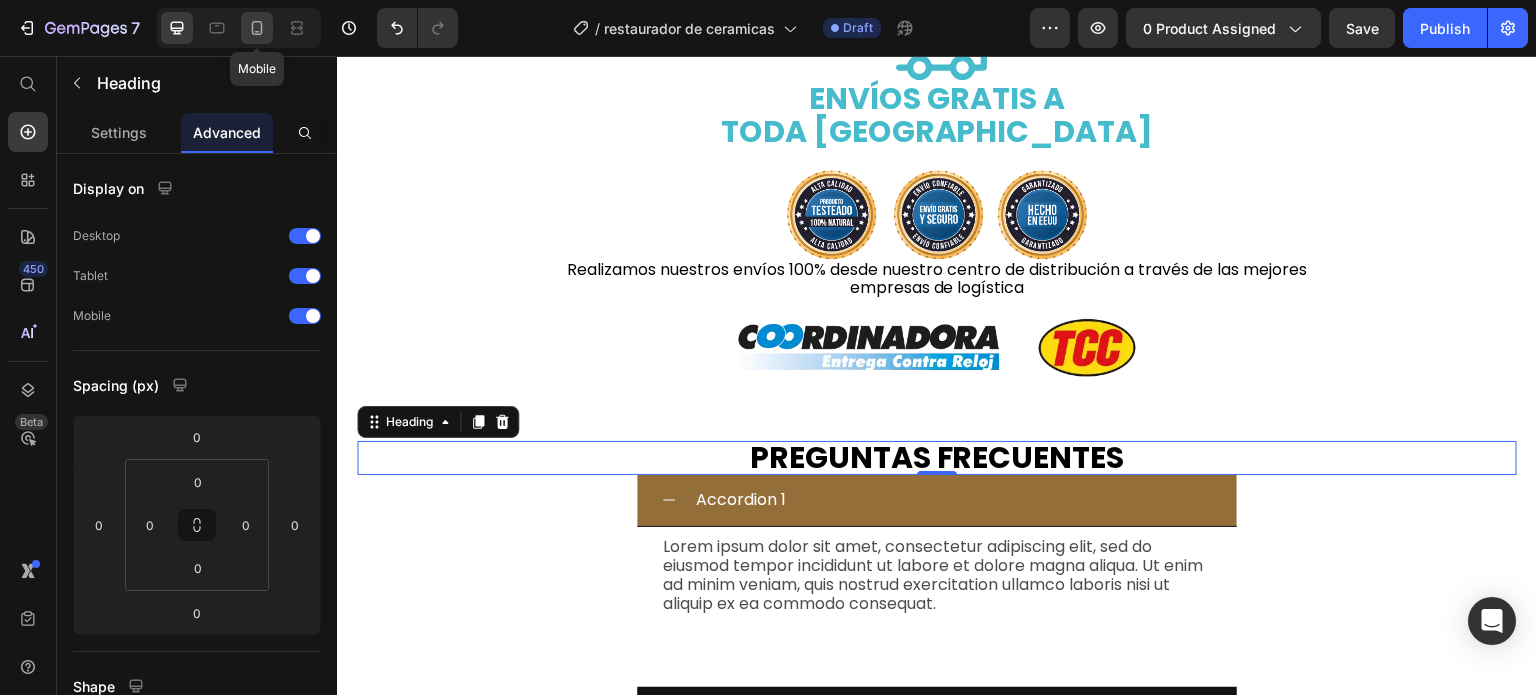 click 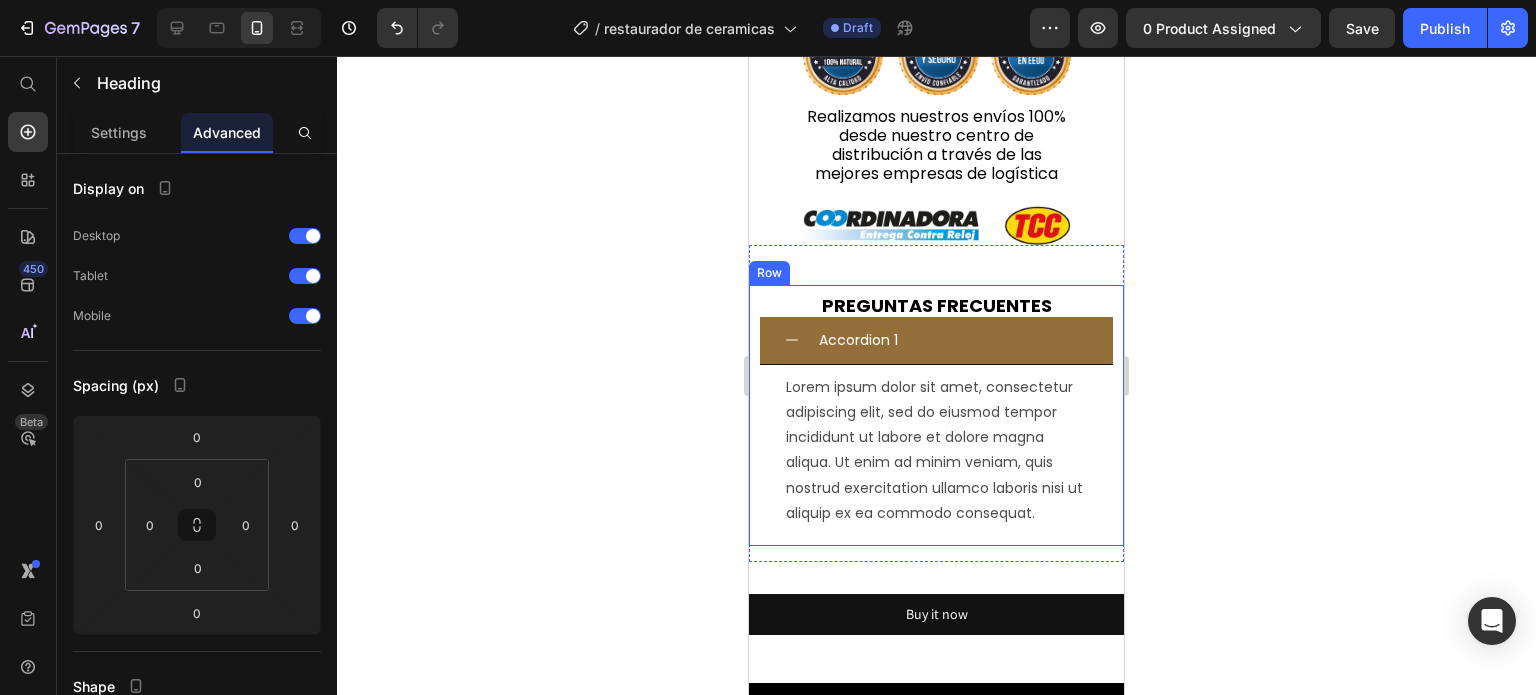 scroll, scrollTop: 5128, scrollLeft: 0, axis: vertical 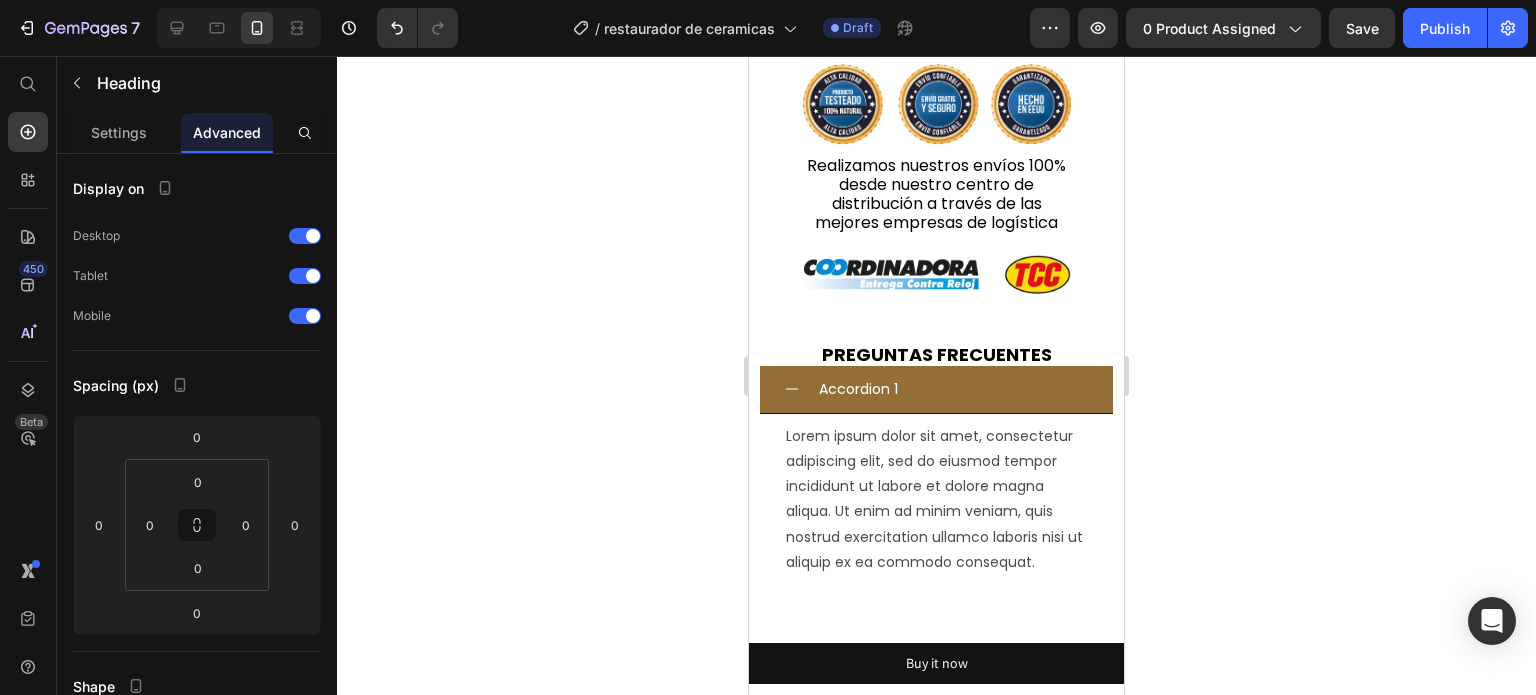 click on "PREGUNTAS FRECUENTES" at bounding box center [936, 355] 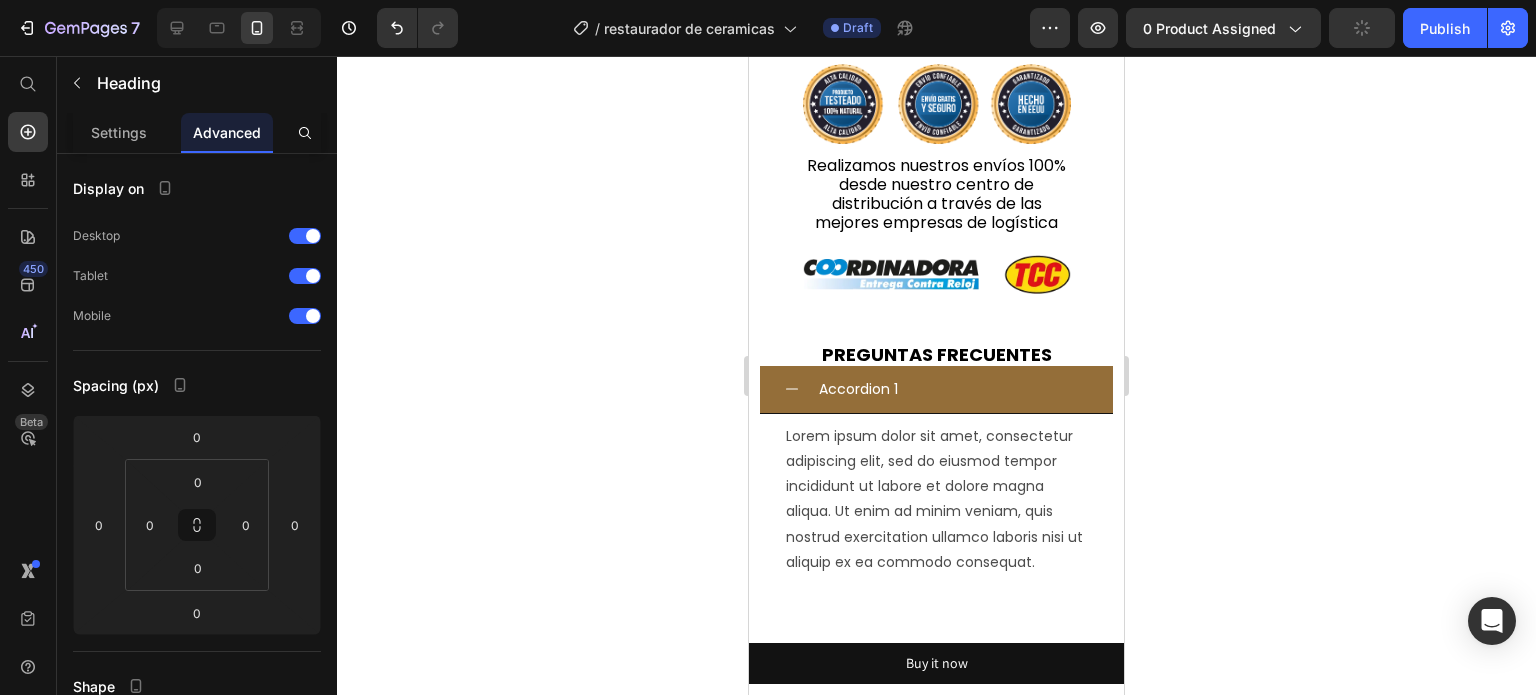 click on "PREGUNTAS FRECUENTES" at bounding box center (936, 355) 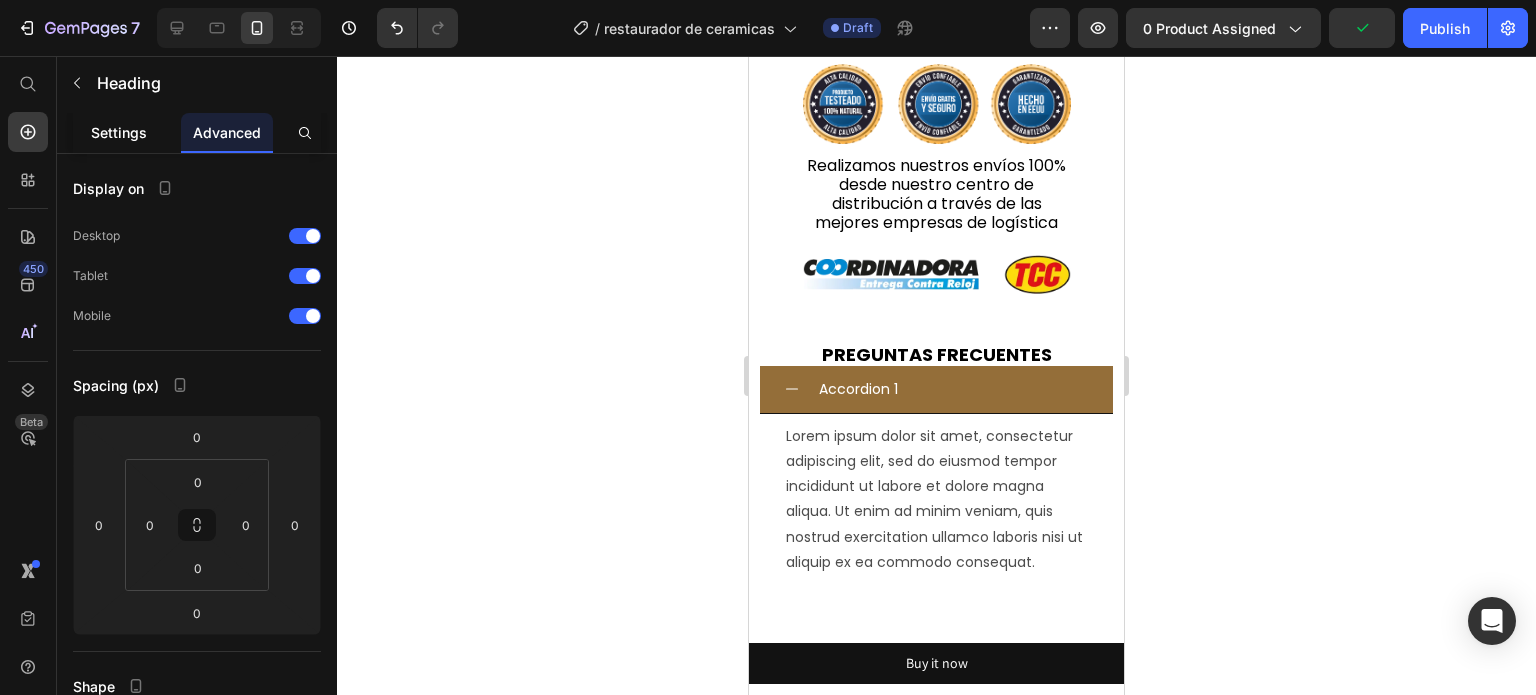 click on "Settings" at bounding box center (119, 132) 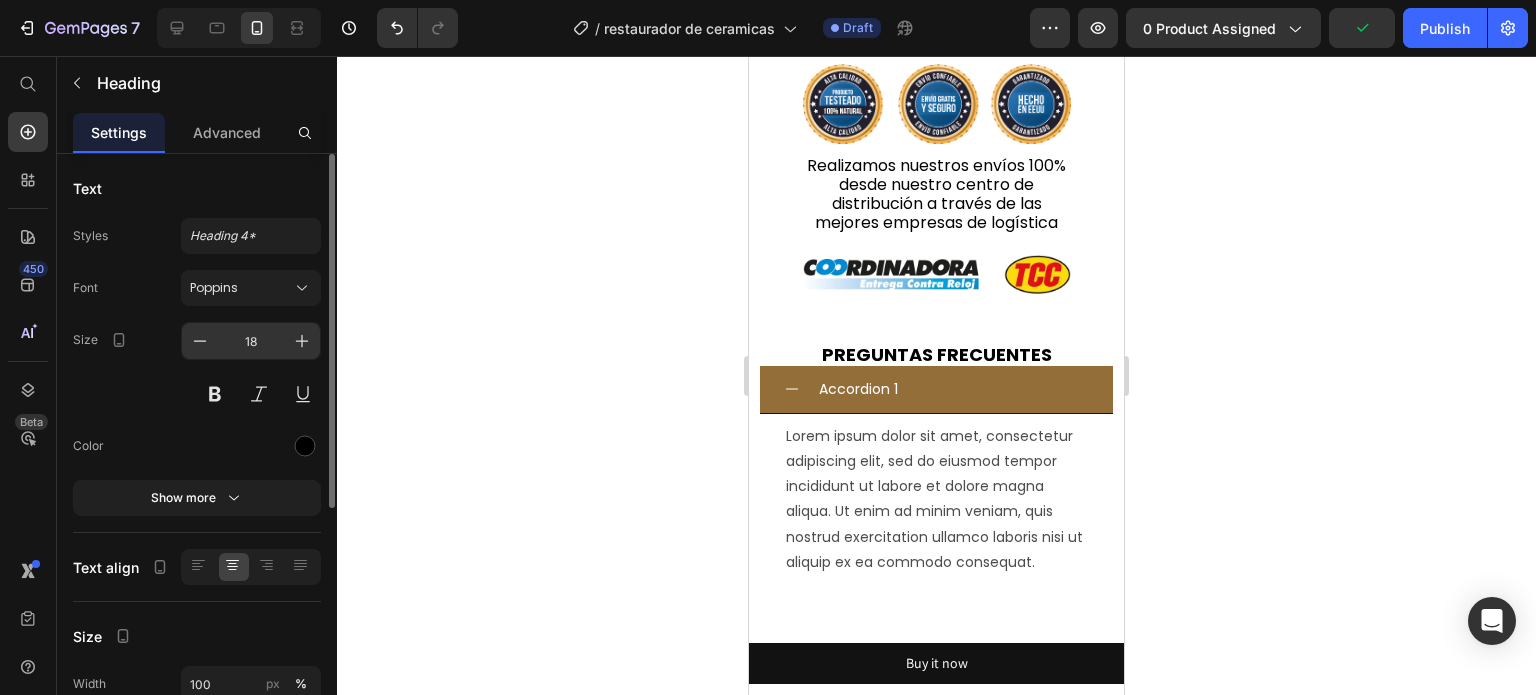 click on "18" at bounding box center (251, 341) 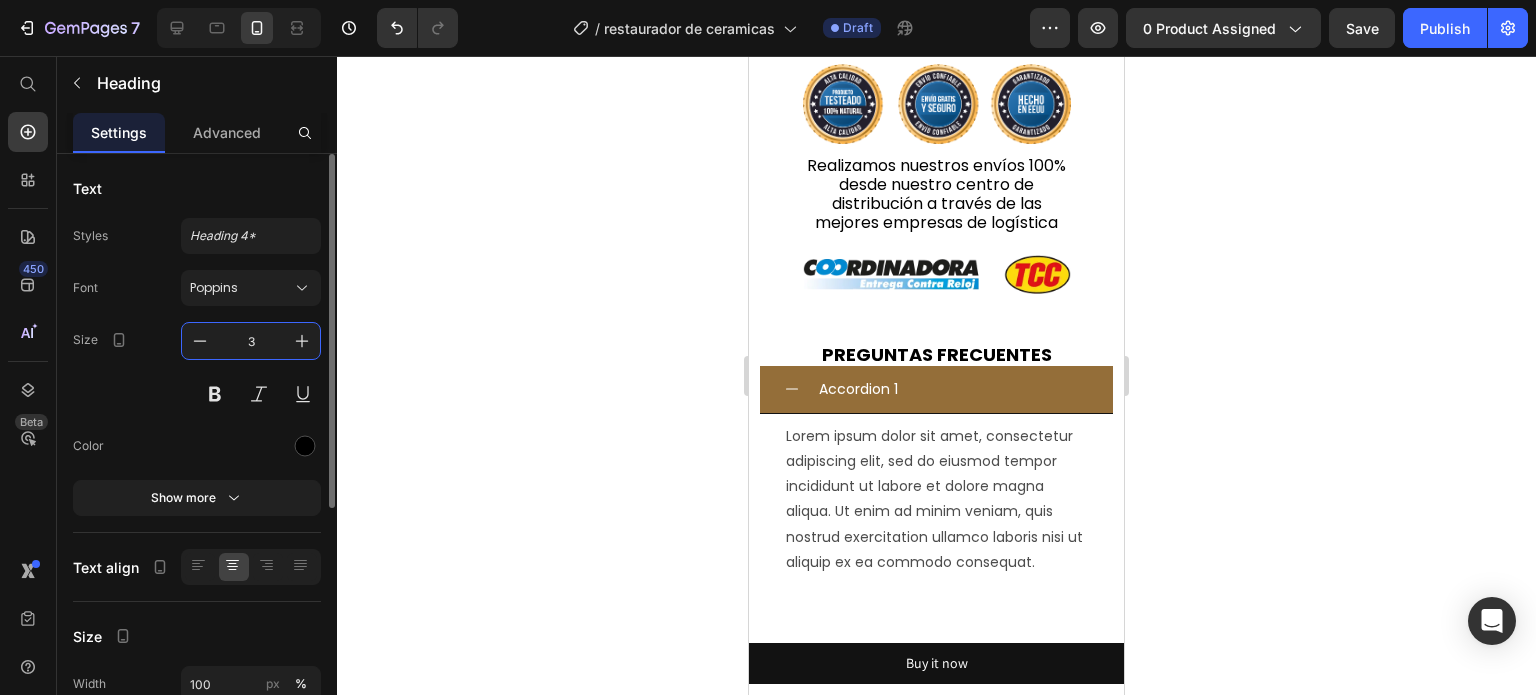 type on "30" 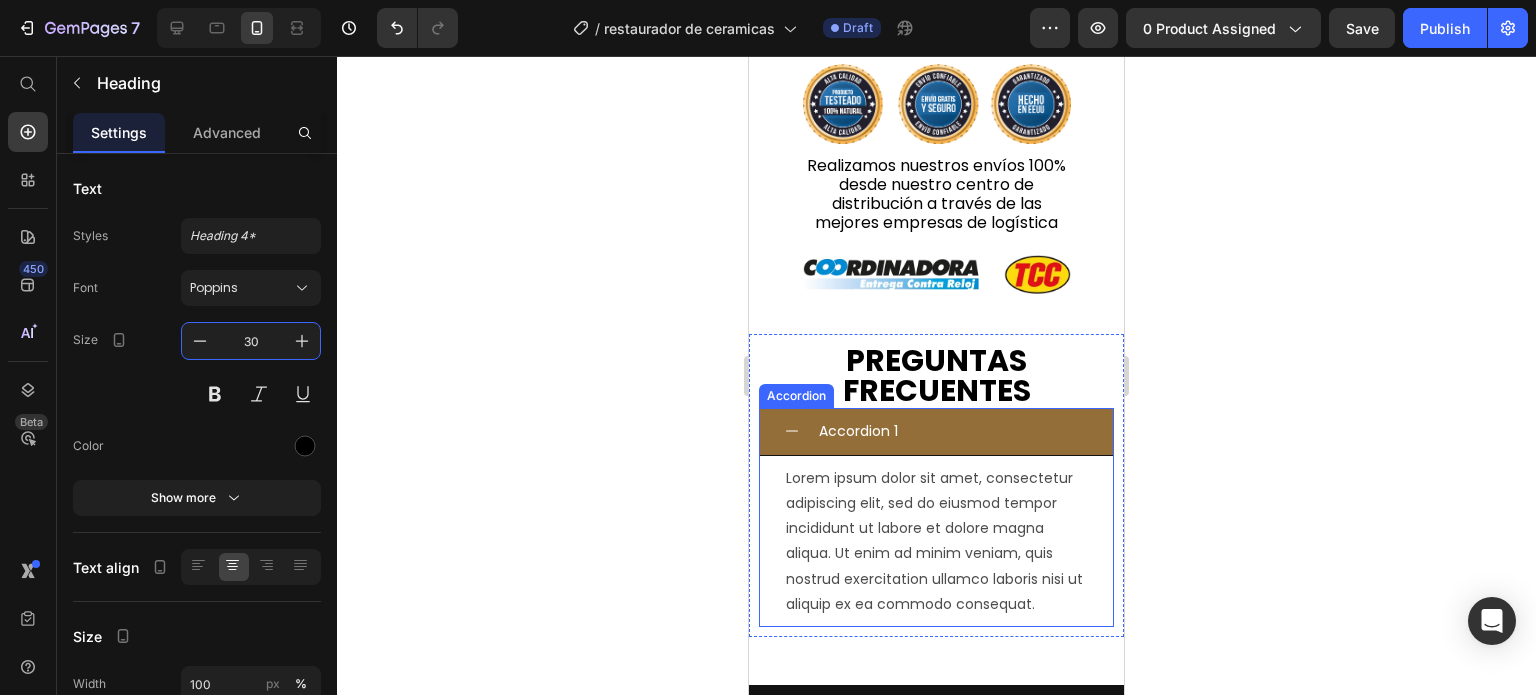 click on "Lorem ipsum dolor sit amet, consectetur adipiscing elit, sed do eiusmod tempor incididunt ut labore et dolore magna aliqua. Ut enim ad minim veniam, quis nostrud exercitation ullamco laboris nisi ut aliquip ex ea commodo consequat. Text Block" at bounding box center [936, 541] 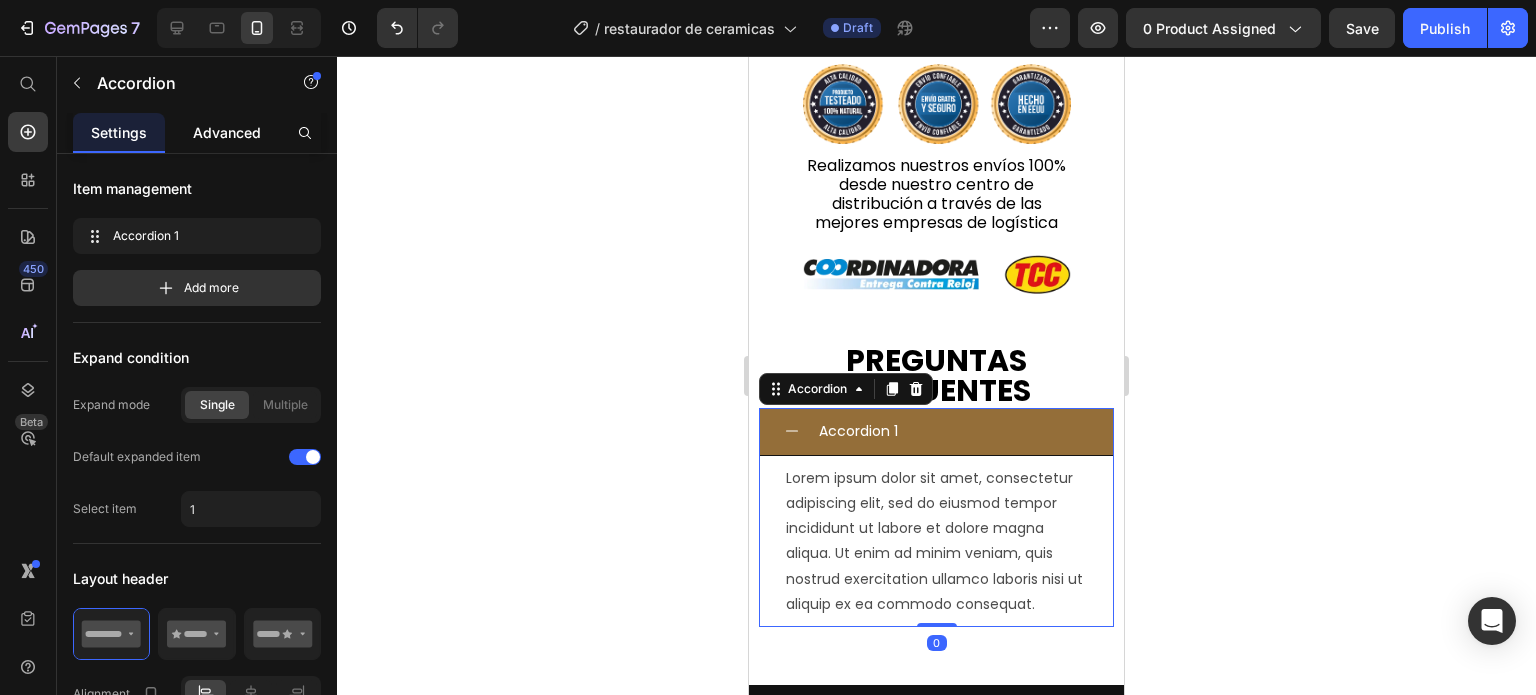 click on "Advanced" at bounding box center (227, 132) 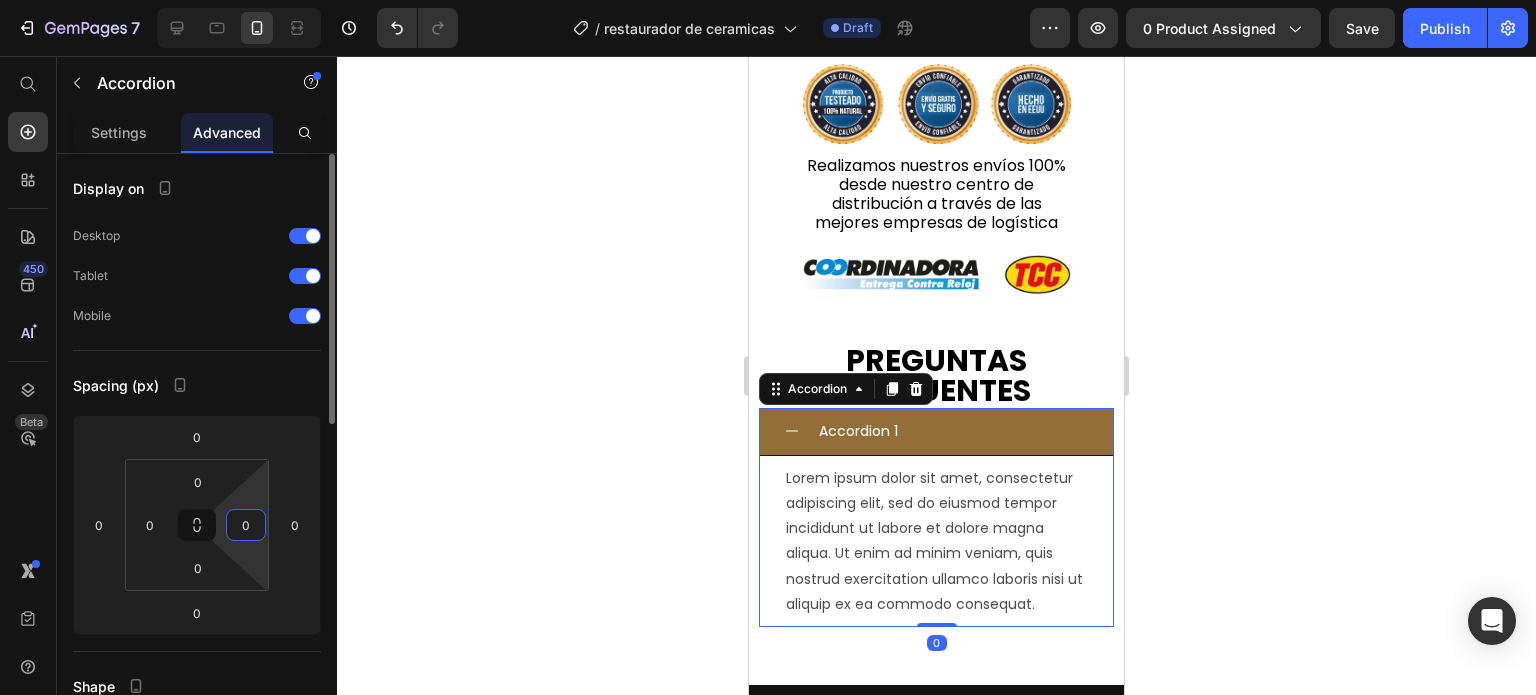 click on "0" at bounding box center (246, 525) 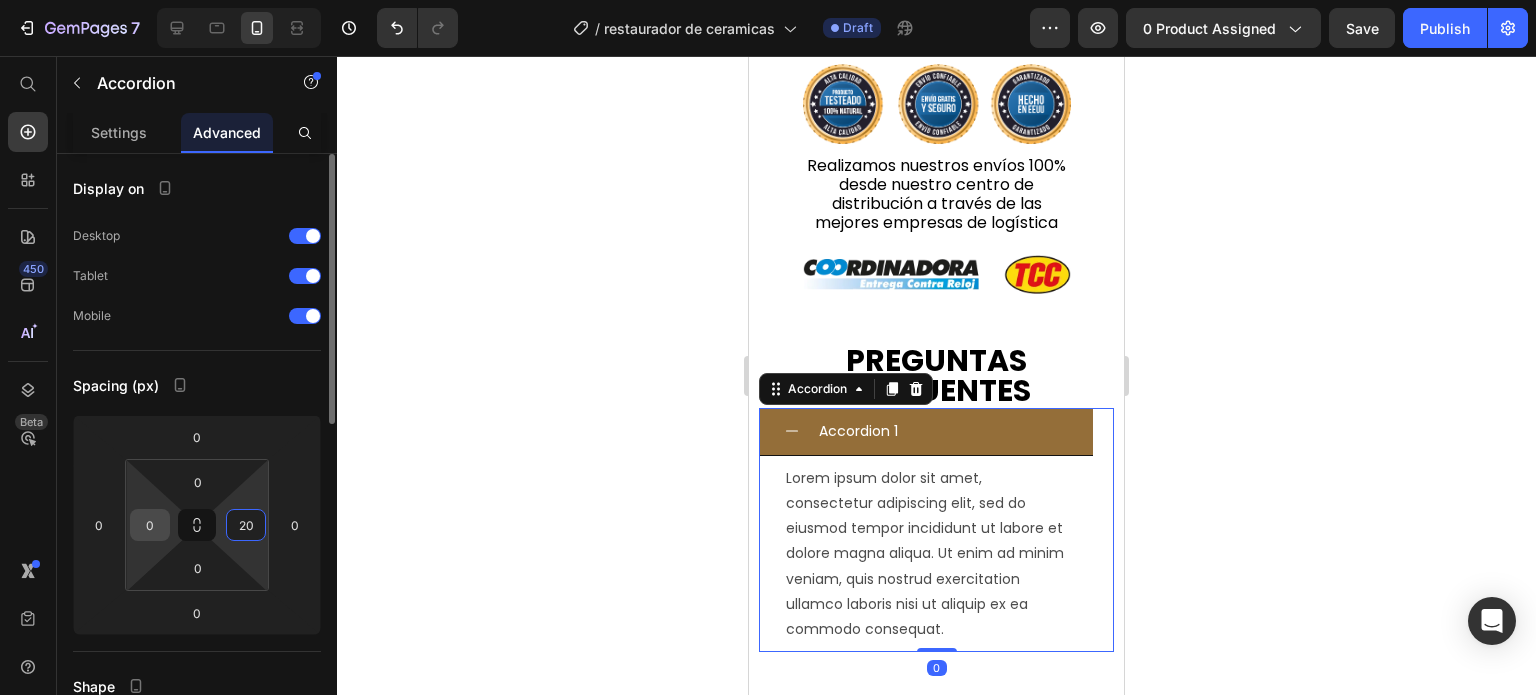 type on "20" 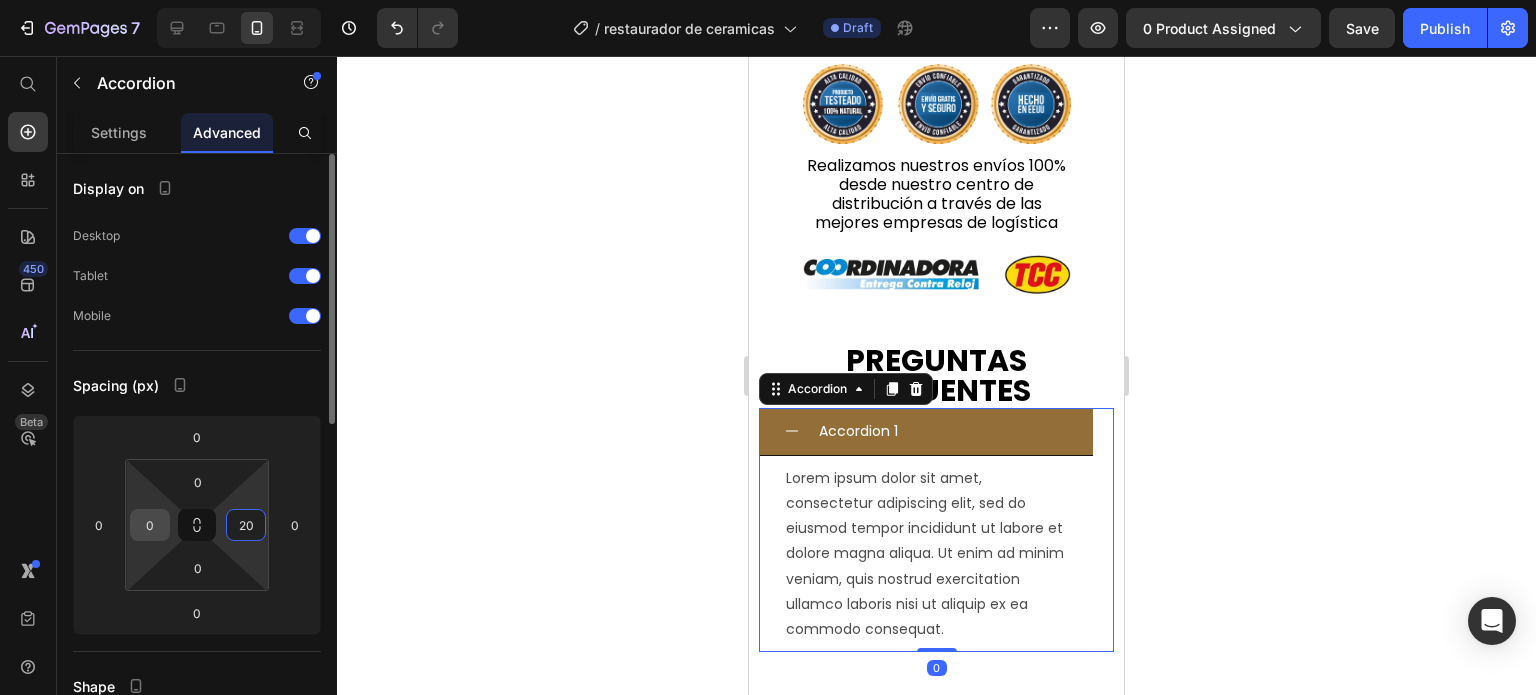 click on "0" at bounding box center [150, 525] 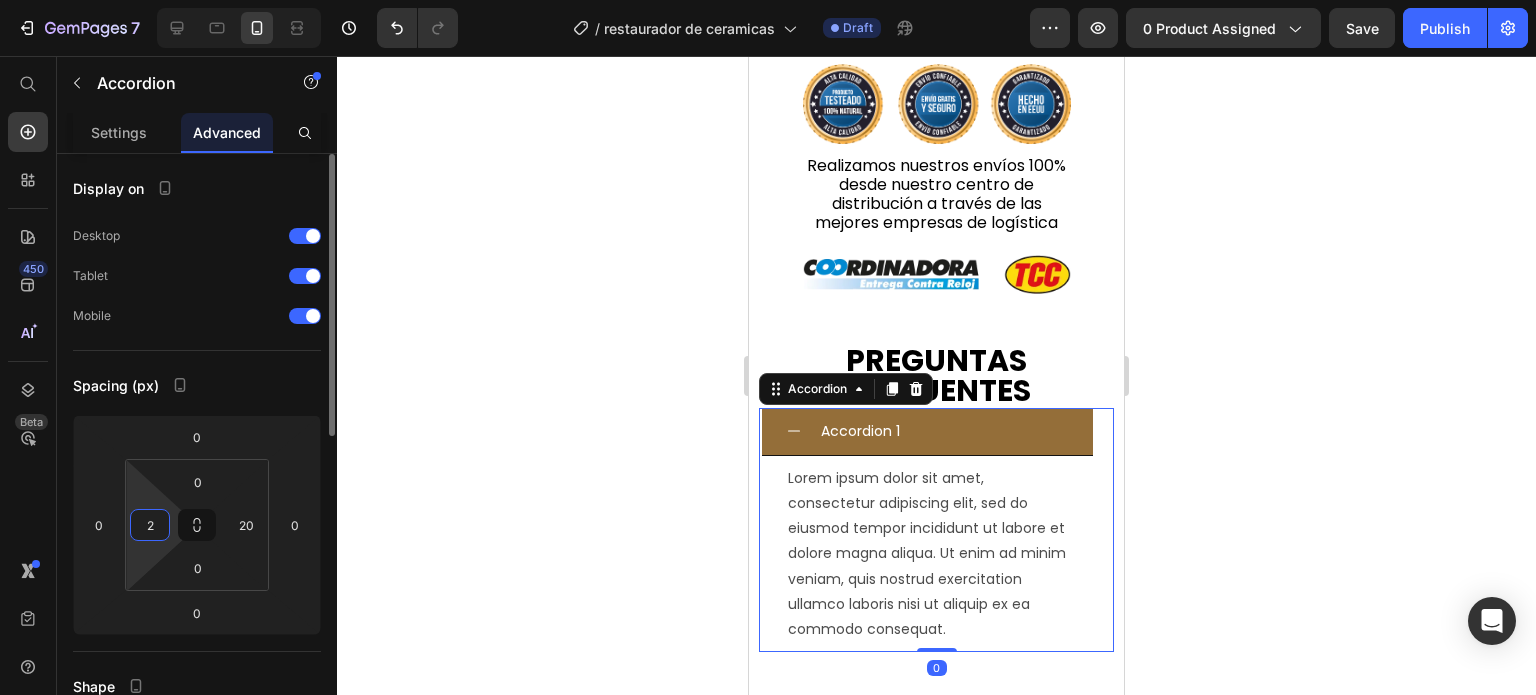 type on "20" 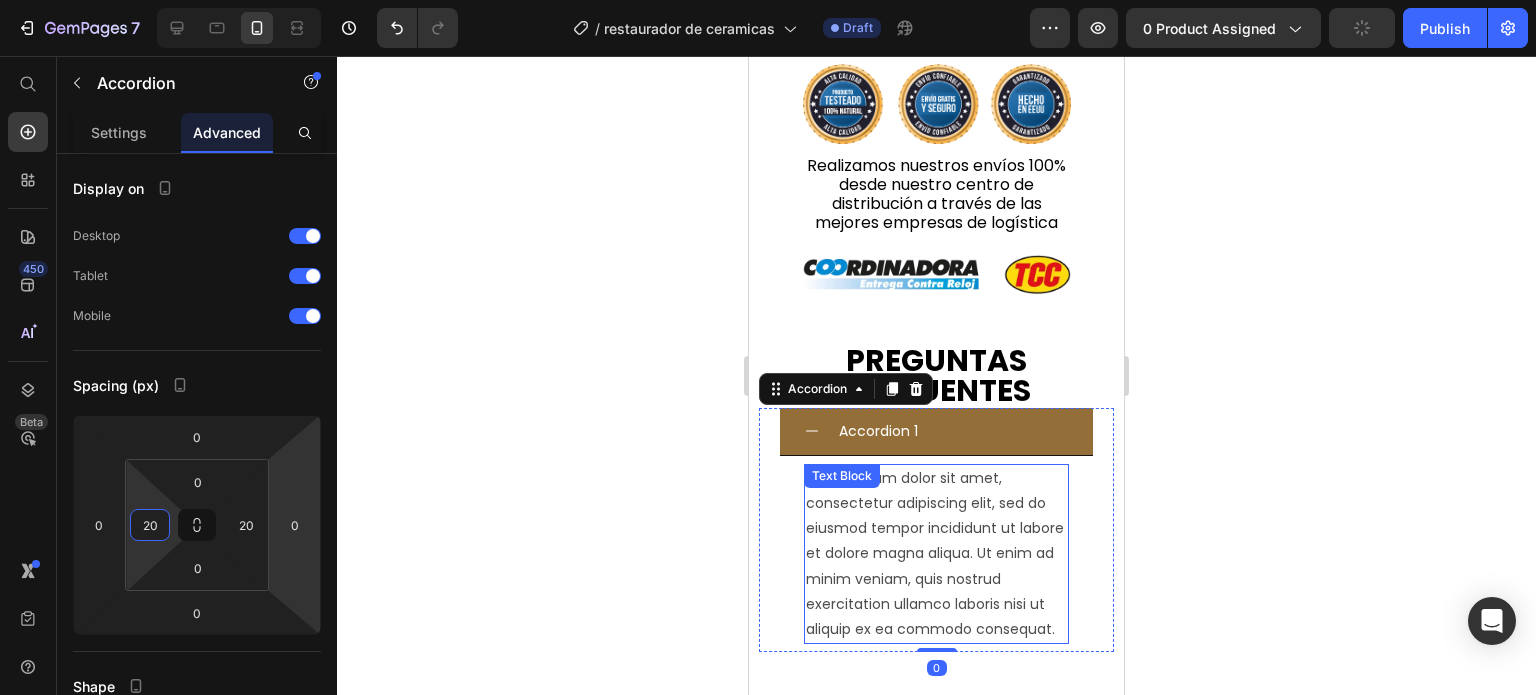 click on "Lorem ipsum dolor sit amet, consectetur adipiscing elit, sed do eiusmod tempor incididunt ut labore et dolore magna aliqua. Ut enim ad minim veniam, quis nostrud exercitation ullamco laboris nisi ut aliquip ex ea commodo consequat." at bounding box center (936, 554) 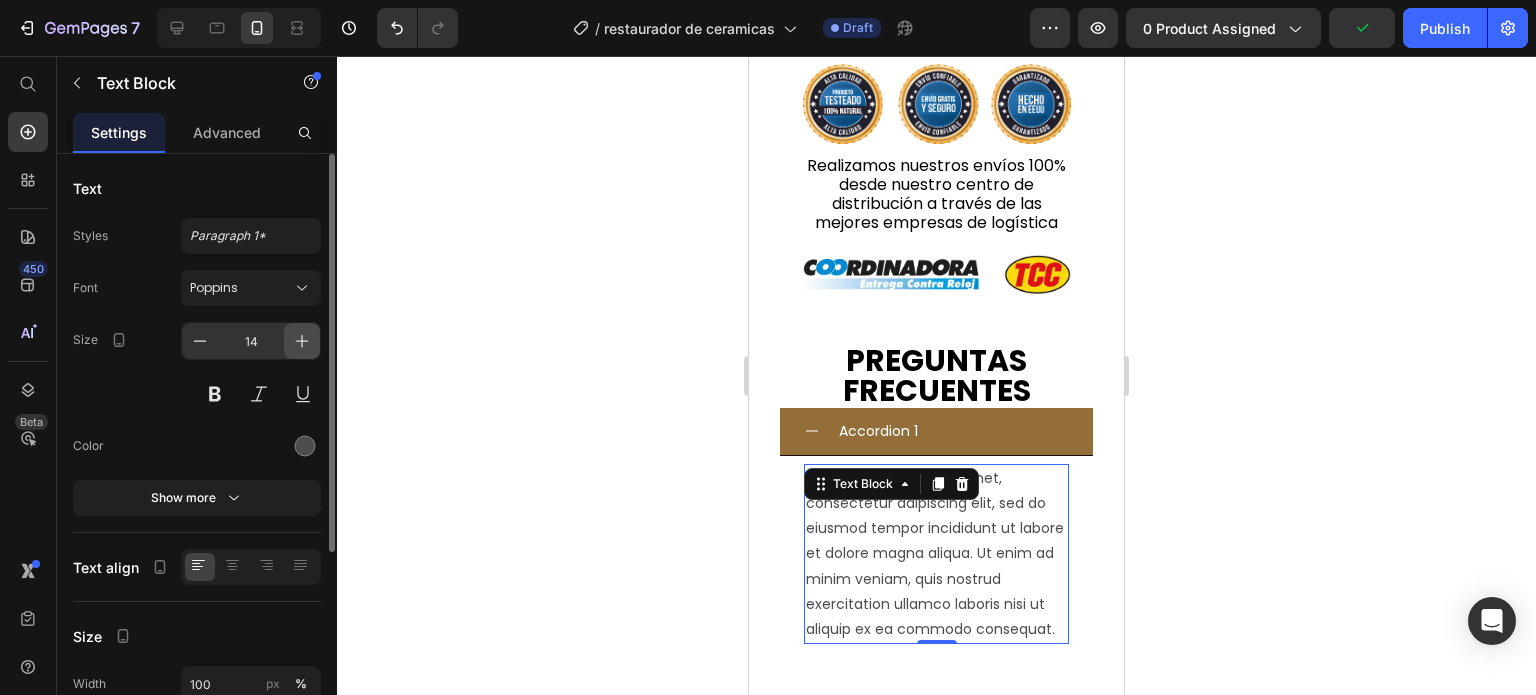 click at bounding box center [302, 341] 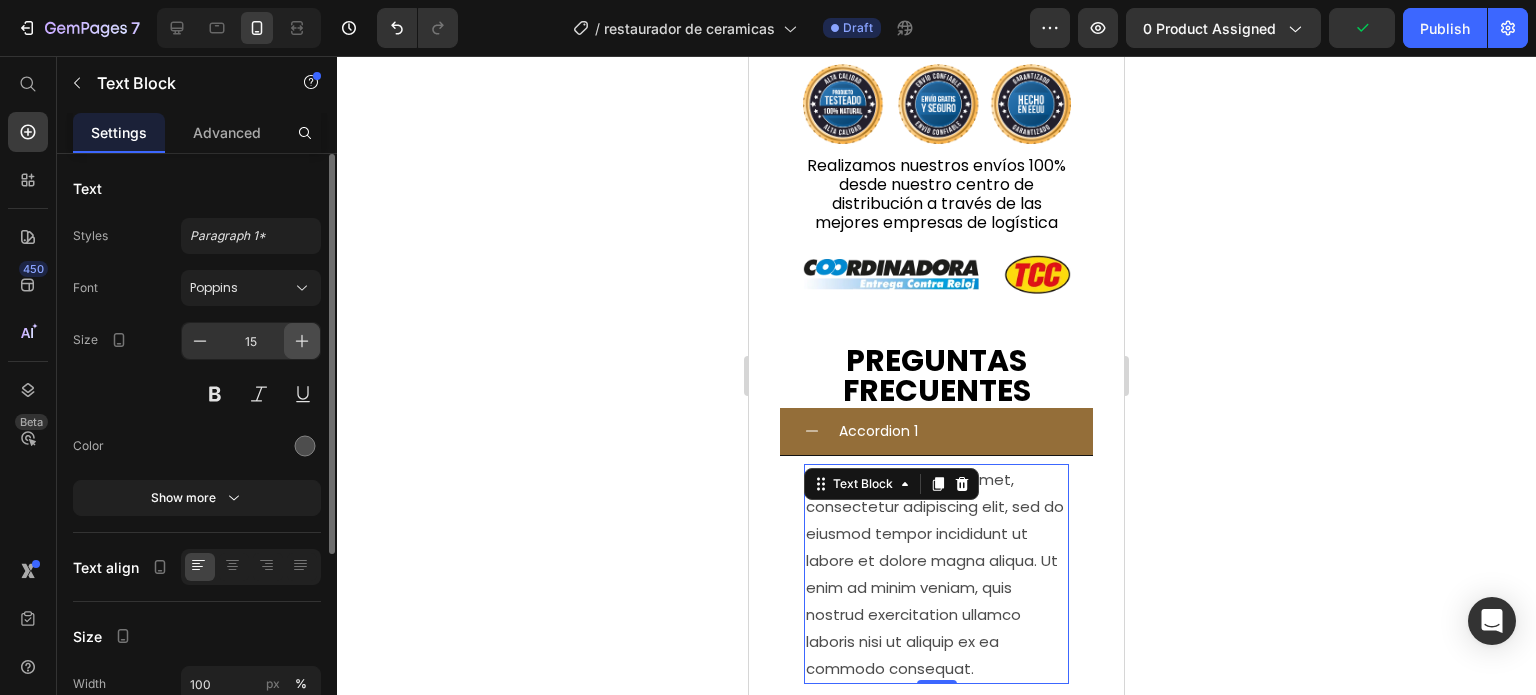 click 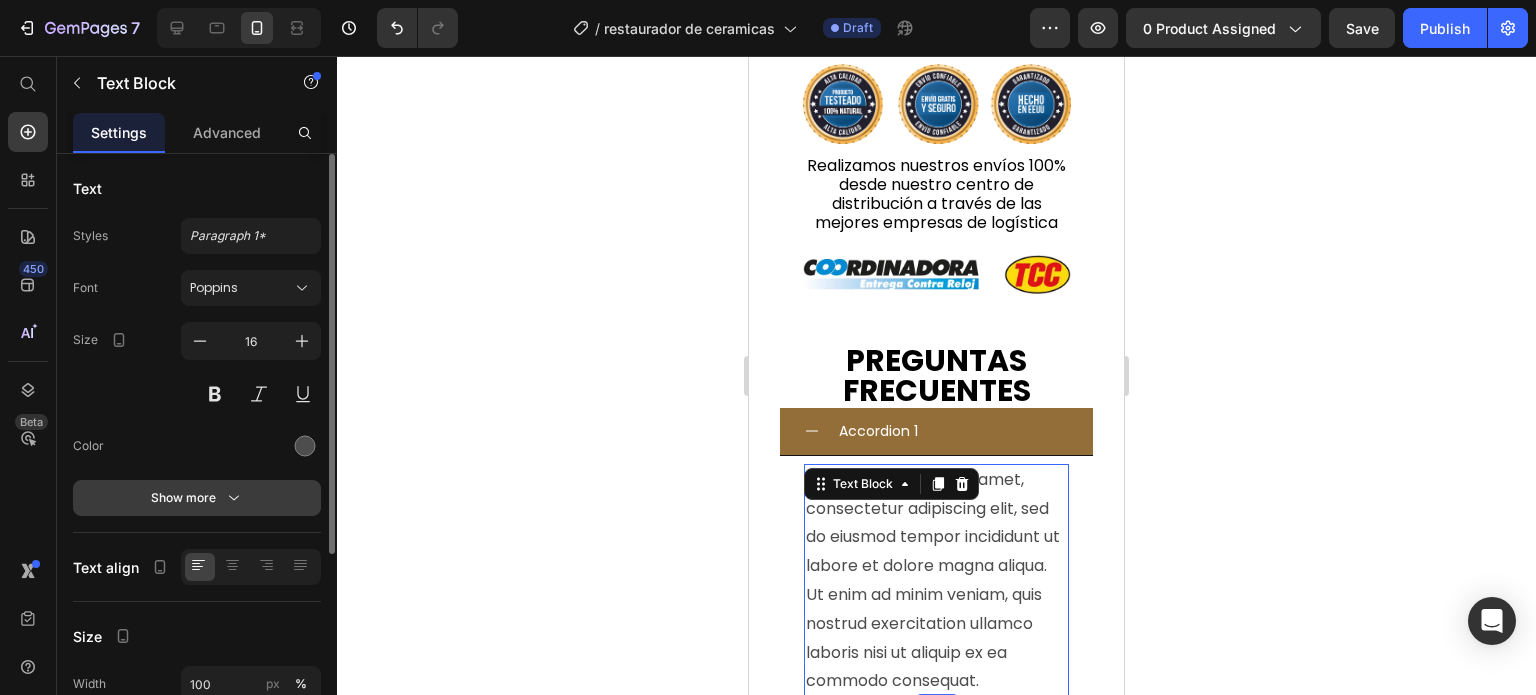click on "Show more" at bounding box center (197, 498) 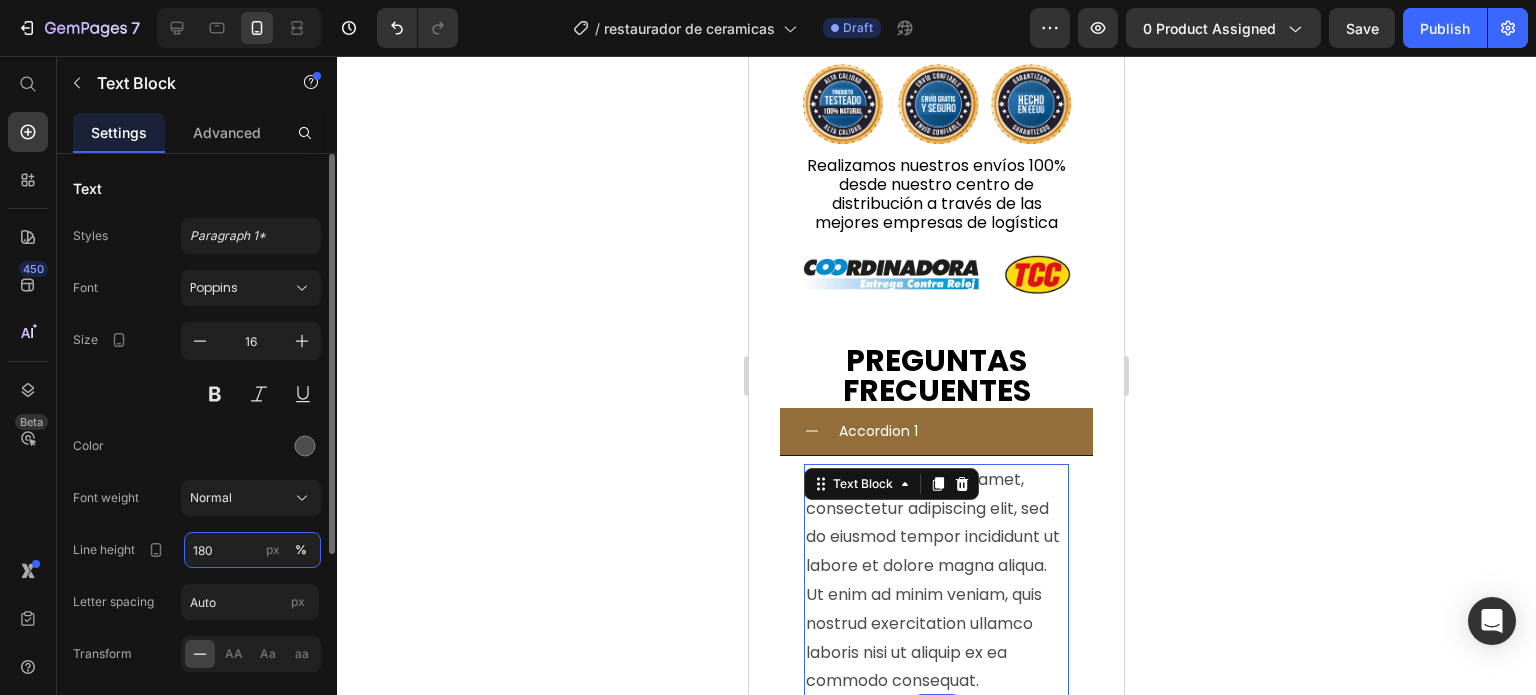 click on "180" at bounding box center [252, 550] 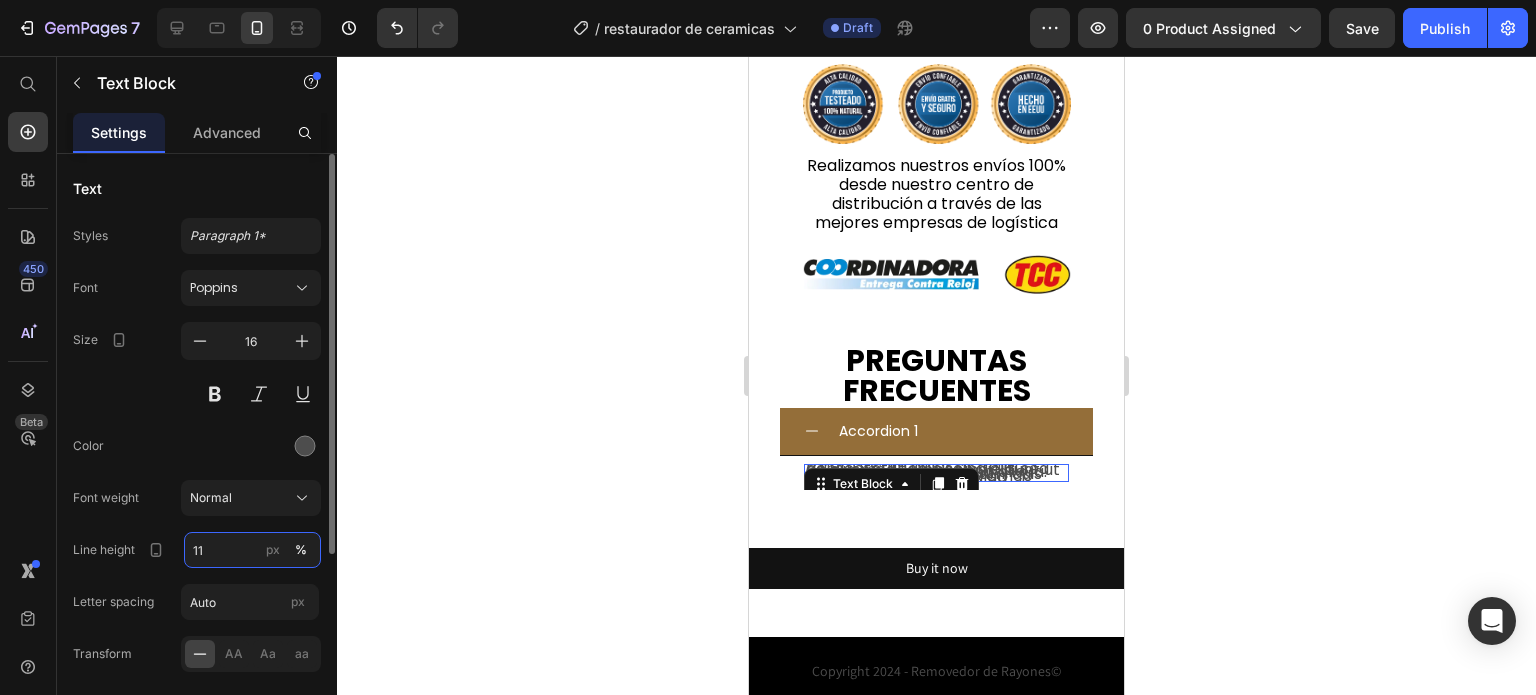 type on "110" 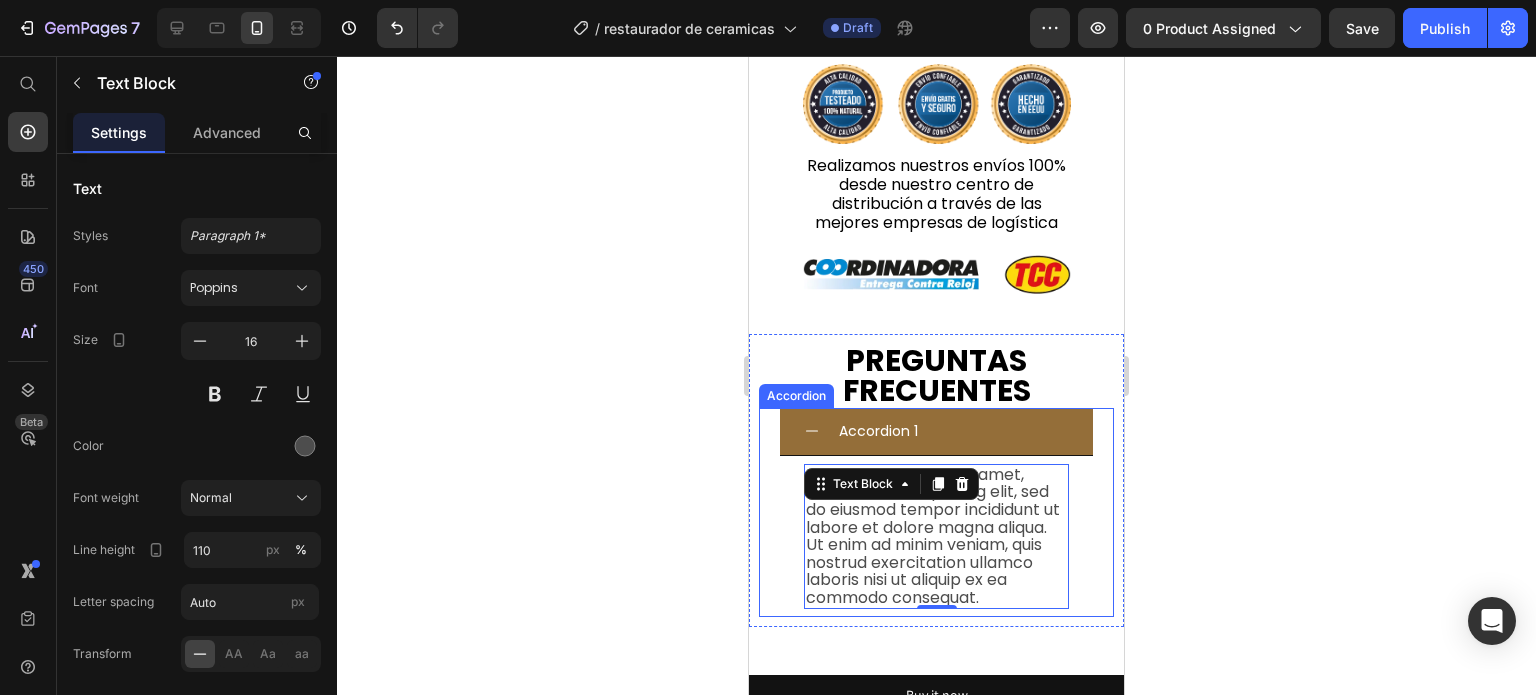 click on "Lorem ipsum dolor sit amet, consectetur adipiscing elit, sed do eiusmod tempor incididunt ut labore et dolore magna aliqua. Ut enim ad minim veniam, quis nostrud exercitation ullamco laboris nisi ut aliquip ex ea commodo consequat. Text Block   0" at bounding box center [936, 536] 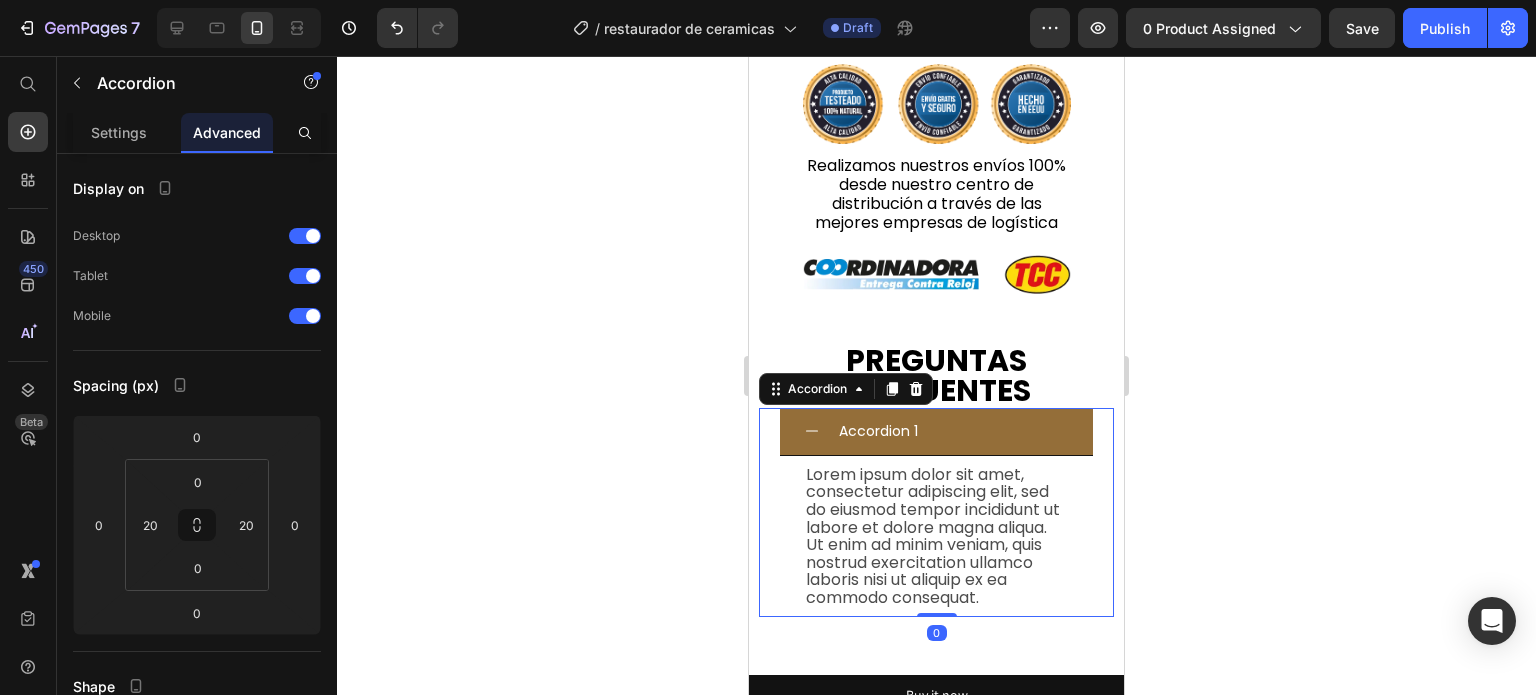 click 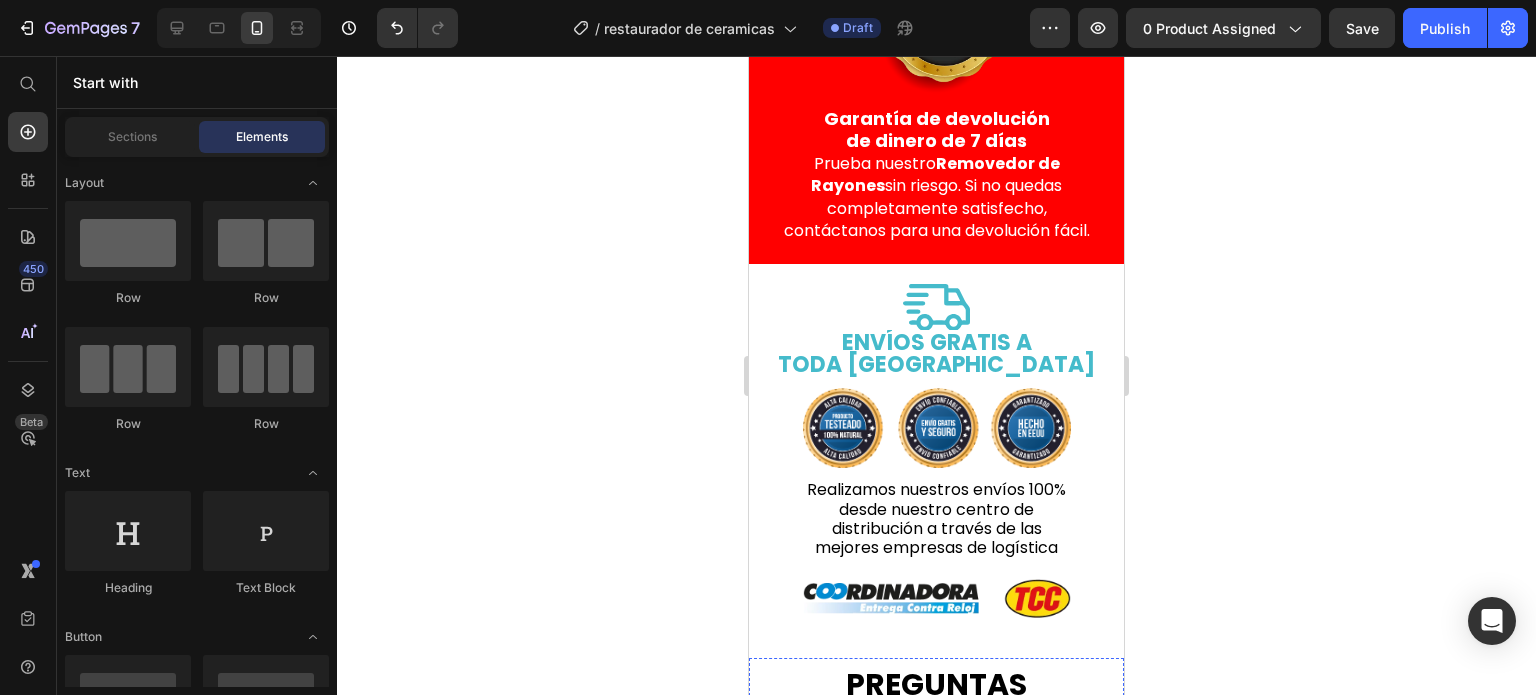 scroll, scrollTop: 4528, scrollLeft: 0, axis: vertical 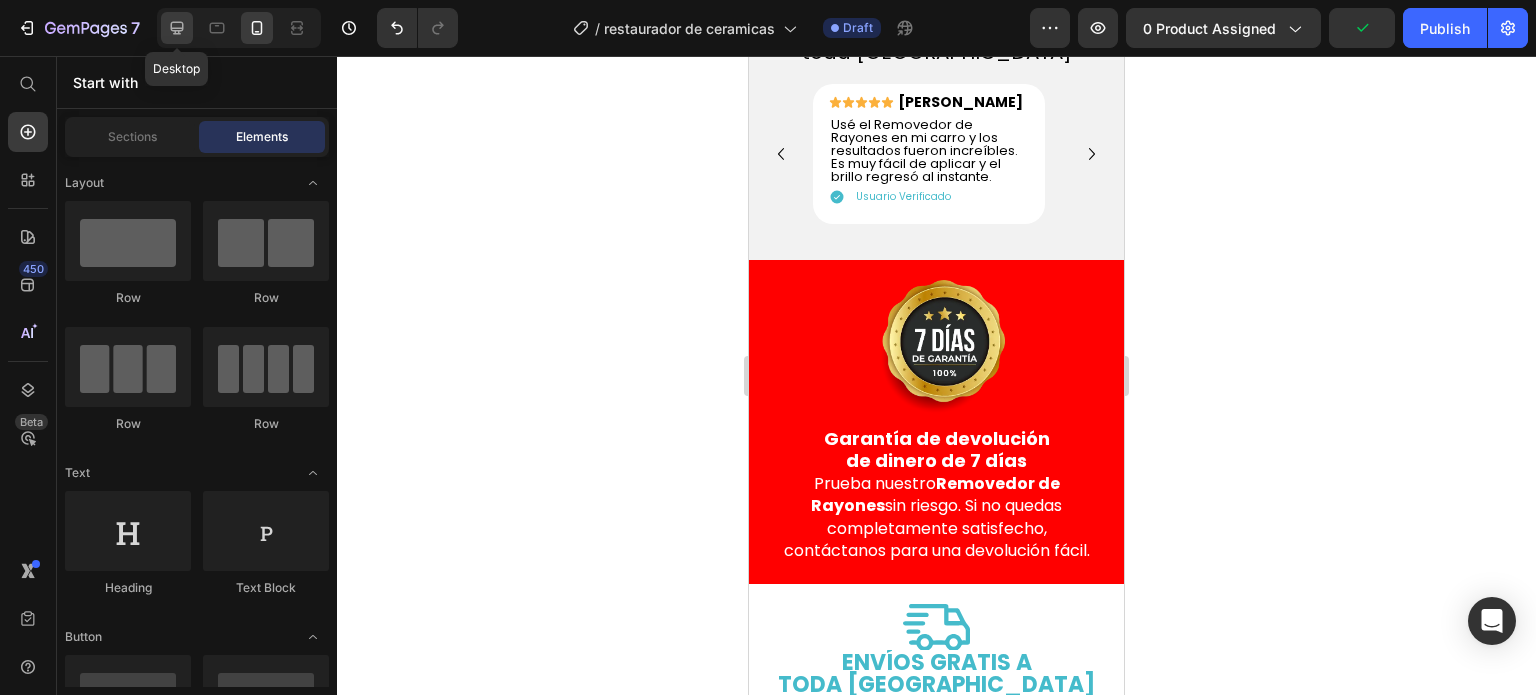 click 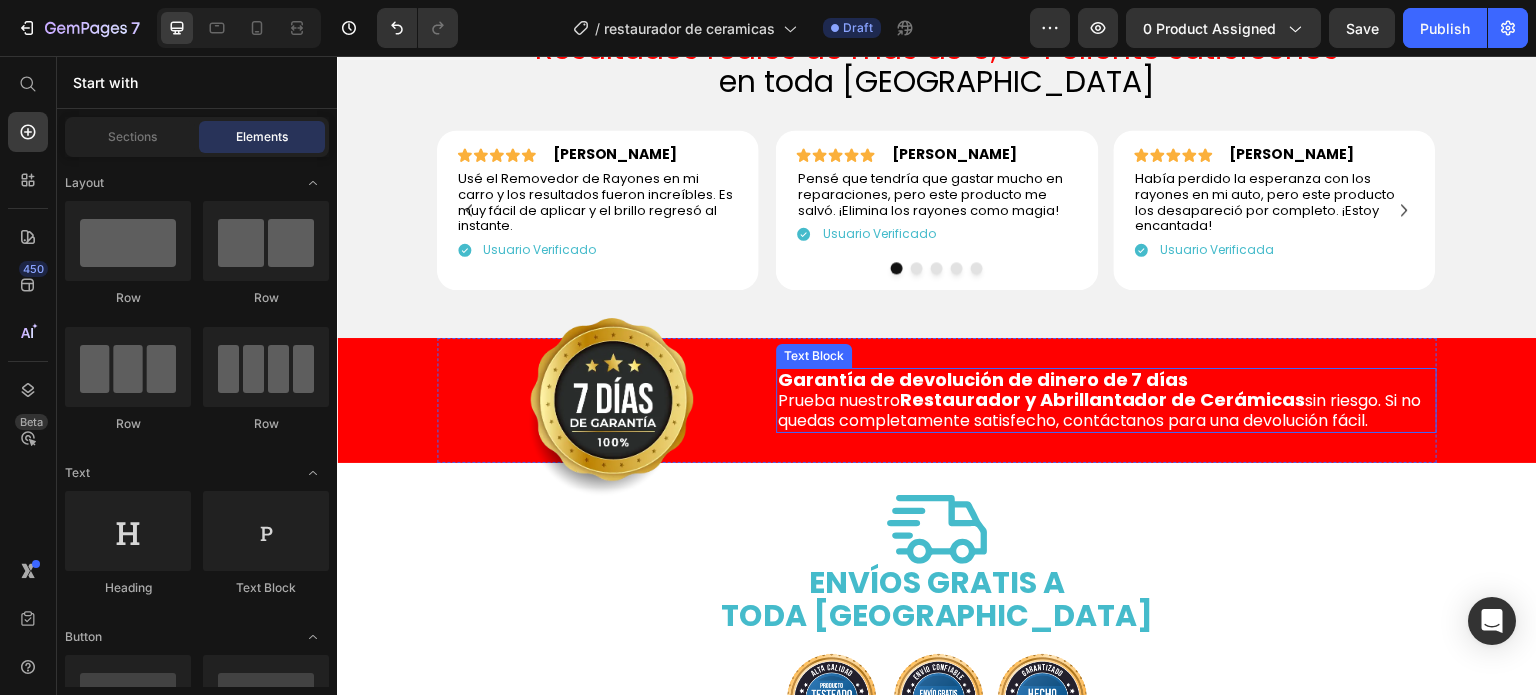 scroll, scrollTop: 4176, scrollLeft: 0, axis: vertical 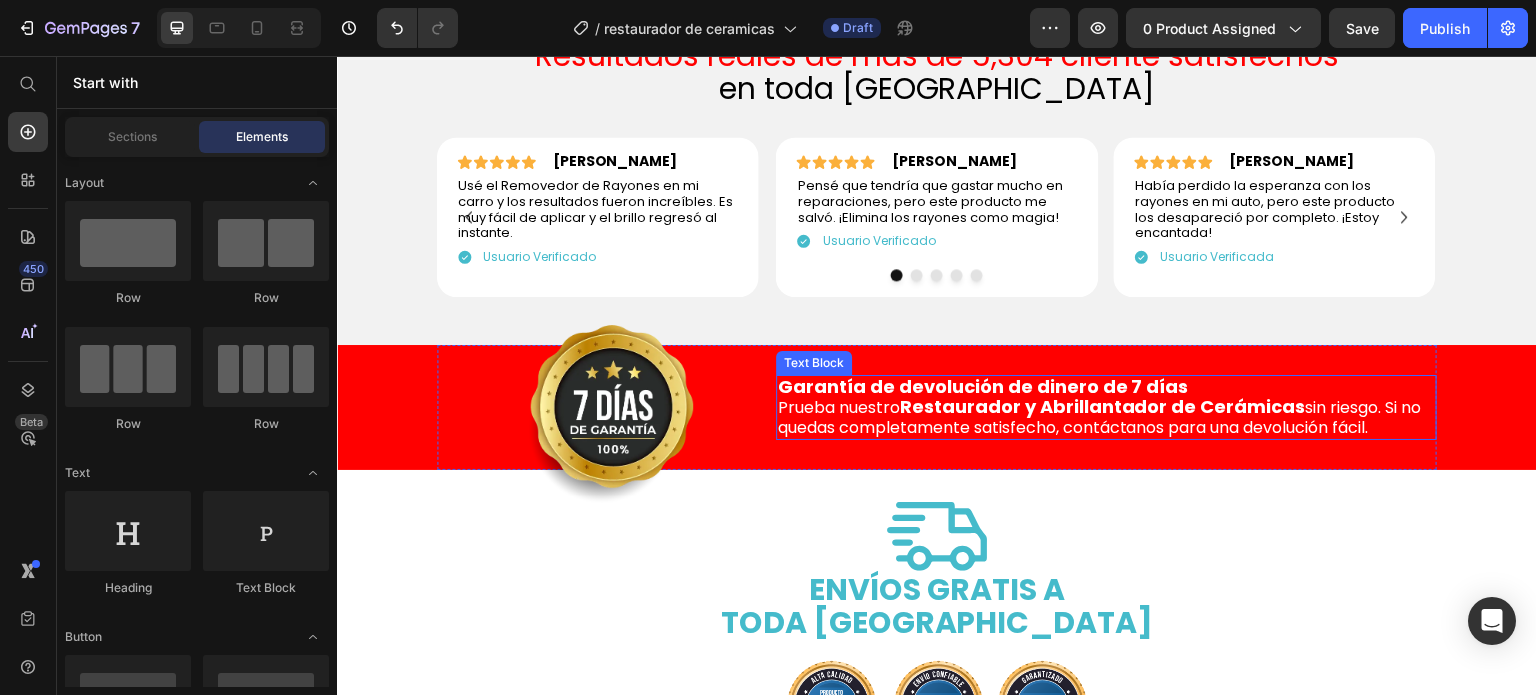 click on "Restaurador y Abrillantador de Cerámicas" at bounding box center [1103, 406] 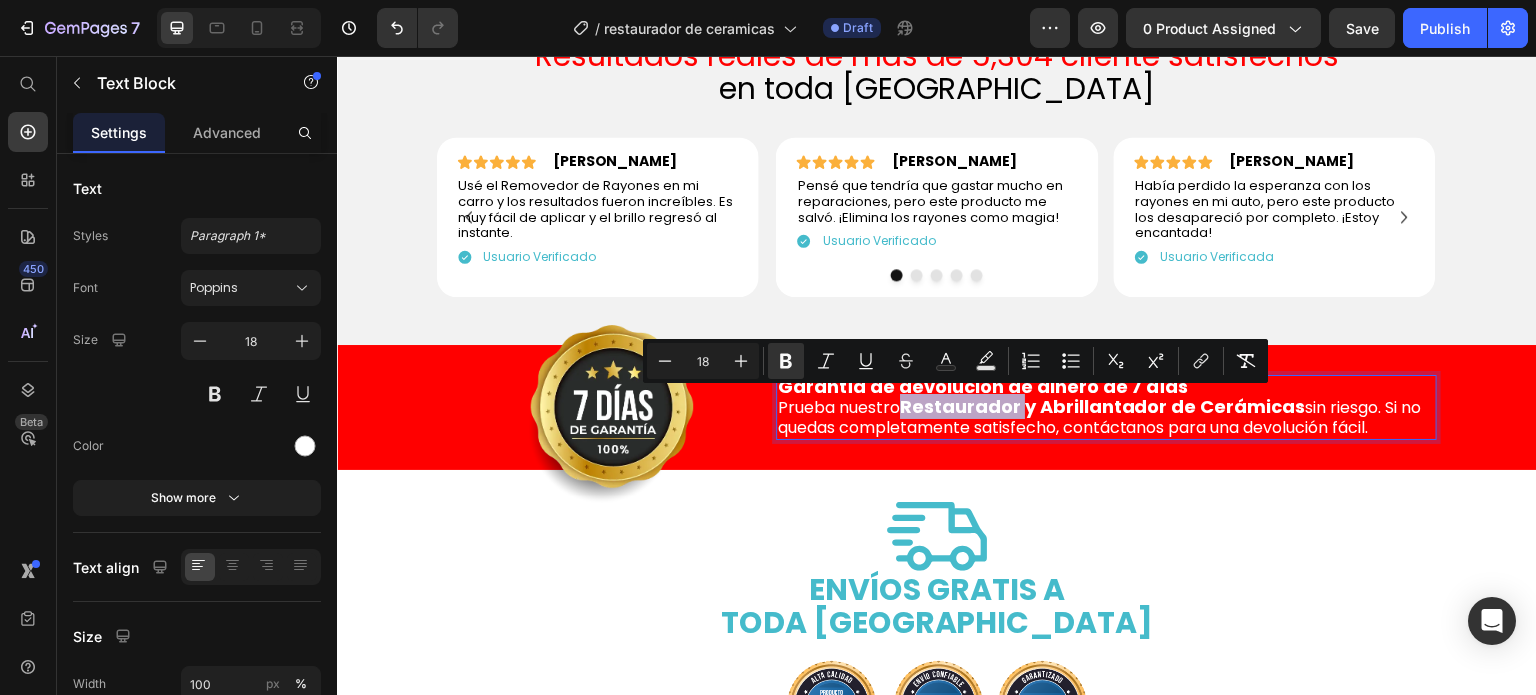 click on "Restaurador y Abrillantador de Cerámicas" at bounding box center [1103, 406] 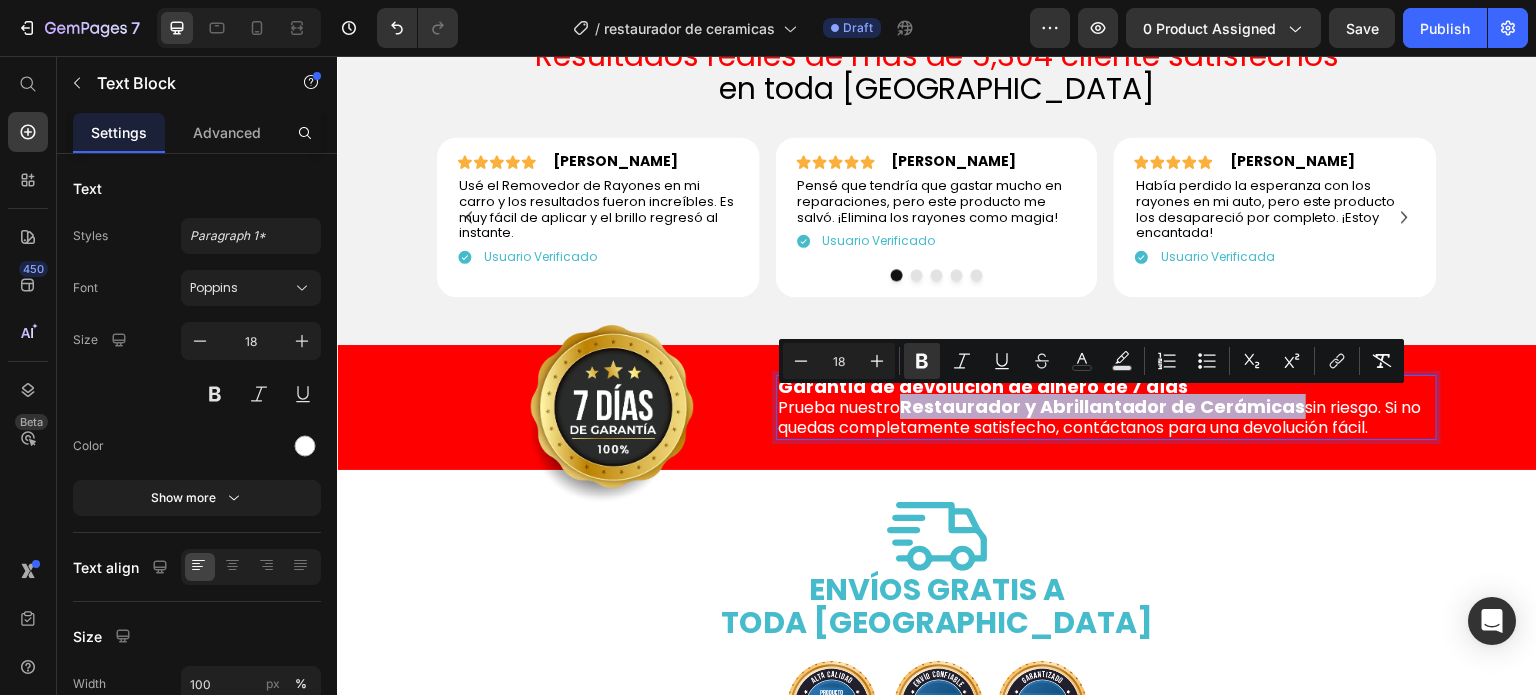 drag, startPoint x: 902, startPoint y: 402, endPoint x: 1287, endPoint y: 402, distance: 385 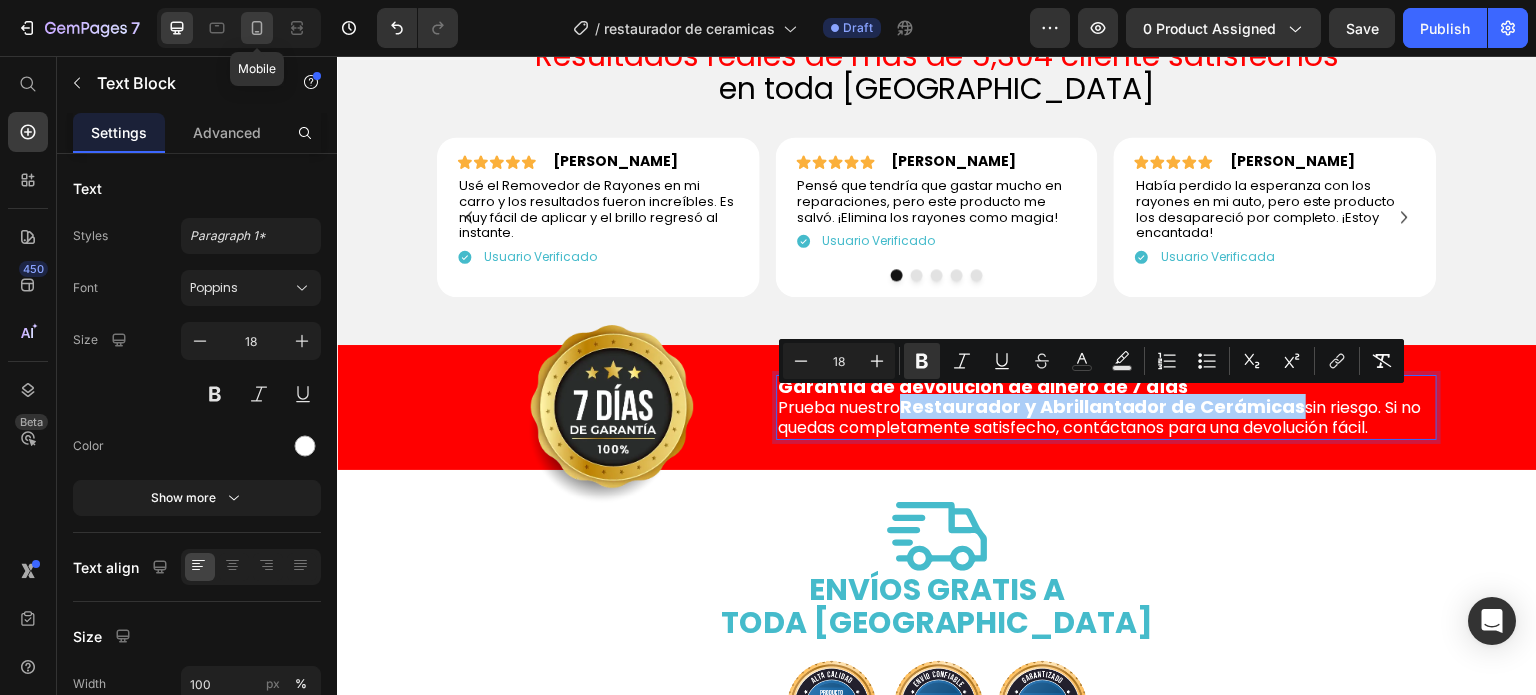click 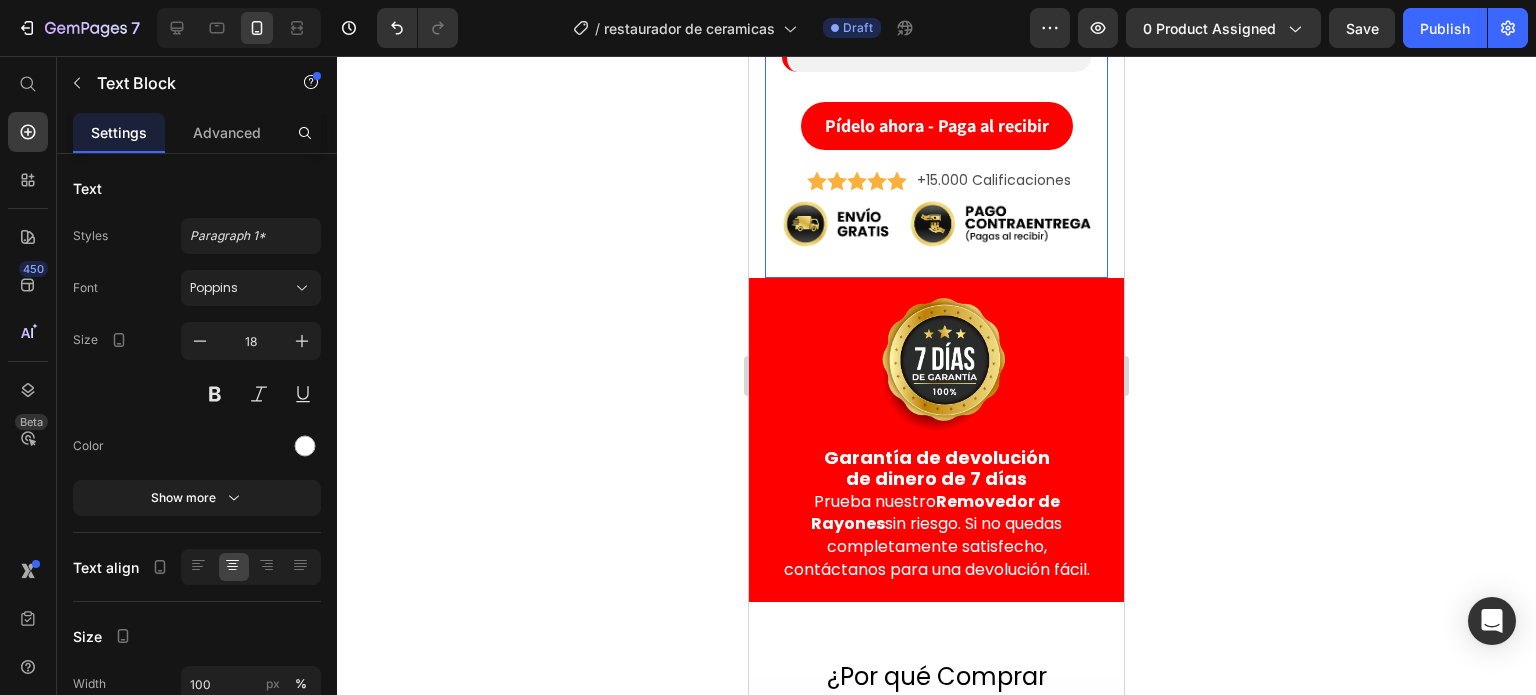 scroll, scrollTop: 3248, scrollLeft: 0, axis: vertical 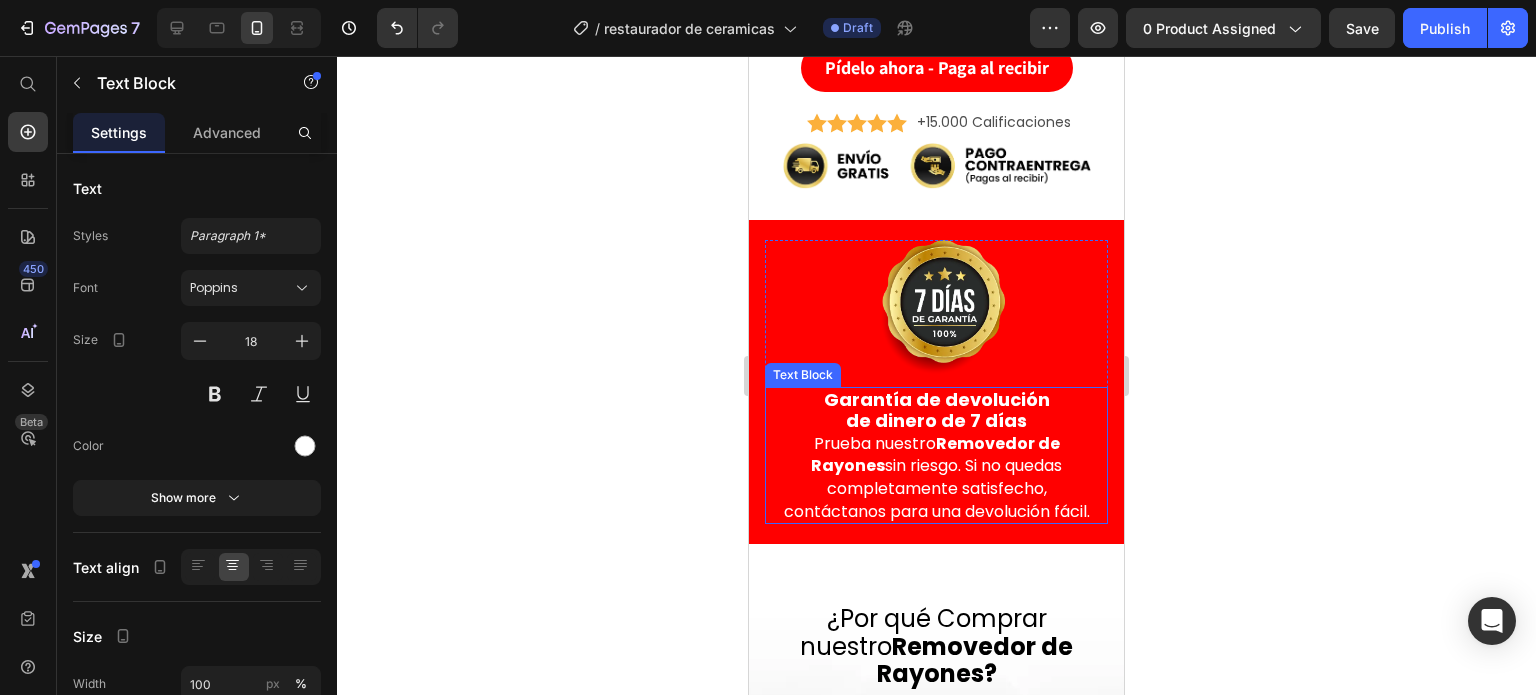 click on "Prueba nuestro  Removedor de Rayones  sin riesgo. Si no quedas completamente satisfecho, contáctanos para una devolución fácil." at bounding box center [937, 477] 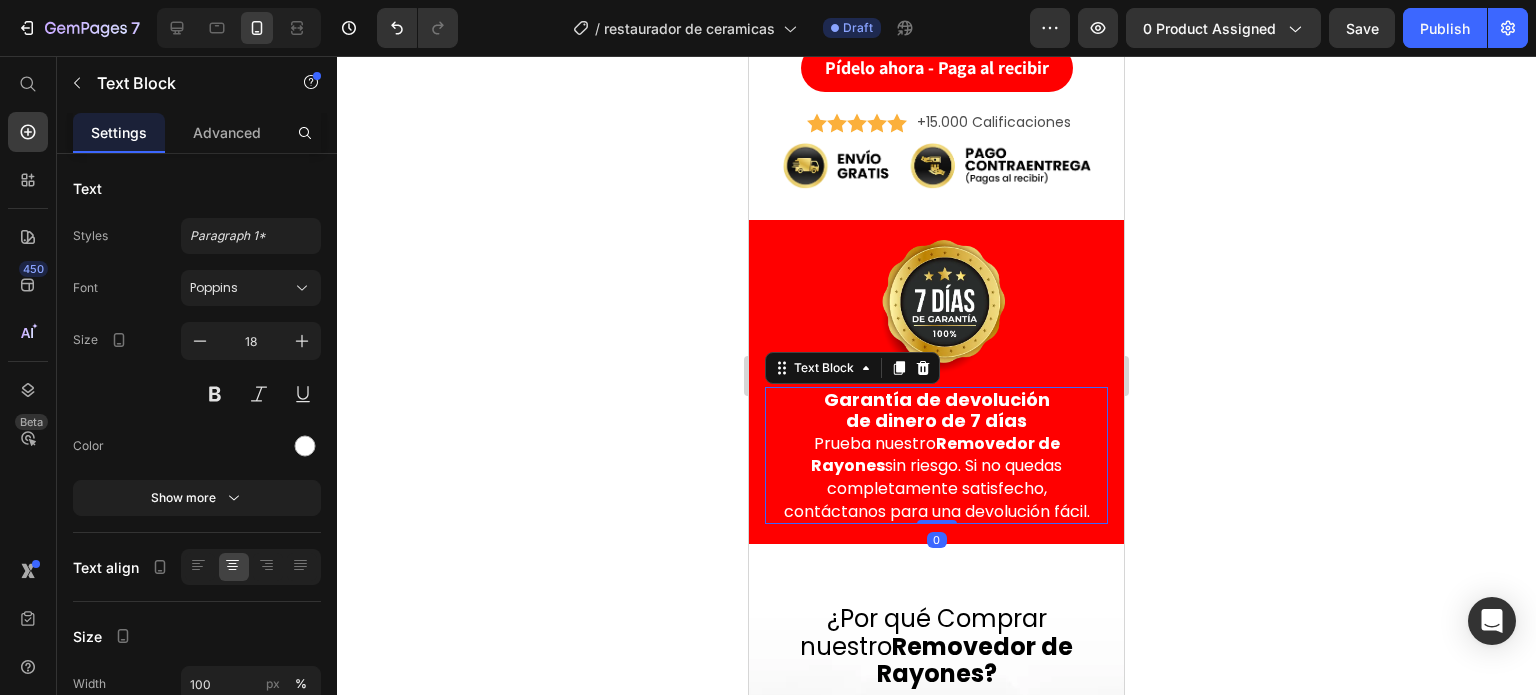 click on "Removedor de Rayones" at bounding box center (935, 455) 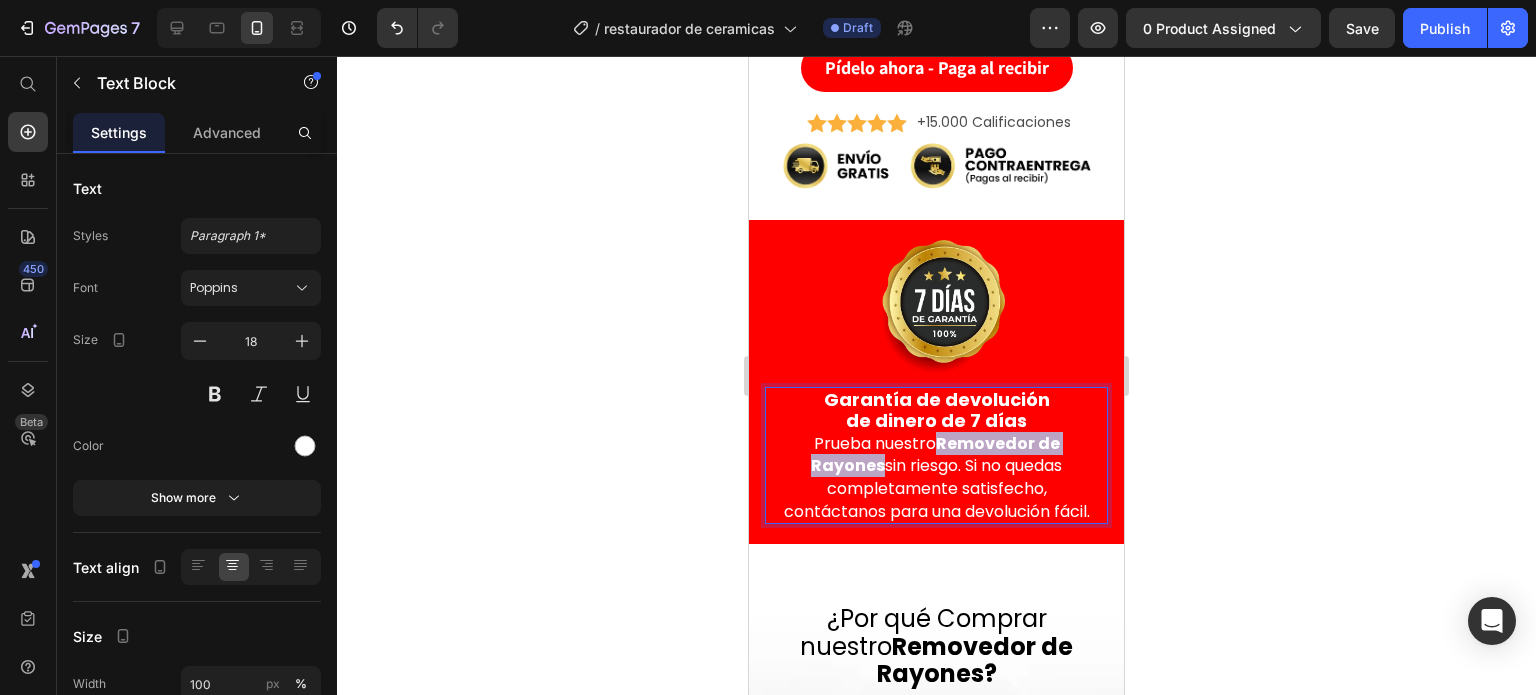 drag, startPoint x: 930, startPoint y: 425, endPoint x: 868, endPoint y: 452, distance: 67.62396 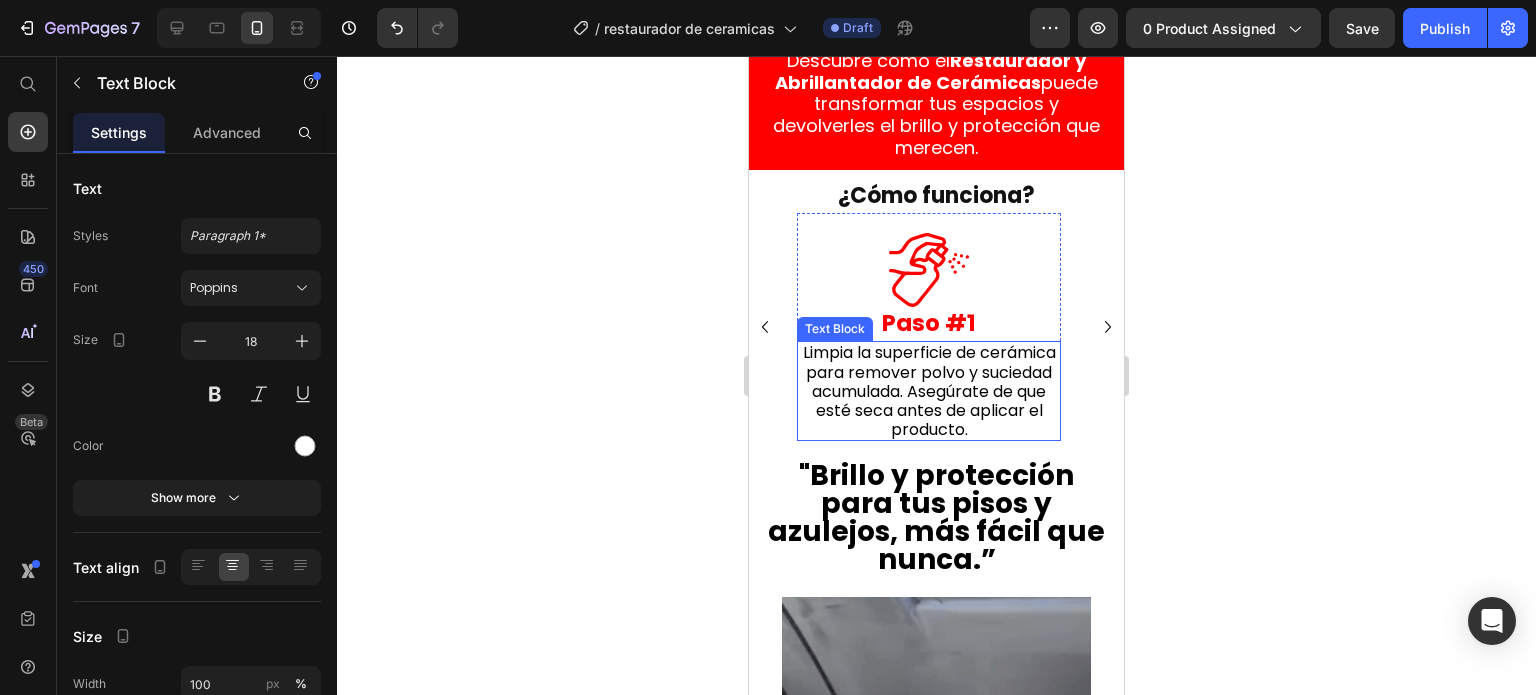 scroll, scrollTop: 1661, scrollLeft: 0, axis: vertical 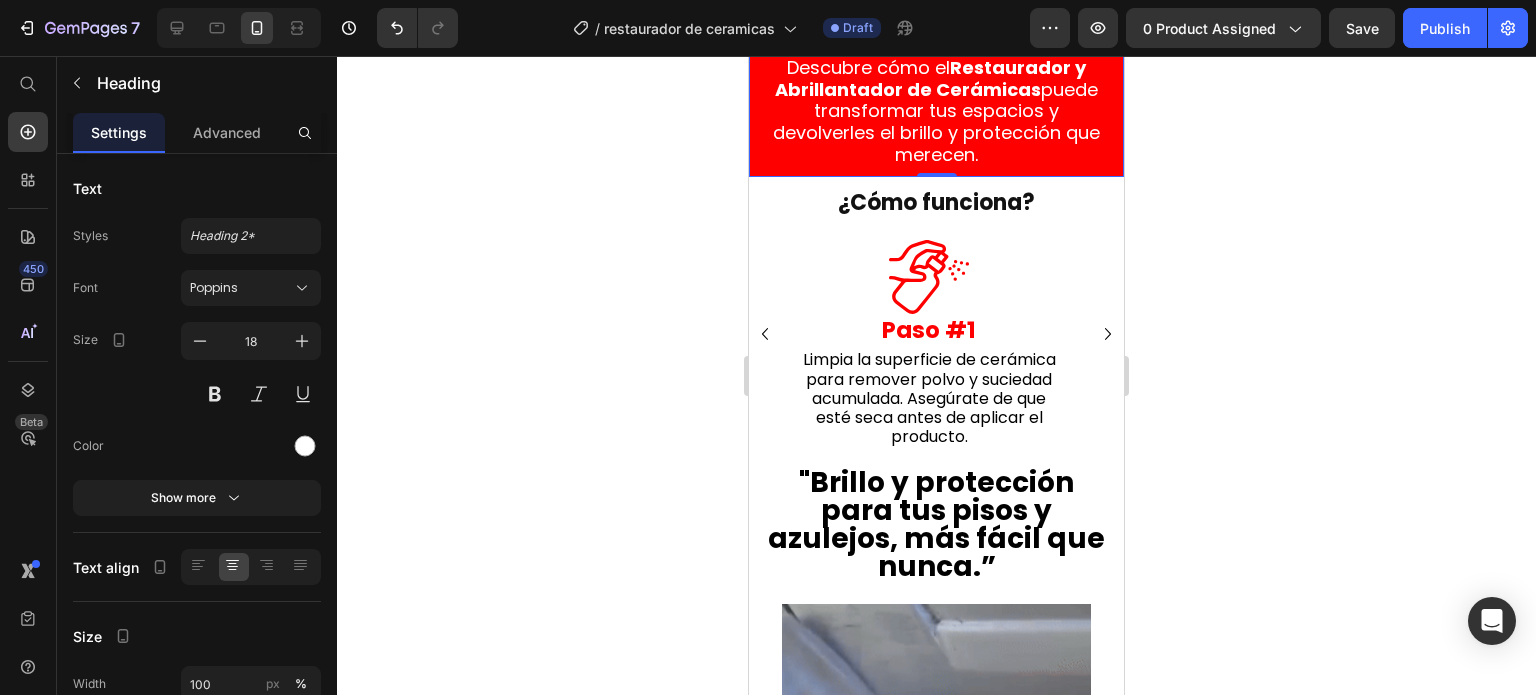 click 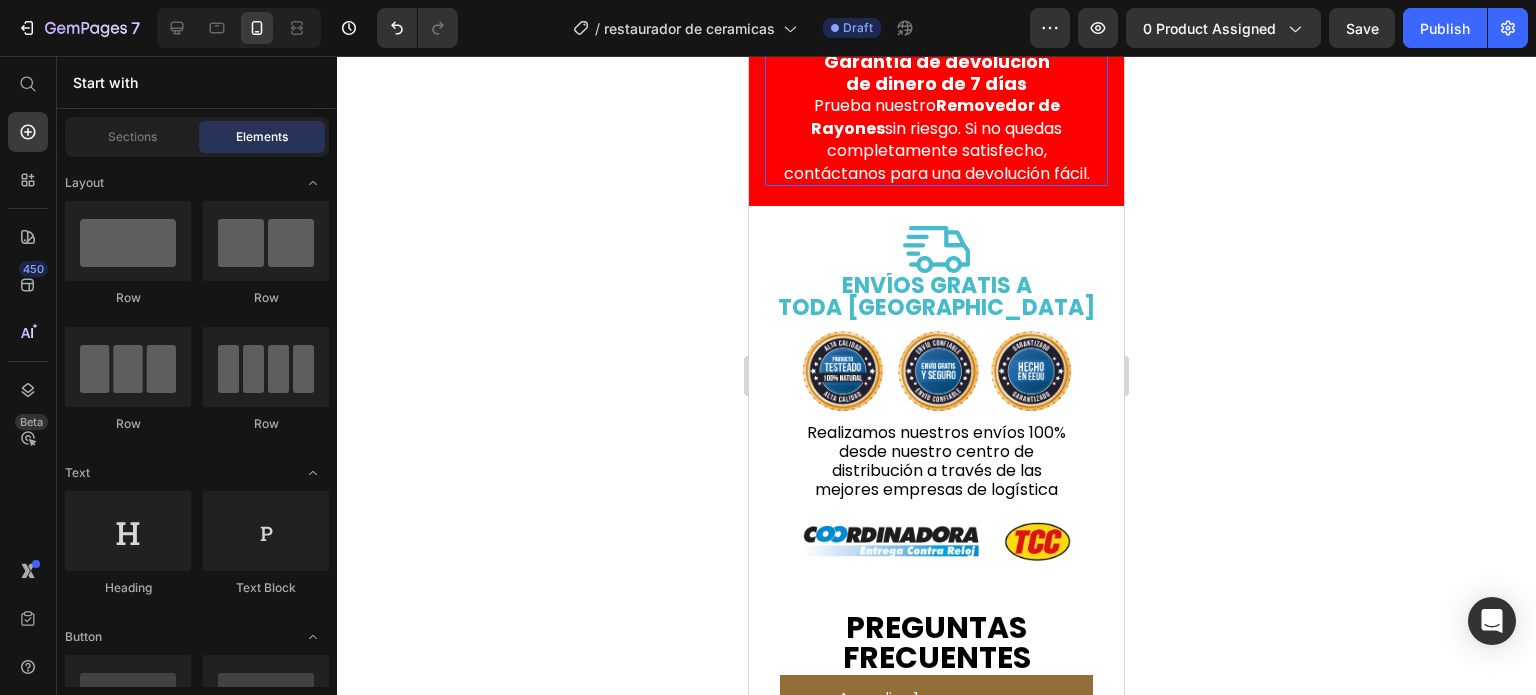 scroll, scrollTop: 4861, scrollLeft: 0, axis: vertical 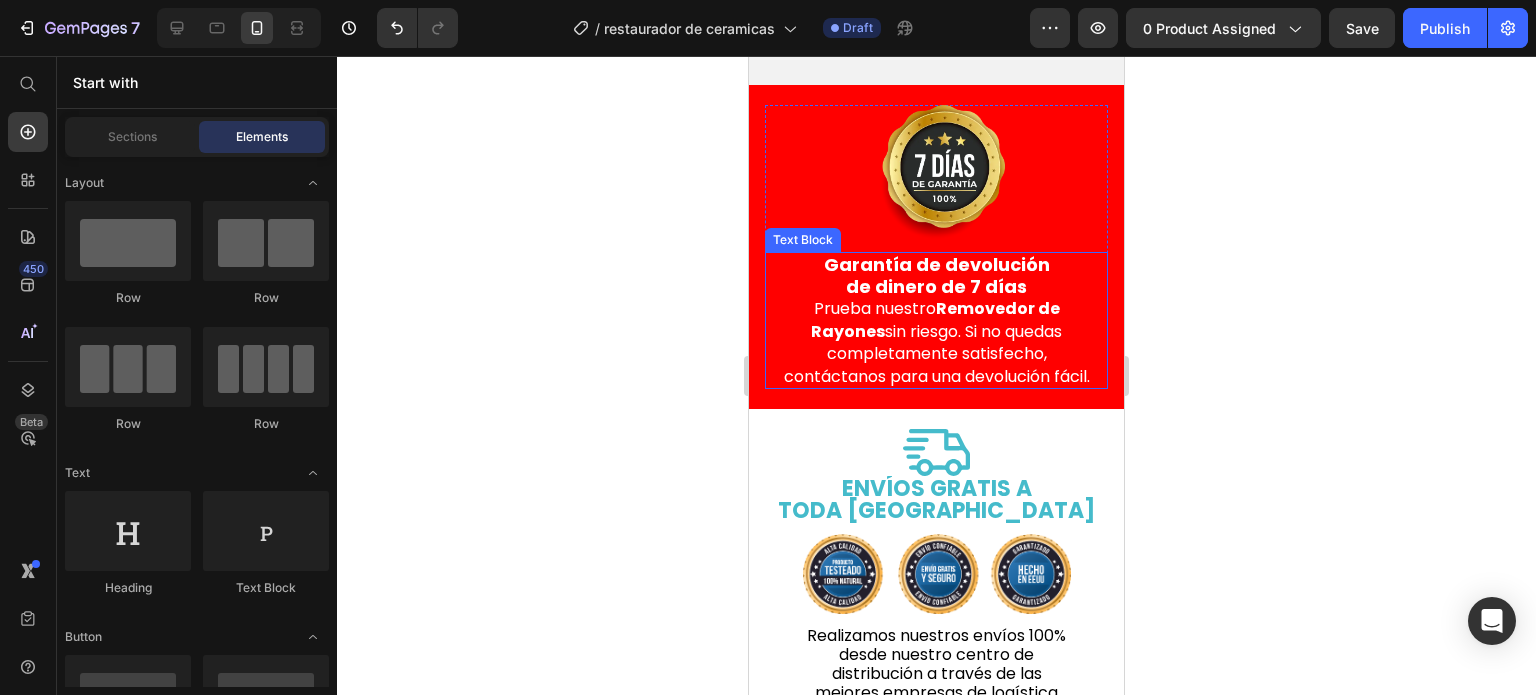 click on "Removedor de Rayones" at bounding box center [935, 320] 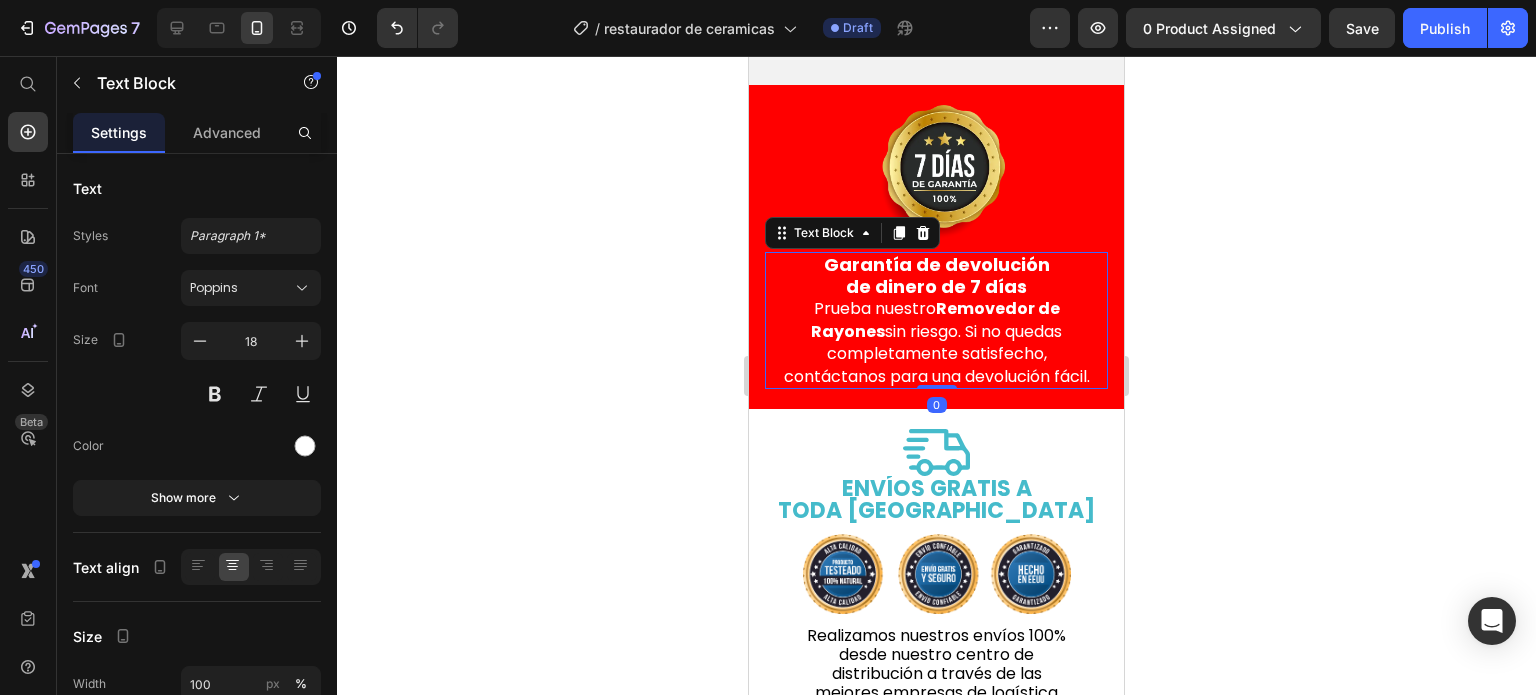 click on "Removedor de Rayones" at bounding box center (935, 320) 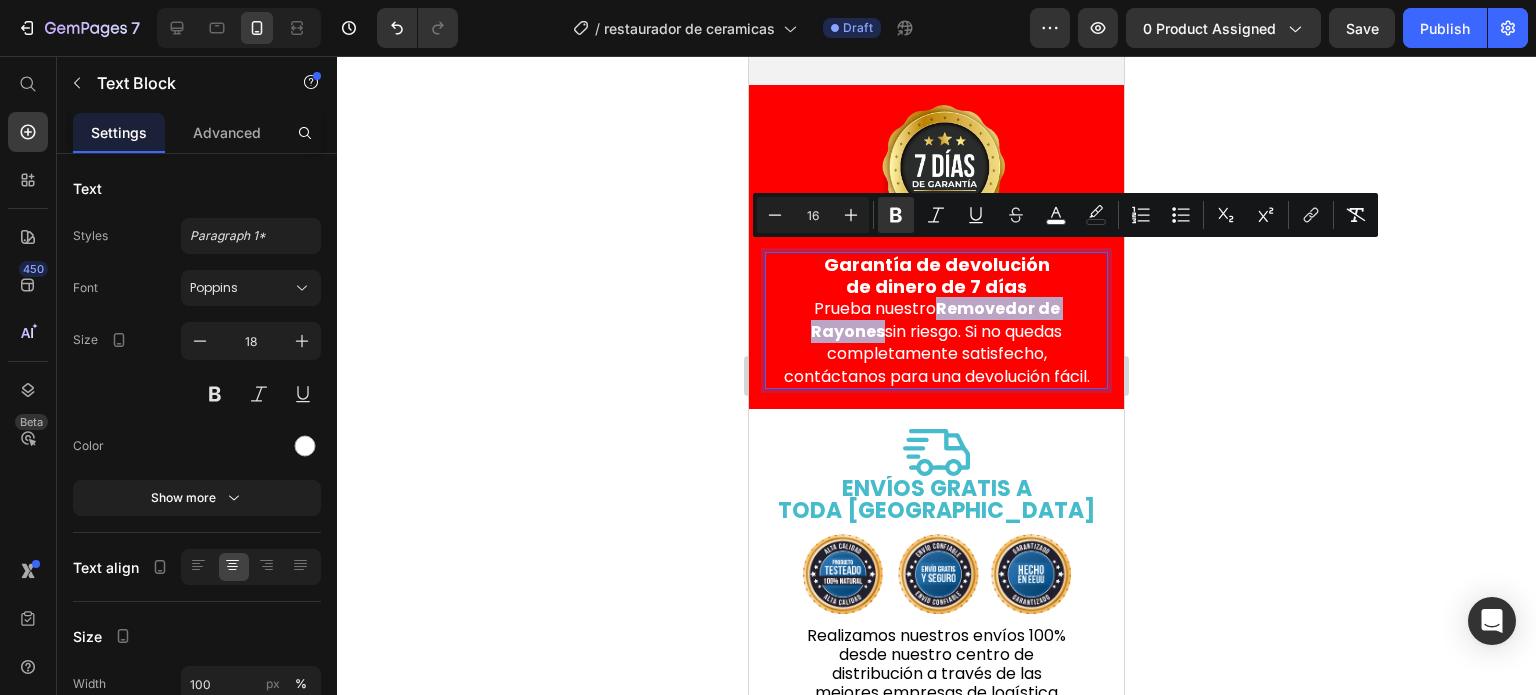 drag, startPoint x: 932, startPoint y: 255, endPoint x: 866, endPoint y: 287, distance: 73.34848 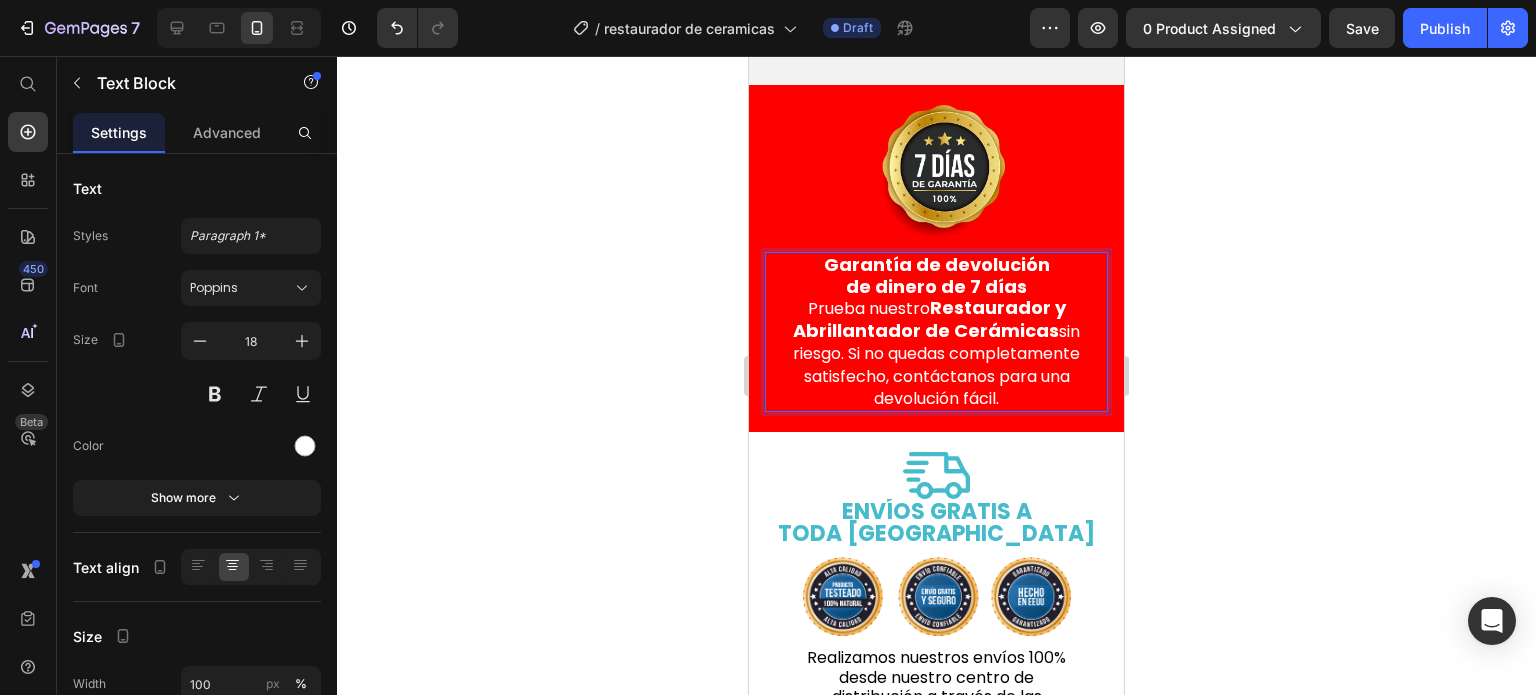 click 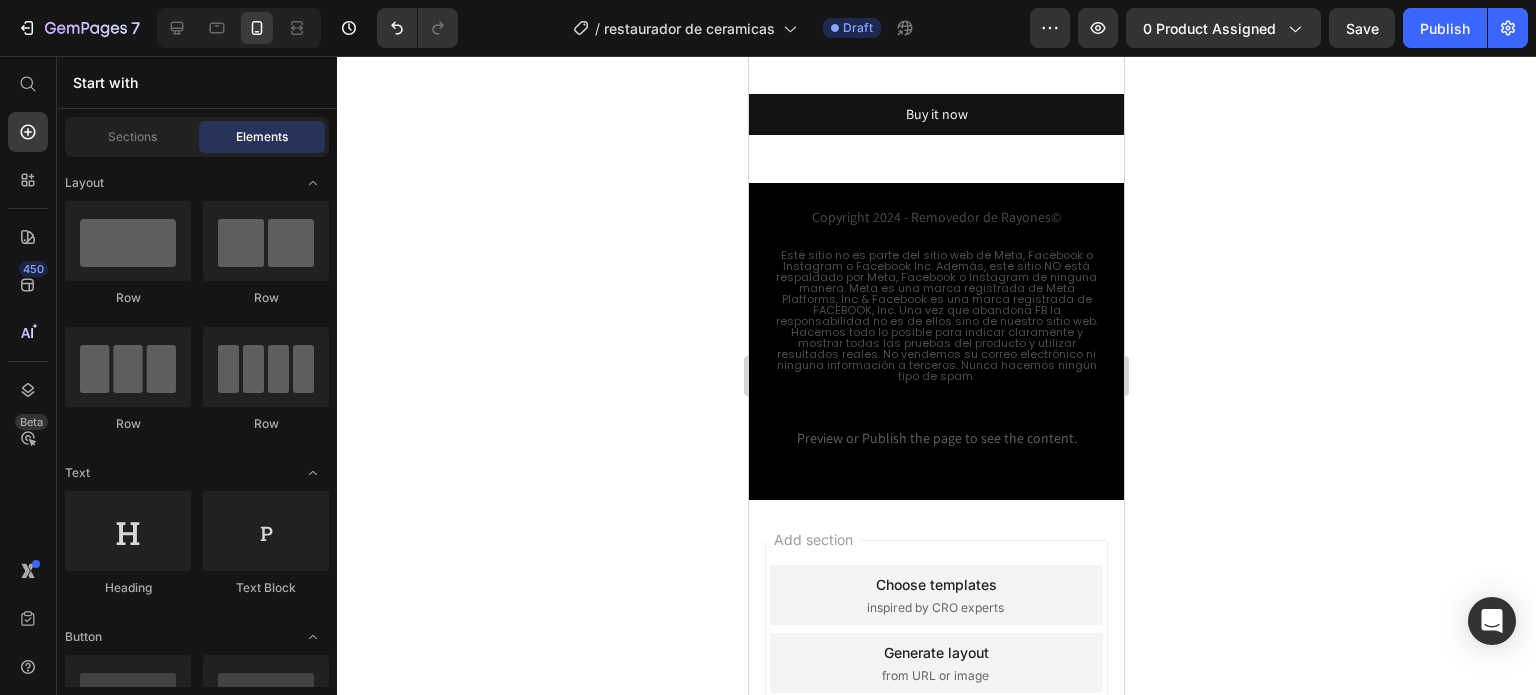 scroll, scrollTop: 5858, scrollLeft: 0, axis: vertical 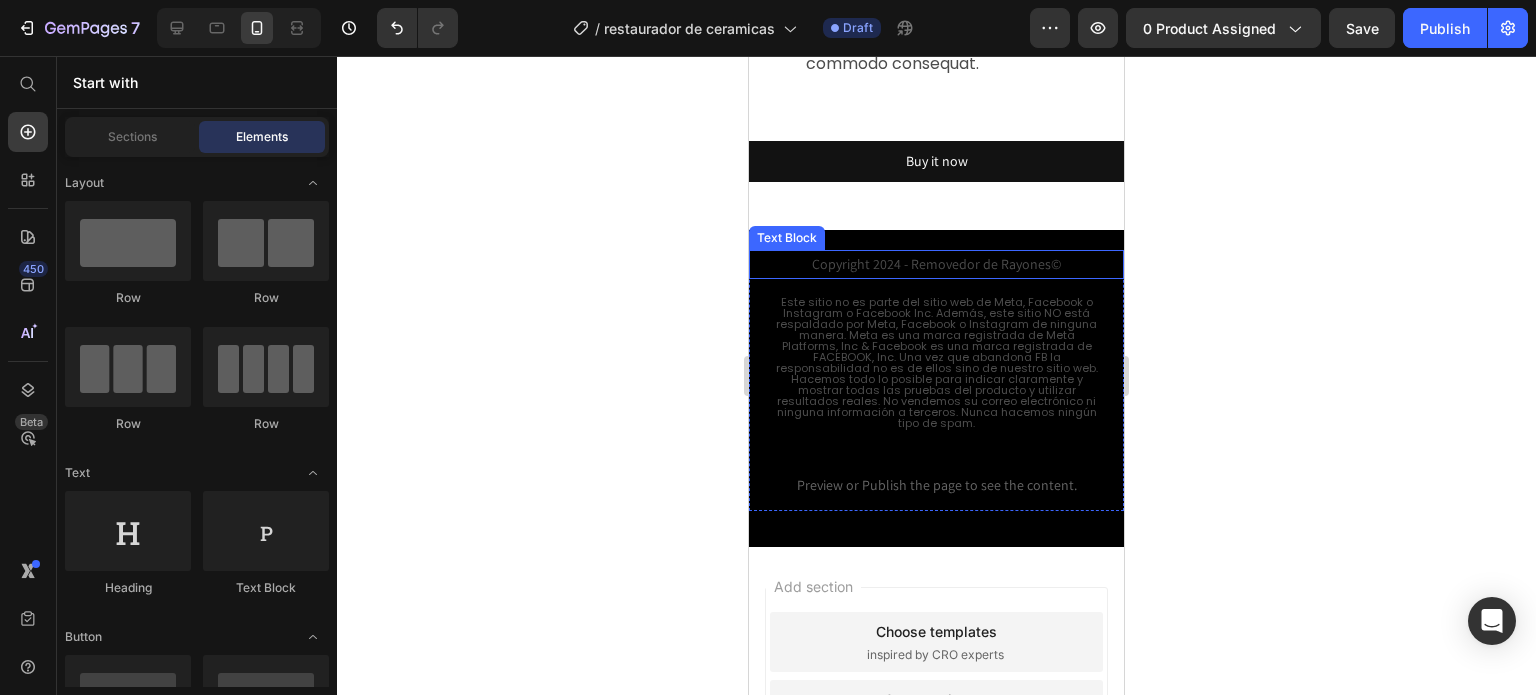 click on "Copyright 2024 - Removedor de Rayones©" at bounding box center (936, 264) 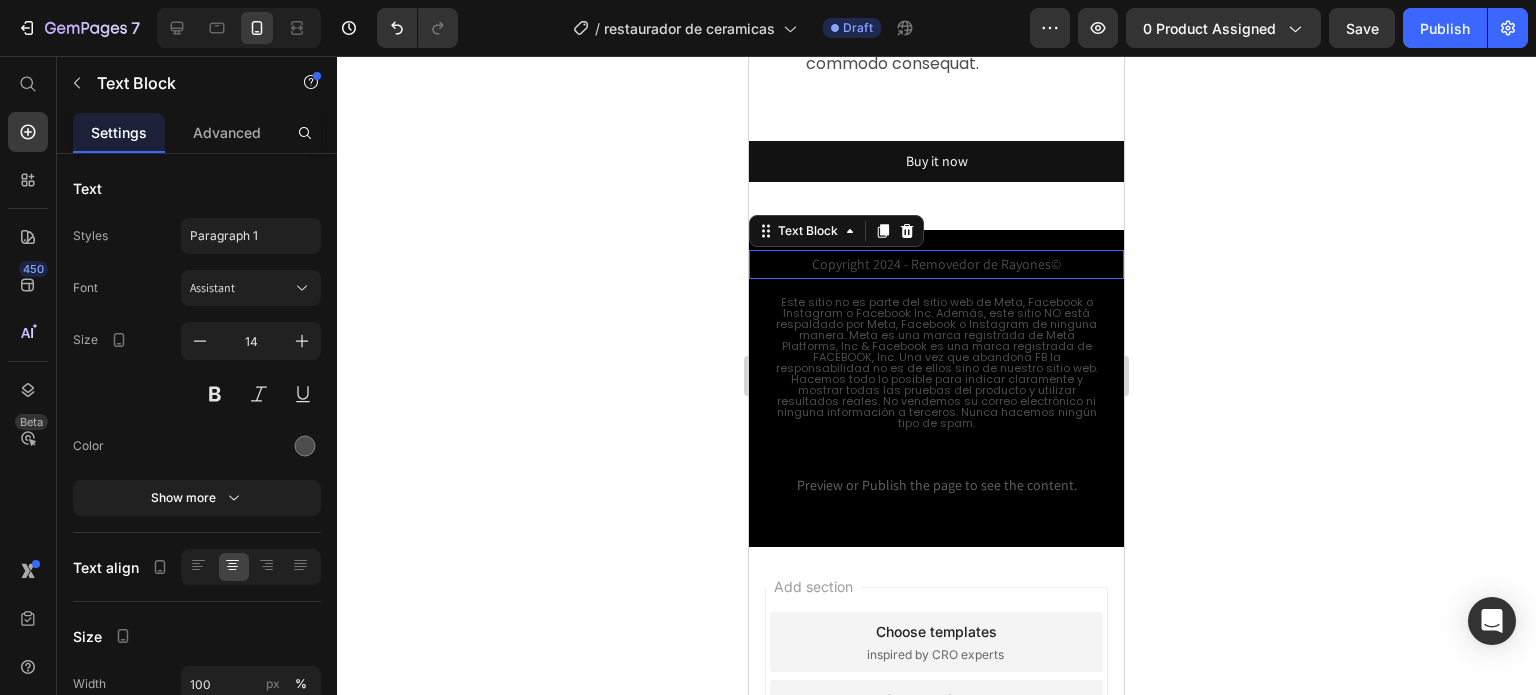 click on "Copyright 2024 - Removedor de Rayones©" at bounding box center (936, 264) 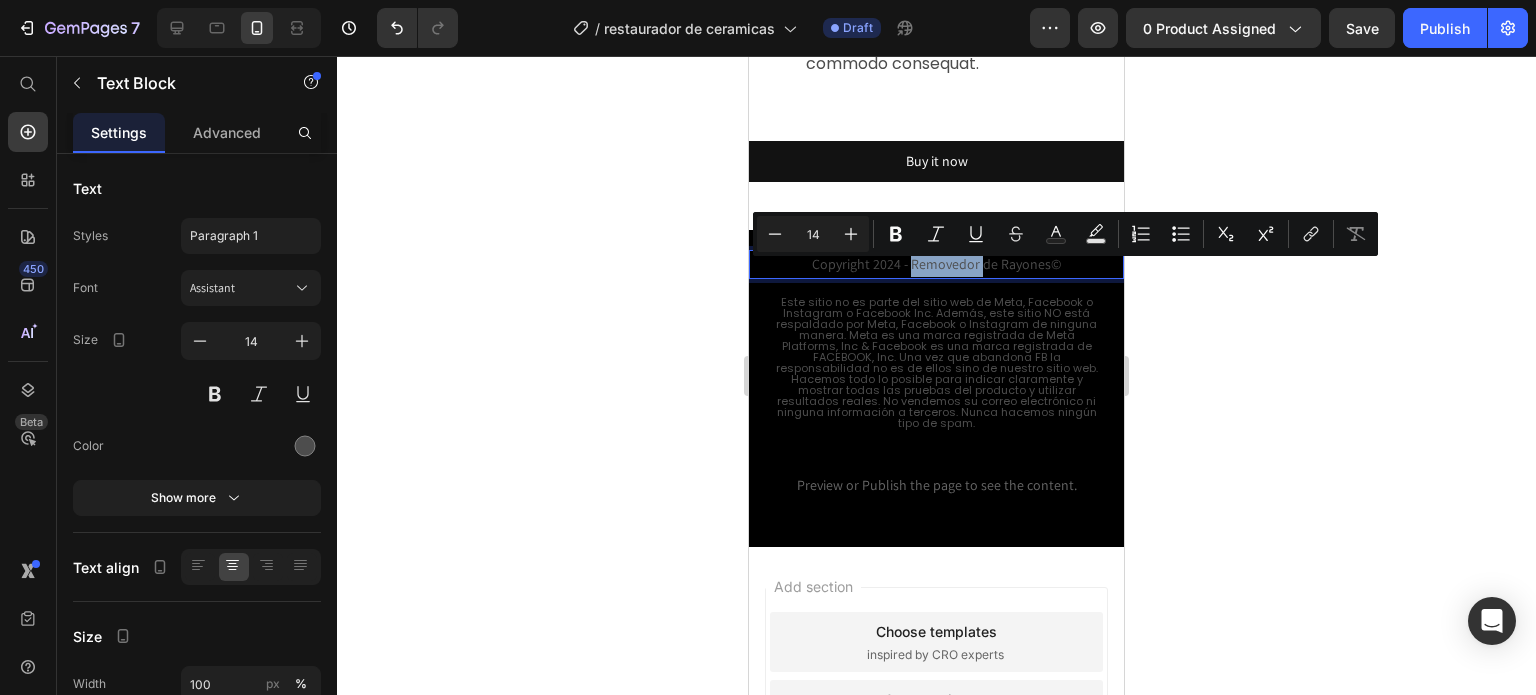 click on "Copyright 2024 - Removedor de Rayones©" at bounding box center [936, 264] 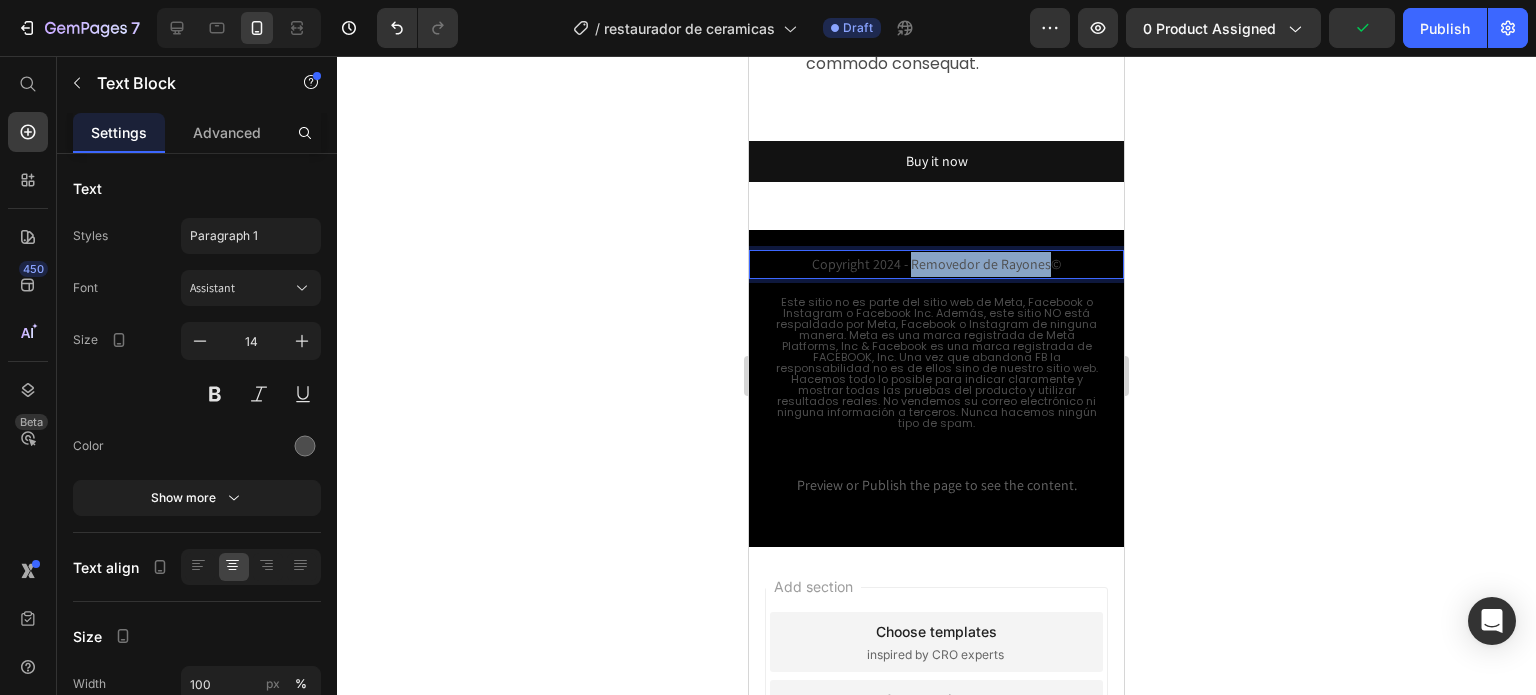 drag, startPoint x: 905, startPoint y: 276, endPoint x: 1037, endPoint y: 279, distance: 132.03409 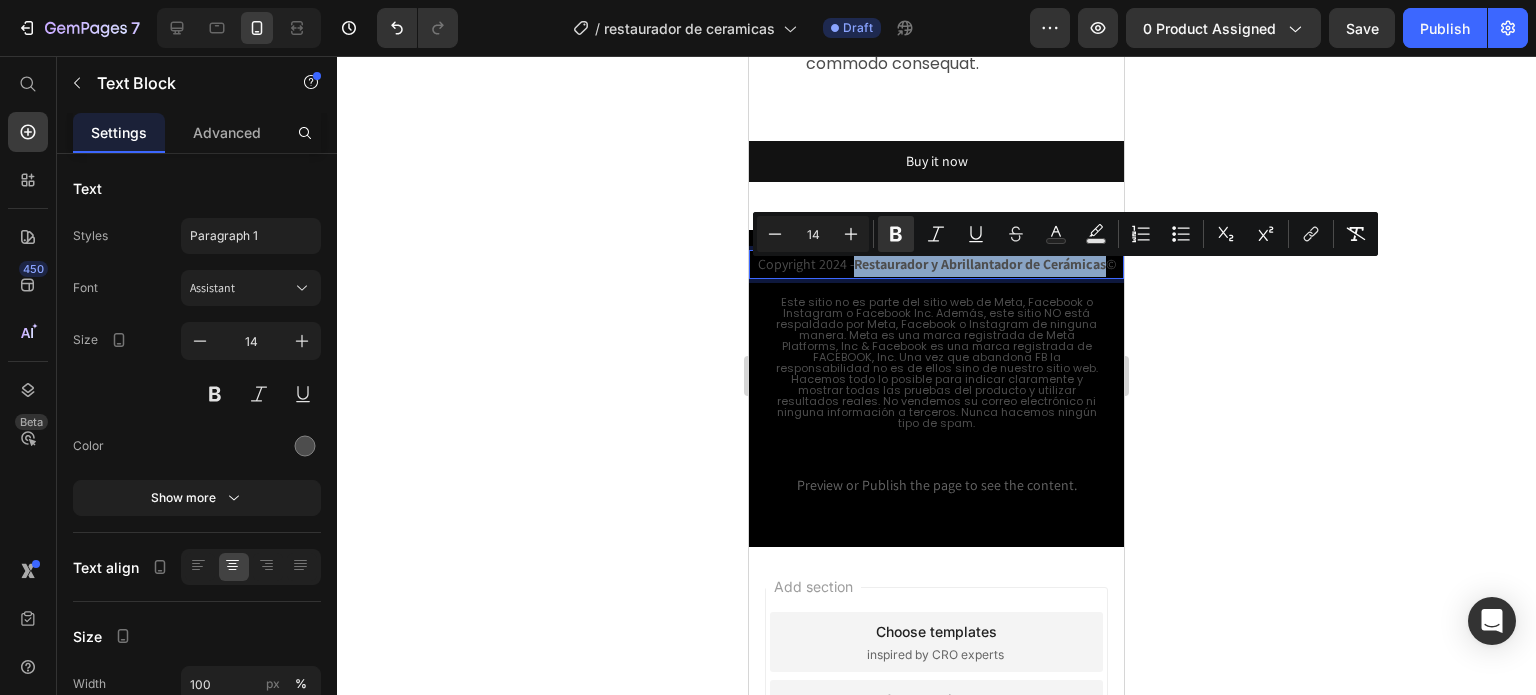 drag, startPoint x: 886, startPoint y: 274, endPoint x: 952, endPoint y: 310, distance: 75.17979 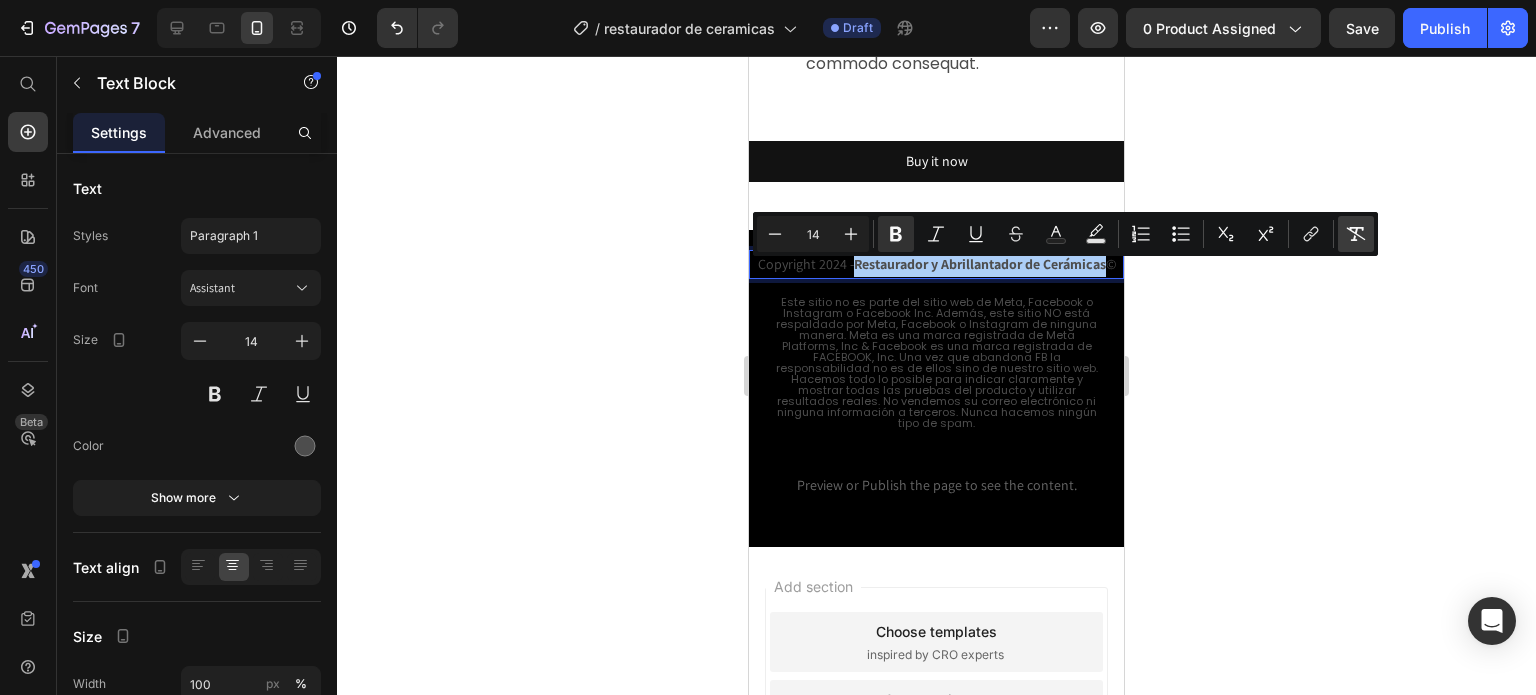 click 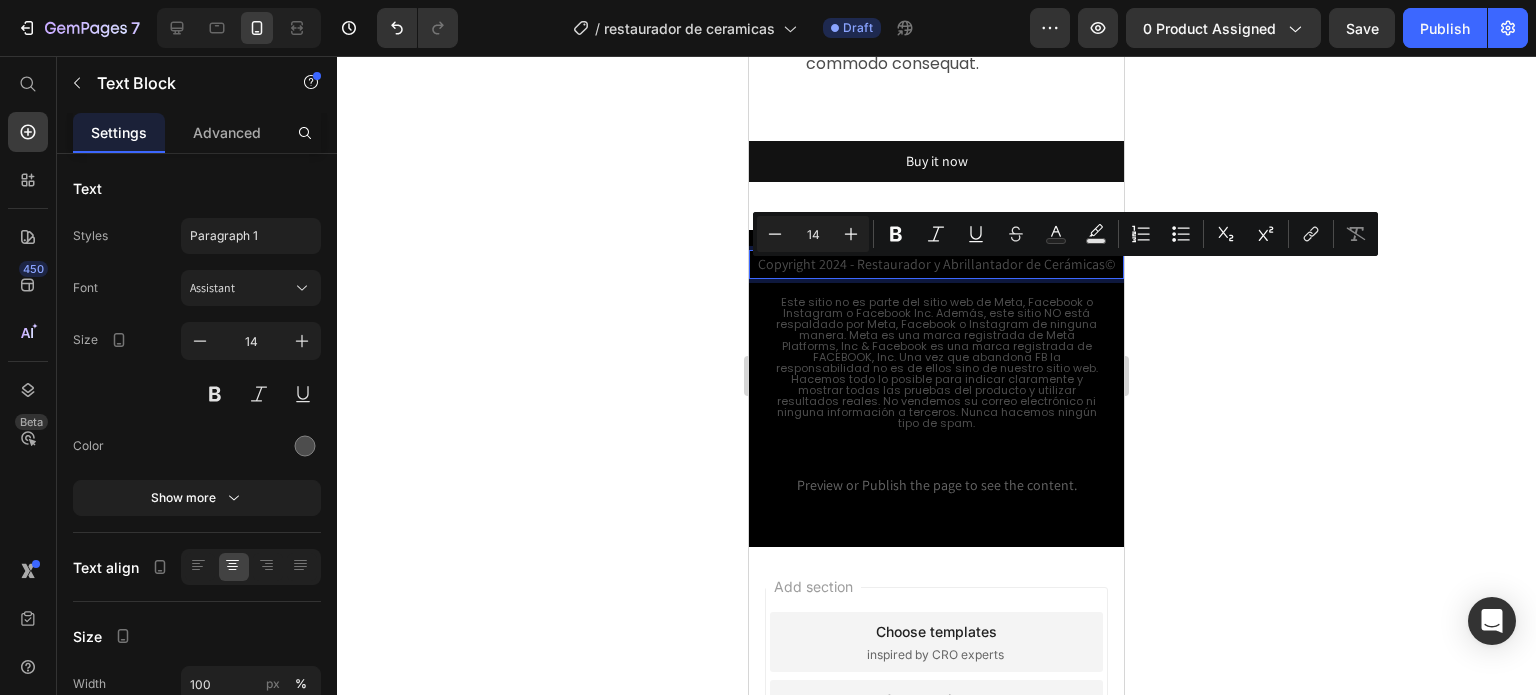 click 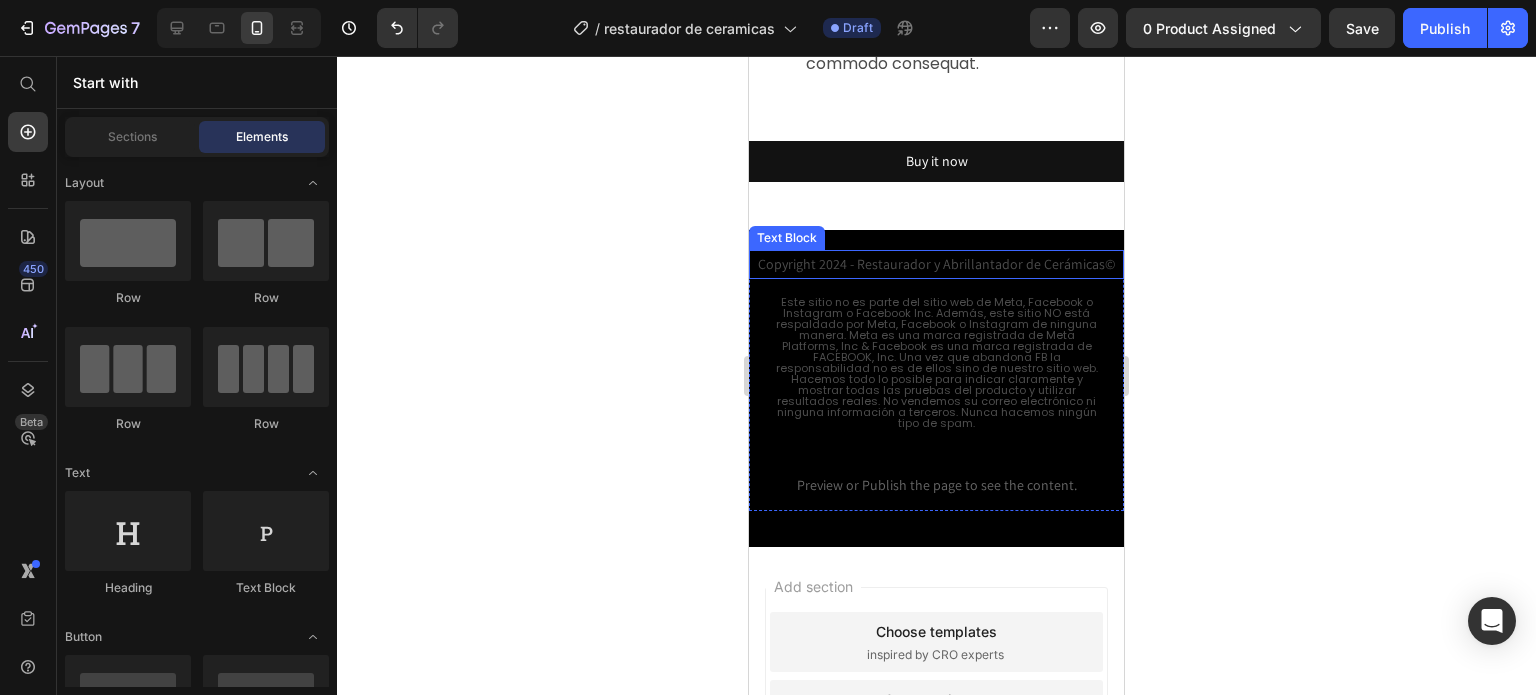 click on "Copyright 2024 - Restaurador y Abrillantador de Cerámicas©" at bounding box center [936, 264] 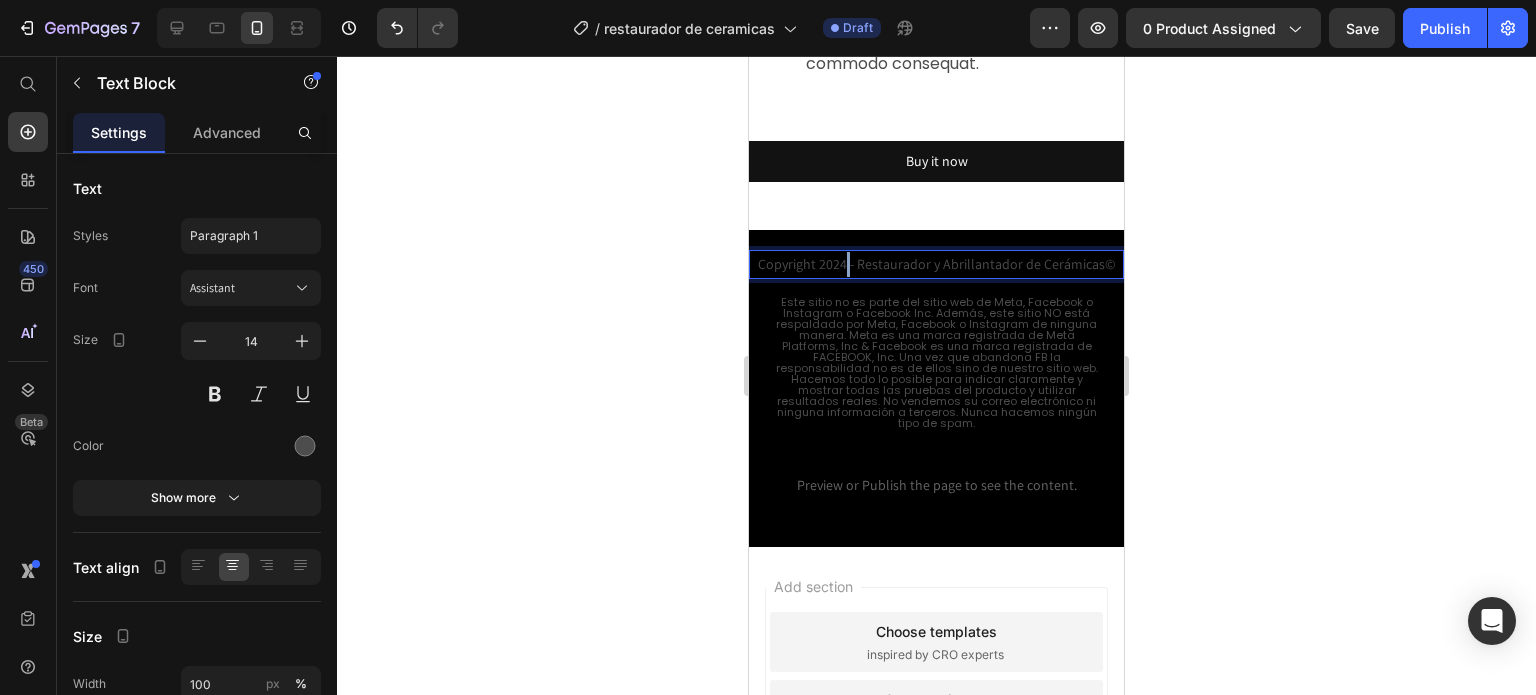 click on "Copyright 2024 - Restaurador y Abrillantador de Cerámicas©" at bounding box center [936, 264] 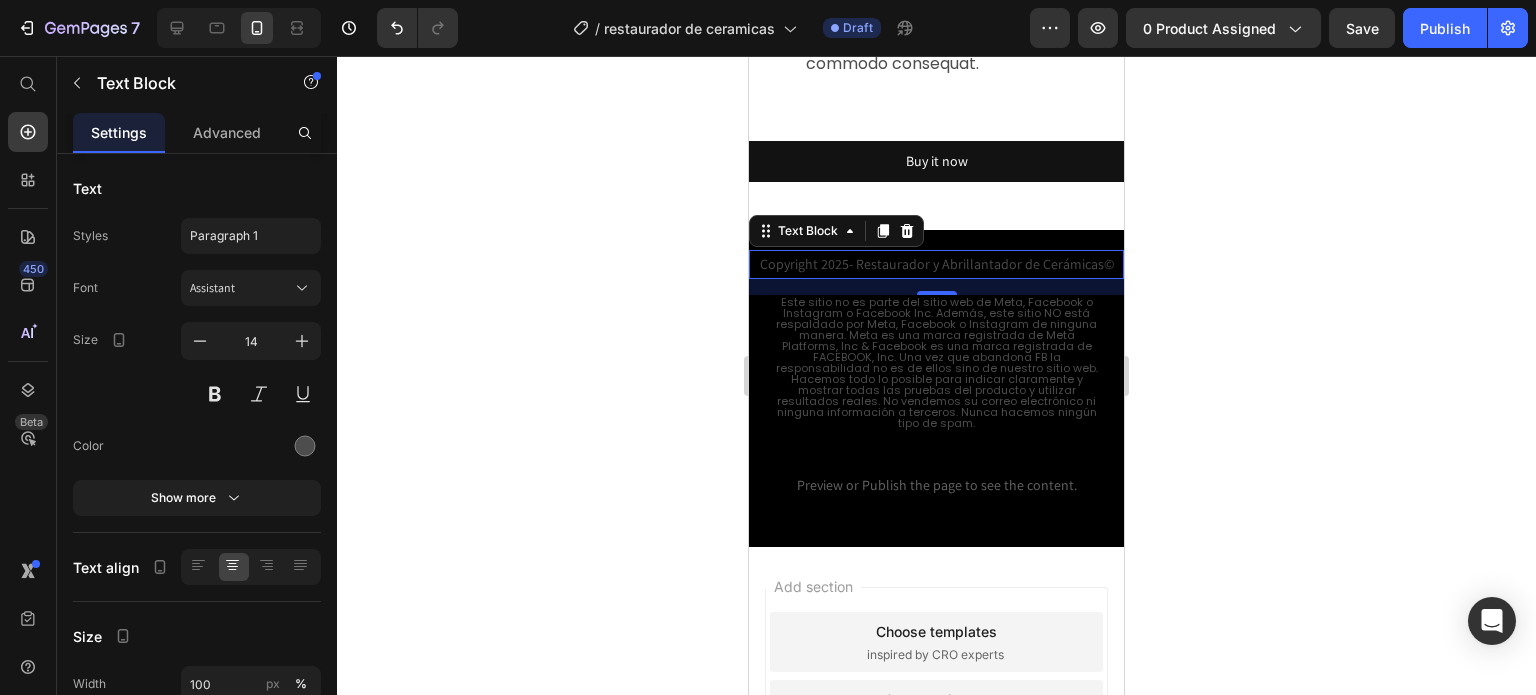 click 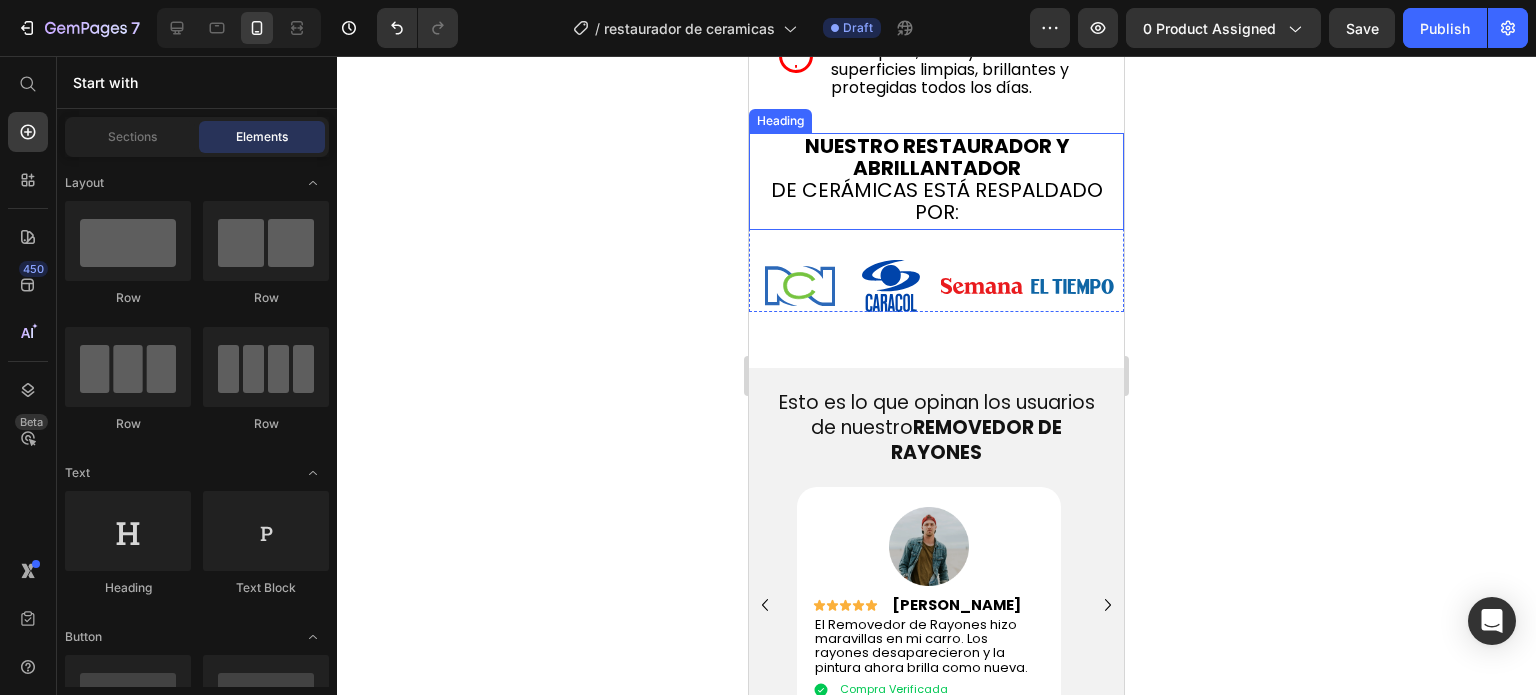 scroll, scrollTop: 1194, scrollLeft: 0, axis: vertical 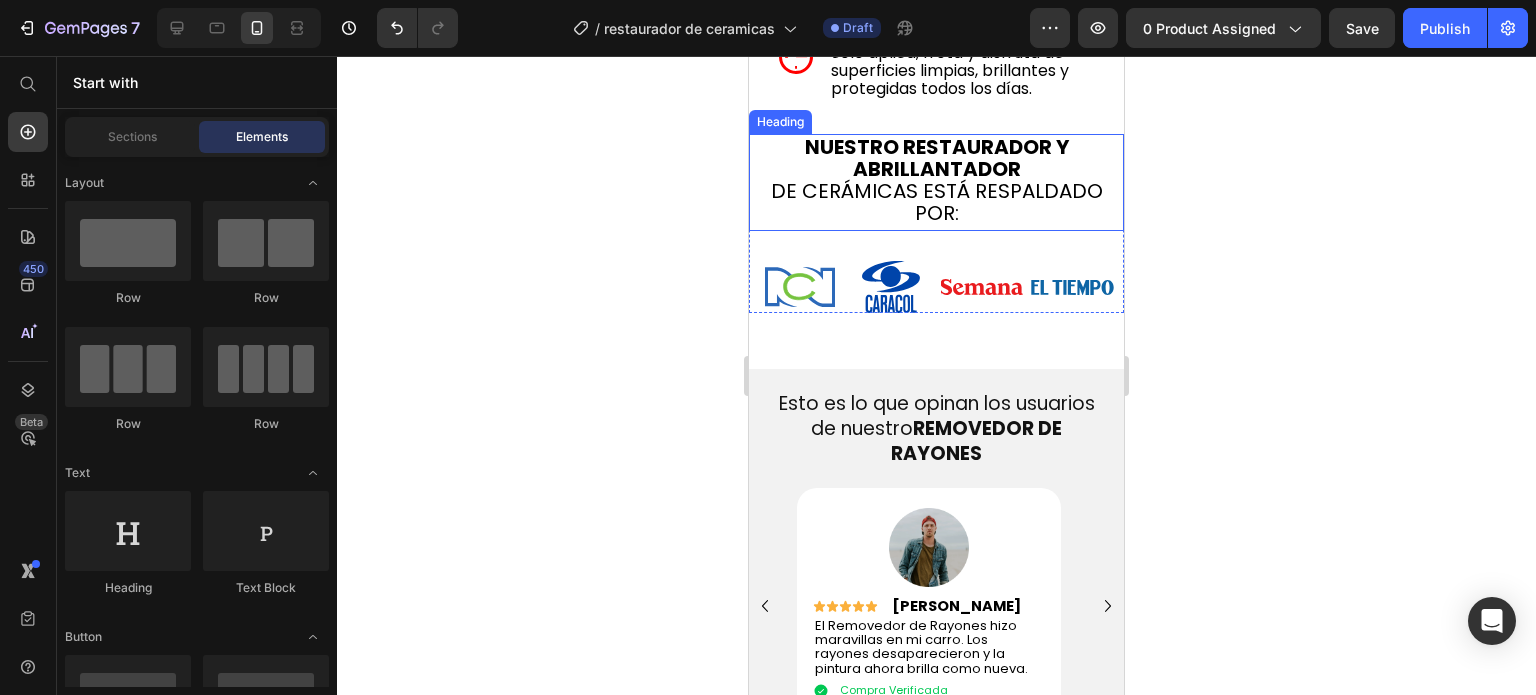 click on "DE CERÁMICAS ESTÁ RESPALDADO POR:" at bounding box center (937, 202) 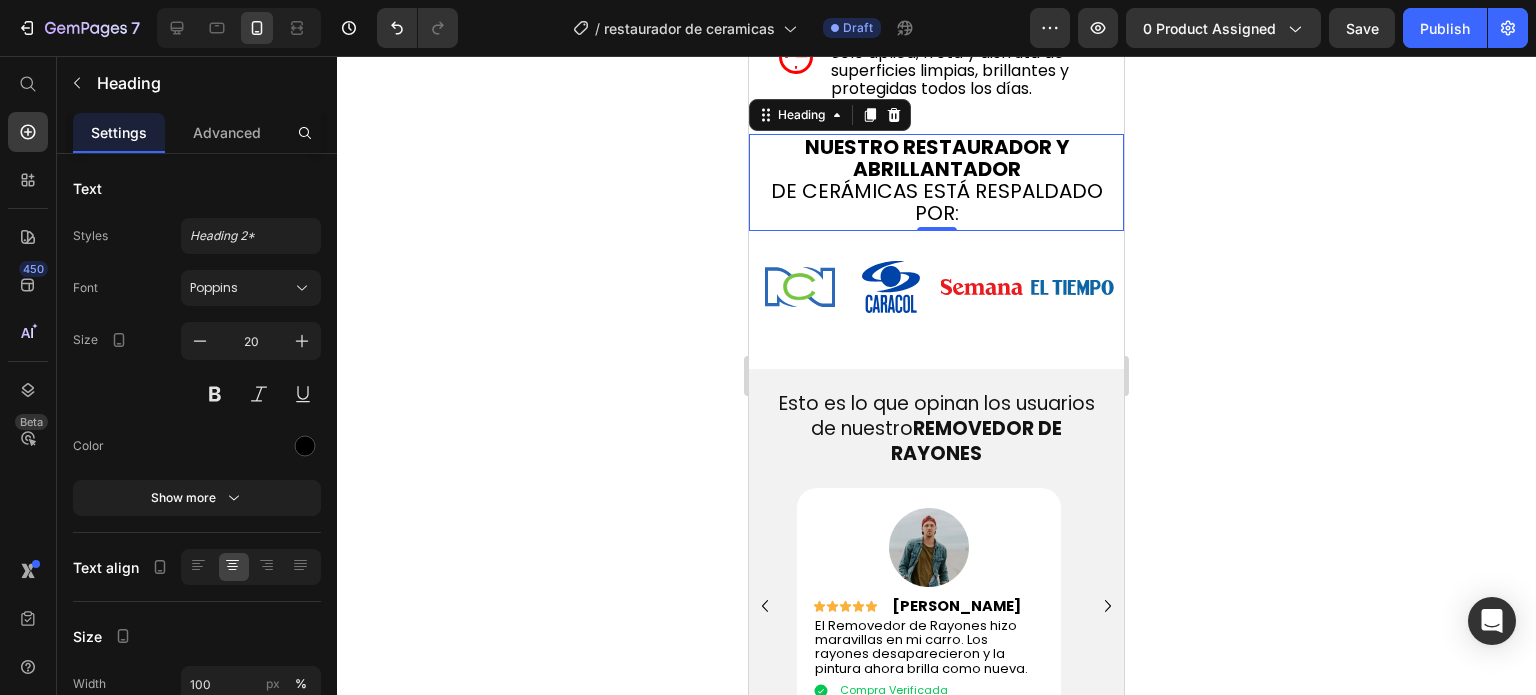 click 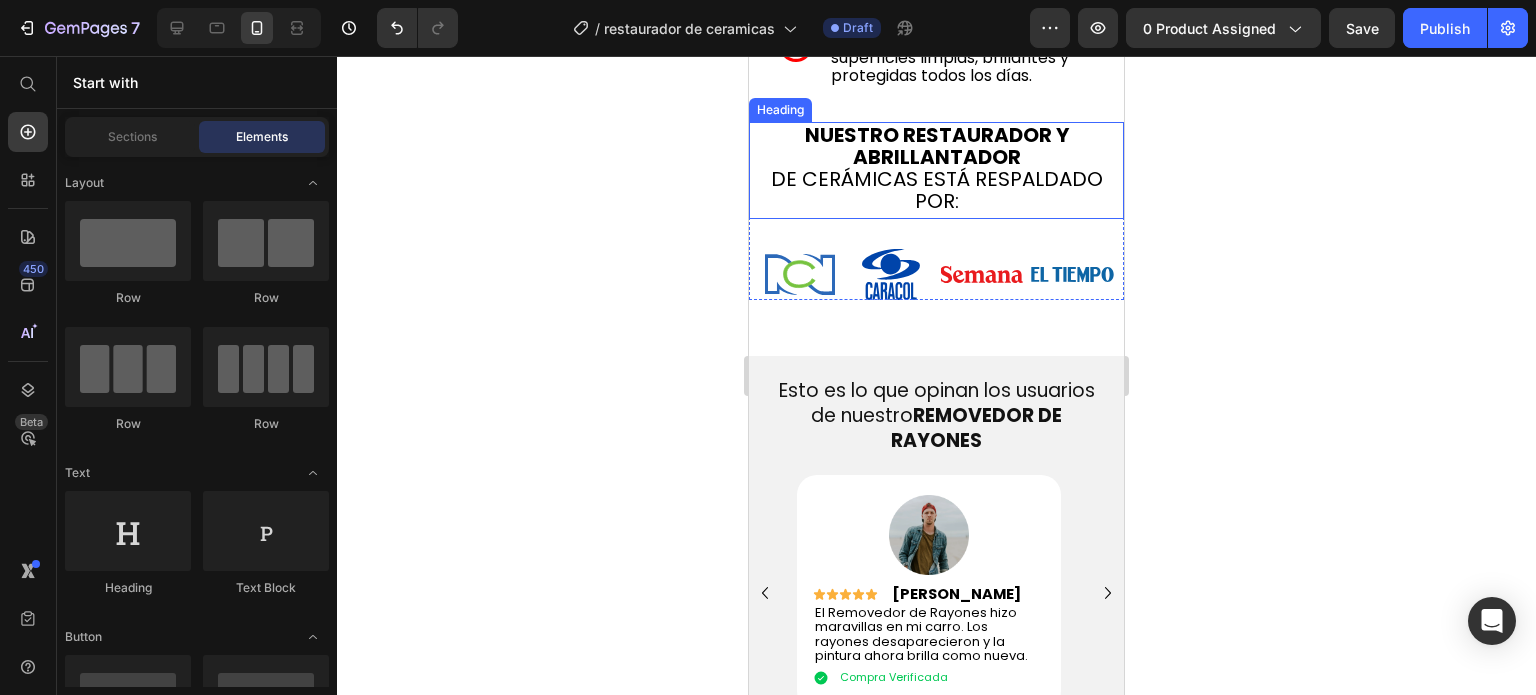 scroll, scrollTop: 1404, scrollLeft: 0, axis: vertical 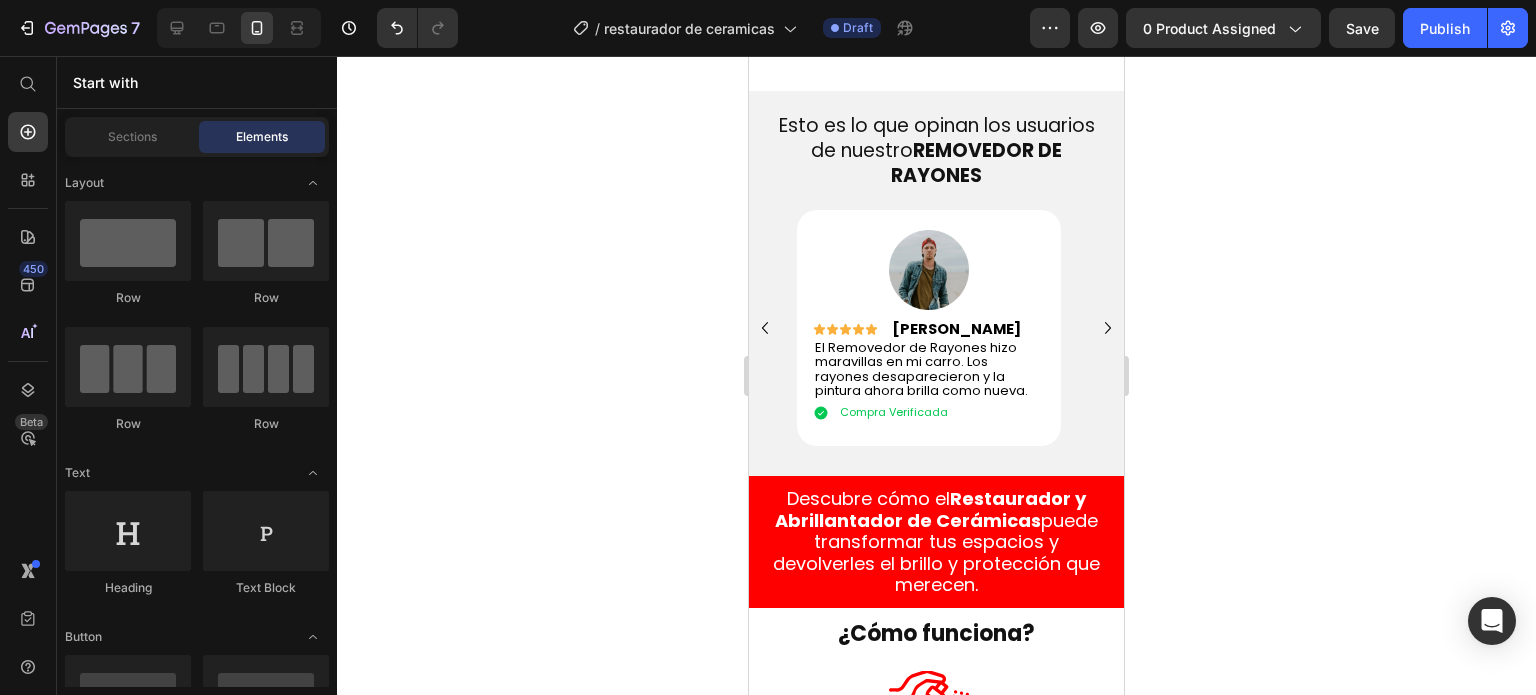 click on "DE CERÁMICAS ESTÁ RESPALDADO POR:" at bounding box center [937, -75] 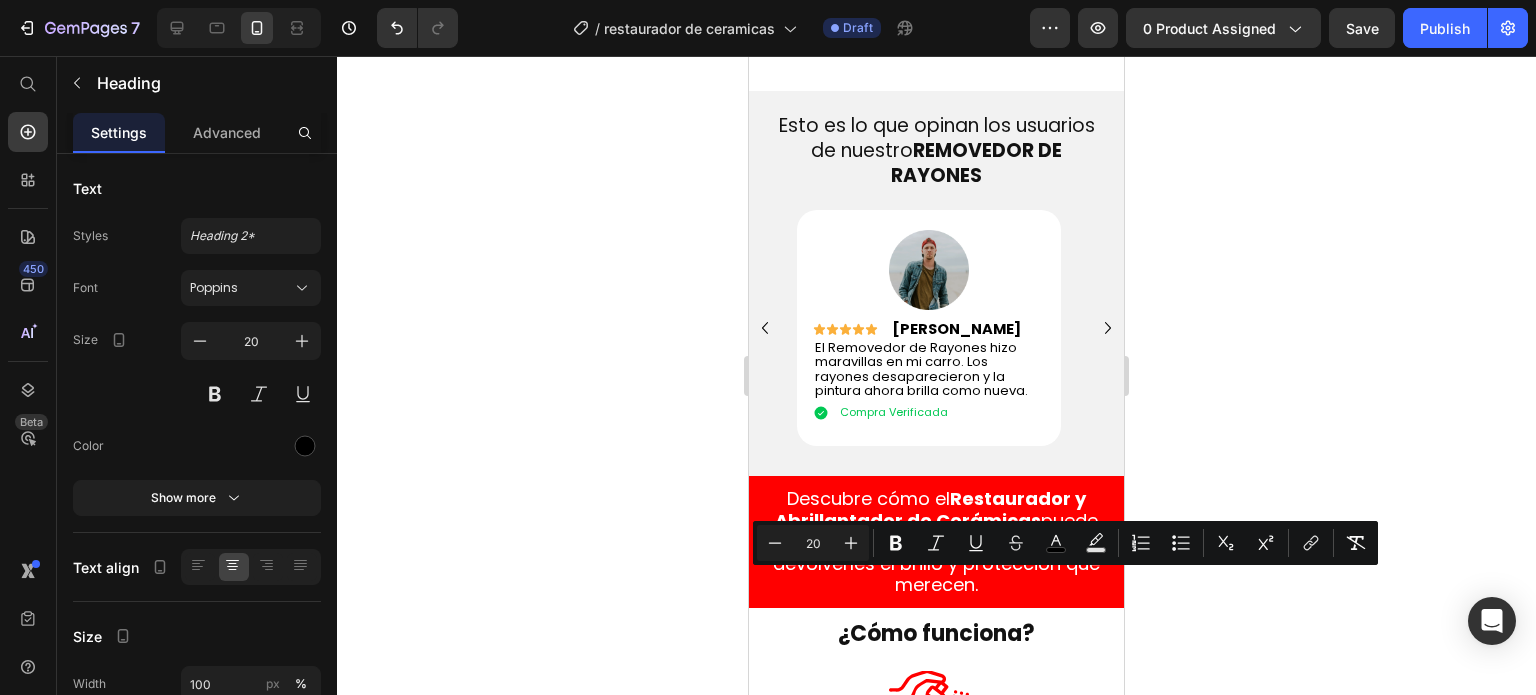 drag, startPoint x: 908, startPoint y: 591, endPoint x: 760, endPoint y: 591, distance: 148 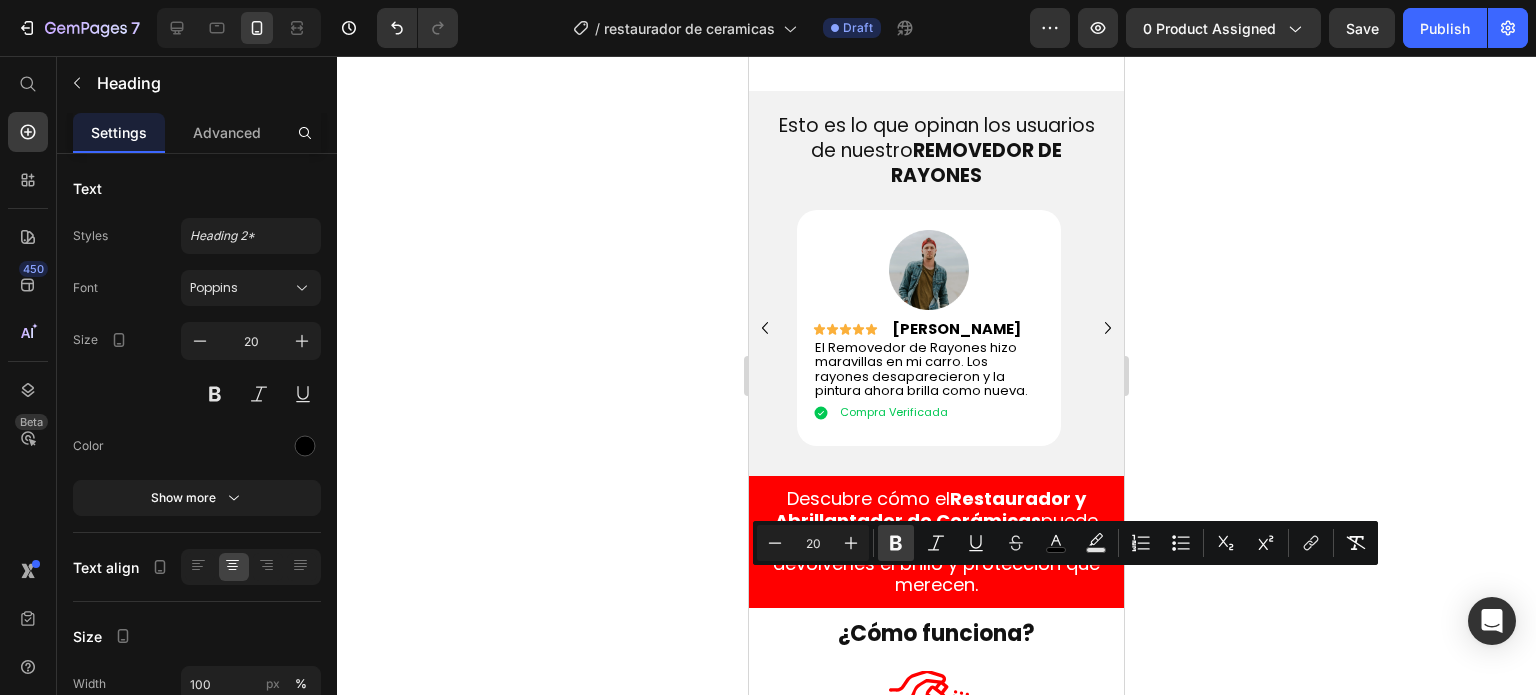 click 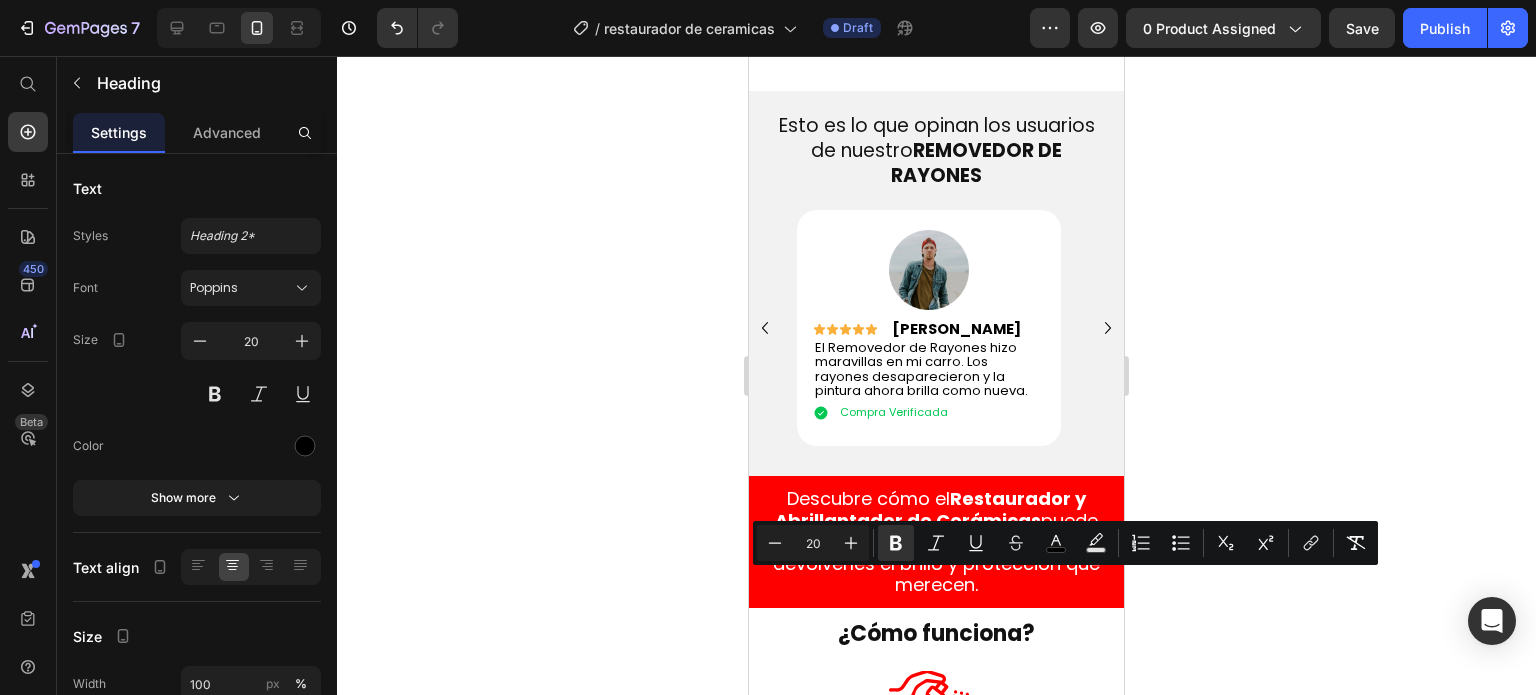 click 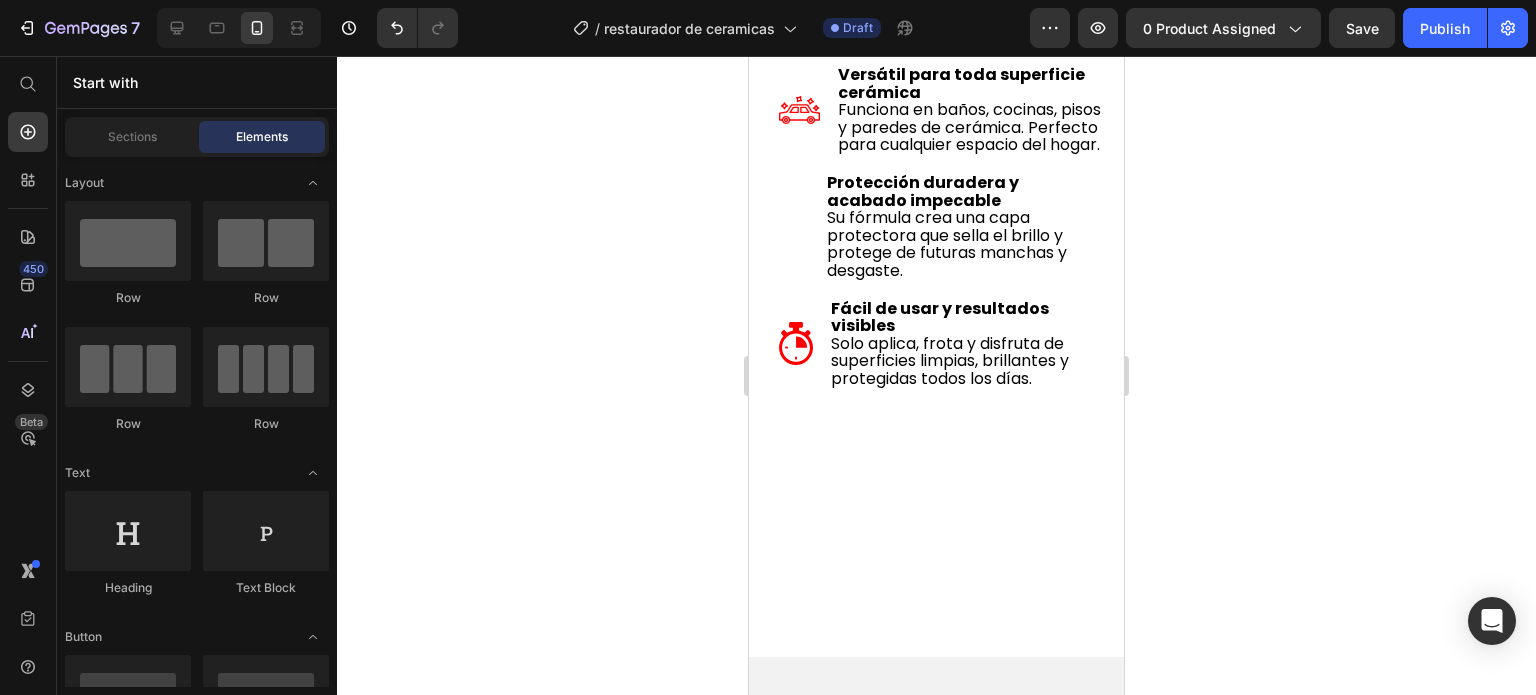 scroll, scrollTop: 704, scrollLeft: 0, axis: vertical 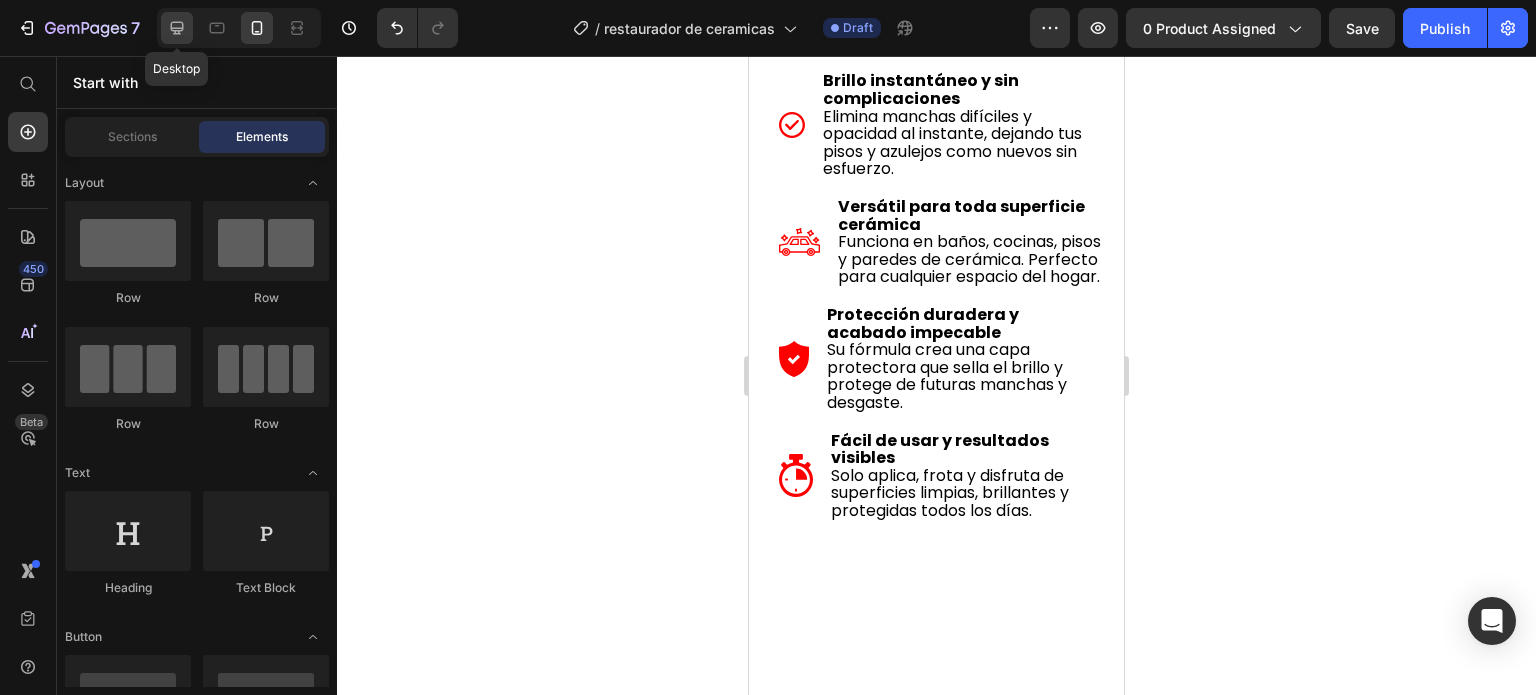 click 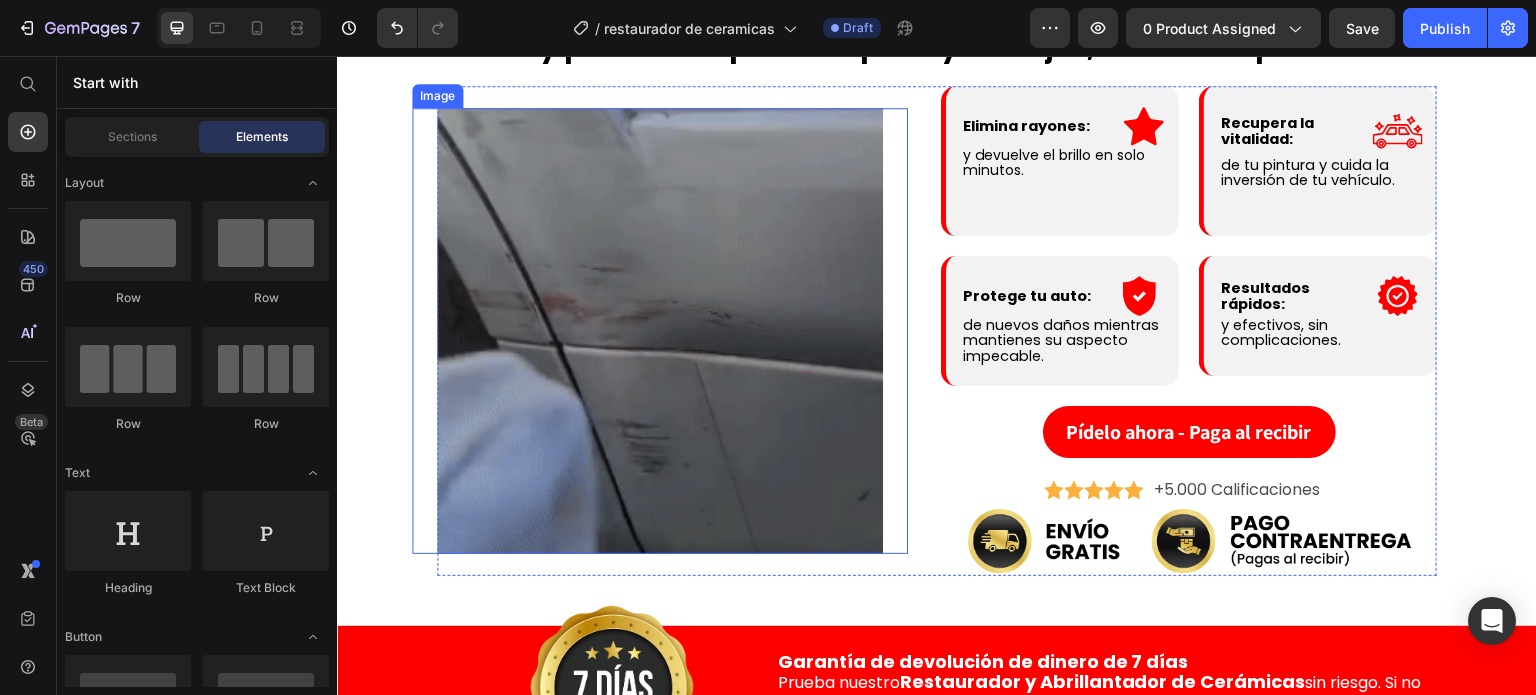 scroll, scrollTop: 2104, scrollLeft: 0, axis: vertical 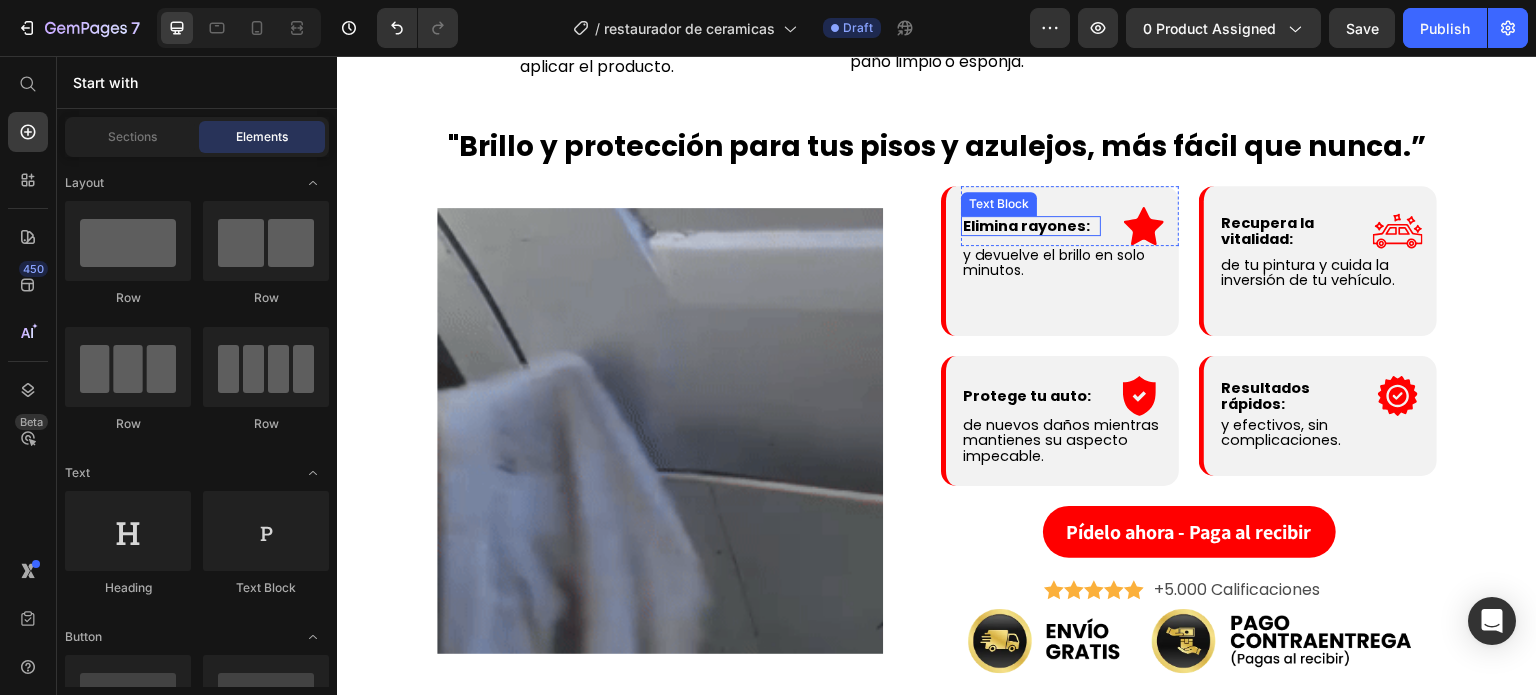 click on "Elimina rayones:" at bounding box center (1026, 226) 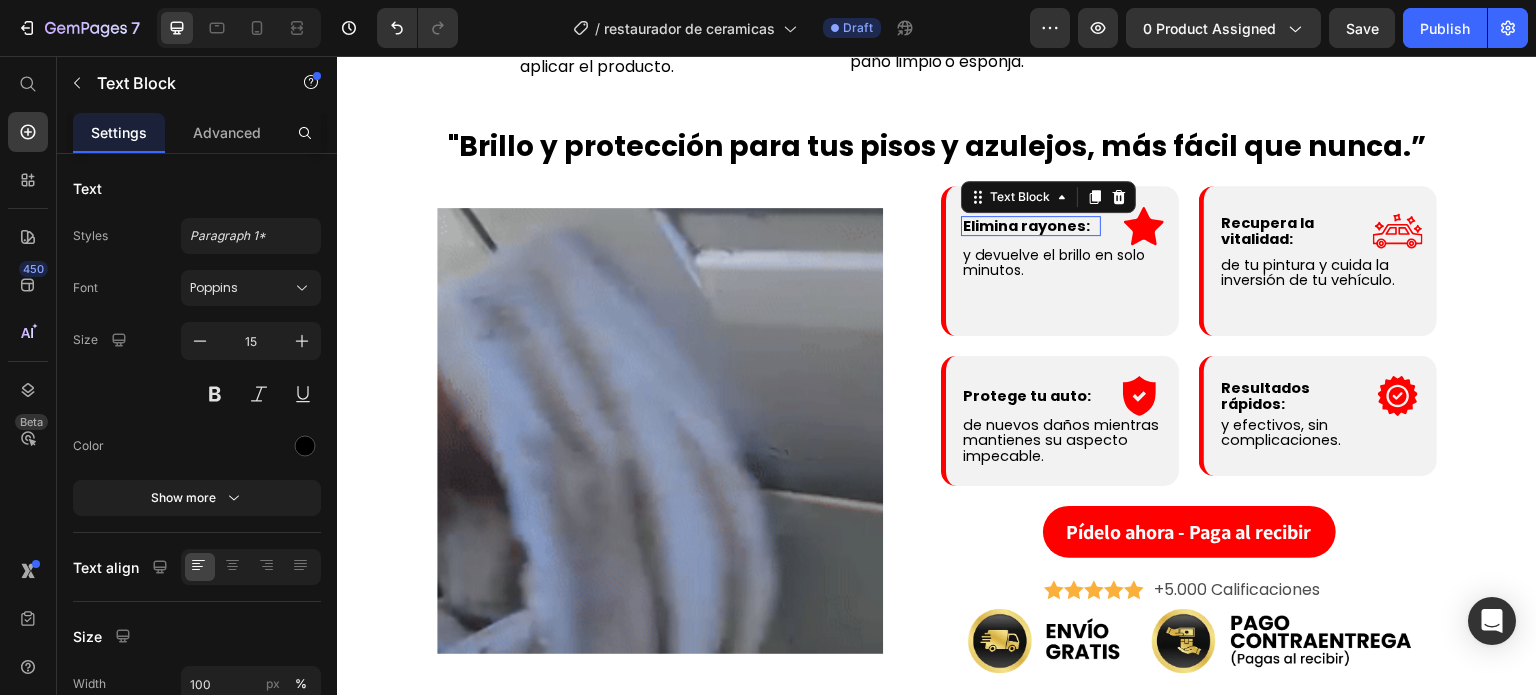 click on "Elimina rayones:" at bounding box center (1026, 226) 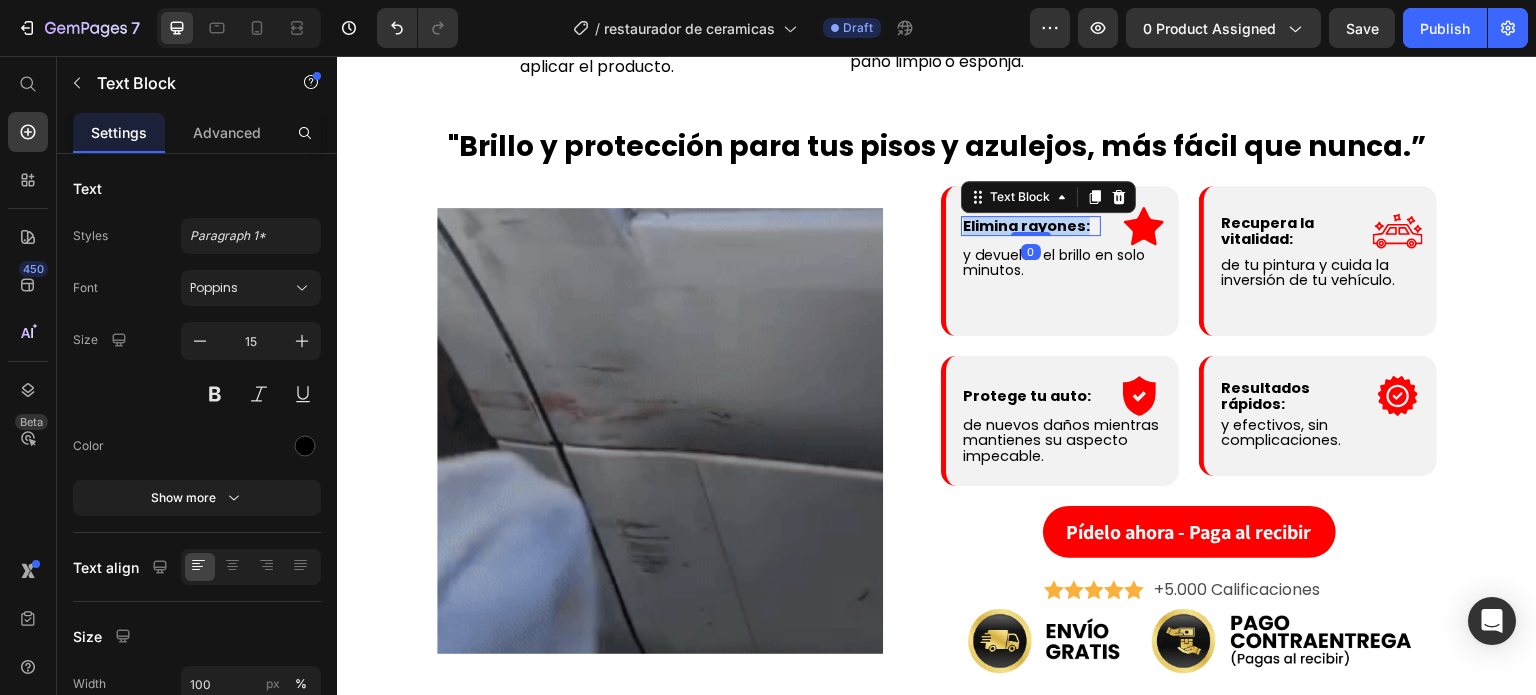 click on "Elimina rayones:" at bounding box center (1026, 226) 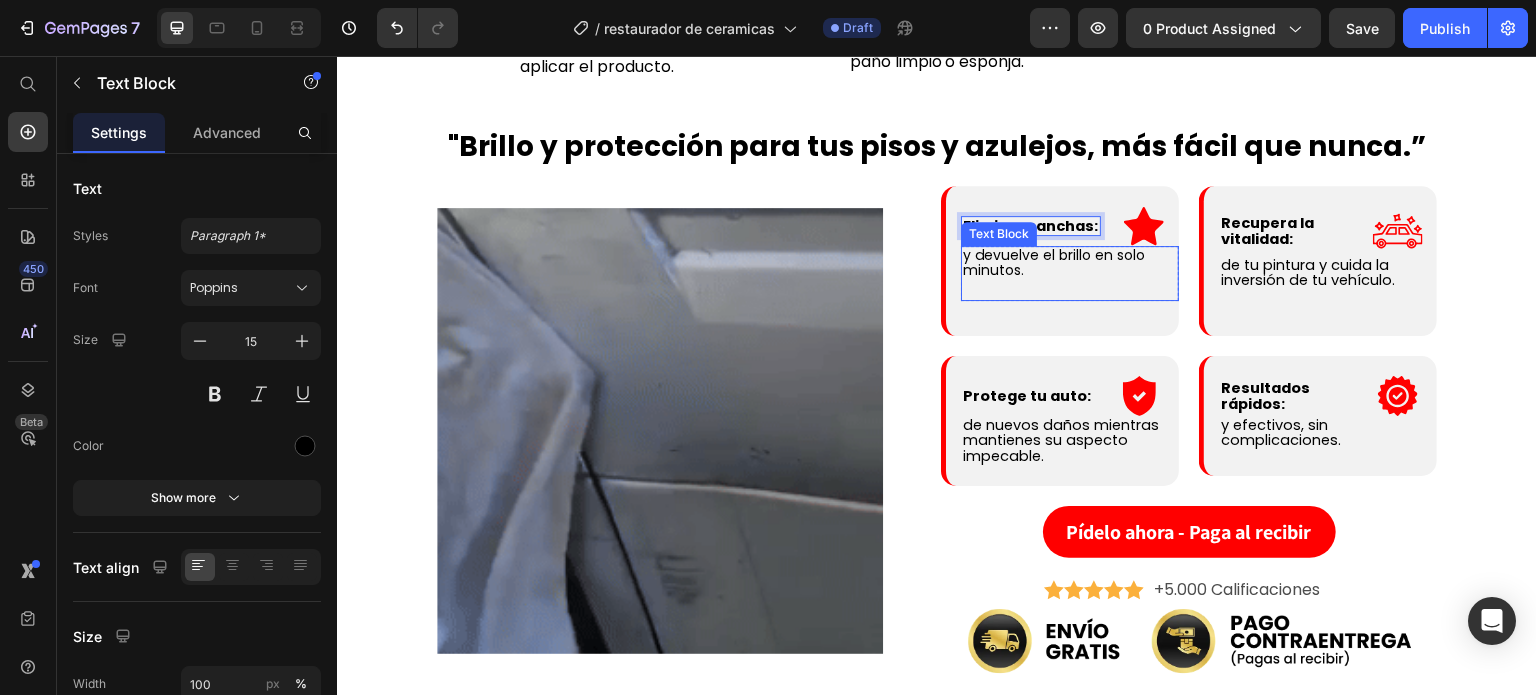 click on "y devuelve el brillo en solo minutos." at bounding box center (1054, 262) 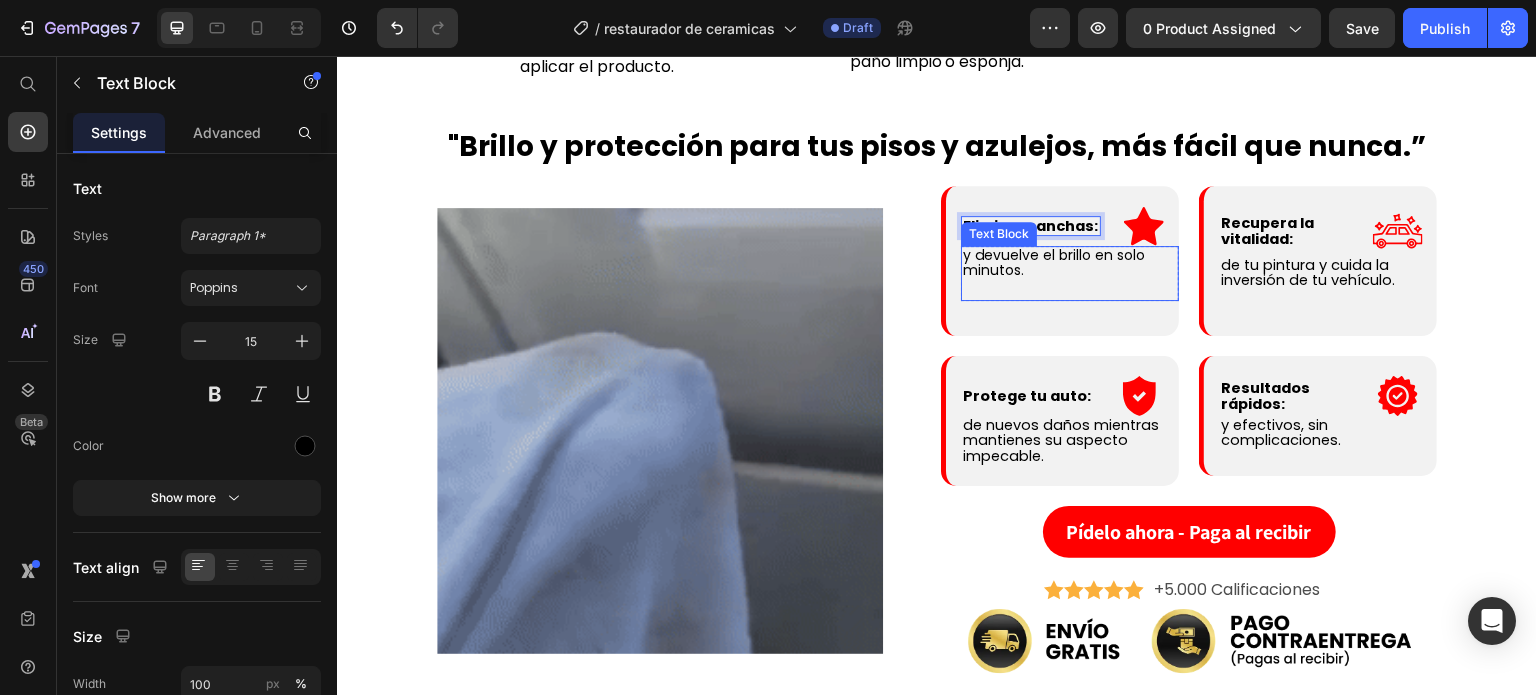 click on "y devuelve el brillo en solo minutos." at bounding box center (1054, 262) 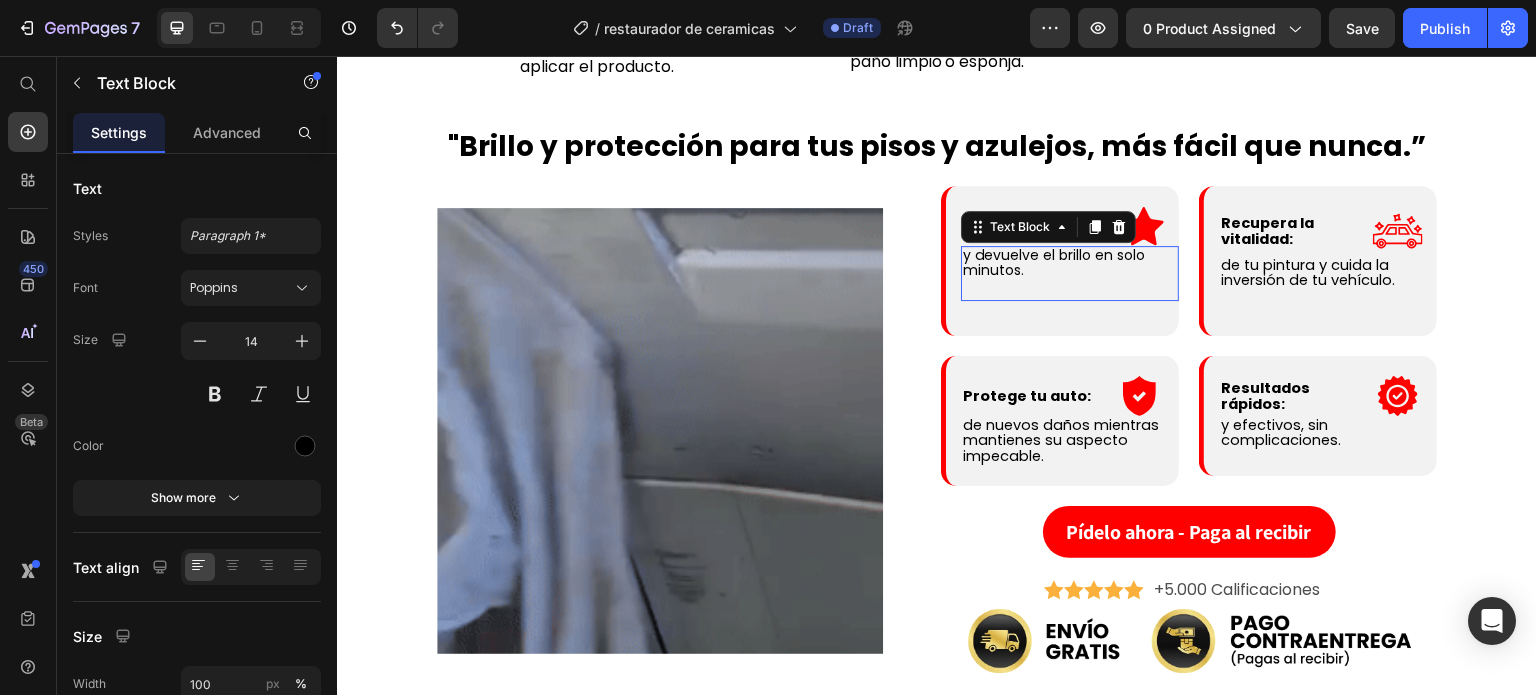 click on "y devuelve el brillo en solo minutos." at bounding box center [1054, 262] 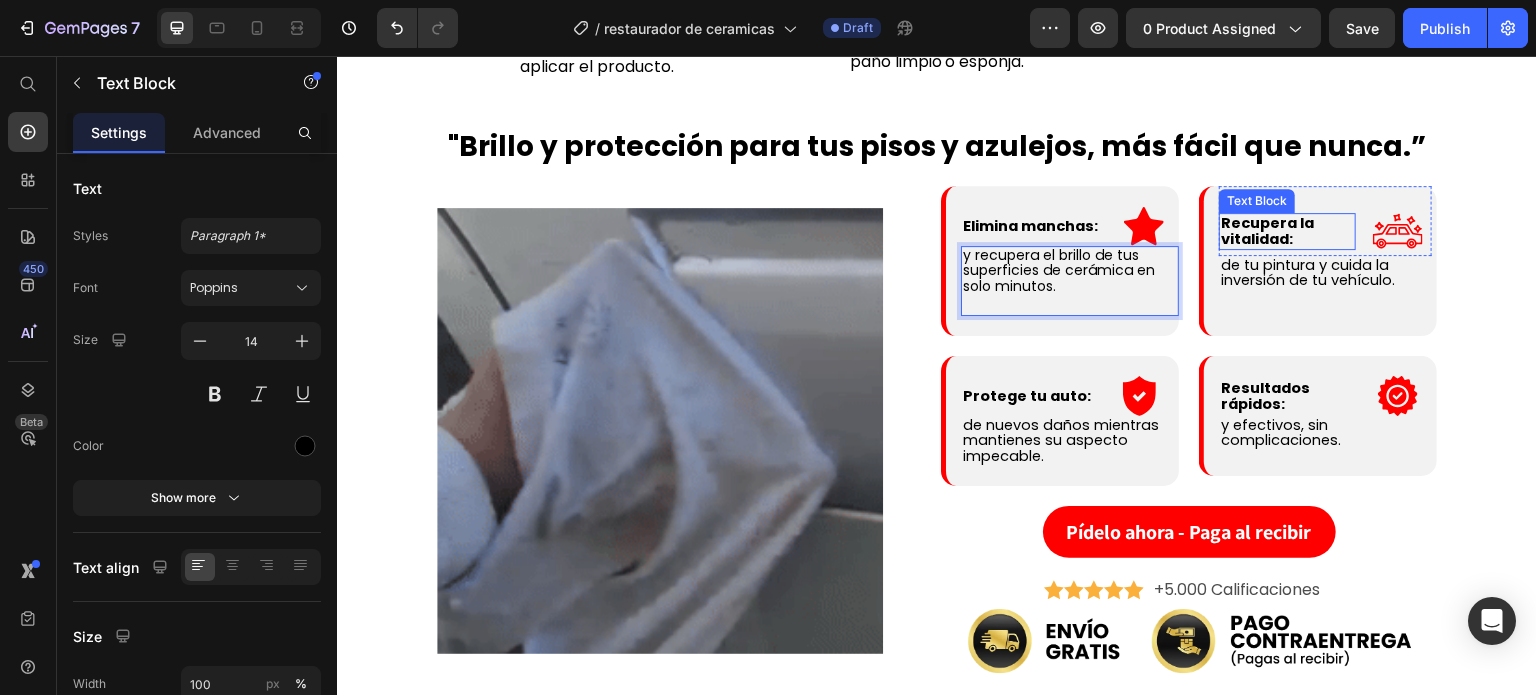 click on "Recupera la vitalidad:" at bounding box center (1267, 231) 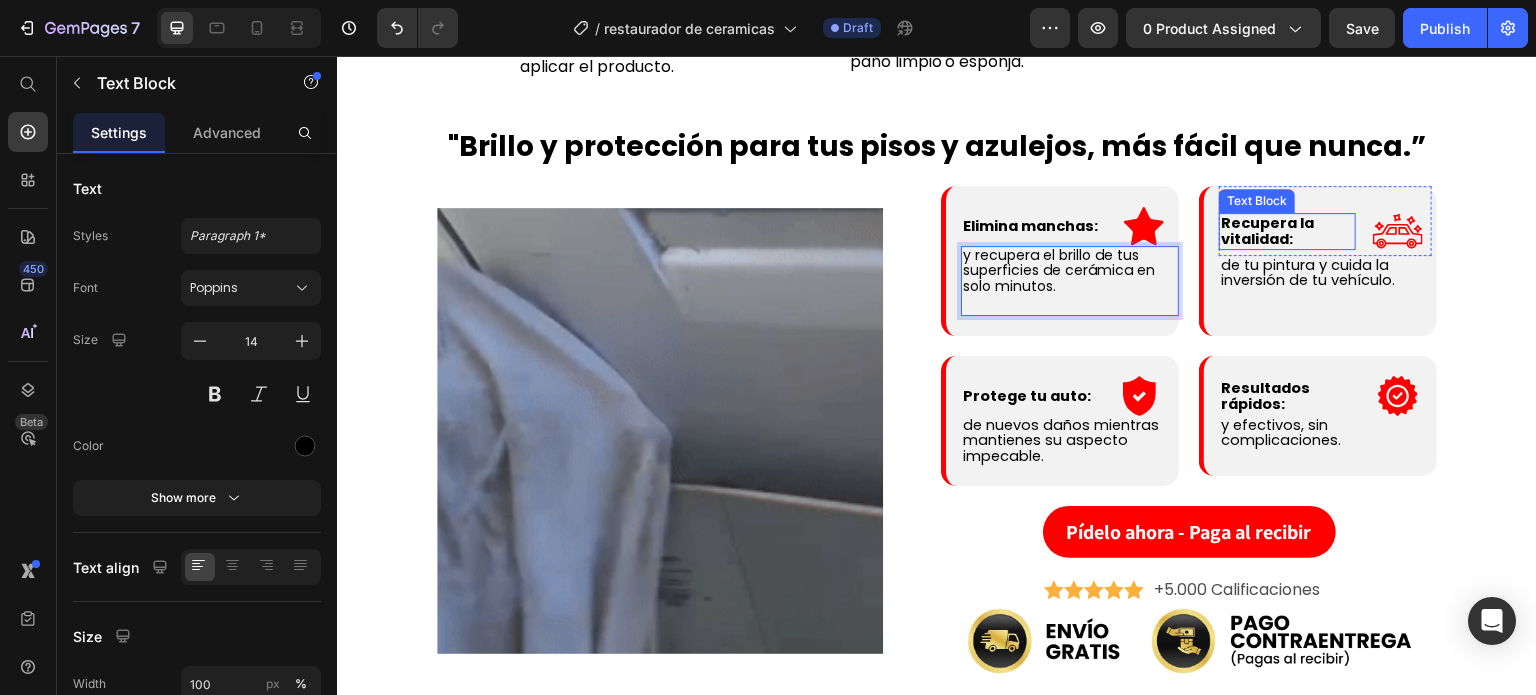 click on "Recupera la vitalidad:" at bounding box center [1267, 231] 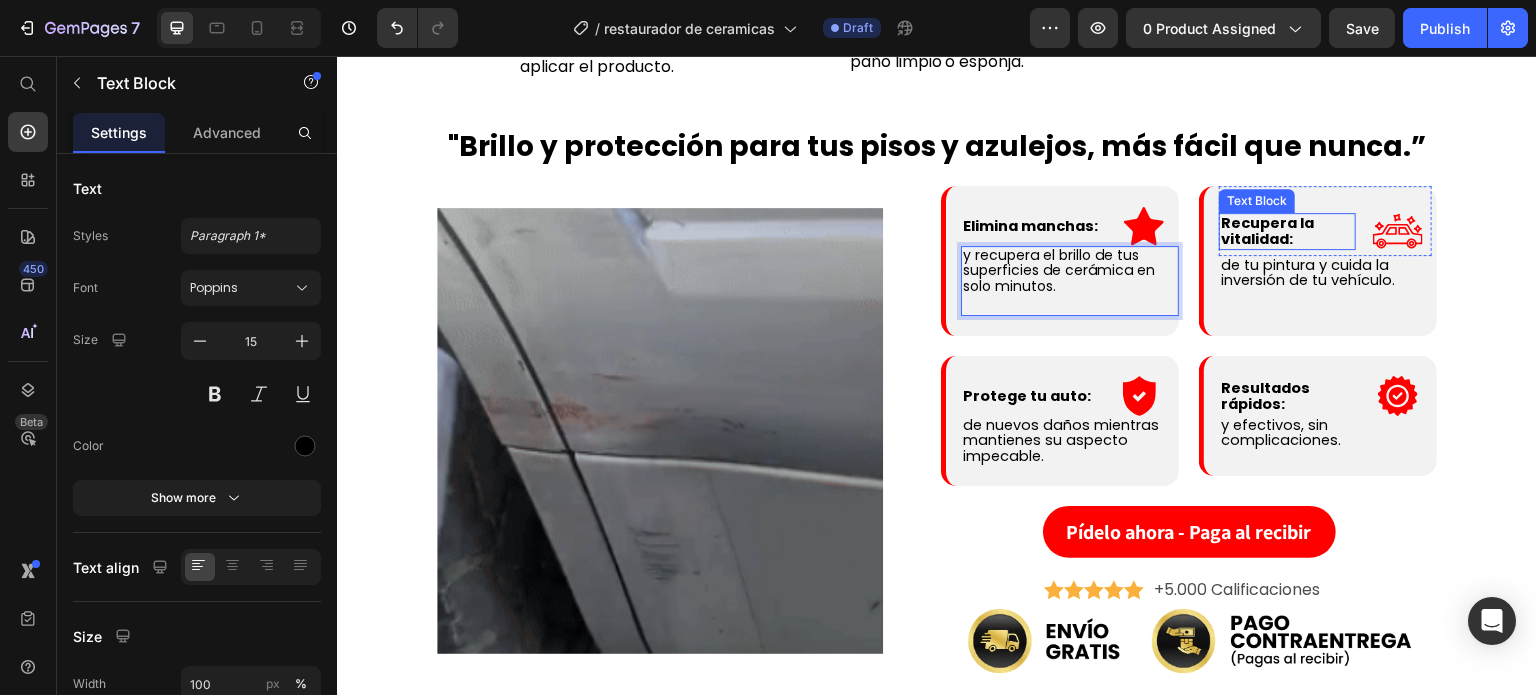 click on "Recupera la vitalidad:" at bounding box center [1267, 231] 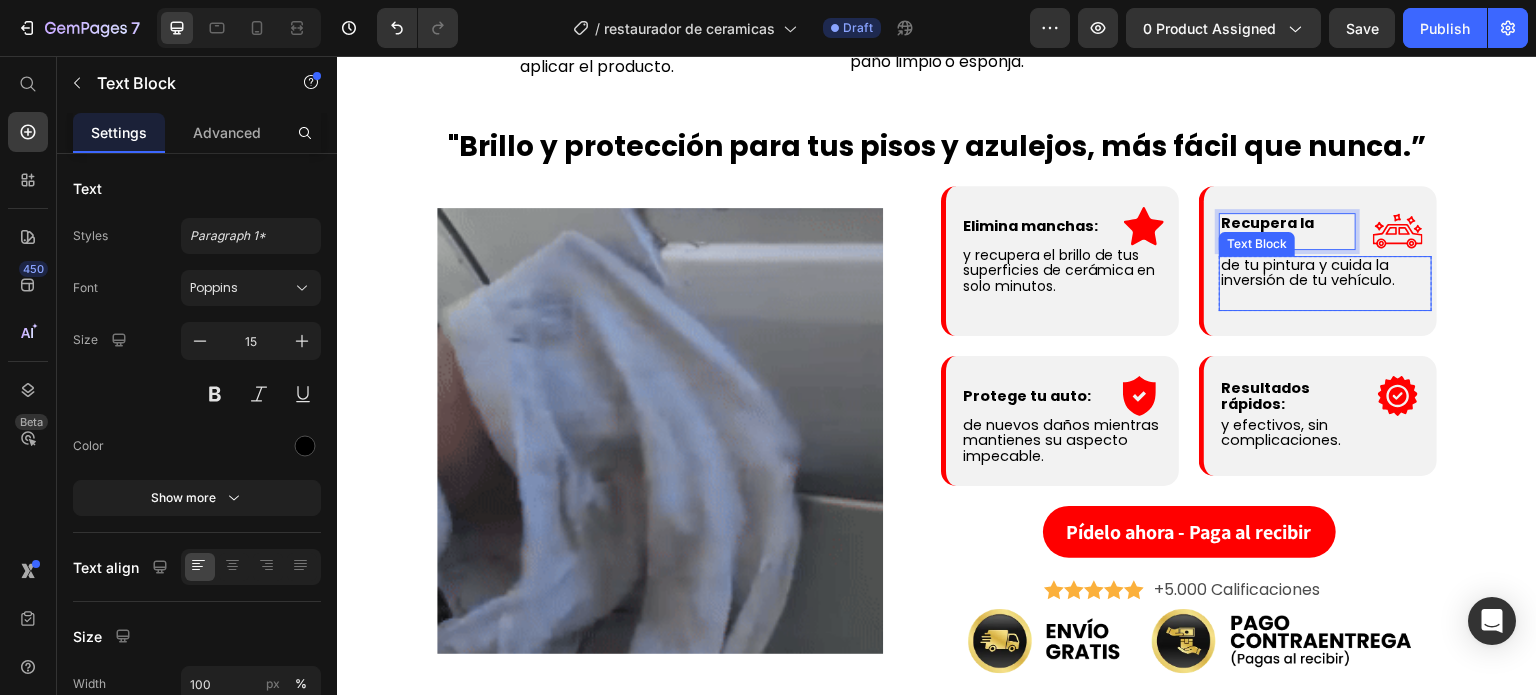 click on "de tu pintura y cuida la inversión de tu vehículo." at bounding box center [1308, 272] 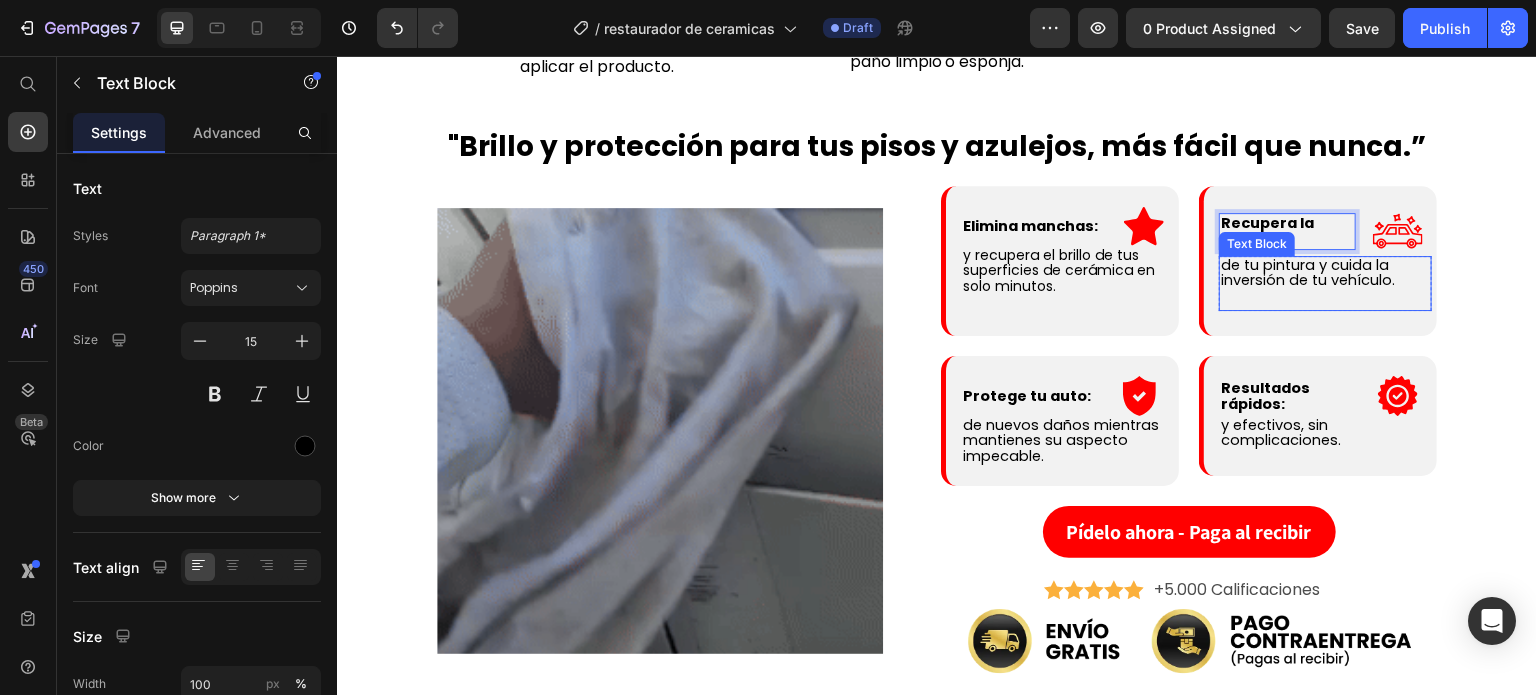 click on "de tu pintura y cuida la inversión de tu vehículo." at bounding box center (1308, 272) 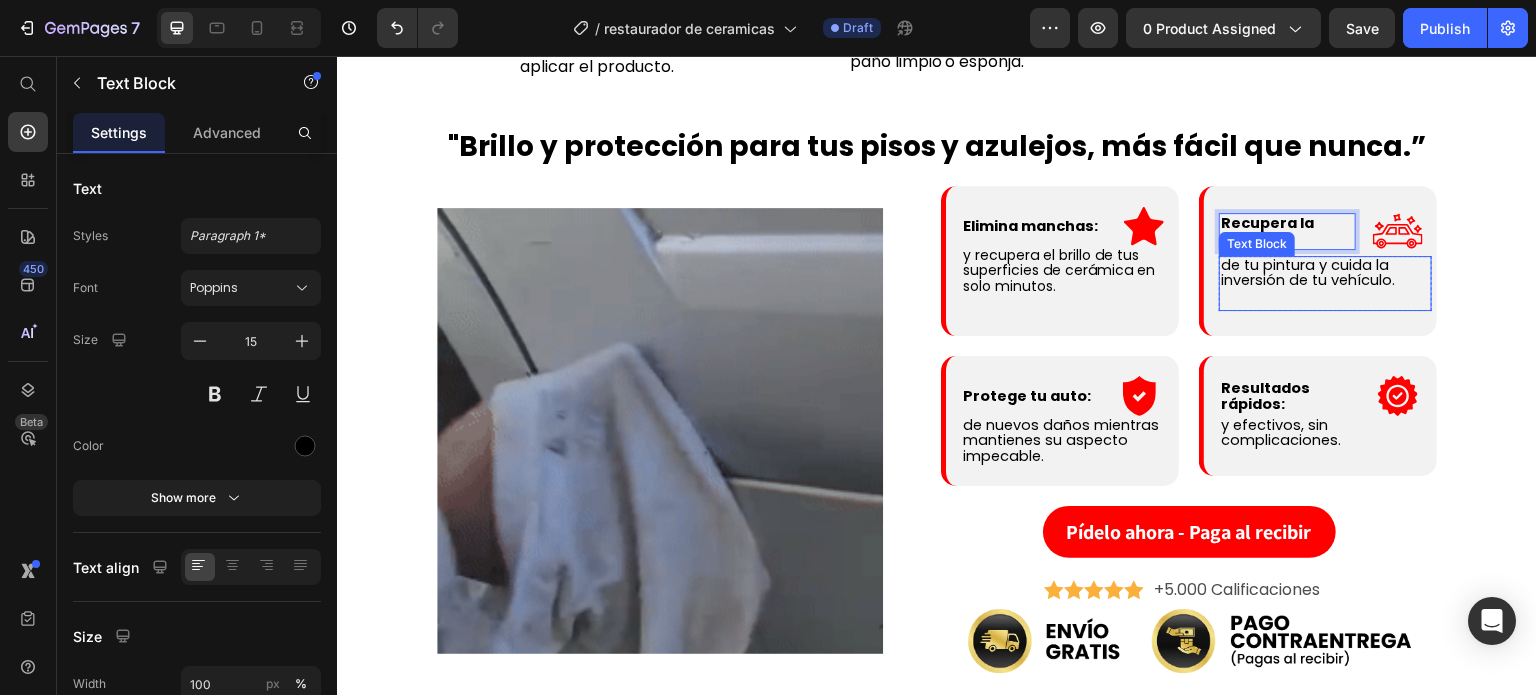 click on "de tu pintura y cuida la inversión de tu vehículo." at bounding box center [1308, 272] 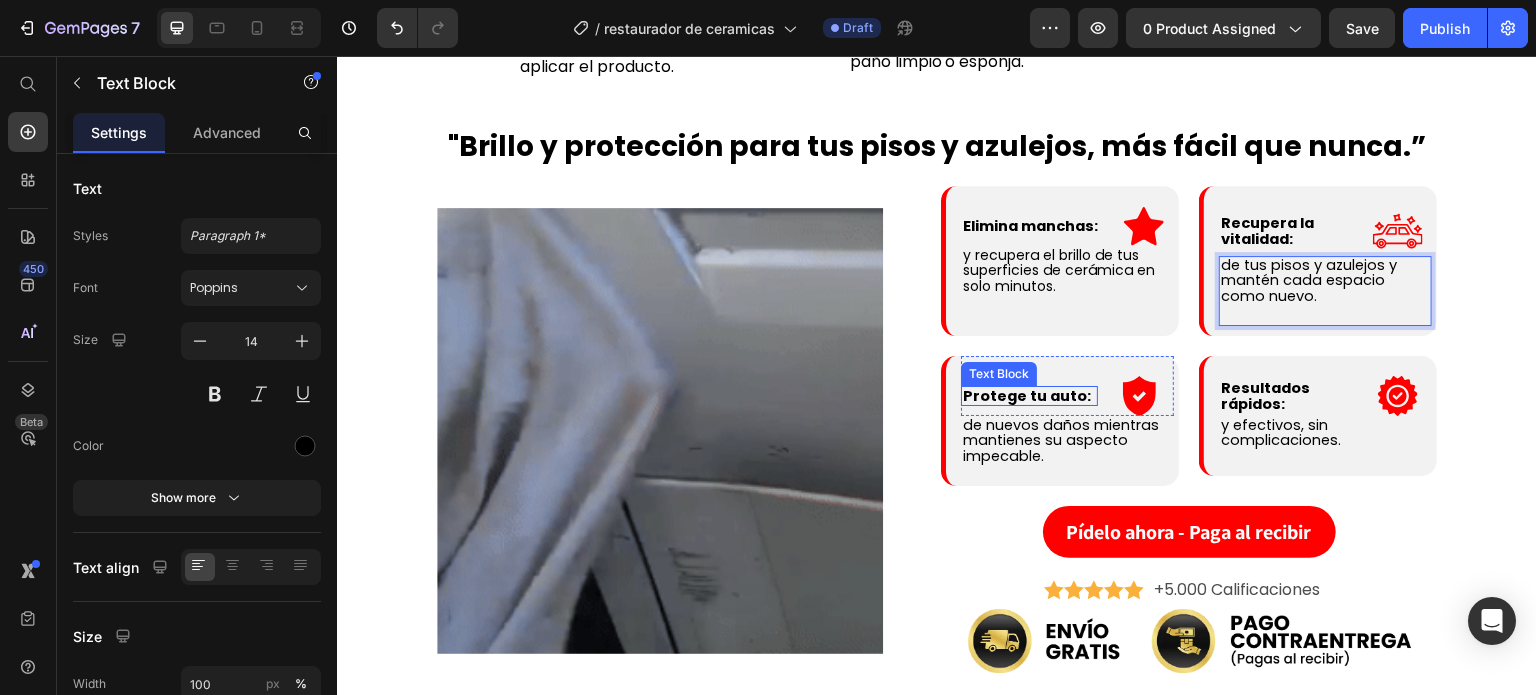 click on "Protege tu auto:" at bounding box center [1027, 396] 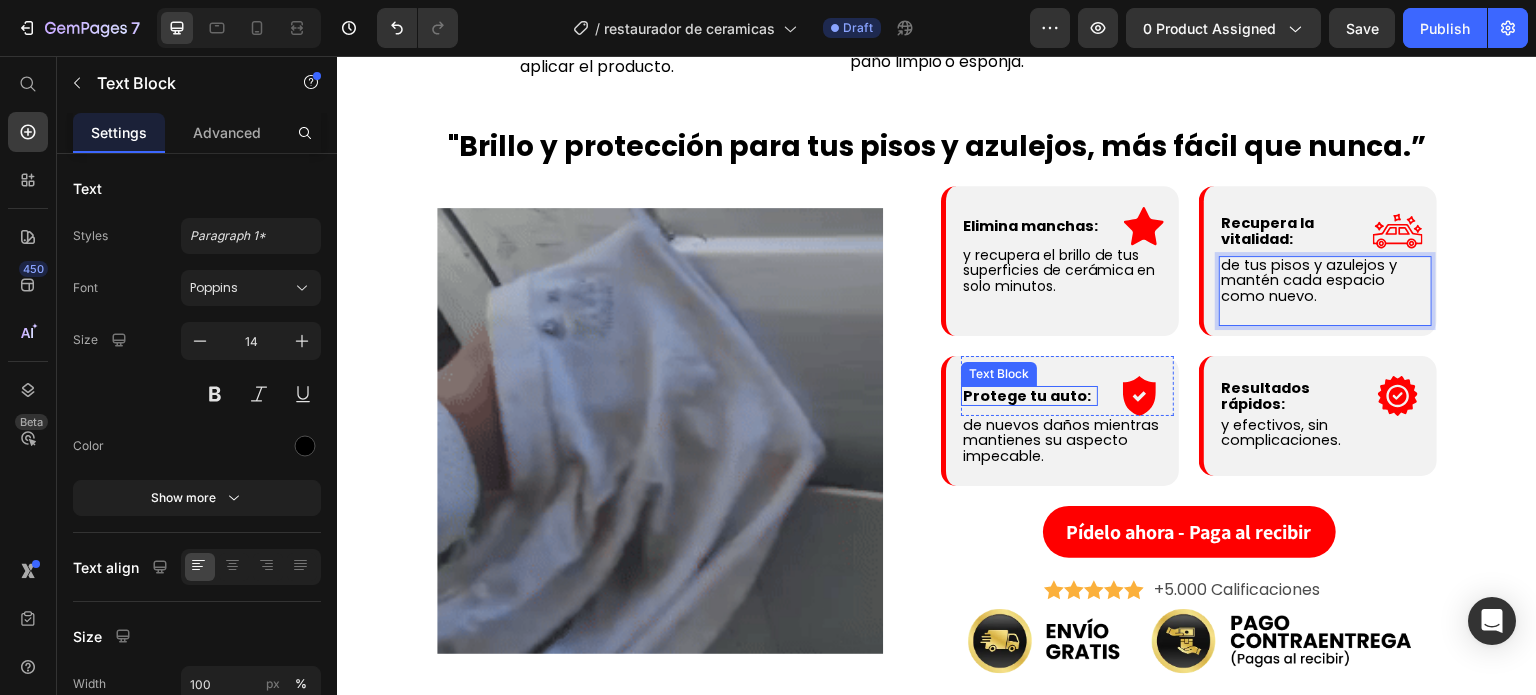 click on "Protege tu auto:" at bounding box center [1027, 396] 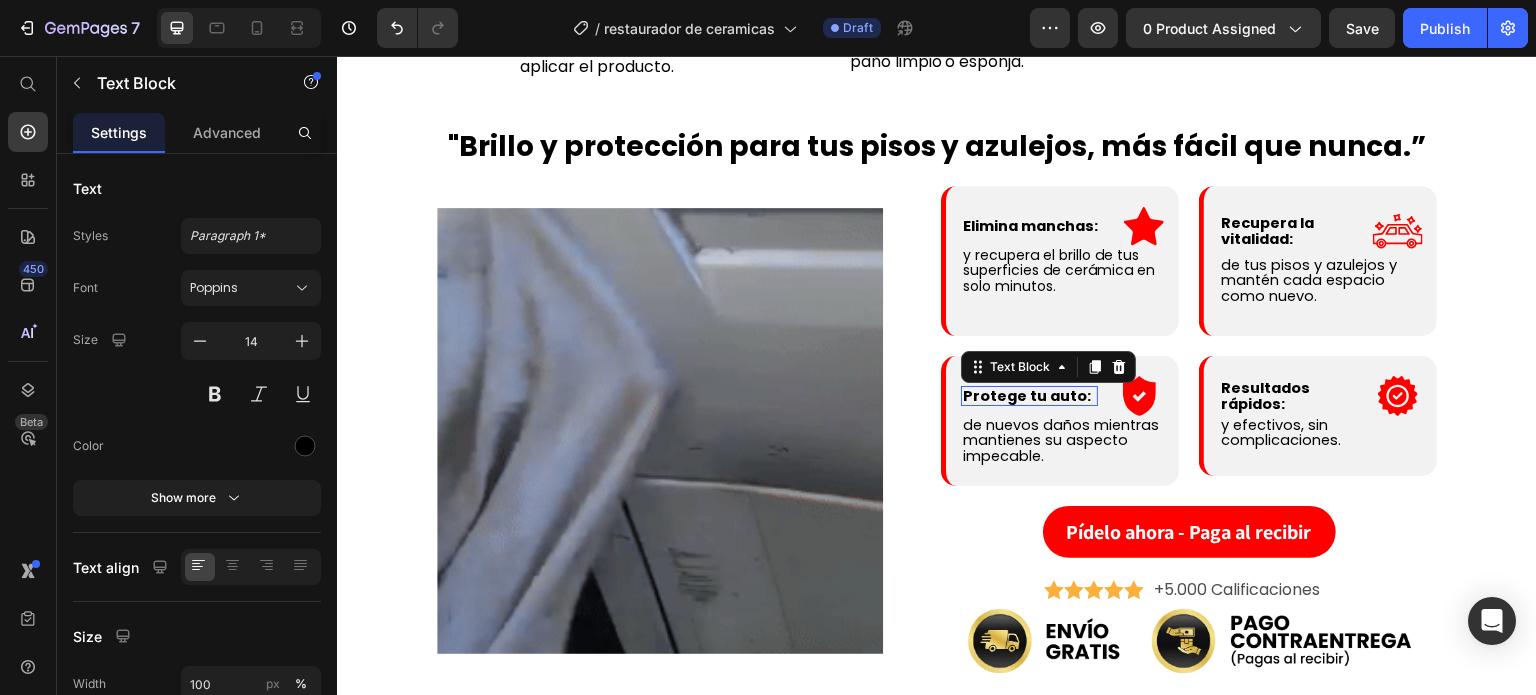 click on "Protege tu auto:" at bounding box center (1027, 396) 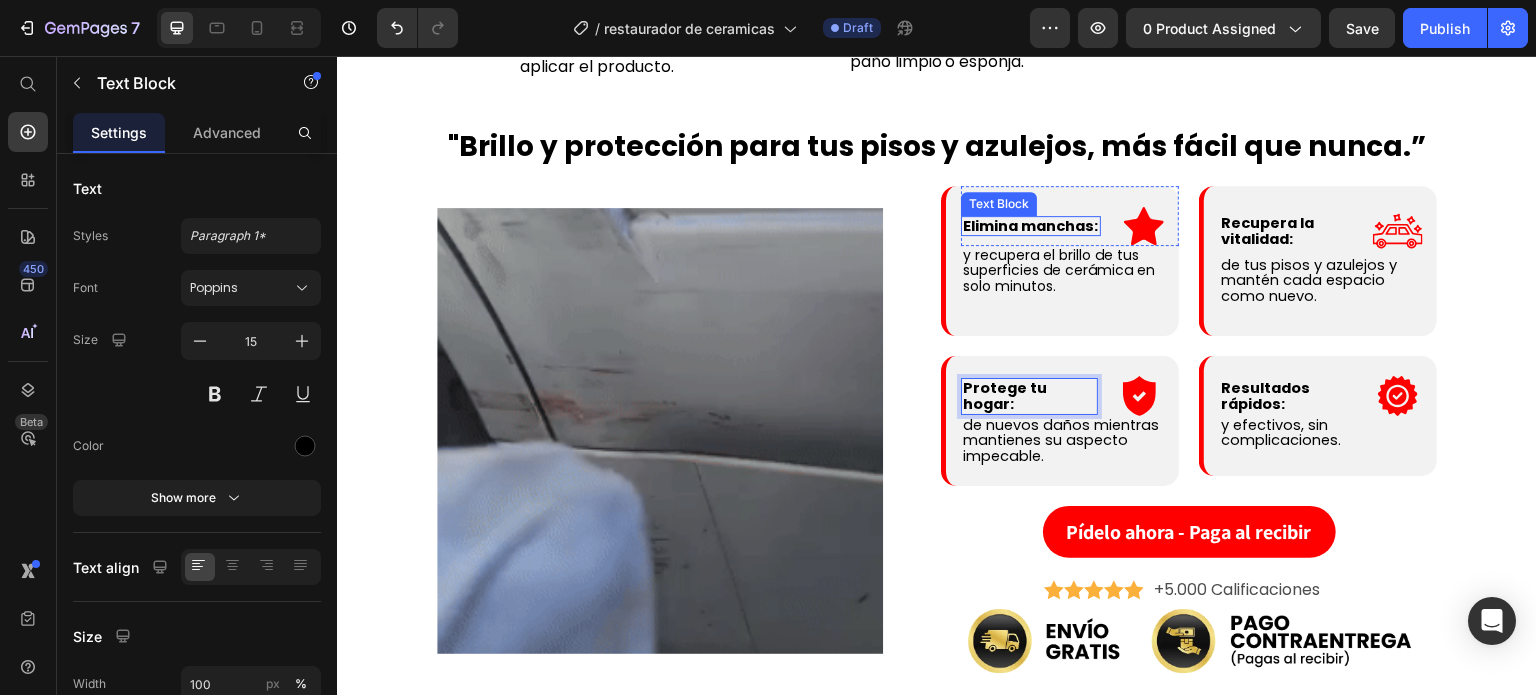 click on "Elimina manchas:" at bounding box center [1030, 226] 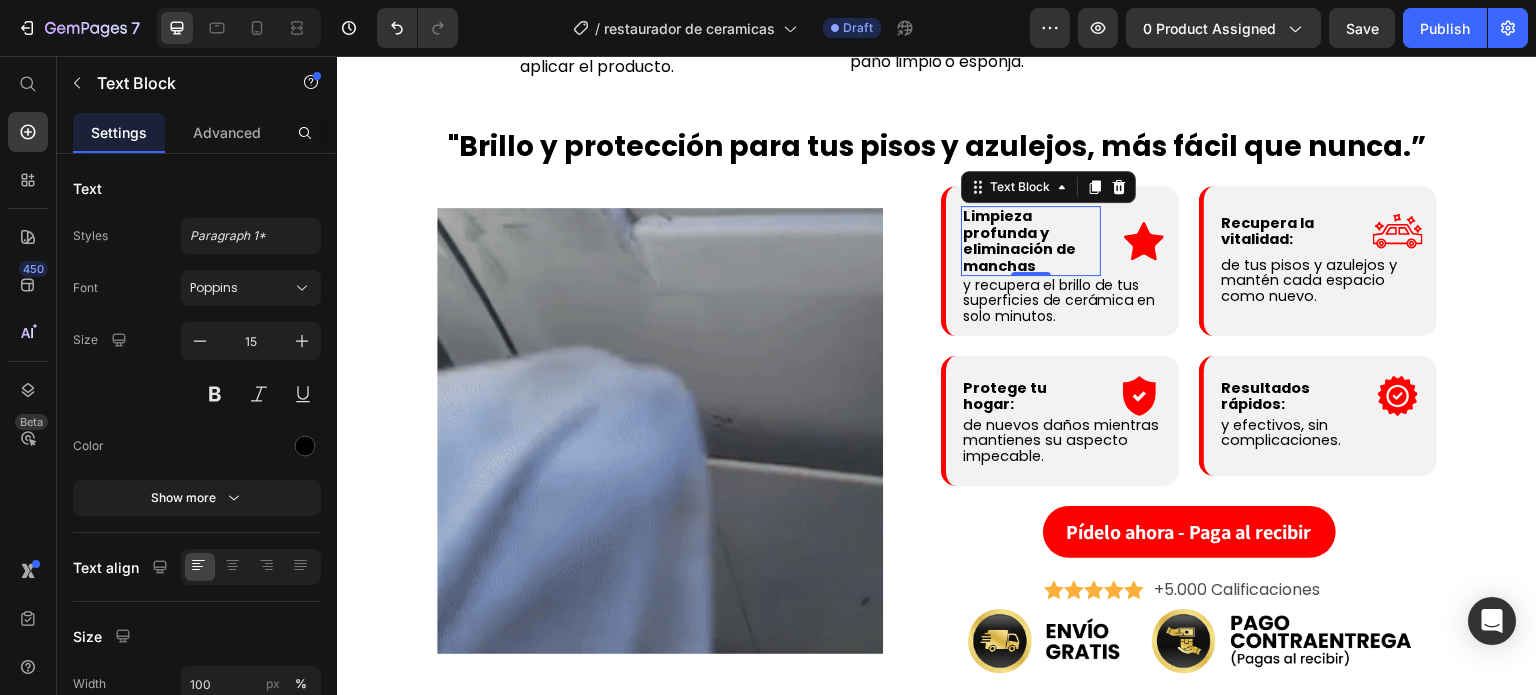 scroll, scrollTop: 2094, scrollLeft: 0, axis: vertical 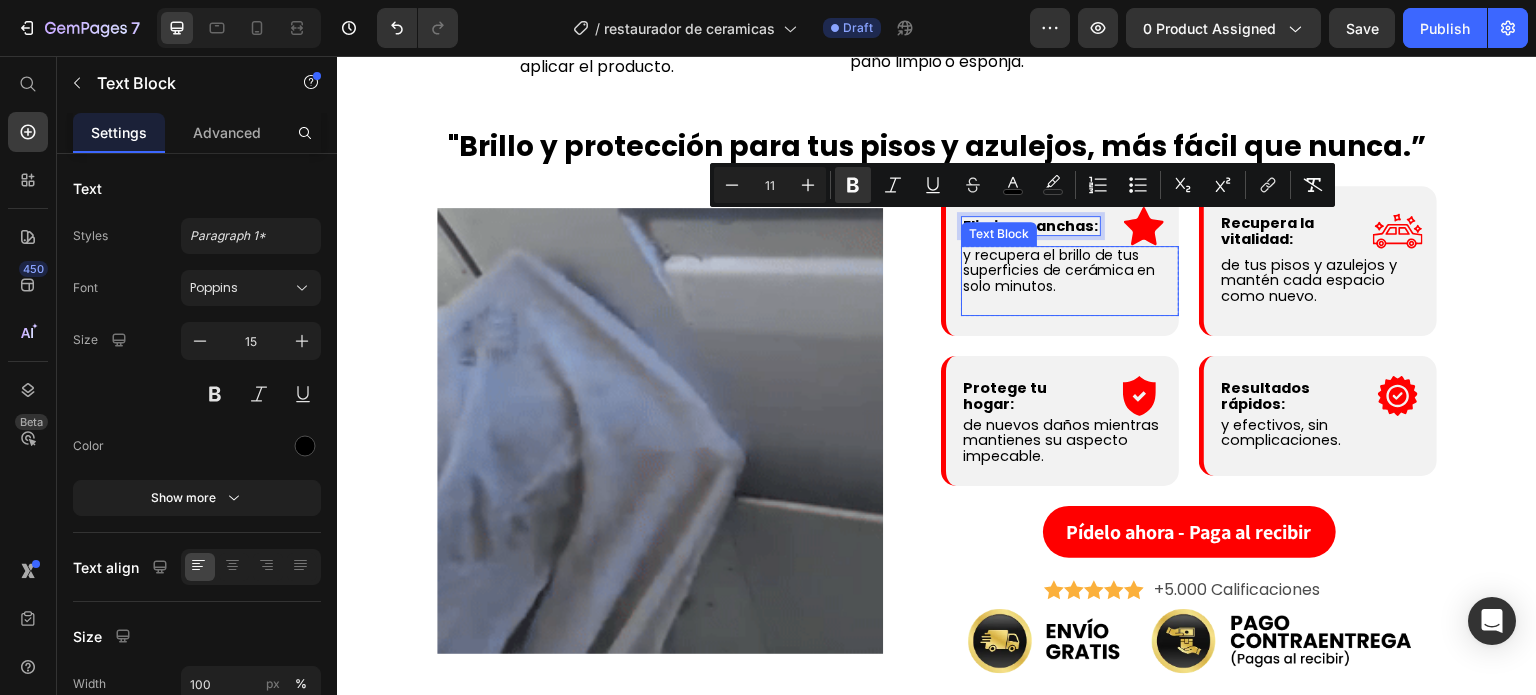 click on "y recupera el brillo de tus superficies de cerámica en solo minutos." at bounding box center (1059, 270) 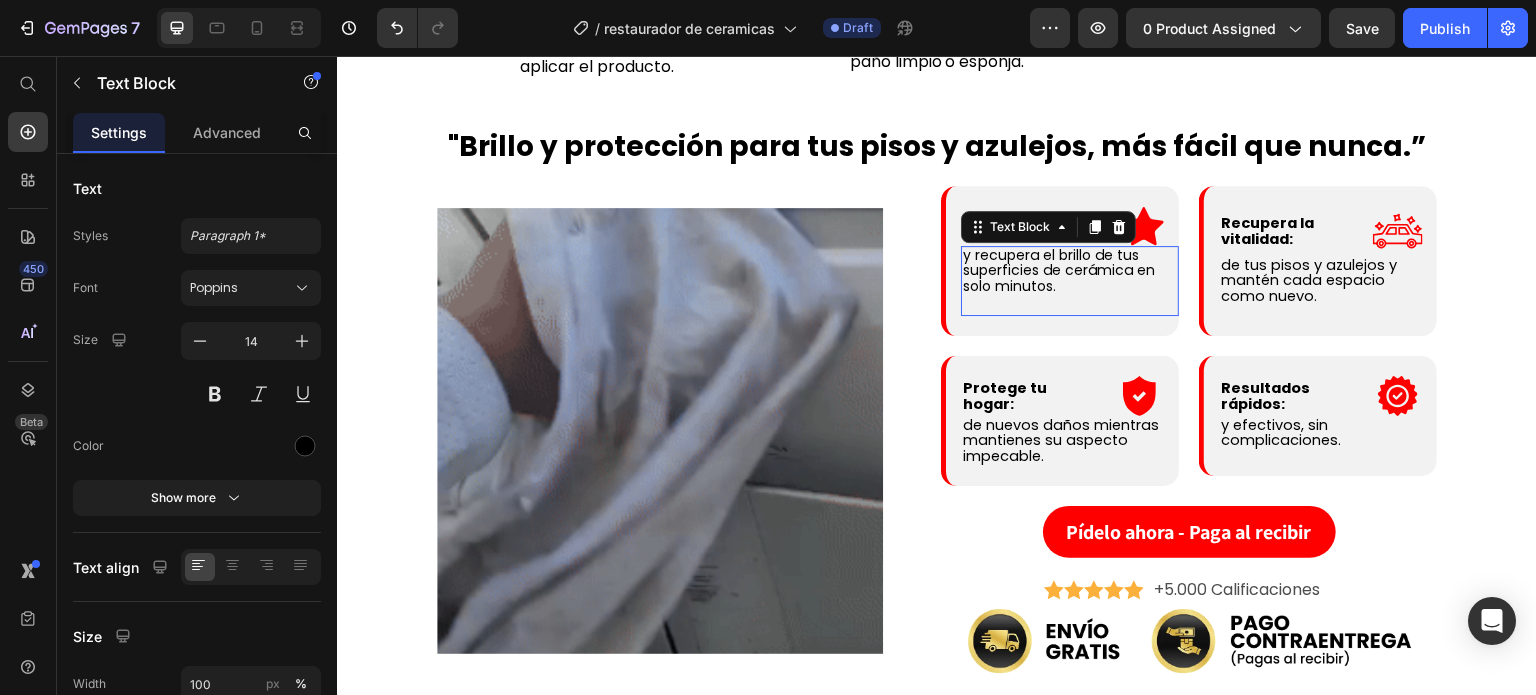 click on "y recupera el brillo de tus superficies de cerámica en solo minutos." at bounding box center [1059, 270] 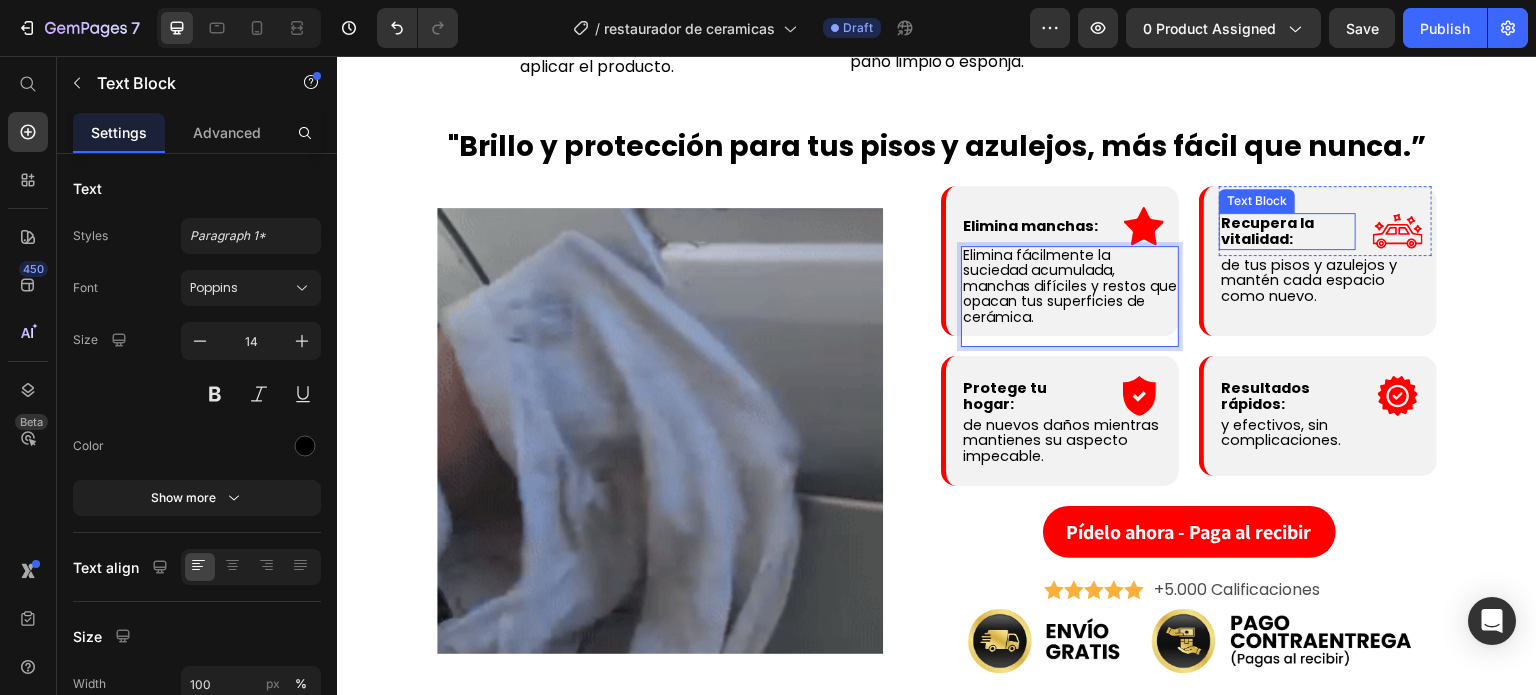 click on "Recupera la vitalidad:" at bounding box center [1267, 231] 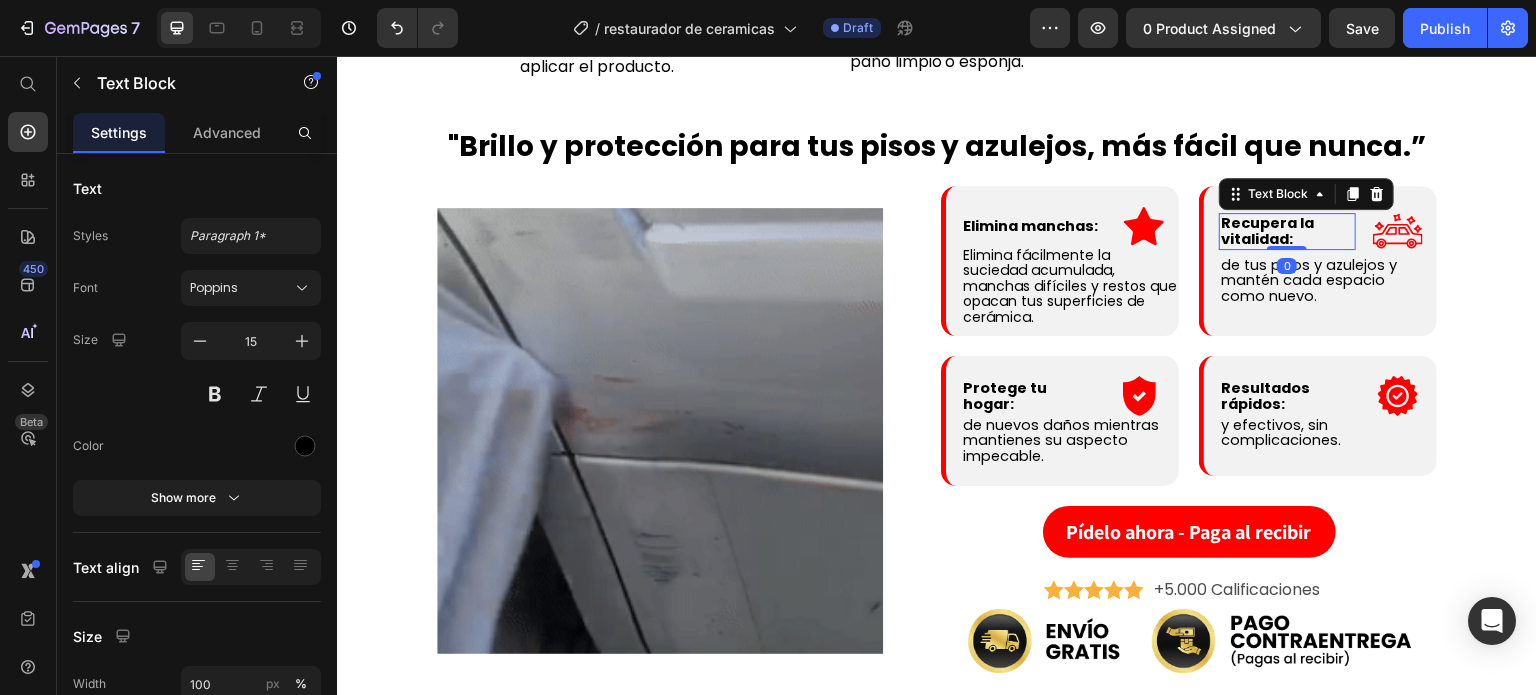 click on "Recupera la vitalidad:" at bounding box center [1267, 231] 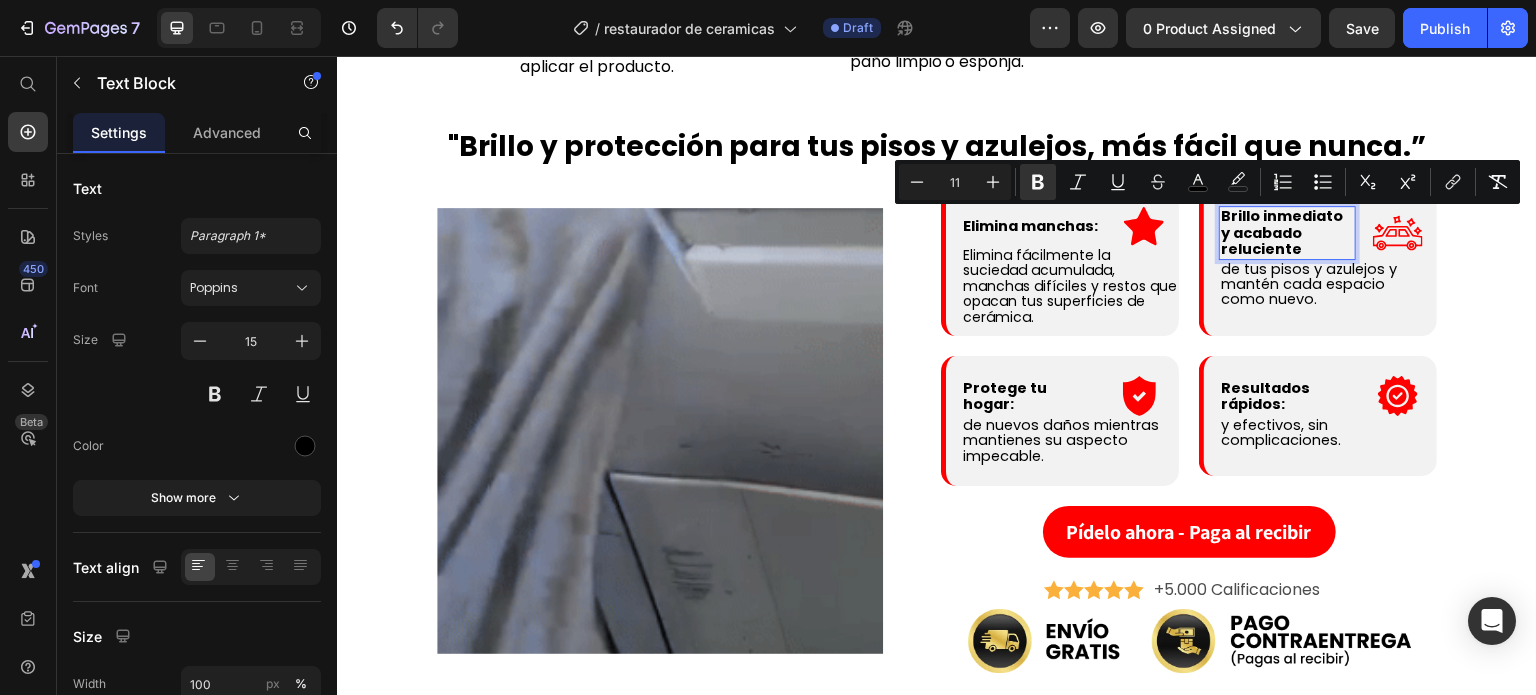 scroll, scrollTop: 2097, scrollLeft: 0, axis: vertical 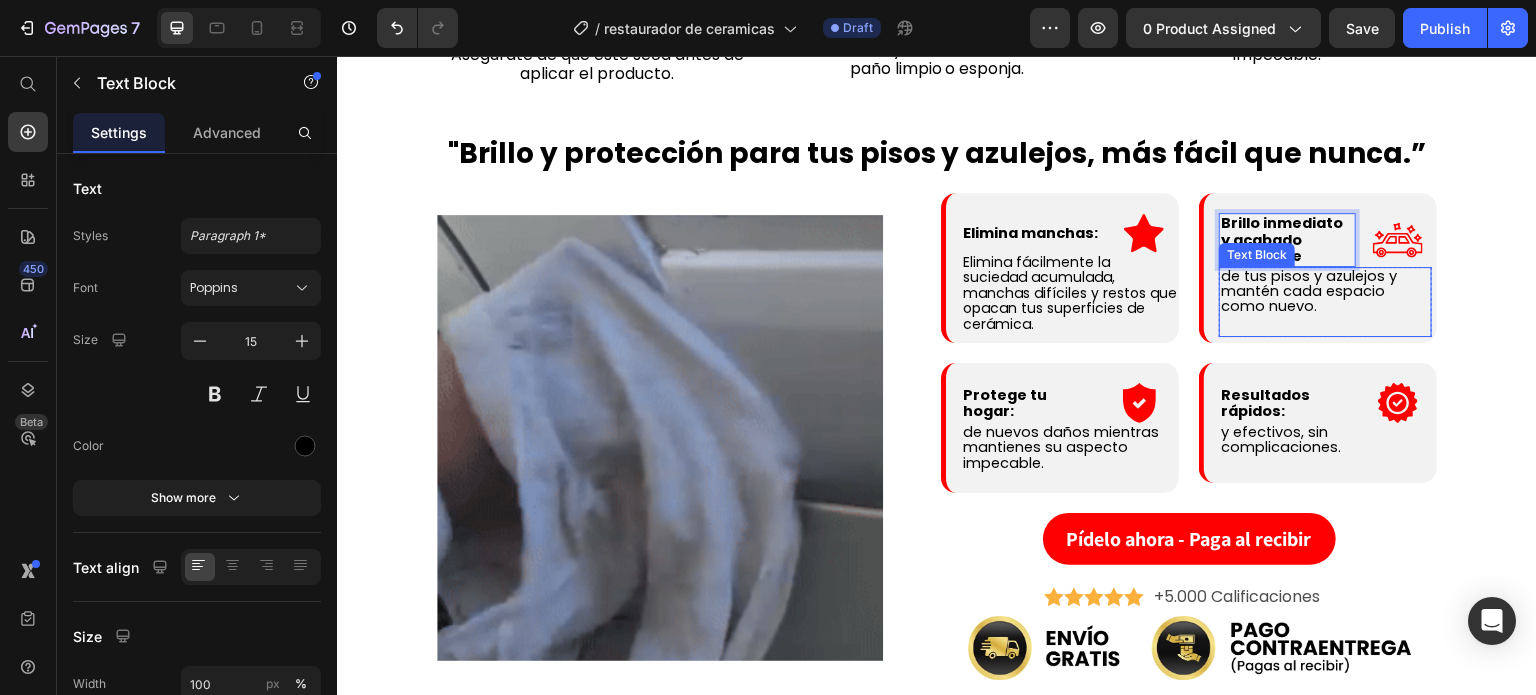 click on "de tus pisos y azulejos y mantén cada espacio como nuevo." at bounding box center [1309, 291] 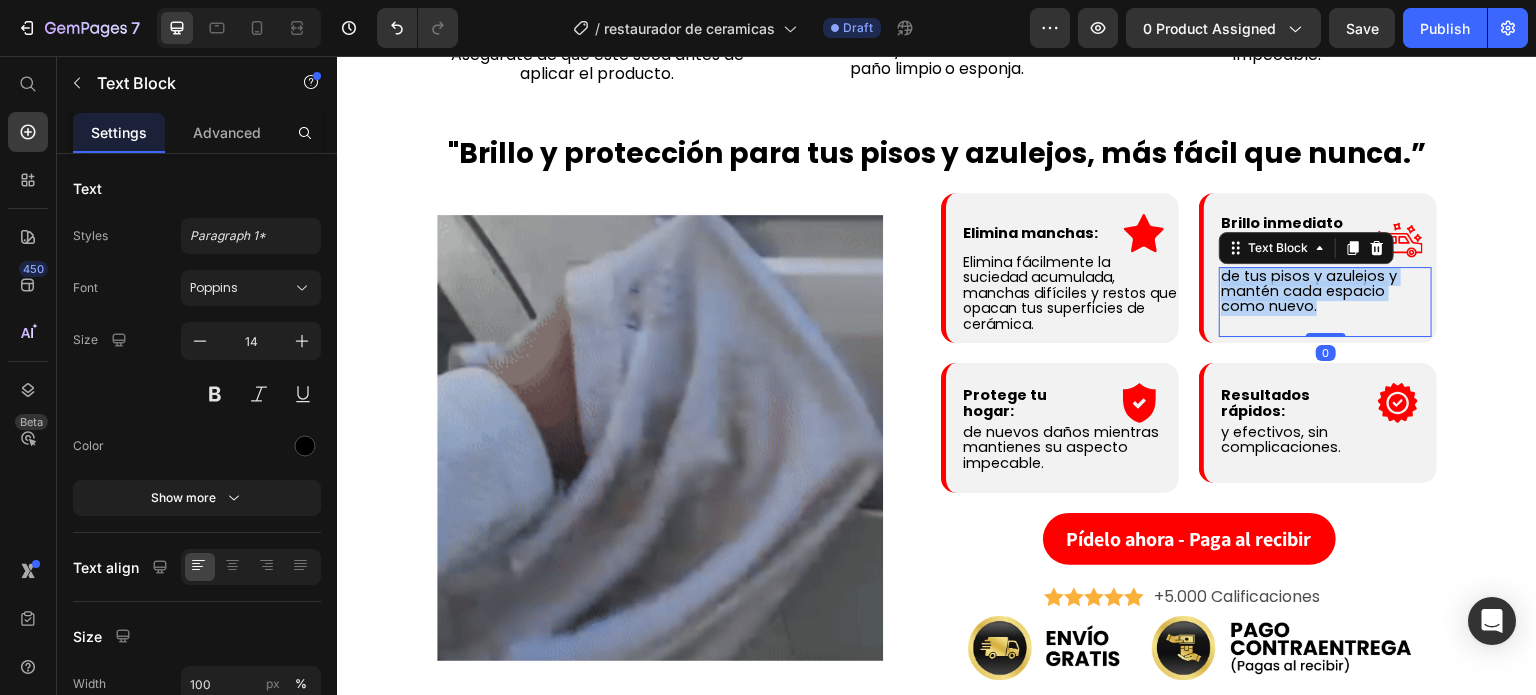 click on "de tus pisos y azulejos y mantén cada espacio como nuevo." at bounding box center [1309, 291] 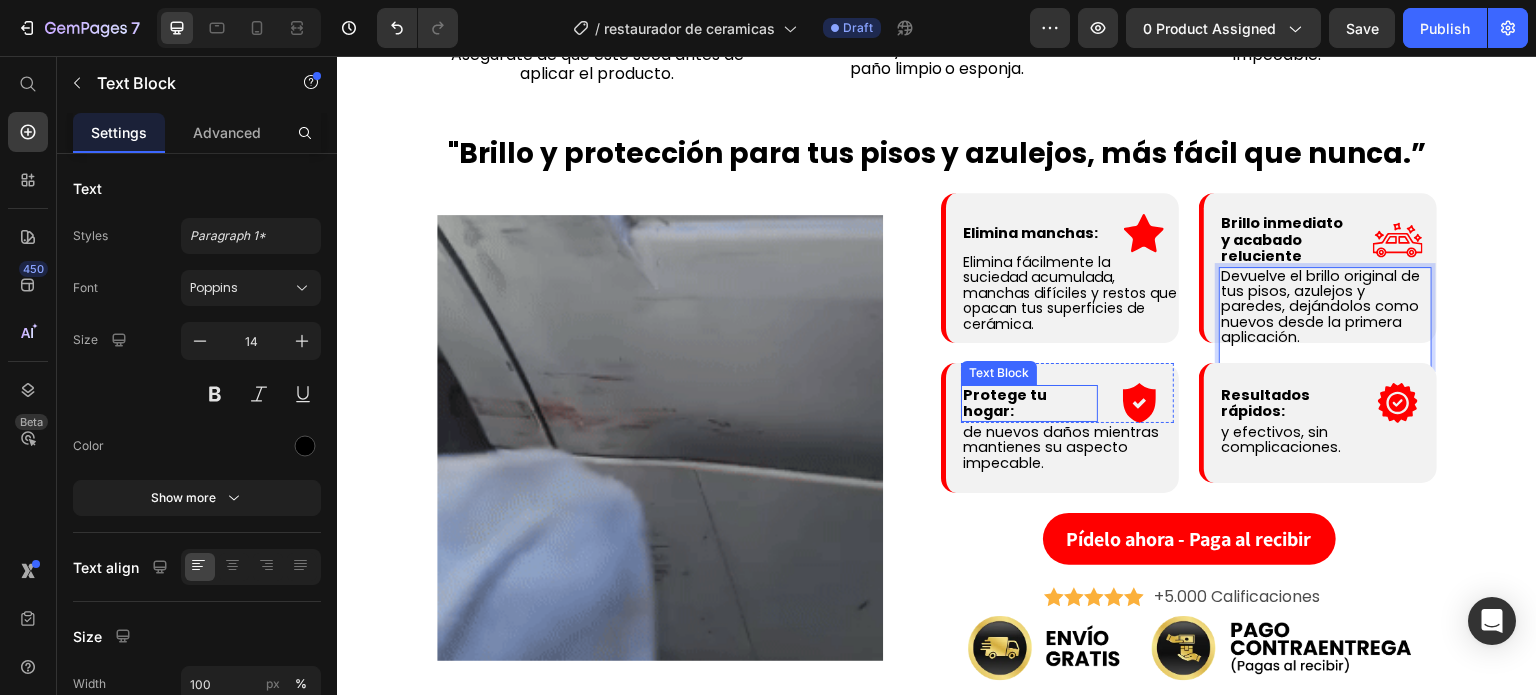 click on "Protege tu hogar:" at bounding box center (1005, 403) 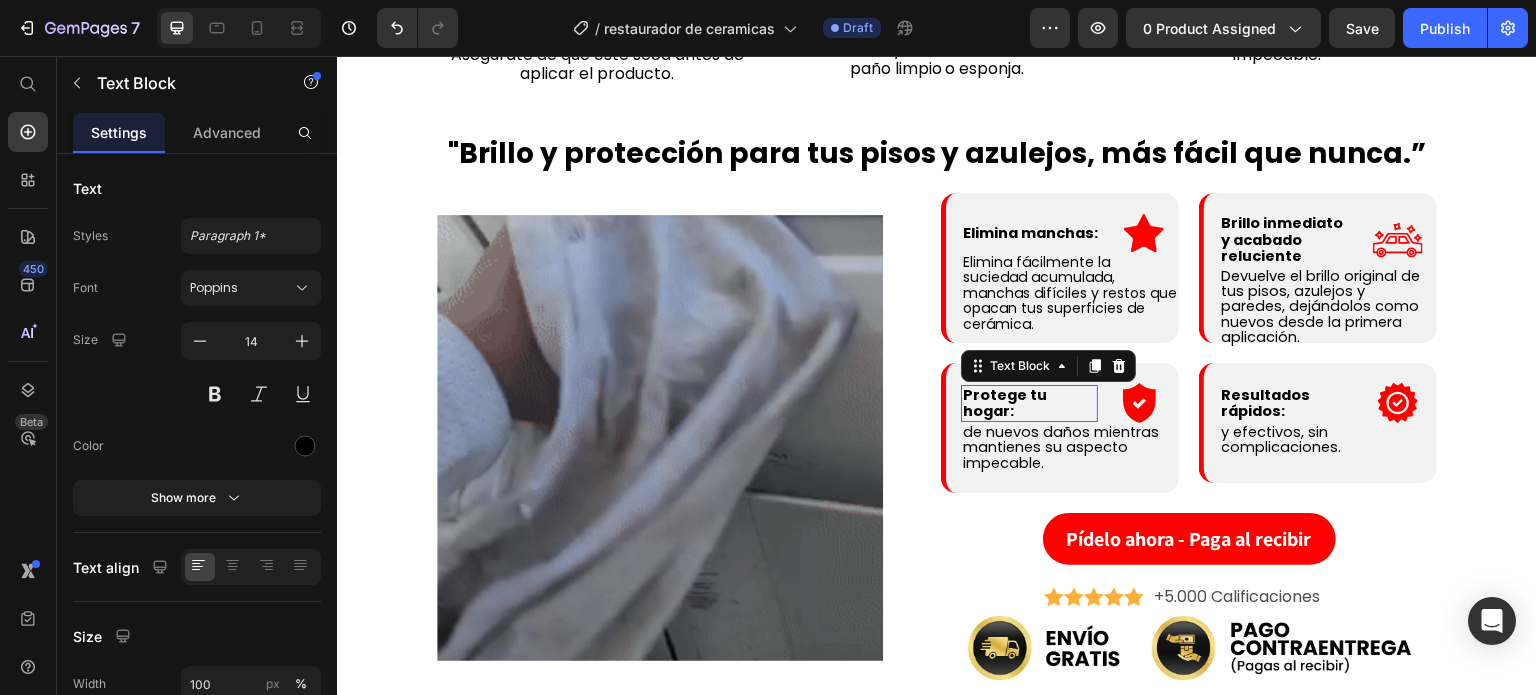 click on "Protege tu hogar:" at bounding box center (1005, 403) 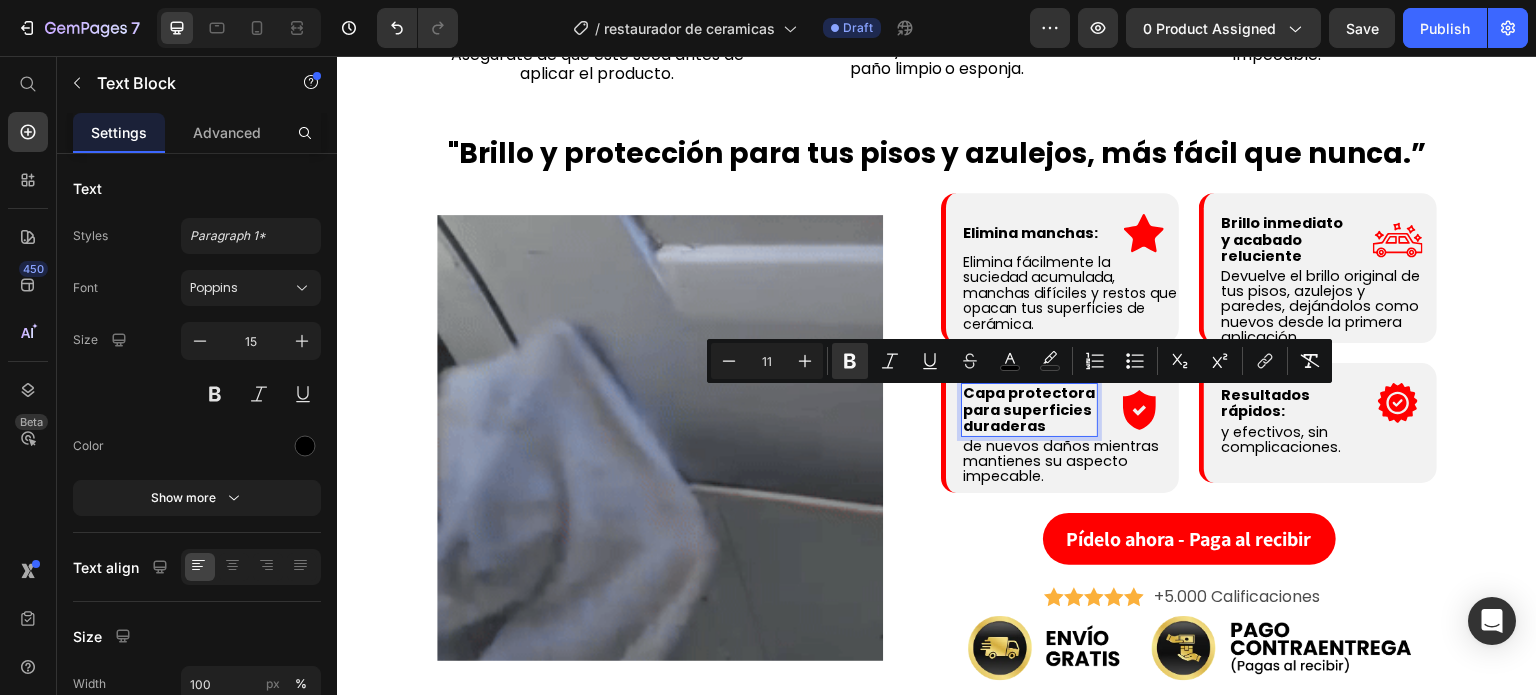 scroll, scrollTop: 2087, scrollLeft: 0, axis: vertical 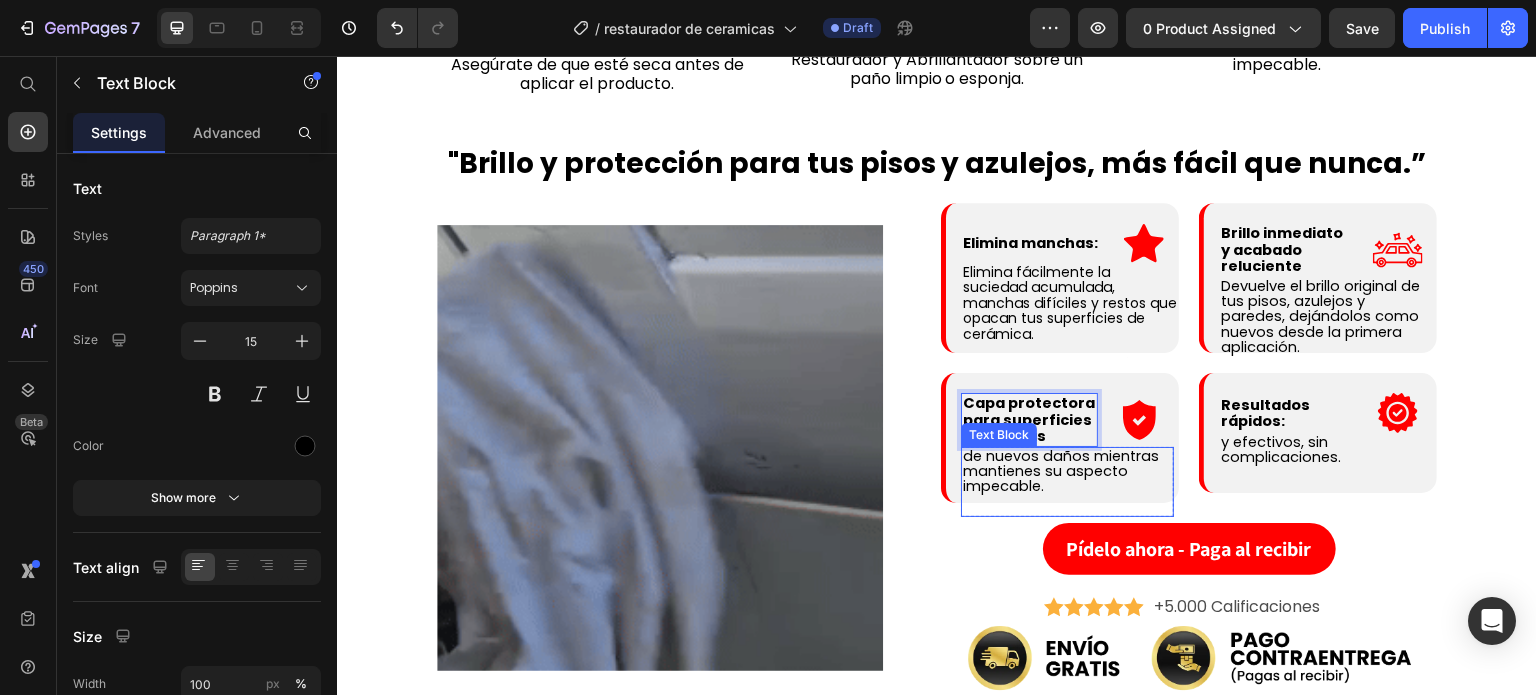 click on "de nuevos daños mientras mantienes su aspecto impecable." at bounding box center [1061, 471] 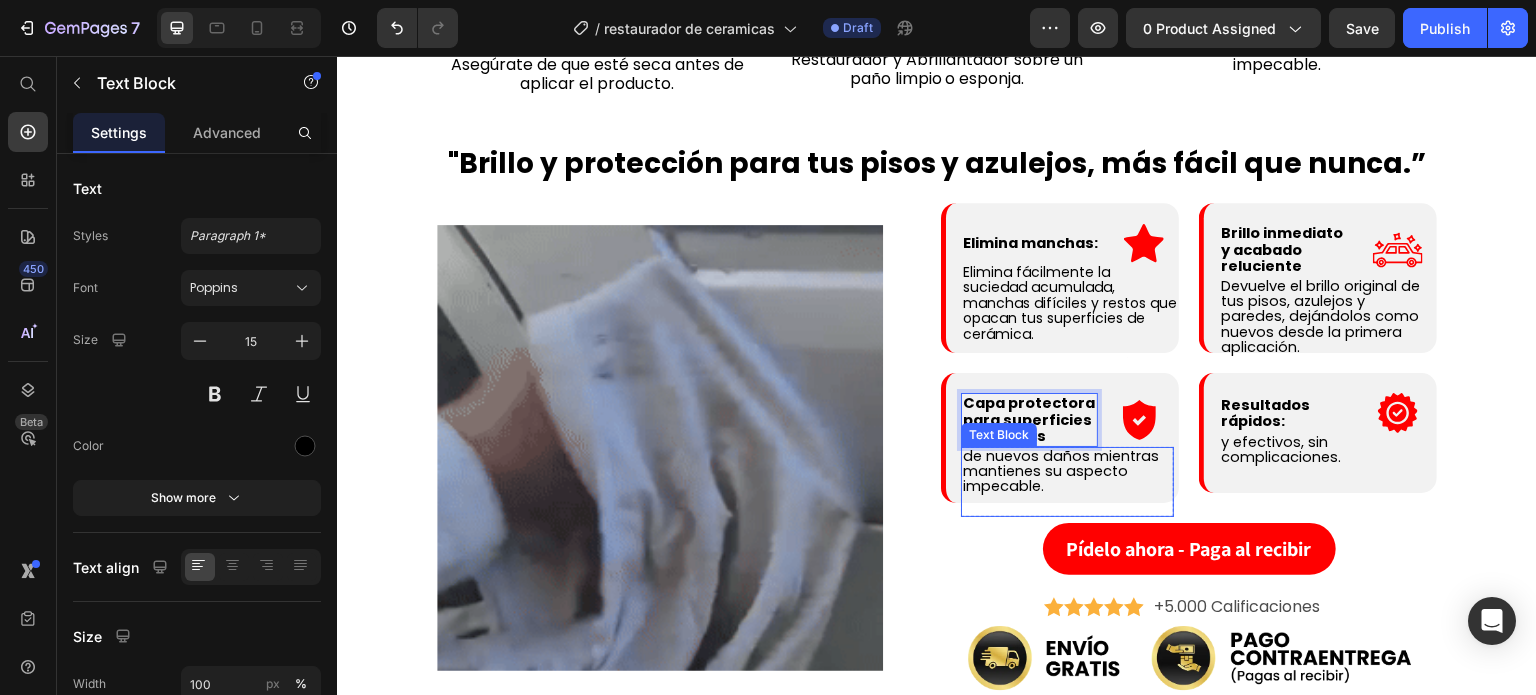 click on "de nuevos daños mientras mantienes su aspecto impecable." at bounding box center (1061, 471) 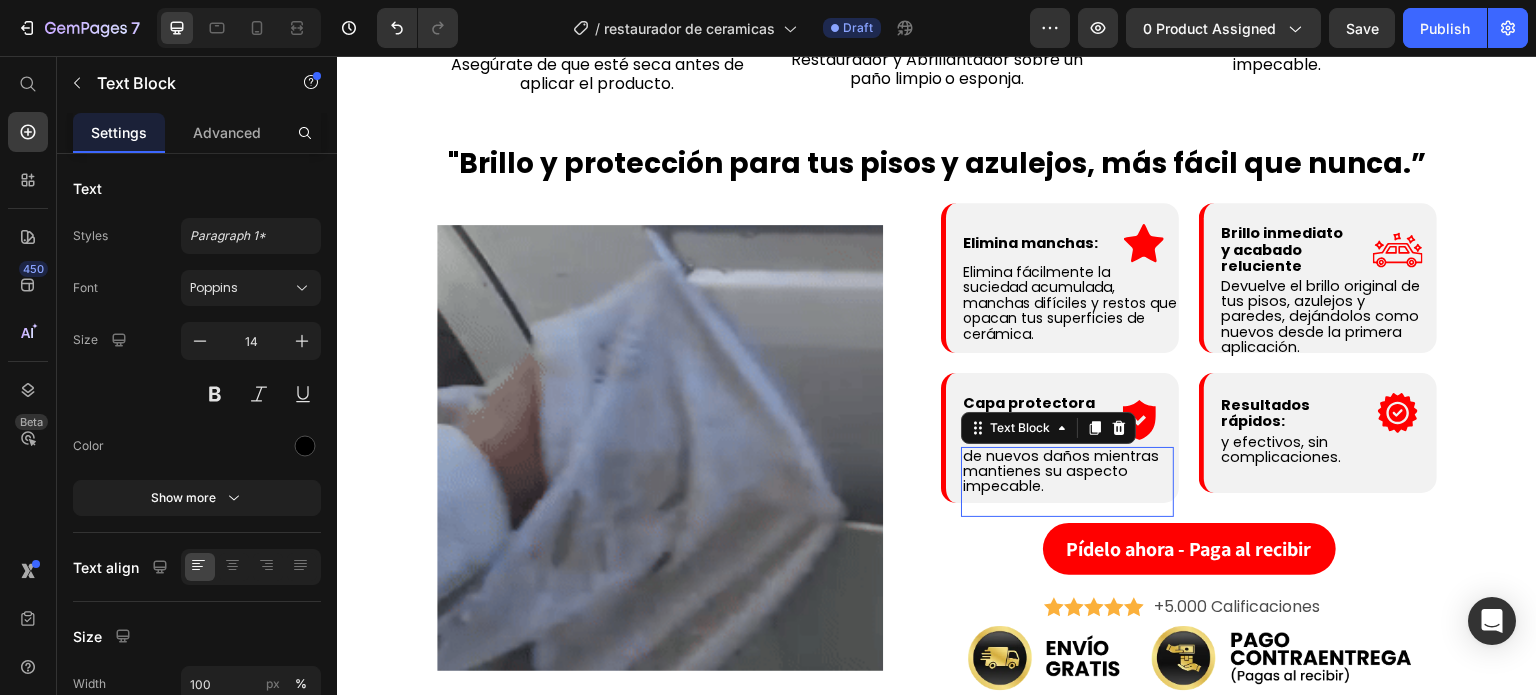 click on "de nuevos daños mientras mantienes su aspecto impecable." at bounding box center (1061, 471) 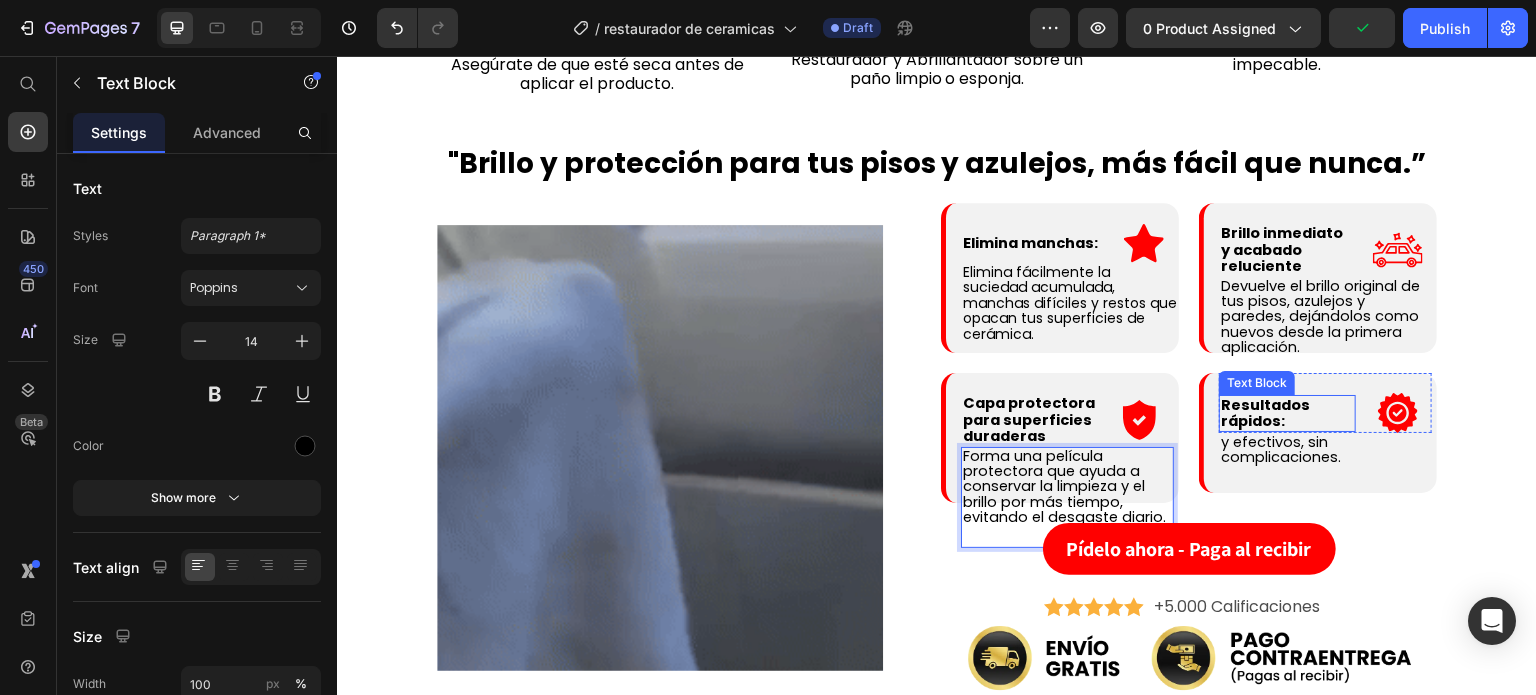 click on "Resultados rápidos:" at bounding box center [1265, 413] 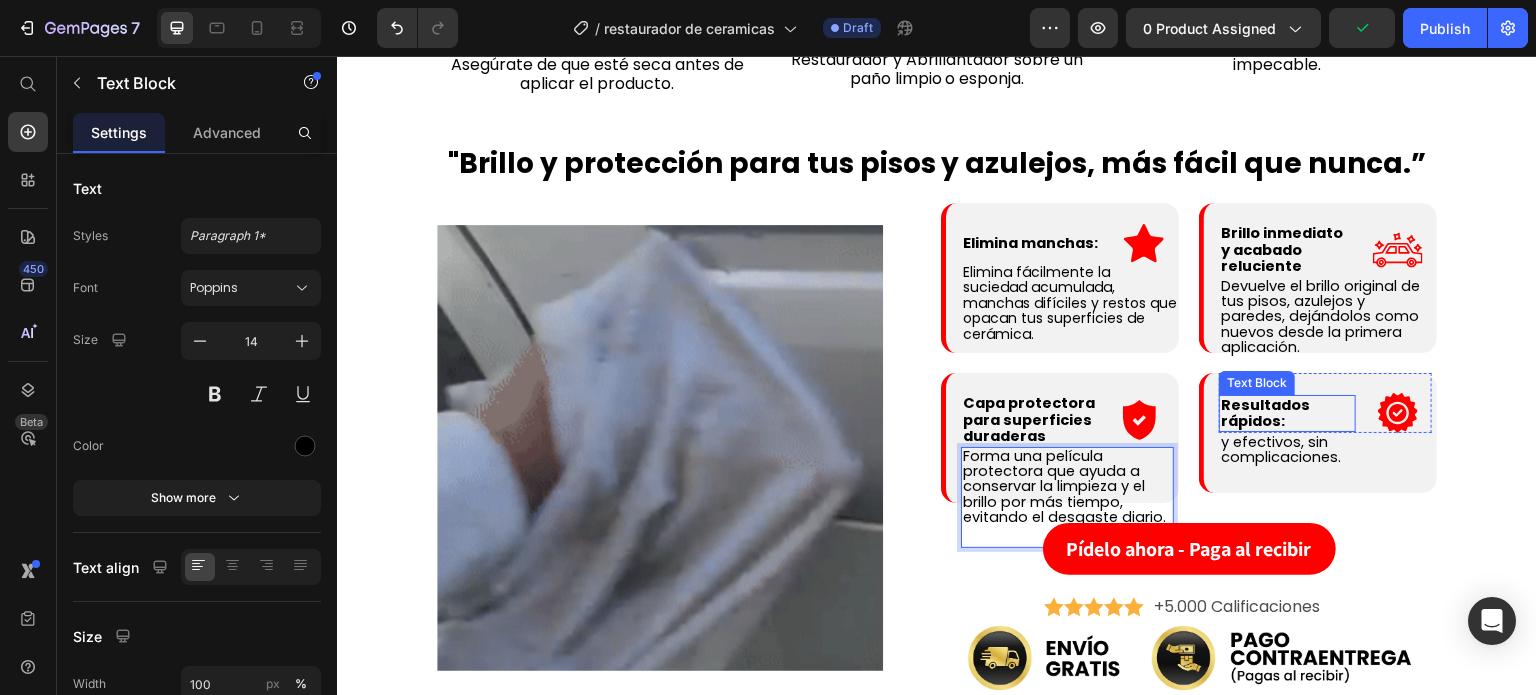 click on "Resultados rápidos:" at bounding box center (1265, 413) 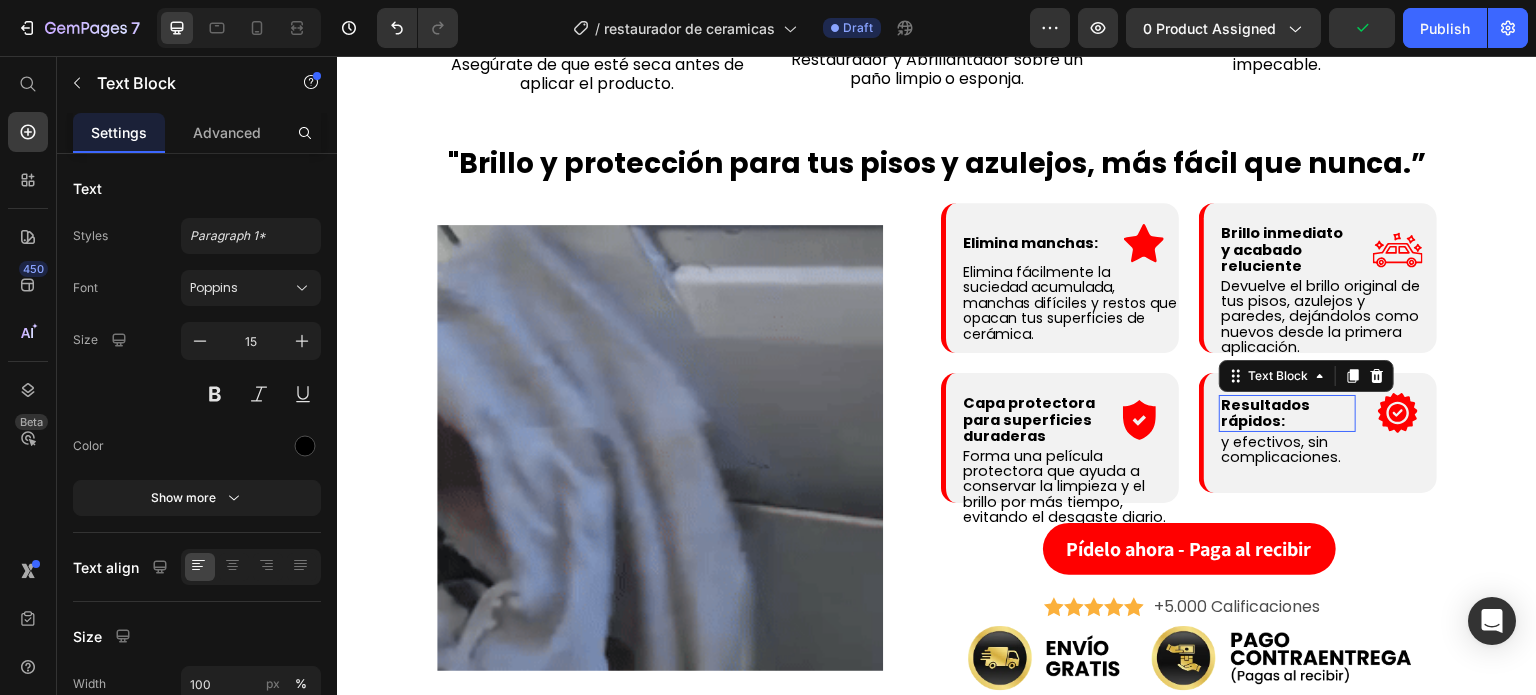 click on "Resultados rápidos:" at bounding box center (1265, 413) 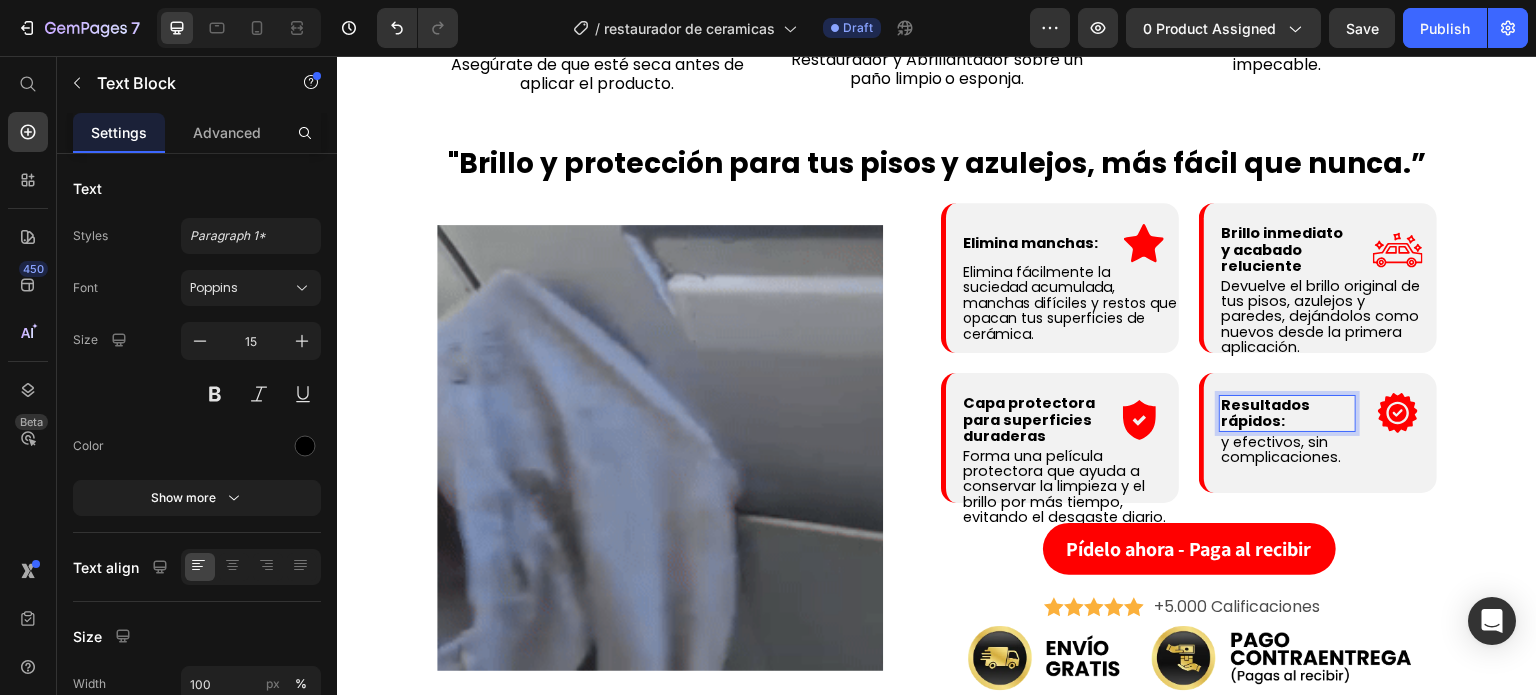scroll, scrollTop: 2085, scrollLeft: 0, axis: vertical 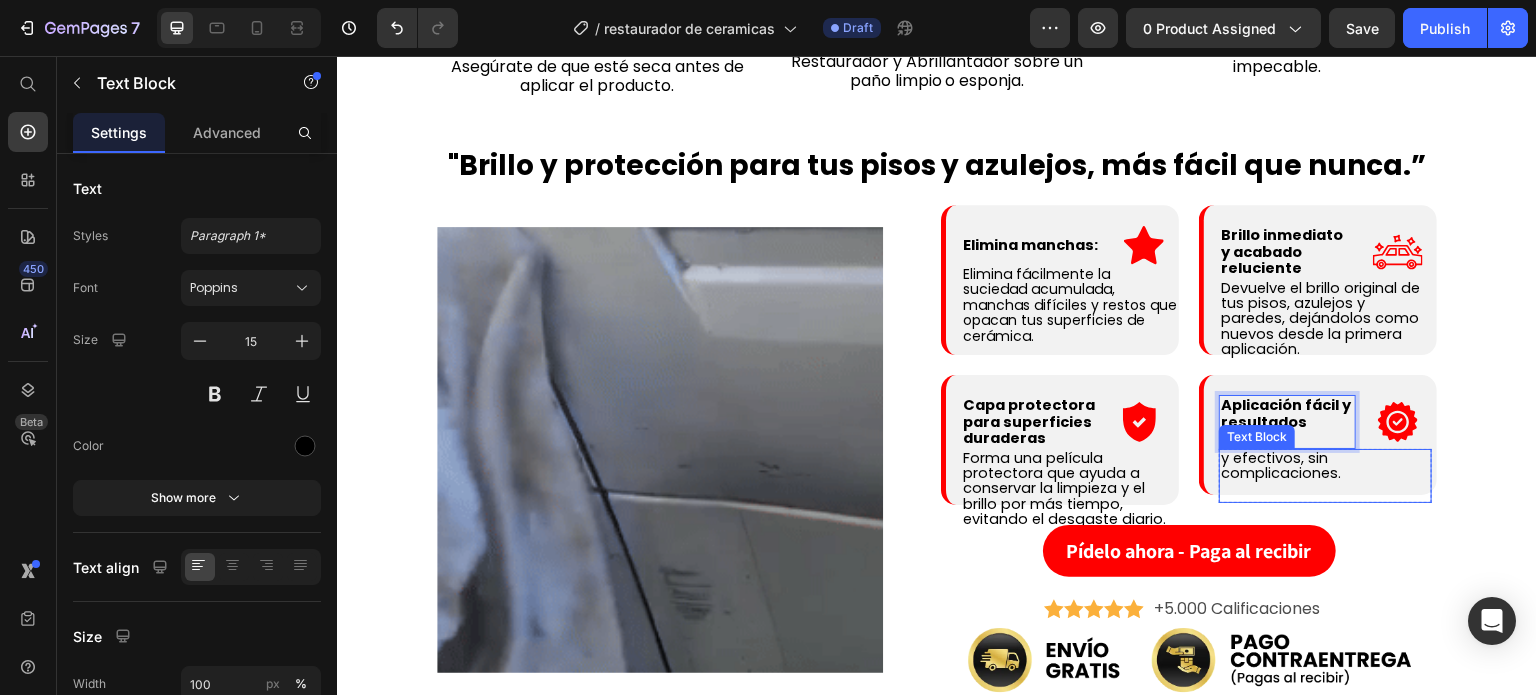 click on "y efectivos, sin complicaciones." at bounding box center (1281, 465) 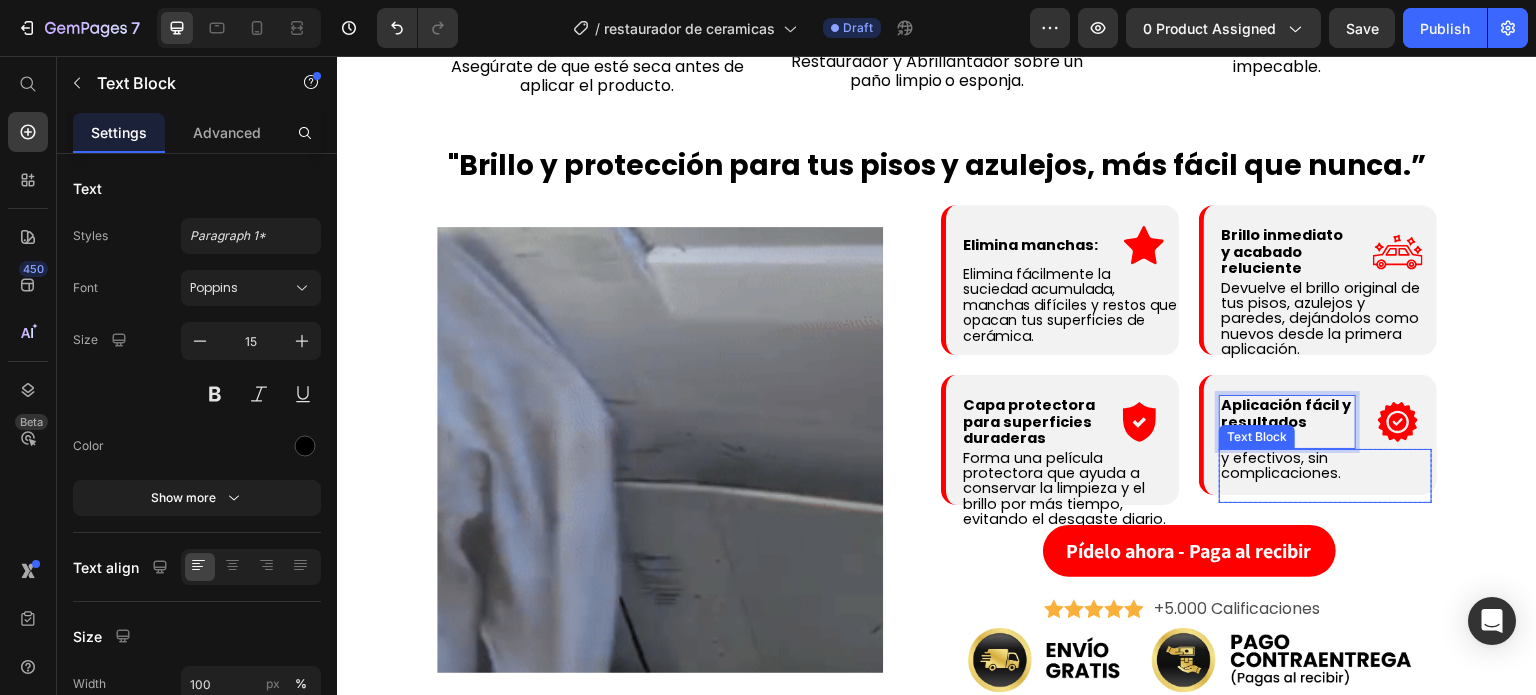 click on "y efectivos, sin complicaciones." at bounding box center [1281, 465] 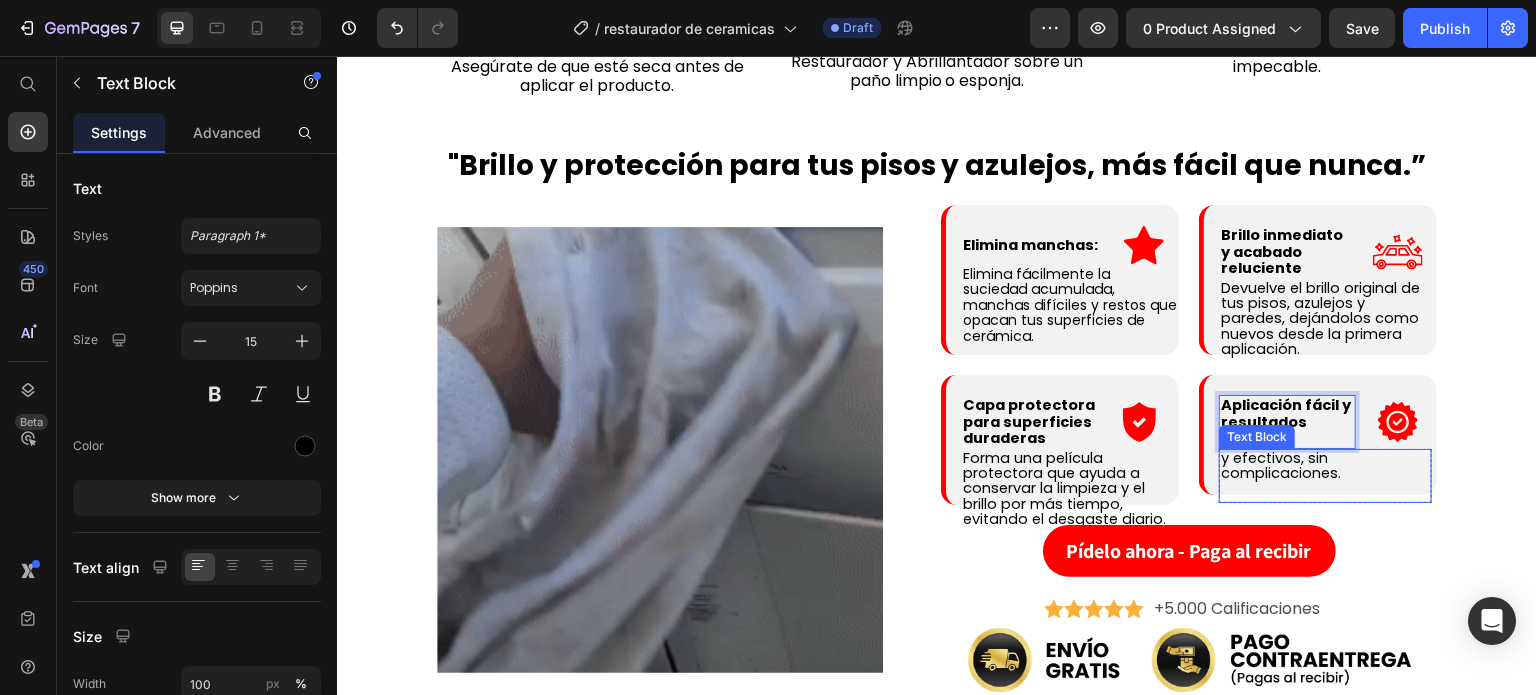 click on "y efectivos, sin complicaciones." at bounding box center [1281, 465] 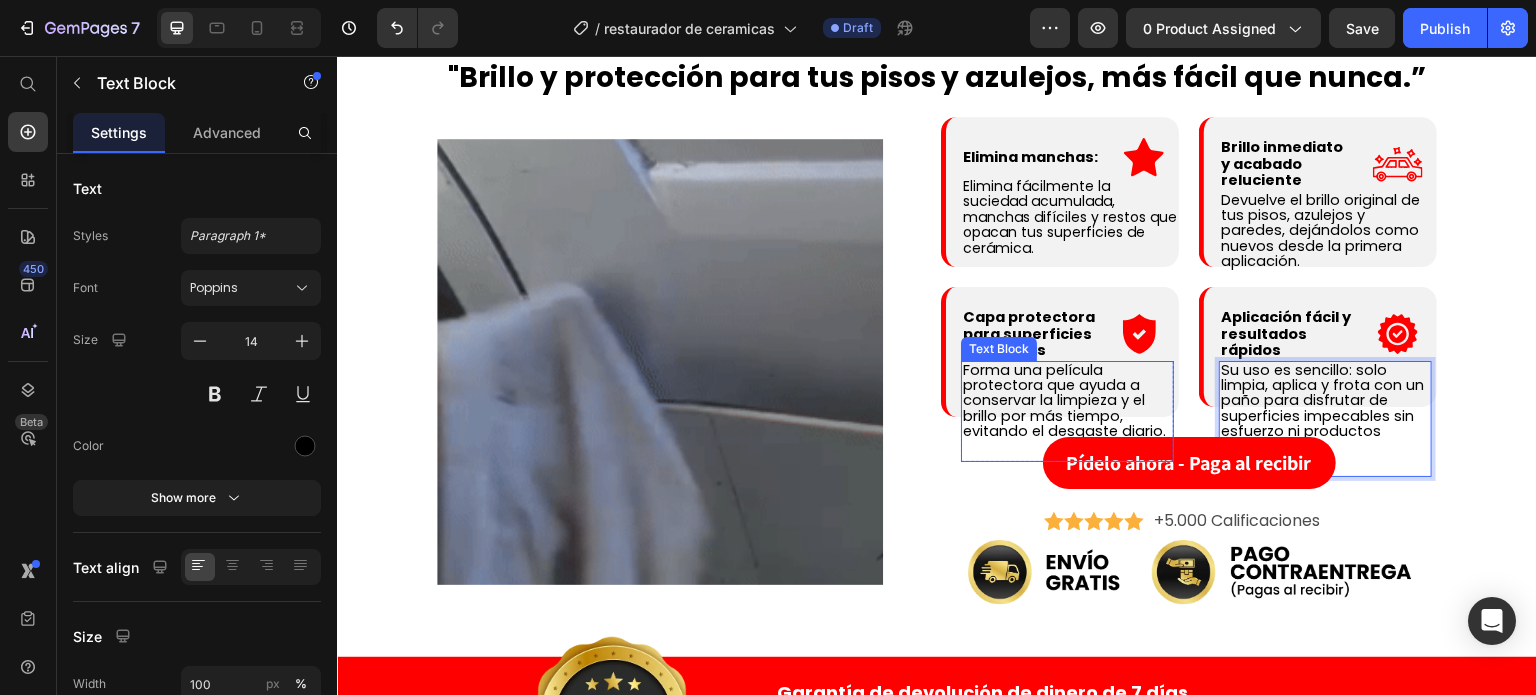 scroll, scrollTop: 2185, scrollLeft: 0, axis: vertical 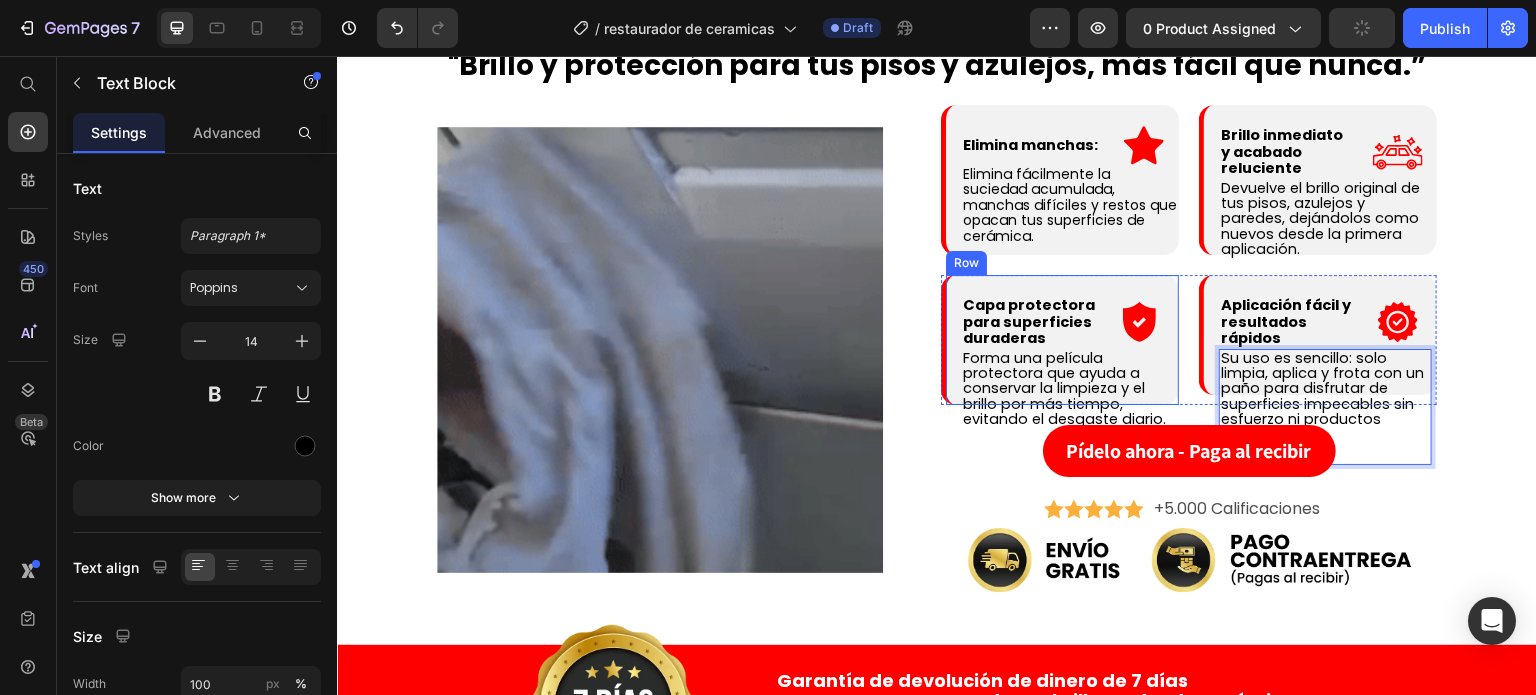 click on "Capa protectora para superficies duraderas Text Block
.id539218946125988722 .cls-1 {
fill: red;
}
Icon Row Row Forma una película protectora que ayuda a conservar la limpieza y el brillo por más tiempo, evitando el desgaste diario. Text Block Row Row" at bounding box center (1060, 340) 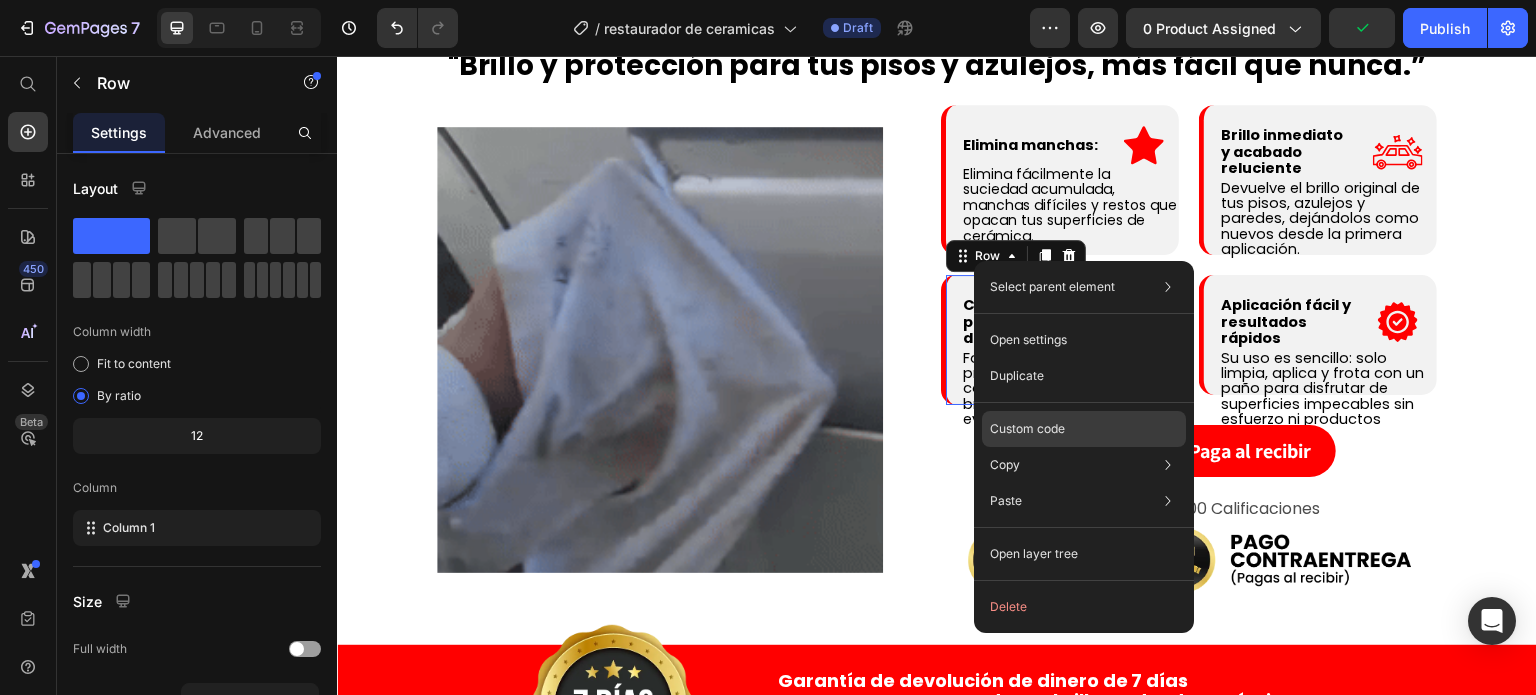click on "Custom code" at bounding box center [1027, 429] 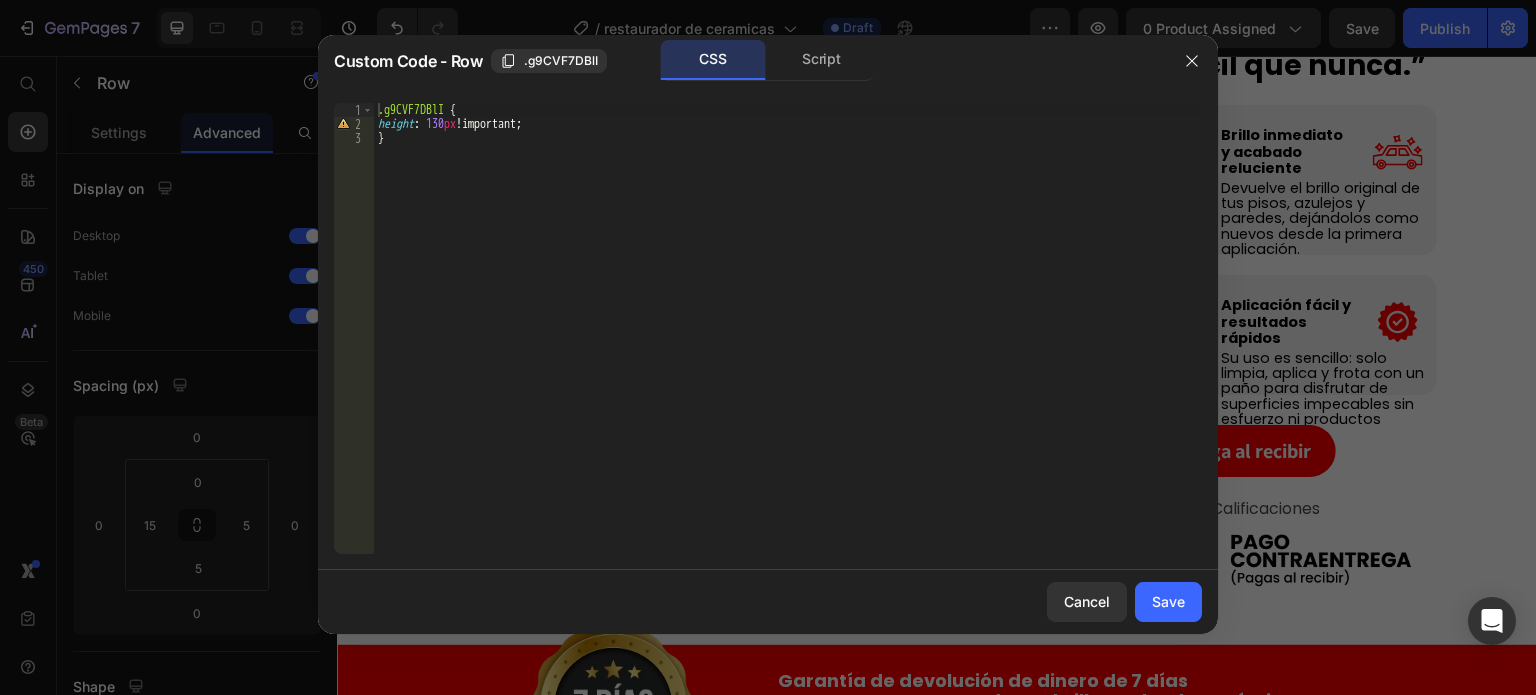 click on ".g9CVF7DBlI   { height :   130 px !important ; }" at bounding box center (788, 342) 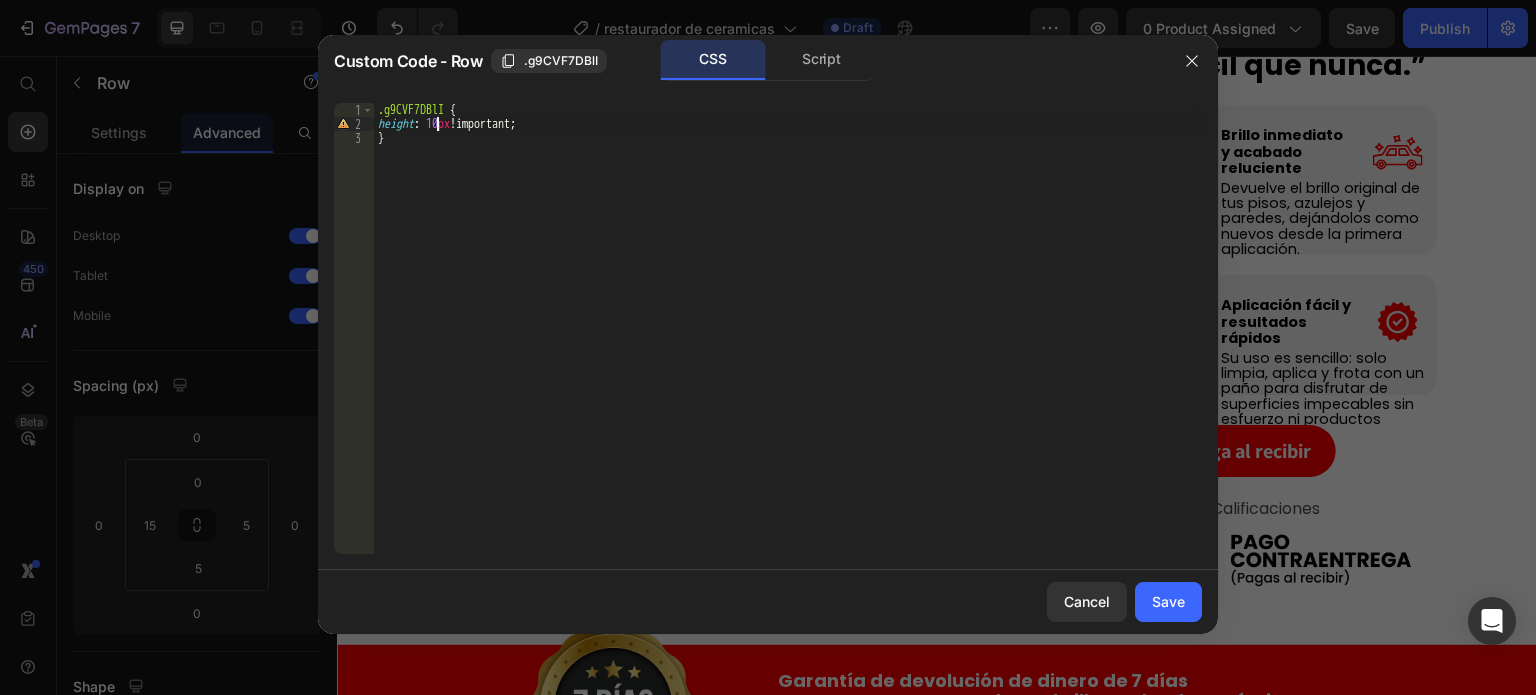 scroll, scrollTop: 0, scrollLeft: 5, axis: horizontal 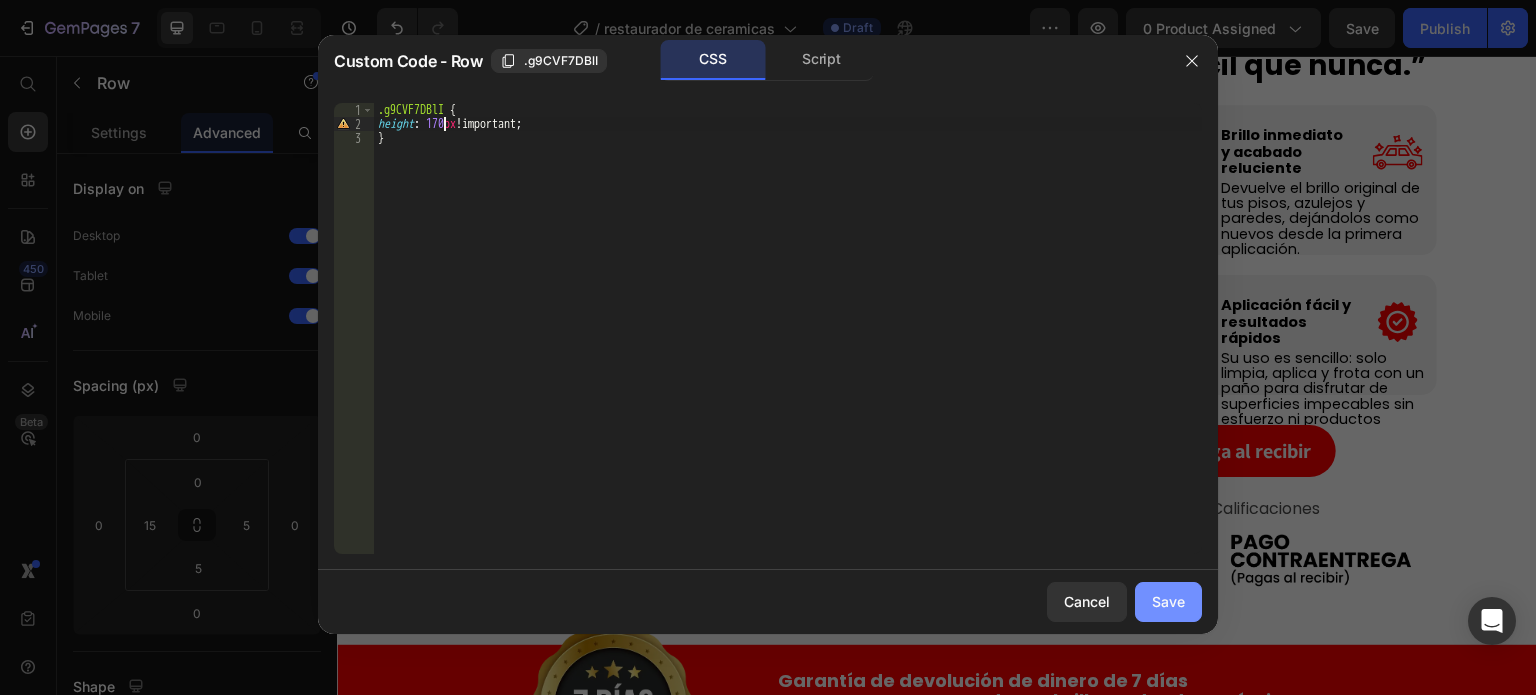 type on "height: 170px!important;" 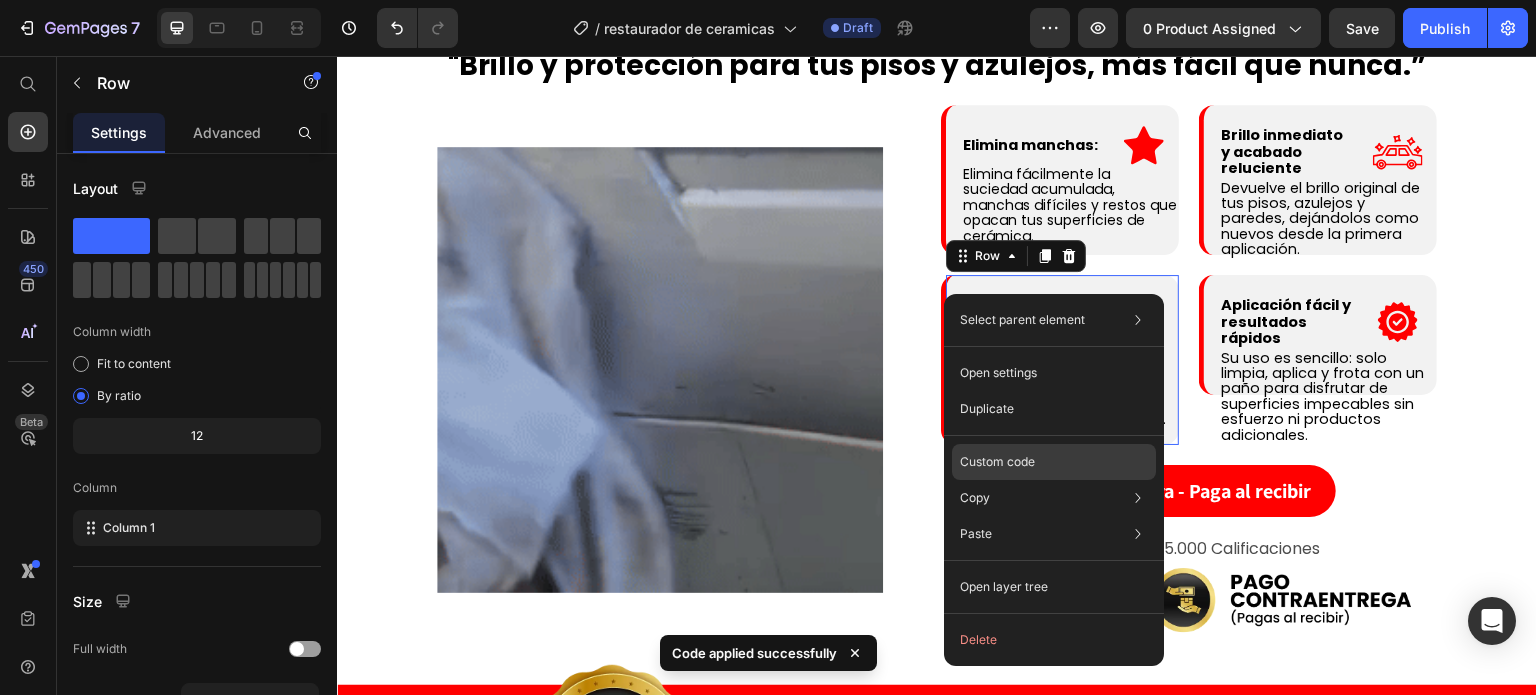 click on "Custom code" at bounding box center (997, 462) 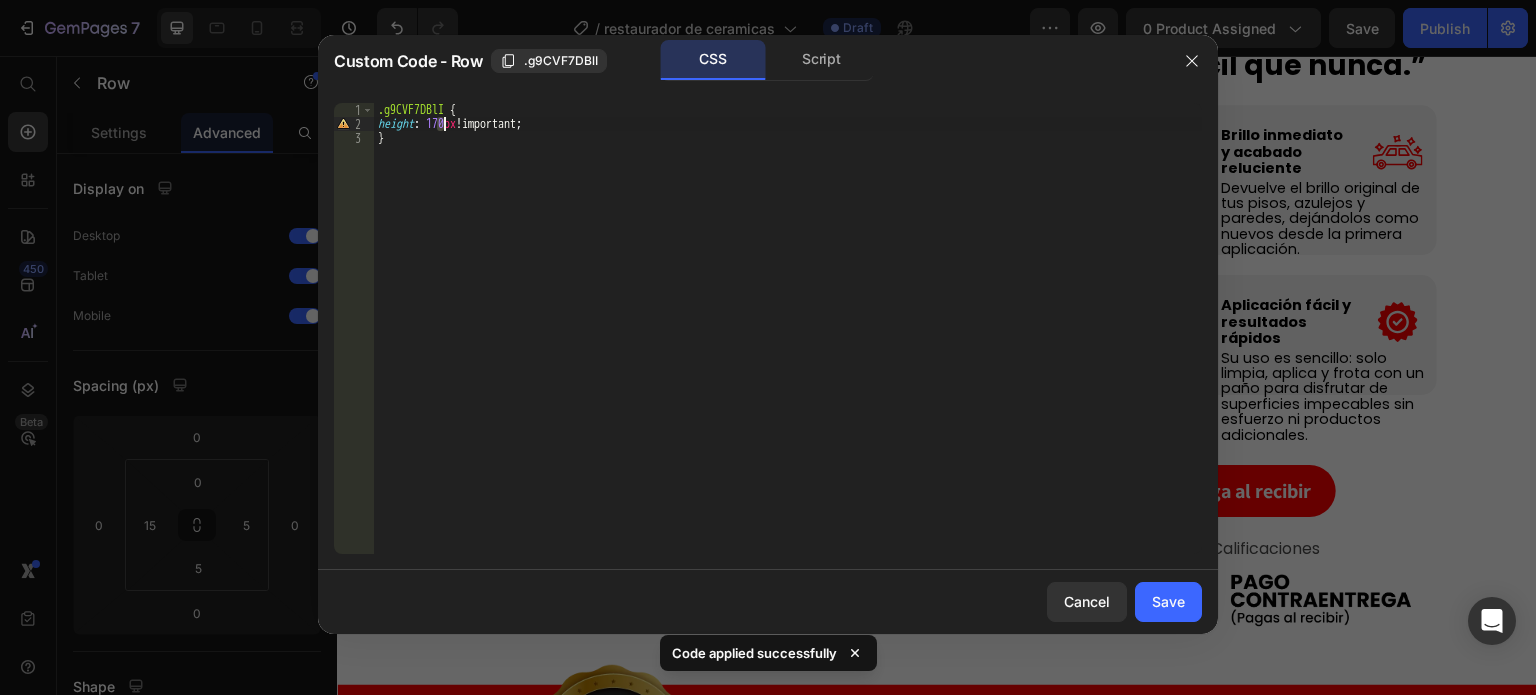 click on ".g9CVF7DBlI   { height :   170 px !important ; }" at bounding box center (788, 342) 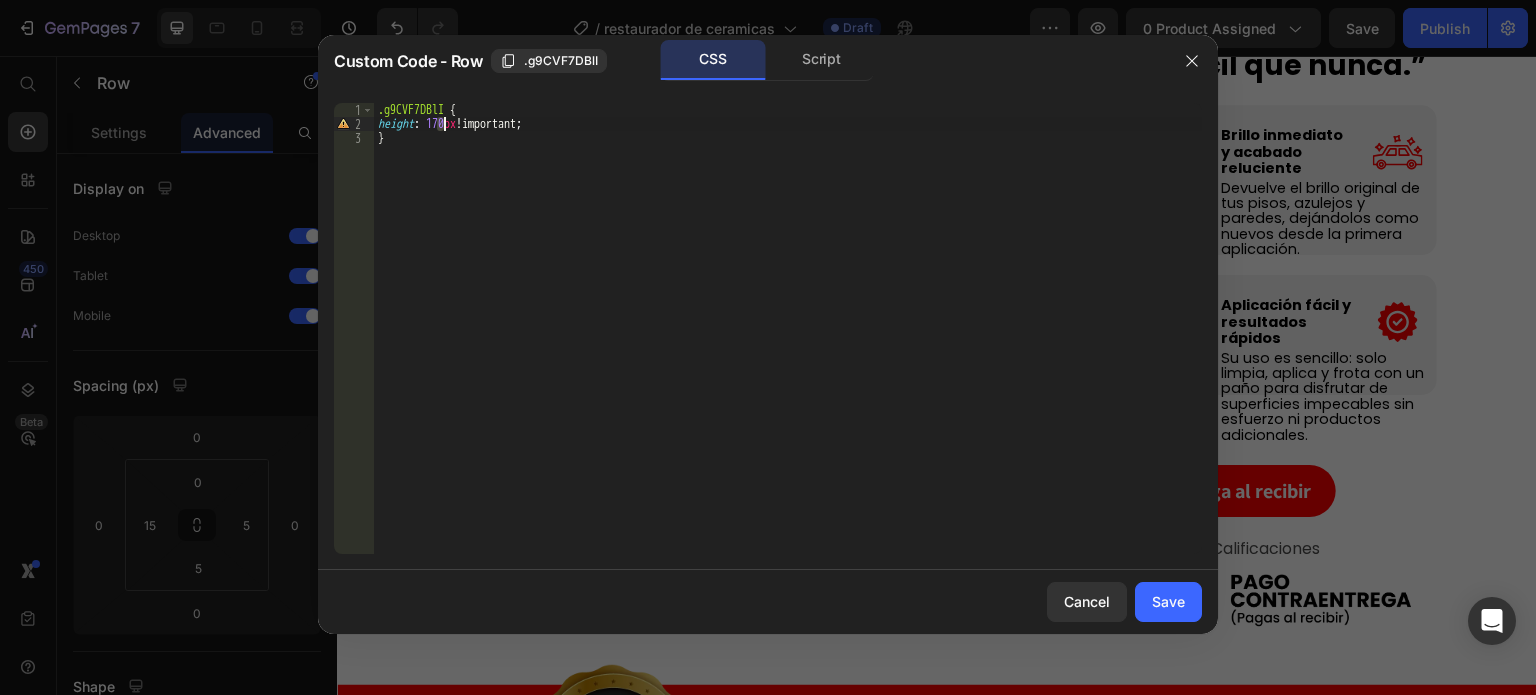 scroll, scrollTop: 0, scrollLeft: 5, axis: horizontal 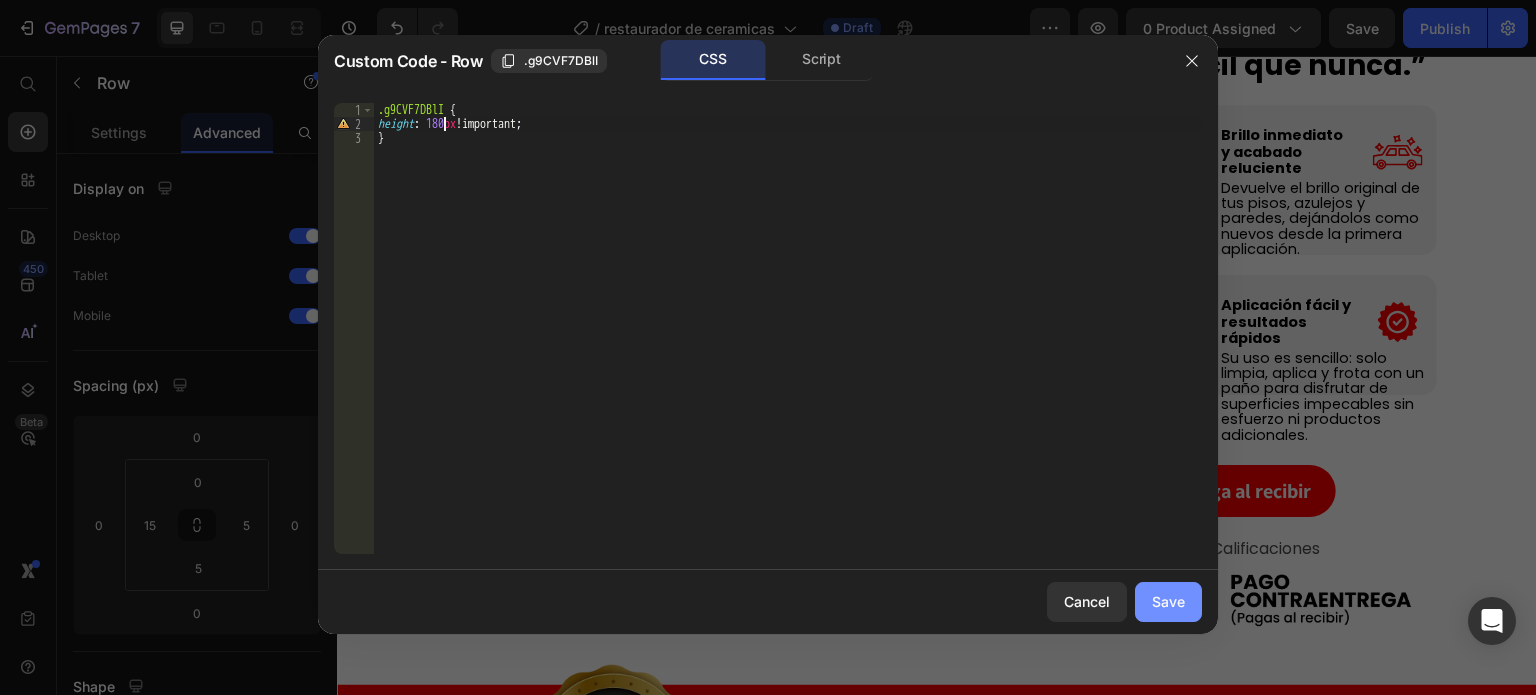 type on "height: 180px!important;" 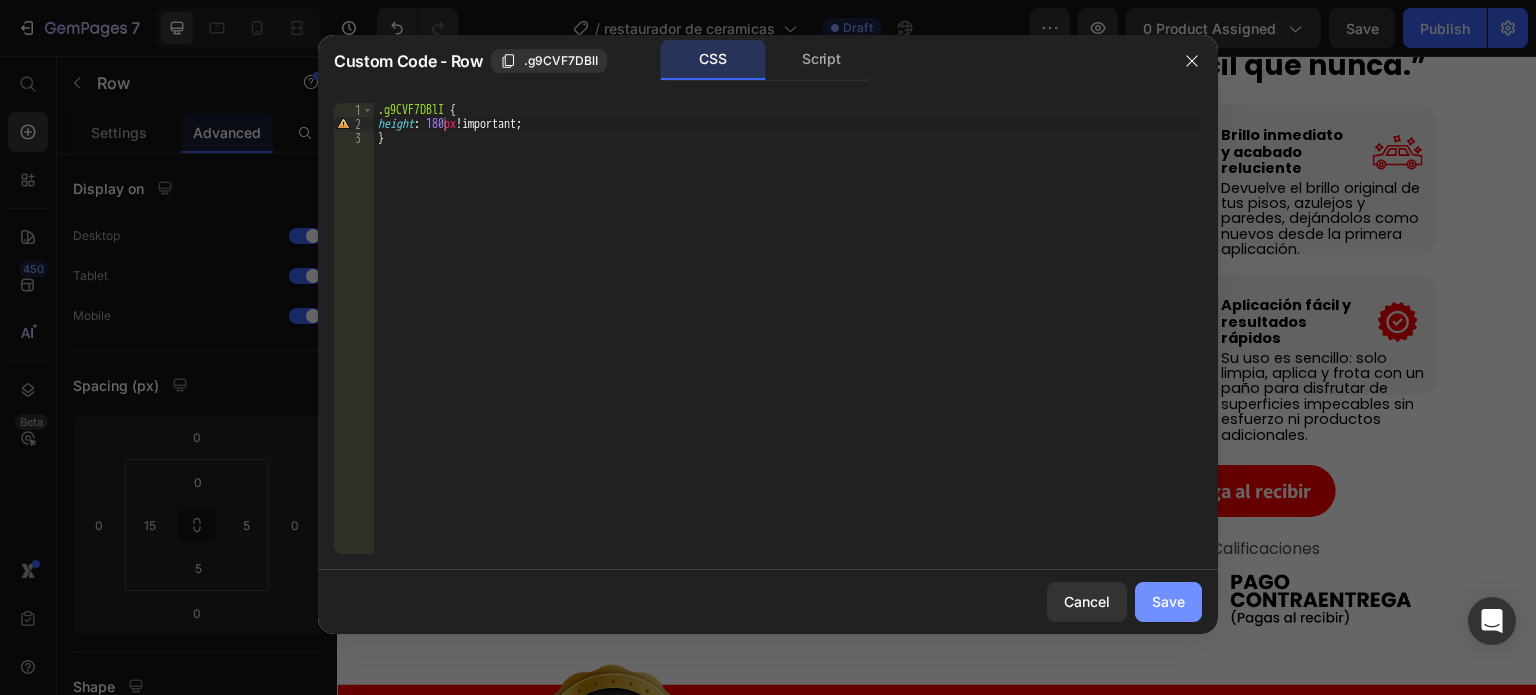 click on "Save" at bounding box center [1168, 601] 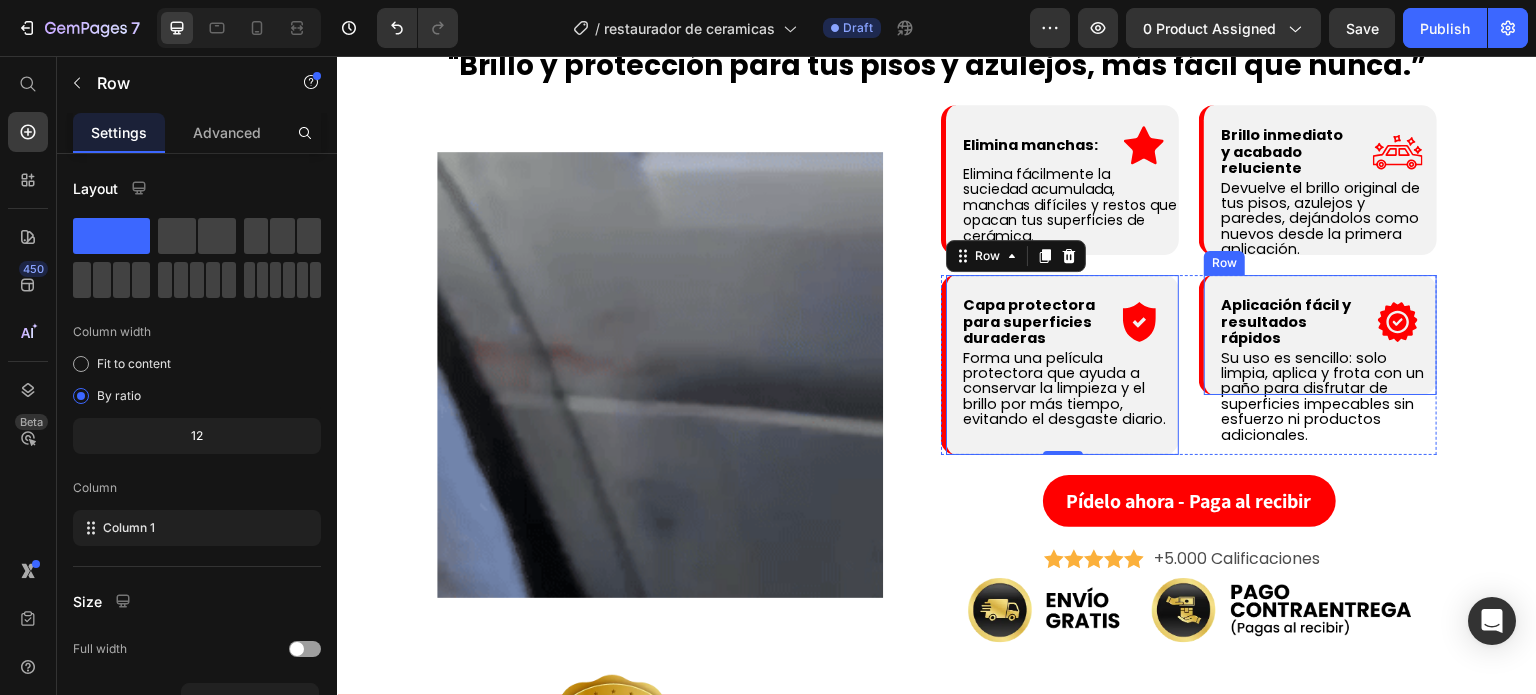 click on "Aplicación fácil y resultados rápidos Text Block
.id539219080930919282 .cls-1 {
fill: red;
}
Icon Row Row Su uso es sencillo: solo limpia, aplica y frota con un paño para disfrutar de superficies impecables sin esfuerzo ni productos adicionales. Text Block Row Row" at bounding box center [1318, 335] 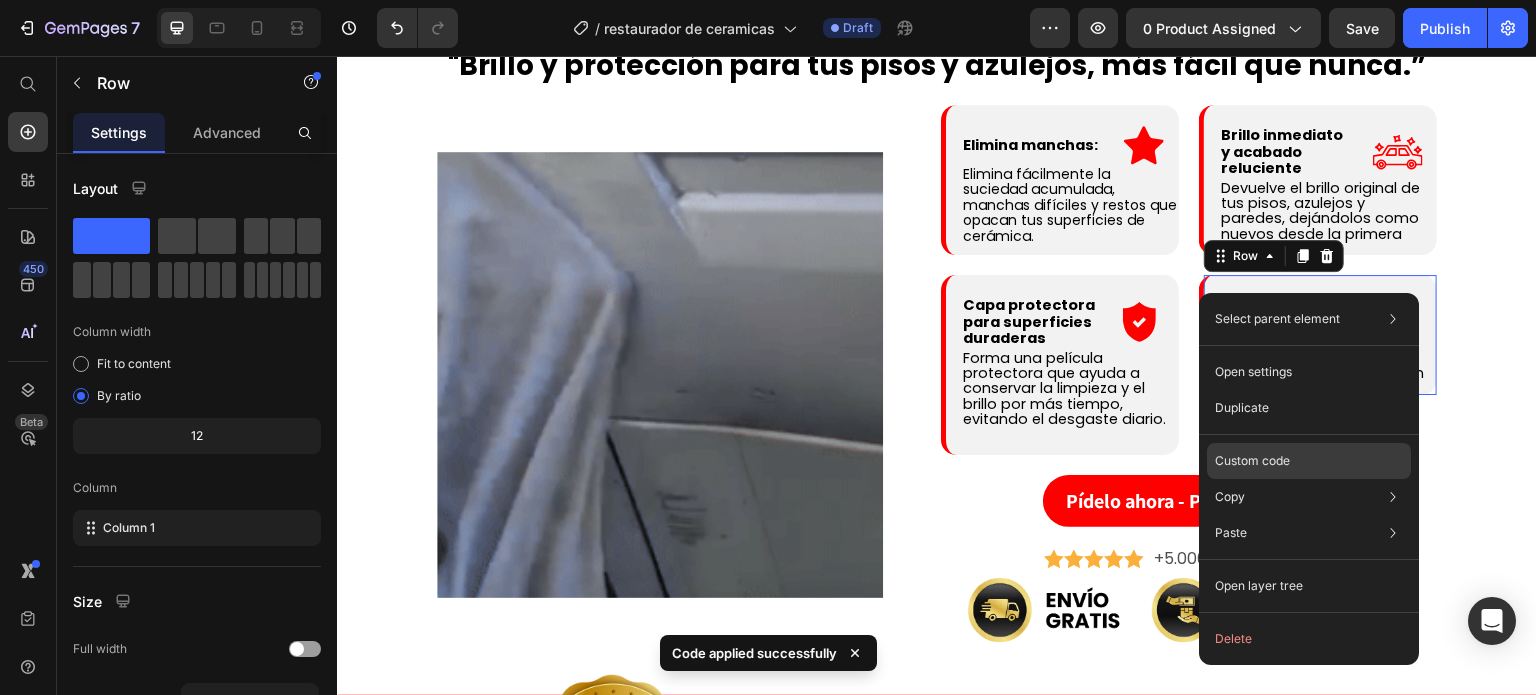 click on "Custom code" at bounding box center (1252, 461) 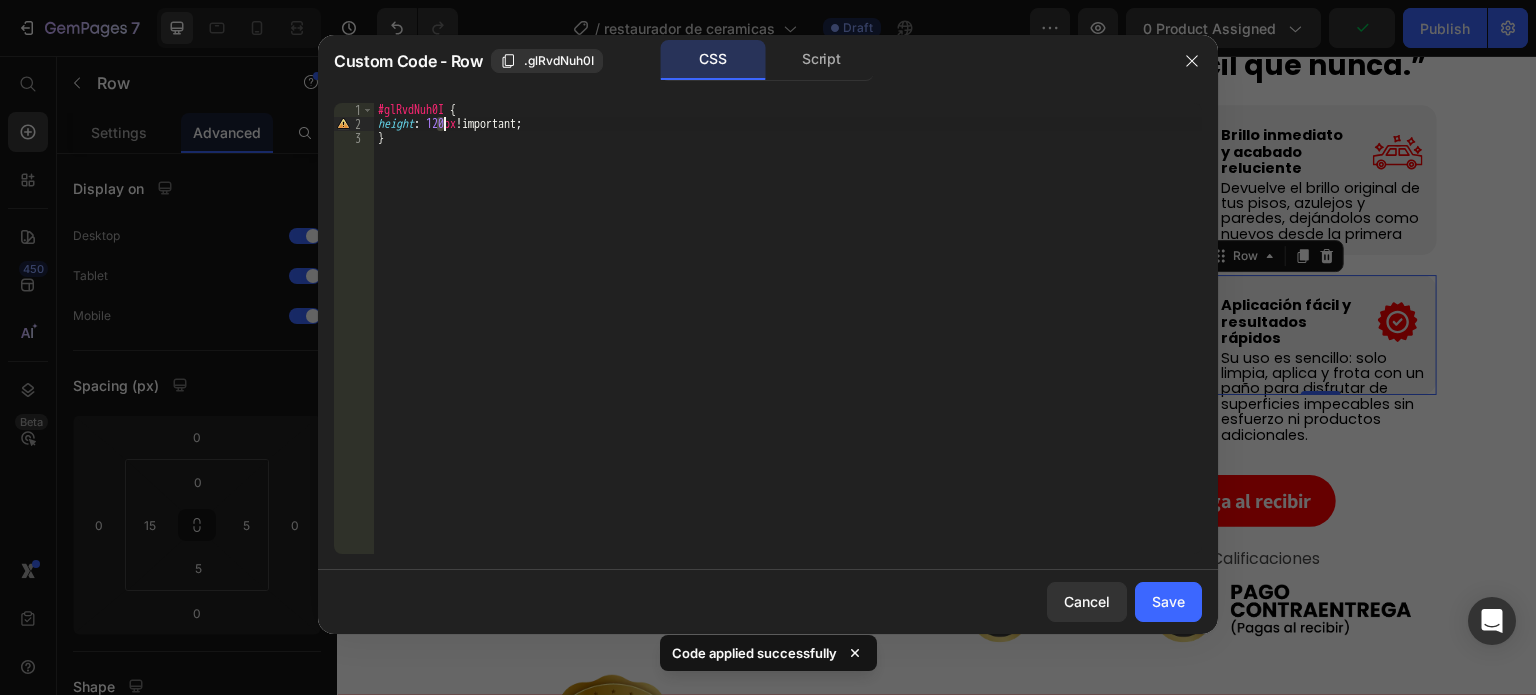 click on "#glRvdNuh0I   { height :   120 px !important ; }" at bounding box center [788, 342] 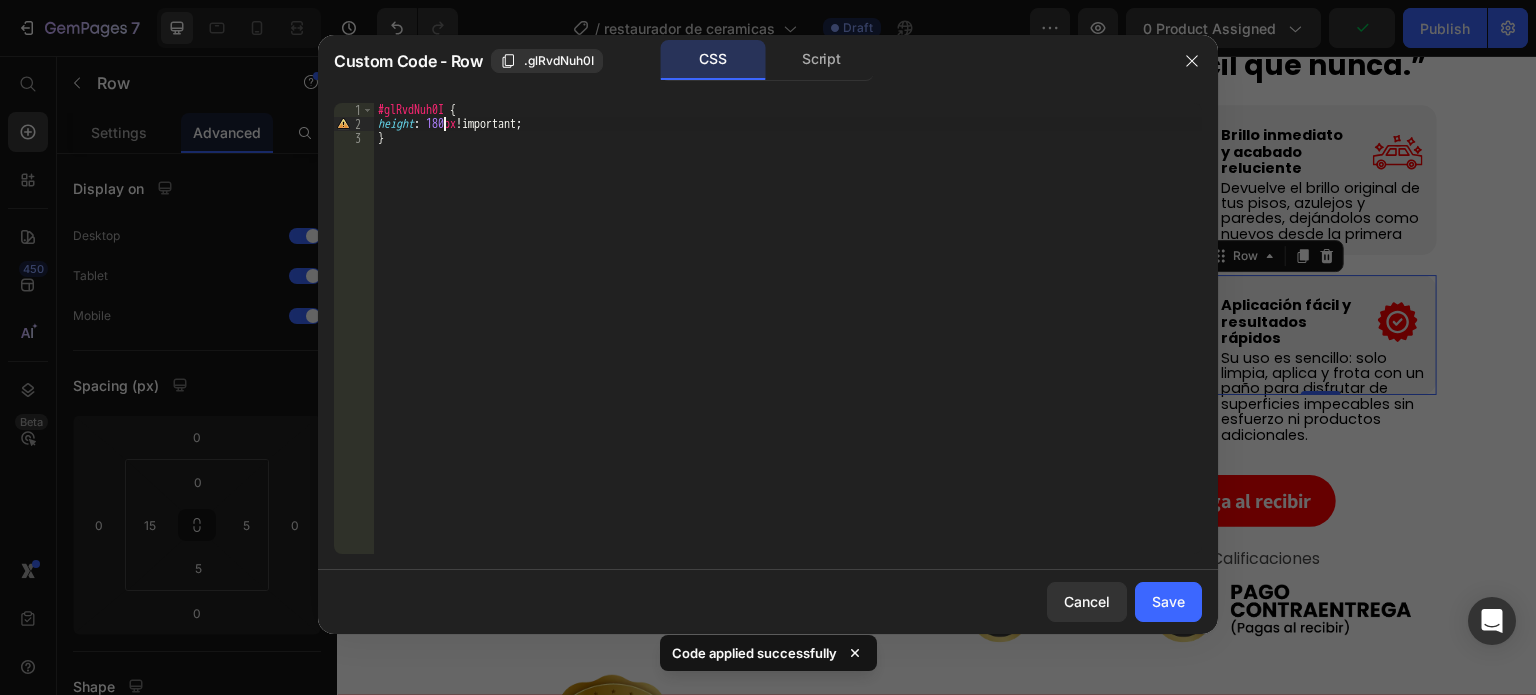 scroll, scrollTop: 0, scrollLeft: 5, axis: horizontal 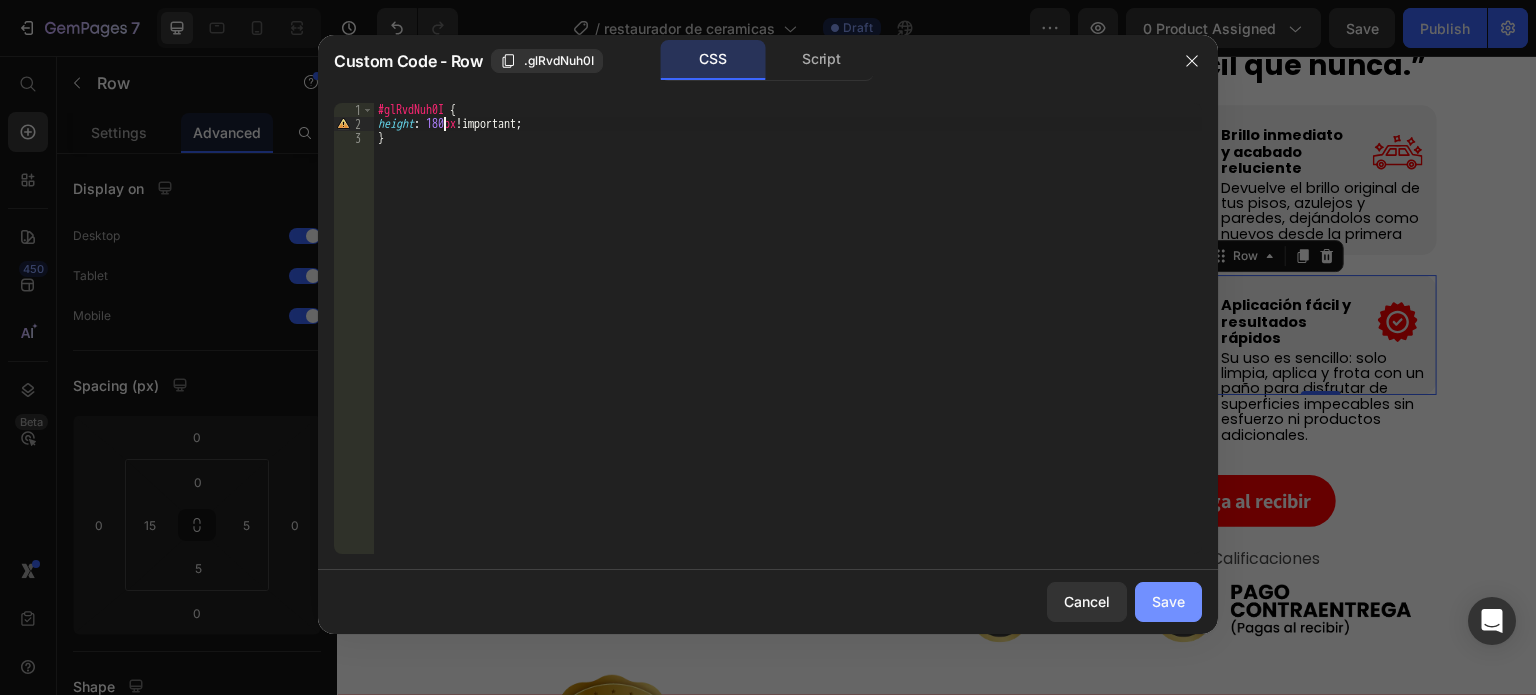 type on "height: 180px!important;" 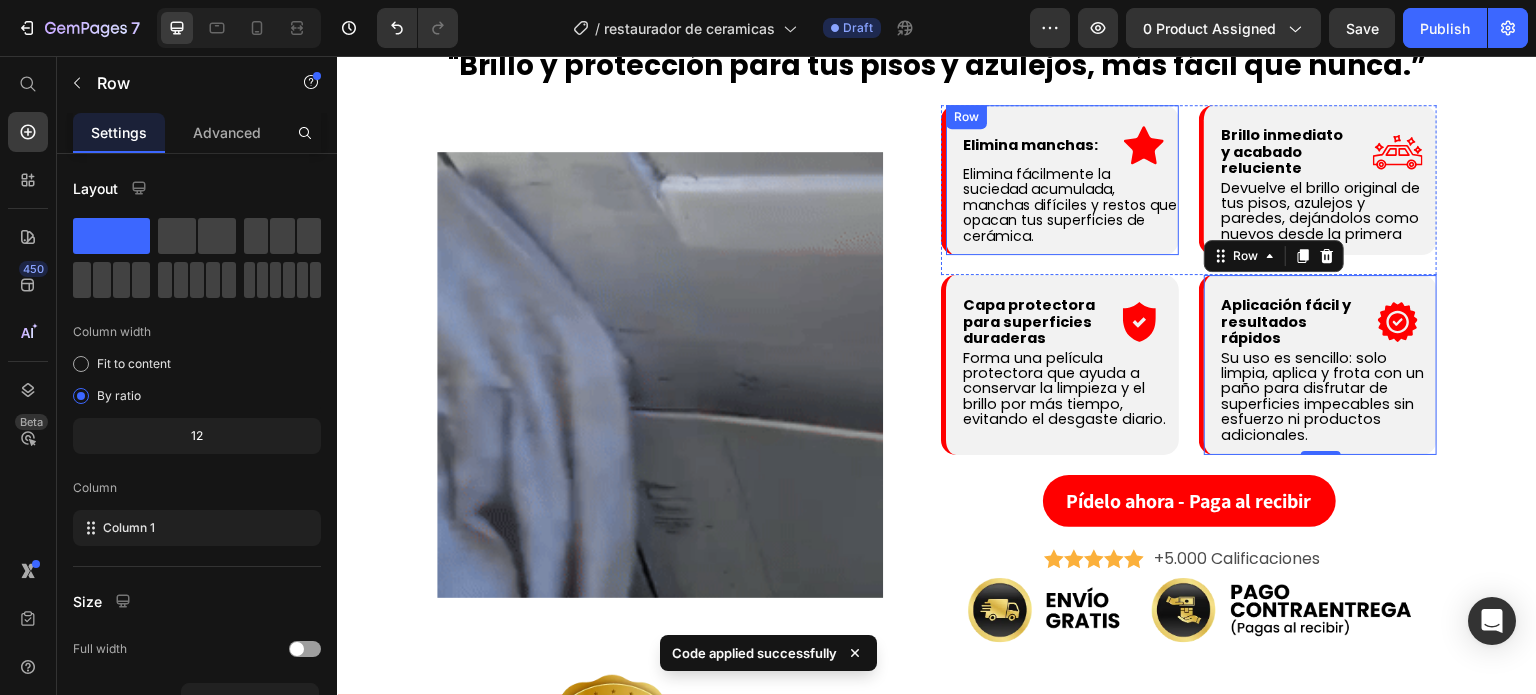 click on "Elimina manchas: Text Block
.id539219038534894450 .cls-1 {
fill: red;
}
Icon Row Row Elimina fácilmente la suciedad acumulada, manchas difíciles y restos que opacan tus superficies de cerámica. Text Block Row Row" at bounding box center (1060, 180) 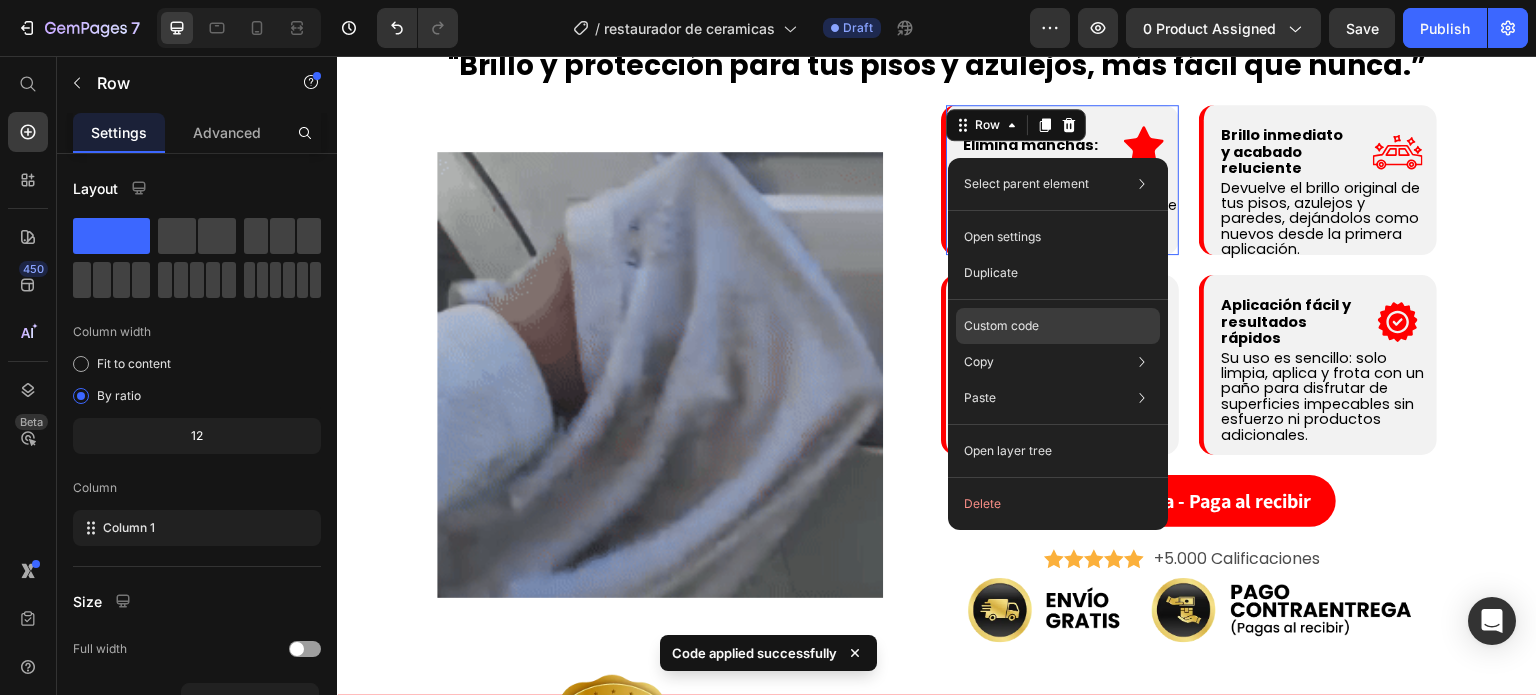 click on "Custom code" at bounding box center [1001, 326] 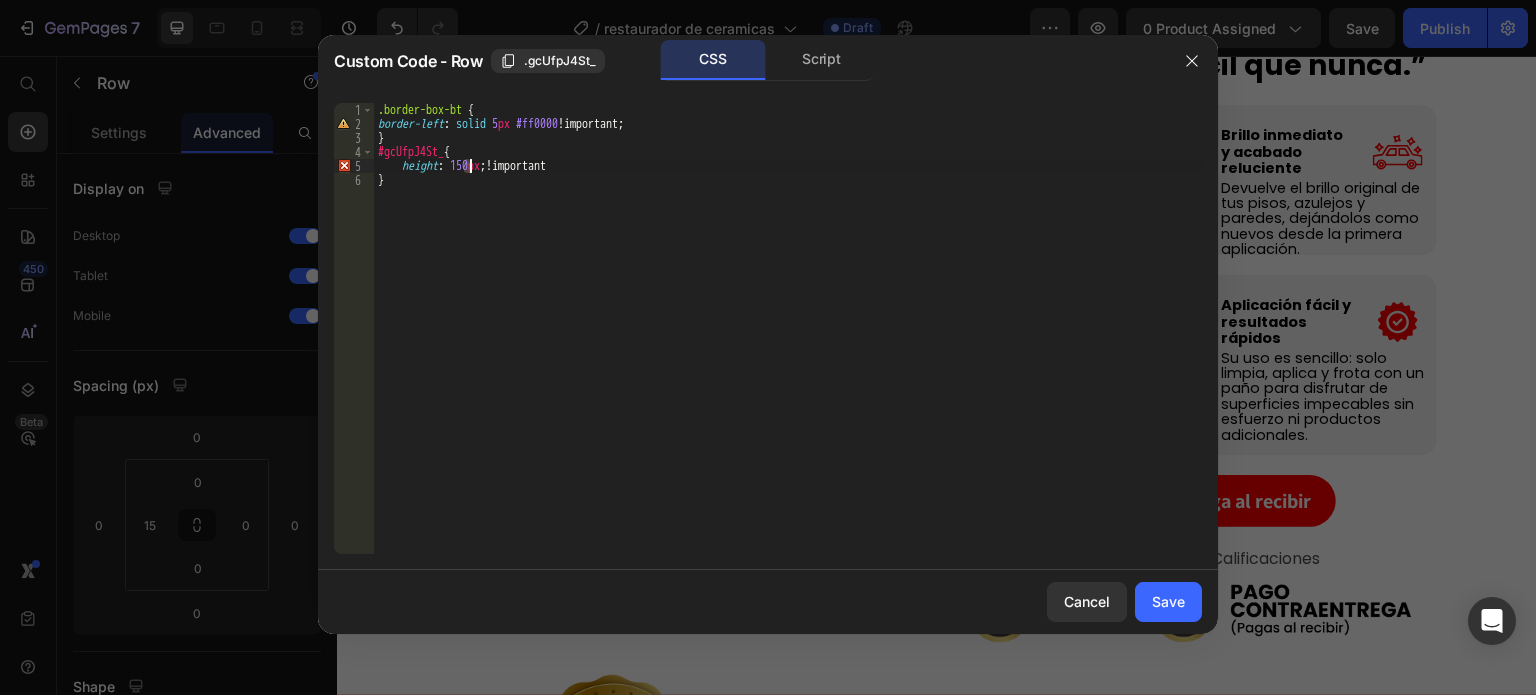 click on ".border-box-bt   { border-left :   solid   5 px   #ff0000 !important ; } #gcUfpJ4St_ {      height :   150 px ; !important }" at bounding box center (788, 342) 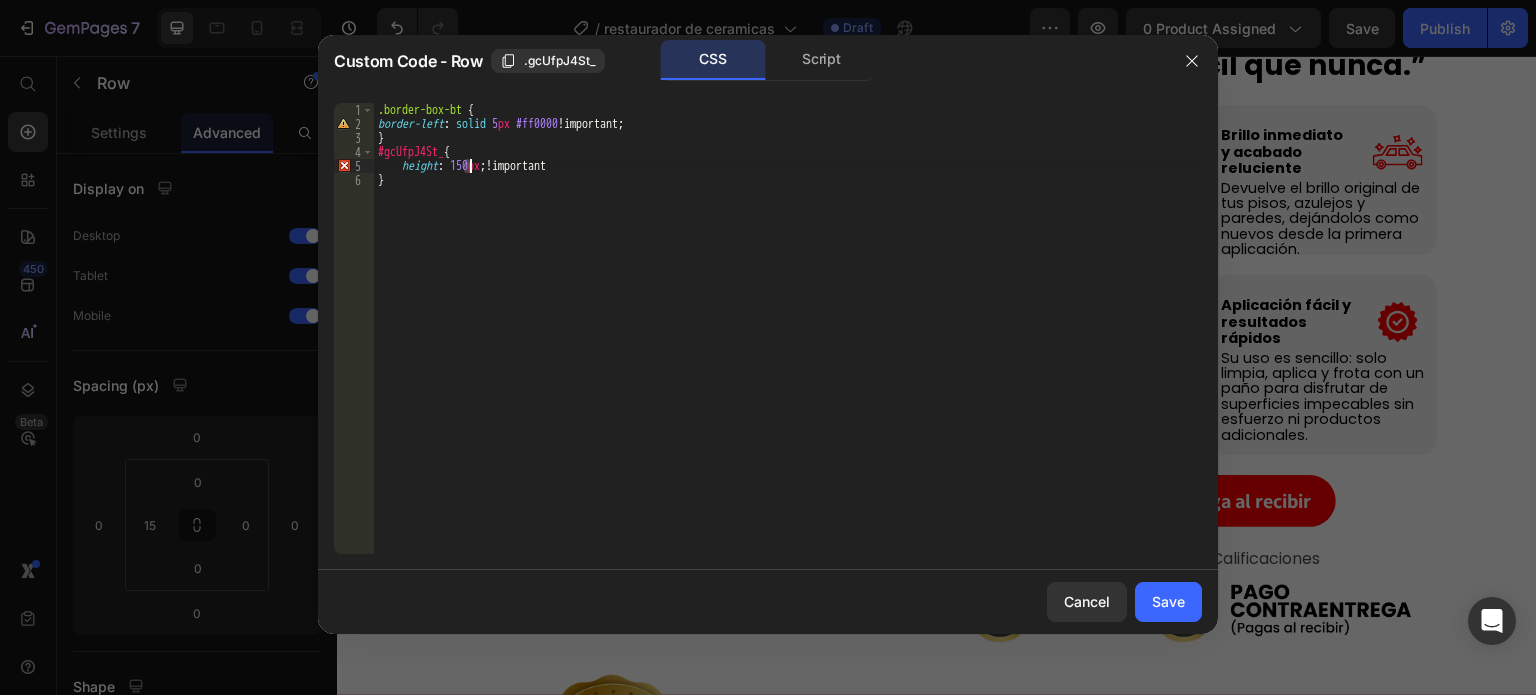 scroll, scrollTop: 0, scrollLeft: 7, axis: horizontal 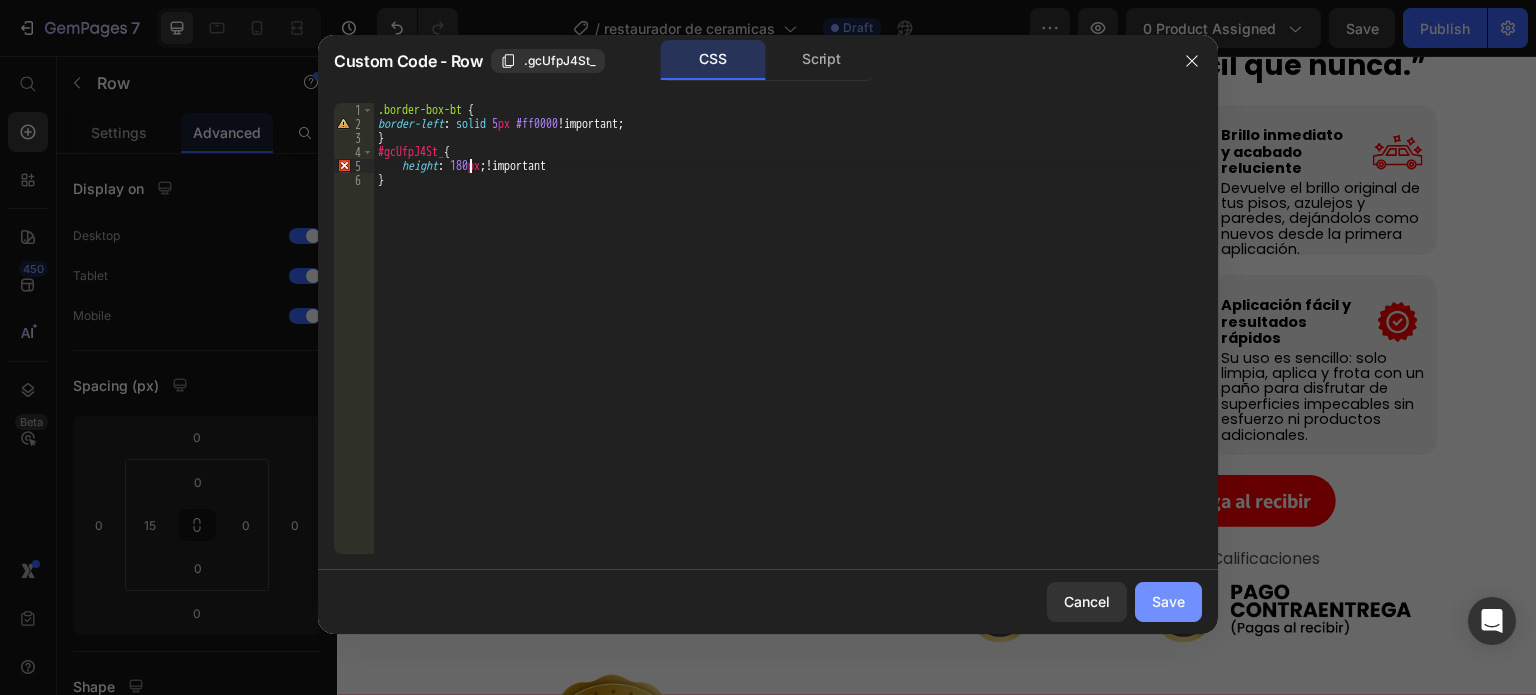 type on "height: 180px;!important" 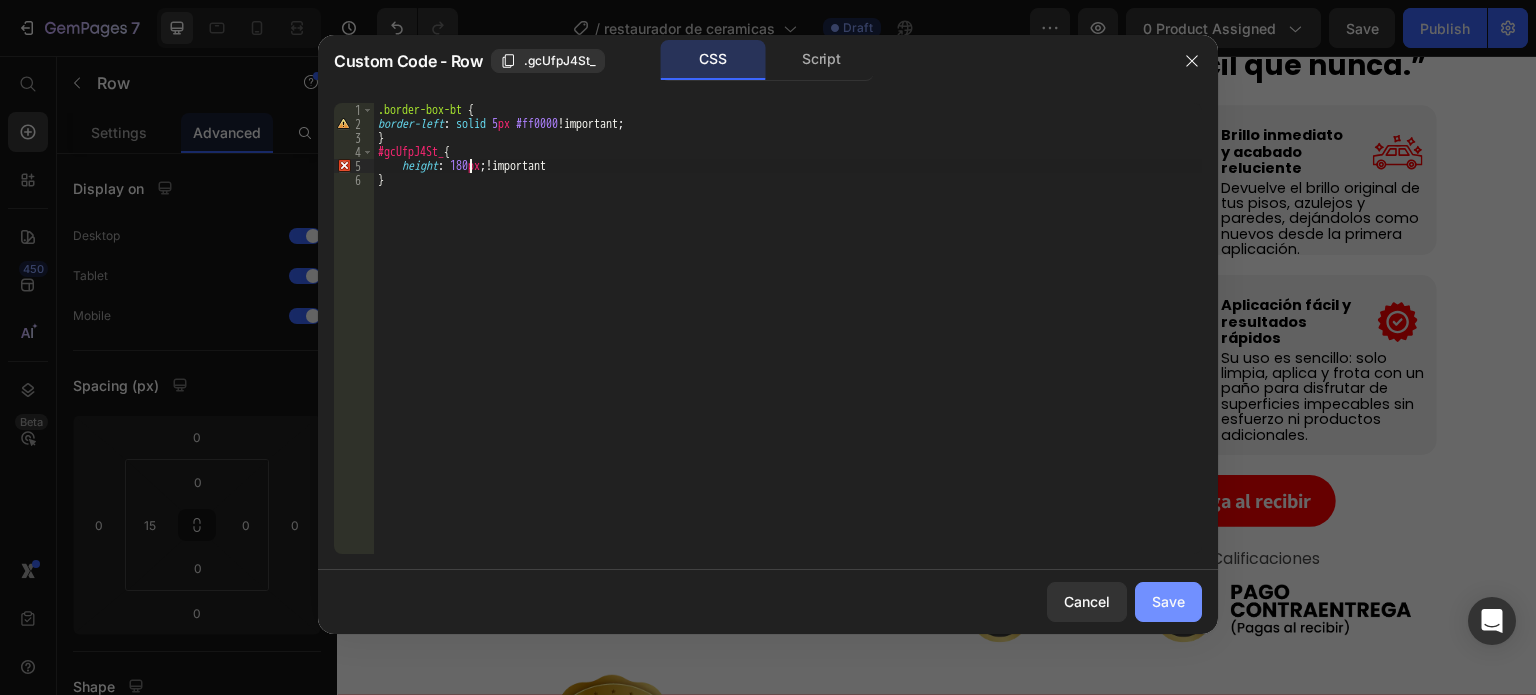 click on "Save" at bounding box center [1168, 601] 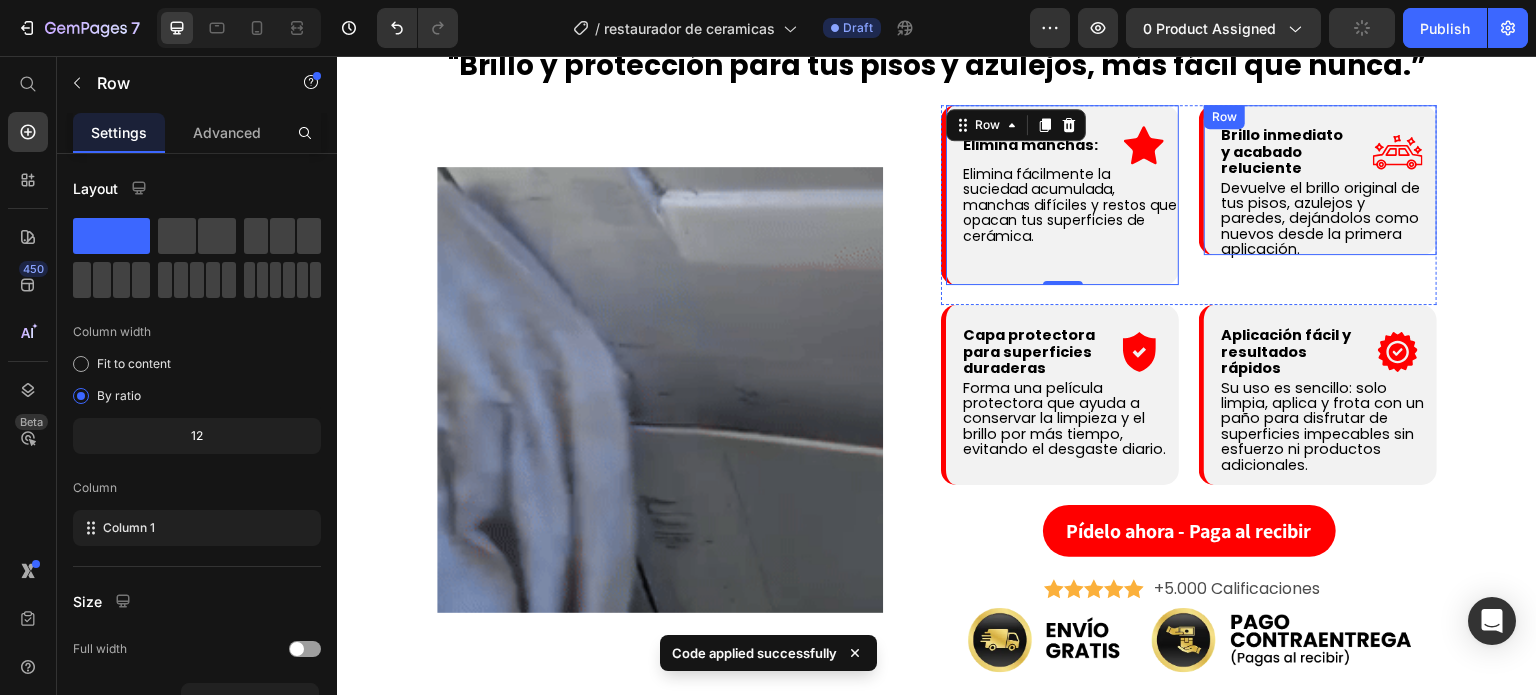 click on "Brillo inmediato y acabado reluciente Text Block
.id547037455820260176 .cls-1 {
fill: red;
}
Icon Row Row Devuelve el brillo original de tus pisos, azulejos y paredes, dejándolos como nuevos desde la primera aplicación. Text Block Row Row" at bounding box center (1318, 180) 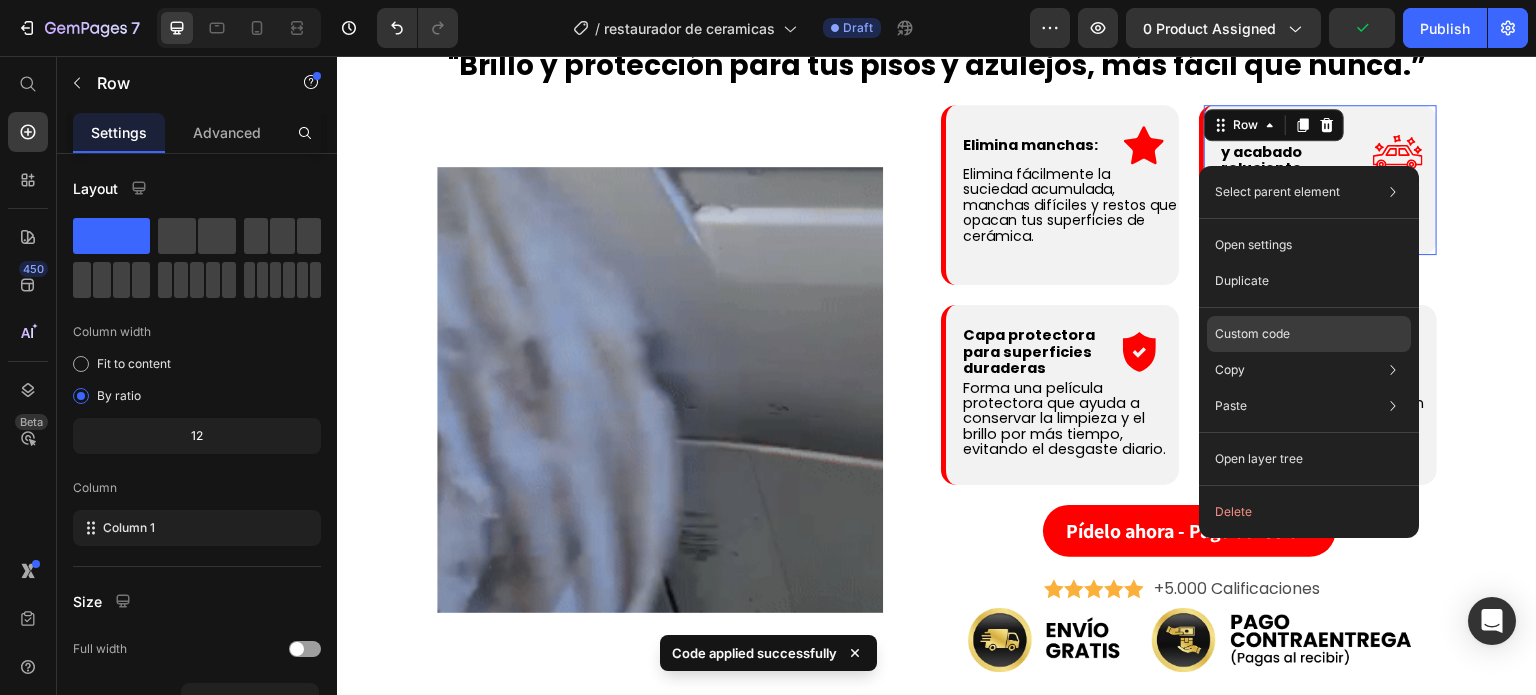 click on "Custom code" at bounding box center [1252, 334] 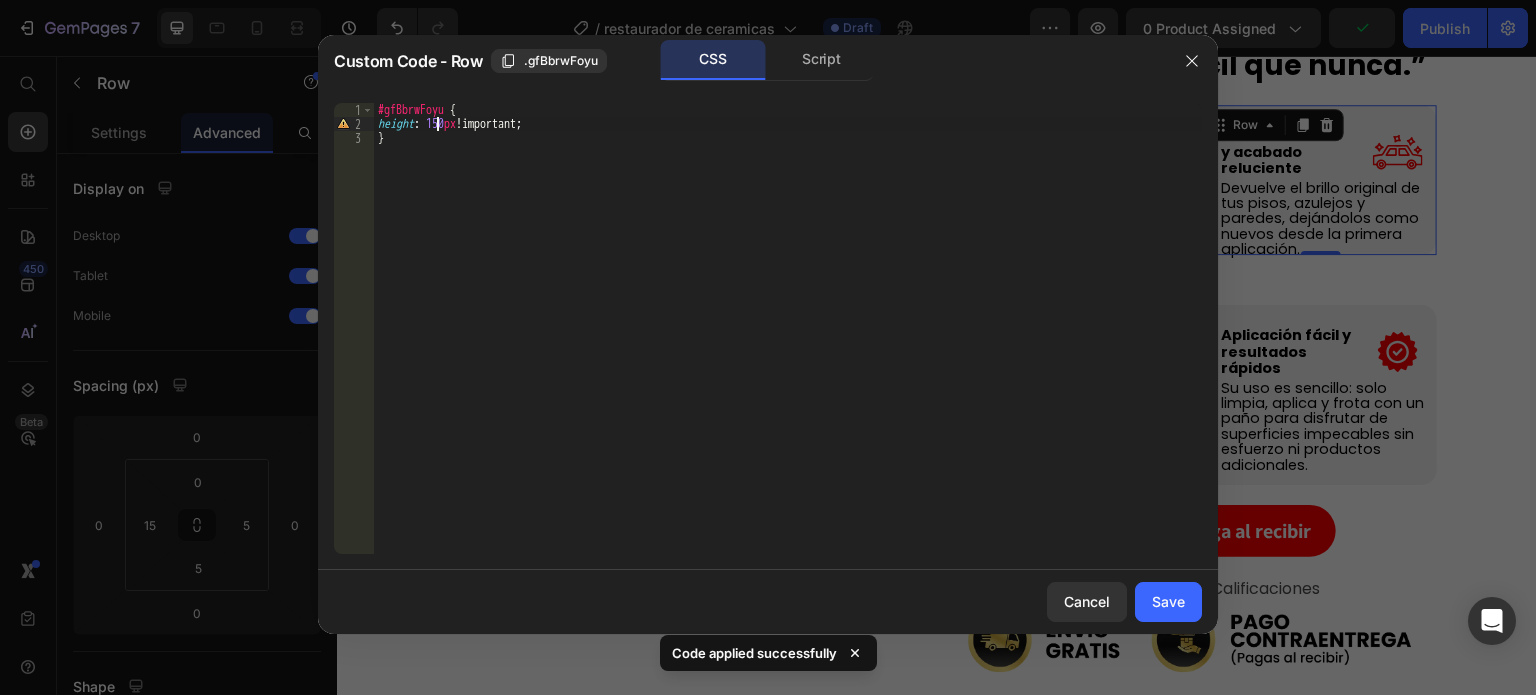 click on "#gfBbrwFoyu   { height :   150 px !important ; }" at bounding box center [788, 342] 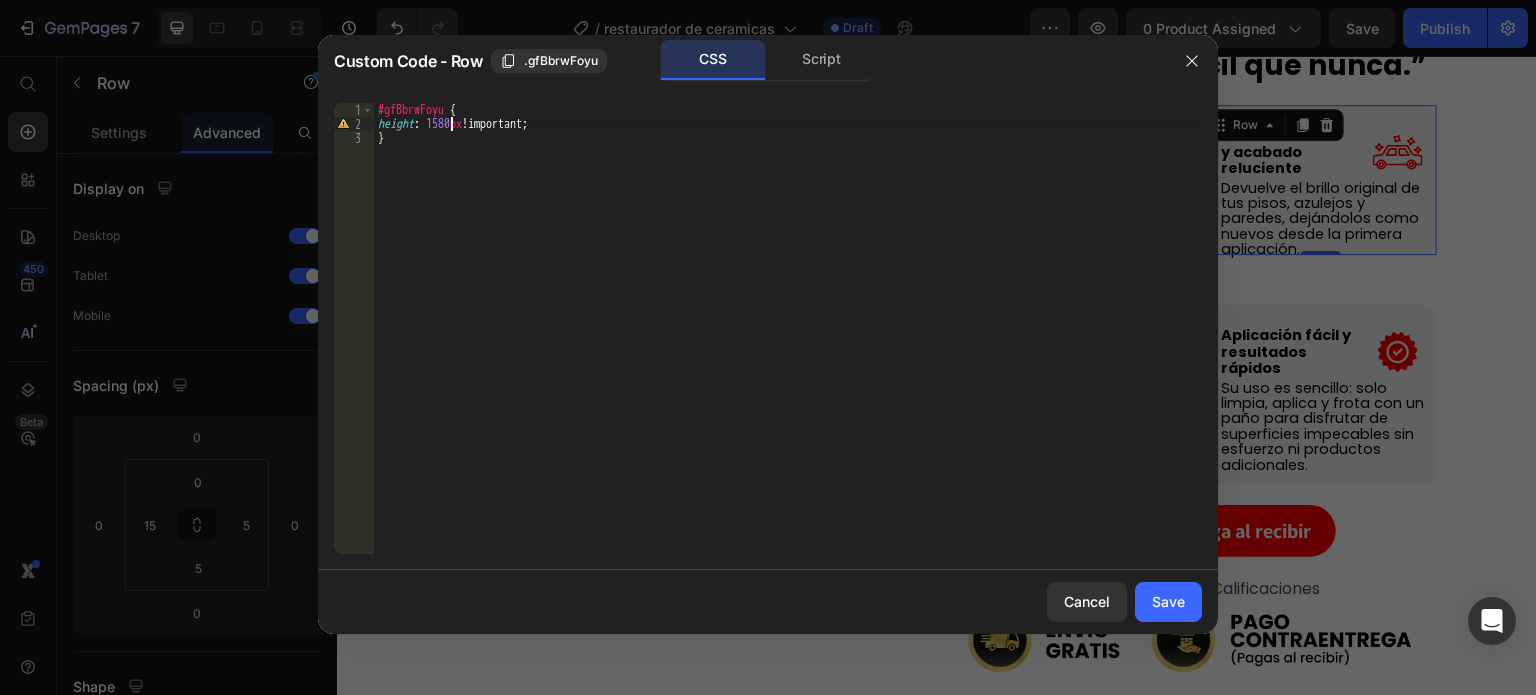 scroll, scrollTop: 0, scrollLeft: 6, axis: horizontal 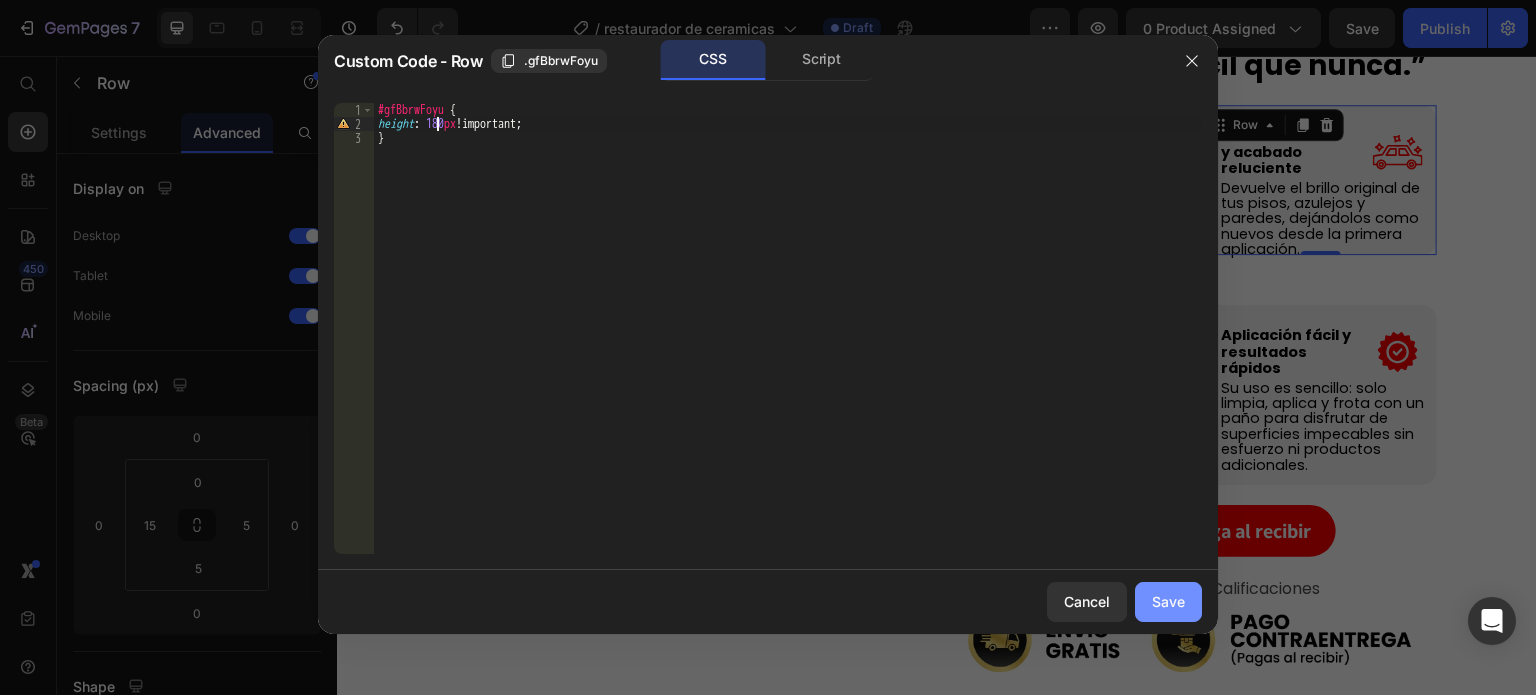 type on "height: 180px!important;" 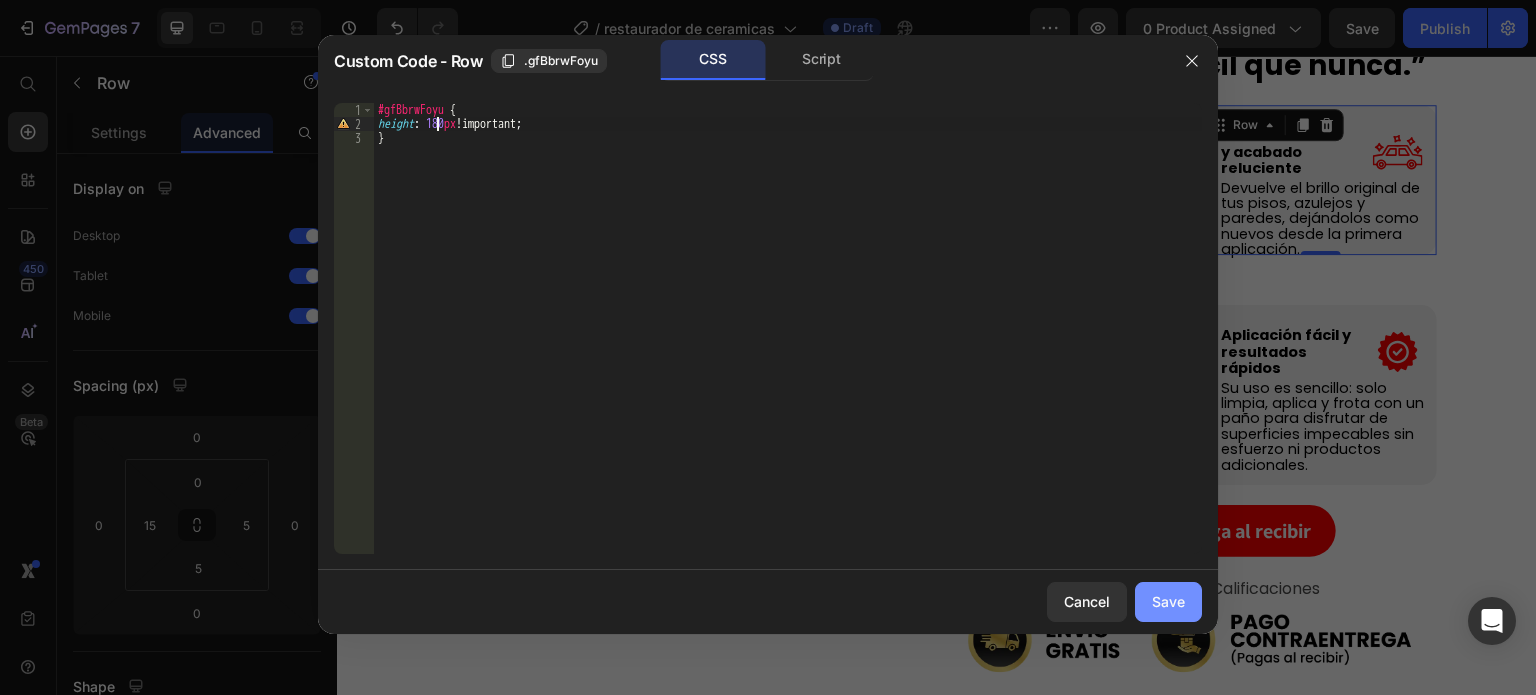 click on "Save" 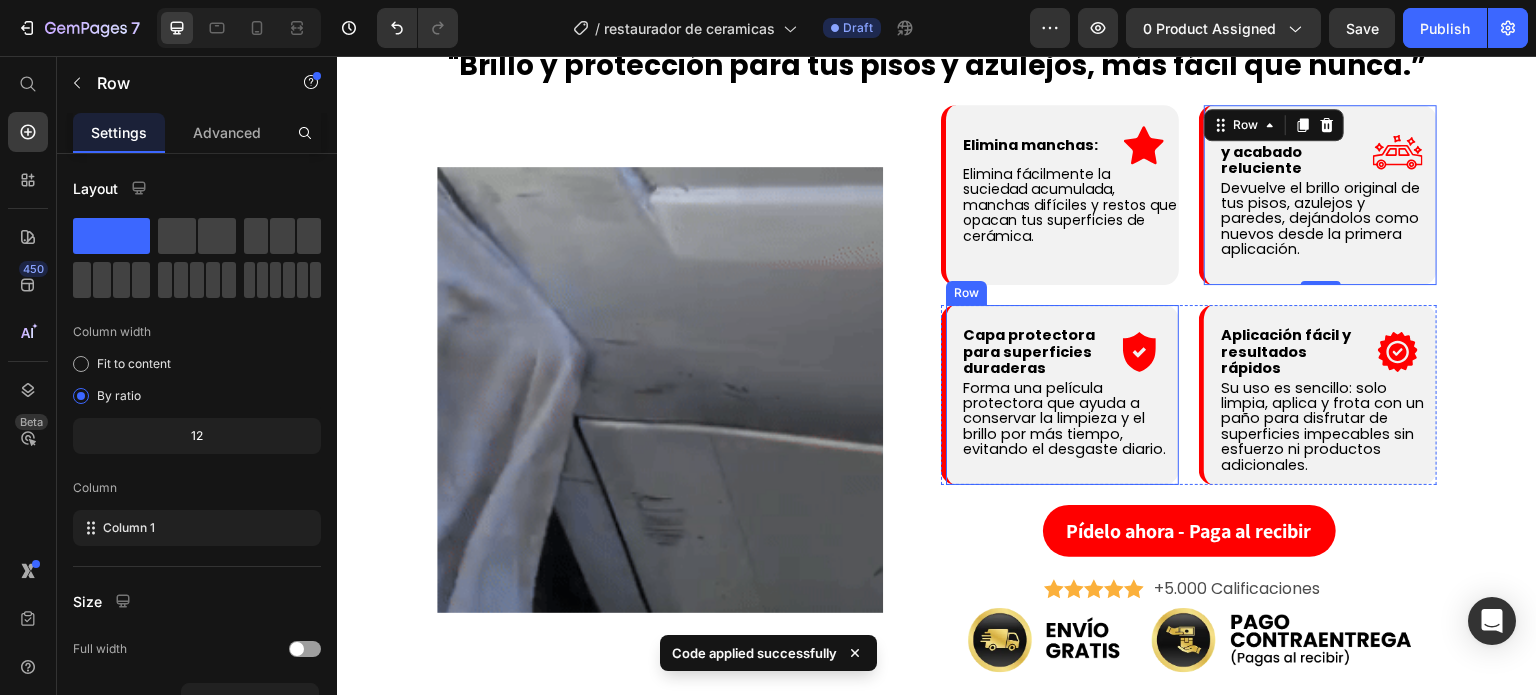 click on "Capa protectora para superficies duraderas Text Block
.id539218946125988722 .cls-1 {
fill: red;
}
Icon Row Row Forma una película protectora que ayuda a conservar la limpieza y el brillo por más tiempo, evitando el desgaste diario. Text Block Row Row" at bounding box center (1060, 395) 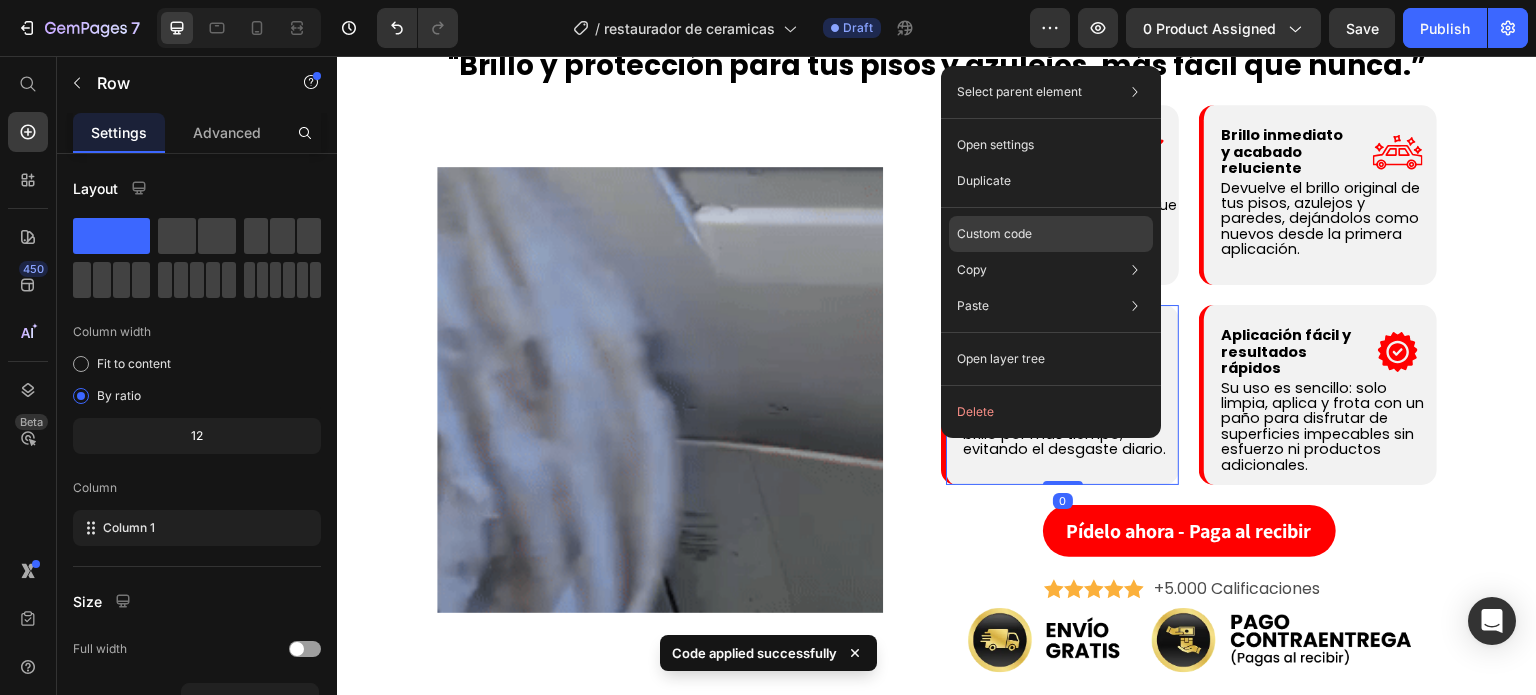 drag, startPoint x: 996, startPoint y: 228, endPoint x: 557, endPoint y: 187, distance: 440.91043 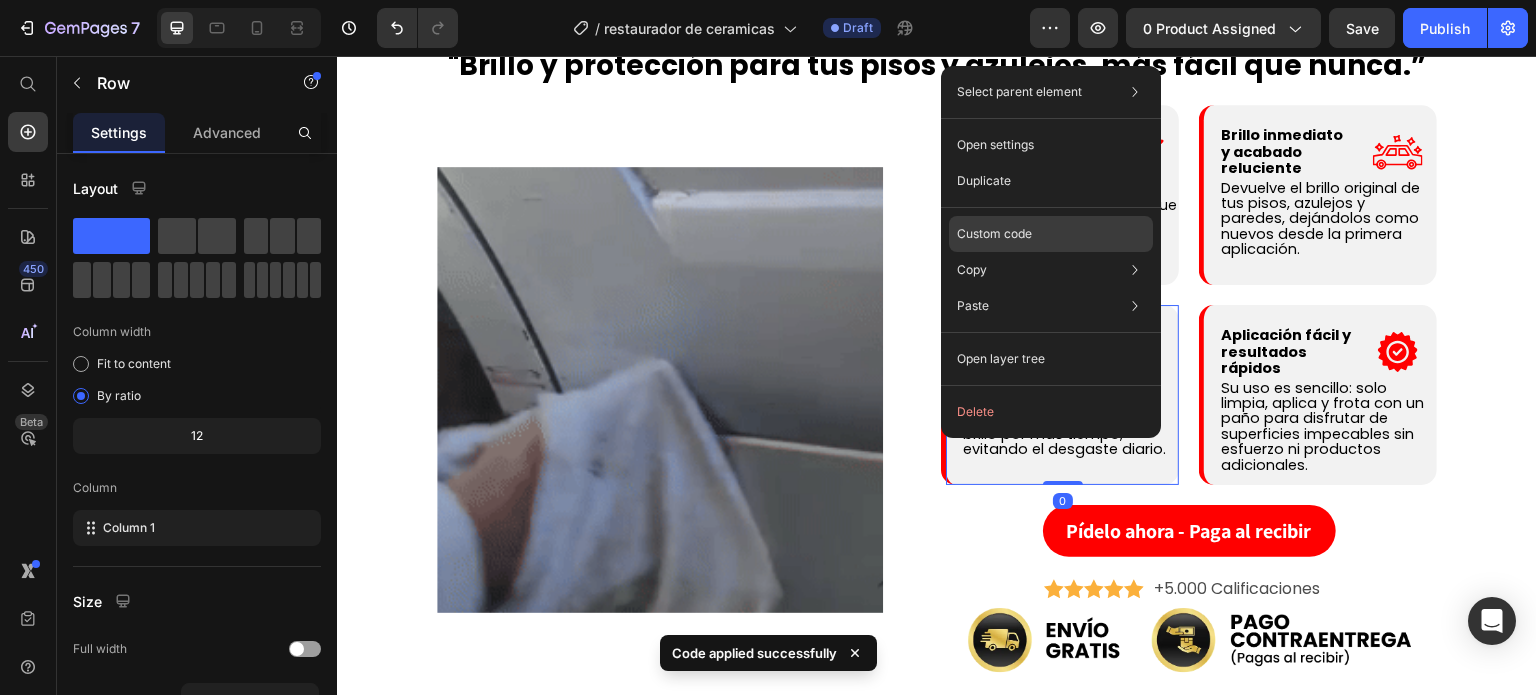 click on "Custom code" at bounding box center (994, 234) 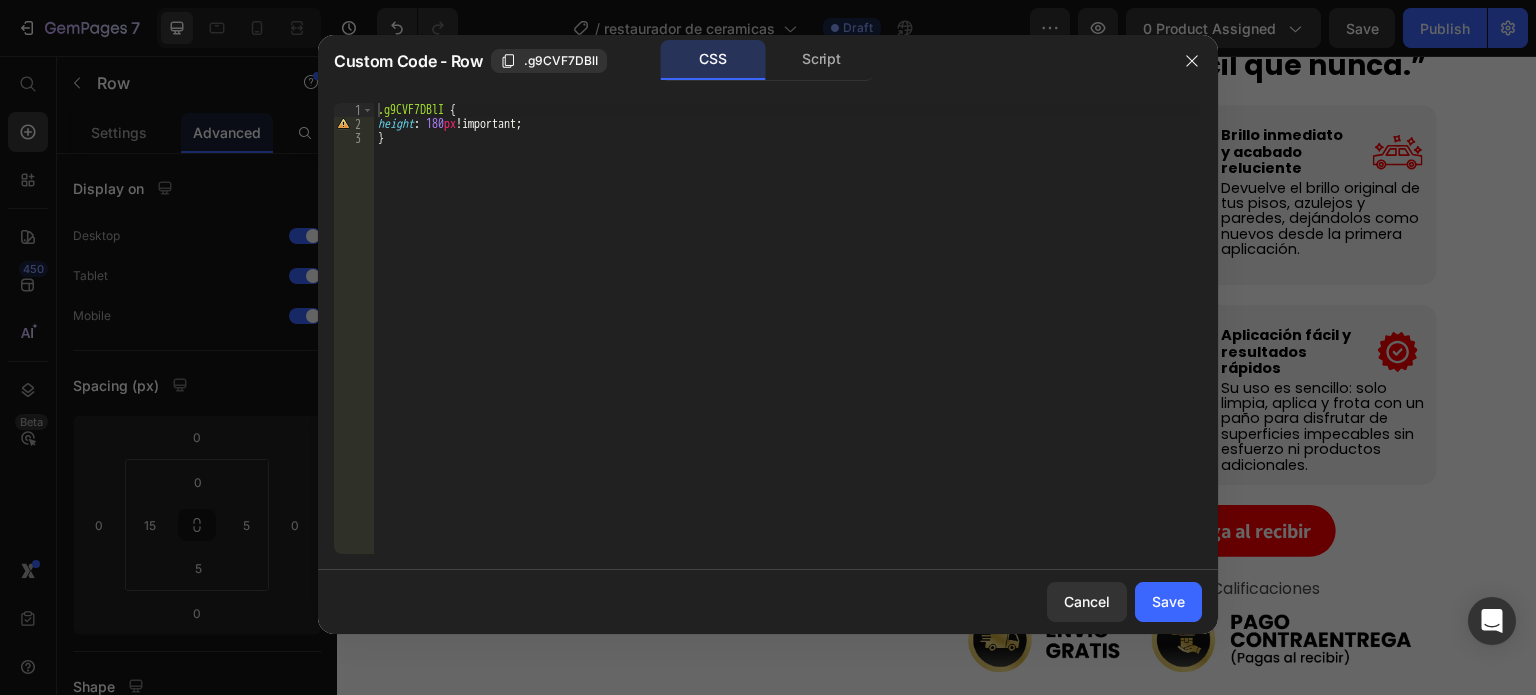 click on ".g9CVF7DBlI   { height :   180 px !important ; }" at bounding box center (788, 342) 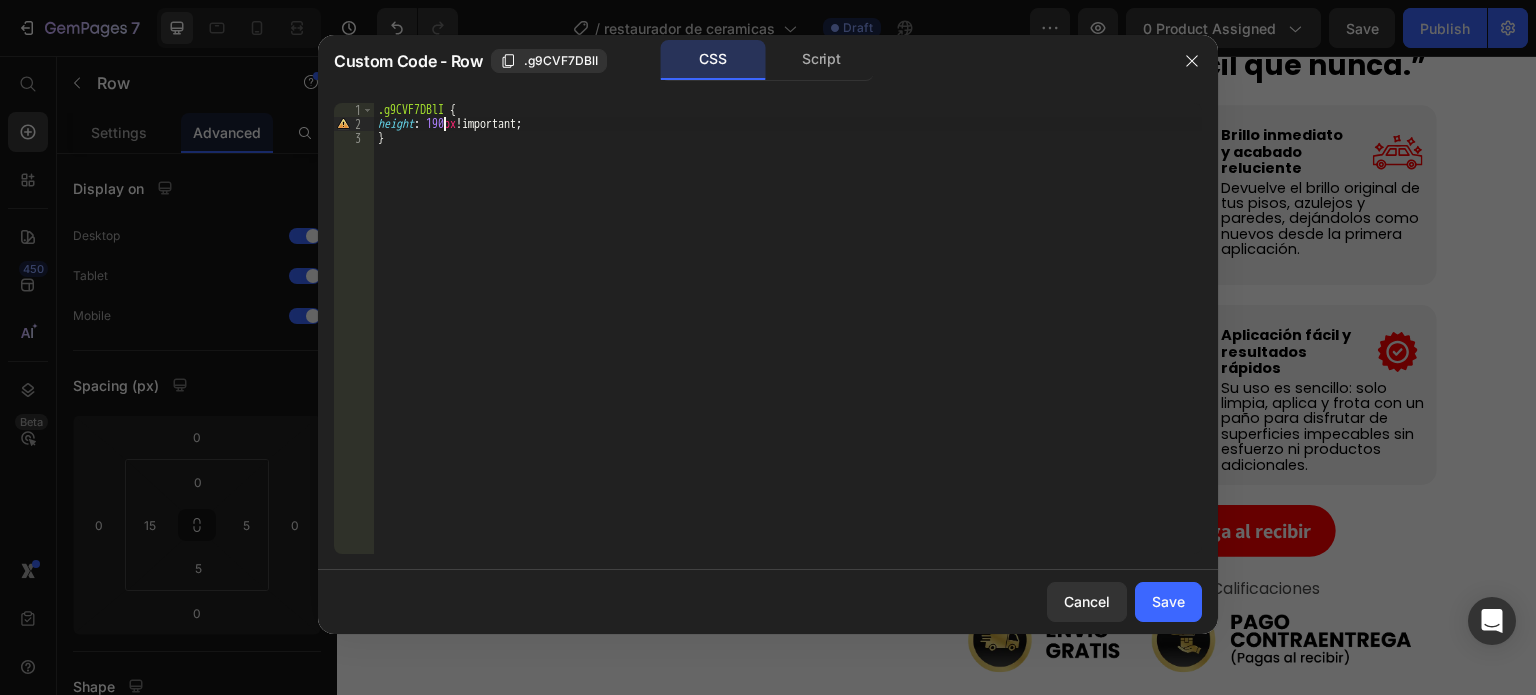 scroll, scrollTop: 0, scrollLeft: 5, axis: horizontal 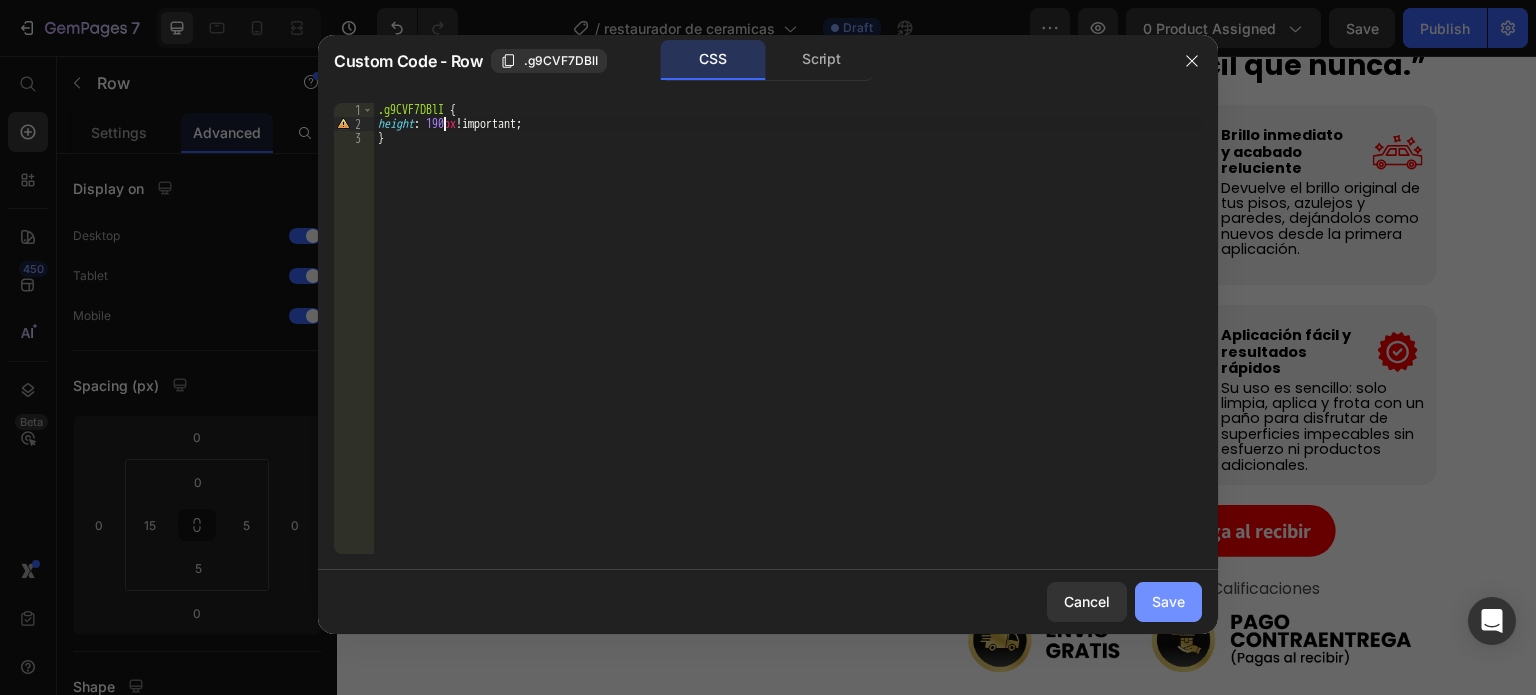 type on "height: 190px!important;" 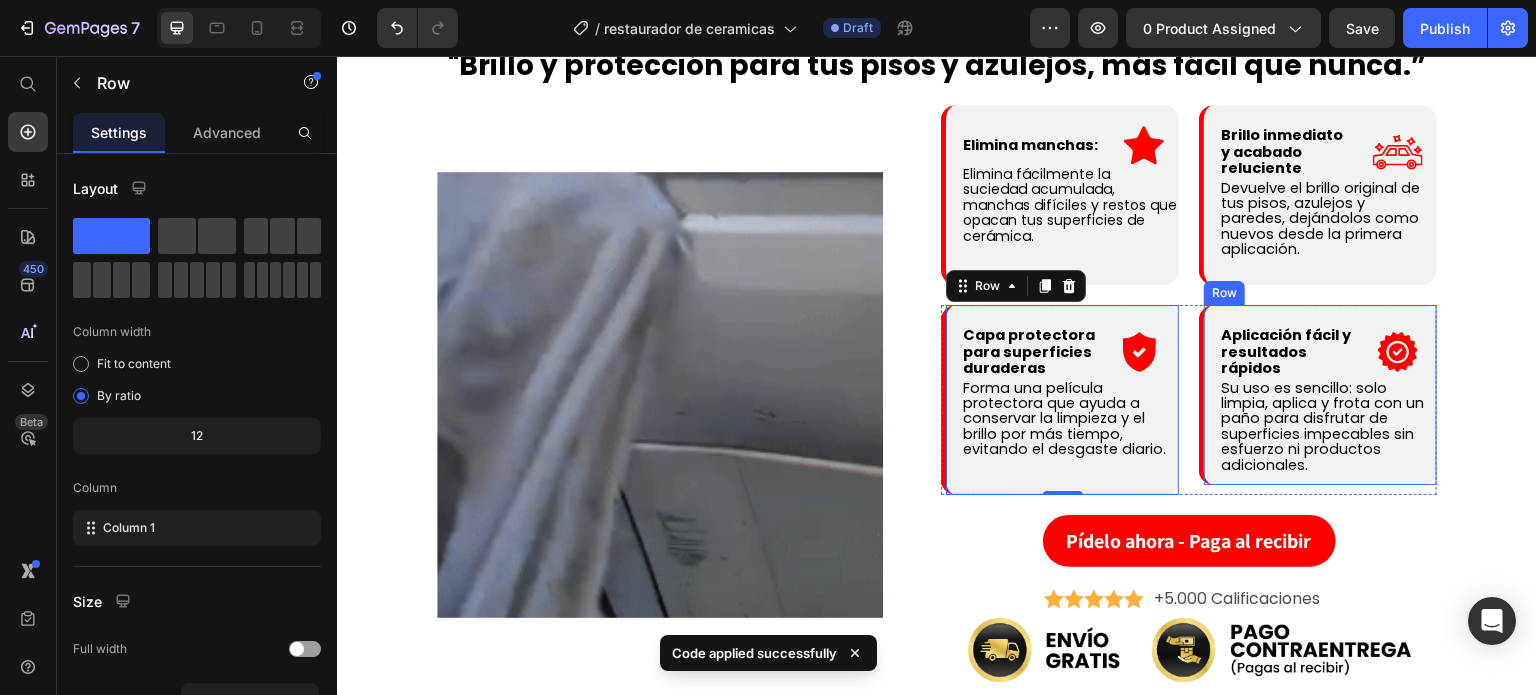 click on "Aplicación fácil y resultados rápidos Text Block
.id539219080930919282 .cls-1 {
fill: red;
}
Icon Row Row Su uso es sencillo: solo limpia, aplica y frota con un paño para disfrutar de superficies impecables sin esfuerzo ni productos adicionales. Text Block Row Row" at bounding box center (1318, 395) 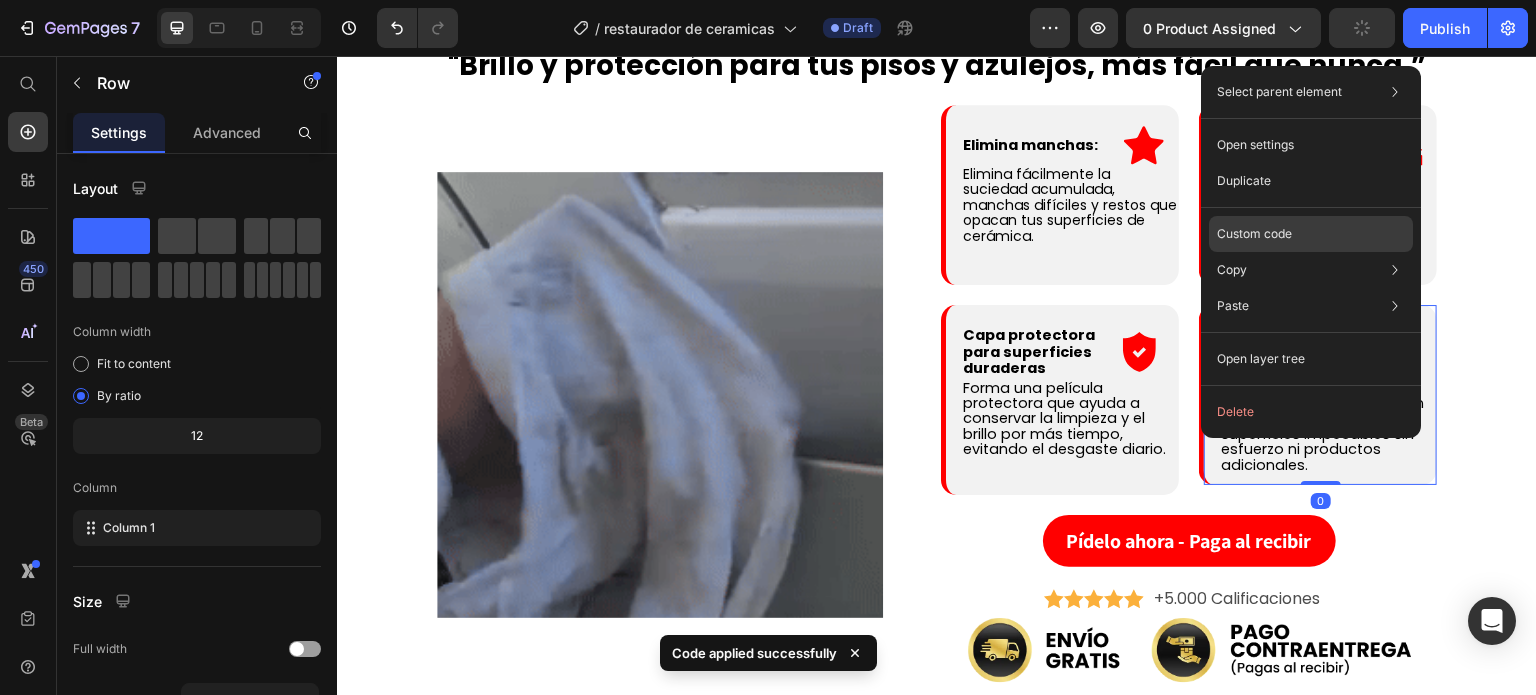 click on "Custom code" at bounding box center [1254, 234] 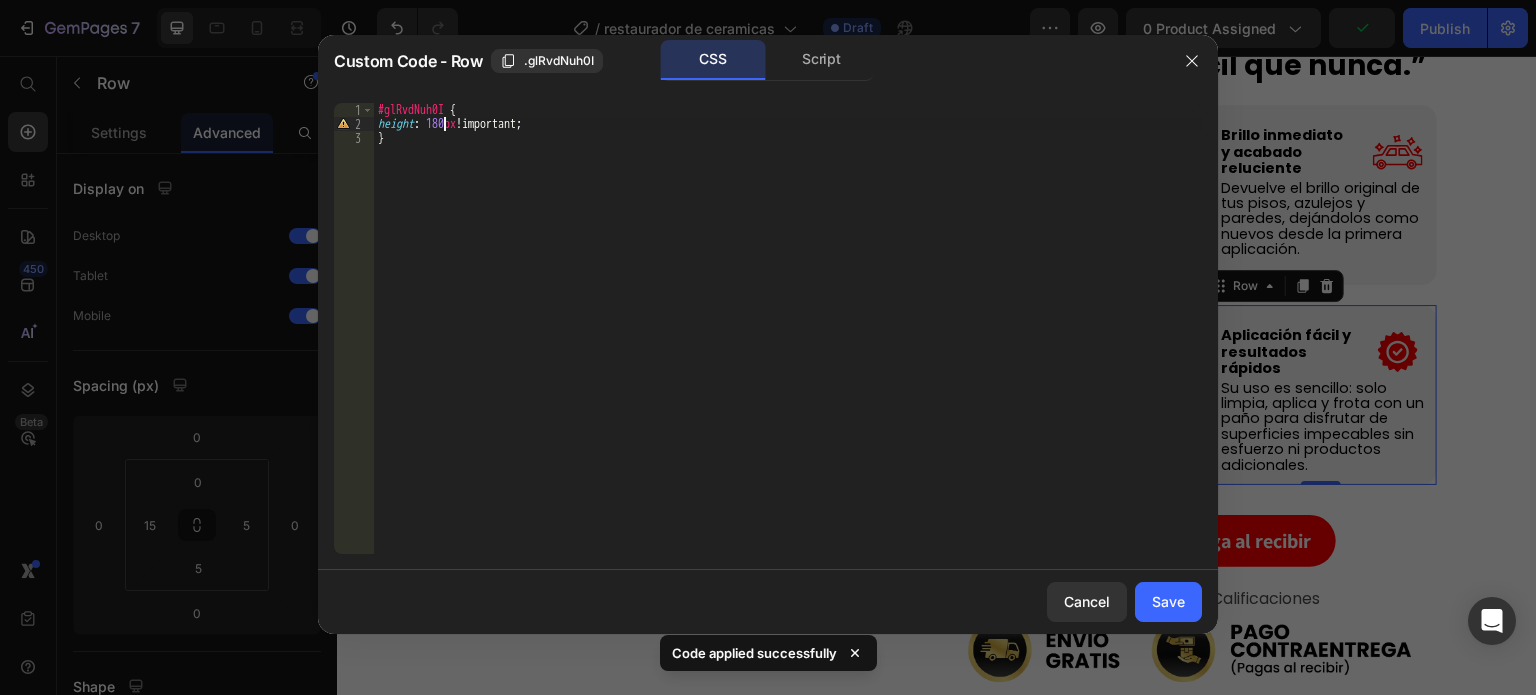 click on "#glRvdNuh0I   { height :   180 px !important ; }" at bounding box center [788, 342] 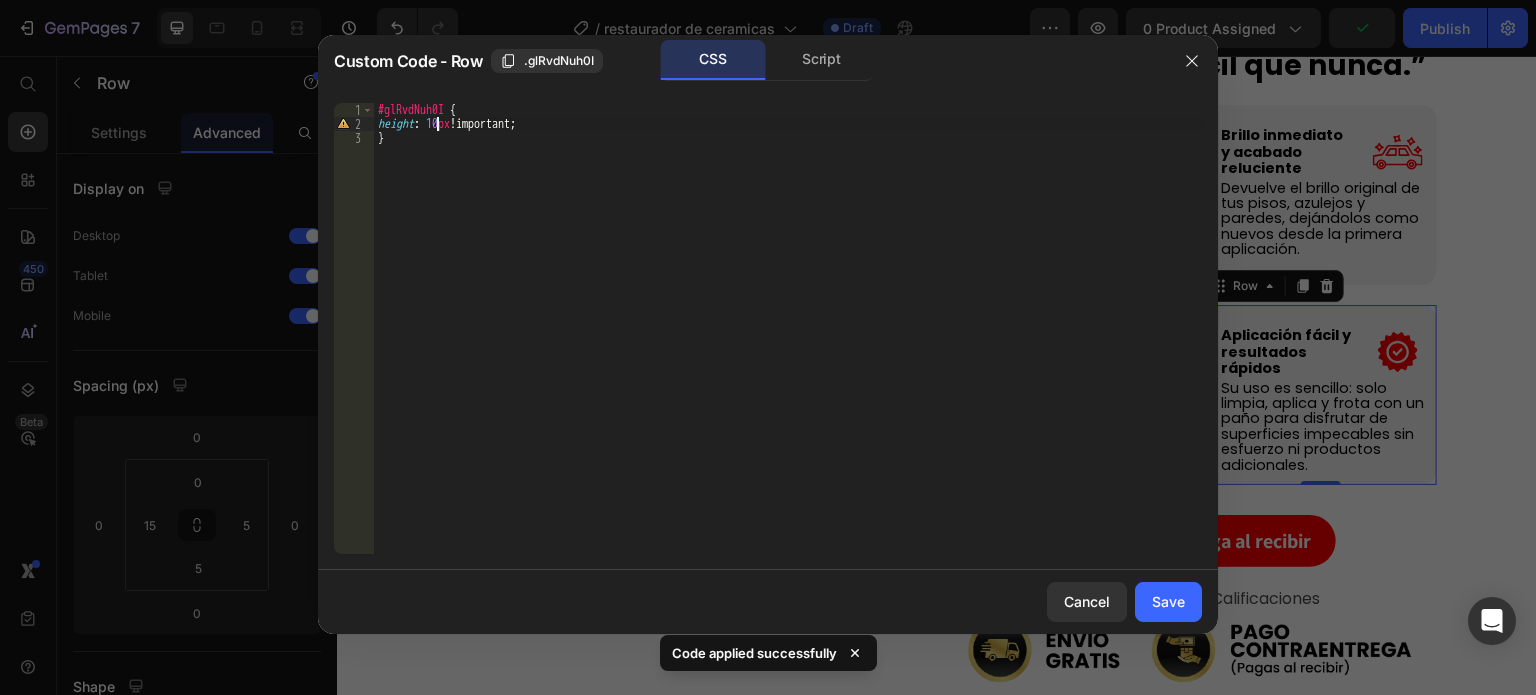 scroll, scrollTop: 0, scrollLeft: 5, axis: horizontal 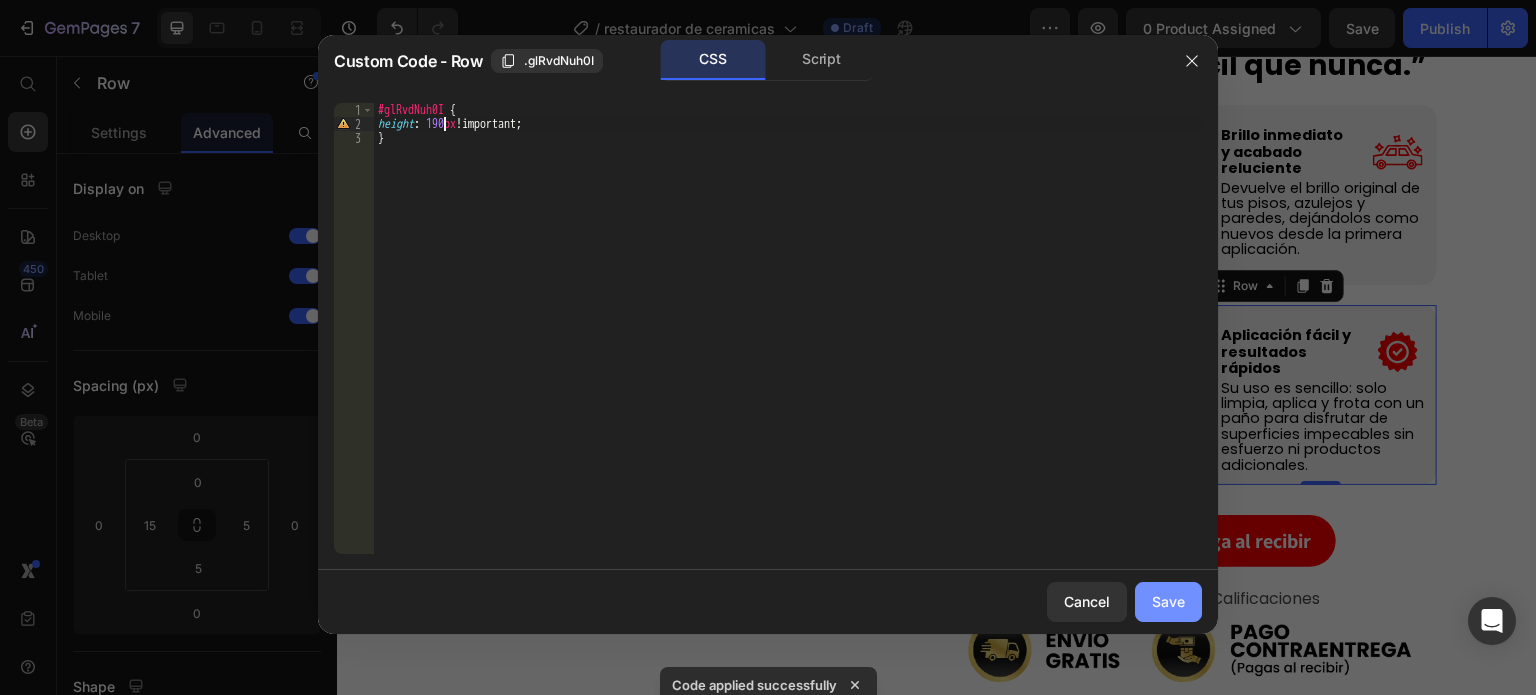 type on "height: 190px!important;" 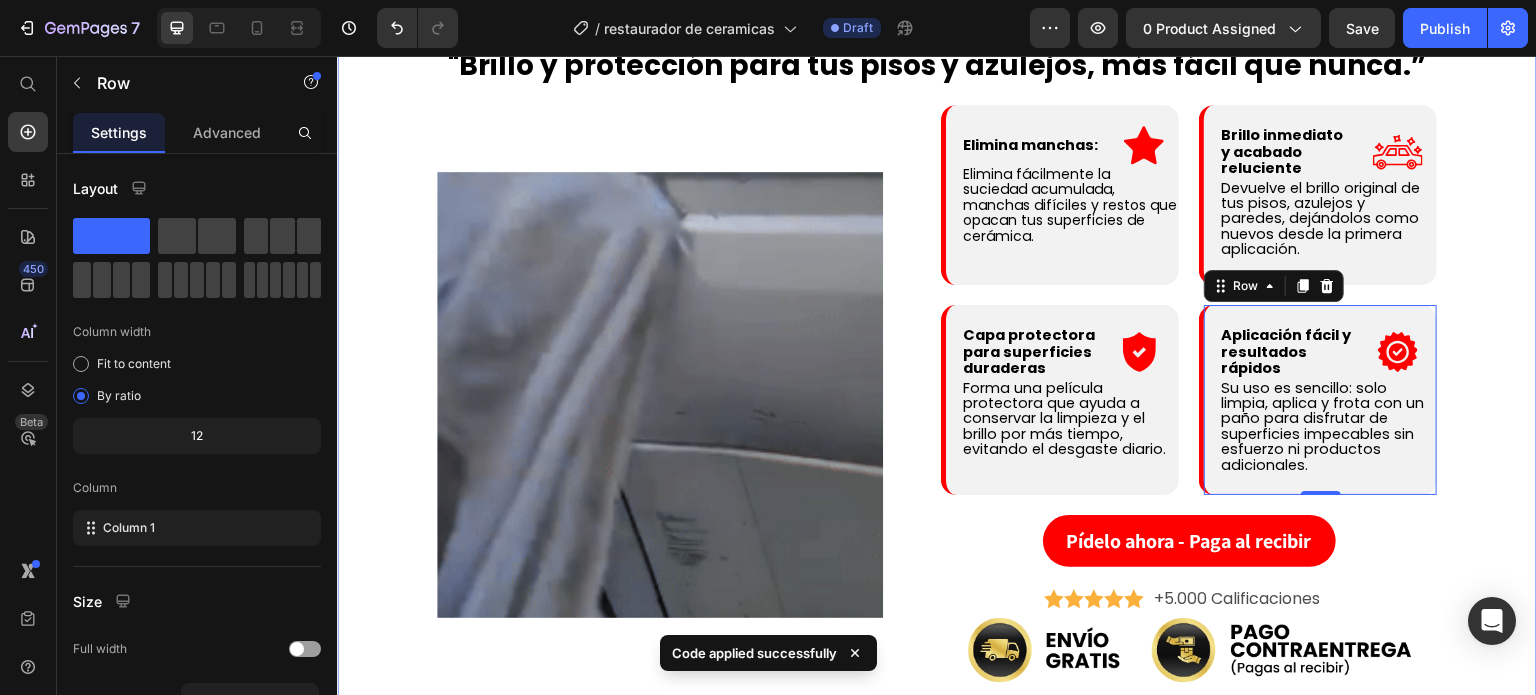 click on "Descubre cómo el  Restaurador y Abrillantador de Cerámicas  puede transformar tus espacios y devolverles el brillo y protección que merecen. Heading ¿Cómo funciona? Heading Image Paso #1 Heading Limpia la superficie de cerámica para remover polvo y suciedad acumulada. Asegúrate de que esté seca antes de aplicar el producto. Text Block Row Image Paso #2 Heading Aplica una cantidad adecuada del Restaurador y Abrillantador sobre un paño limpio o esponja. Text Block Row Image Paso #3 Heading Frota en movimientos circulares y pule con un paño seco para lograr un brillo impecable. Text Block Row Row Row "Brillo y protección para tus pisos y azulejos, más fácil que nunca.” Heading Image Elimina manchas: Text Block
.id539219038534894450 .cls-1 {
fill: red;
}
Icon Row Row Elimina fácilmente la suciedad acumulada, manchas difíciles y restos que opacan tus superficies de cerámica. Text Block Row Row Brillo inmediato y acabado reluciente Text Block" at bounding box center [937, 164] 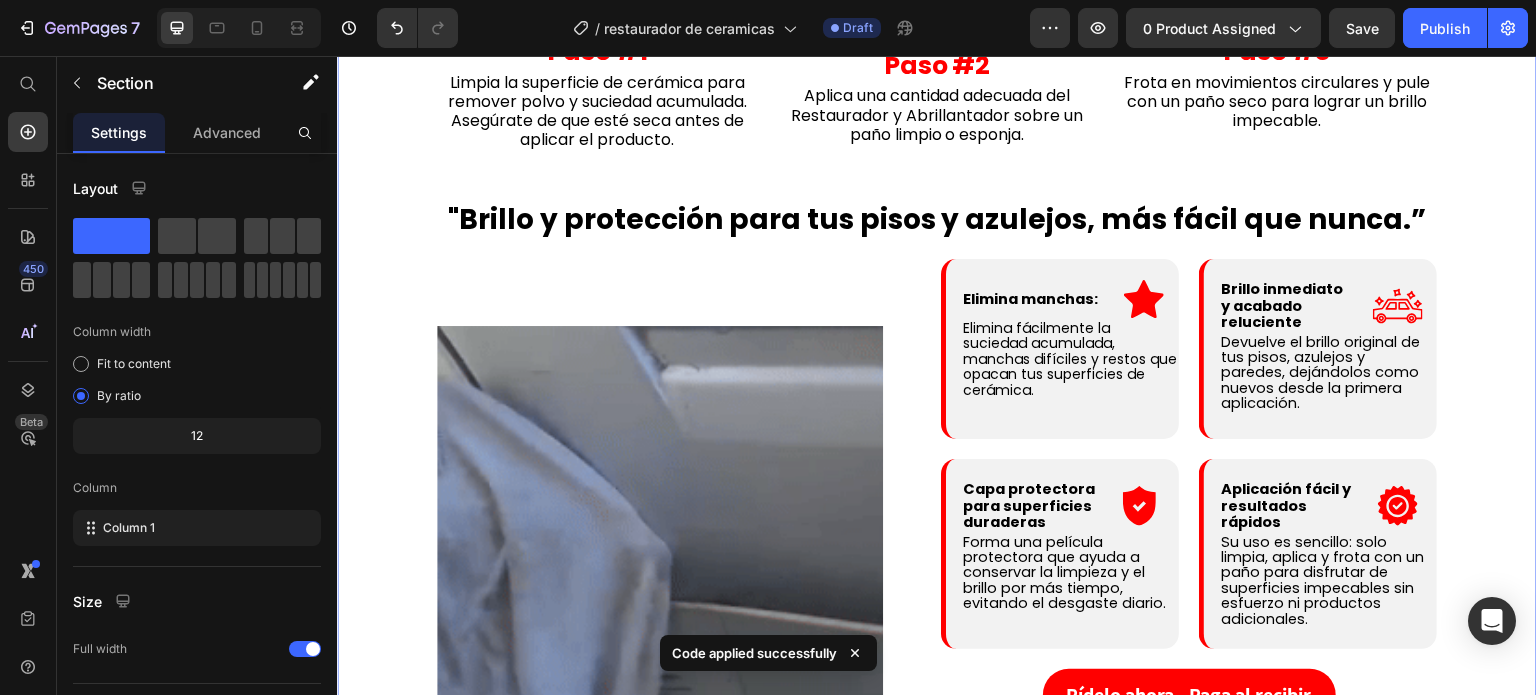 scroll, scrollTop: 1985, scrollLeft: 0, axis: vertical 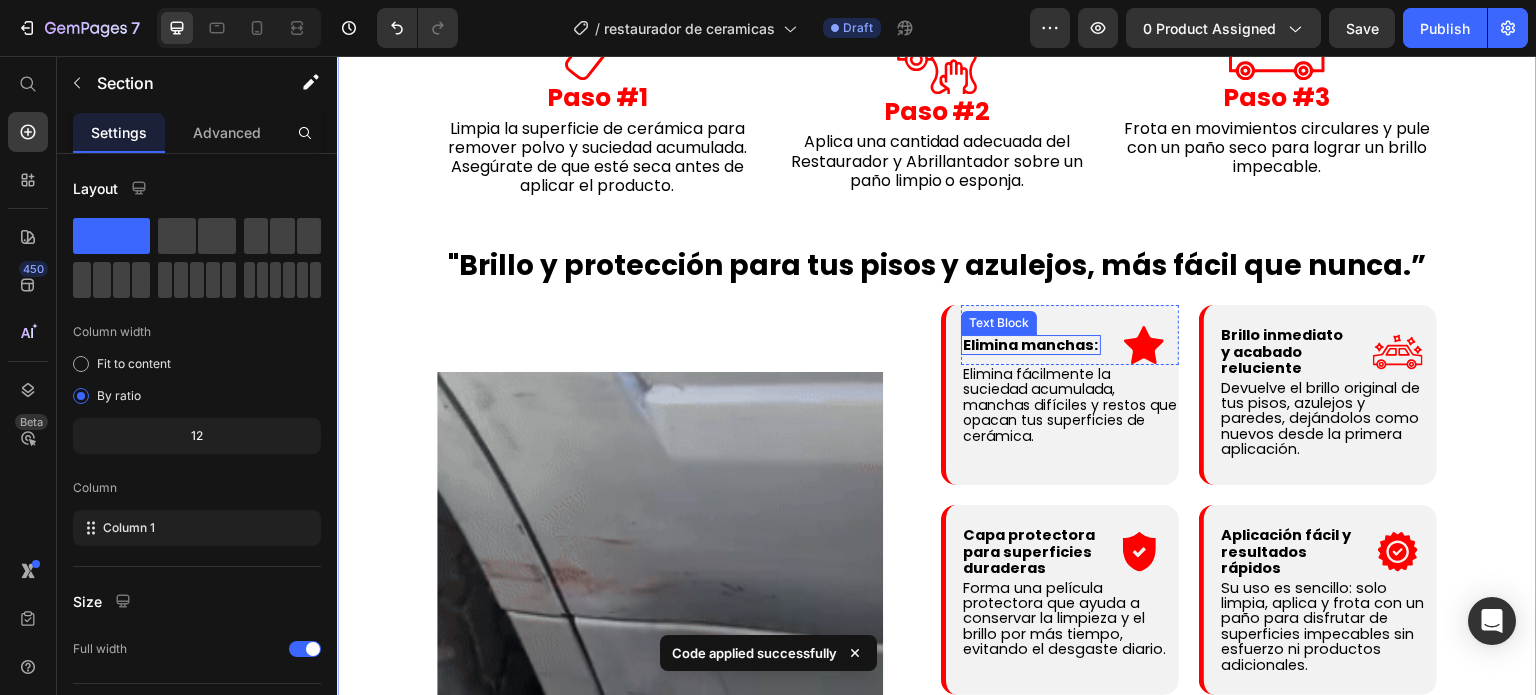 click on "Elimina manchas:" at bounding box center (1030, 345) 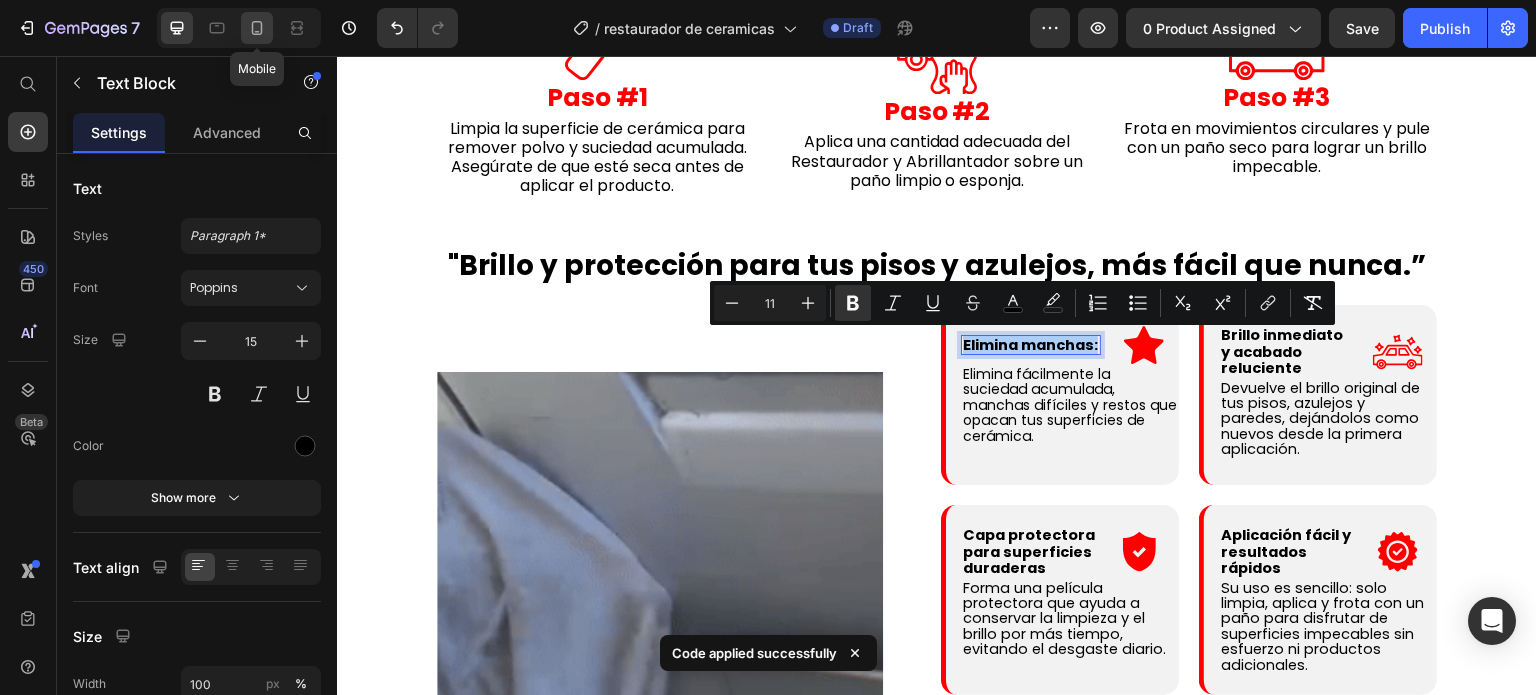 click 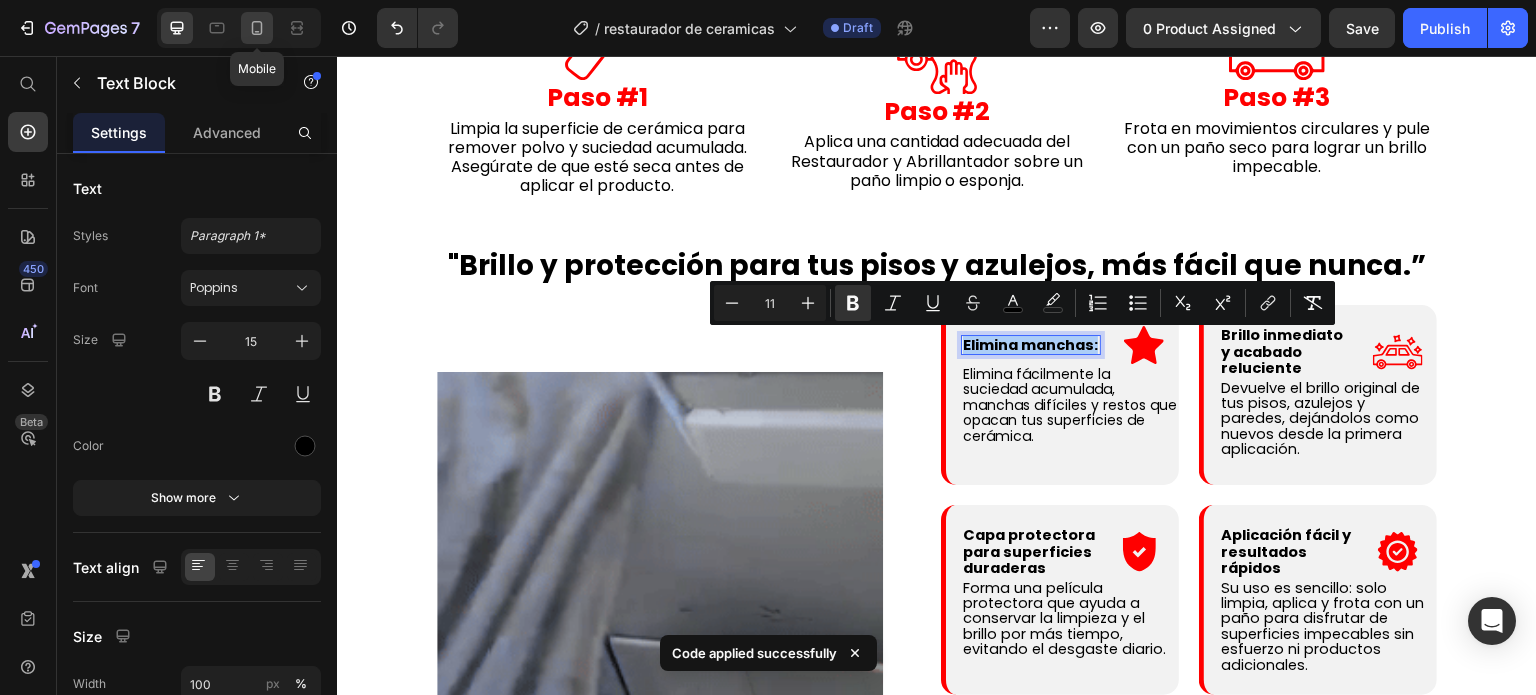 type on "14" 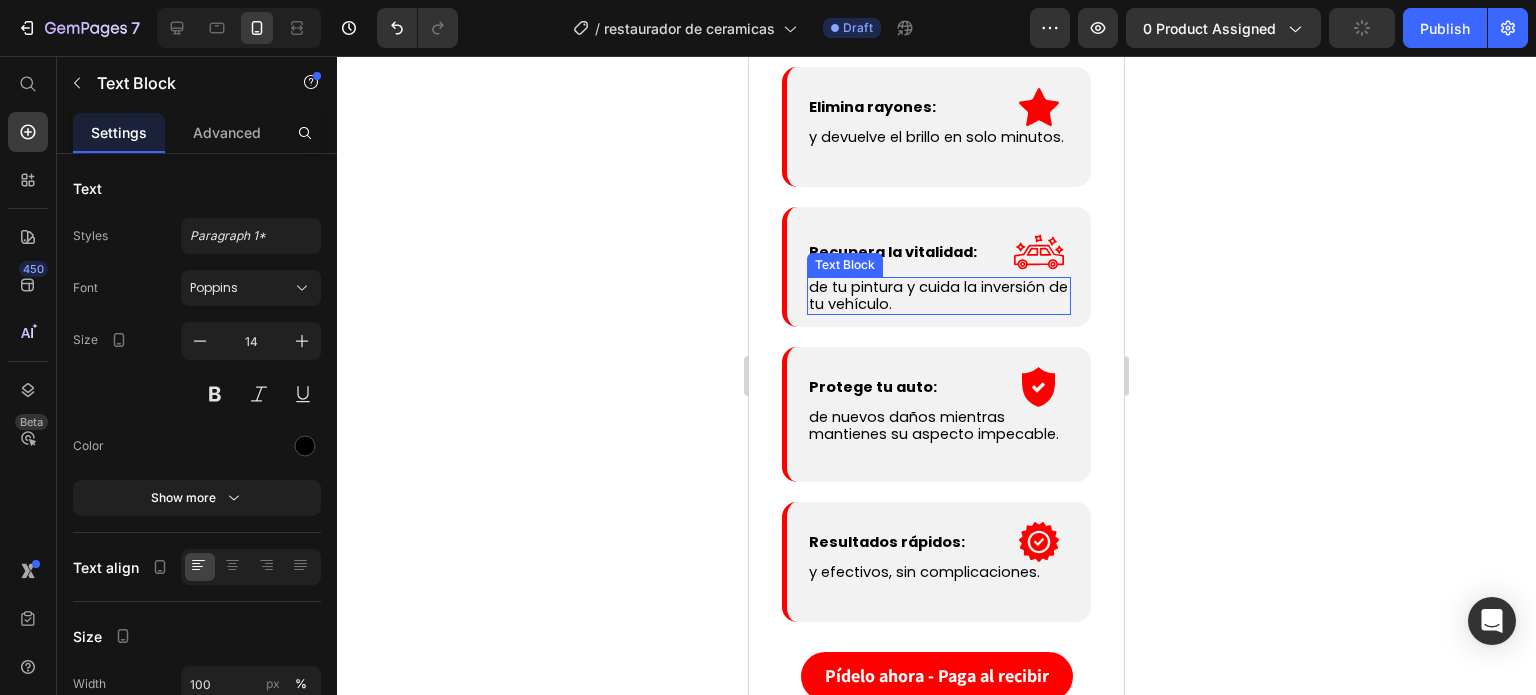 scroll, scrollTop: 2394, scrollLeft: 0, axis: vertical 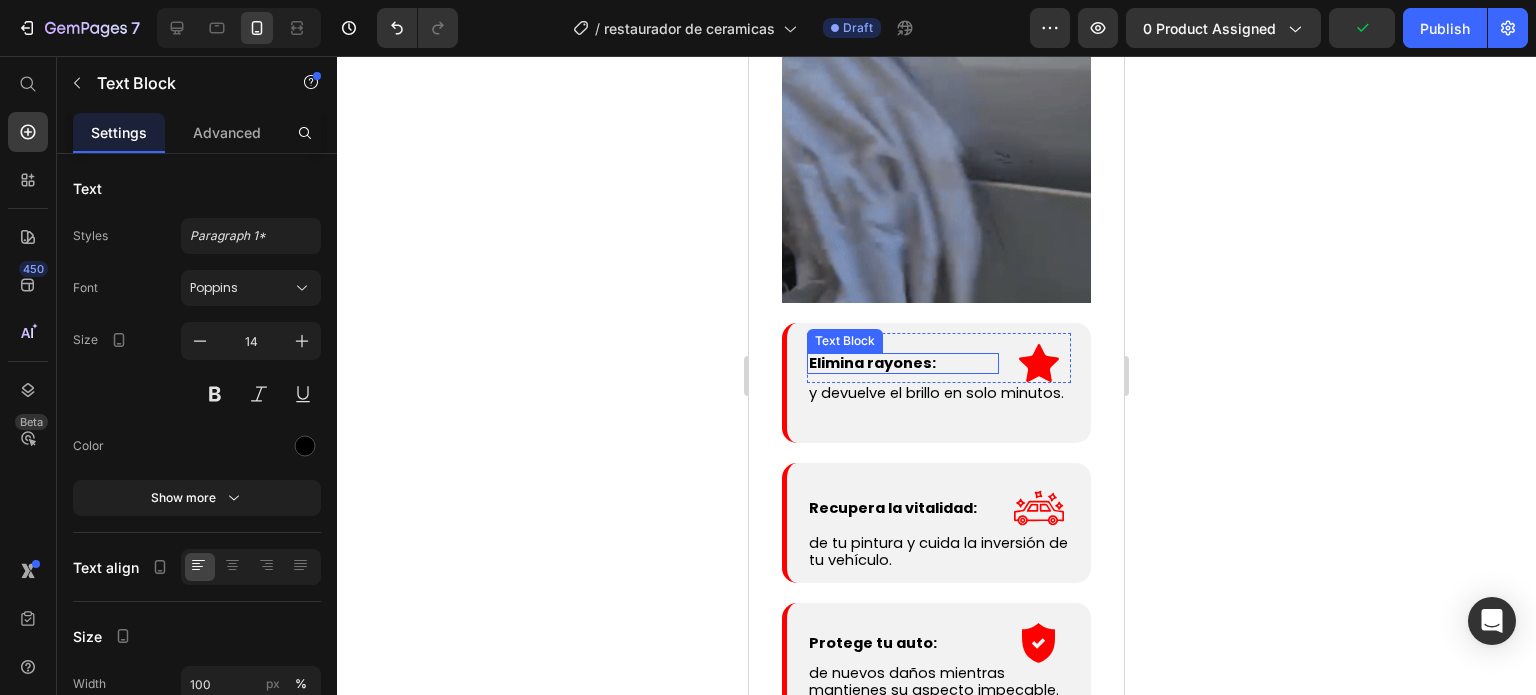 click on "Elimina rayones:" at bounding box center (872, 363) 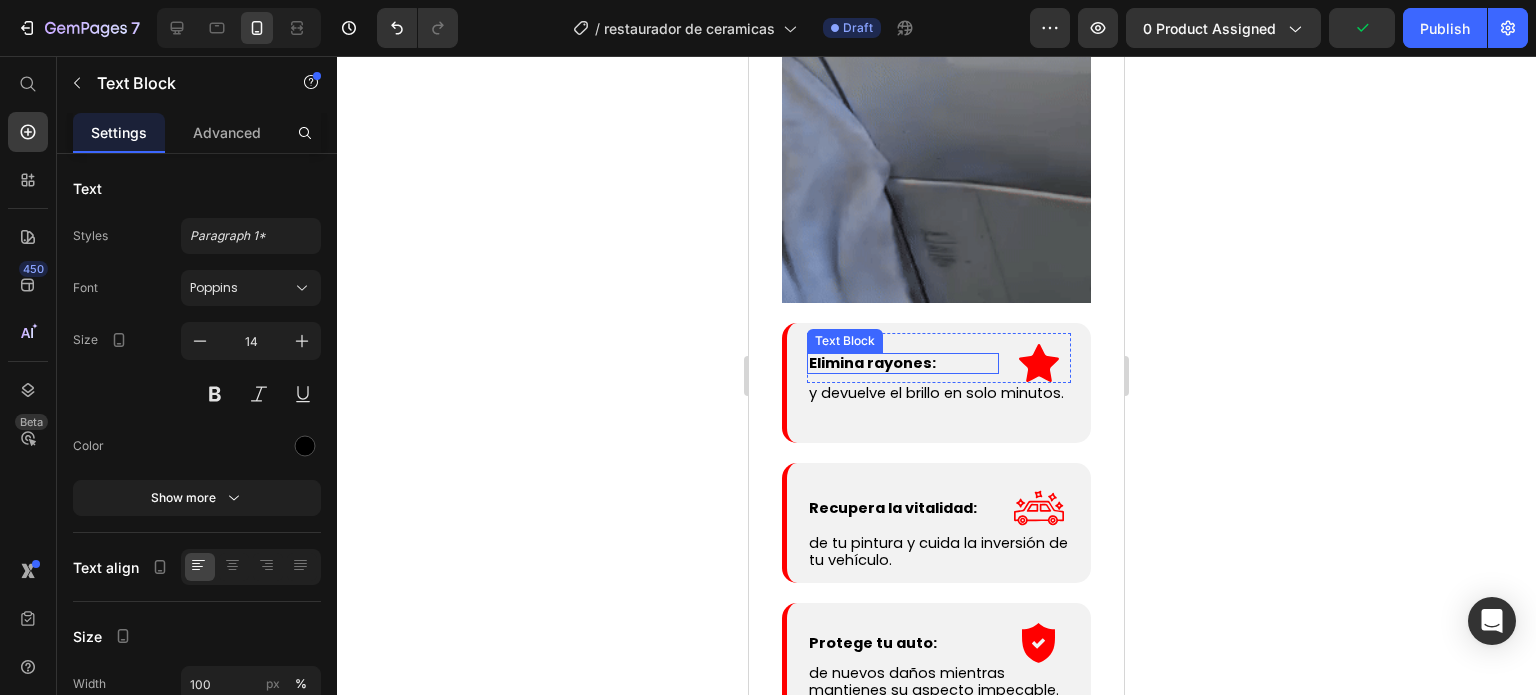 click on "Elimina rayones:" at bounding box center (872, 363) 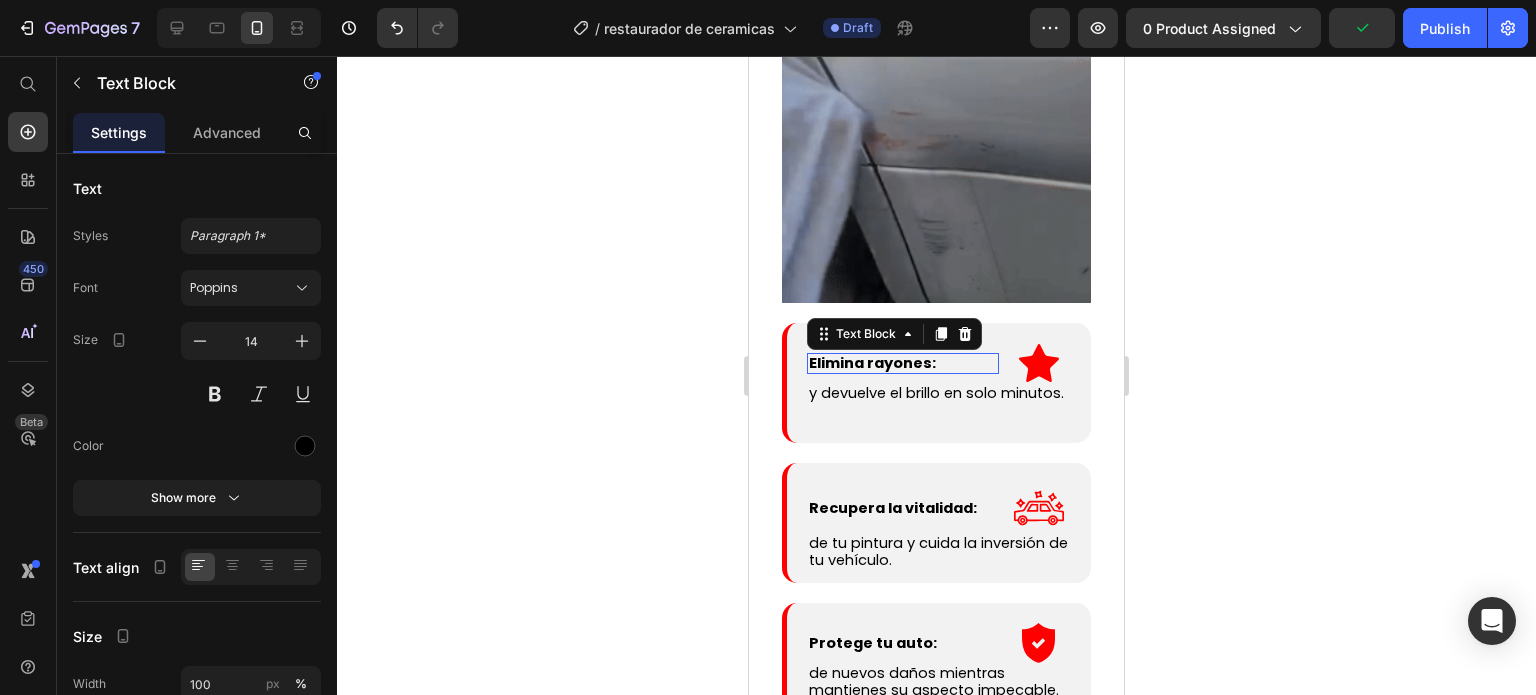 click on "Elimina rayones:" at bounding box center (872, 363) 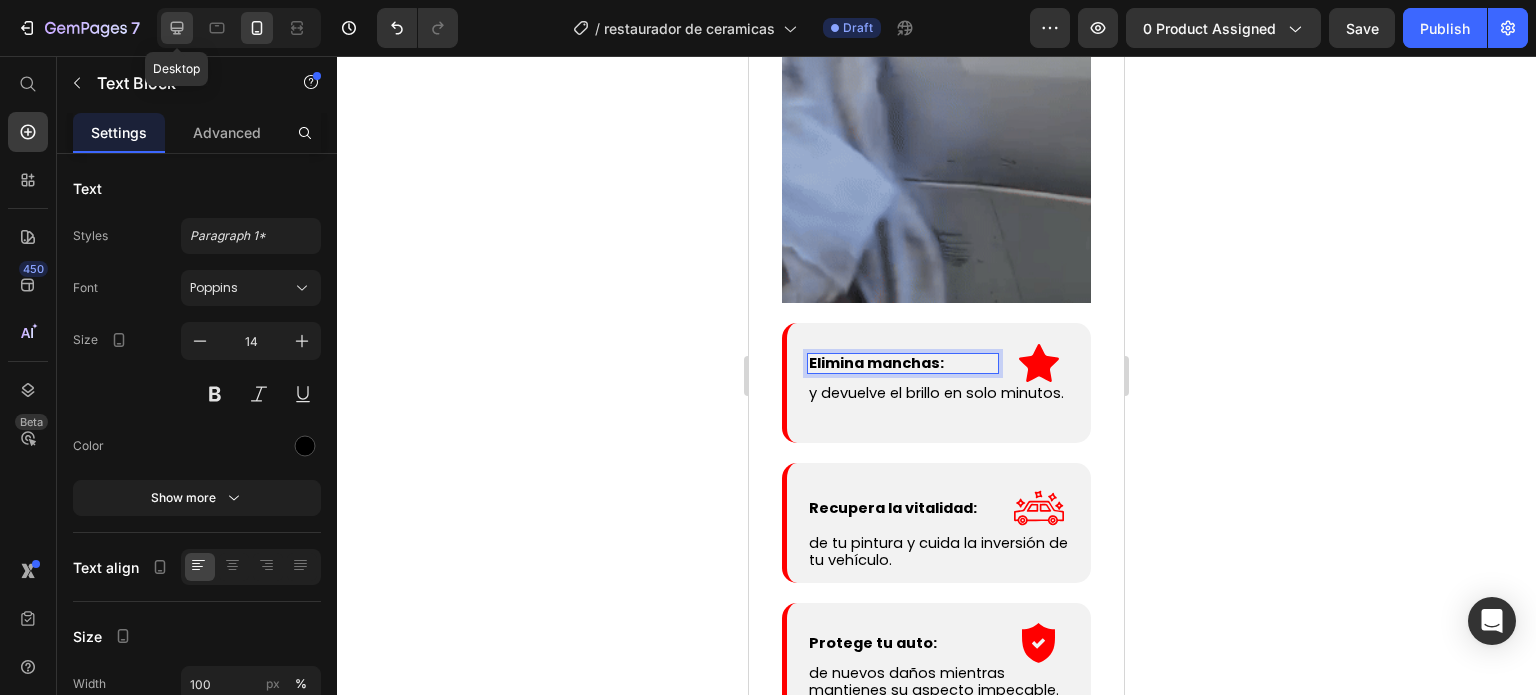 click 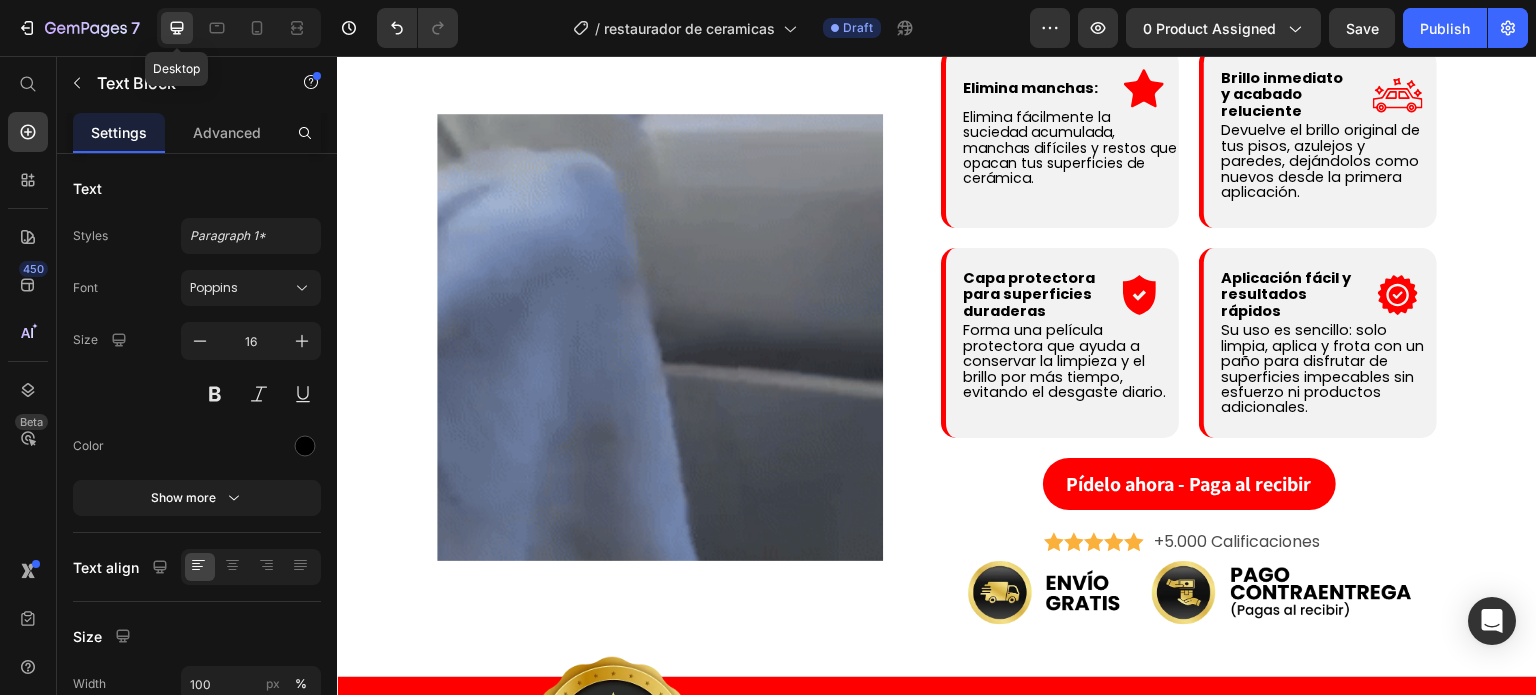 click on "Elimina fácilmente la suciedad acumulada, manchas difíciles y restos que opacan tus superficies de cerámica." at bounding box center (1070, 148) 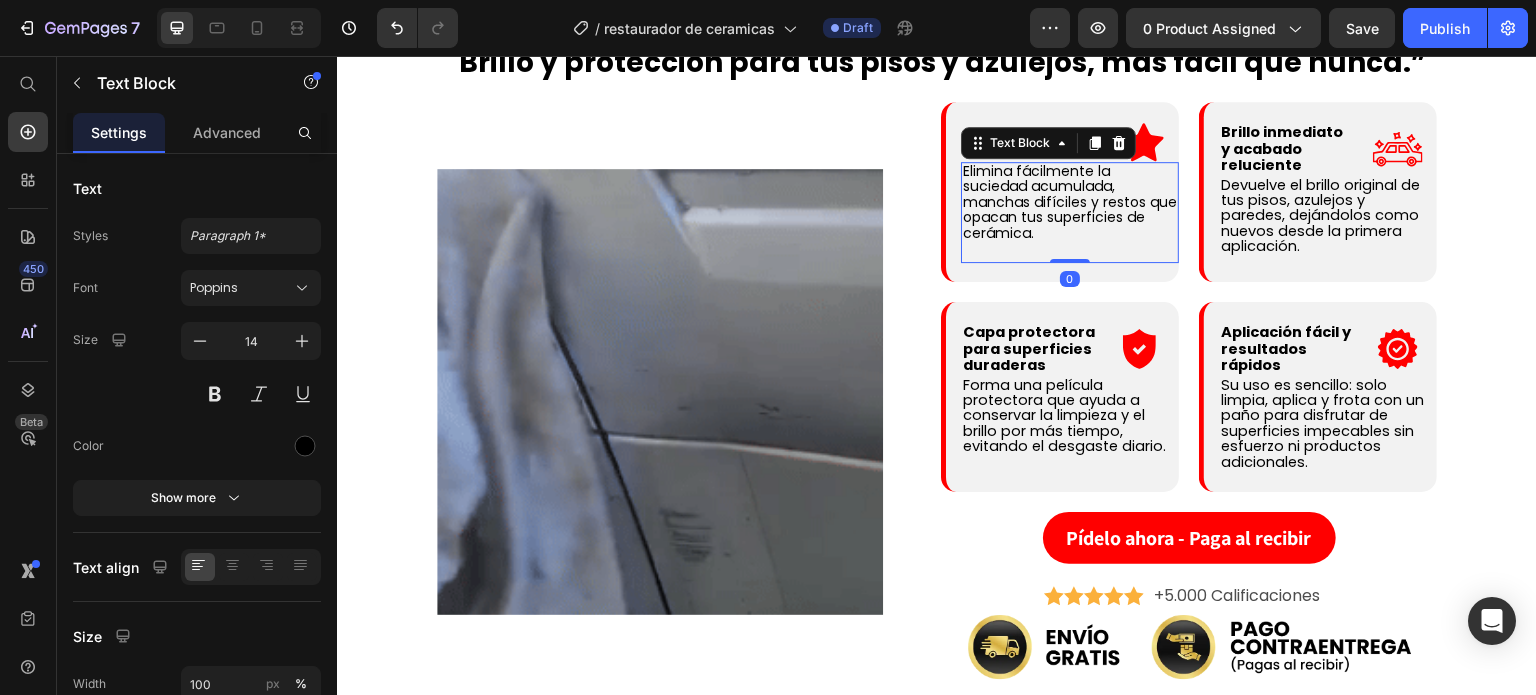 scroll, scrollTop: 2224, scrollLeft: 0, axis: vertical 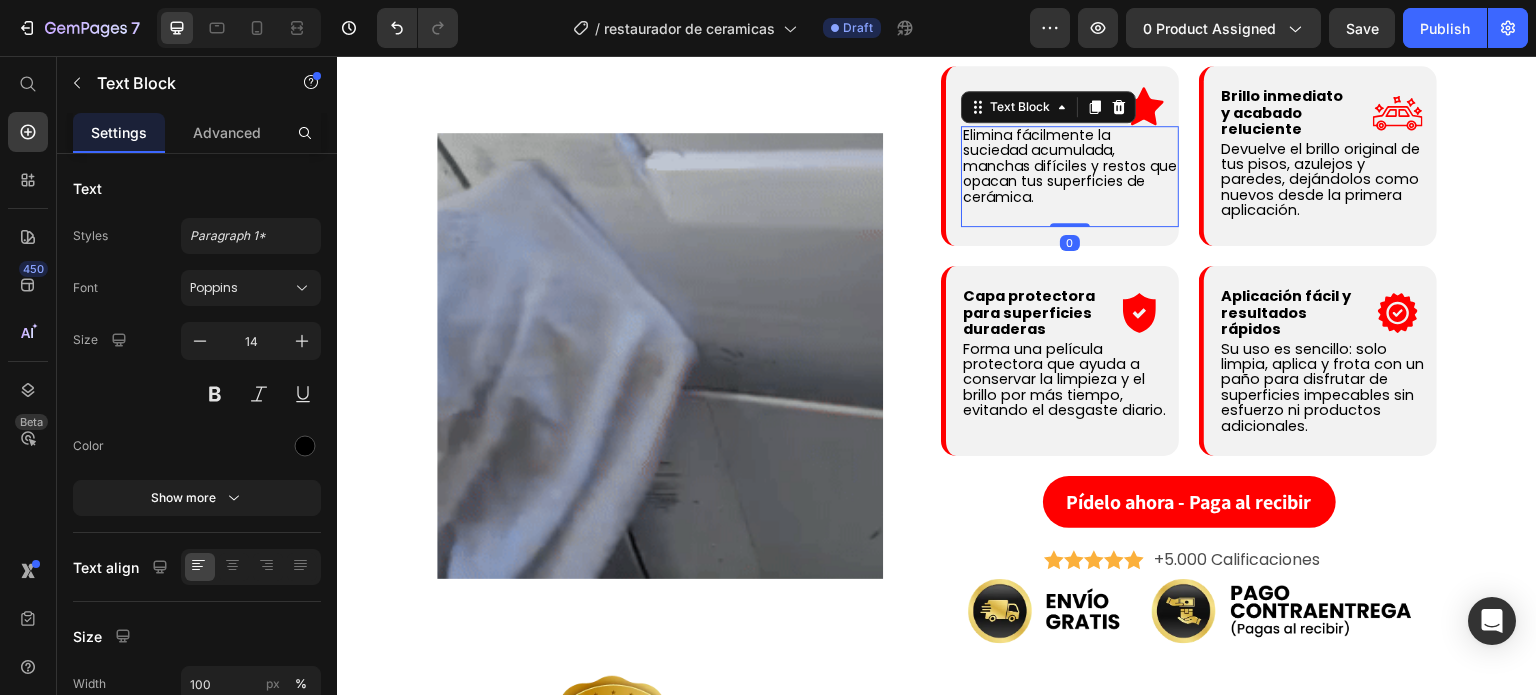 click on "Elimina fácilmente la suciedad acumulada, manchas difíciles y restos que opacan tus superficies de cerámica." at bounding box center [1070, 166] 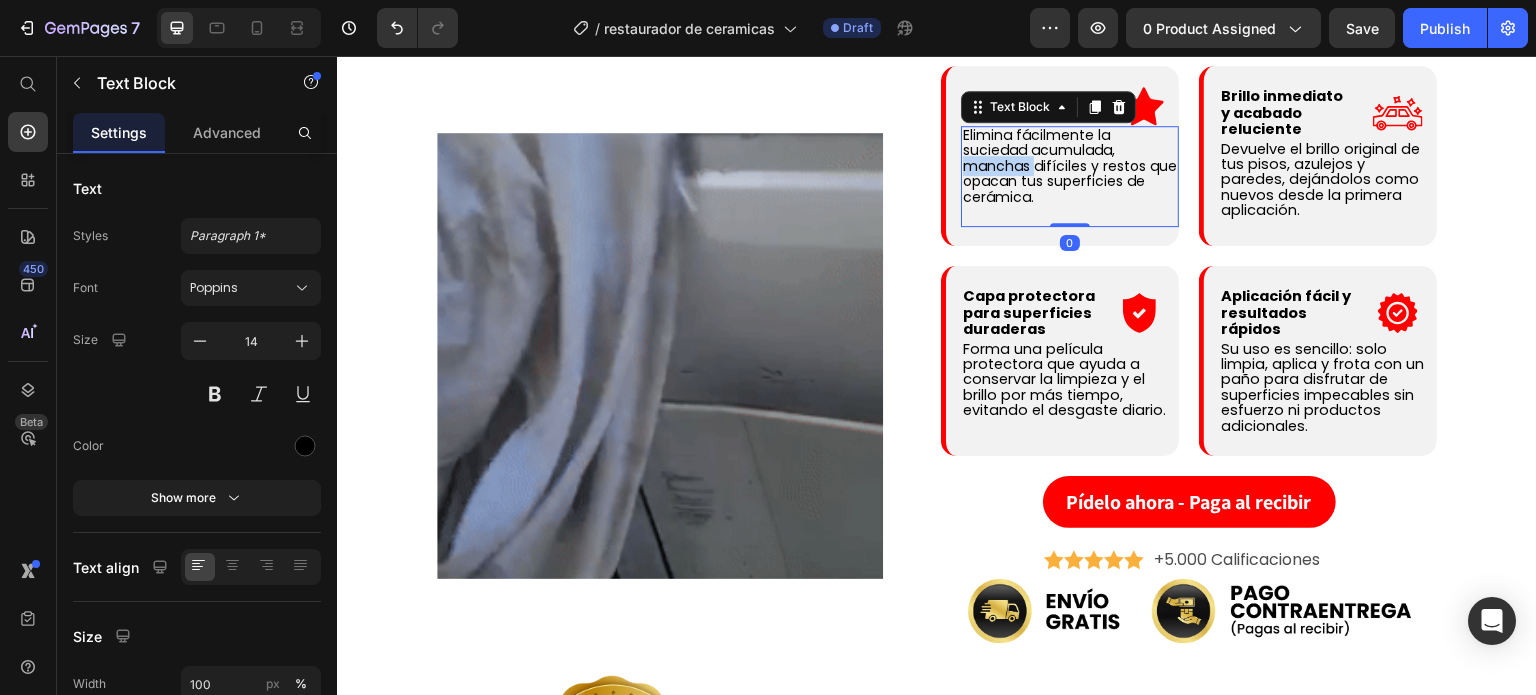 click on "Elimina fácilmente la suciedad acumulada, manchas difíciles y restos que opacan tus superficies de cerámica." at bounding box center (1070, 166) 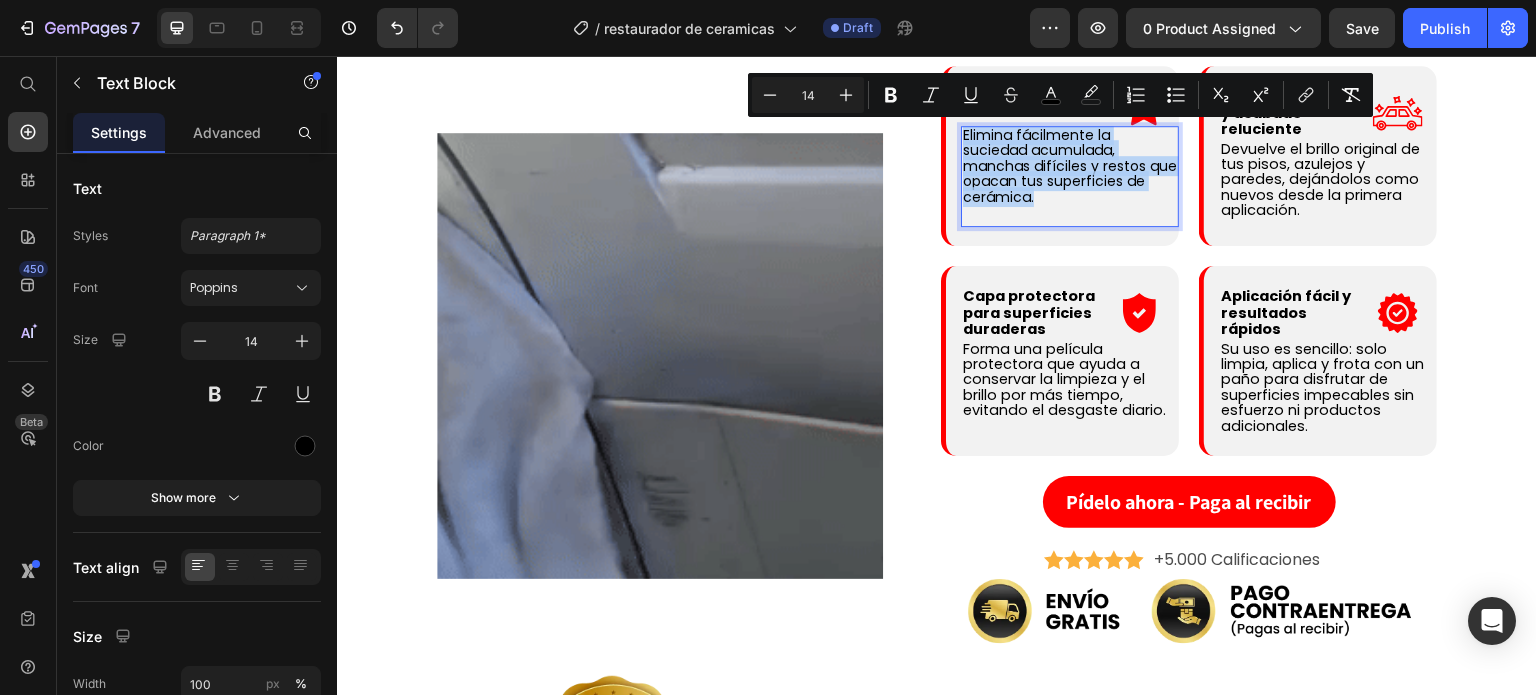 copy on "Elimina fácilmente la suciedad acumulada, manchas difíciles y restos que opacan tus superficies de cerámica." 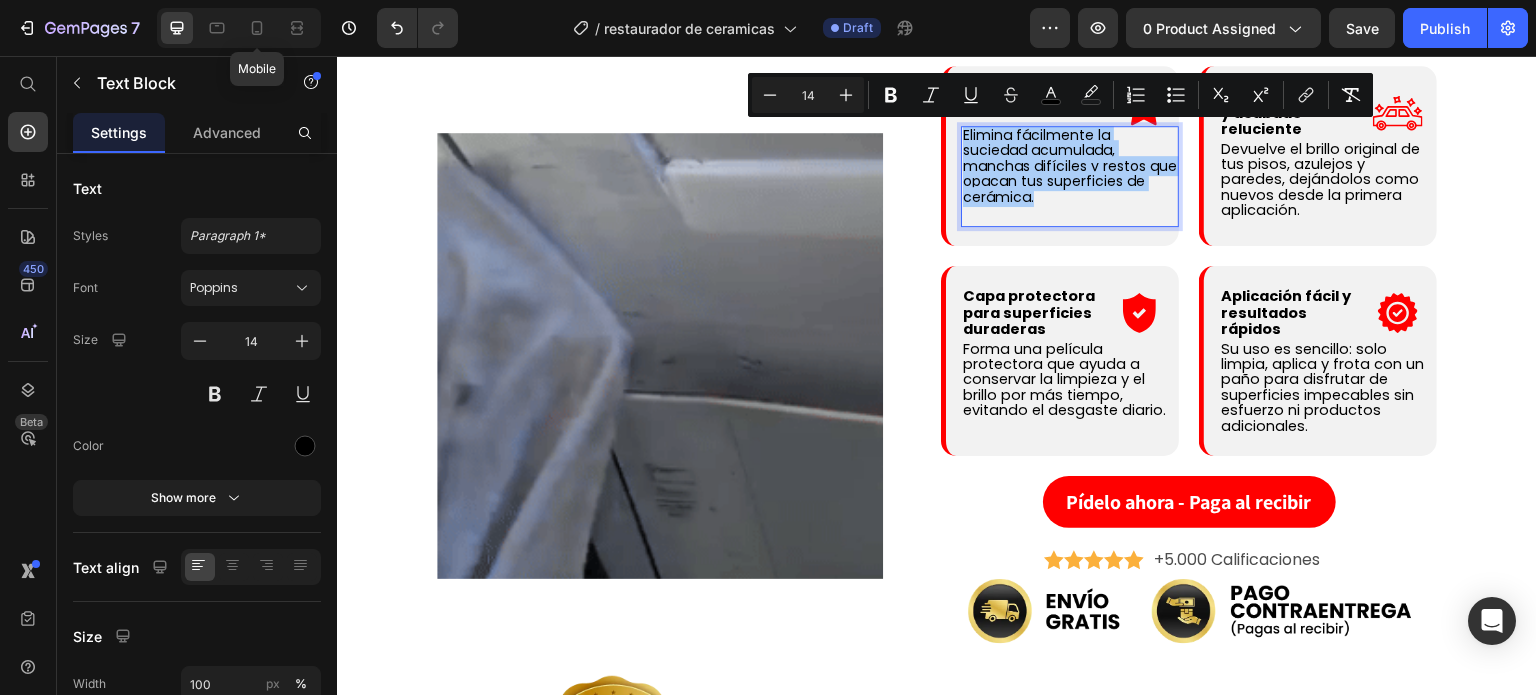 click 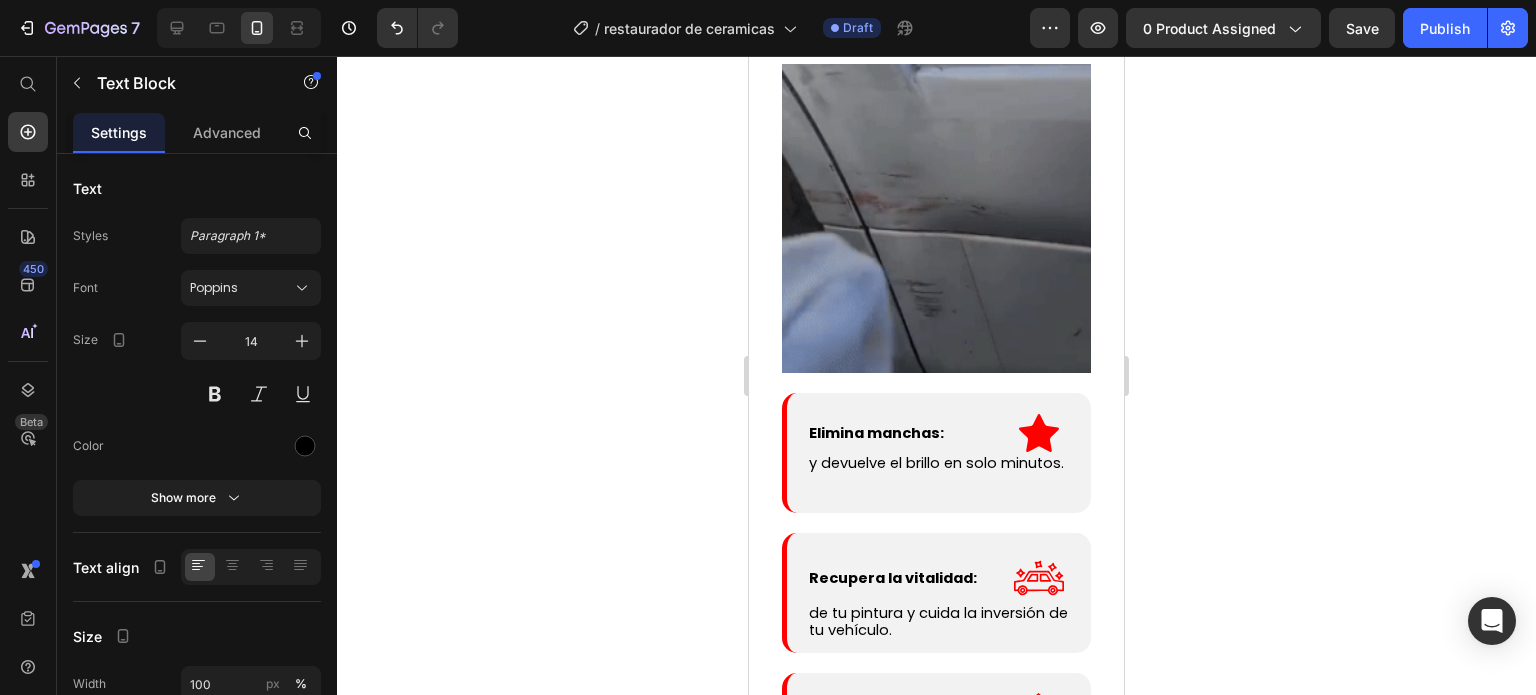 scroll, scrollTop: 2320, scrollLeft: 0, axis: vertical 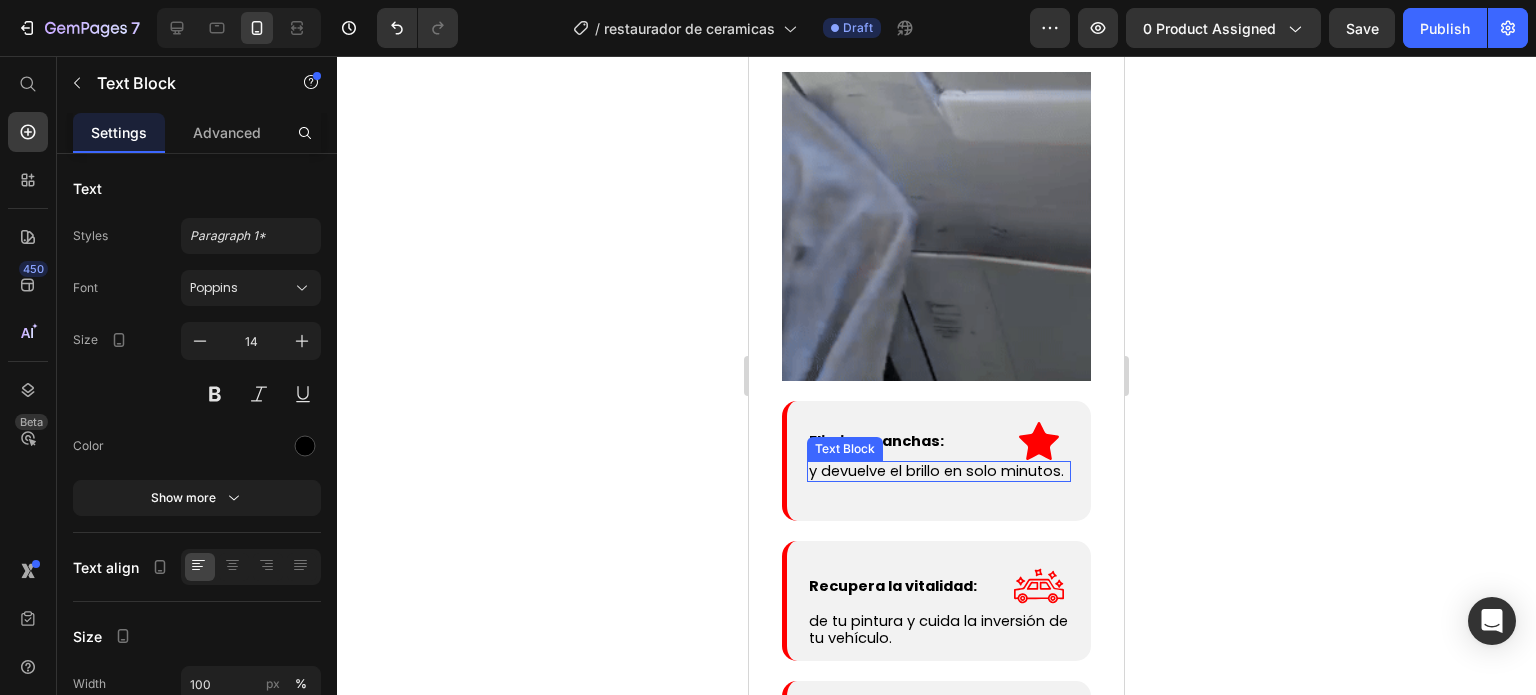click on "y devuelve el brillo en solo minutos." at bounding box center (936, 471) 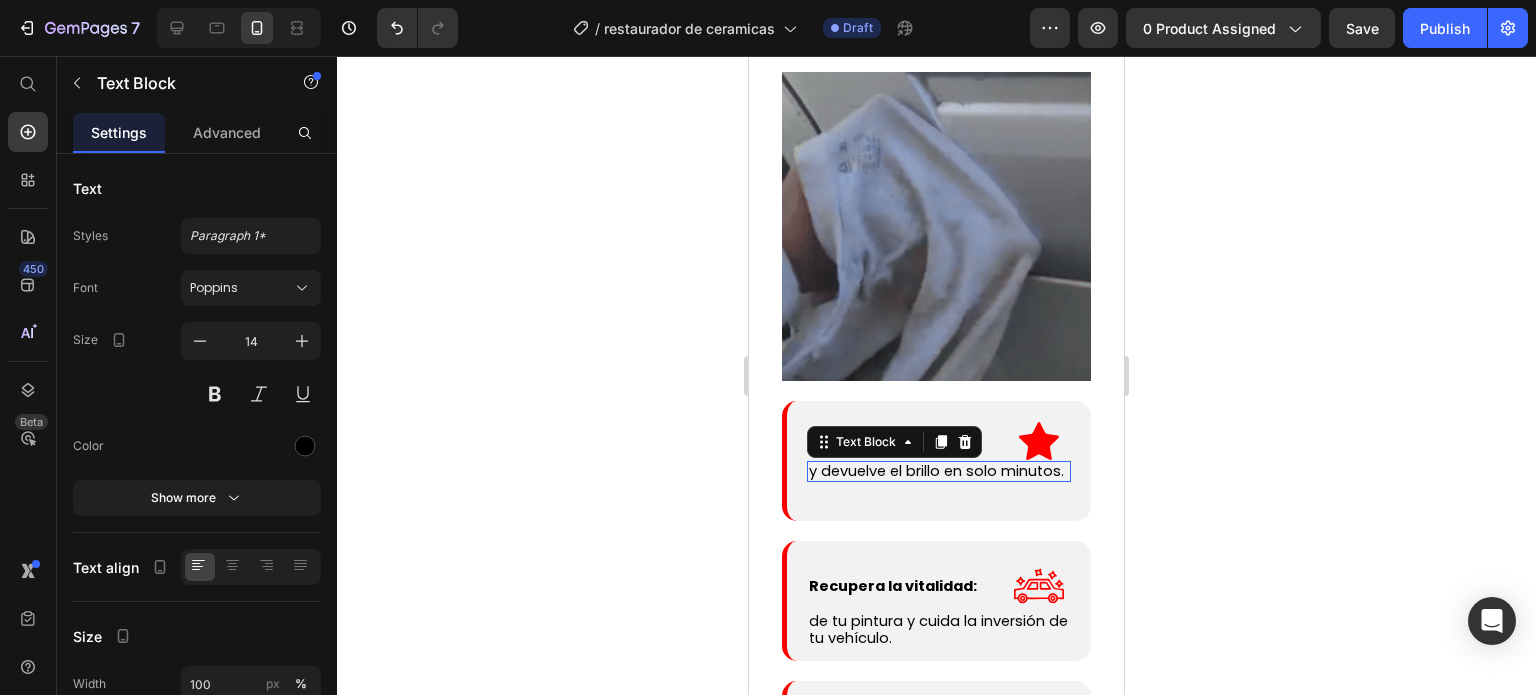 click on "y devuelve el brillo en solo minutos." at bounding box center (936, 471) 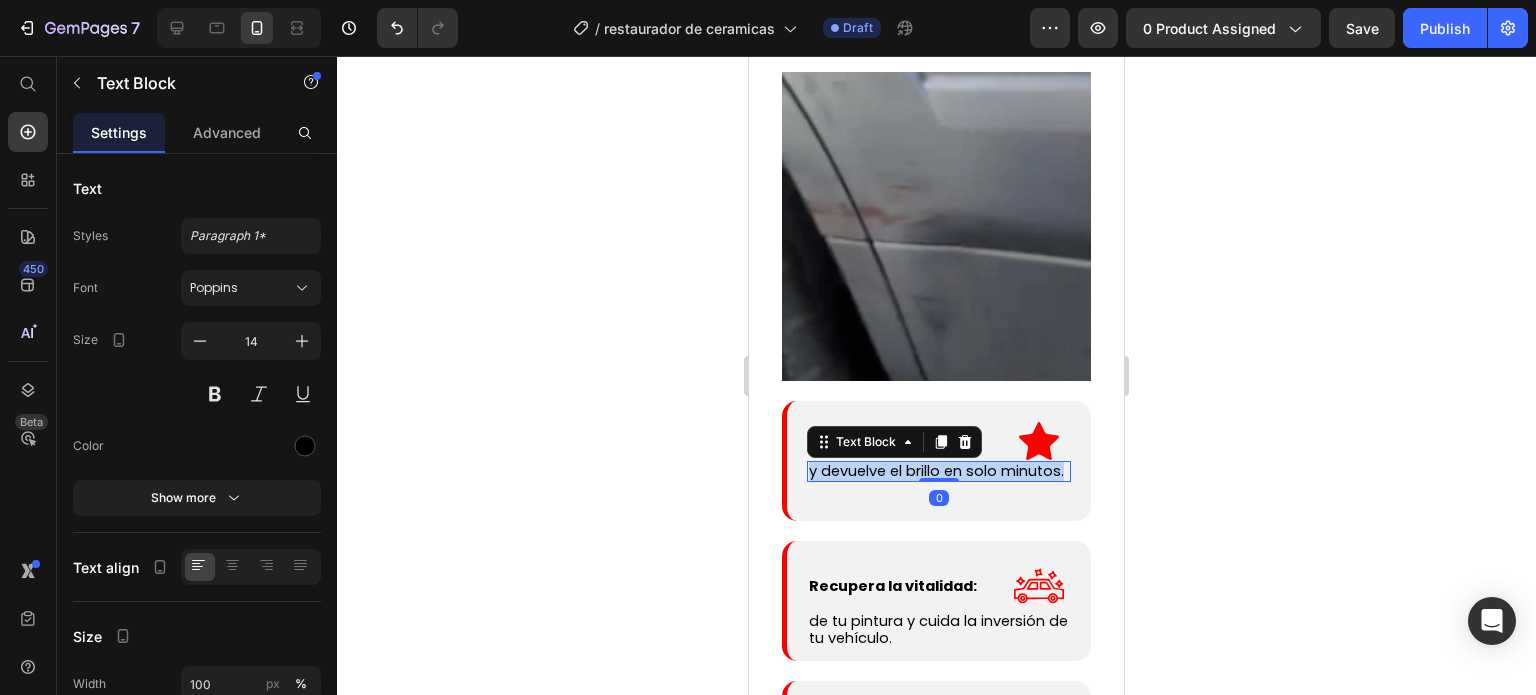 click on "y devuelve el brillo en solo minutos." at bounding box center (936, 471) 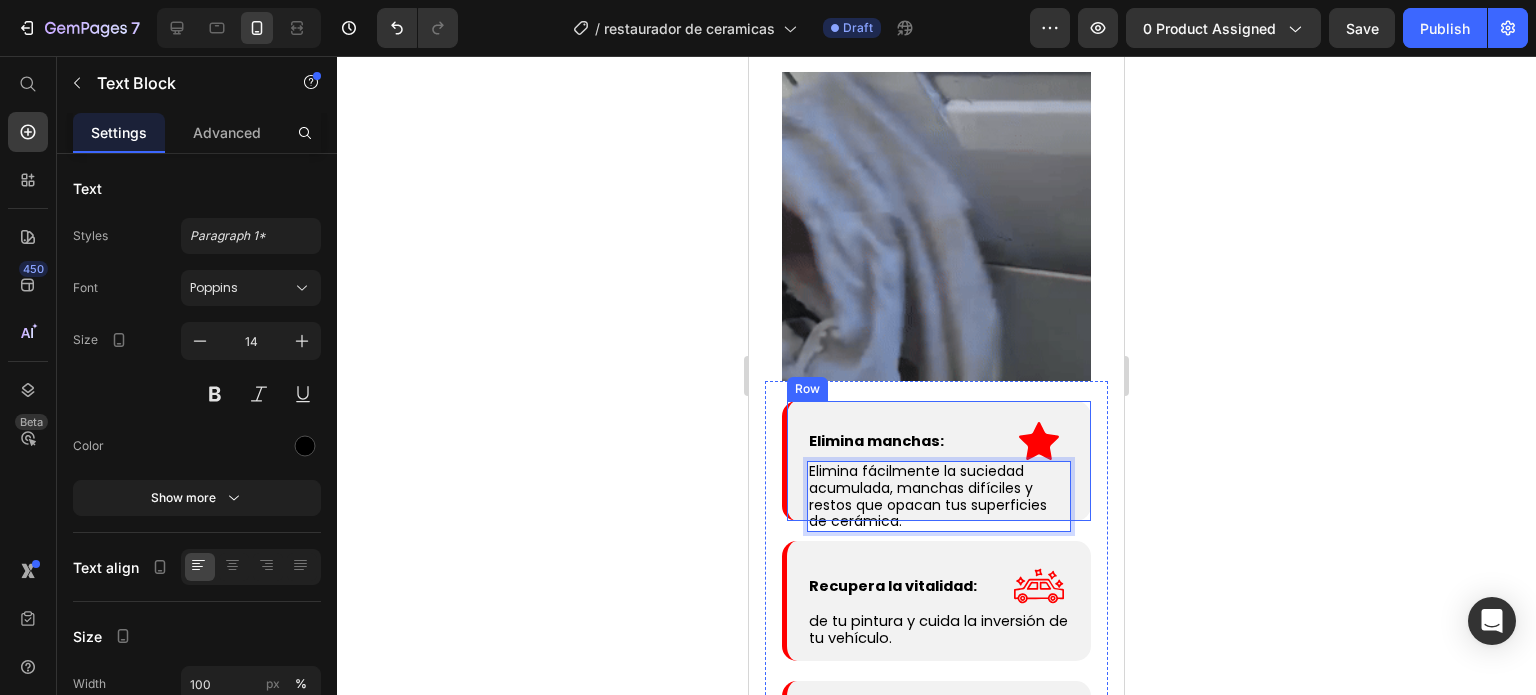 click on "Elimina manchas: Text Block
.id539219038534894450 .cls-1 {
fill: red;
}
Icon Row Row Elimina fácilmente la suciedad acumulada, manchas difíciles y restos que opacan tus superficies de cerámica. Text Block   0 Row Row" at bounding box center (936, 461) 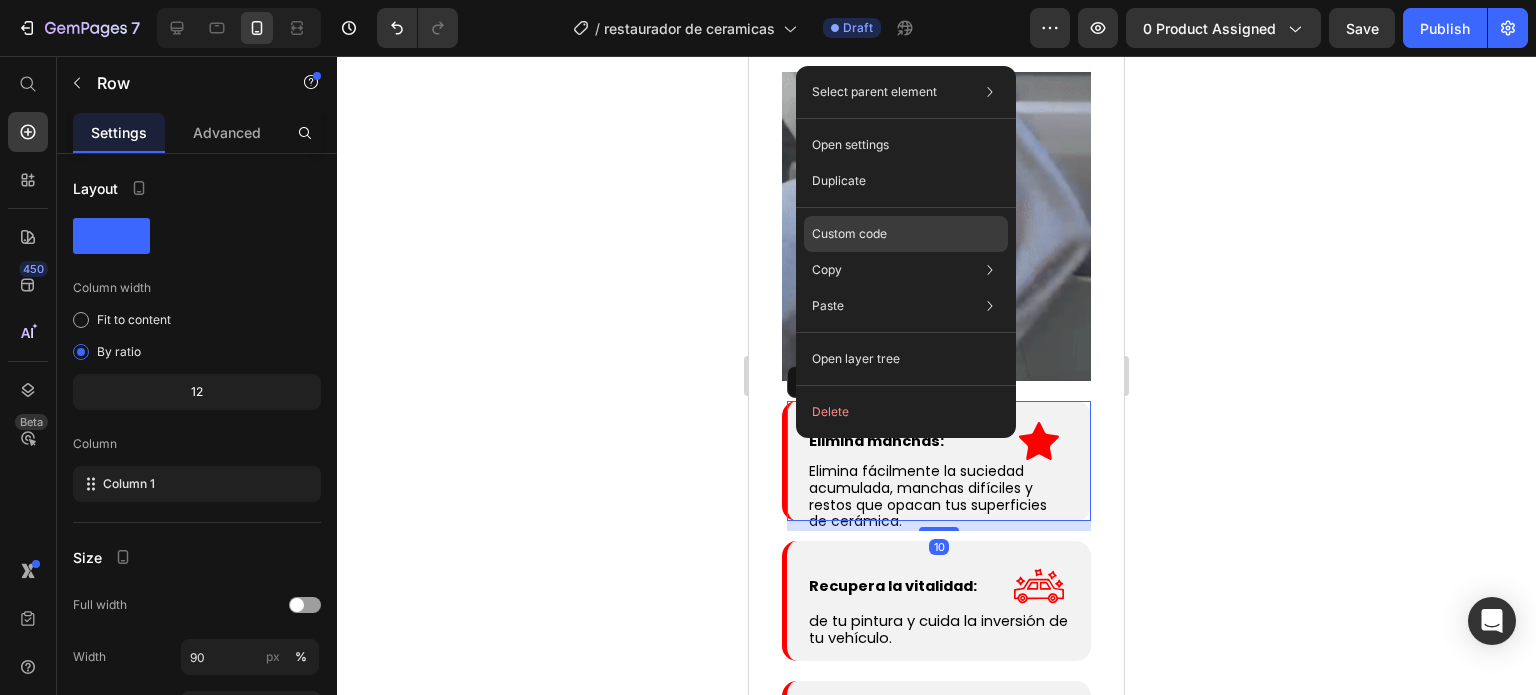 click on "Custom code" at bounding box center (849, 234) 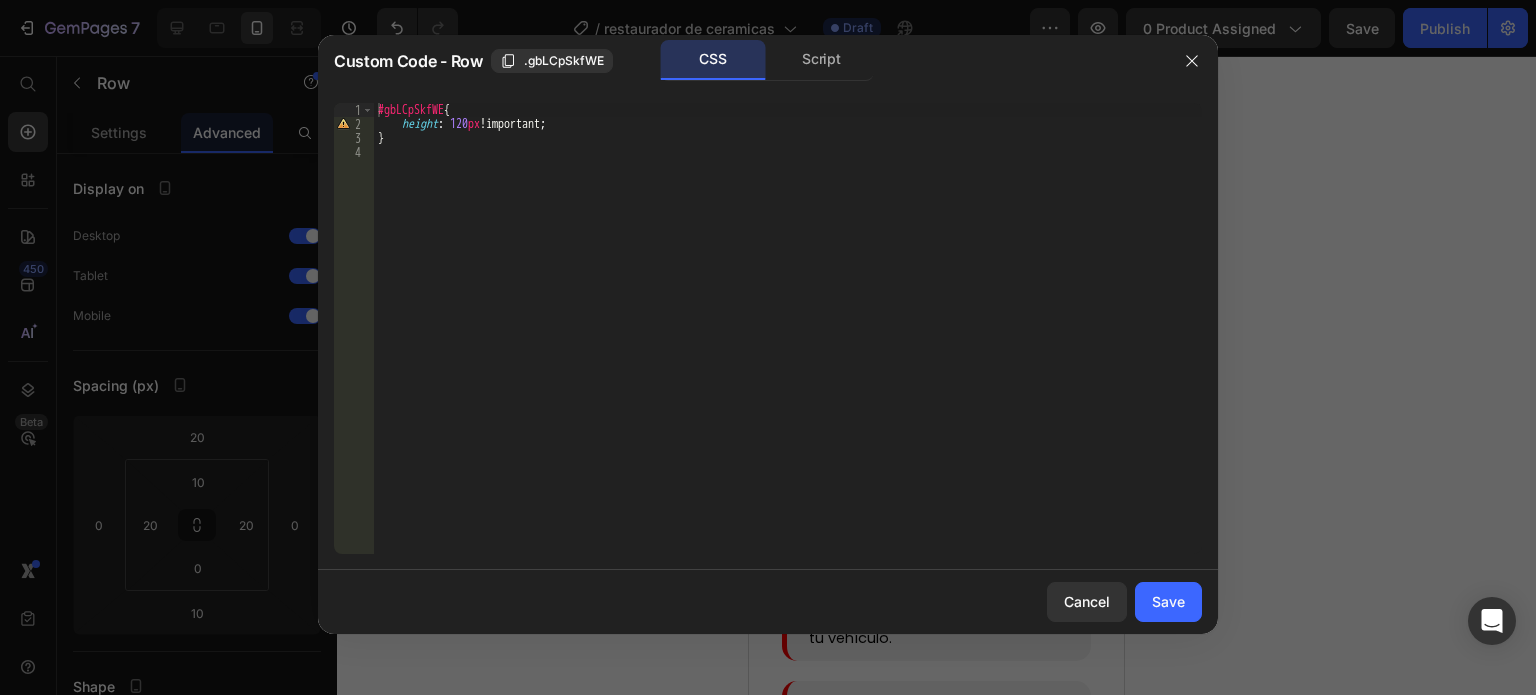 click on "#gbLCpSkfWE {      height :   120 px !important ; }" at bounding box center (788, 342) 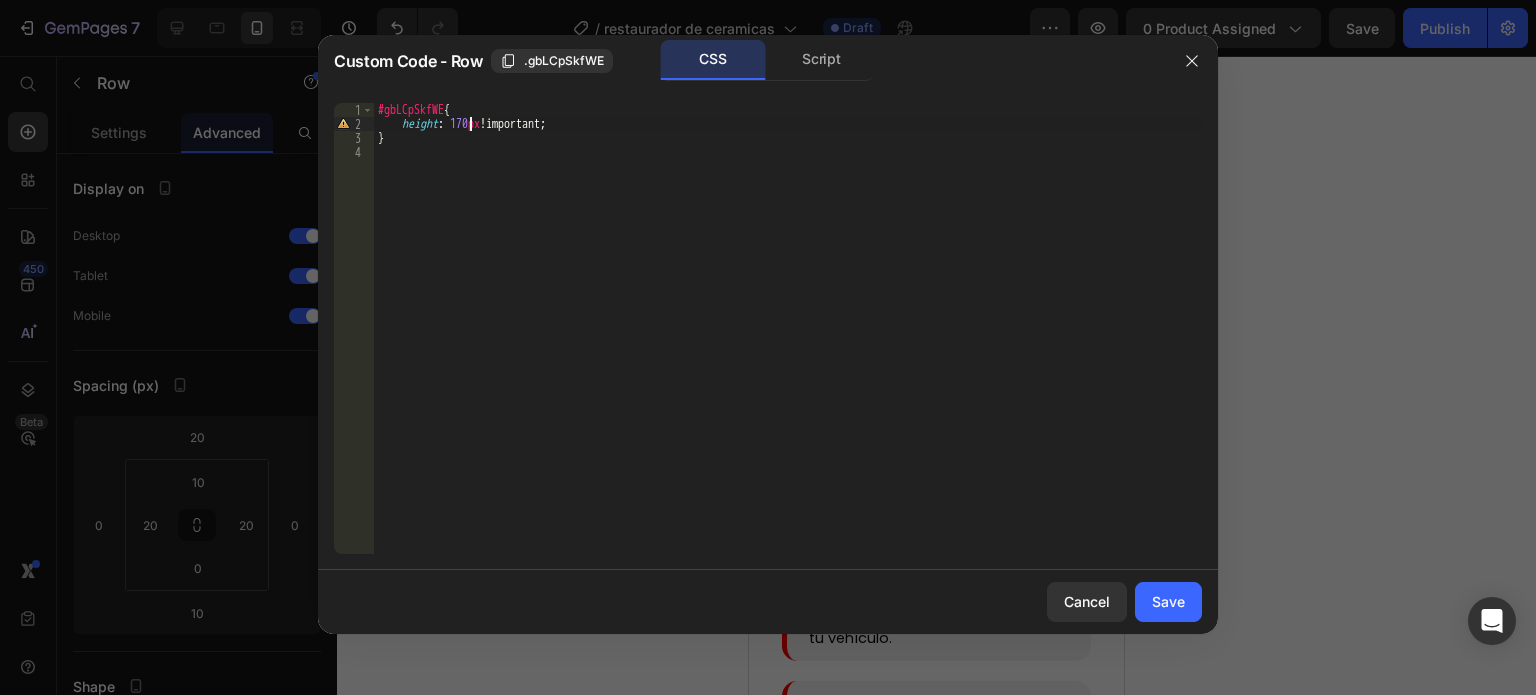 scroll, scrollTop: 0, scrollLeft: 7, axis: horizontal 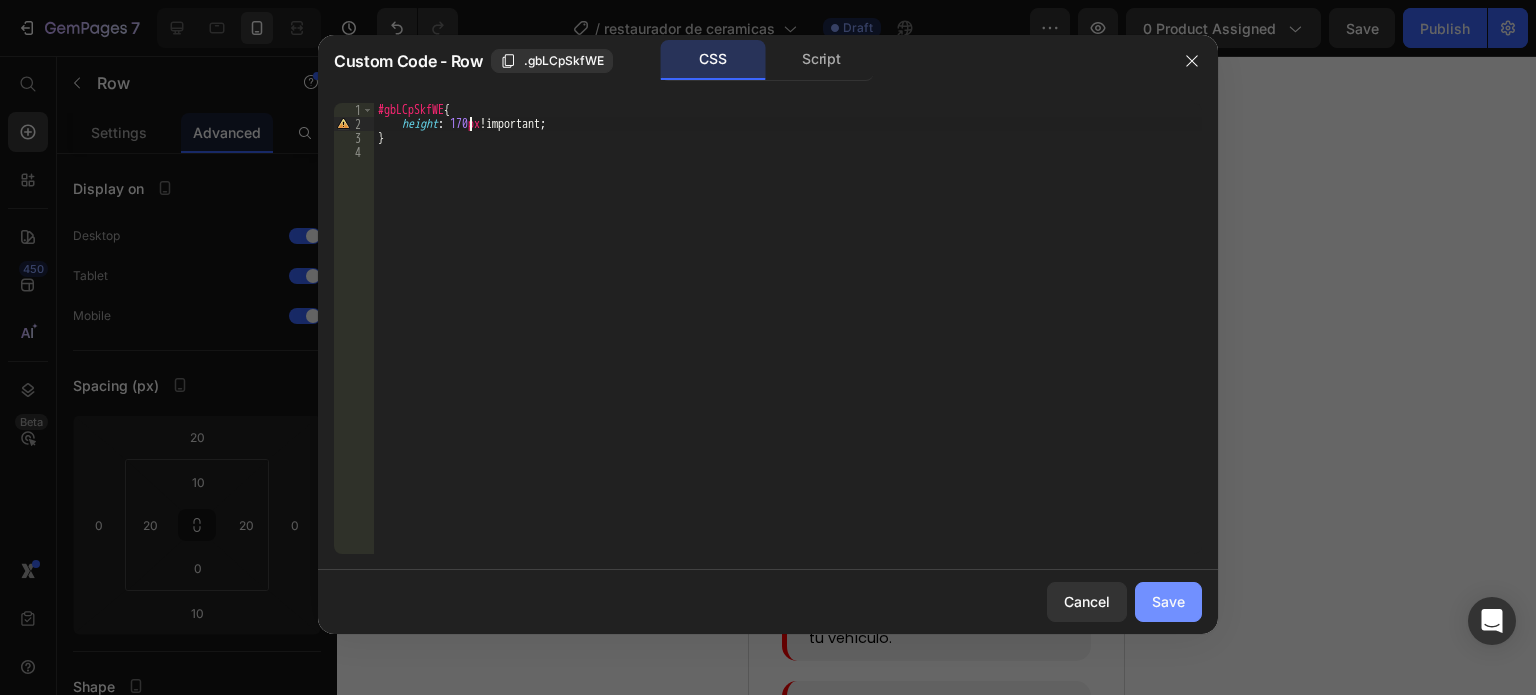 type on "height: 170px!important;" 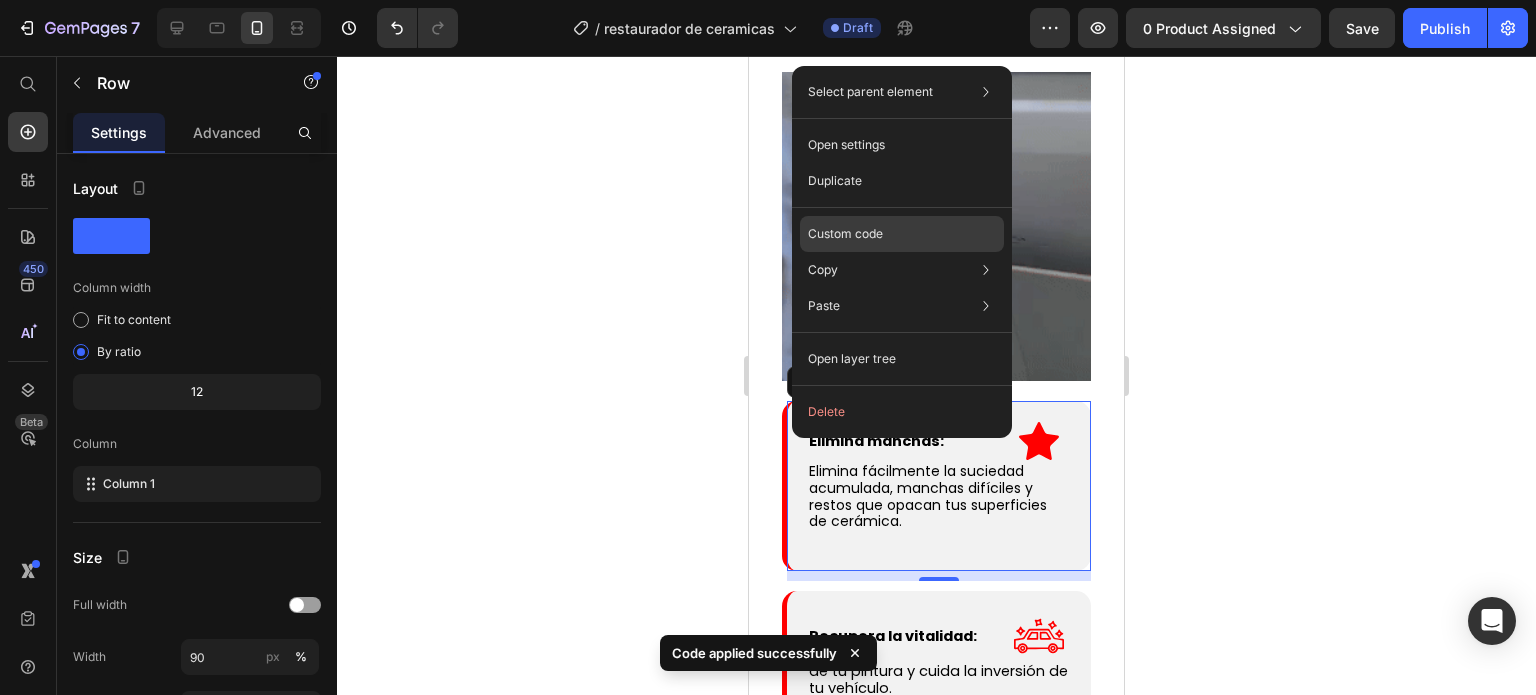 click on "Custom code" at bounding box center (845, 234) 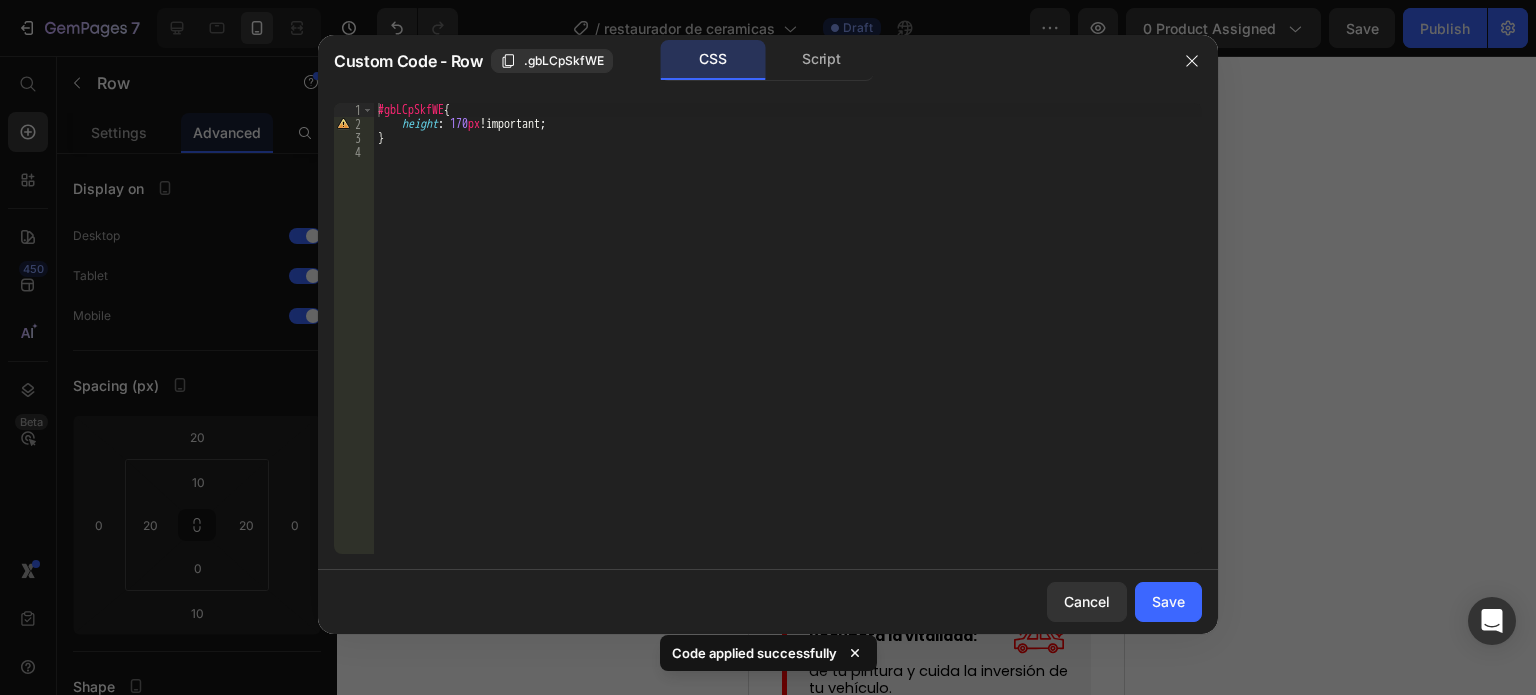 click on "#gbLCpSkfWE {      height :   170 px !important ; }" at bounding box center [788, 342] 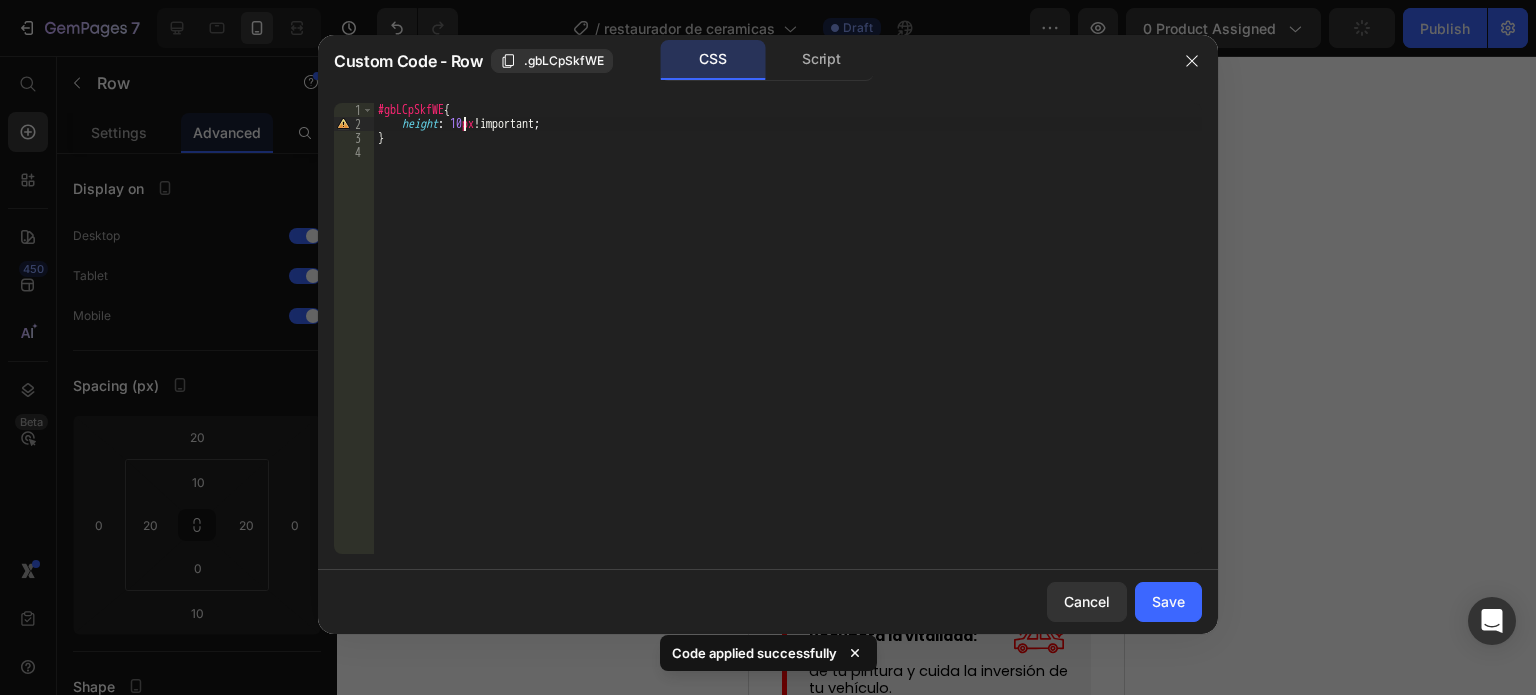 scroll, scrollTop: 0, scrollLeft: 7, axis: horizontal 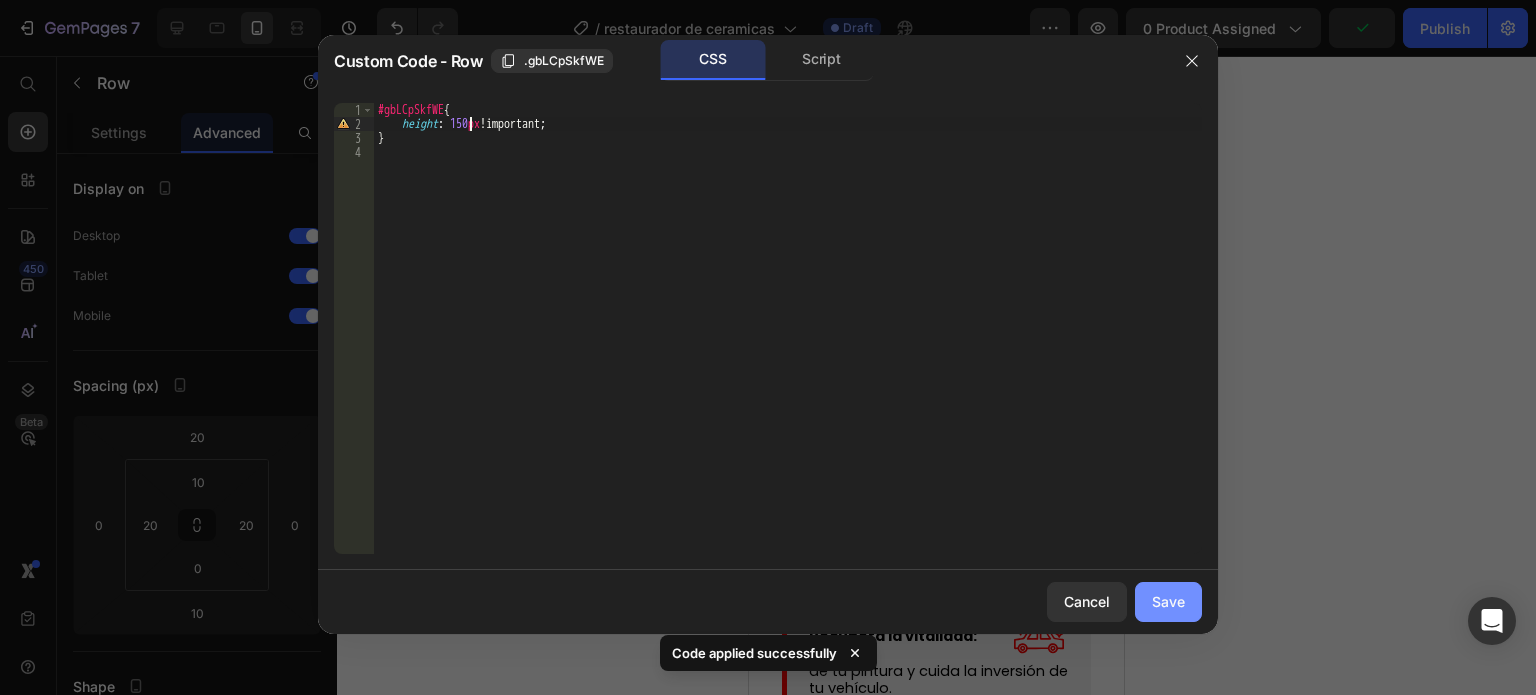 type on "height: 150px!important;" 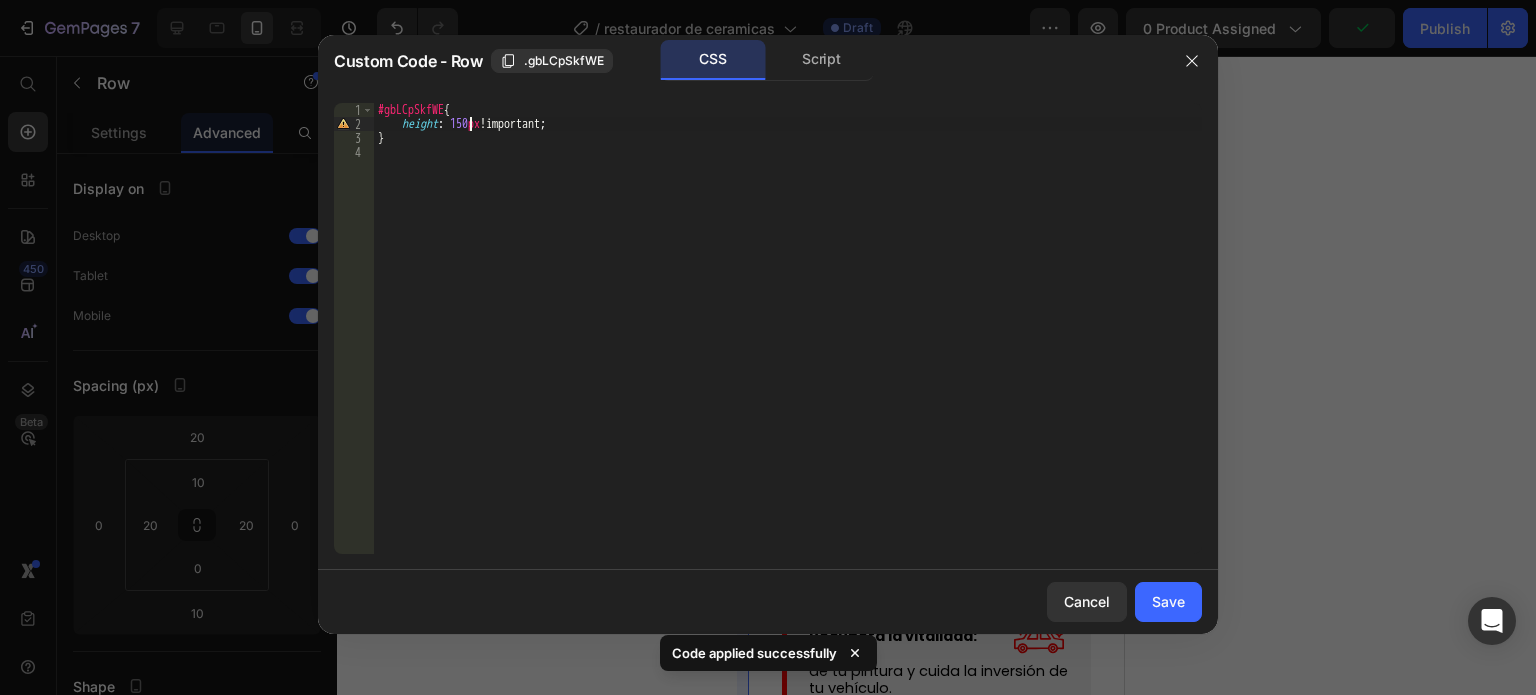 drag, startPoint x: 1174, startPoint y: 593, endPoint x: 748, endPoint y: 459, distance: 446.5781 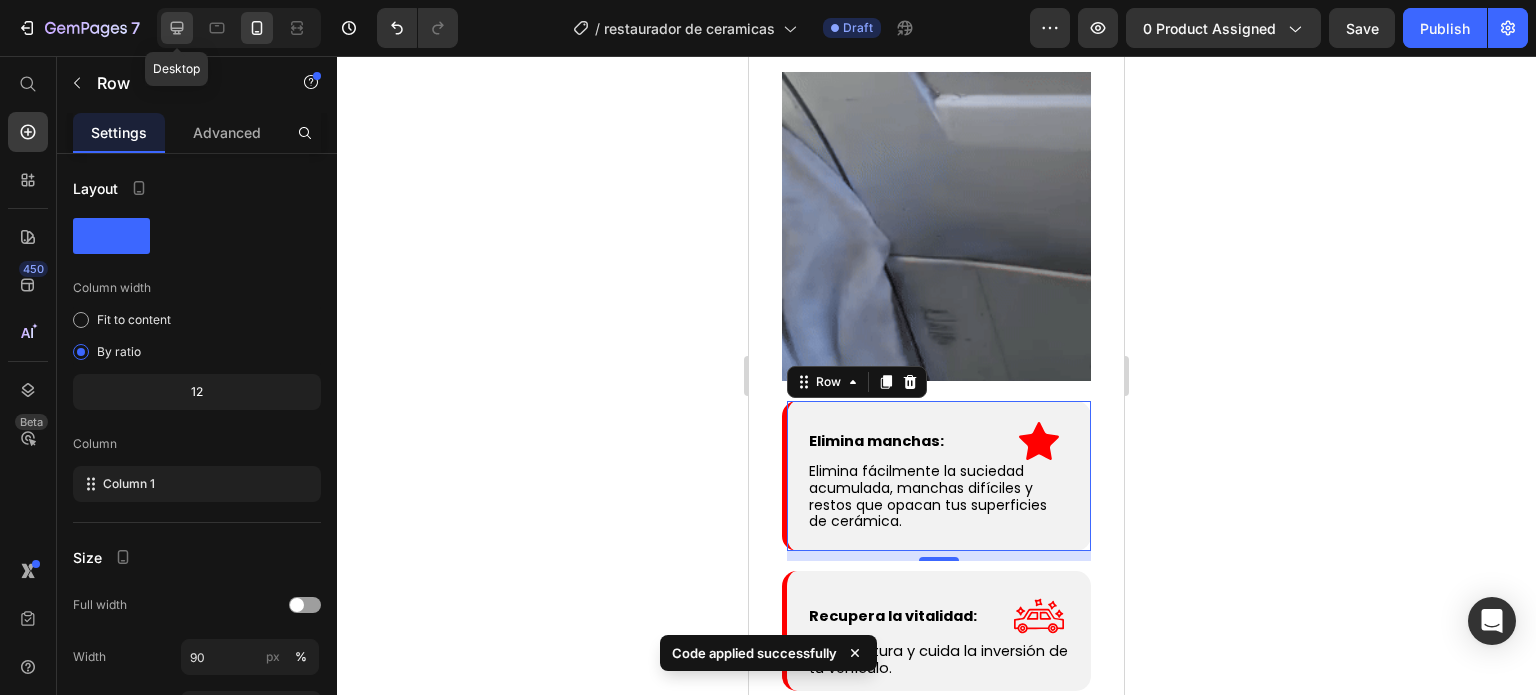 click 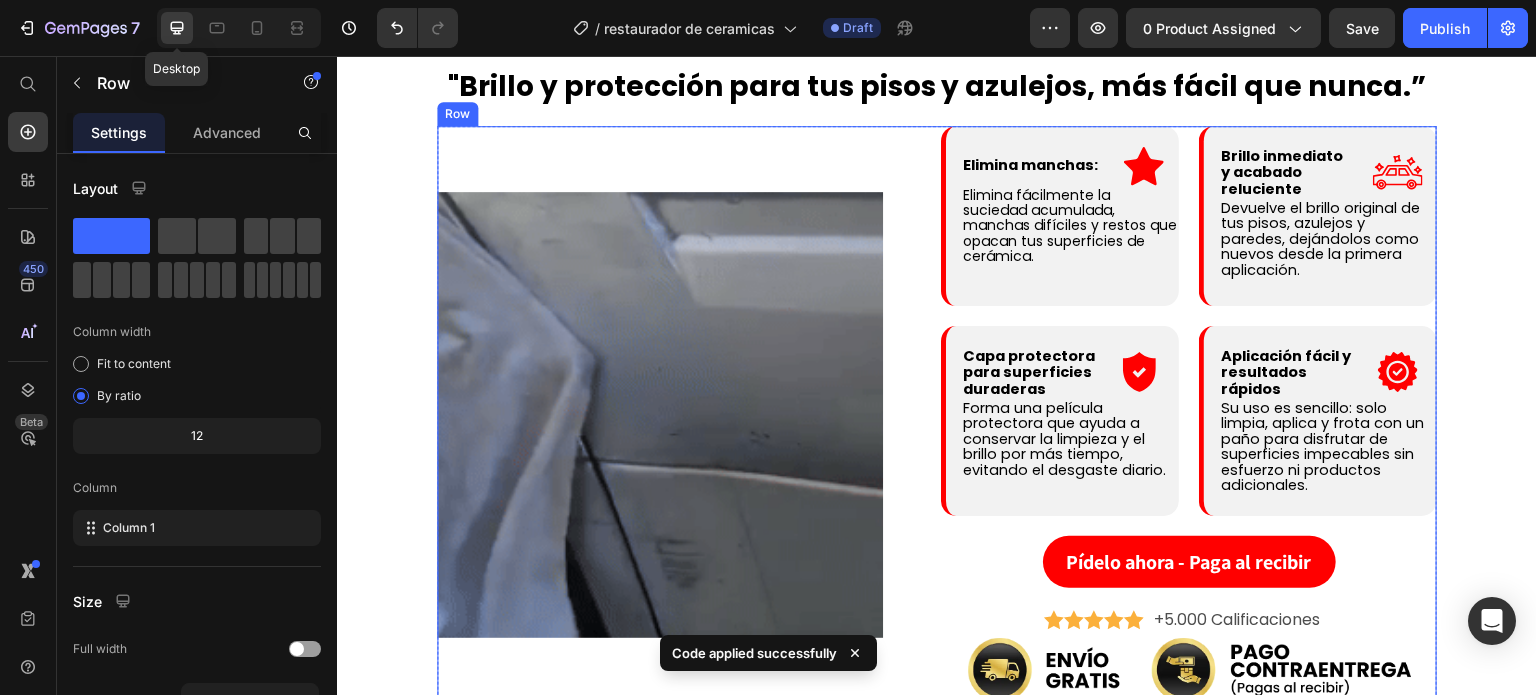 click on "Brillo inmediato y acabado reluciente" at bounding box center [1282, 172] 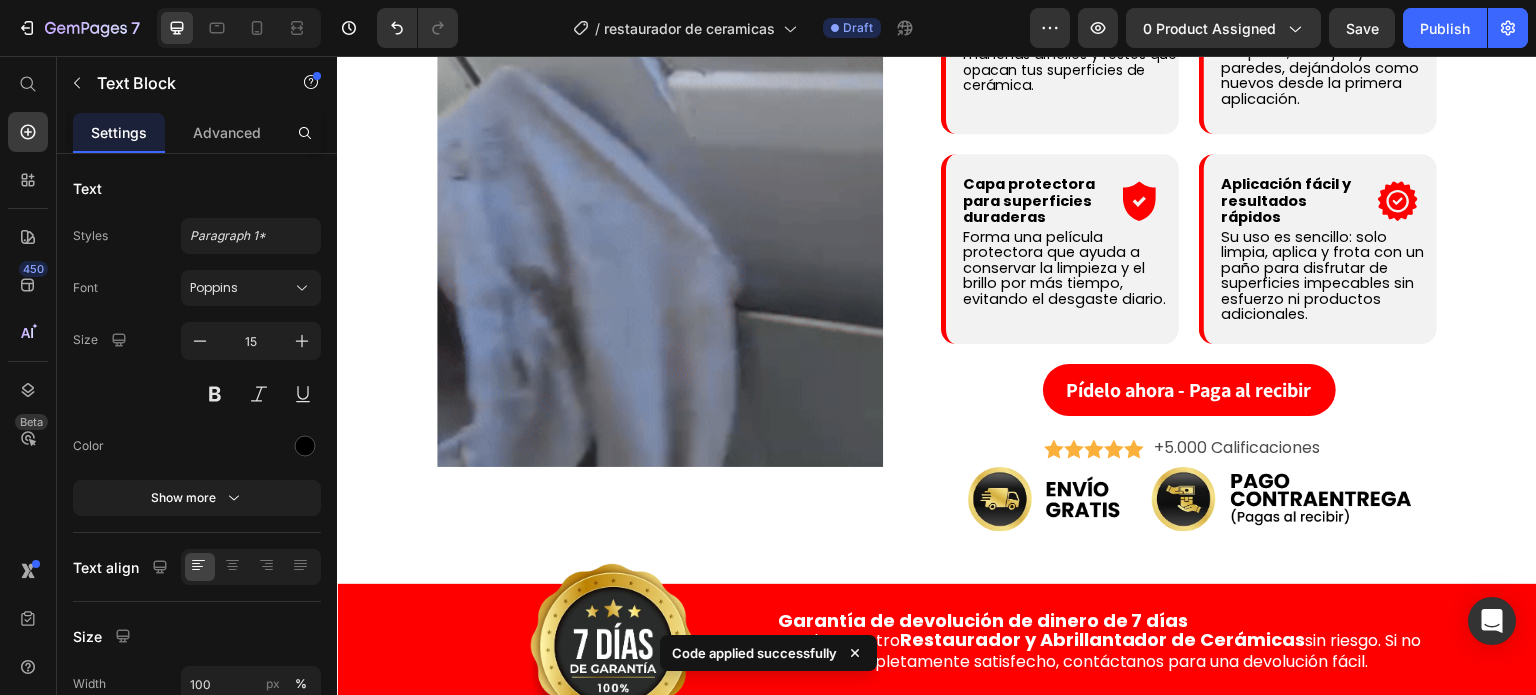 scroll, scrollTop: 2140, scrollLeft: 0, axis: vertical 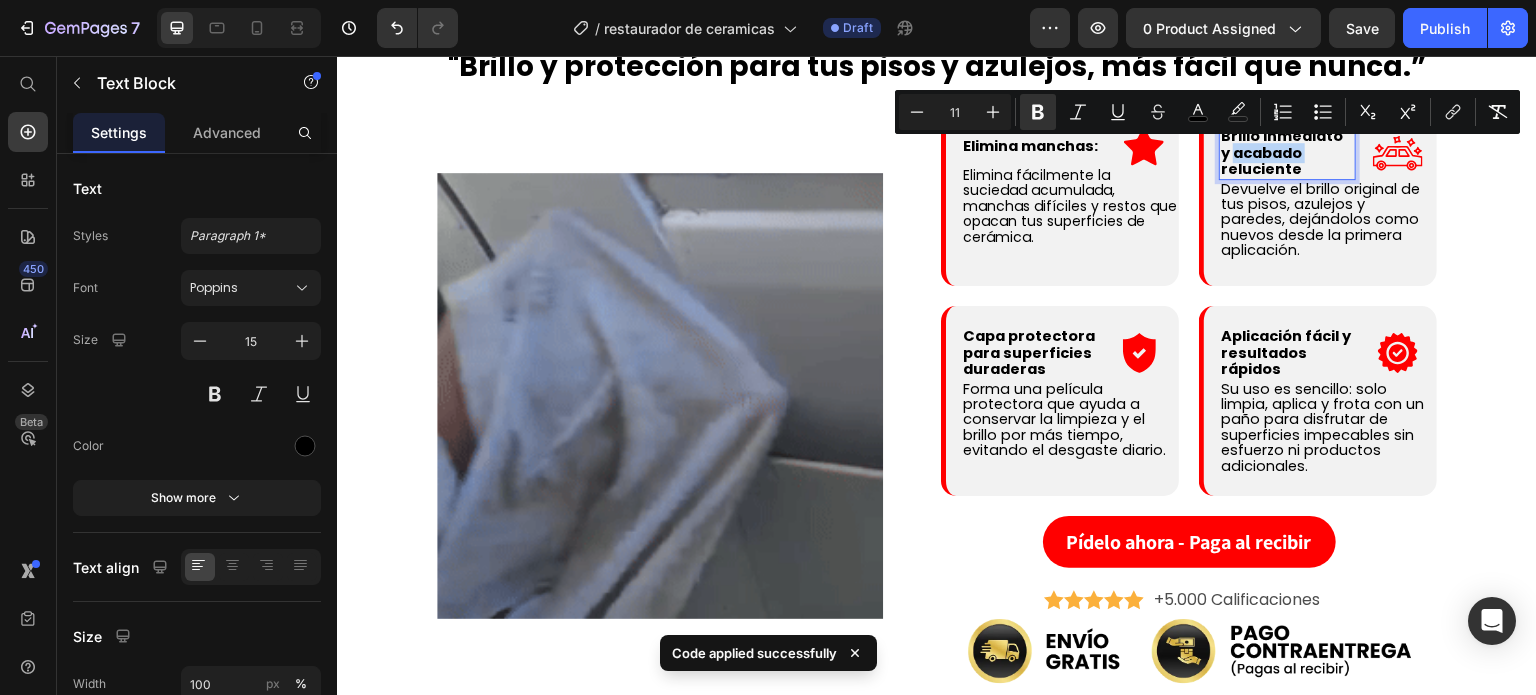 click on "Brillo inmediato y acabado reluciente" at bounding box center [1282, 152] 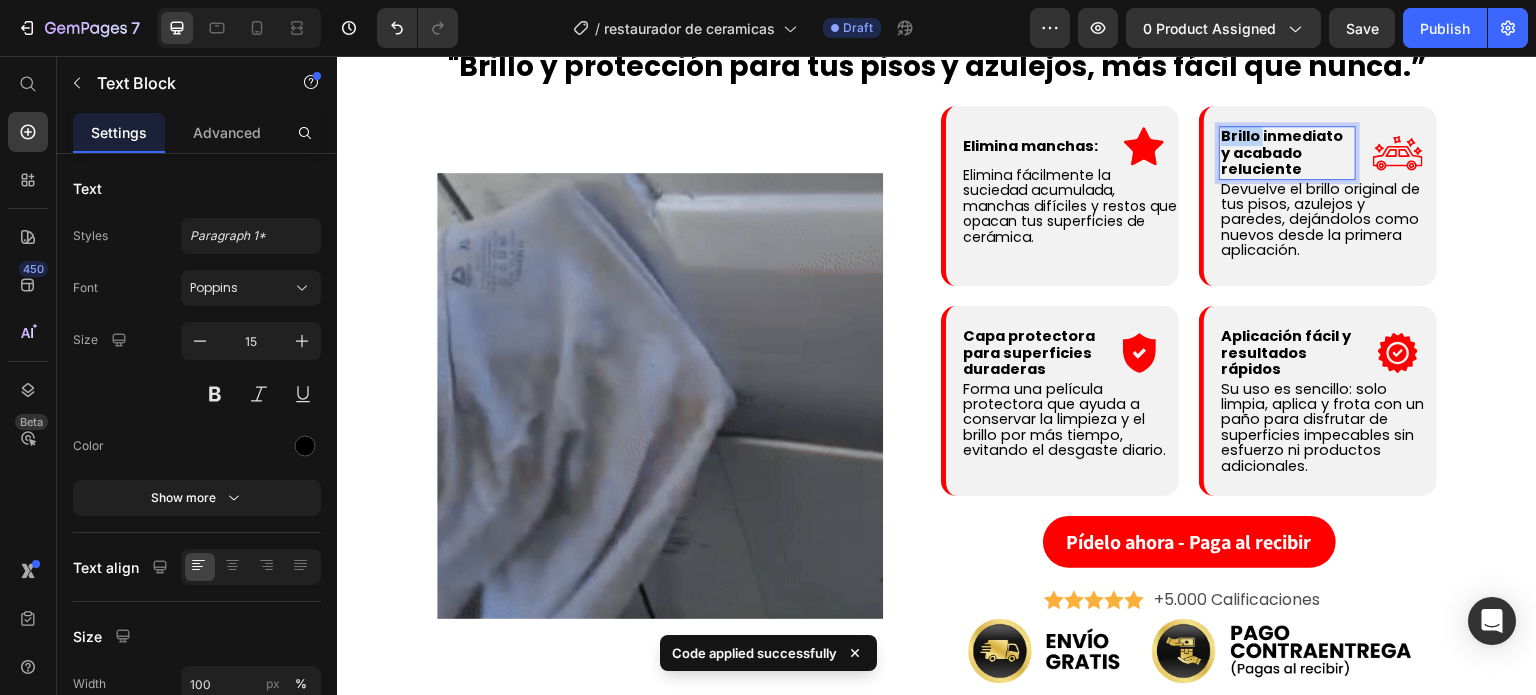 click on "Brillo inmediato y acabado reluciente" at bounding box center (1282, 152) 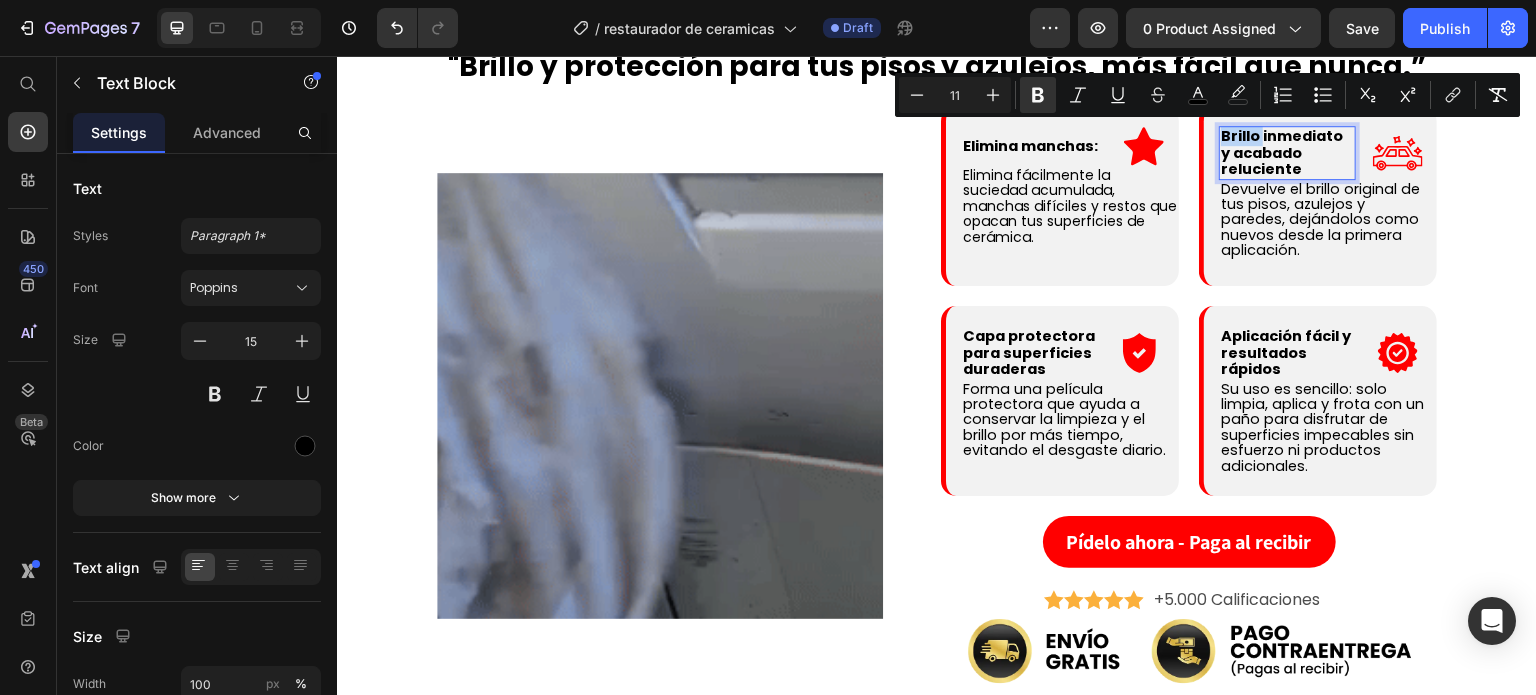 click on "Brillo inmediato y acabado reluciente" at bounding box center [1282, 152] 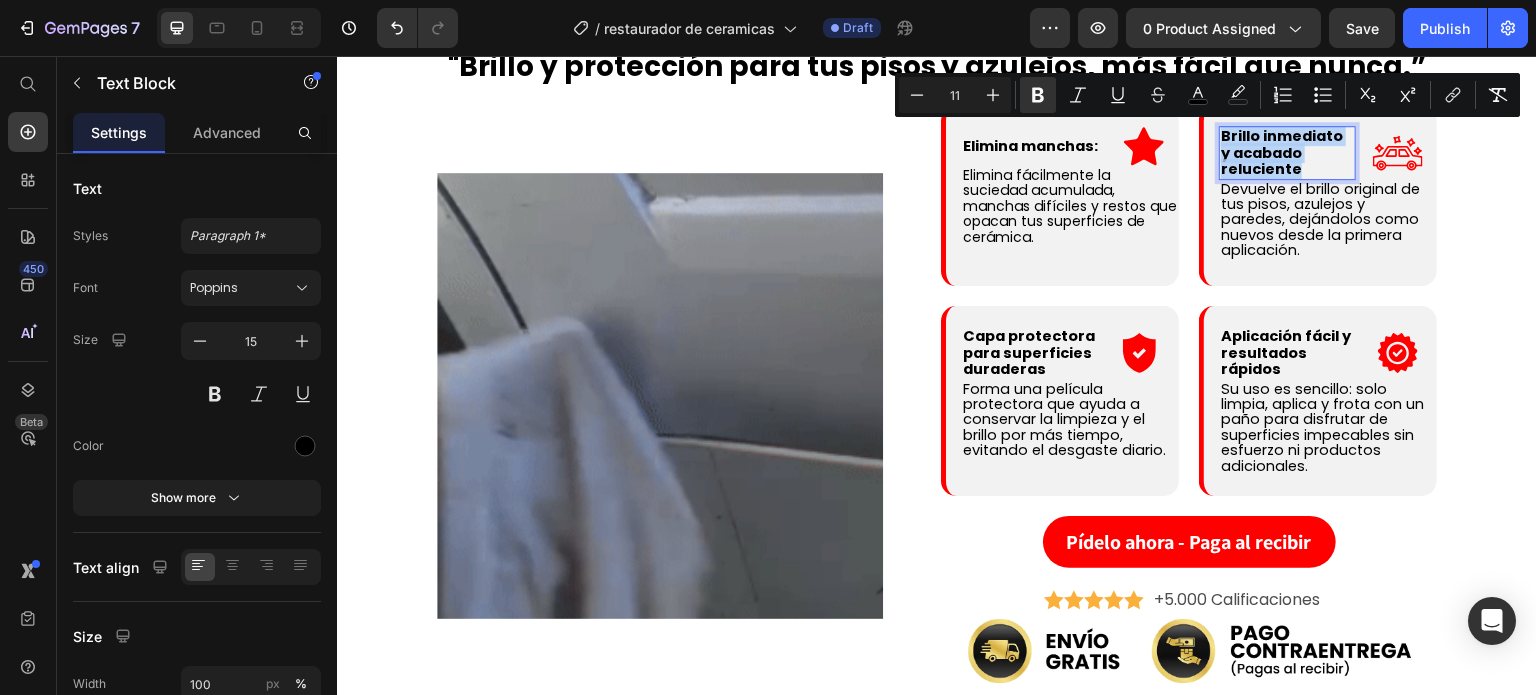 copy on "Brillo inmediato y acabado reluciente" 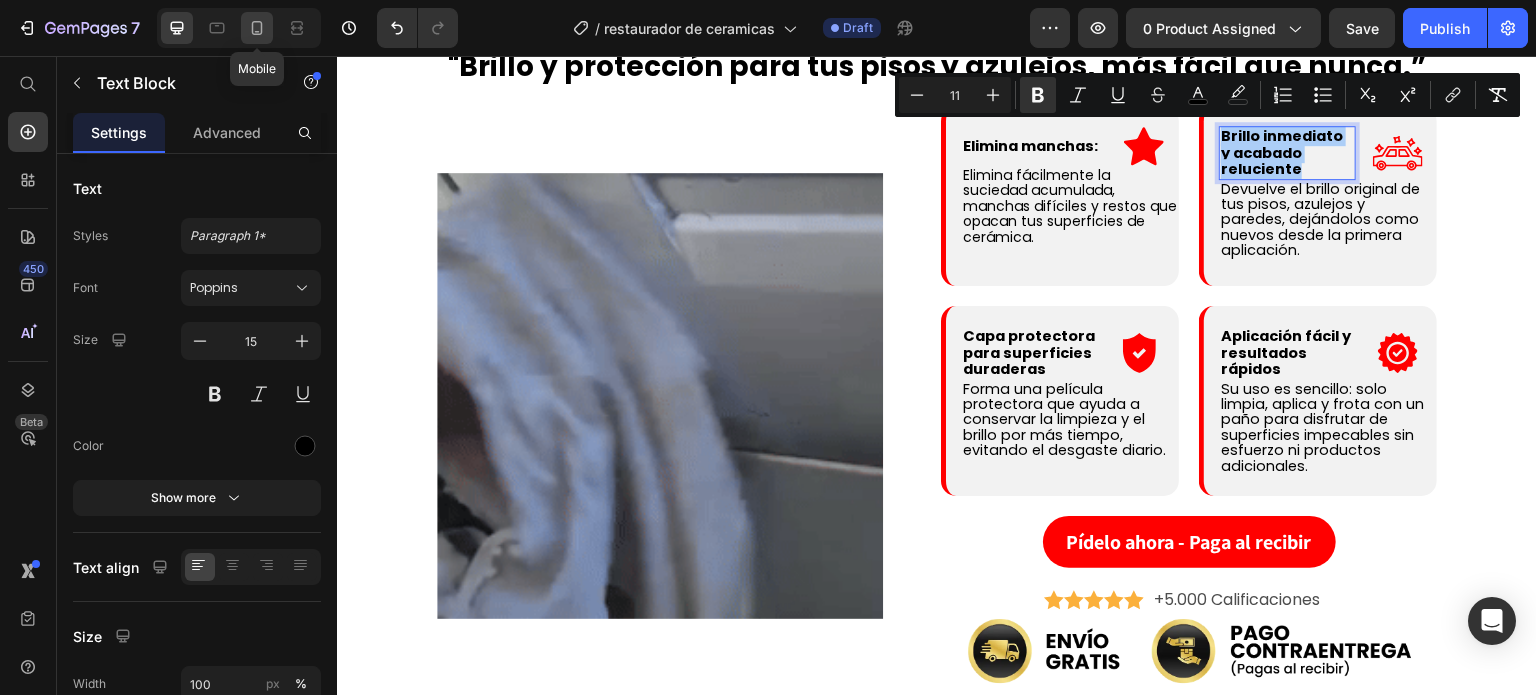 click 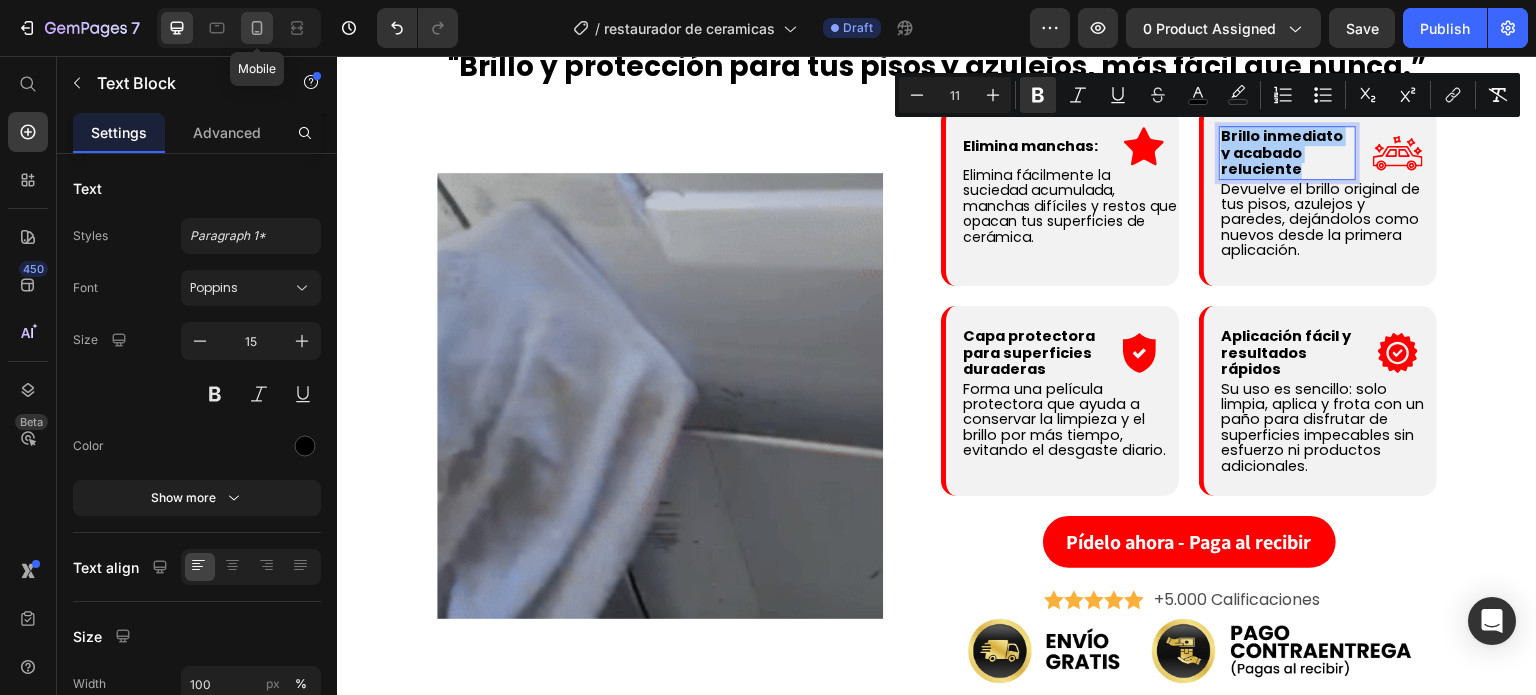 type on "14" 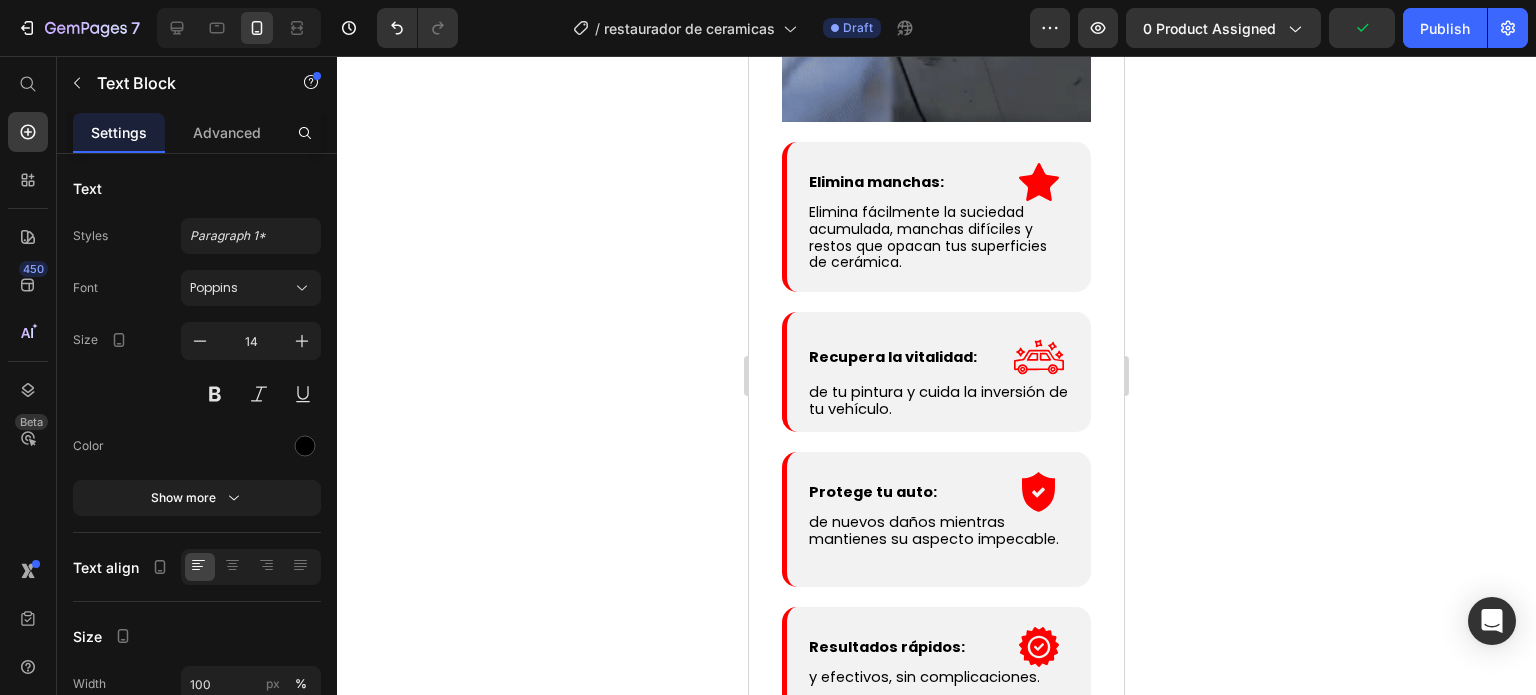 scroll, scrollTop: 2384, scrollLeft: 0, axis: vertical 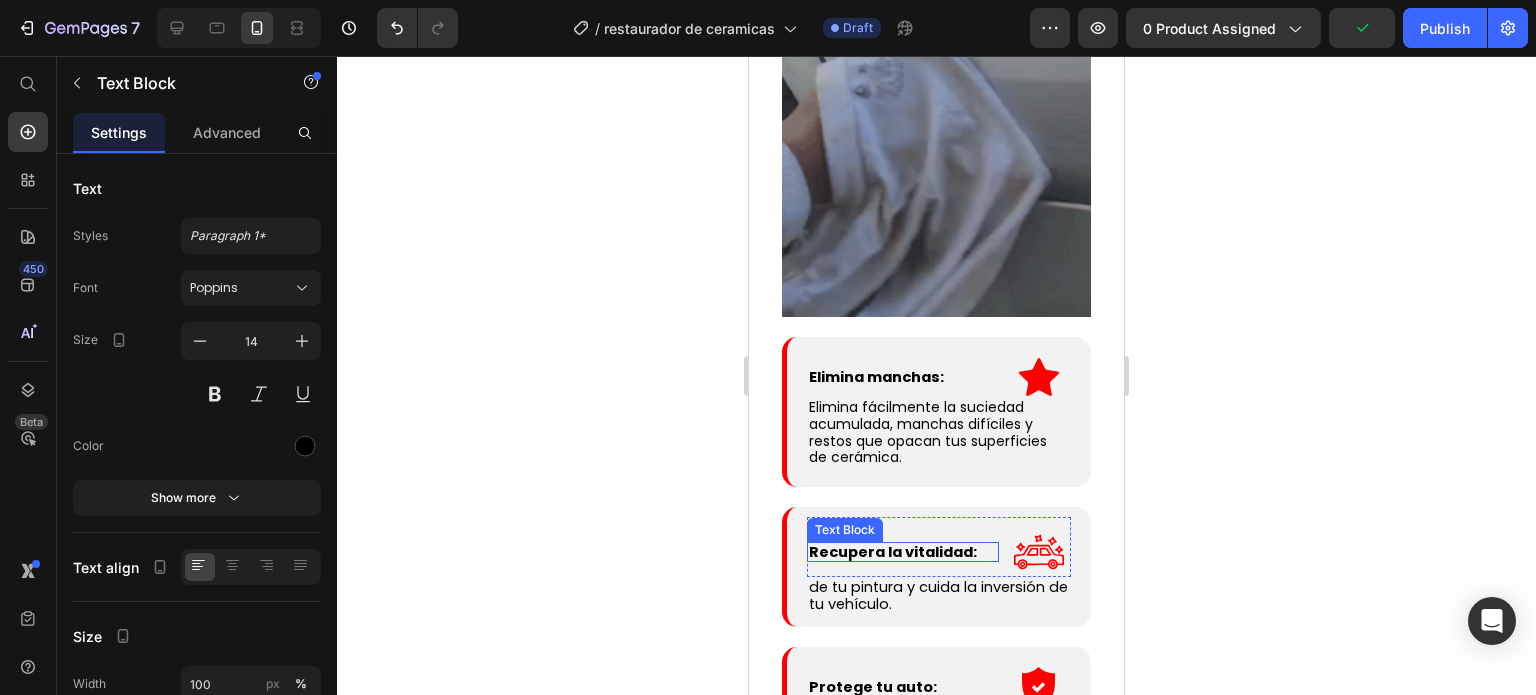 click on "Recupera la vitalidad:" at bounding box center (893, 552) 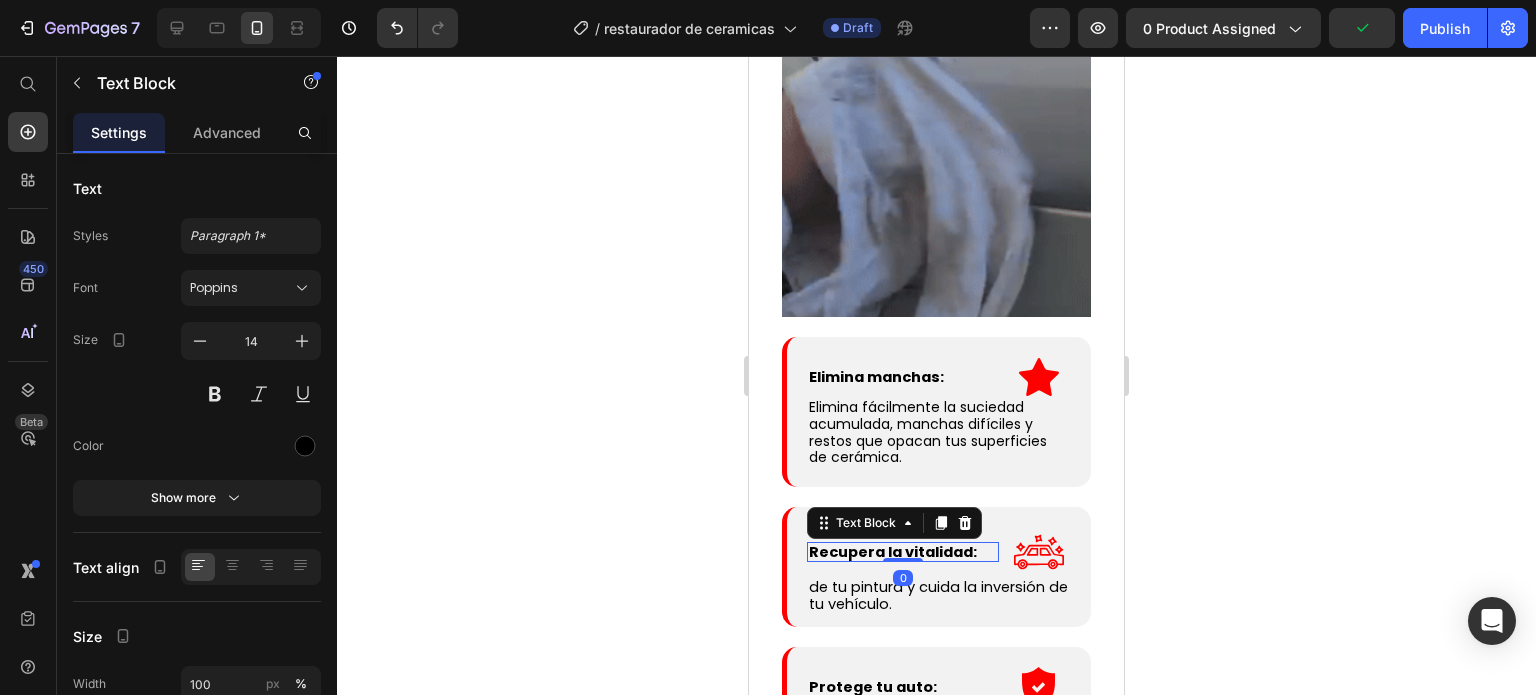 click on "Recupera la vitalidad:" at bounding box center (893, 552) 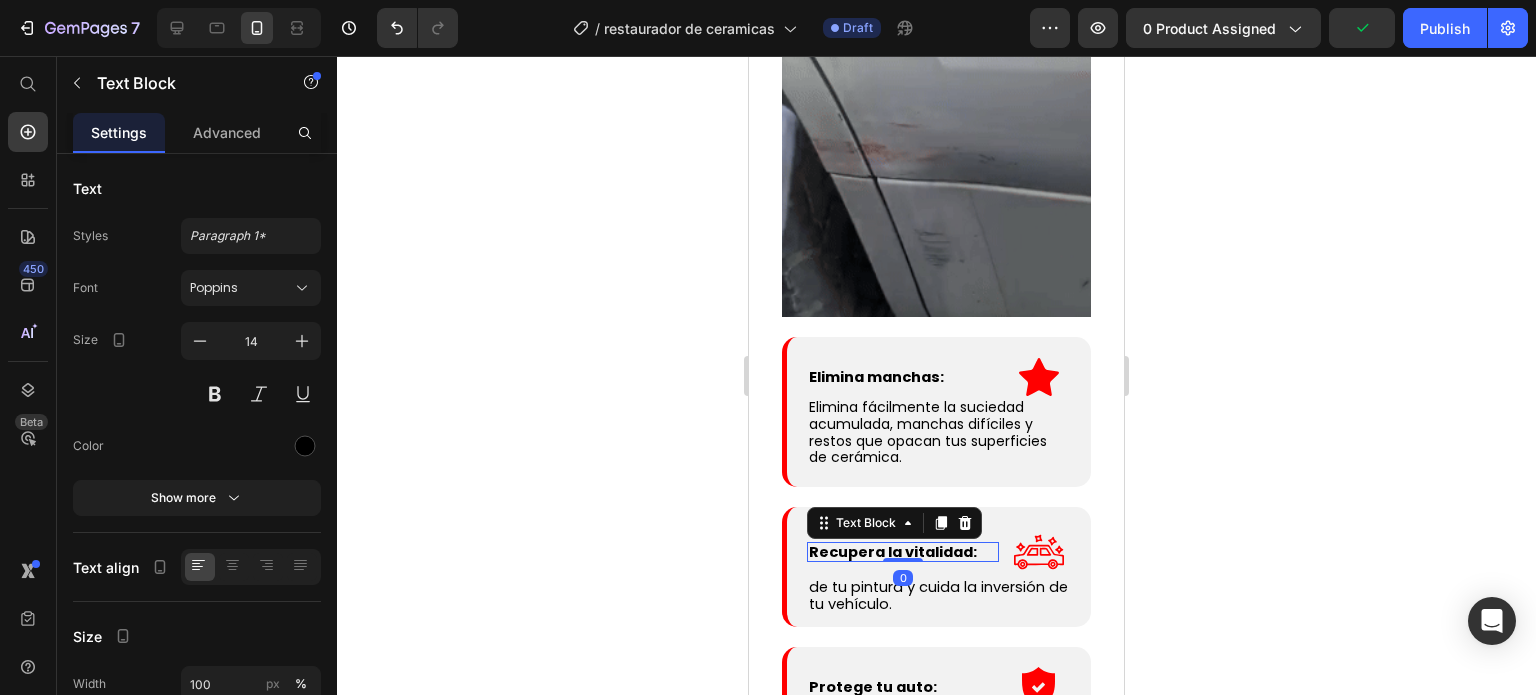 click on "Recupera la vitalidad:" at bounding box center [893, 552] 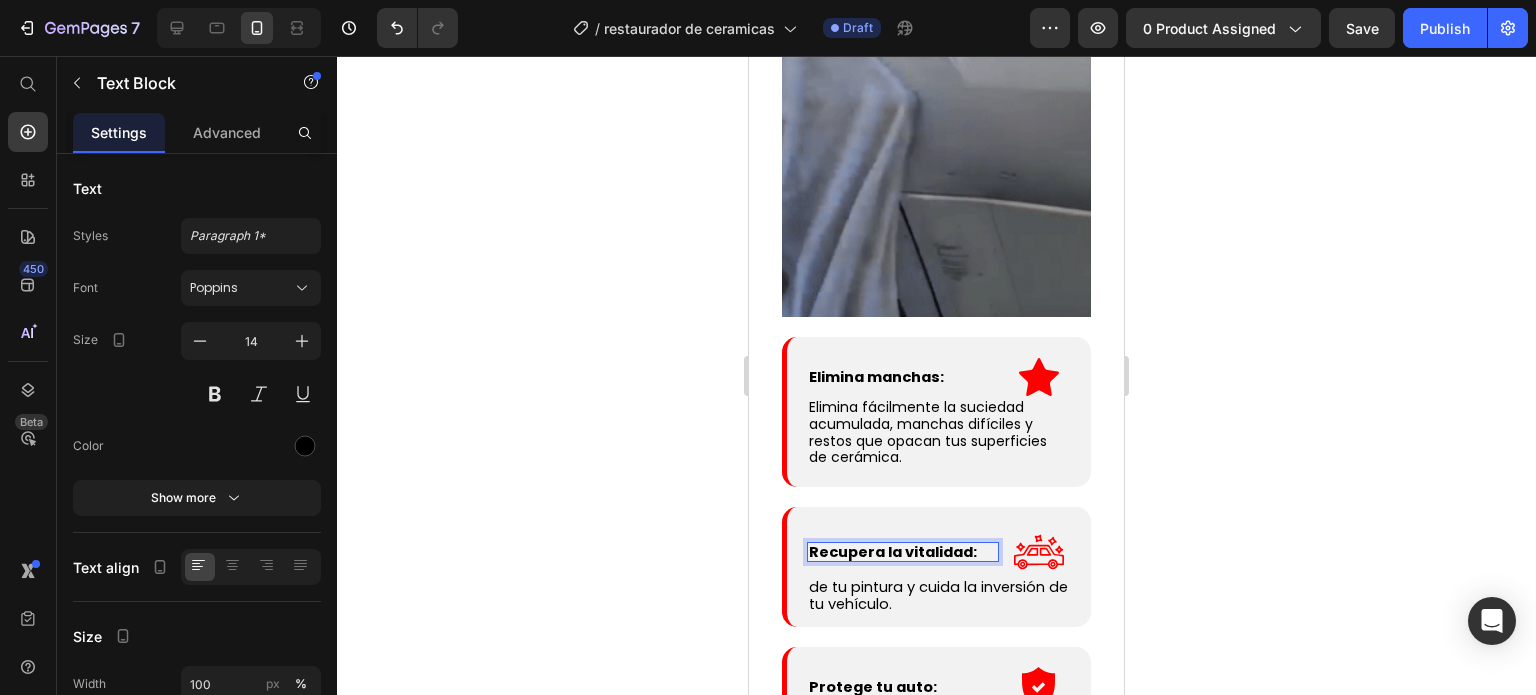 scroll, scrollTop: 2376, scrollLeft: 0, axis: vertical 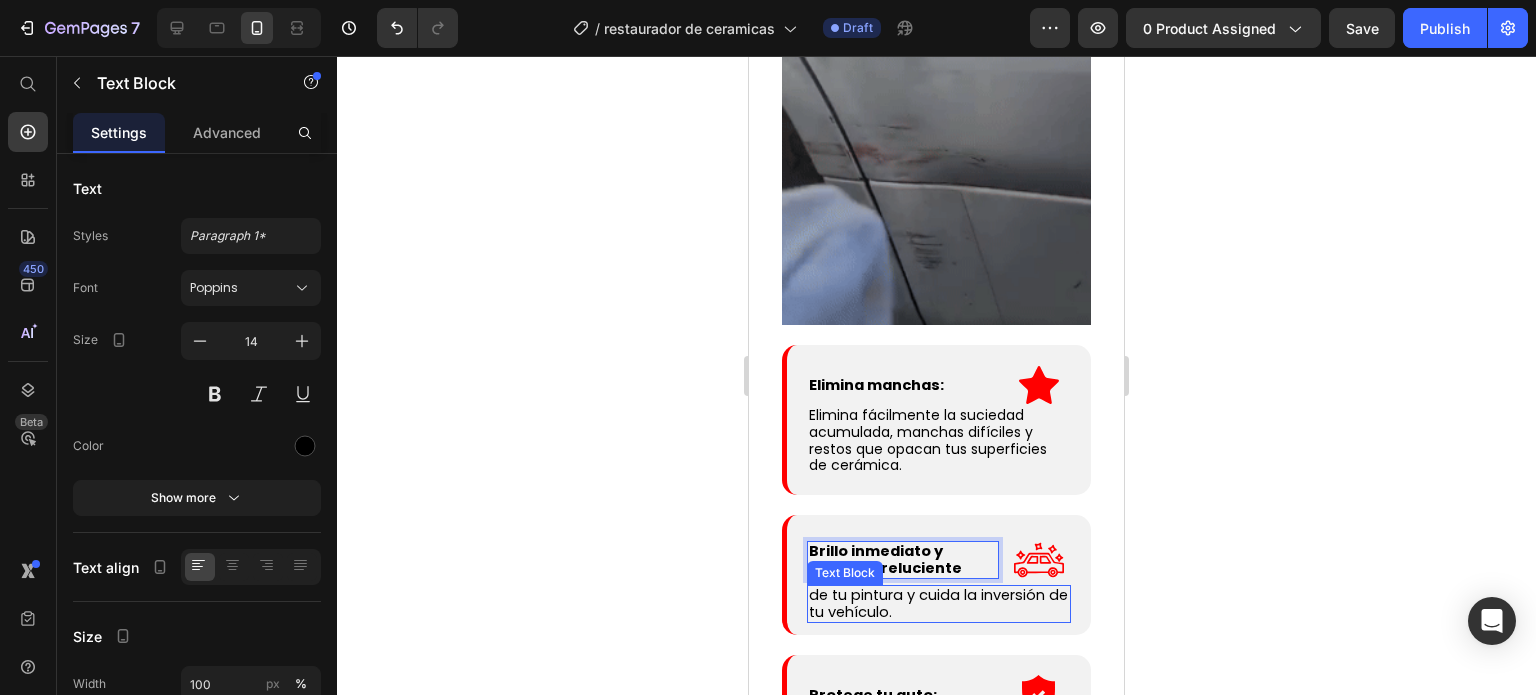 click on "de tu pintura y cuida la inversión de tu vehículo." at bounding box center [938, 603] 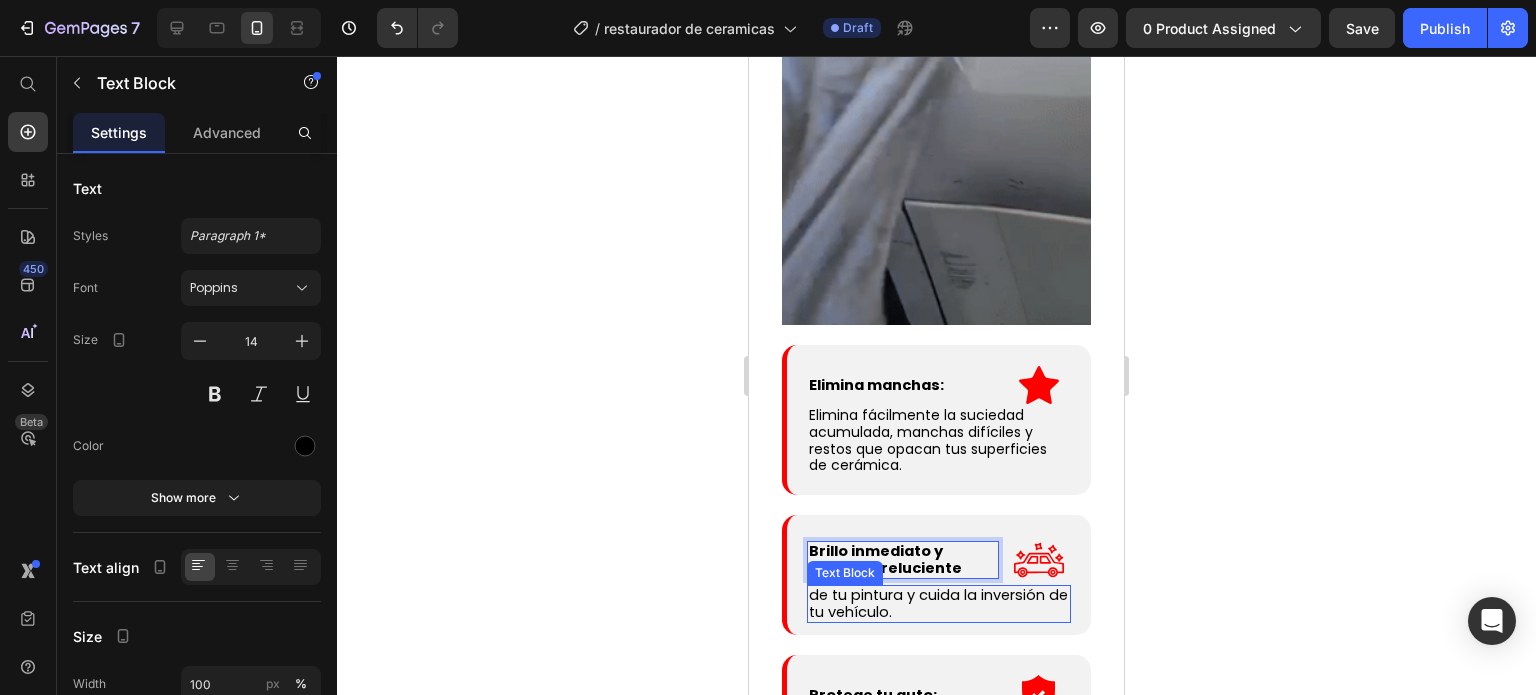 click on "de tu pintura y cuida la inversión de tu vehículo." at bounding box center (938, 603) 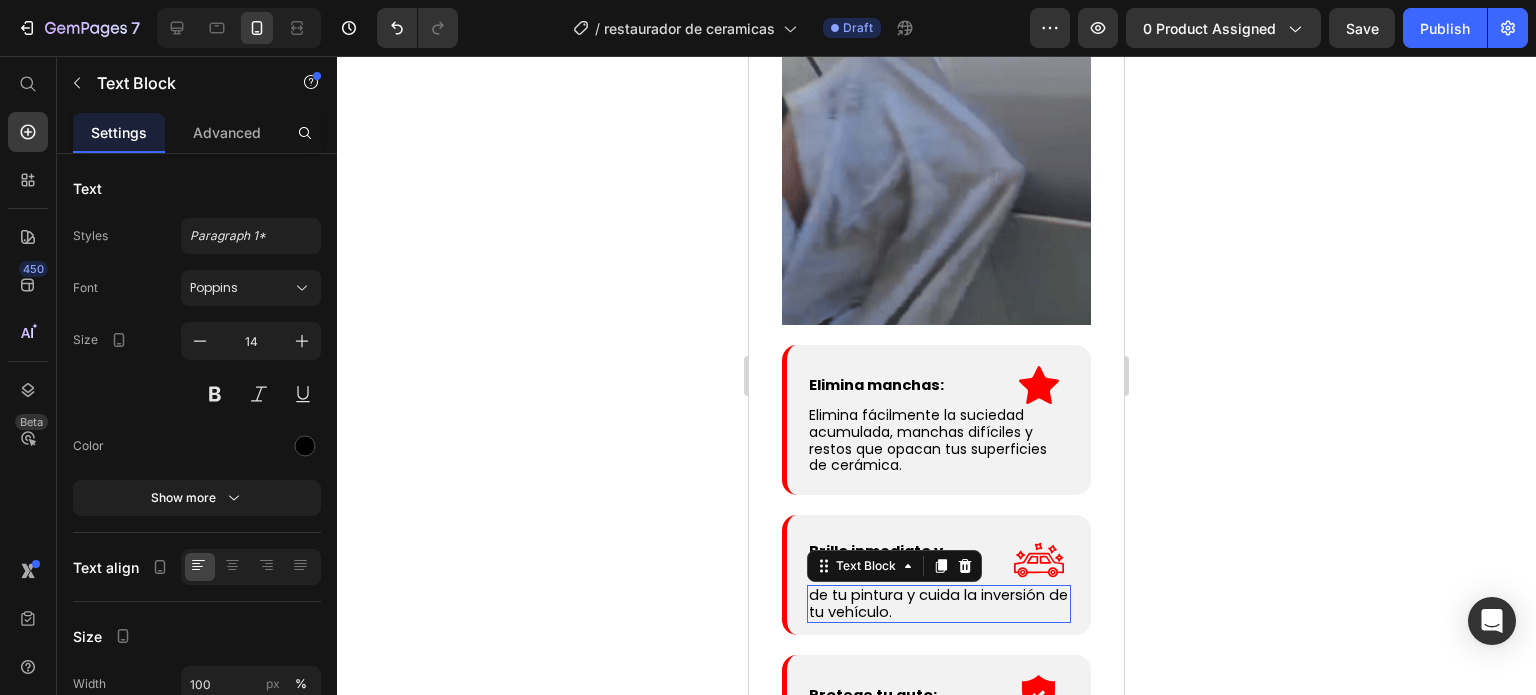 click on "de tu pintura y cuida la inversión de tu vehículo." at bounding box center (938, 603) 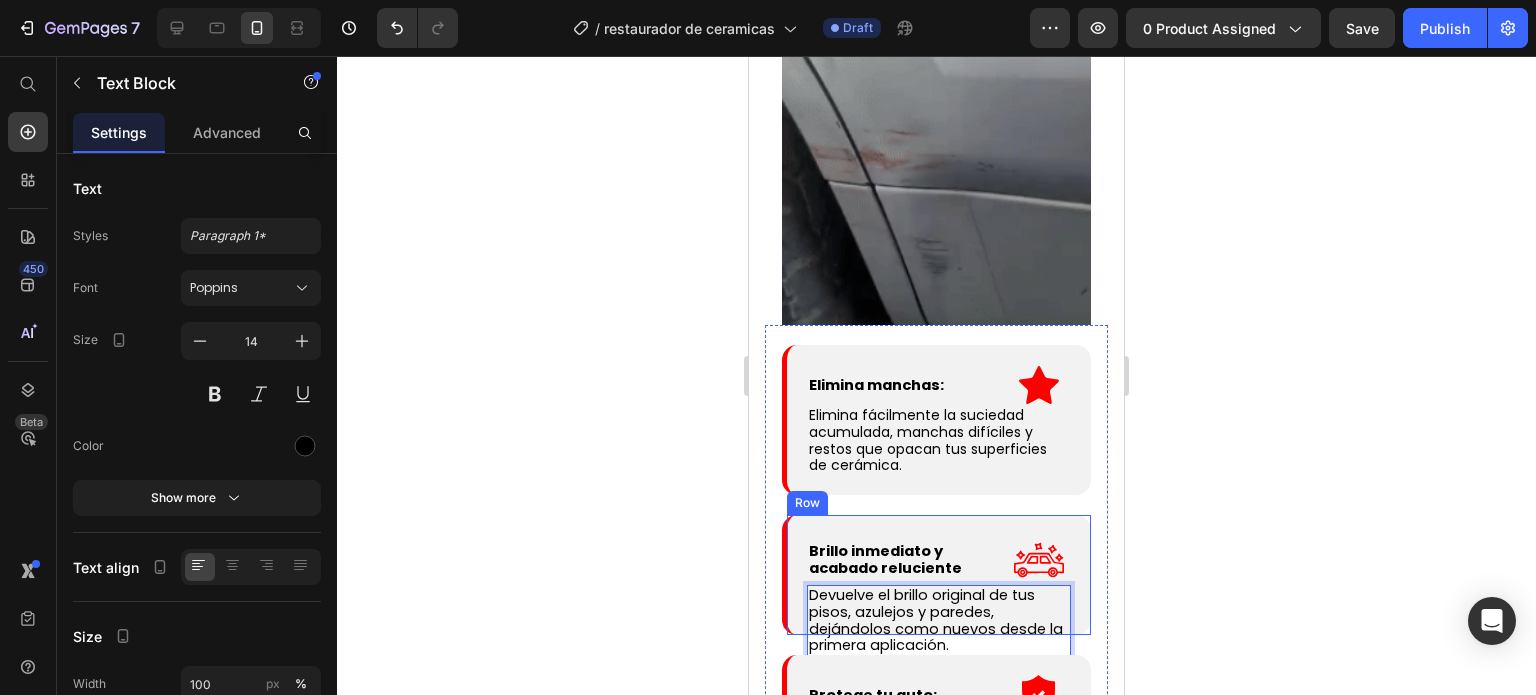 click on "Brillo inmediato y acabado reluciente Text Block
.id547037455820260176 .cls-1 {
fill: red;
}
Icon Row Row Devuelve el brillo original de tus pisos, azulejos y paredes, dejándolos como nuevos desde la primera aplicación. Text Block   0 Row Row" at bounding box center [936, 575] 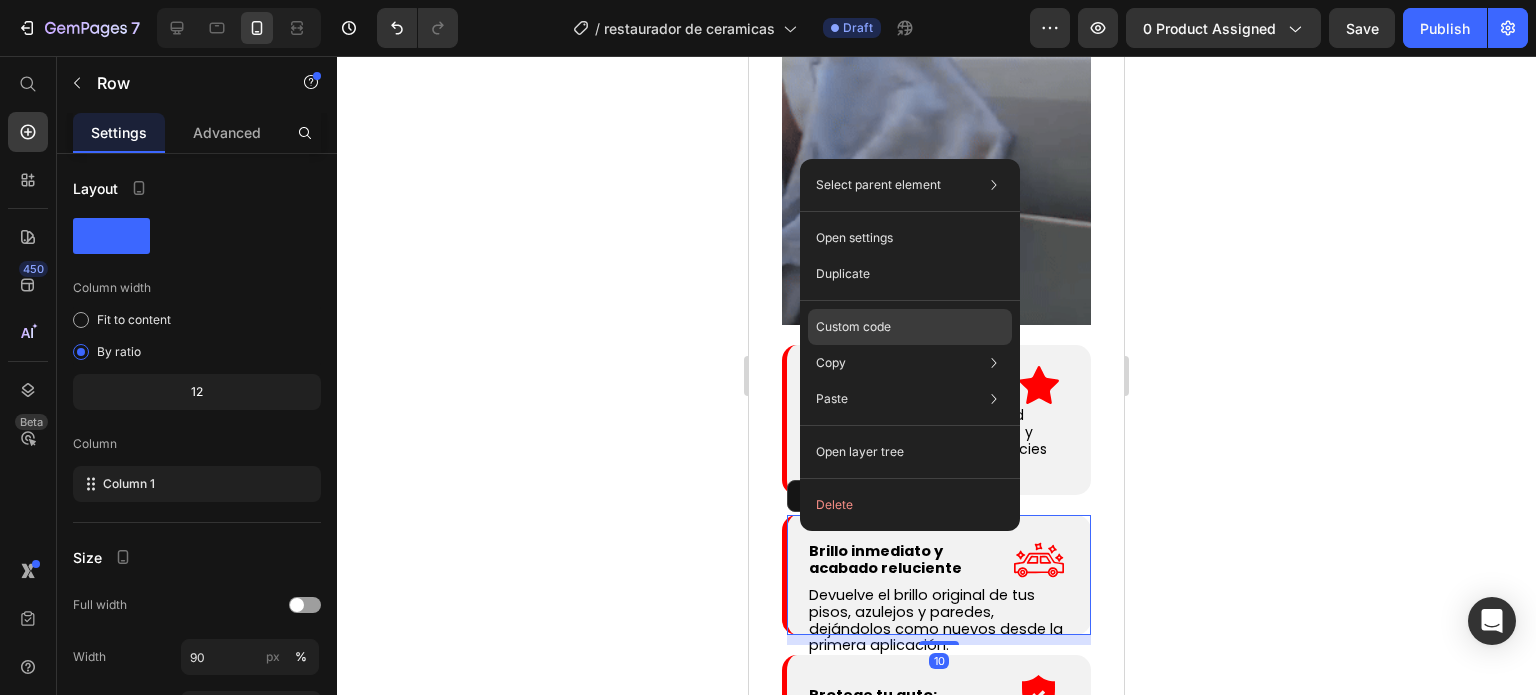 click on "Custom code" at bounding box center (853, 327) 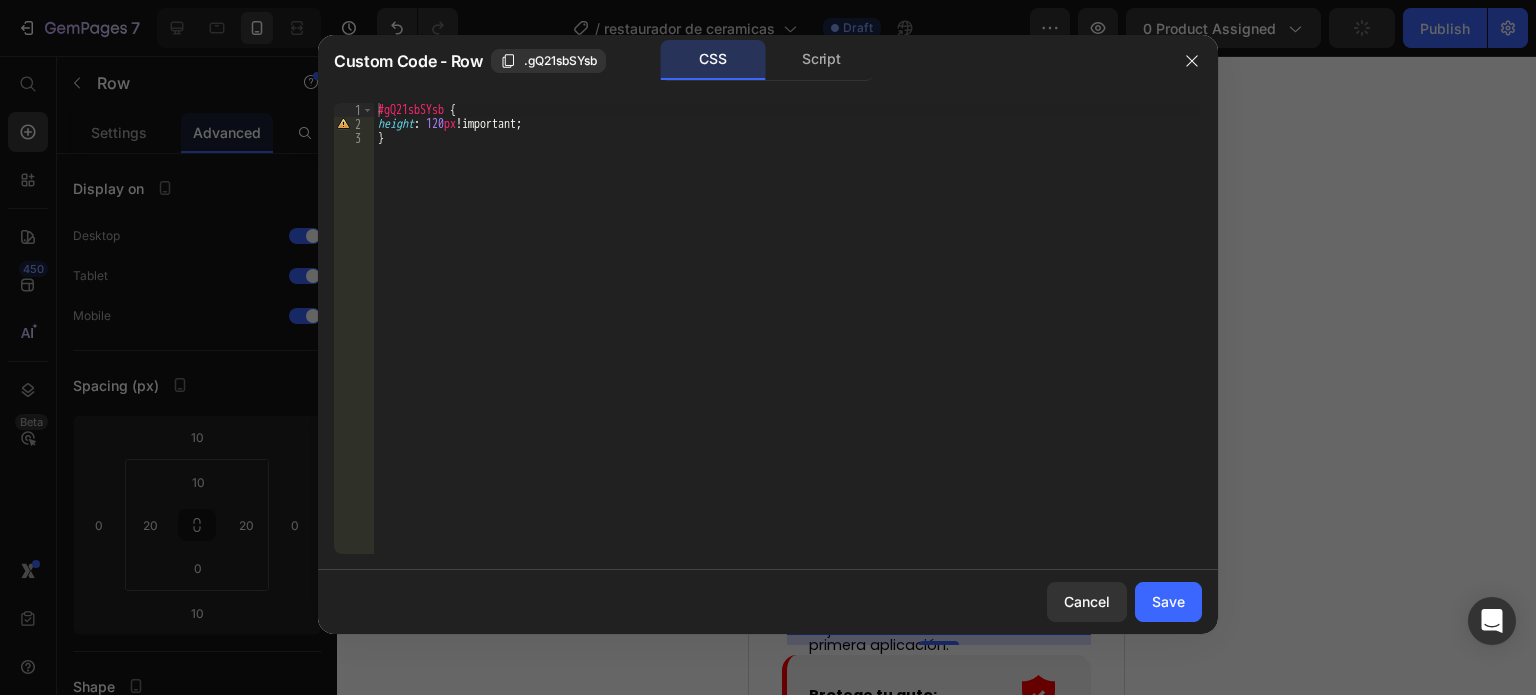 click on "#gQ21sbSYsb   { height :   120 px !important ; }" at bounding box center [788, 342] 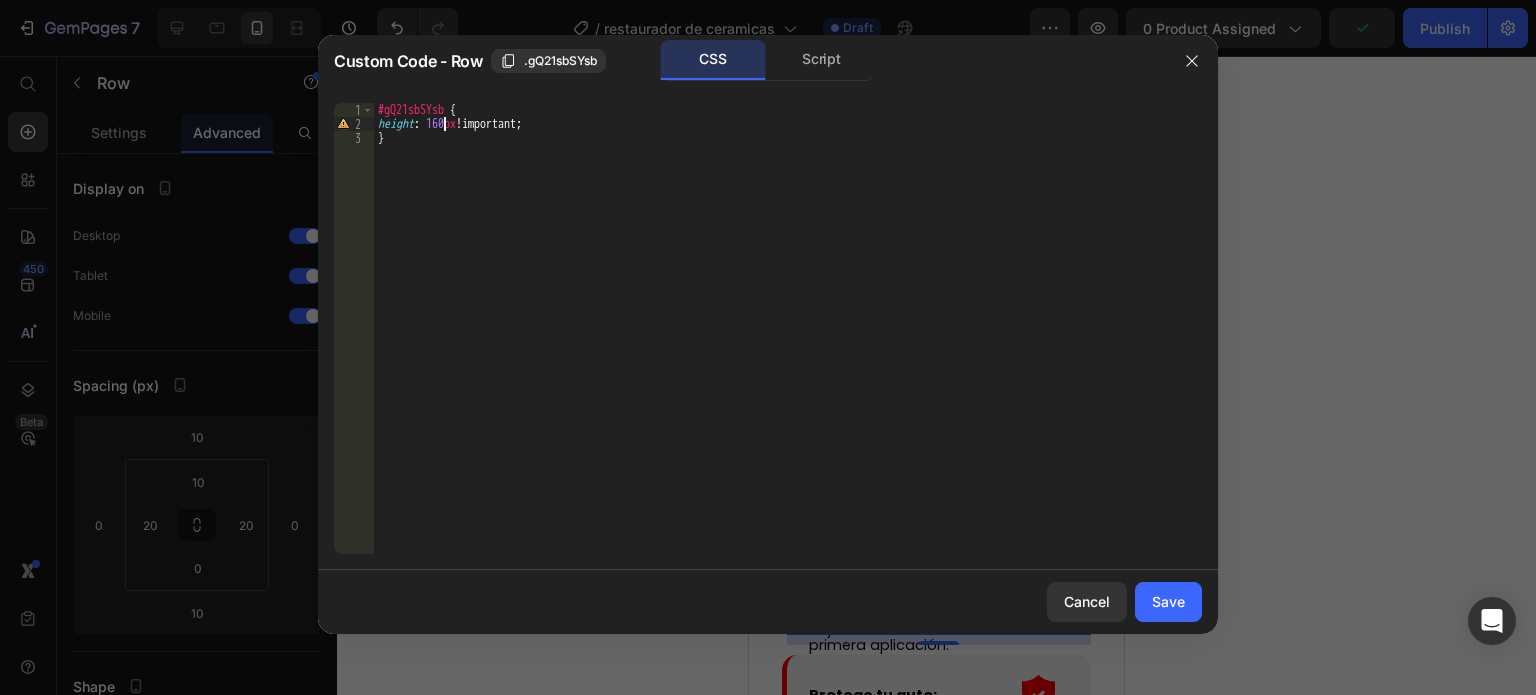scroll, scrollTop: 0, scrollLeft: 5, axis: horizontal 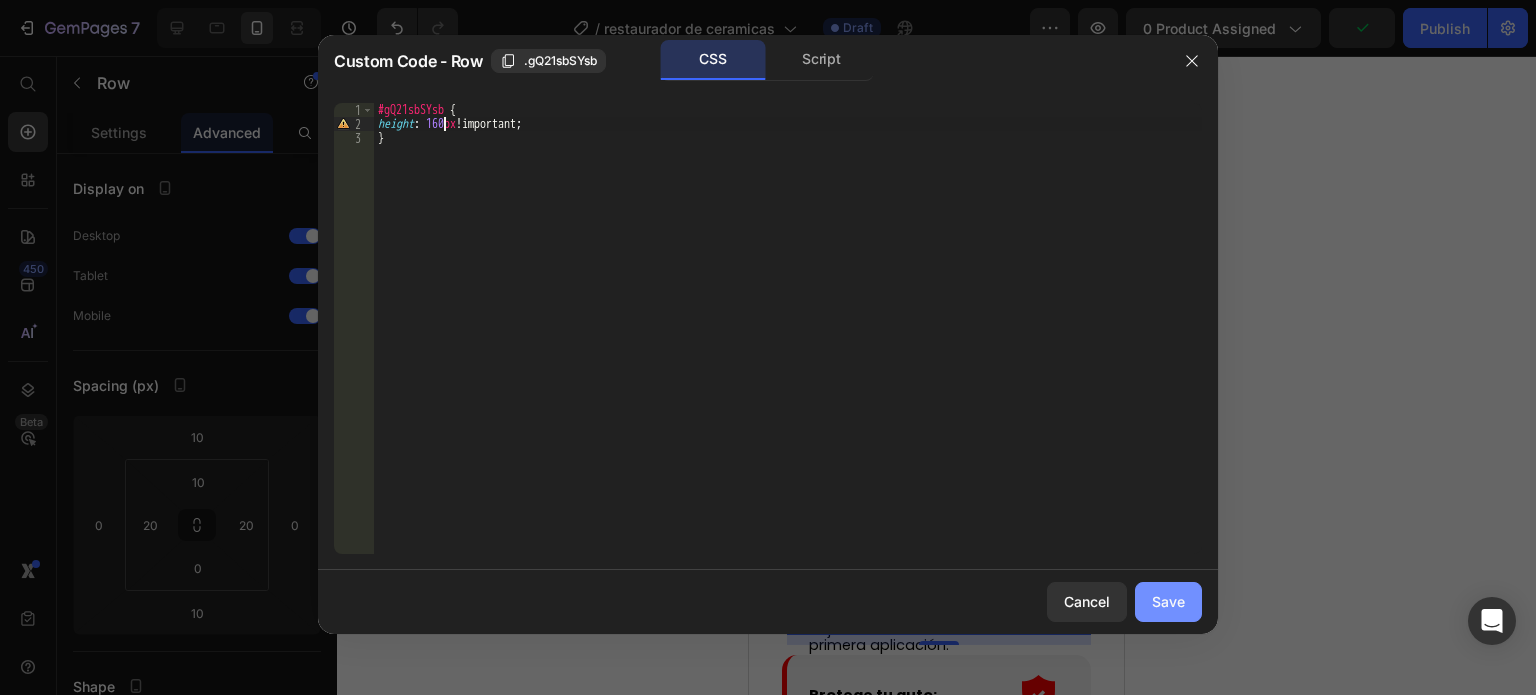 type on "height: 160px!important;" 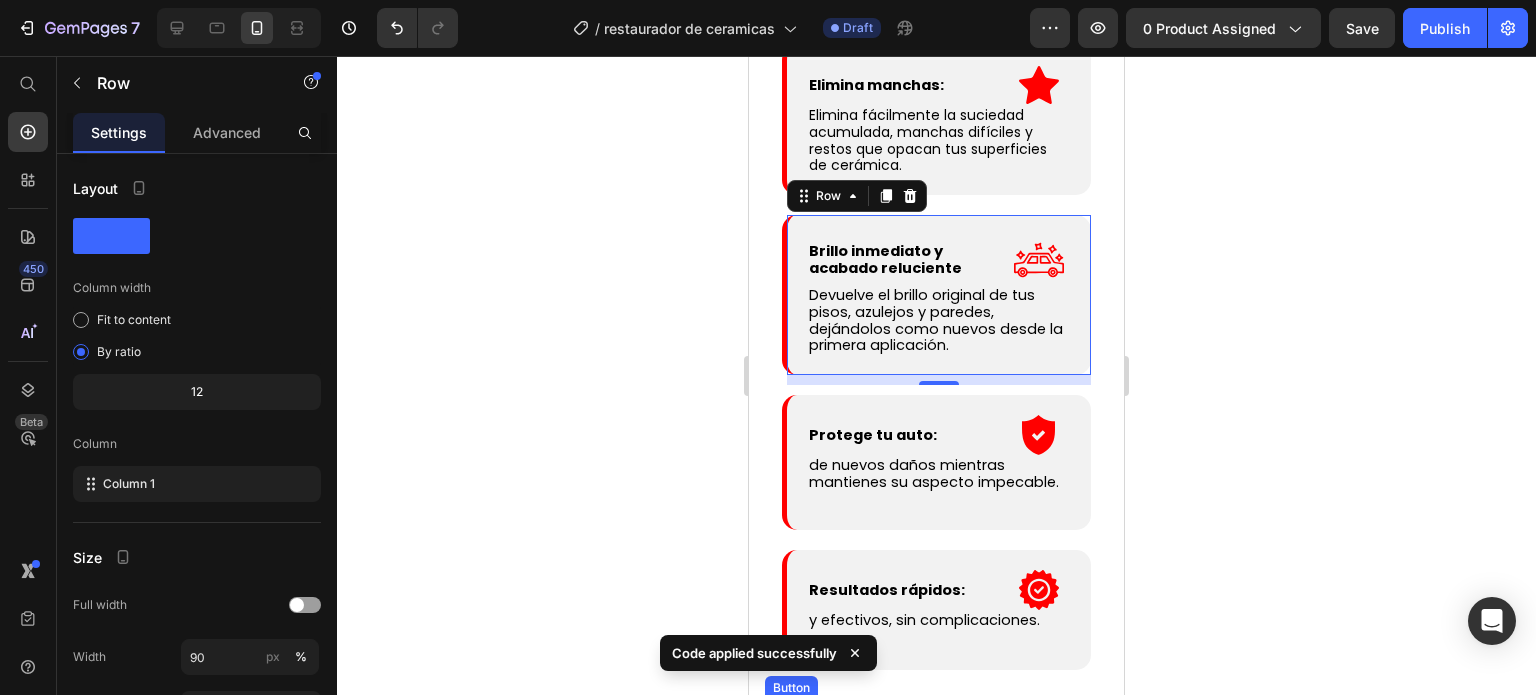 scroll, scrollTop: 2876, scrollLeft: 0, axis: vertical 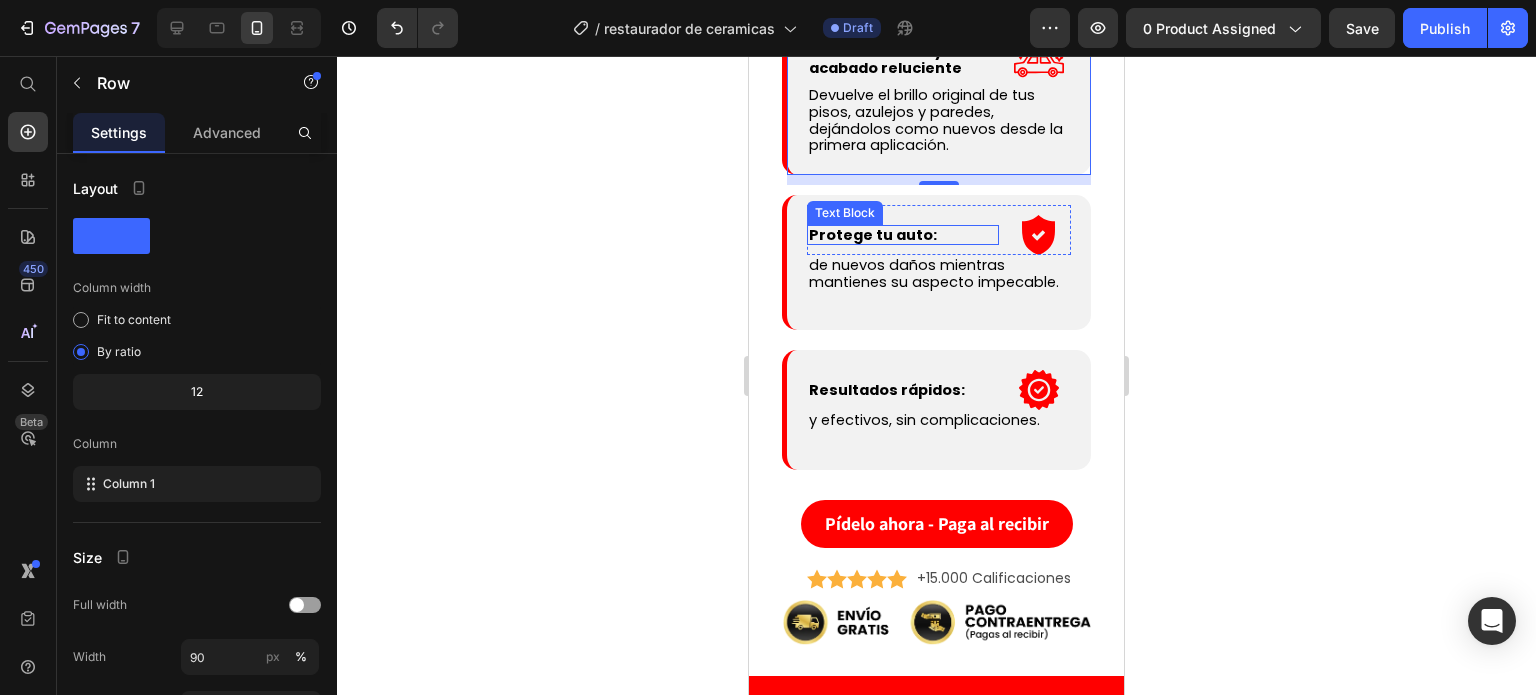 click on "Protege tu auto:" at bounding box center [873, 235] 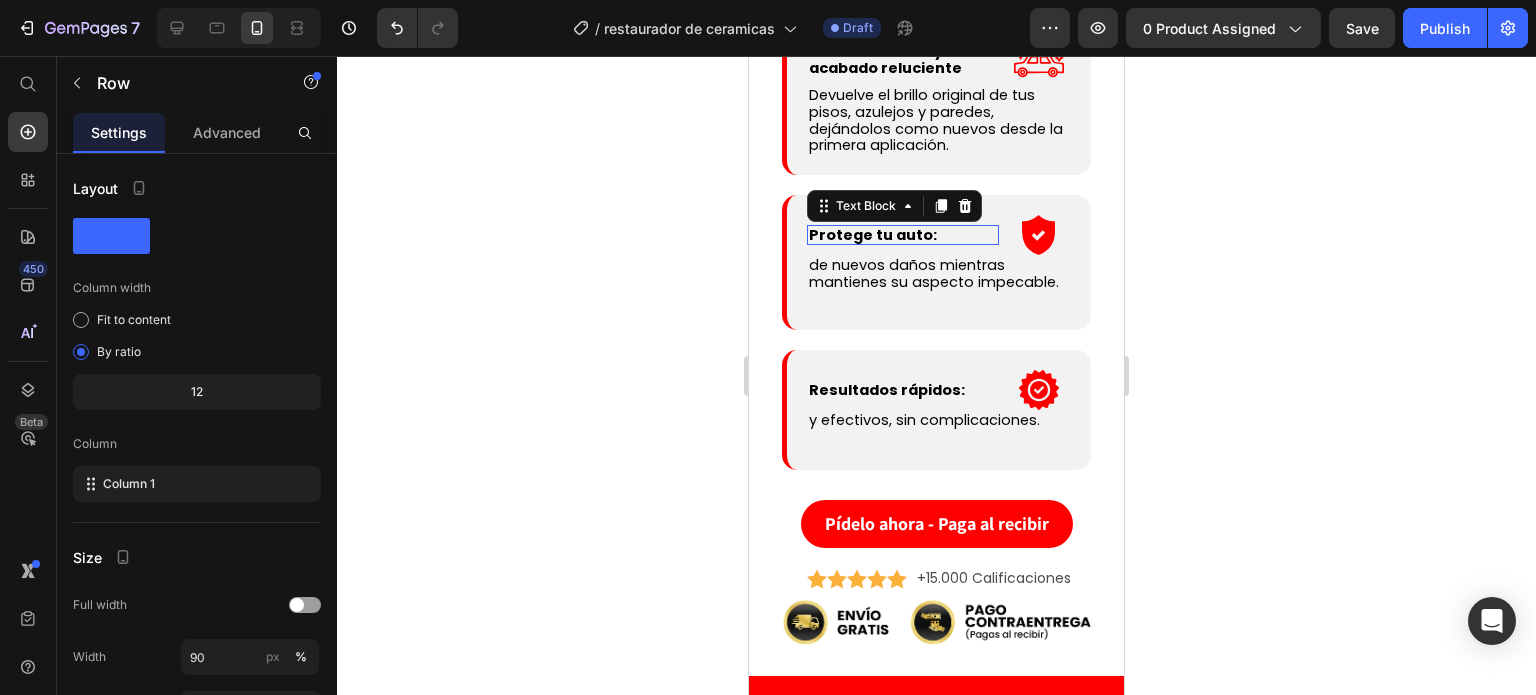 click on "Protege tu auto:" at bounding box center [873, 235] 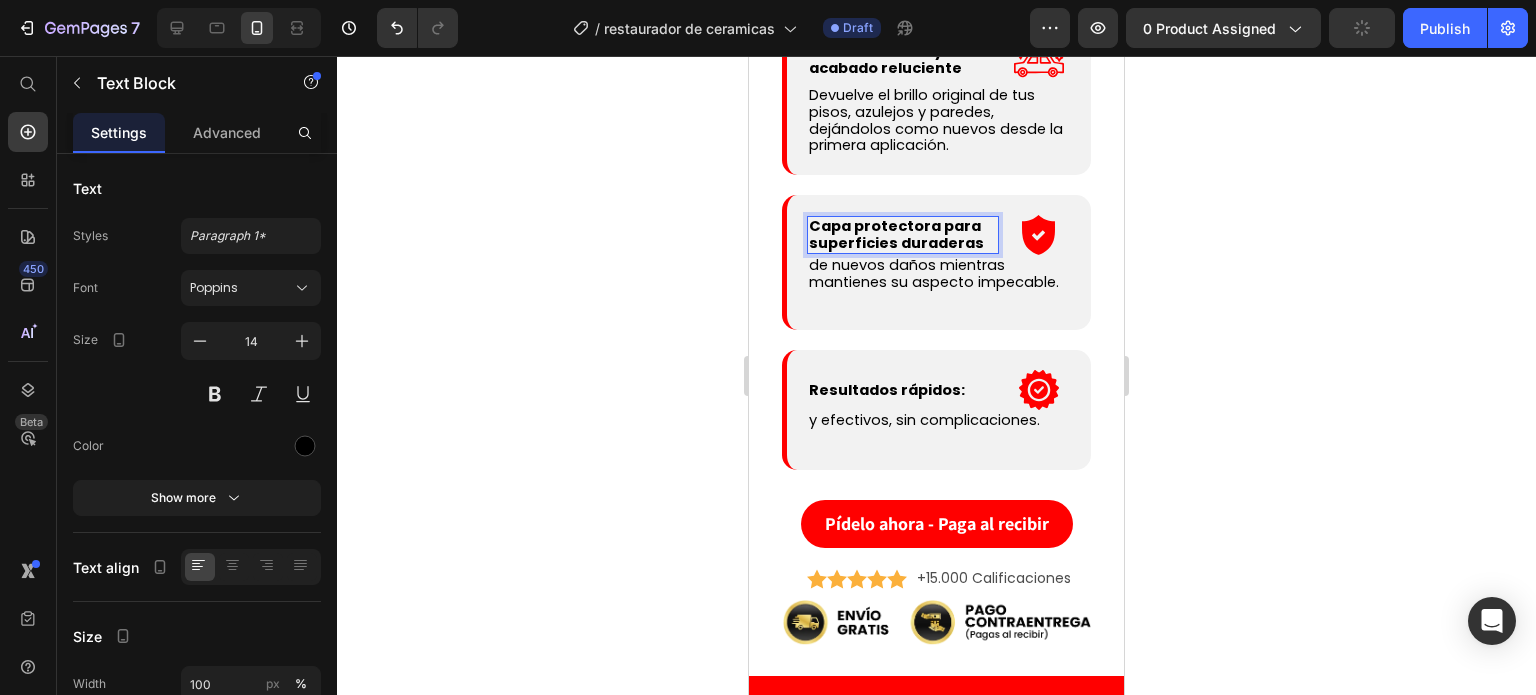 scroll, scrollTop: 2867, scrollLeft: 0, axis: vertical 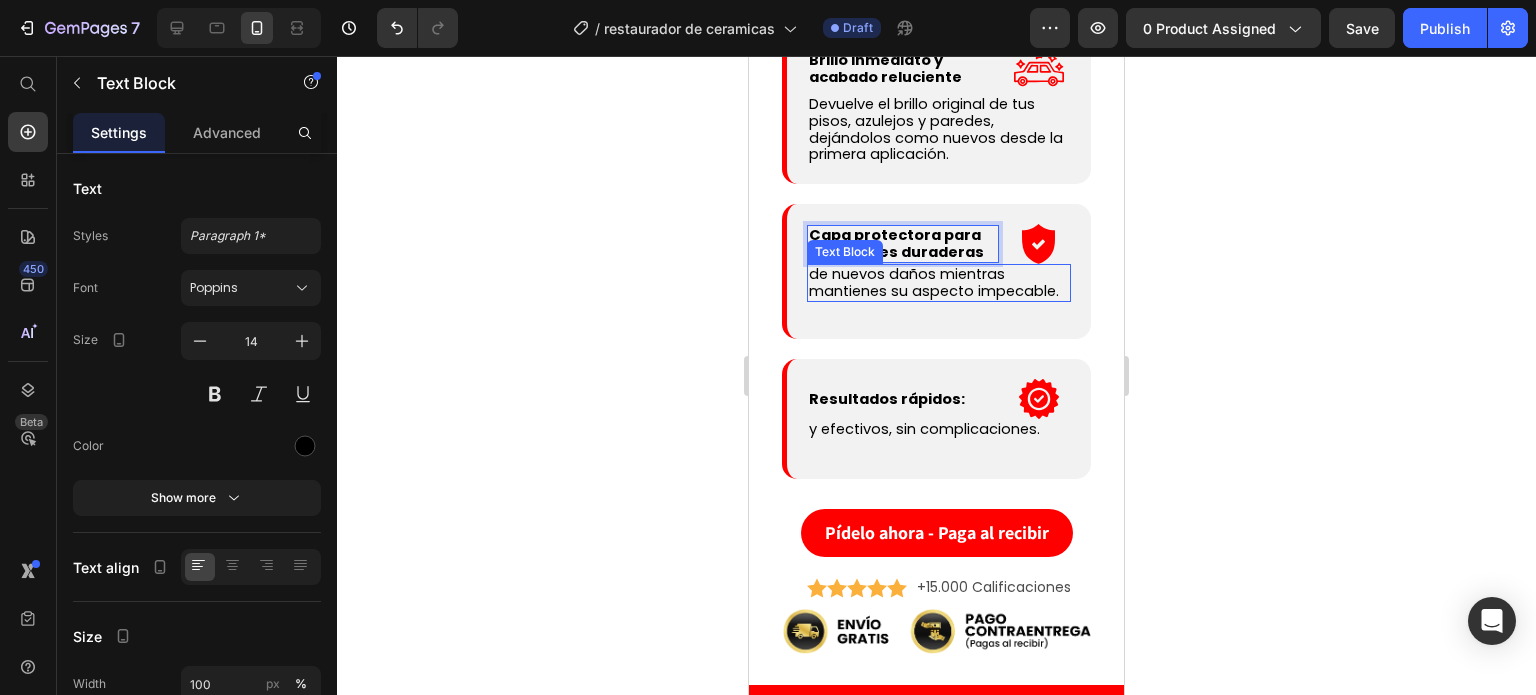 click on "de nuevos daños mientras mantienes su aspecto impecable." at bounding box center (934, 282) 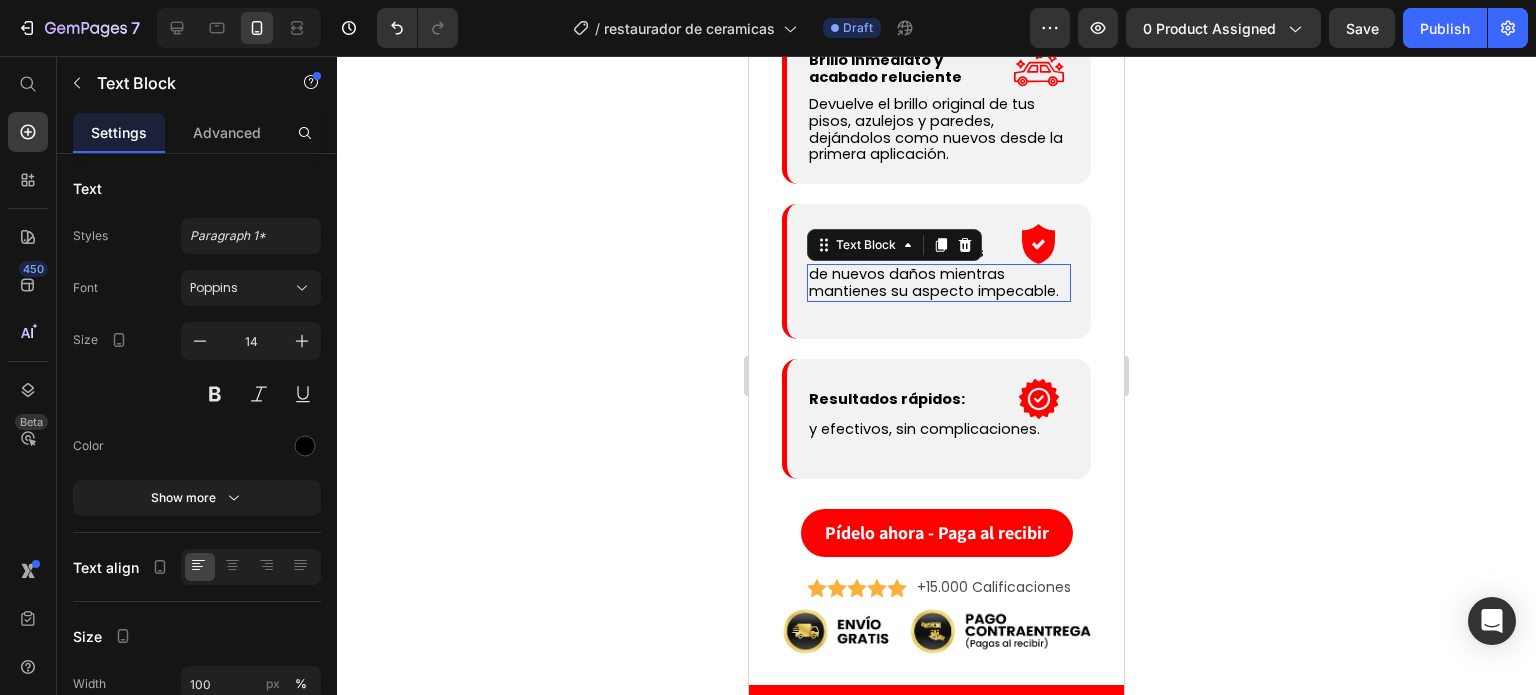 click on "de nuevos daños mientras mantienes su aspecto impecable." at bounding box center [934, 282] 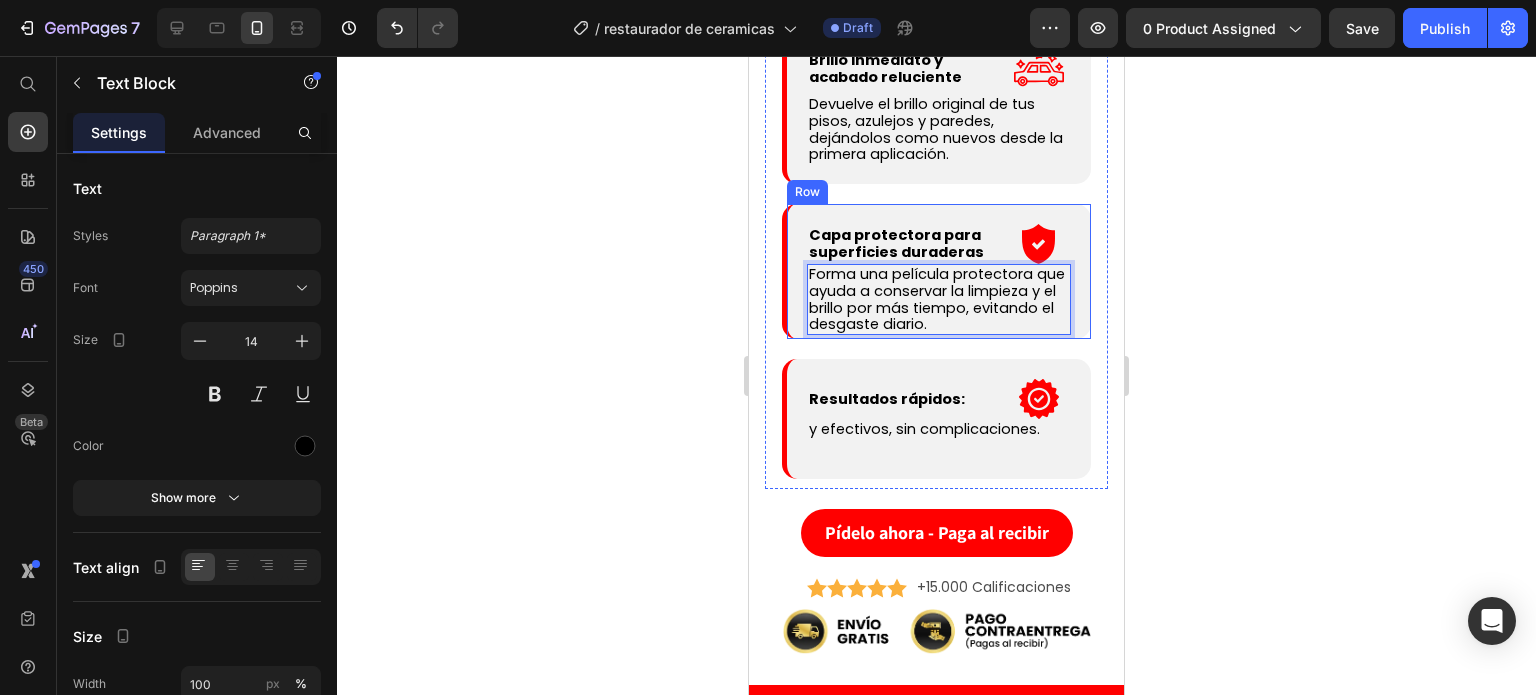 click on "Capa protectora para superficies duraderas Text Block
.id539218946125988722 .cls-1 {
fill: red;
}
Icon Row Row Forma una película protectora que ayuda a conservar la limpieza y el brillo por más tiempo, evitando el desgaste diario. Text Block   0 Row Row" at bounding box center (936, 271) 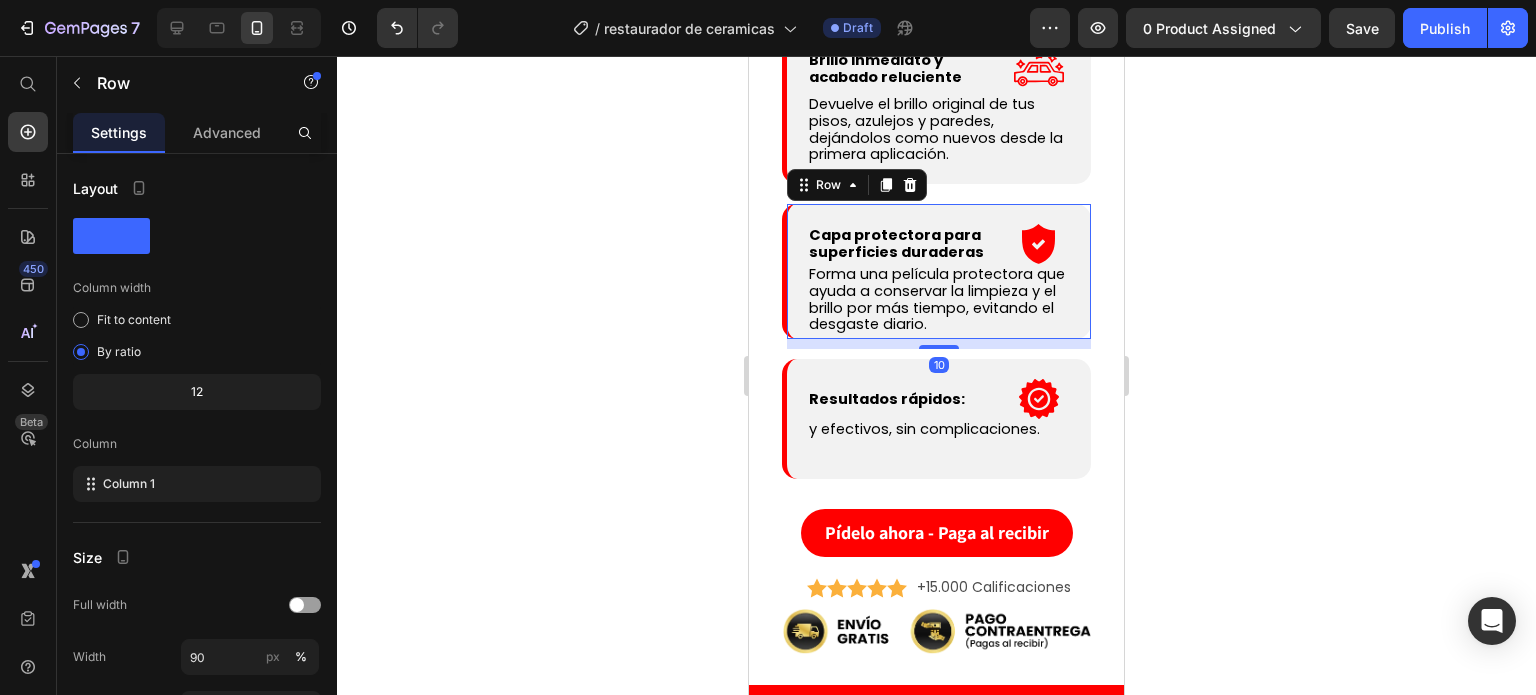 click on "Capa protectora para superficies duraderas Text Block
.id539218946125988722 .cls-1 {
fill: red;
}
Icon Row Row Forma una película protectora que ayuda a conservar la limpieza y el brillo por más tiempo, evitando el desgaste diario. Text Block Row Row   10" at bounding box center (936, 271) 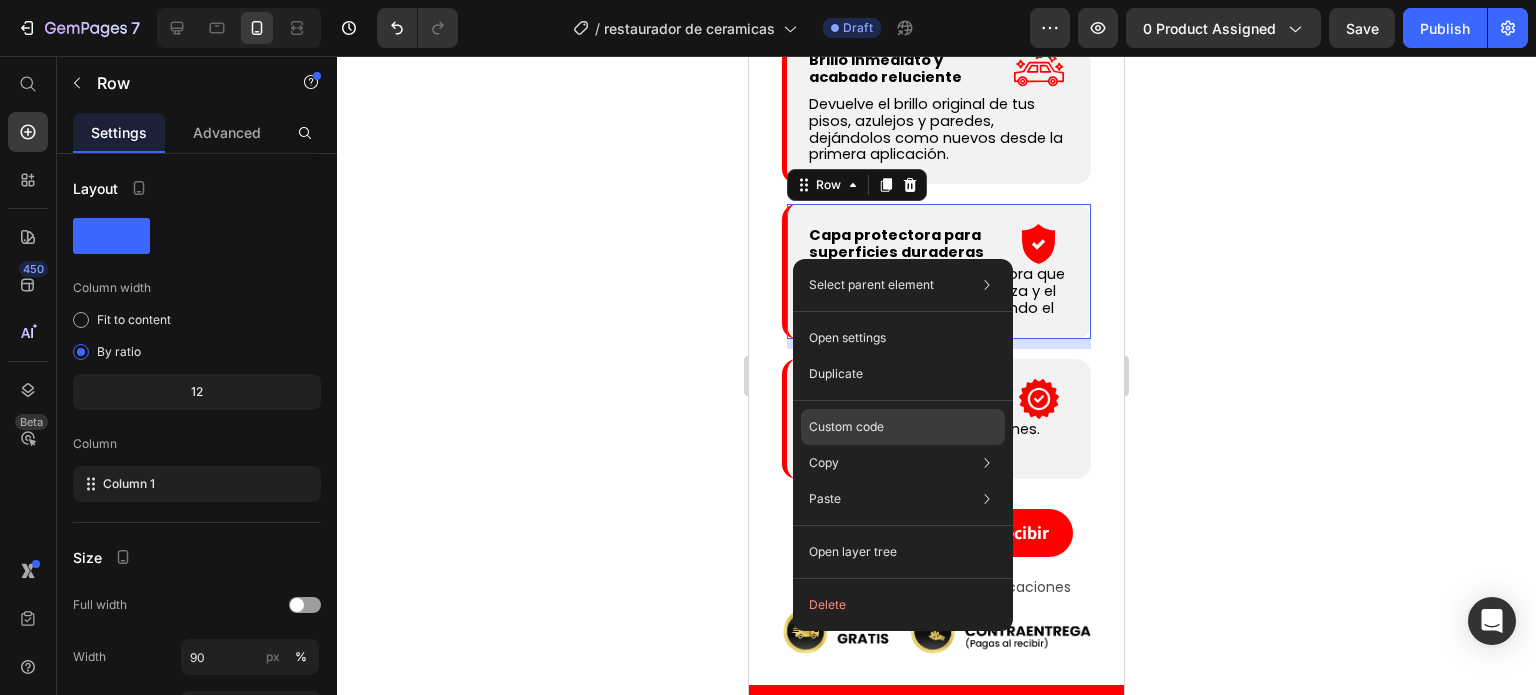click on "Custom code" at bounding box center (846, 427) 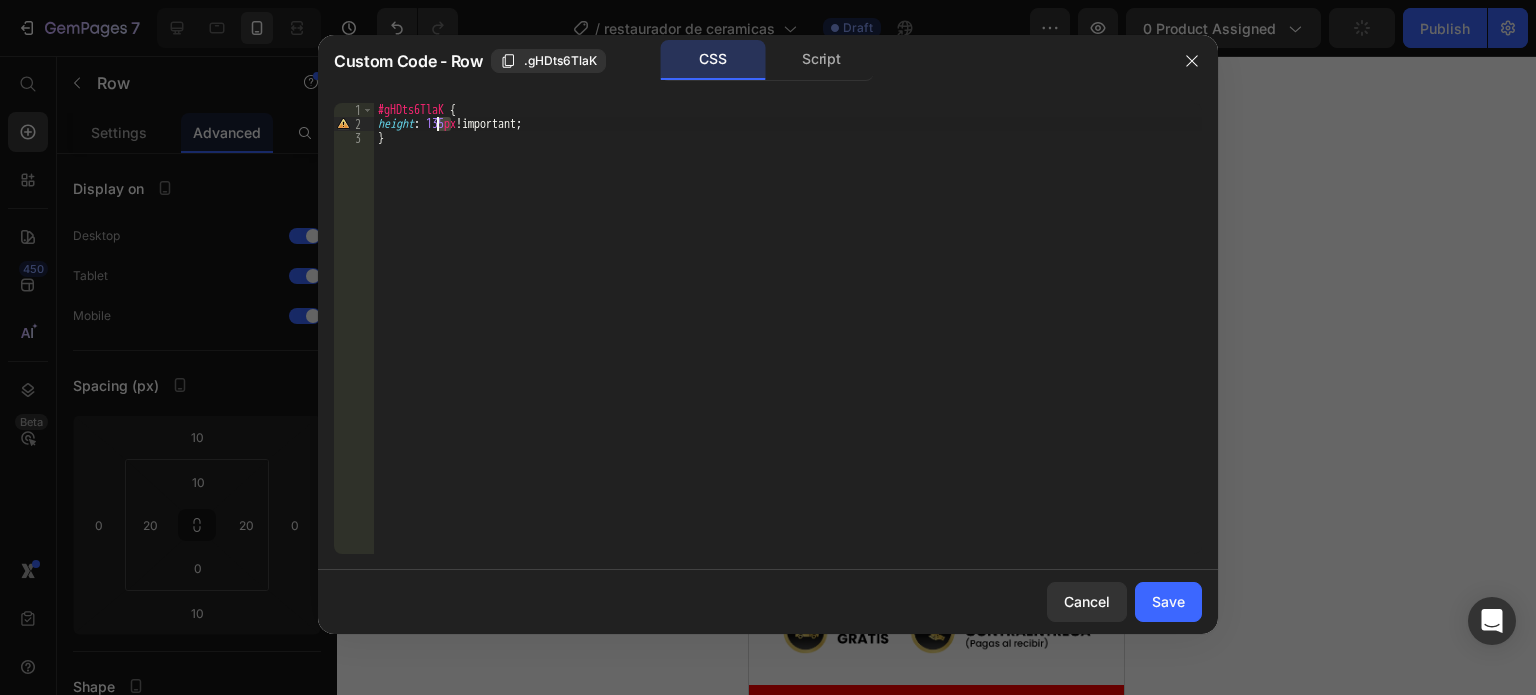 click on "#gHDts6TlaK   { height :   135 px !important ; }" at bounding box center (788, 342) 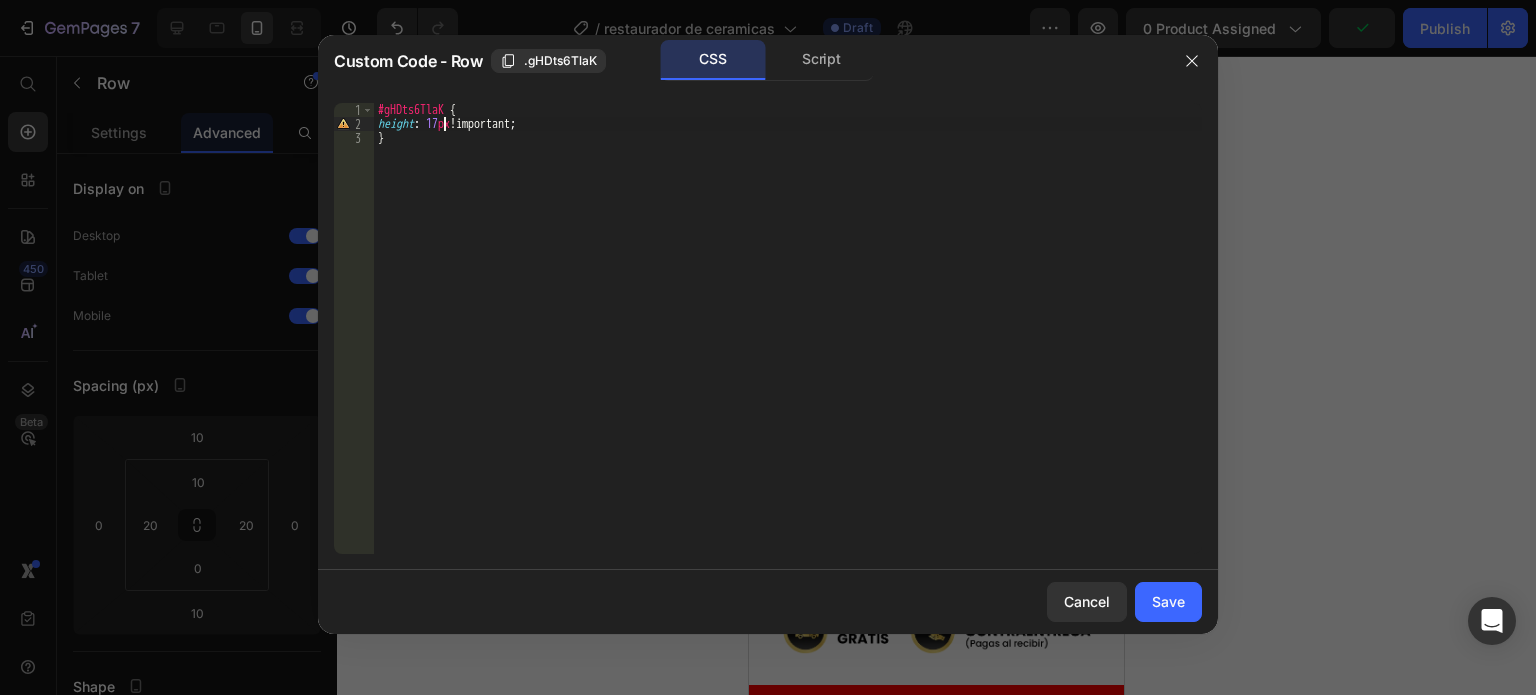 scroll, scrollTop: 0, scrollLeft: 6, axis: horizontal 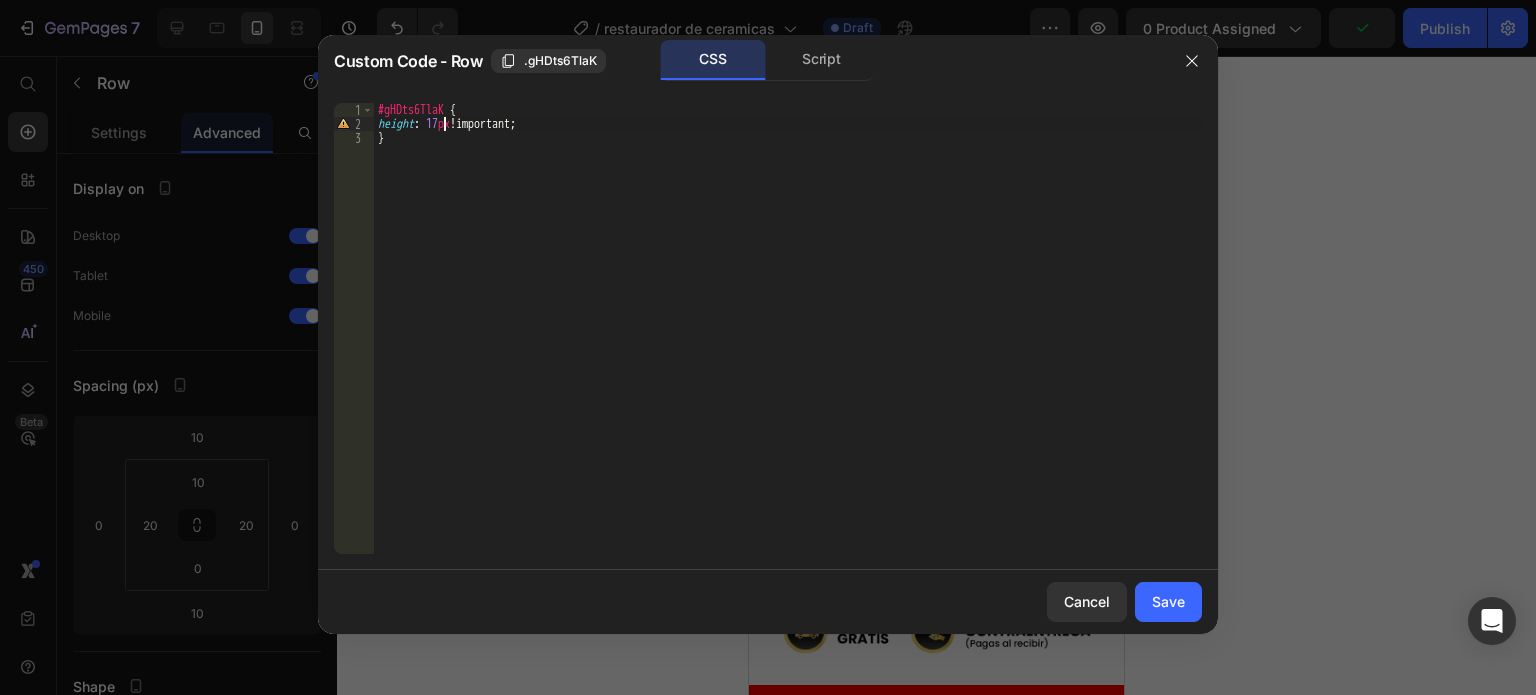 type on "height: 170px!important;" 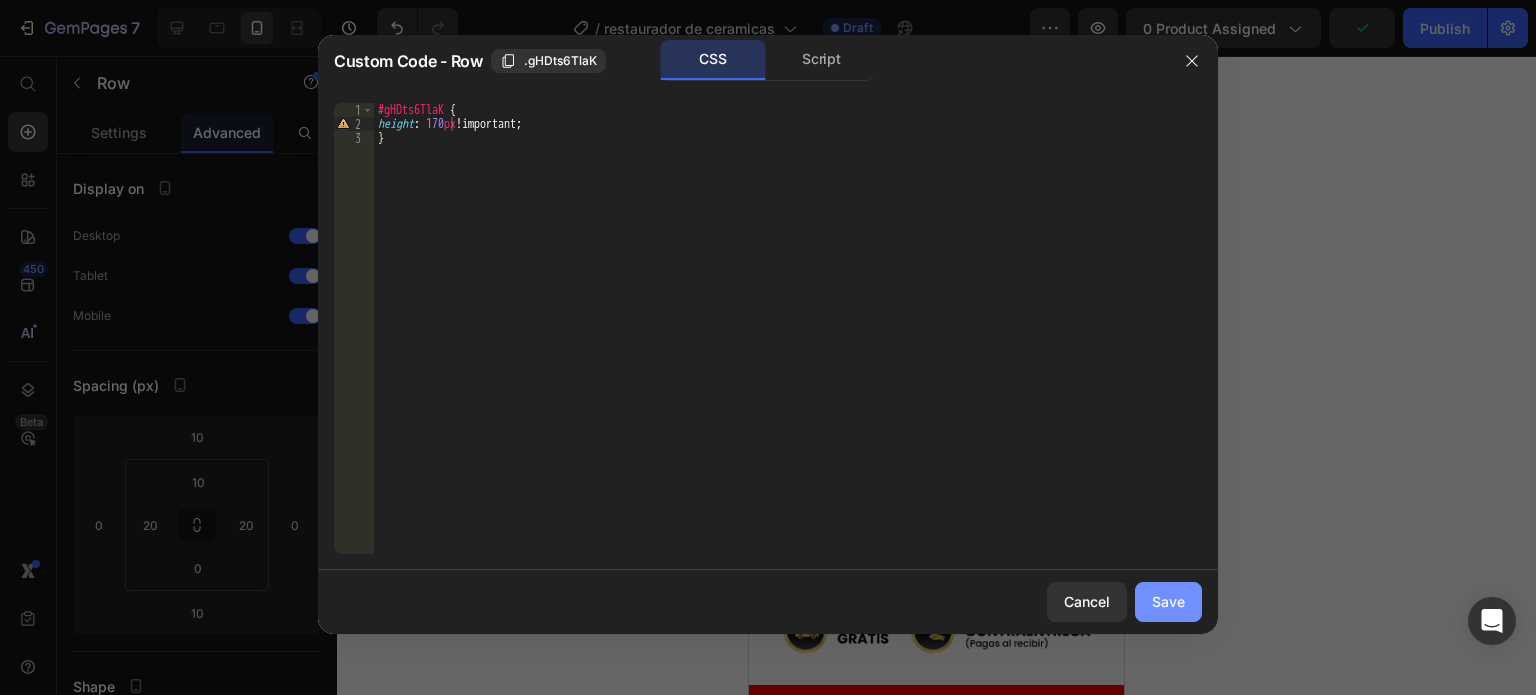 click on "Save" at bounding box center [1168, 601] 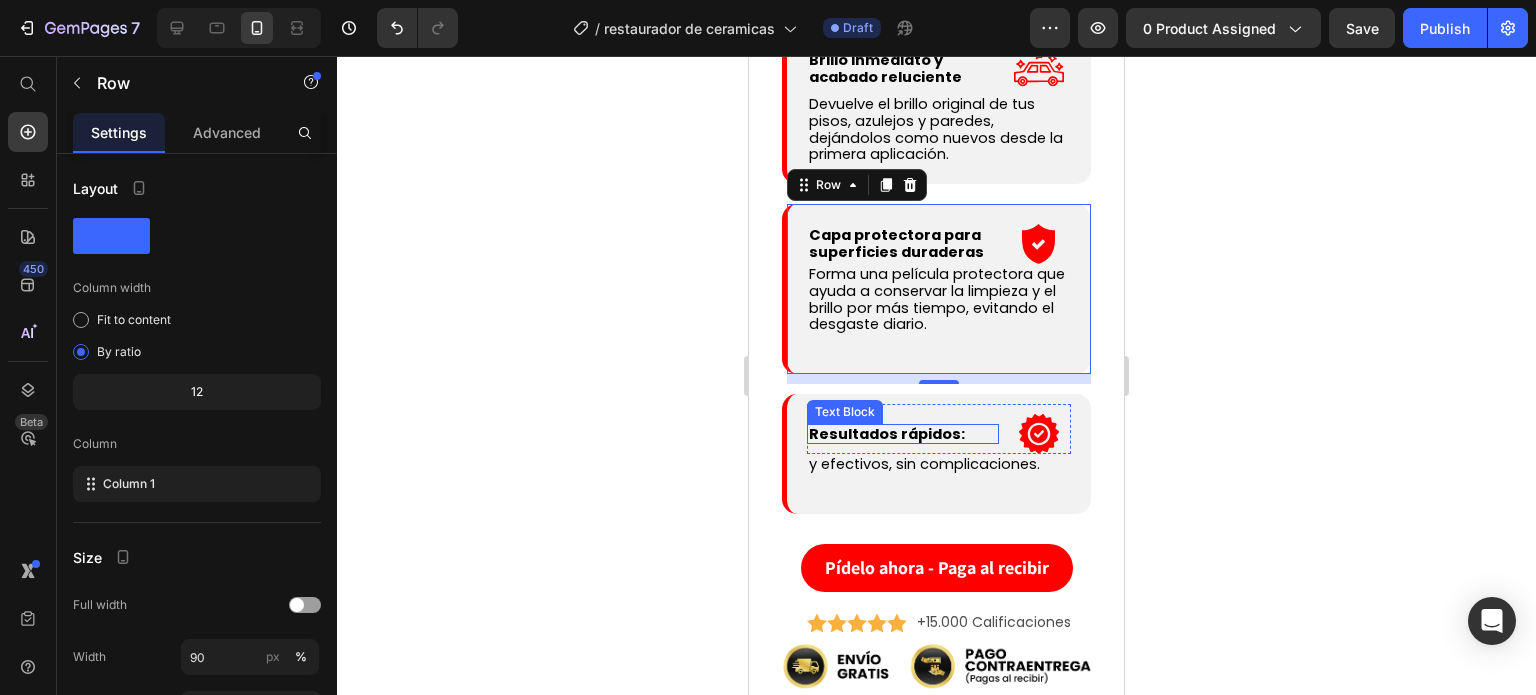 click on "Resultados rápidos:" at bounding box center [887, 434] 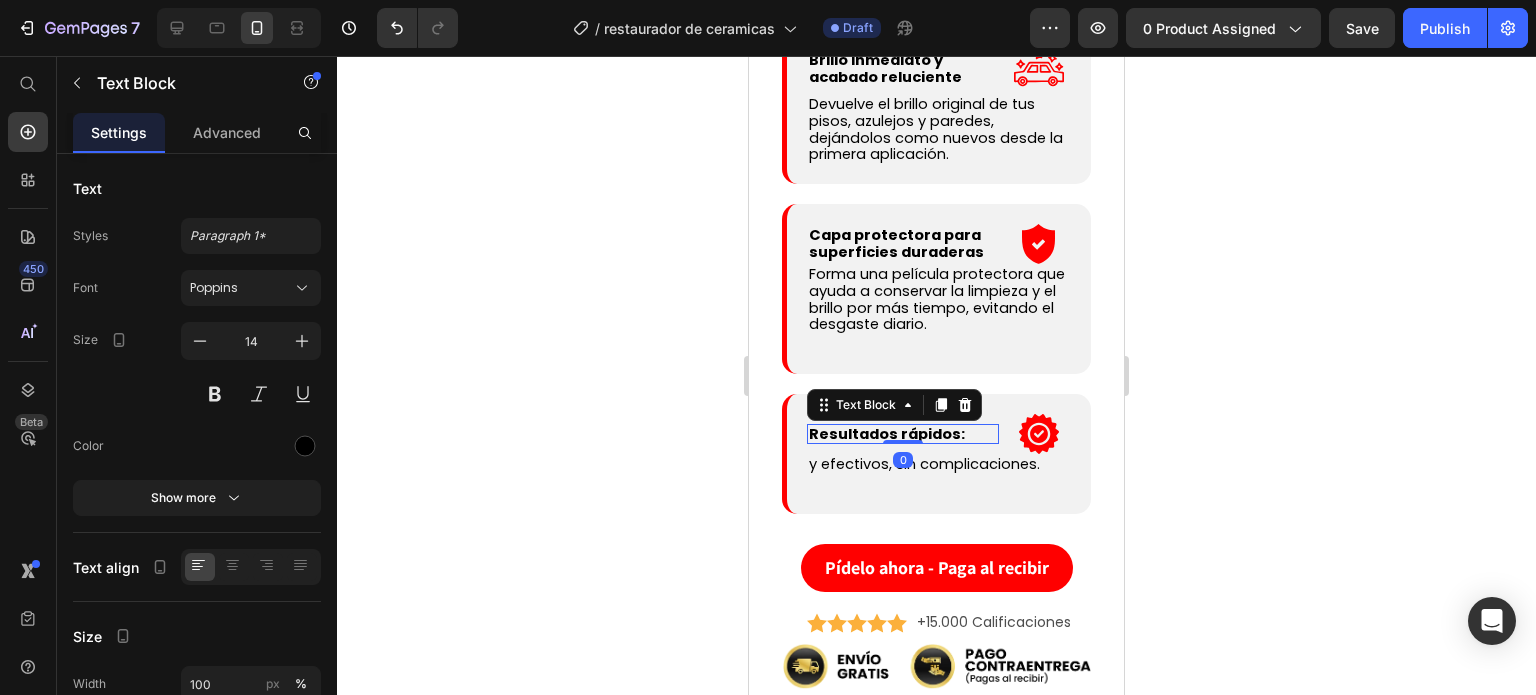 click on "Resultados rápidos:" at bounding box center [887, 434] 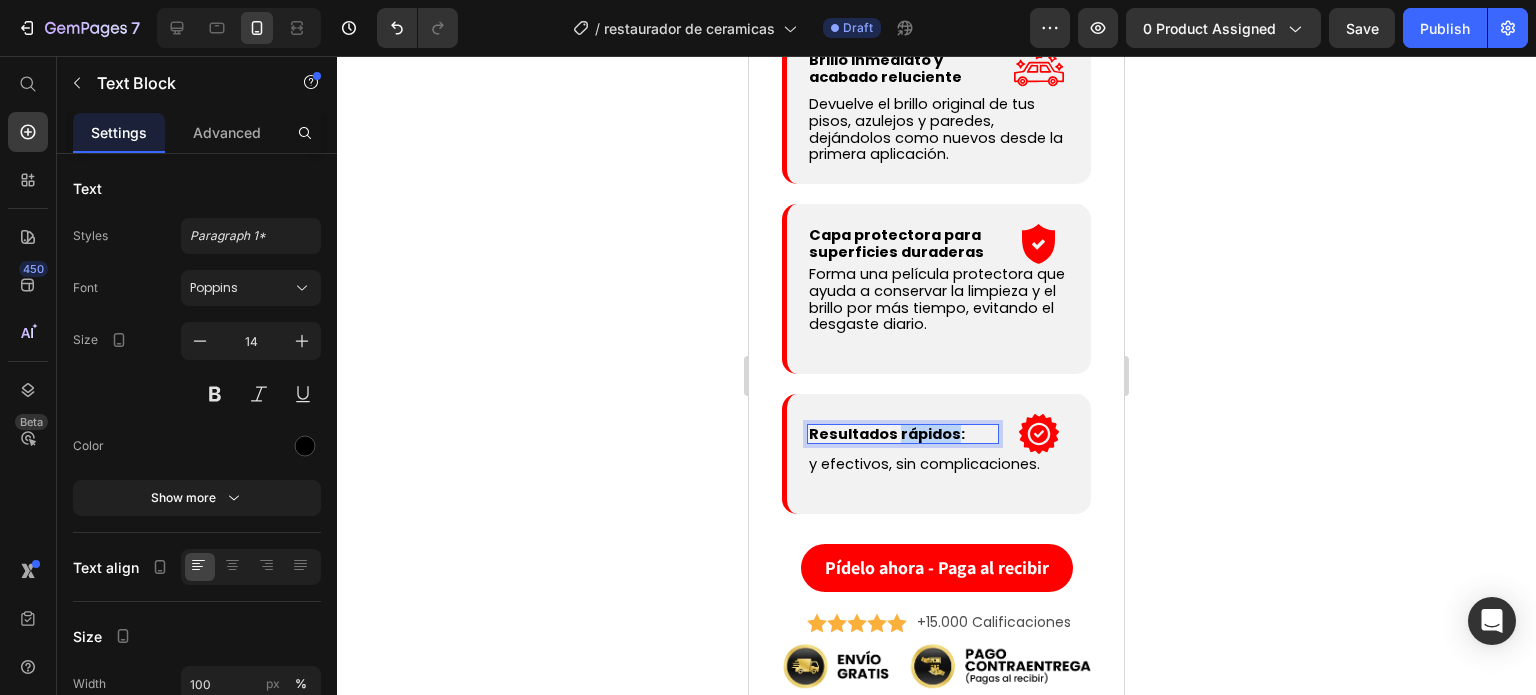 click on "Resultados rápidos:" at bounding box center (887, 434) 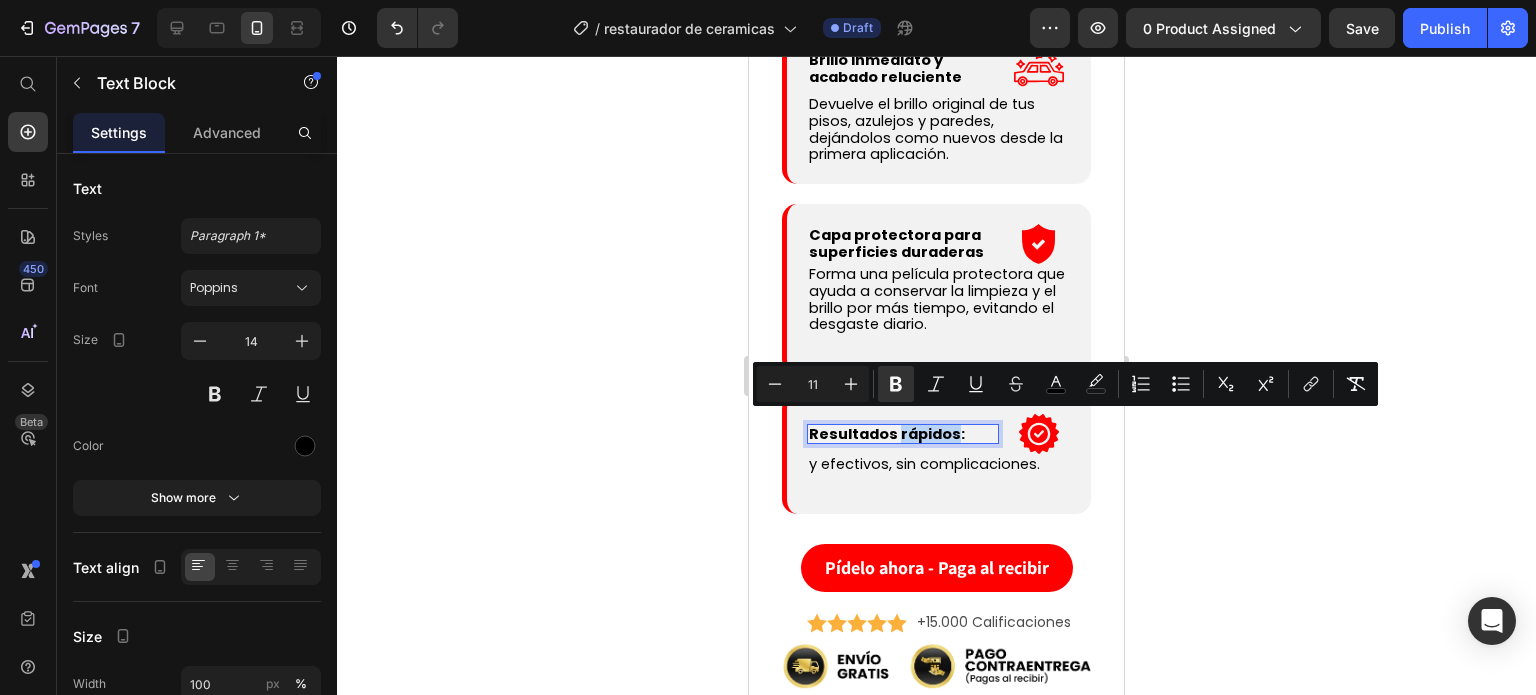 click on "Resultados rápidos:" at bounding box center [887, 434] 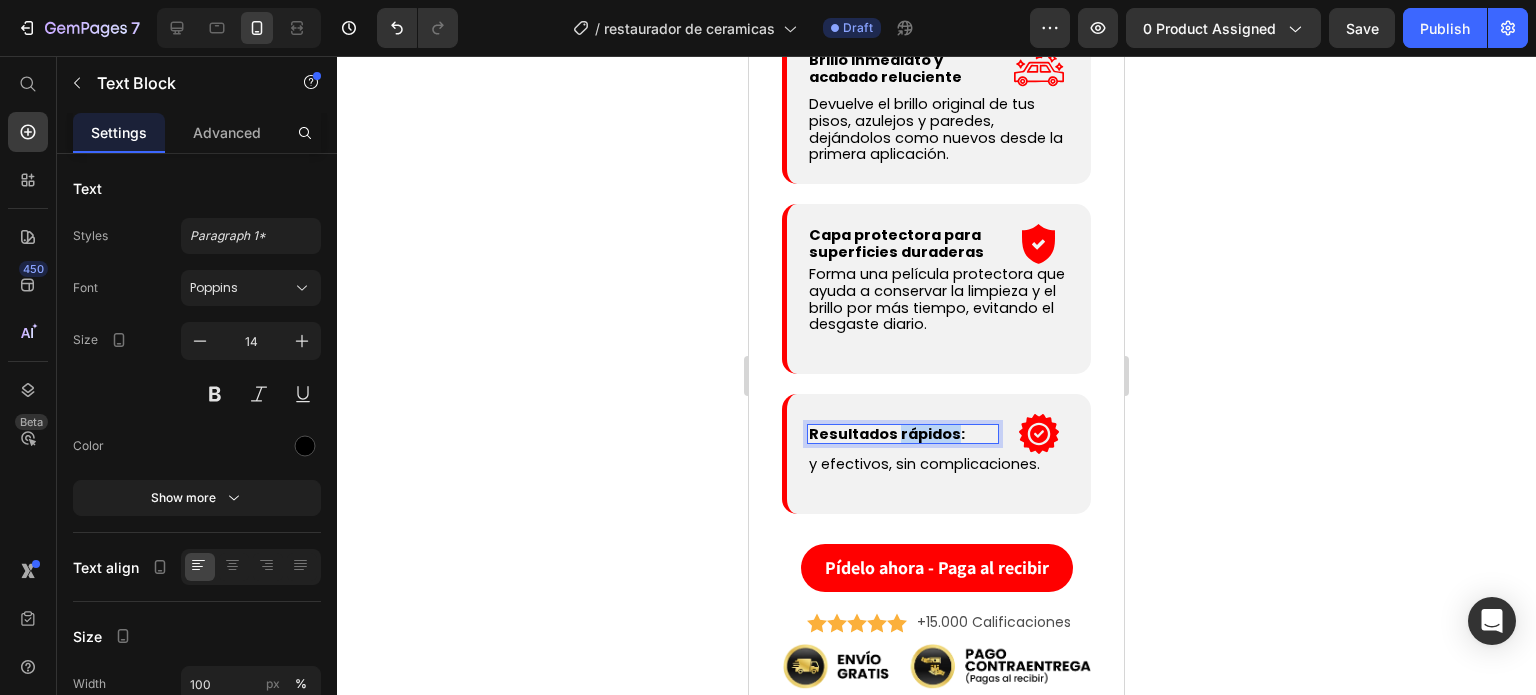 click on "Resultados rápidos:" at bounding box center (887, 434) 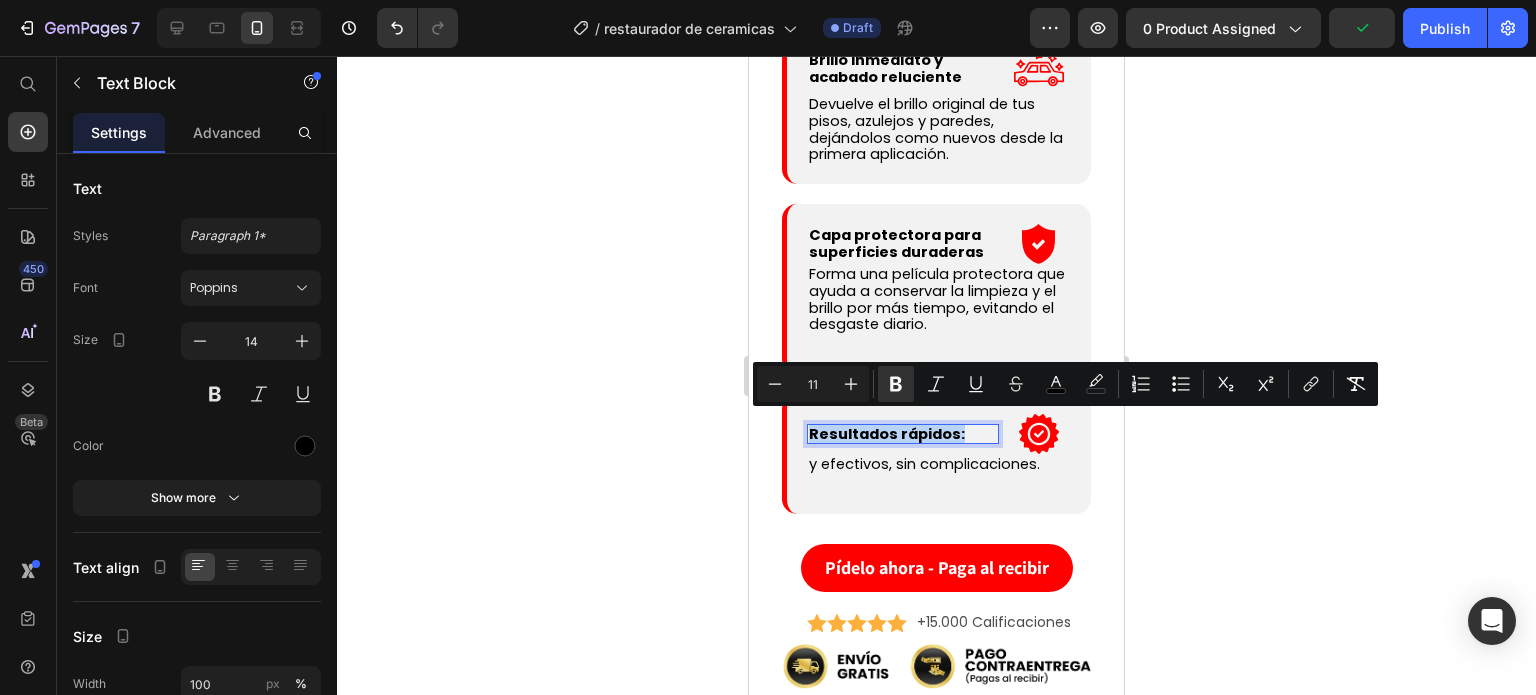 scroll, scrollTop: 2858, scrollLeft: 0, axis: vertical 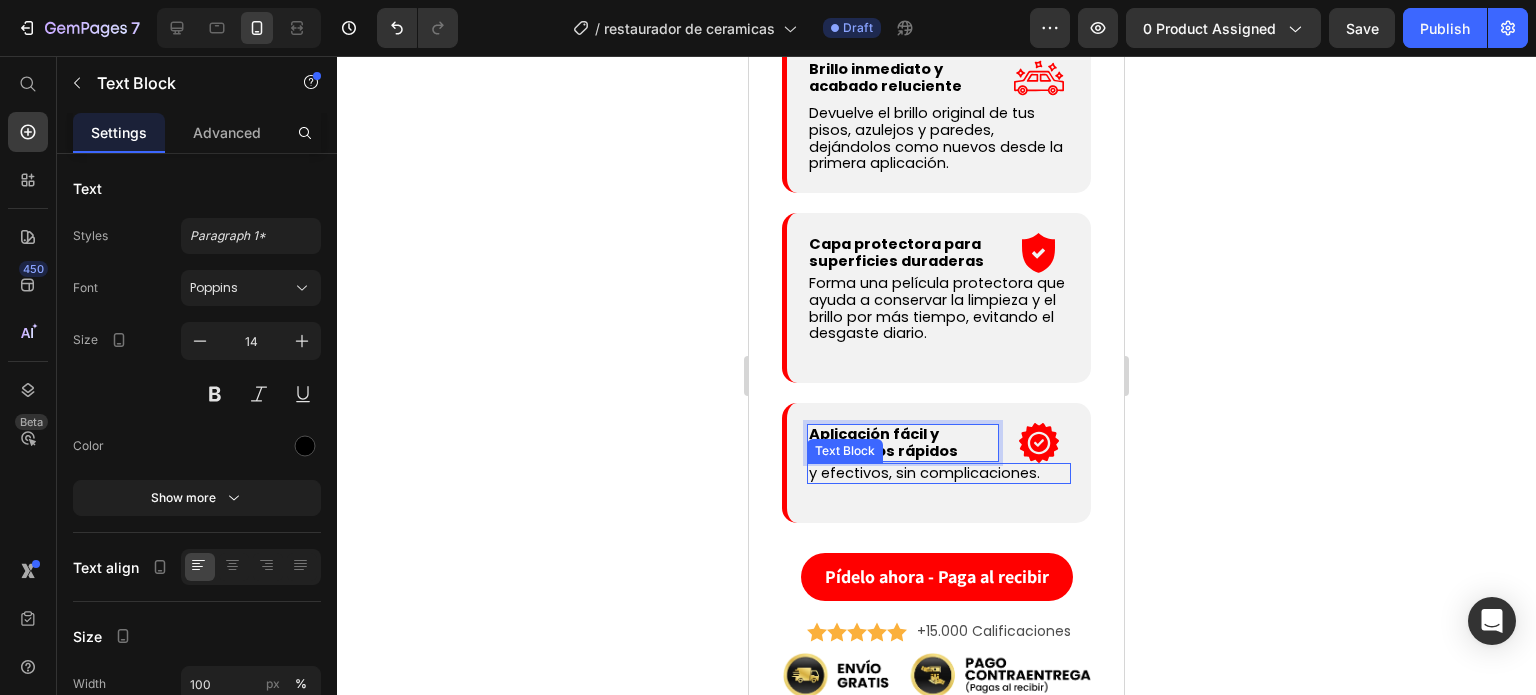 click on "y efectivos, sin complicaciones." at bounding box center (924, 473) 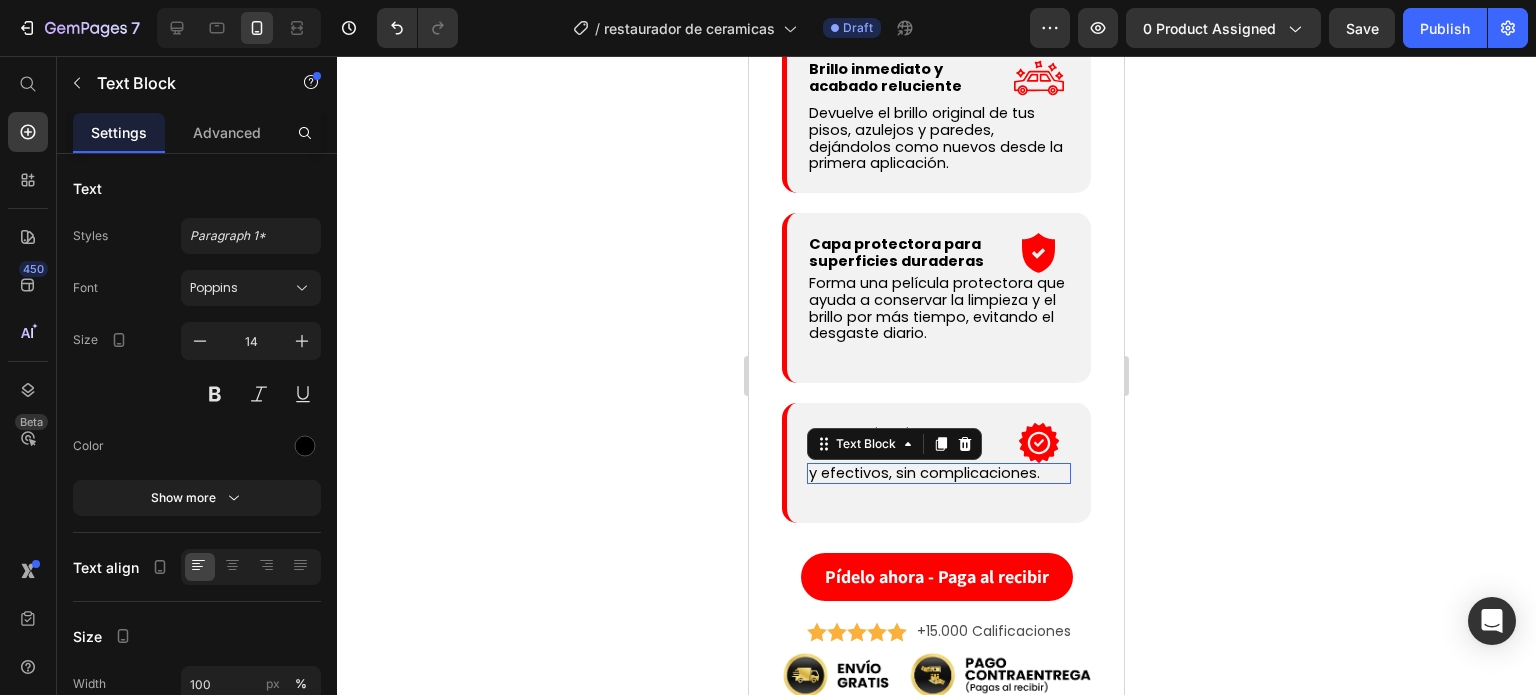 click on "y efectivos, sin complicaciones." at bounding box center (924, 473) 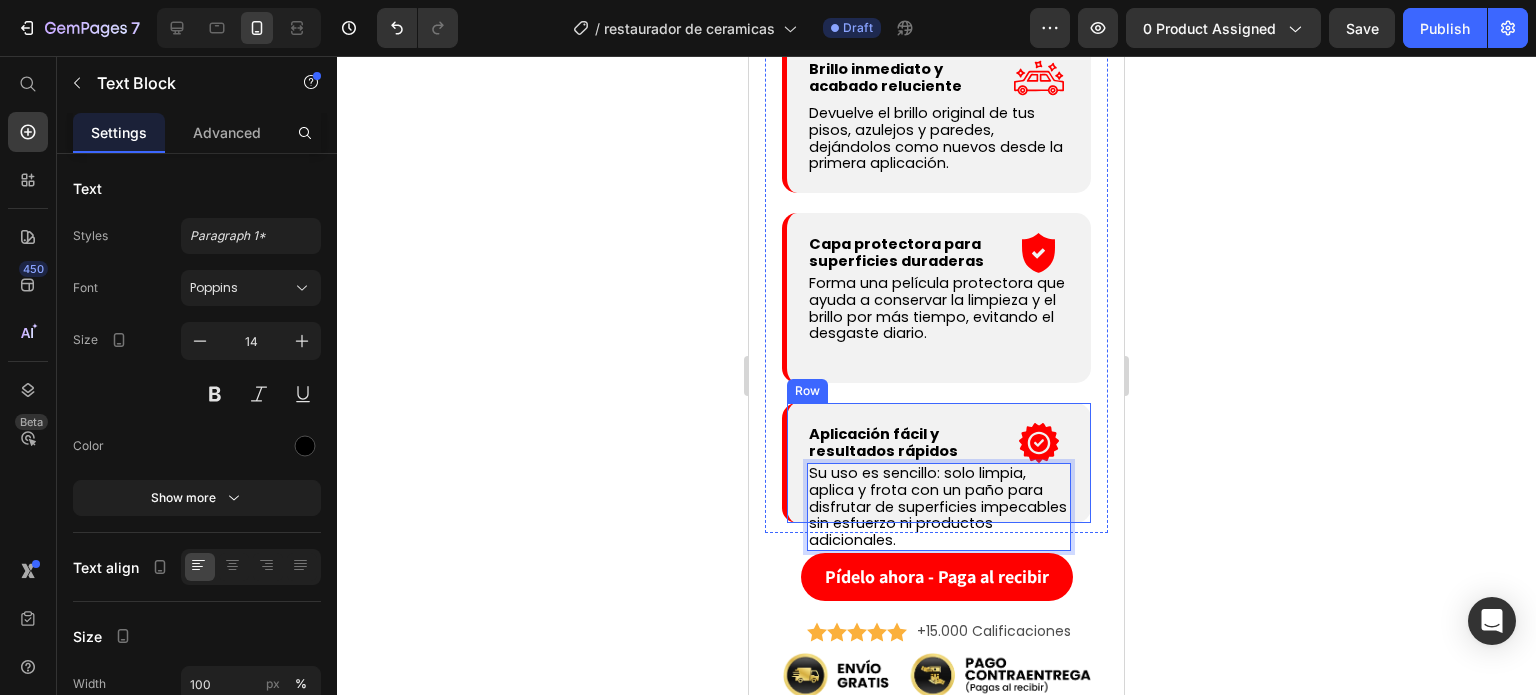 click on "Aplicación fácil y resultados rápidos Text Block
.id539219080930919282 .cls-1 {
fill: red;
}
Icon Row Row Su uso es sencillo: solo limpia, aplica y frota con un paño para disfrutar de superficies impecables sin esfuerzo ni productos adicionales. Text Block   0 Row Row" at bounding box center [936, 463] 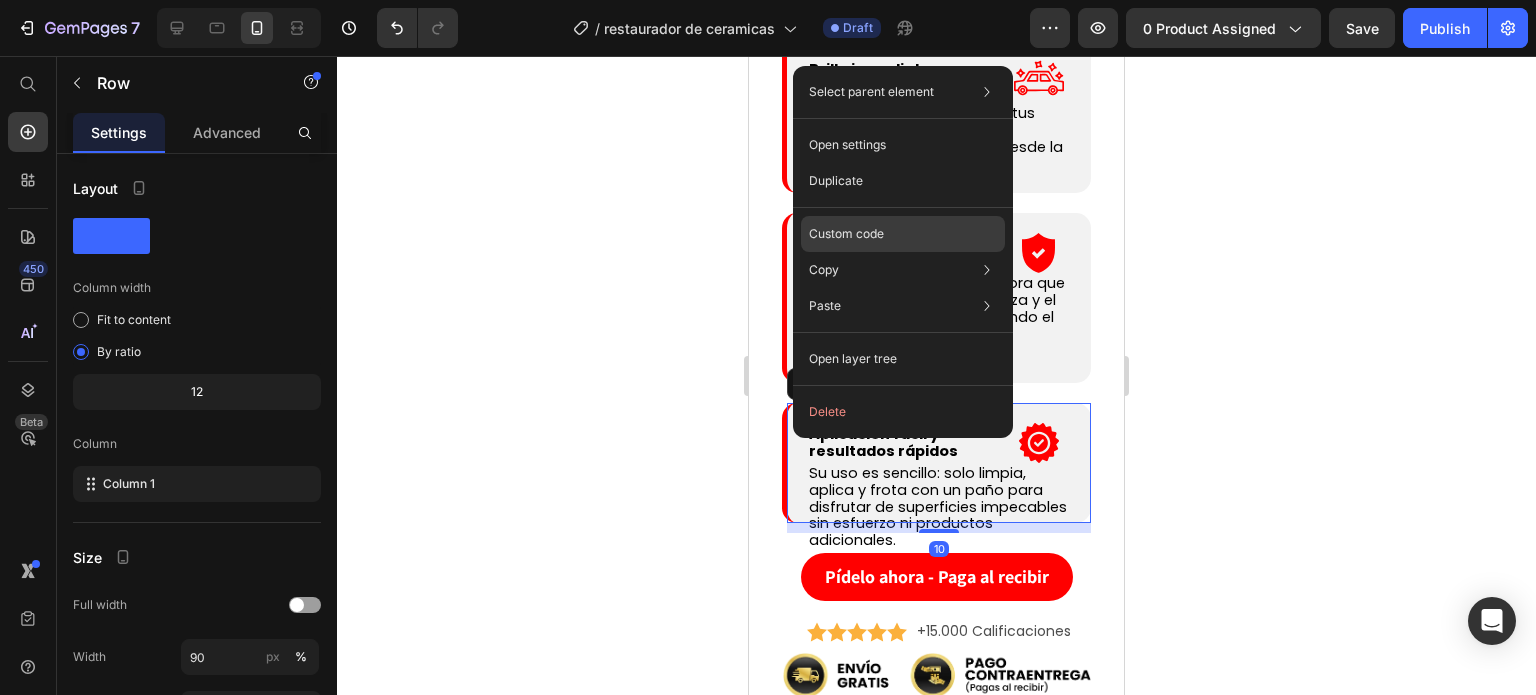 click on "Custom code" at bounding box center [846, 234] 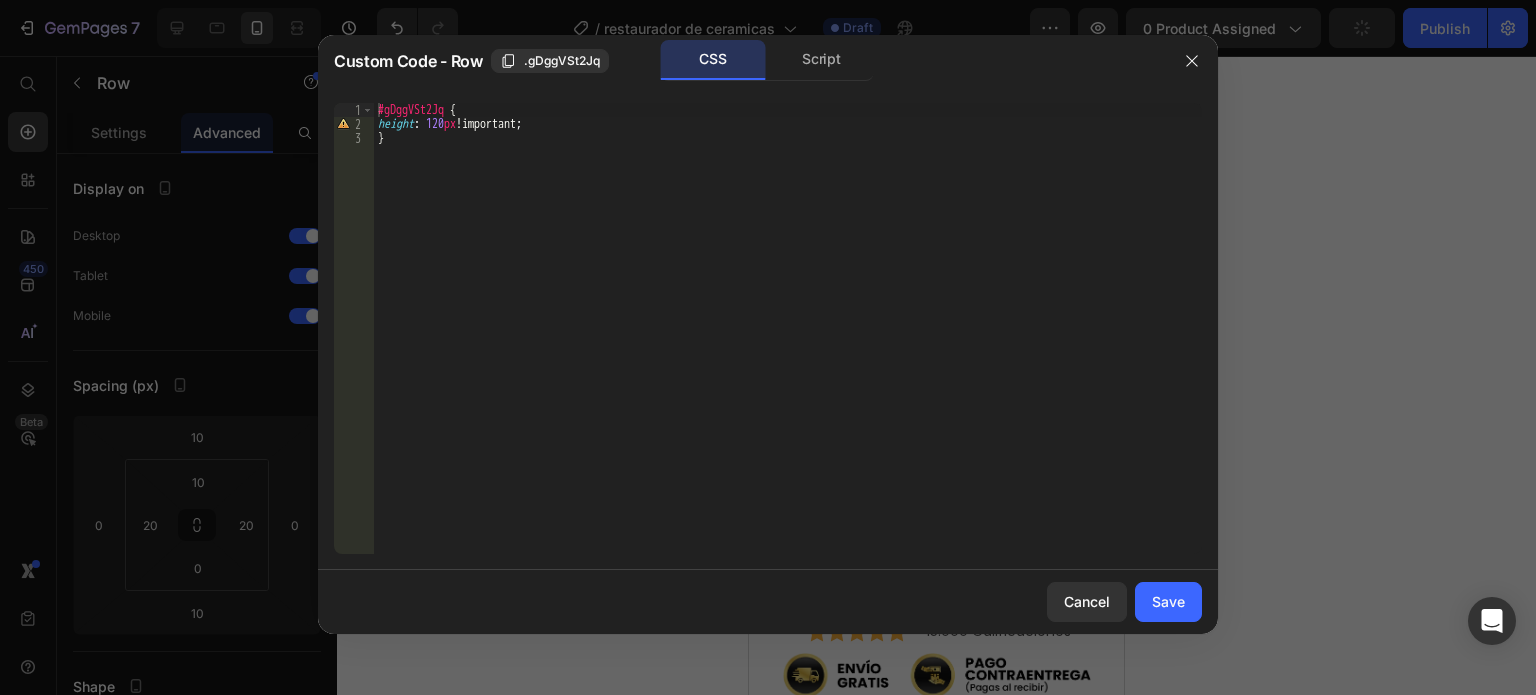 type on "height: 120px!important;" 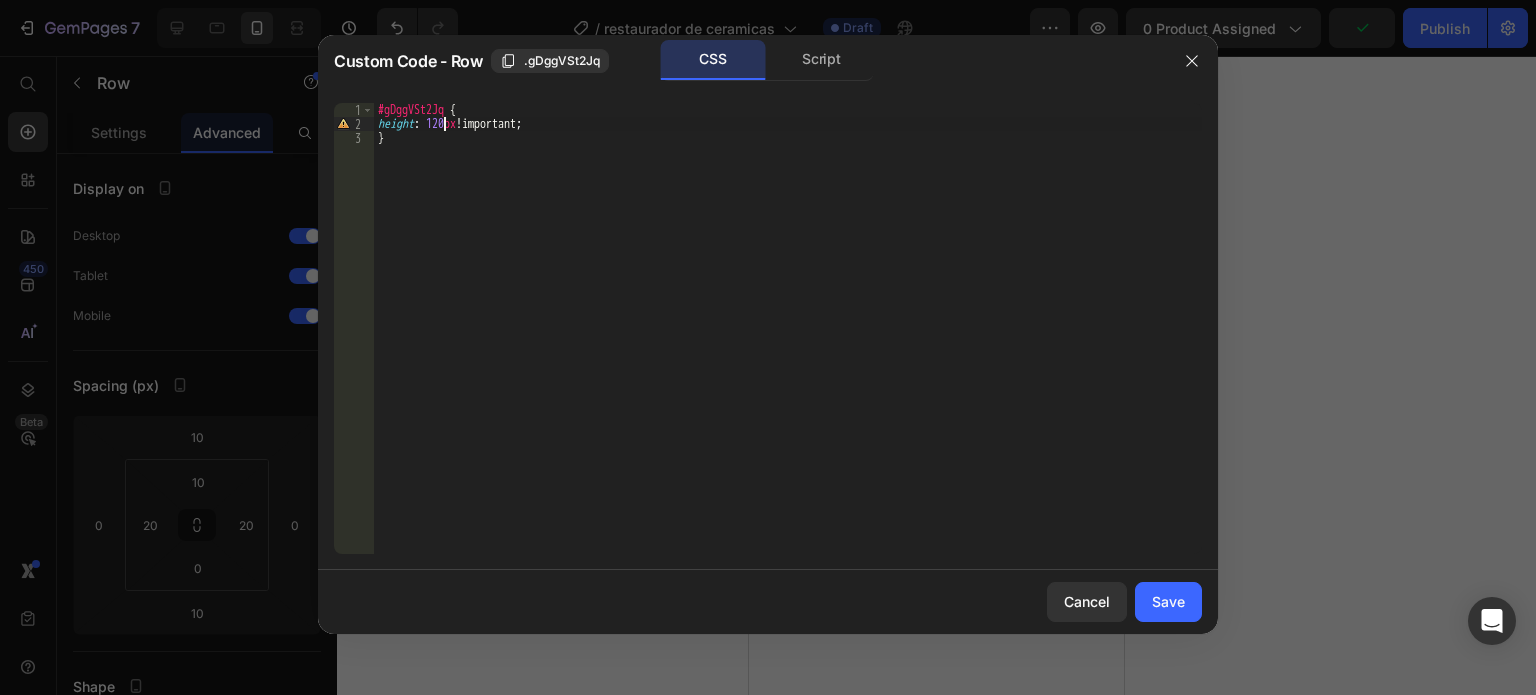 scroll, scrollTop: 2858, scrollLeft: 0, axis: vertical 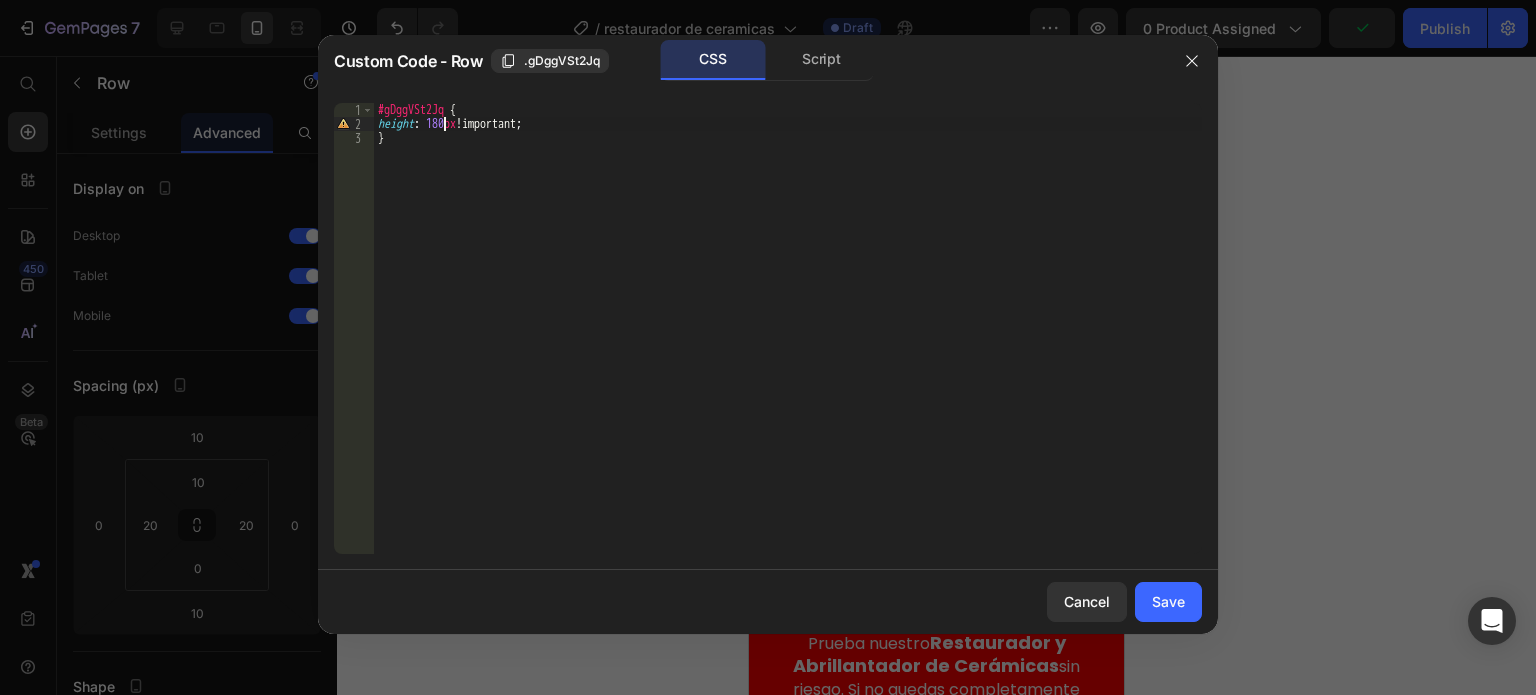 type on "height: 180px!important;" 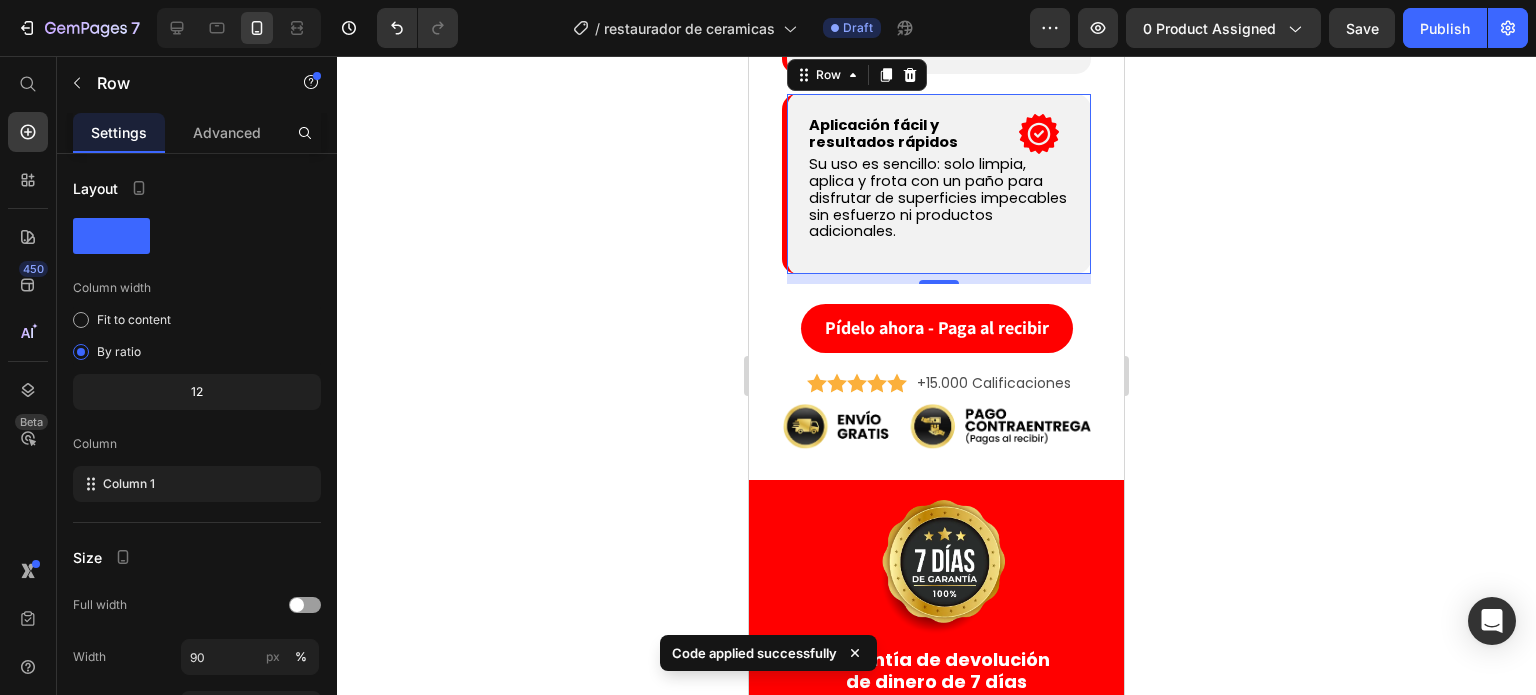 click 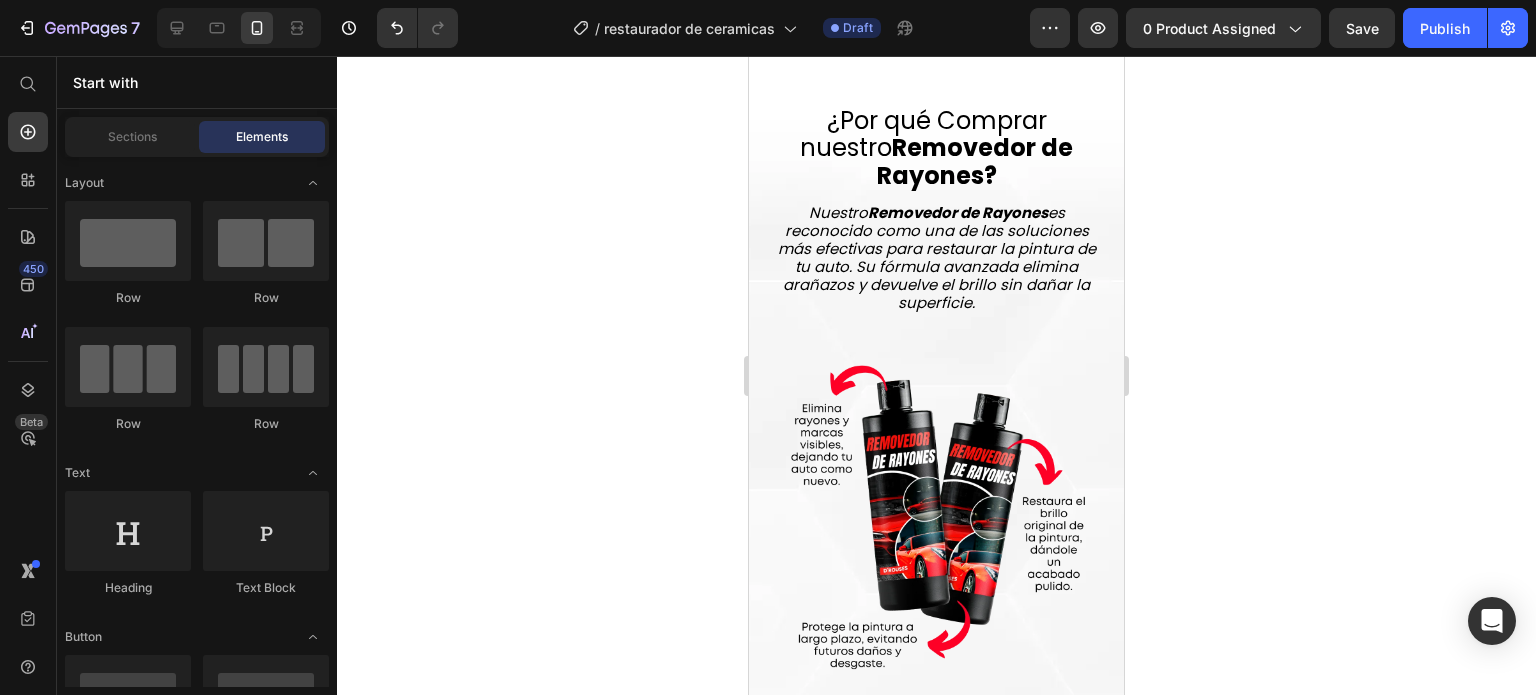 scroll, scrollTop: 3744, scrollLeft: 0, axis: vertical 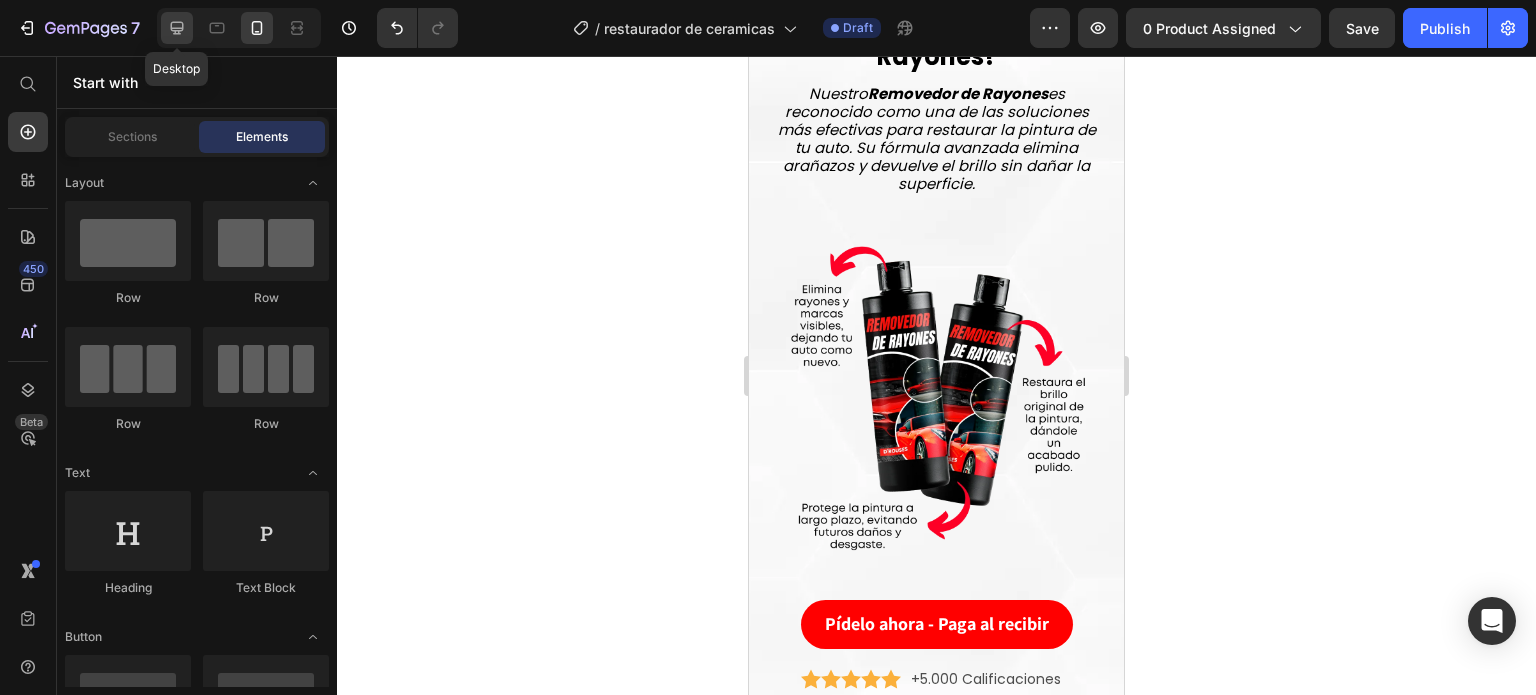 click 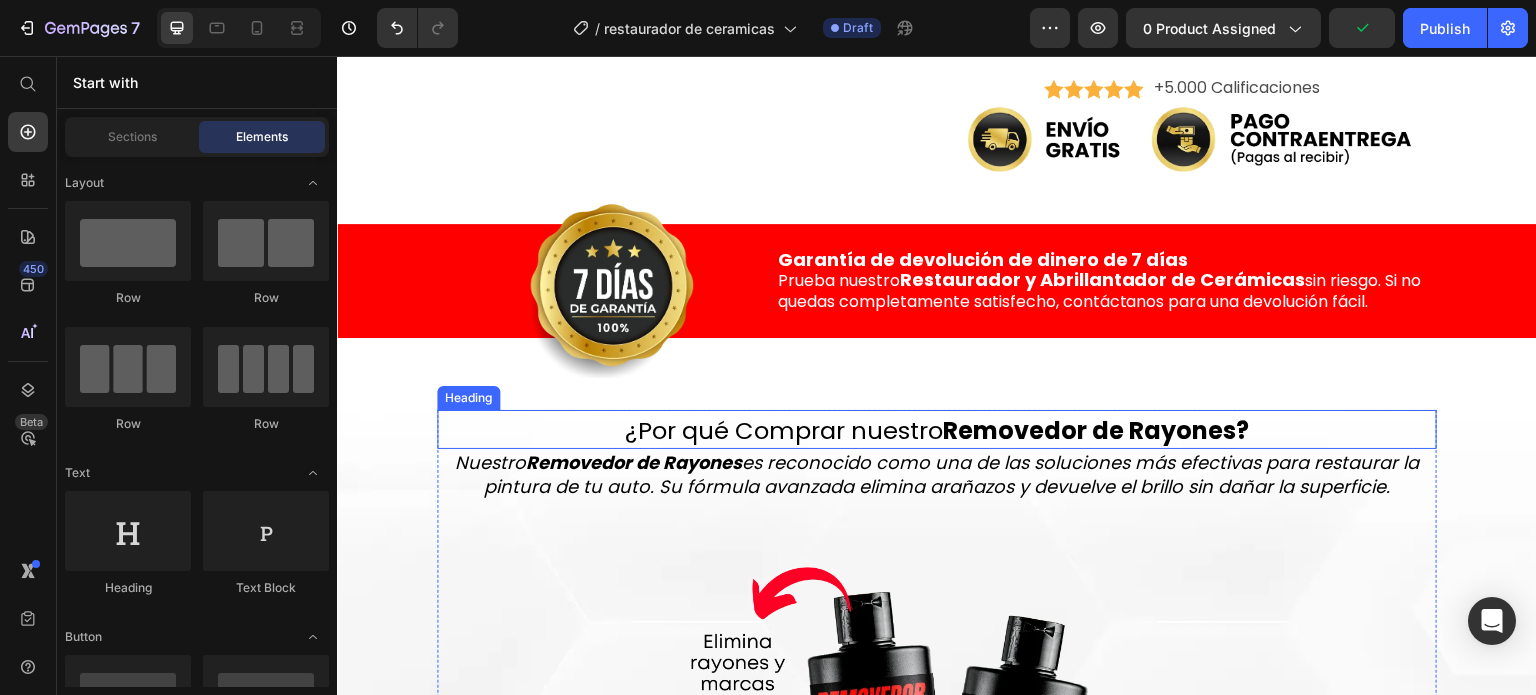 scroll, scrollTop: 2800, scrollLeft: 0, axis: vertical 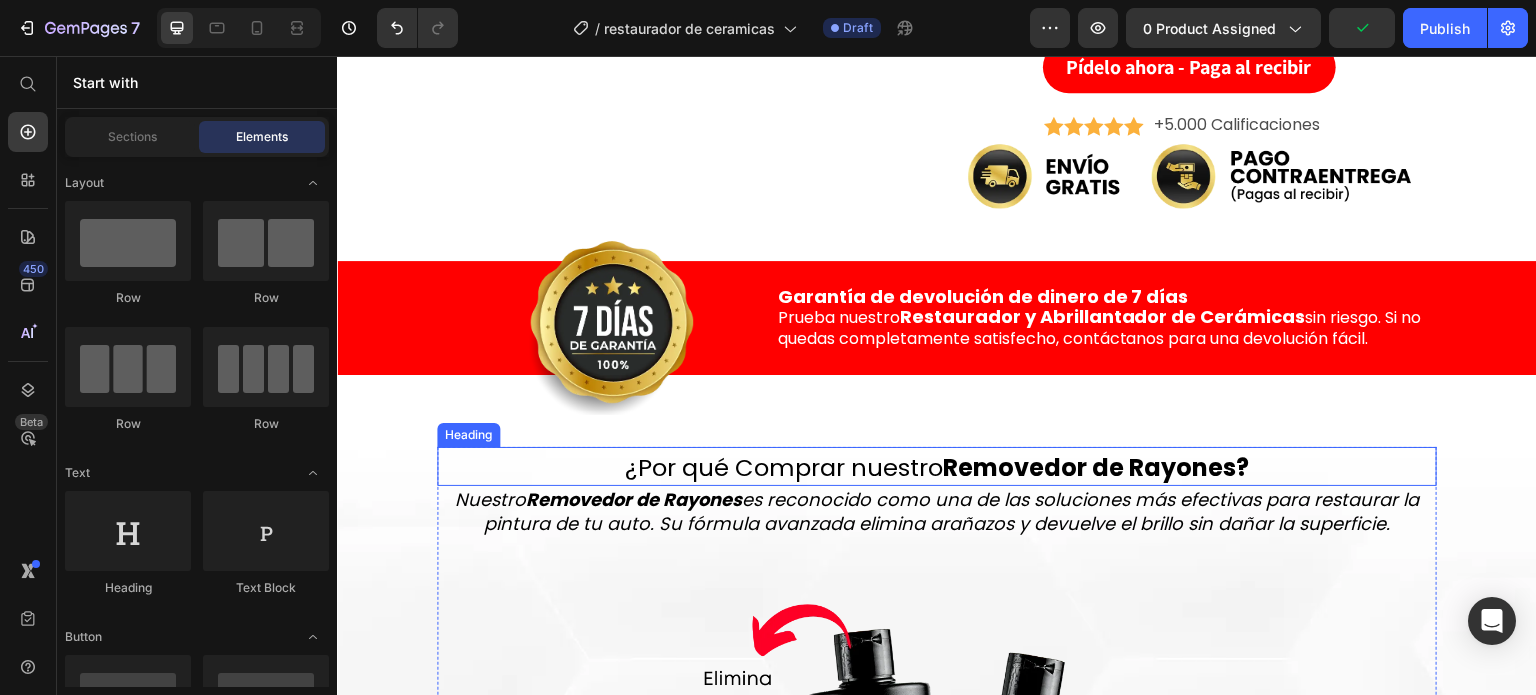 click on "¿Por qué Comprar nuestro  Removedor de Rayones?" at bounding box center [937, 467] 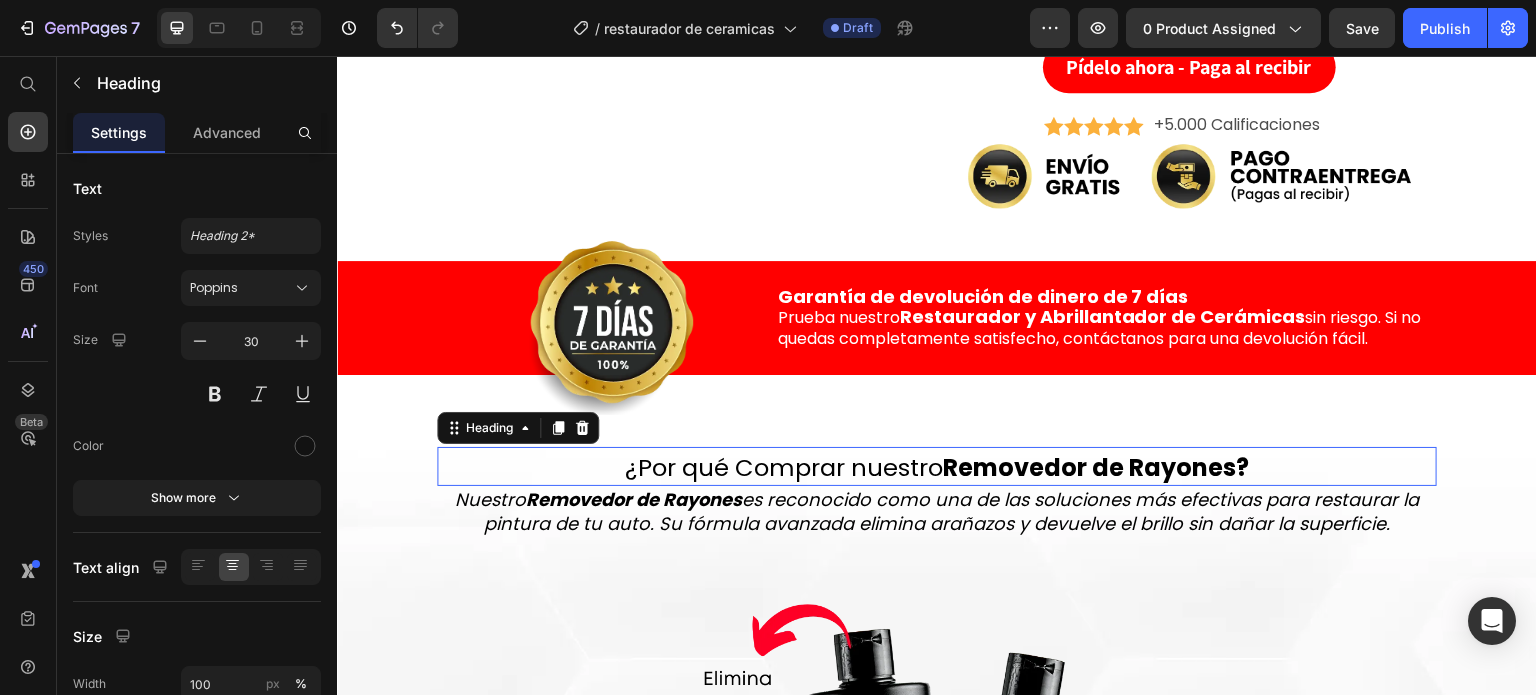 click on "¿Por qué Comprar nuestro  Removedor de Rayones?" at bounding box center [937, 467] 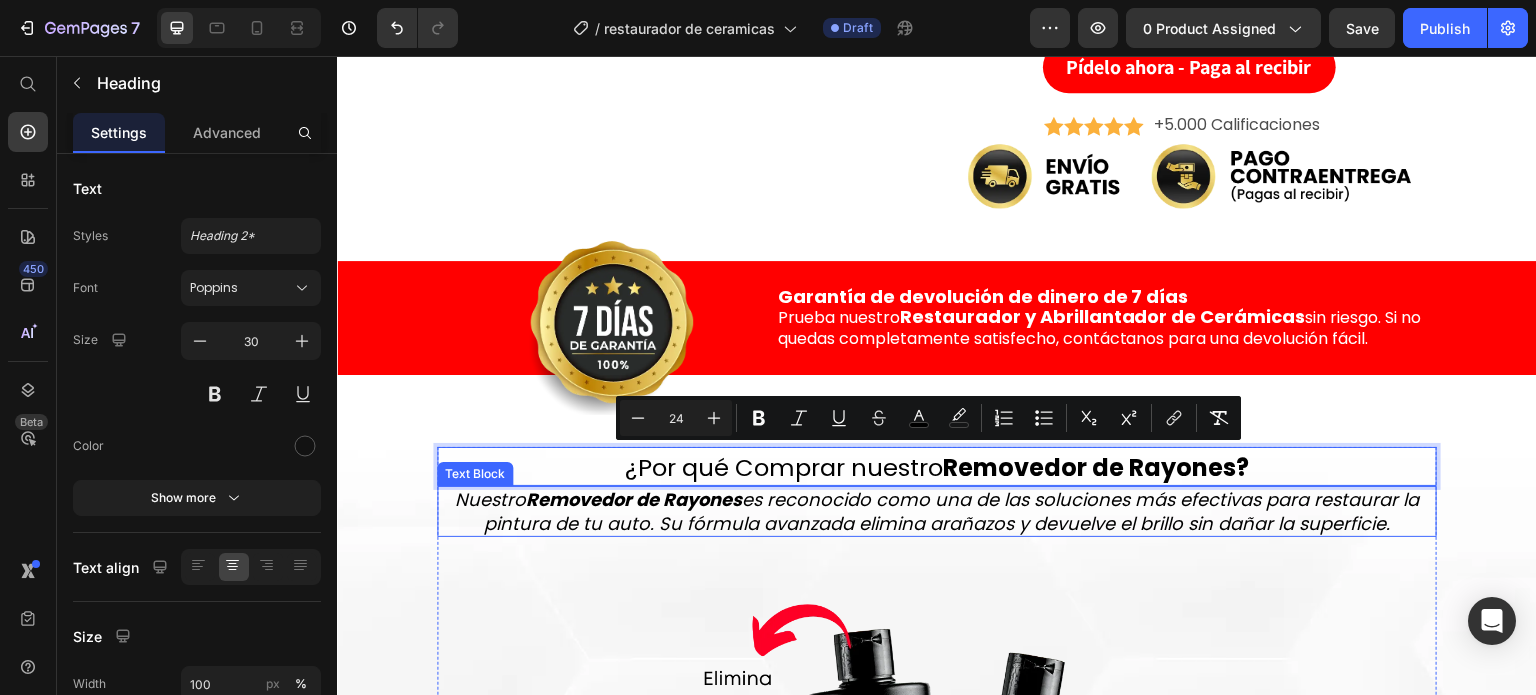 click on "Nuestro  Removedor de Rayones  es reconocido como una de las soluciones más efectivas para restaurar la pintura de tu auto. Su fórmula avanzada elimina arañazos y devuelve el brillo sin dañar la superficie." at bounding box center [937, 511] 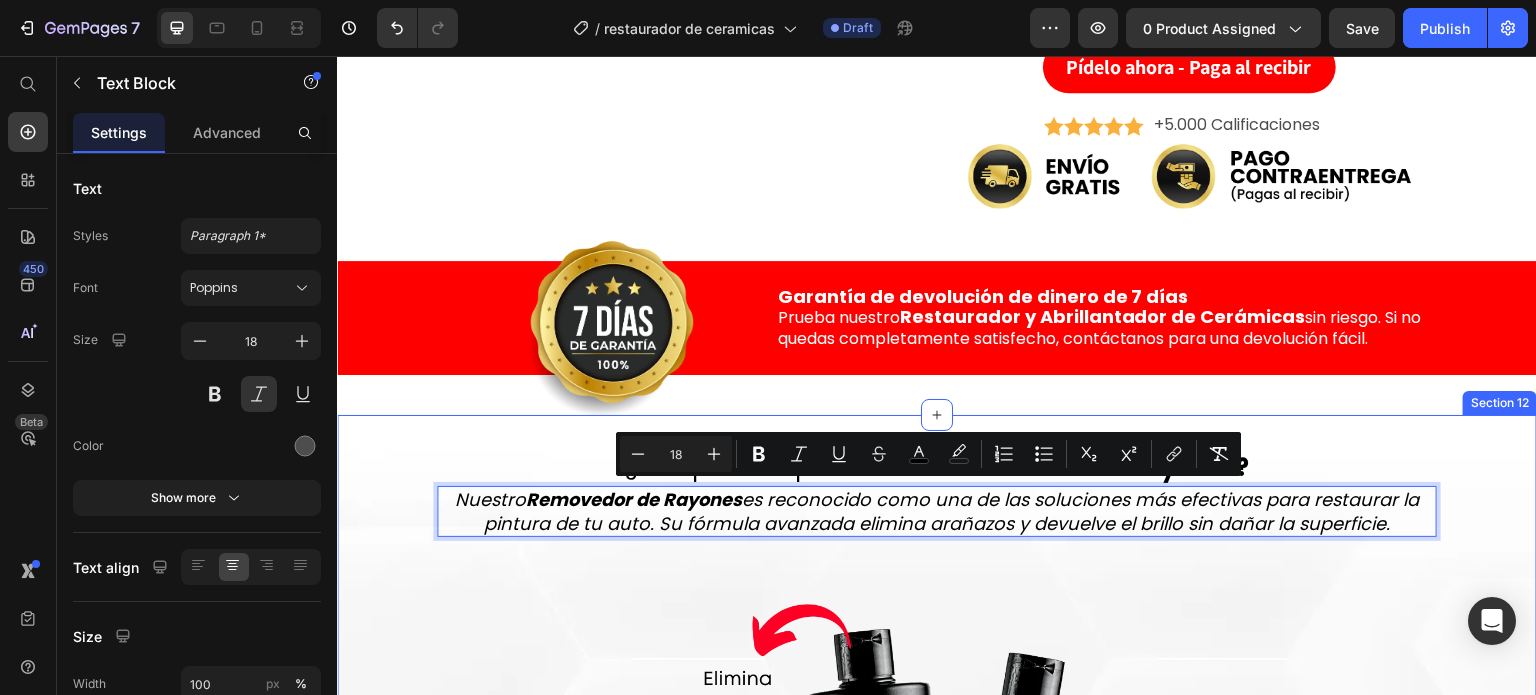 click on "⁠⁠⁠⁠⁠⁠⁠ ¿Por qué Comprar nuestro  Removedor de Rayones? Heading Nuestro  Removedor de Rayones  es reconocido como una de las soluciones más efectivas para restaurar la pintura de tu auto. Su fórmula avanzada elimina arañazos y devuelve el brillo sin dañar la superficie. Text Block   0 Nuestro  Removedor de Rayones  es reconocido como una de las soluciones más efectivas para restaurar la pintura de tu auto. Su fórmula avanzada elimina arañazos y devuelve el brillo sin dañar la superficie. Text Block Image Pídelo ahora - Paga al recibir Button
.id520786323364119448 .cls-1 {
fill: #fbb03b;
}
Icon
.id520786323364119448 .cls-1 {
fill: #fbb03b;
}
Icon
.id520786323364119448 .cls-1 {
fill: #fbb03b;
}
Icon
.id520786323364119448 .cls-1 {
fill: #fbb03b;
}
Icon" at bounding box center (937, 921) 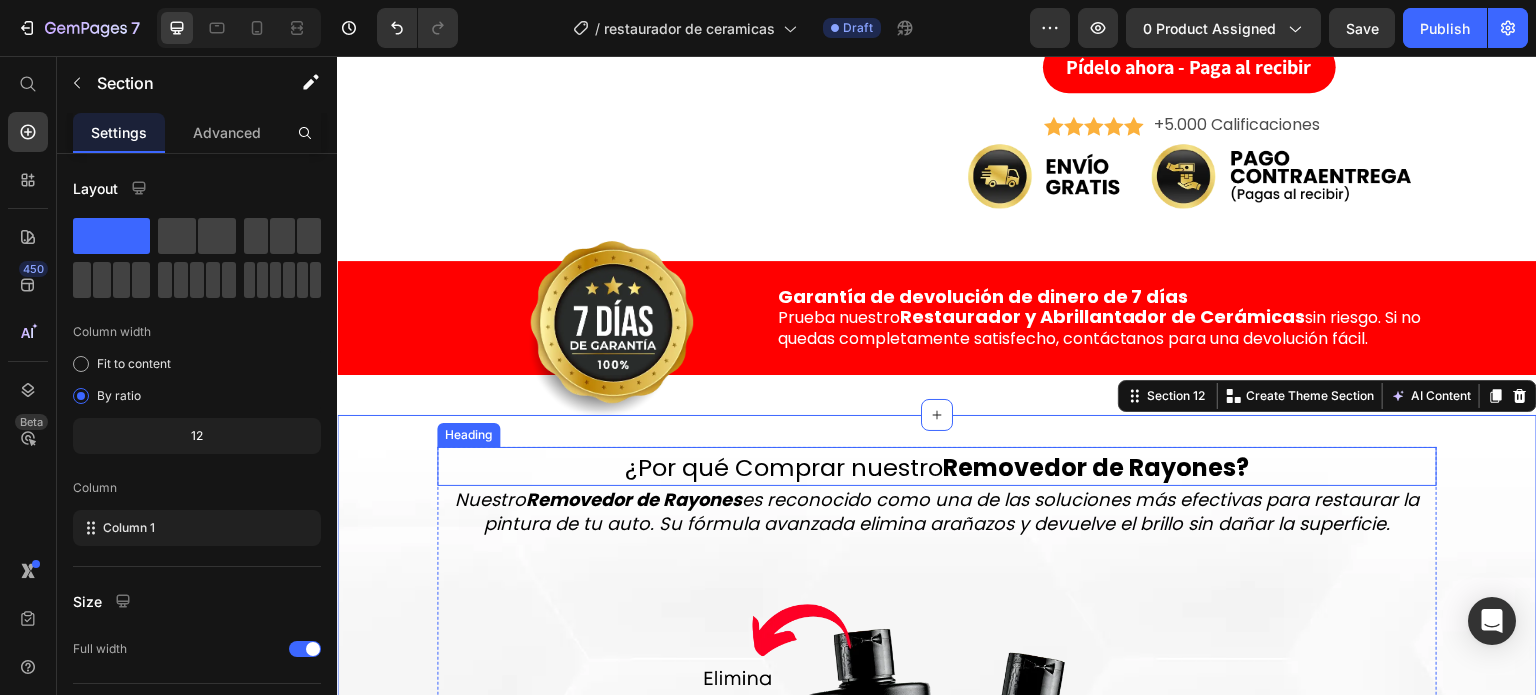 click on "¿Por qué Comprar nuestro  Removedor de Rayones?" at bounding box center (937, 467) 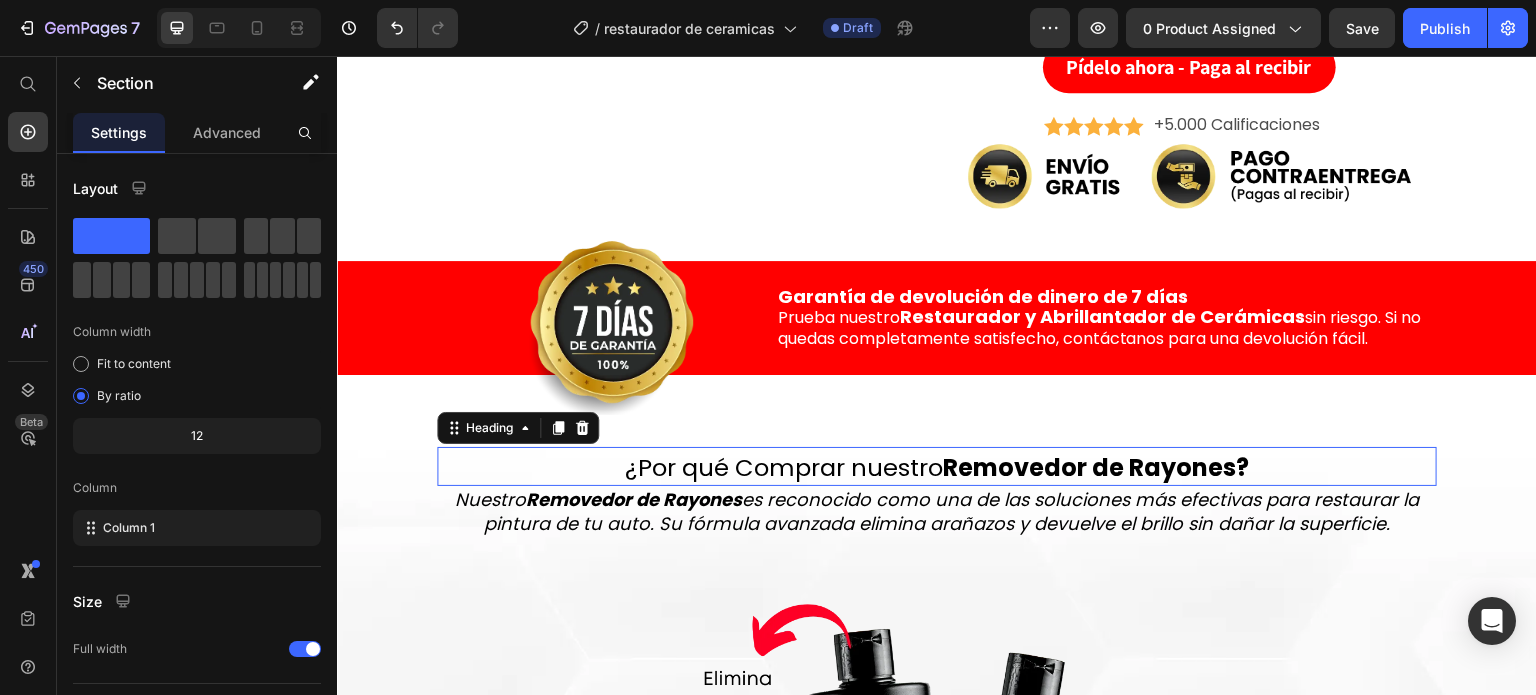 click on "¿Por qué Comprar nuestro  Removedor de Rayones?" at bounding box center (937, 467) 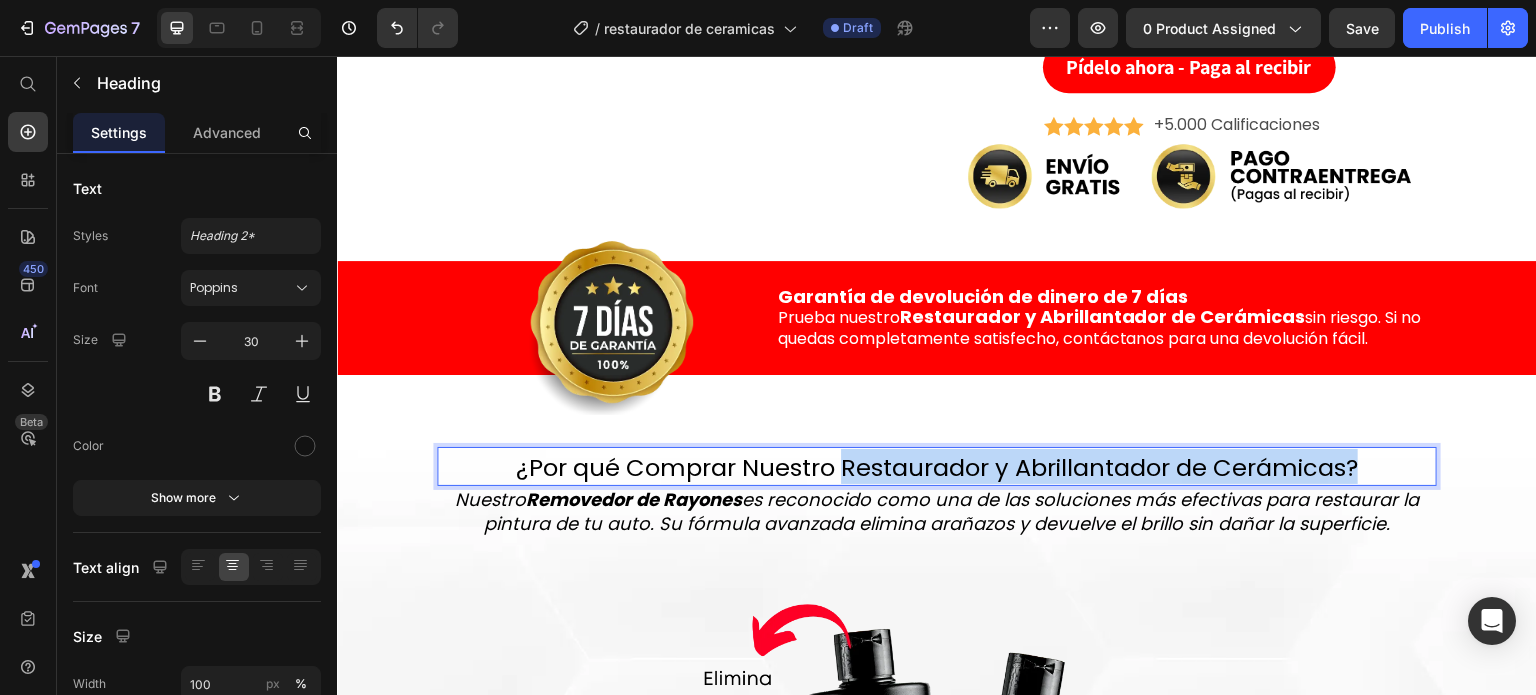 drag, startPoint x: 836, startPoint y: 465, endPoint x: 1354, endPoint y: 465, distance: 518 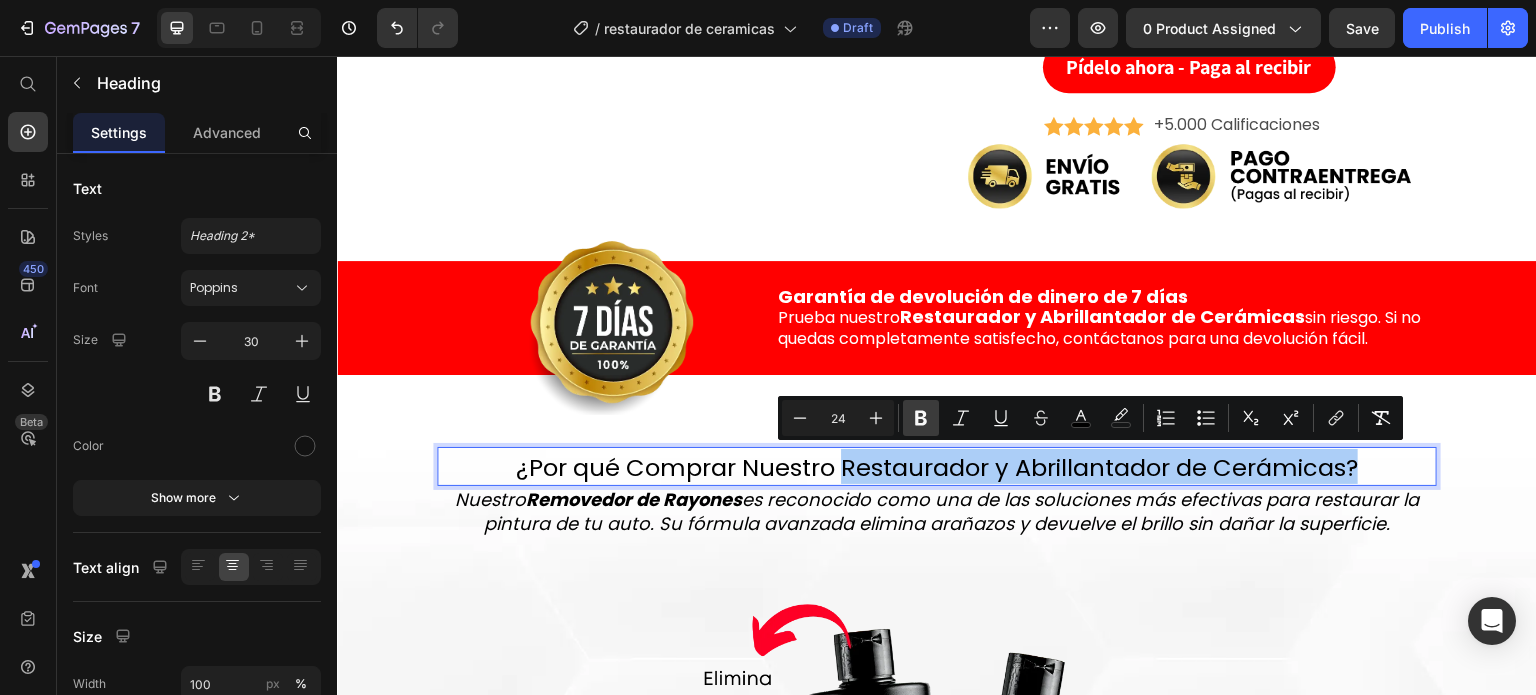click 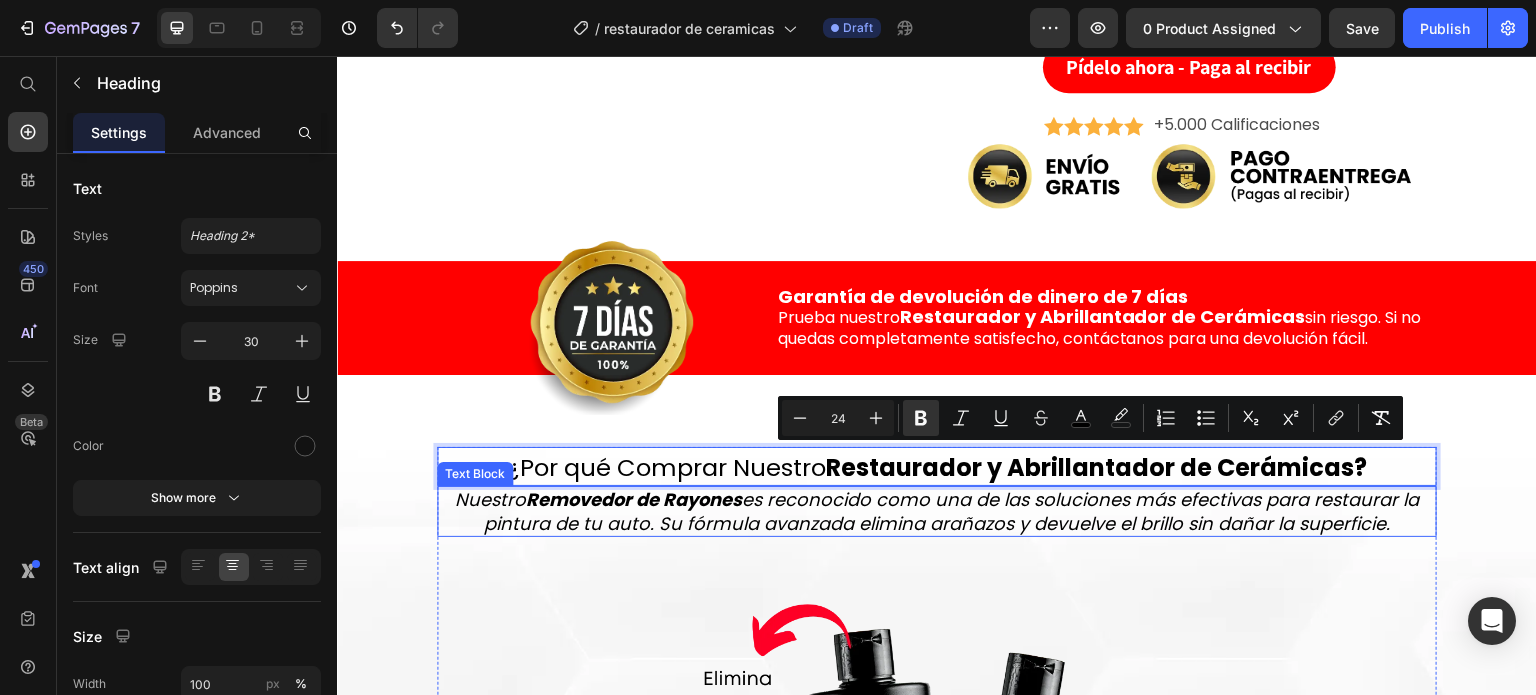 click on "Nuestro  Removedor de Rayones  es reconocido como una de las soluciones más efectivas para restaurar la pintura de tu auto. Su fórmula avanzada elimina arañazos y devuelve el brillo sin dañar la superficie." at bounding box center (937, 511) 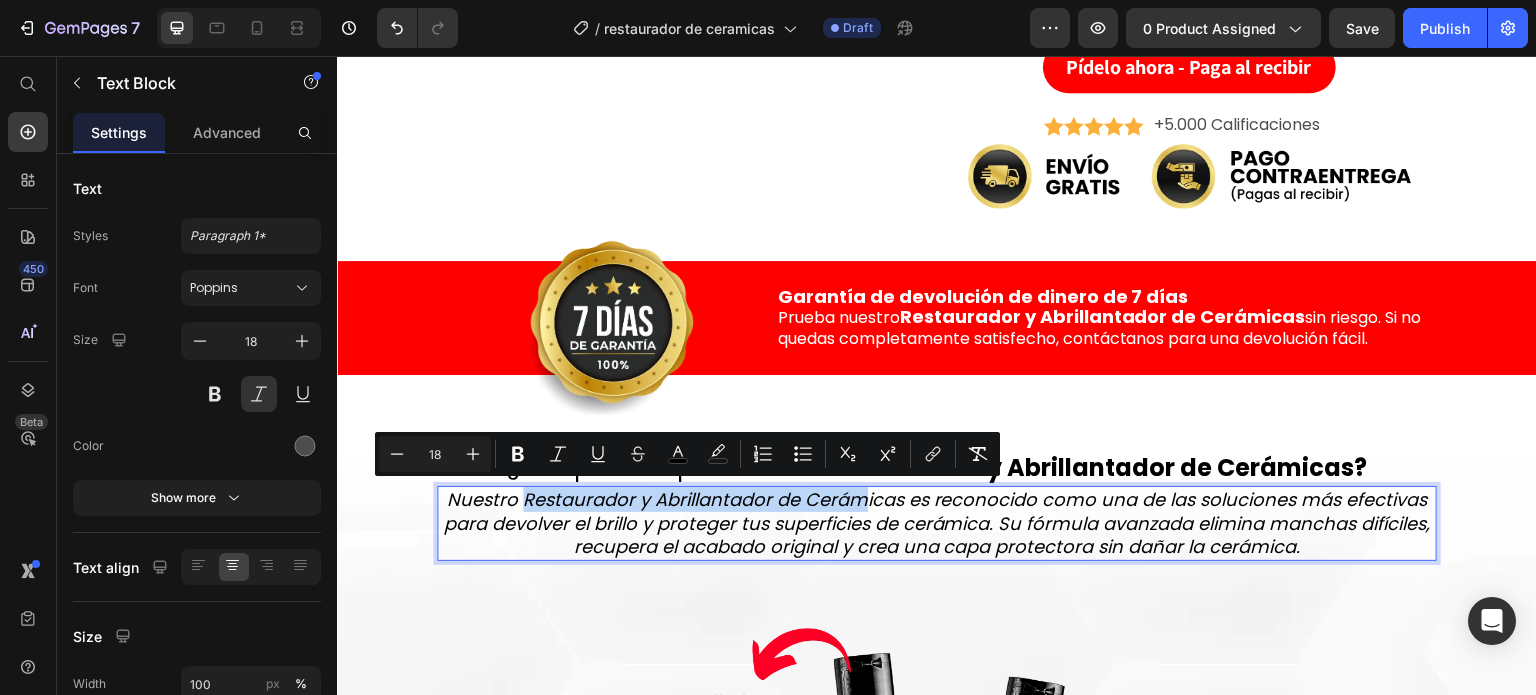 drag, startPoint x: 520, startPoint y: 498, endPoint x: 859, endPoint y: 499, distance: 339.00146 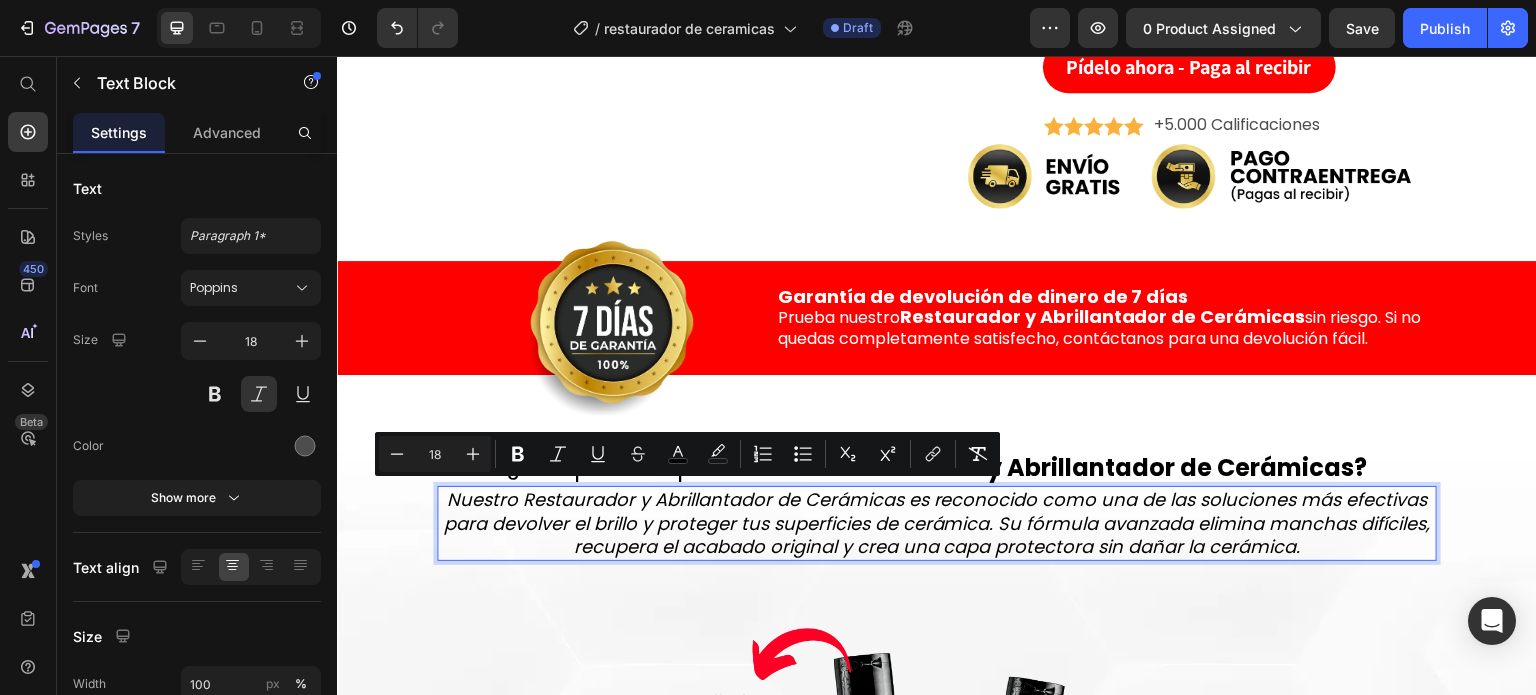 click on "Nuestro Restaurador y Abrillantador de Cerámicas es reconocido como una de las soluciones más efectivas para devolver el brillo y proteger tus superficies de cerámica. Su fórmula avanzada elimina manchas difíciles, recupera el acabado original y crea una capa protectora sin dañar la cerámica." at bounding box center (937, 523) 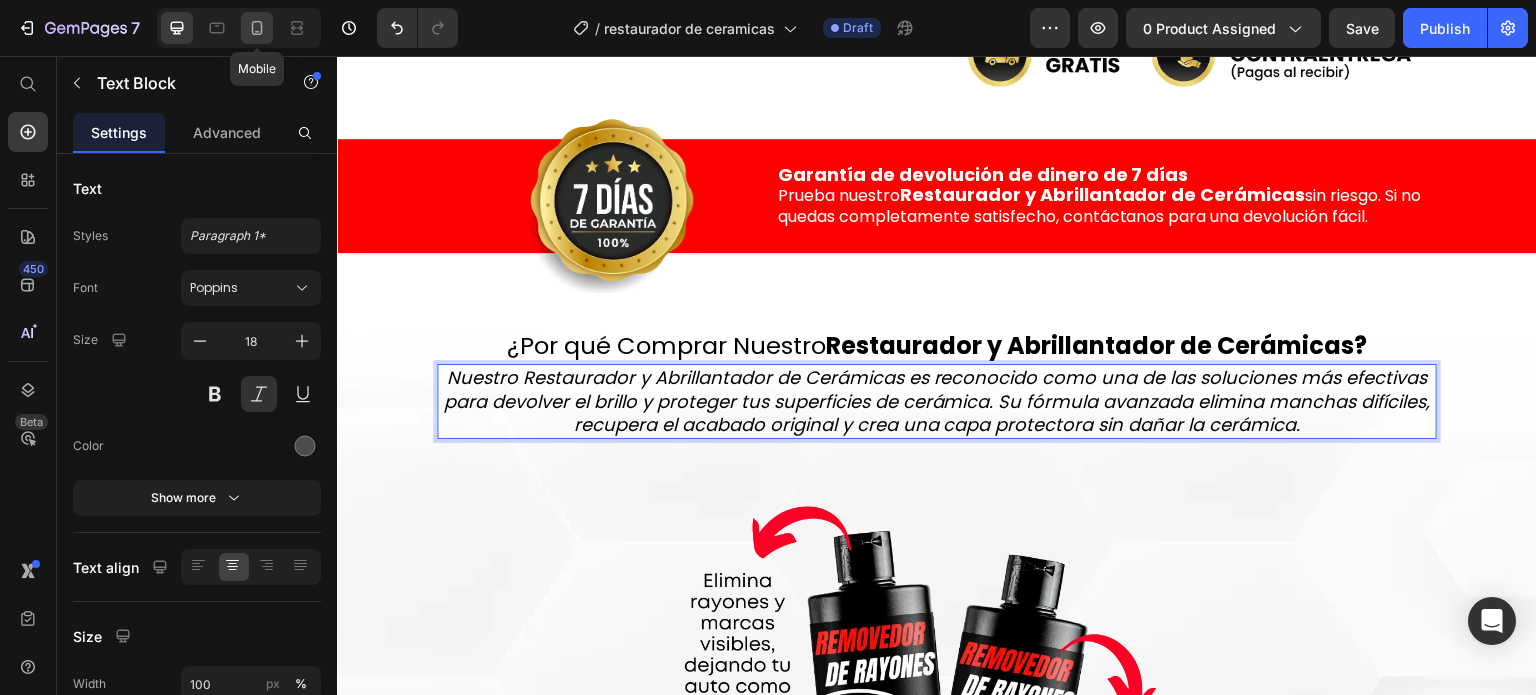 scroll, scrollTop: 3200, scrollLeft: 0, axis: vertical 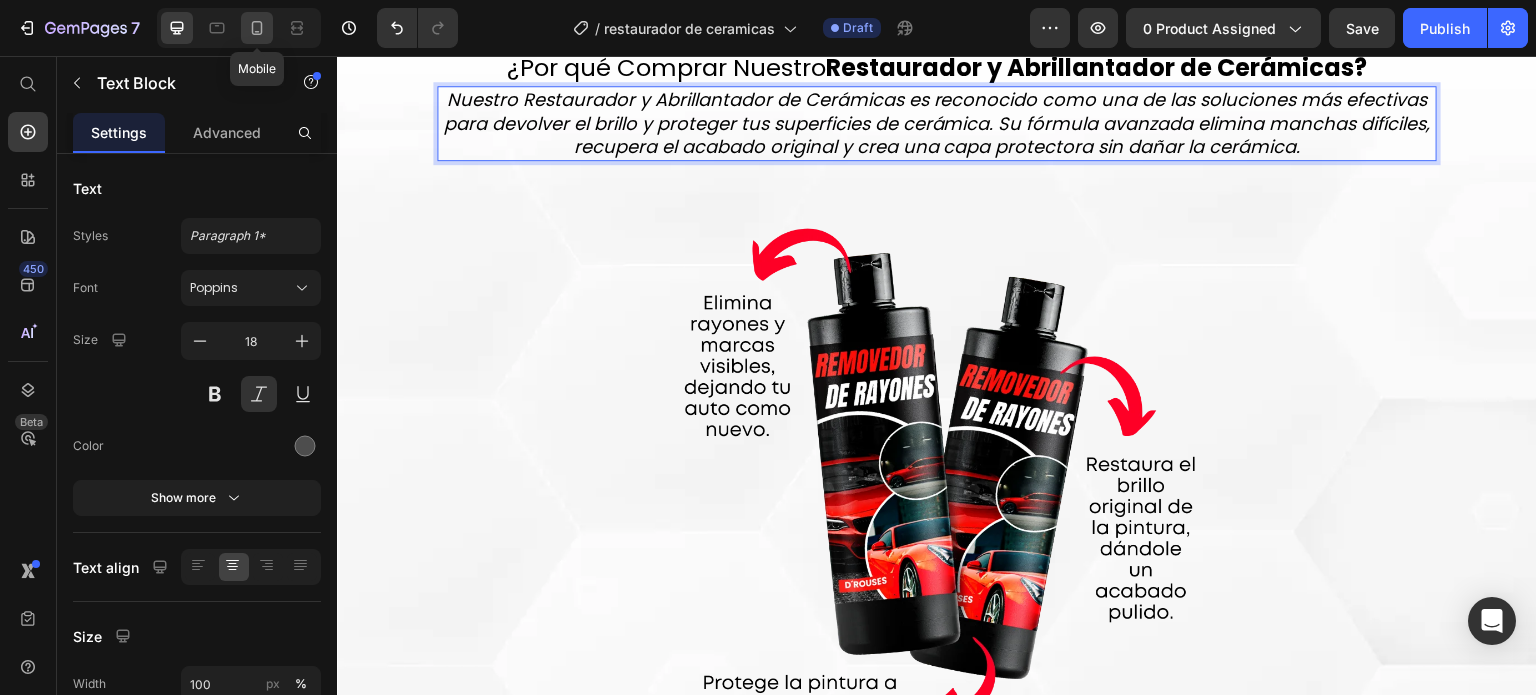 click 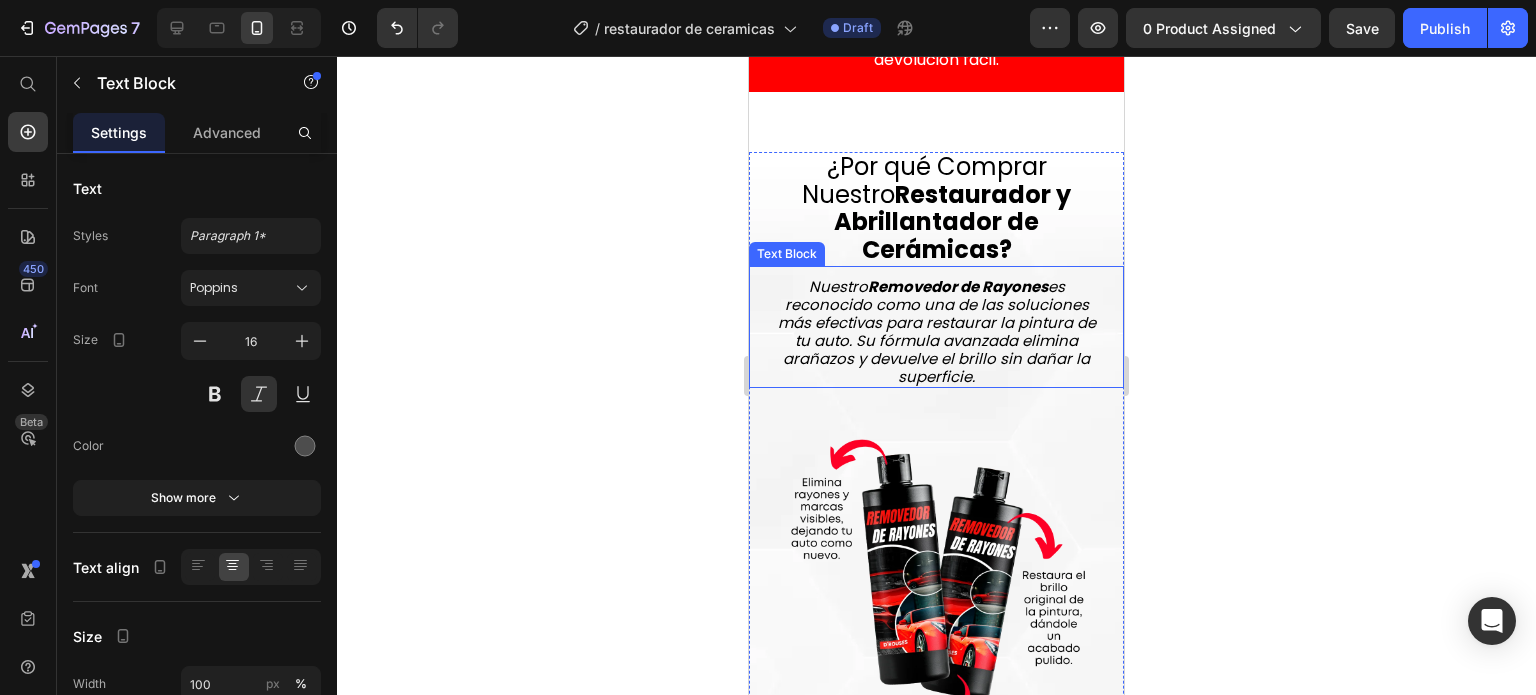 scroll, scrollTop: 3844, scrollLeft: 0, axis: vertical 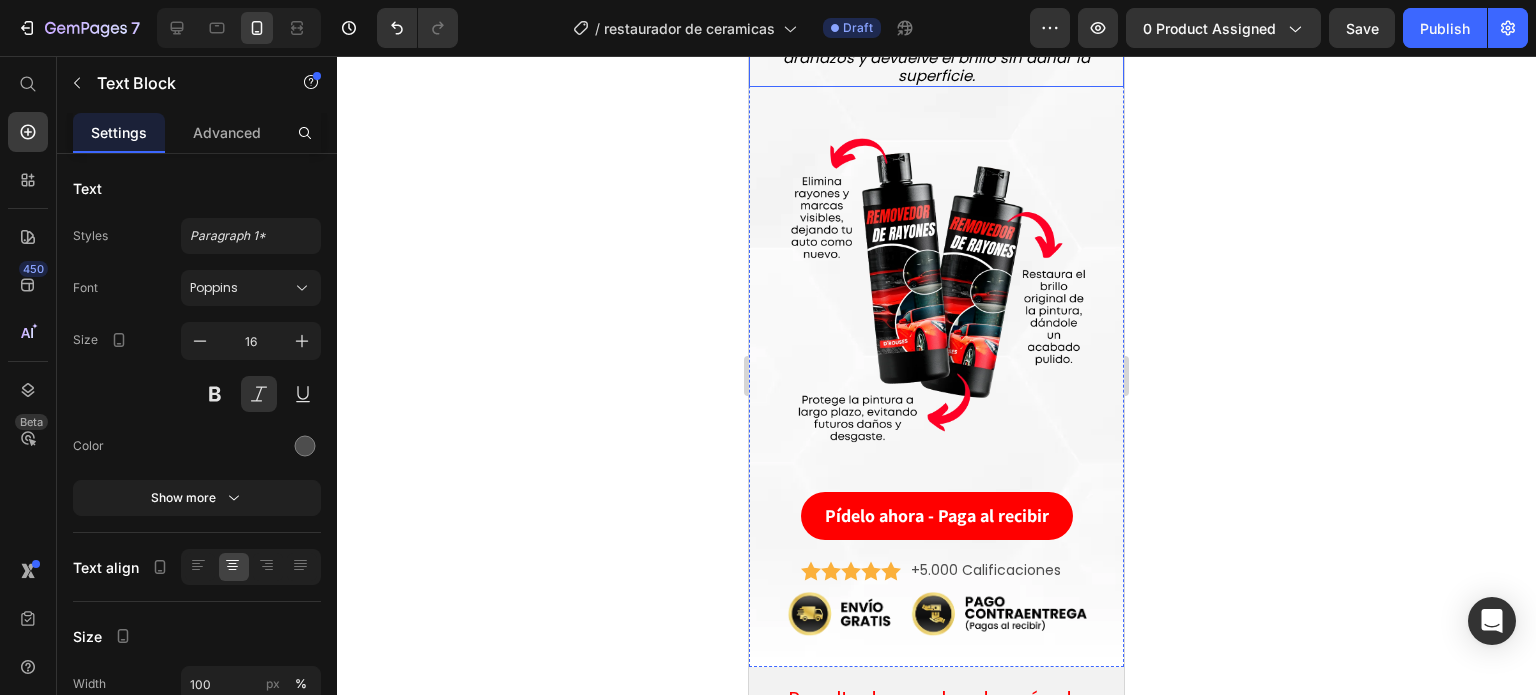 click on "Nuestro  Removedor de Rayones  es reconocido como una de las soluciones más efectivas para restaurar la pintura de tu auto. Su fórmula avanzada elimina arañazos y devuelve el brillo sin dañar la superficie." at bounding box center (937, 30) 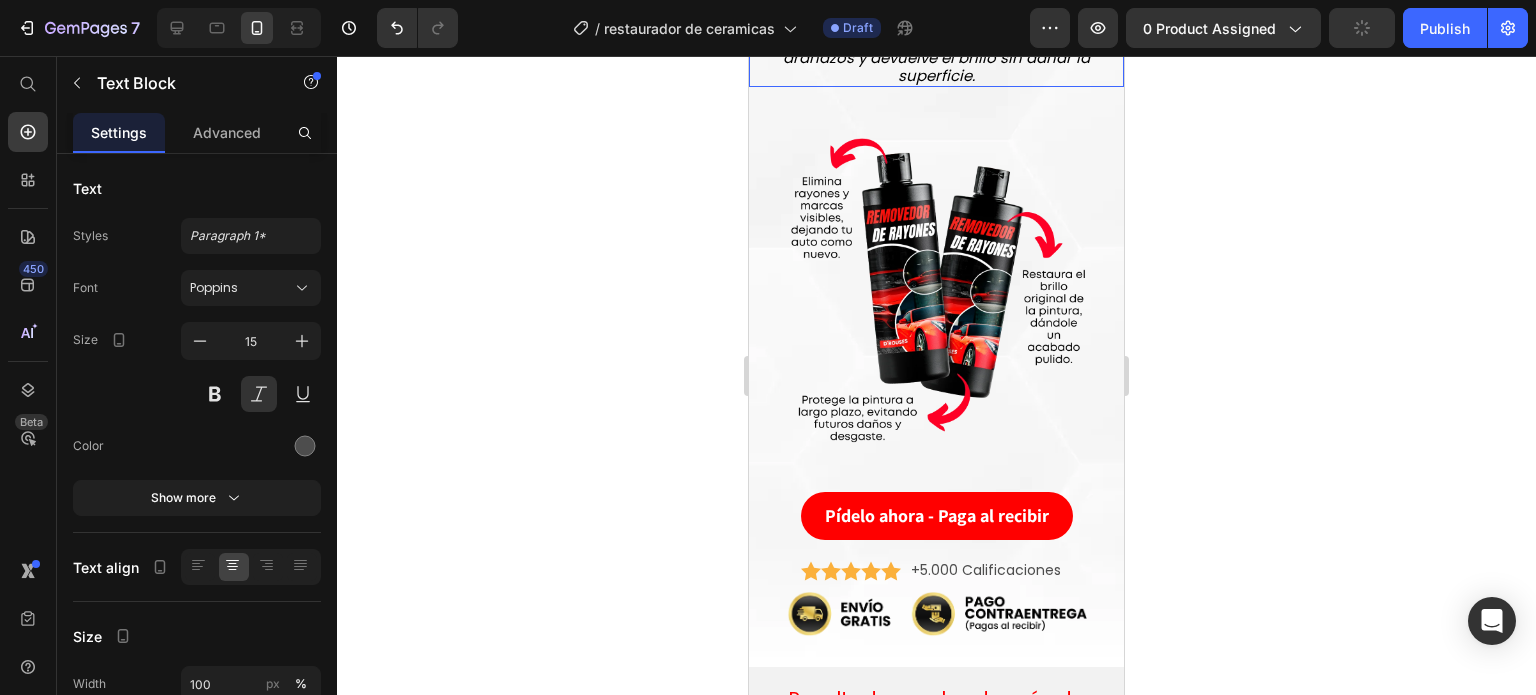 click on "Nuestro  Removedor de Rayones  es reconocido como una de las soluciones más efectivas para restaurar la pintura de tu auto. Su fórmula avanzada elimina arañazos y devuelve el brillo sin dañar la superficie." at bounding box center (937, 30) 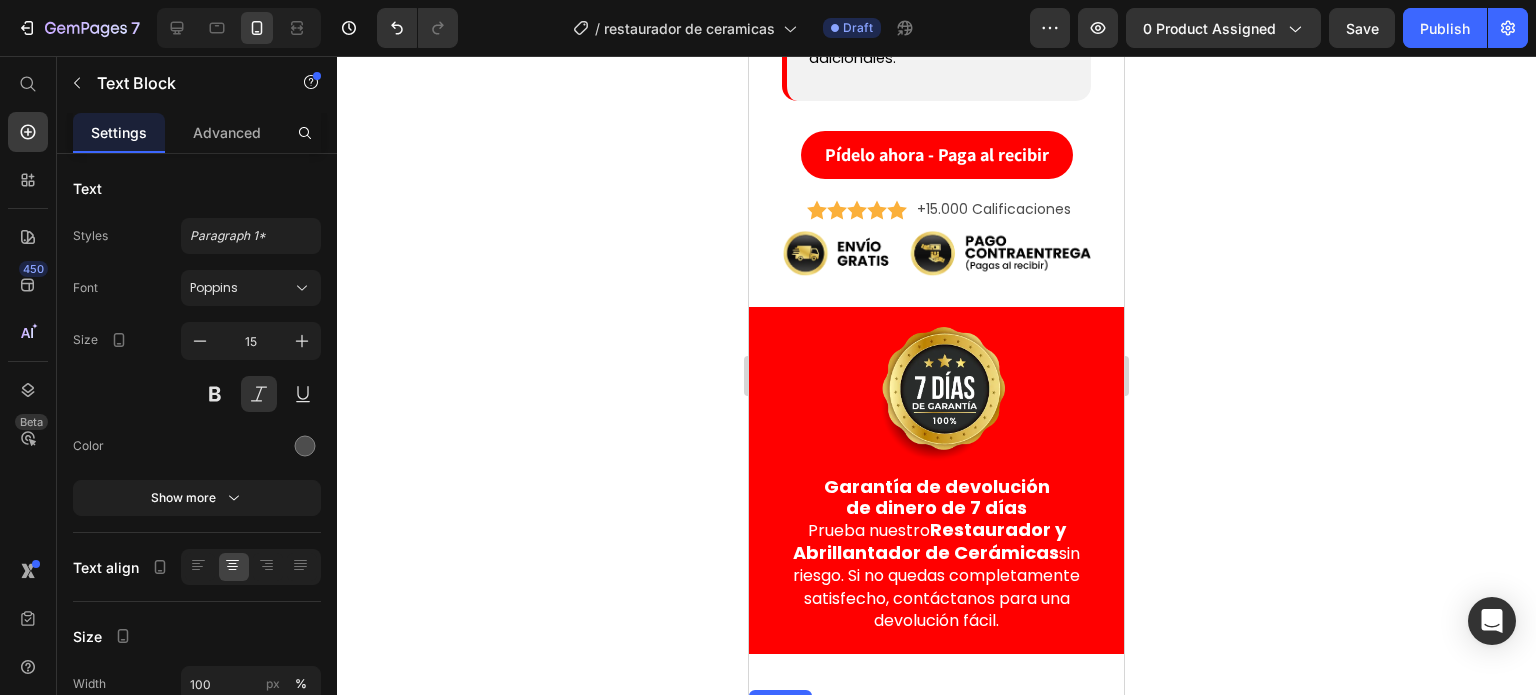 scroll, scrollTop: 3244, scrollLeft: 0, axis: vertical 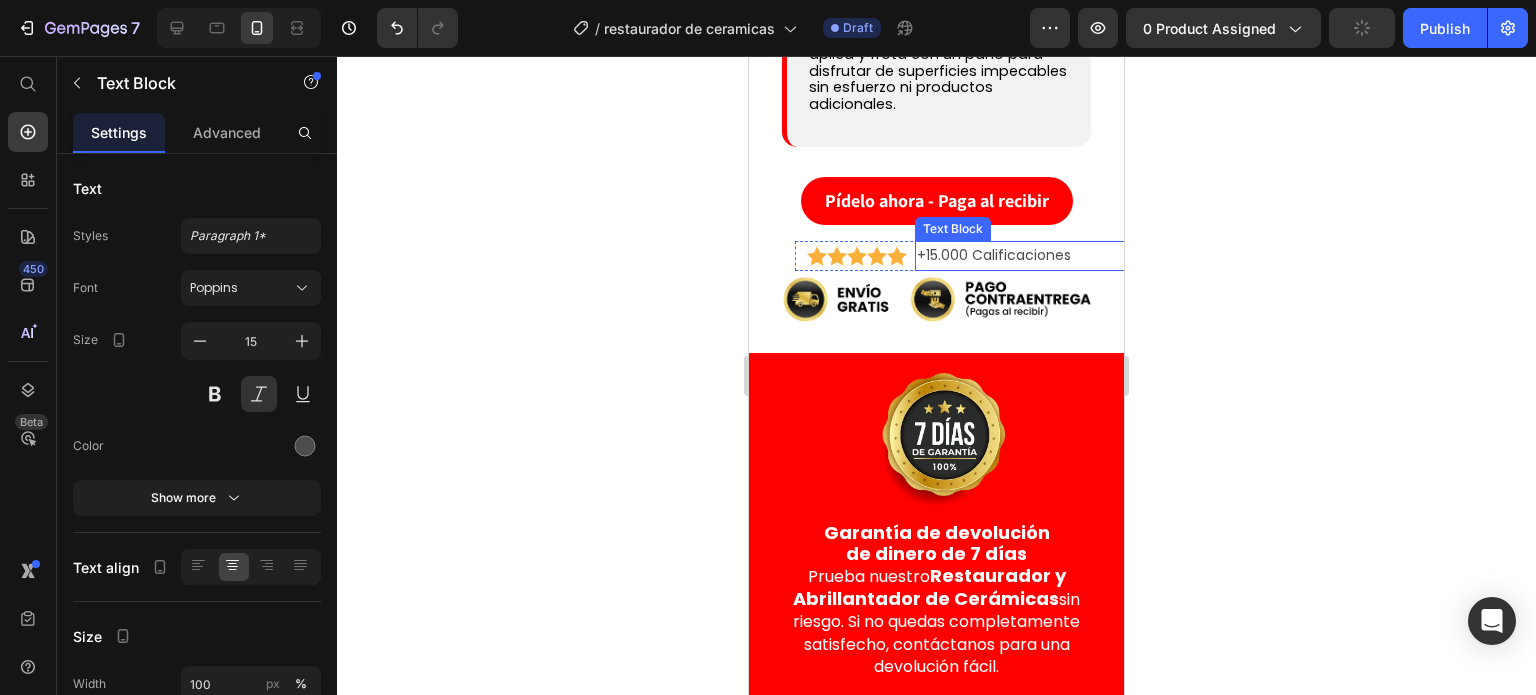 click on "+15.000 Calificaciones" at bounding box center (1026, 255) 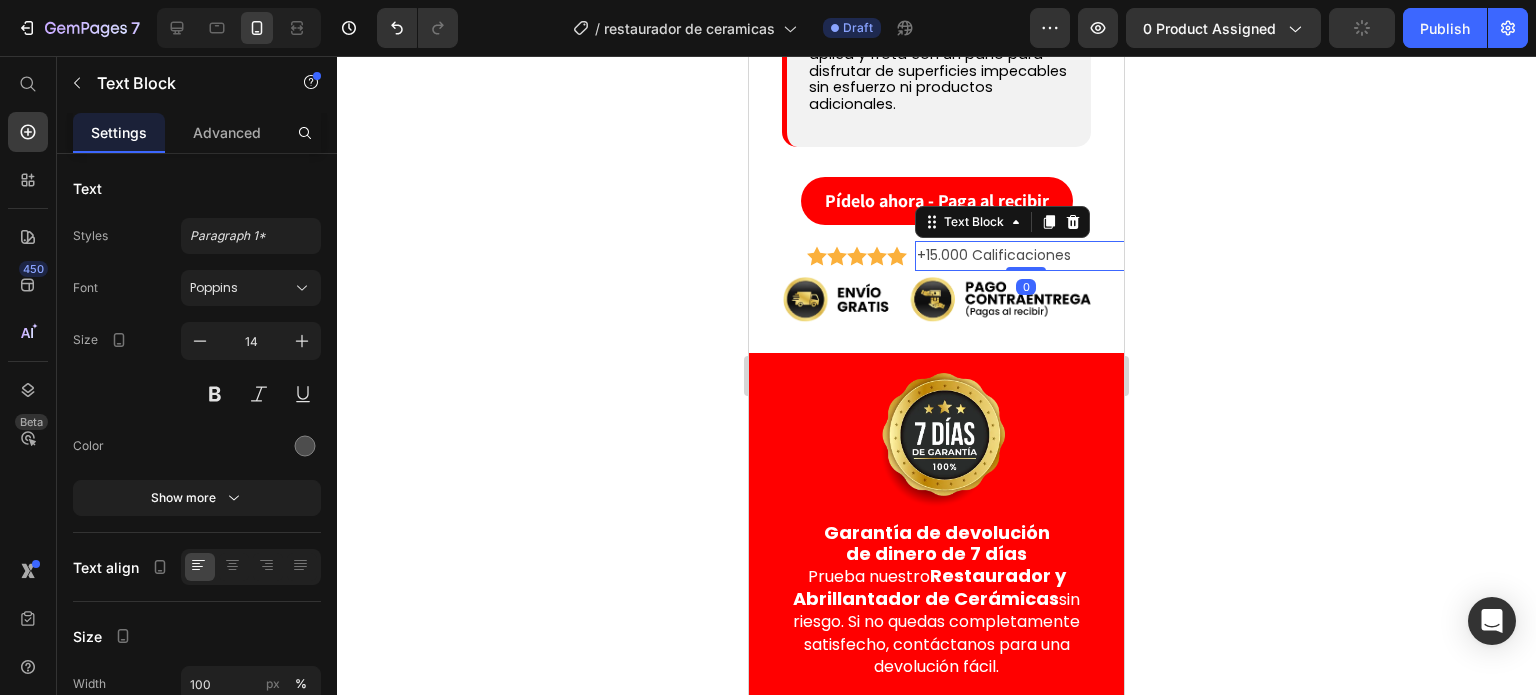 click on "+15.000 Calificaciones" at bounding box center (1026, 255) 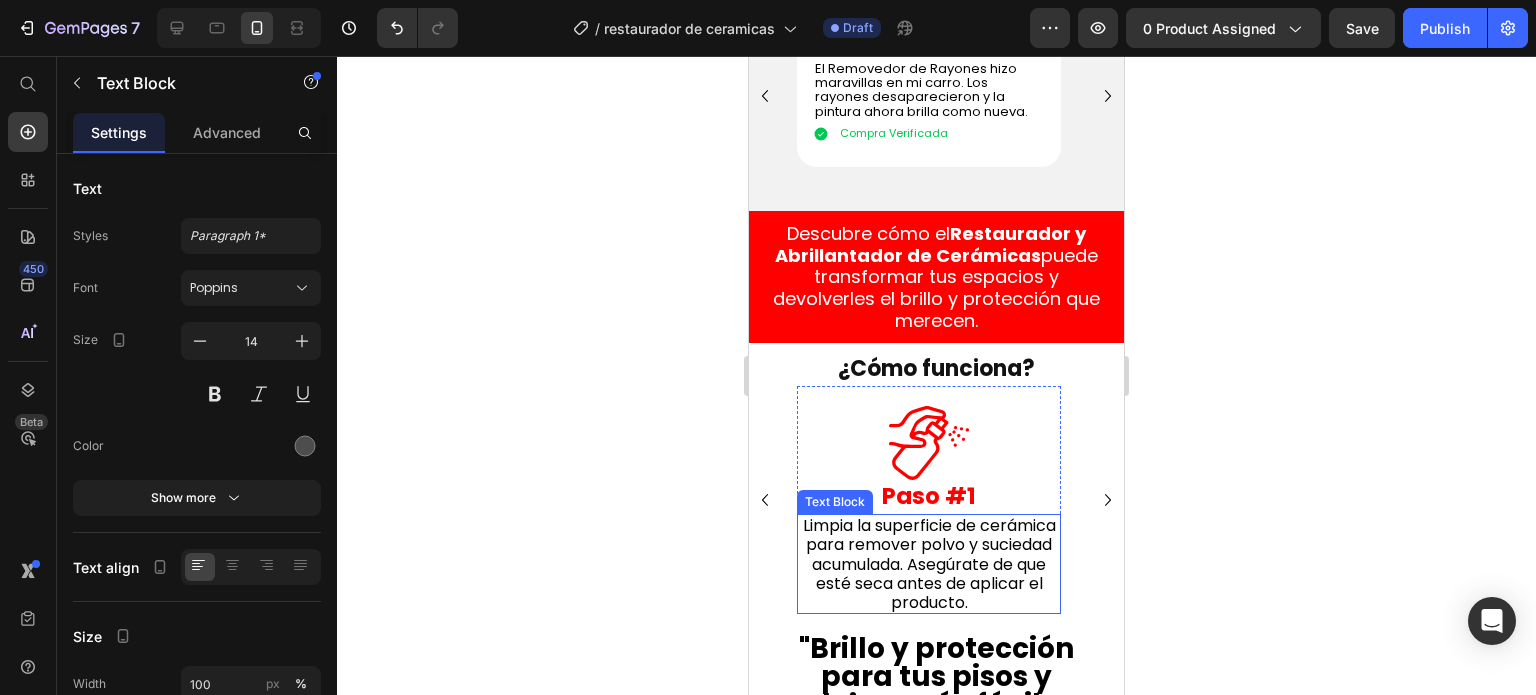 scroll, scrollTop: 1606, scrollLeft: 0, axis: vertical 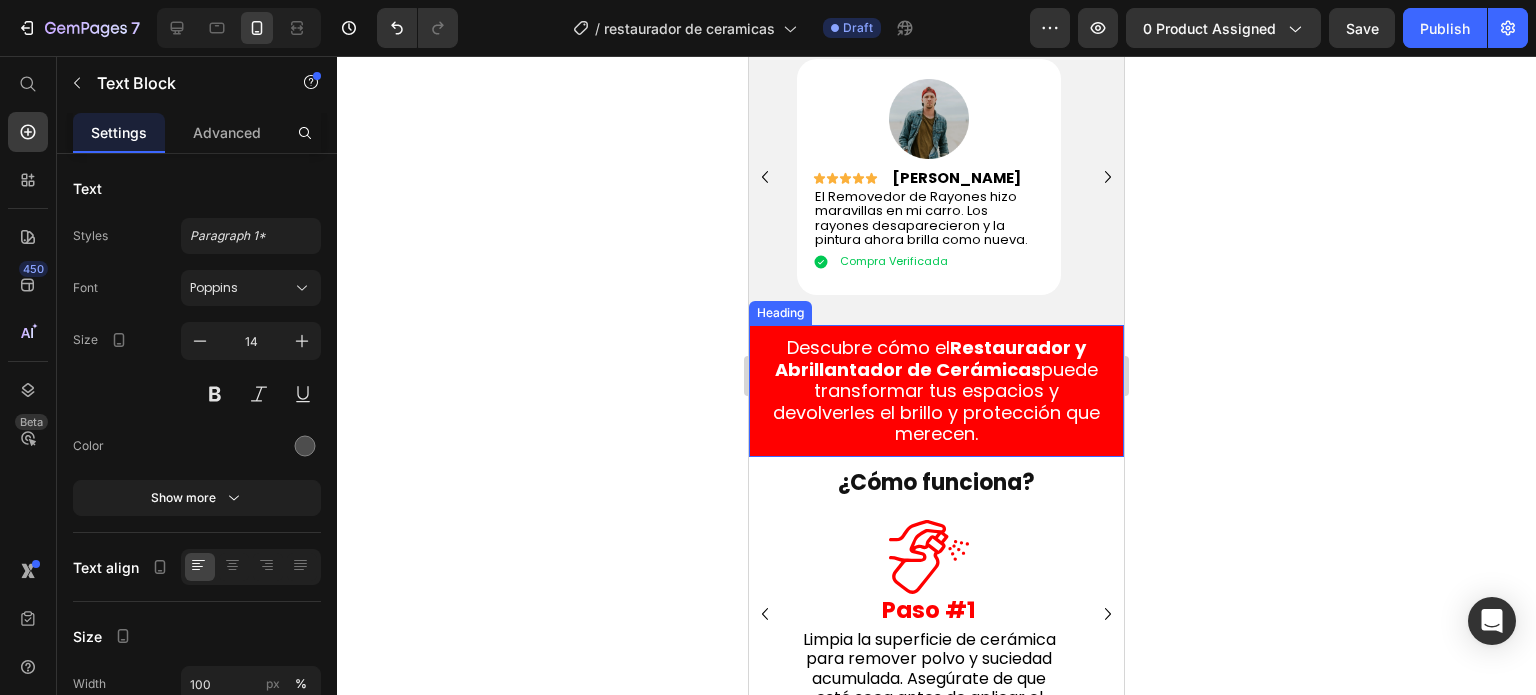 click on "Restaurador y Abrillantador de Cerámicas" at bounding box center (930, 358) 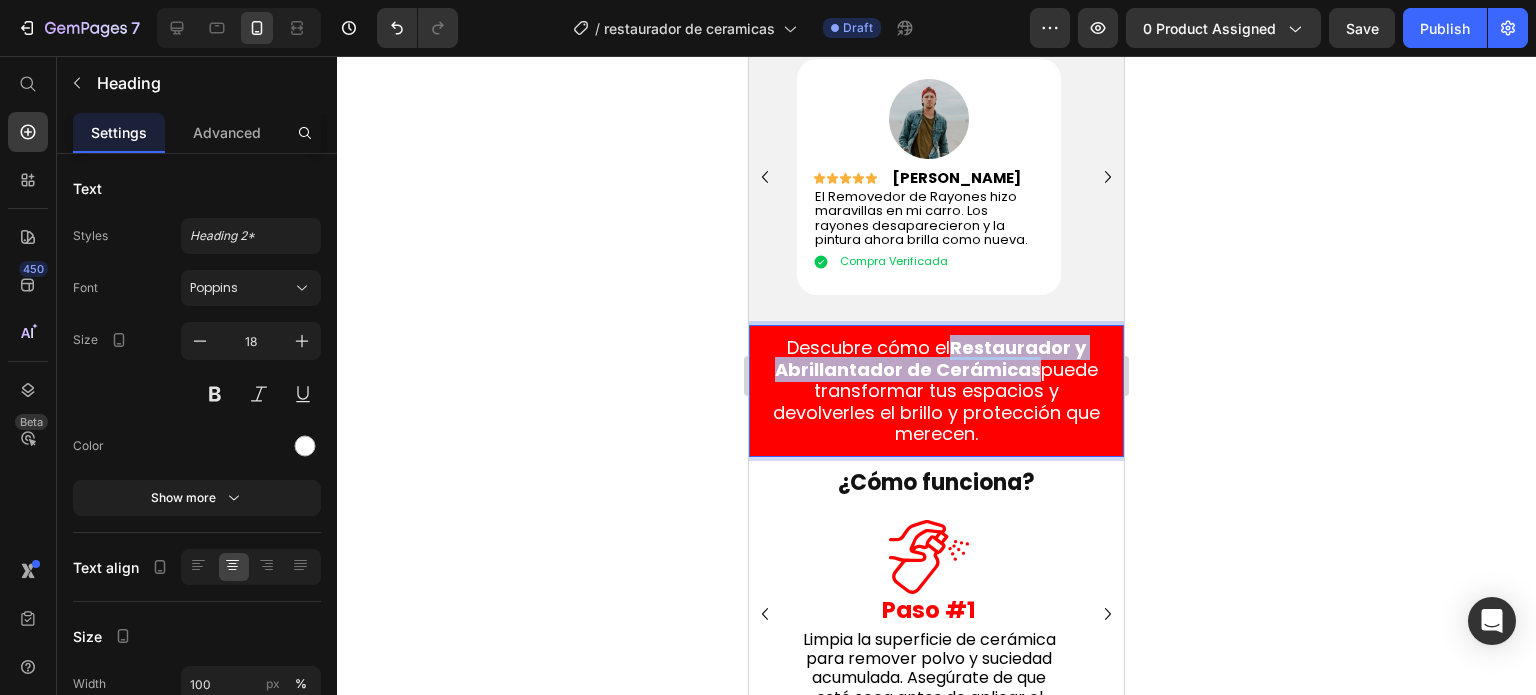 drag, startPoint x: 948, startPoint y: 655, endPoint x: 1027, endPoint y: 676, distance: 81.7435 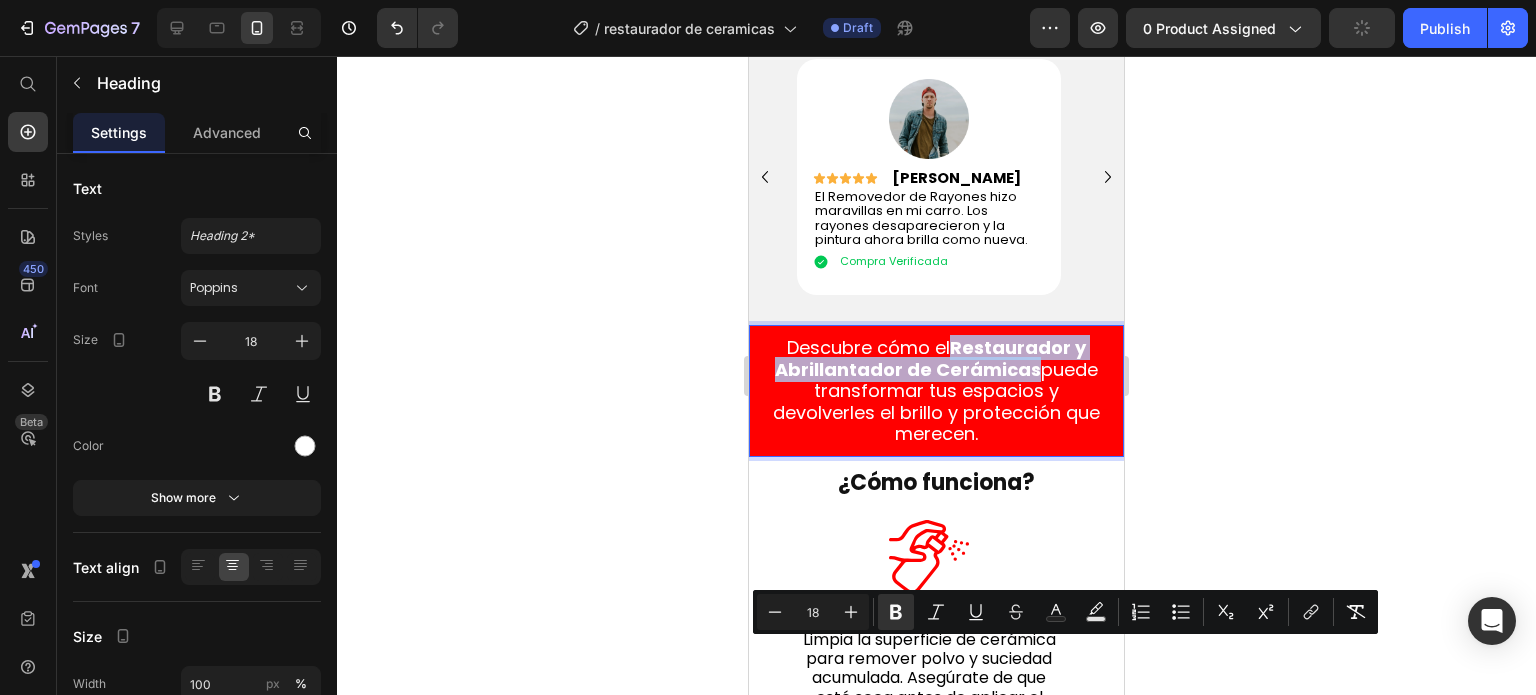 copy on "Restaurador y Abrillantador de Cerámicas" 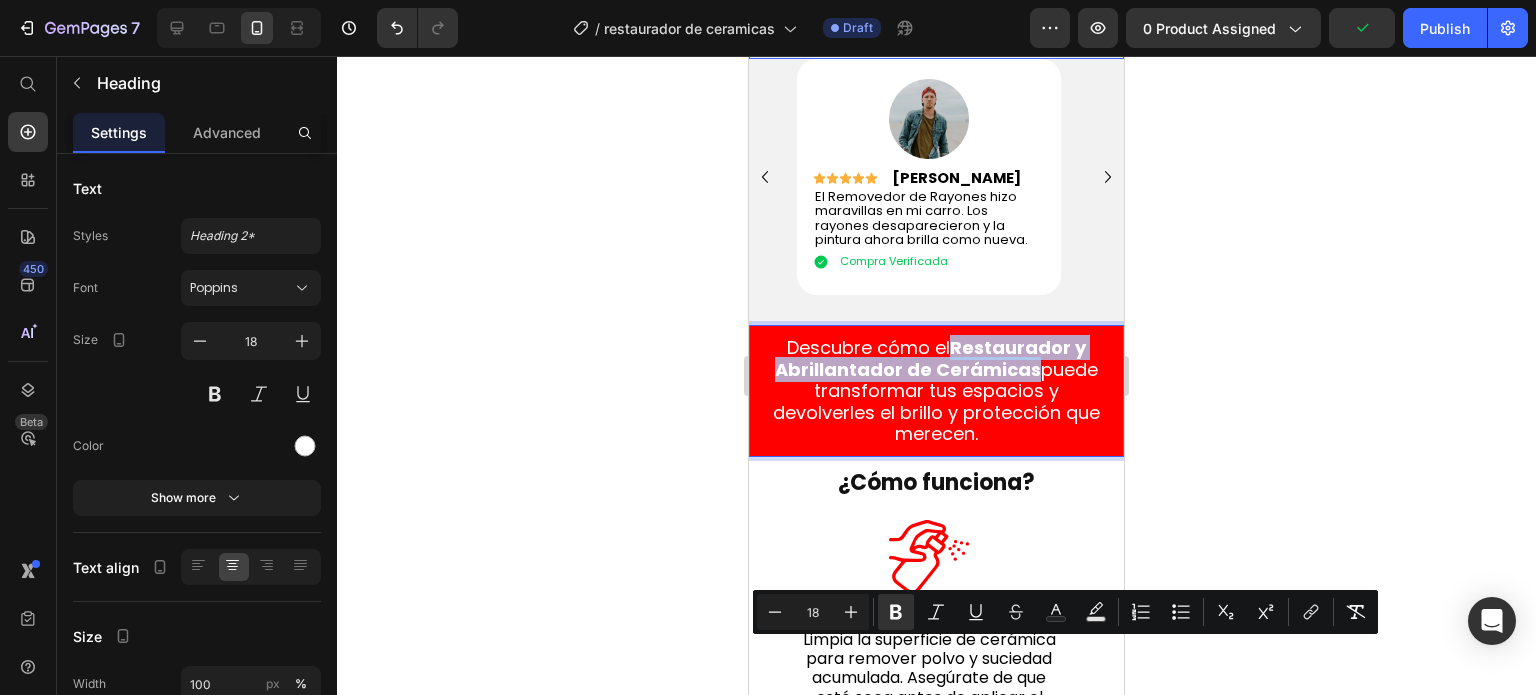 click on "REMOVEDOR DE RAYONES" at bounding box center (976, 12) 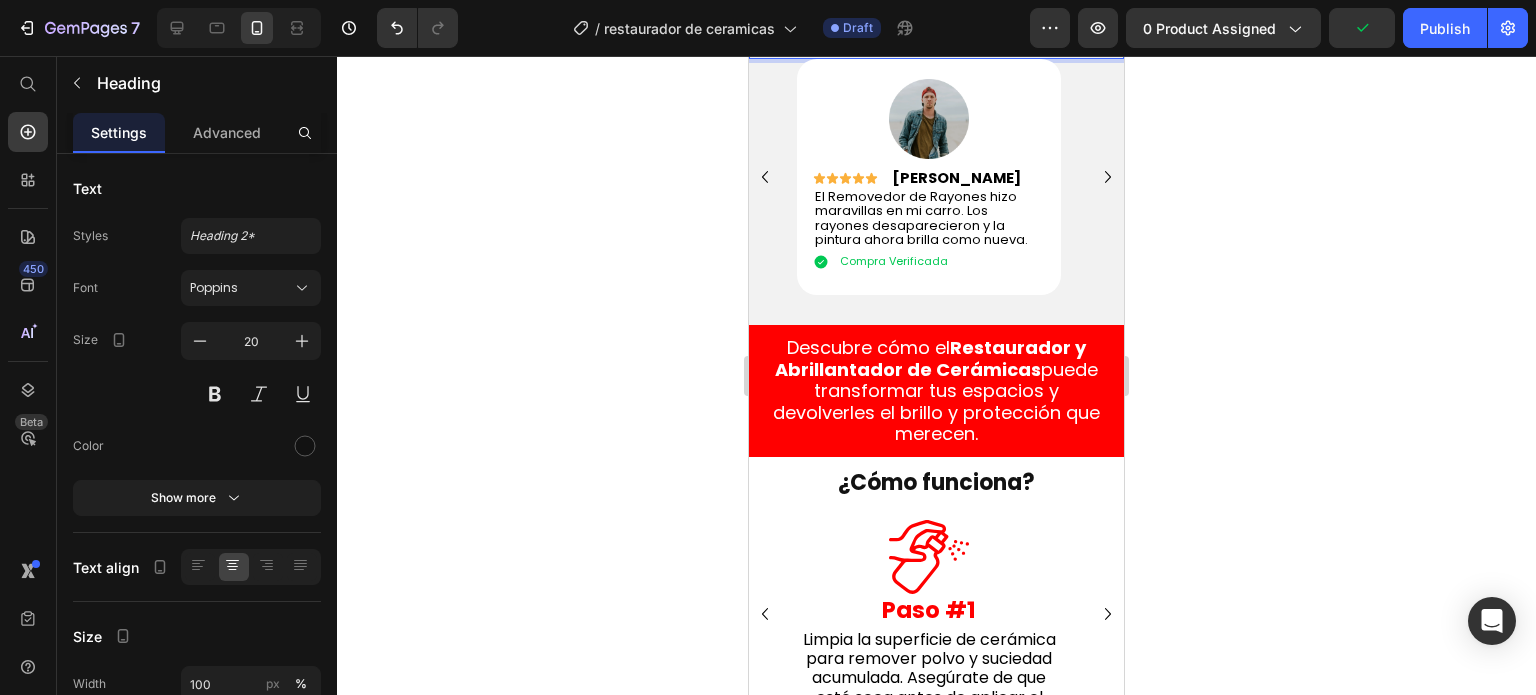 click on "REMOVEDOR DE RAYONES" at bounding box center (976, 12) 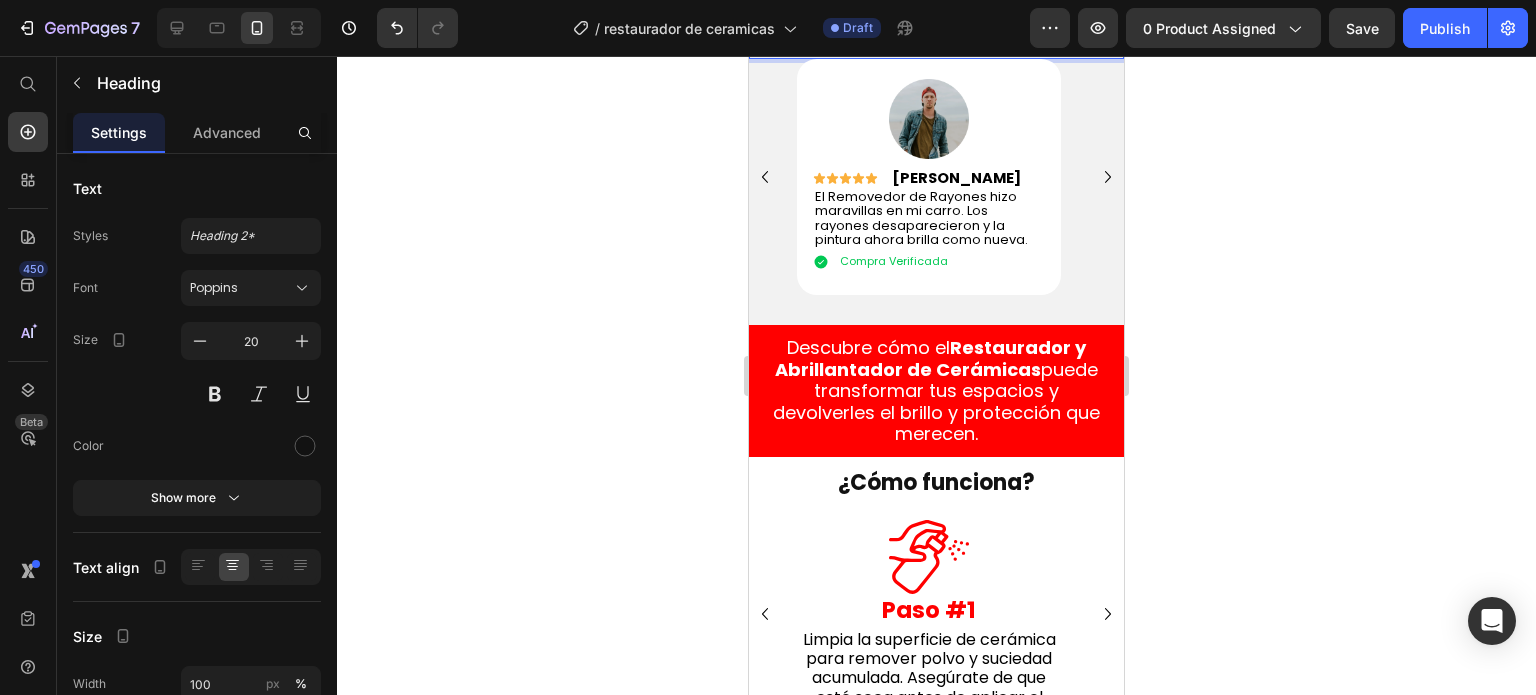 drag, startPoint x: 964, startPoint y: 307, endPoint x: 999, endPoint y: 336, distance: 45.453274 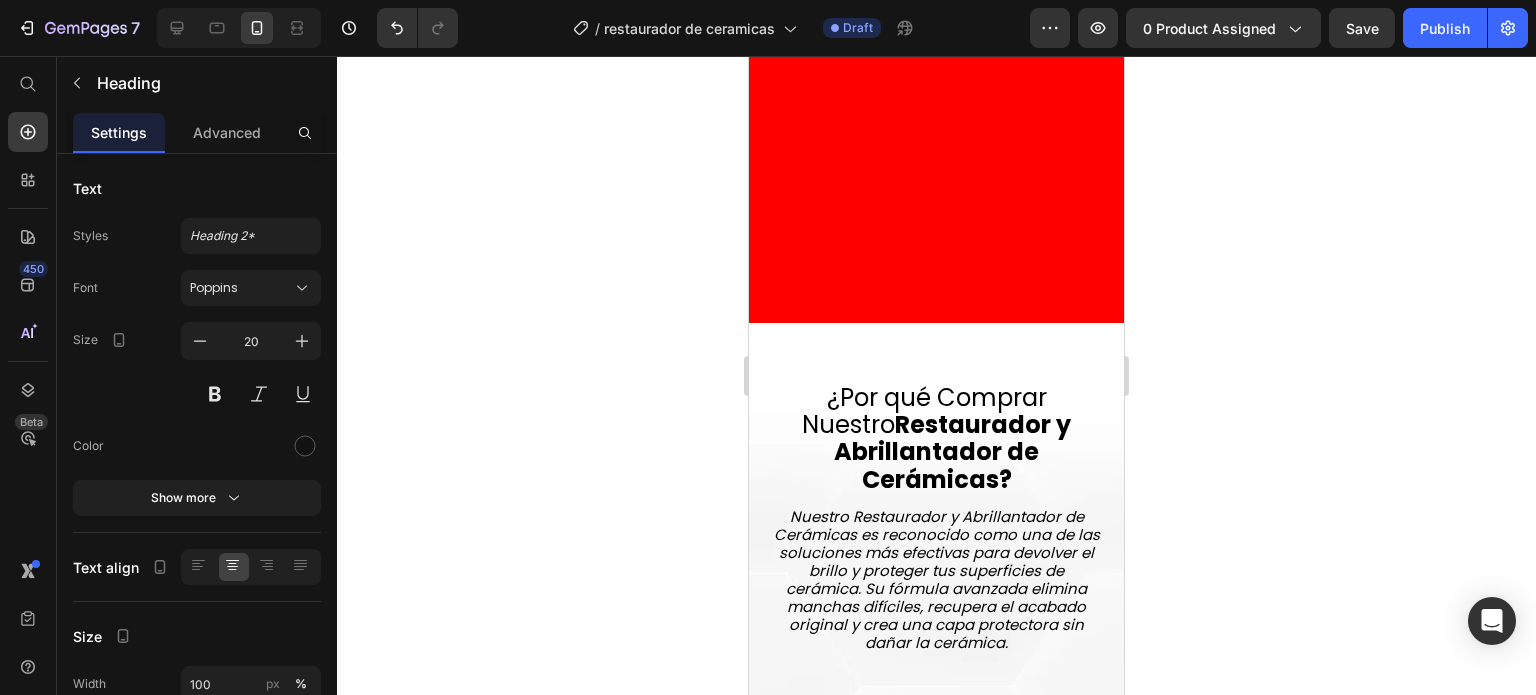 scroll, scrollTop: 4906, scrollLeft: 0, axis: vertical 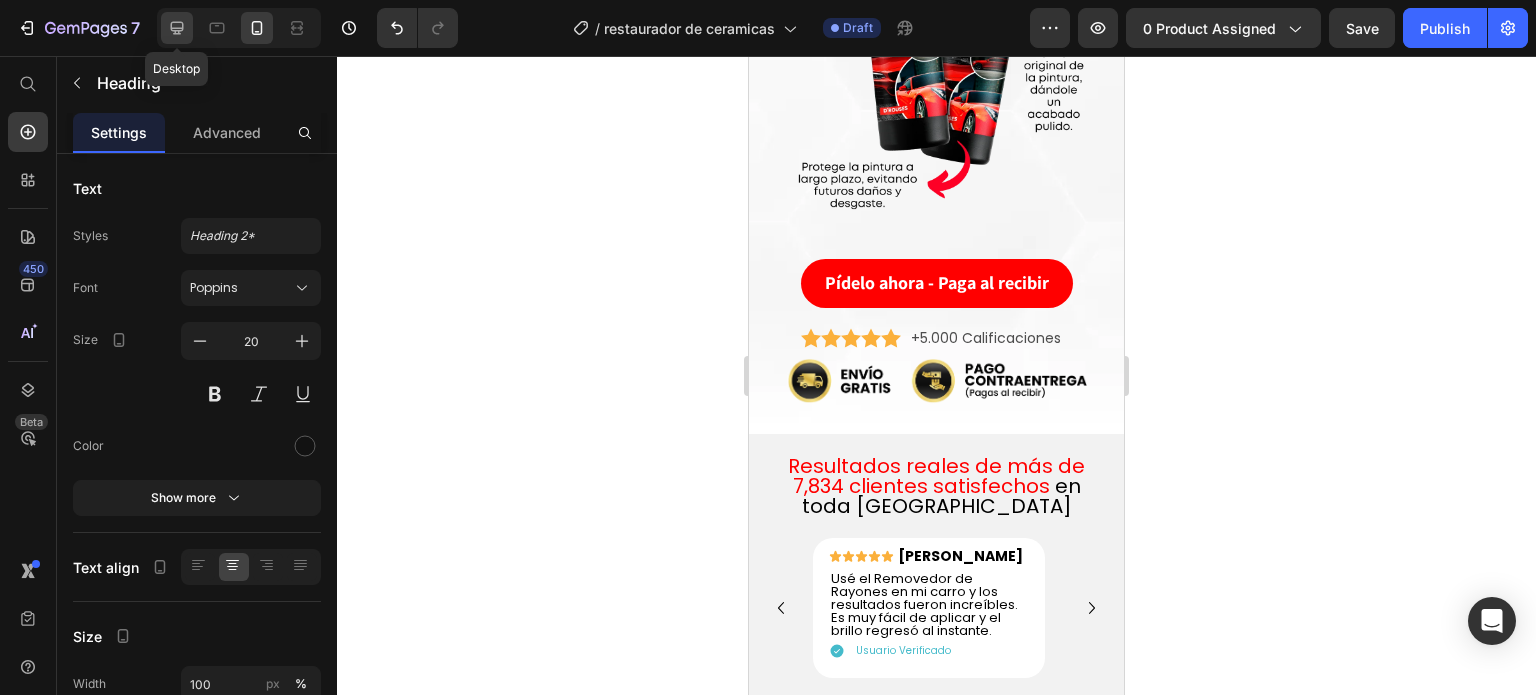 click 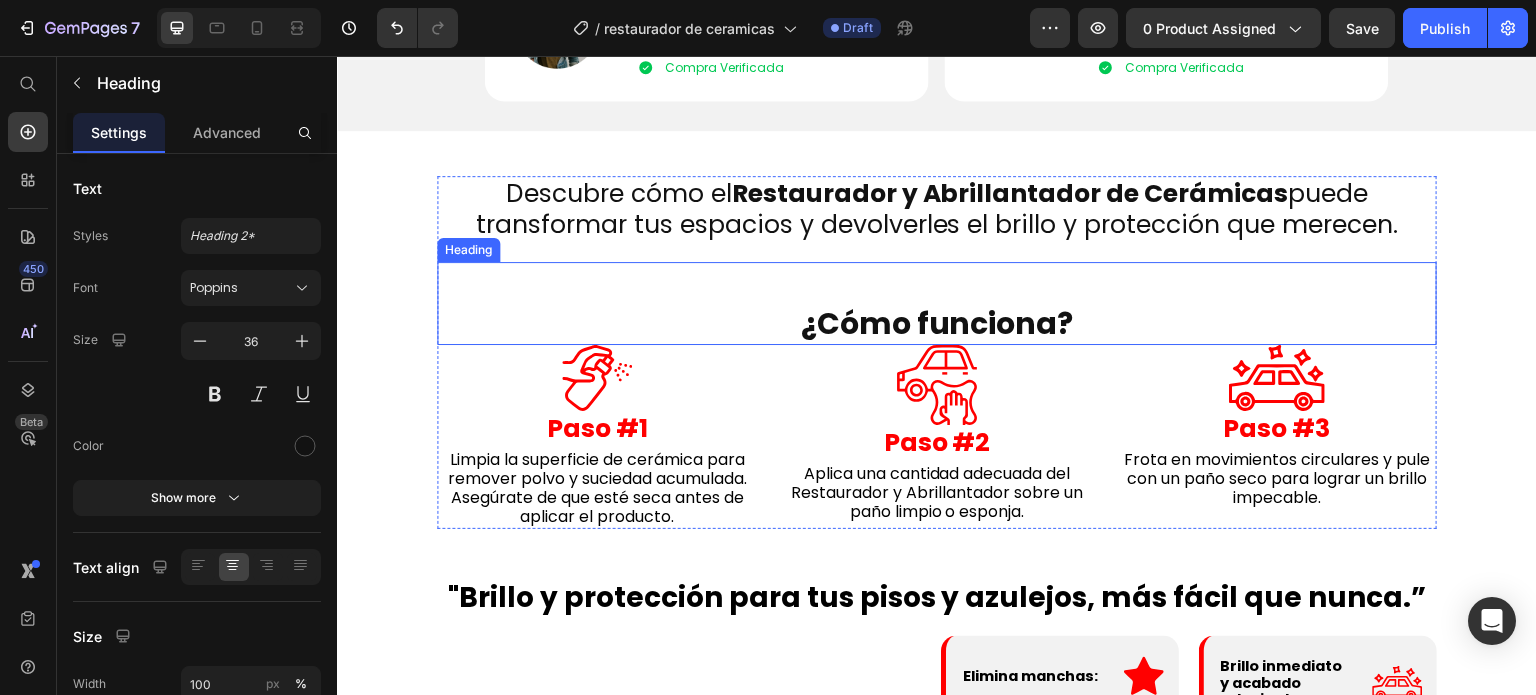 scroll, scrollTop: 1288, scrollLeft: 0, axis: vertical 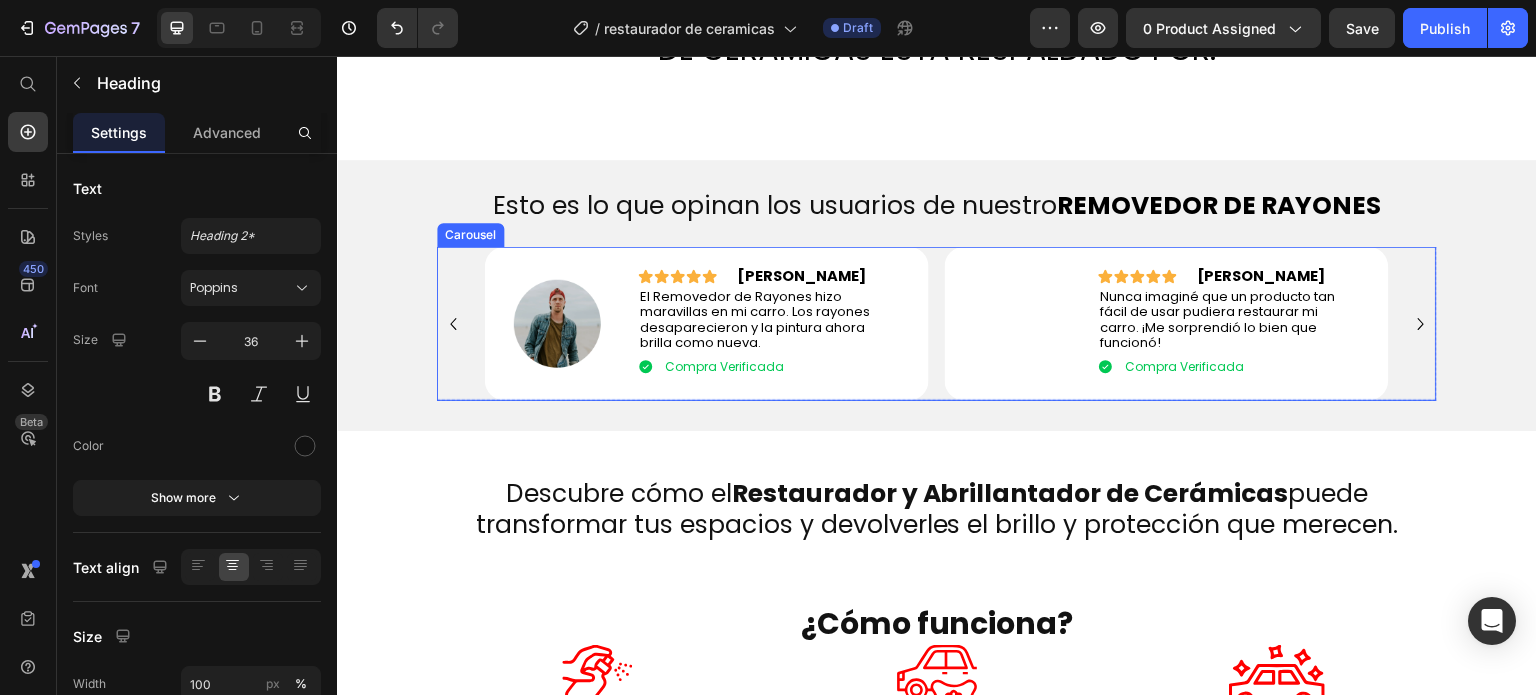 click on "Image Icon Icon Icon Icon
Icon Icon List Carlos T. Text Block Row El Removedor de Rayones hizo maravillas en mi carro. Los rayones desaparecieron y la pintura ahora brilla como nueva. Text Block Compra Verificada Item List Row Row Row Image Icon Icon Icon Icon
Icon Icon List Lucía M. Text Block Row Nunca imaginé que un producto tan fácil de usar pudiera restaurar mi carro. ¡Me sorprendió lo bien que funcionó! Text Block Compra Verificada Item List Row Row Row Image Icon Icon Icon Icon
Icon Icon List Miguel R. Text Block Row El Removedor de Rayones dejó mi auto impecable. No más marcas visibles, ¡y se ve como recién salido del concesionario! Text Block Compra Verificada Item List Row Row Row Image Icon Icon Icon Icon
Icon Icon List Ana G. Text Block Row Usé este producto en mi carro y en minutos eliminó rayones que pensaba que no se irían. Totalmente recomendado. Text Block Compra Verificada Item List Row Row Row" at bounding box center (937, 411) 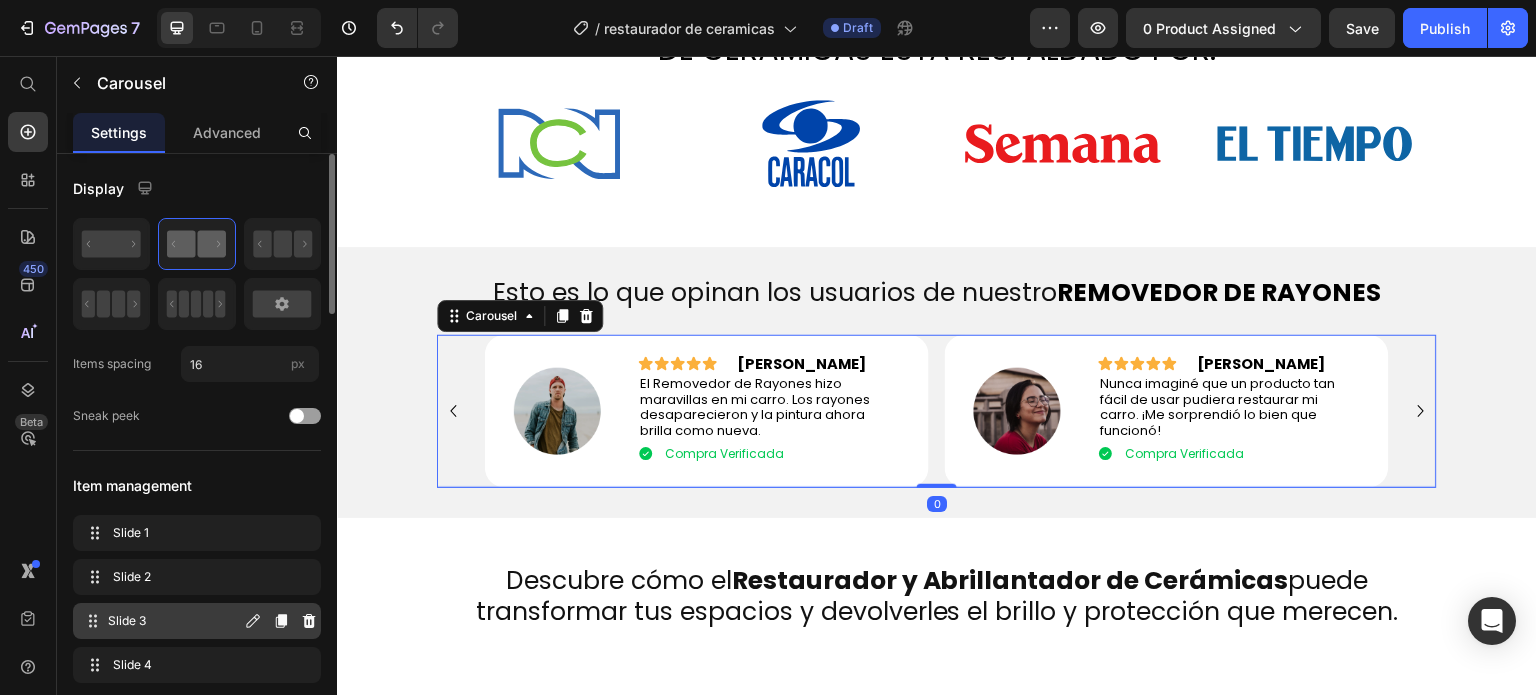 scroll, scrollTop: 100, scrollLeft: 0, axis: vertical 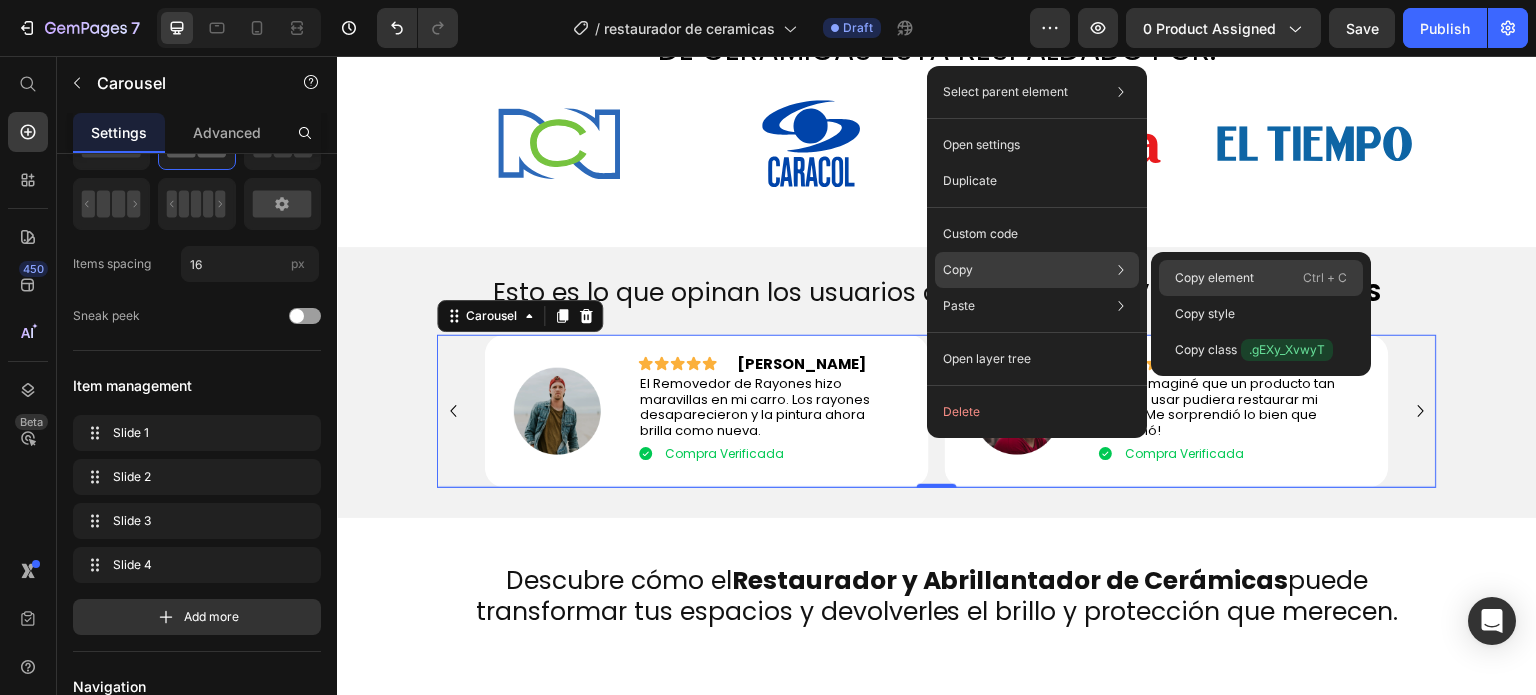 click on "Copy element" at bounding box center (1214, 278) 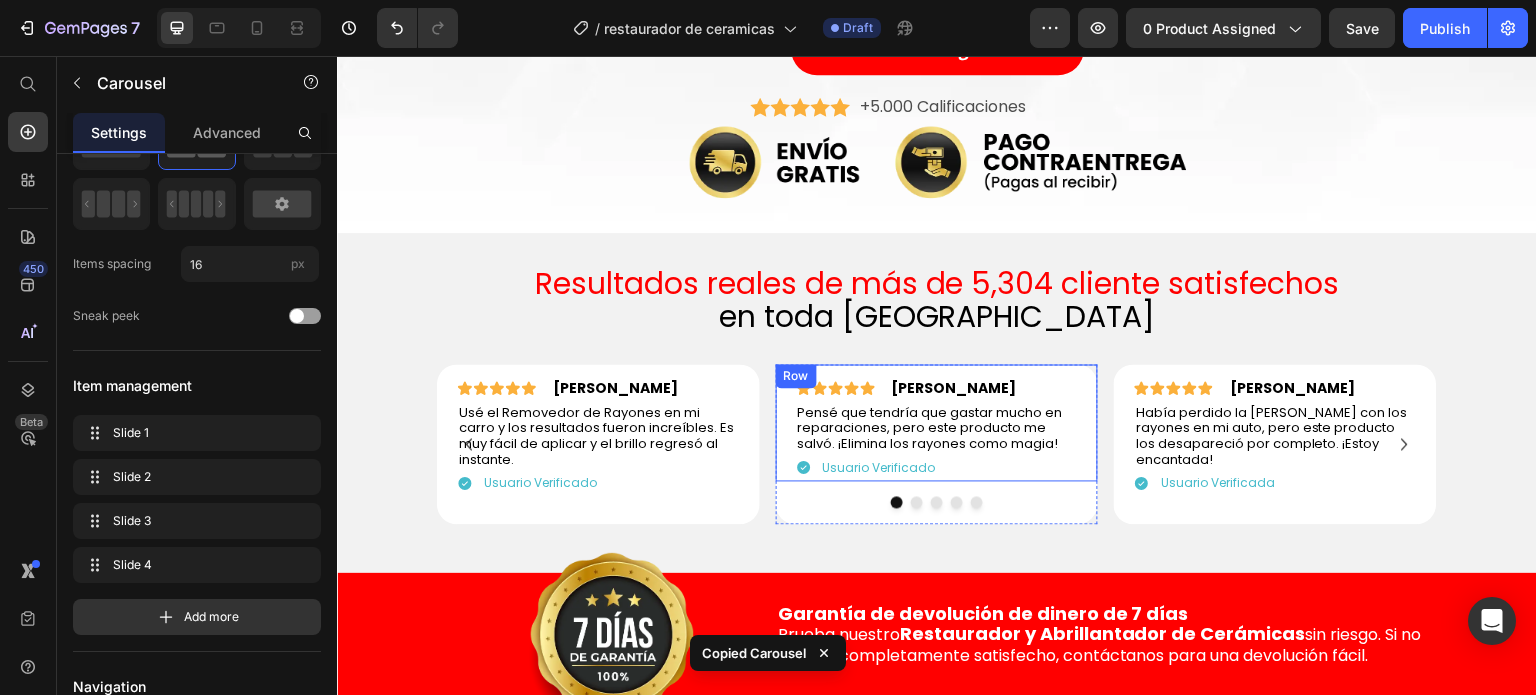 scroll, scrollTop: 3888, scrollLeft: 0, axis: vertical 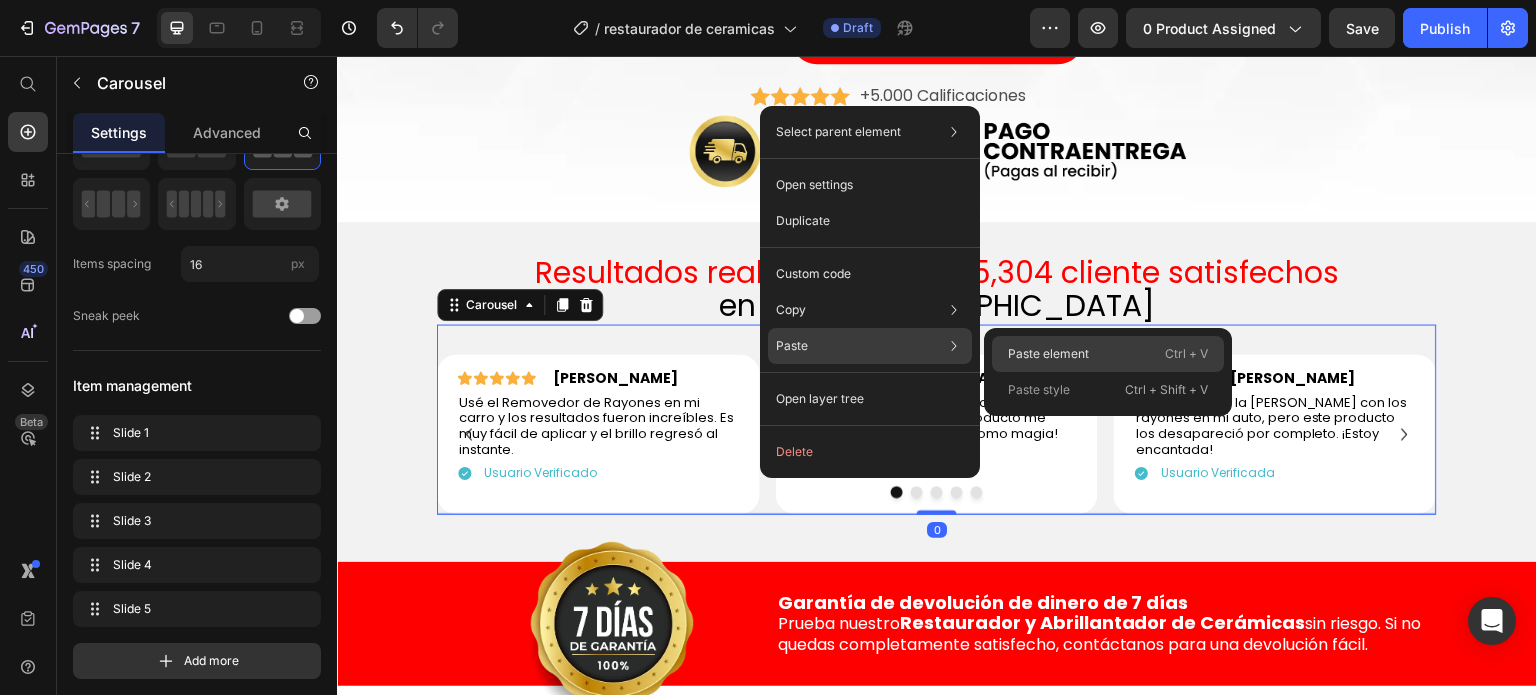 click on "Paste element  Ctrl + V" 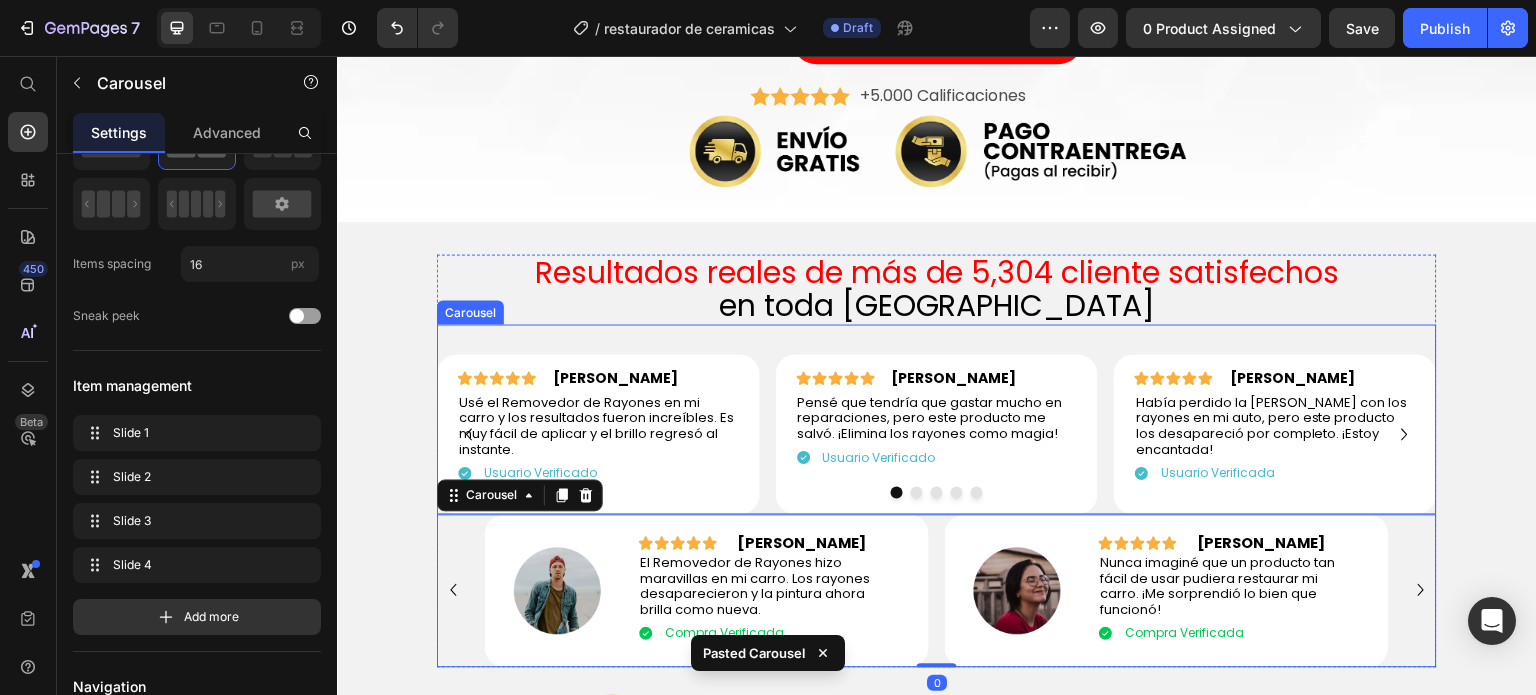 click on "Icon Icon Icon Icon
Icon Icon List María F. Text Block Row Usé el Removedor de Rayones en mi carro y los resultados fueron increíbles. Es muy fácil de aplicar y el brillo regresó al instante. Text Block Usuario Verificado Item List Row Row Icon Icon Icon Icon
Icon Icon List Pedro L. Text Block Row Pensé que tendría que gastar mucho en reparaciones, pero este producto me salvó. ¡Elimina los rayones como magia! Text Block Usuario Verificado Item List Row Row Icon Icon Icon Icon
Icon Icon List Ana G. Text Block Row Había perdido la esperanza con los rayones en mi auto, pero este producto los desapareció por completo. ¡Estoy encantada! Text Block Usuario Verificada Item List Row Row Icon Icon Icon Icon
Icon Icon List Luis T. Text Block Row Mi auto ahora luce impecable. Nunca imaginé que algo tan fácil de usar pudiera funcionar tan bien. Text Block Usuario Verificada Item List Row Row Icon Icon Icon Icon
Icon Icon List" at bounding box center [937, 434] 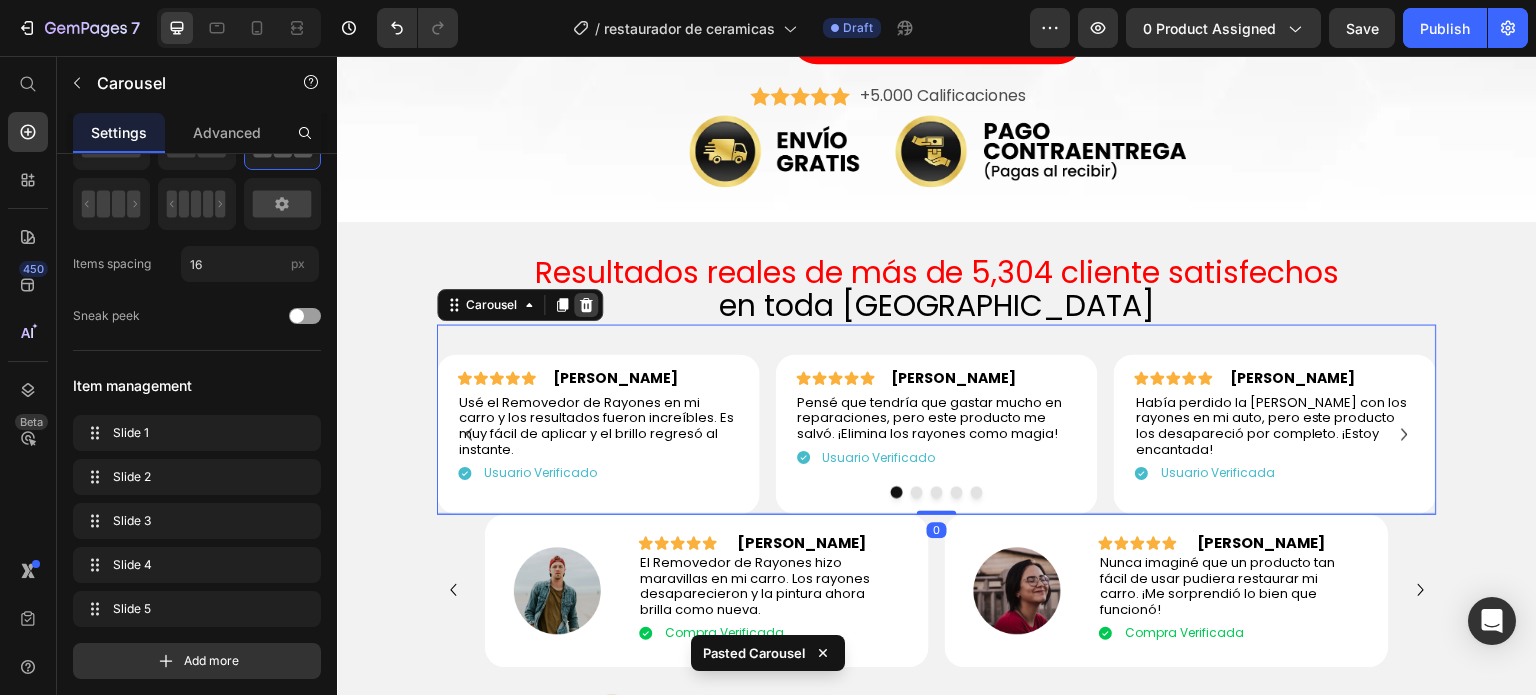 click at bounding box center [586, 305] 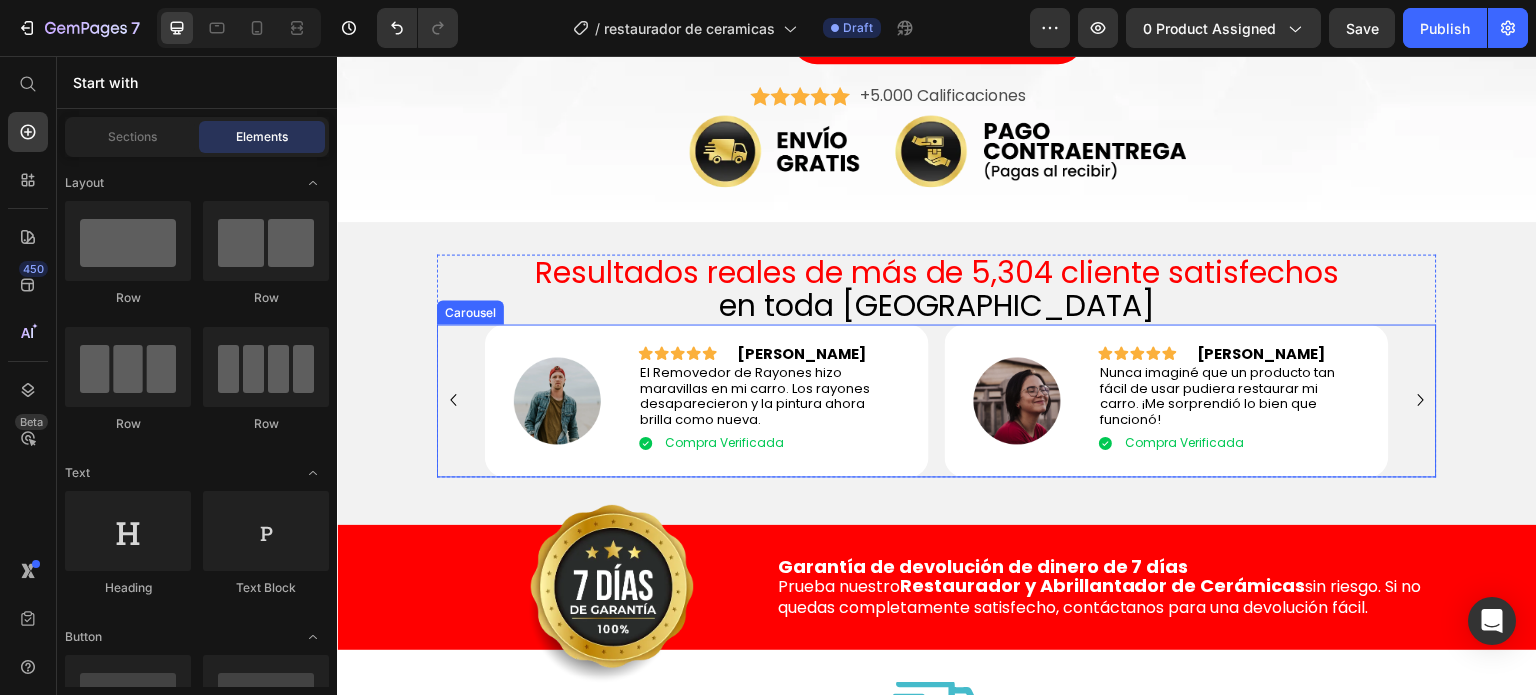 drag, startPoint x: 931, startPoint y: 463, endPoint x: 917, endPoint y: 466, distance: 14.3178215 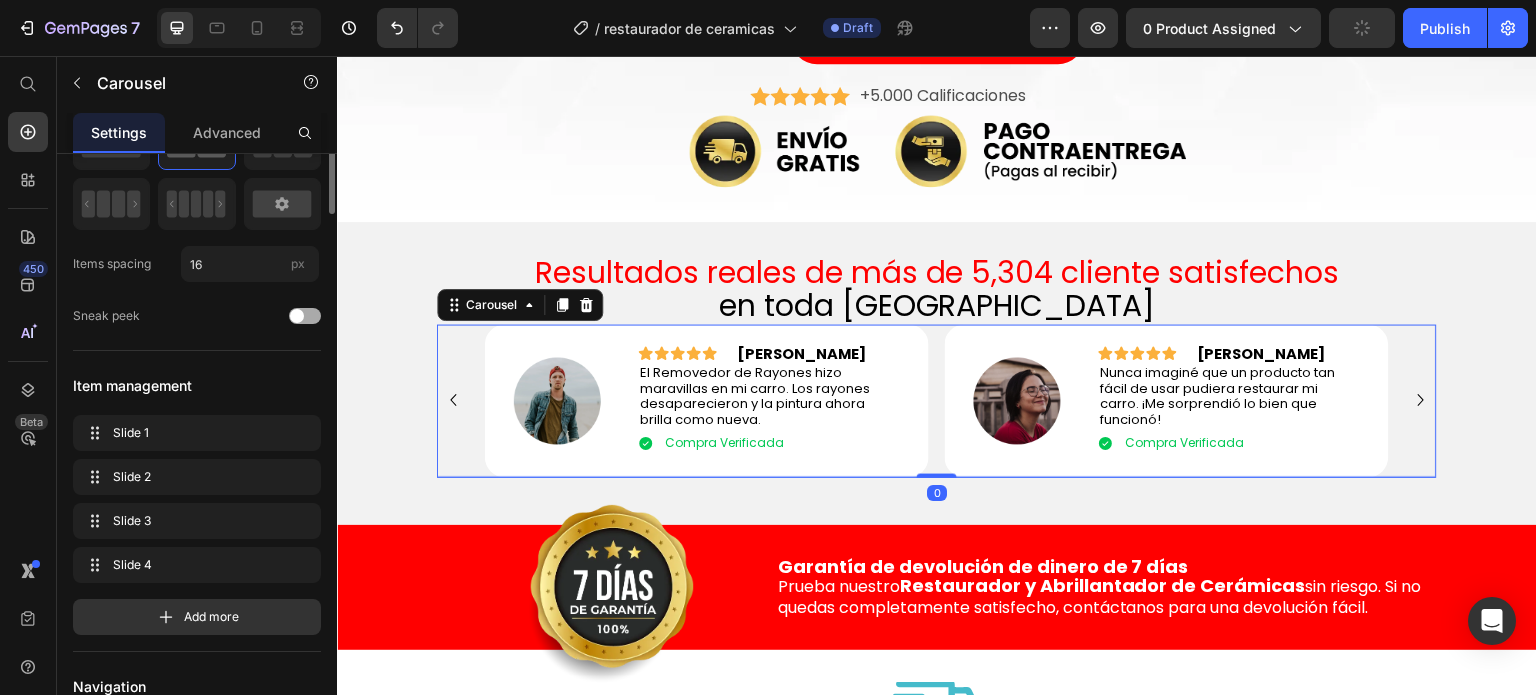 scroll, scrollTop: 0, scrollLeft: 0, axis: both 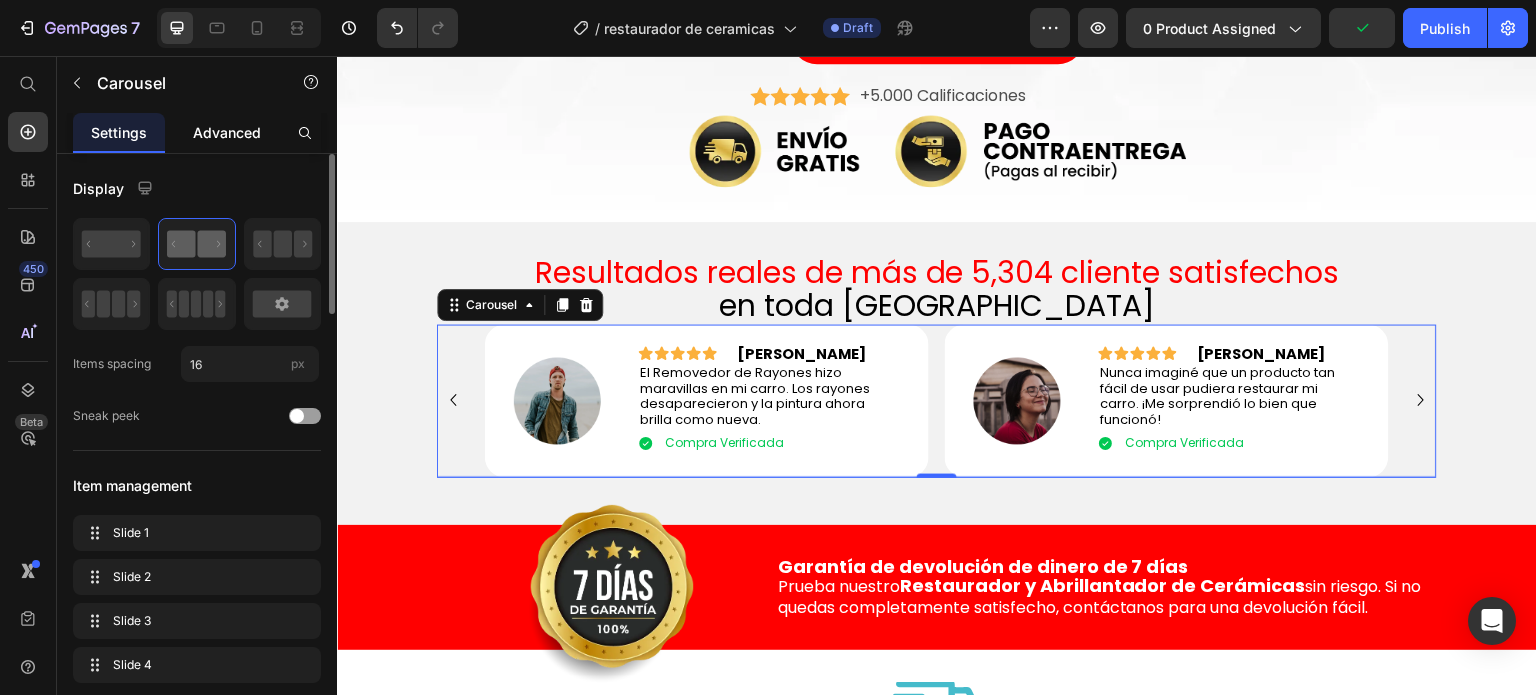 click on "Advanced" at bounding box center [227, 132] 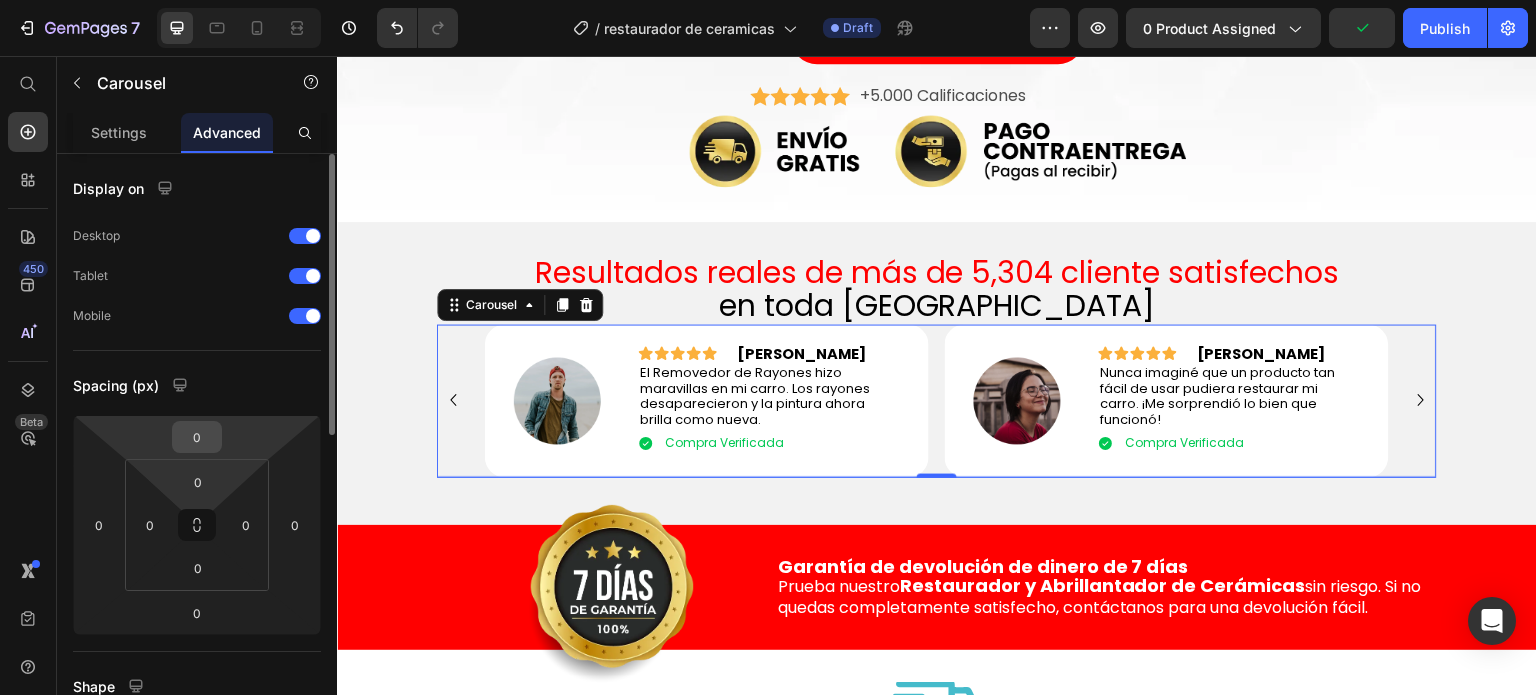 click on "7  Version history  /  restaurador de ceramicas Draft Preview 0 product assigned  Publish  450 Beta Start with Sections Elements Hero Section Product Detail Brands Trusted Badges Guarantee Product Breakdown How to use Testimonials Compare Bundle FAQs Social Proof Brand Story Product List Collection Blog List Contact Sticky Add to Cart Custom Footer Browse Library 450 Layout
Row
Row
Row
Row Text
Heading
Text Block Button
Button
Button
Sticky Back to top Media
Image" at bounding box center (768, 0) 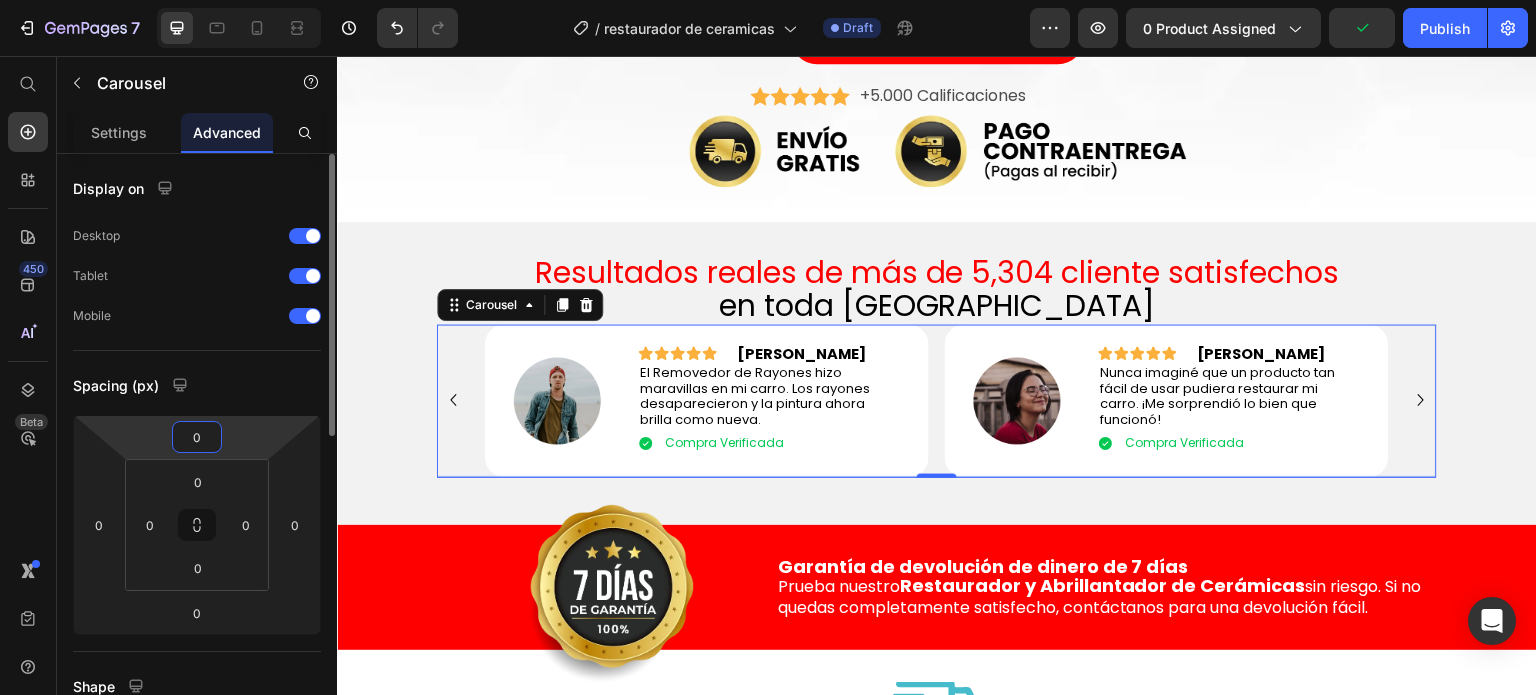 click on "0" at bounding box center (197, 437) 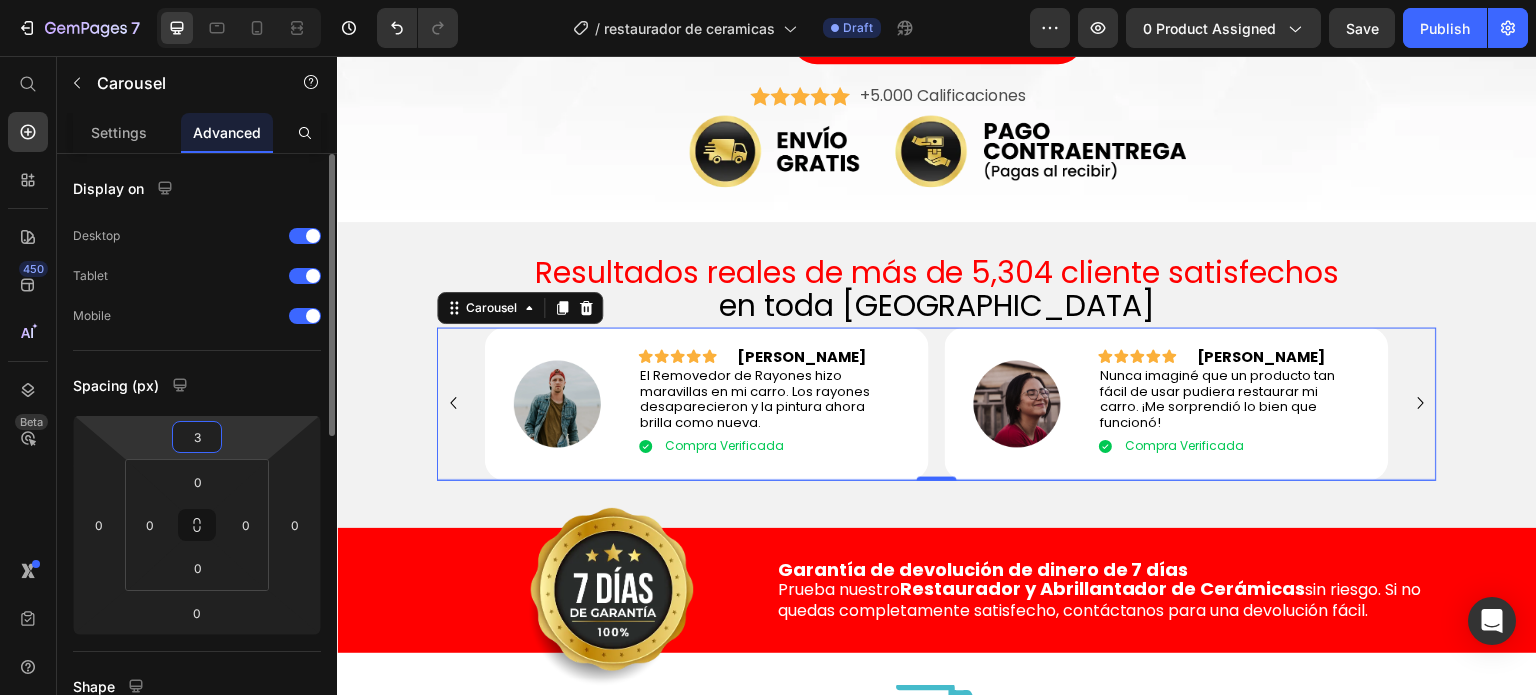 type on "30" 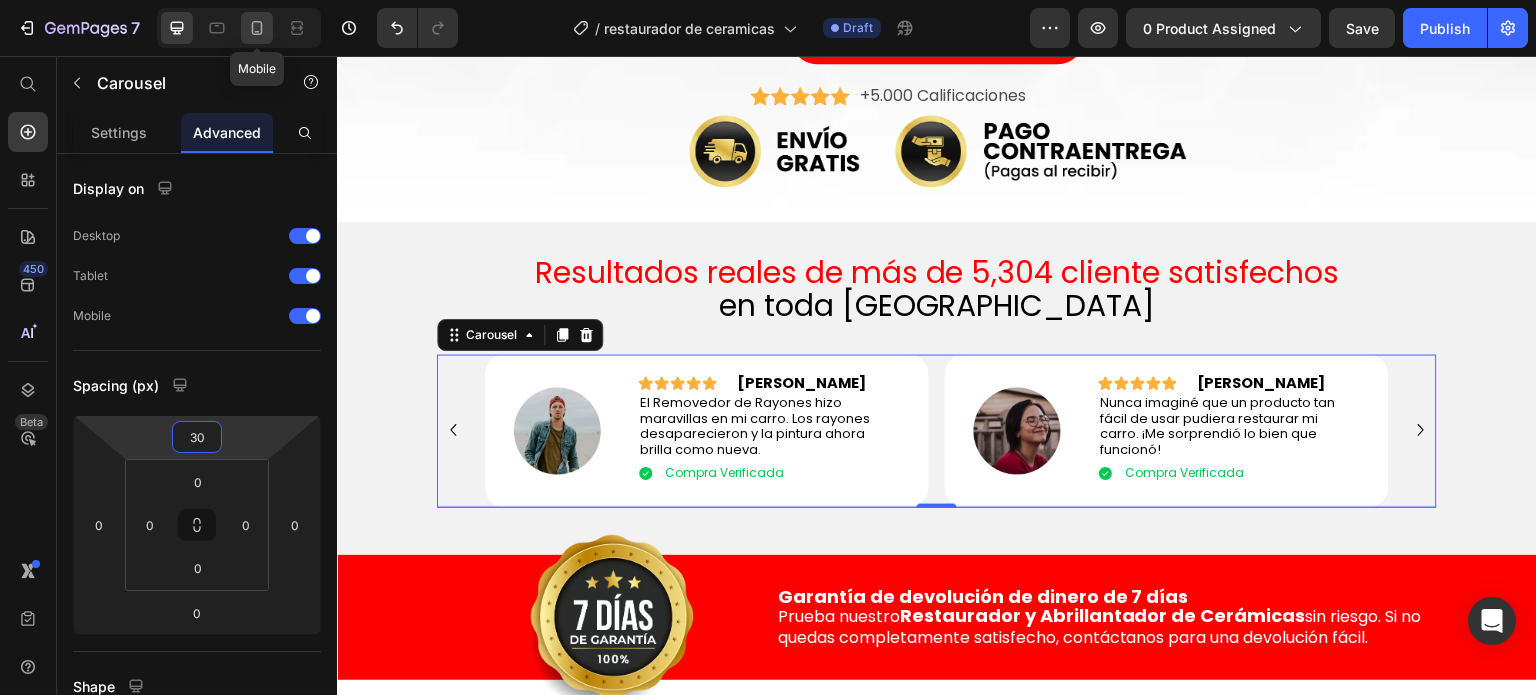 click 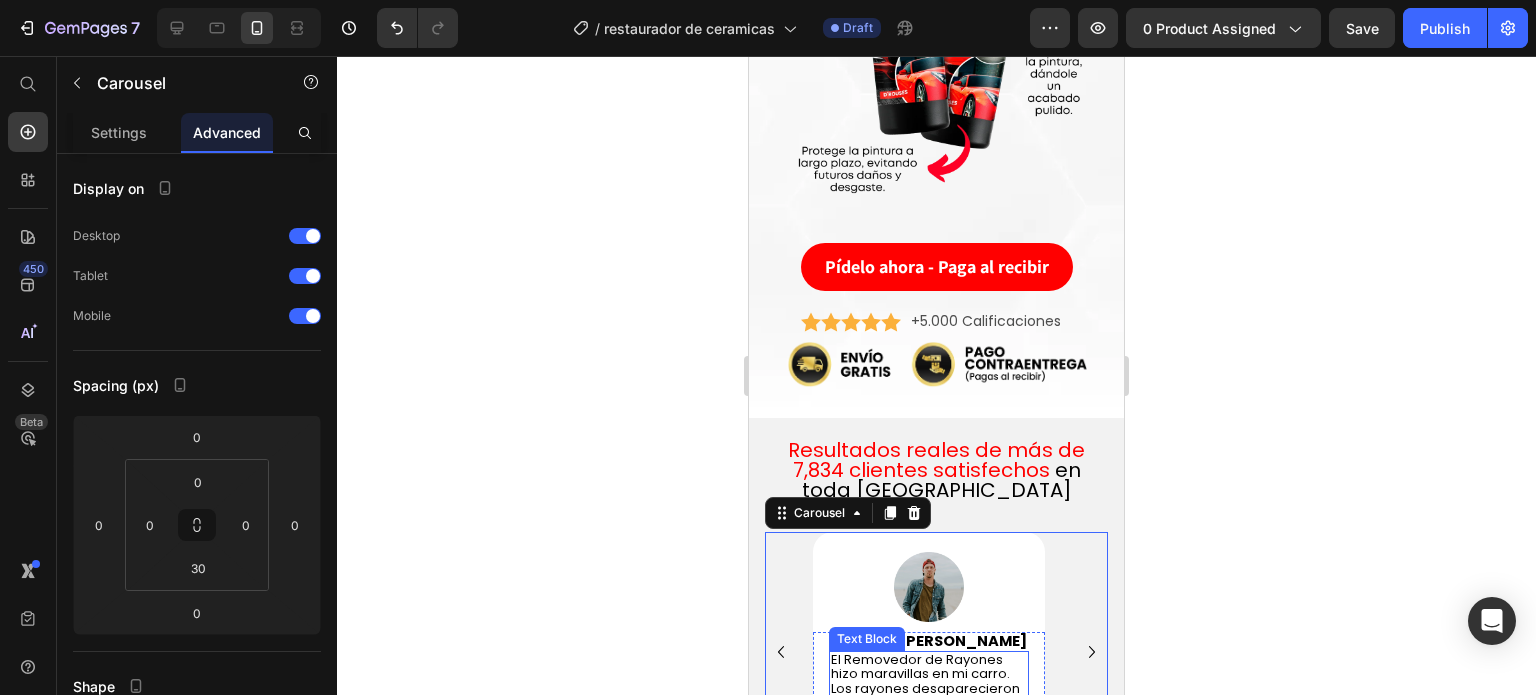 scroll, scrollTop: 4517, scrollLeft: 0, axis: vertical 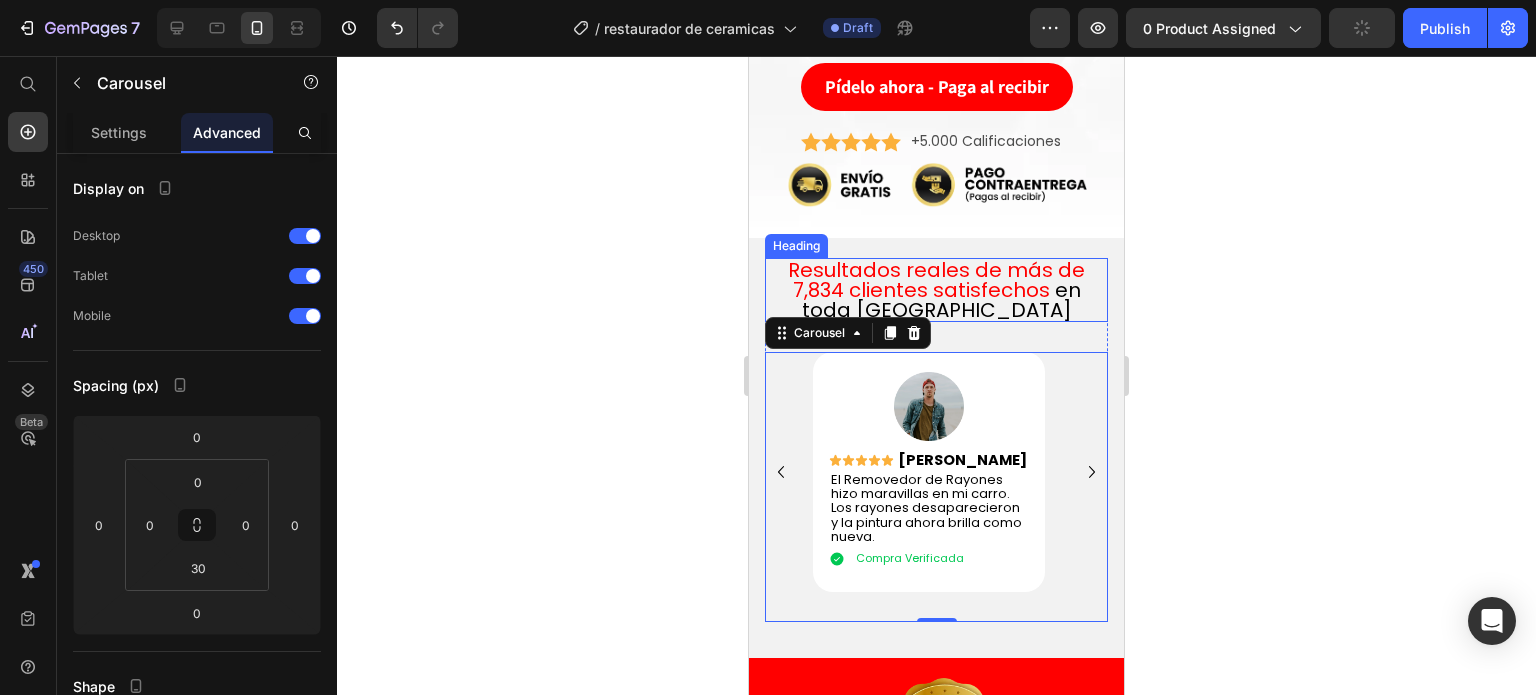 click on "Resultados reales de más de 7,834 clientes satisfechos" at bounding box center [936, 280] 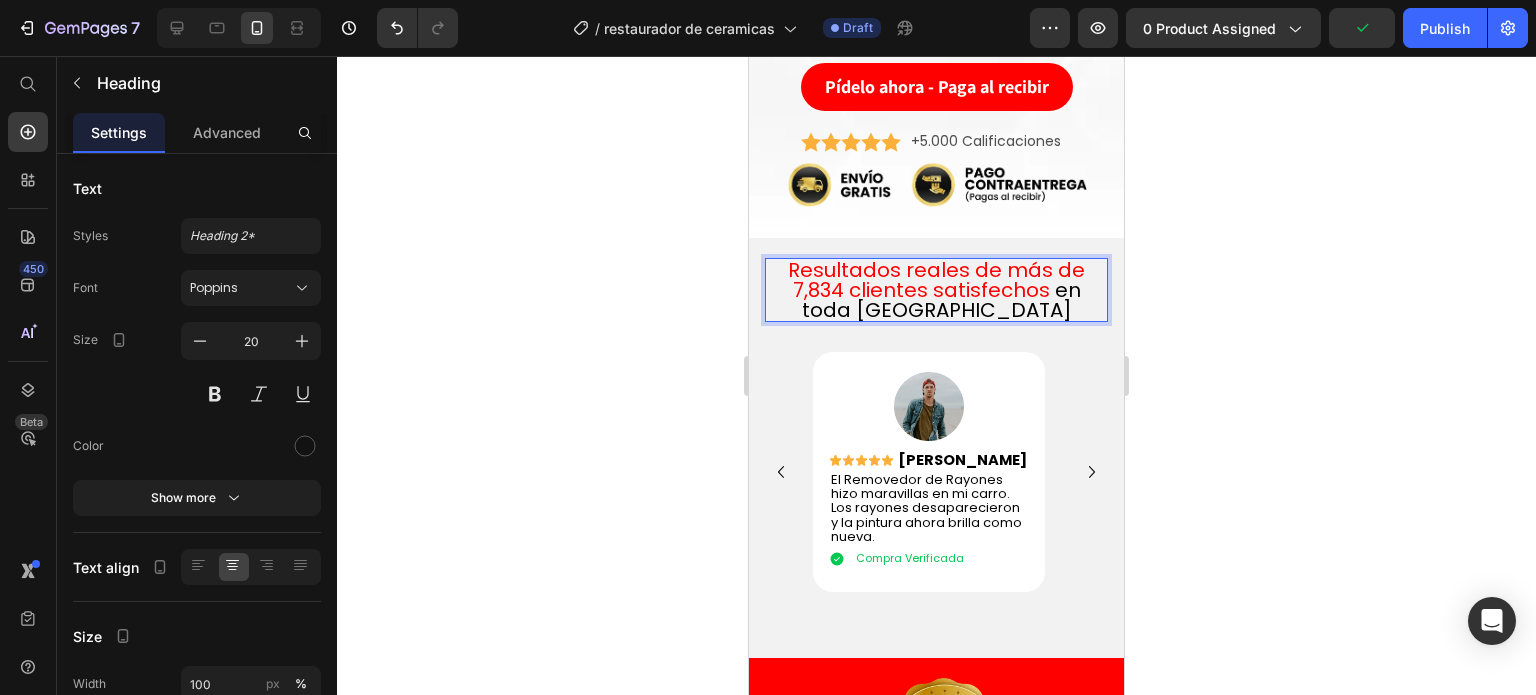 click on "Resultados reales de más de 7,834 clientes satisfechos" at bounding box center [936, 280] 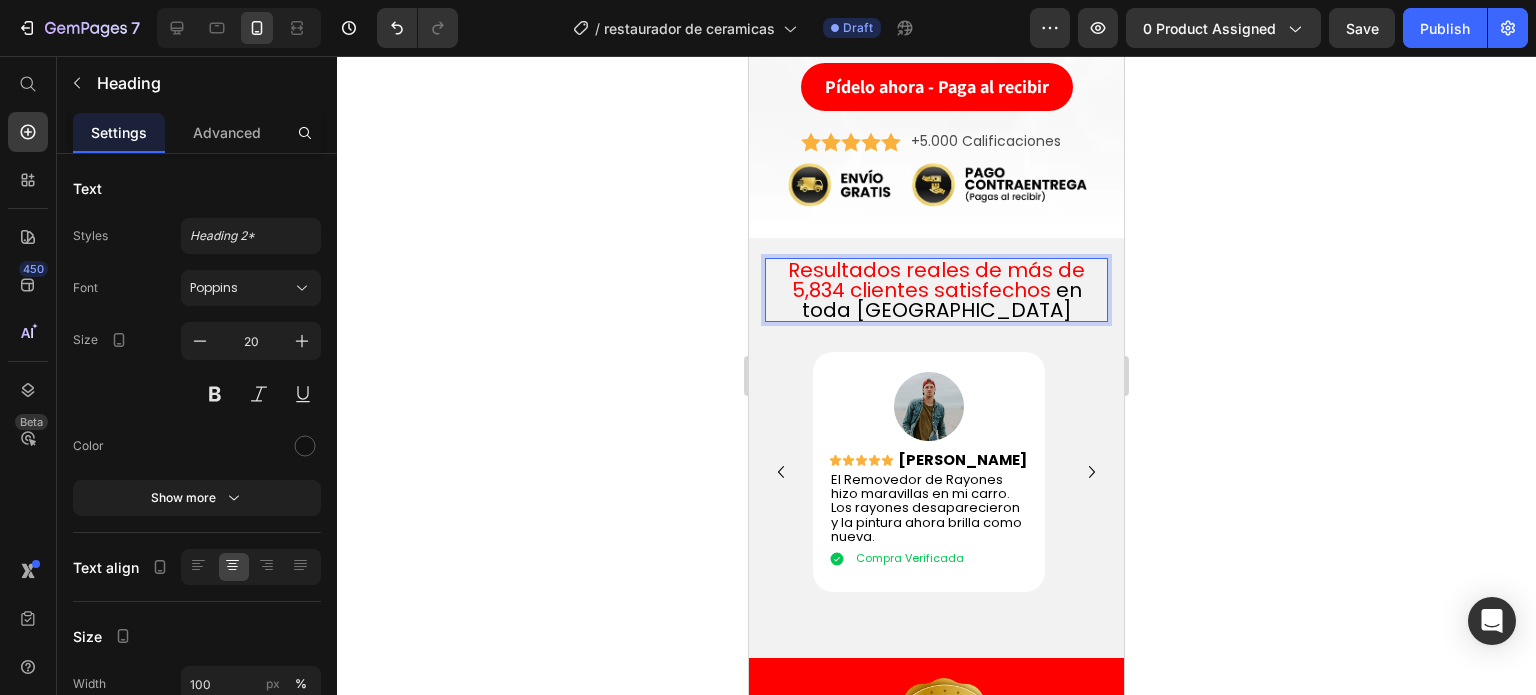click on "Resultados reales de más de 5,834 clientes satisfechos" at bounding box center [936, 280] 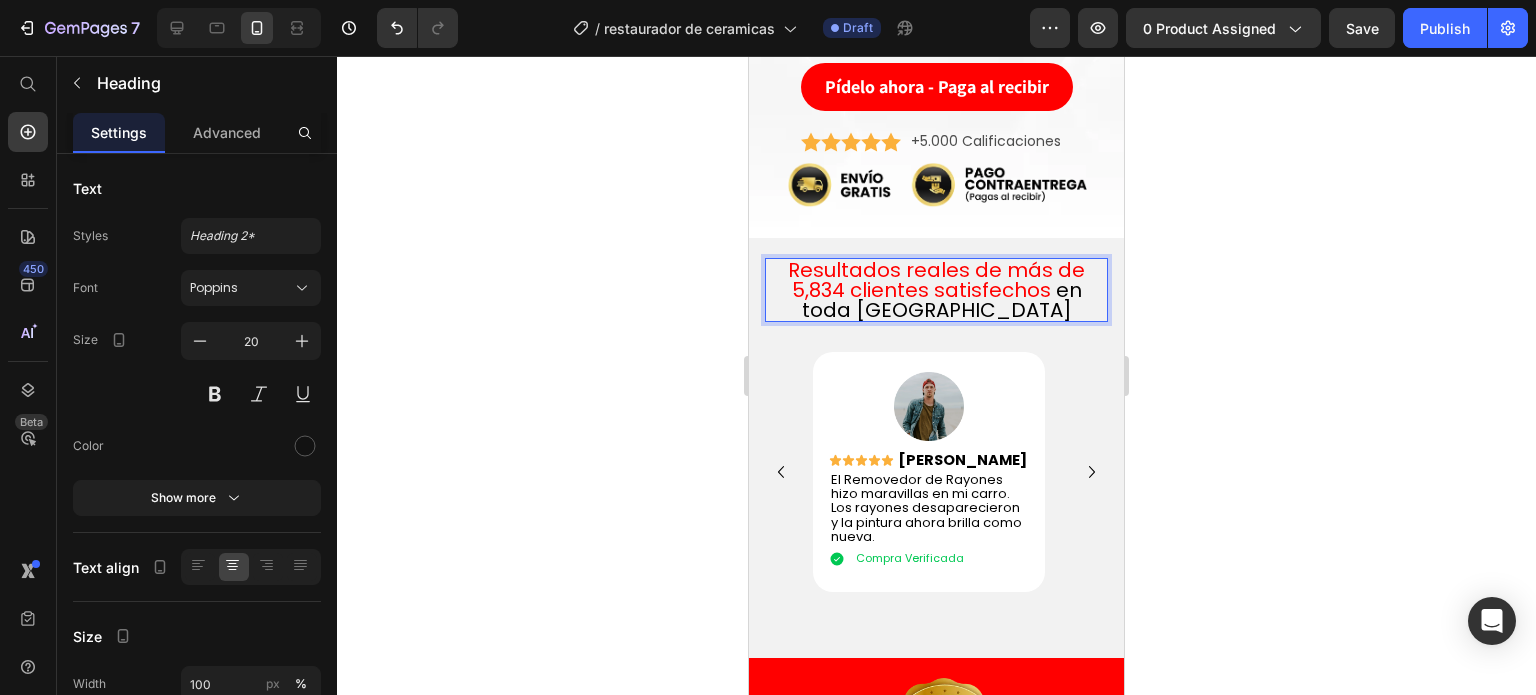 click on "Resultados reales de más de 5,834 clientes satisfechos" at bounding box center (936, 280) 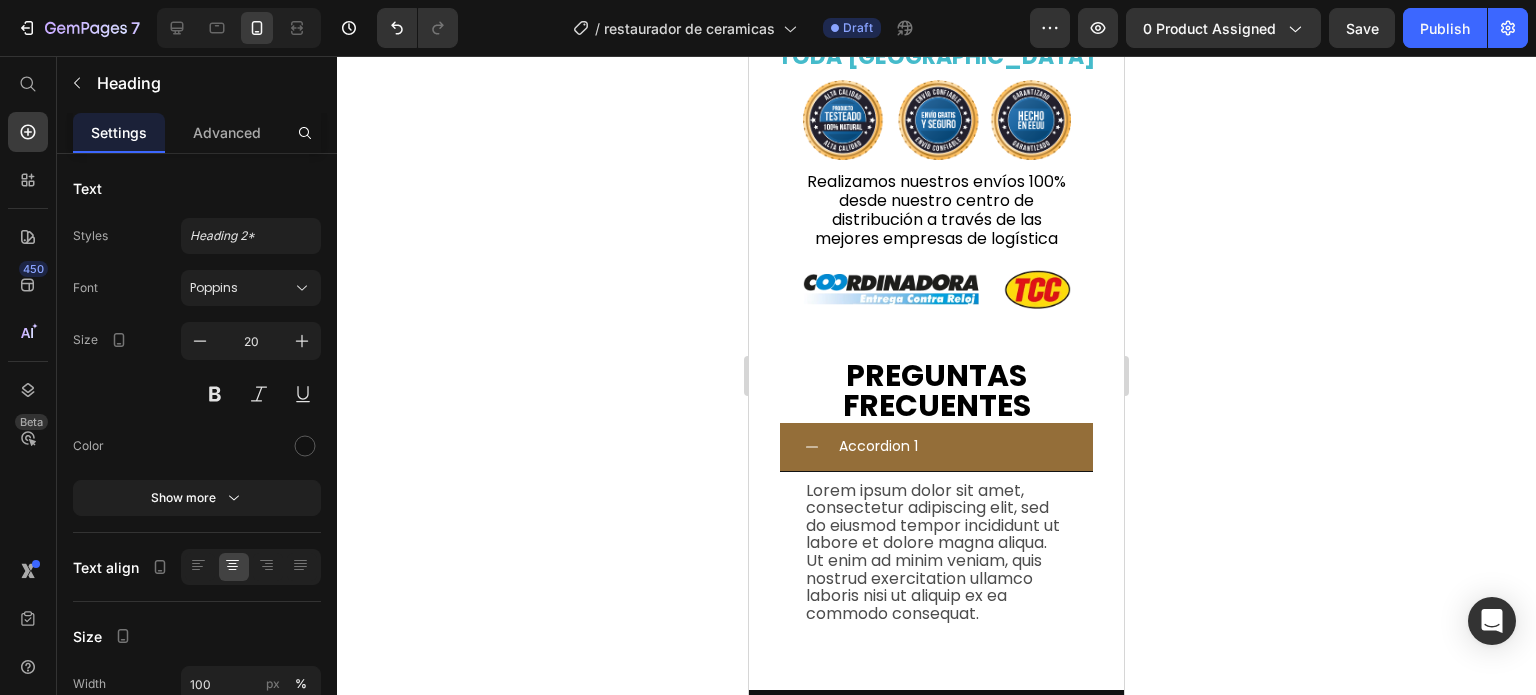 scroll, scrollTop: 5617, scrollLeft: 0, axis: vertical 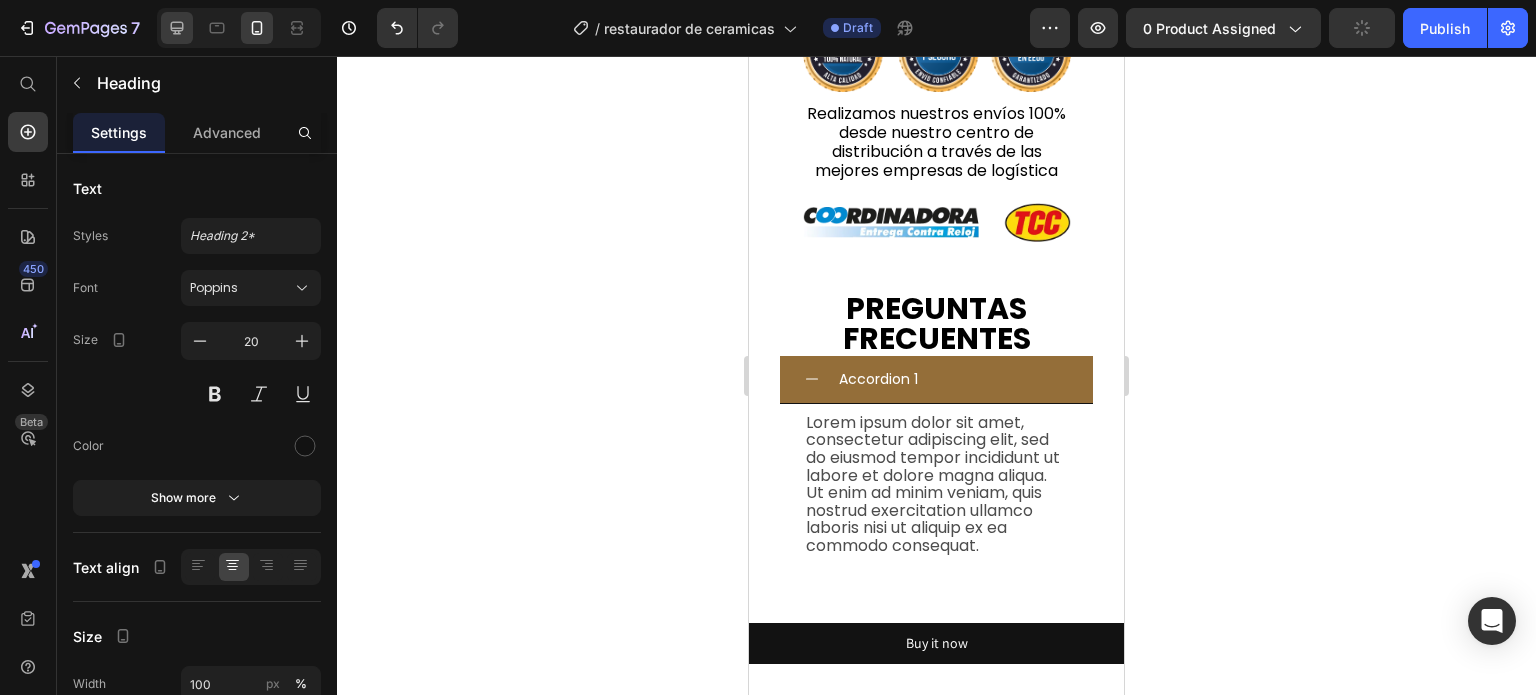 click 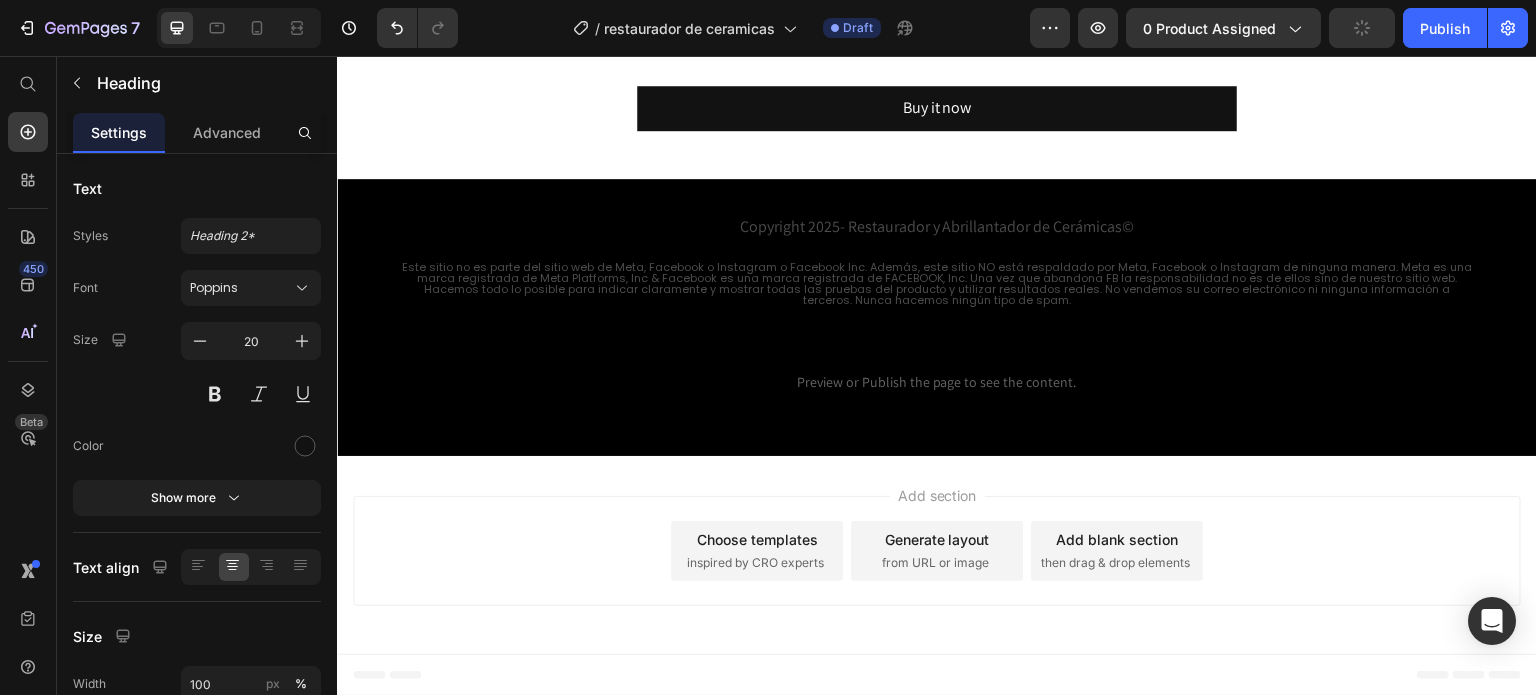 scroll, scrollTop: 4817, scrollLeft: 0, axis: vertical 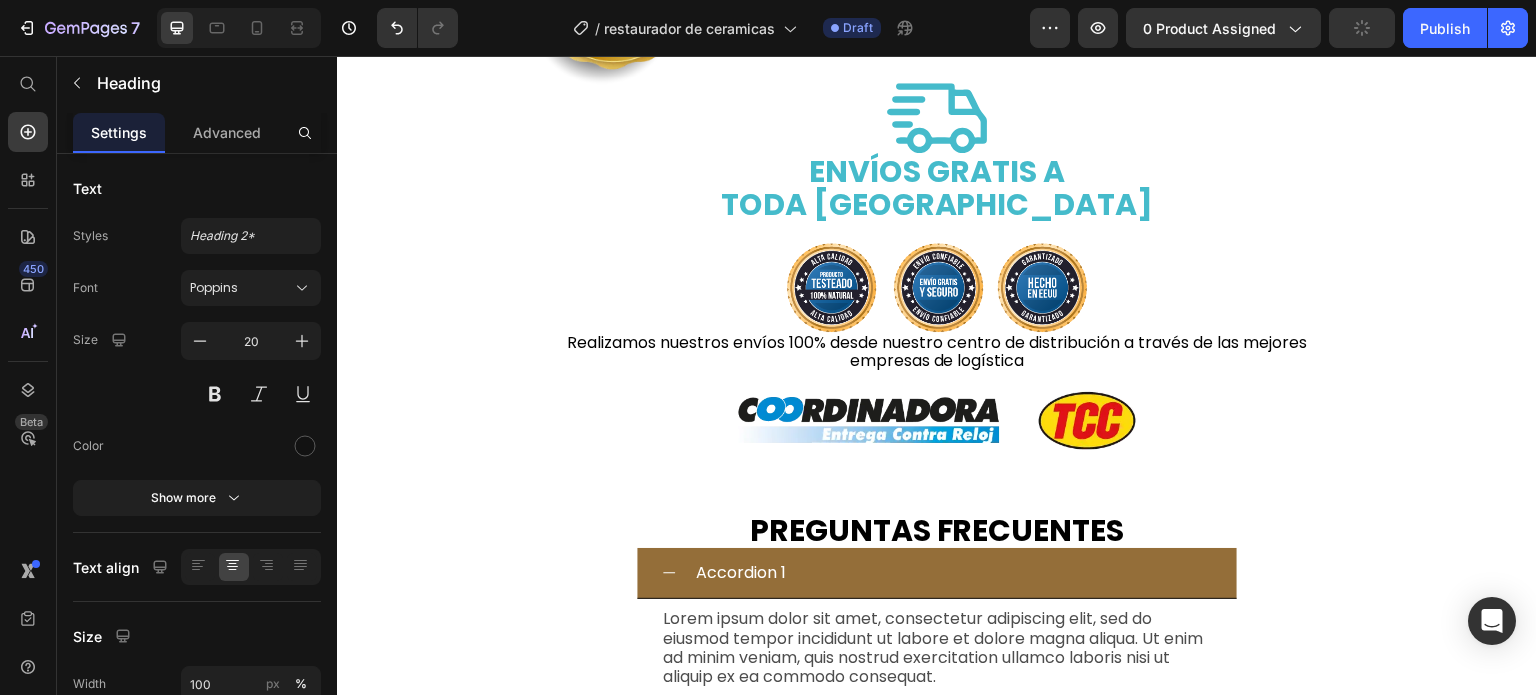 type on "33" 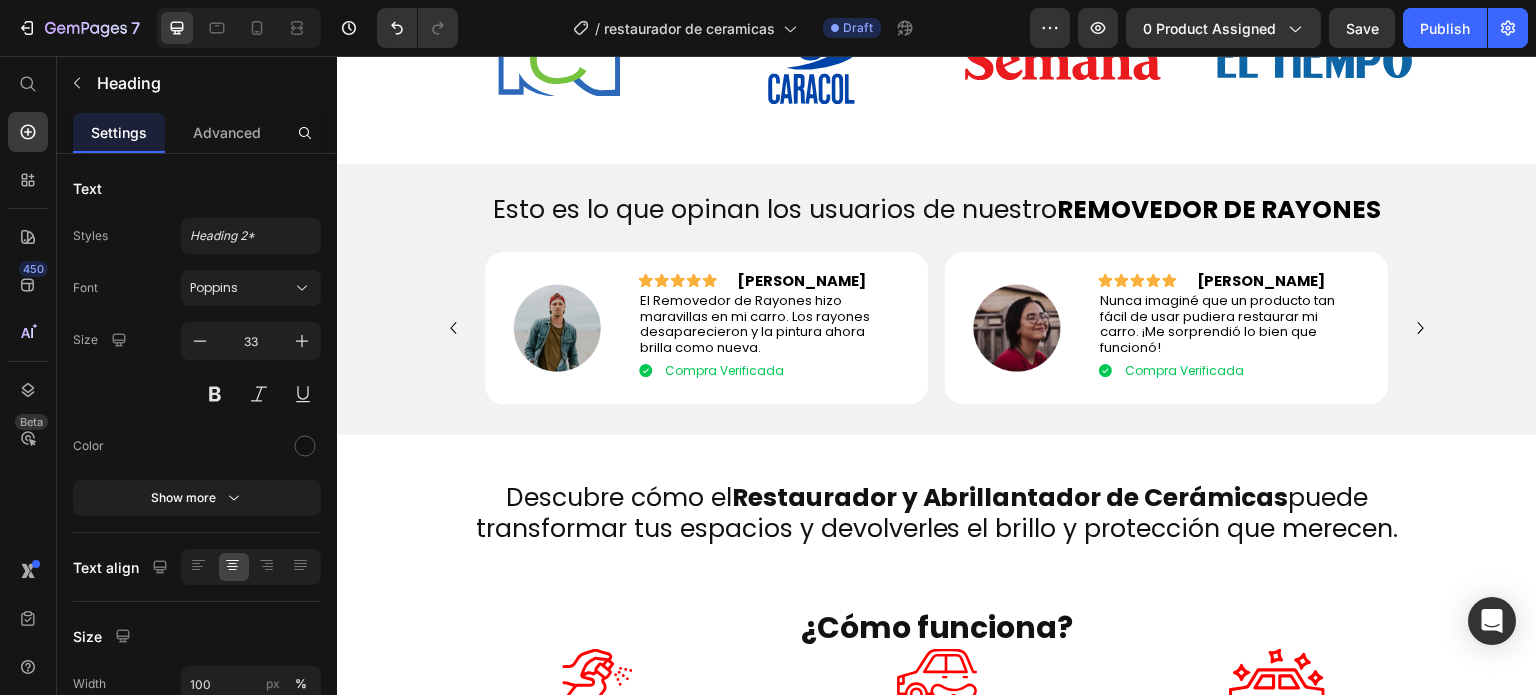 scroll, scrollTop: 1389, scrollLeft: 0, axis: vertical 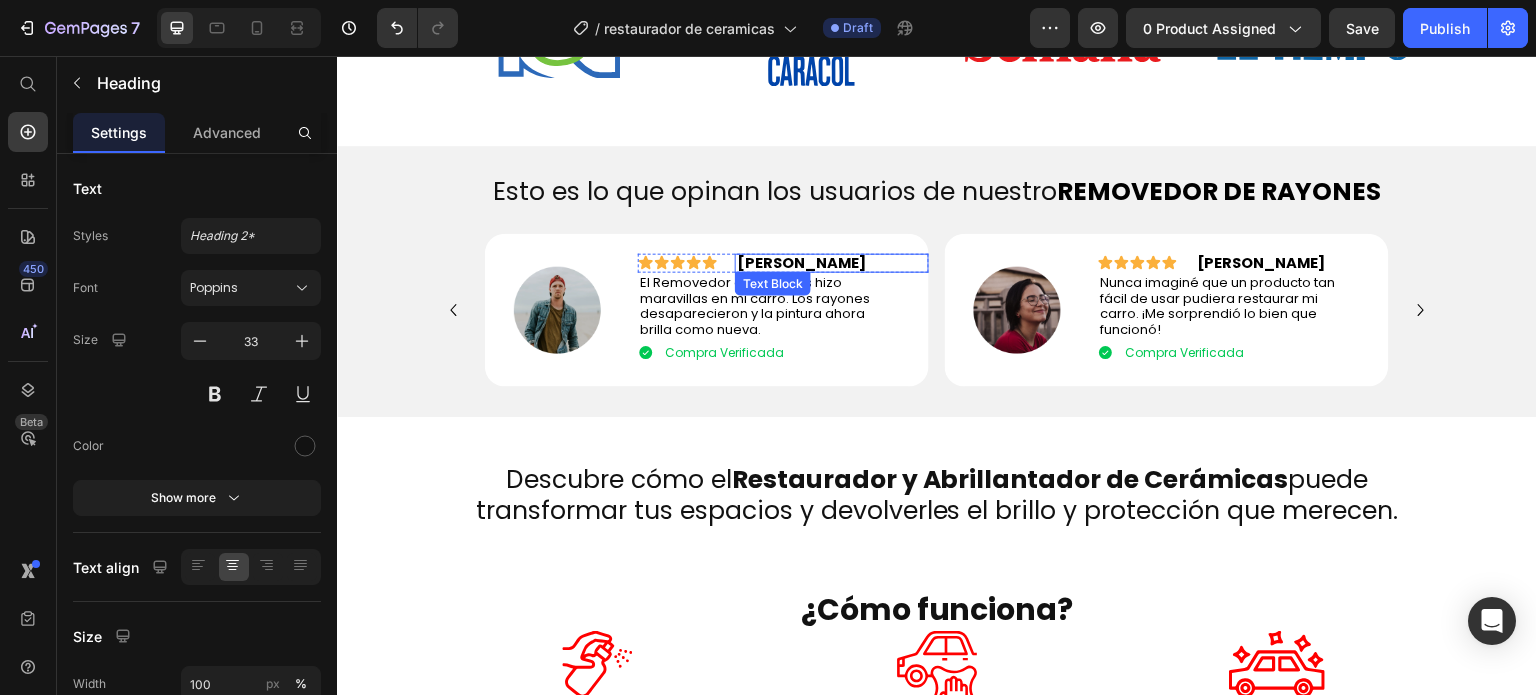 click on "Carlos T." at bounding box center (801, 263) 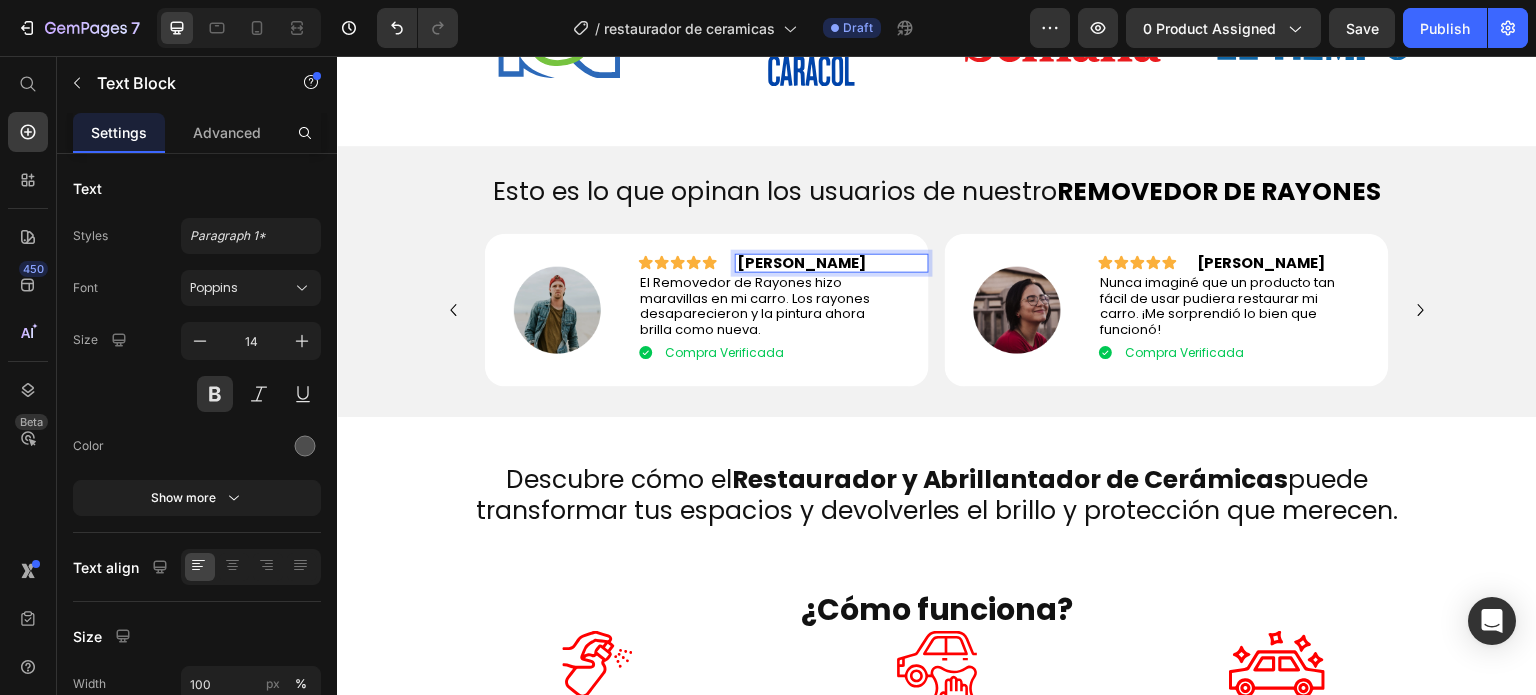click on "sabel M." at bounding box center [801, 263] 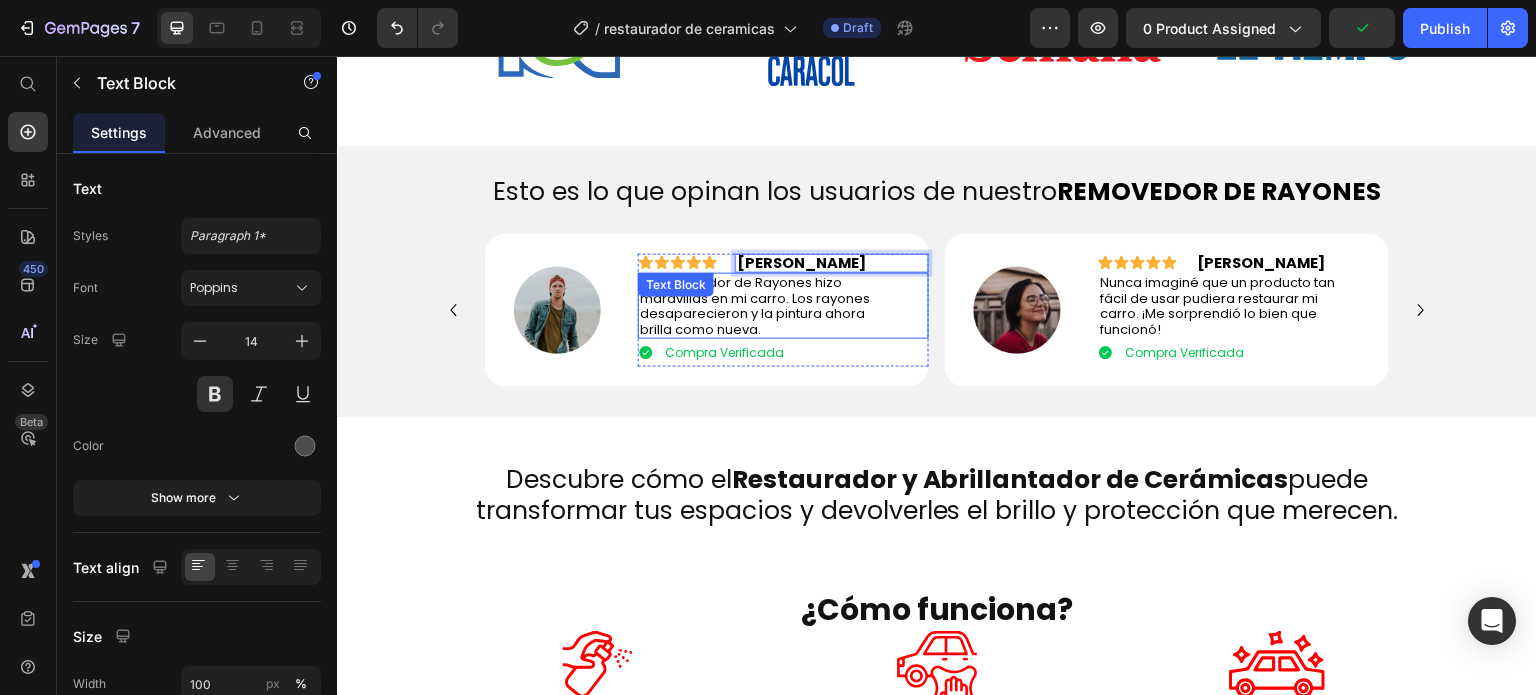 click on "El Removedor de Rayones hizo maravillas en mi carro. Los rayones desaparecieron y la pintura ahora brilla como nueva." at bounding box center (755, 306) 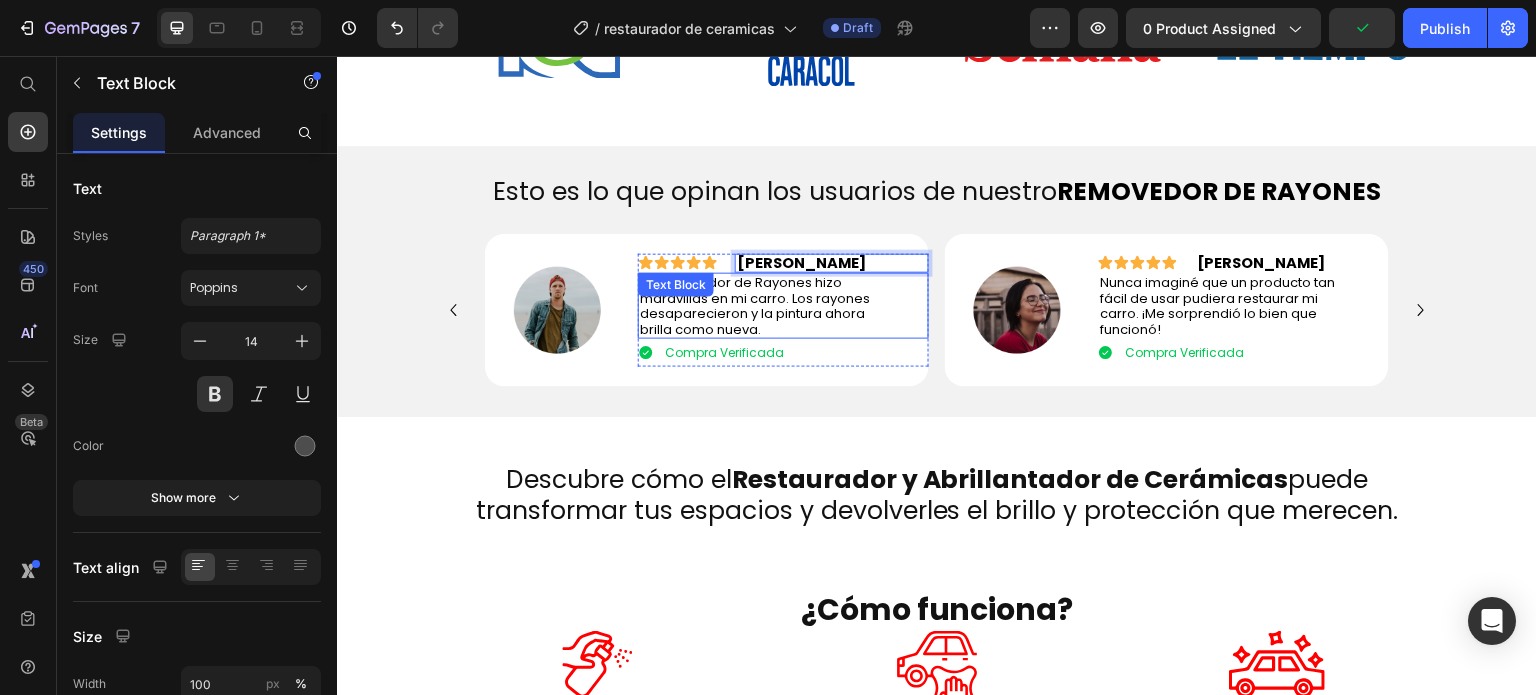 click on "El Removedor de Rayones hizo maravillas en mi carro. Los rayones desaparecieron y la pintura ahora brilla como nueva." at bounding box center [755, 306] 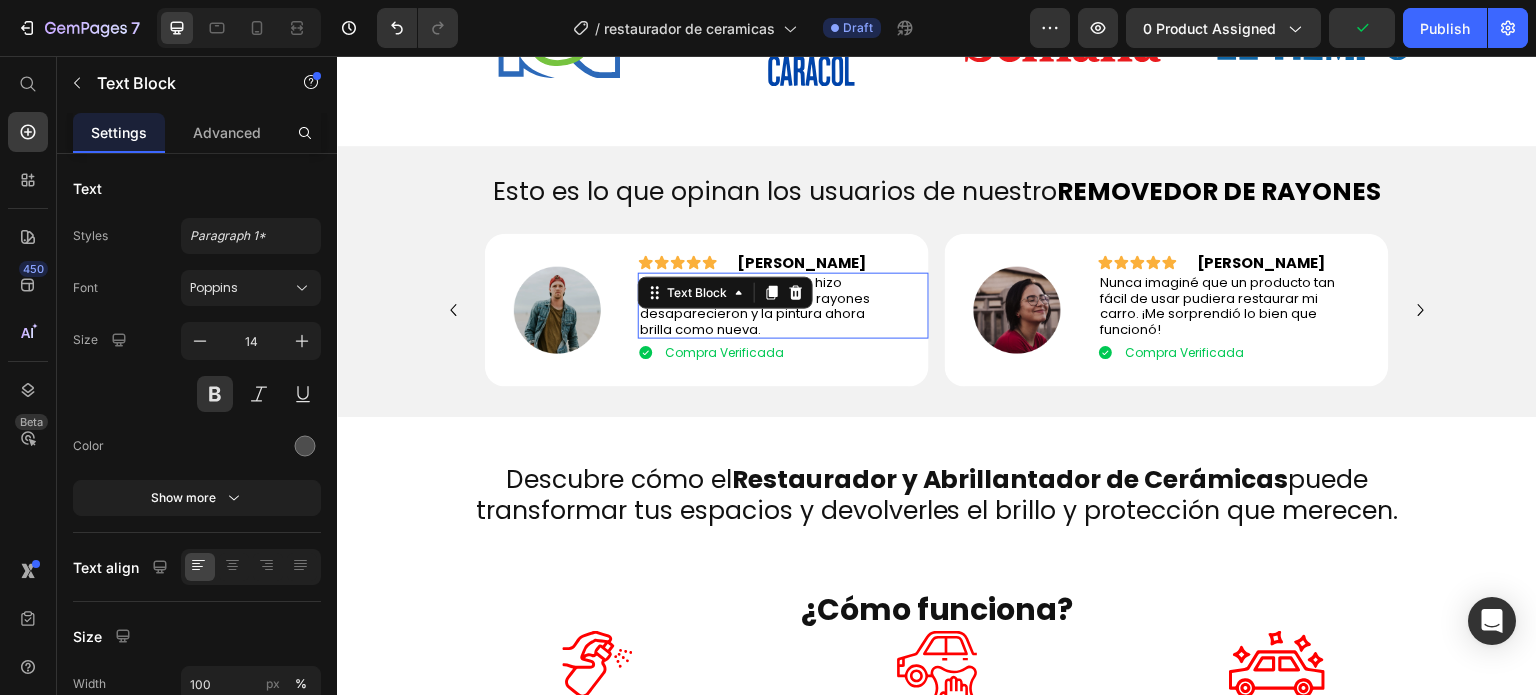 click on "El Removedor de Rayones hizo maravillas en mi carro. Los rayones desaparecieron y la pintura ahora brilla como nueva." at bounding box center [755, 306] 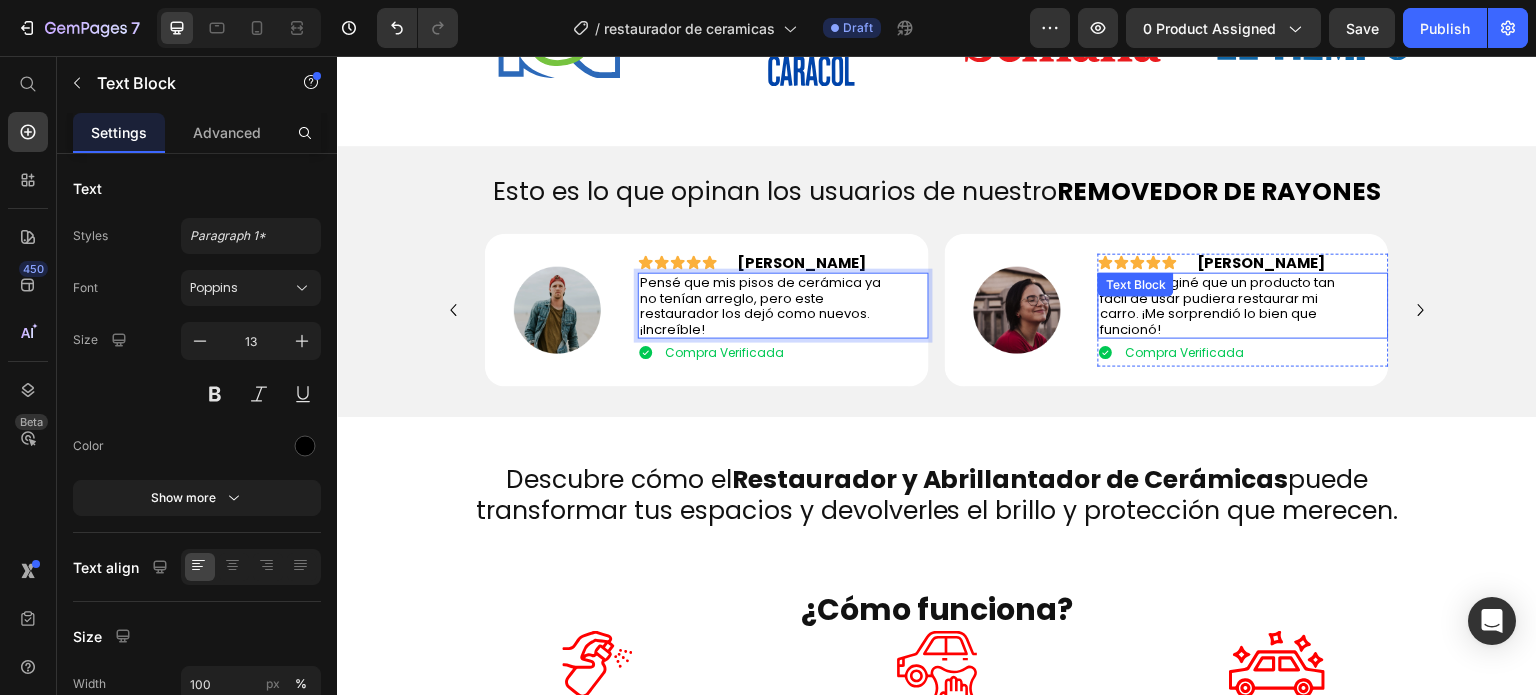 click on "Nunca imaginé que un producto tan fácil de usar pudiera restaurar mi carro. ¡Me sorprendió lo bien que funcionó!" at bounding box center [1217, 306] 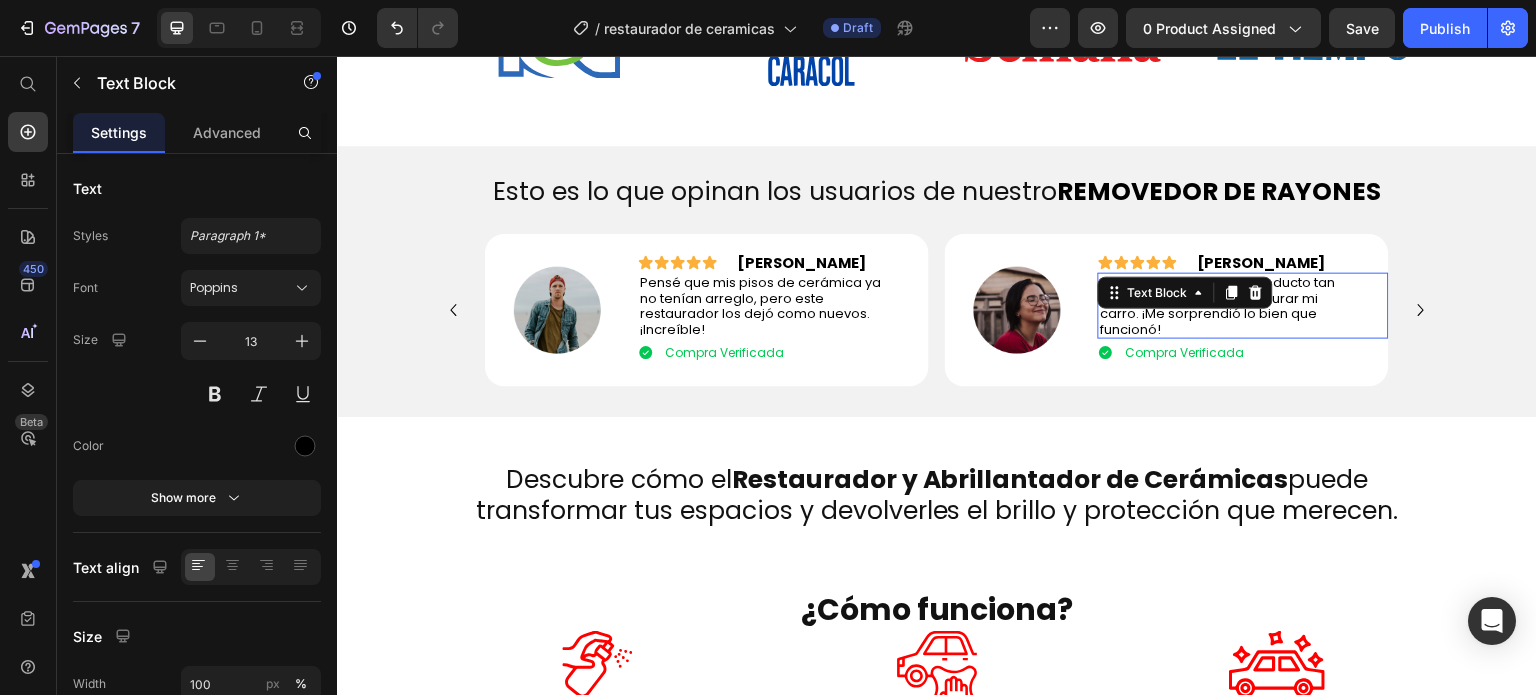 click on "Text Block" at bounding box center (1185, 293) 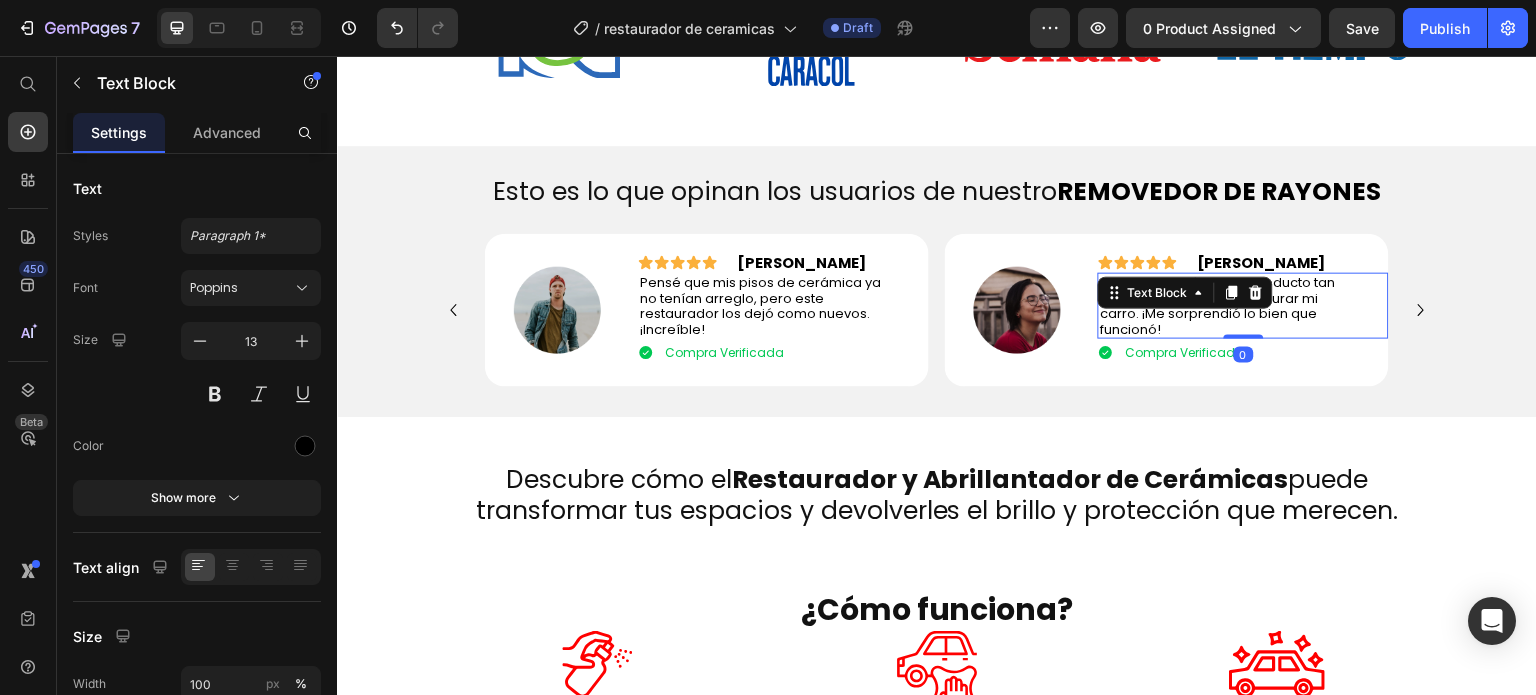 click on "Nunca imaginé que un producto tan fácil de usar pudiera restaurar mi carro. ¡Me sorprendió lo bien que funcionó!" at bounding box center [1217, 306] 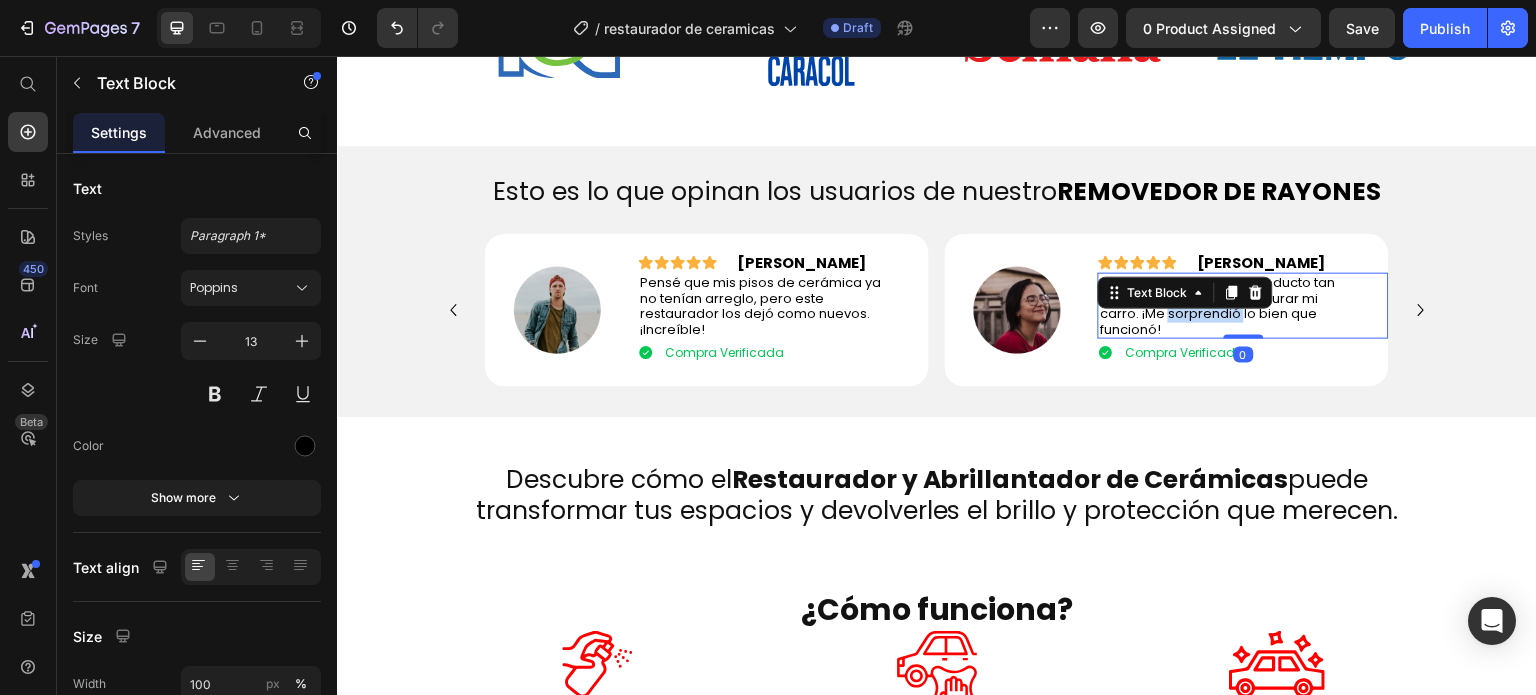 click on "Nunca imaginé que un producto tan fácil de usar pudiera restaurar mi carro. ¡Me sorprendió lo bien que funcionó!" at bounding box center [1217, 306] 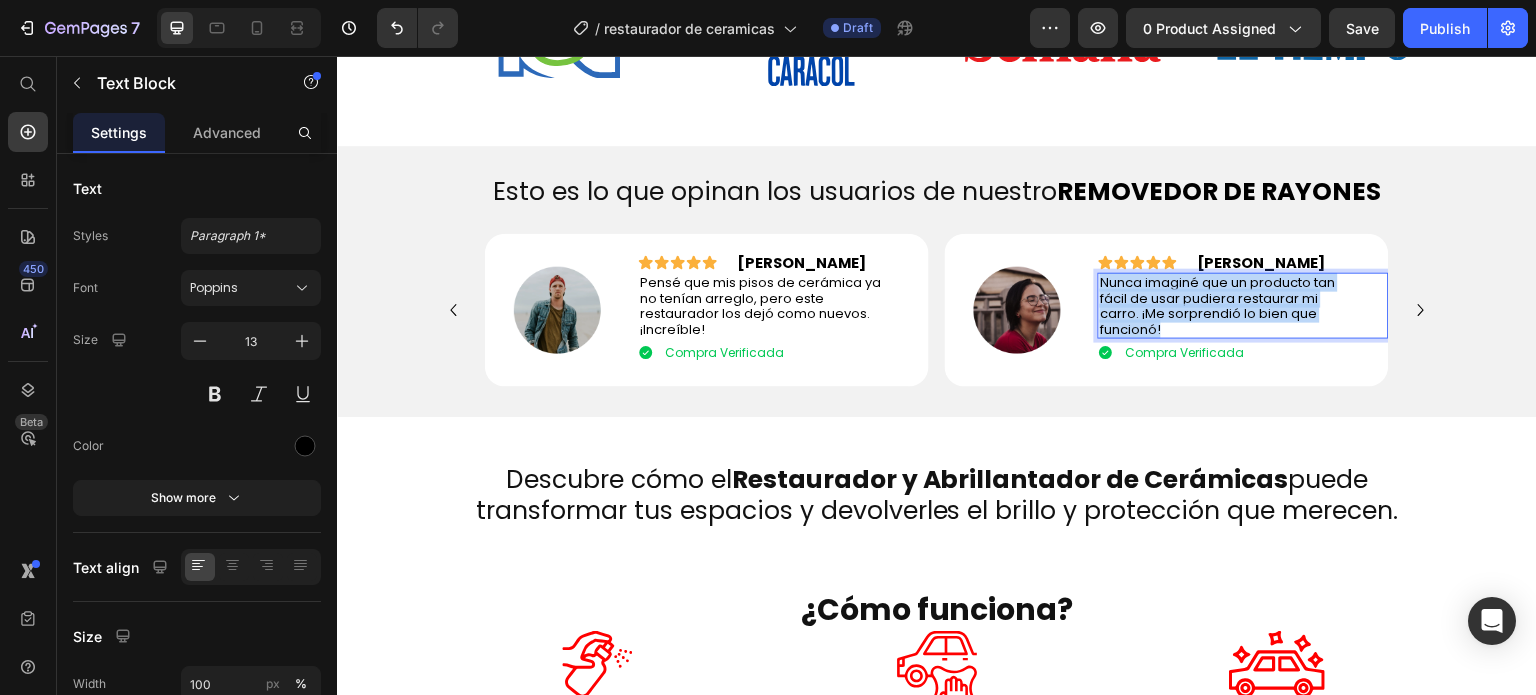 click on "Nunca imaginé que un producto tan fácil de usar pudiera restaurar mi carro. ¡Me sorprendió lo bien que funcionó!" at bounding box center [1217, 306] 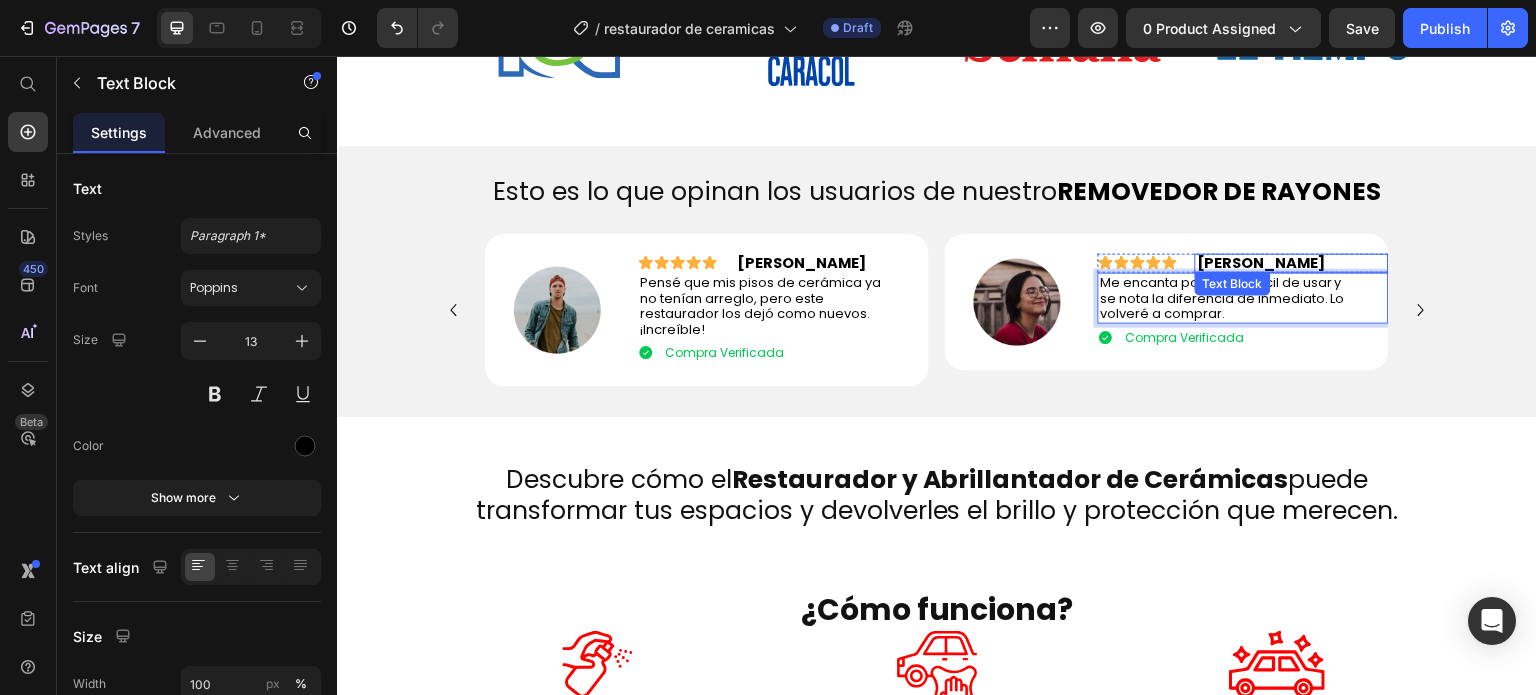 click on "Lucía M." at bounding box center (1261, 263) 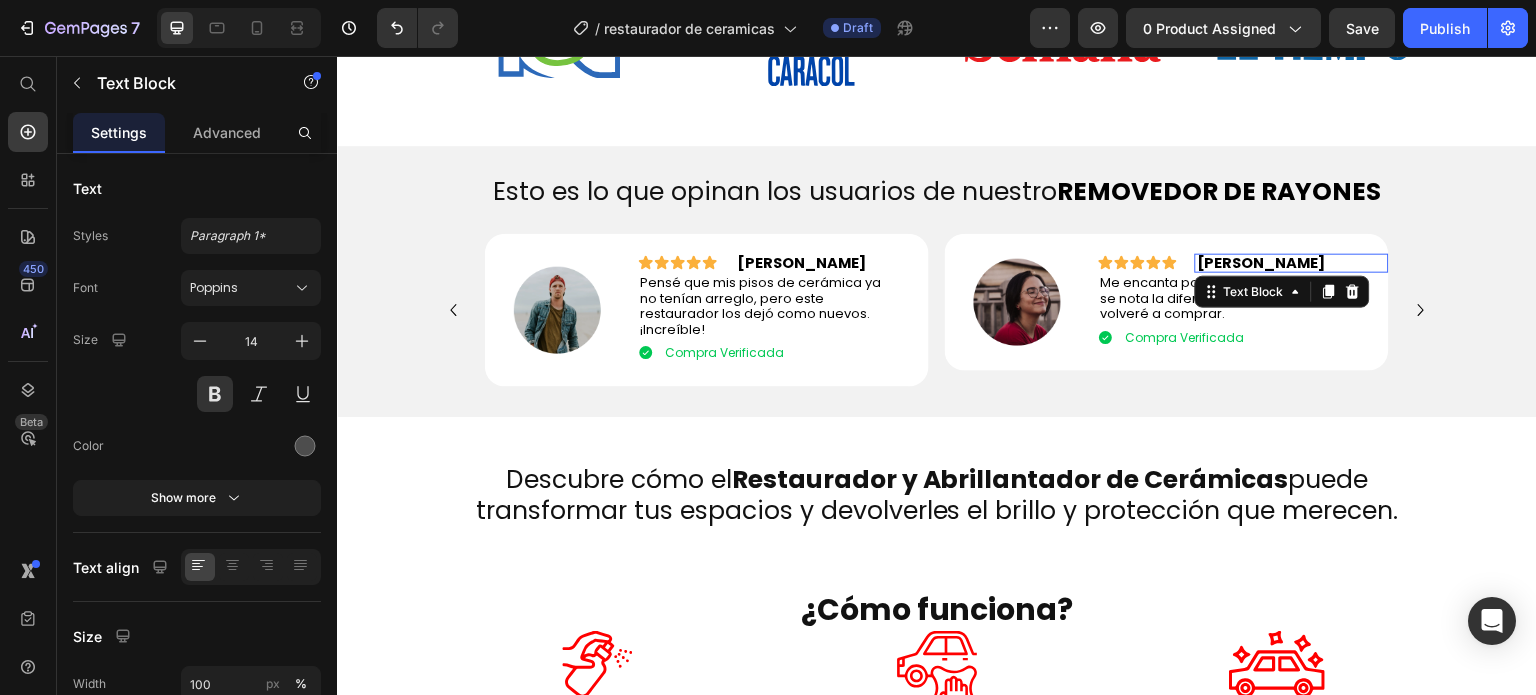 click on "Lucía M." at bounding box center (1261, 263) 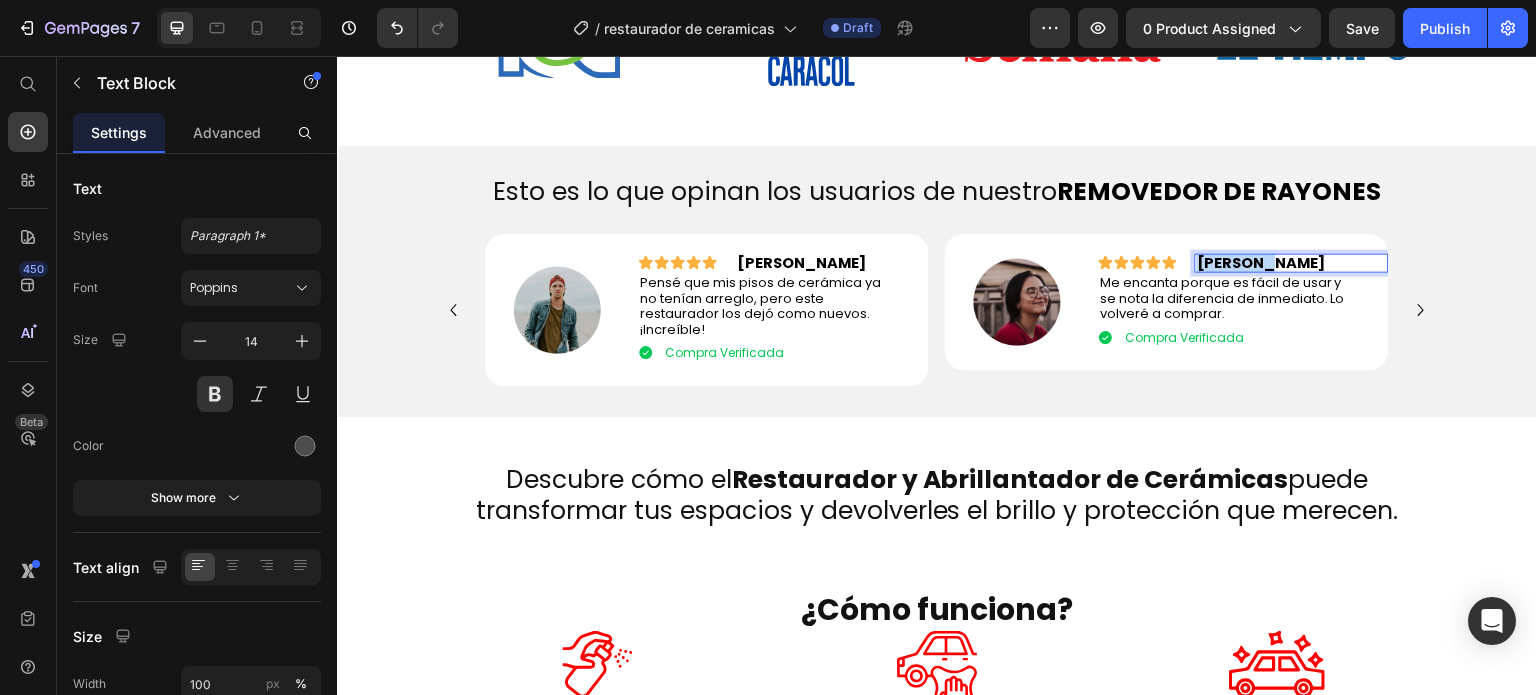 click on "Lucía M." at bounding box center [1261, 263] 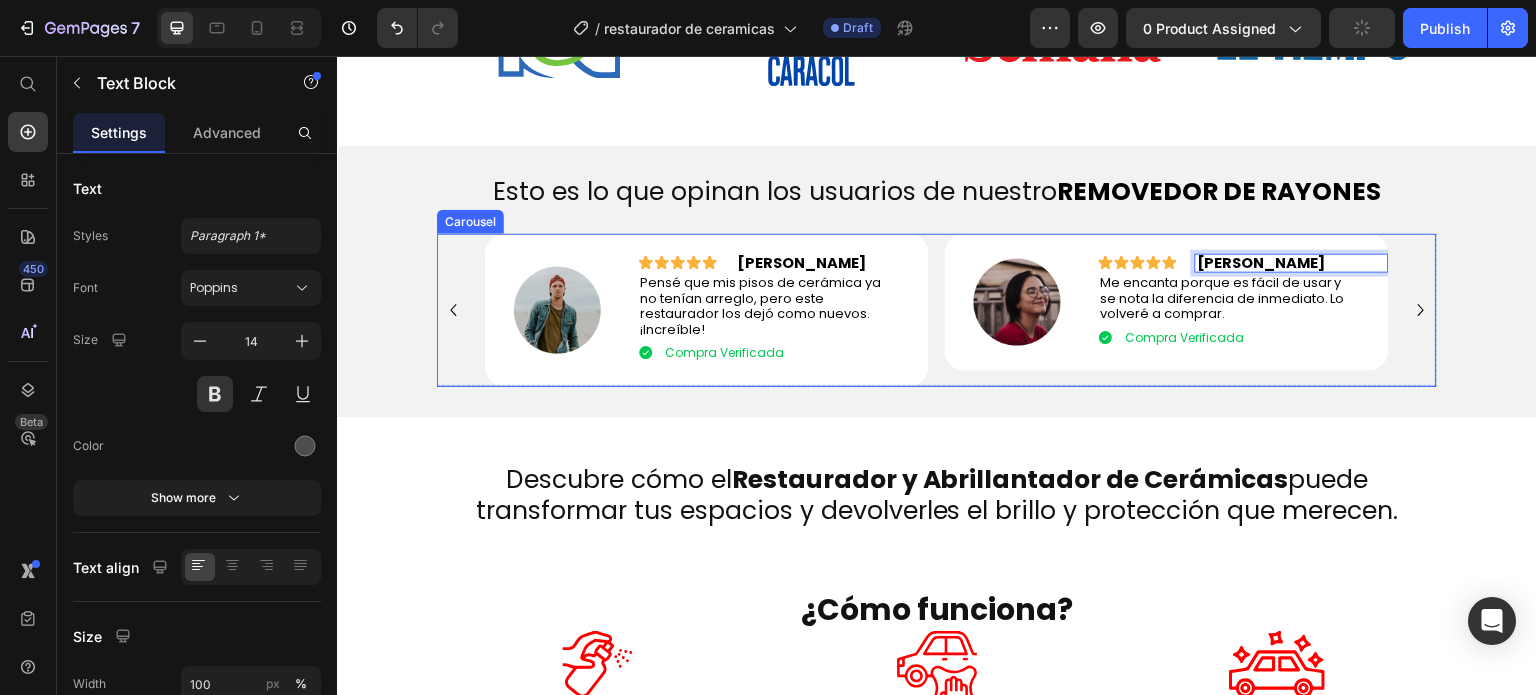 click 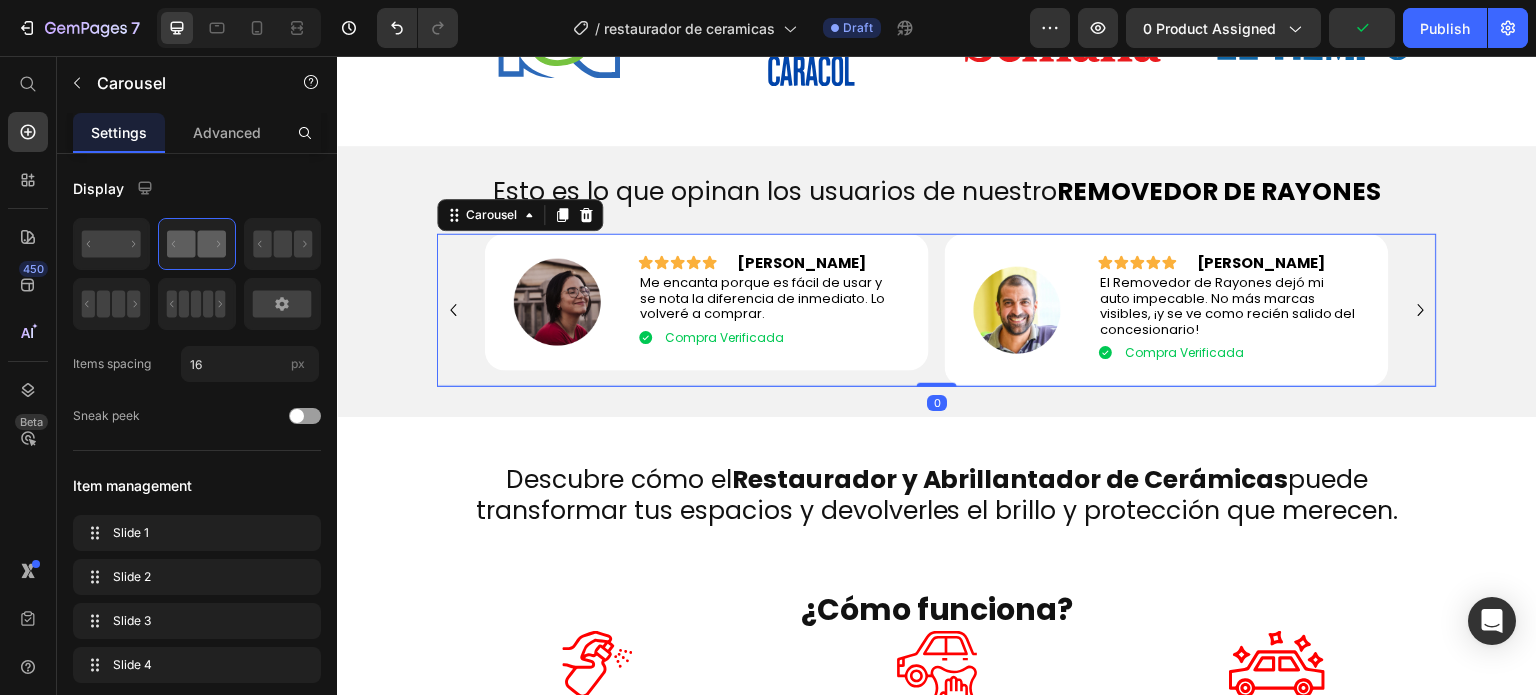 click 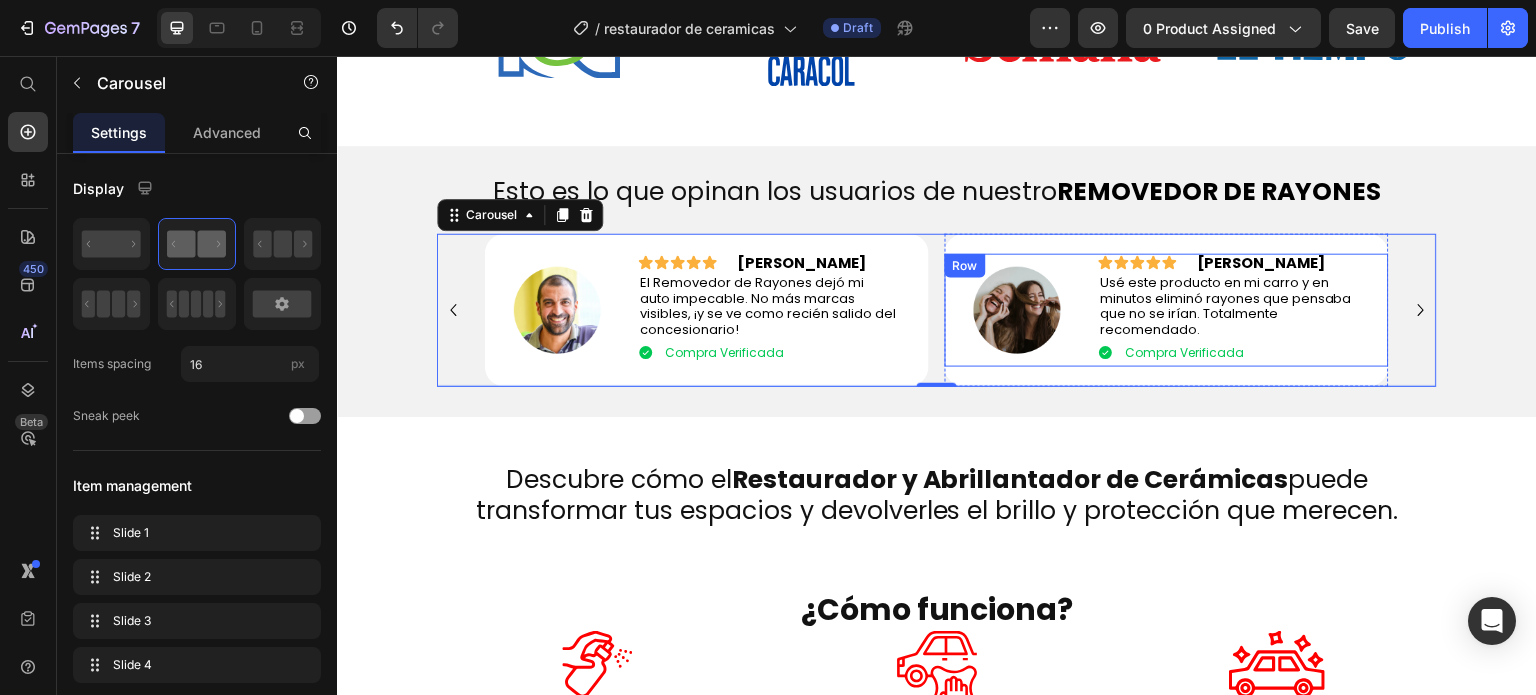 click on "El Removedor de Rayones dejó mi auto impecable. No más marcas visibles, ¡y se ve como recién salido del concesionario!" at bounding box center (768, 306) 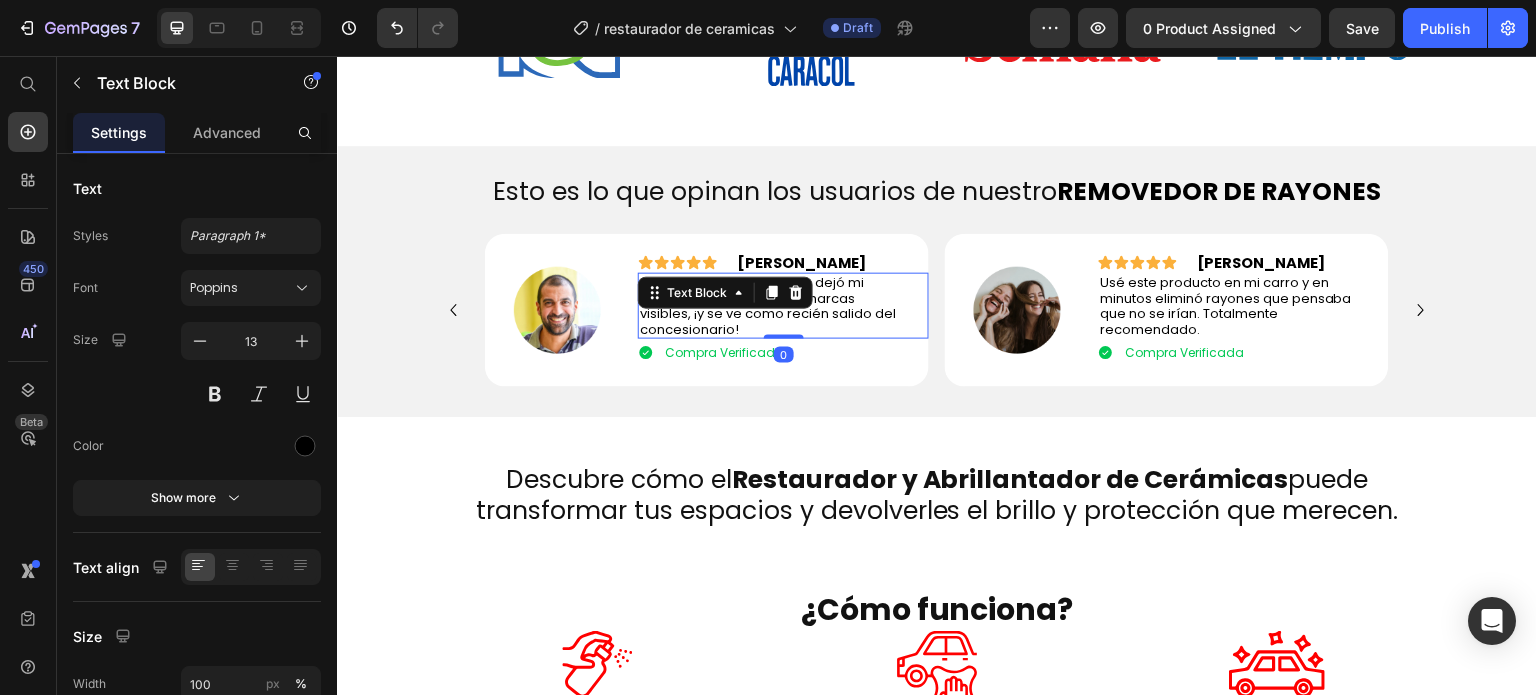 click on "El Removedor de Rayones dejó mi auto impecable. No más marcas visibles, ¡y se ve como recién salido del concesionario!" at bounding box center [768, 306] 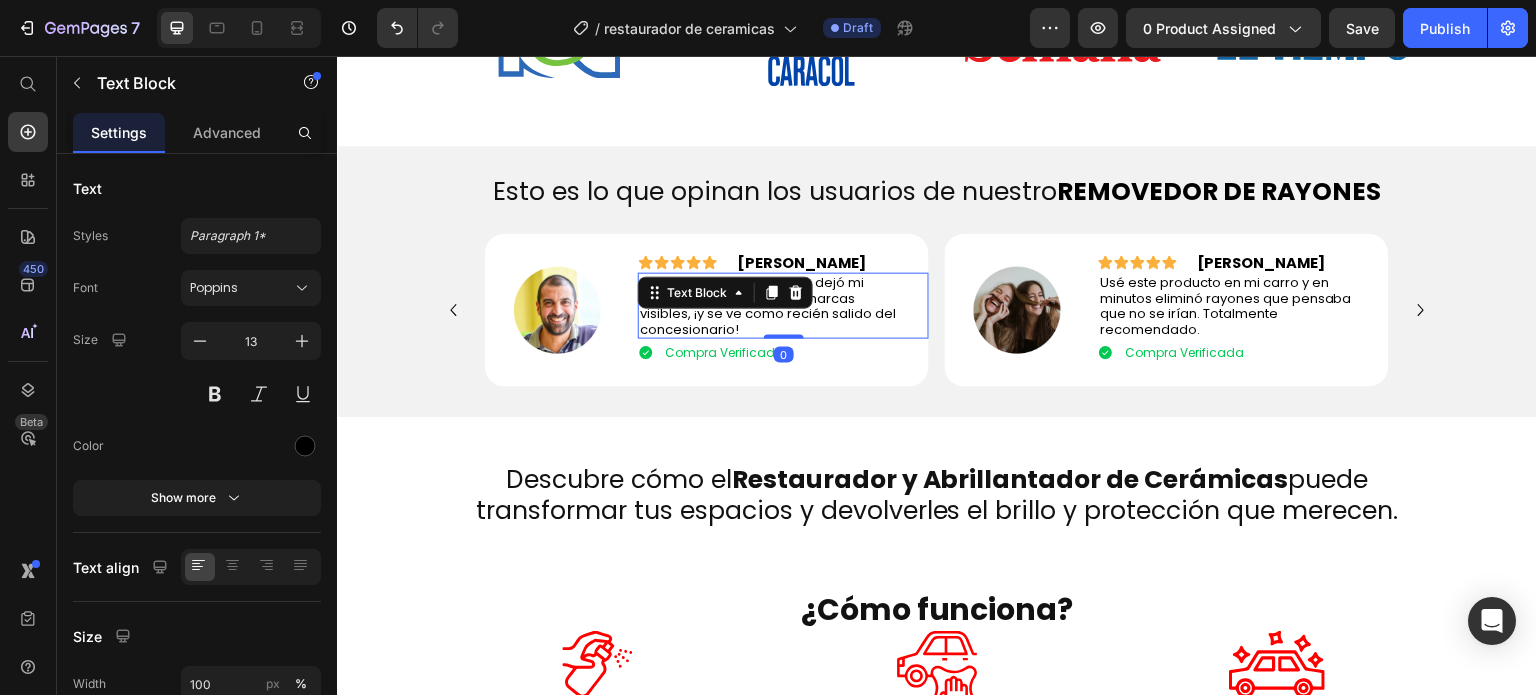 click on "El Removedor de Rayones dejó mi auto impecable. No más marcas visibles, ¡y se ve como recién salido del concesionario!" at bounding box center (768, 306) 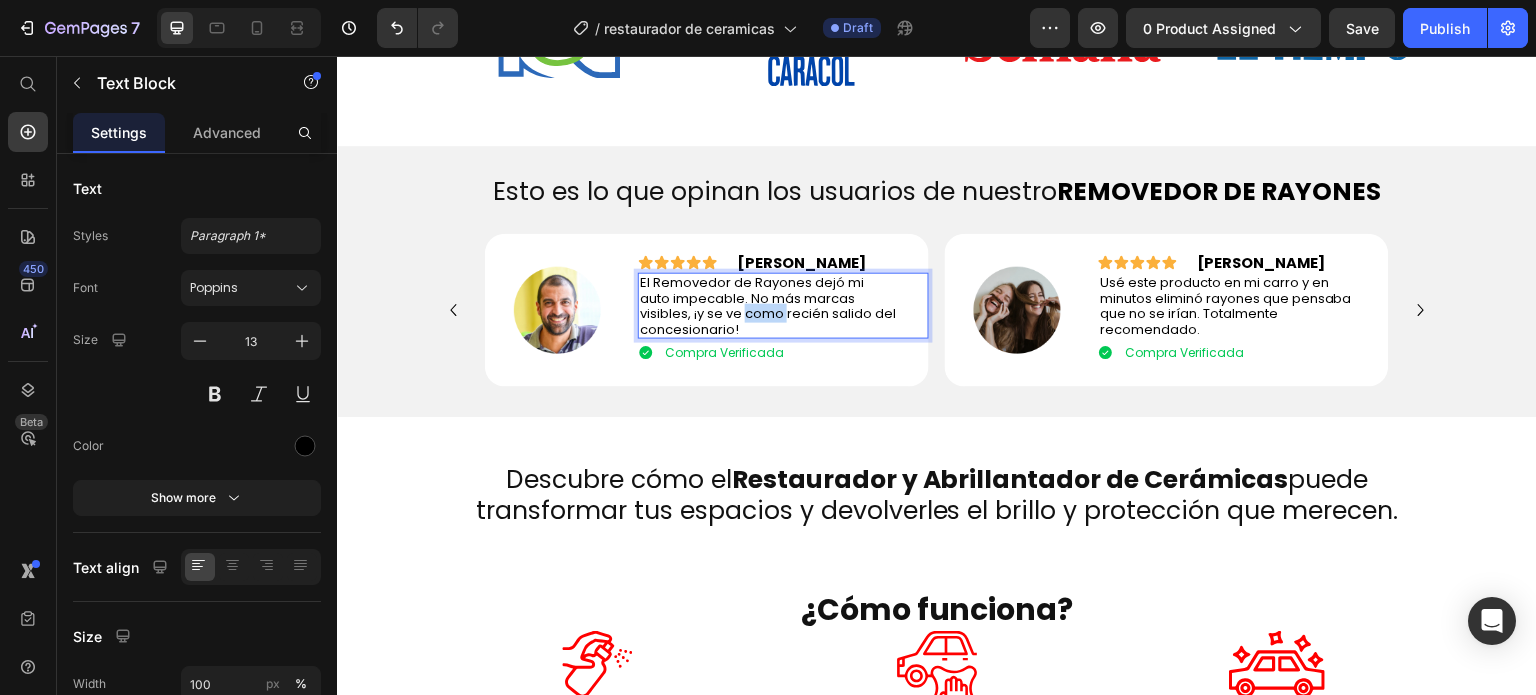 click on "El Removedor de Rayones dejó mi auto impecable. No más marcas visibles, ¡y se ve como recién salido del concesionario!" at bounding box center [768, 306] 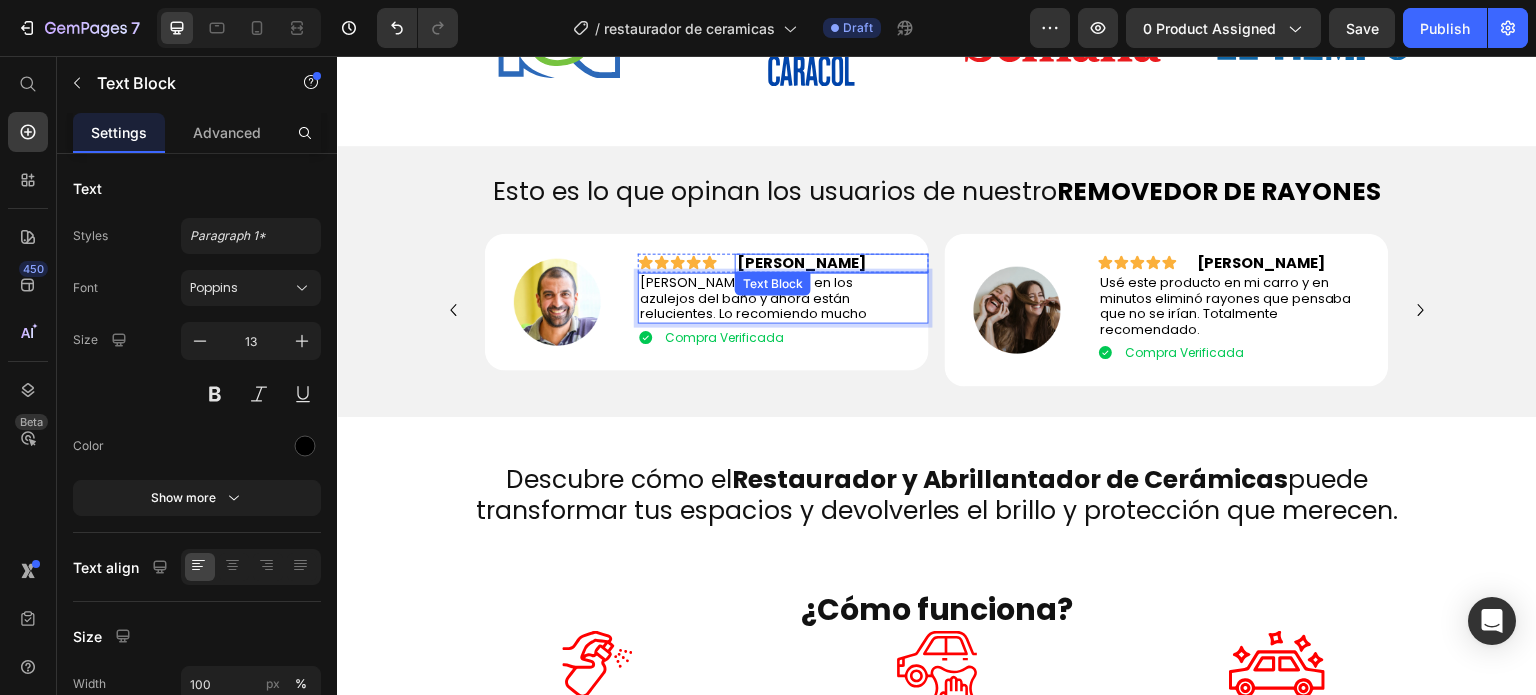 click on "Miguel R." at bounding box center [801, 263] 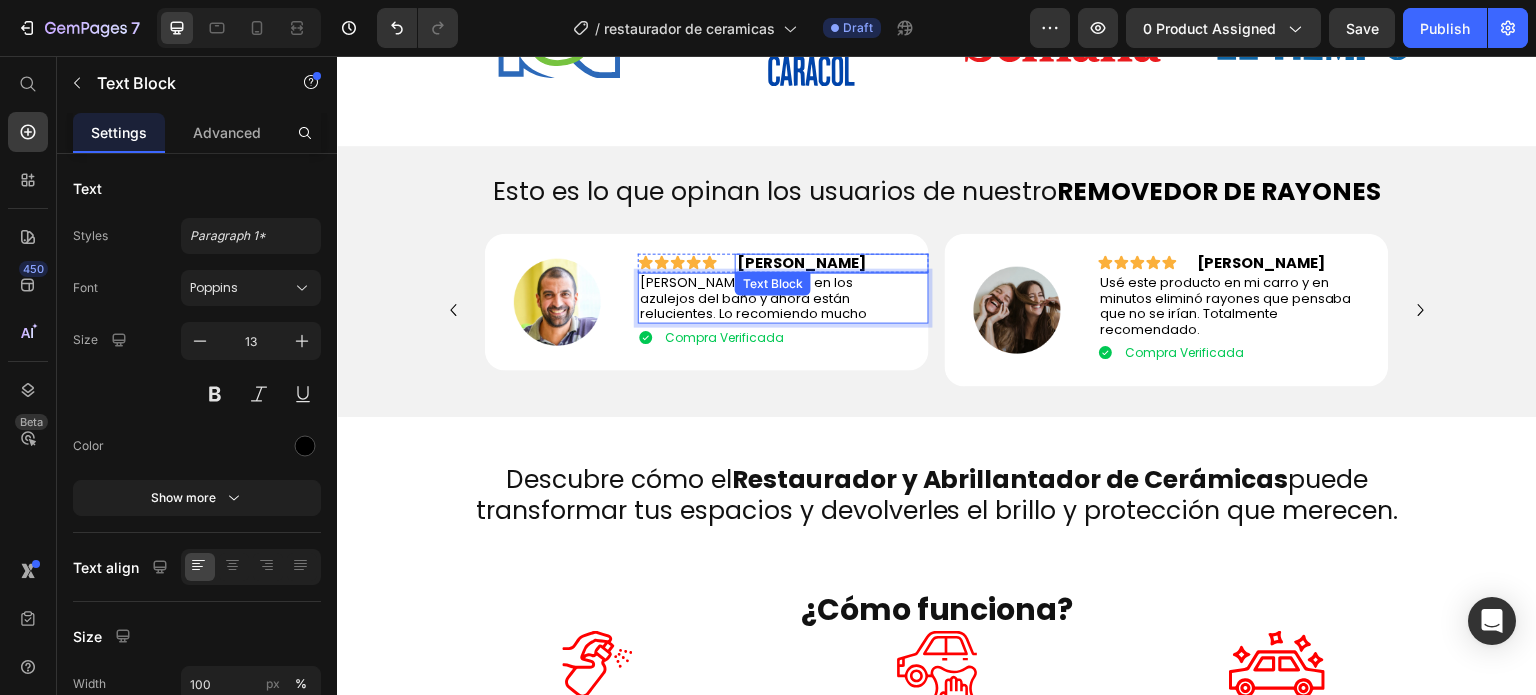 click on "Miguel R." at bounding box center [801, 263] 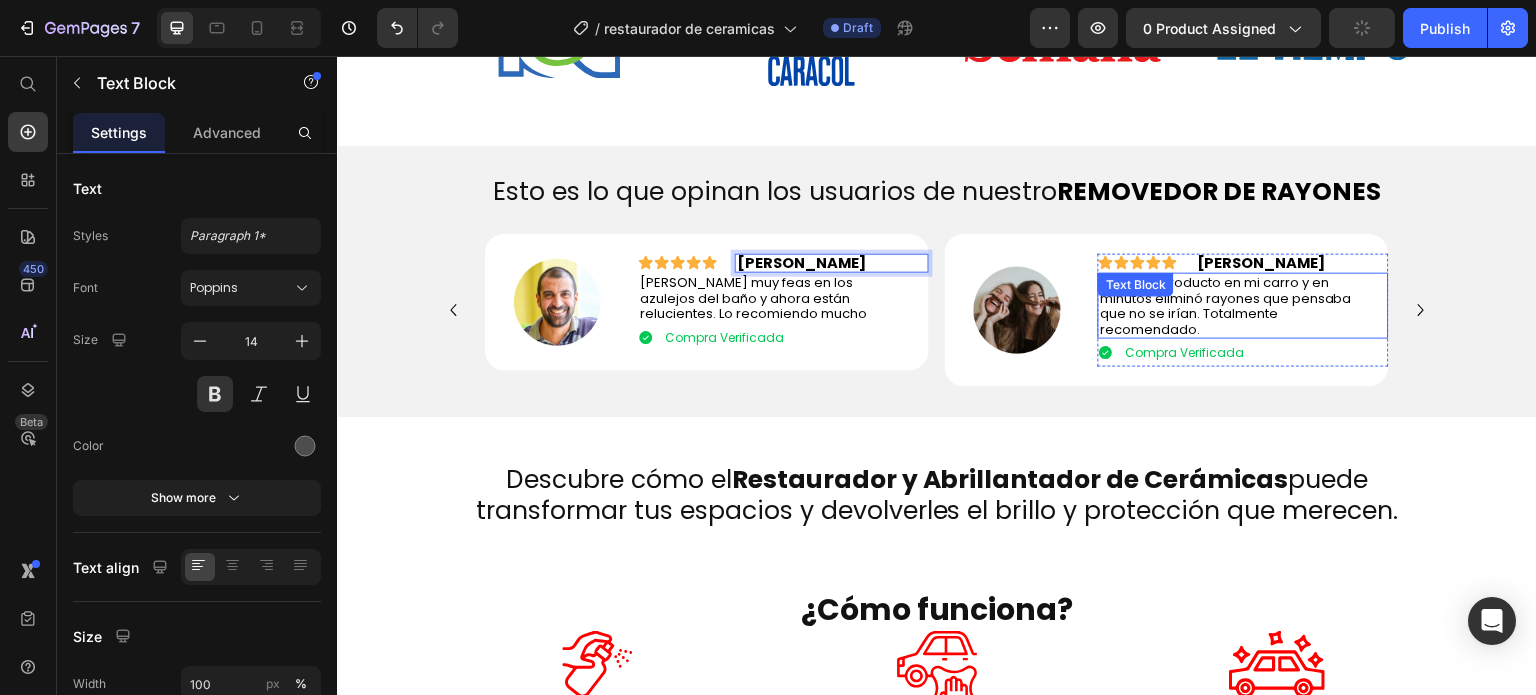 click on "Usé este producto en mi carro y en minutos eliminó rayones que pensaba que no se irían. Totalmente recomendado." at bounding box center (1226, 306) 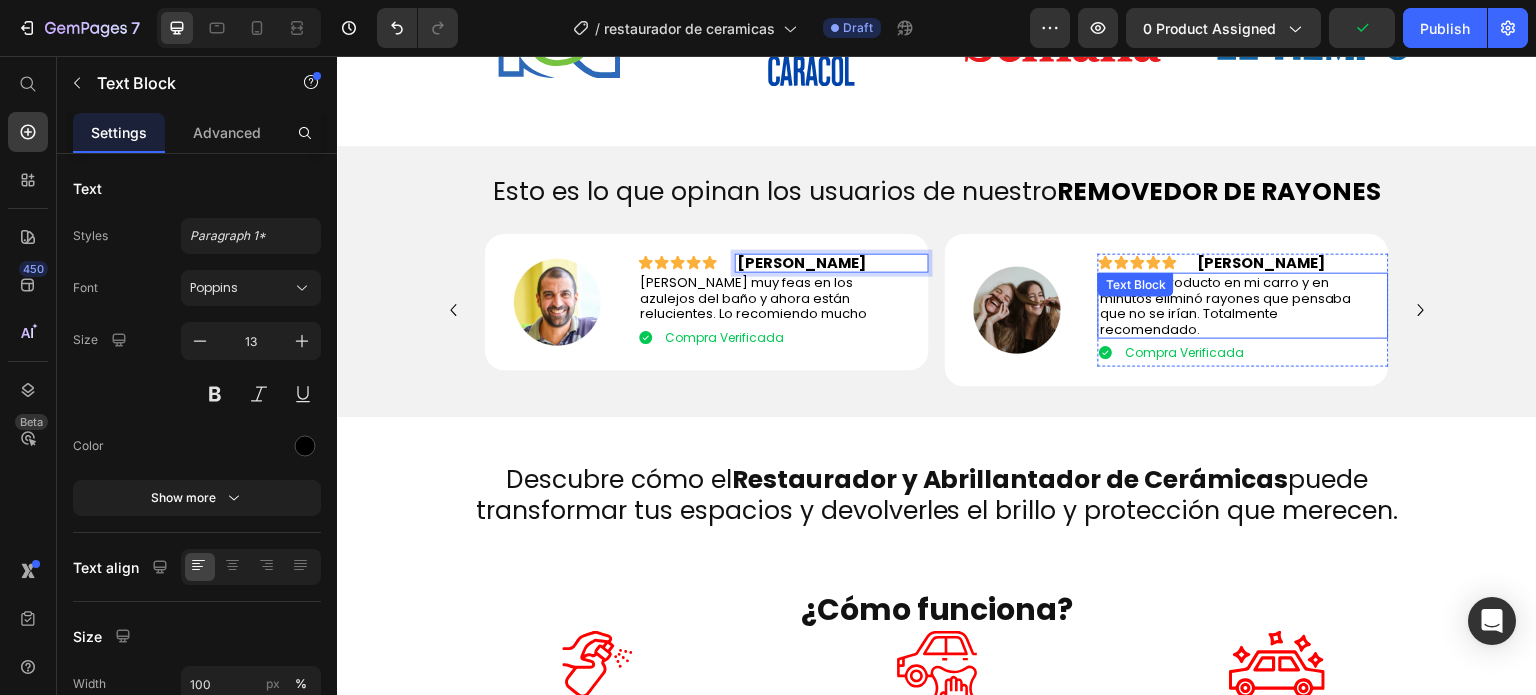 click on "Usé este producto en mi carro y en minutos eliminó rayones que pensaba que no se irían. Totalmente recomendado." at bounding box center [1226, 306] 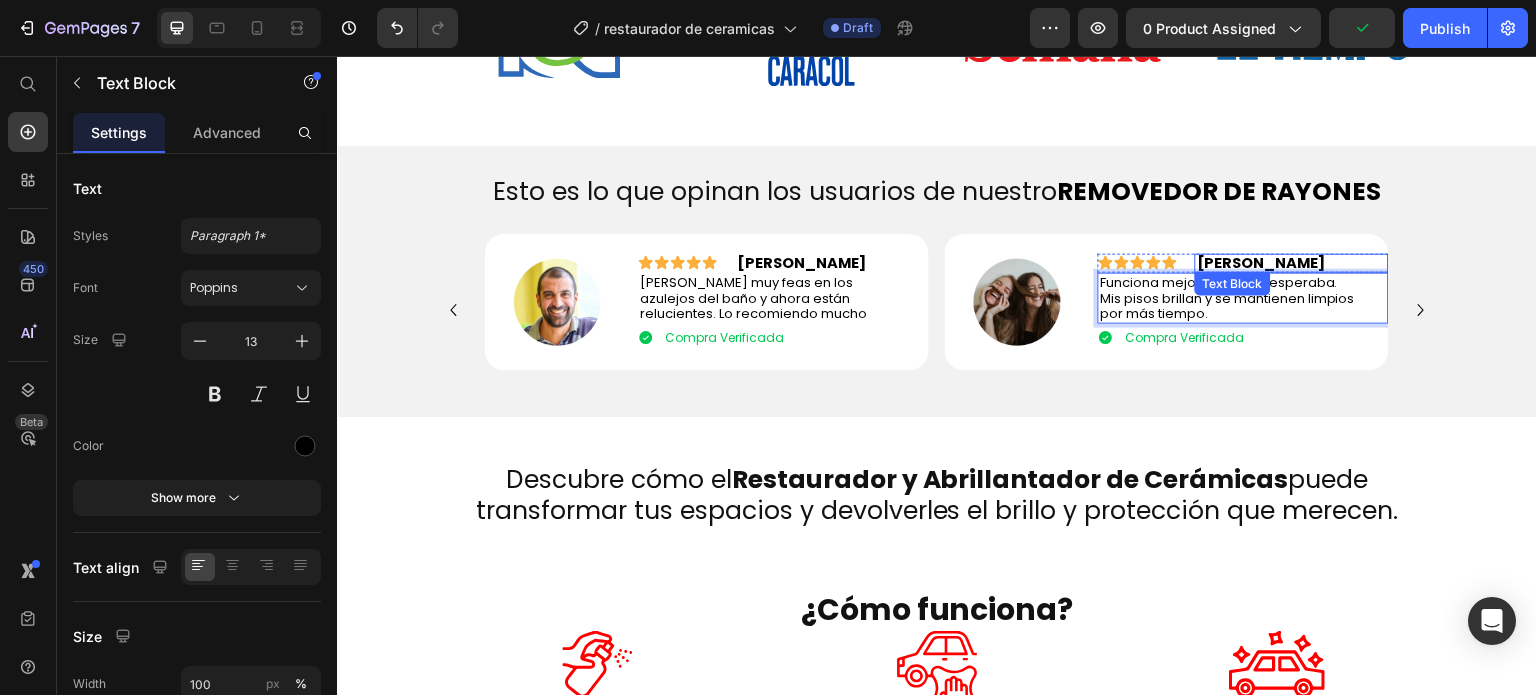 click on "Ana G." at bounding box center [1261, 263] 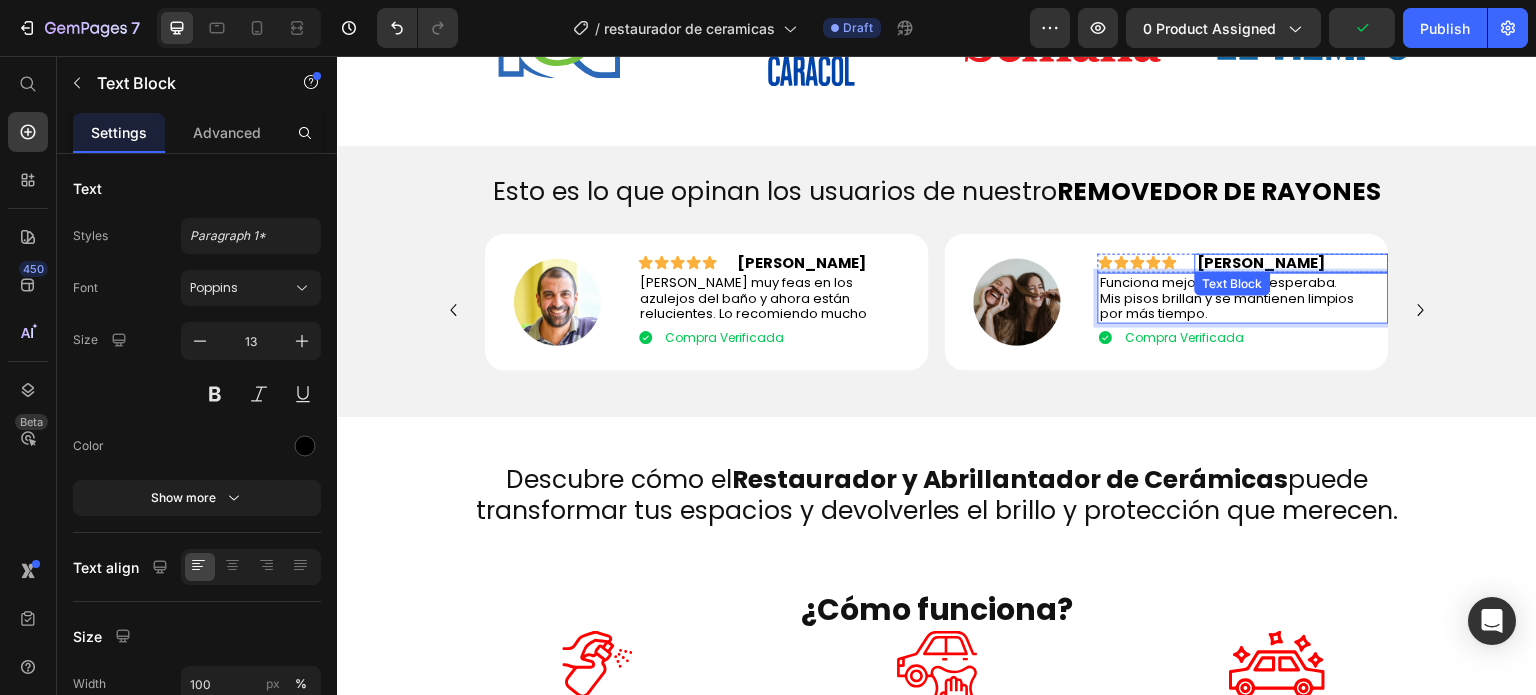 click on "Ana G." at bounding box center (1261, 263) 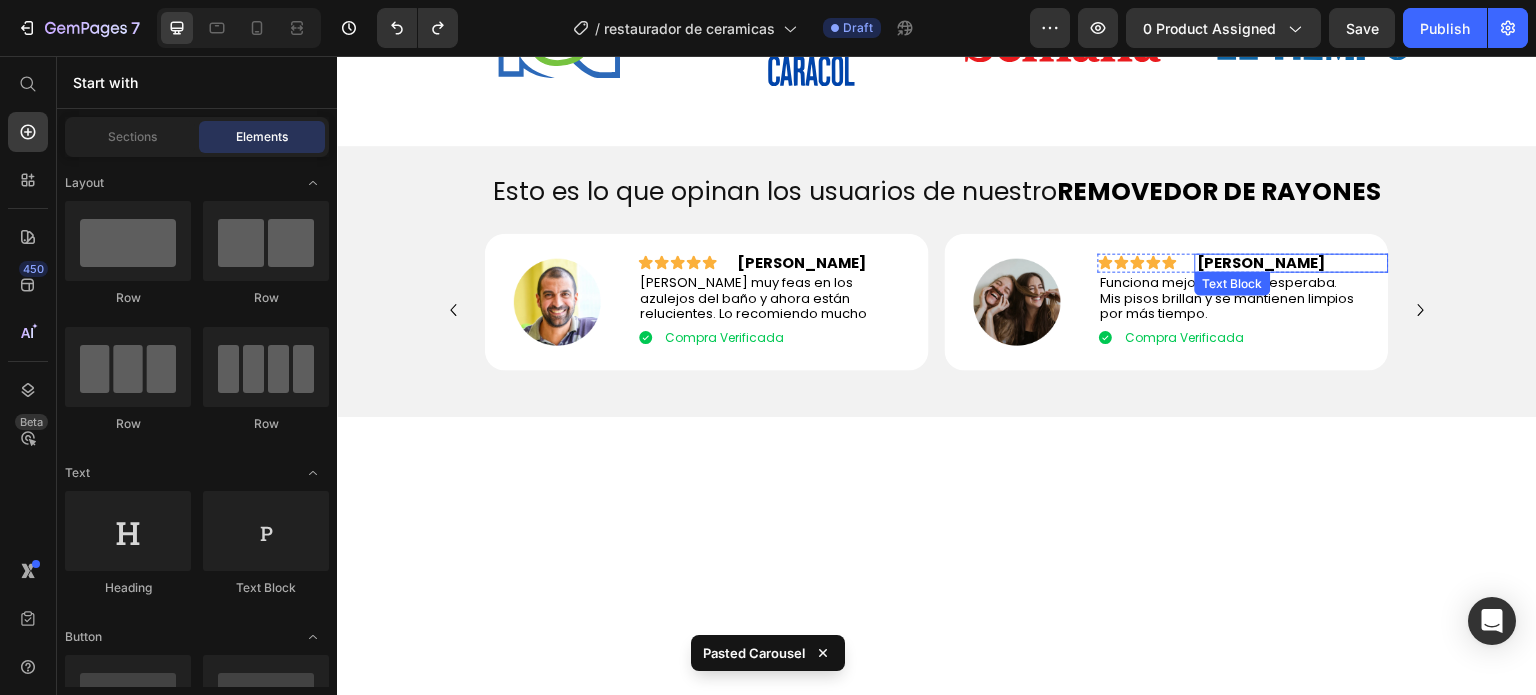 click on "Ana G." at bounding box center [1261, 263] 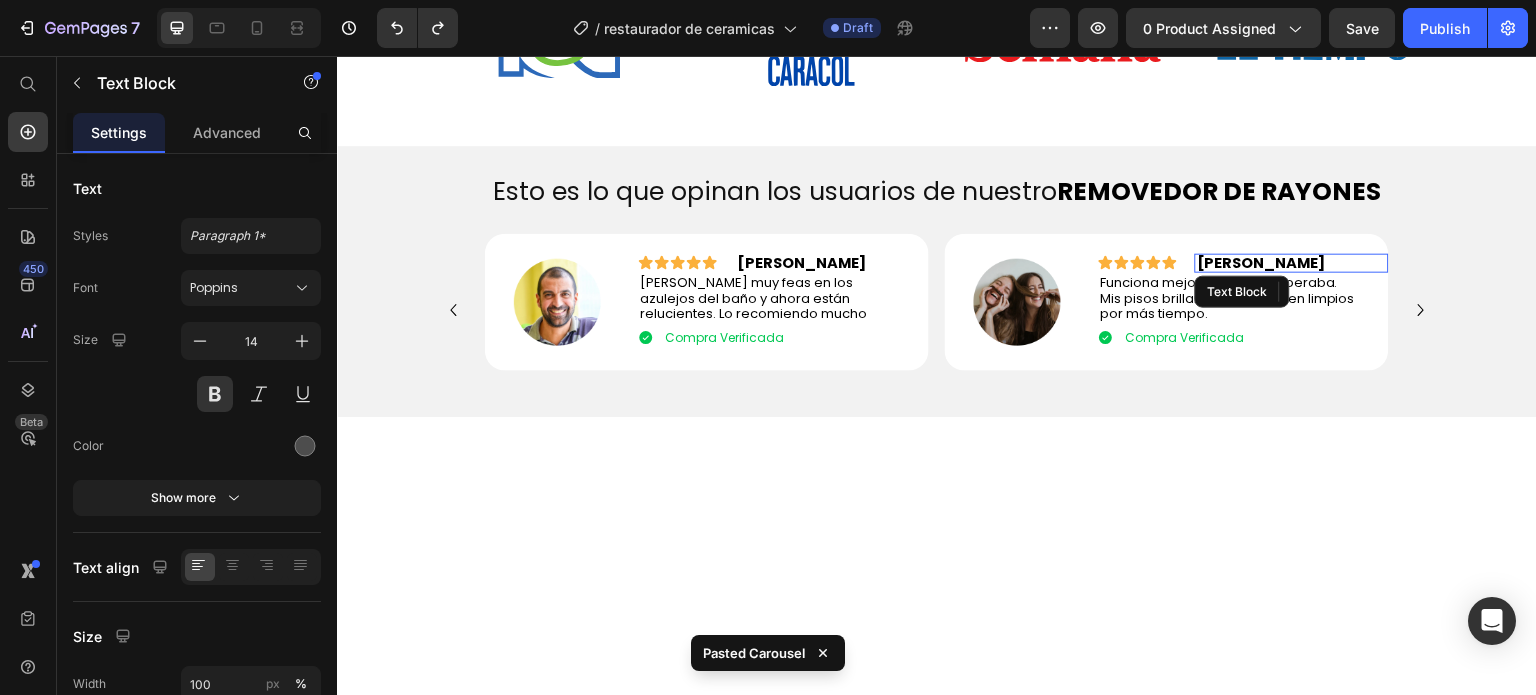 click on "Ana G." at bounding box center (1261, 263) 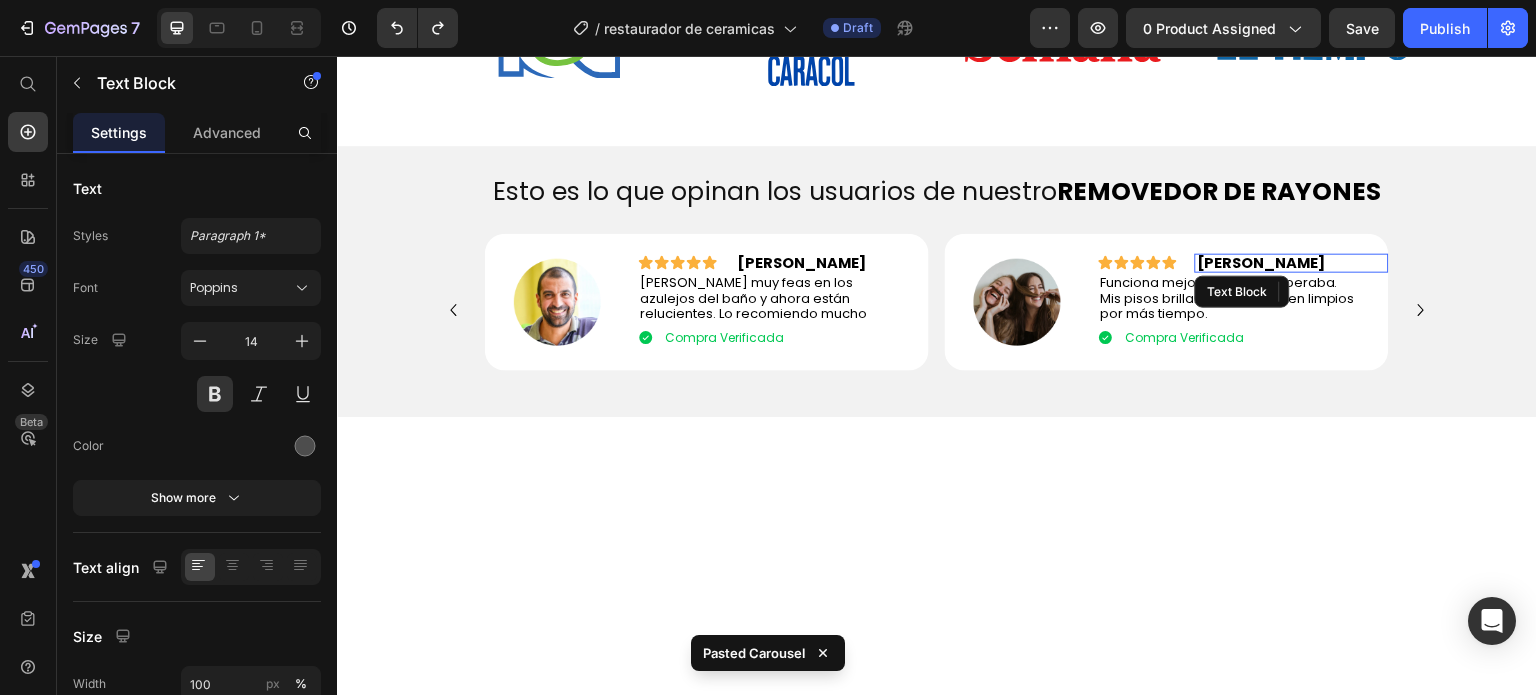 scroll, scrollTop: 1265, scrollLeft: 0, axis: vertical 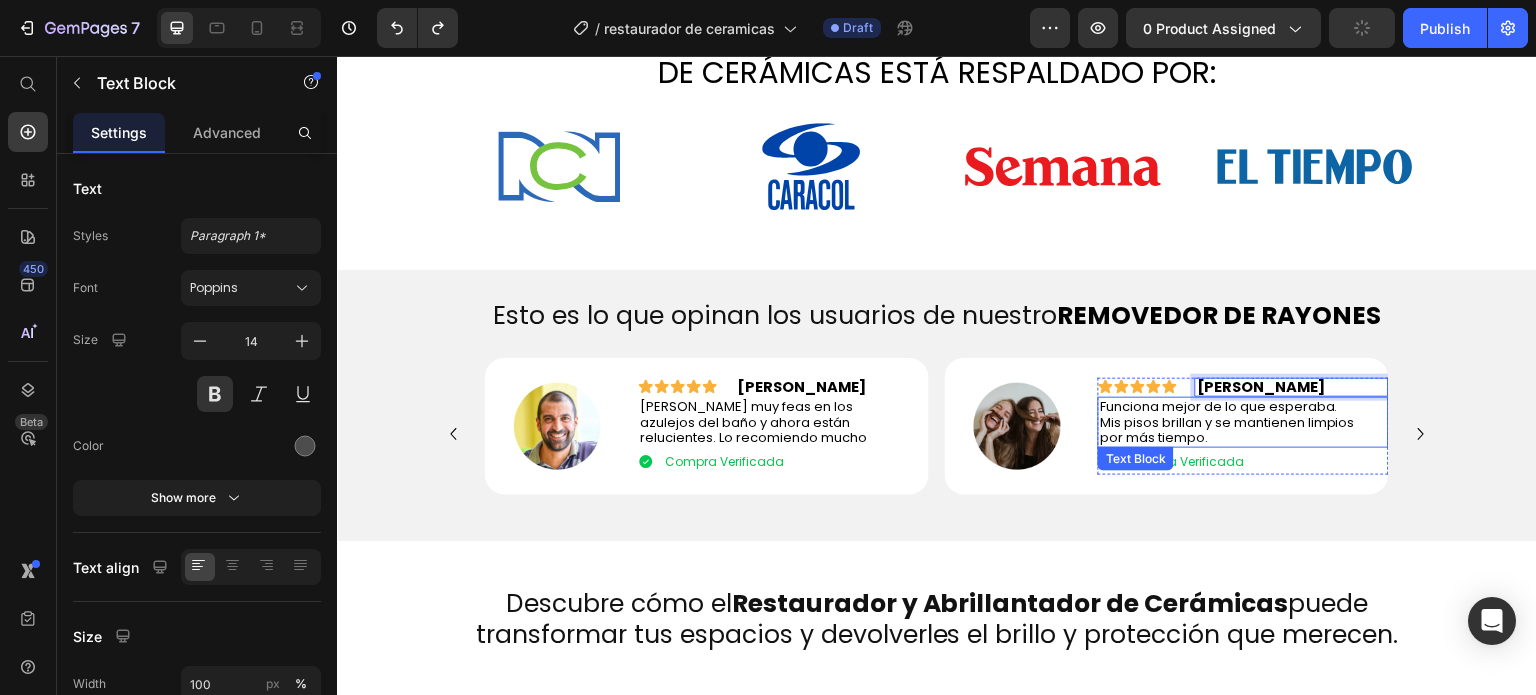 click on "Funciona mejor de lo que esperaba. Mis pisos brillan y se mantienen limpios por más tiempo." at bounding box center [1227, 422] 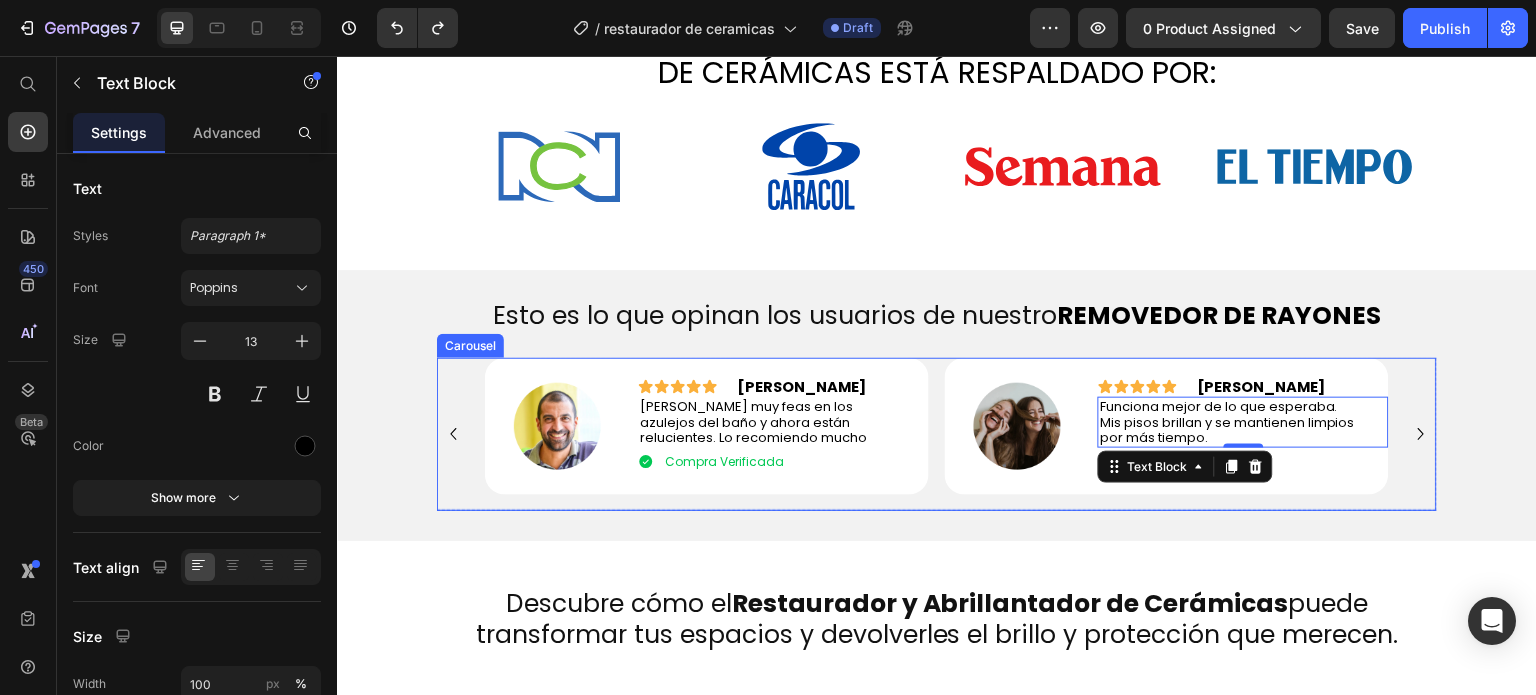 click 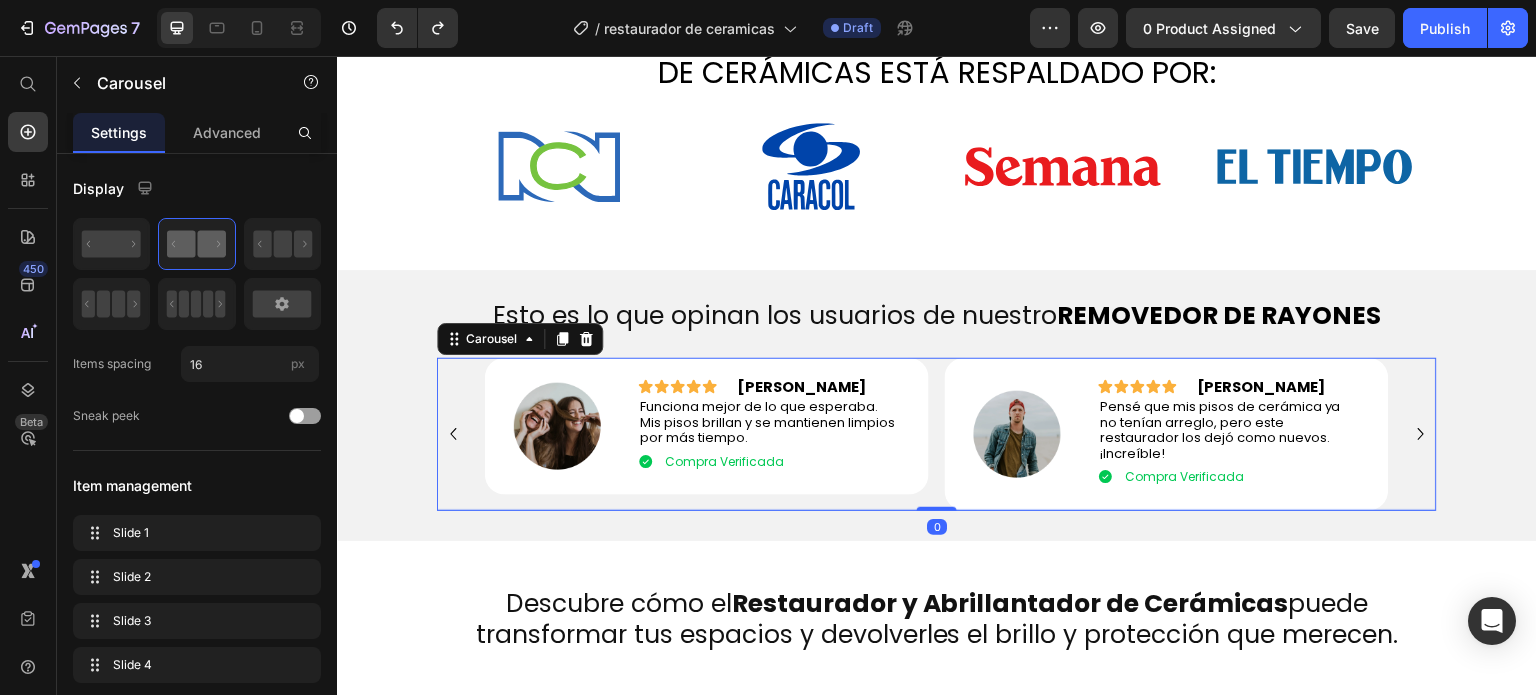 click 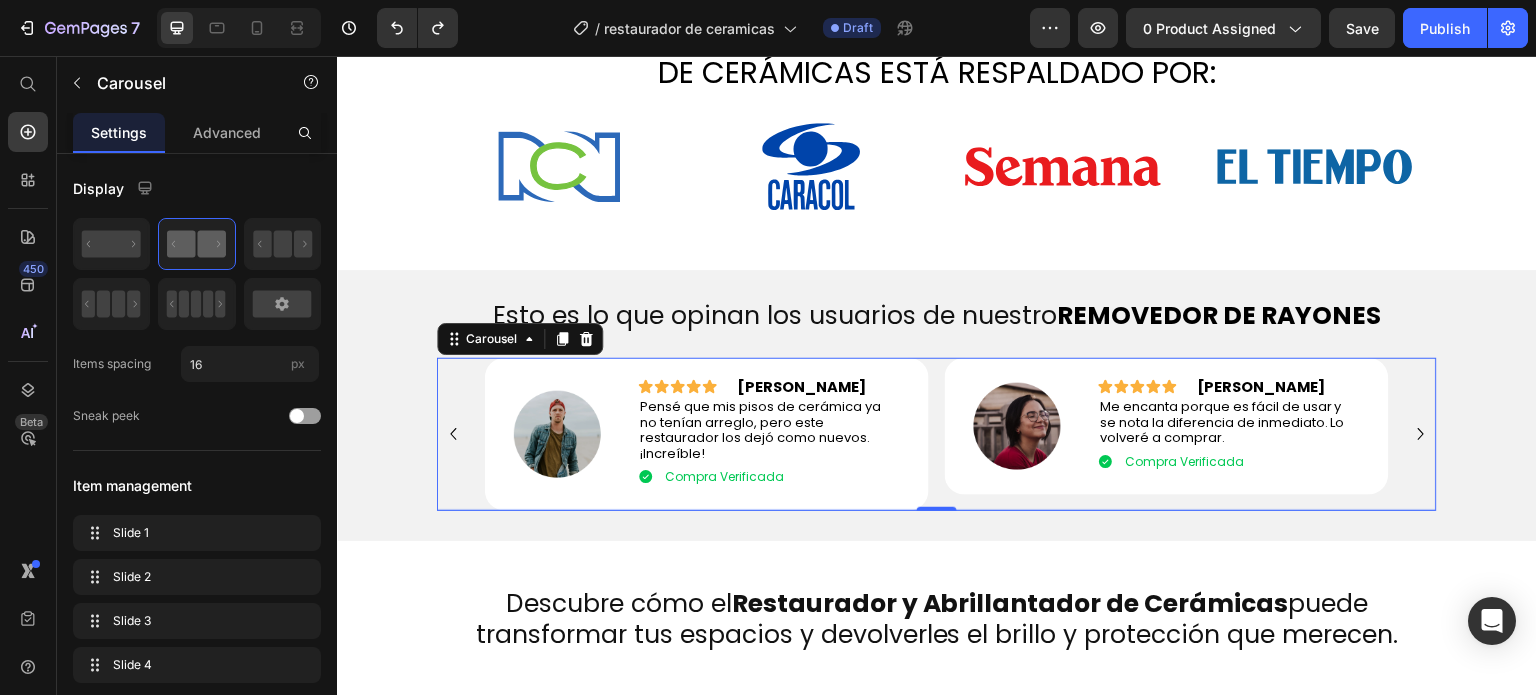 click 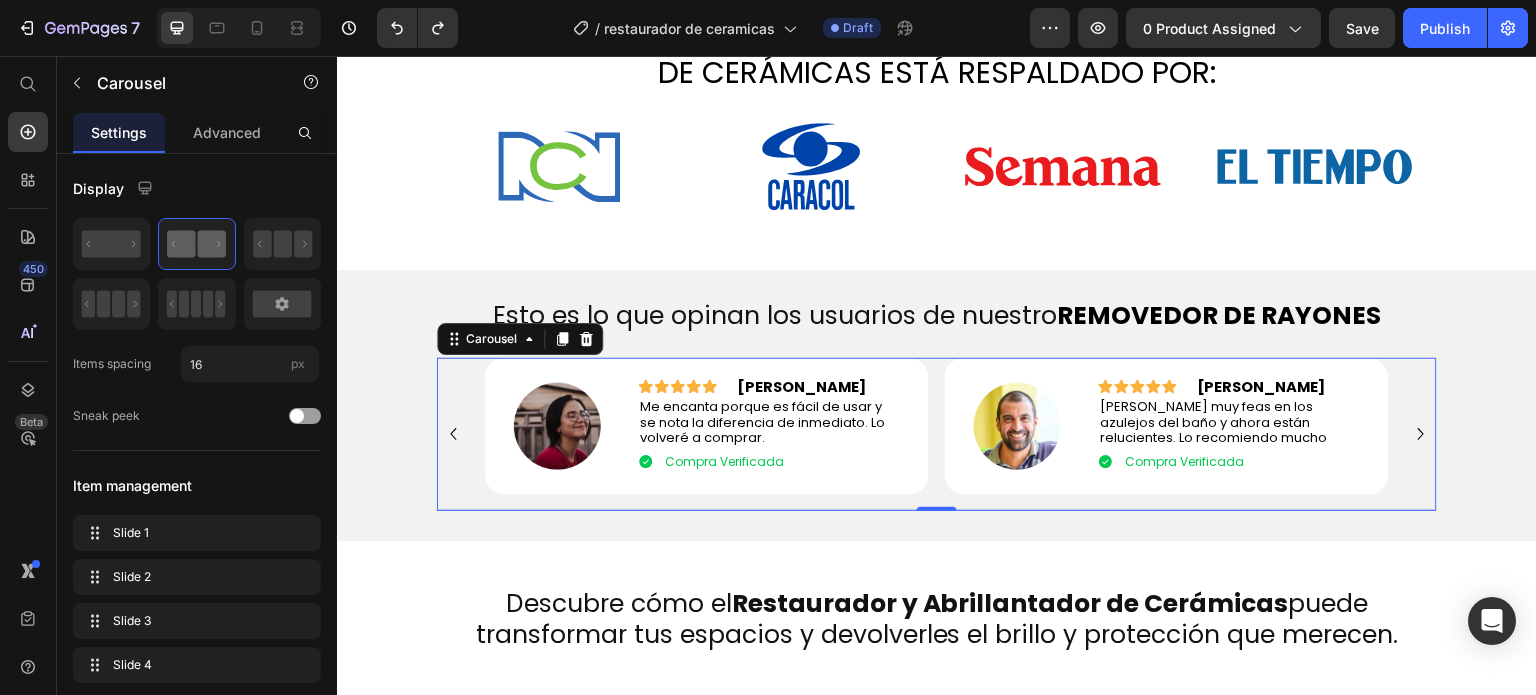 click 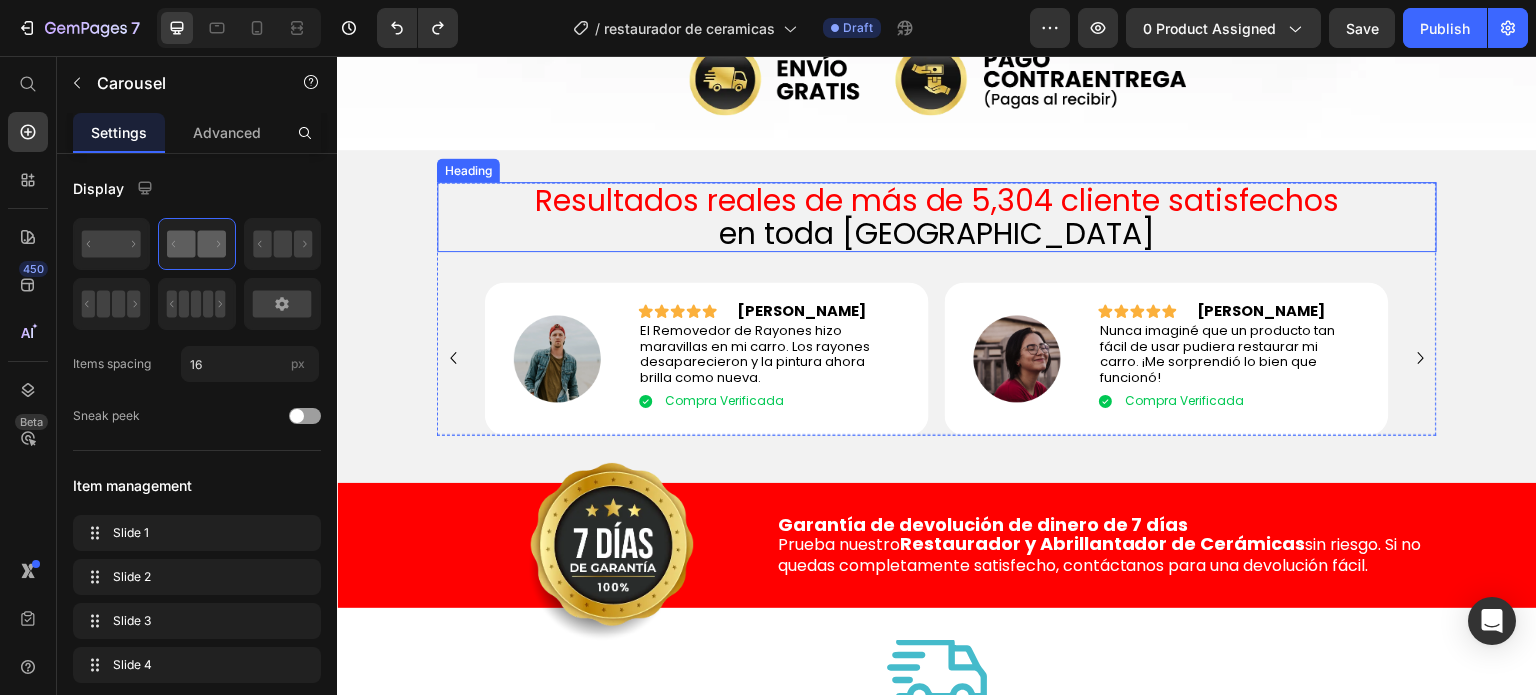scroll, scrollTop: 3965, scrollLeft: 0, axis: vertical 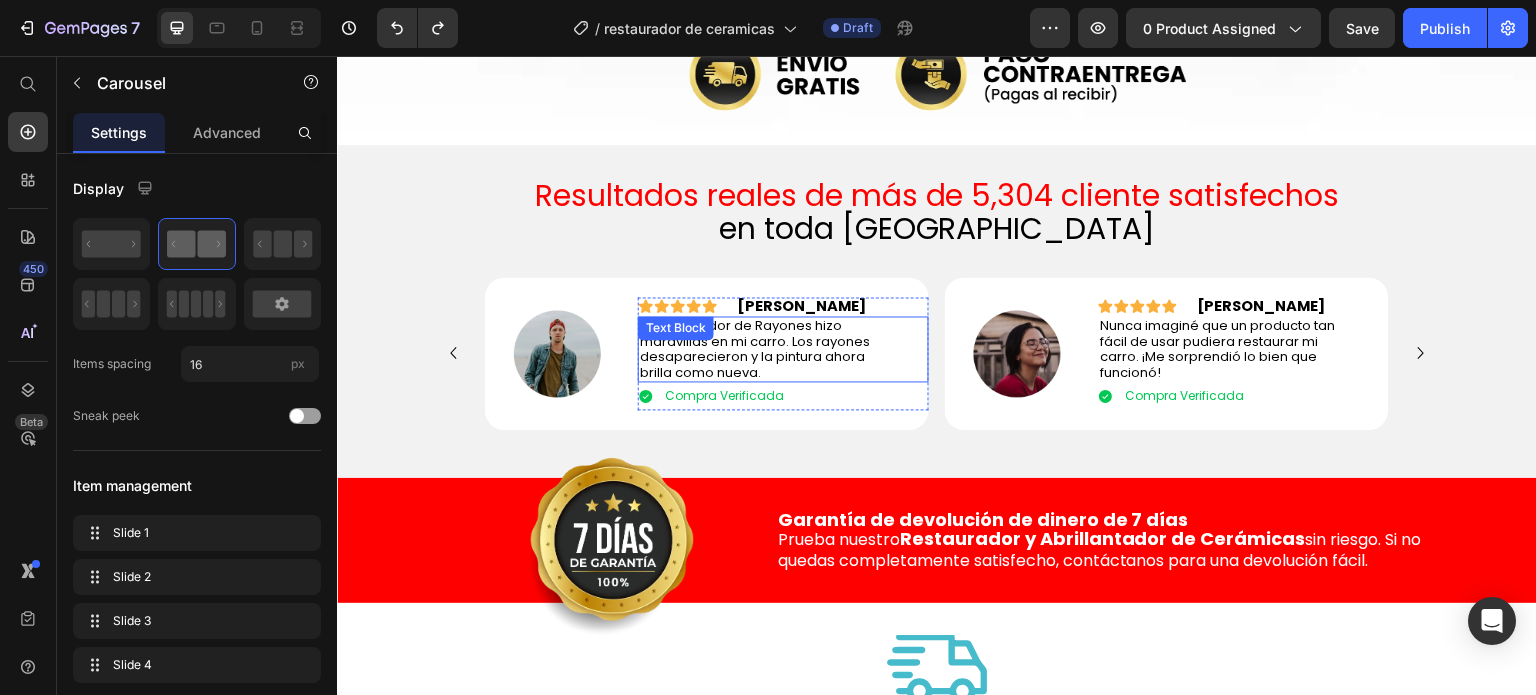 click on "El Removedor de Rayones hizo maravillas en mi carro. Los rayones desaparecieron y la pintura ahora brilla como nueva." at bounding box center (755, 349) 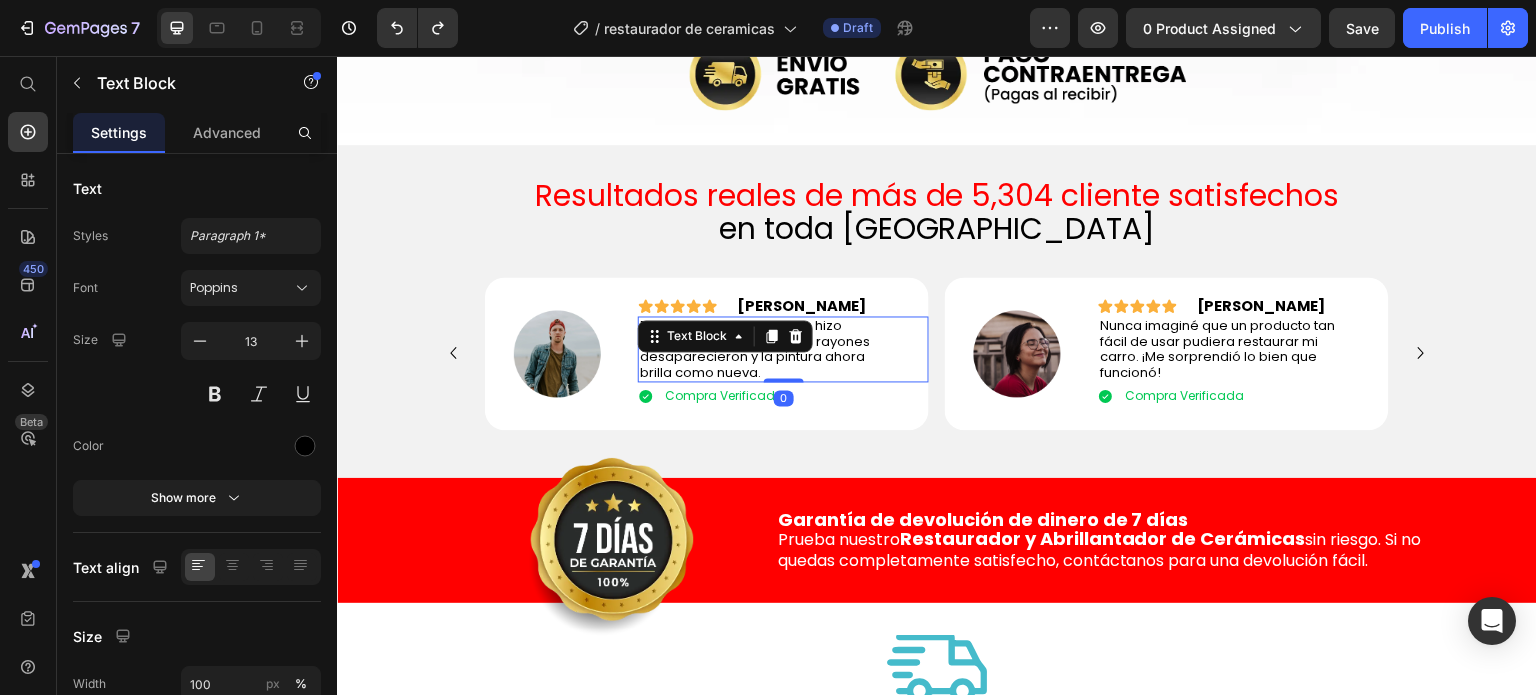 click on "El Removedor de Rayones hizo maravillas en mi carro. Los rayones desaparecieron y la pintura ahora brilla como nueva." at bounding box center (755, 349) 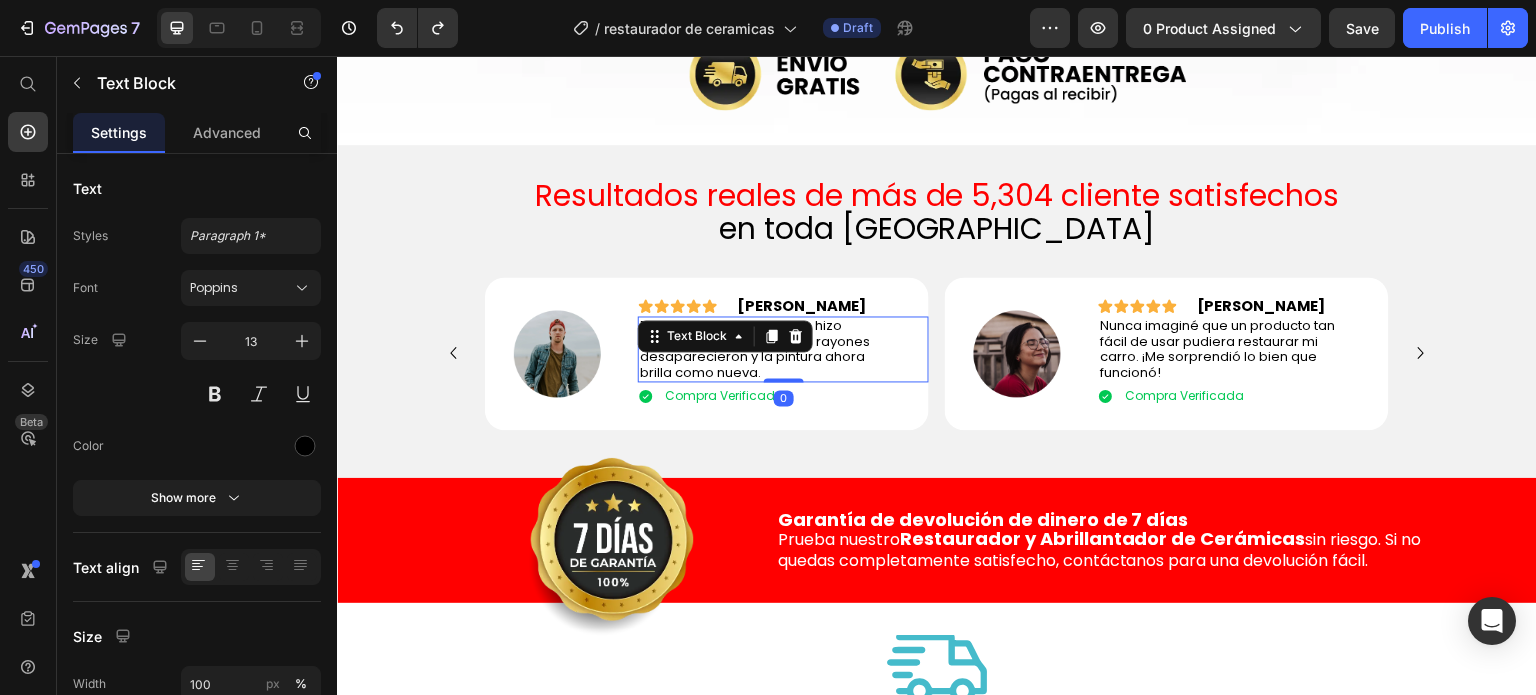 click on "El Removedor de Rayones hizo maravillas en mi carro. Los rayones desaparecieron y la pintura ahora brilla como nueva." at bounding box center (755, 349) 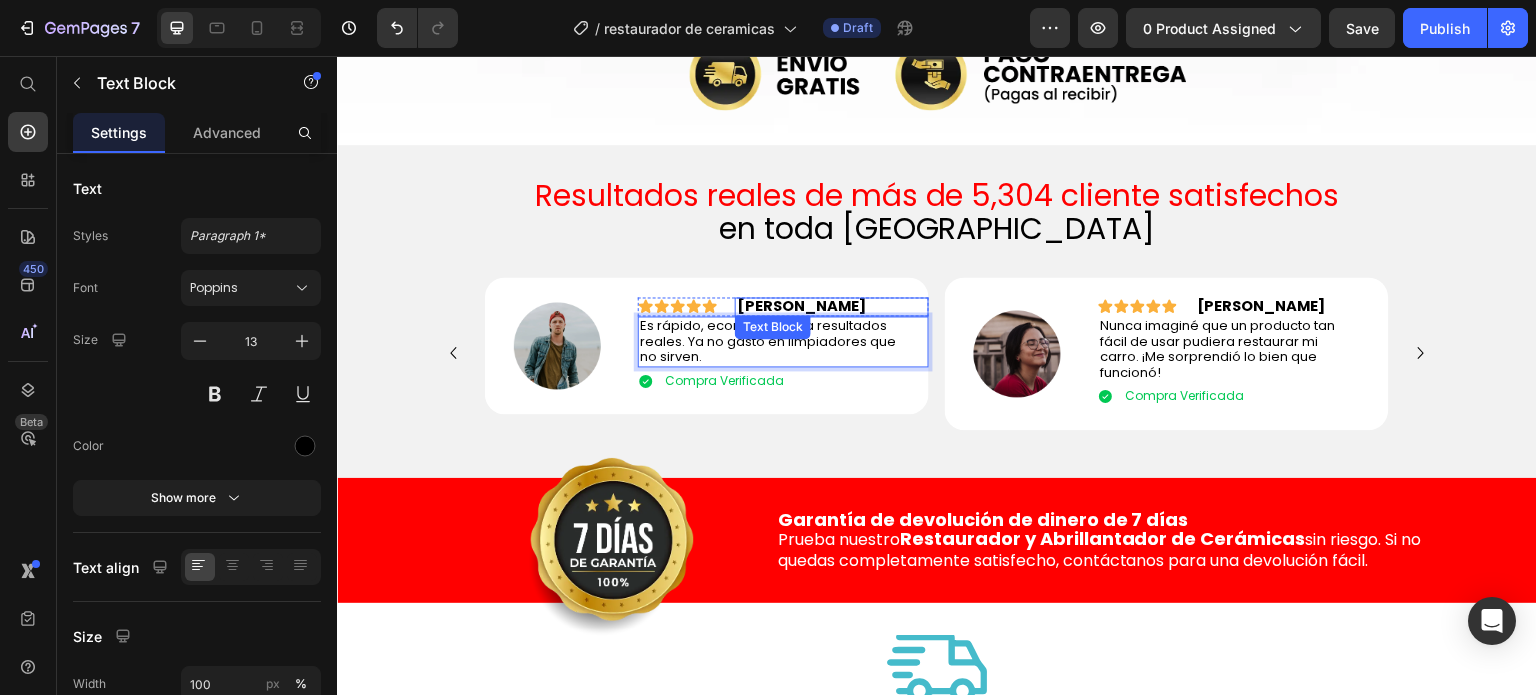 click on "Carlos T." at bounding box center (801, 306) 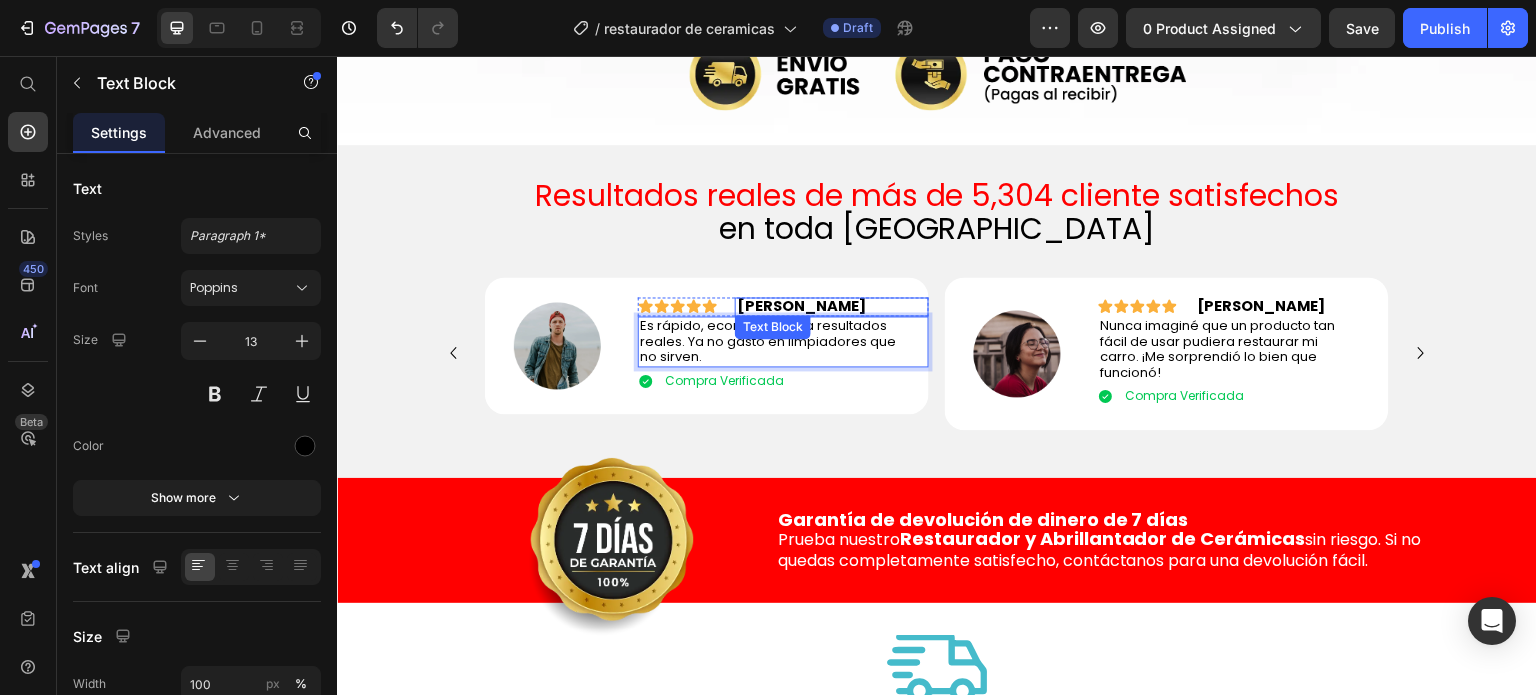 click on "Carlos T." at bounding box center [801, 306] 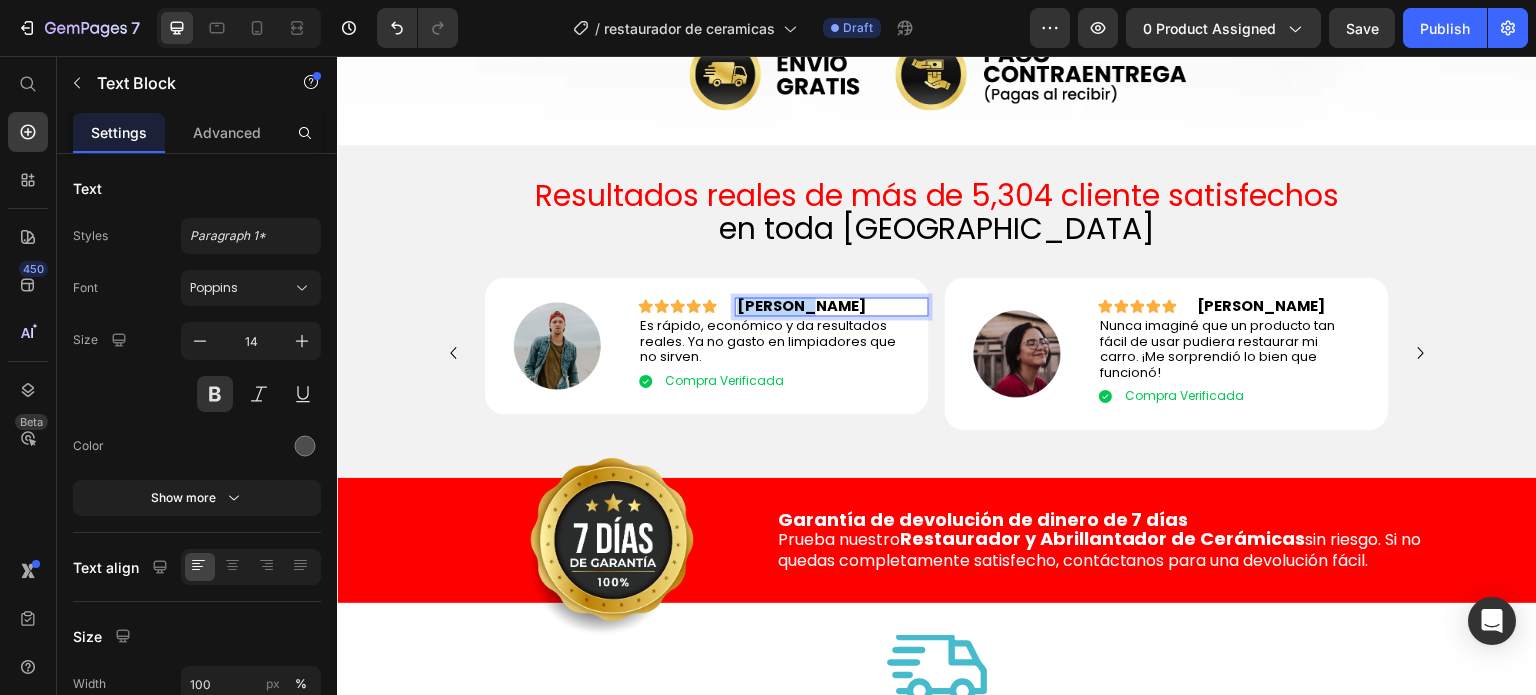 drag, startPoint x: 789, startPoint y: 306, endPoint x: 730, endPoint y: 304, distance: 59.03389 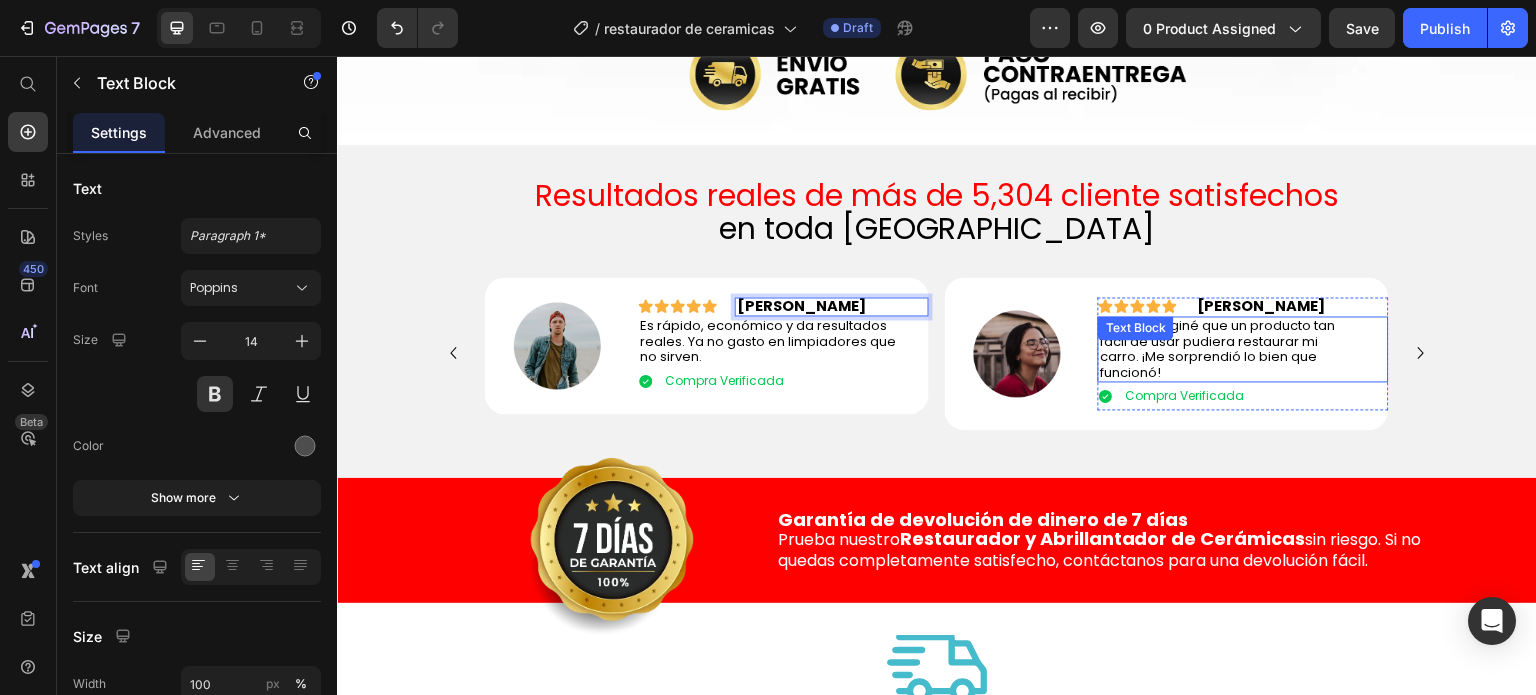 click on "Nunca imaginé que un producto tan fácil de usar pudiera restaurar mi carro. ¡Me sorprendió lo bien que funcionó!" at bounding box center [1217, 349] 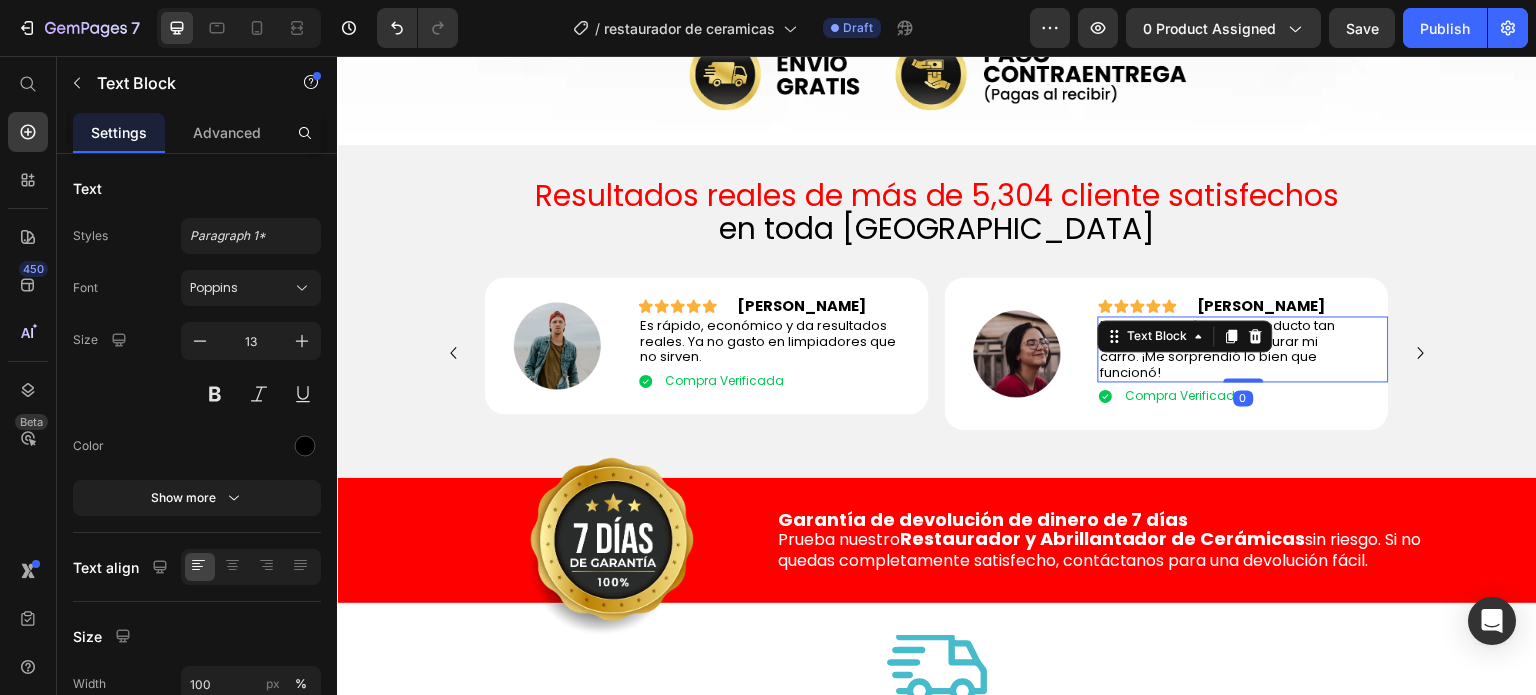 click on "Nunca imaginé que un producto tan fácil de usar pudiera restaurar mi carro. ¡Me sorprendió lo bien que funcionó!" at bounding box center (1217, 349) 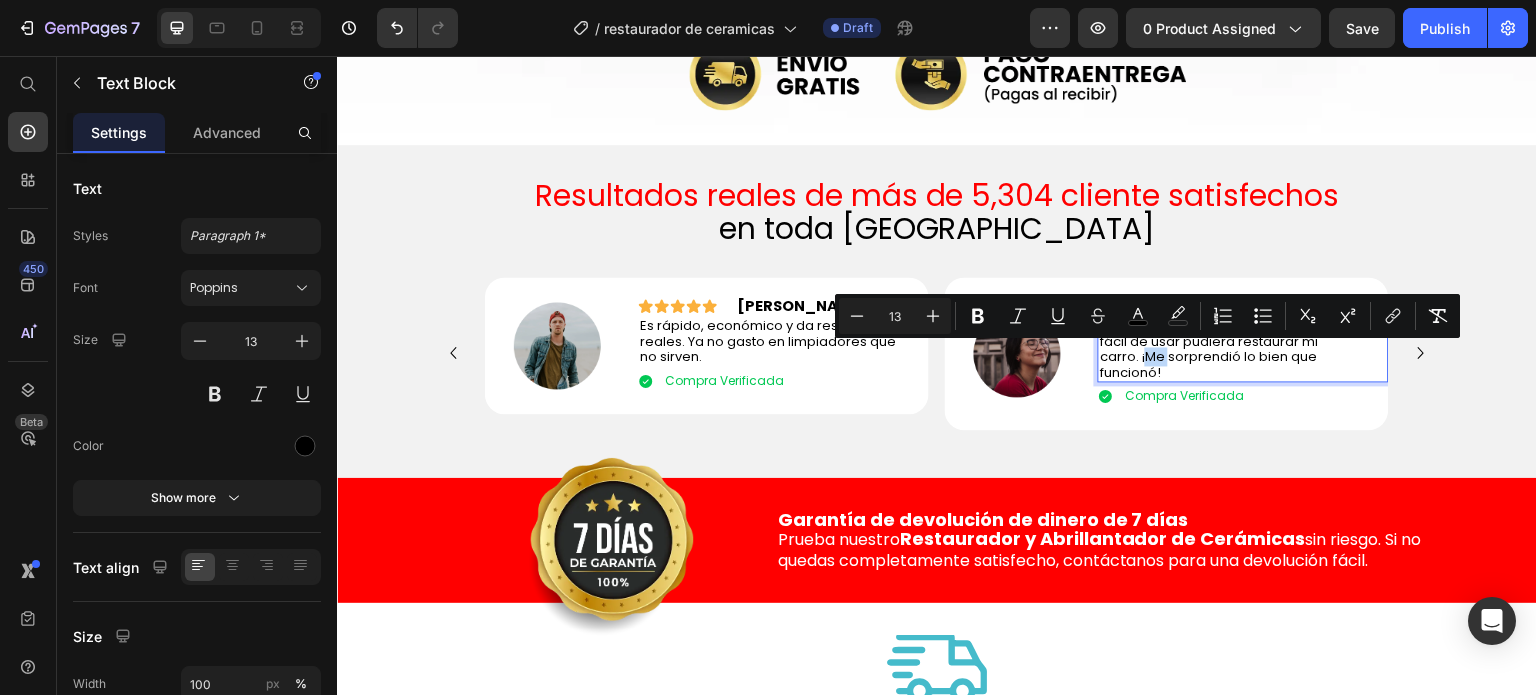 click on "Nunca imaginé que un producto tan fácil de usar pudiera restaurar mi carro. ¡Me sorprendió lo bien que funcionó!" at bounding box center [1217, 349] 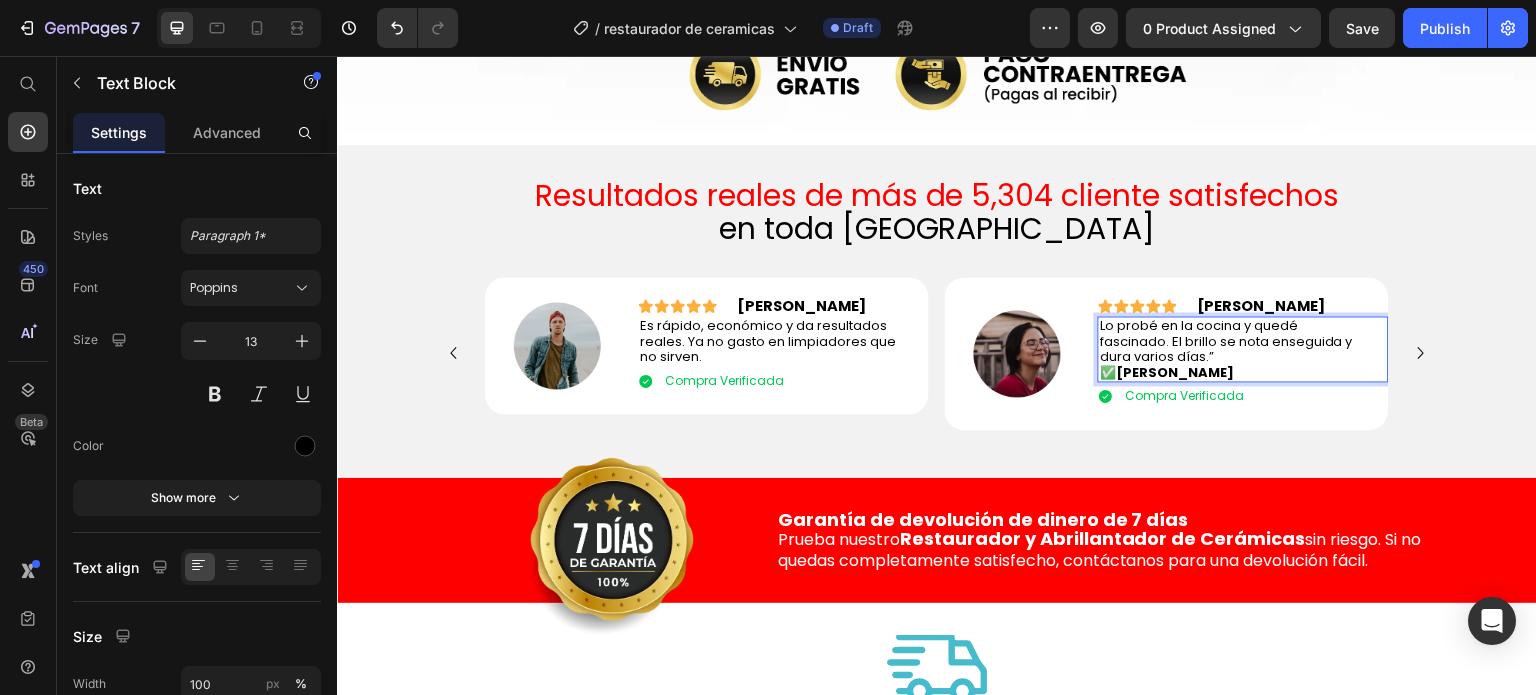 click on "Carmen L." at bounding box center (1175, 372) 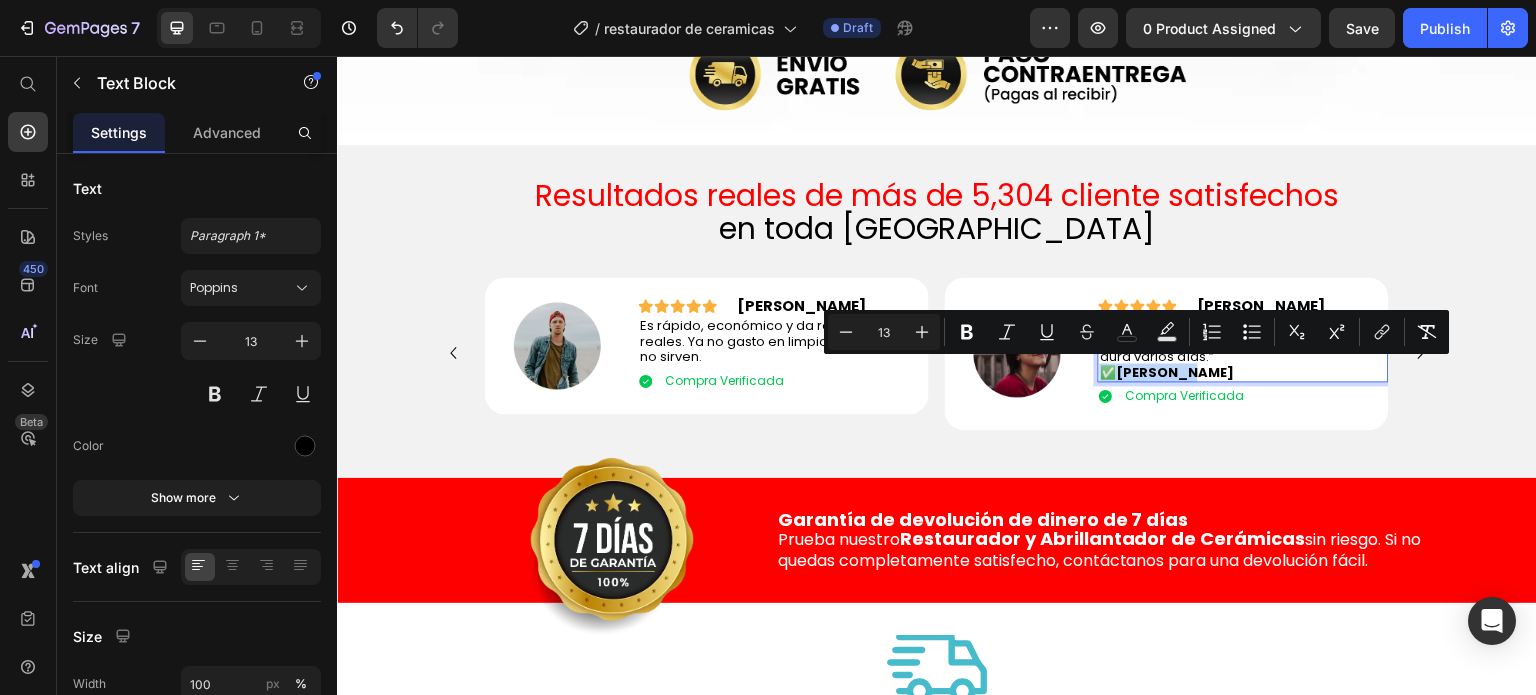 drag, startPoint x: 1189, startPoint y: 372, endPoint x: 1093, endPoint y: 372, distance: 96 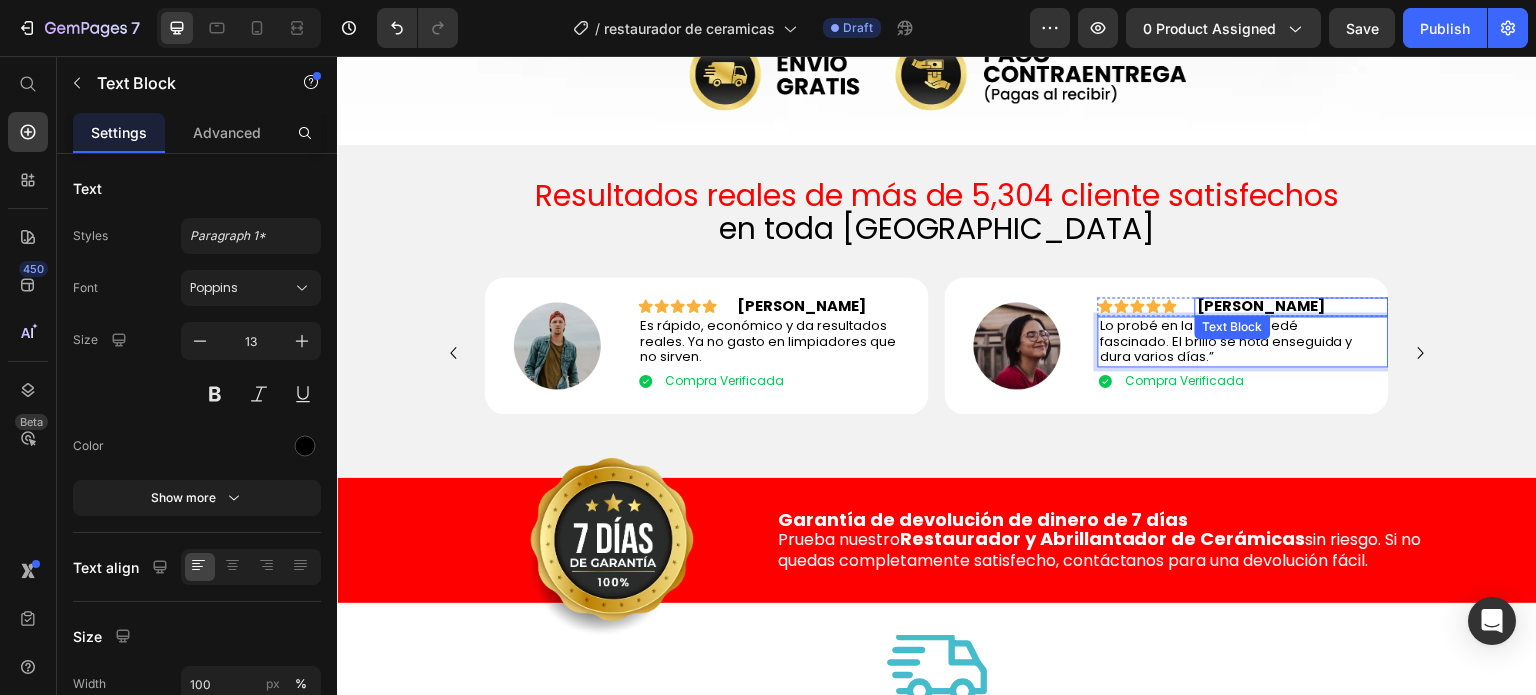 click on "Lucía M." at bounding box center (1261, 306) 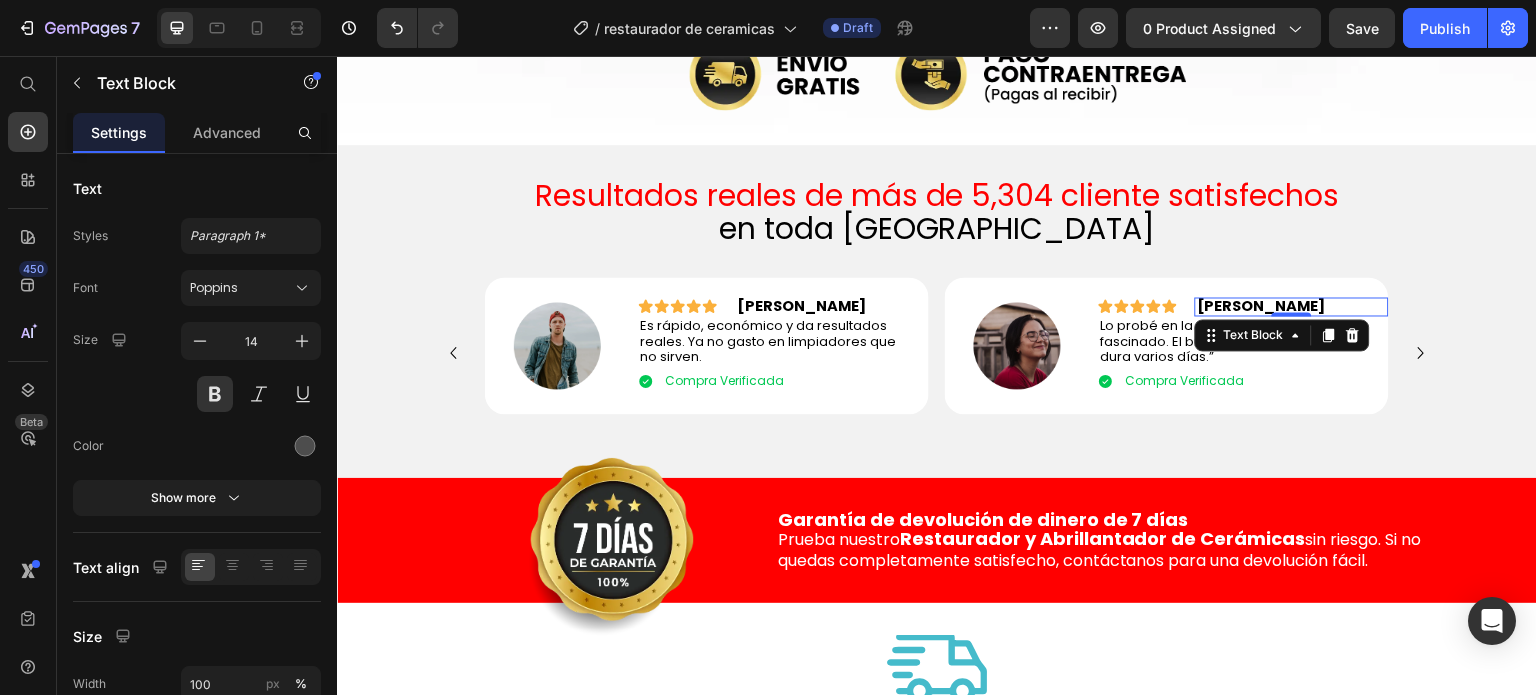 click on "Lucía M." at bounding box center [1261, 306] 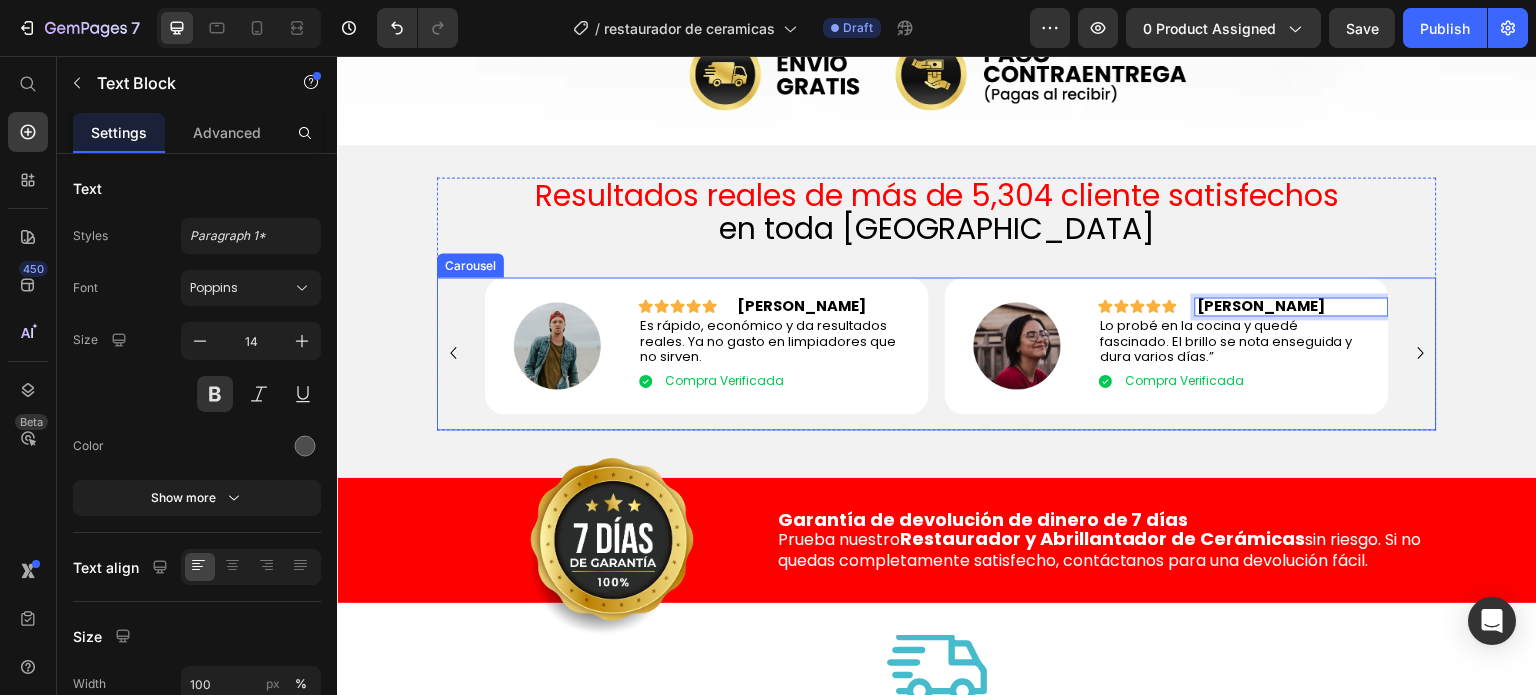 click 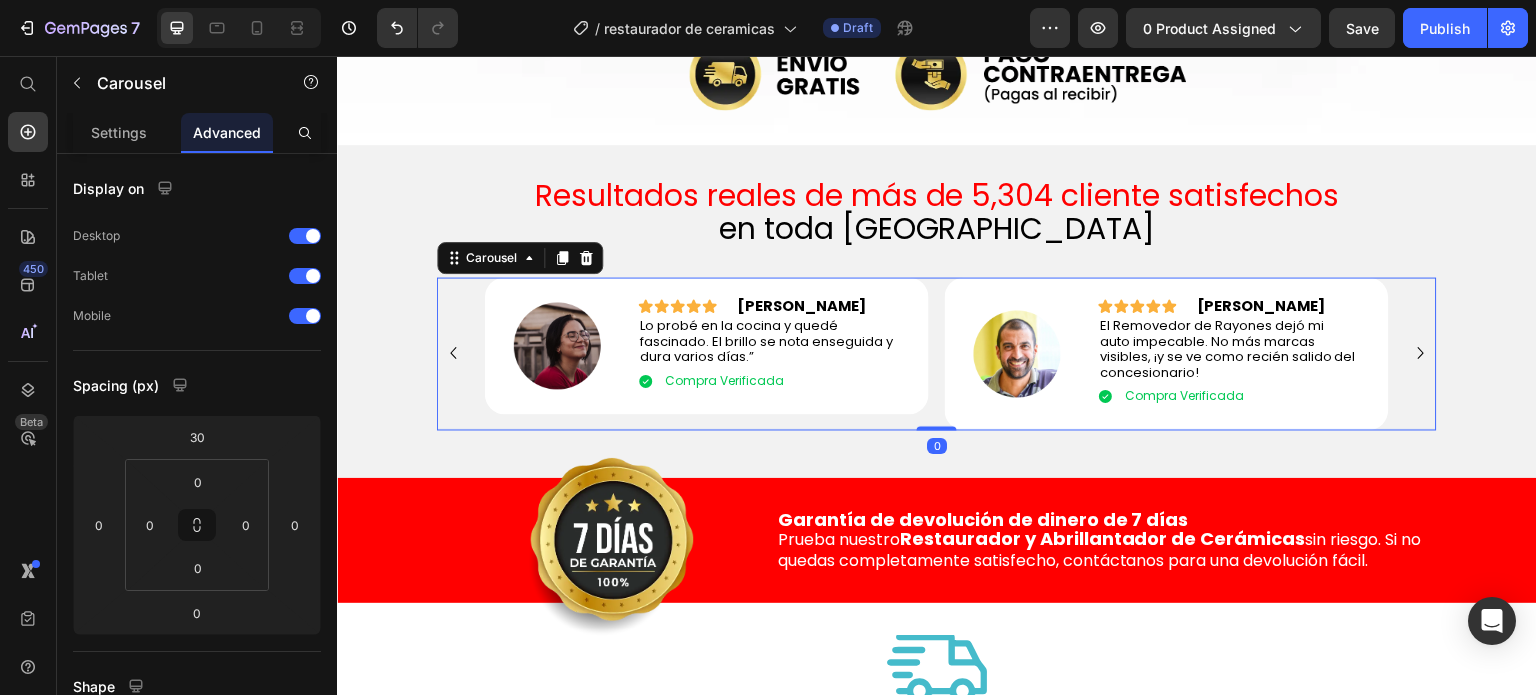 click 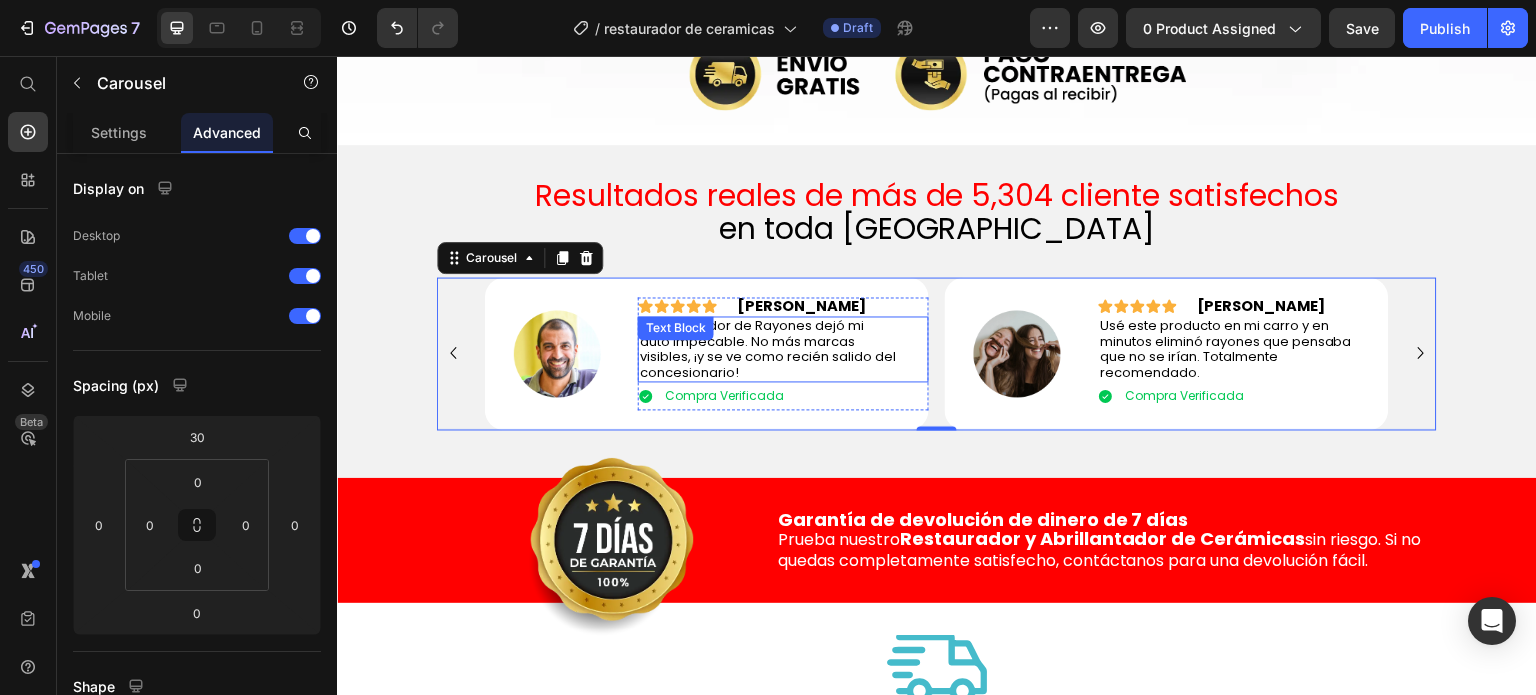click on "El Removedor de Rayones dejó mi auto impecable. No más marcas visibles, ¡y se ve como recién salido del concesionario!" at bounding box center [768, 349] 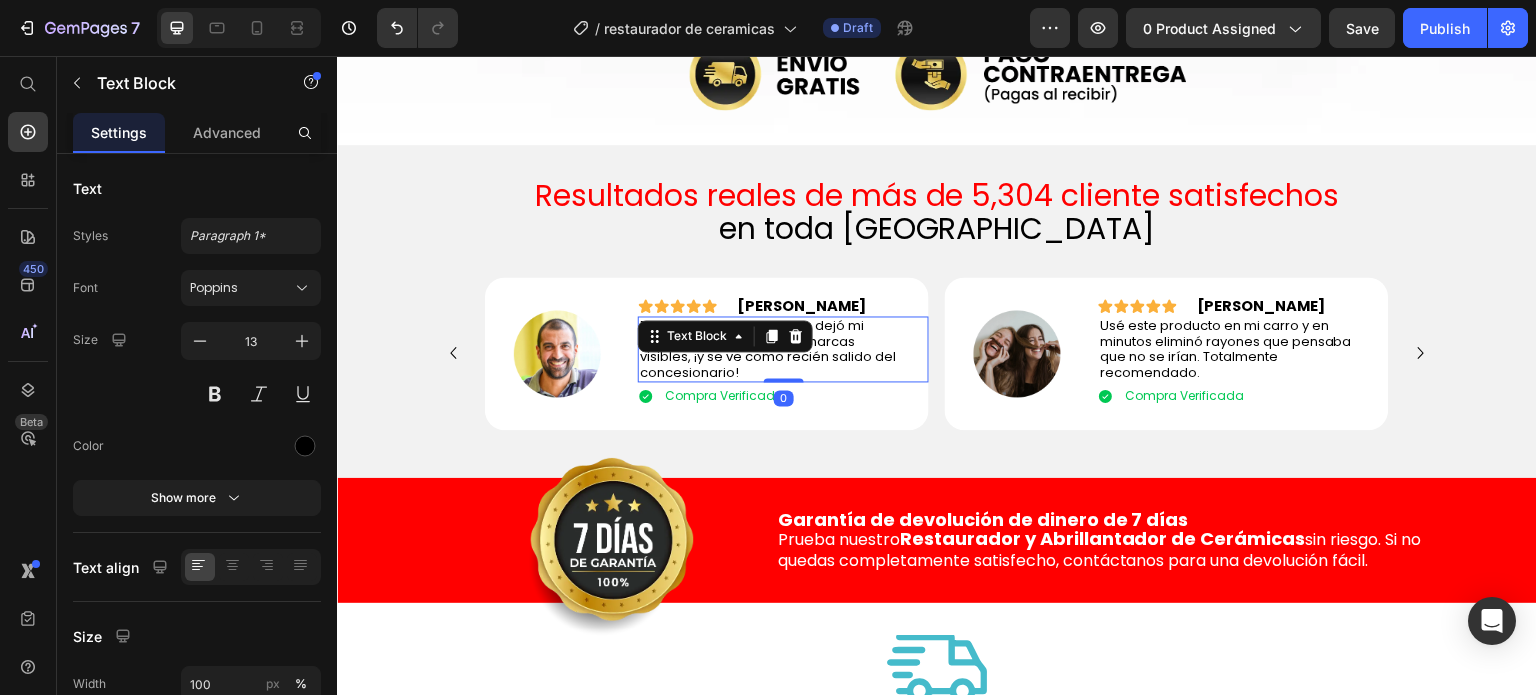 click on "El Removedor de Rayones dejó mi auto impecable. No más marcas visibles, ¡y se ve como recién salido del concesionario!" at bounding box center [768, 349] 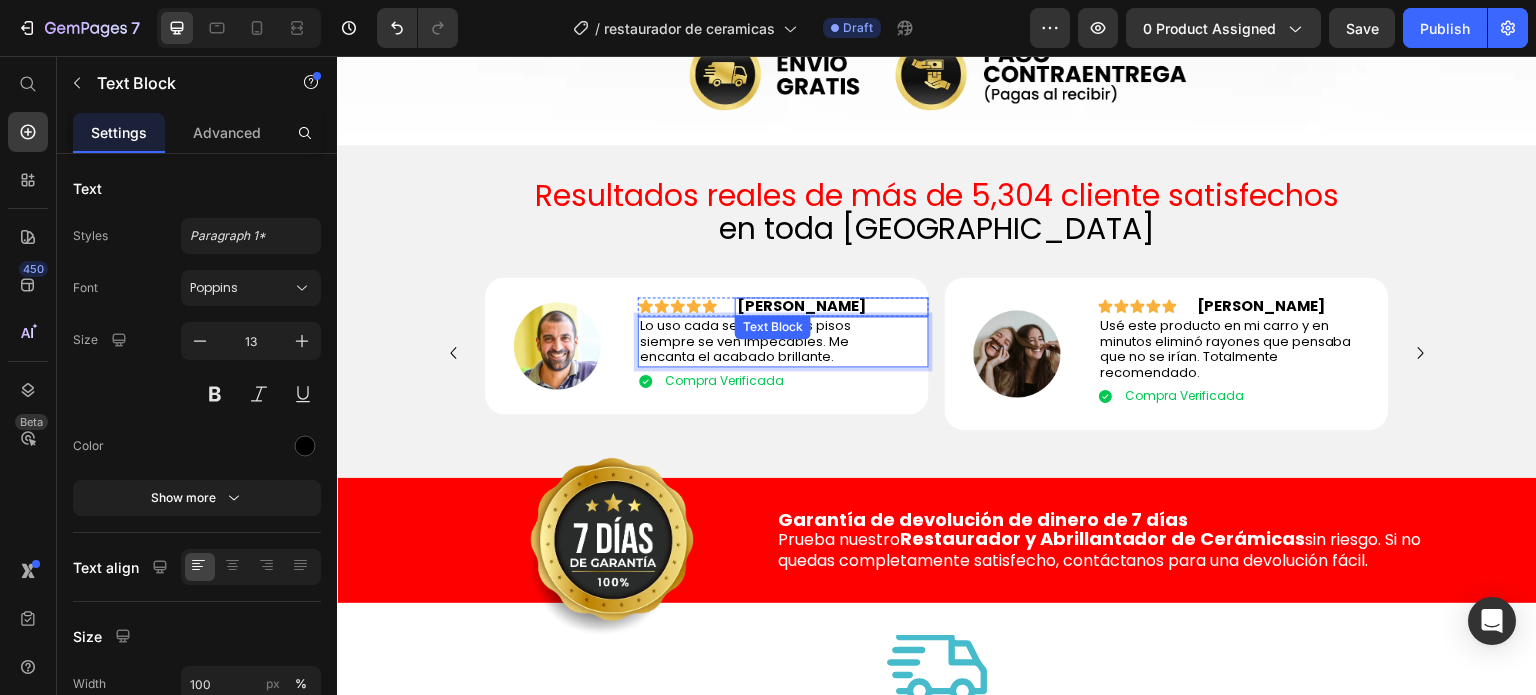 click on "Miguel R." at bounding box center [801, 306] 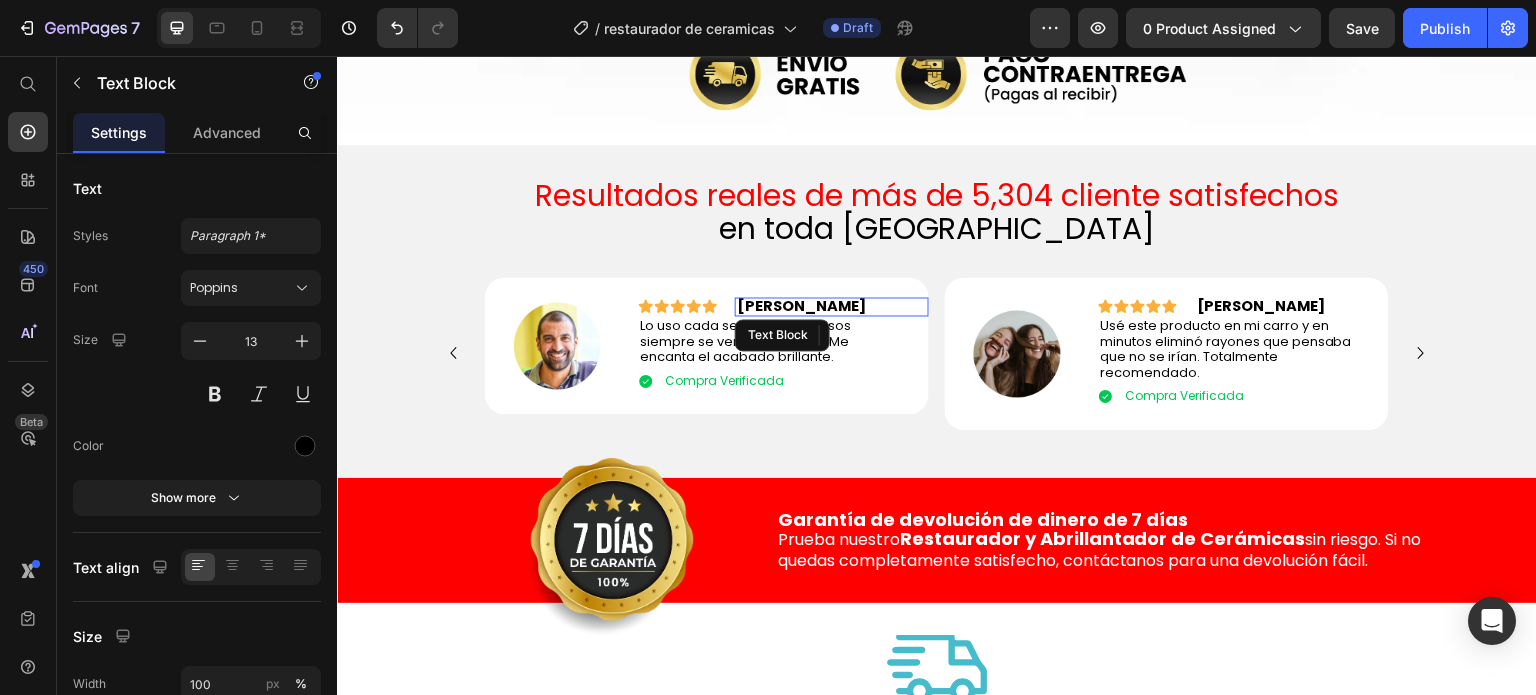 click on "Miguel R." at bounding box center [801, 306] 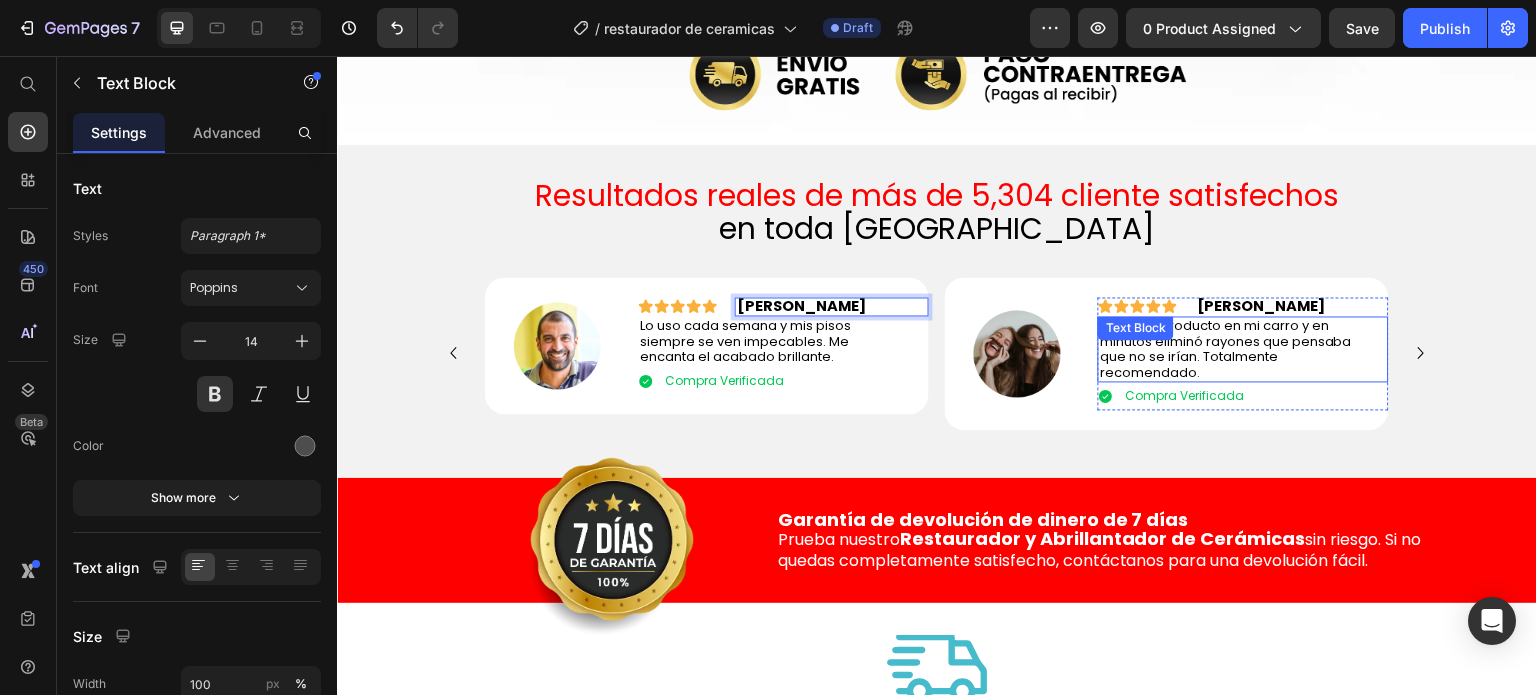 click on "Usé este producto en mi carro y en minutos eliminó rayones que pensaba que no se irían. Totalmente recomendado. Text Block" at bounding box center (1243, 349) 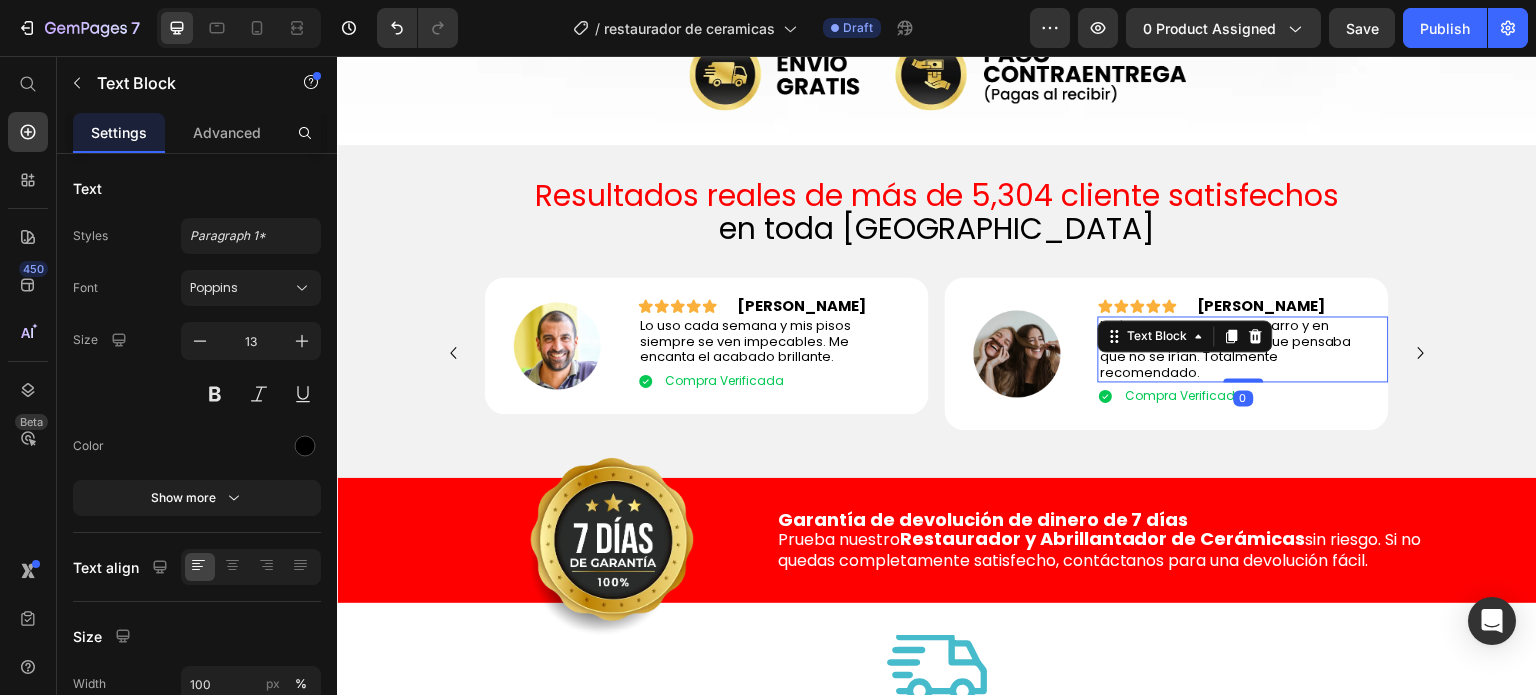 click on "Usé este producto en mi carro y en minutos eliminó rayones que pensaba que no se irían. Totalmente recomendado." at bounding box center [1226, 349] 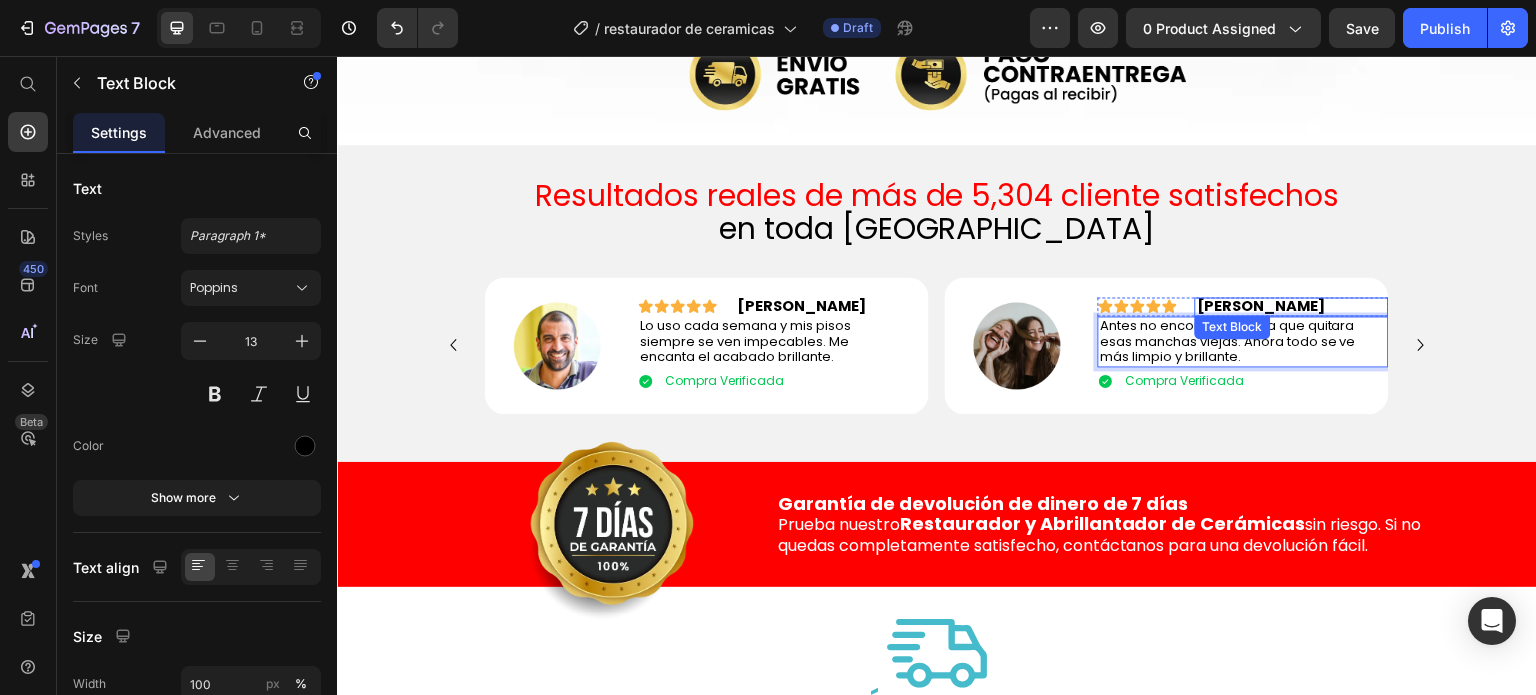 click on "Ana G." at bounding box center (1261, 306) 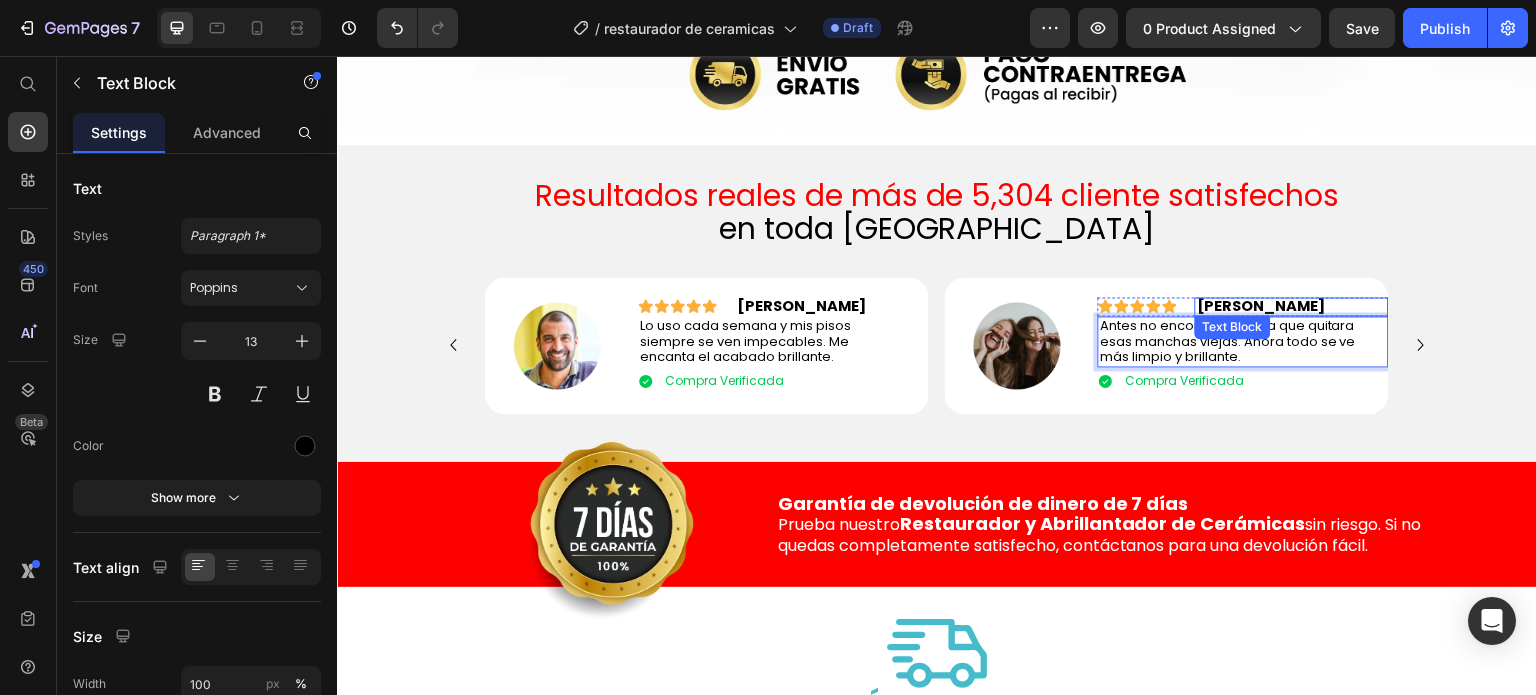 click on "Ana G." at bounding box center (1261, 306) 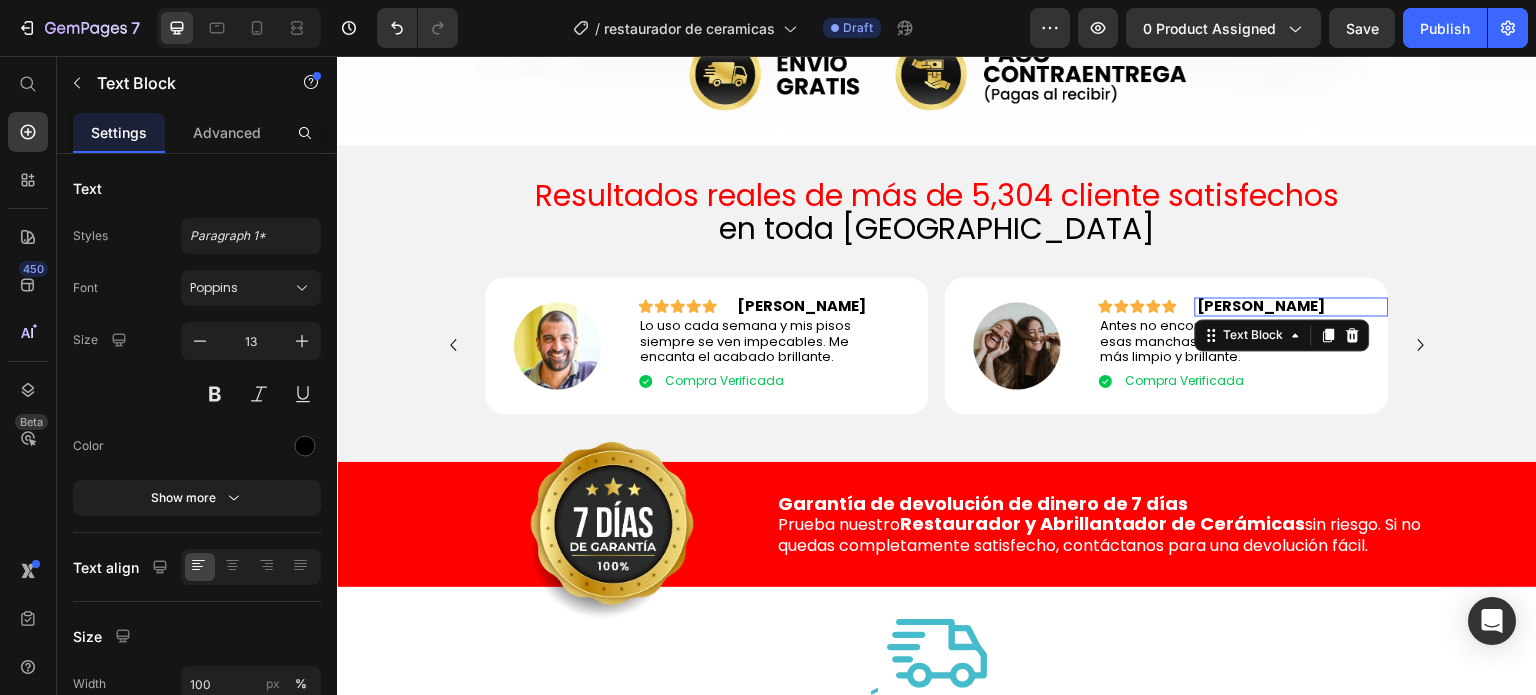click on "Ana G." at bounding box center [1261, 306] 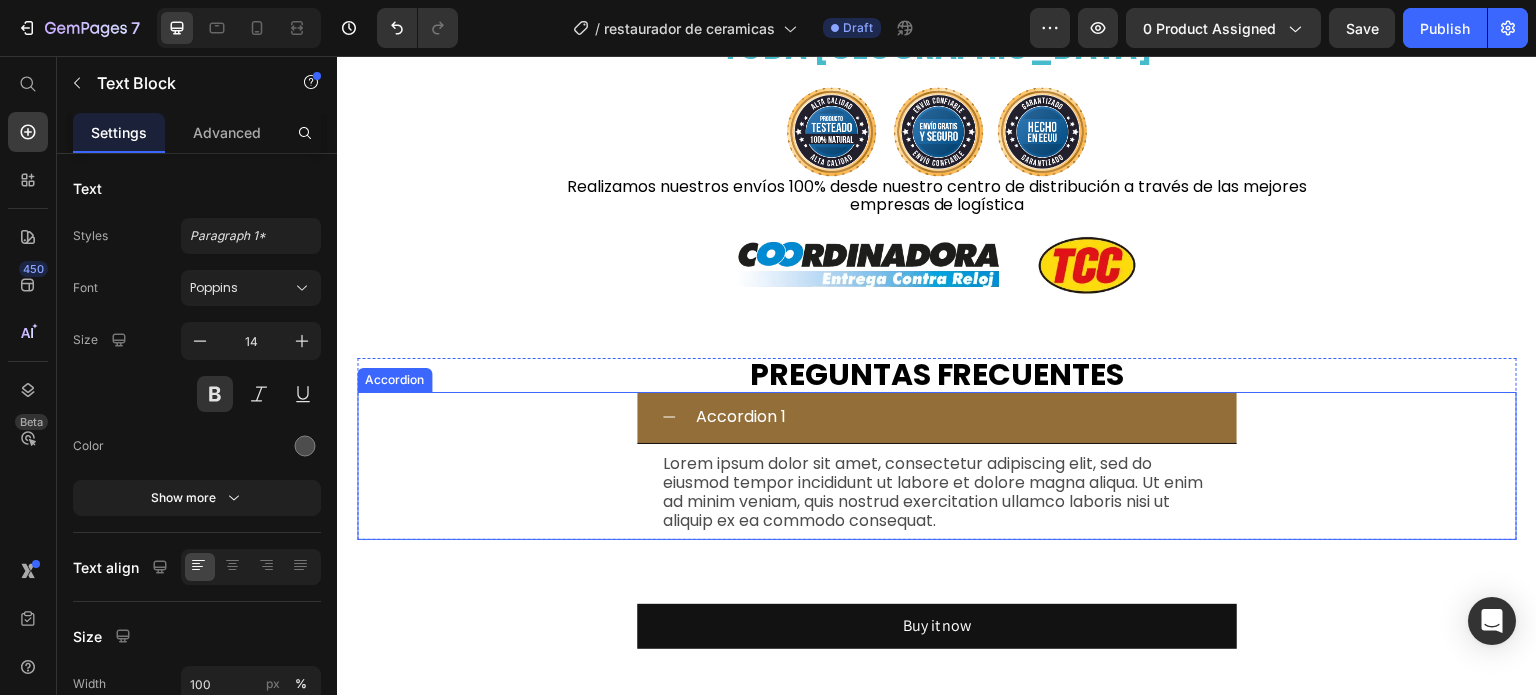 scroll, scrollTop: 4665, scrollLeft: 0, axis: vertical 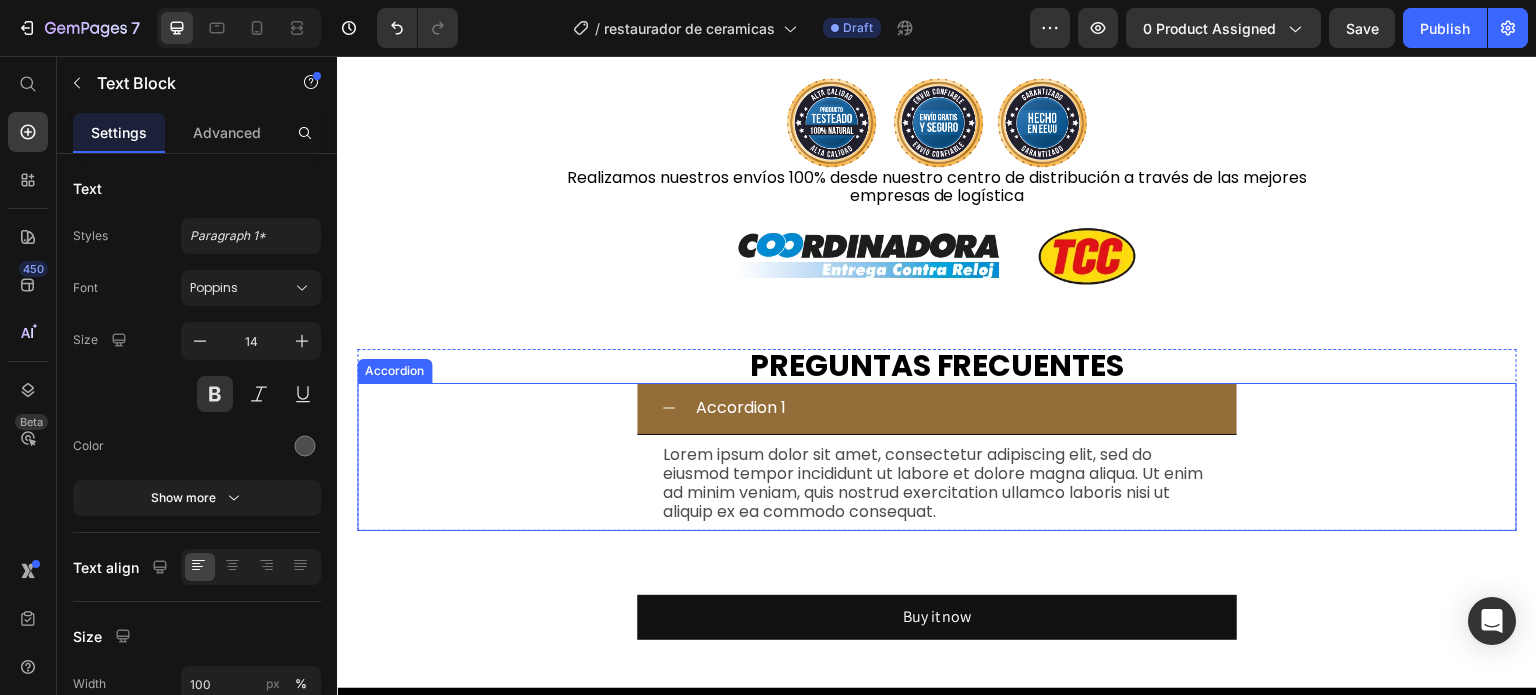 click on "Accordion 1" at bounding box center [741, 408] 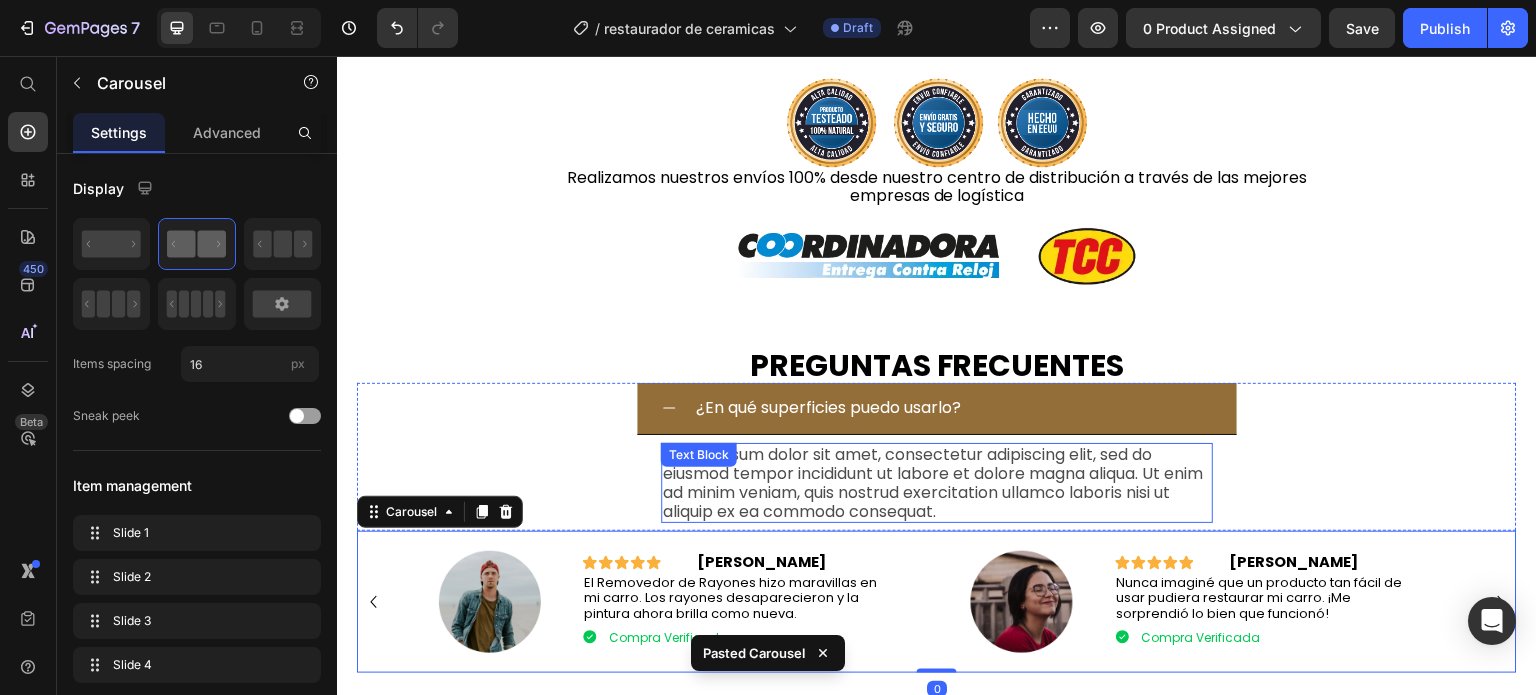 click on "Lorem ipsum dolor sit amet, consectetur adipiscing elit, sed do eiusmod tempor incididunt ut labore et dolore magna aliqua. Ut enim ad minim veniam, quis nostrud exercitation ullamco laboris nisi ut aliquip ex ea commodo consequat." at bounding box center (937, 483) 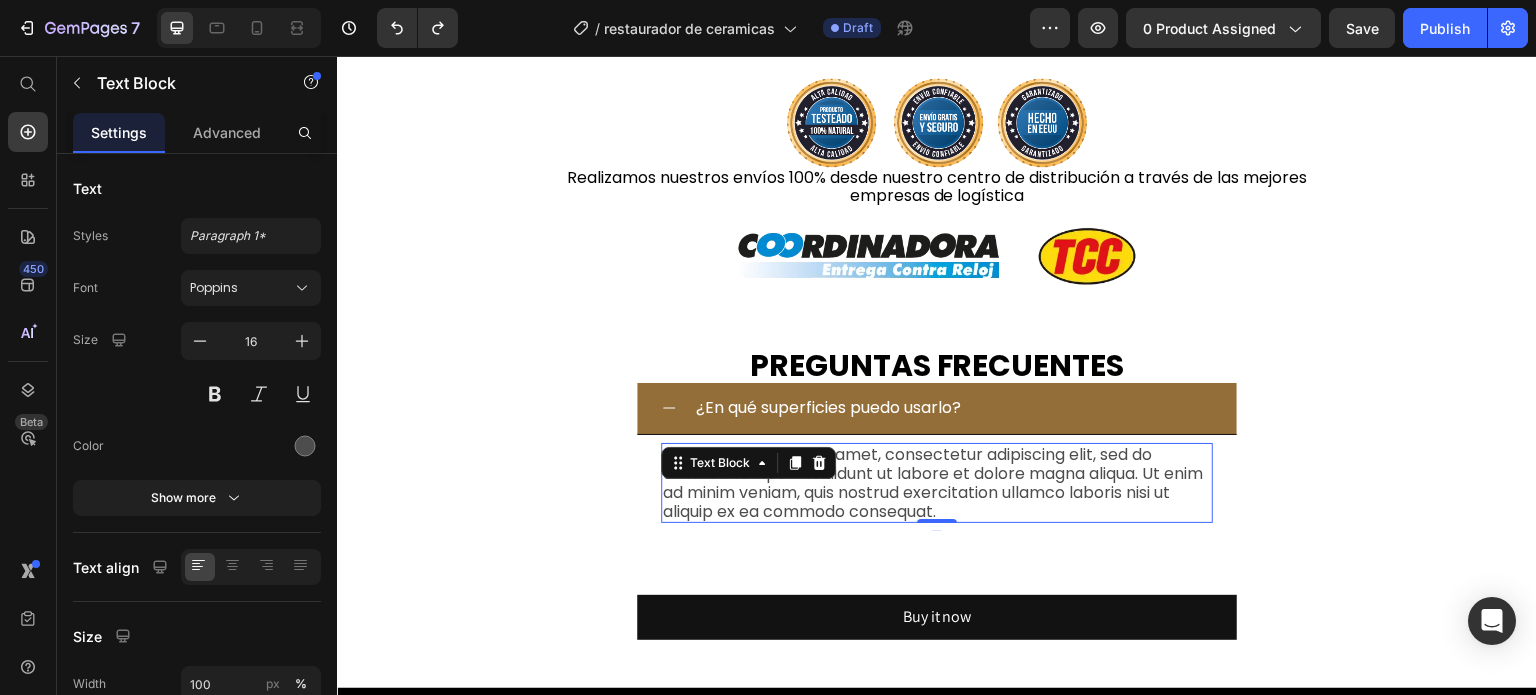 click on "Lorem ipsum dolor sit amet, consectetur adipiscing elit, sed do eiusmod tempor incididunt ut labore et dolore magna aliqua. Ut enim ad minim veniam, quis nostrud exercitation ullamco laboris nisi ut aliquip ex ea commodo consequat." at bounding box center [937, 483] 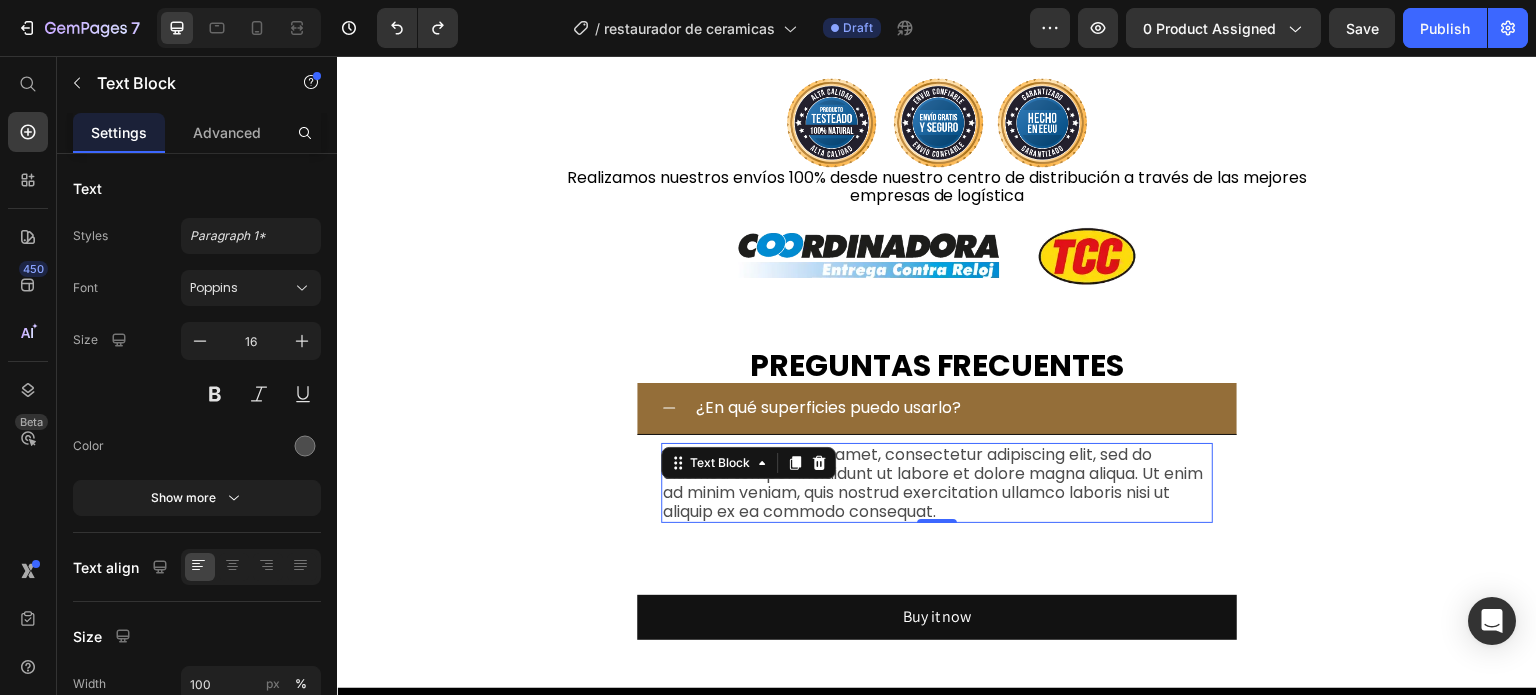 click on "Lorem ipsum dolor sit amet, consectetur adipiscing elit, sed do eiusmod tempor incididunt ut labore et dolore magna aliqua. Ut enim ad minim veniam, quis nostrud exercitation ullamco laboris nisi ut aliquip ex ea commodo consequat." at bounding box center (937, 483) 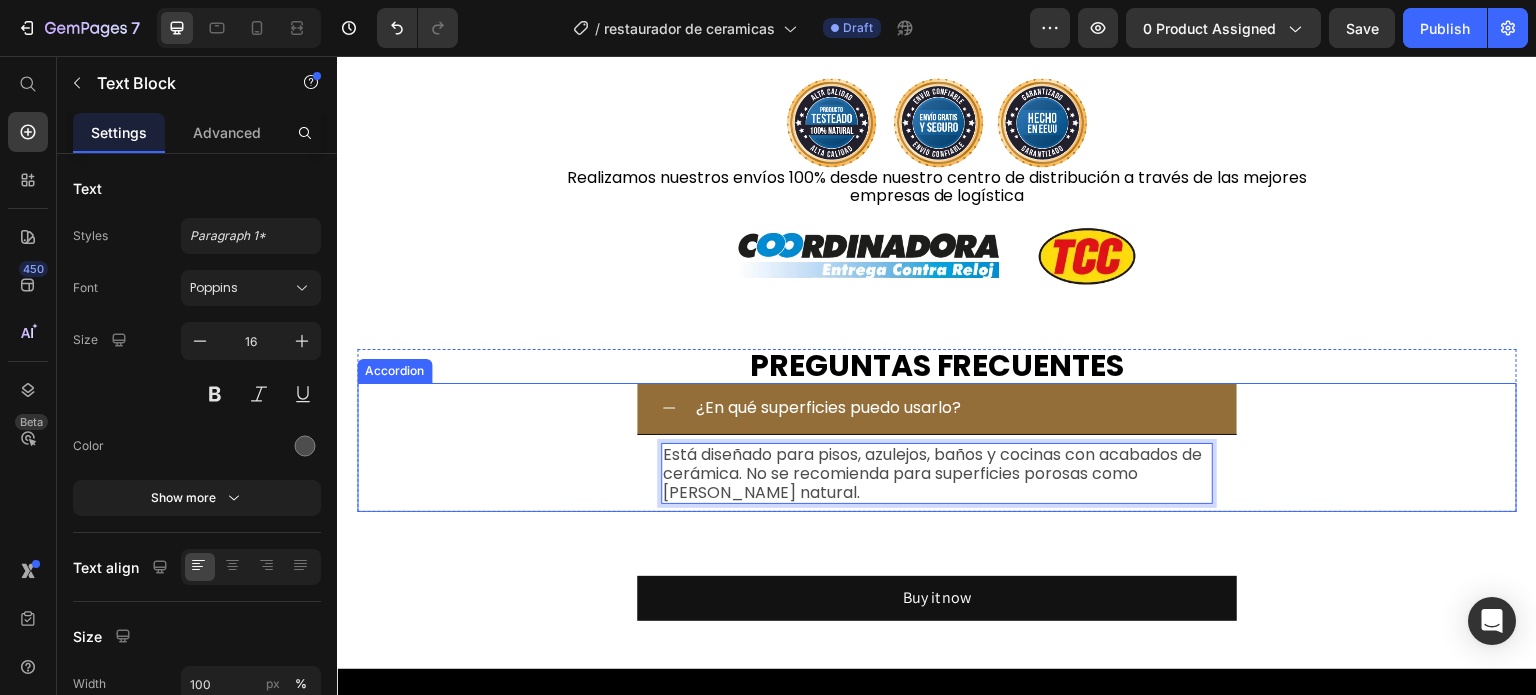 click on "¿En qué superficies puedo usarlo?" at bounding box center (953, 408) 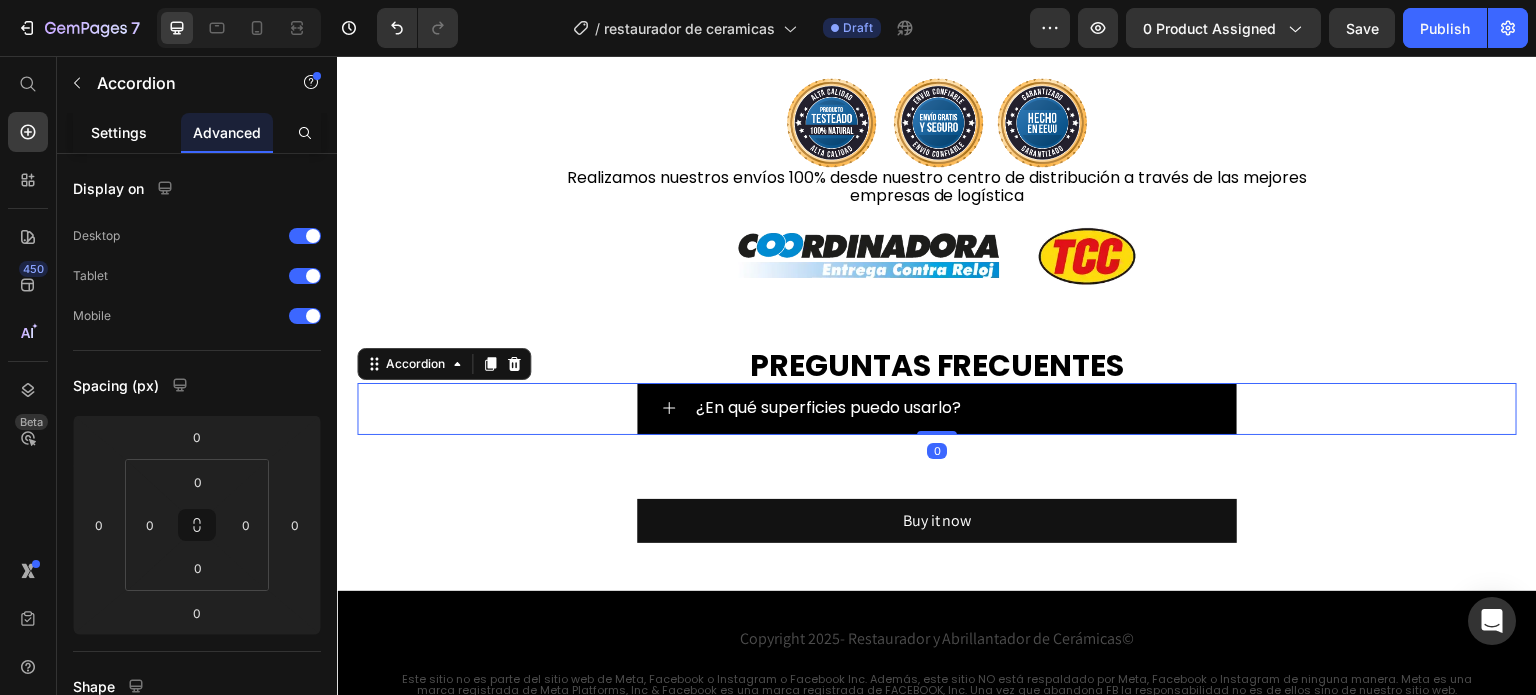 click on "Settings" at bounding box center [119, 132] 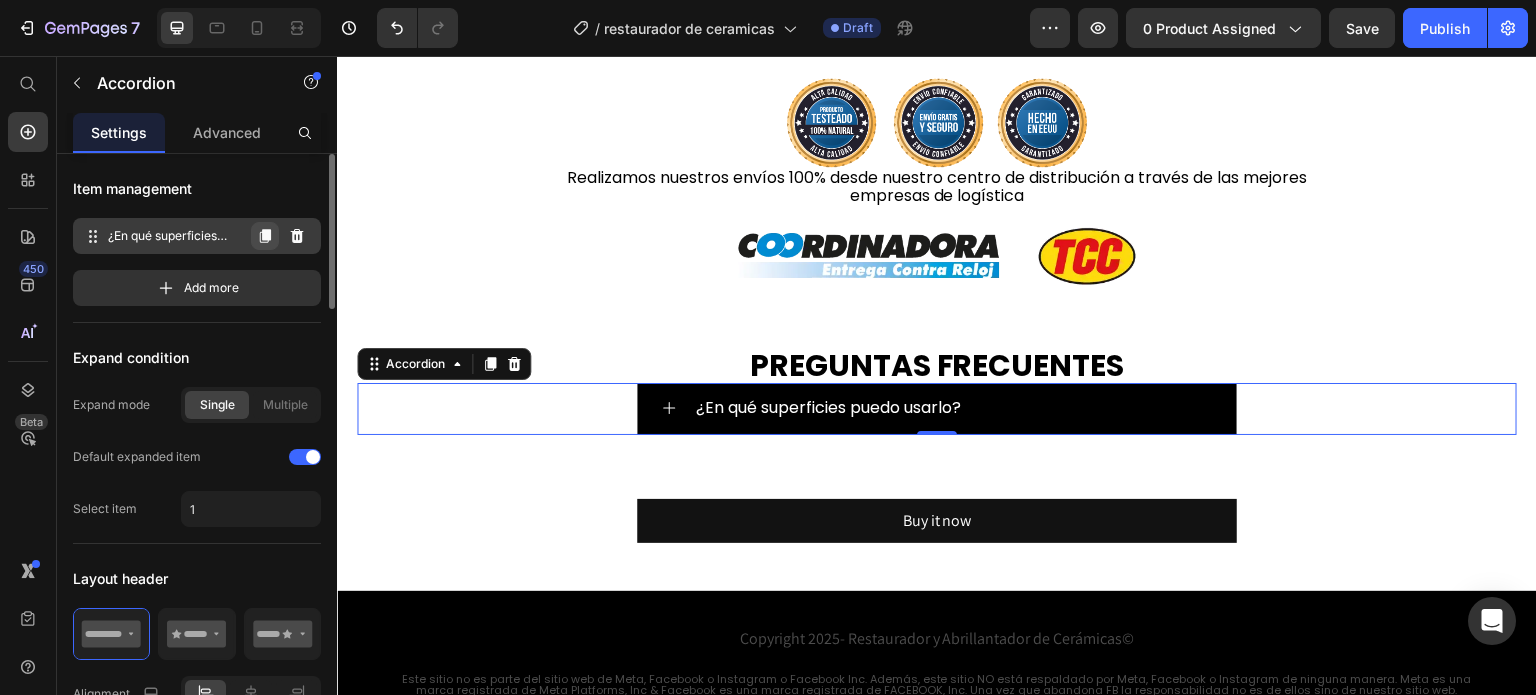 click 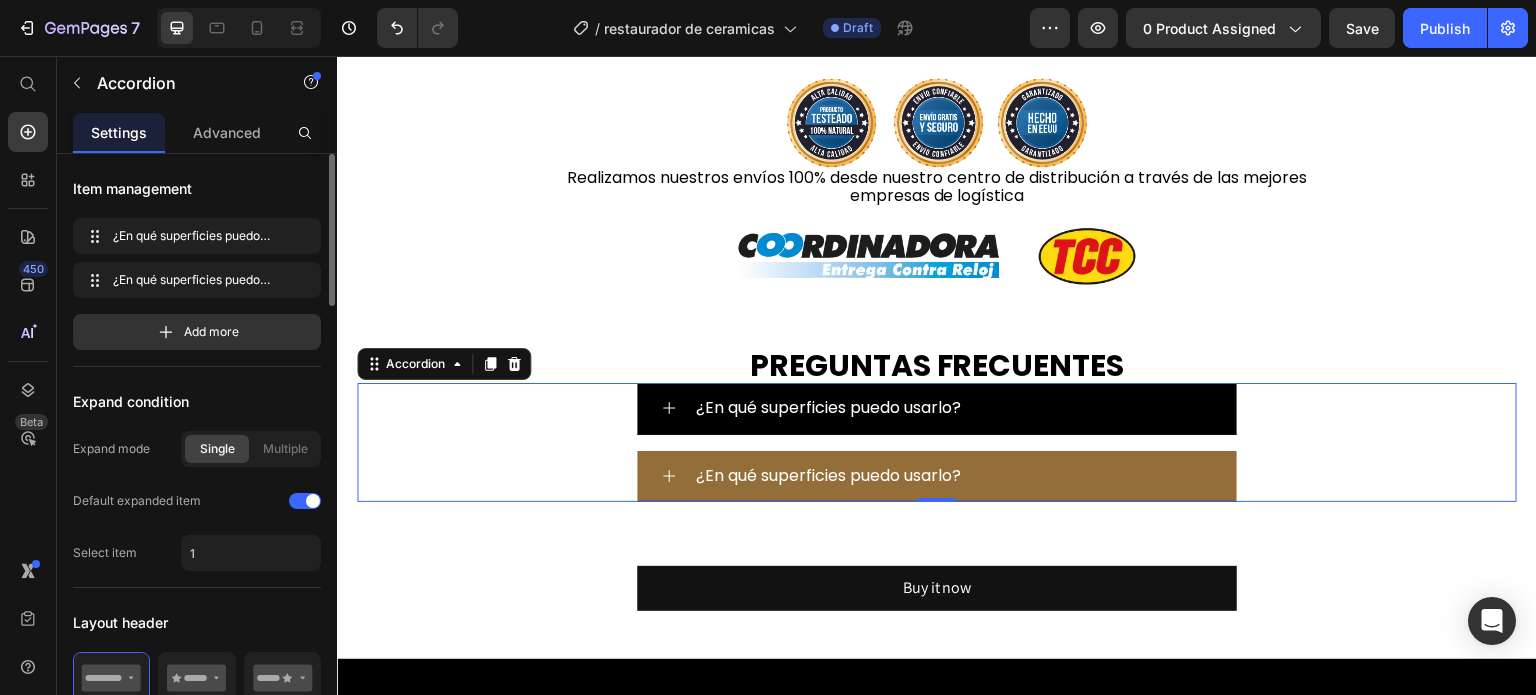click on "¿En qué superficies puedo usarlo?" at bounding box center [828, 476] 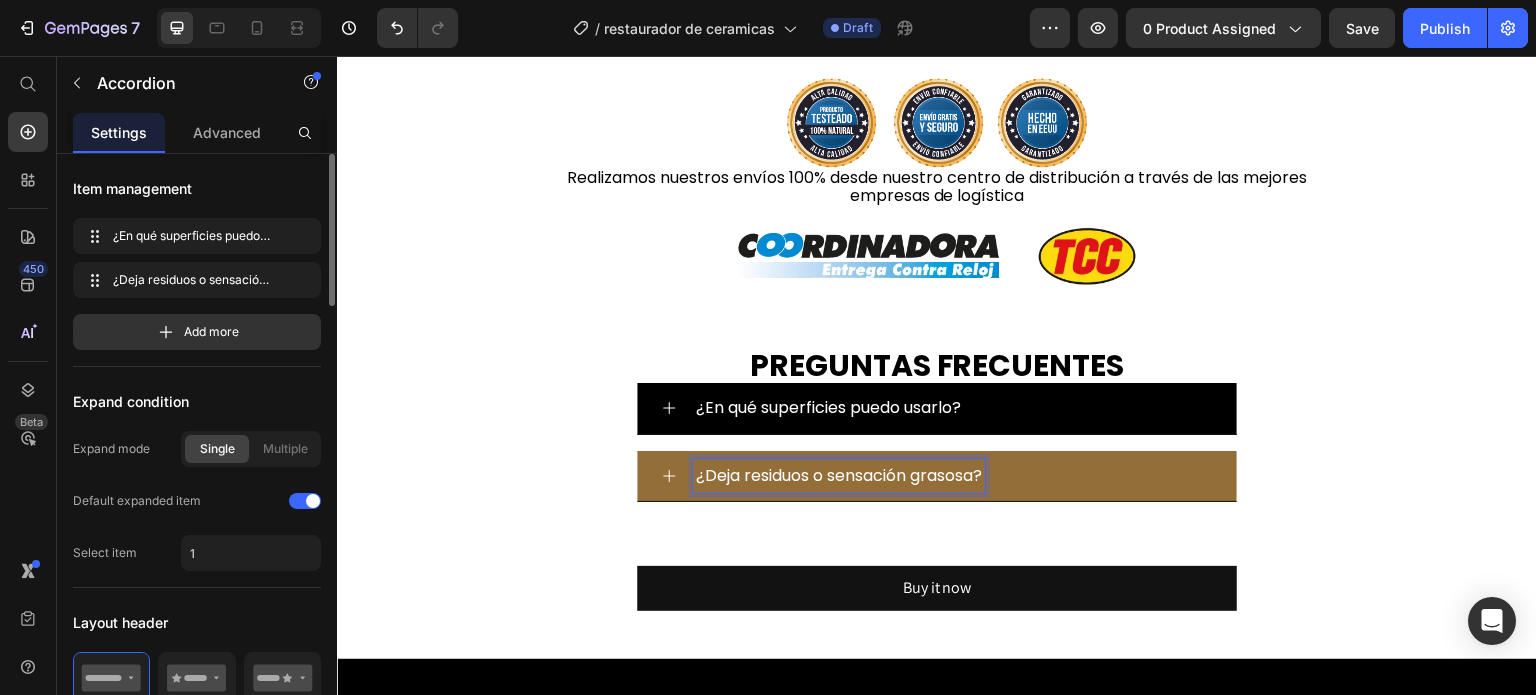 click on "¿Deja residuos o sensación grasosa?" at bounding box center [953, 476] 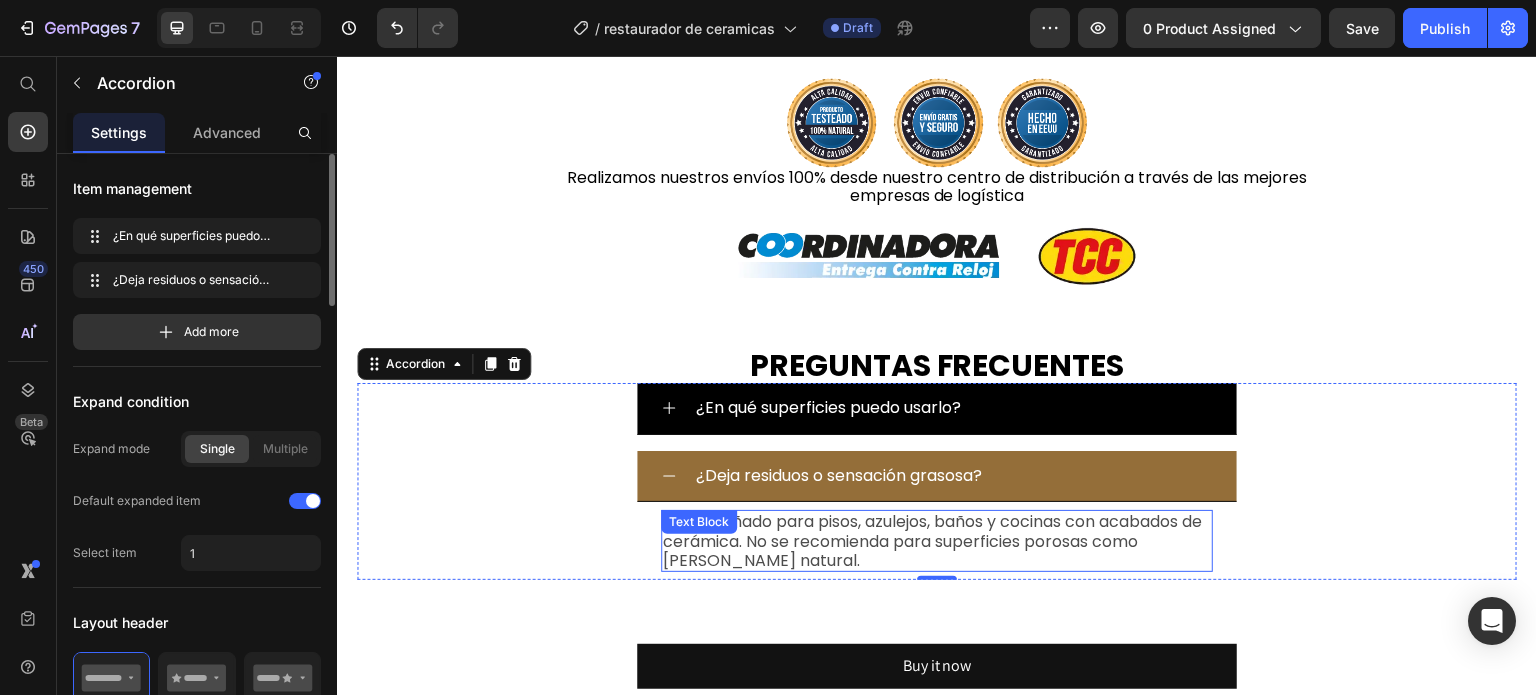 click on "Está diseñado para pisos, azulejos, baños y cocinas con acabados de cerámica. No se recomienda para superficies porosas como piedra natural." at bounding box center (937, 541) 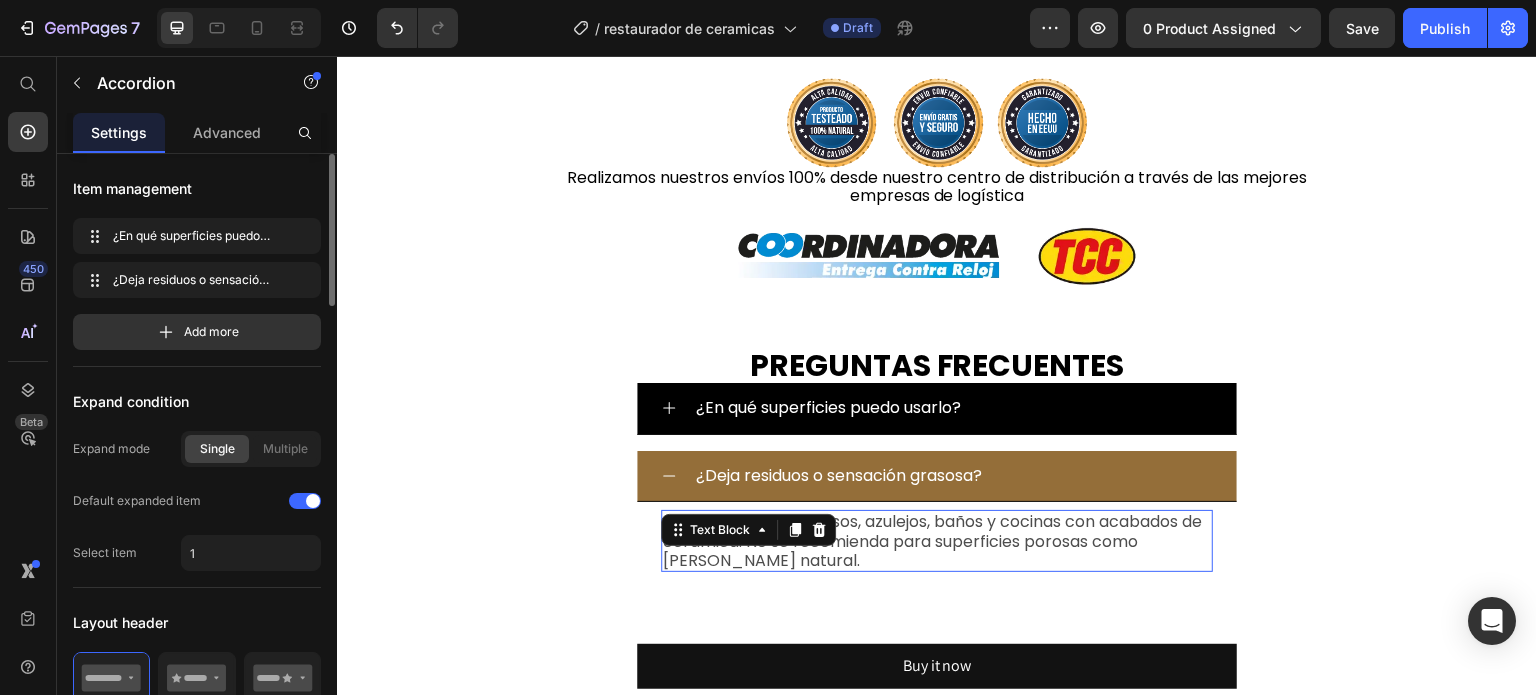 click on "Está diseñado para pisos, azulejos, baños y cocinas con acabados de cerámica. No se recomienda para superficies porosas como piedra natural." at bounding box center (937, 541) 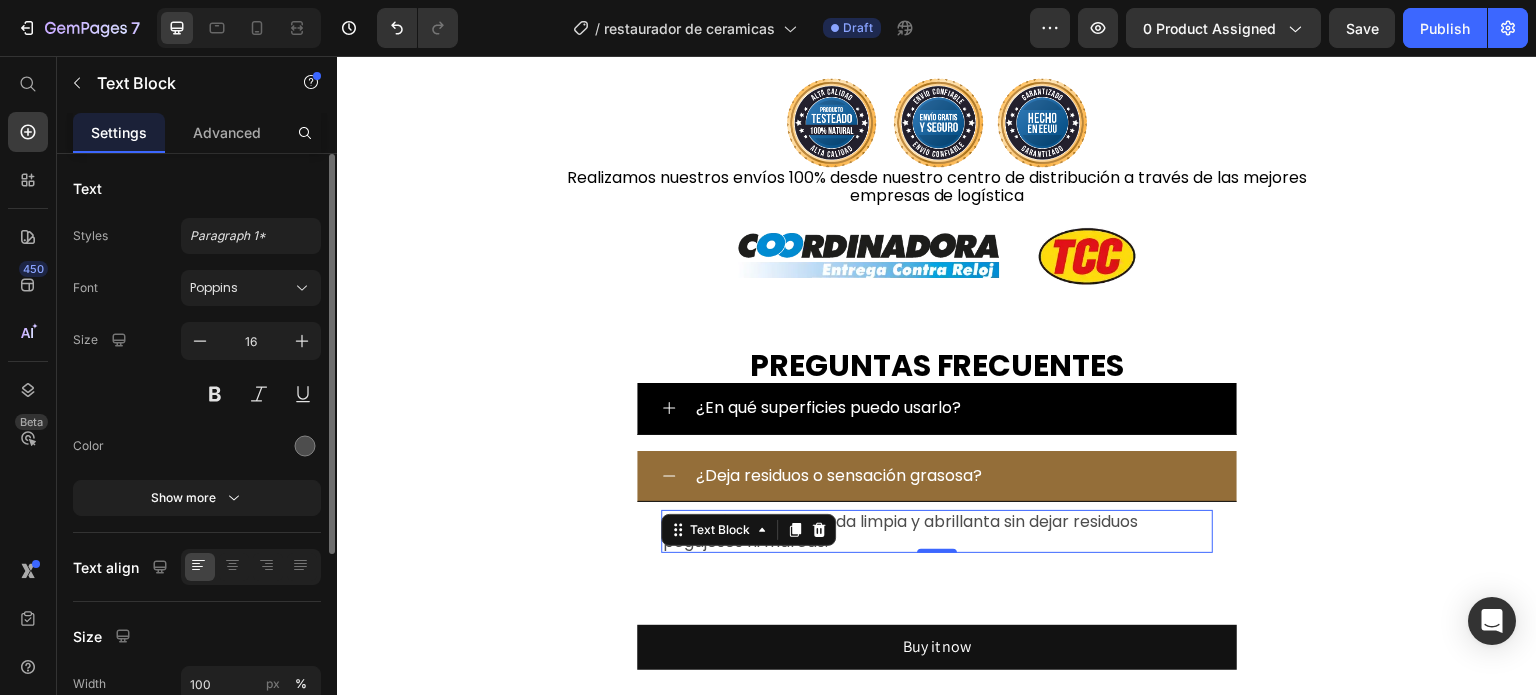 click on "¿Deja residuos o sensación grasosa?" at bounding box center (953, 476) 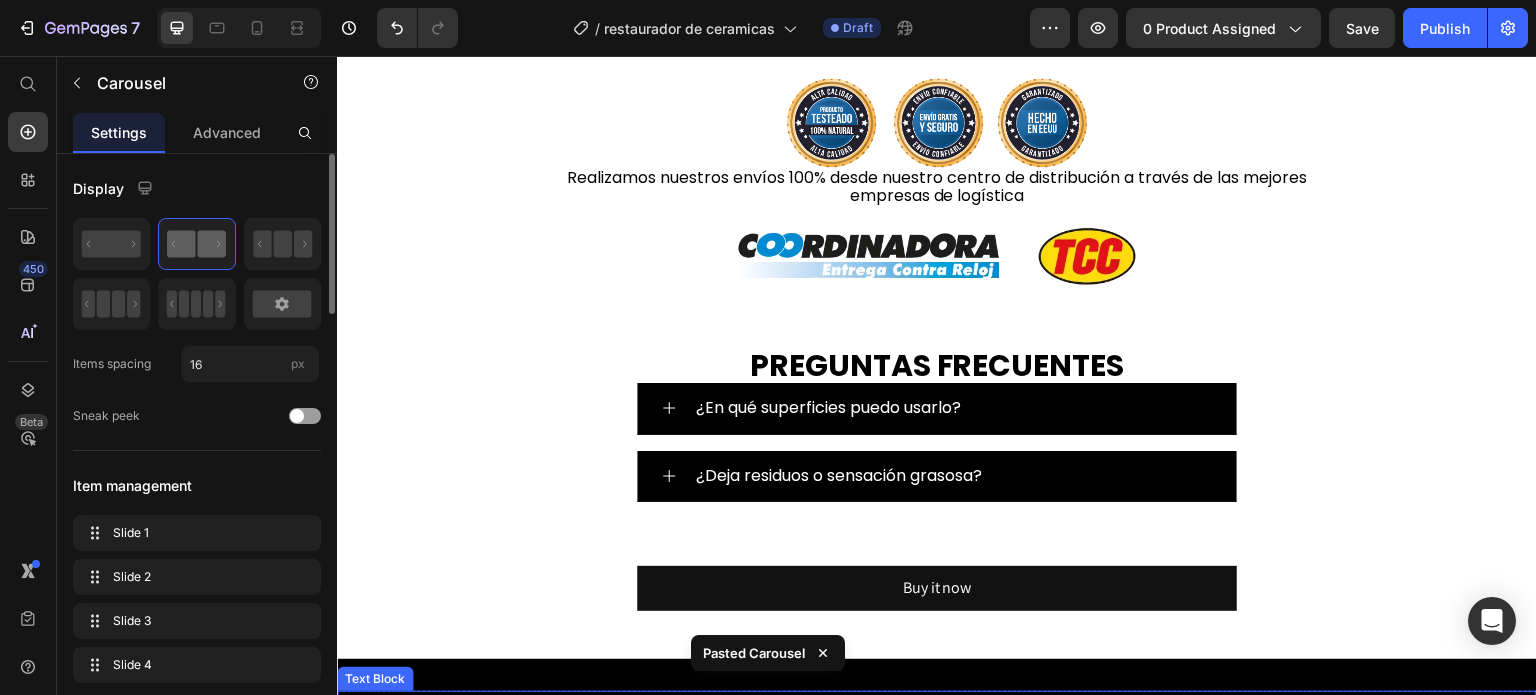 scroll, scrollTop: 5083, scrollLeft: 0, axis: vertical 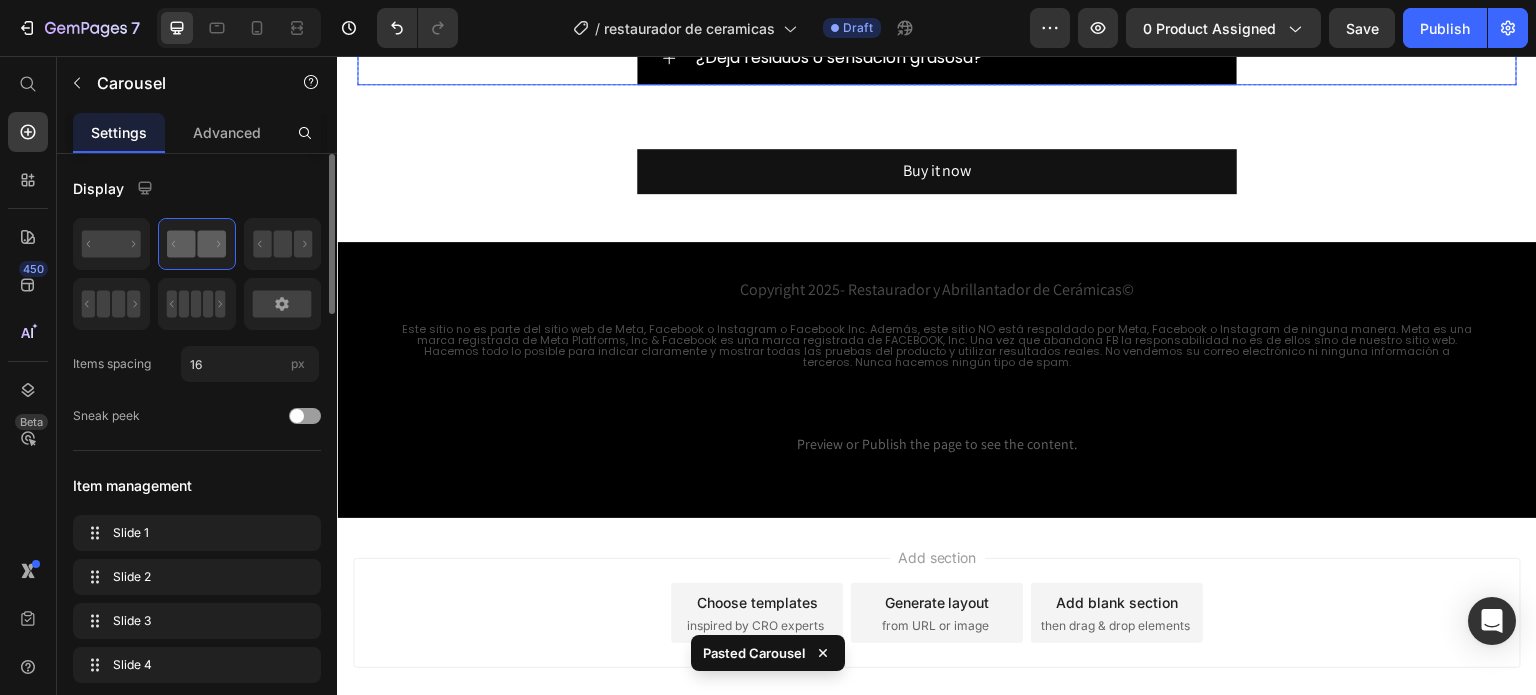 click on "¿Deja residuos o sensación grasosa?" at bounding box center [953, 58] 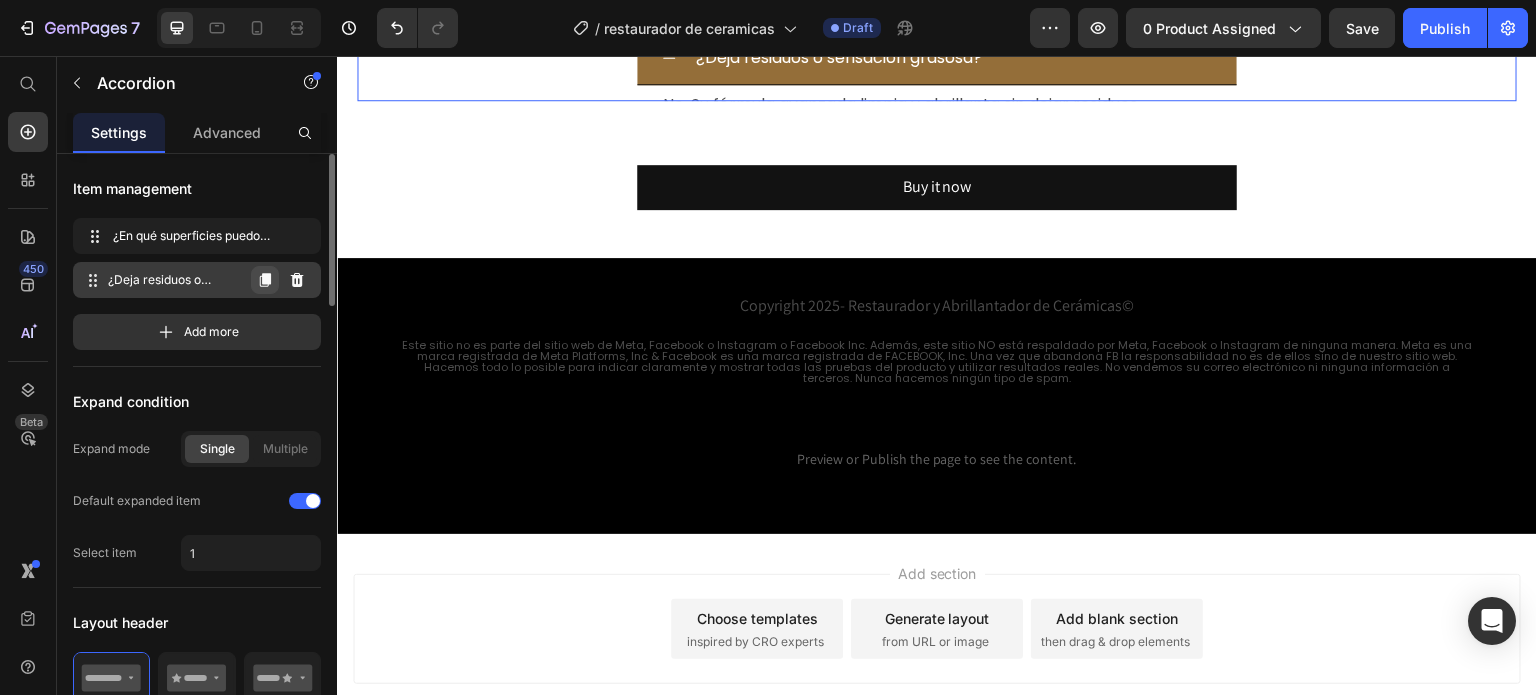 click 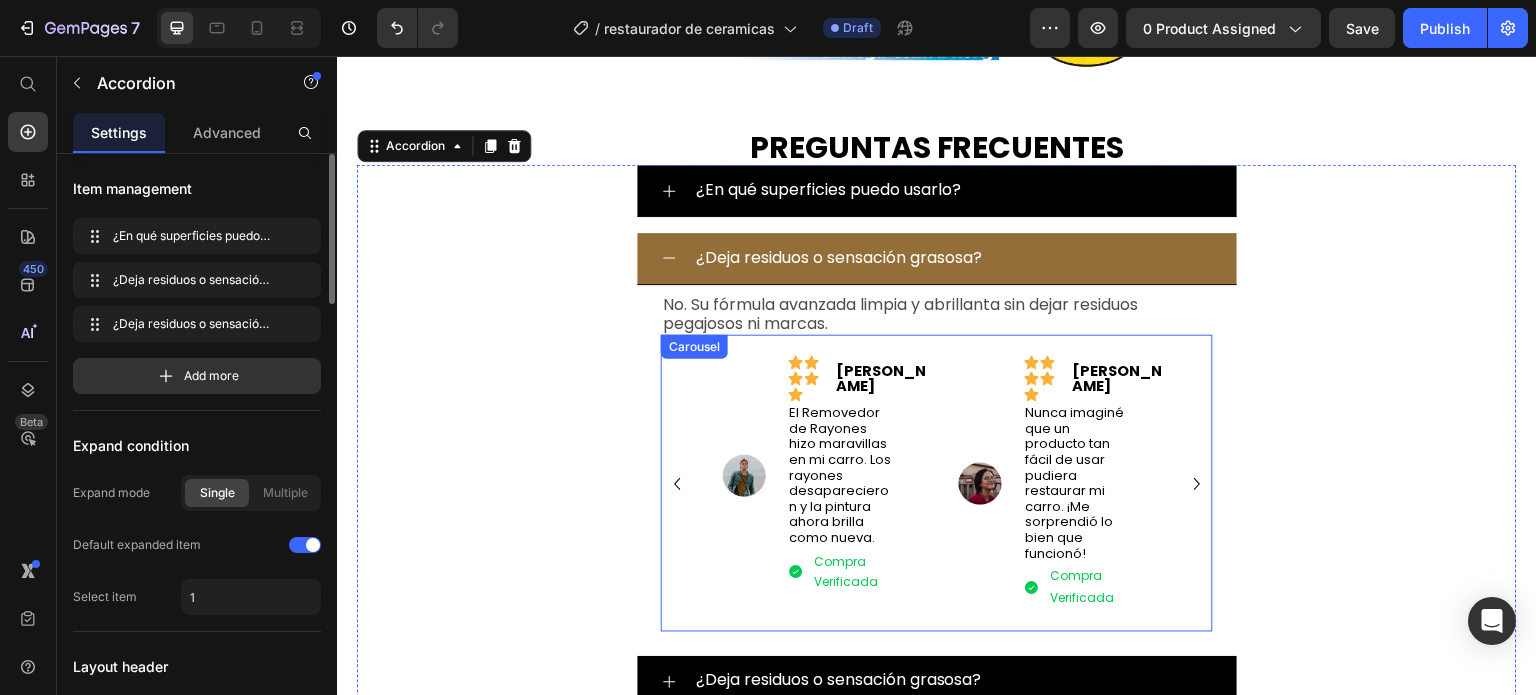click on "Image Icon Icon Icon Icon
Icon Icon List Carlos T. Text Block Row El Removedor de Rayones hizo maravillas en mi carro. Los rayones desaparecieron y la pintura ahora brilla como nueva. Text Block Compra Verificada Item List Row Row Row Image Icon Icon Icon Icon
Icon Icon List Lucía M. Text Block Row Nunca imaginé que un producto tan fácil de usar pudiera restaurar mi carro. ¡Me sorprendió lo bien que funcionó! Text Block Compra Verificada Item List Row Row Row Image Icon Icon Icon Icon
Icon Icon List Miguel R. Text Block Row El Removedor de Rayones dejó mi auto impecable. No más marcas visibles, ¡y se ve como recién salido del concesionario! Text Block Compra Verificada Item List Row Row Row Image Icon Icon Icon Icon
Icon Icon List Ana G. Text Block Row Usé este producto en mi carro y en minutos eliminó rayones que pensaba que no se irían. Totalmente recomendado. Text Block Compra Verificada Item List Row Row Row" at bounding box center [937, 483] 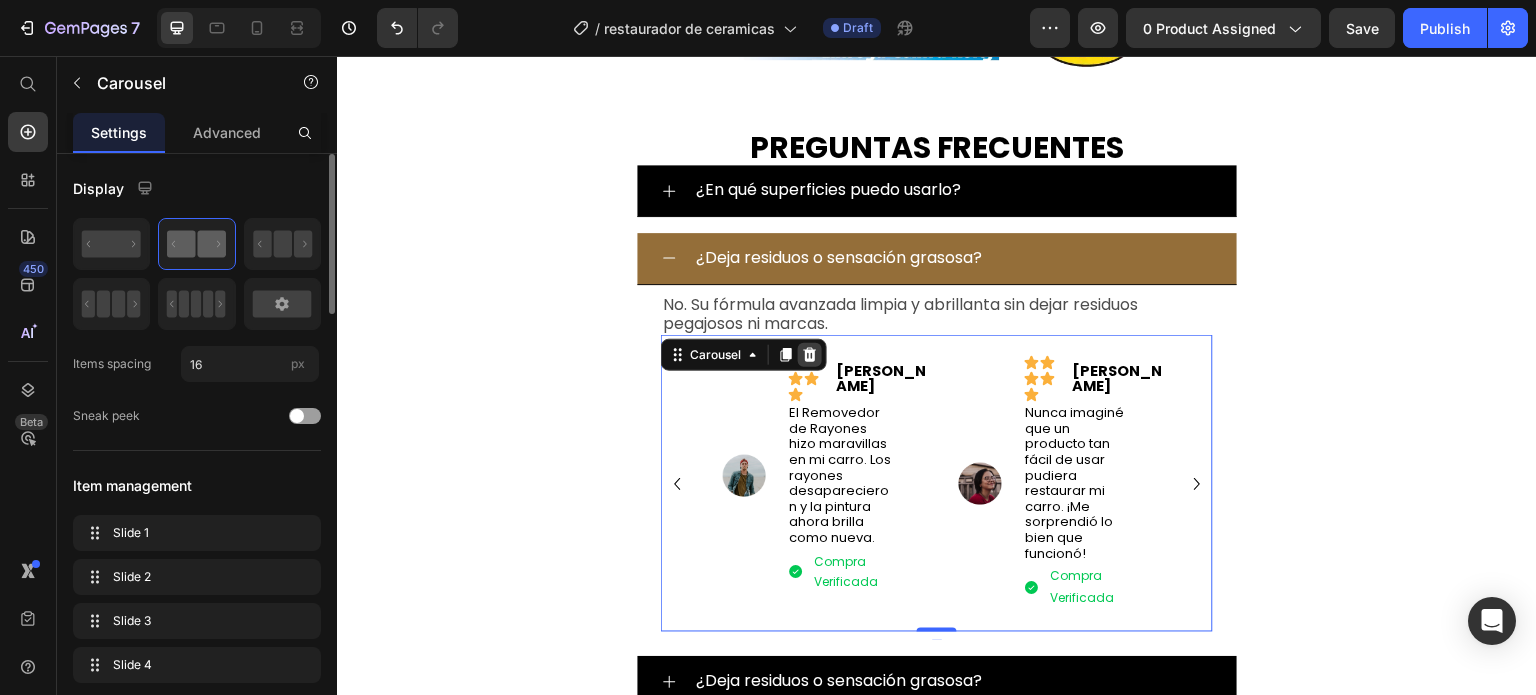 click 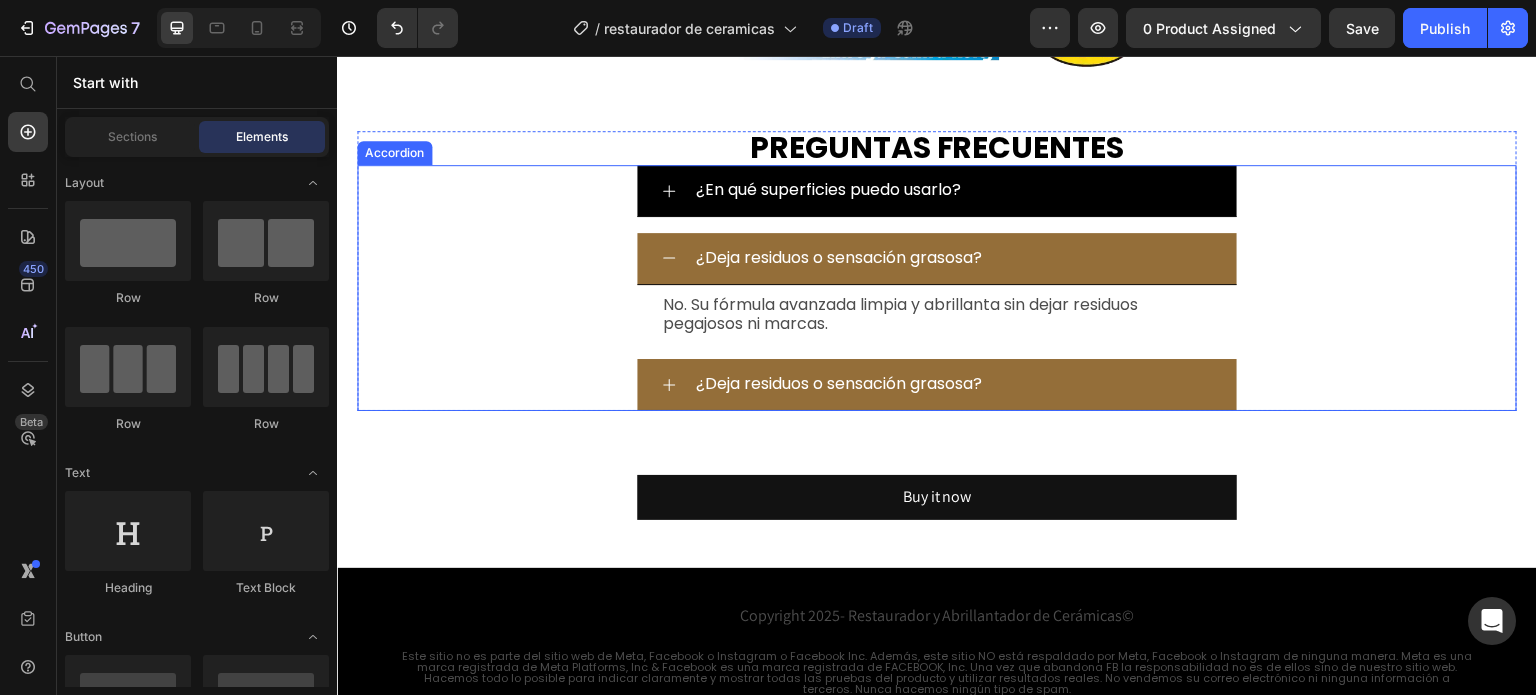 click on "¿Deja residuos o sensación grasosa?" at bounding box center [953, 384] 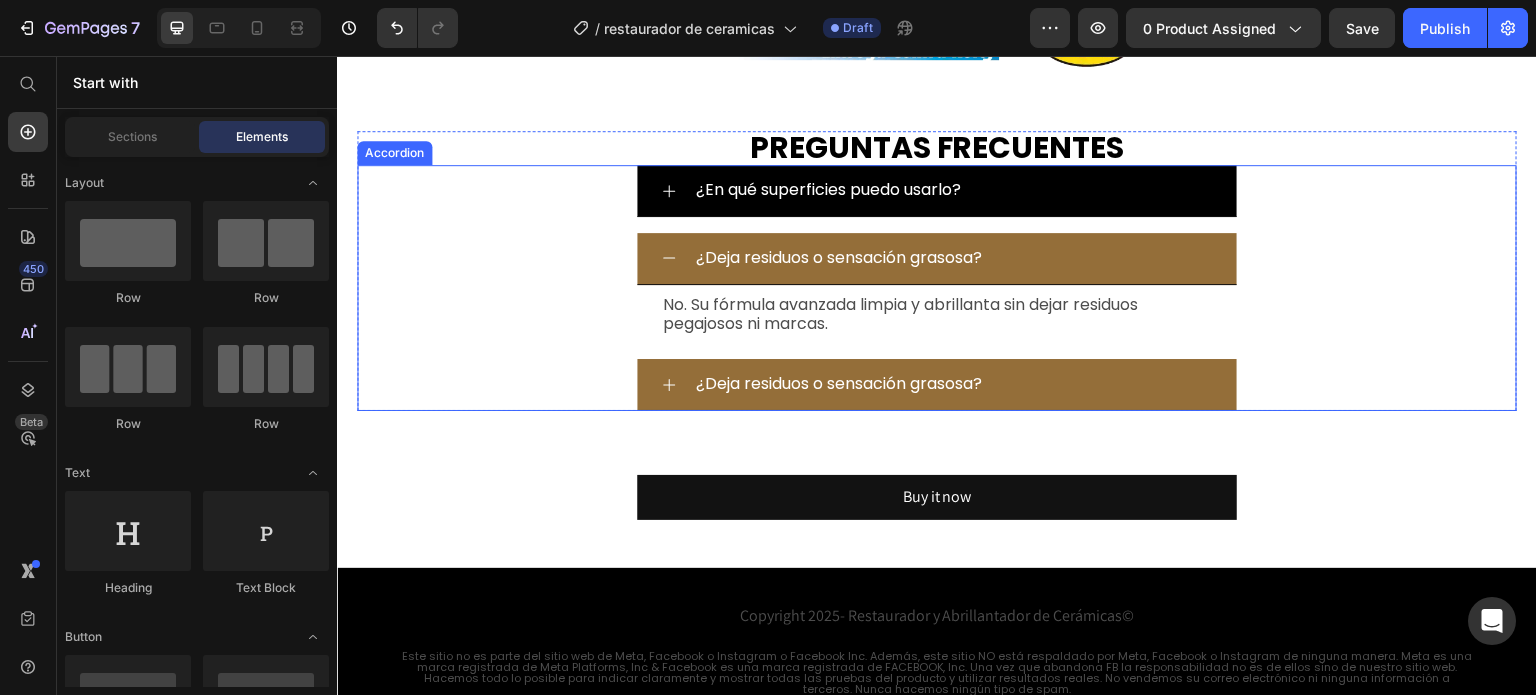 click on "¿Deja residuos o sensación grasosa?" at bounding box center (953, 384) 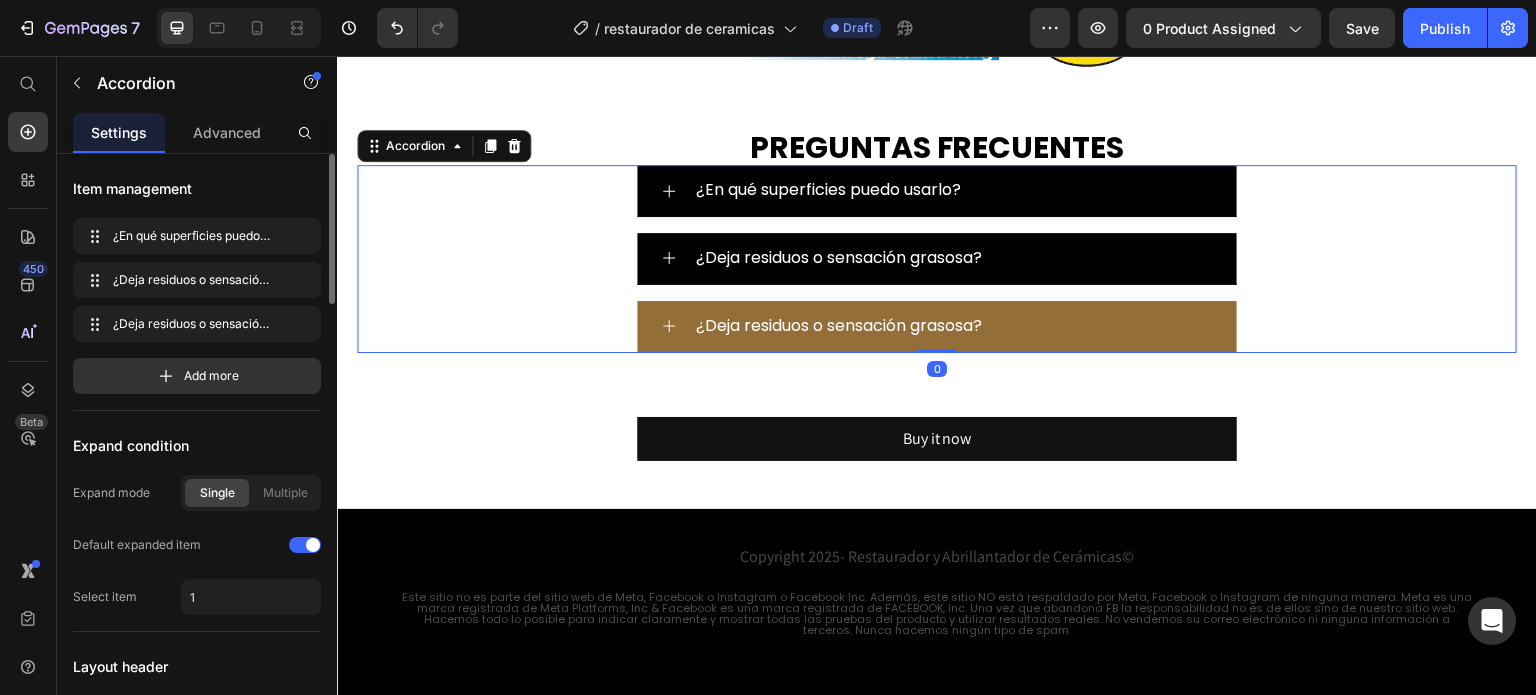 click on "¿Deja residuos o sensación grasosa?" at bounding box center (953, 326) 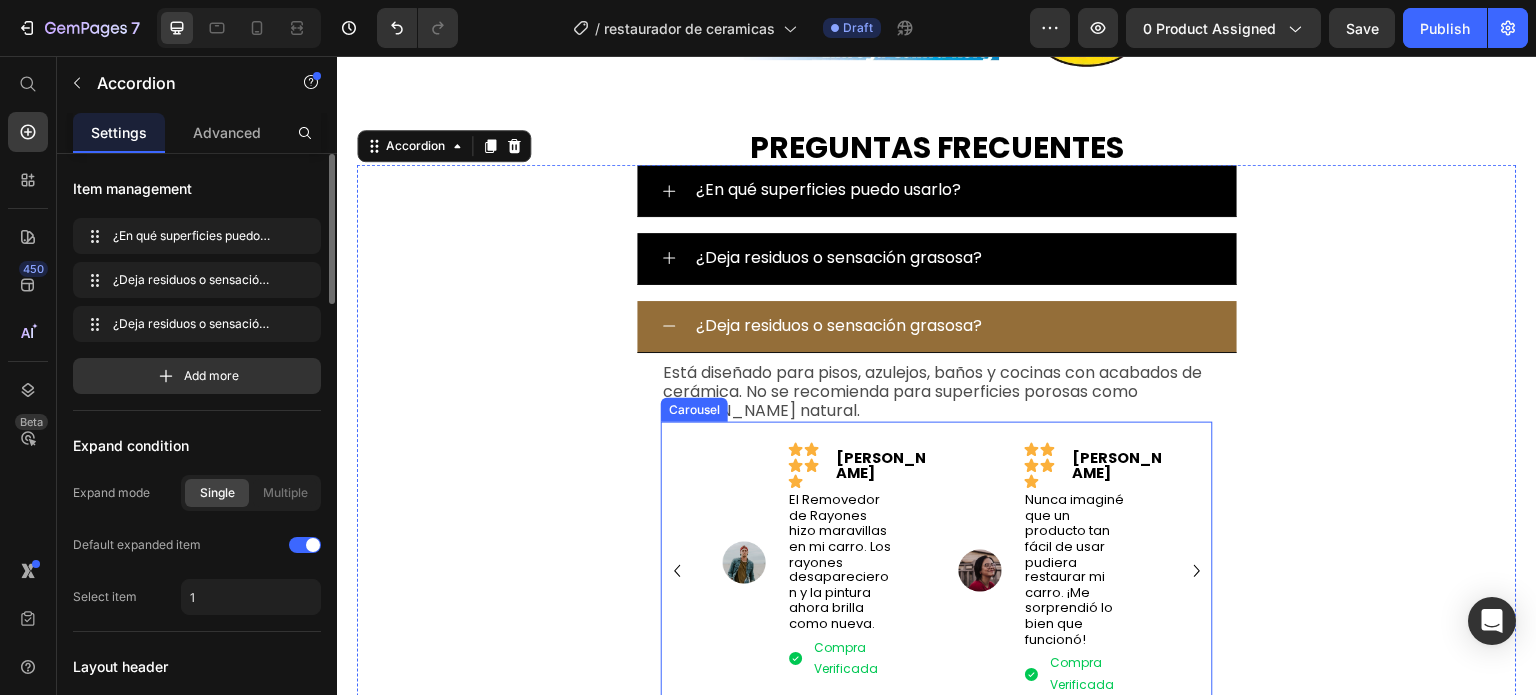 click on "Image Icon Icon Icon Icon
Icon Icon List Carlos T. Text Block Row El Removedor de Rayones hizo maravillas en mi carro. Los rayones desaparecieron y la pintura ahora brilla como nueva. Text Block Compra Verificada Item List Row Row Row Image Icon Icon Icon Icon
Icon Icon List Lucía M. Text Block Row Nunca imaginé que un producto tan fácil de usar pudiera restaurar mi carro. ¡Me sorprendió lo bien que funcionó! Text Block Compra Verificada Item List Row Row Row Image Icon Icon Icon Icon
Icon Icon List Miguel R. Text Block Row El Removedor de Rayones dejó mi auto impecable. No más marcas visibles, ¡y se ve como recién salido del concesionario! Text Block Compra Verificada Item List Row Row Row Image Icon Icon Icon Icon
Icon Icon List Ana G. Text Block Row Usé este producto en mi carro y en minutos eliminó rayones que pensaba que no se irían. Totalmente recomendado. Text Block Item List Row" at bounding box center [937, 570] 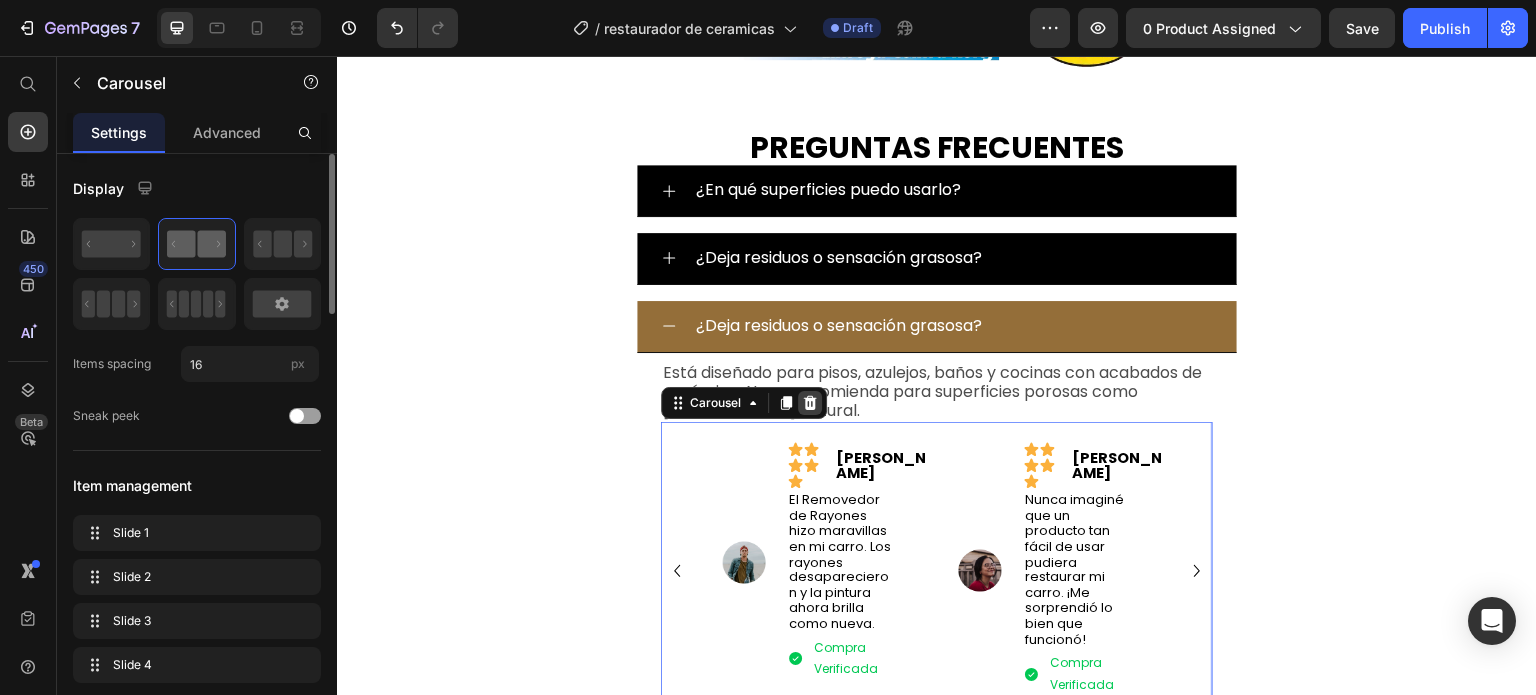 click 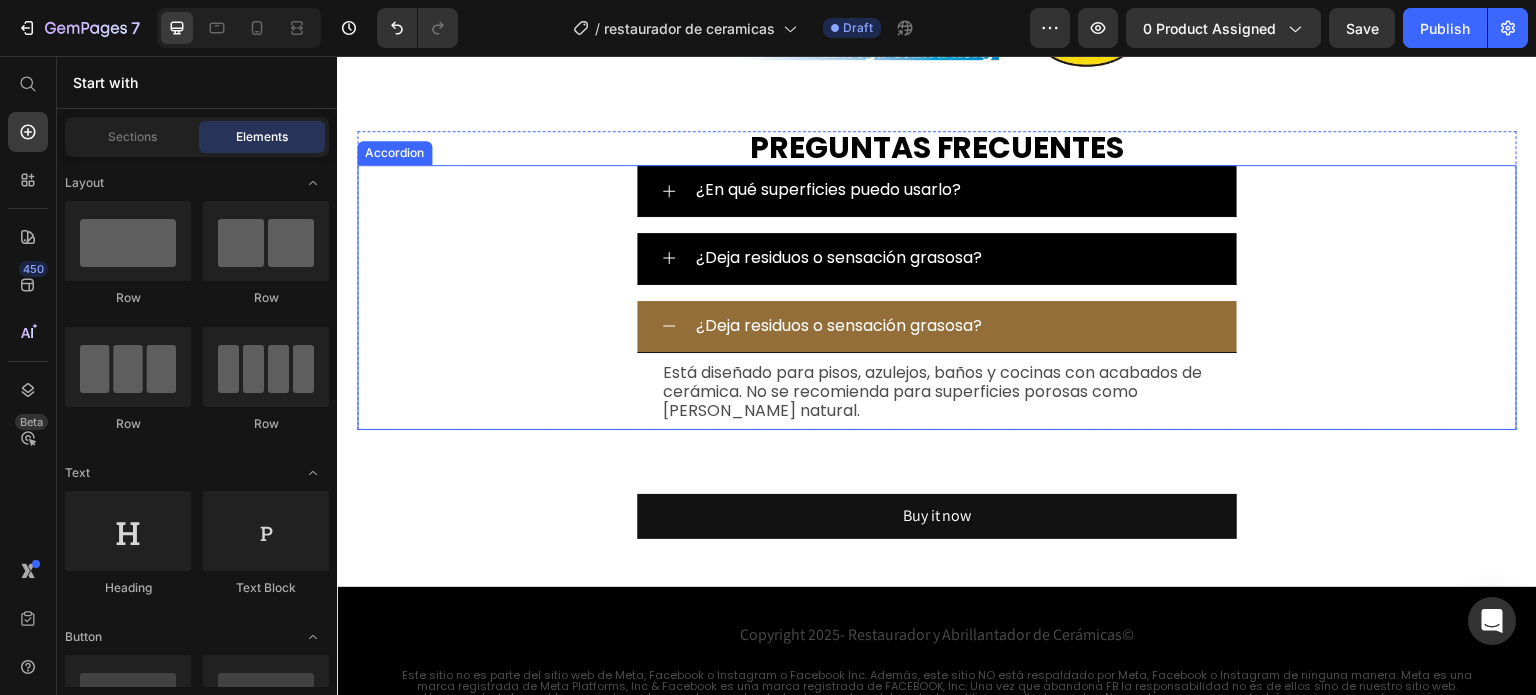 click on "¿Deja residuos o sensación grasosa?" at bounding box center (839, 326) 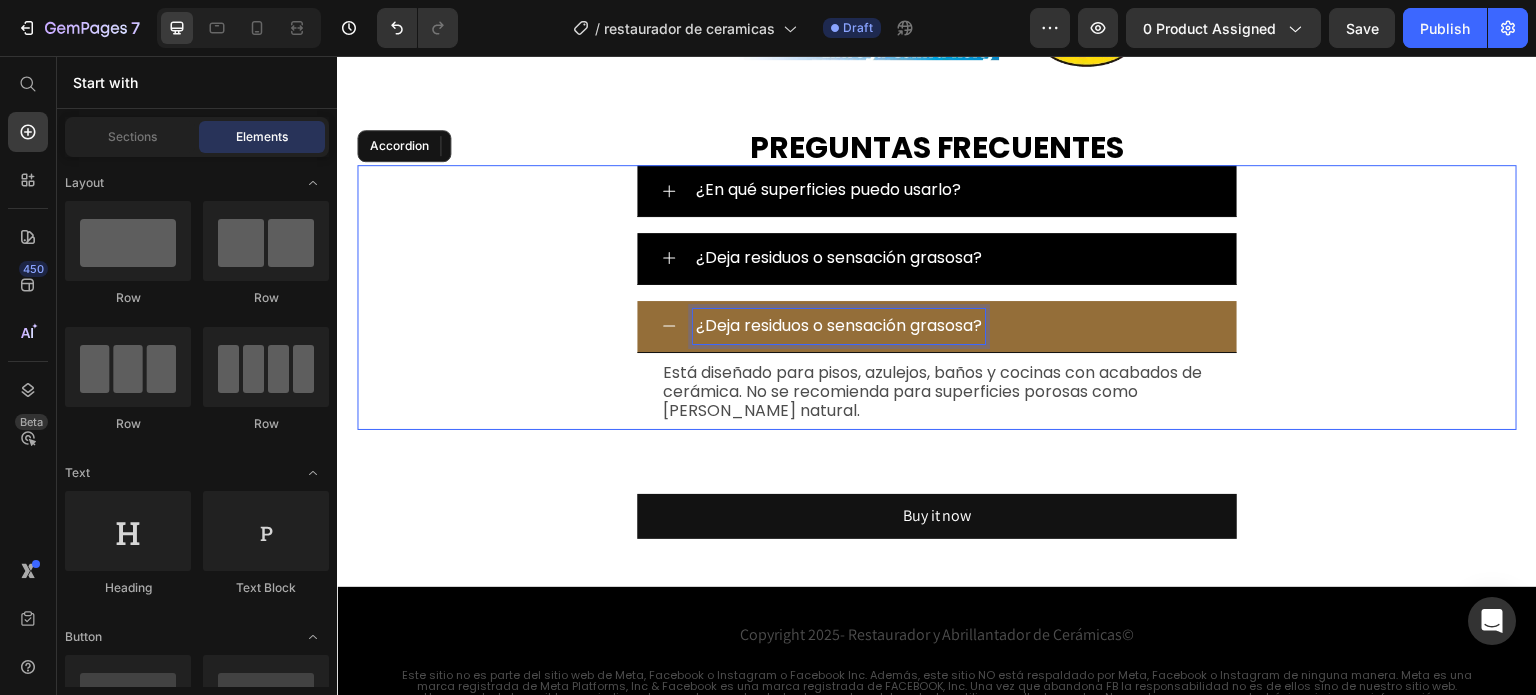 click on "¿Deja residuos o sensación grasosa?" at bounding box center (839, 326) 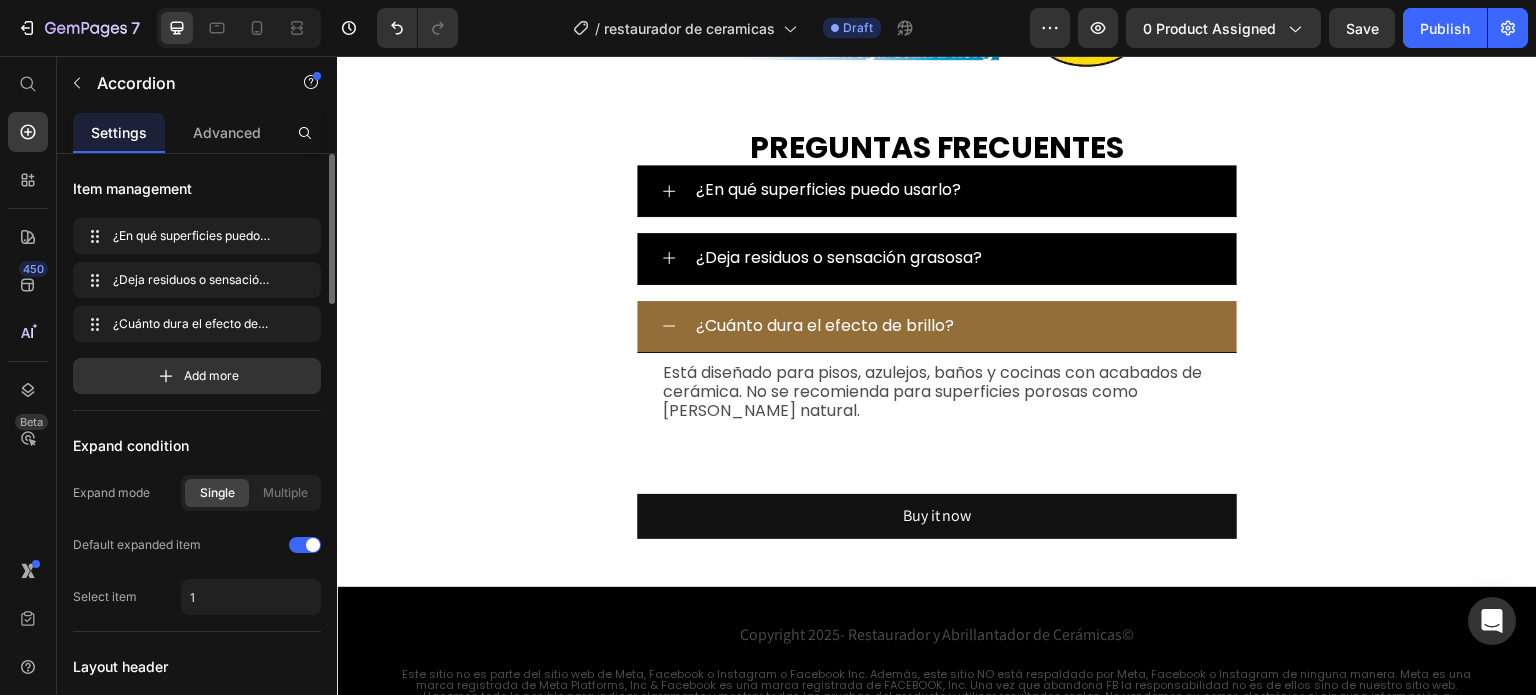 click on "Está diseñado para pisos, azulejos, baños y cocinas con acabados de cerámica. No se recomienda para superficies porosas como piedra natural." at bounding box center [937, 392] 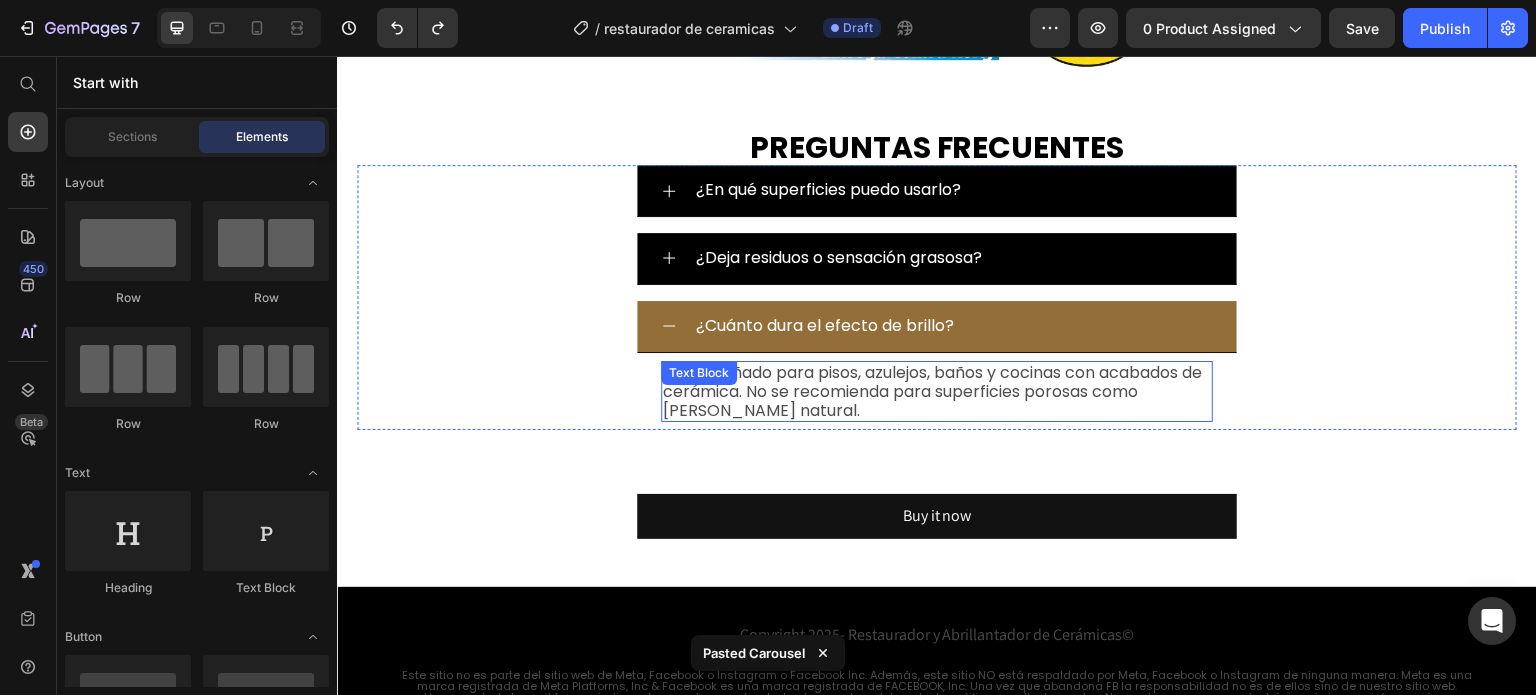 click on "Está diseñado para pisos, azulejos, baños y cocinas con acabados de cerámica. No se recomienda para superficies porosas como piedra natural." at bounding box center [937, 392] 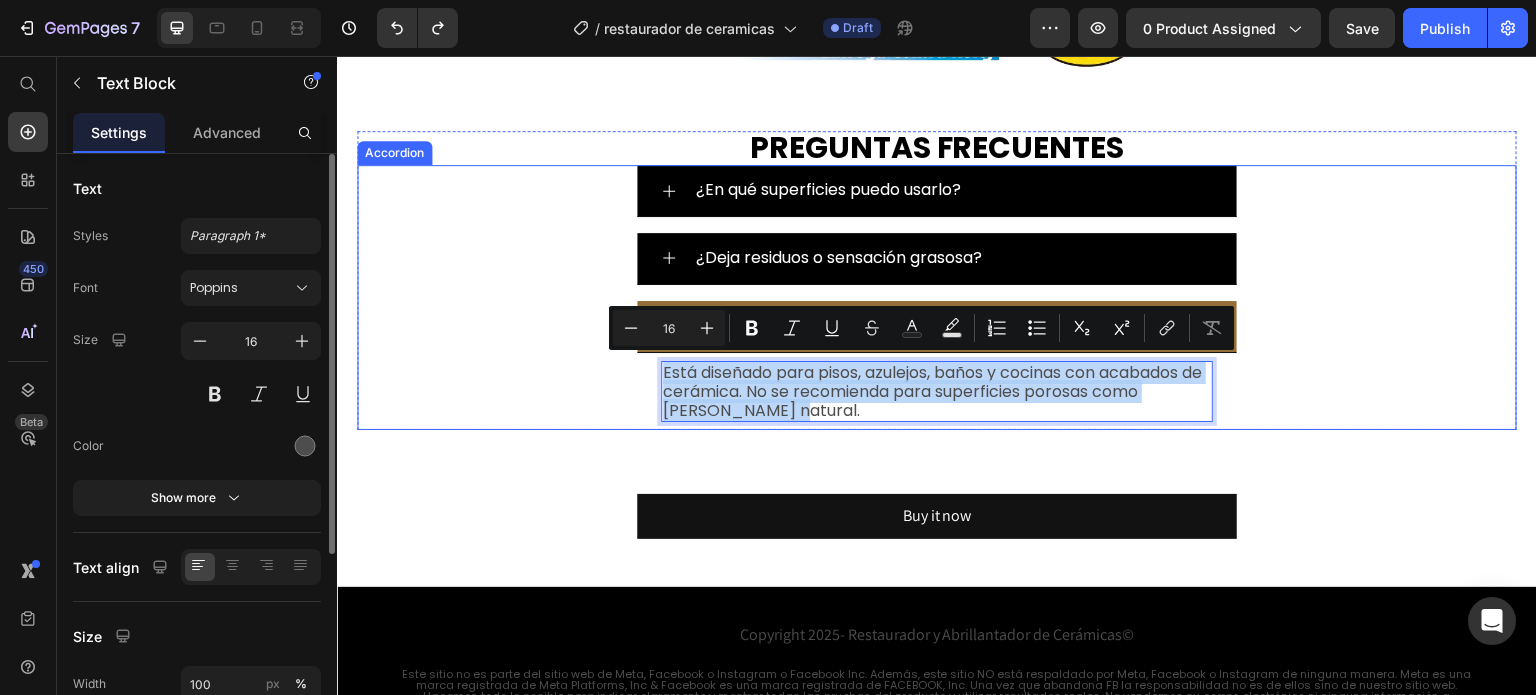 click on "¿Cuánto dura el efecto de brillo? Está diseñado para pisos, azulejos, baños y cocinas con acabados de cerámica. No se recomienda para superficies porosas como piedra natural. Text Block   0" at bounding box center (937, 365) 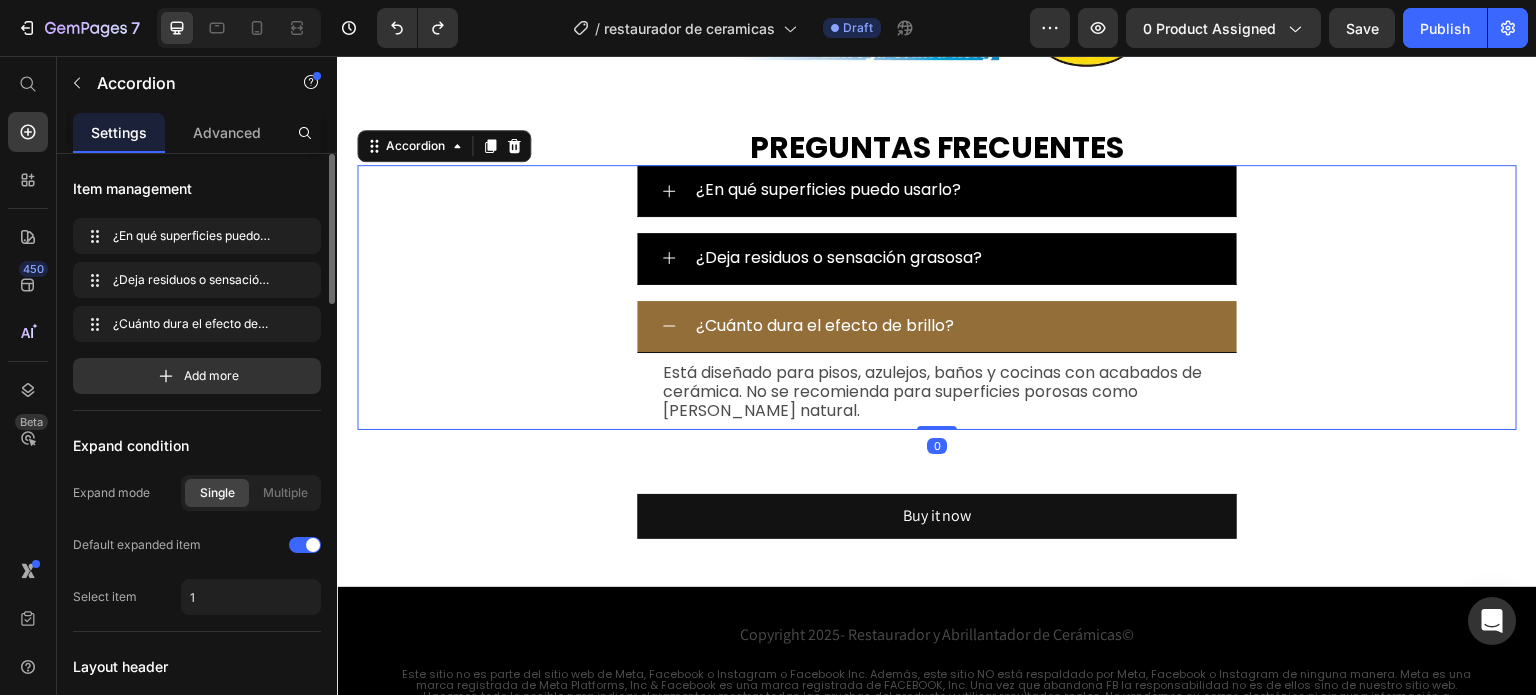 click on "¿Cuánto dura el efecto de brillo?" at bounding box center (953, 326) 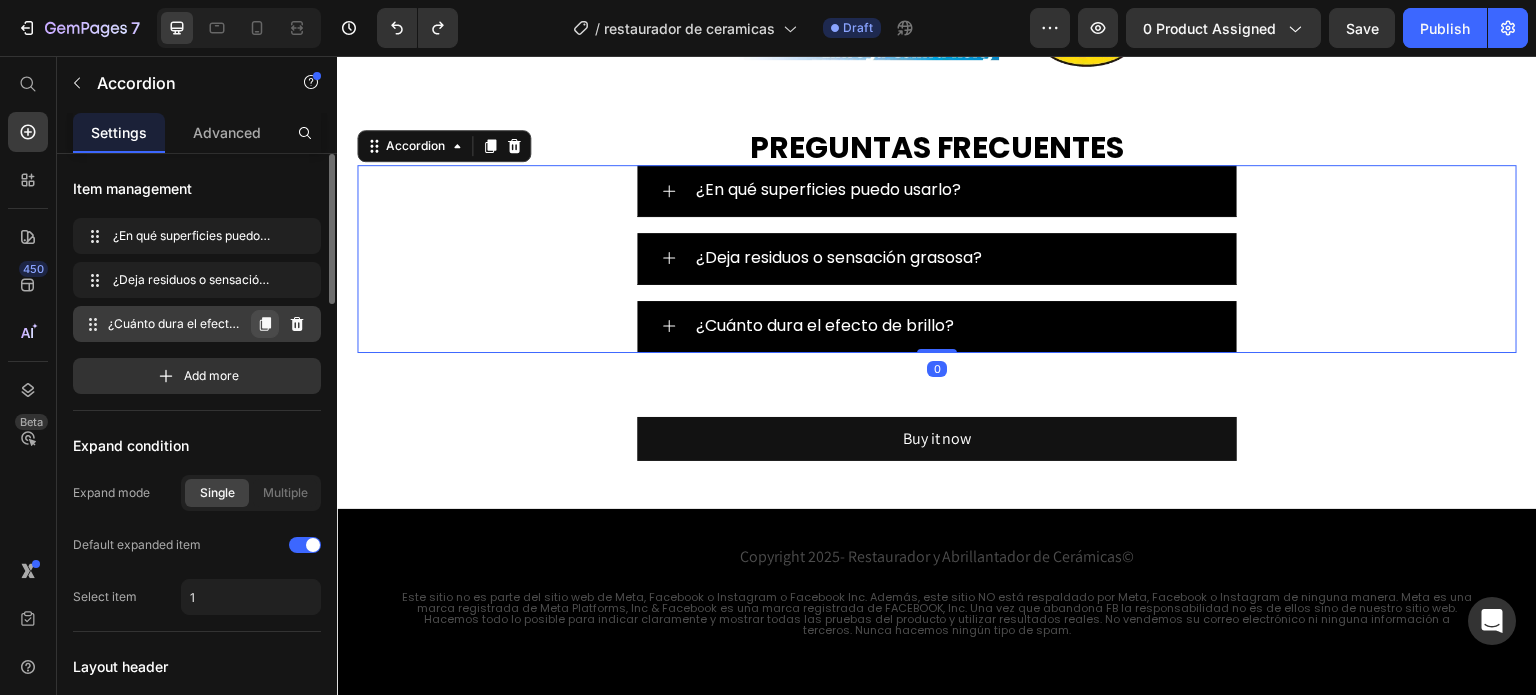click 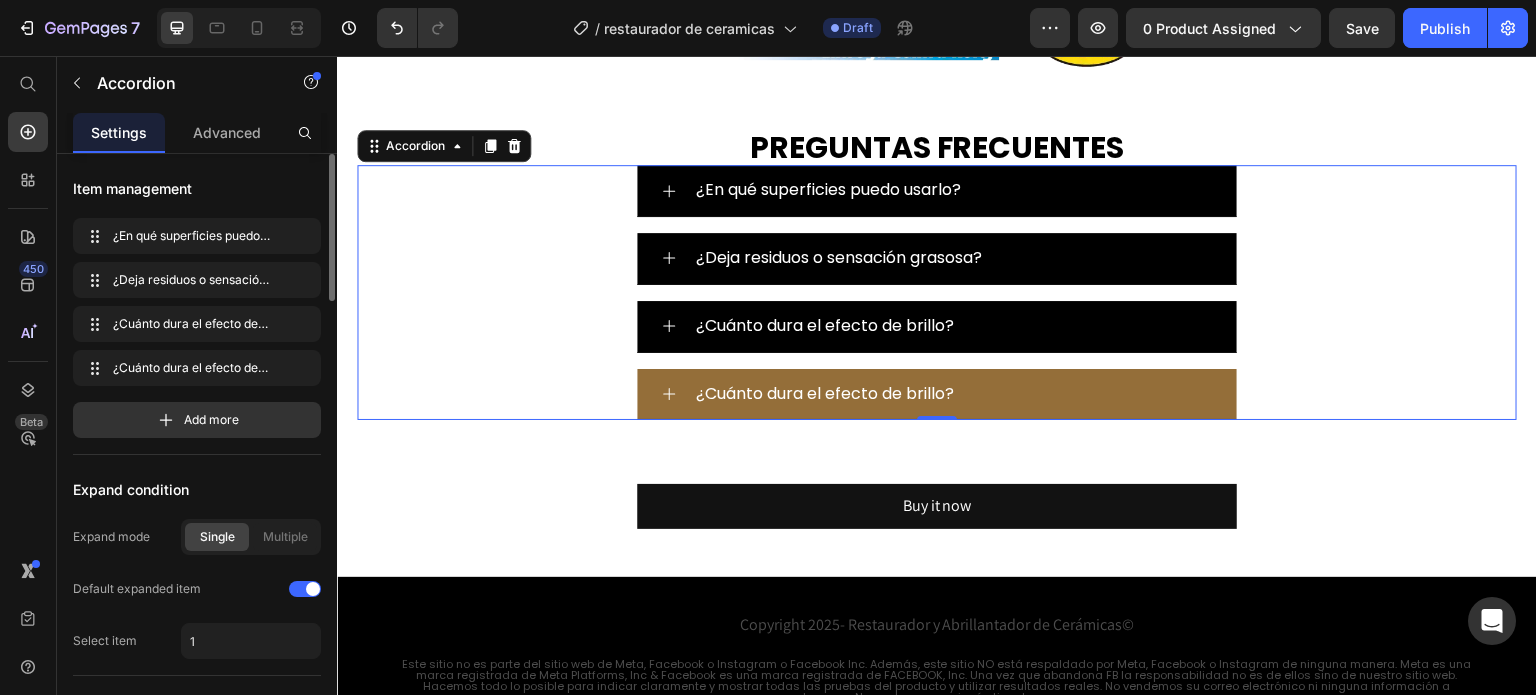click on "¿Cuánto dura el efecto de brillo?" at bounding box center (825, 394) 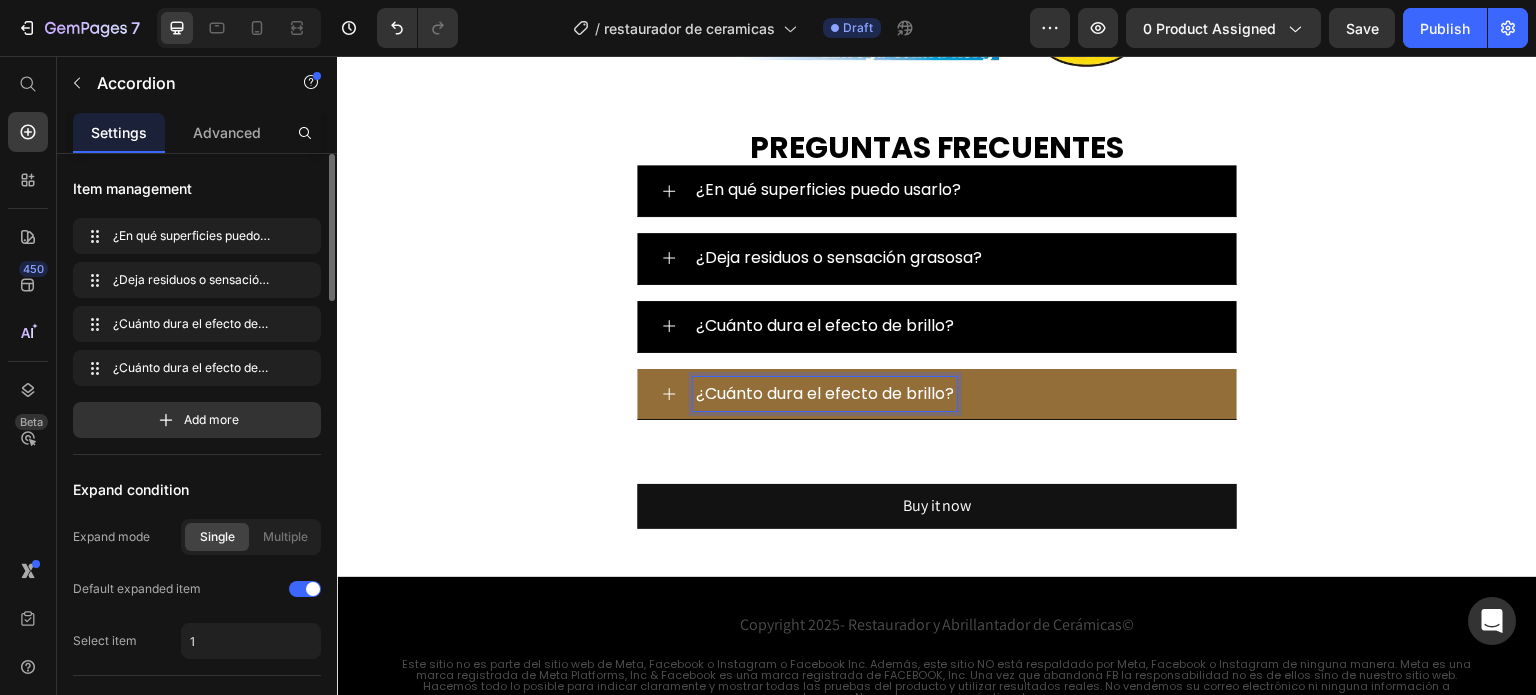 click on "¿Cuánto dura el efecto de brillo?" at bounding box center [825, 394] 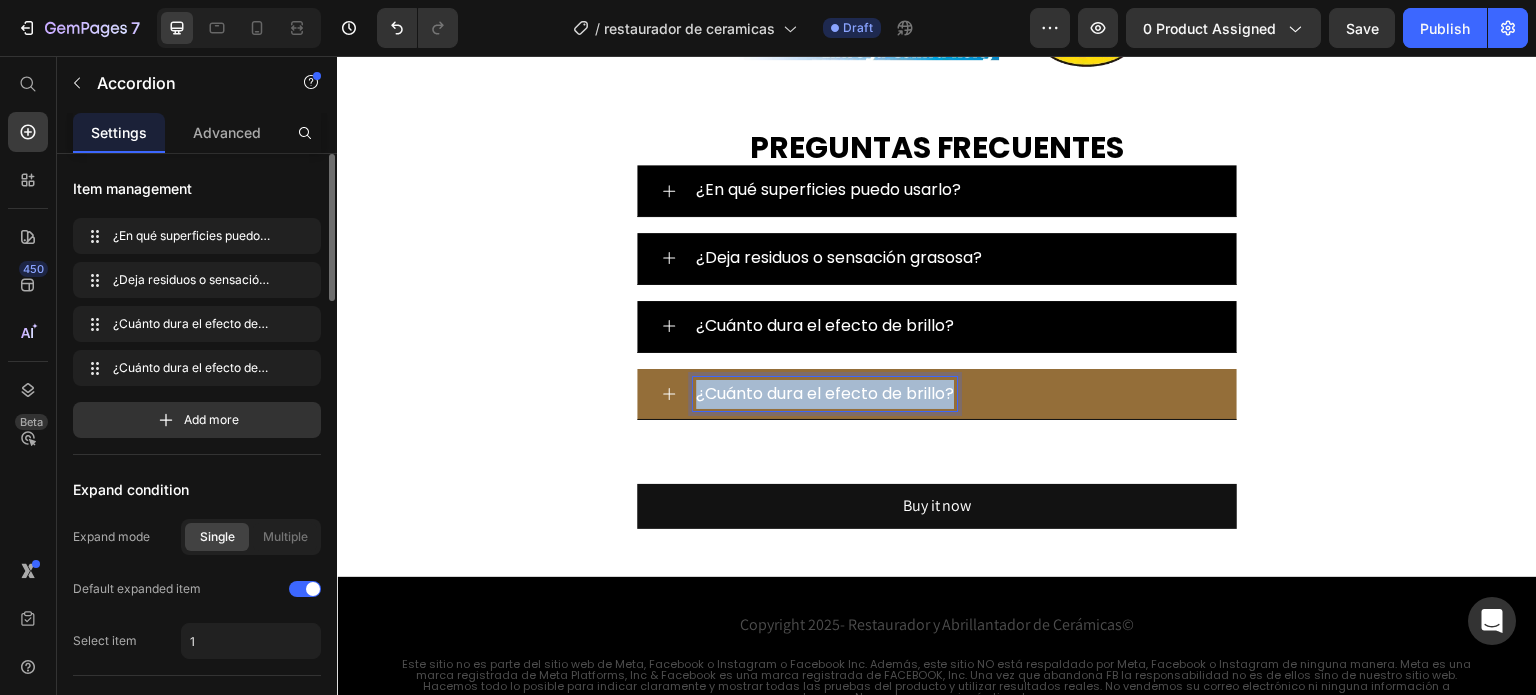 click on "¿Cuánto dura el efecto de brillo?" at bounding box center [825, 394] 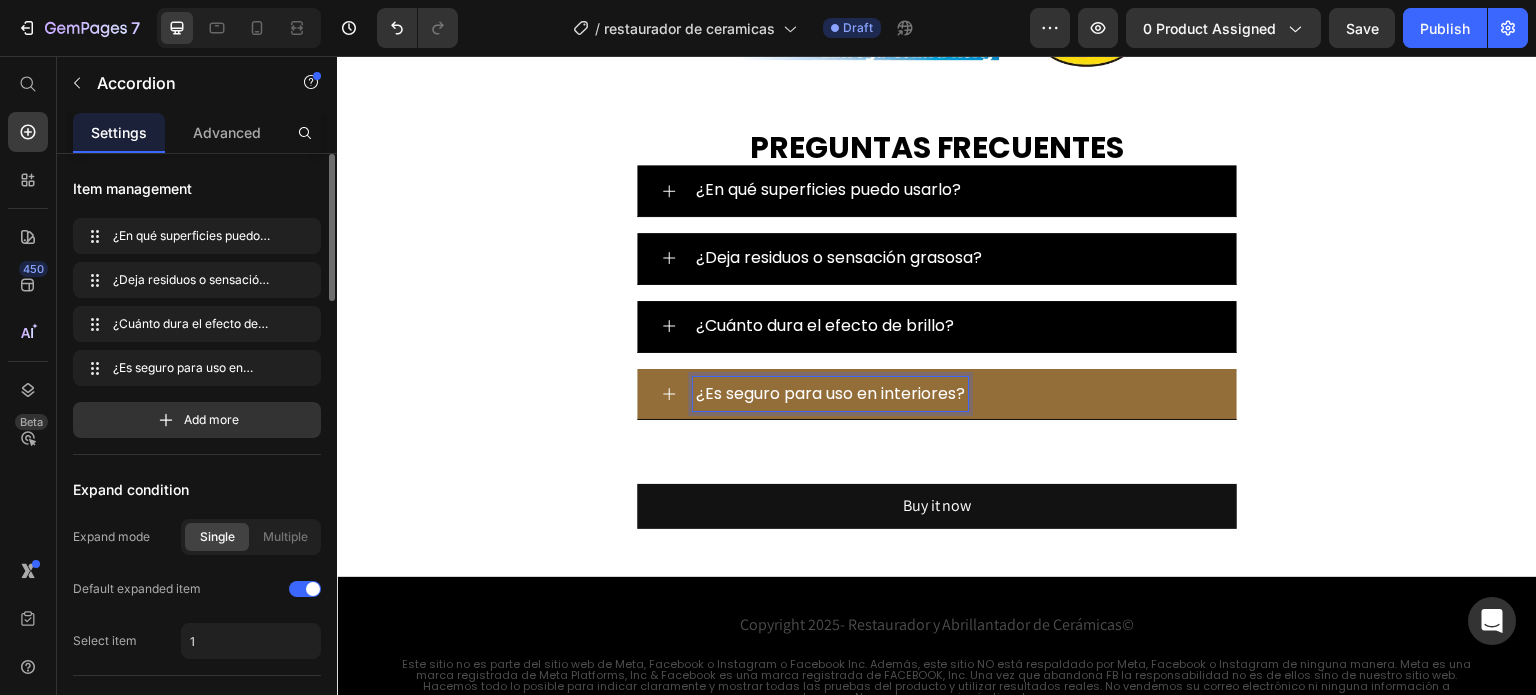 click on "¿Es seguro para uso en interiores?" at bounding box center [953, 394] 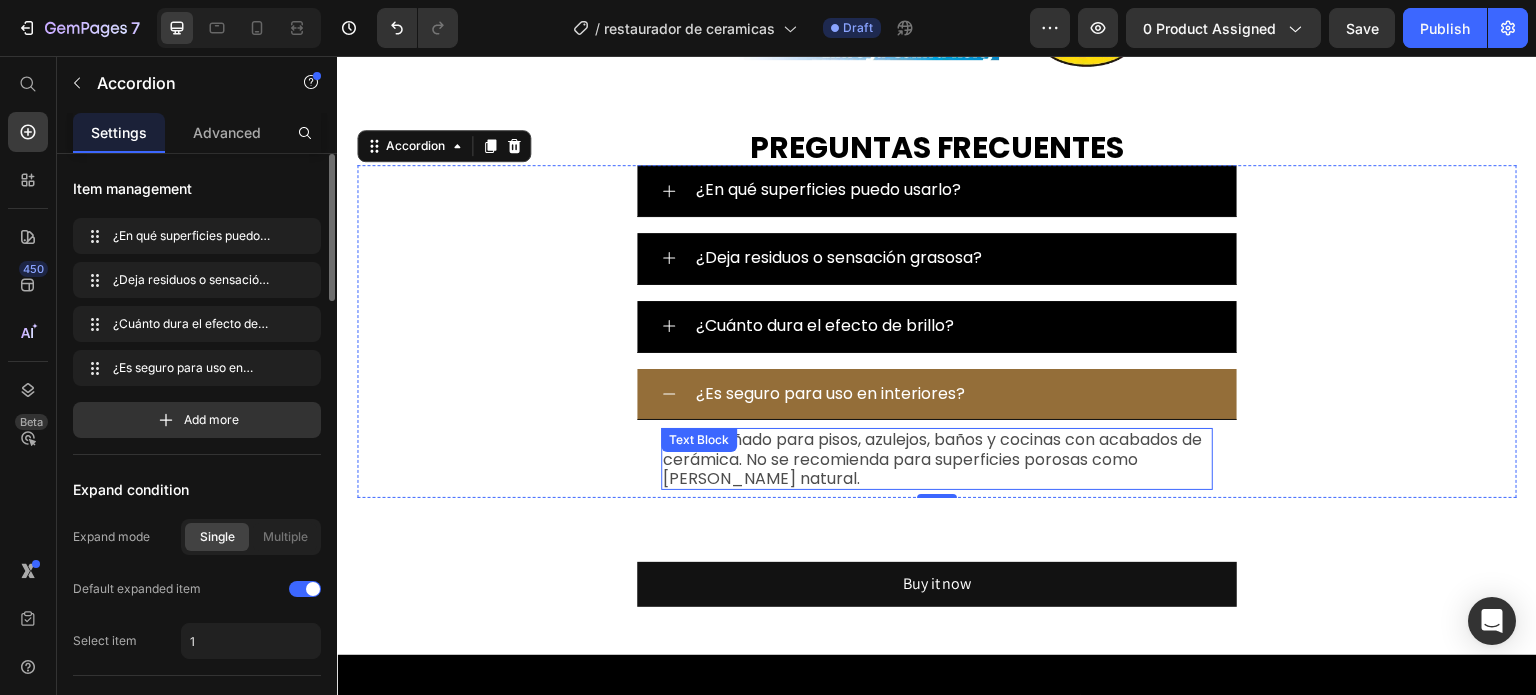 click on "Está diseñado para pisos, azulejos, baños y cocinas con acabados de cerámica. No se recomienda para superficies porosas como piedra natural." at bounding box center (937, 459) 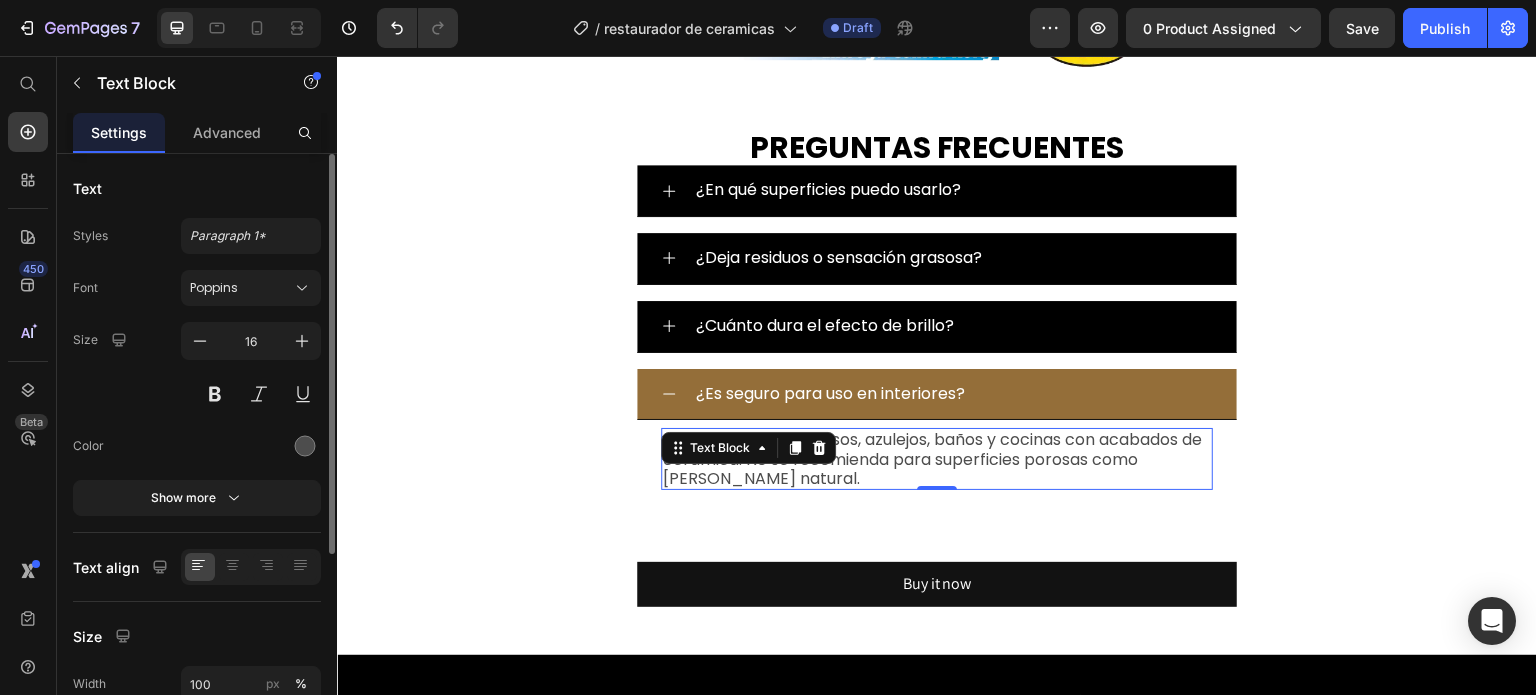 click at bounding box center (795, 448) 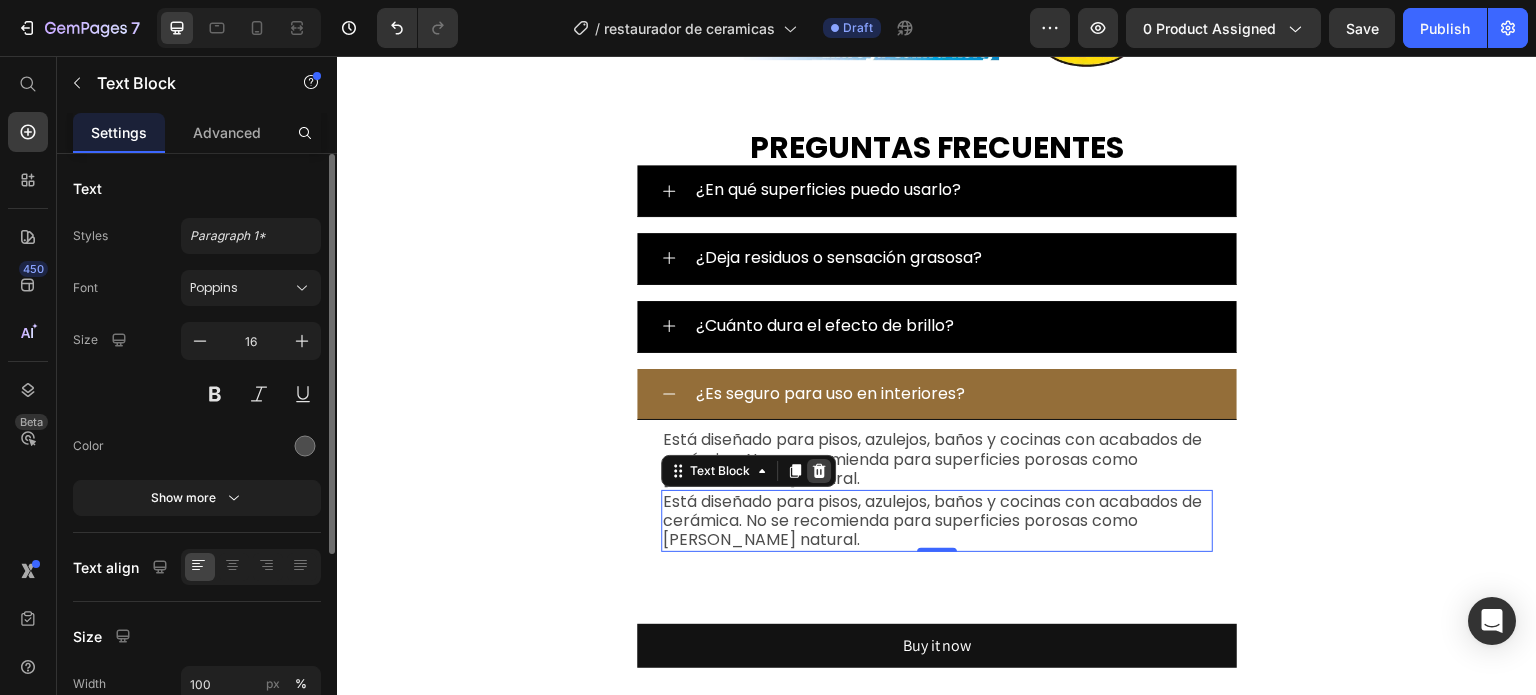 click 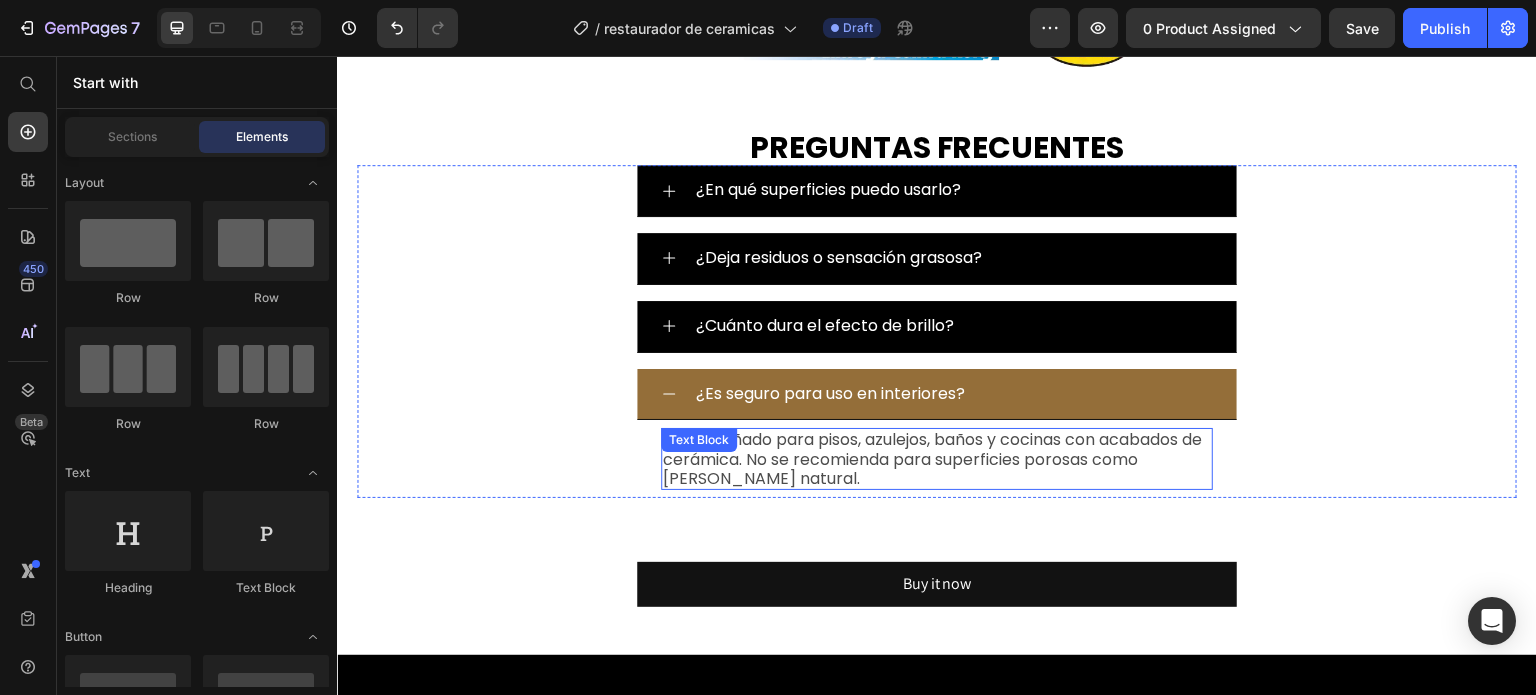 click on "Está diseñado para pisos, azulejos, baños y cocinas con acabados de cerámica. No se recomienda para superficies porosas como piedra natural." at bounding box center [937, 459] 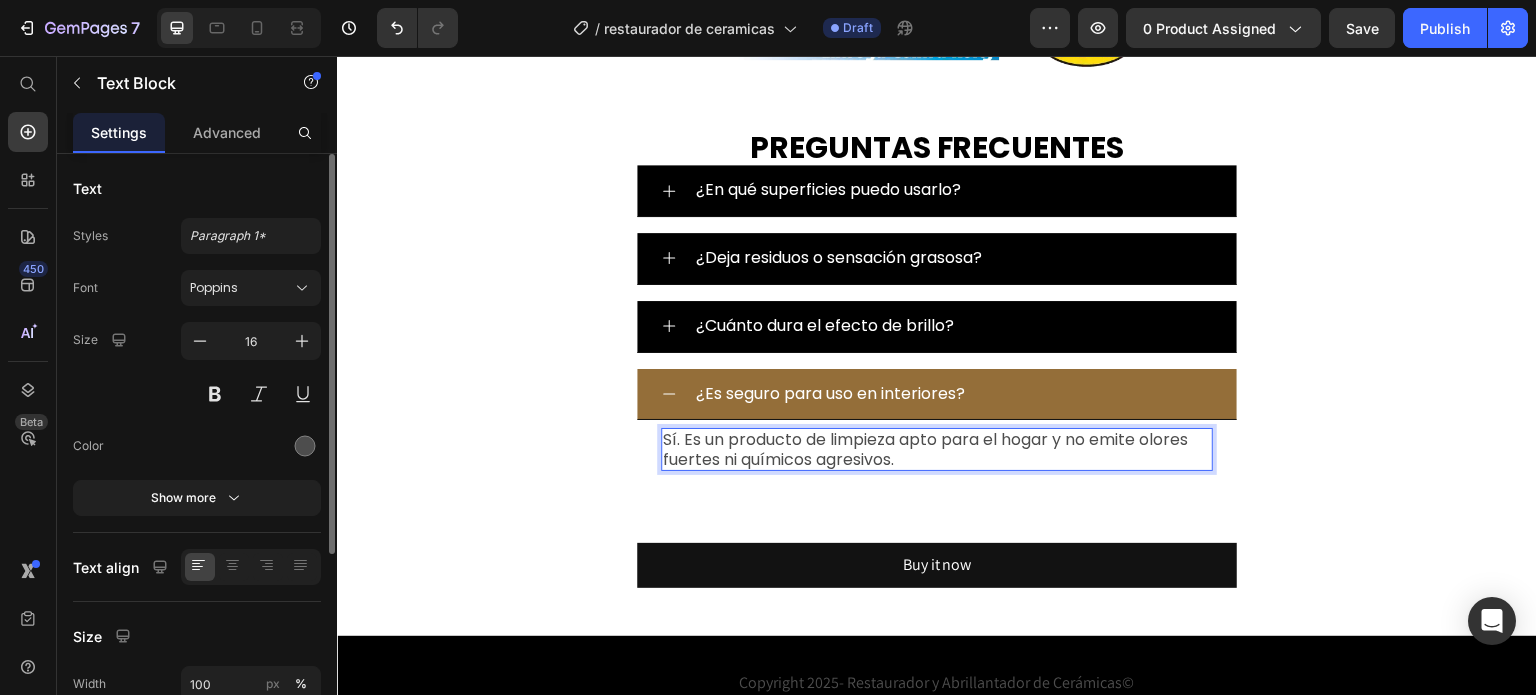 click on "¿Es seguro para uso en interiores?" at bounding box center (953, 394) 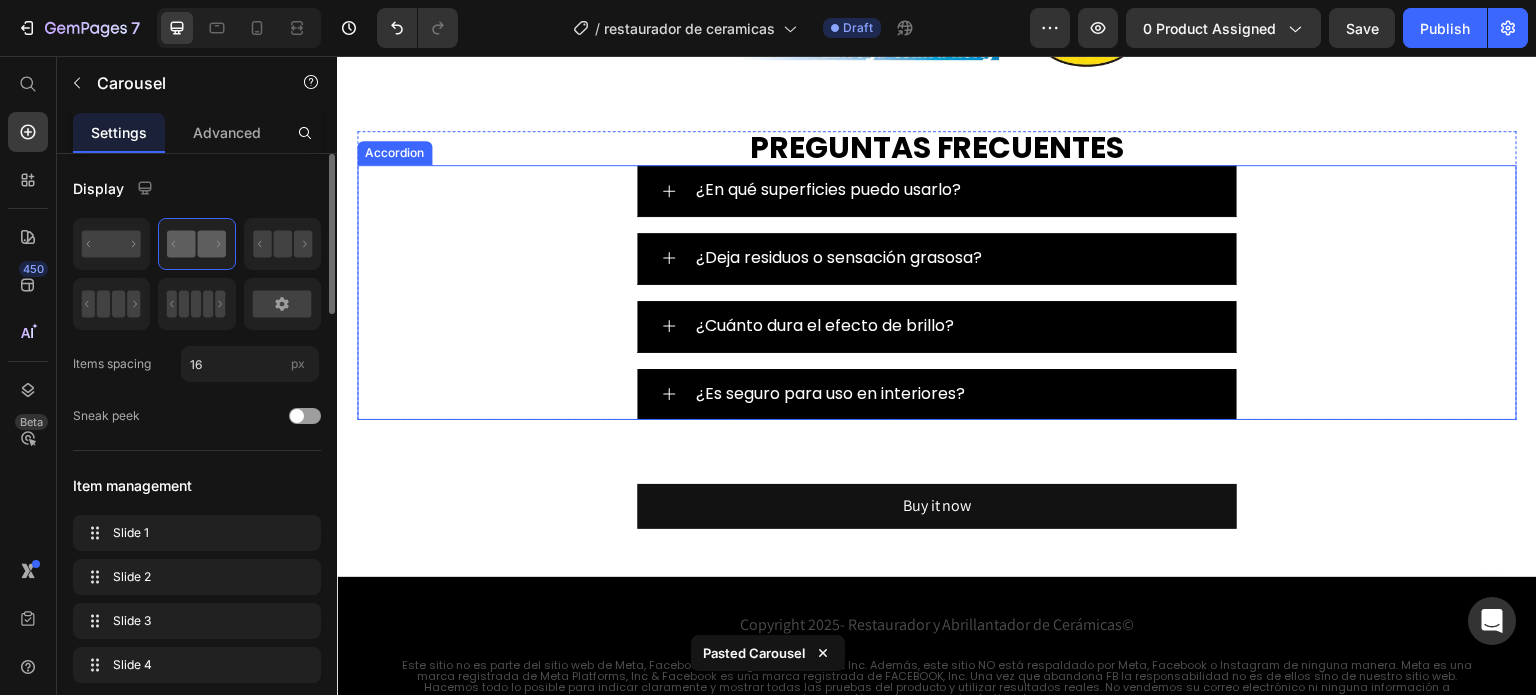 click on "¿Es seguro para uso en interiores?" at bounding box center [953, 394] 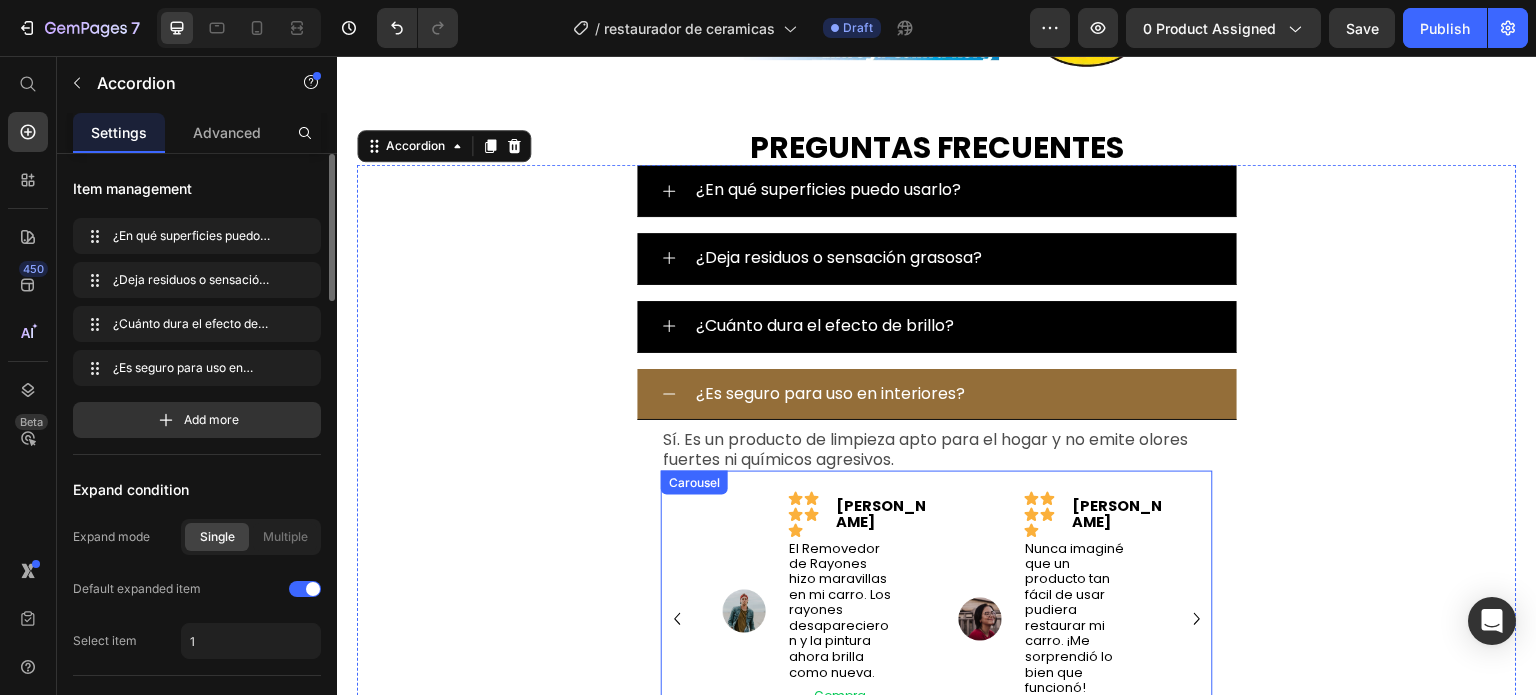 click on "Image Icon Icon Icon Icon
Icon Icon List Carlos T. Text Block Row El Removedor de Rayones hizo maravillas en mi carro. Los rayones desaparecieron y la pintura ahora brilla como nueva. Text Block Compra Verificada Item List Row Row Row Image Icon Icon Icon Icon
Icon Icon List Lucía M. Text Block Row Nunca imaginé que un producto tan fácil de usar pudiera restaurar mi carro. ¡Me sorprendió lo bien que funcionó! Text Block Compra Verificada Item List Row Row Row Image Icon Icon Icon Icon
Icon Icon List Miguel R. Text Block Row El Removedor de Rayones dejó mi auto impecable. No más marcas visibles, ¡y se ve como recién salido del concesionario! Text Block Compra Verificada Item List Row Row Row Image Icon Icon Icon Icon
Icon Icon List Ana G. Text Block Row Usé este producto en mi carro y en minutos eliminó rayones que pensaba que no se irían. Totalmente recomendado. Text Block Item List Row" at bounding box center (937, 619) 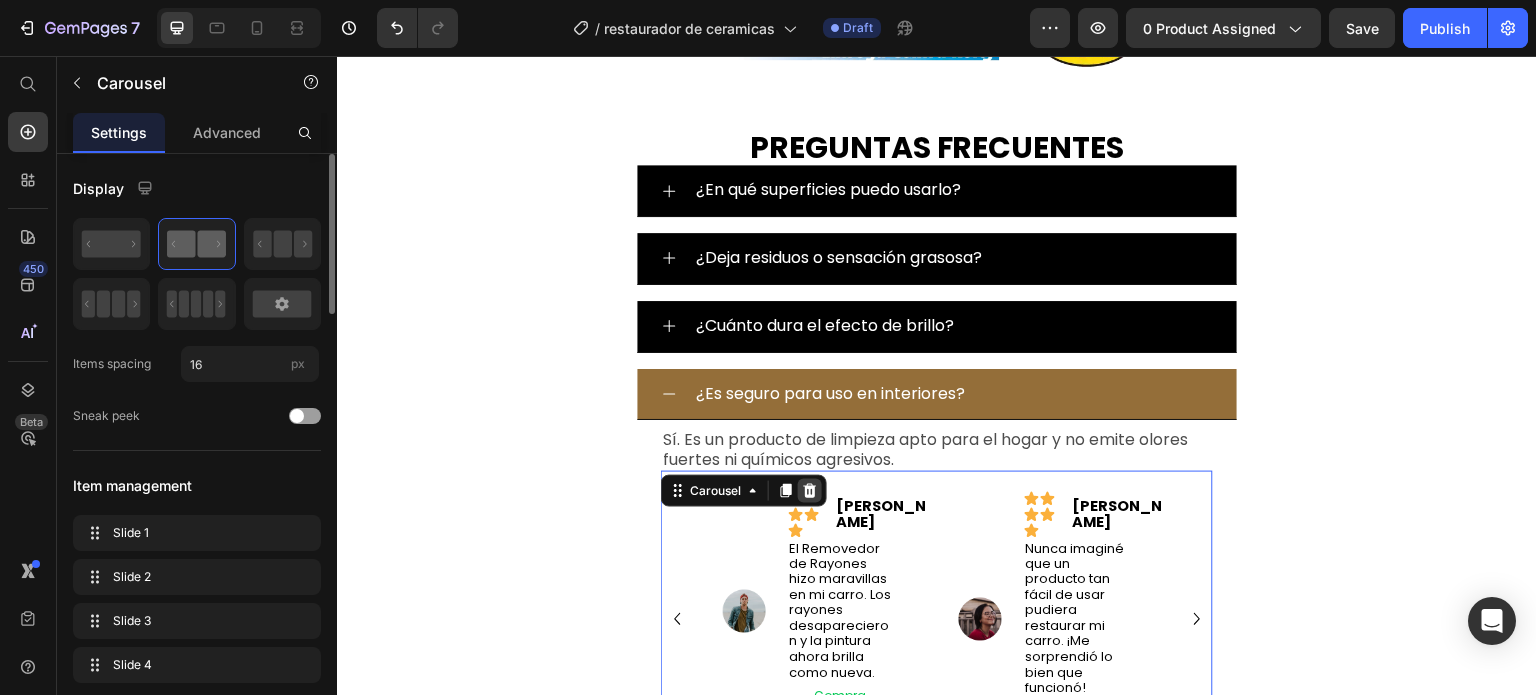 click at bounding box center (810, 491) 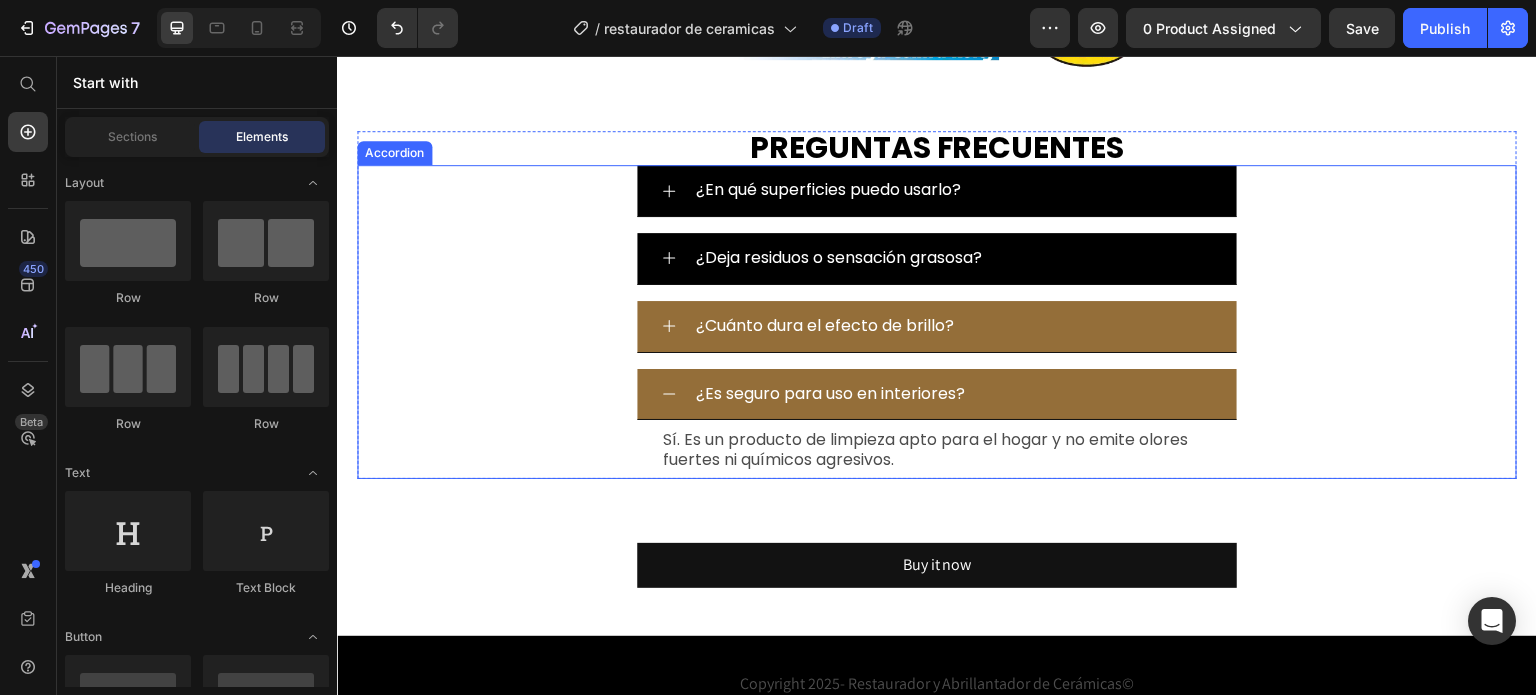 click on "¿Cuánto dura el efecto de brillo?" at bounding box center (953, 326) 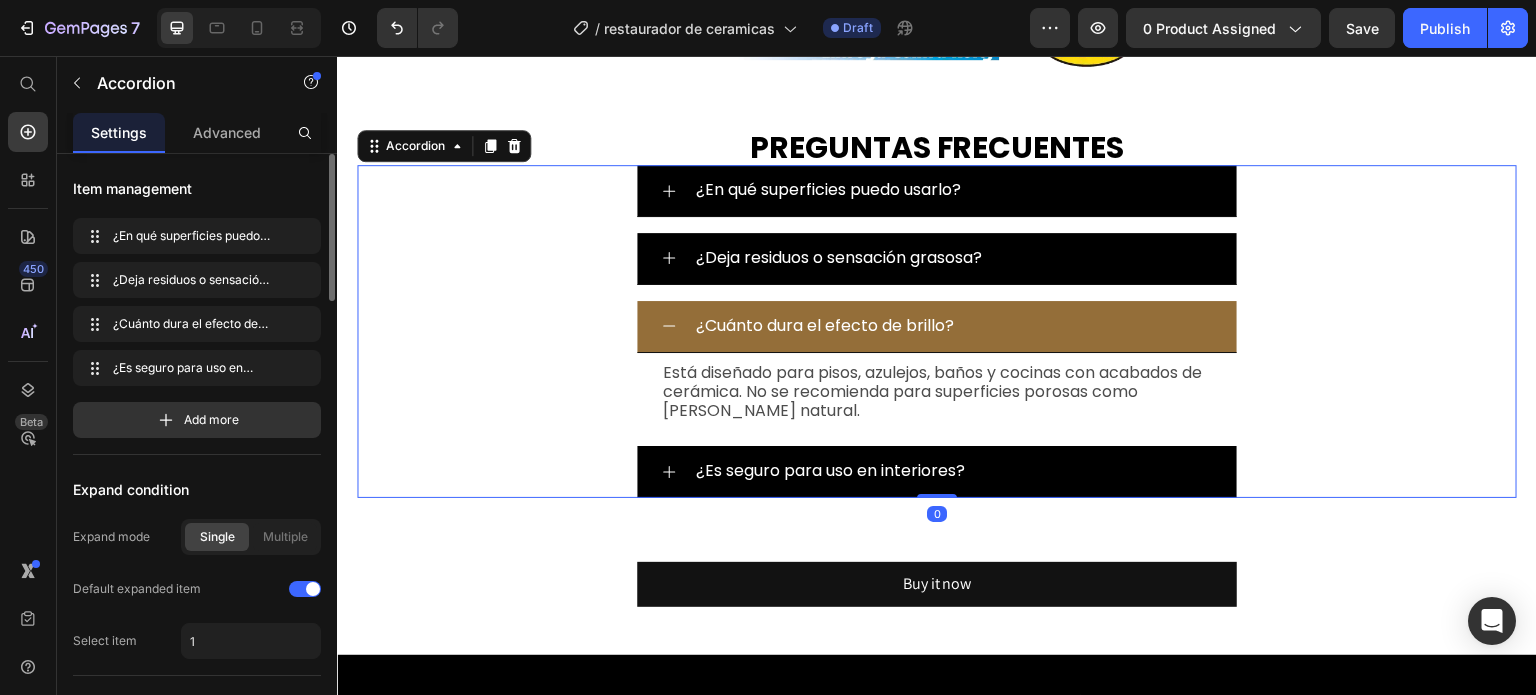 click on "¿Cuánto dura el efecto de brillo?" at bounding box center [953, 326] 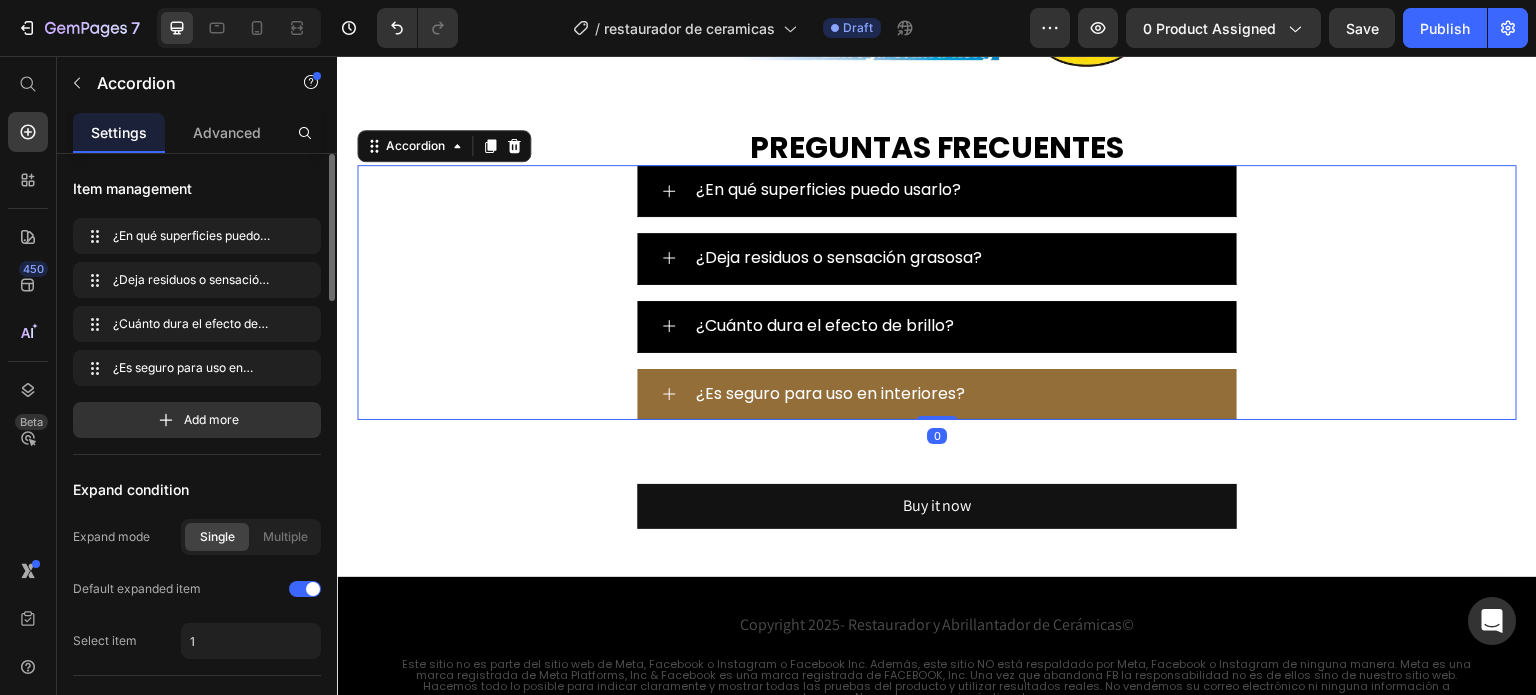 click on "¿Es seguro para uso en interiores?" at bounding box center [953, 394] 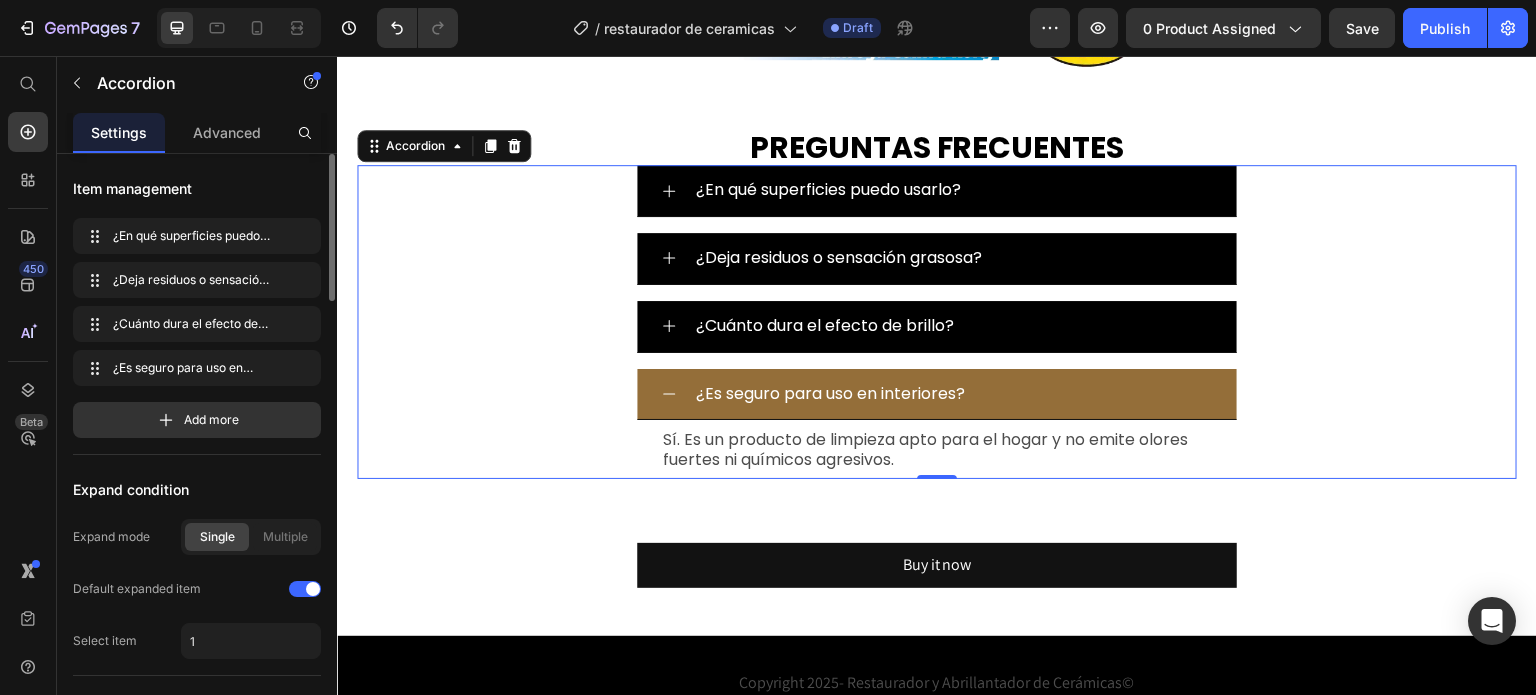click on "¿Es seguro para uso en interiores?" at bounding box center [953, 394] 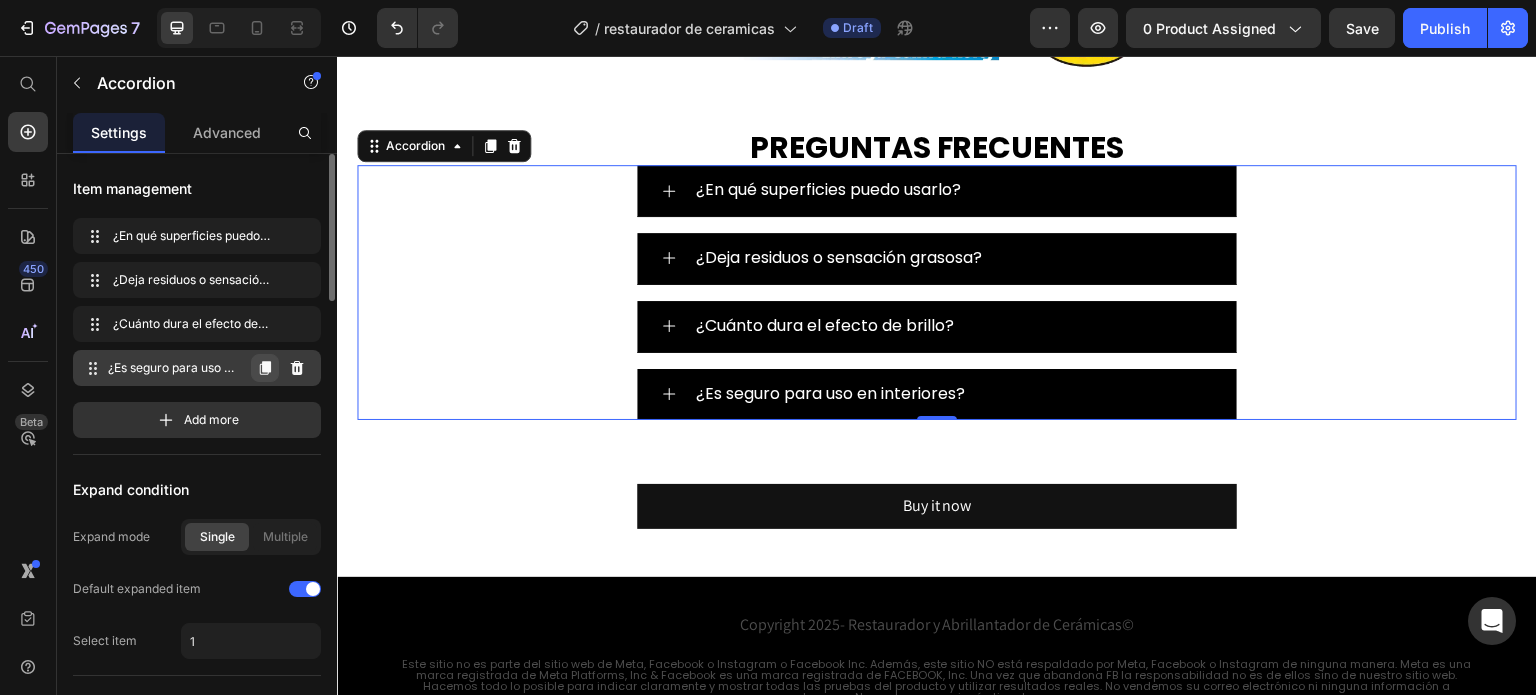 click 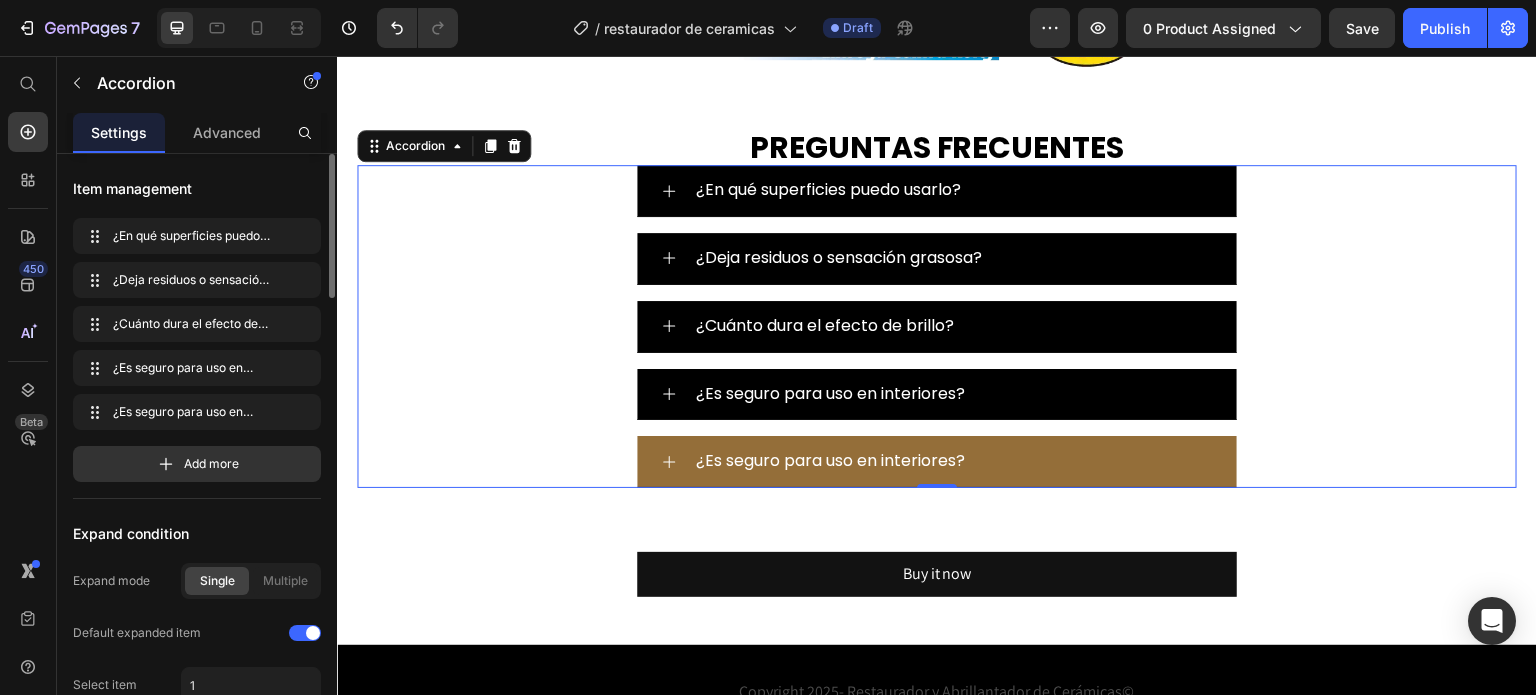 click on "¿Es seguro para uso en interiores?" at bounding box center [830, 461] 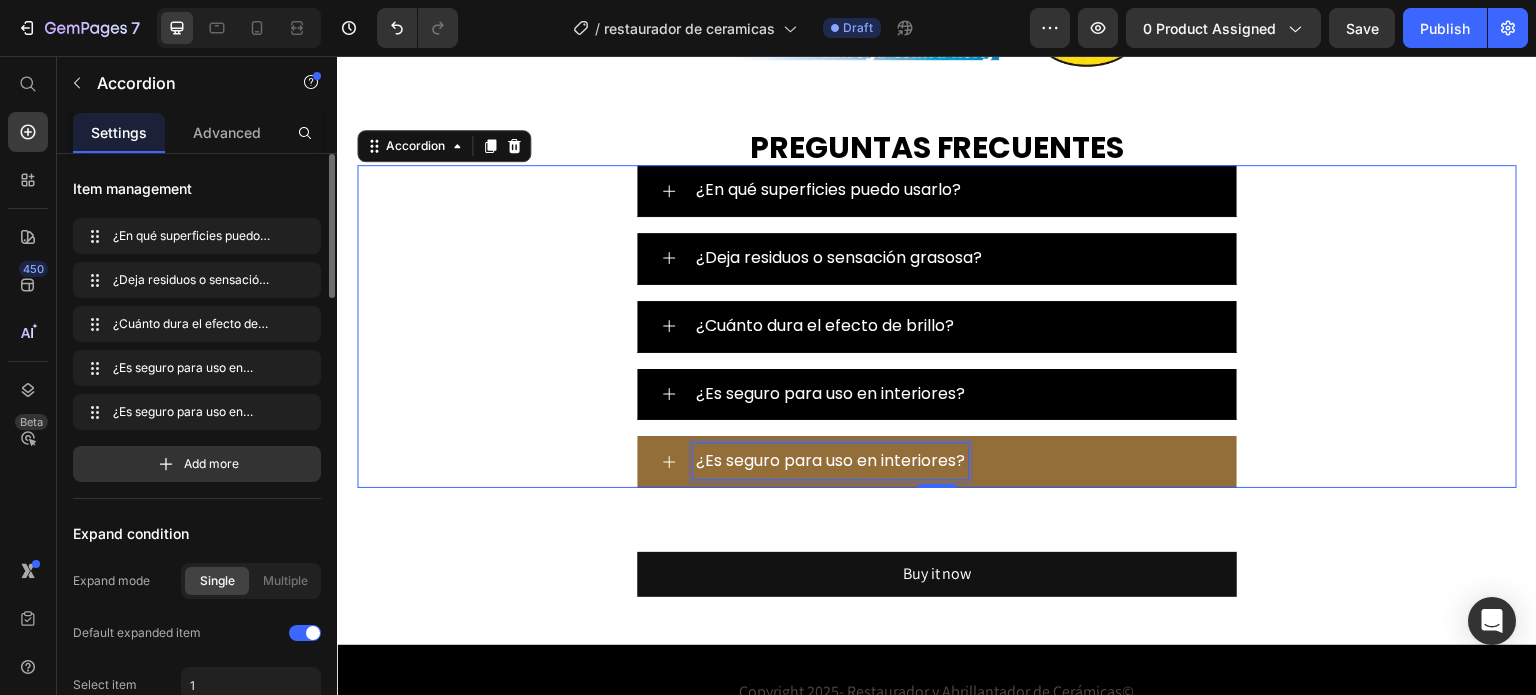 click on "¿Es seguro para uso en interiores?" at bounding box center (830, 461) 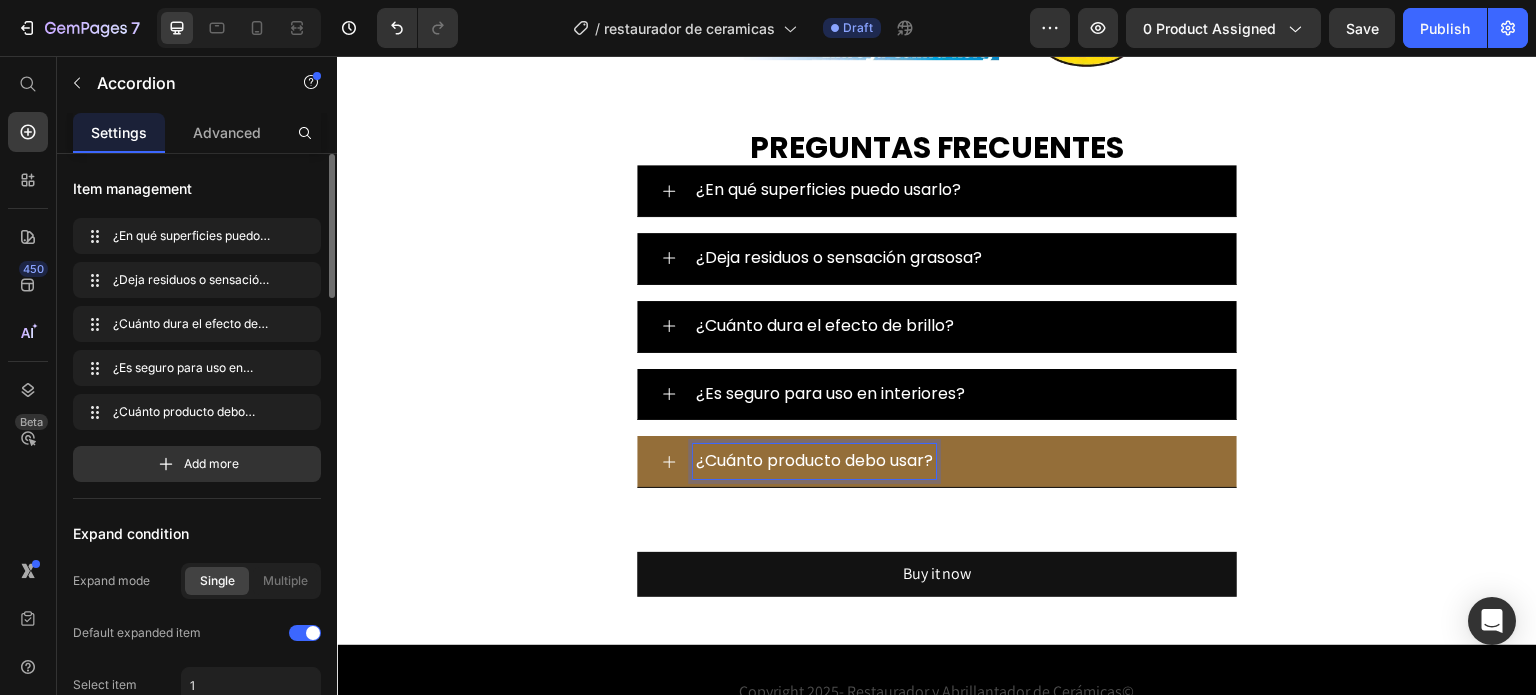 click on "¿Cuánto producto debo usar?" at bounding box center [953, 461] 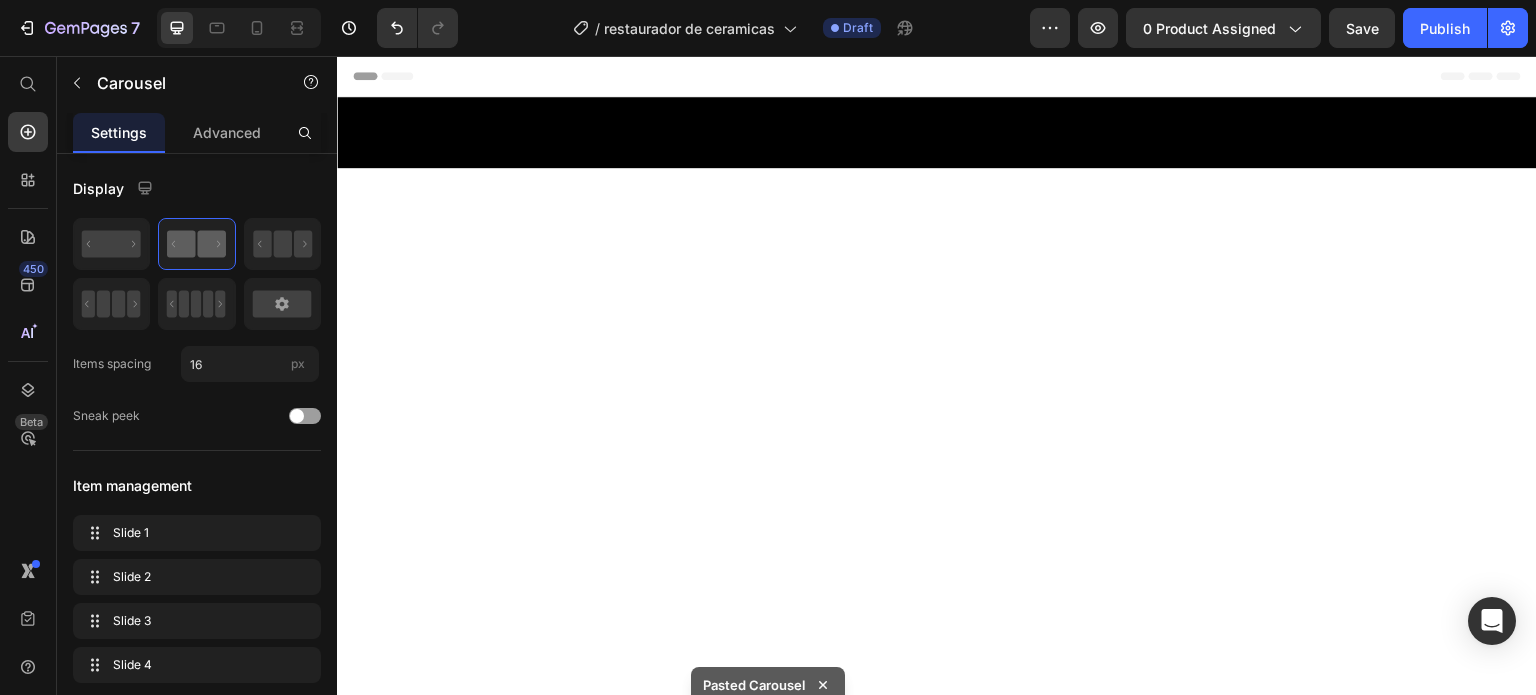 scroll, scrollTop: 0, scrollLeft: 0, axis: both 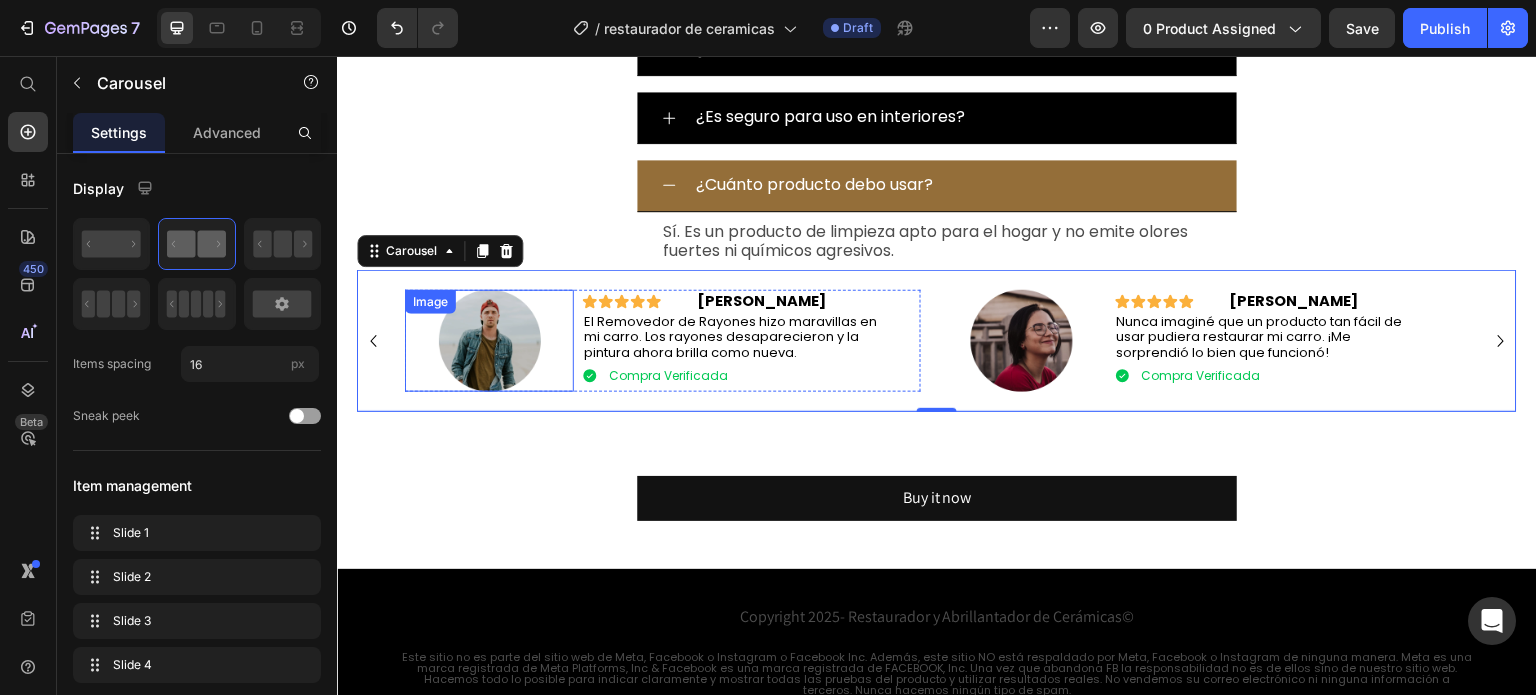 click at bounding box center [489, 341] 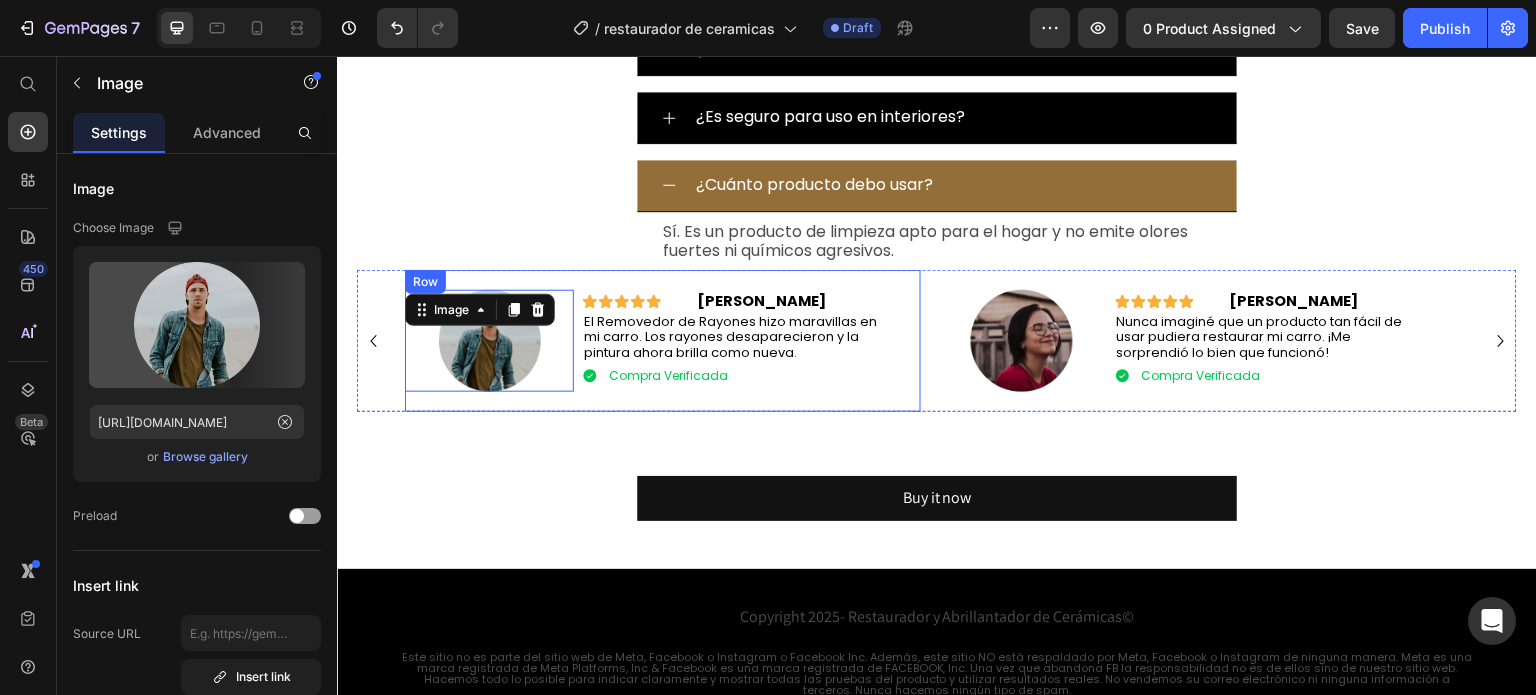 click on "Image   0 Icon Icon Icon Icon
Icon Icon List [PERSON_NAME] Text Block Row El Removedor de Rayones hizo maravillas en mi carro. Los rayones desaparecieron y la pintura ahora brilla como nueva. Text Block Compra Verificada Item List Row Row Row" at bounding box center [663, 341] 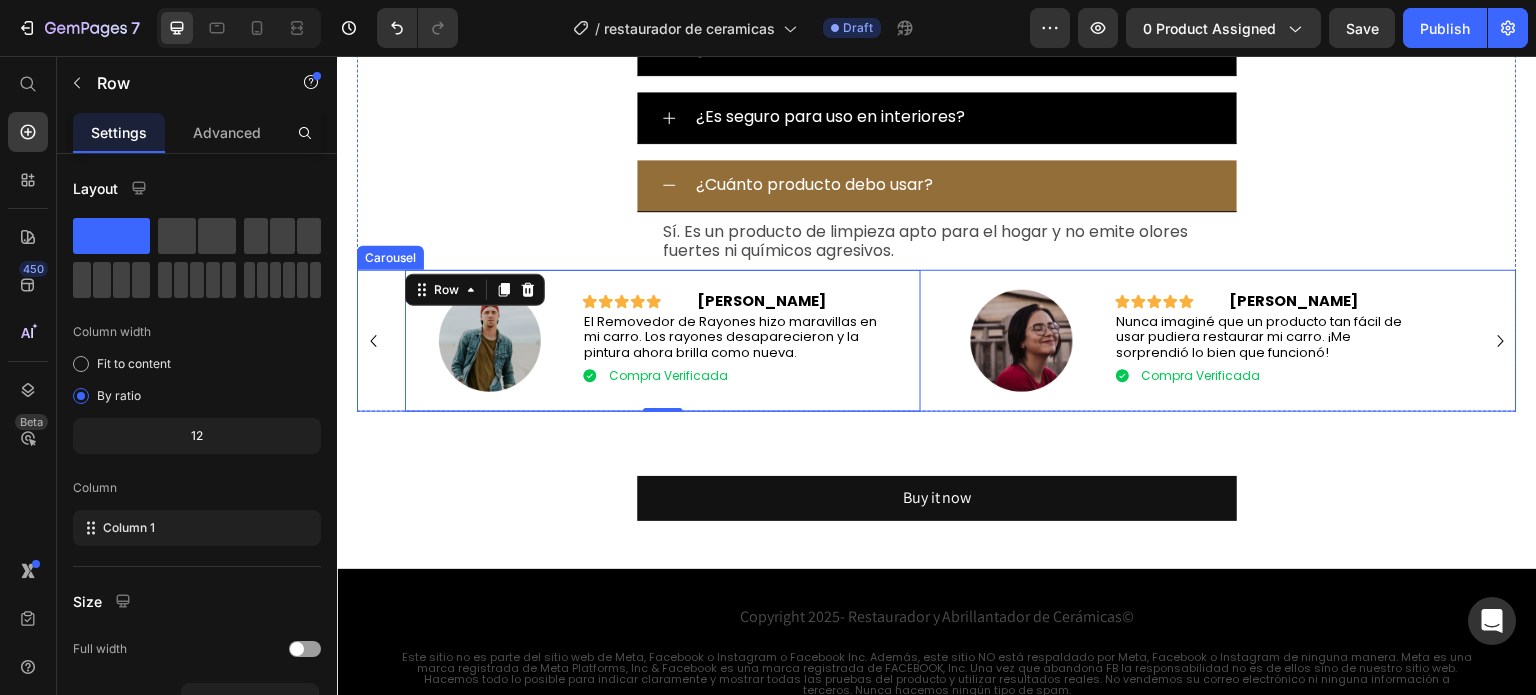 click on "Image Icon Icon Icon Icon
Icon Icon List [PERSON_NAME] Text Block Row El Removedor de Rayones hizo maravillas en mi carro. Los rayones desaparecieron y la pintura ahora brilla como nueva. Text Block Compra Verificada Item List Row Row Row   0 Image Icon Icon Icon Icon
Icon Icon List [PERSON_NAME] Text Block Row Nunca imaginé que un producto tan fácil de usar pudiera restaurar mi carro. ¡Me sorprendió lo bien que funcionó! Text Block Compra Verificada Item List Row Row Row Image Icon Icon Icon Icon
Icon Icon List [PERSON_NAME] Text Block Row El Removedor de Rayones dejó mi auto impecable. No más marcas visibles, ¡y se ve como recién salido del concesionario! Text Block Compra Verificada Item List Row Row Row Image Icon Icon Icon Icon
Icon Icon List [PERSON_NAME] Text Block Row Usé este producto en mi carro y en minutos eliminó rayones que pensaba que no se irían. Totalmente recomendado. Text Block Compra Verificada Item List Row Row Row" at bounding box center (937, 341) 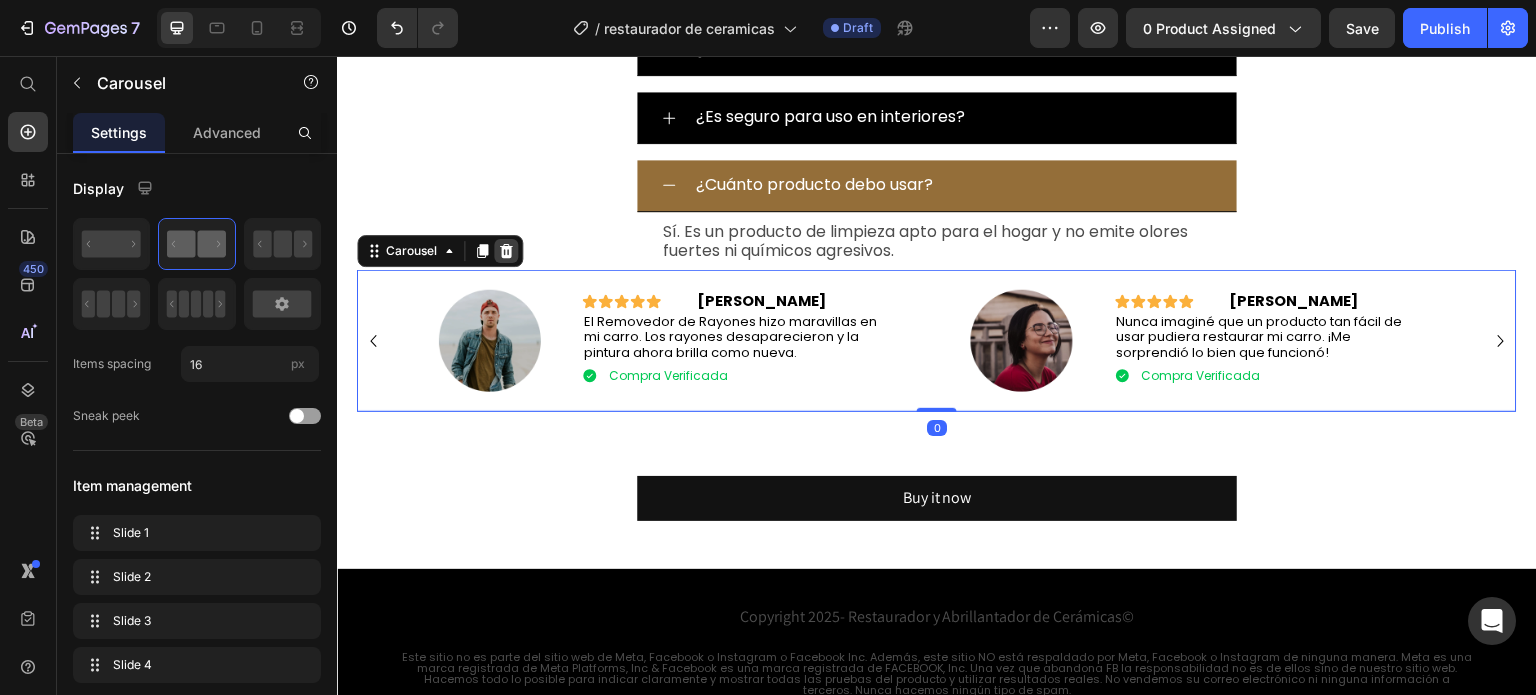 click 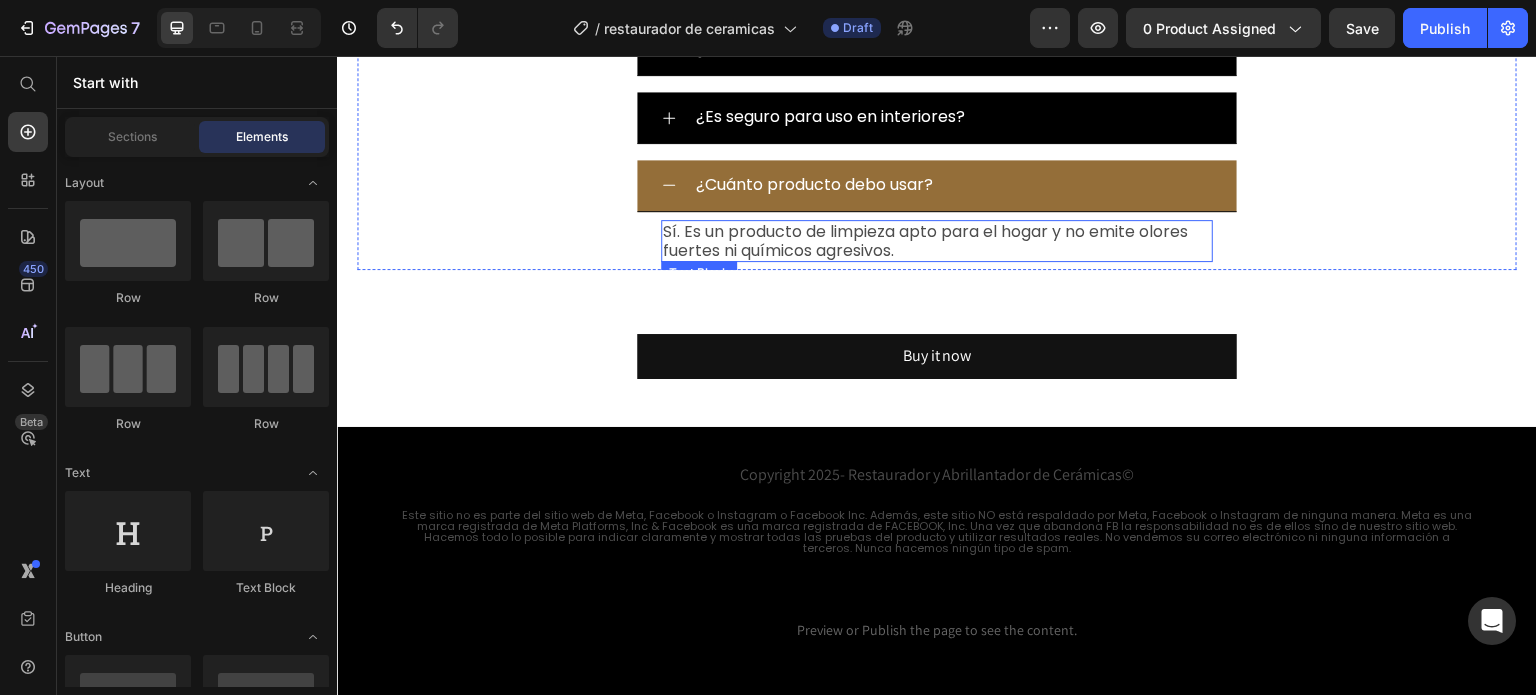 click on "Sí. Es un producto de limpieza apto para el hogar y no emite olores fuertes ni químicos agresivos." at bounding box center [937, 241] 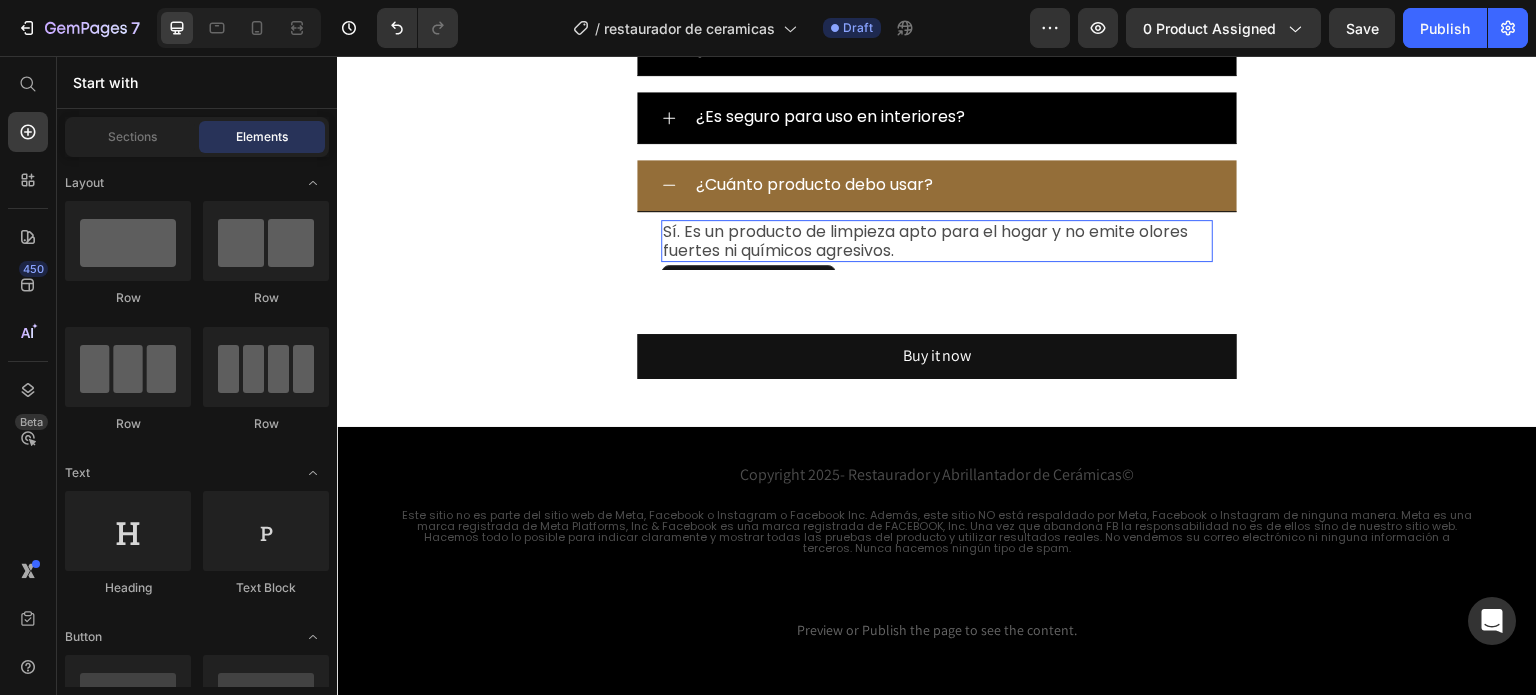 click on "Sí. Es un producto de limpieza apto para el hogar y no emite olores fuertes ni químicos agresivos." at bounding box center (937, 241) 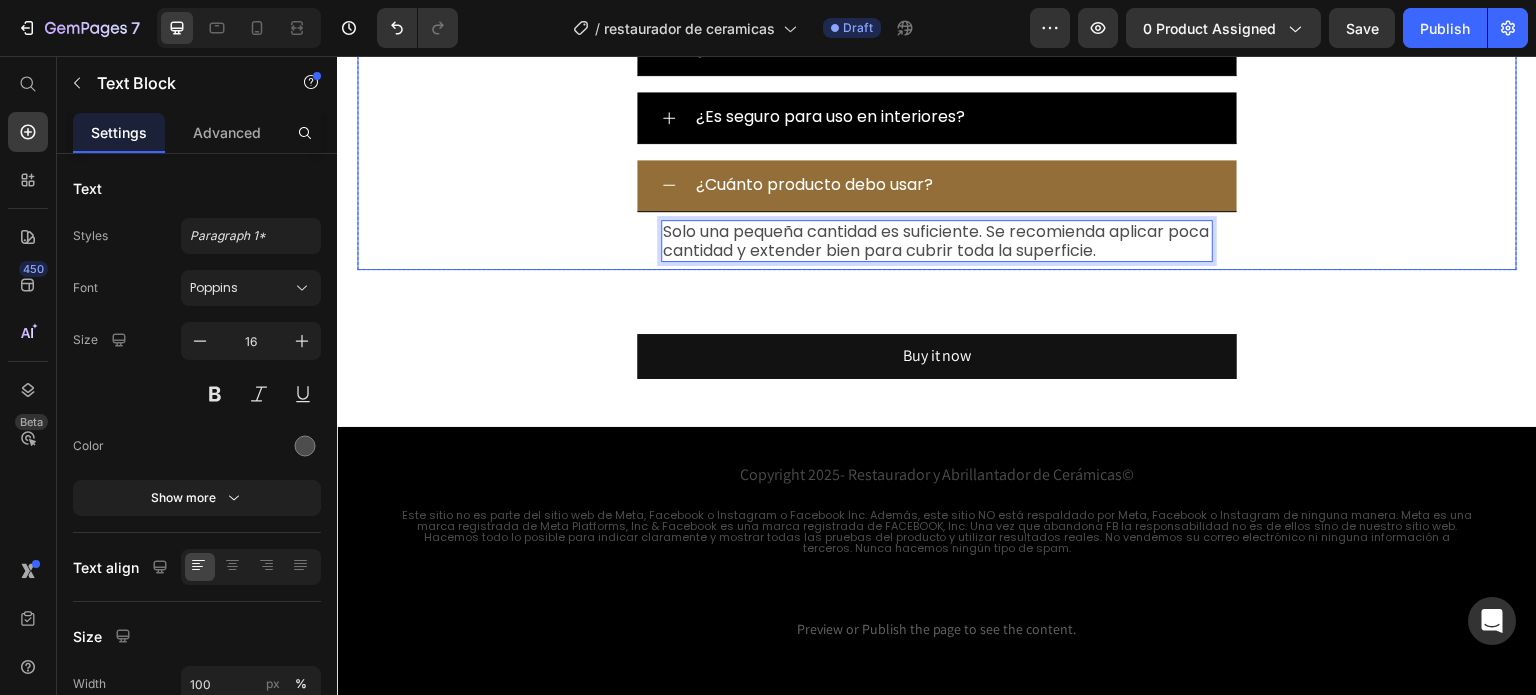 click on "¿Cuánto producto debo usar?" at bounding box center (953, 185) 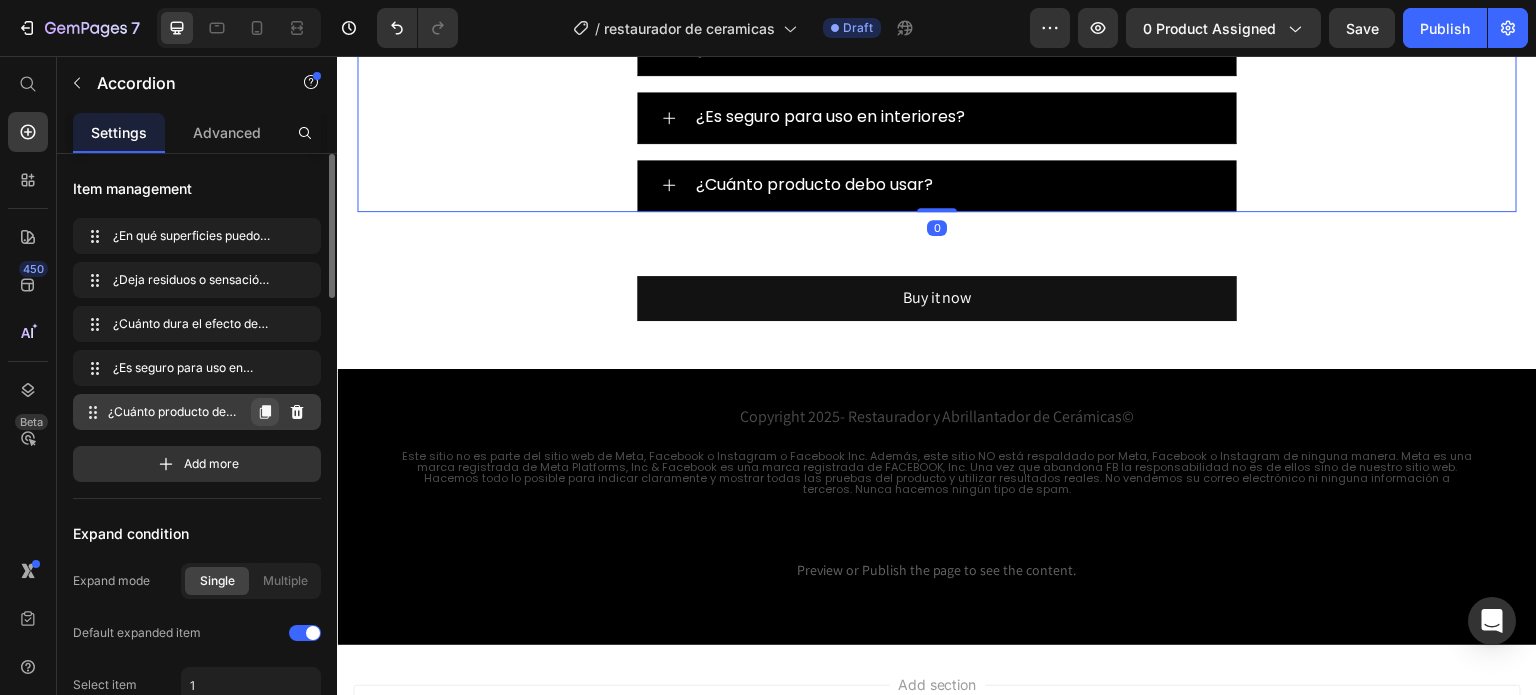 click 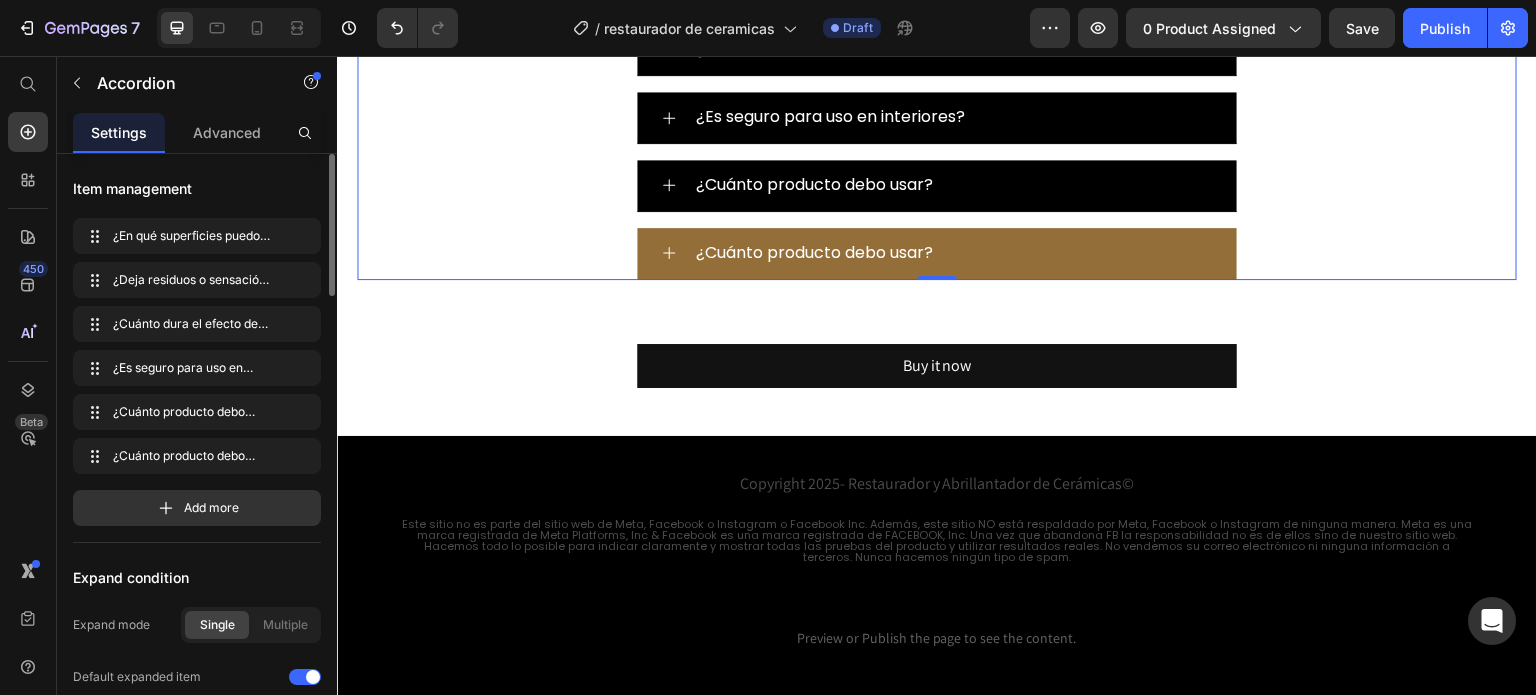 click on "¿Cuánto producto debo usar?" at bounding box center [814, 253] 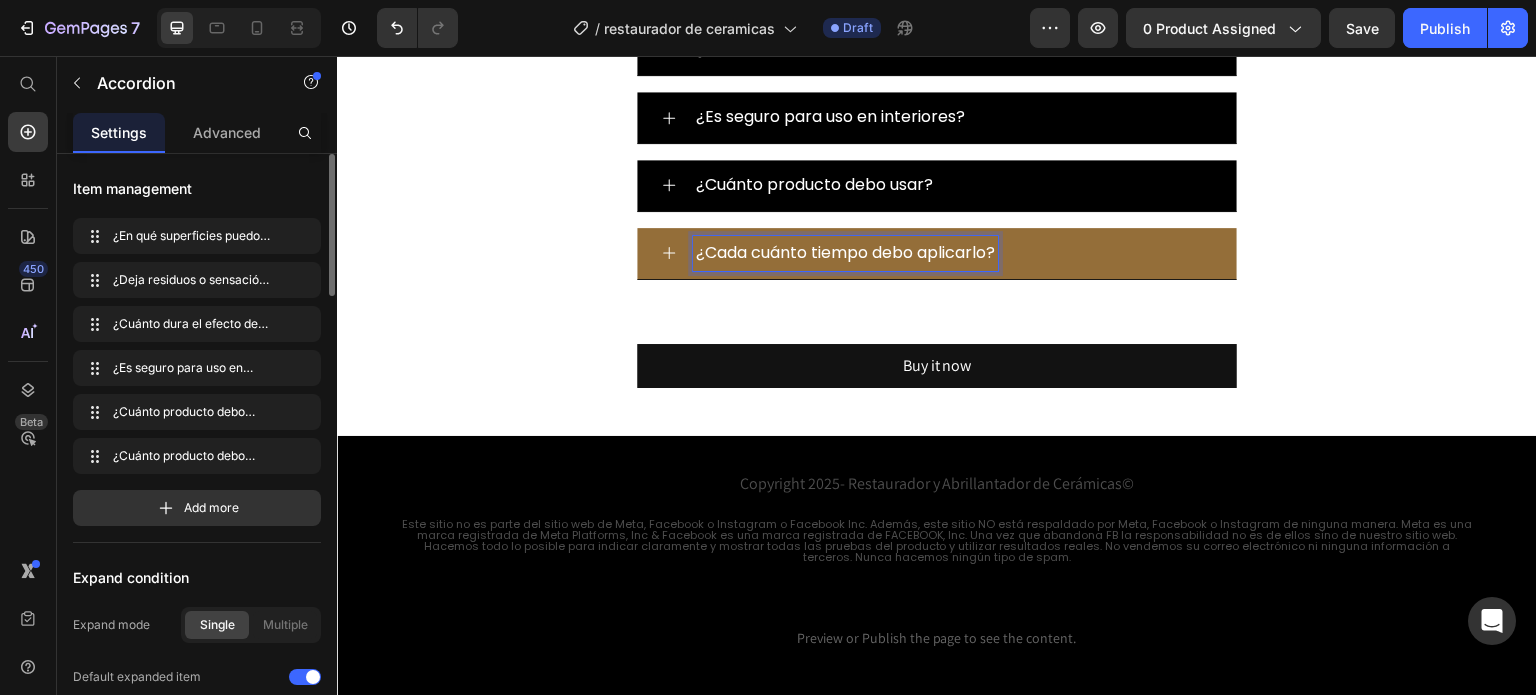 click on "¿Cada cuánto tiempo debo aplicarlo?" at bounding box center (953, 253) 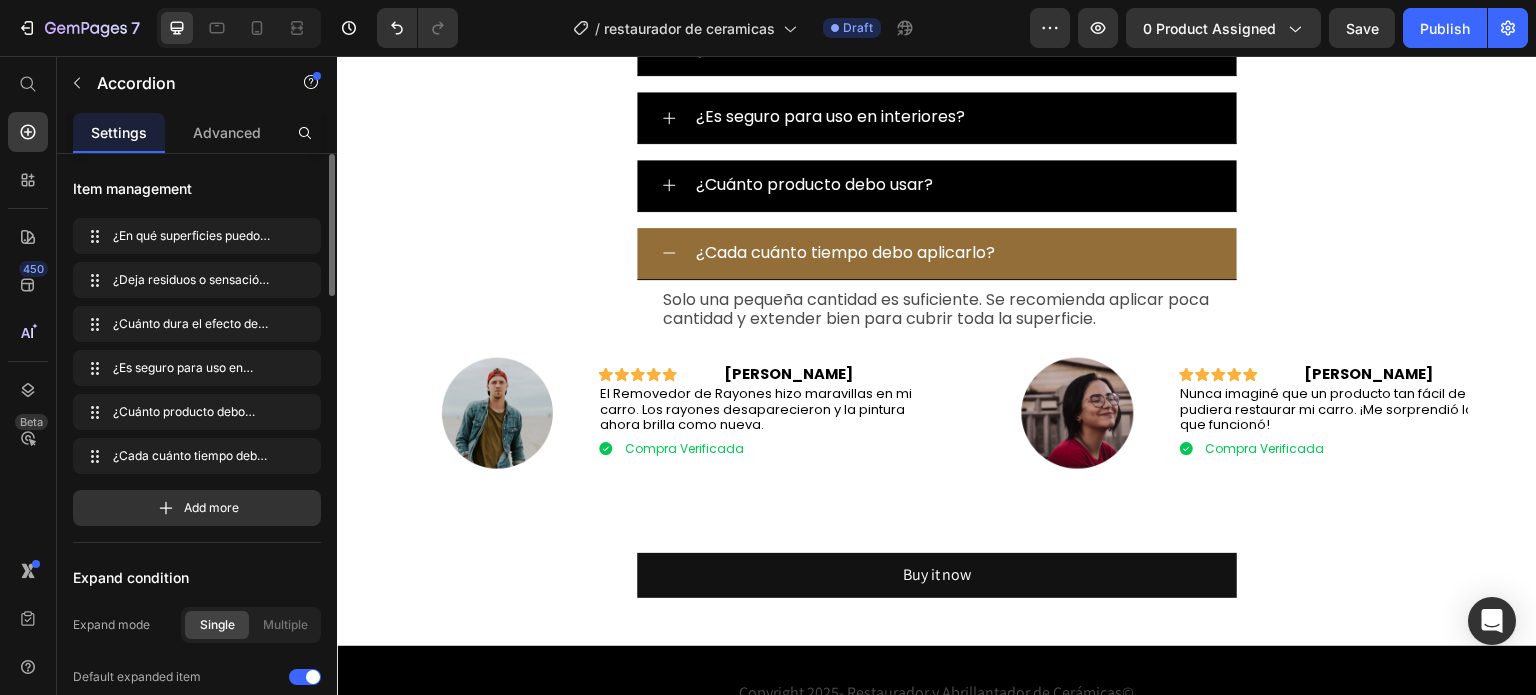 click on "Solo una pequeña cantidad es suficiente. Se recomienda aplicar poca cantidad y extender bien para cubrir toda la superficie." at bounding box center (937, 309) 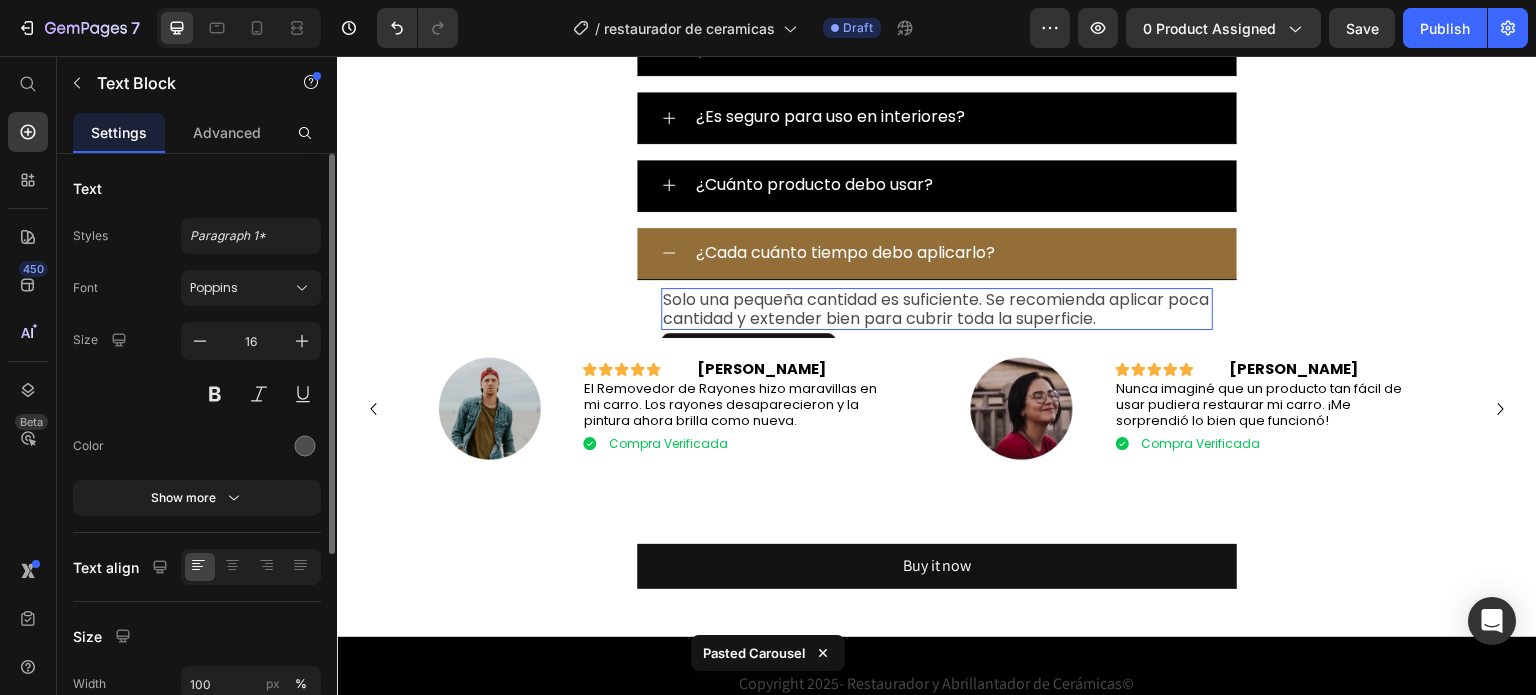 click on "Solo una pequeña cantidad es suficiente. Se recomienda aplicar poca cantidad y extender bien para cubrir toda la superficie." at bounding box center [937, 309] 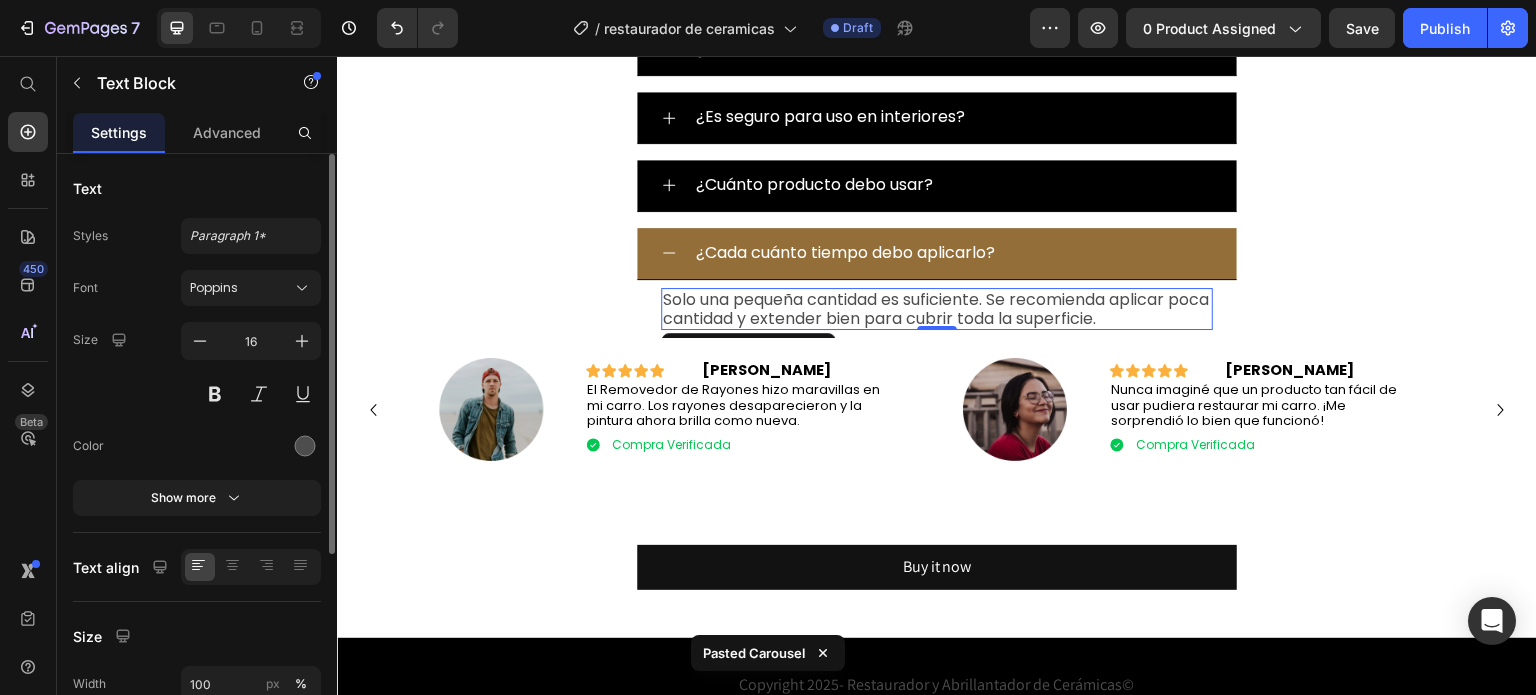click on "Solo una pequeña cantidad es suficiente. Se recomienda aplicar poca cantidad y extender bien para cubrir toda la superficie." at bounding box center [937, 309] 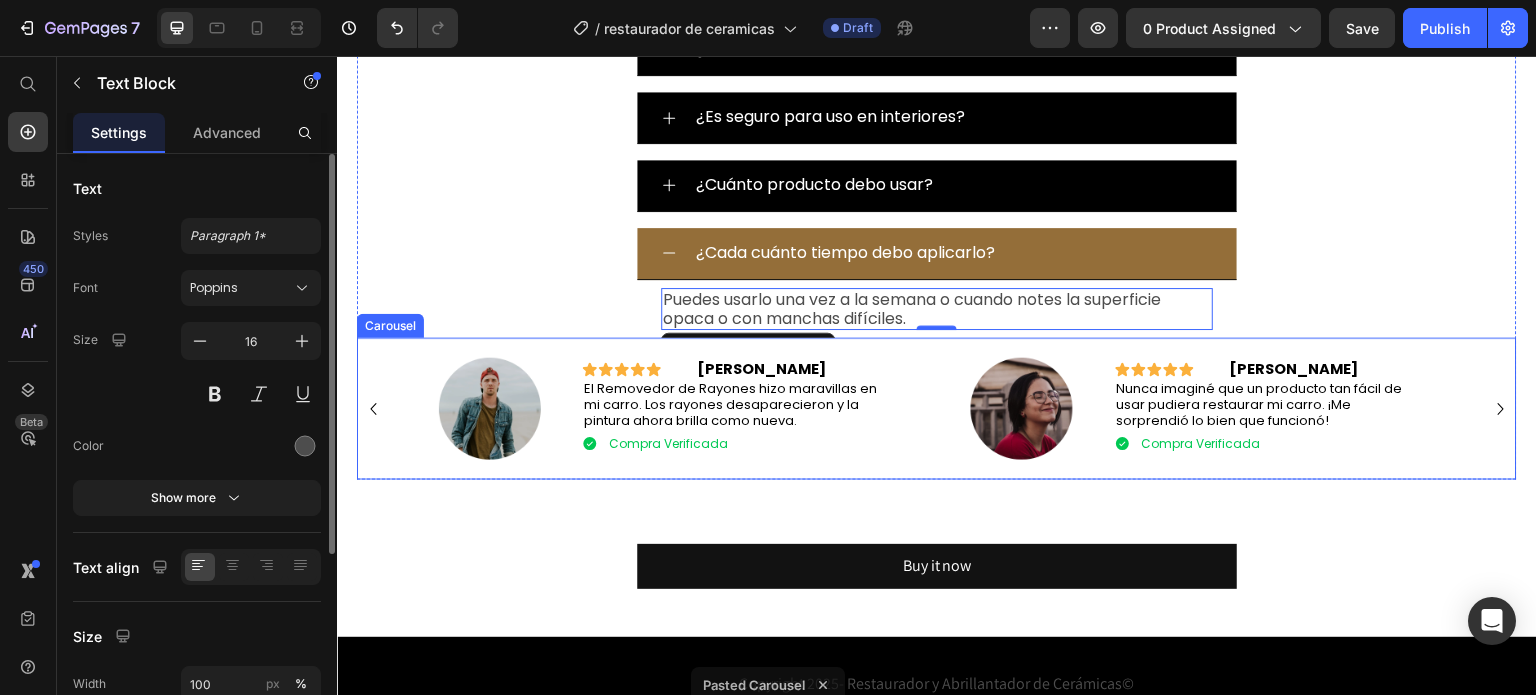 click on "Image Icon Icon Icon Icon
Icon Icon List [PERSON_NAME] Text Block Row El Removedor de Rayones hizo maravillas en mi carro. Los rayones desaparecieron y la pintura ahora brilla como nueva. Text Block Compra Verificada Item List Row Row Row Image Icon Icon Icon Icon
Icon Icon List [PERSON_NAME] Text Block Row Nunca imaginé que un producto tan fácil de usar pudiera restaurar mi carro. ¡Me sorprendió lo bien que funcionó! Text Block Compra Verificada Item List Row Row Row Image Icon Icon Icon Icon
Icon Icon List [PERSON_NAME] Text Block Row El Removedor de Rayones dejó mi auto impecable. No más marcas visibles, ¡y se ve como recién salido del concesionario! Text Block Compra Verificada Item List Row Row Row Image Icon Icon Icon Icon
Icon Icon List [PERSON_NAME] Text Block Row Usé este producto en mi carro y en minutos eliminó rayones que pensaba que no se irían. Totalmente recomendado. Text Block Compra Verificada Item List Row Row Row" at bounding box center [937, 409] 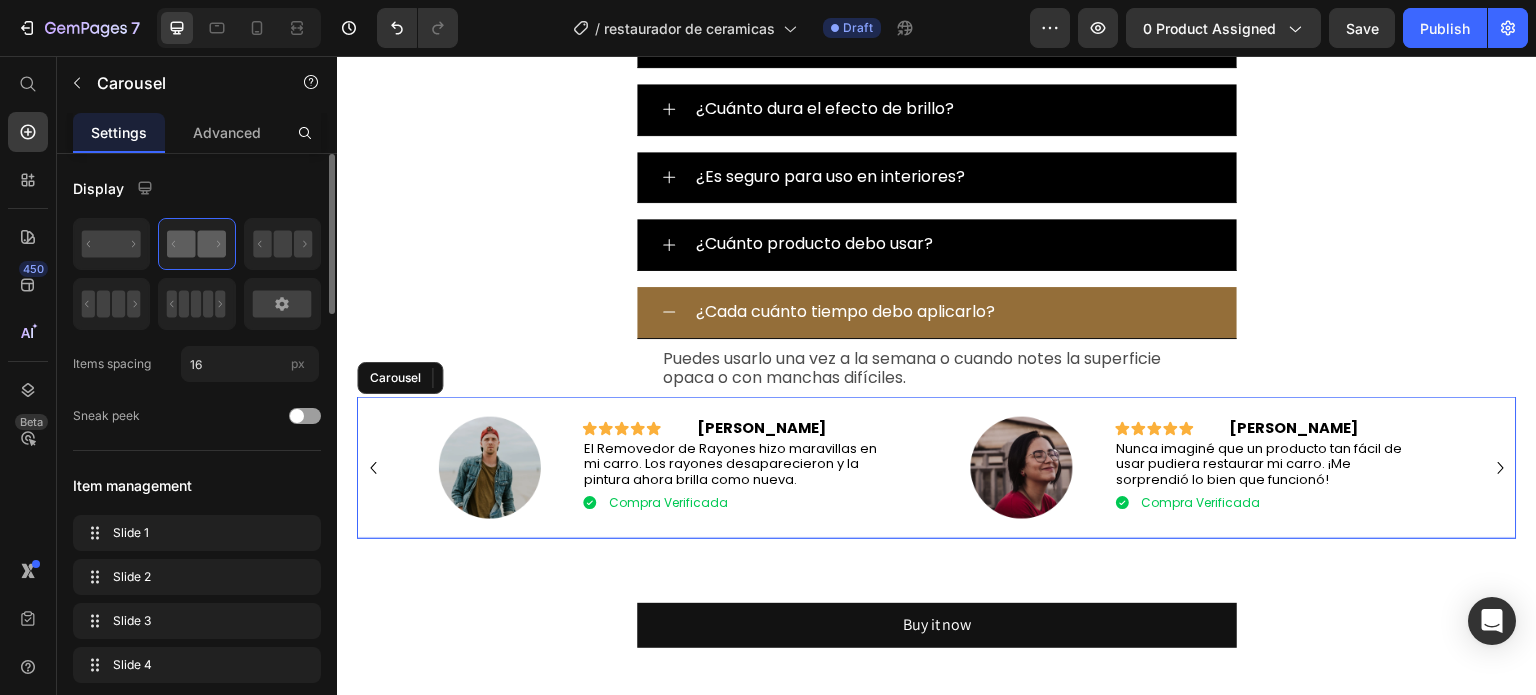 click on "Image Icon Icon Icon Icon
Icon Icon List [PERSON_NAME] Text Block Row El Removedor de Rayones hizo maravillas en mi carro. Los rayones desaparecieron y la pintura ahora brilla como nueva. Text Block Compra Verificada Item List Row Row Row Image Icon Icon Icon Icon
Icon Icon List [PERSON_NAME] Text Block Row Nunca imaginé que un producto tan fácil de usar pudiera restaurar mi carro. ¡Me sorprendió lo bien que funcionó! Text Block Compra Verificada Item List Row Row Row Image Icon Icon Icon Icon
Icon Icon List [PERSON_NAME] Text Block Row El Removedor de Rayones dejó mi auto impecable. No más marcas visibles, ¡y se ve como recién salido del concesionario! Text Block Compra Verificada Item List Row Row Row Image Icon Icon Icon Icon
Icon Icon List [PERSON_NAME] Text Block Row Usé este producto en mi carro y en minutos eliminó rayones que pensaba que no se irían. Totalmente recomendado. Text Block Compra Verificada Item List Row Row Row" at bounding box center (937, 468) 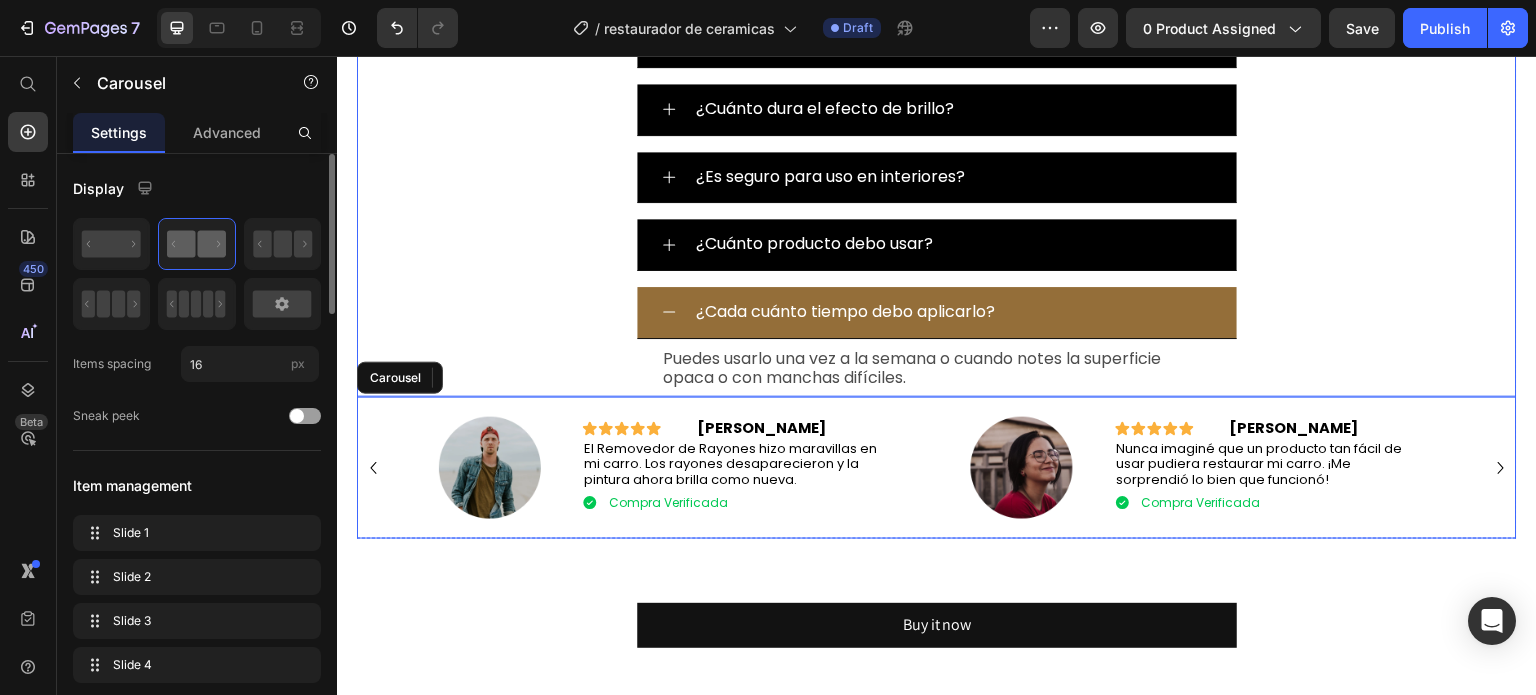 click on "¿Cada cuánto tiempo debo aplicarlo? Puedes usarlo una vez a la semana o cuando notes la superficie opaca o con manchas difíciles. Text Block   0" at bounding box center (937, 342) 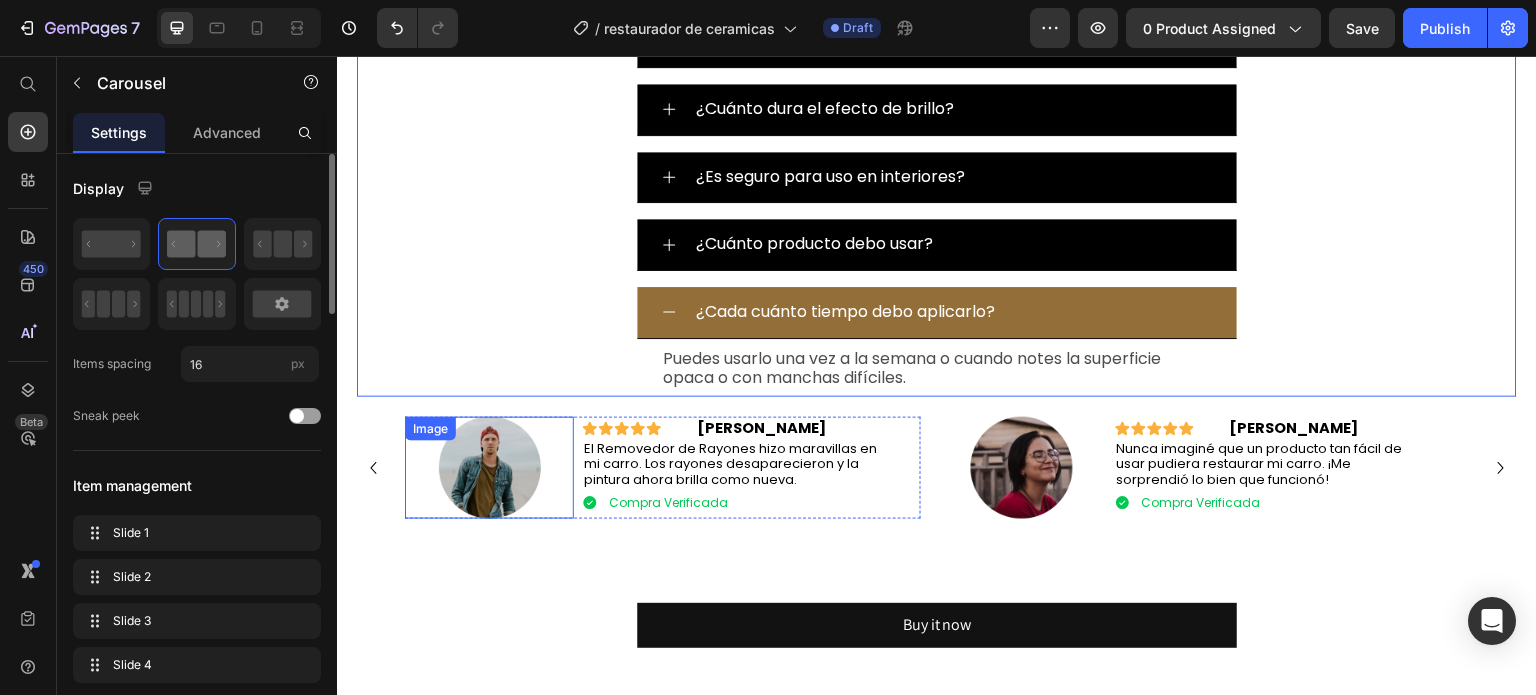 click on "Image Icon Icon Icon Icon
Icon Icon List [PERSON_NAME] Text Block Row El Removedor de Rayones hizo maravillas en mi carro. Los rayones desaparecieron y la pintura ahora brilla como nueva. Text Block Compra Verificada Item List Row Row Row Image Icon Icon Icon Icon
Icon Icon List [PERSON_NAME] Text Block Row Nunca imaginé que un producto tan fácil de usar pudiera restaurar mi carro. ¡Me sorprendió lo bien que funcionó! Text Block Compra Verificada Item List Row Row Row Image Icon Icon Icon Icon
Icon Icon List [PERSON_NAME] Text Block Row El Removedor de Rayones dejó mi auto impecable. No más marcas visibles, ¡y se ve como recién salido del concesionario! Text Block Compra Verificada Item List Row Row Row Image Icon Icon Icon Icon
Icon Icon List [PERSON_NAME] Text Block Row Usé este producto en mi carro y en minutos eliminó rayones que pensaba que no se irían. Totalmente recomendado. Text Block Item List Row" at bounding box center (937, 468) 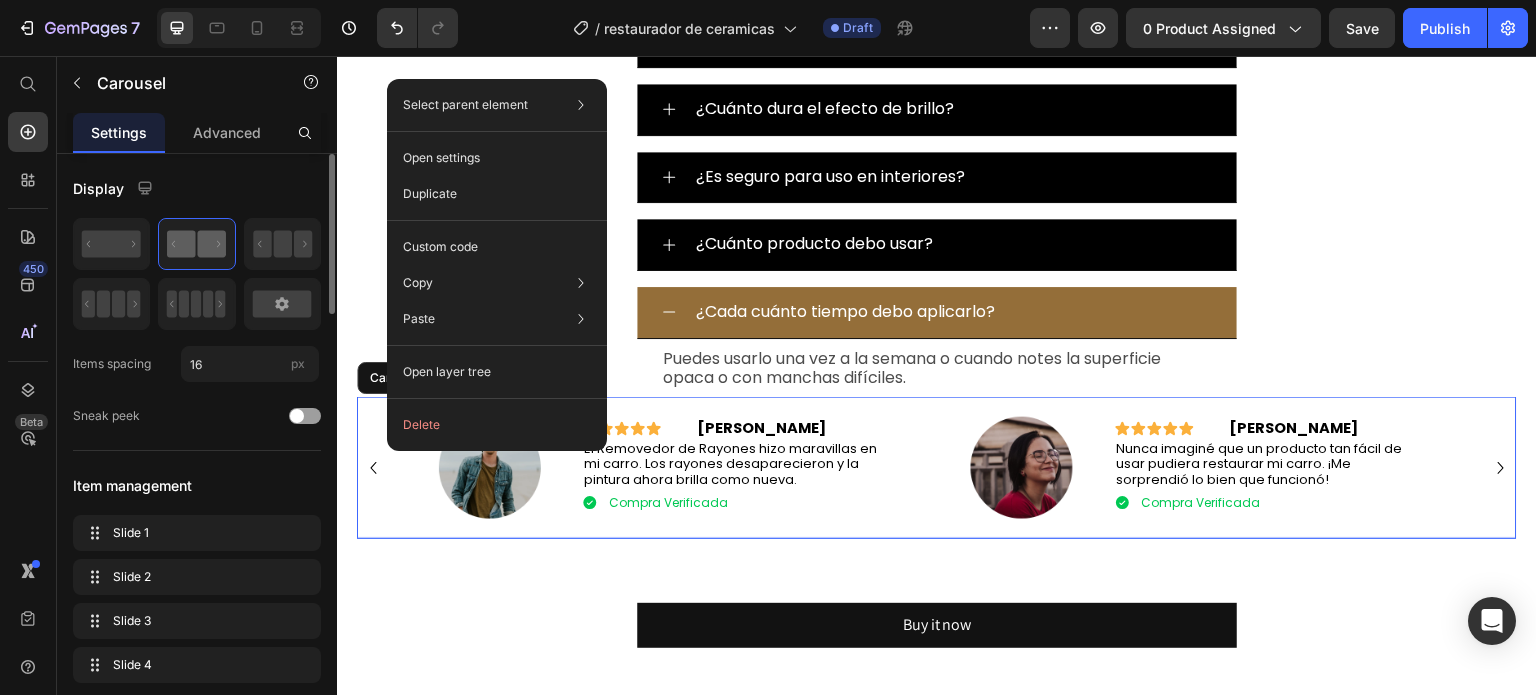 click on "Delete" 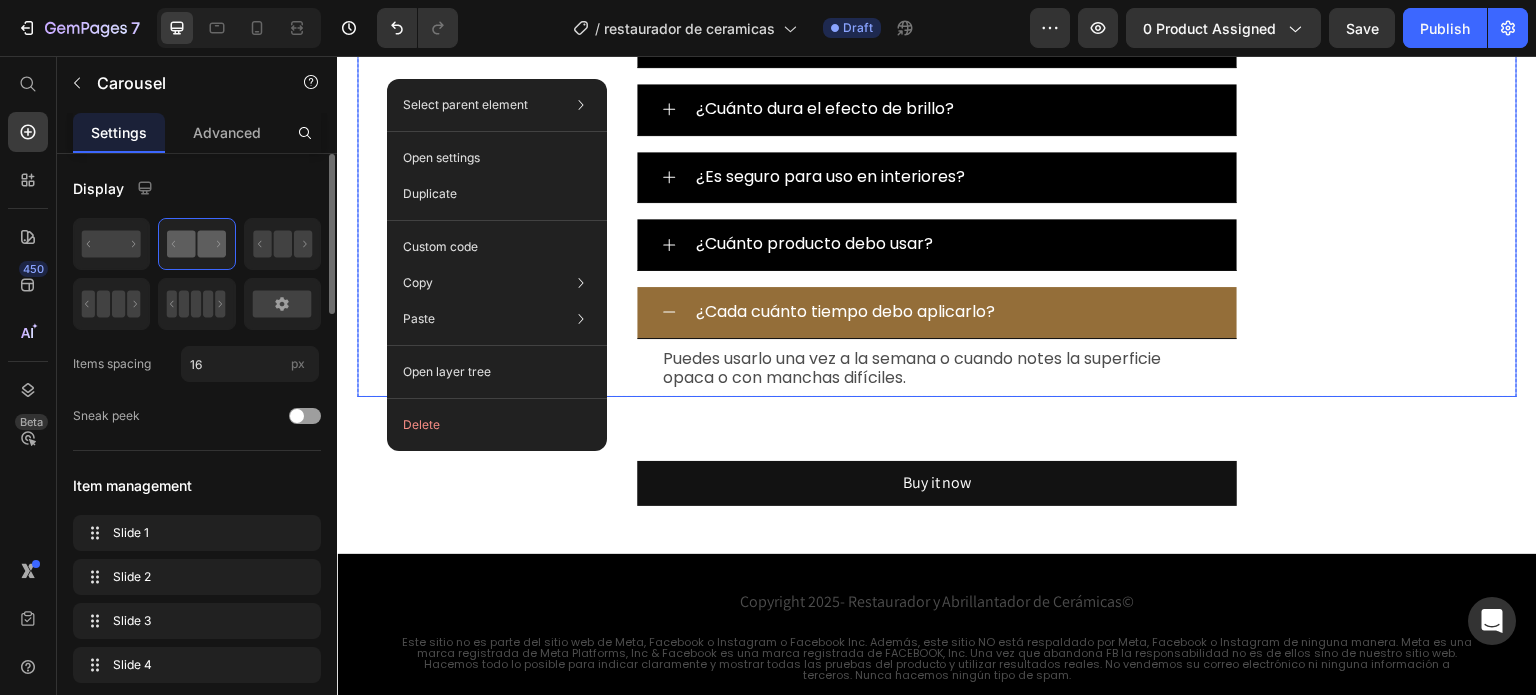 click on "¿Cada cuánto tiempo debo aplicarlo?" at bounding box center (953, 312) 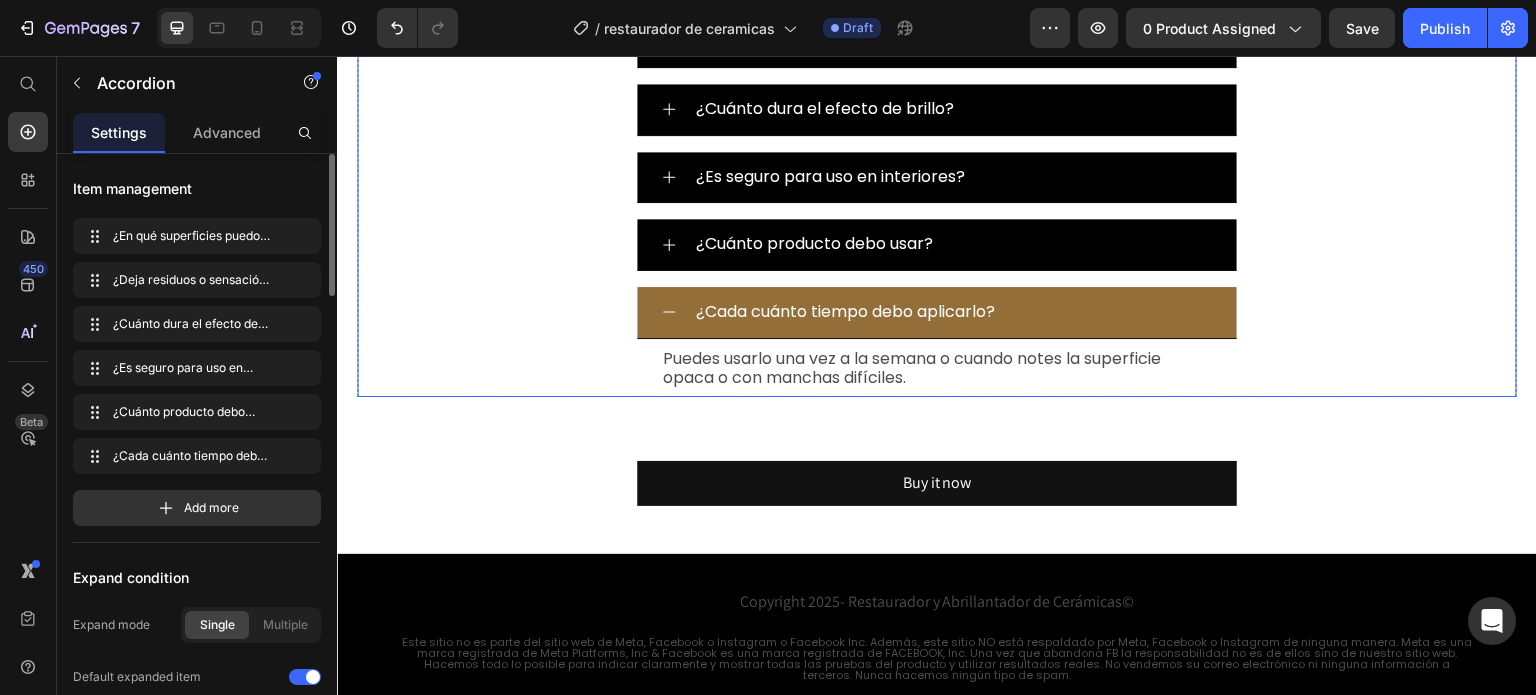 scroll, scrollTop: 5068, scrollLeft: 0, axis: vertical 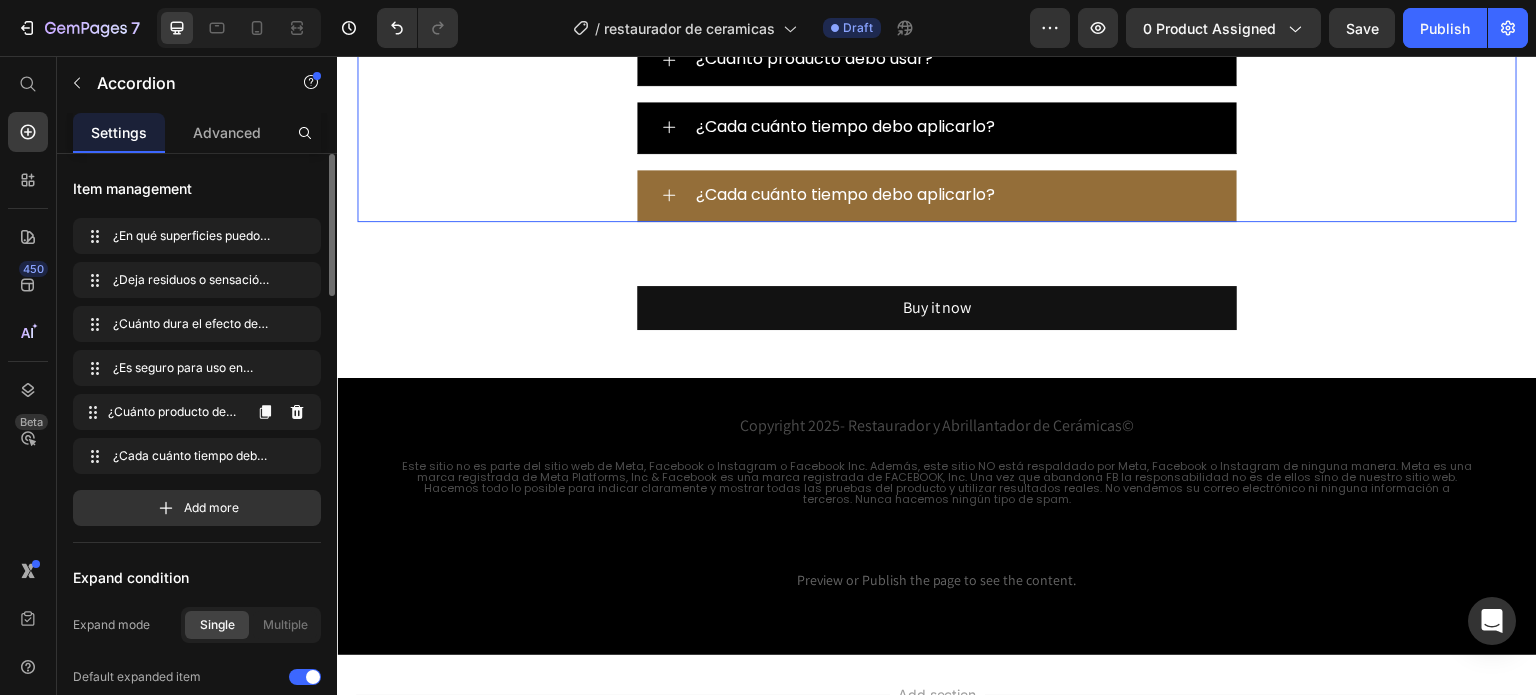 click on "¿Cada cuánto tiempo debo aplicarlo?" at bounding box center (845, 195) 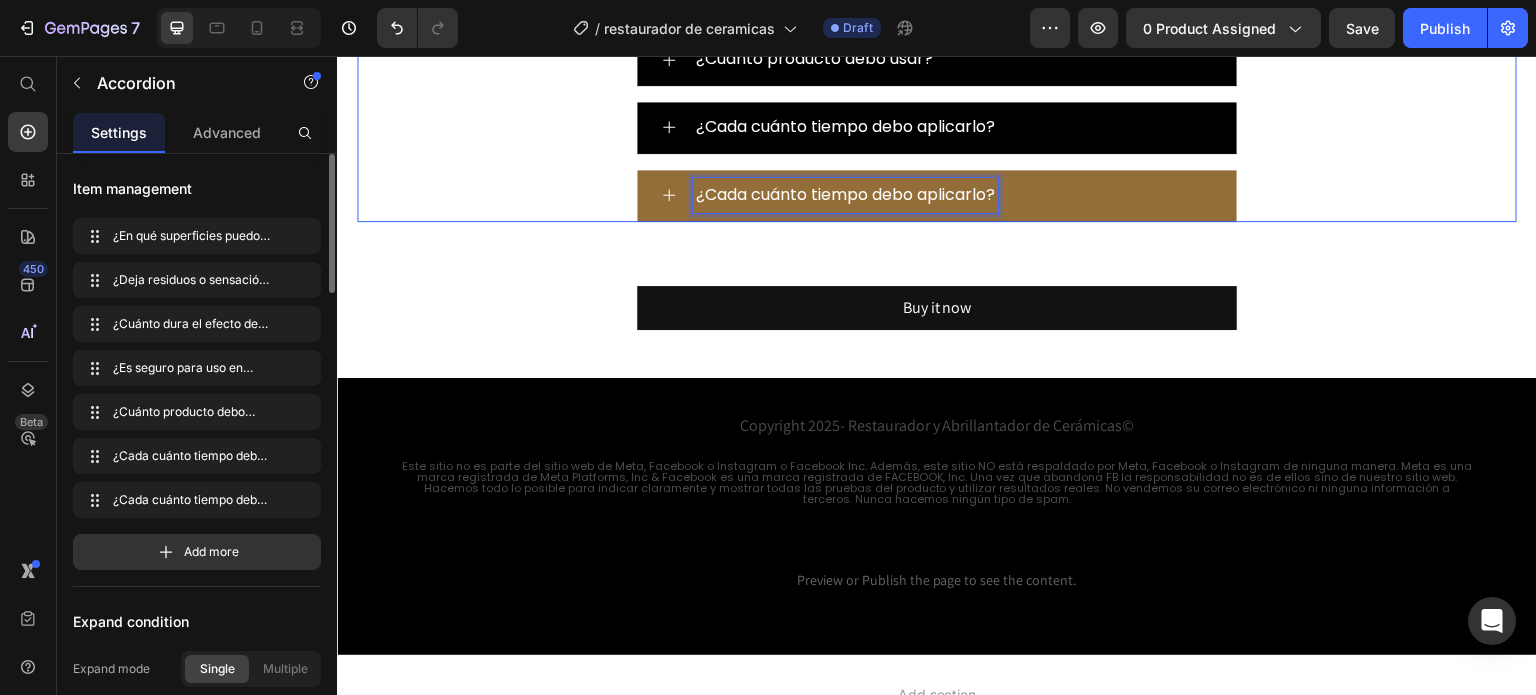 click on "¿Cada cuánto tiempo debo aplicarlo?" at bounding box center (845, 195) 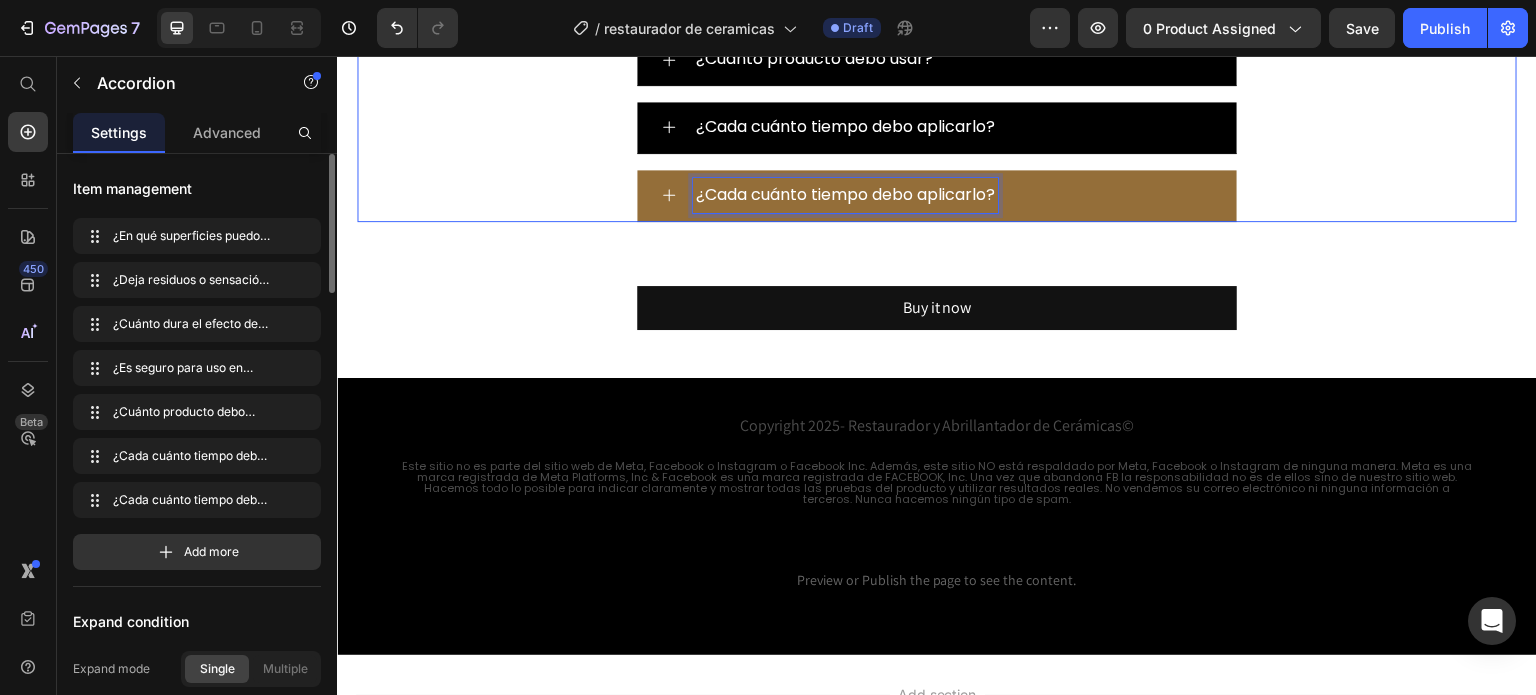 click on "¿Cada cuánto tiempo debo aplicarlo?" at bounding box center [845, 195] 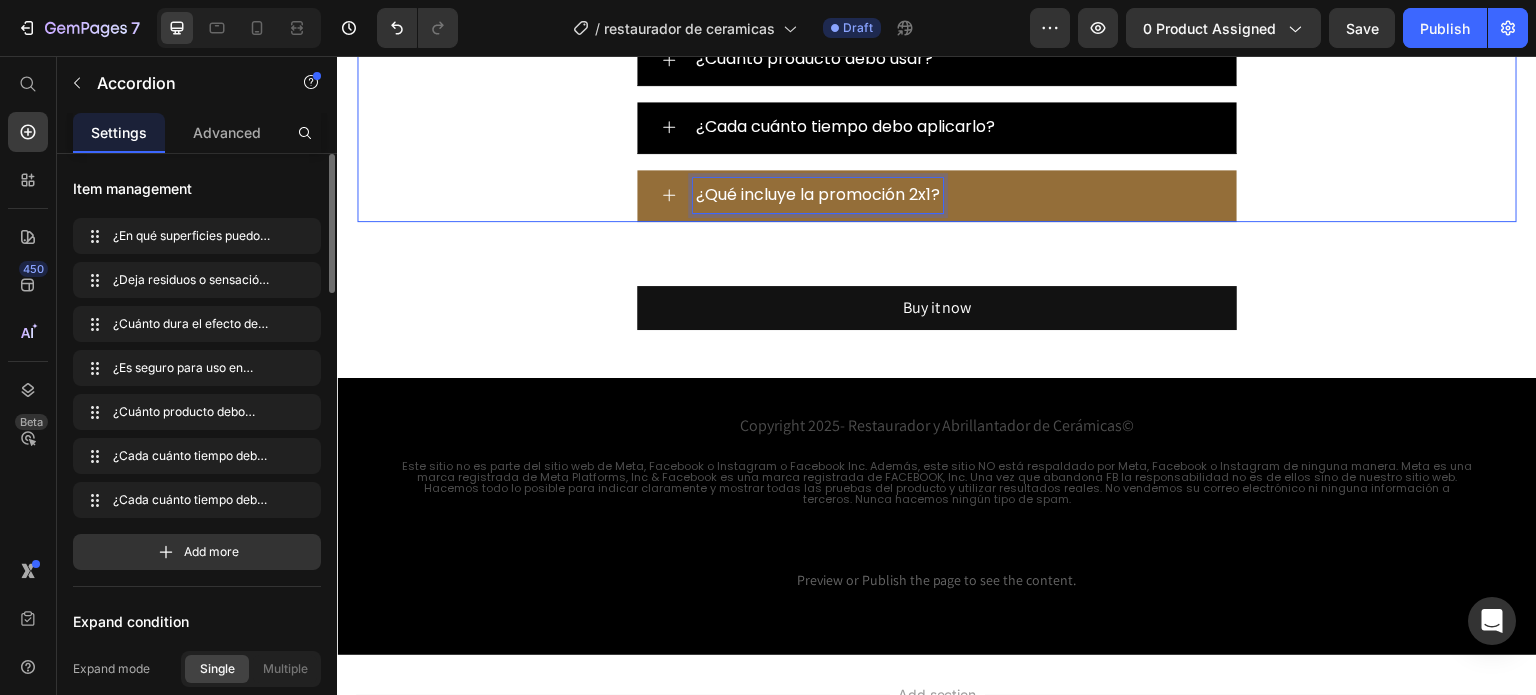 click on "¿Qué incluye la promoción 2x1?" at bounding box center [953, 195] 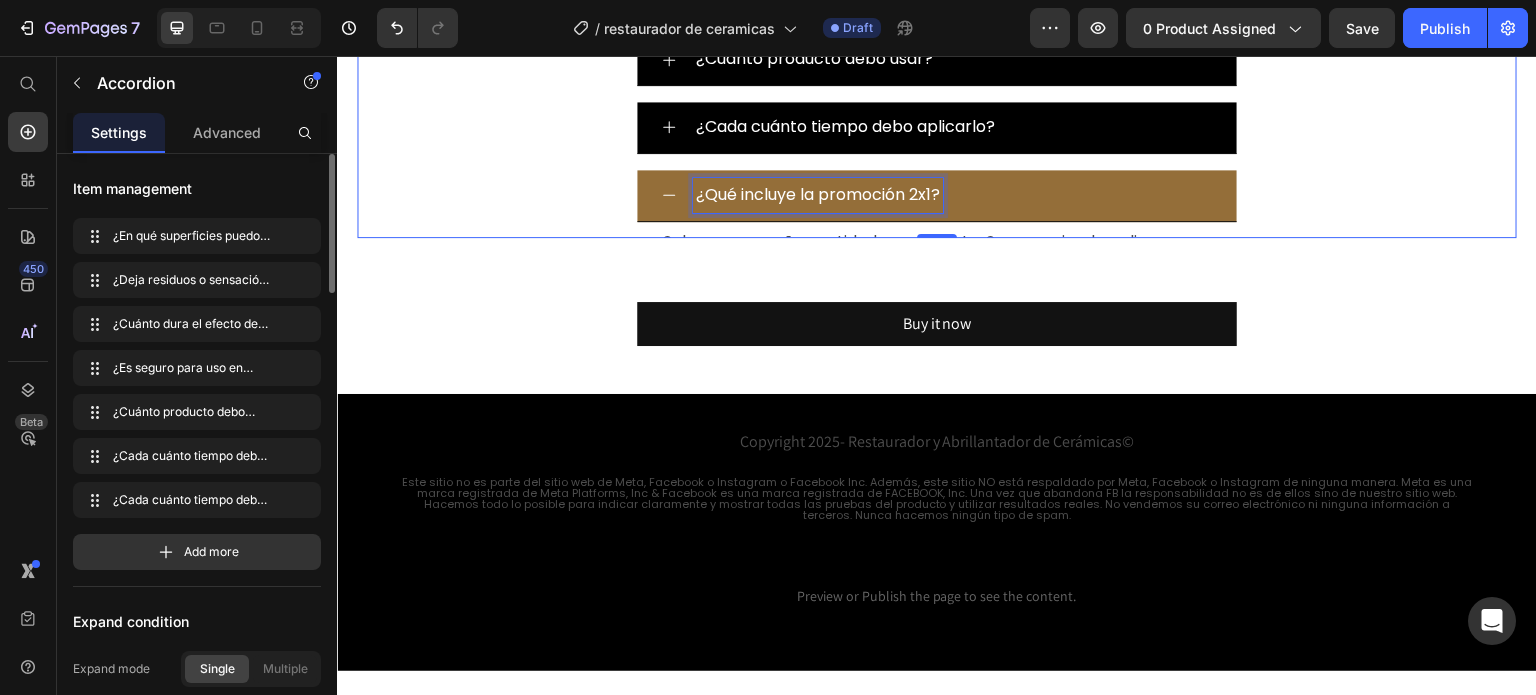 click on "¿Qué incluye la promoción 2x1?" at bounding box center (953, 195) 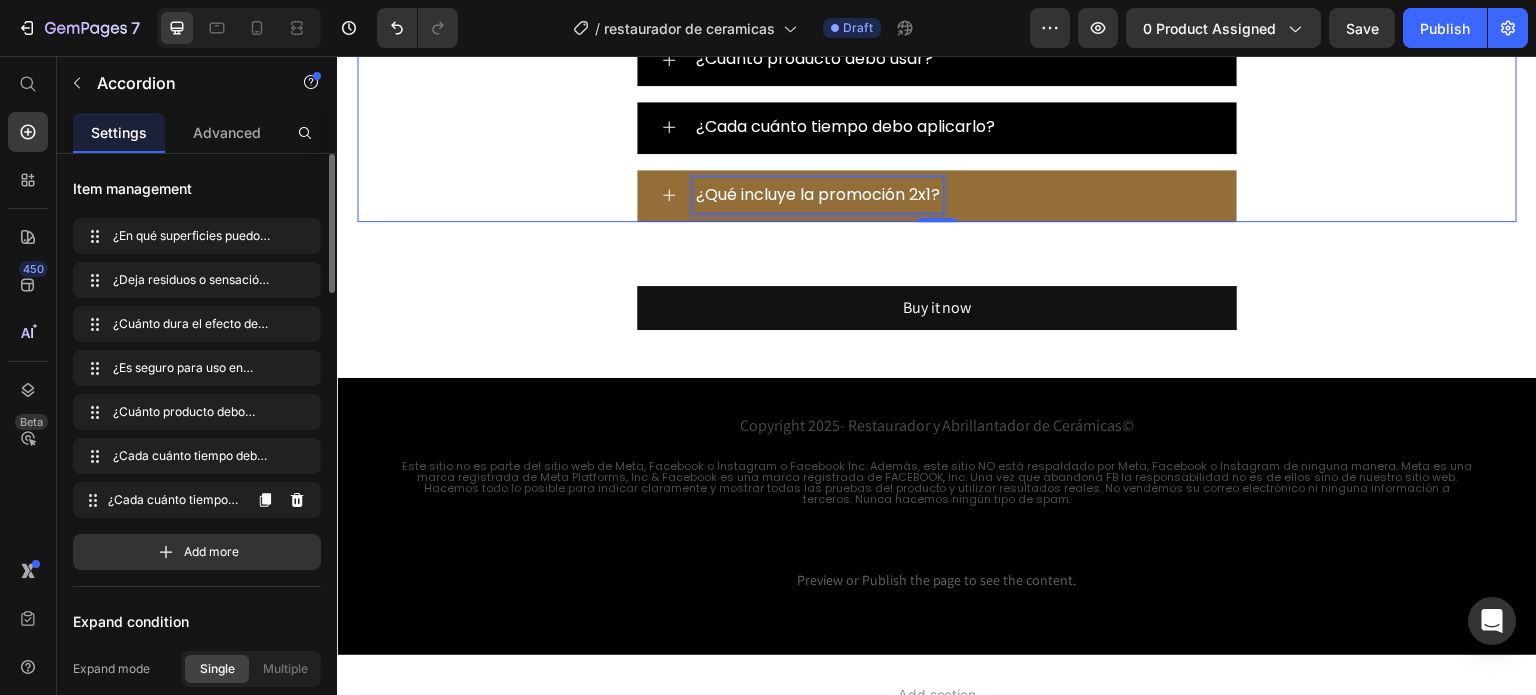 click on "¿Qué incluye la promoción 2x1?" at bounding box center [953, 195] 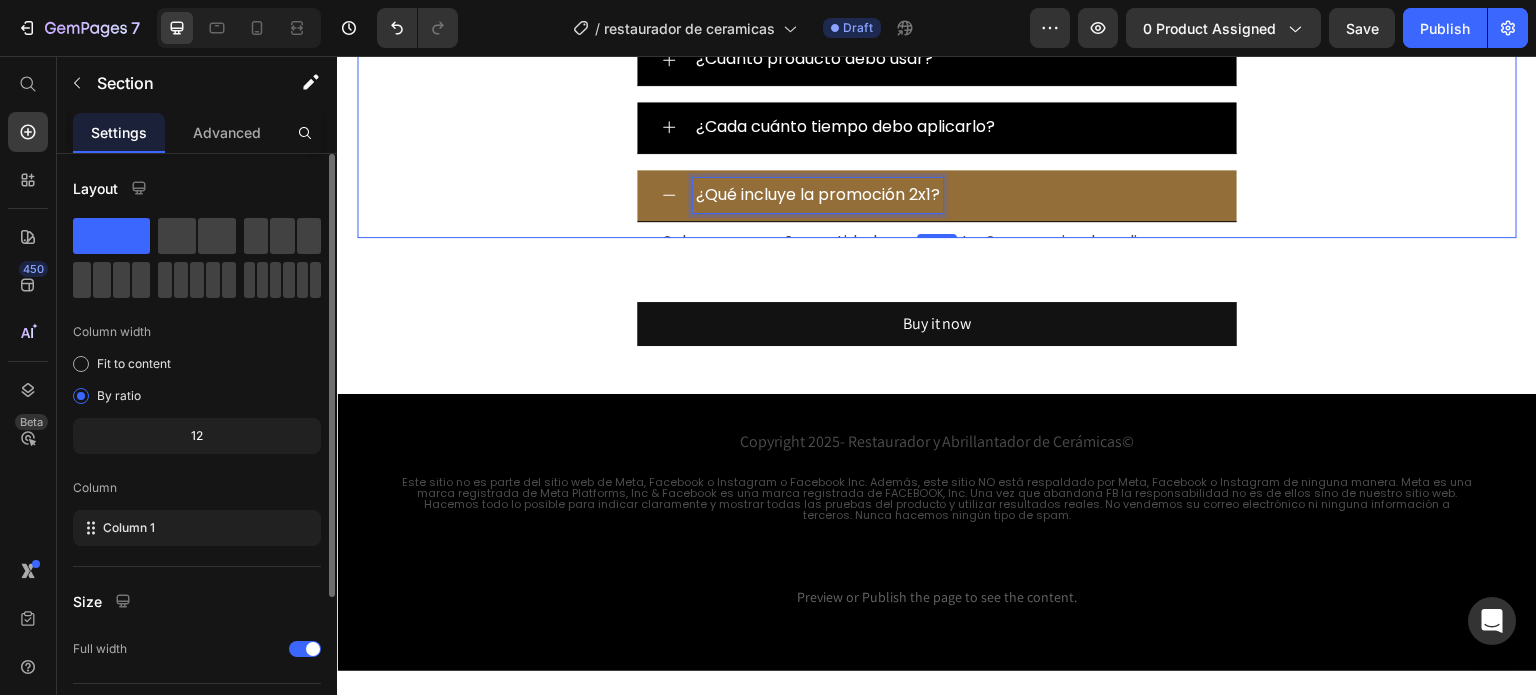 click on "PREGUNTAS FRECUENTES Heading
¿En qué superficies puedo usarlo?
¿Deja residuos o sensación grasosa?
¿Cuánto dura el efecto de brillo?
¿Es seguro para uso en interiores?
¿Cuánto producto debo usar?
¿Cada cuánto tiempo debo aplicarlo? Puedes usarlo una vez a la semana o cuando notes la superficie opaca o con manchas difíciles. Text Block
¿Qué incluye la promoción 2x1? Solo una pequeña cantidad es suficiente. Se recomienda aplicar poca cantidad y extender bien para cubrir toda la superficie. Text Block Accordion   0 Row Section 16" at bounding box center (937, -17) 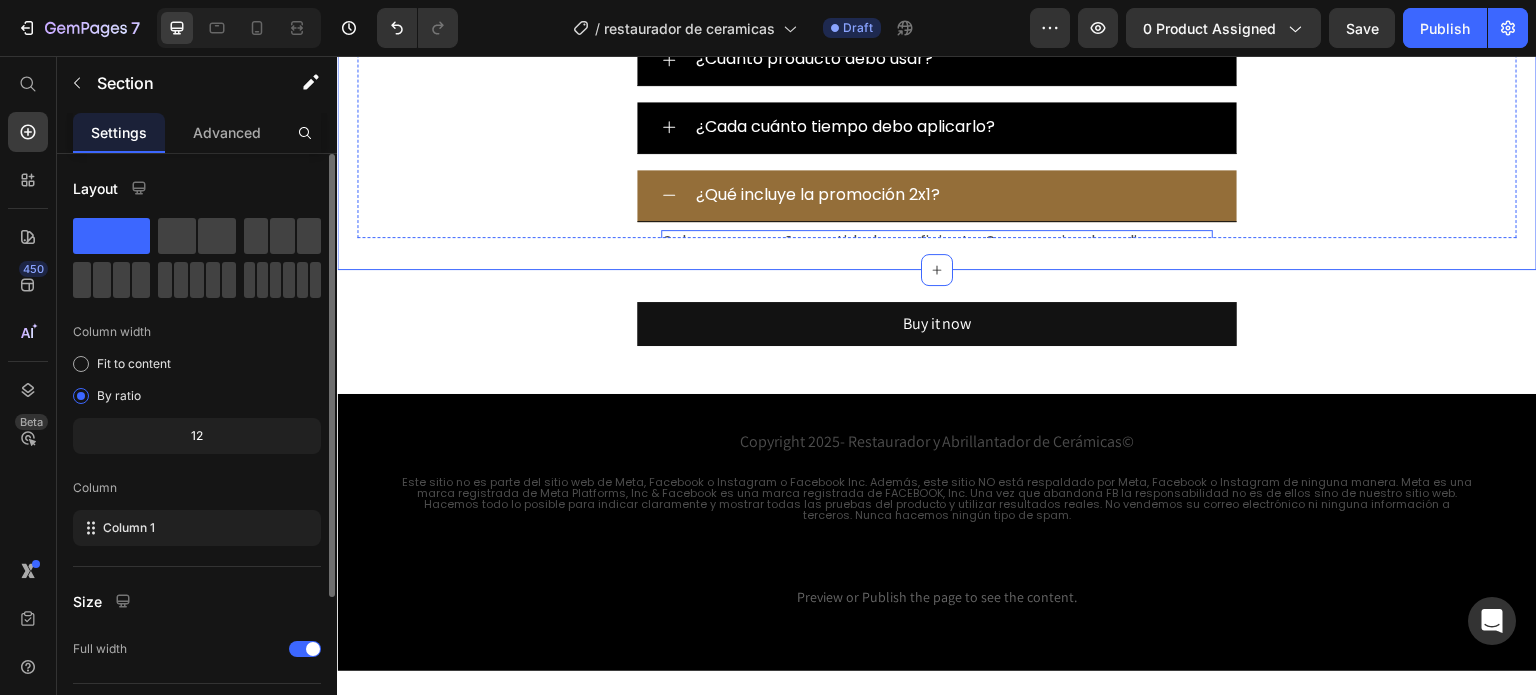 click on "Solo una pequeña cantidad es suficiente. Se recomienda aplicar poca cantidad y extender bien para cubrir toda la superficie." at bounding box center (937, 251) 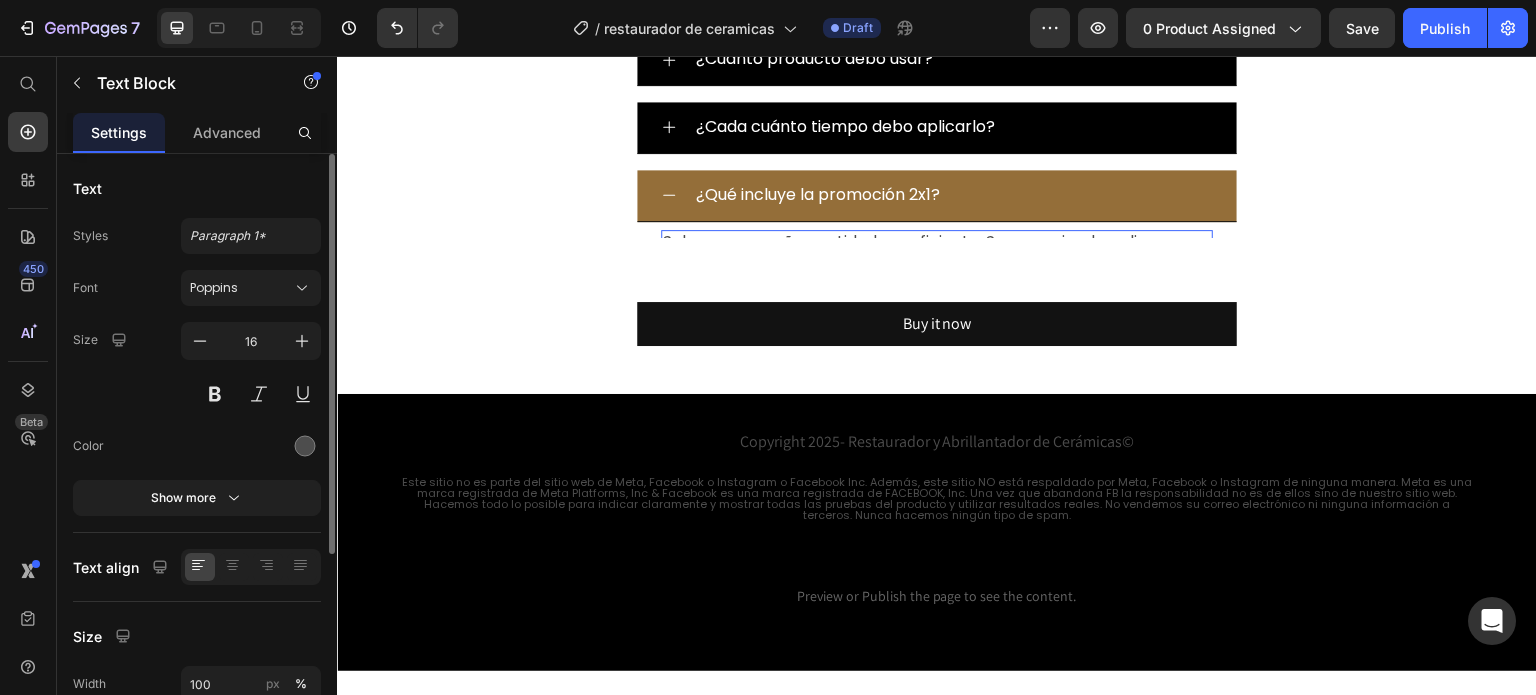 click on "Solo una pequeña cantidad es suficiente. Se recomienda aplicar poca cantidad y extender bien para cubrir toda la superficie." at bounding box center [937, 251] 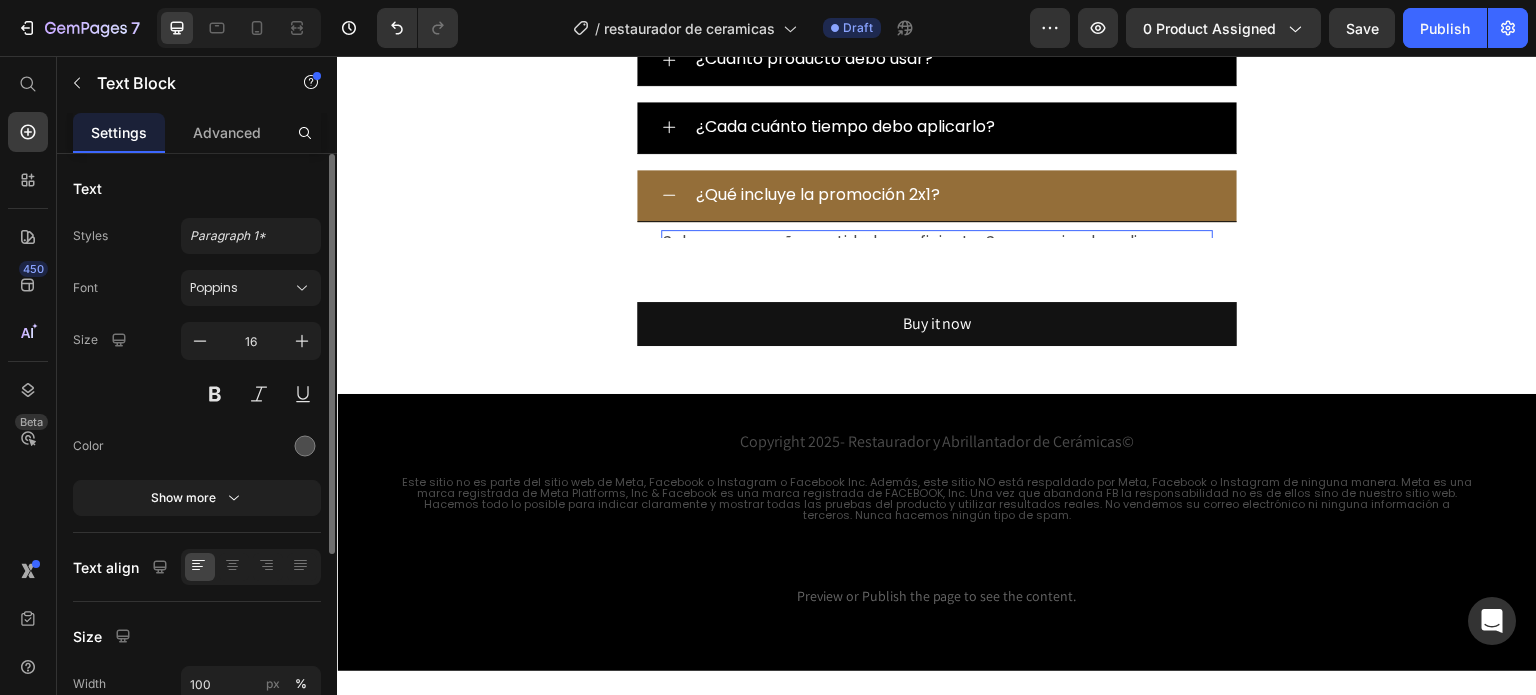 drag, startPoint x: 869, startPoint y: 449, endPoint x: 1684, endPoint y: 77, distance: 895.88446 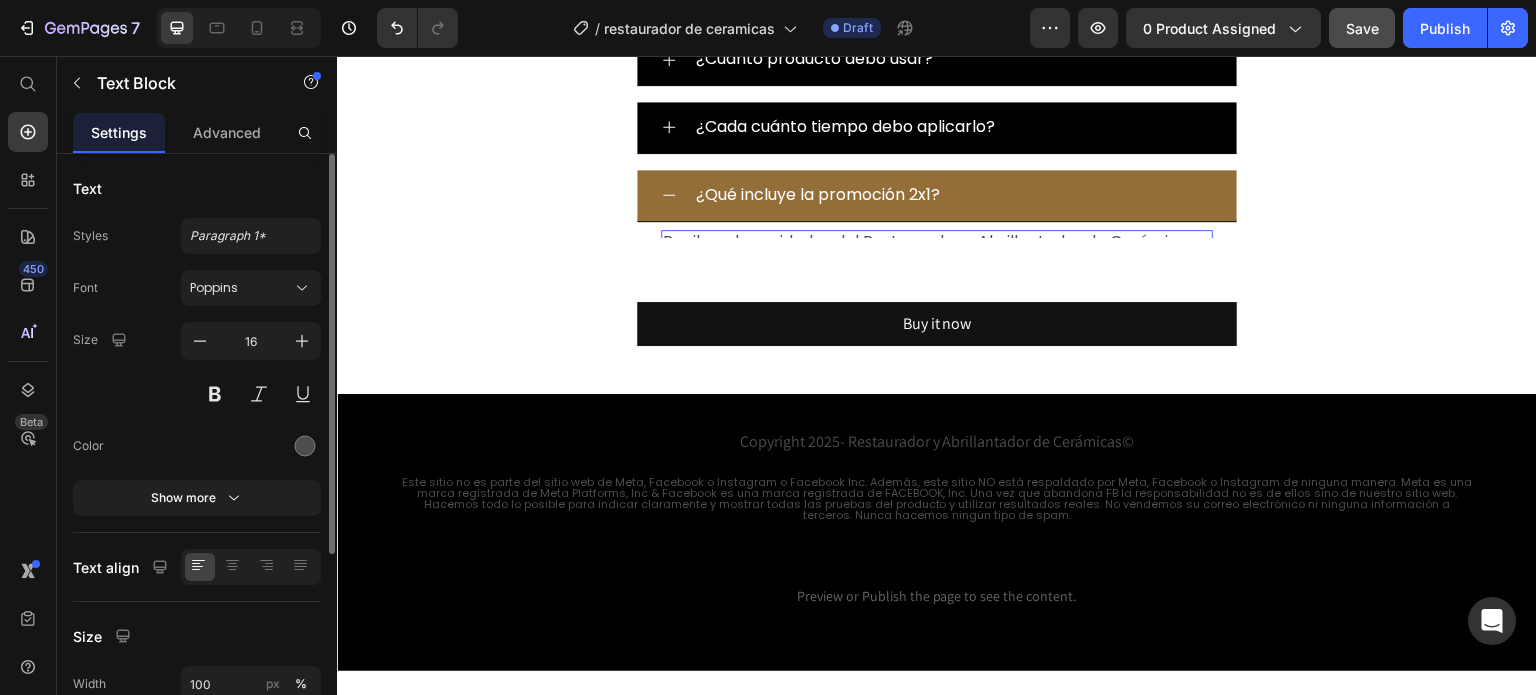 click on "Save" at bounding box center (1362, 28) 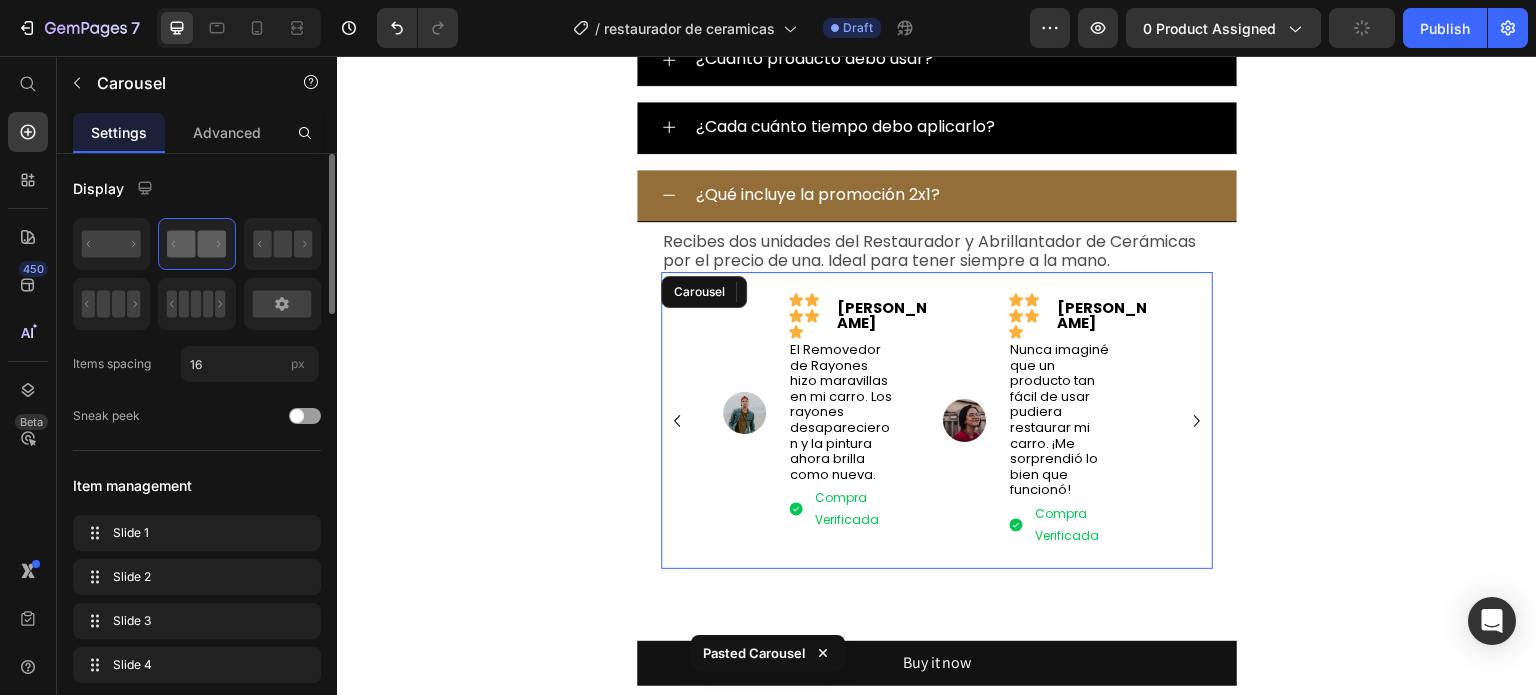 click on "Image Icon Icon Icon Icon
Icon Icon List [PERSON_NAME] Text Block Row El Removedor de Rayones hizo maravillas en mi carro. Los rayones desaparecieron y la pintura ahora brilla como nueva. Text Block Compra Verificada Item List Row Row Row Image Icon Icon Icon Icon
Icon Icon List [PERSON_NAME] Text Block Row Nunca imaginé que un producto tan fácil de usar pudiera restaurar mi carro. ¡Me sorprendió lo bien que funcionó! Text Block Compra Verificada Item List Row Row Row Image Icon Icon Icon Icon
Icon Icon List [PERSON_NAME] Text Block Row El Removedor de Rayones dejó mi auto impecable. No más marcas visibles, ¡y se ve como recién salido del concesionario! Text Block Compra Verificada Item List Row Row Row Image Icon Icon Icon Icon
Icon Icon List [PERSON_NAME] Text Block Row Usé este producto en mi carro y en minutos eliminó rayones que pensaba que no se irían. Totalmente recomendado. Text Block Compra Verificada Item List Row Row Row" at bounding box center [937, 420] 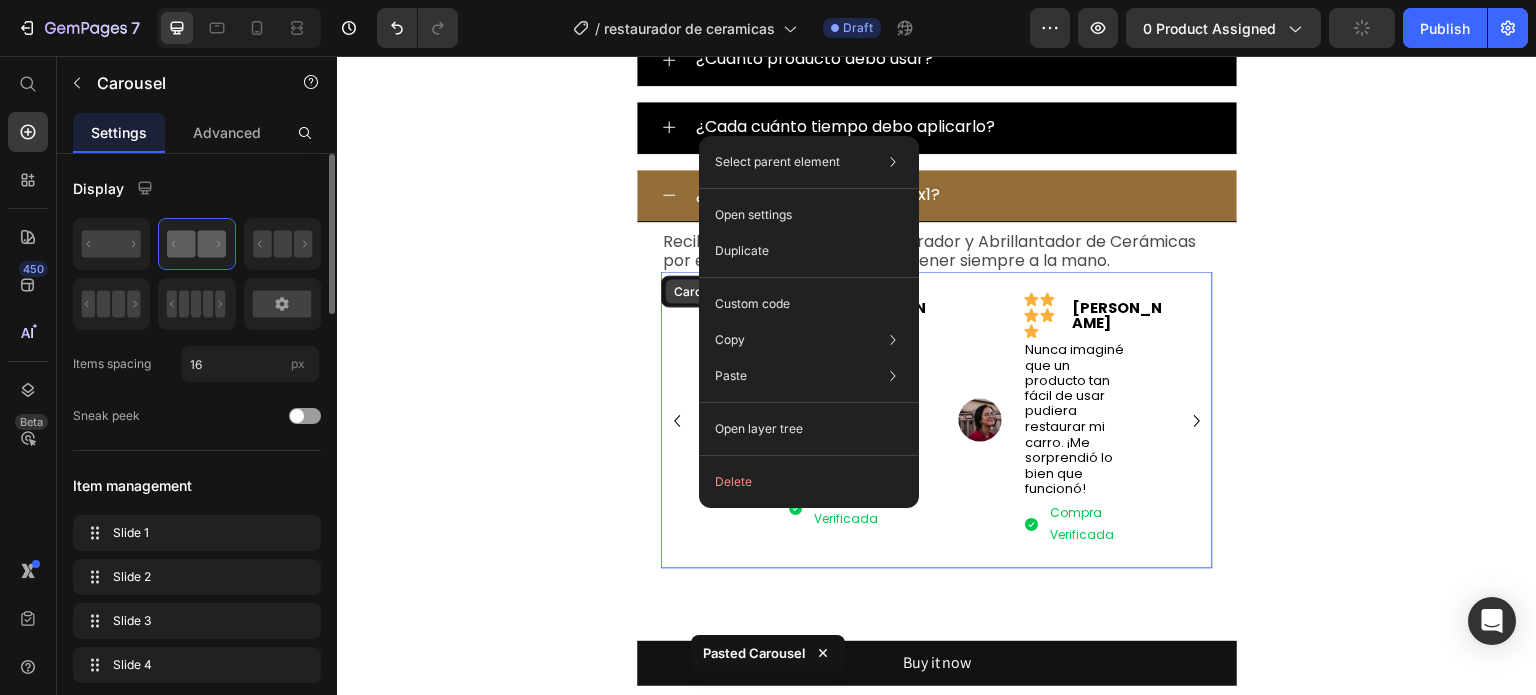 click on "Delete" 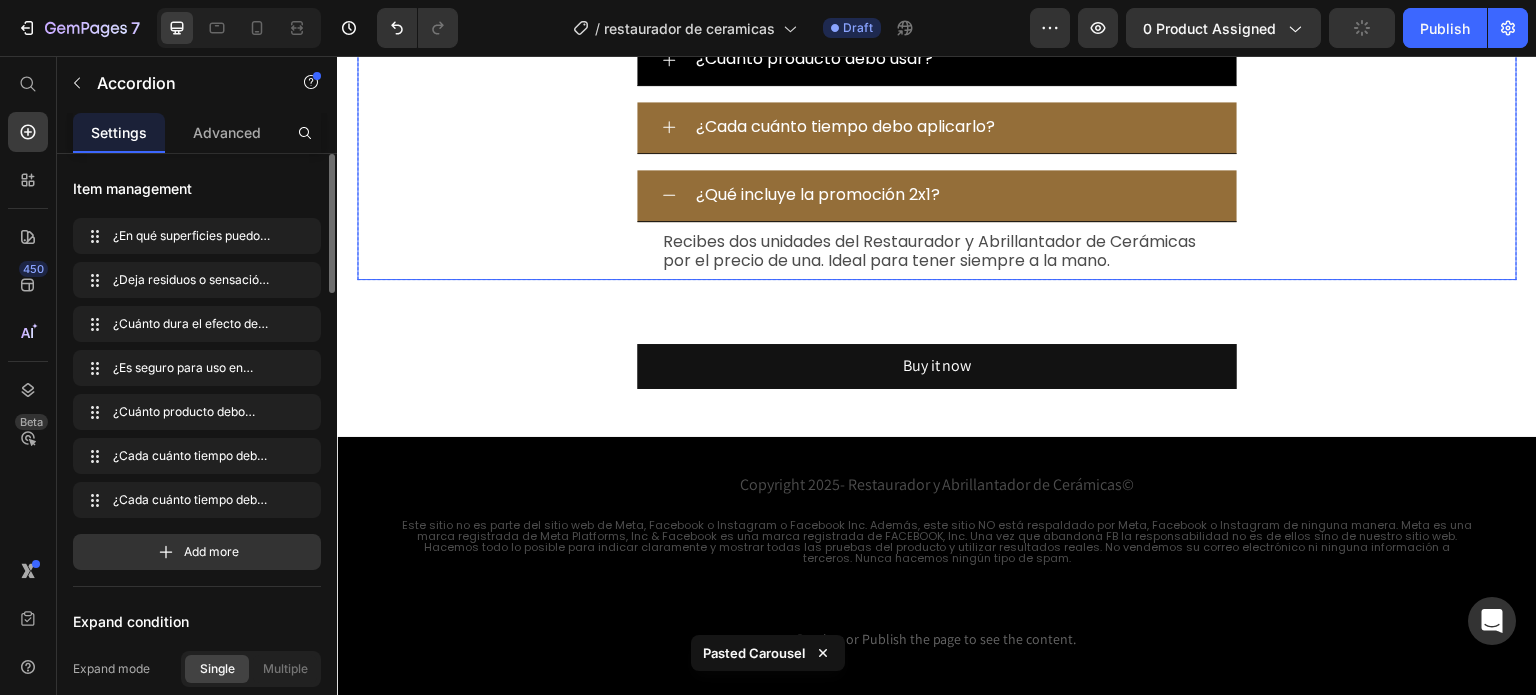 click on "¿Cada cuánto tiempo debo aplicarlo?" at bounding box center (953, 127) 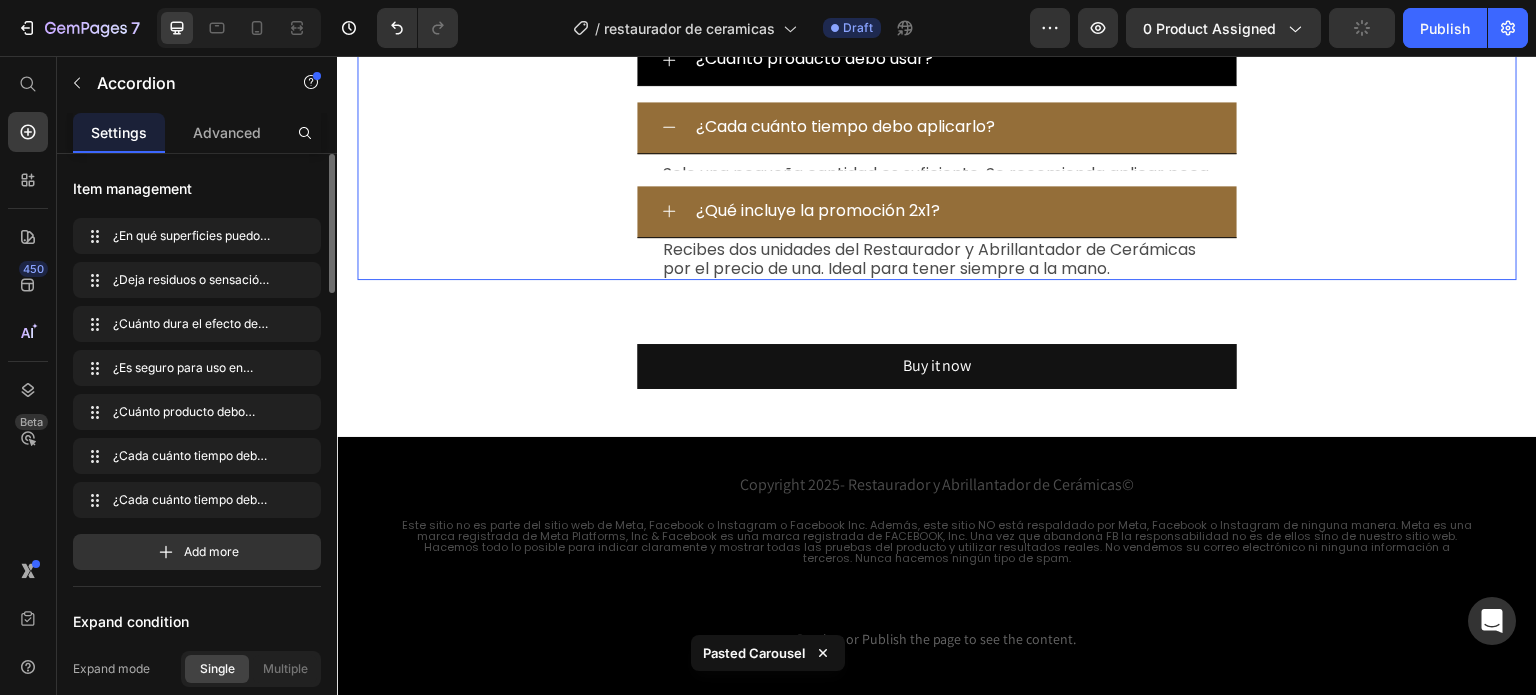 click on "¿Qué incluye la promoción 2x1?" at bounding box center [953, 211] 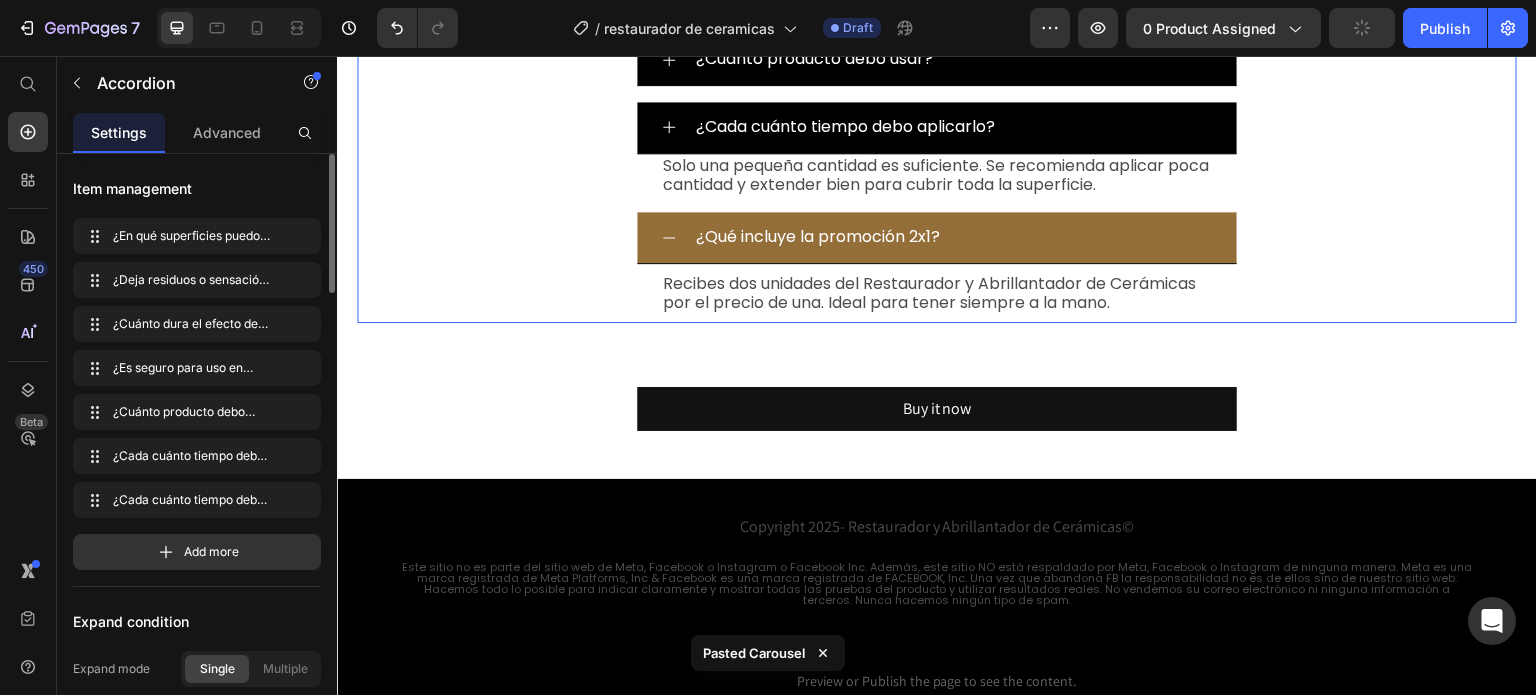 click on "¿Qué incluye la promoción 2x1?" at bounding box center (953, 237) 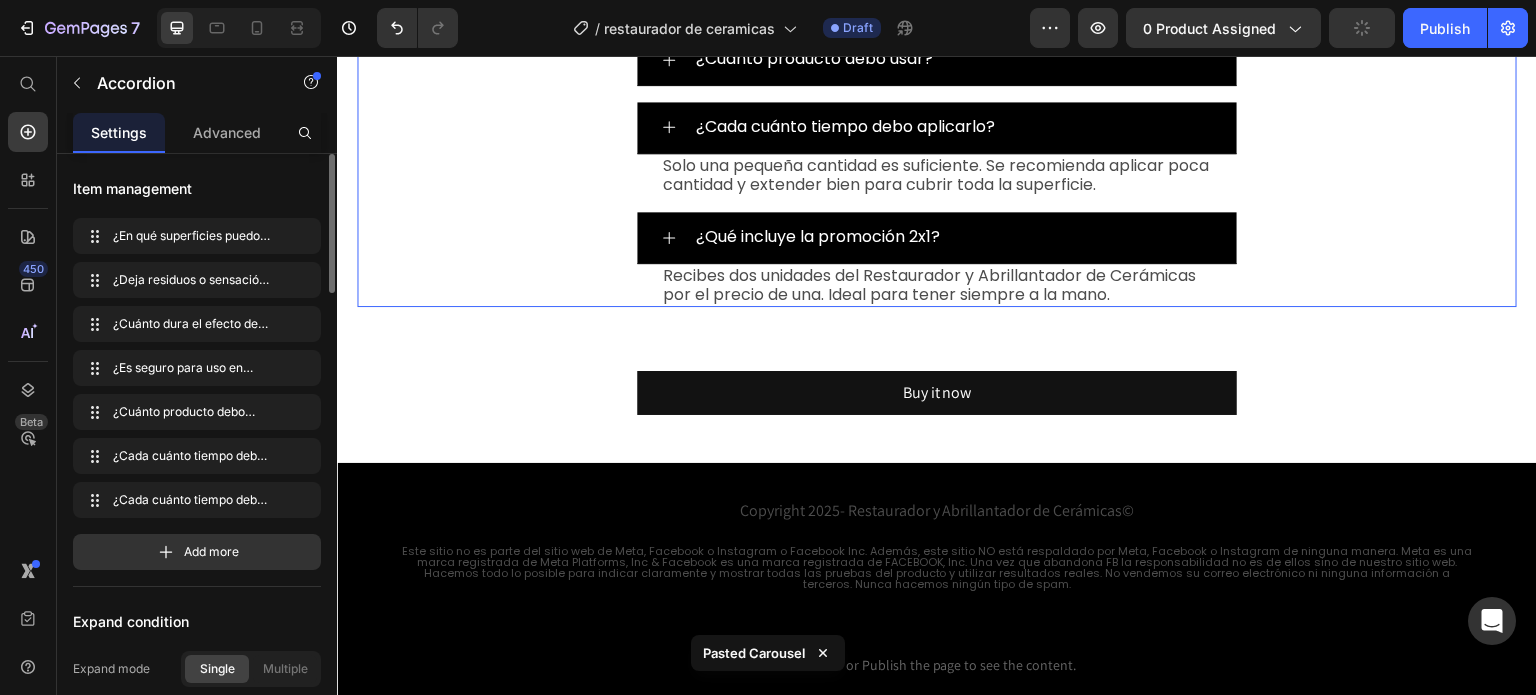 drag, startPoint x: 825, startPoint y: 656, endPoint x: 918, endPoint y: 63, distance: 600.2483 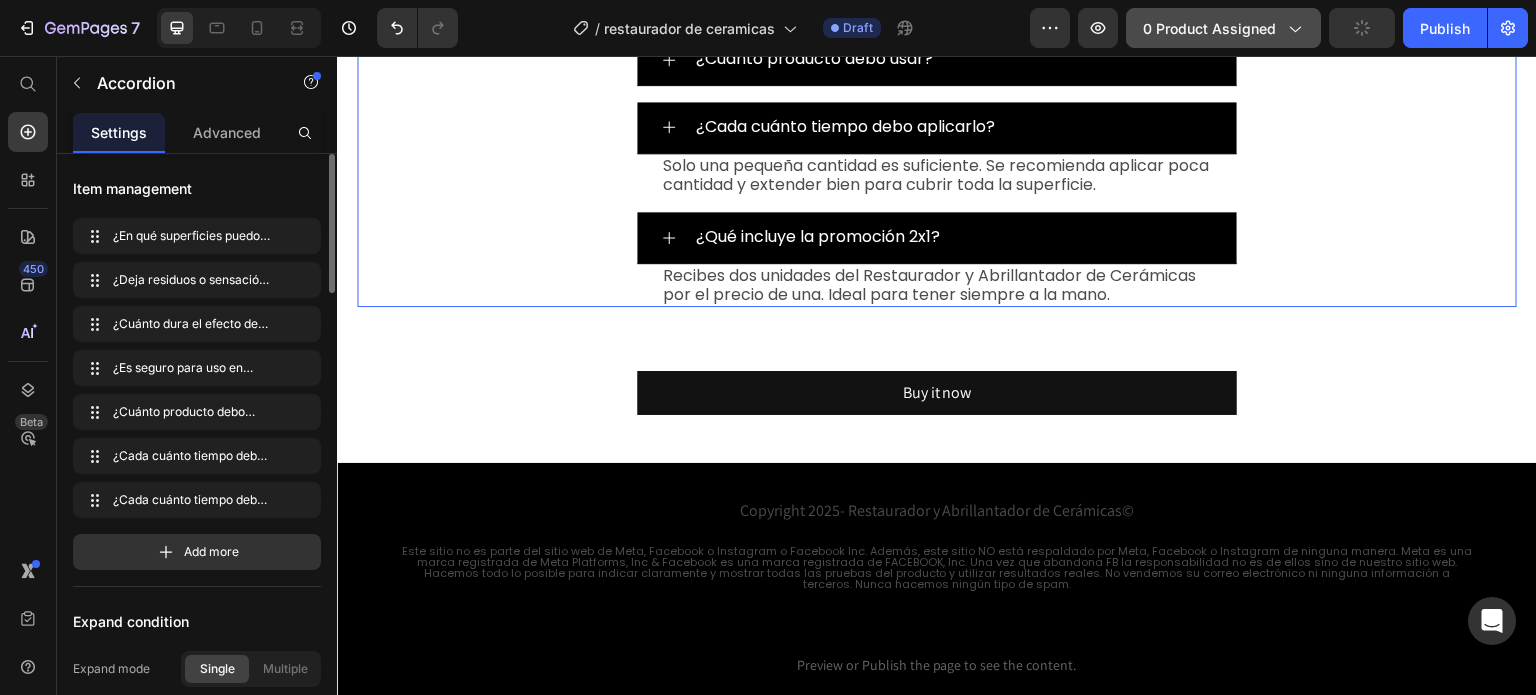 scroll, scrollTop: 4864, scrollLeft: 0, axis: vertical 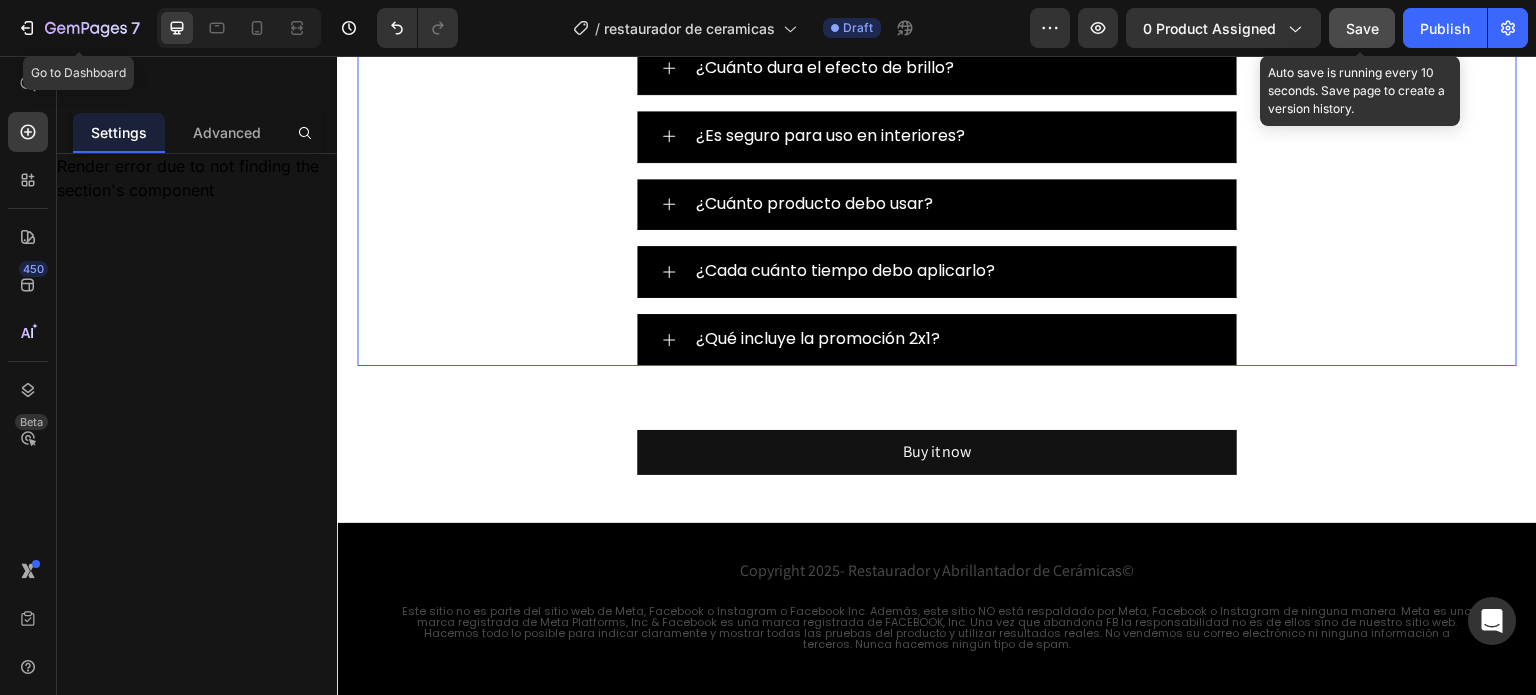 click on "Save" at bounding box center [1362, 28] 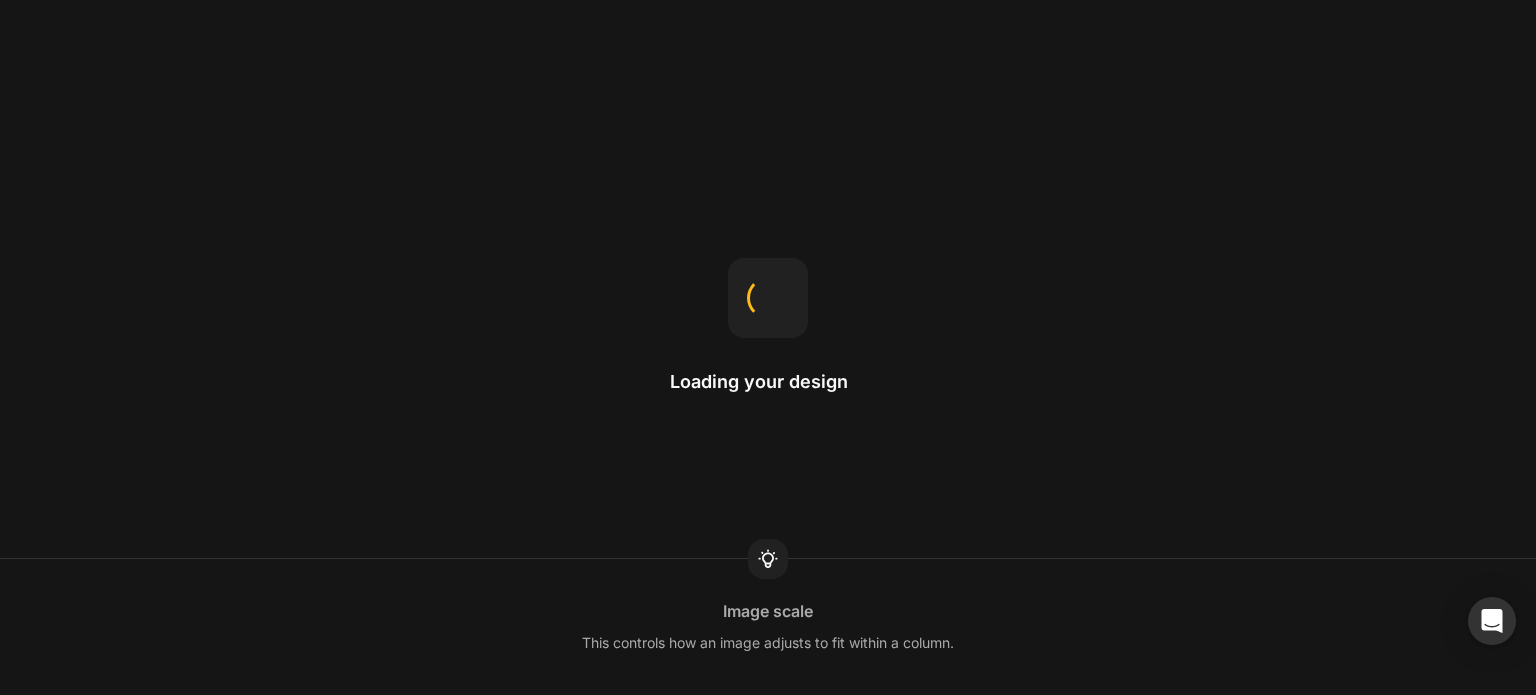 scroll, scrollTop: 0, scrollLeft: 0, axis: both 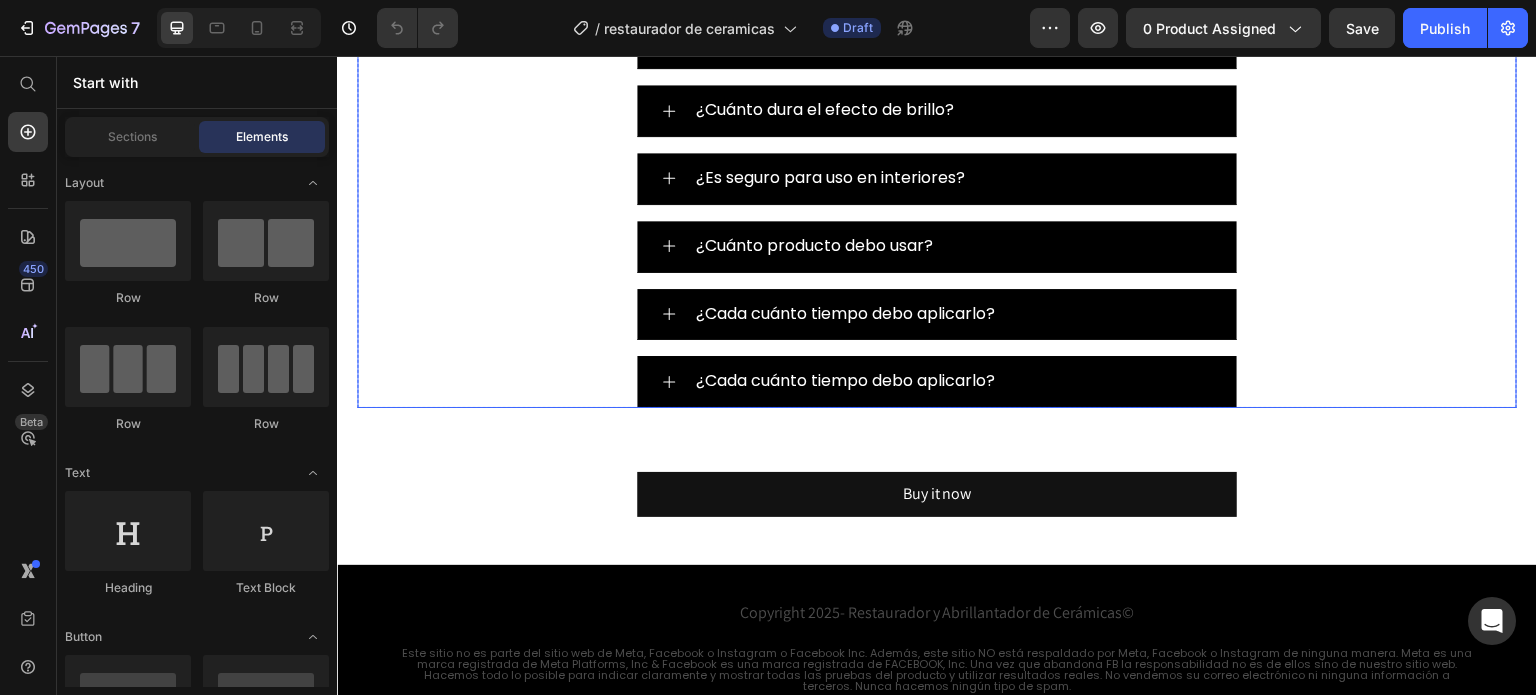 click on "¿En qué superficies puedo usarlo?" at bounding box center [953, -103] 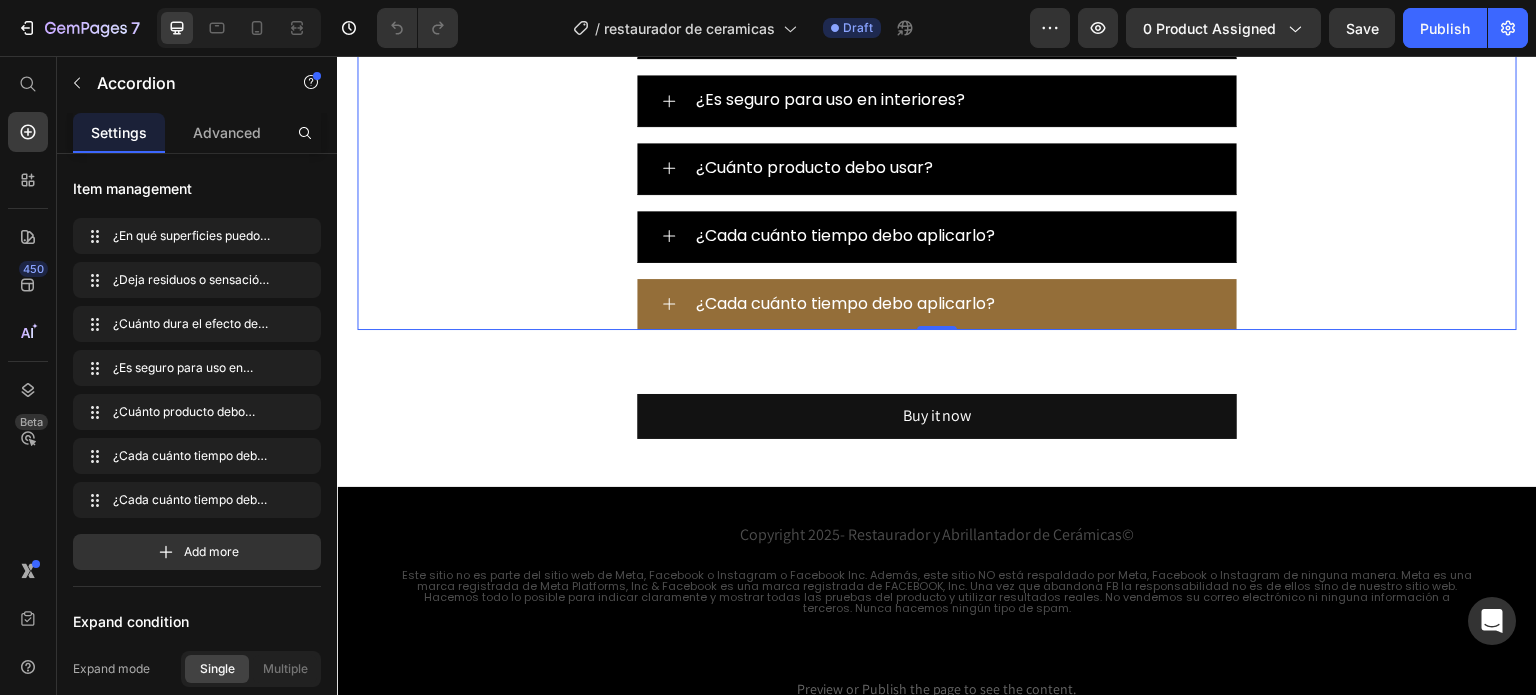 click on "¿Cada cuánto tiempo debo aplicarlo?" at bounding box center (953, 304) 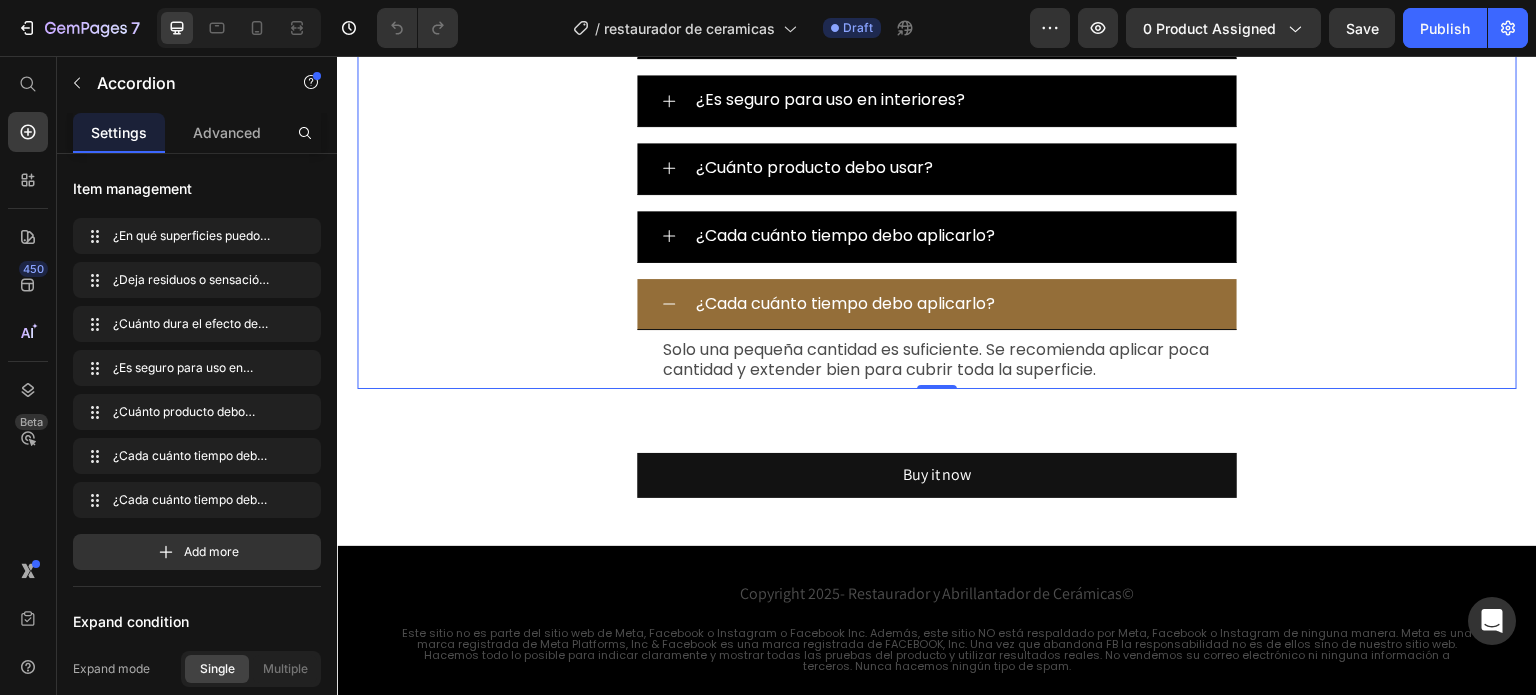 click on "¿Cada cuánto tiempo debo aplicarlo?" at bounding box center [845, 304] 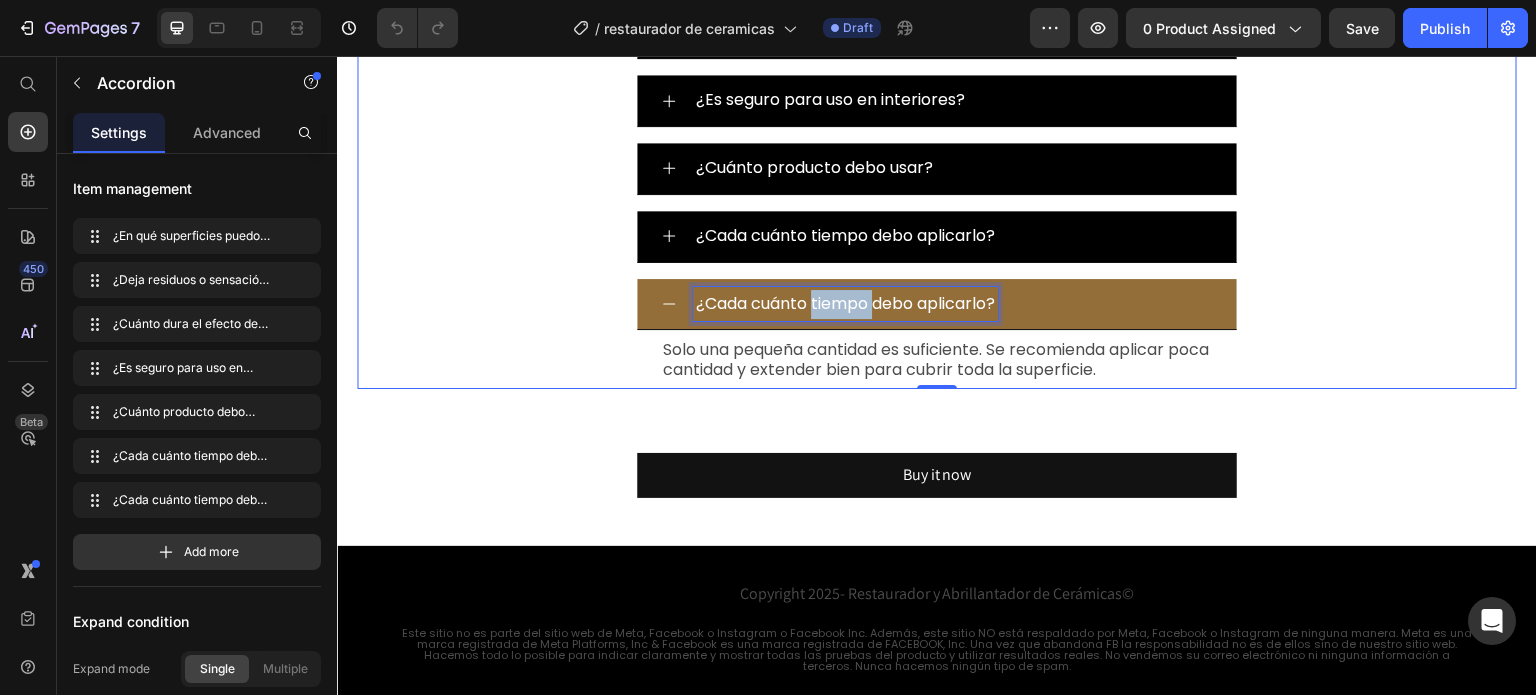 click on "¿Cada cuánto tiempo debo aplicarlo?" at bounding box center [845, 304] 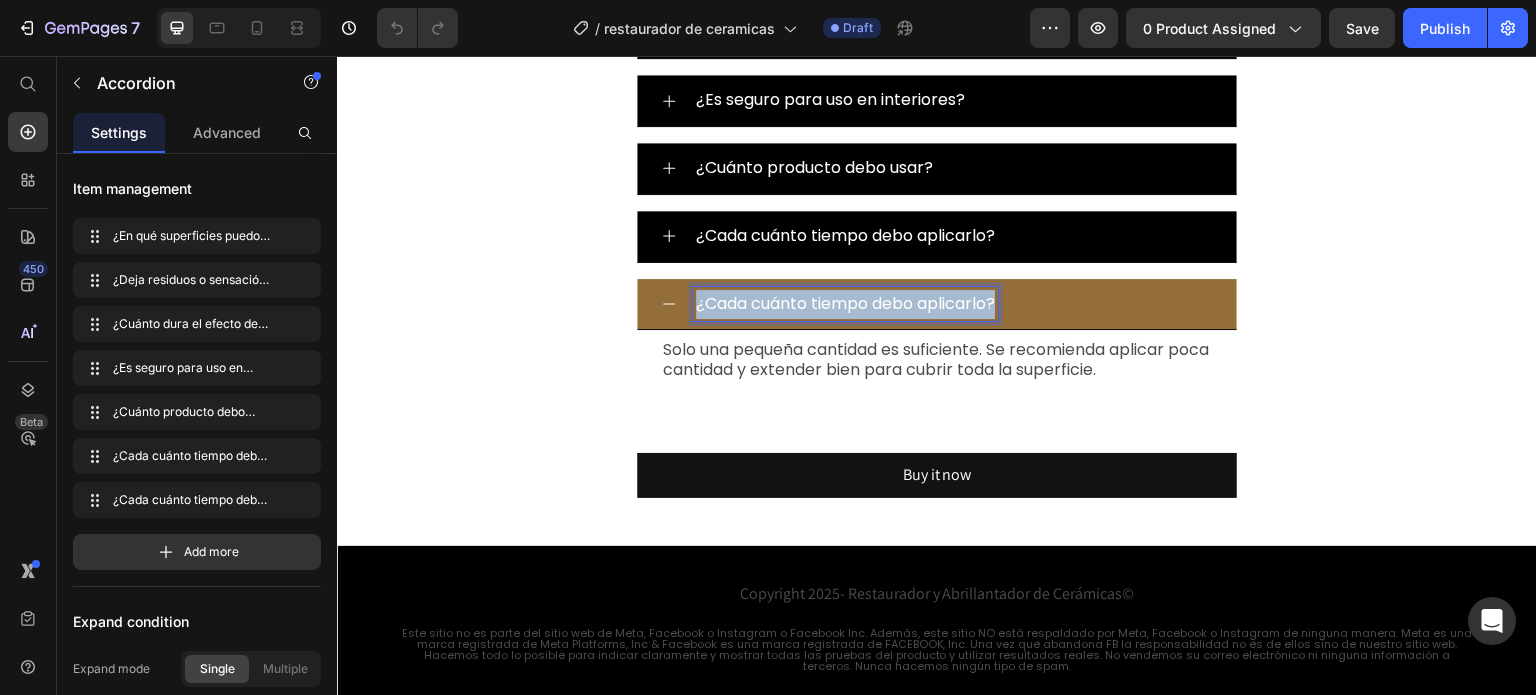 click on "¿Cada cuánto tiempo debo aplicarlo?" at bounding box center [845, 304] 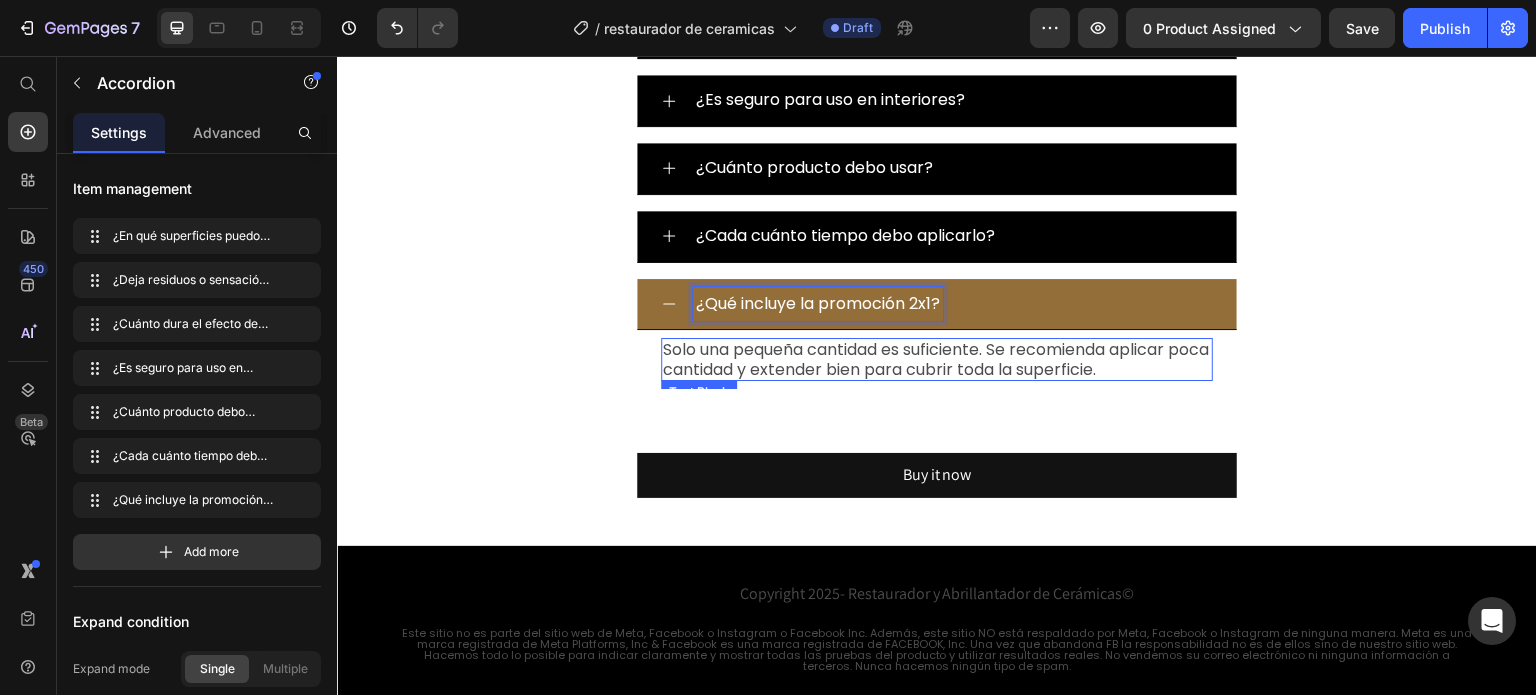 click on "Solo una pequeña cantidad es suficiente. Se recomienda aplicar poca cantidad y extender bien para cubrir toda la superficie." at bounding box center [937, 359] 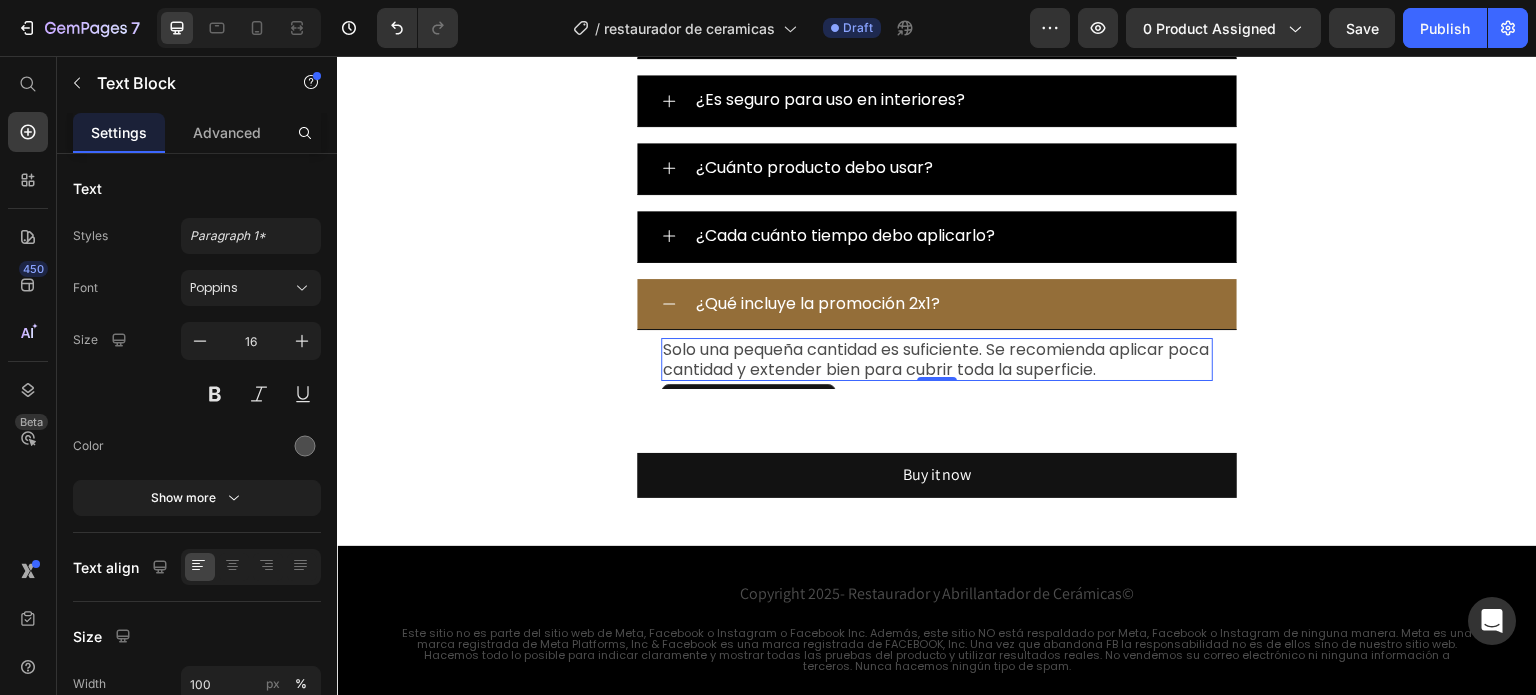 click on "Solo una pequeña cantidad es suficiente. Se recomienda aplicar poca cantidad y extender bien para cubrir toda la superficie." at bounding box center [937, 359] 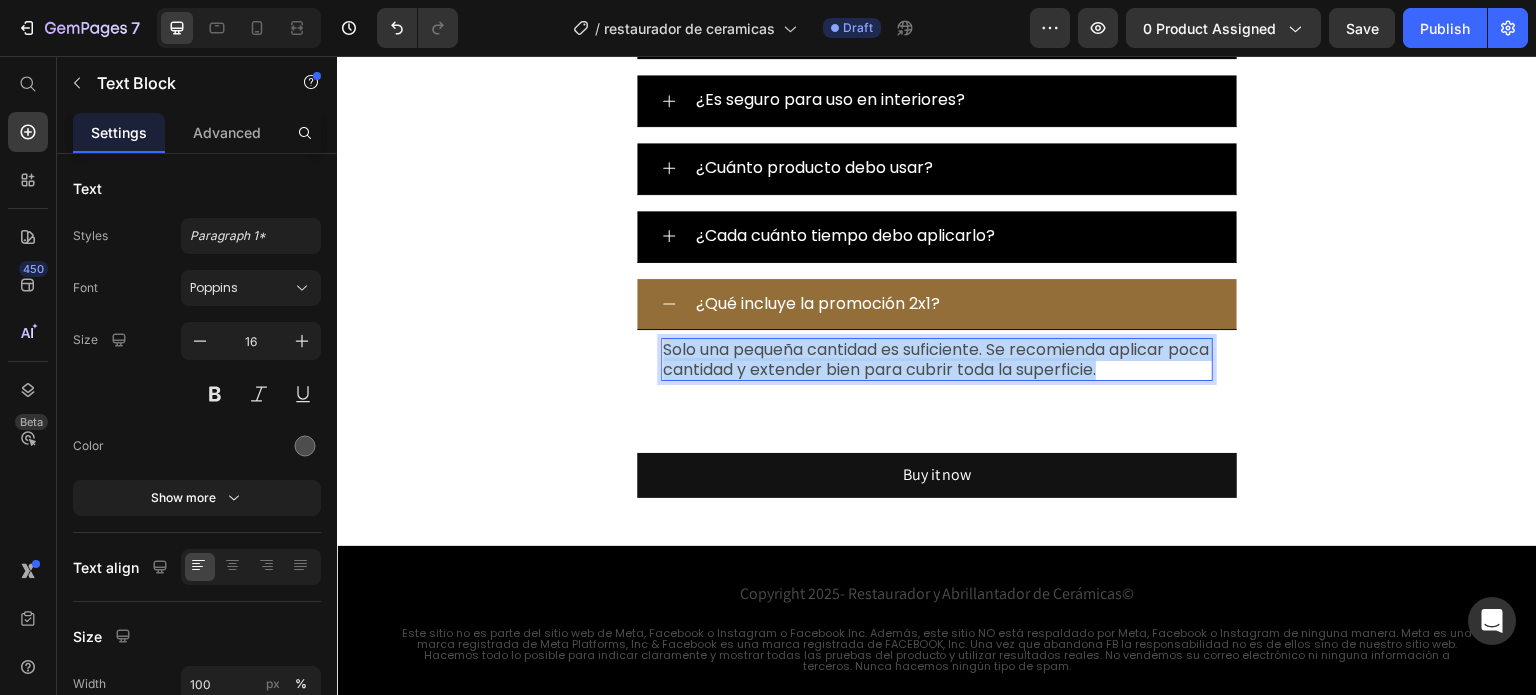 click on "Solo una pequeña cantidad es suficiente. Se recomienda aplicar poca cantidad y extender bien para cubrir toda la superficie." at bounding box center (937, 359) 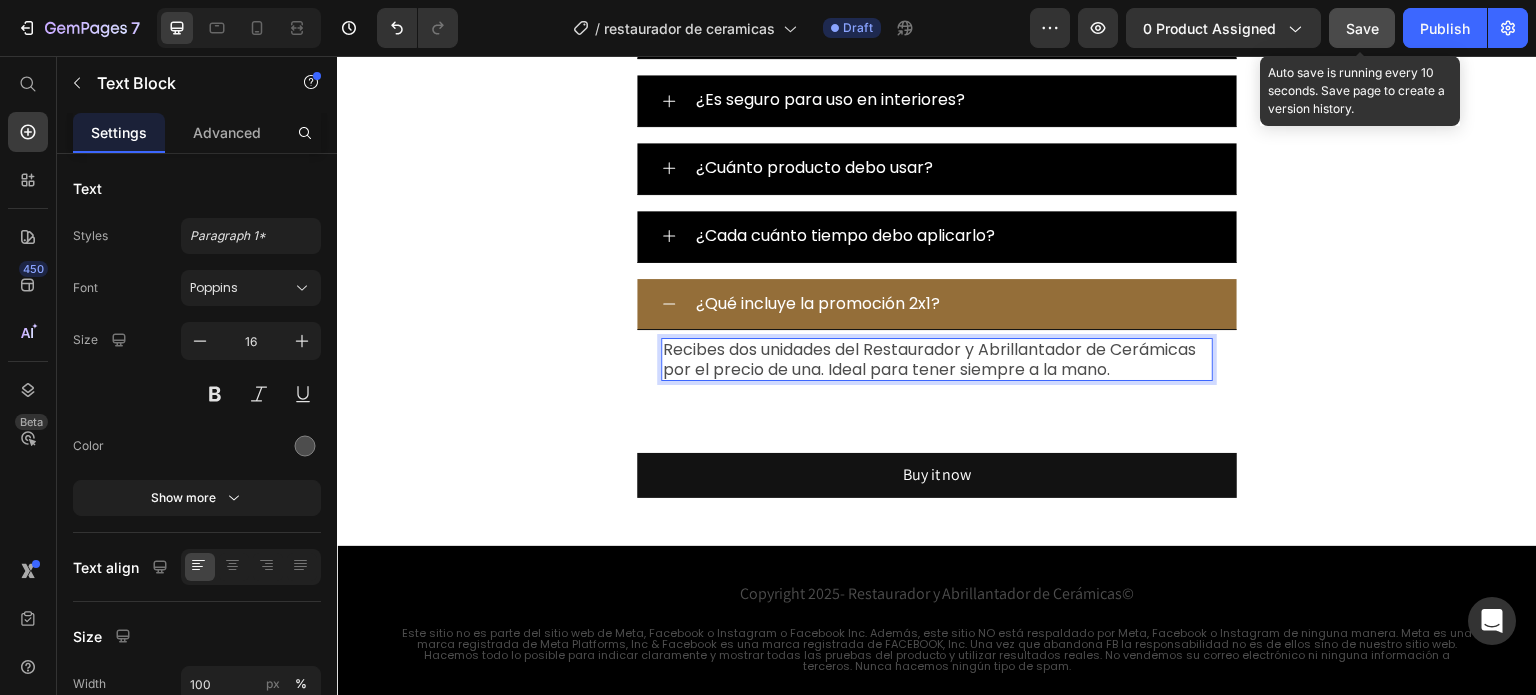 click on "Save" at bounding box center (1362, 28) 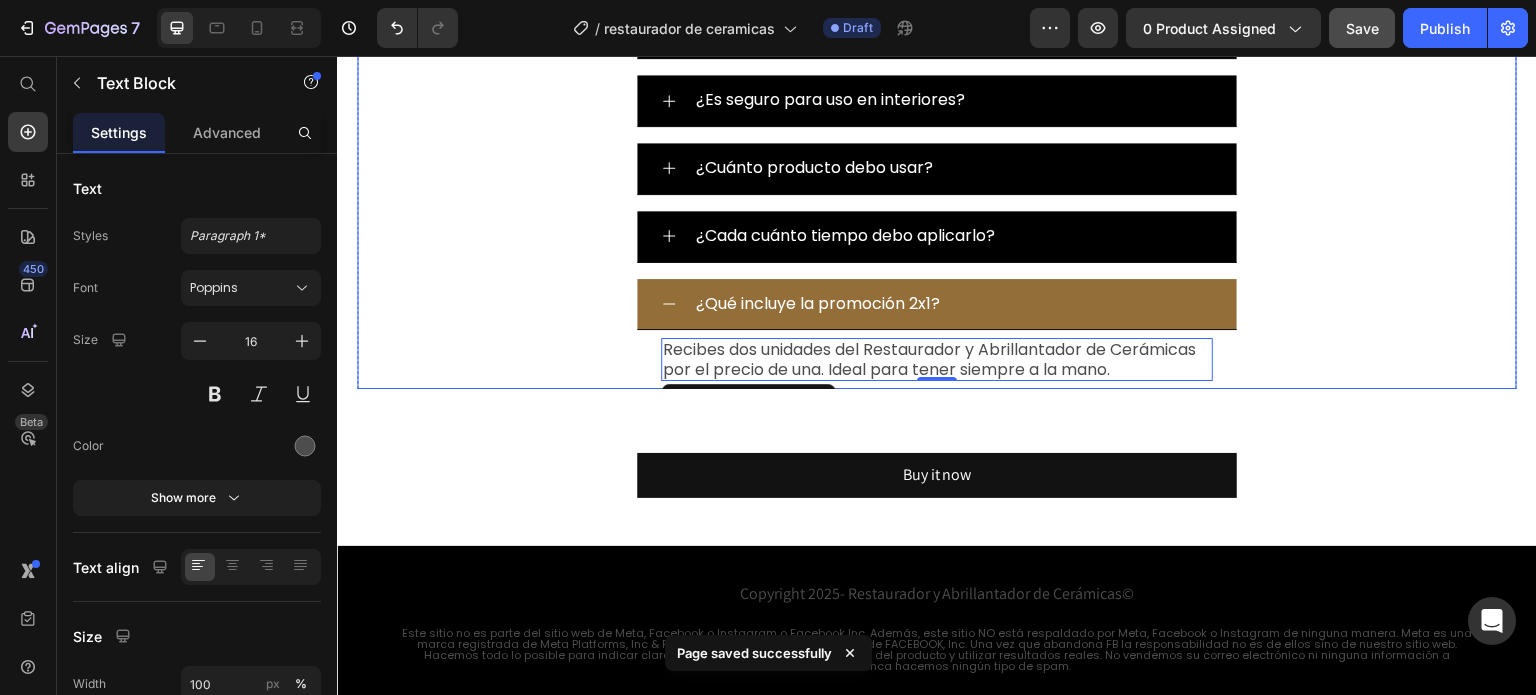 click on "¿Qué incluye la promoción 2x1?" at bounding box center (953, 304) 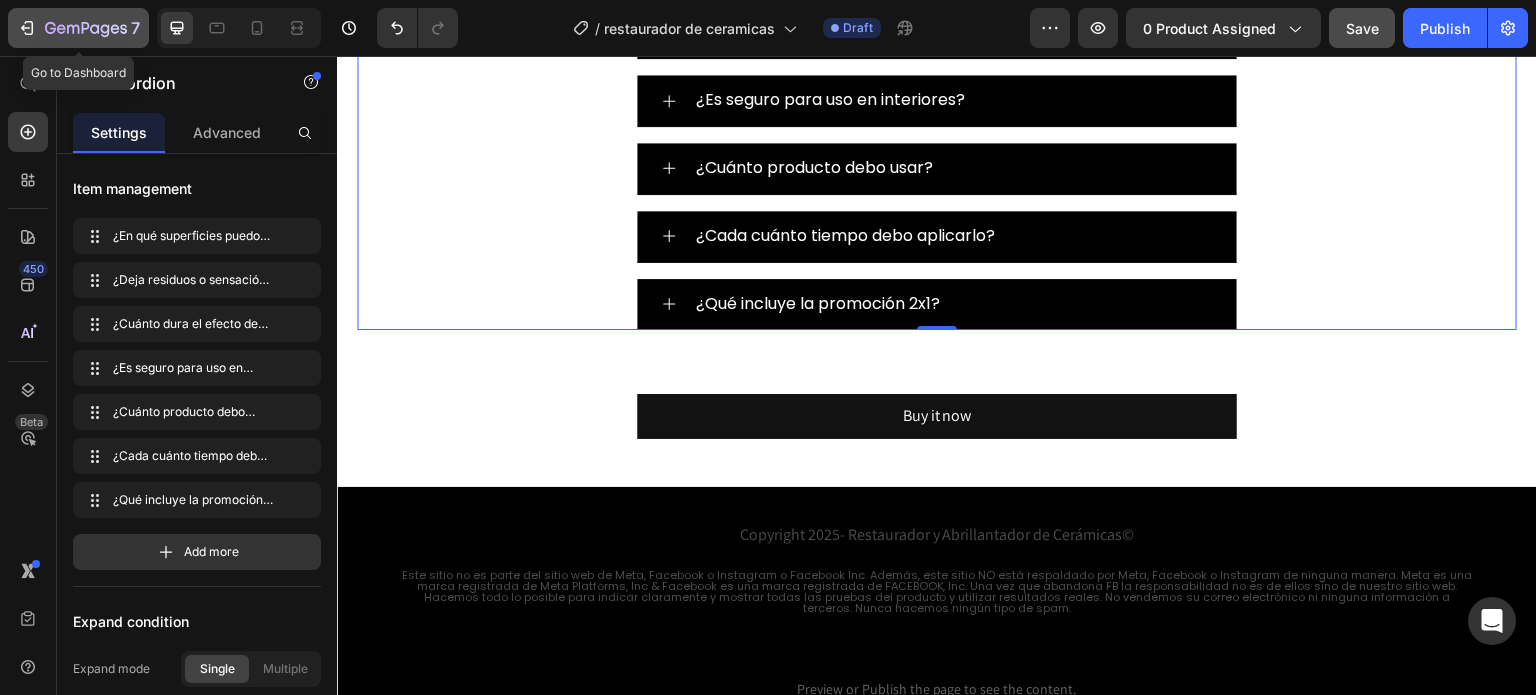 click on "7" 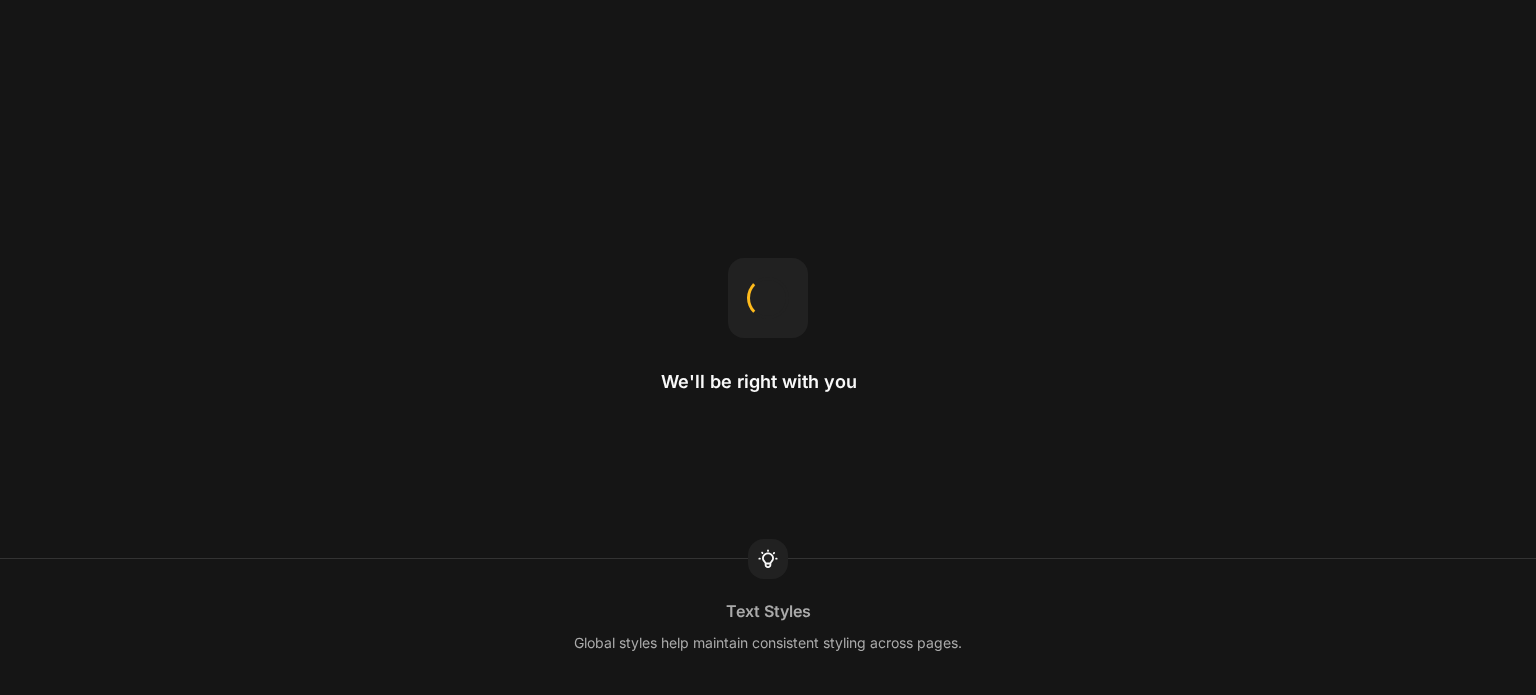 scroll, scrollTop: 0, scrollLeft: 0, axis: both 